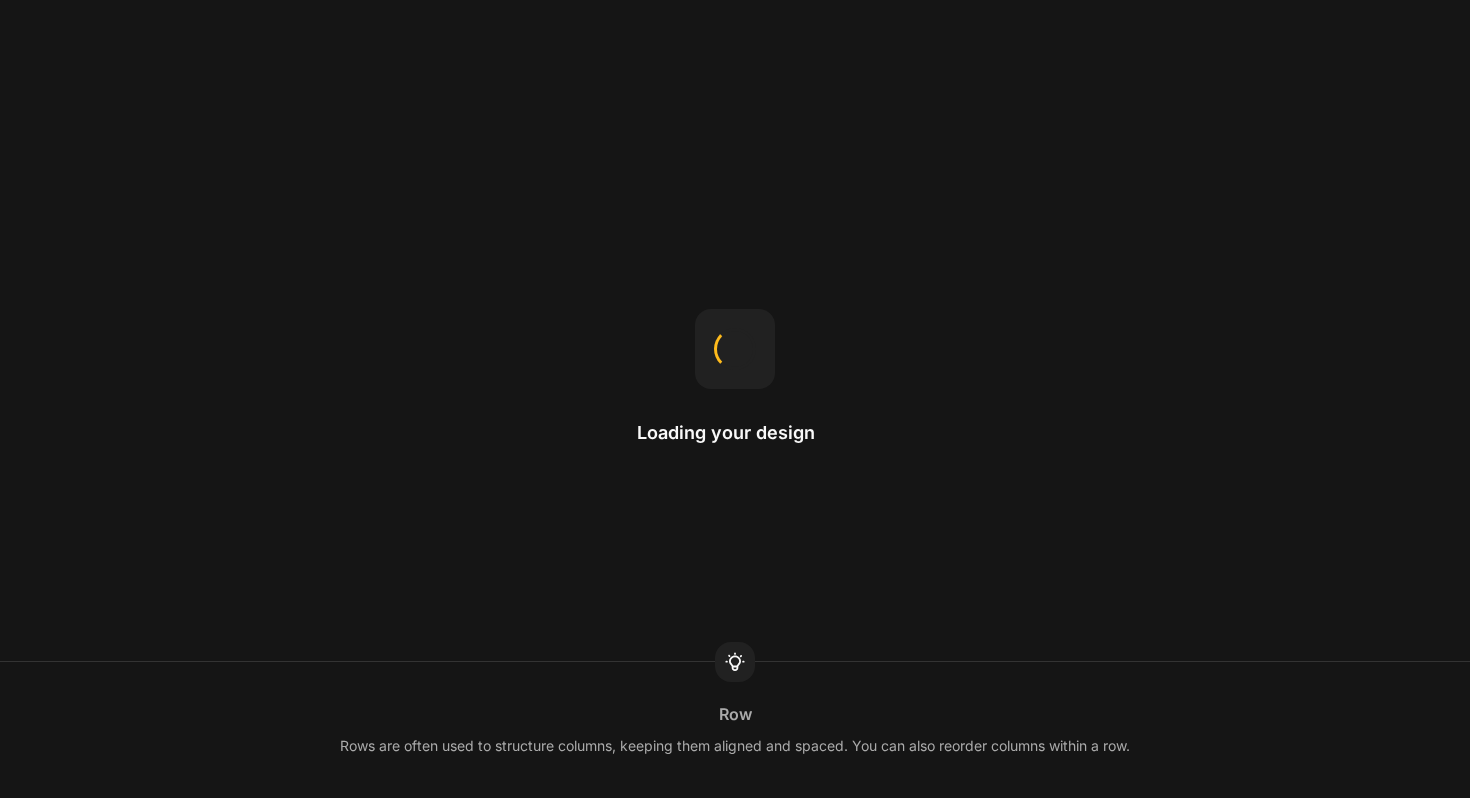 scroll, scrollTop: 0, scrollLeft: 0, axis: both 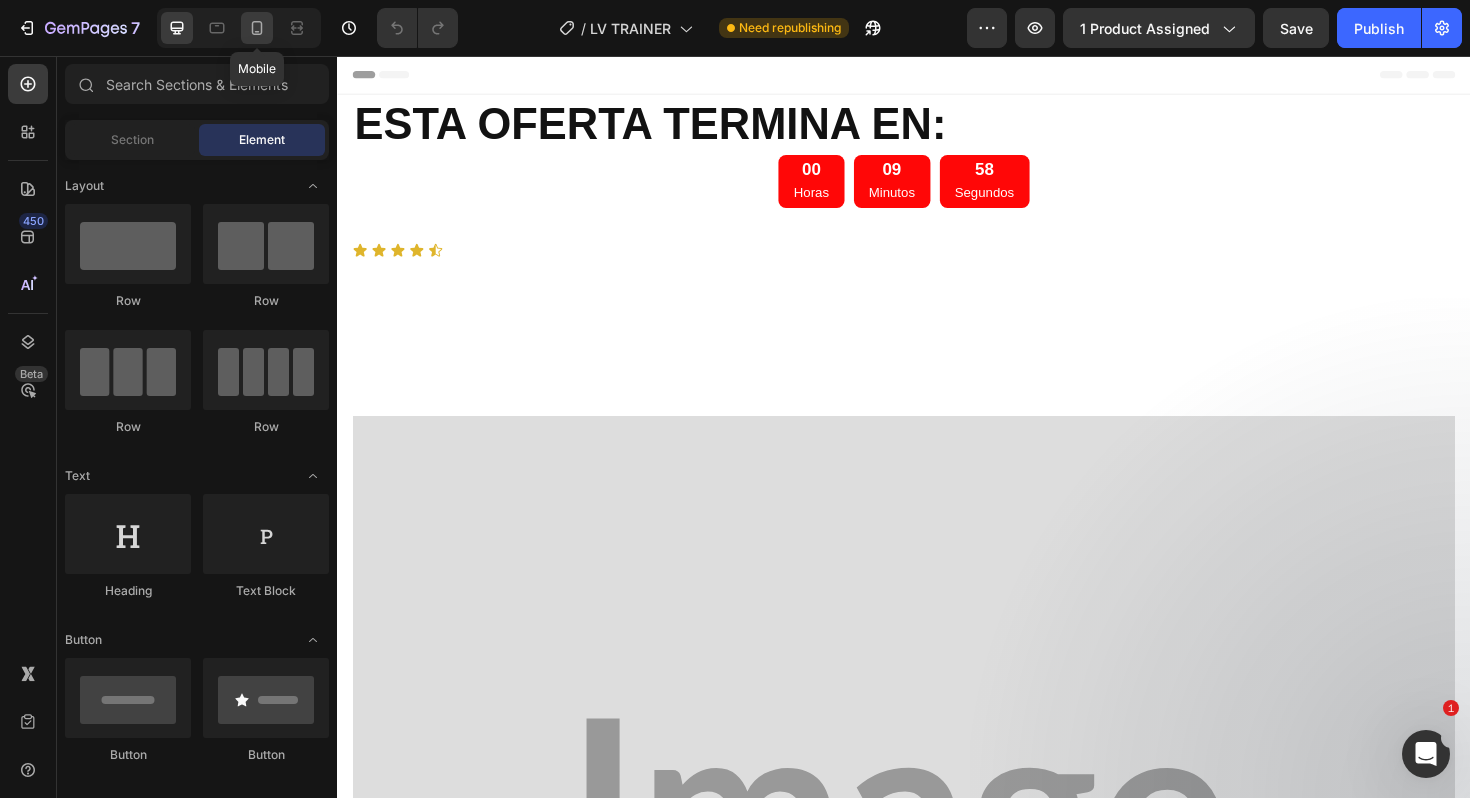 click 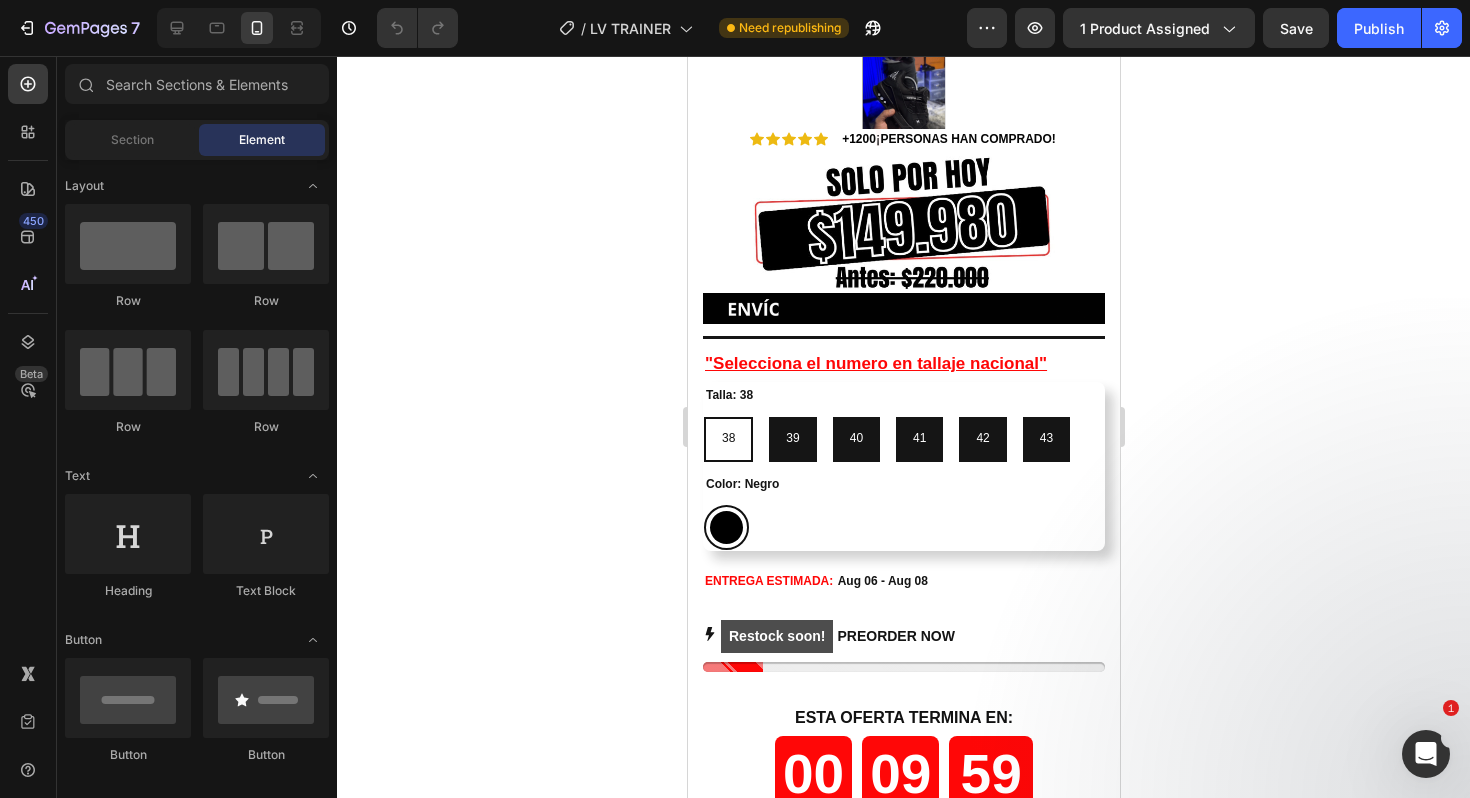 scroll, scrollTop: 6752, scrollLeft: 0, axis: vertical 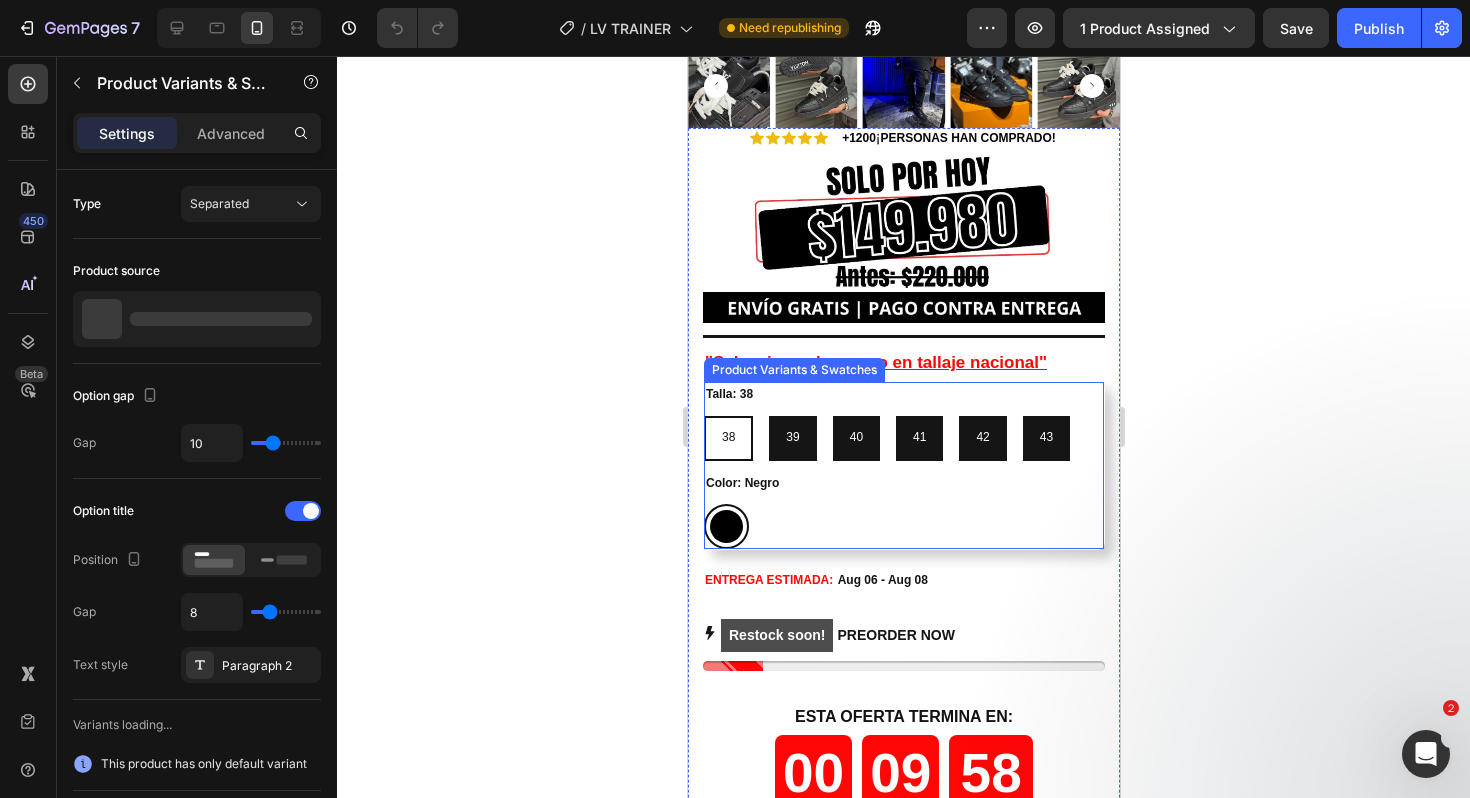 click on "Negro Negro" at bounding box center (903, 526) 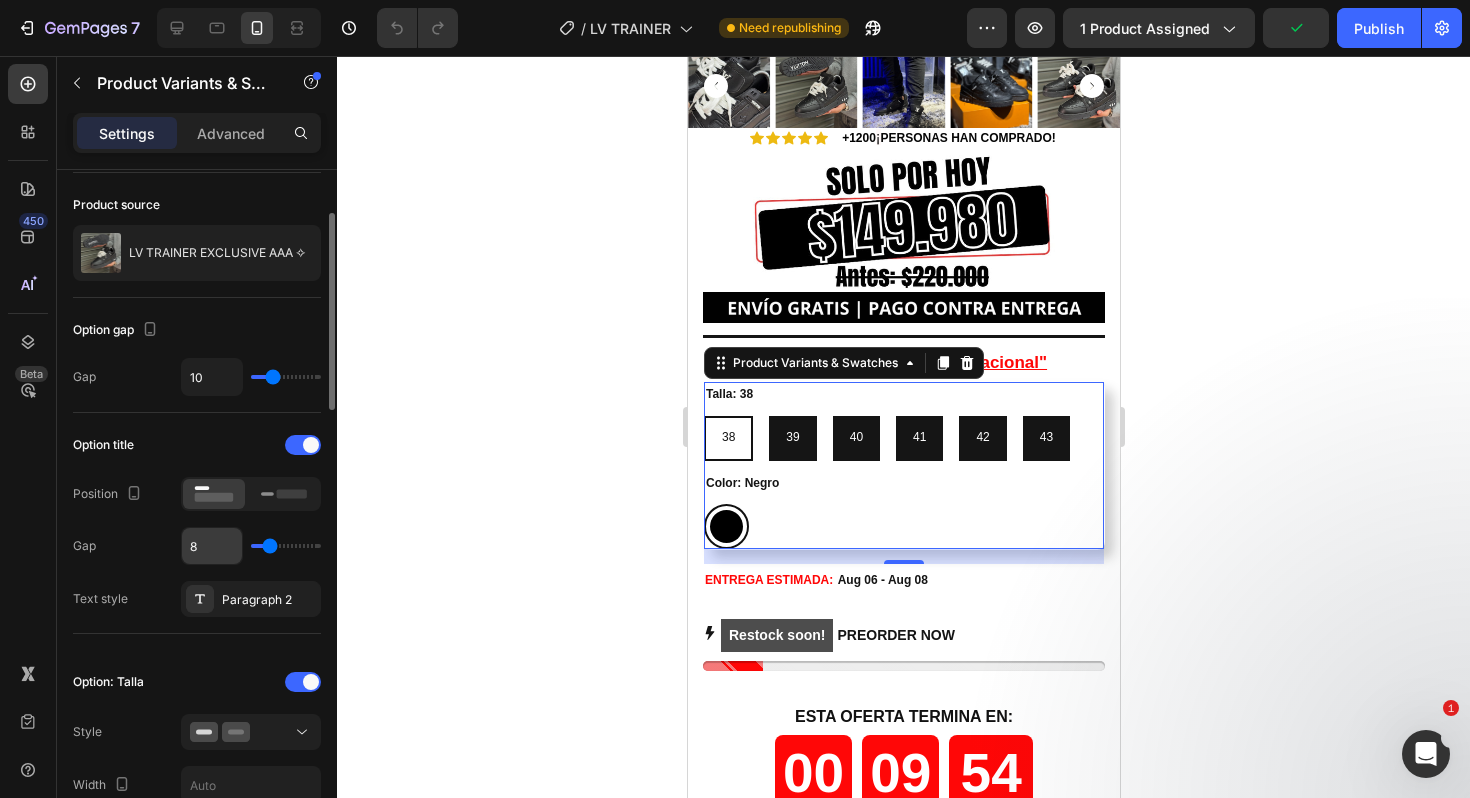 scroll, scrollTop: 87, scrollLeft: 0, axis: vertical 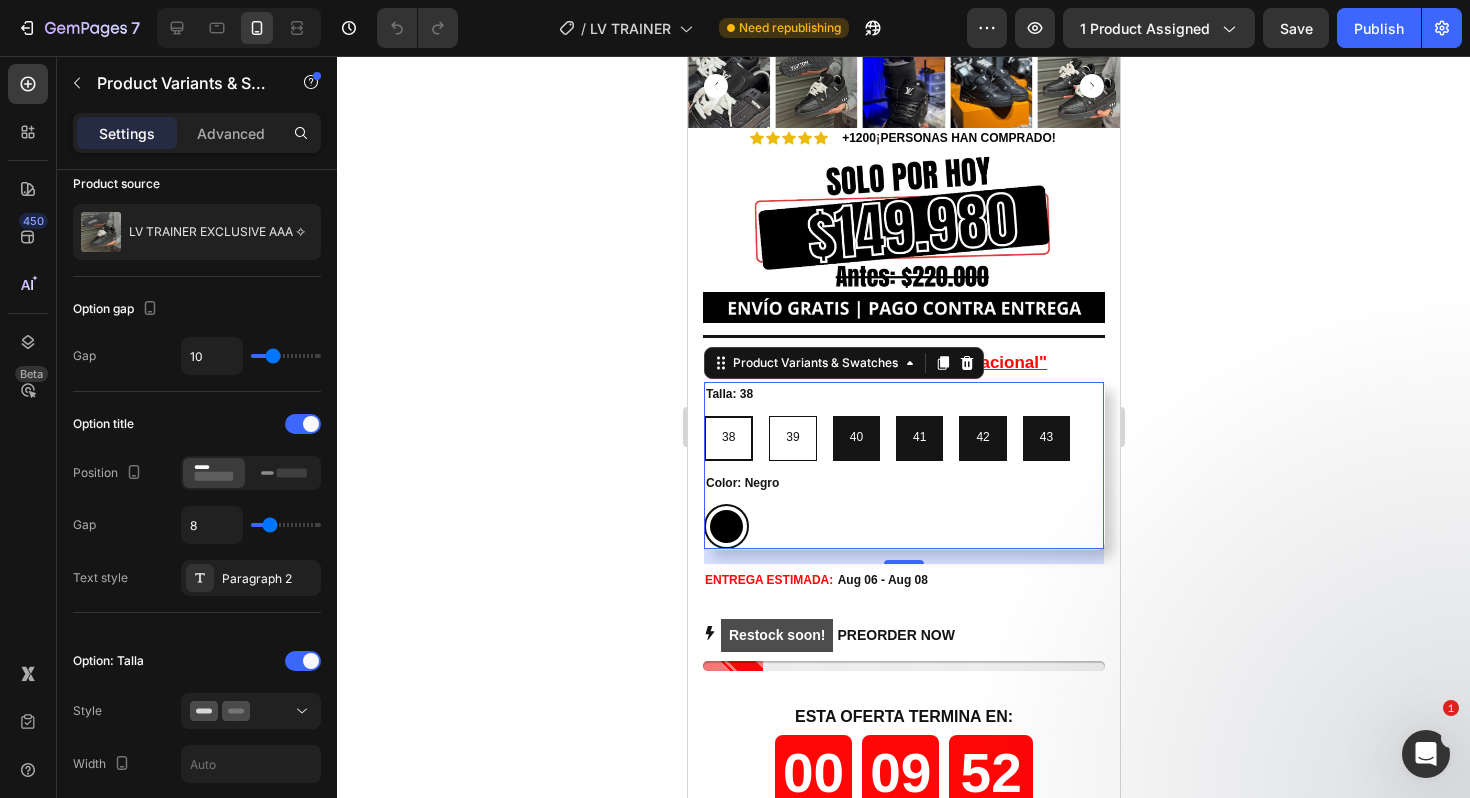 click on "39" at bounding box center [791, 438] 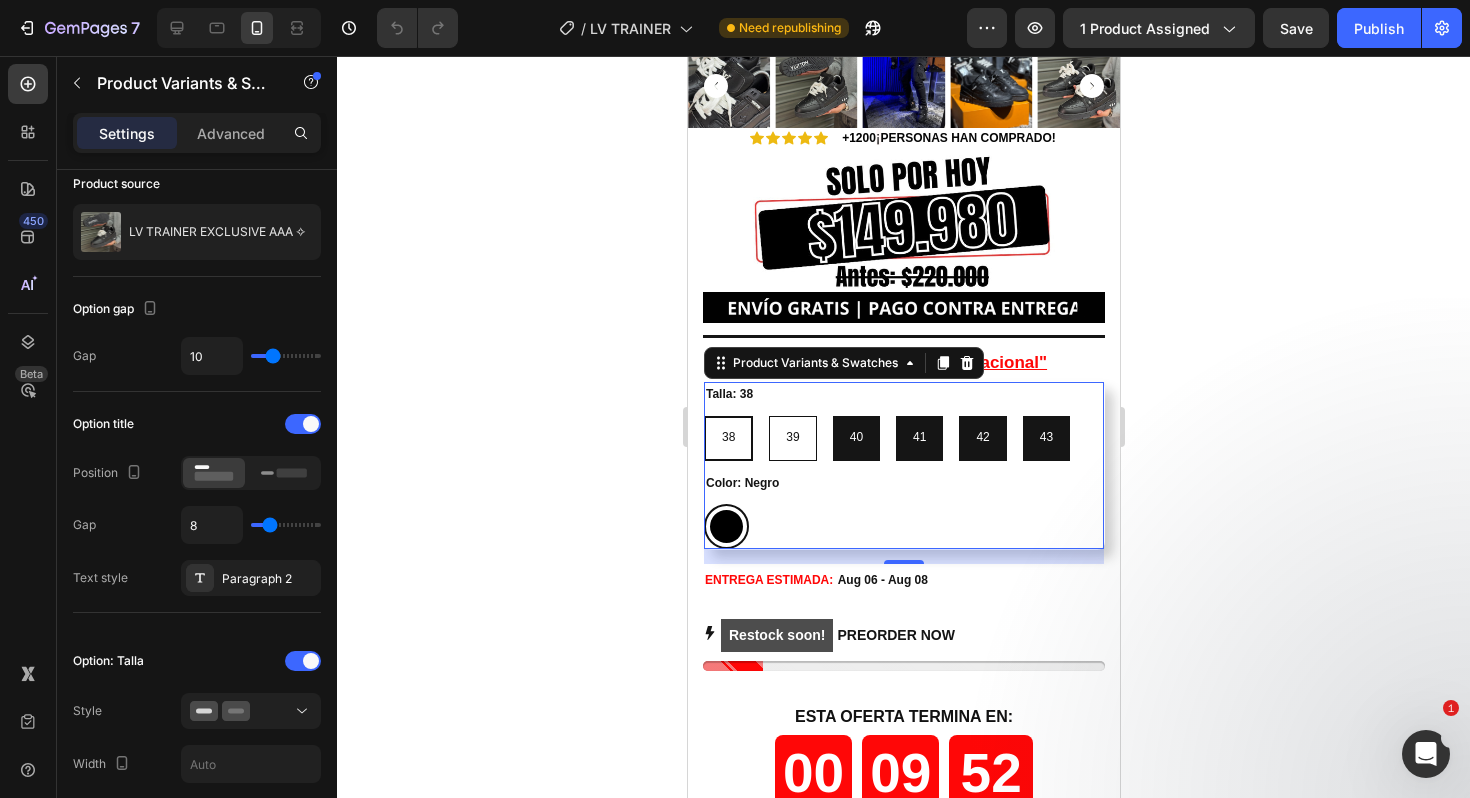 click on "39 39 39" at bounding box center (767, 415) 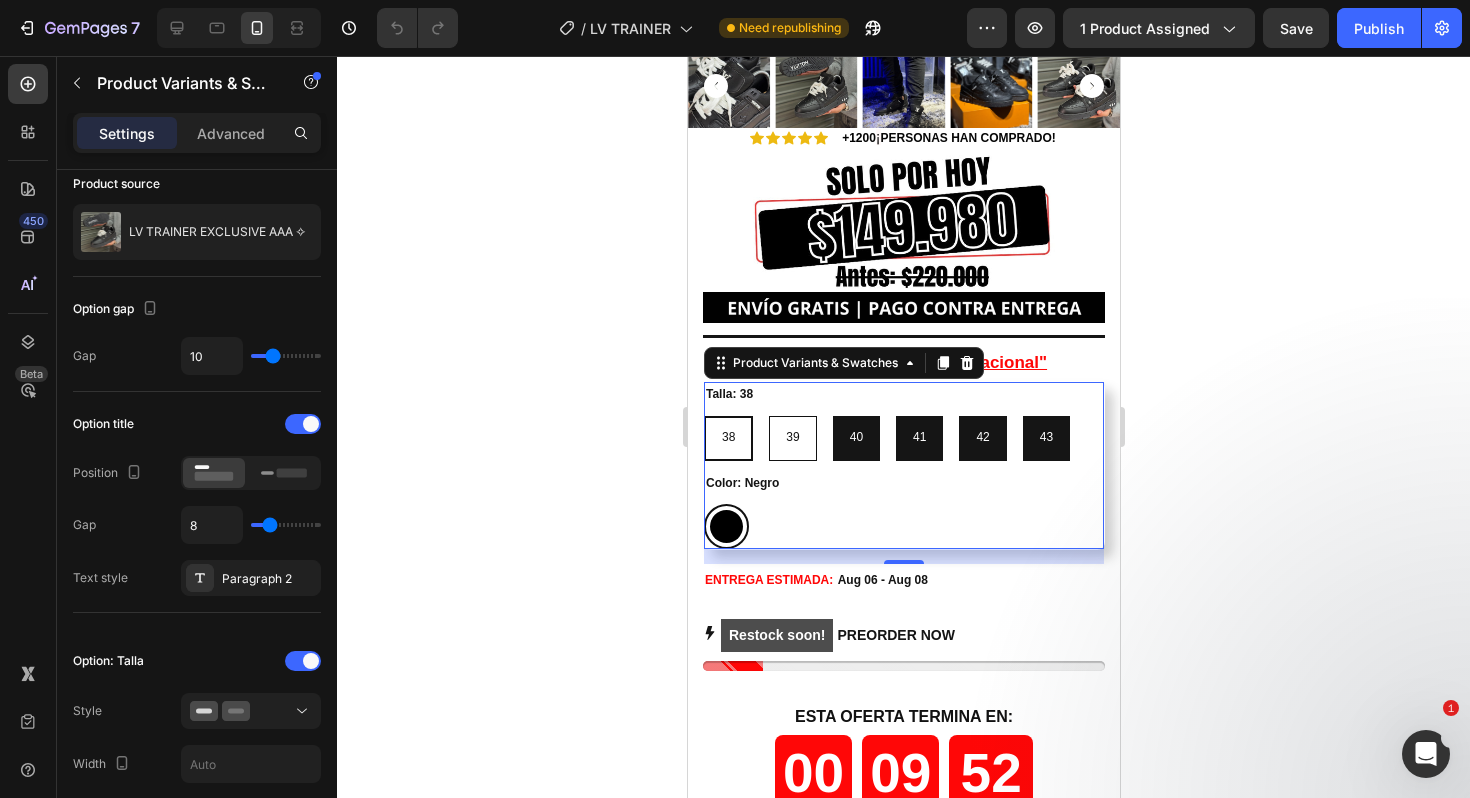 radio on "false" 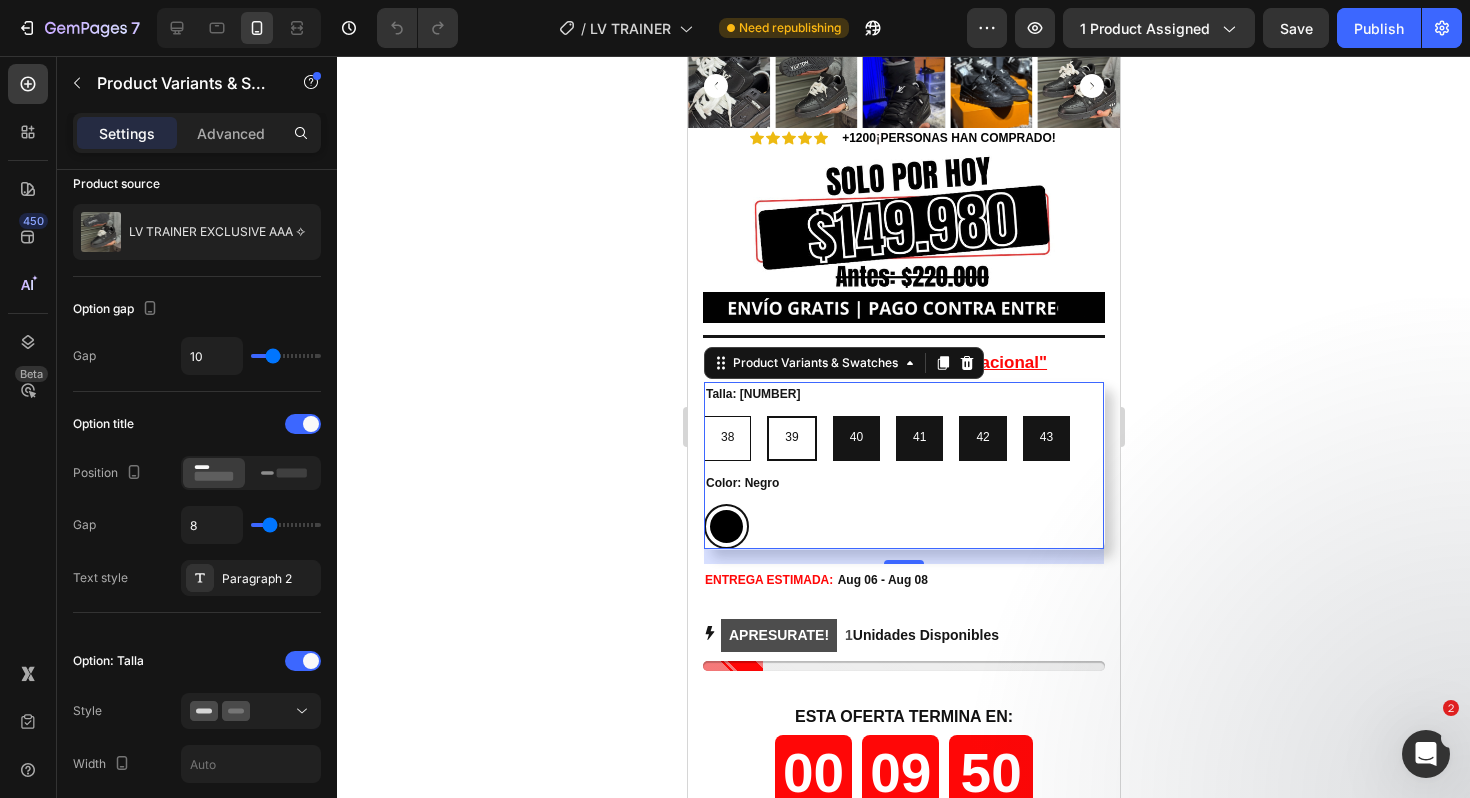 click on "38" at bounding box center (726, 438) 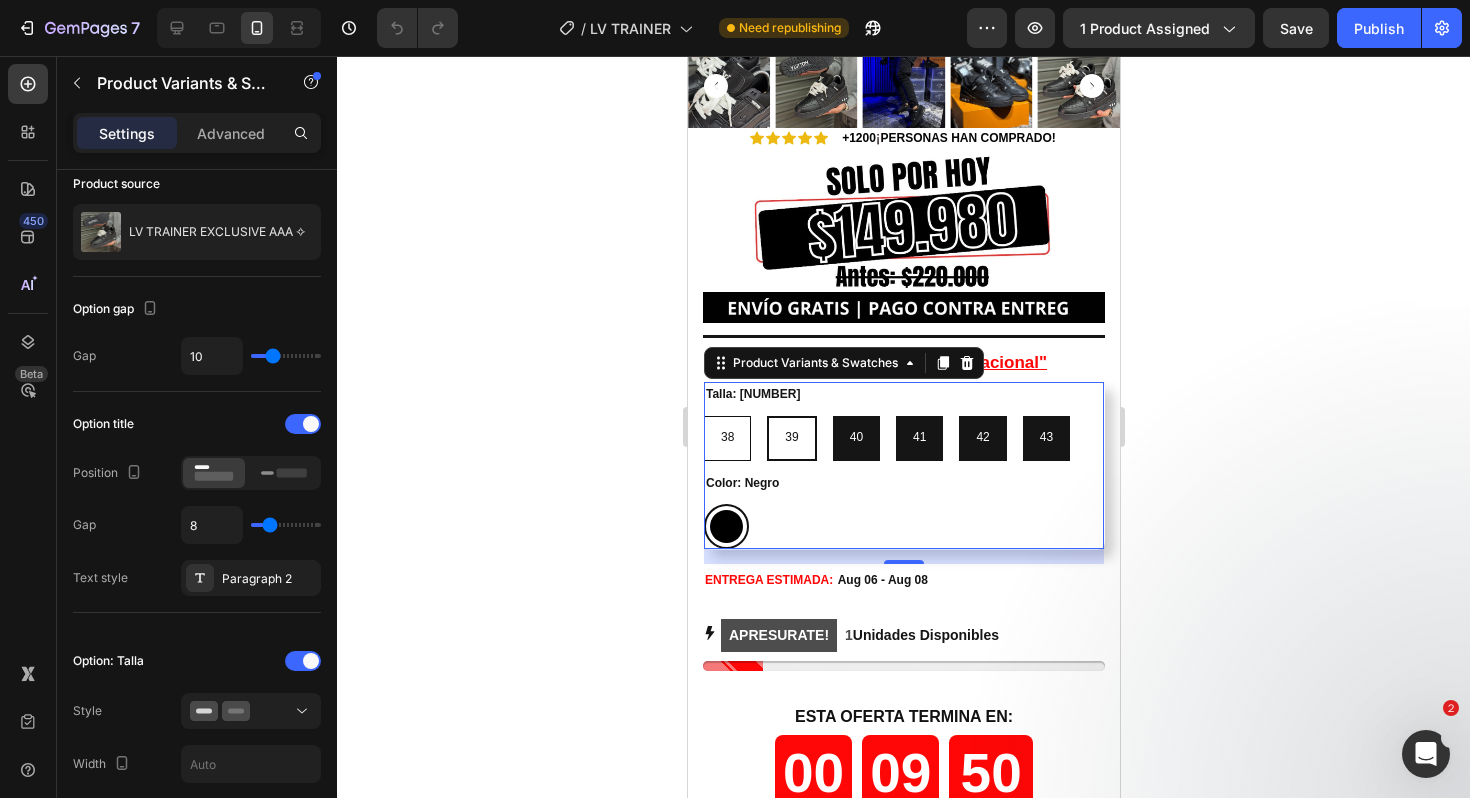 click on "38 38 38" at bounding box center [702, 415] 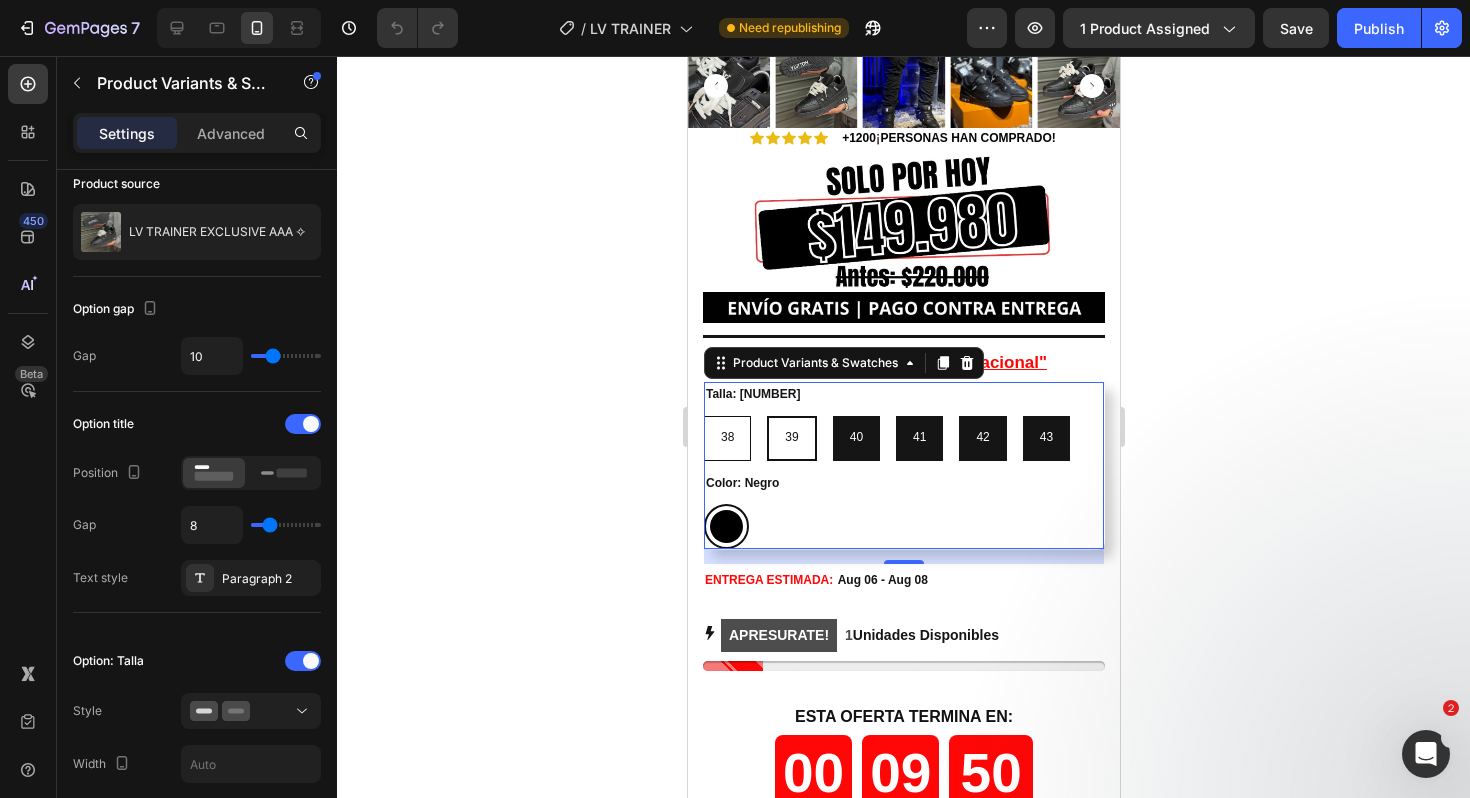 radio on "false" 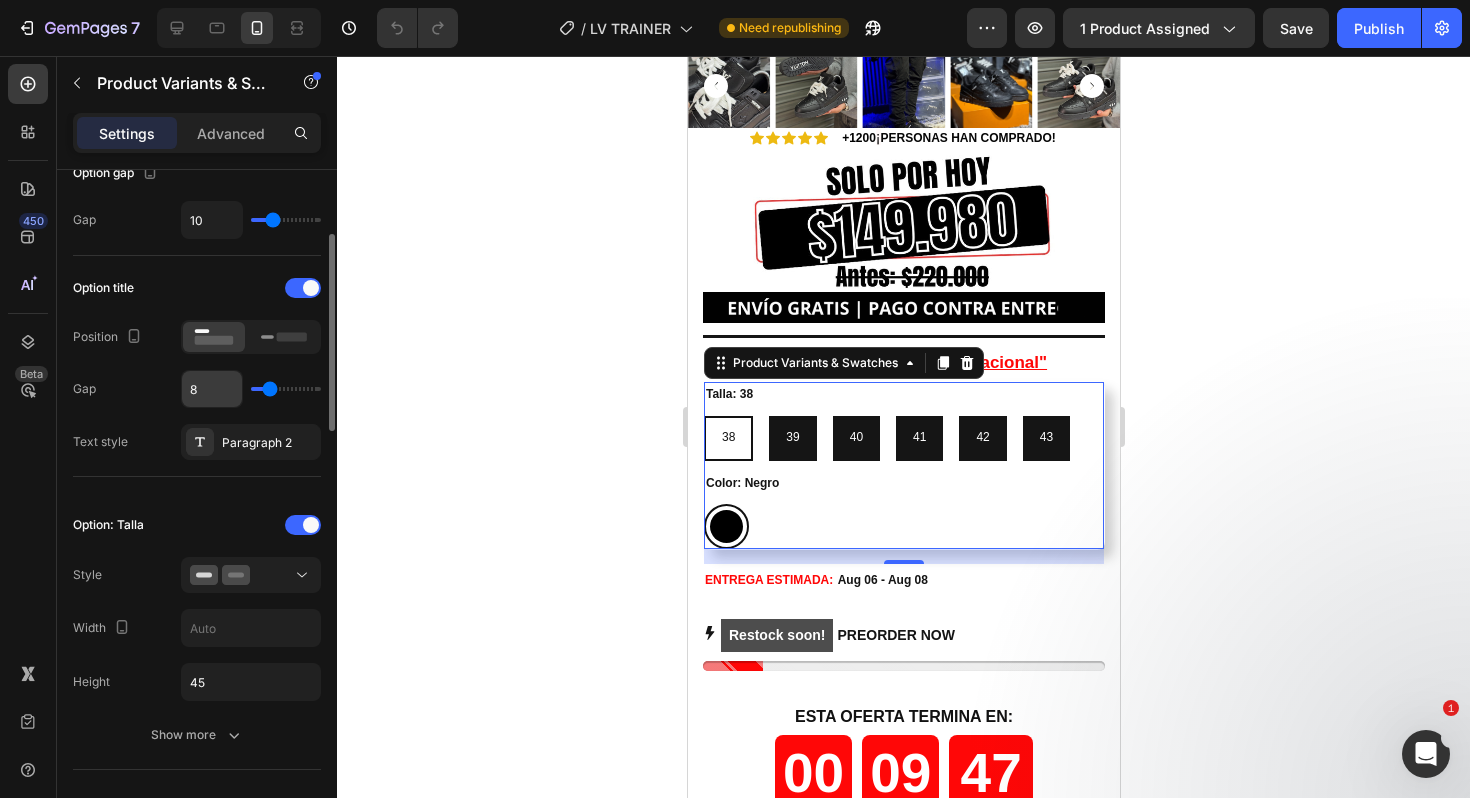 scroll, scrollTop: 228, scrollLeft: 0, axis: vertical 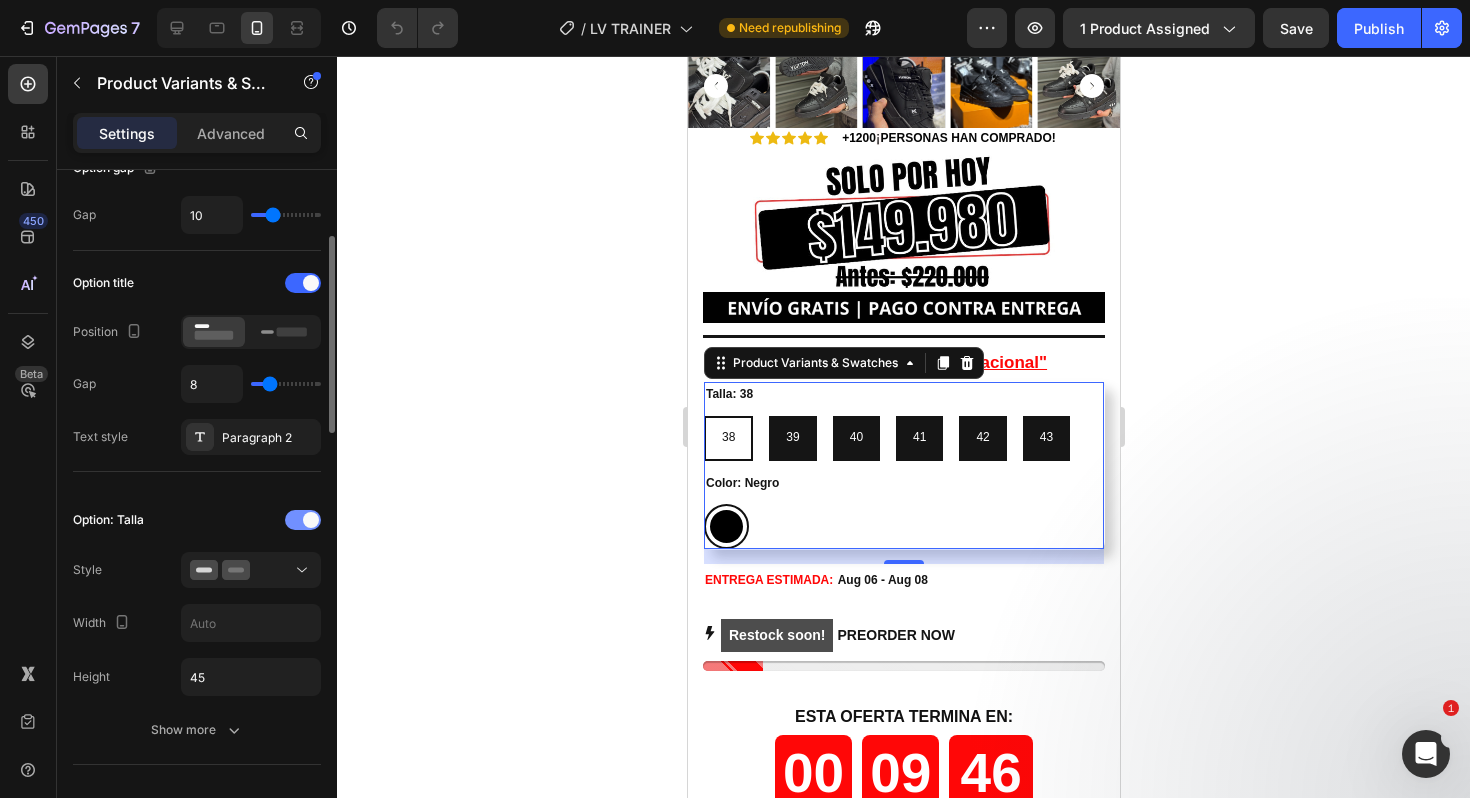 click at bounding box center [303, 520] 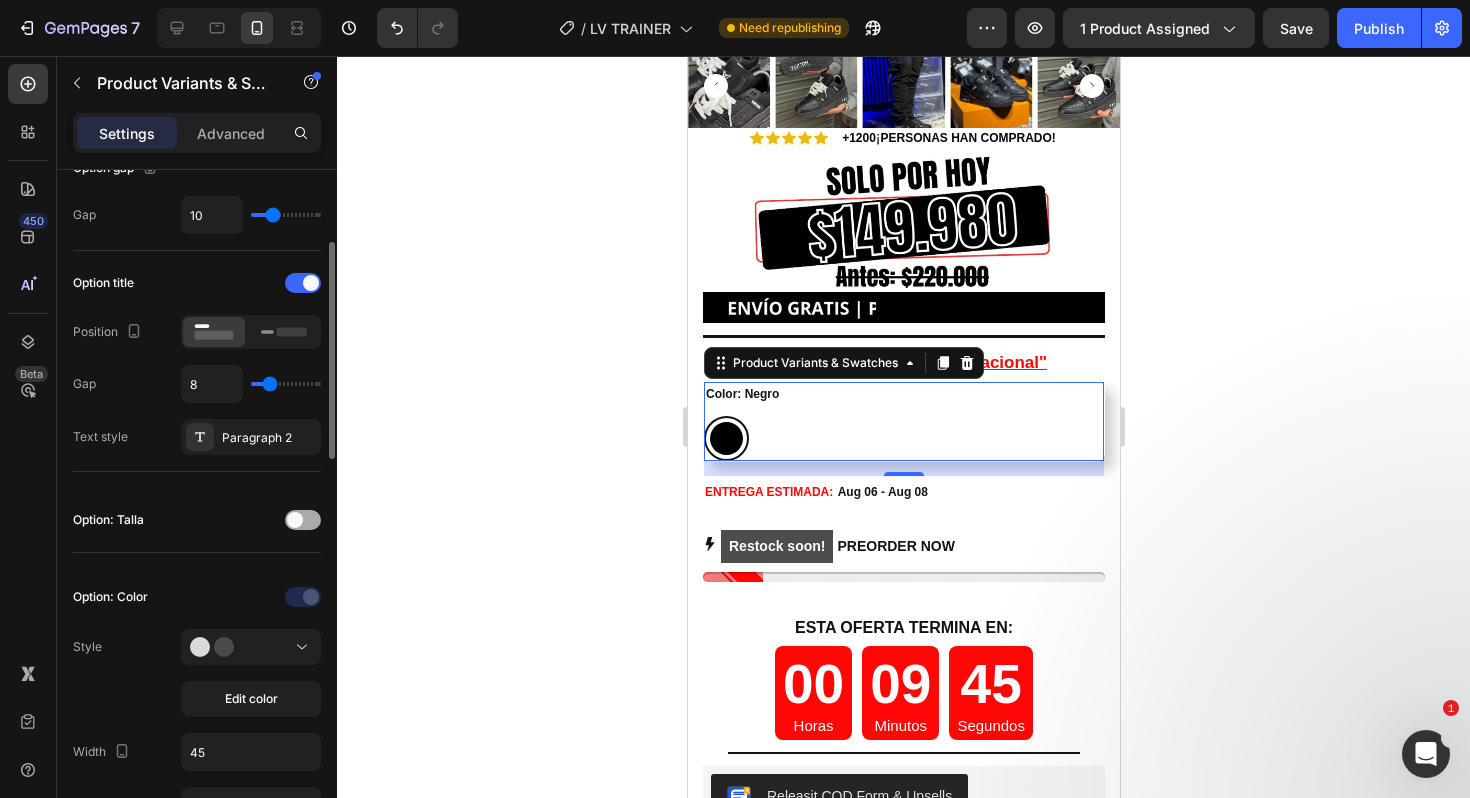 click at bounding box center [295, 520] 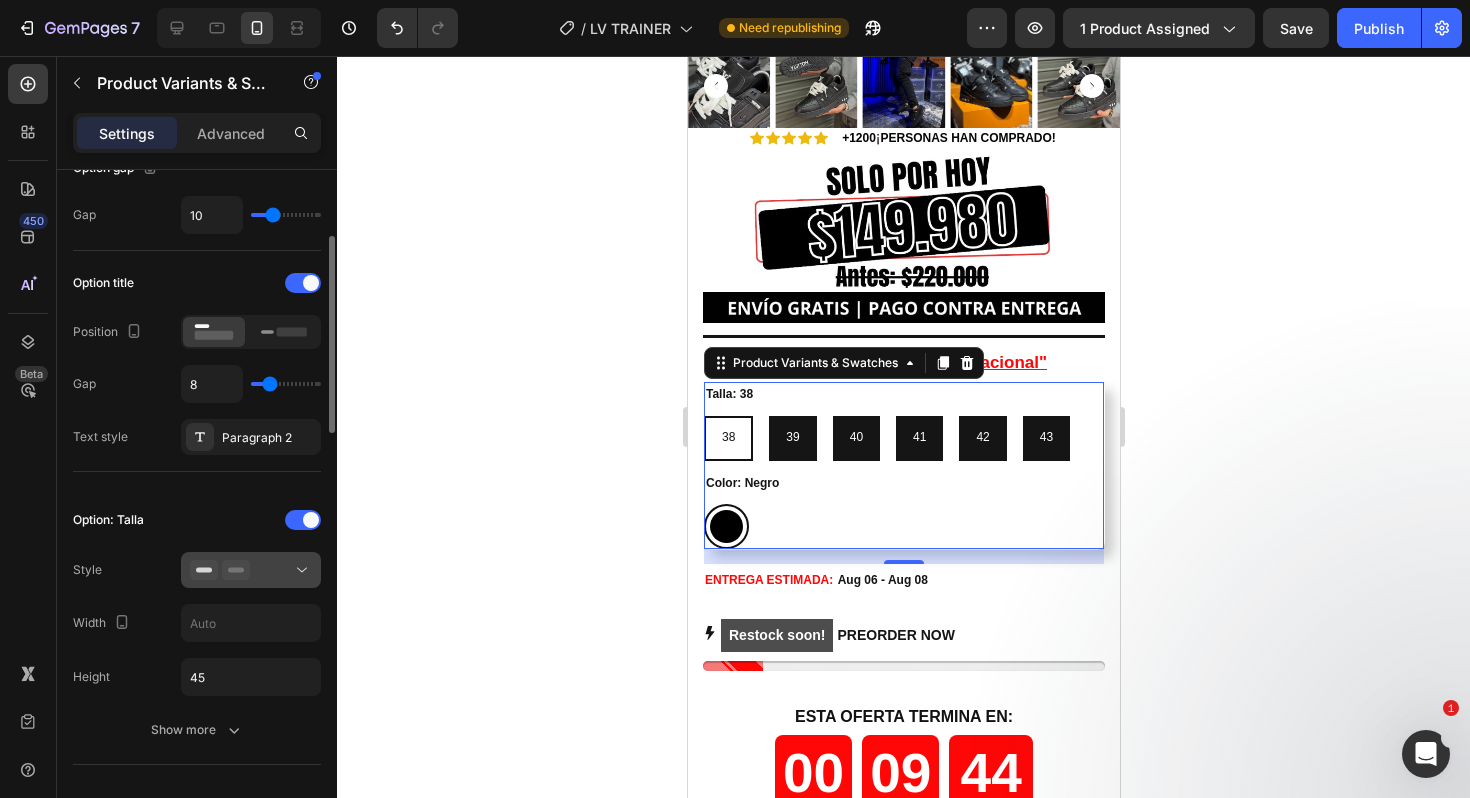 click 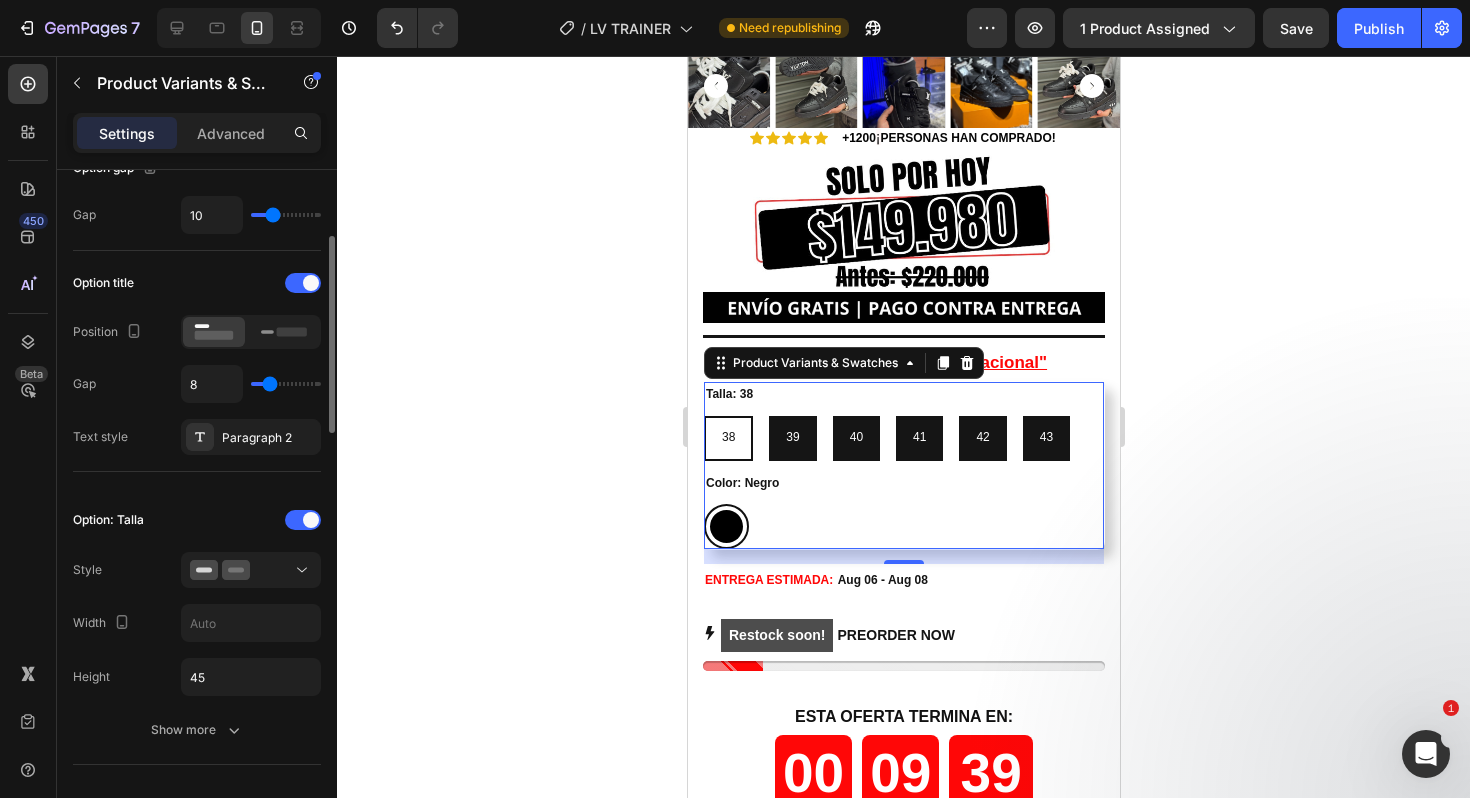 click on "Option: Talla Style Width Height [NUMBER] Show more" at bounding box center (197, 626) 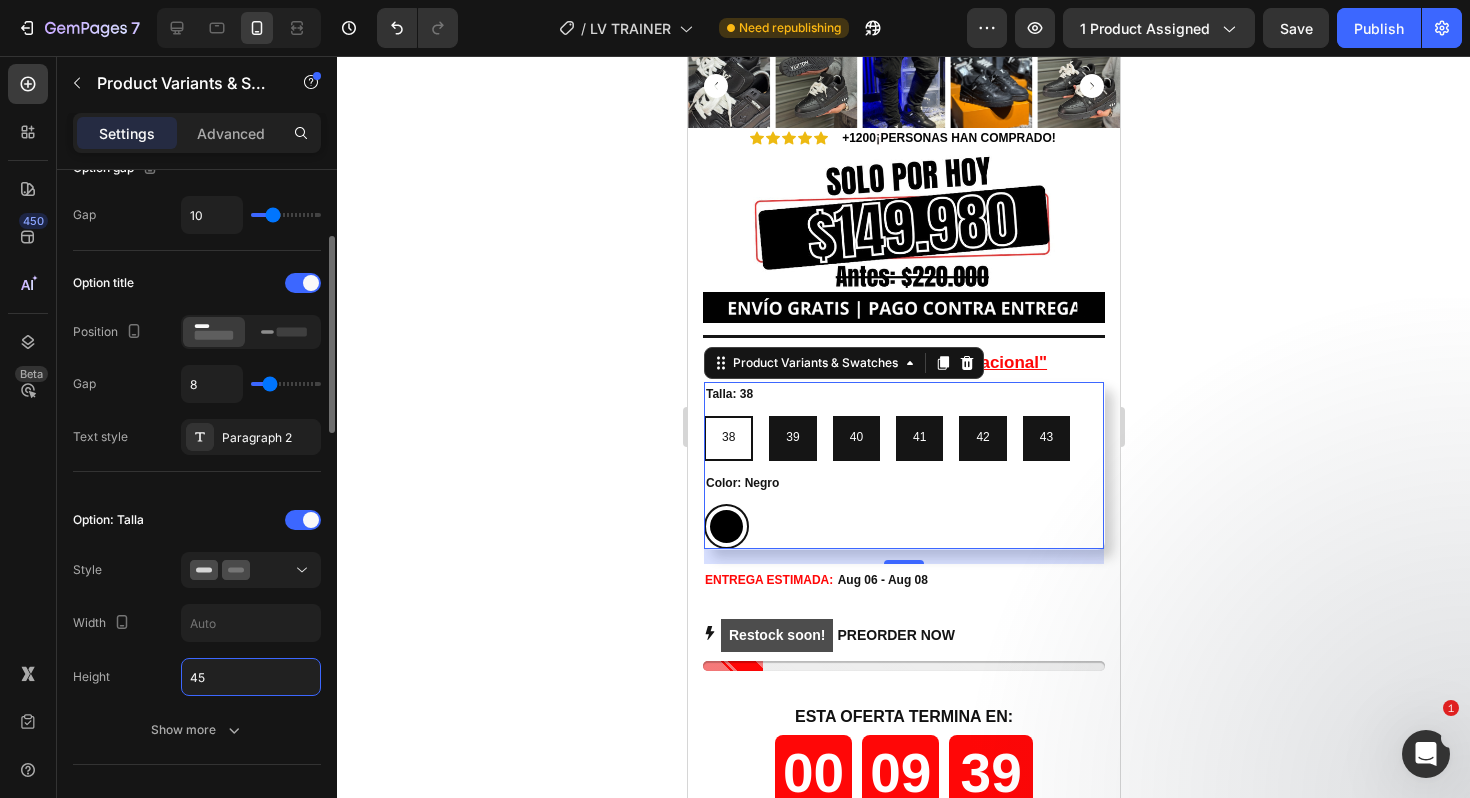 click on "45" at bounding box center (251, 677) 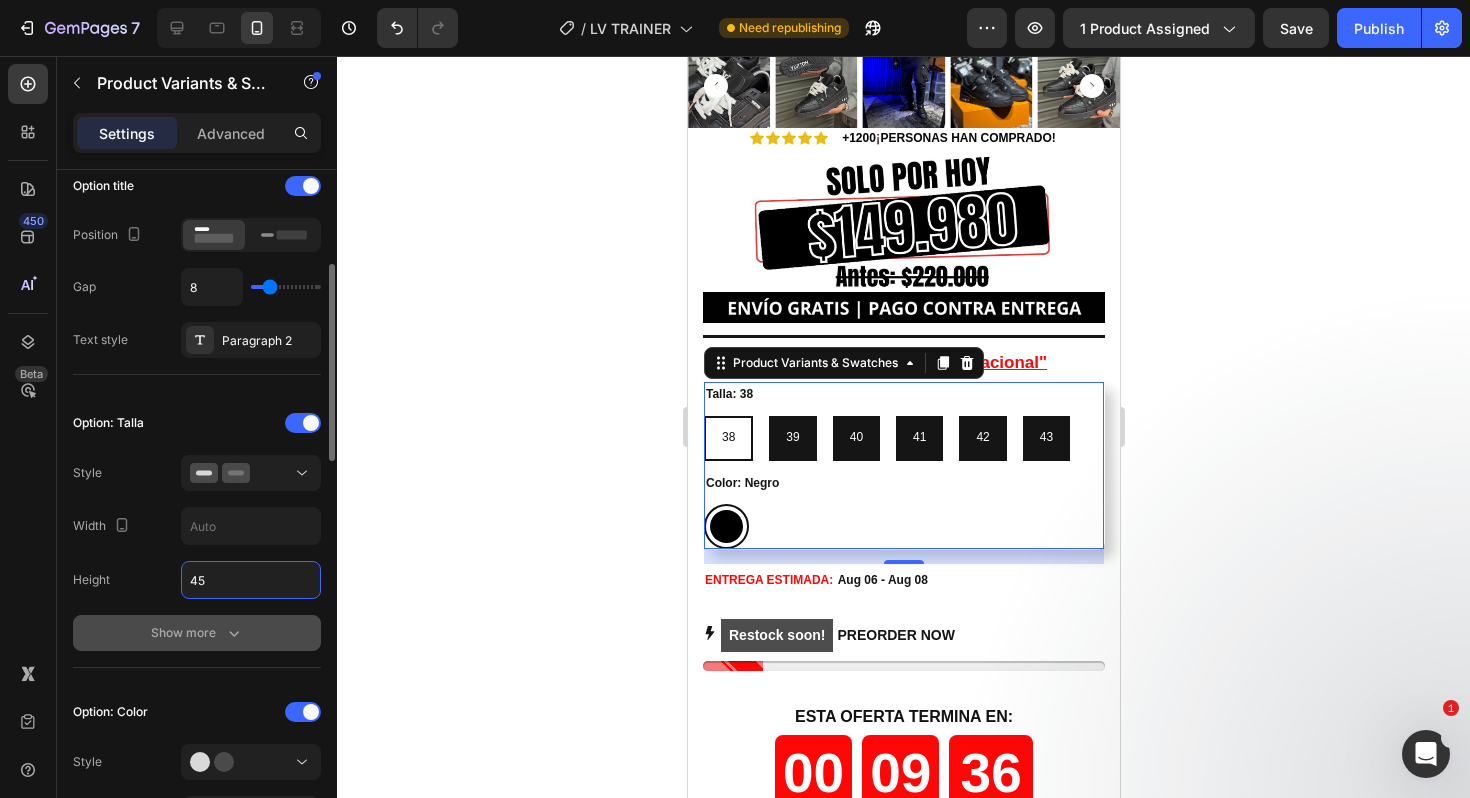 click on "Show more" at bounding box center [197, 633] 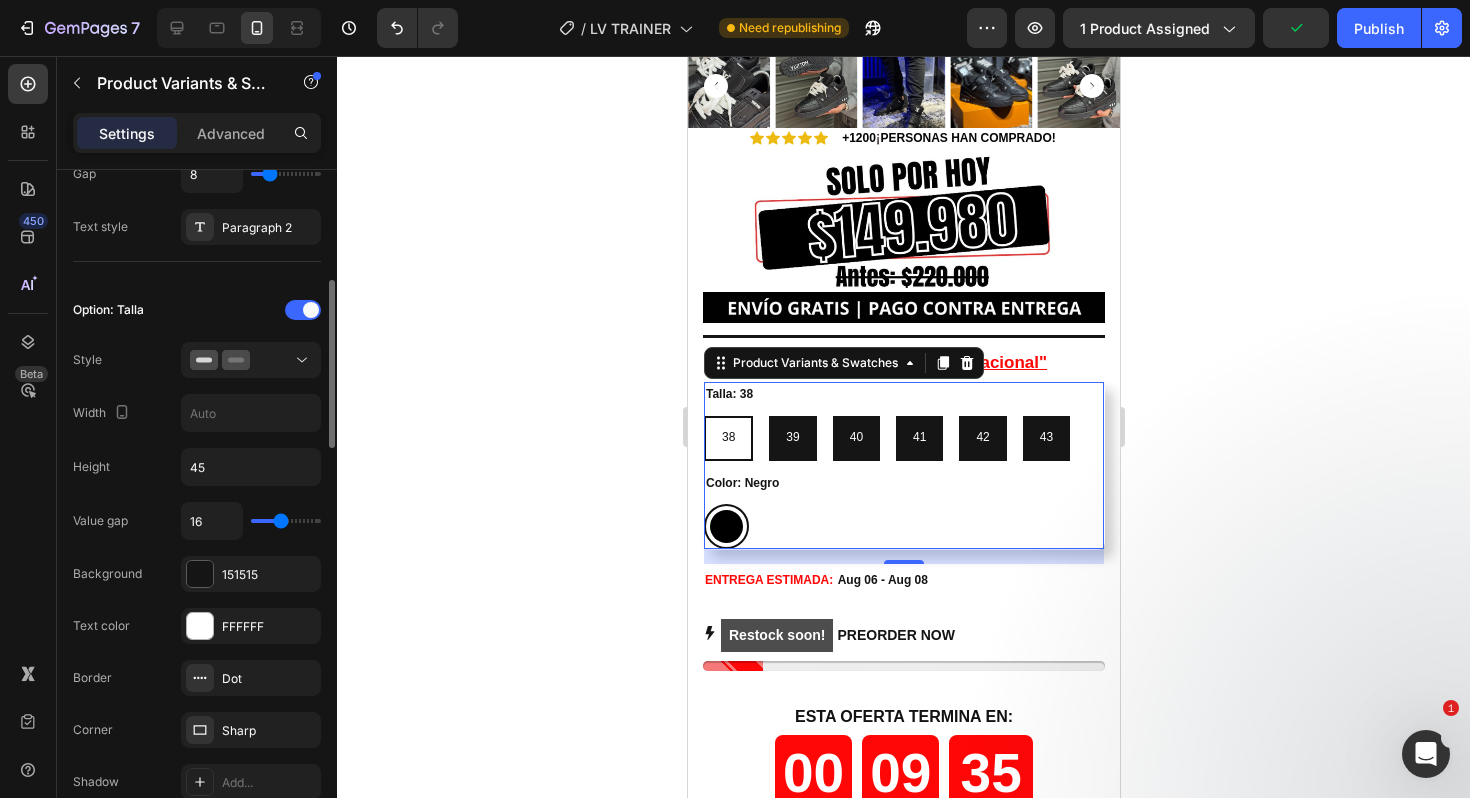 scroll, scrollTop: 440, scrollLeft: 0, axis: vertical 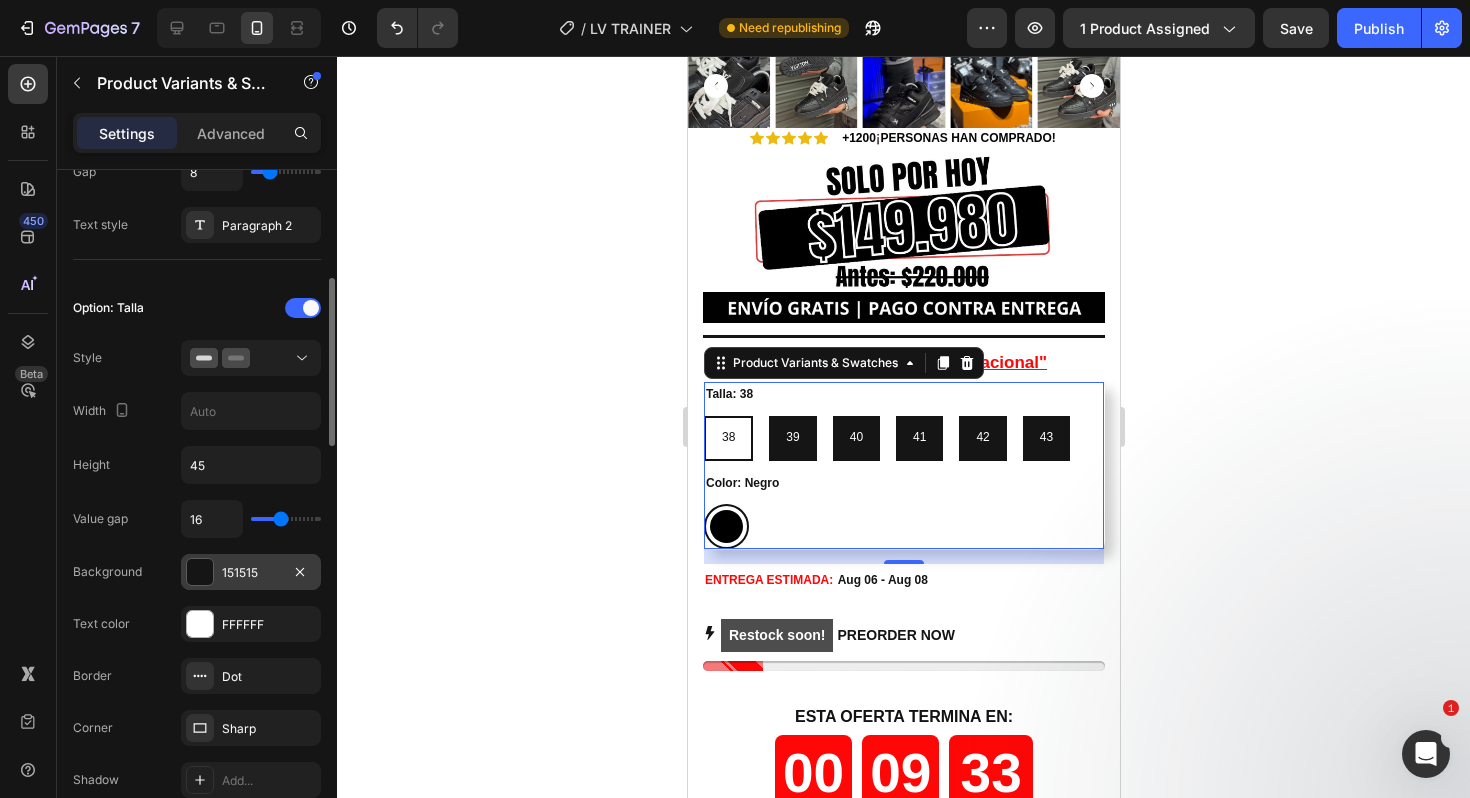 click on "151515" at bounding box center [251, 572] 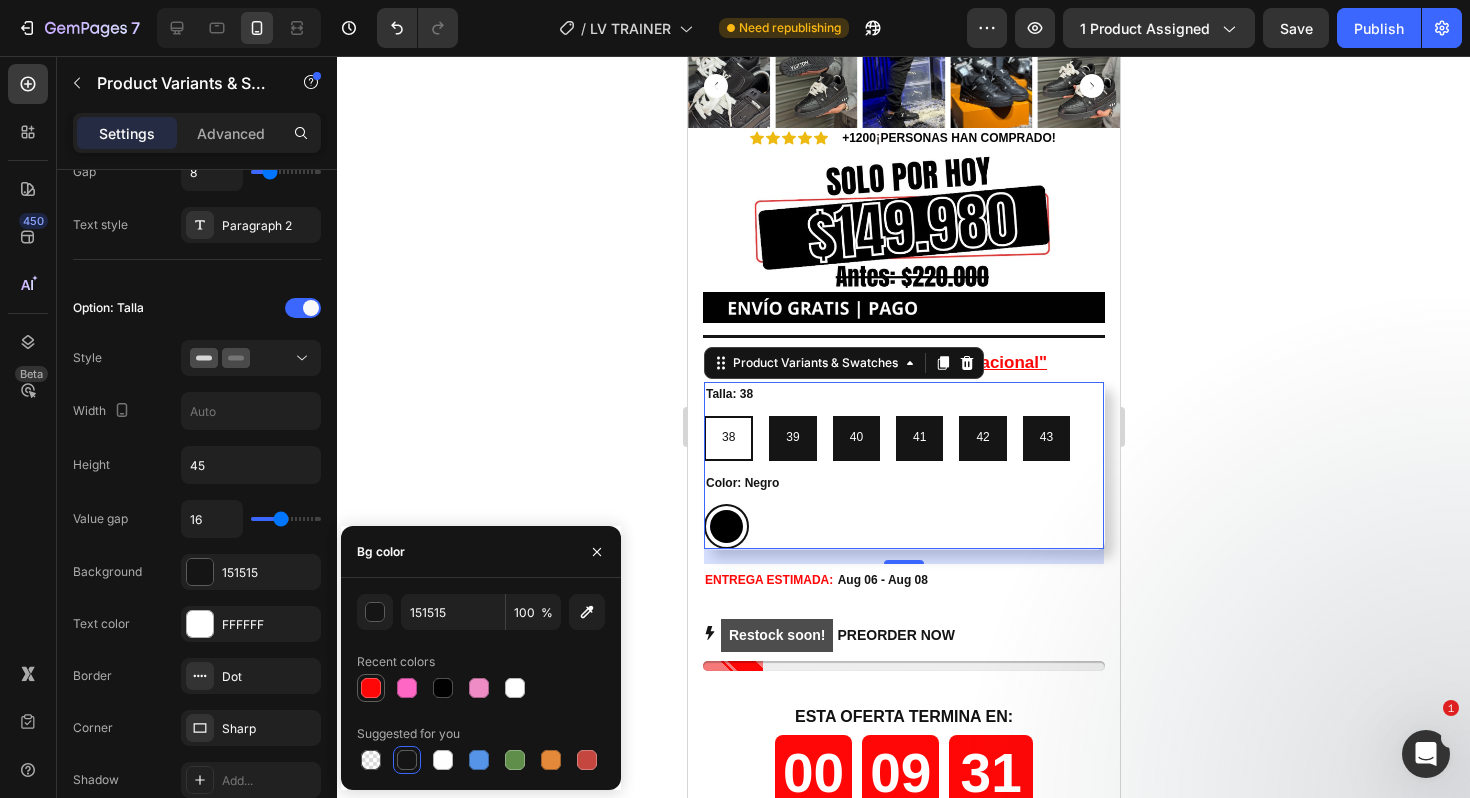 click at bounding box center (371, 688) 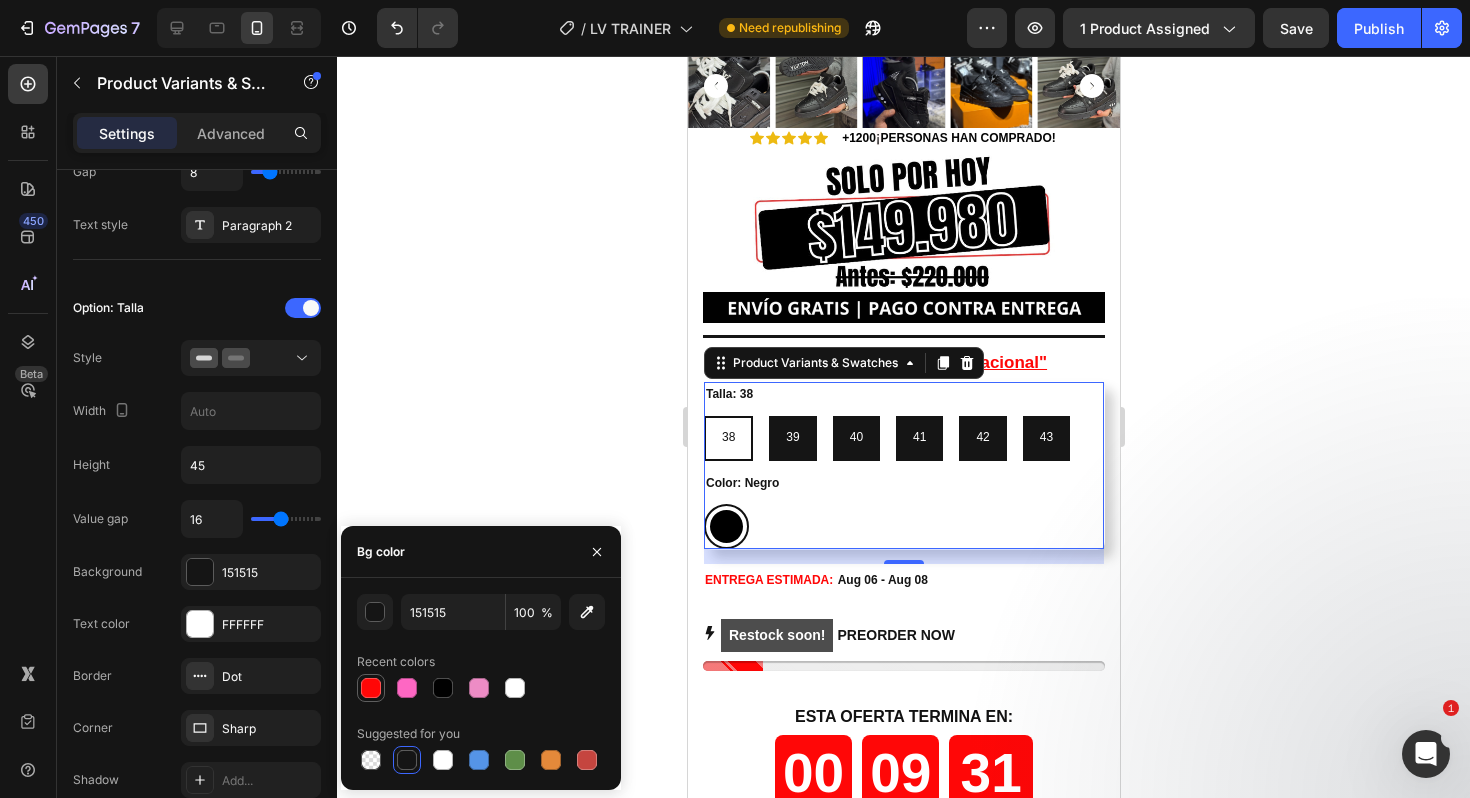 type on "FF0707" 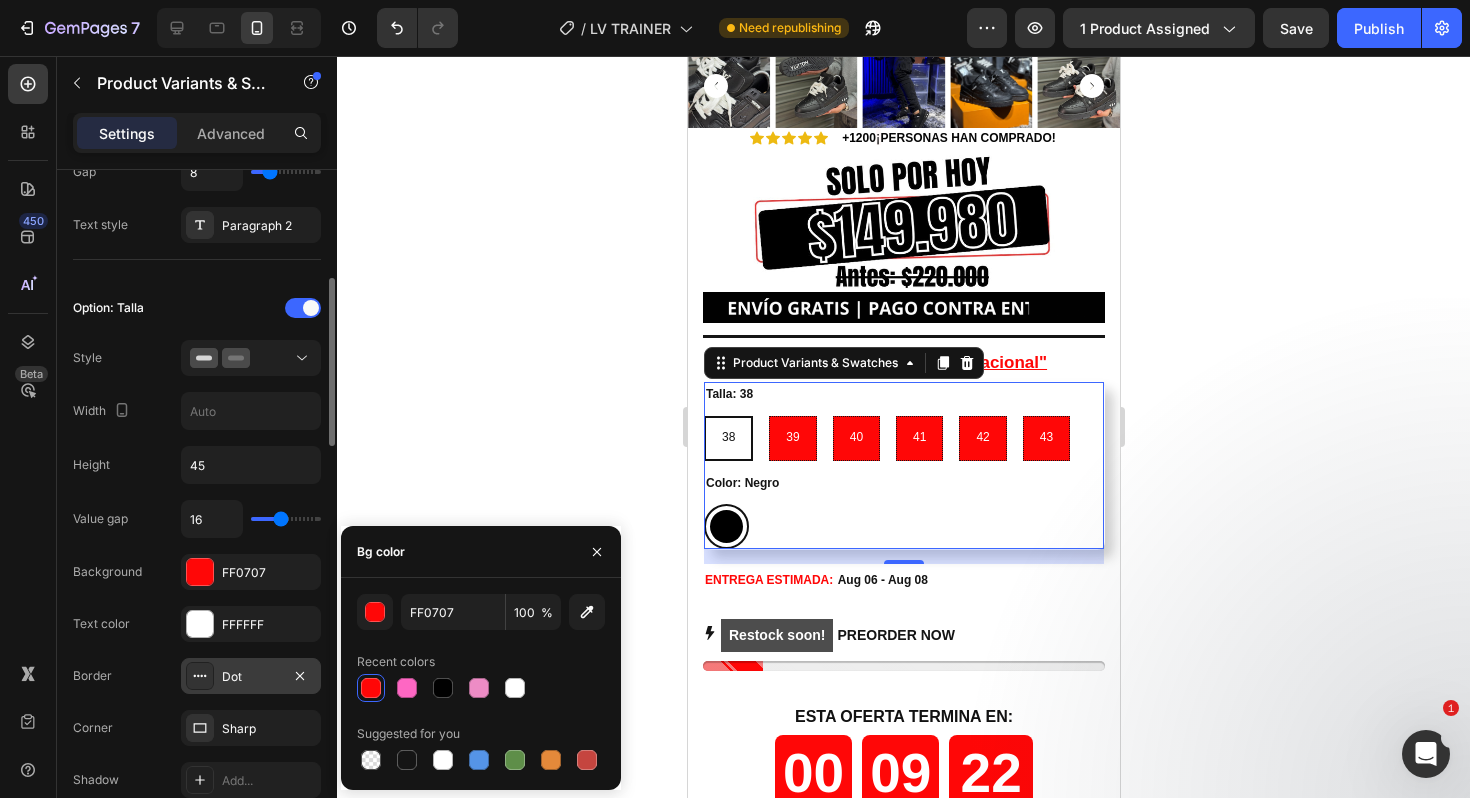 click at bounding box center [200, 676] 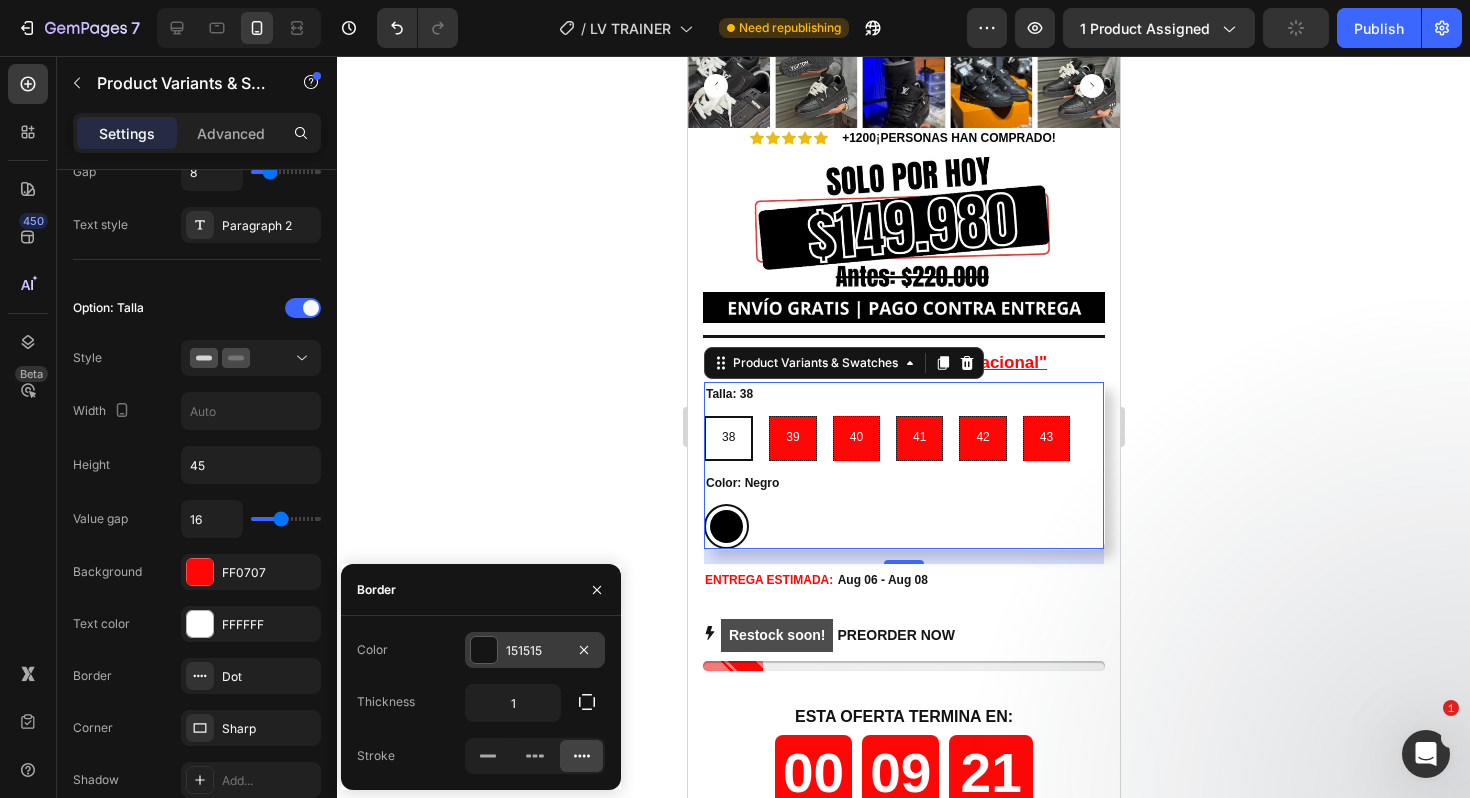 click at bounding box center (484, 650) 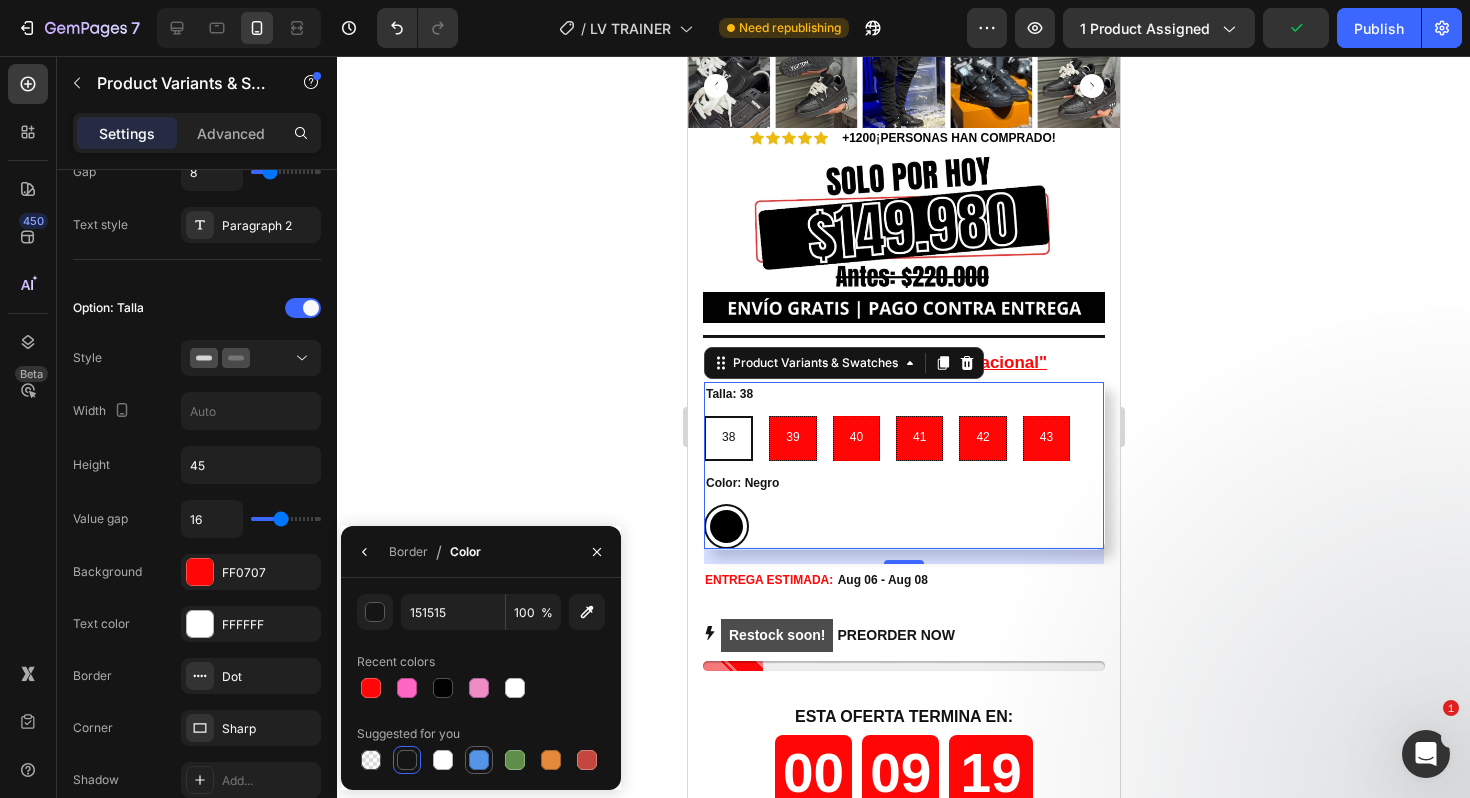 click at bounding box center (479, 760) 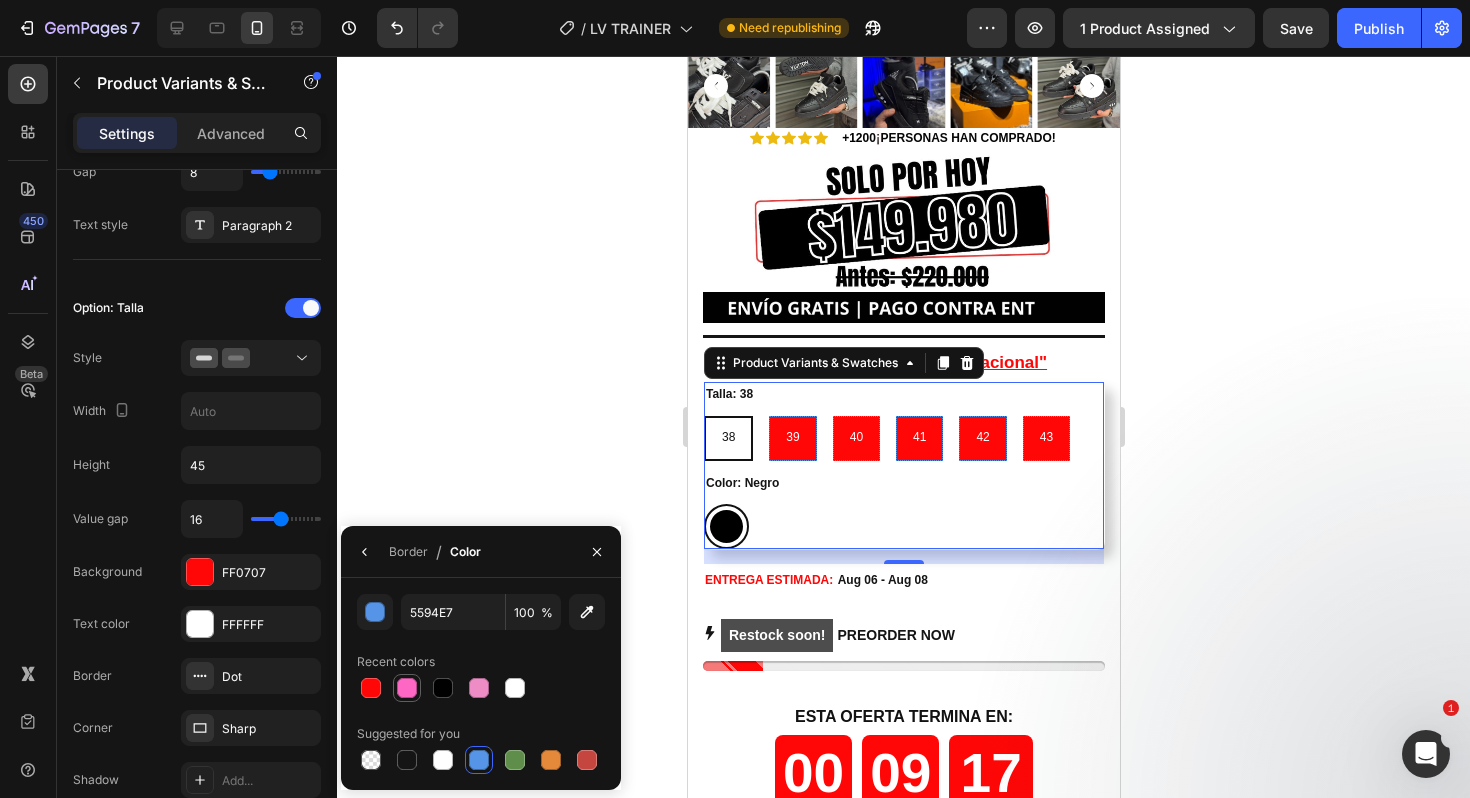 click at bounding box center [407, 688] 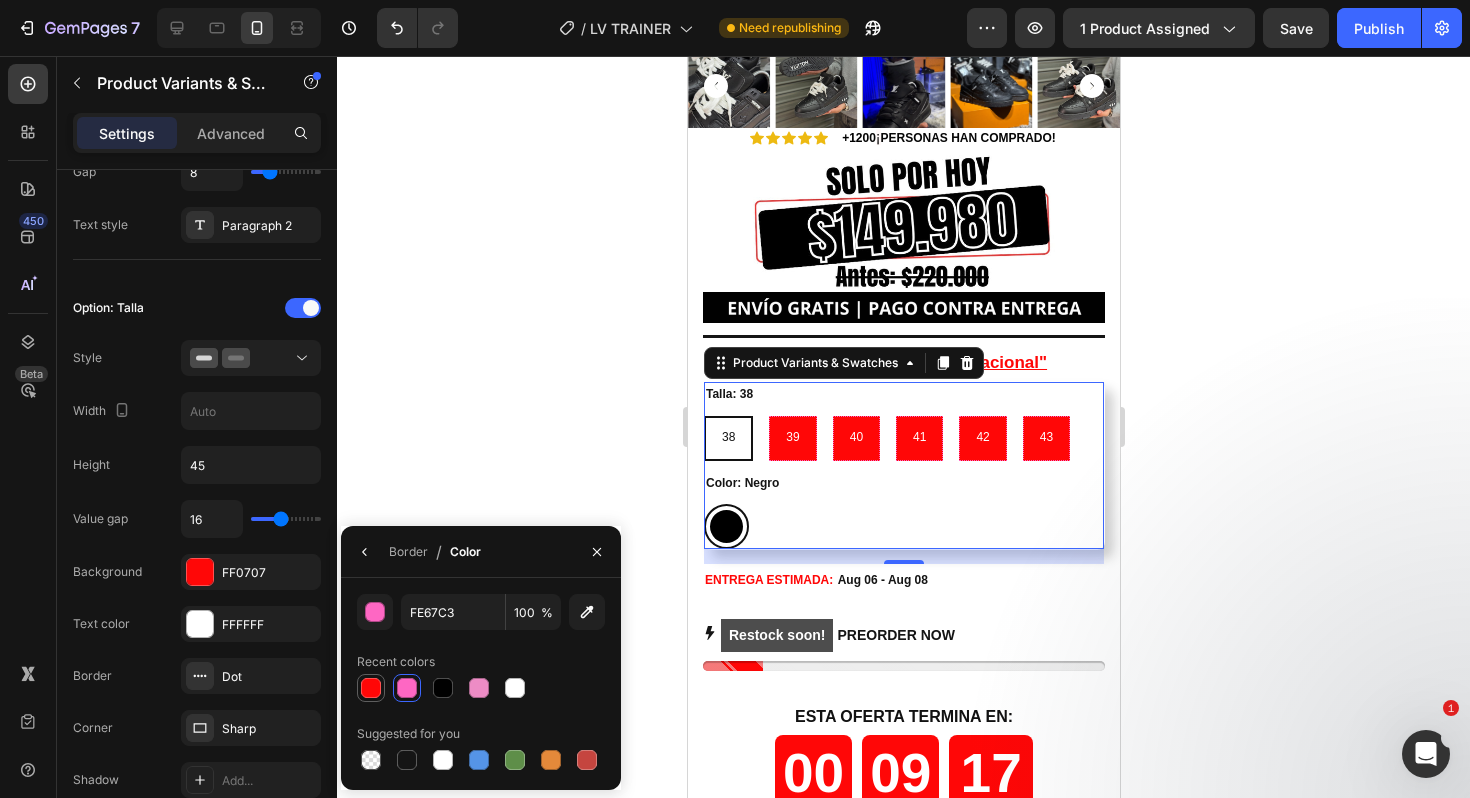click at bounding box center (371, 688) 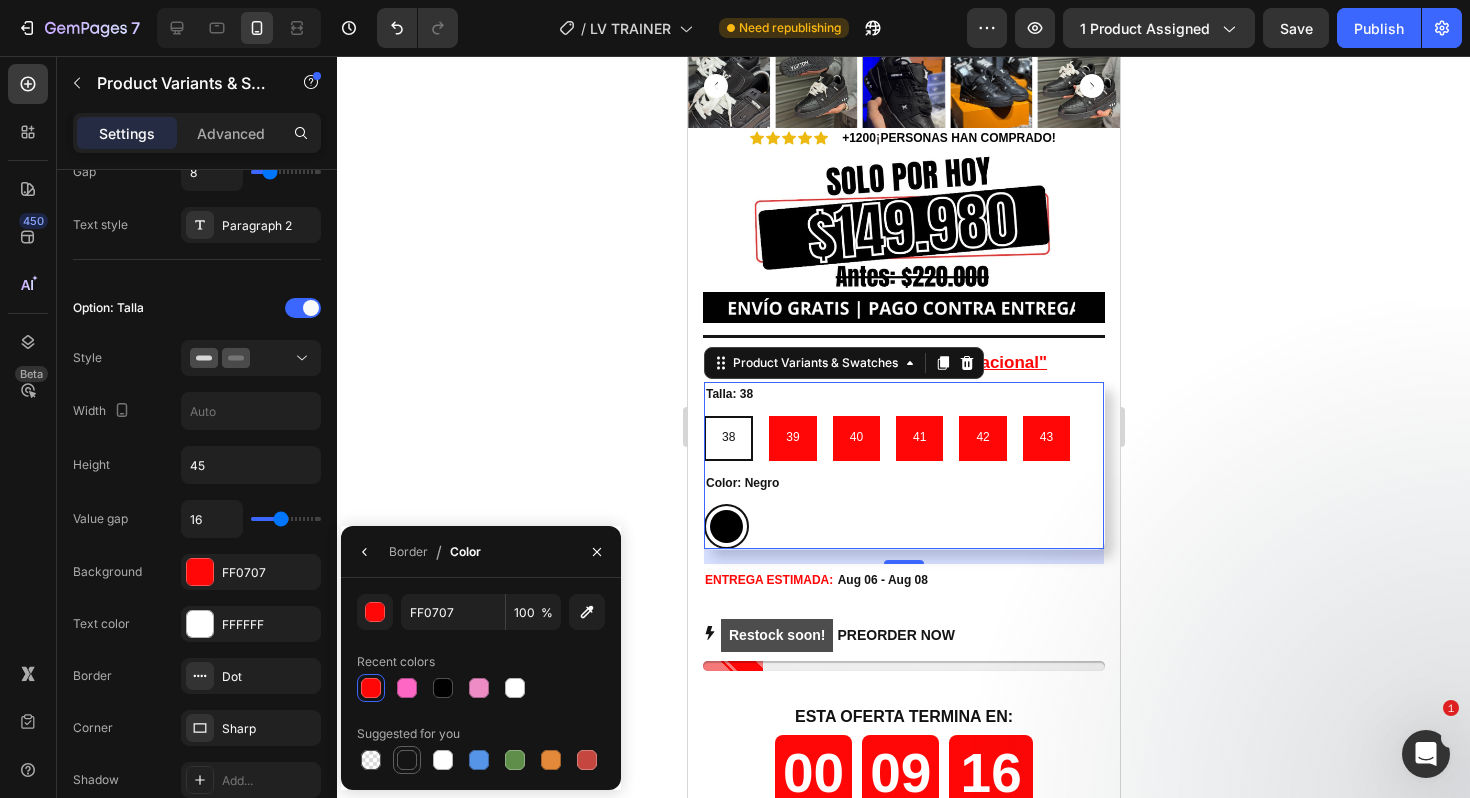 click at bounding box center (407, 760) 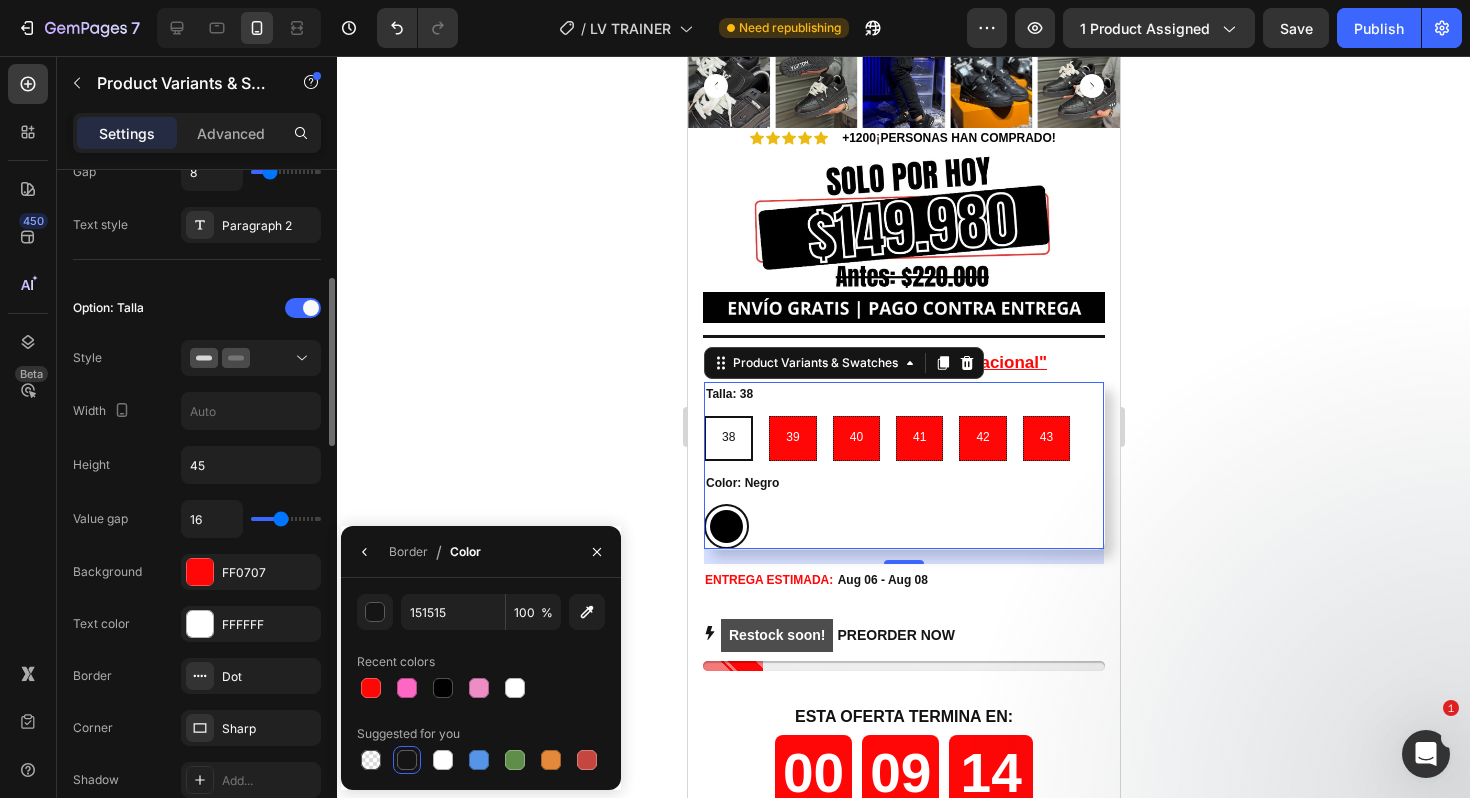 click on "Value gap 16 Background FF0707 Text color FFFFFF Border Dot Corner Sharp Shadow Add... Hover Styled Active Styled Show less" 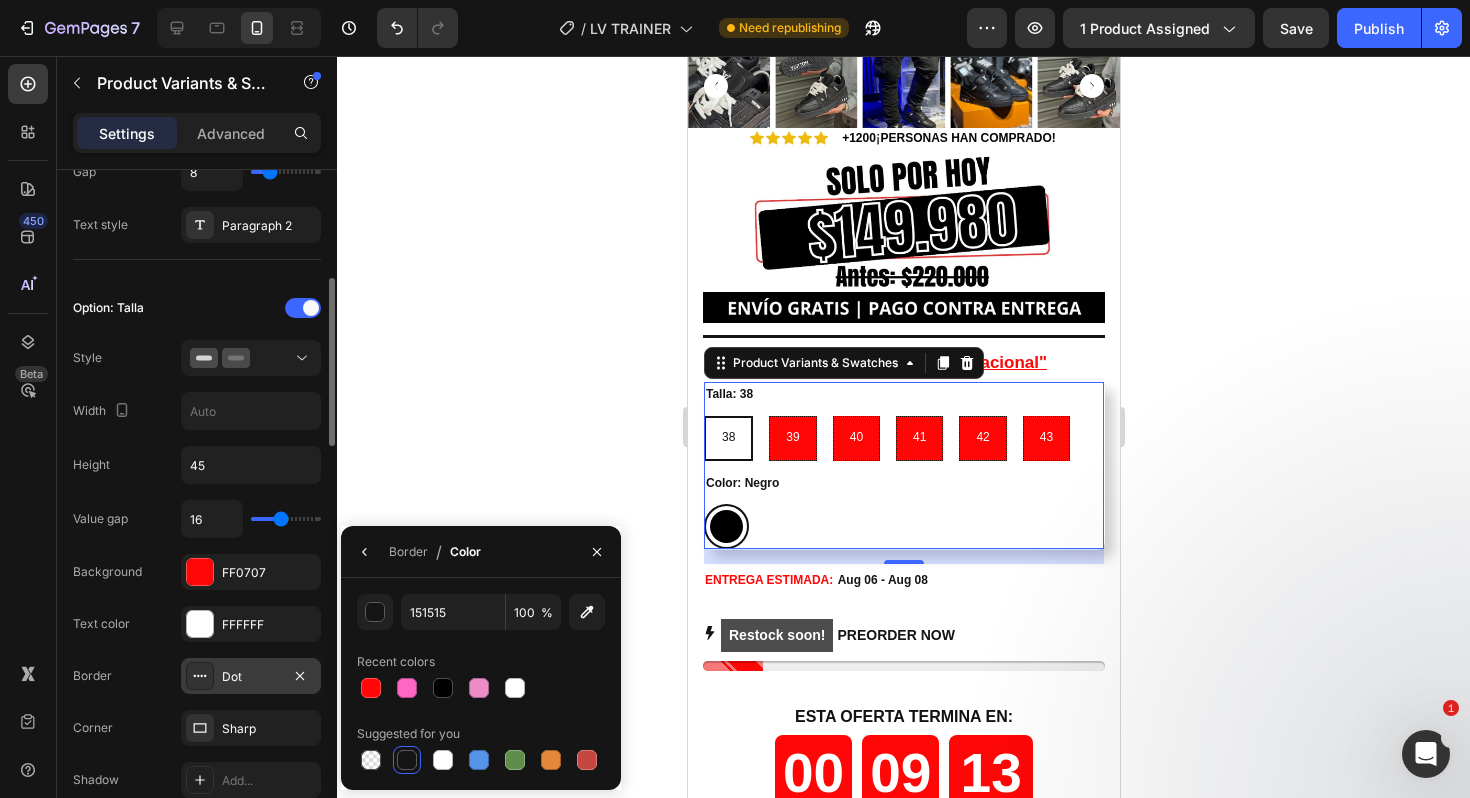 click on "Dot" at bounding box center [251, 677] 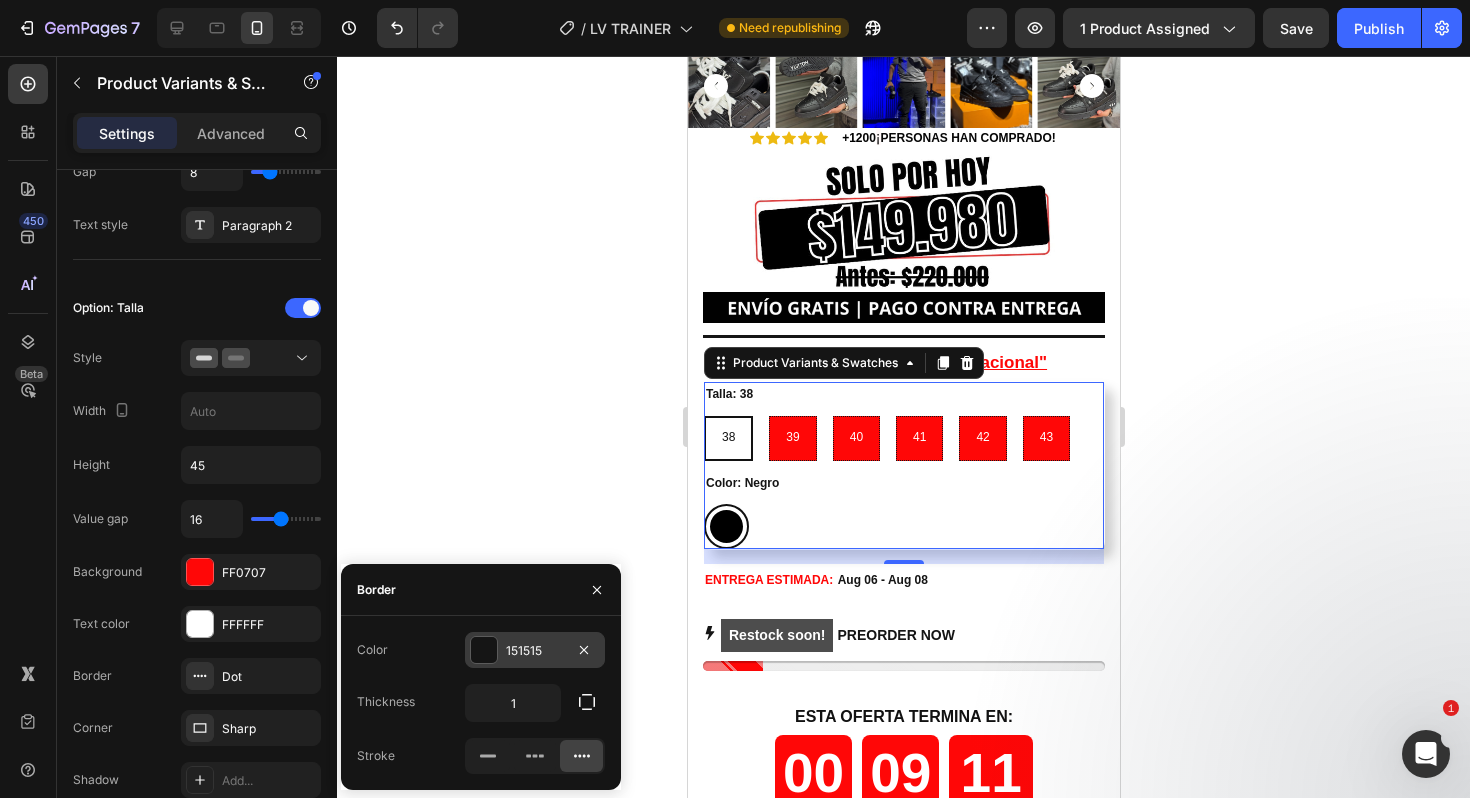 click at bounding box center [484, 650] 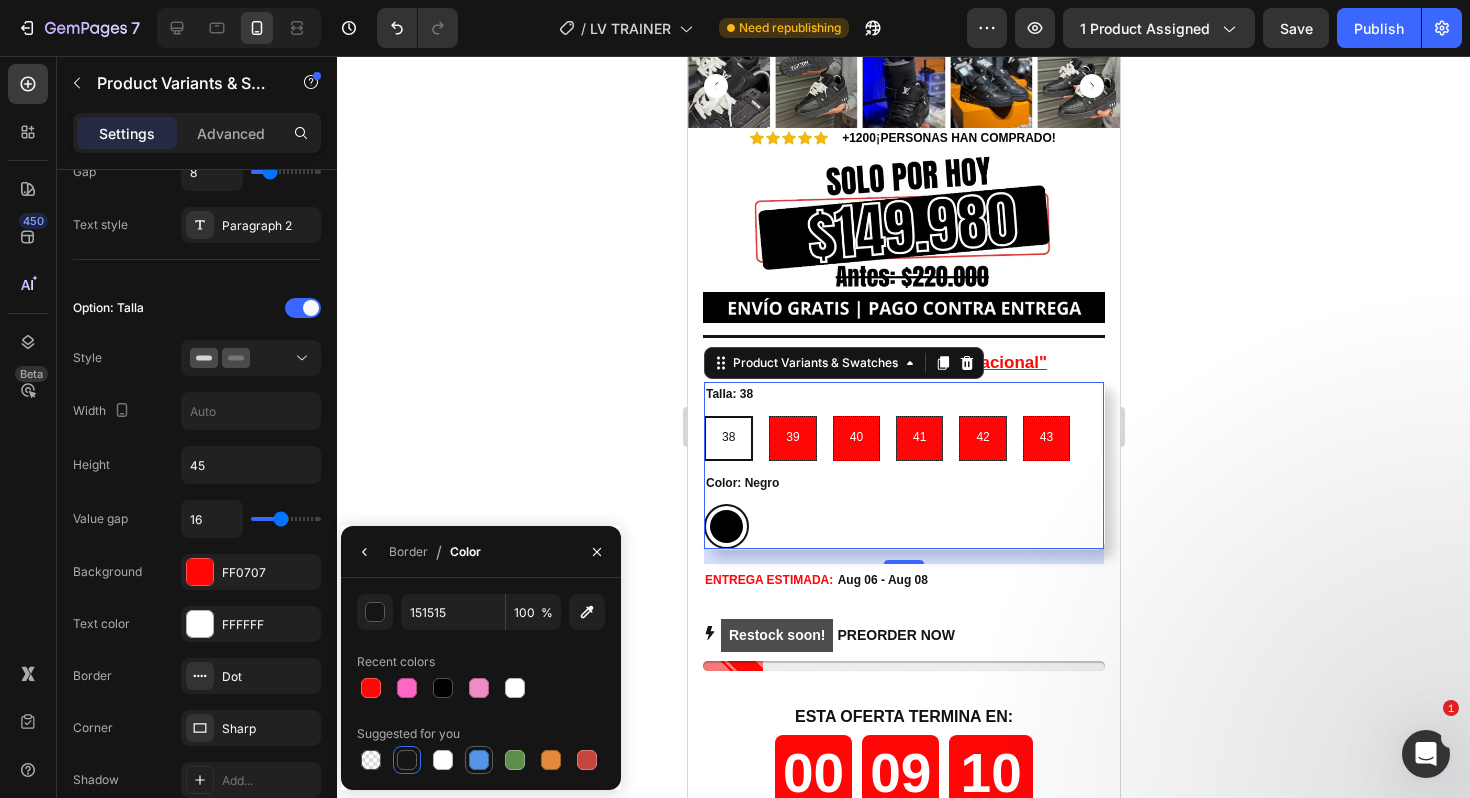 click at bounding box center [479, 760] 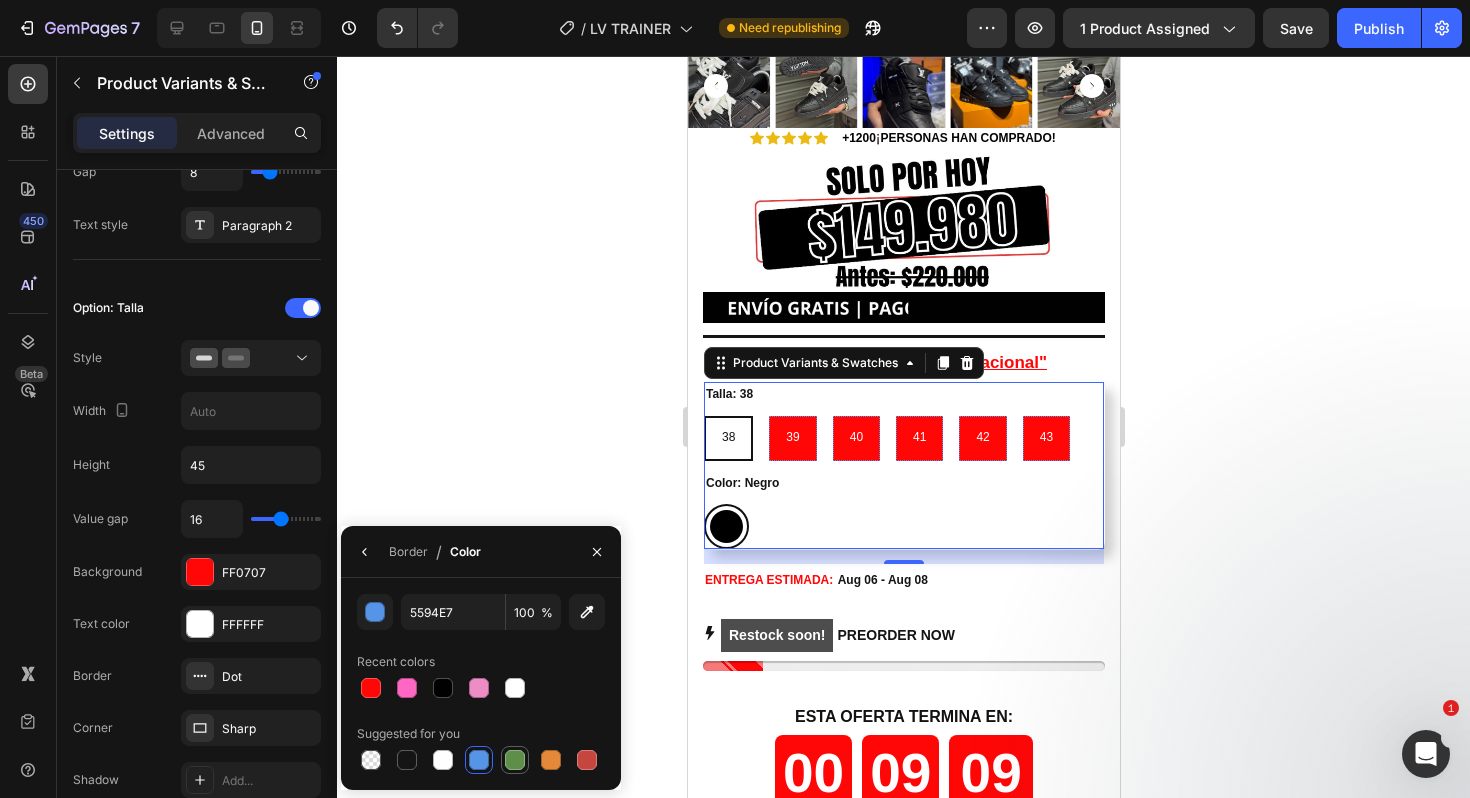 click at bounding box center [515, 760] 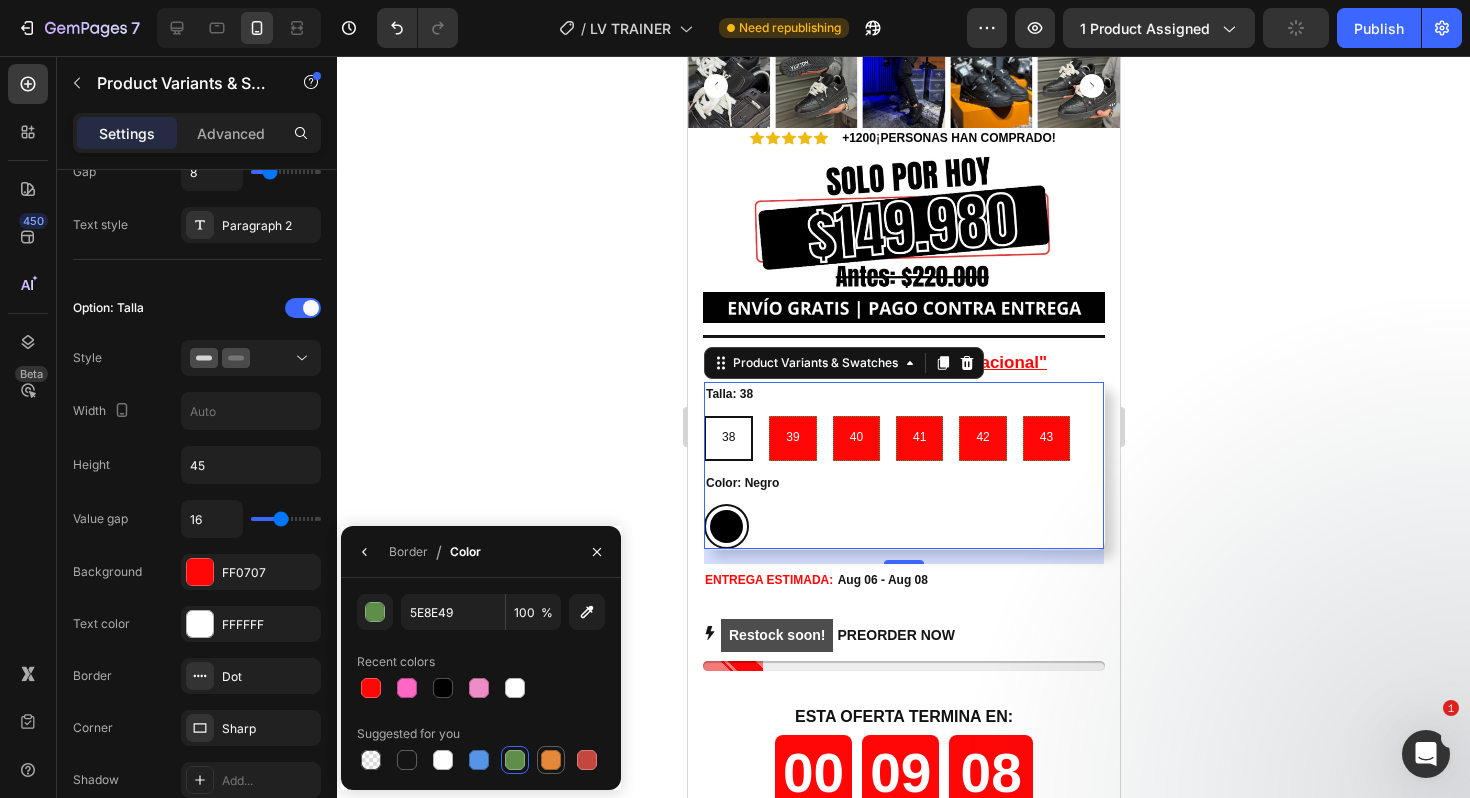 click at bounding box center [551, 760] 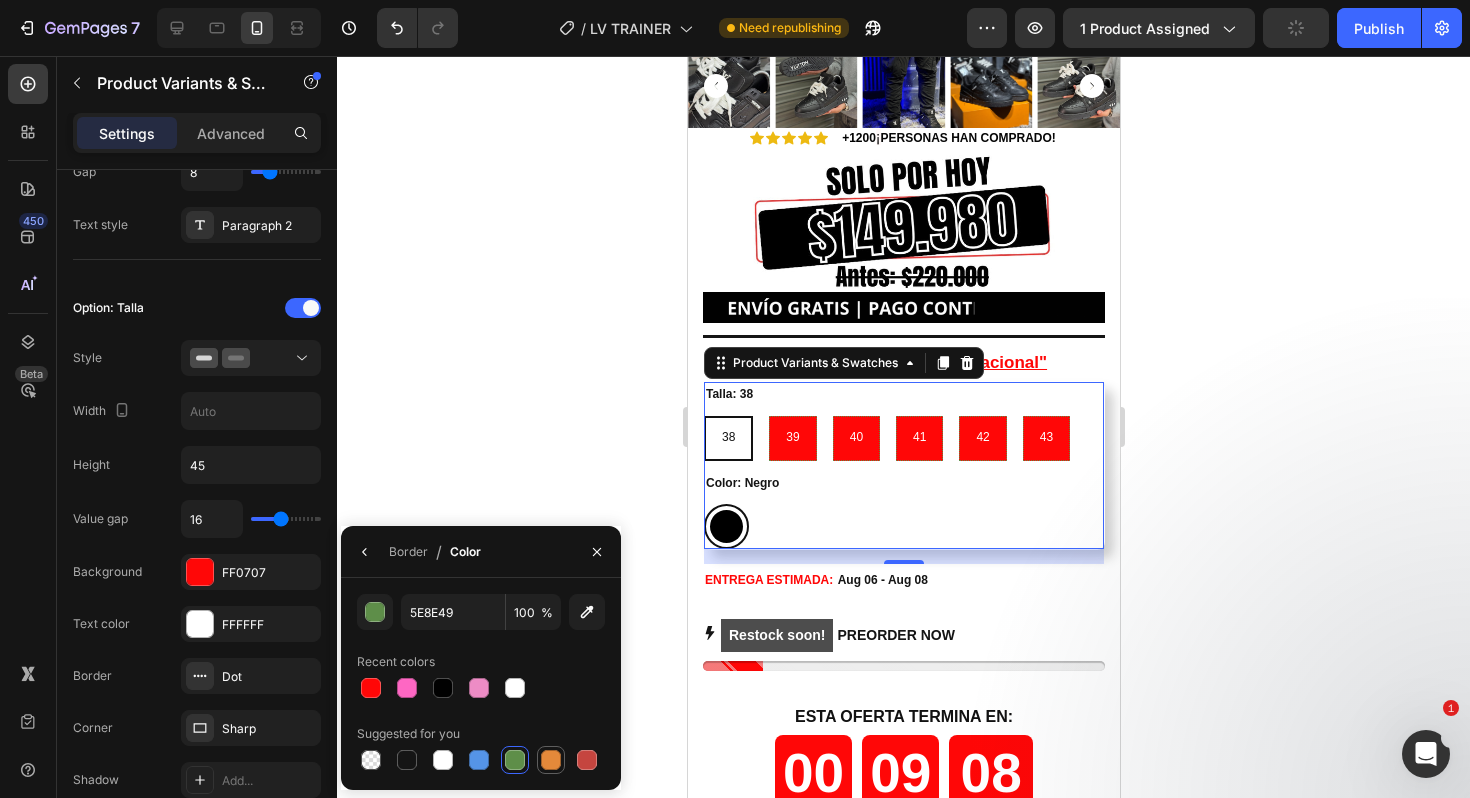 type on "E4893A" 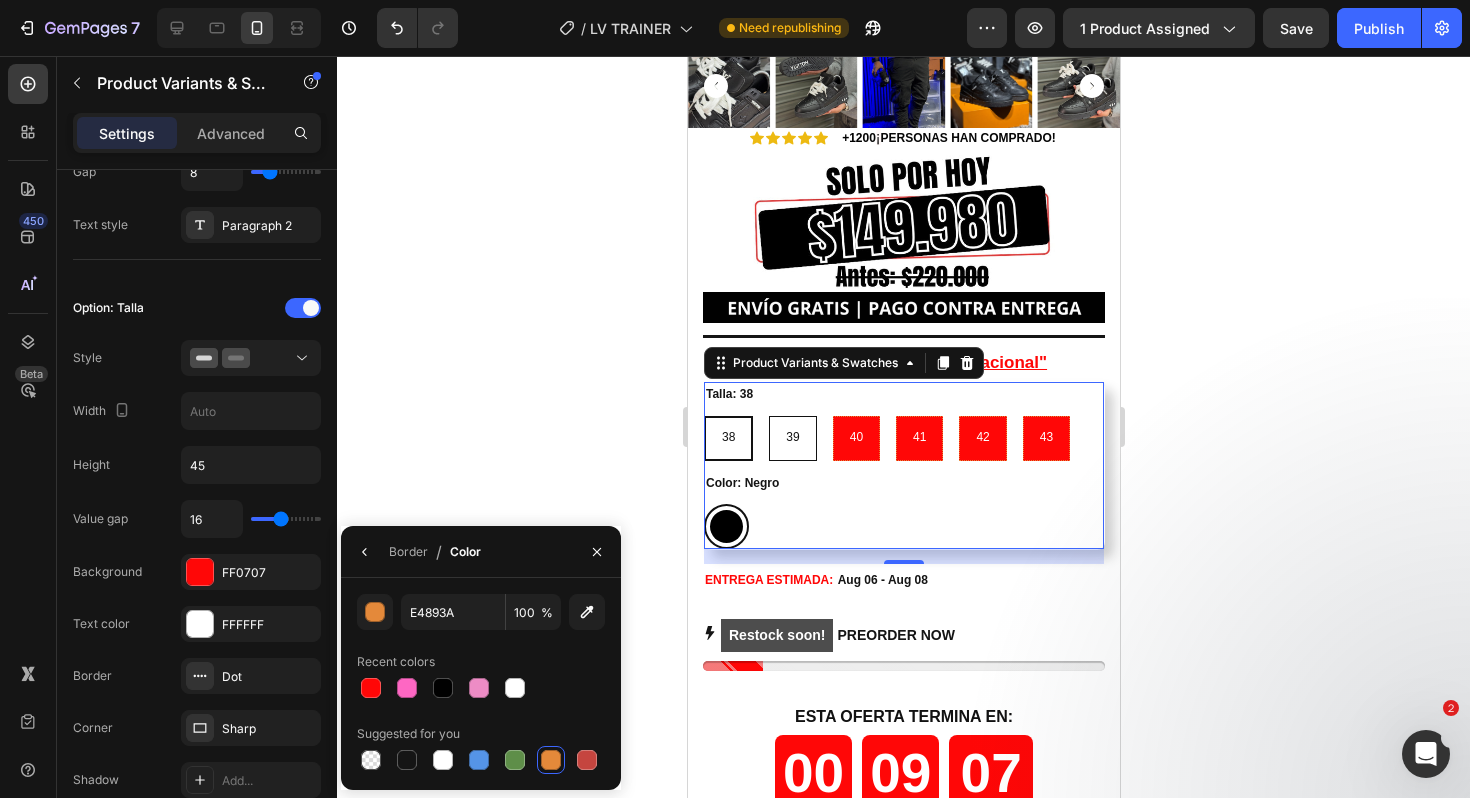 click on "39" at bounding box center [791, 437] 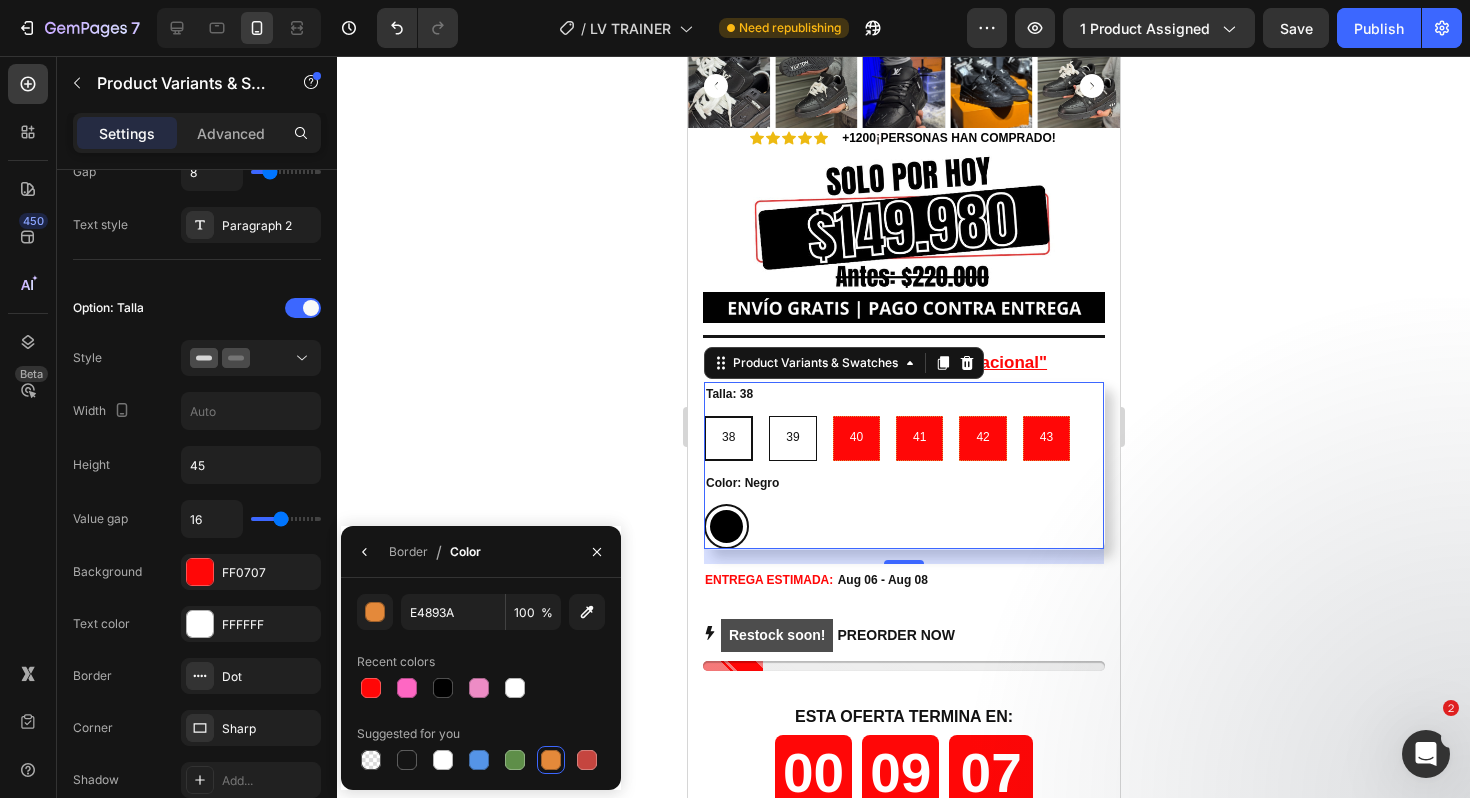 click on "39 39 39" at bounding box center [767, 415] 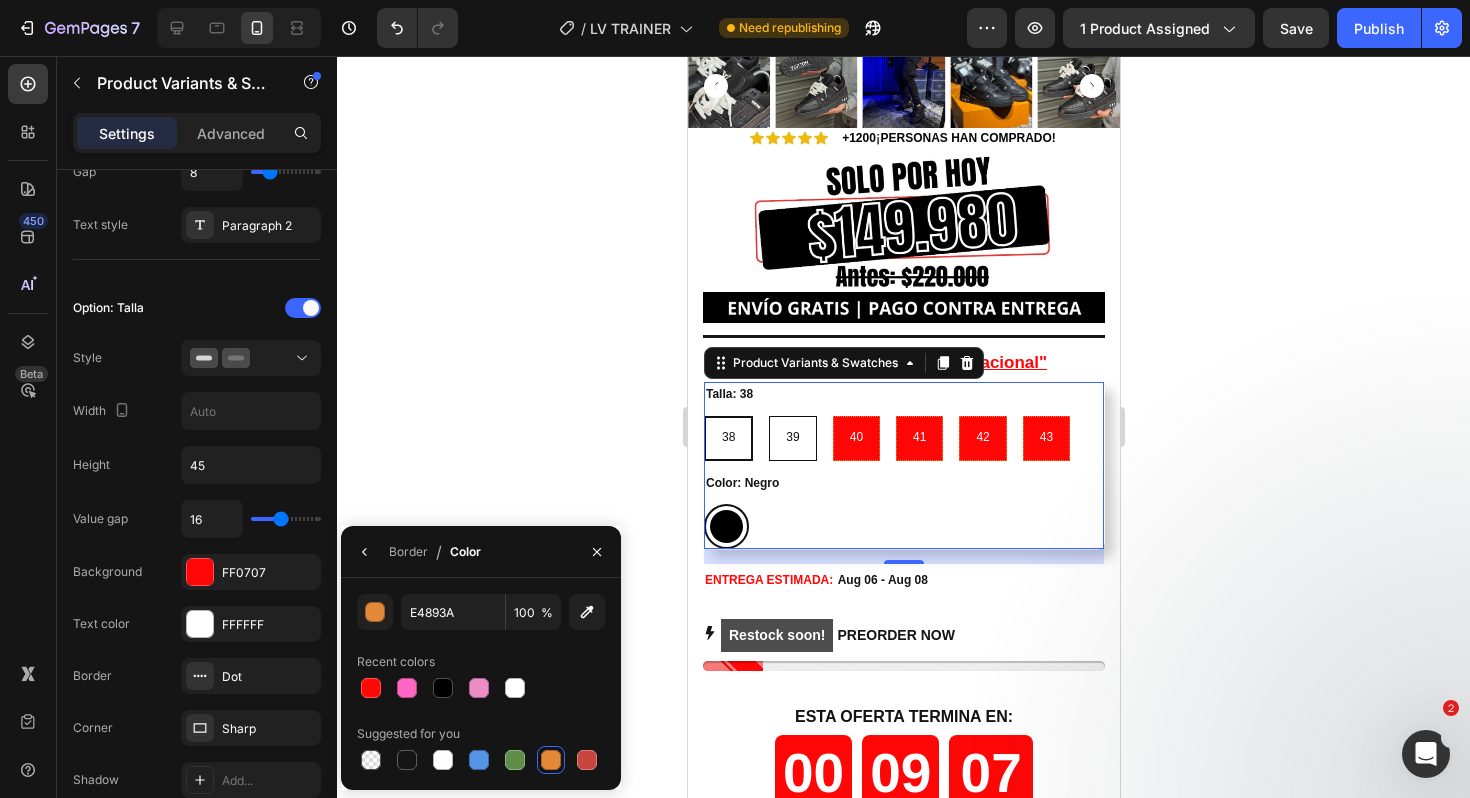 radio on "false" 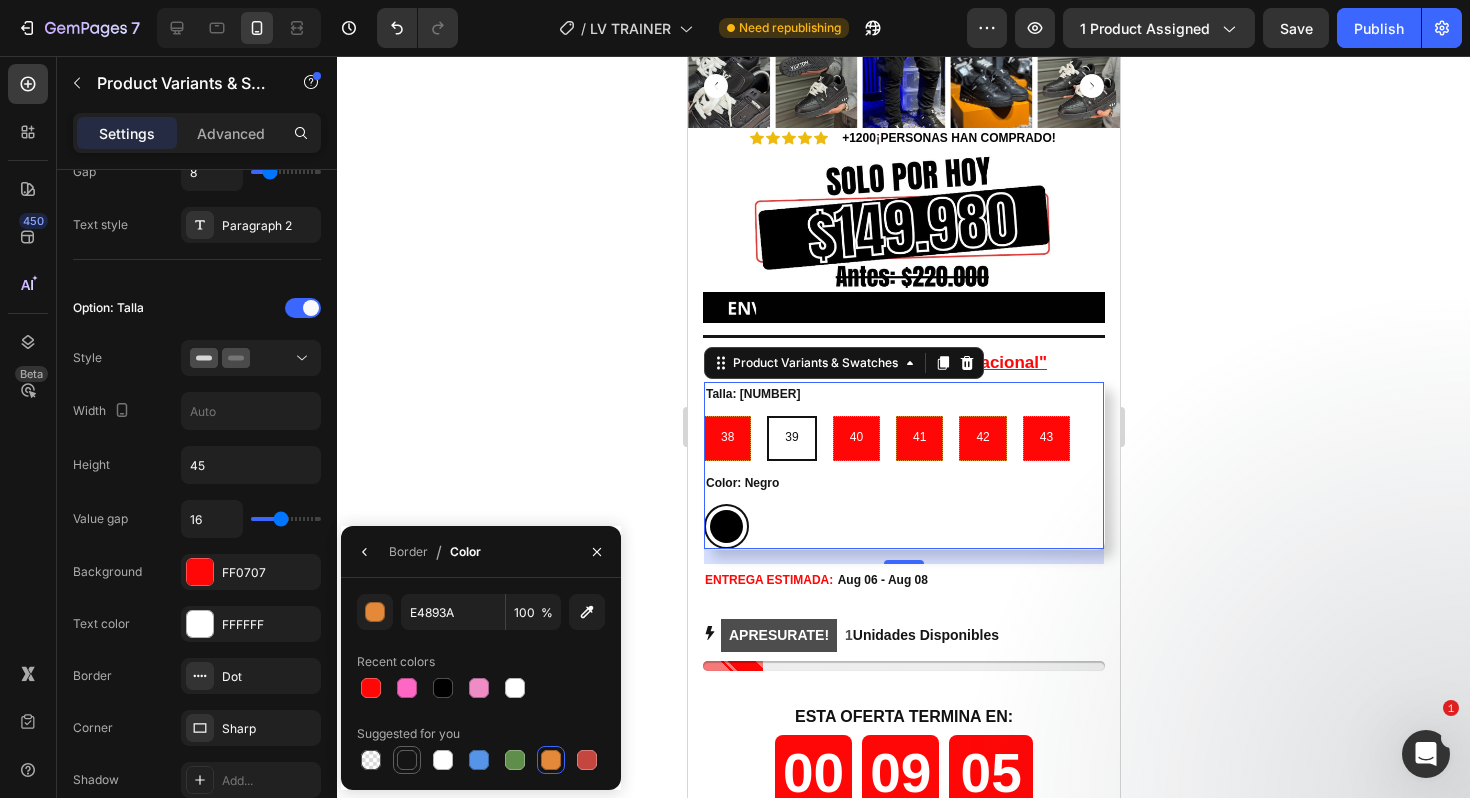 click at bounding box center [407, 760] 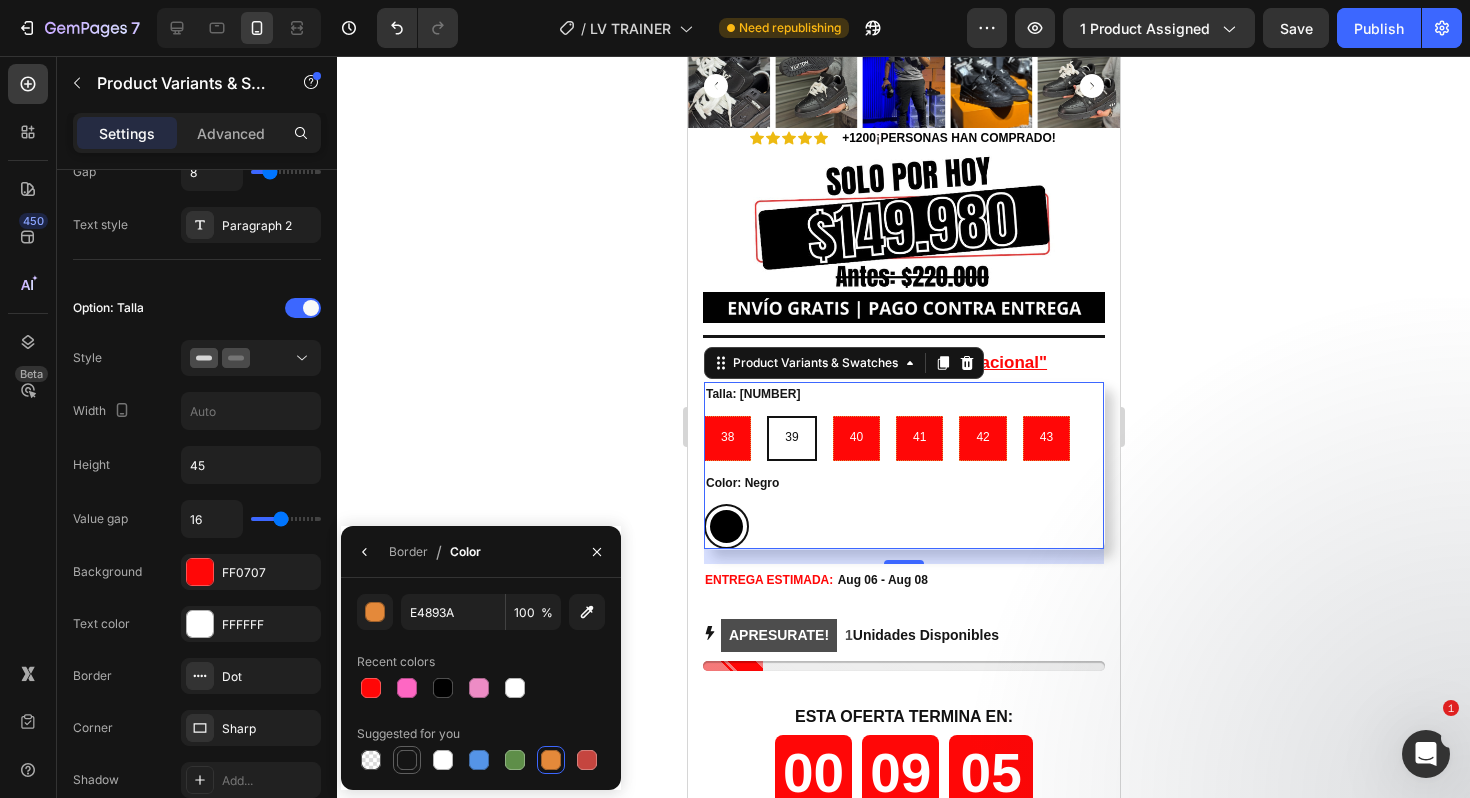 type on "151515" 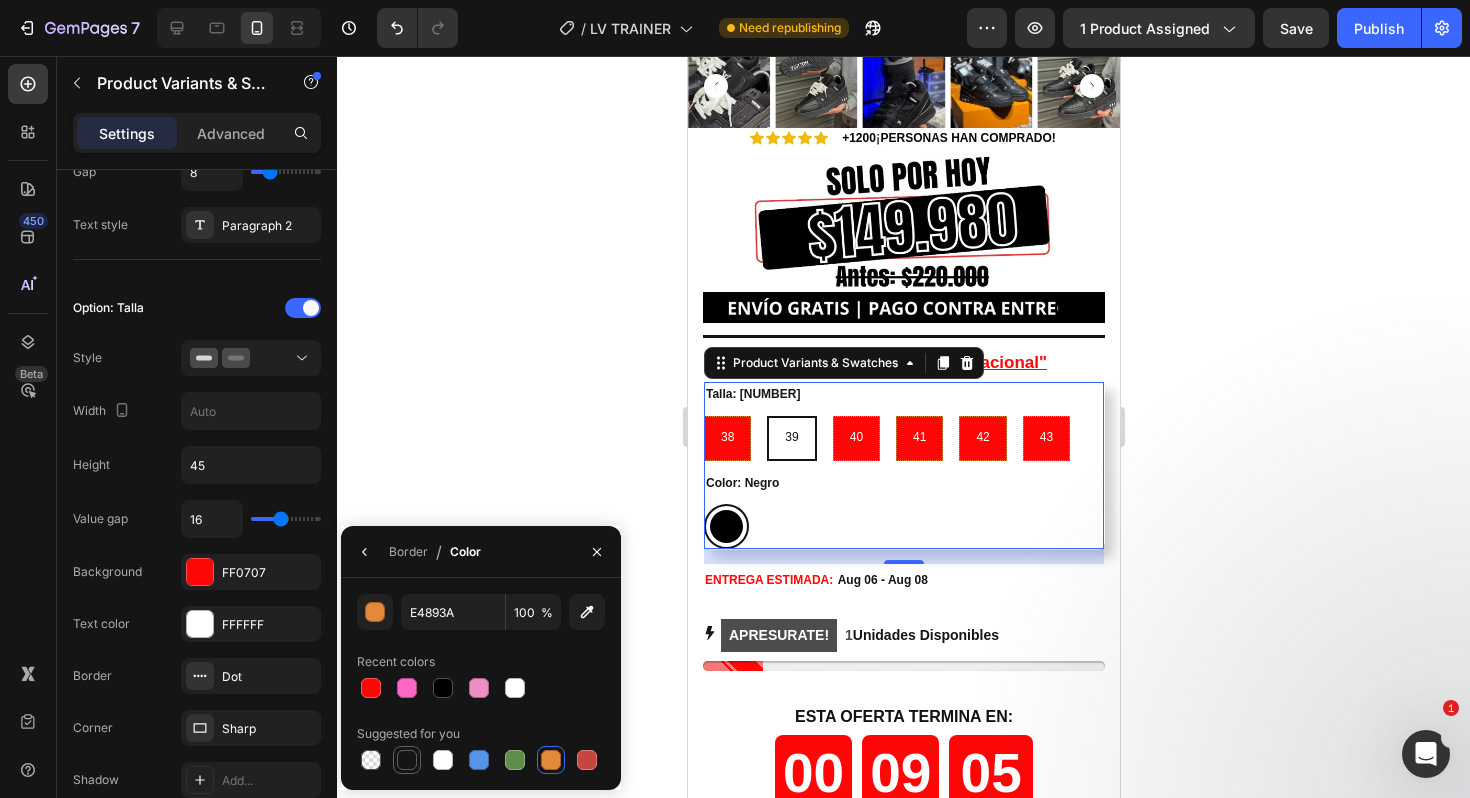 radio on "true" 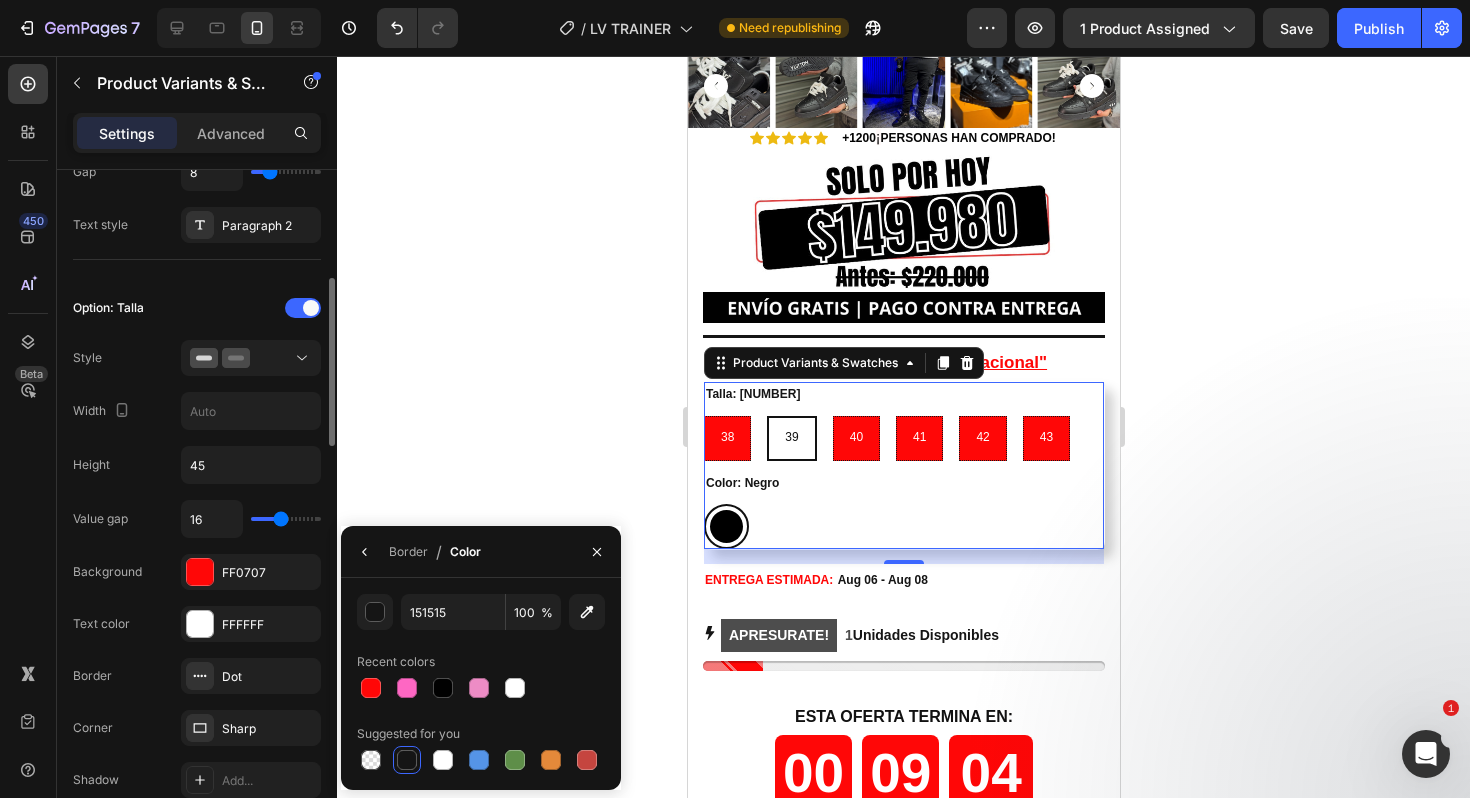 click on "Value gap 16 Background FF0707 Text color FFFFFF Border Dot Corner Sharp Shadow Add... Hover Styled Active Styled Show less" 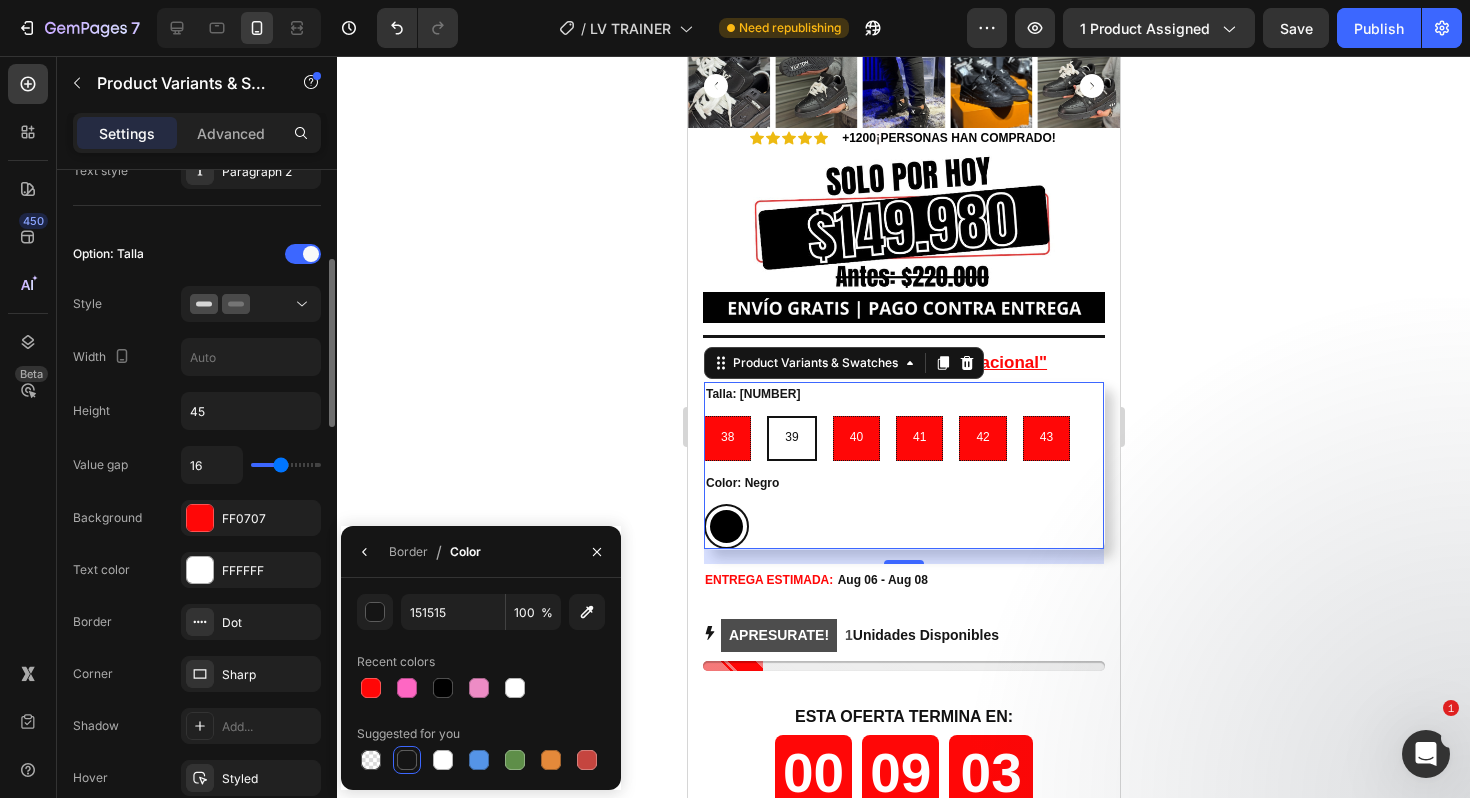 scroll, scrollTop: 502, scrollLeft: 0, axis: vertical 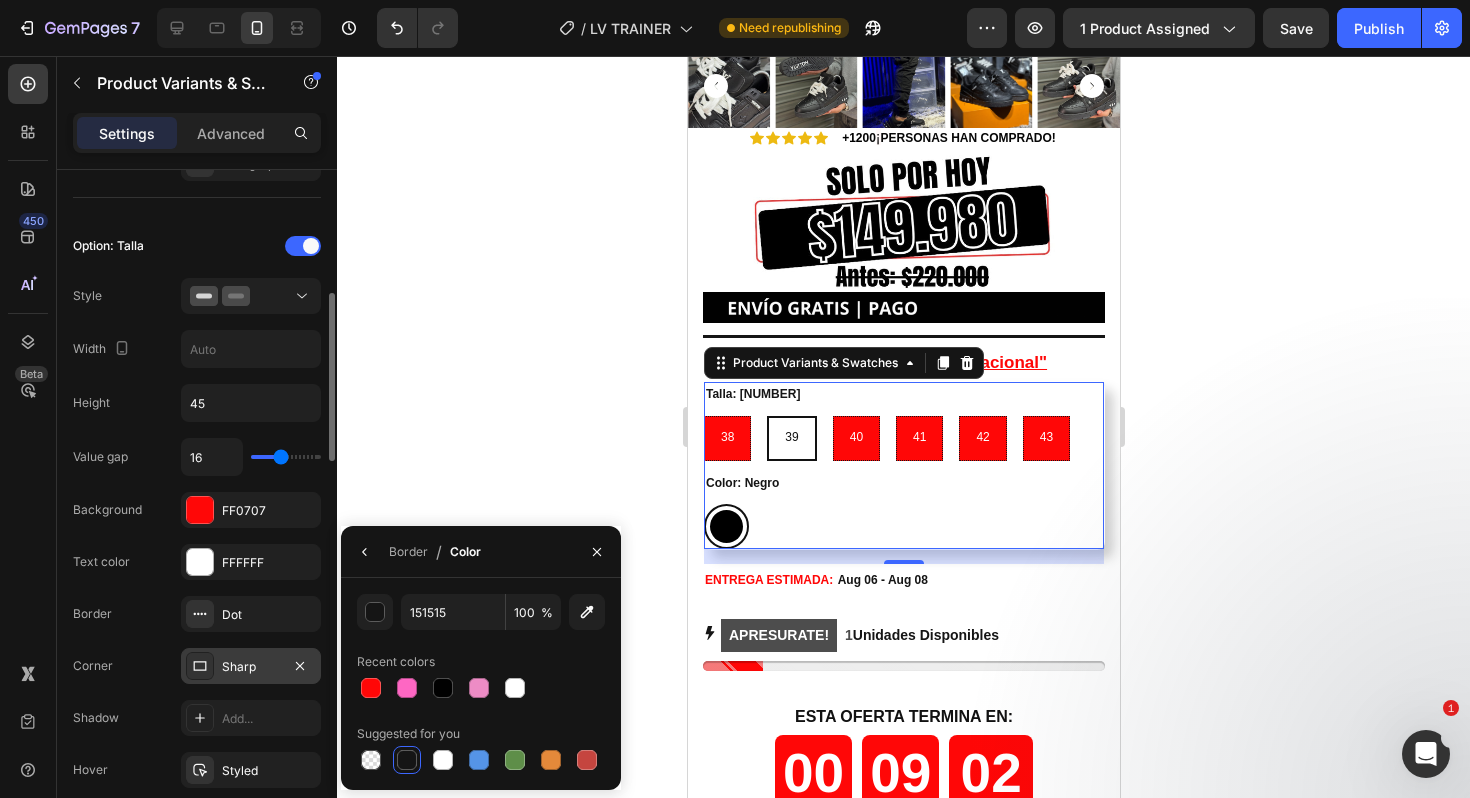 click on "Sharp" at bounding box center [251, 666] 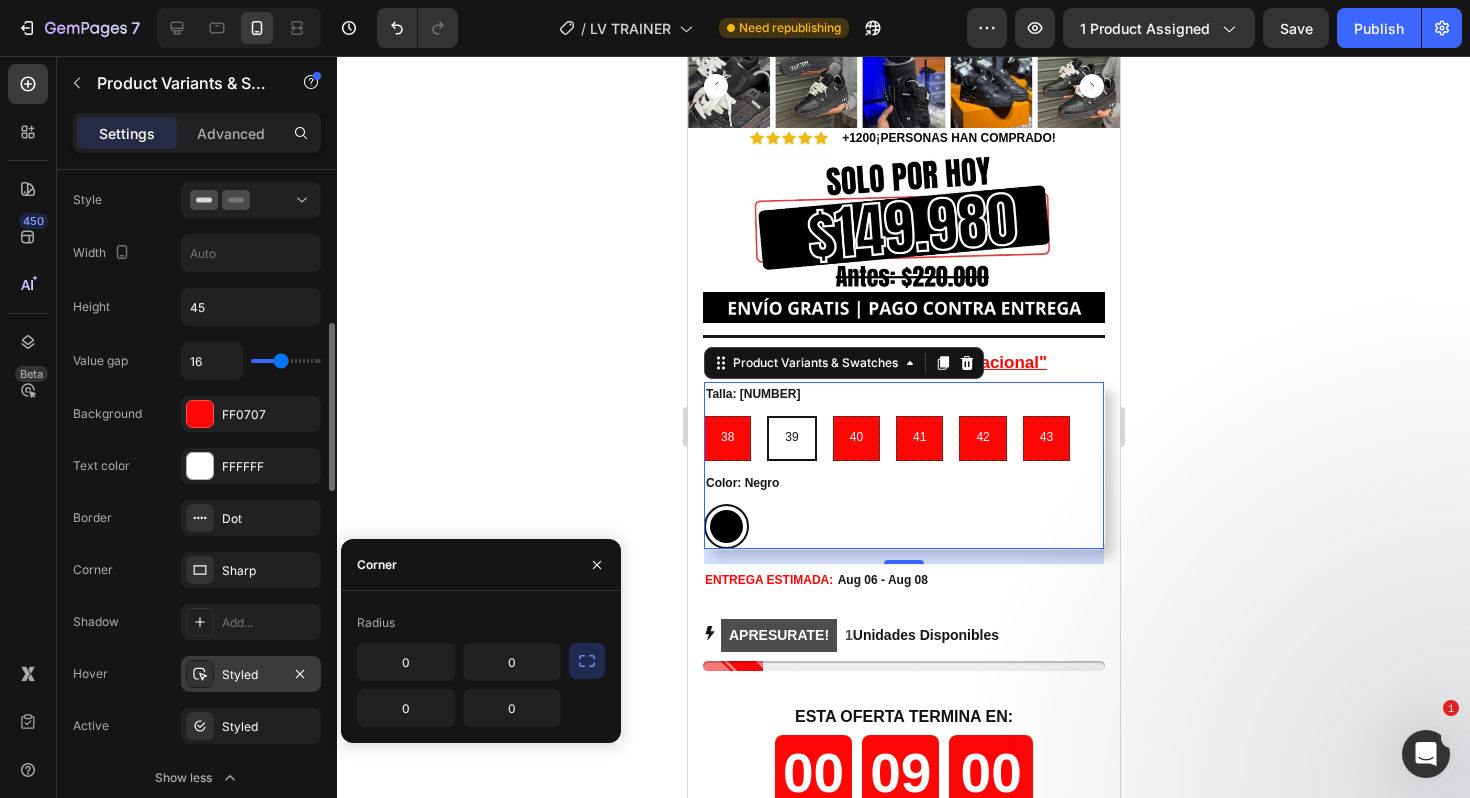 scroll, scrollTop: 603, scrollLeft: 0, axis: vertical 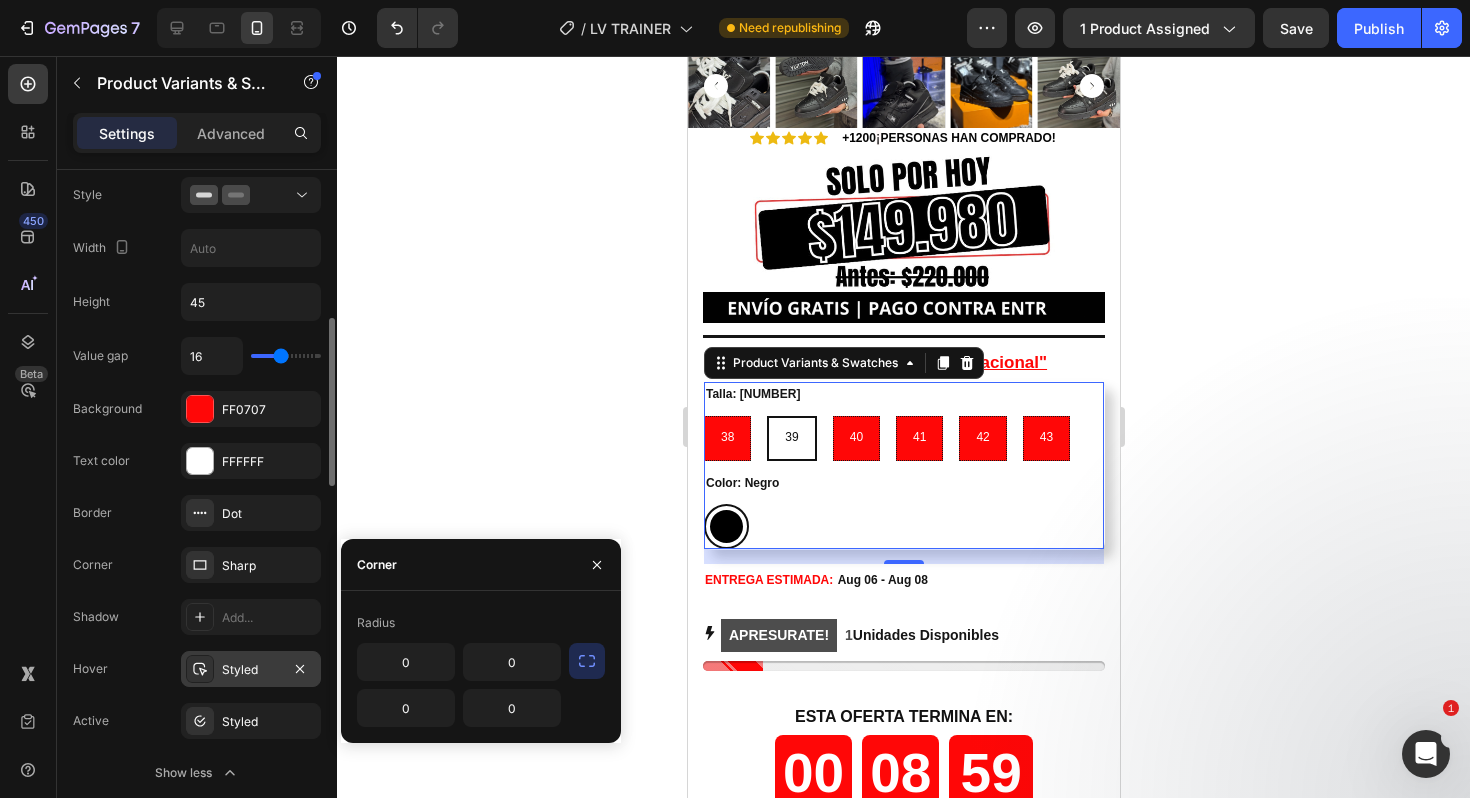 click on "Styled" at bounding box center [251, 670] 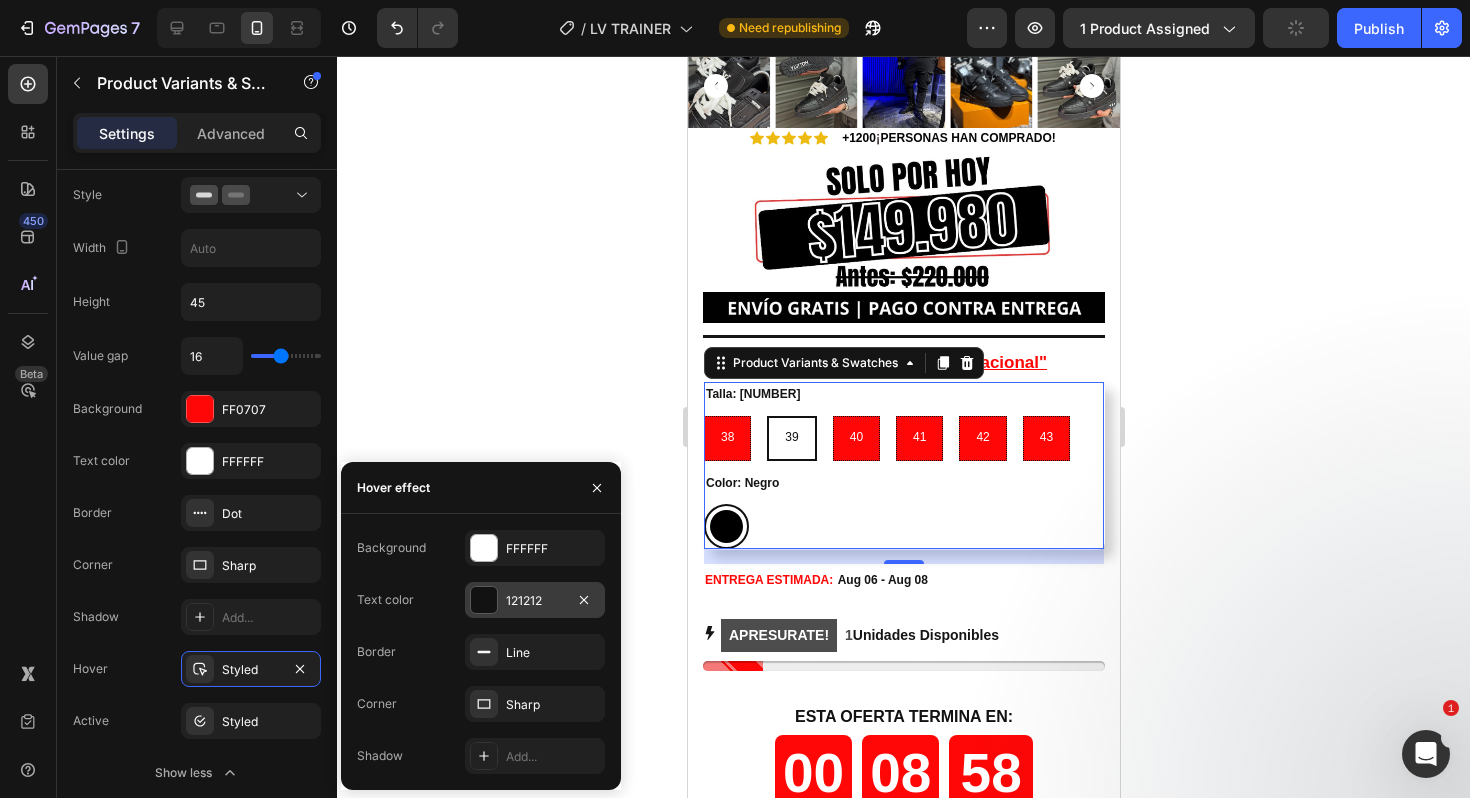 click at bounding box center (484, 600) 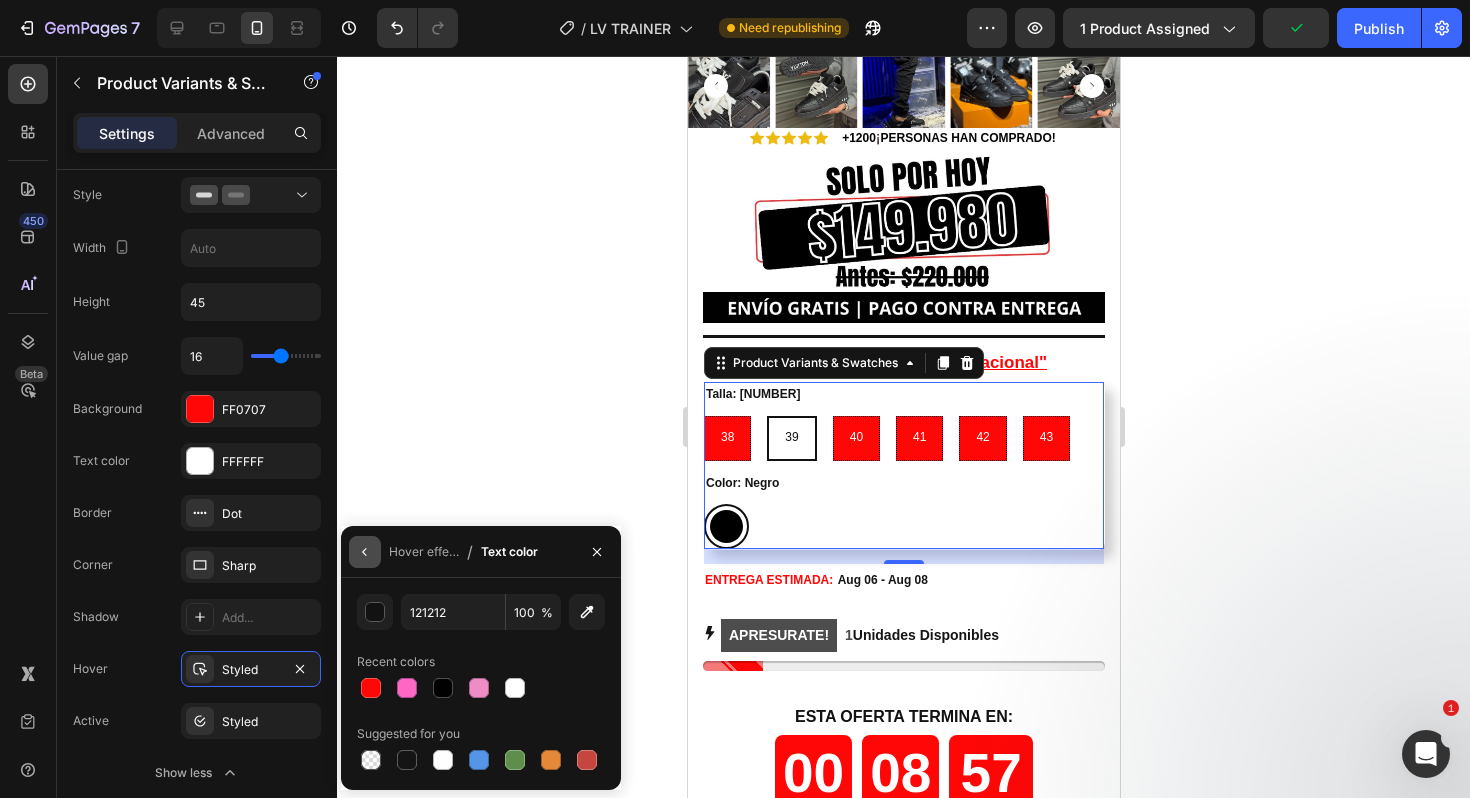 click 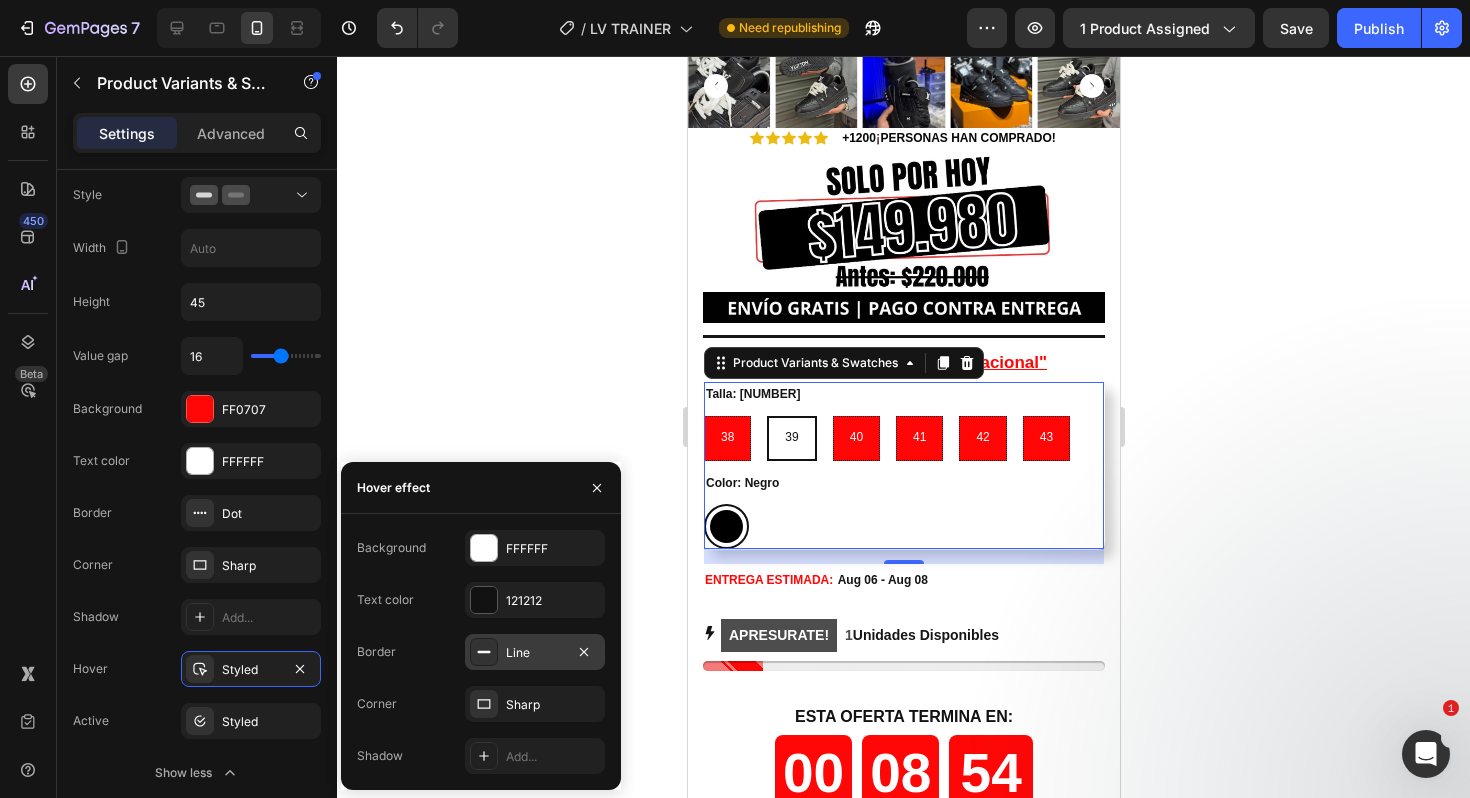 click on "Line" at bounding box center [535, 652] 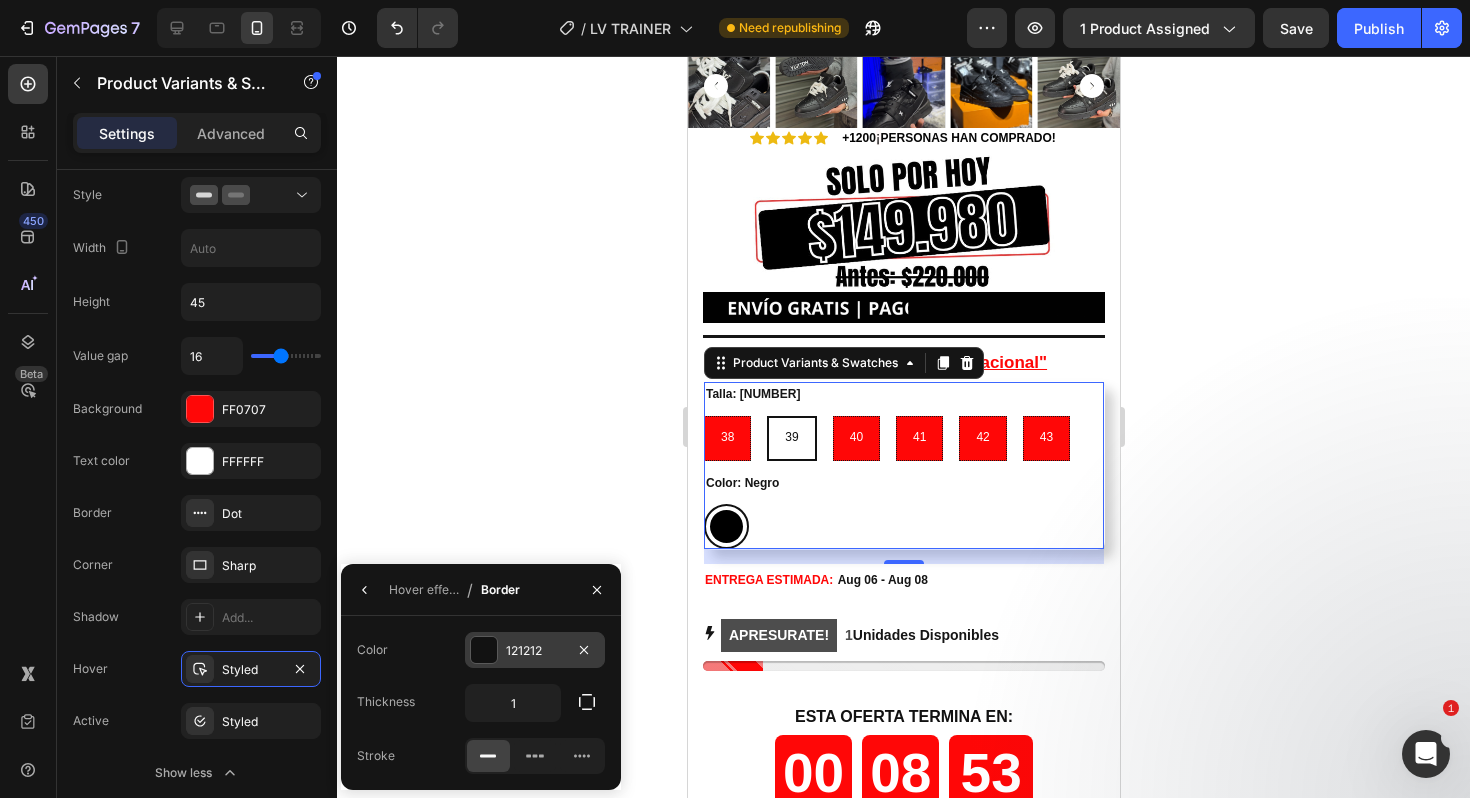 click at bounding box center [484, 650] 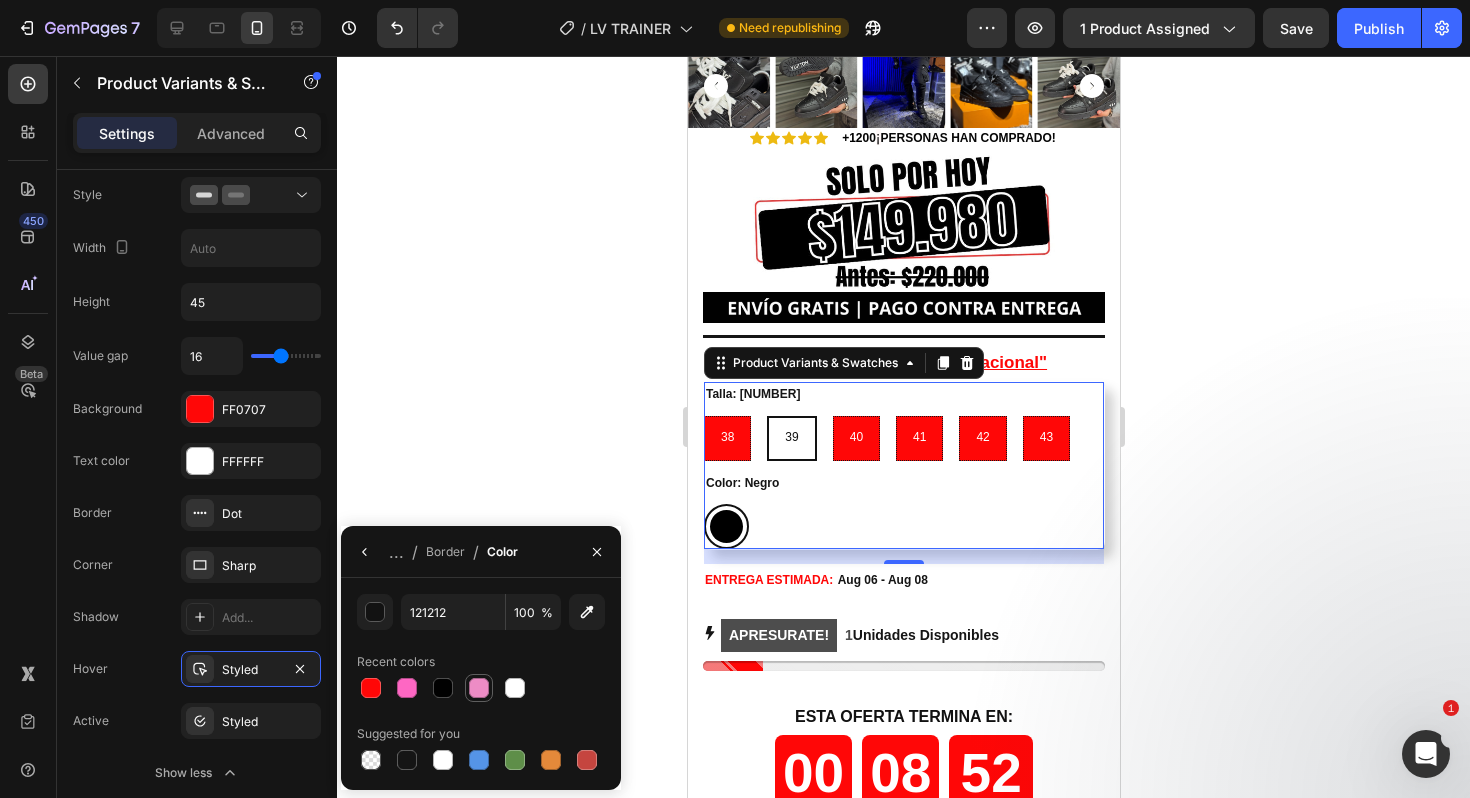 click at bounding box center [479, 688] 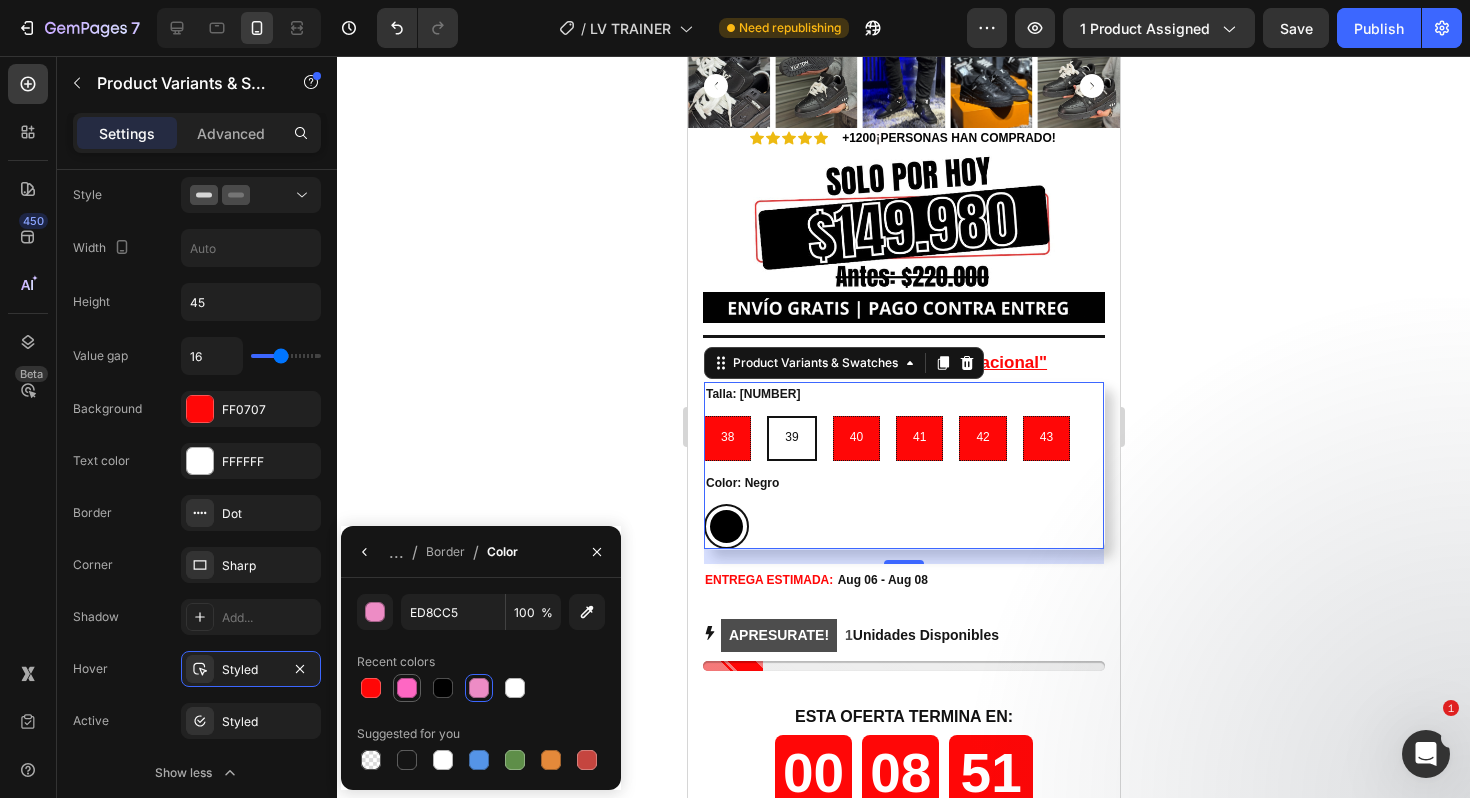 click at bounding box center [407, 688] 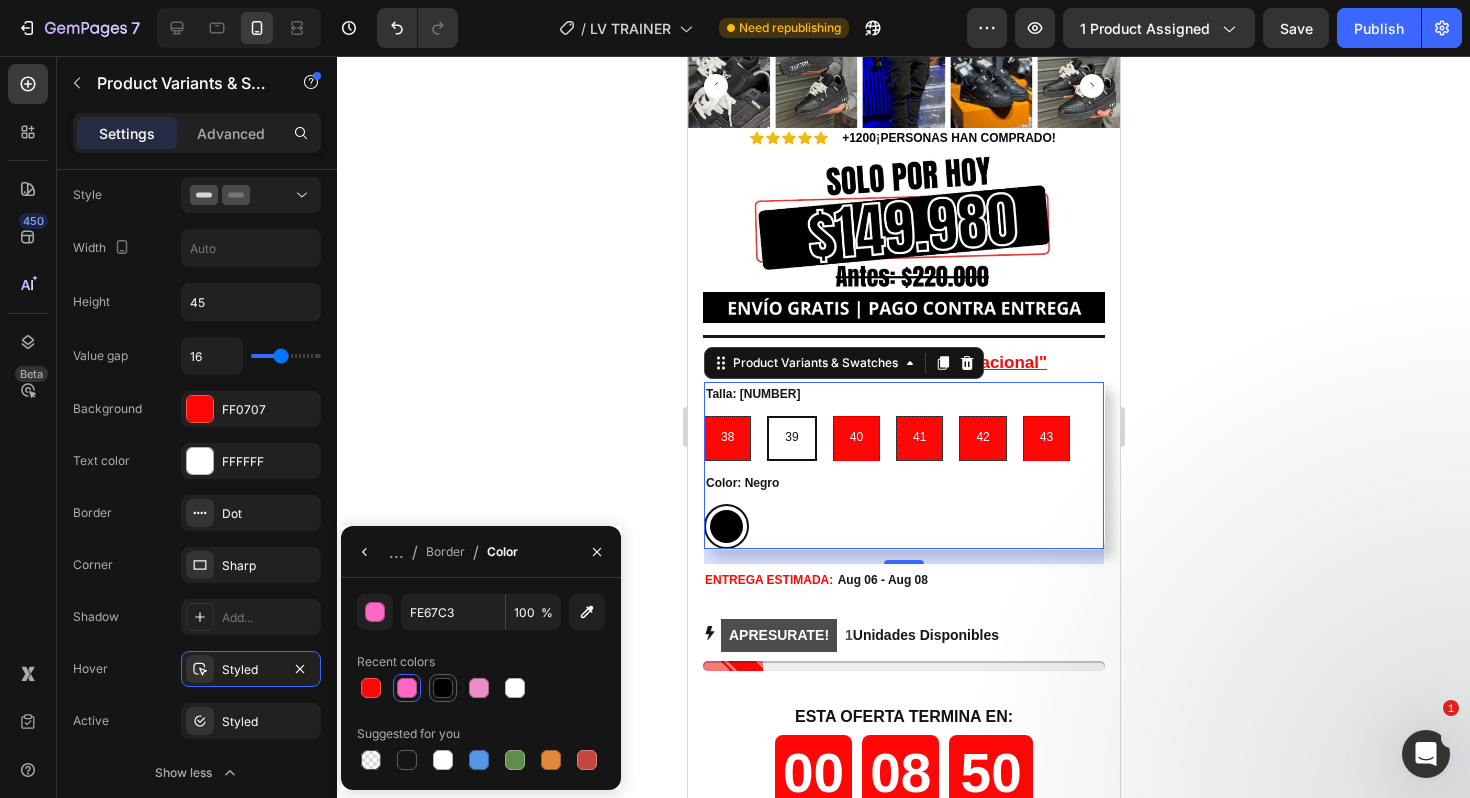 click at bounding box center (443, 688) 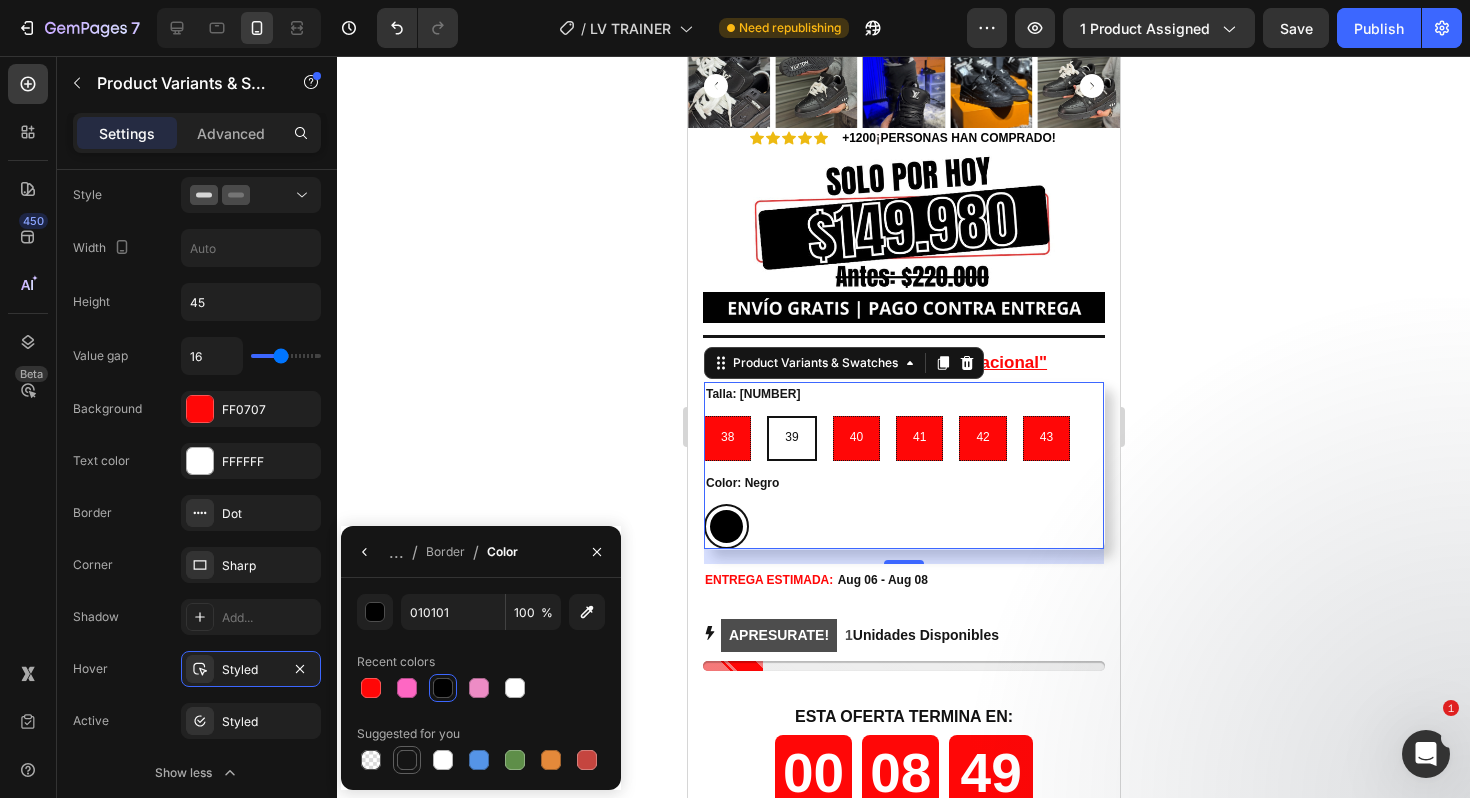 click at bounding box center (407, 760) 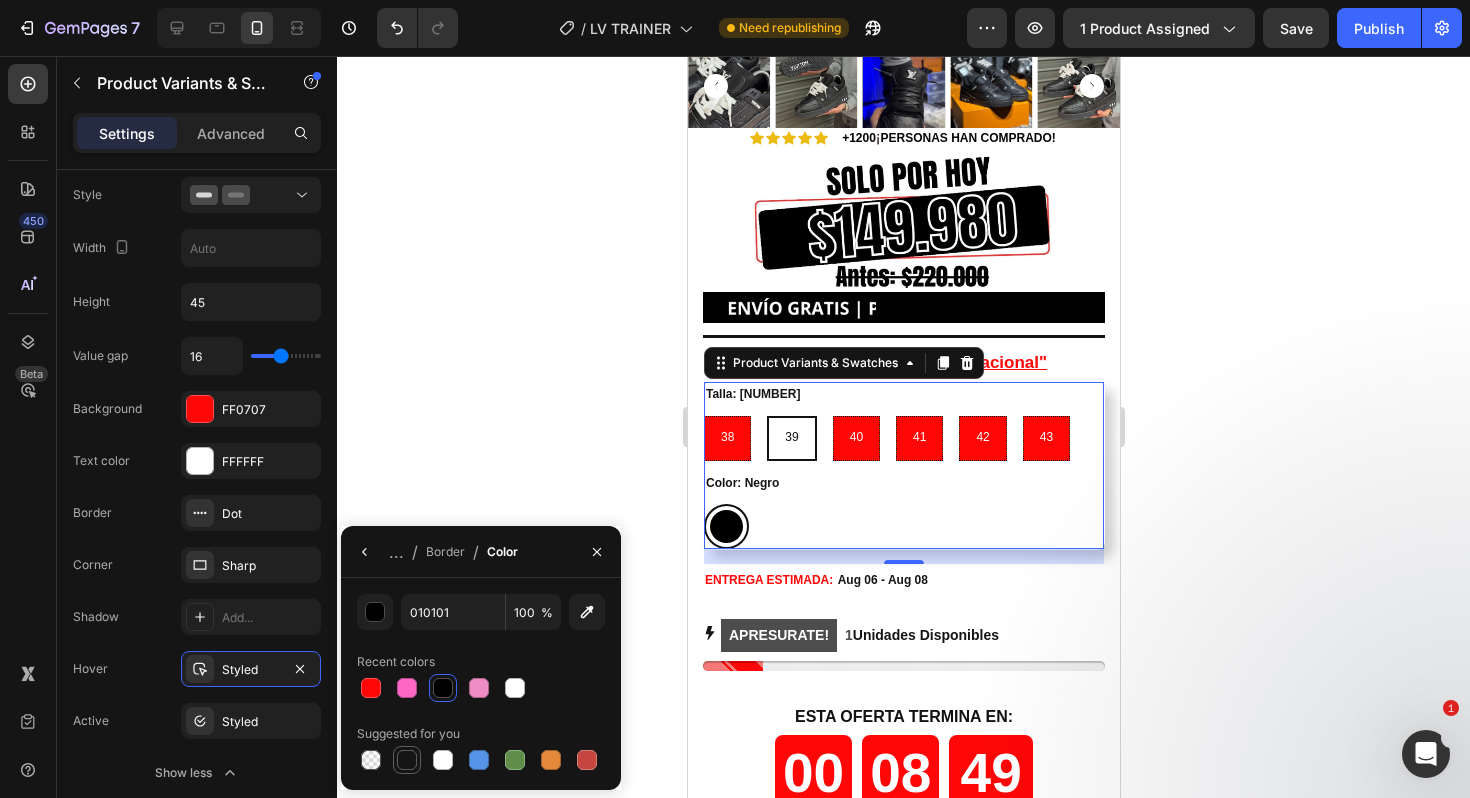 type on "151515" 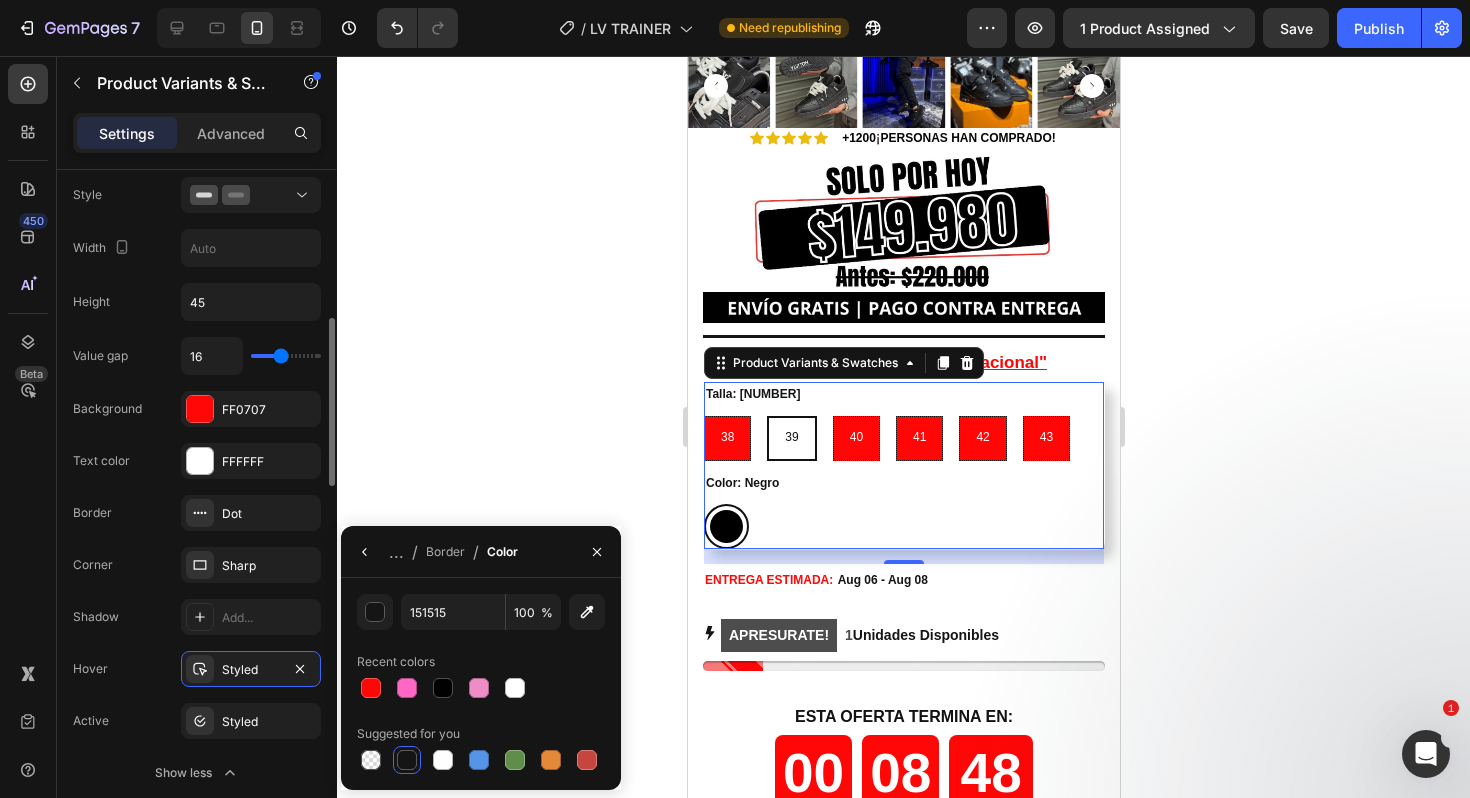 click on "Hover Styled" 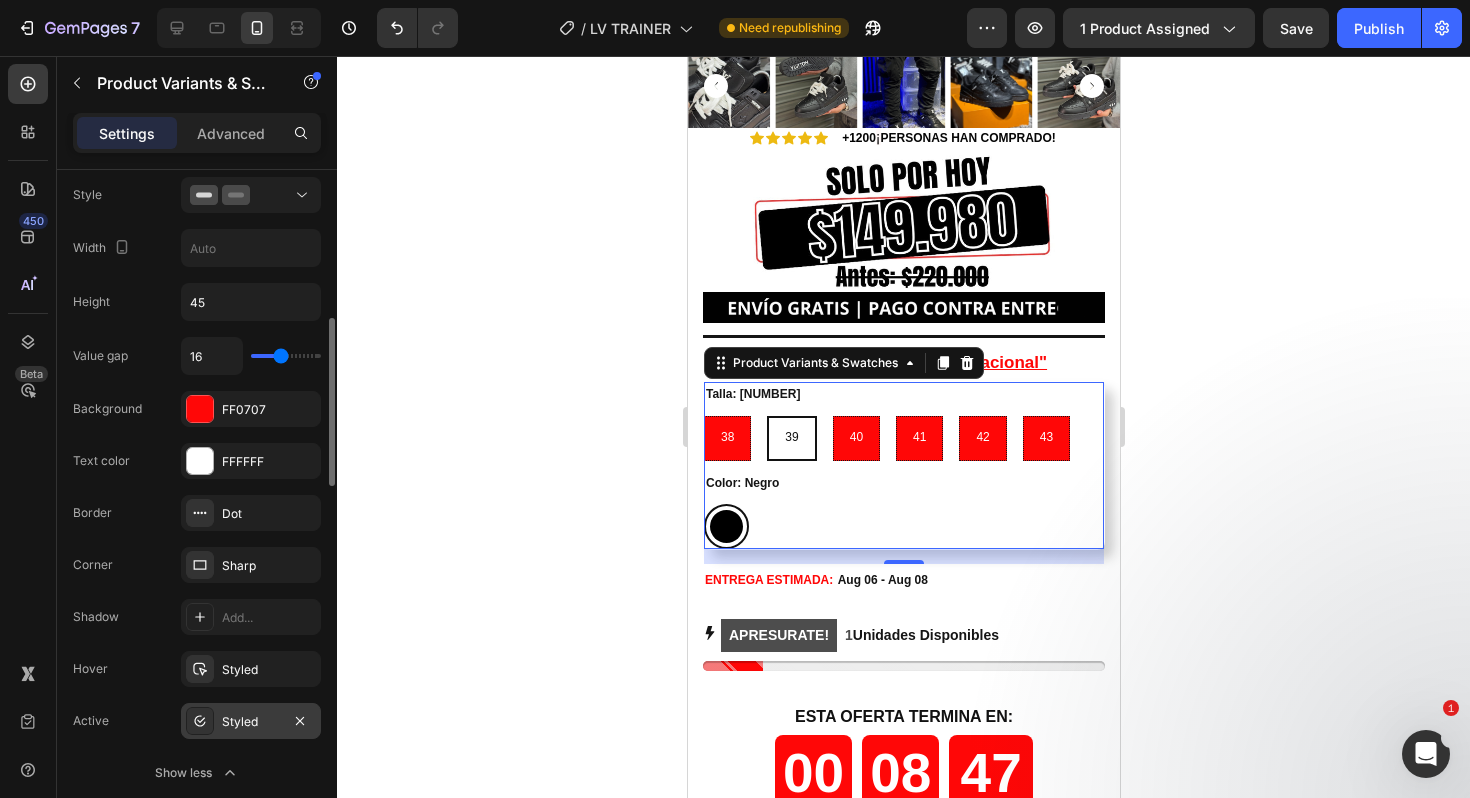 click on "Styled" at bounding box center (251, 722) 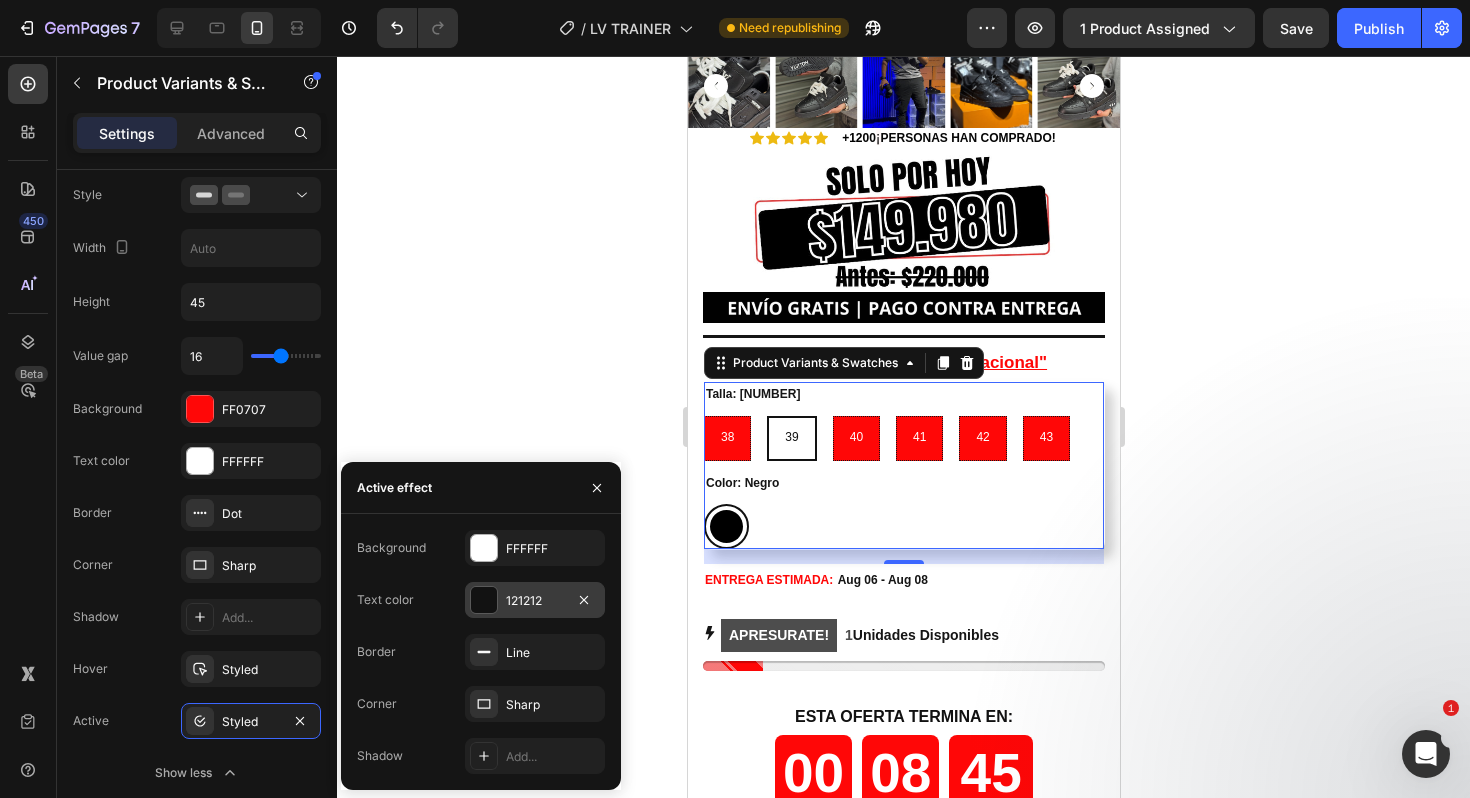 click on "121212" at bounding box center [535, 601] 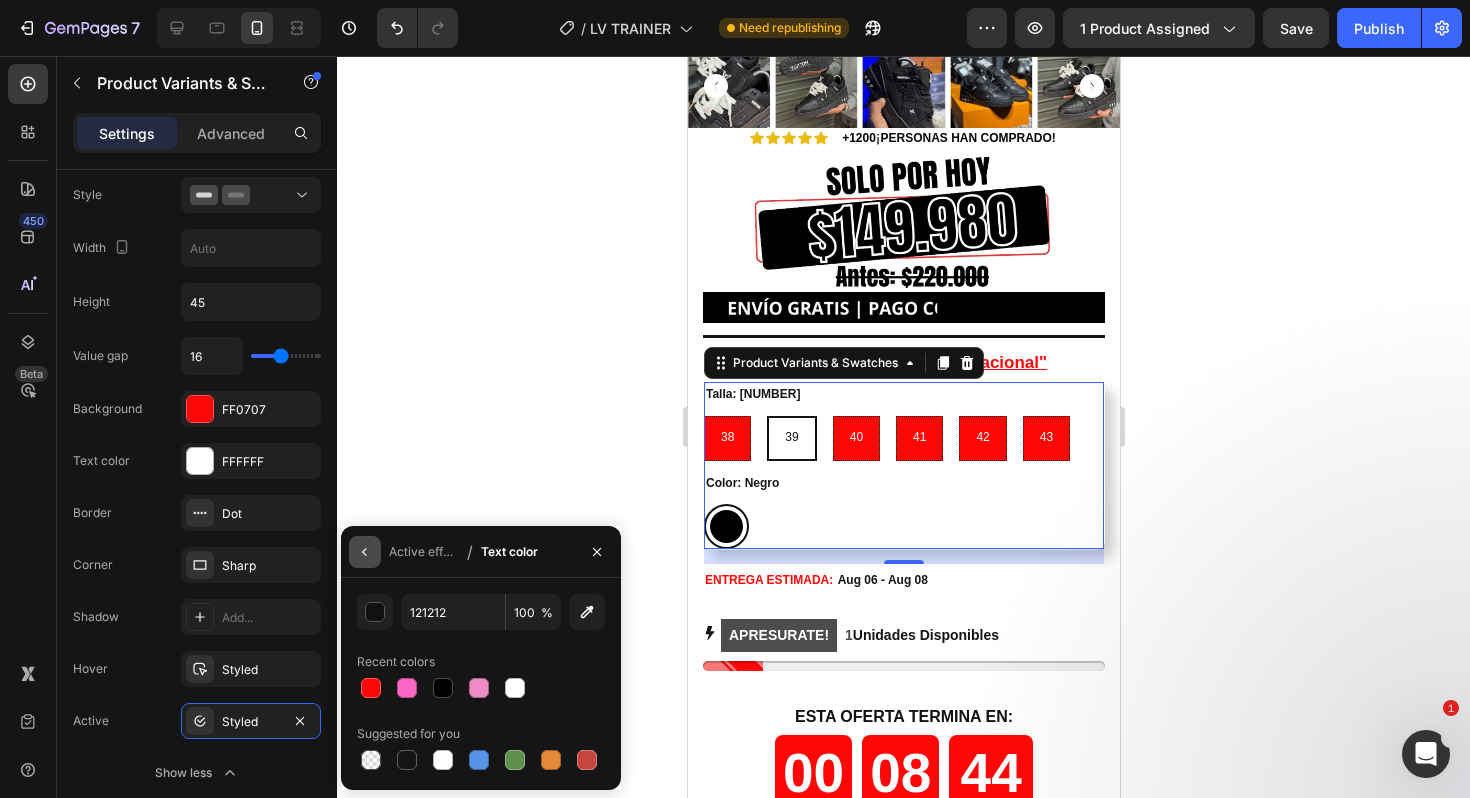 click 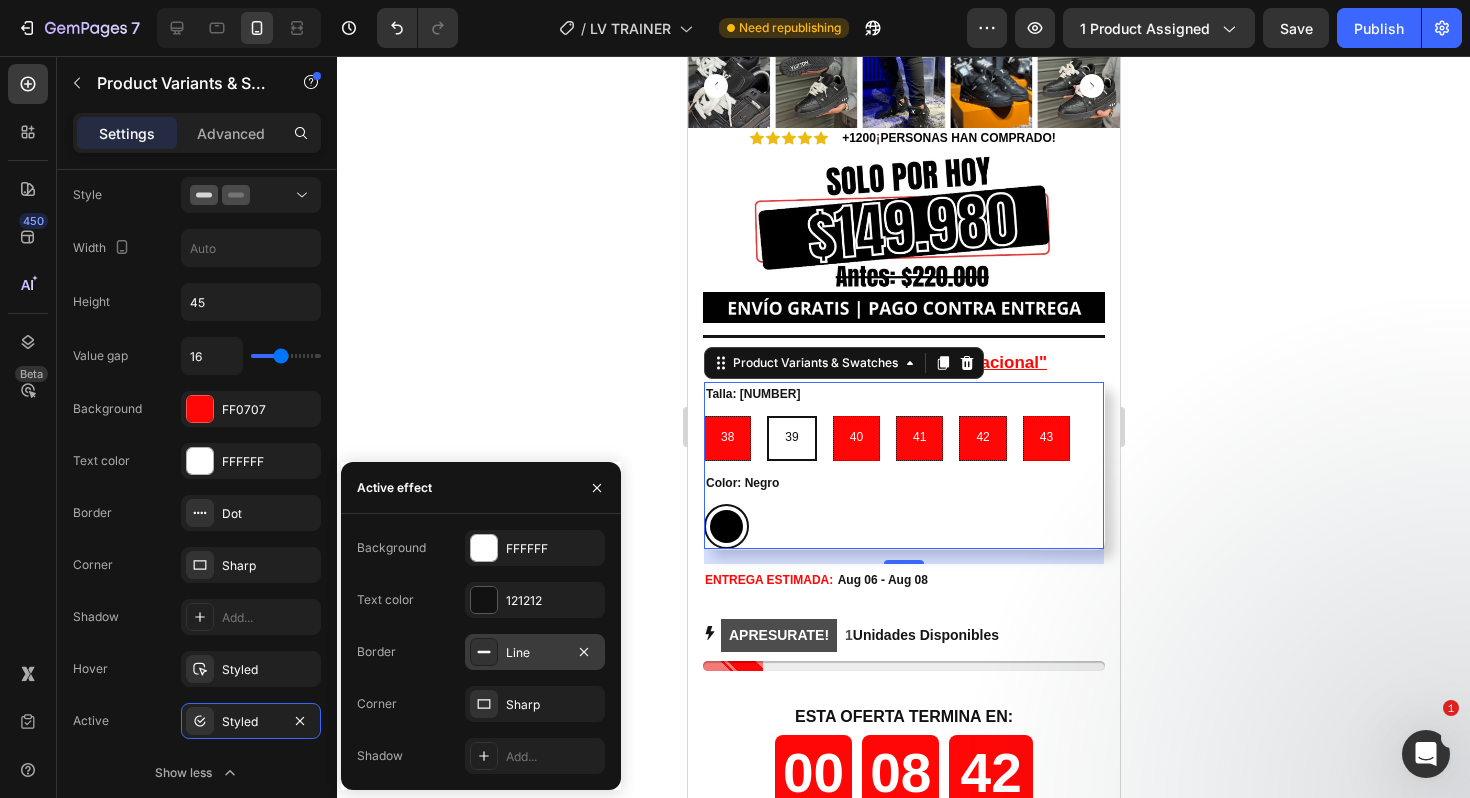 click at bounding box center [484, 652] 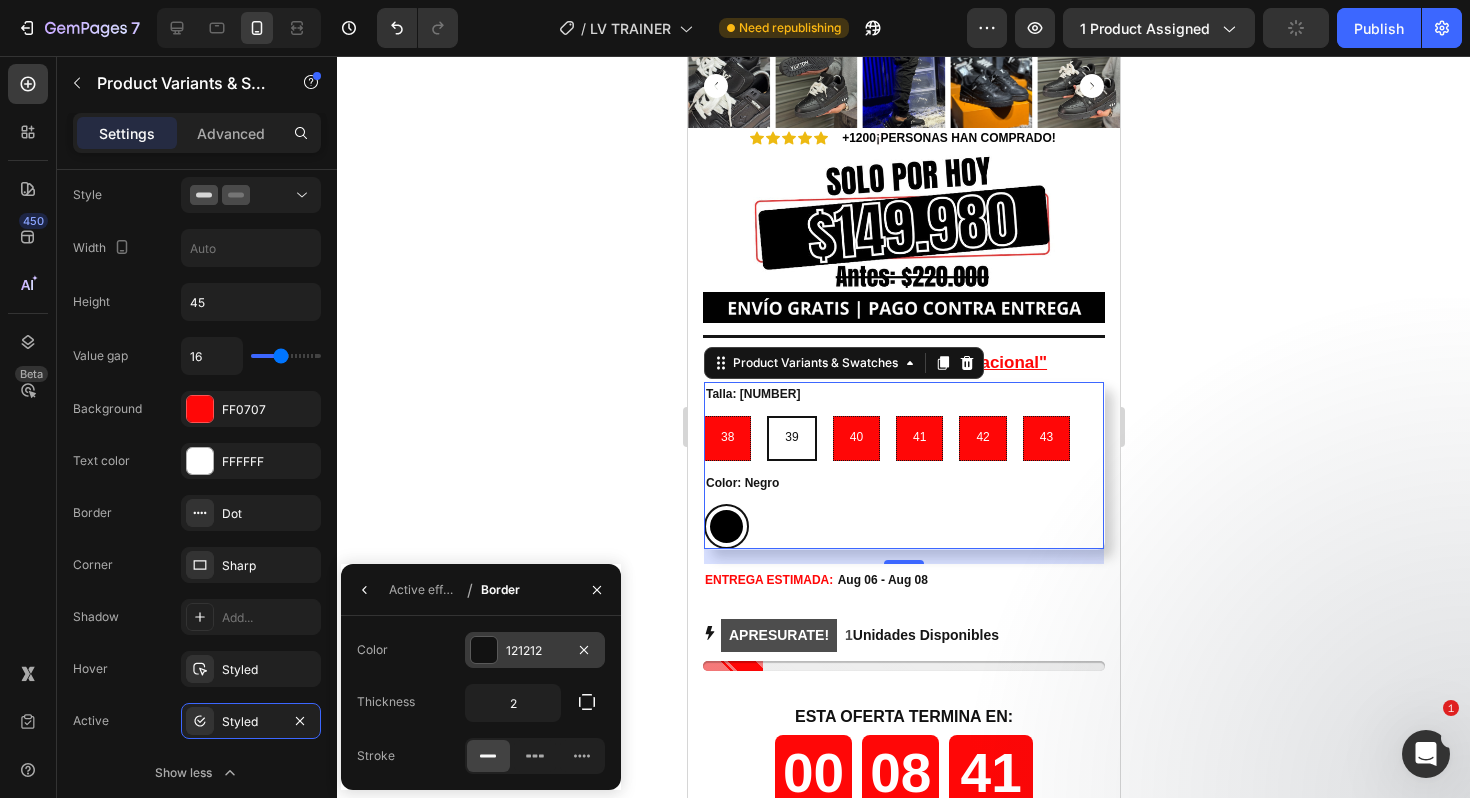 click at bounding box center [484, 650] 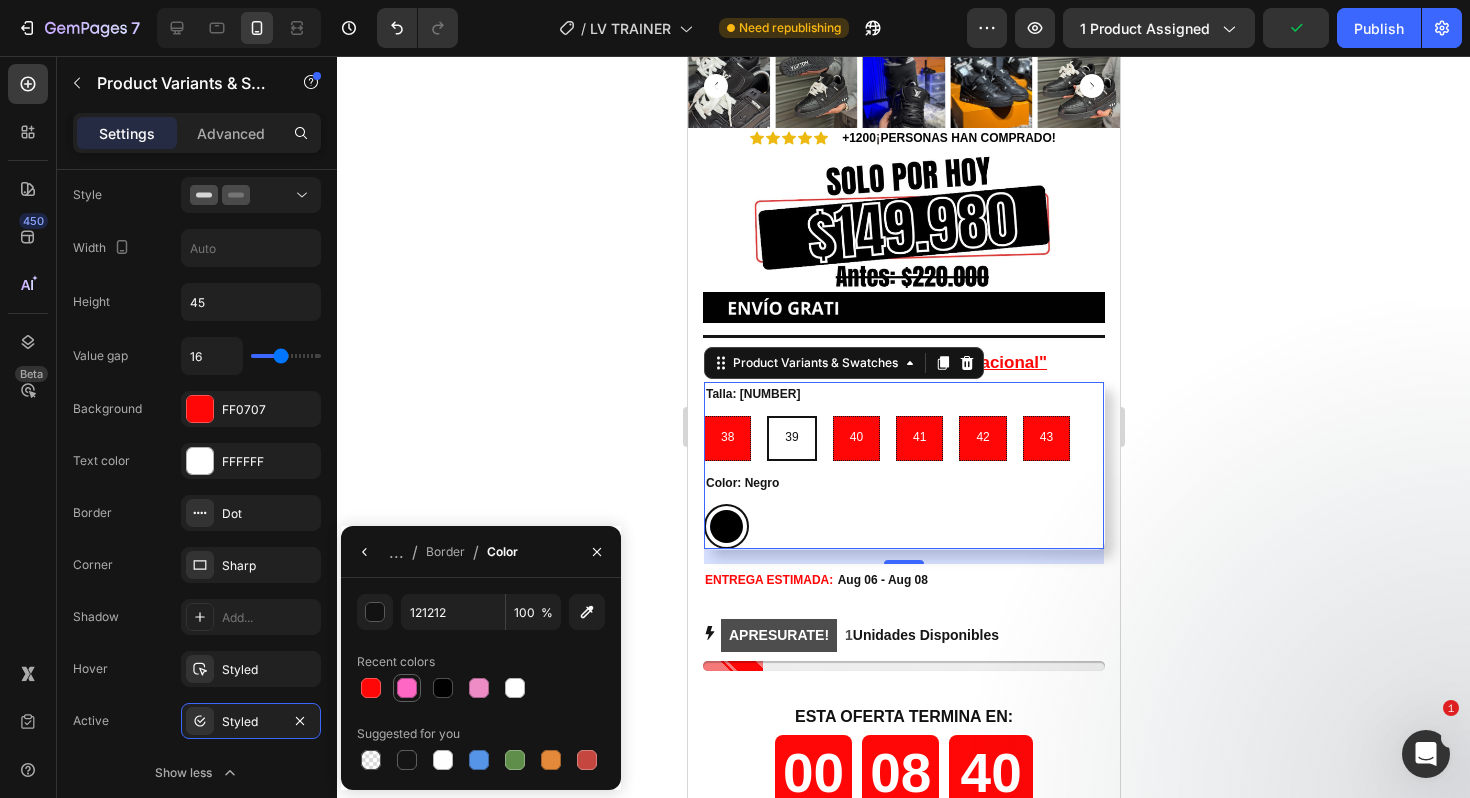 click at bounding box center [407, 688] 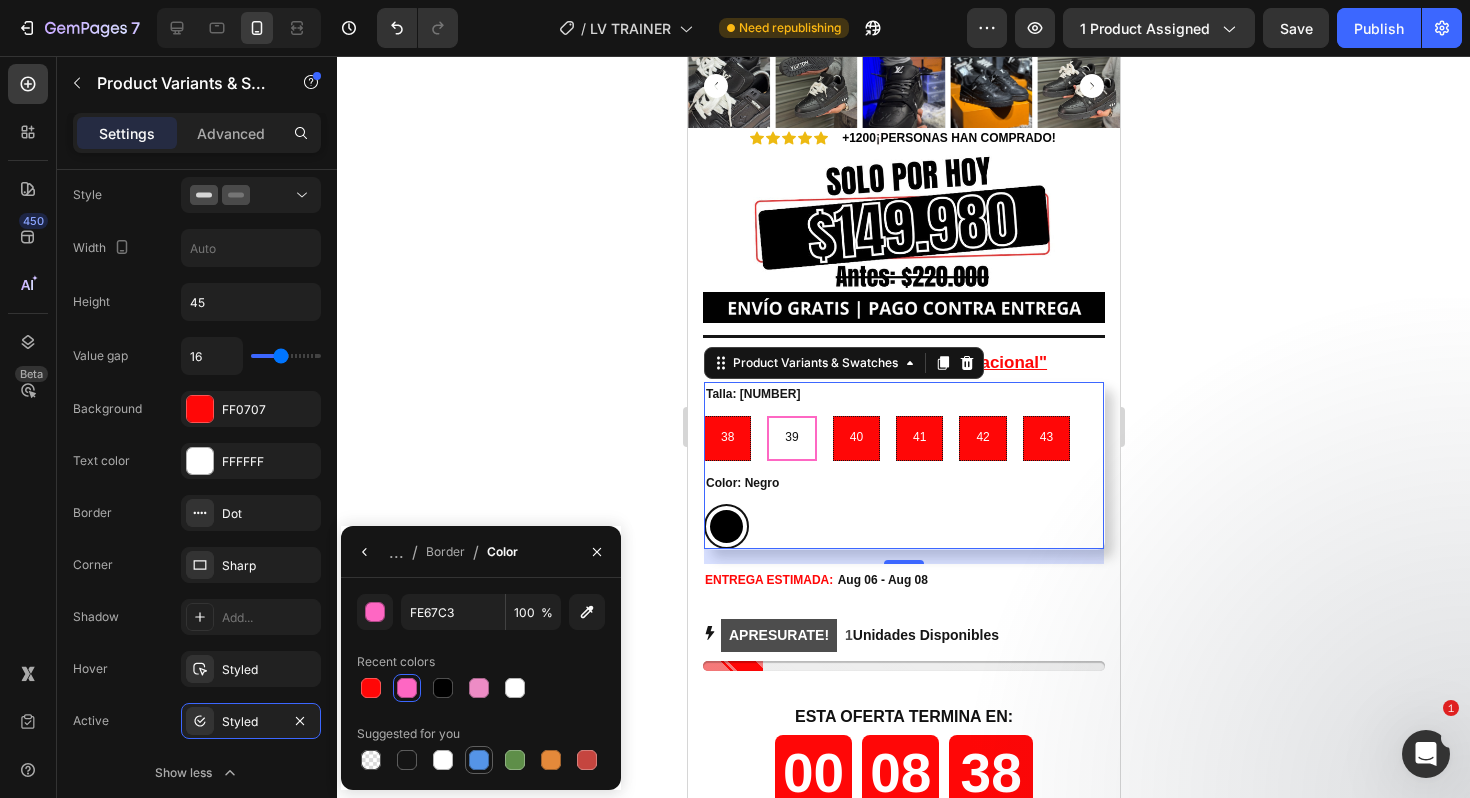 click at bounding box center [479, 760] 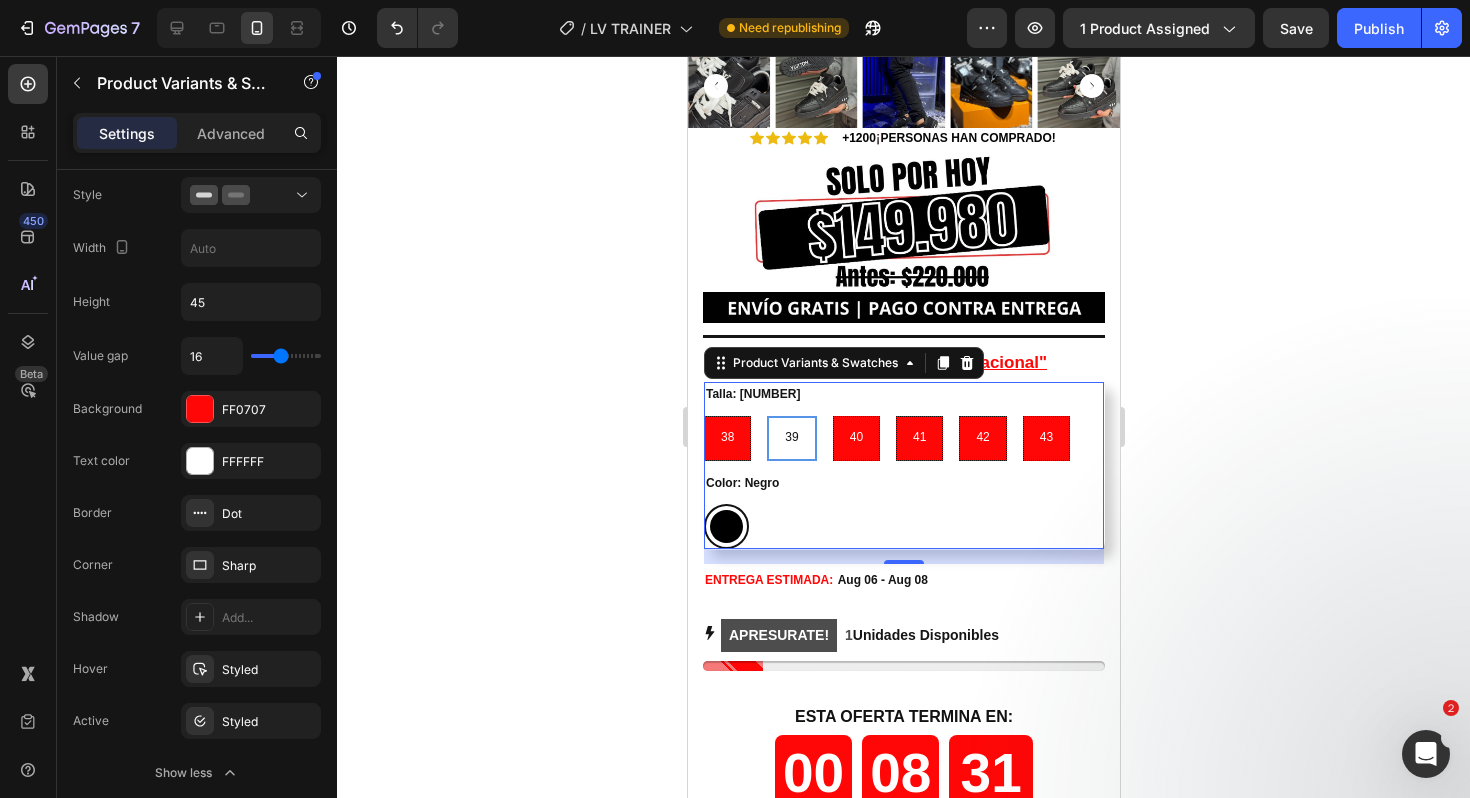 click on "Talla: [NUMBER] 38 38 38 39 39 39 40 40 40 41 41 41 42 42 42 43 43 43" at bounding box center (903, 421) 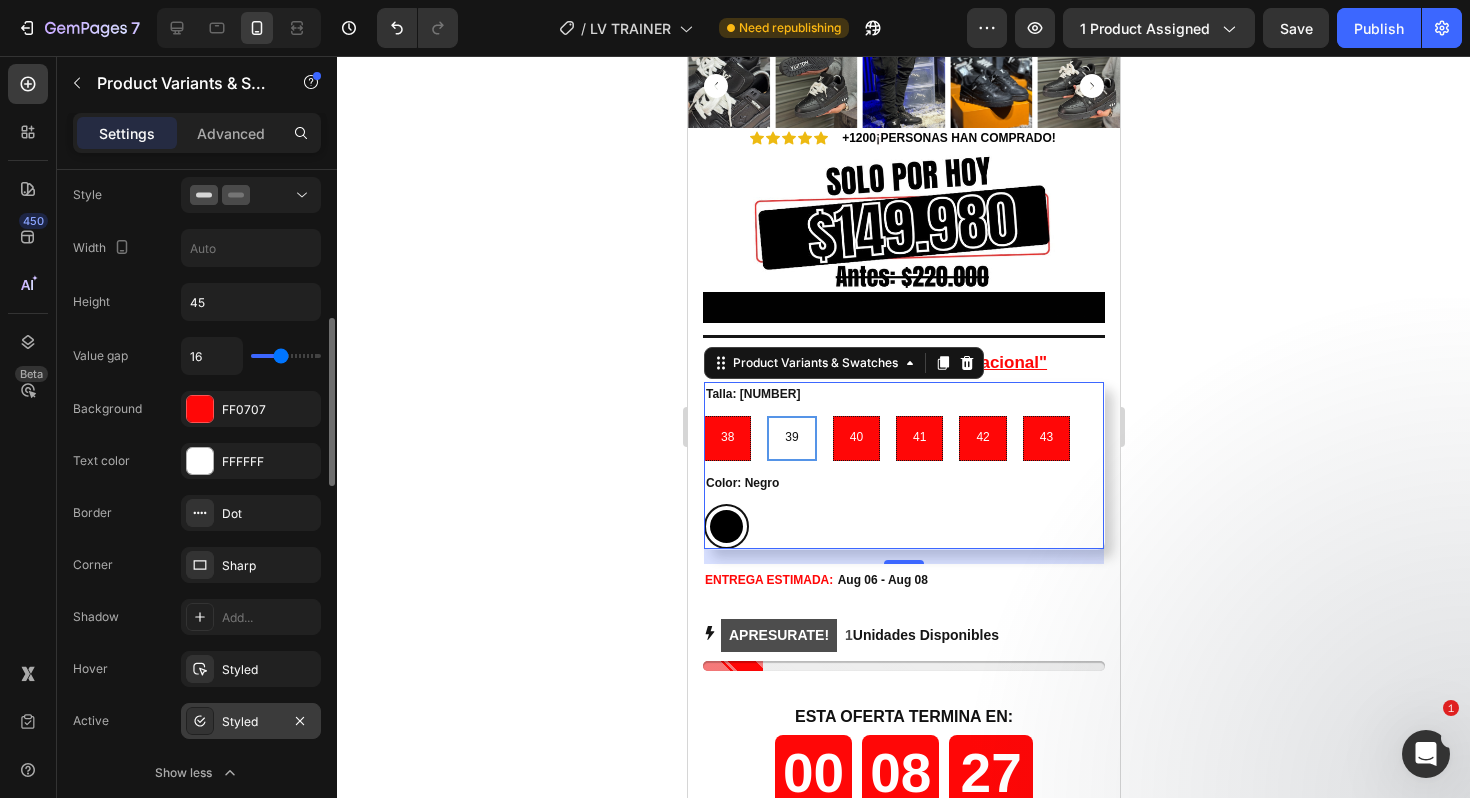 click on "Styled" at bounding box center [251, 721] 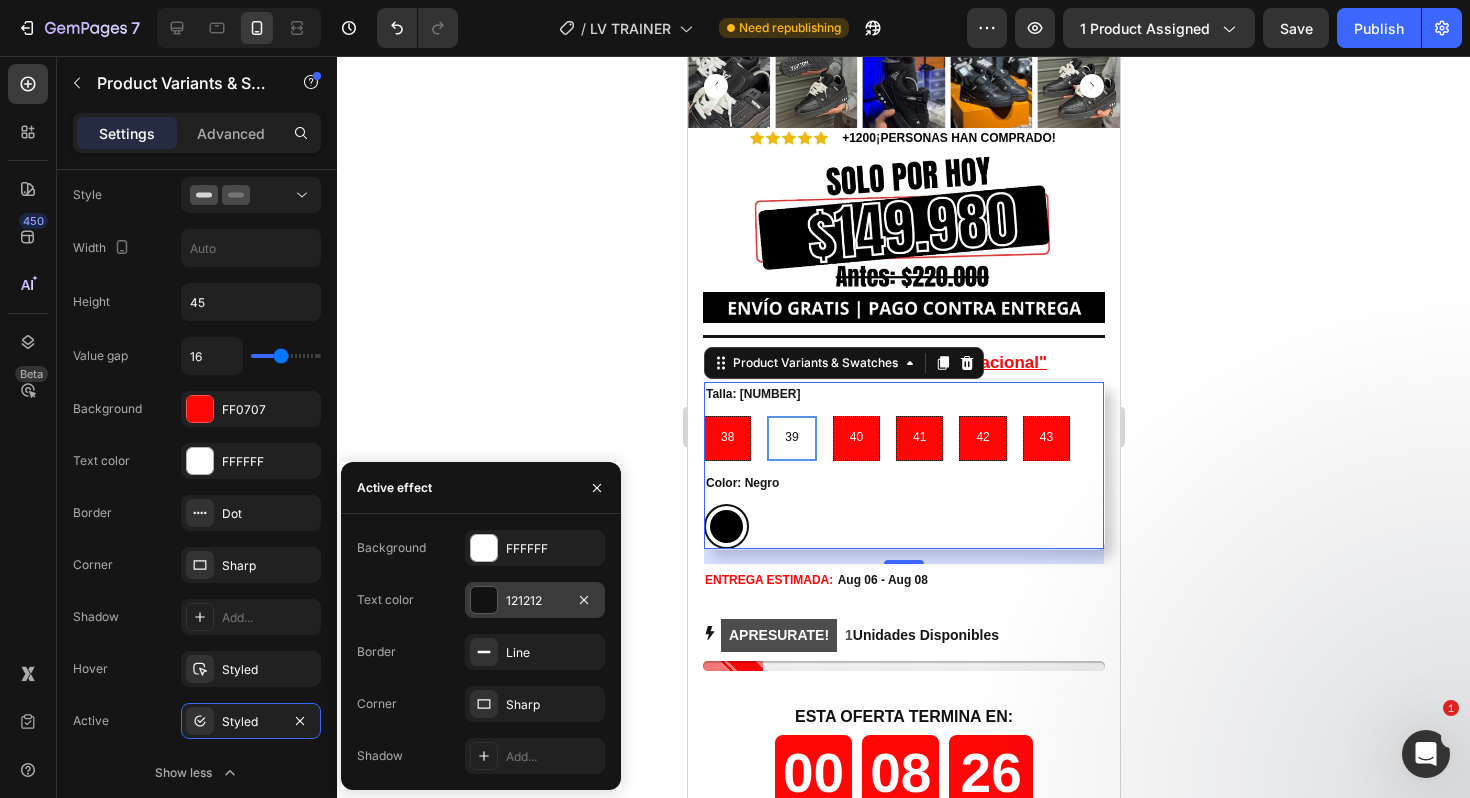 click at bounding box center (484, 600) 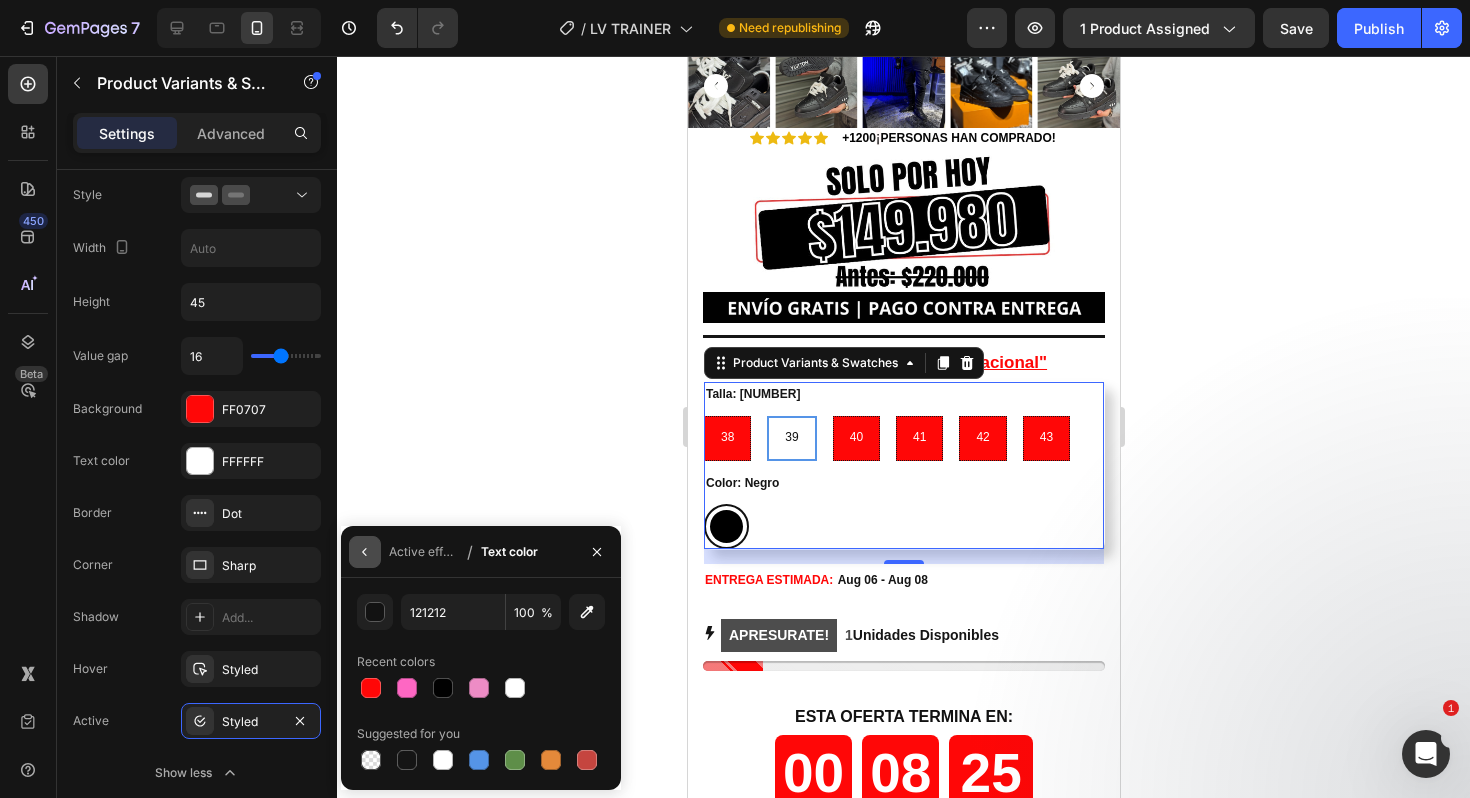 click 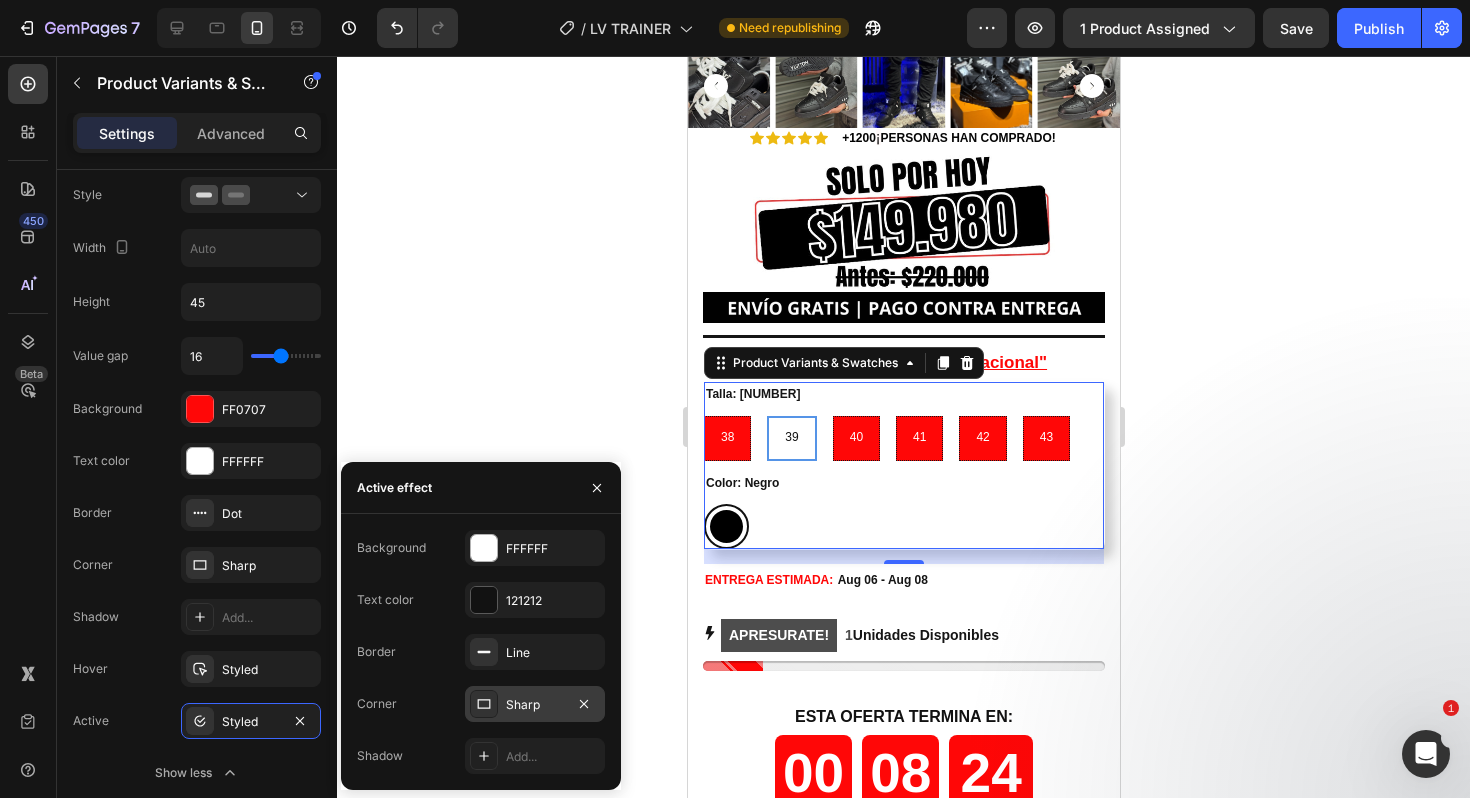 click on "Sharp" at bounding box center [535, 704] 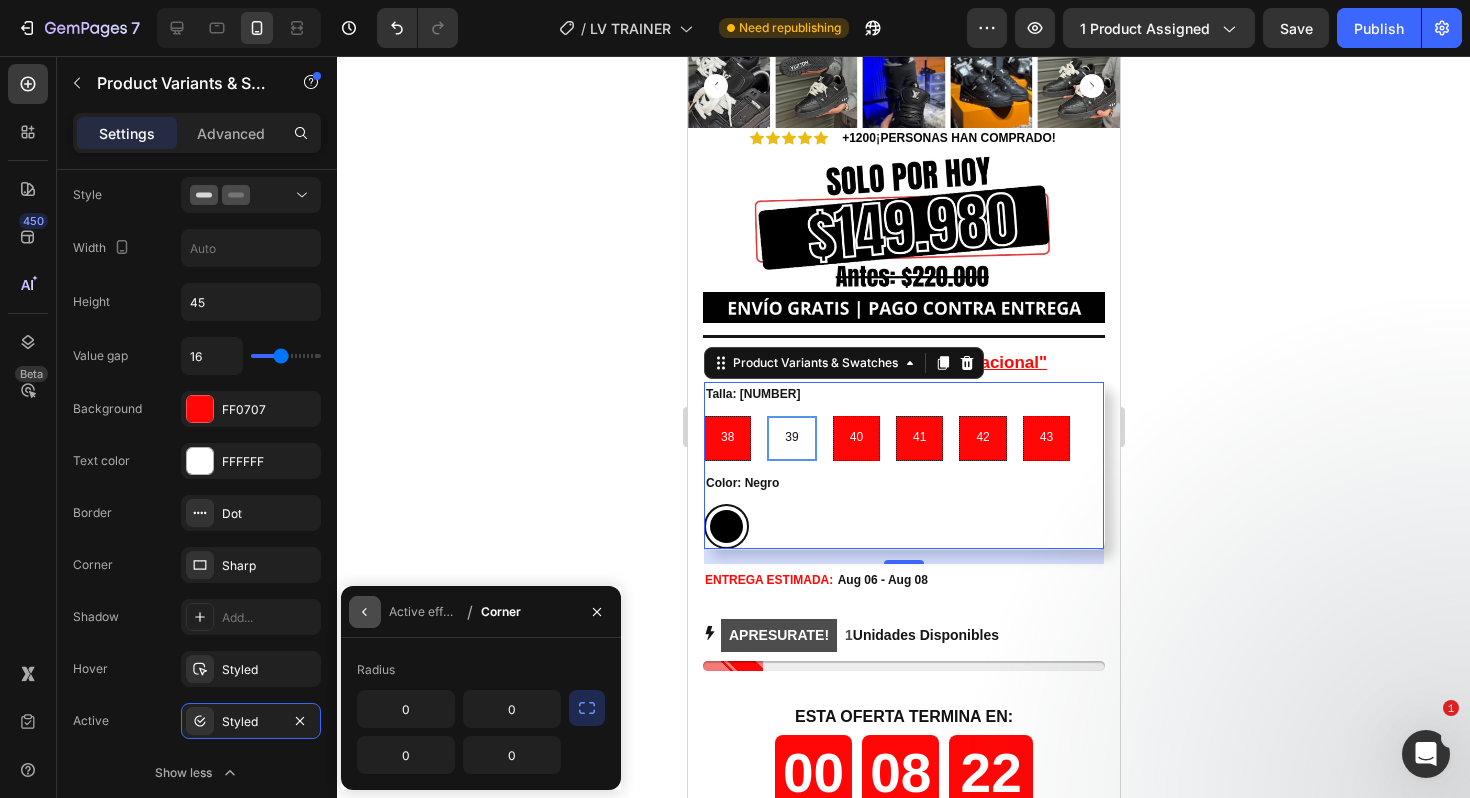 click at bounding box center (365, 612) 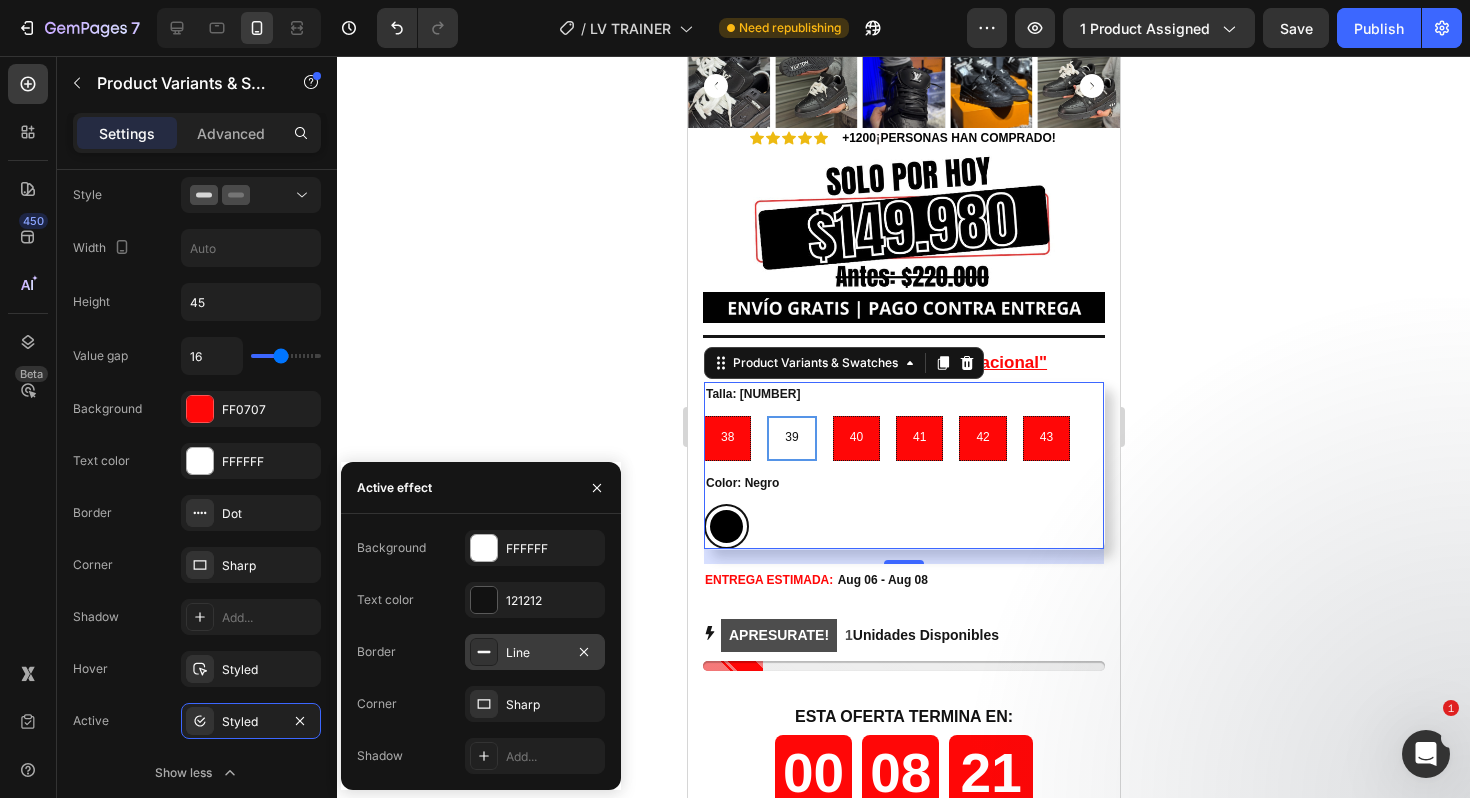 click on "Line" at bounding box center [535, 652] 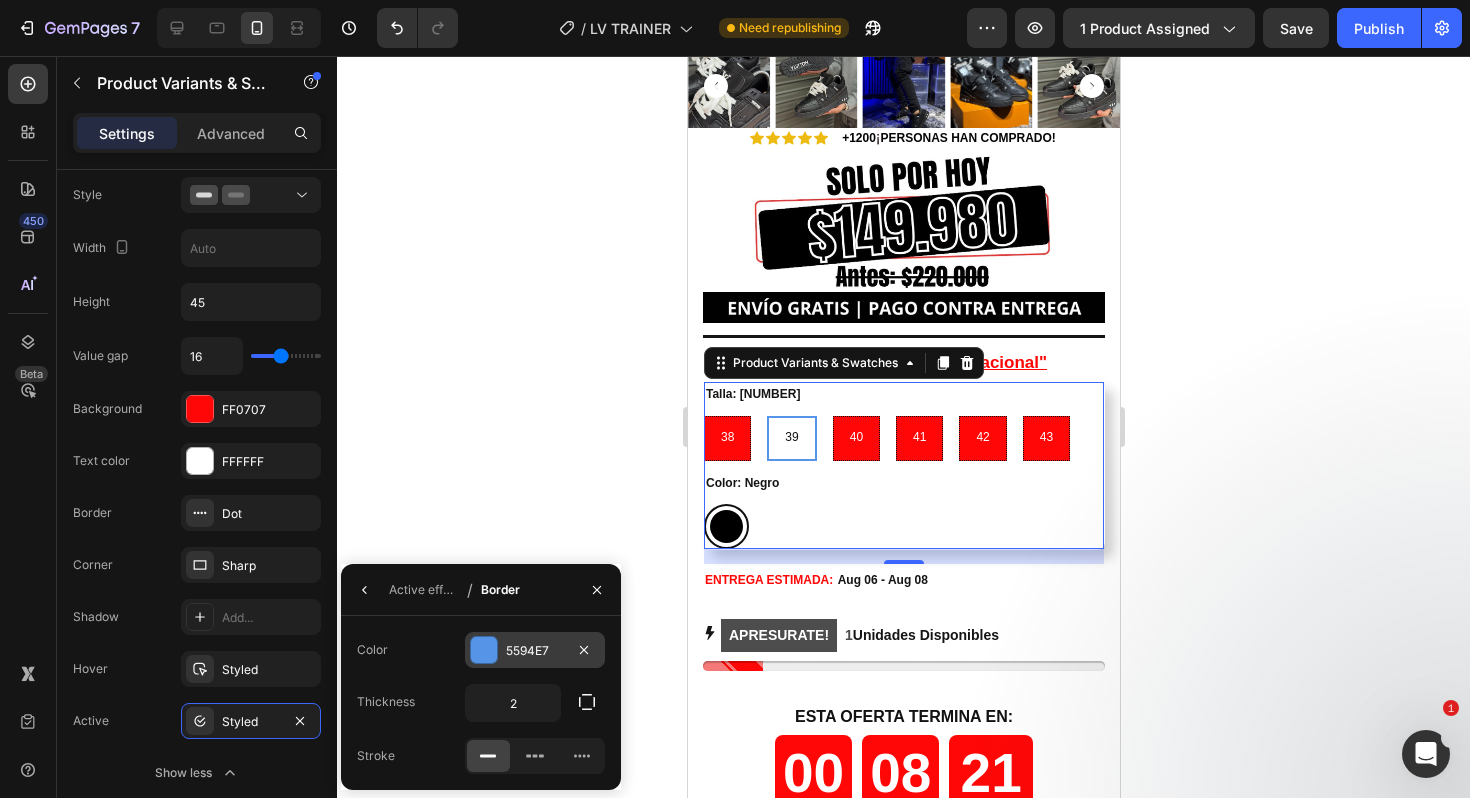 click at bounding box center (484, 650) 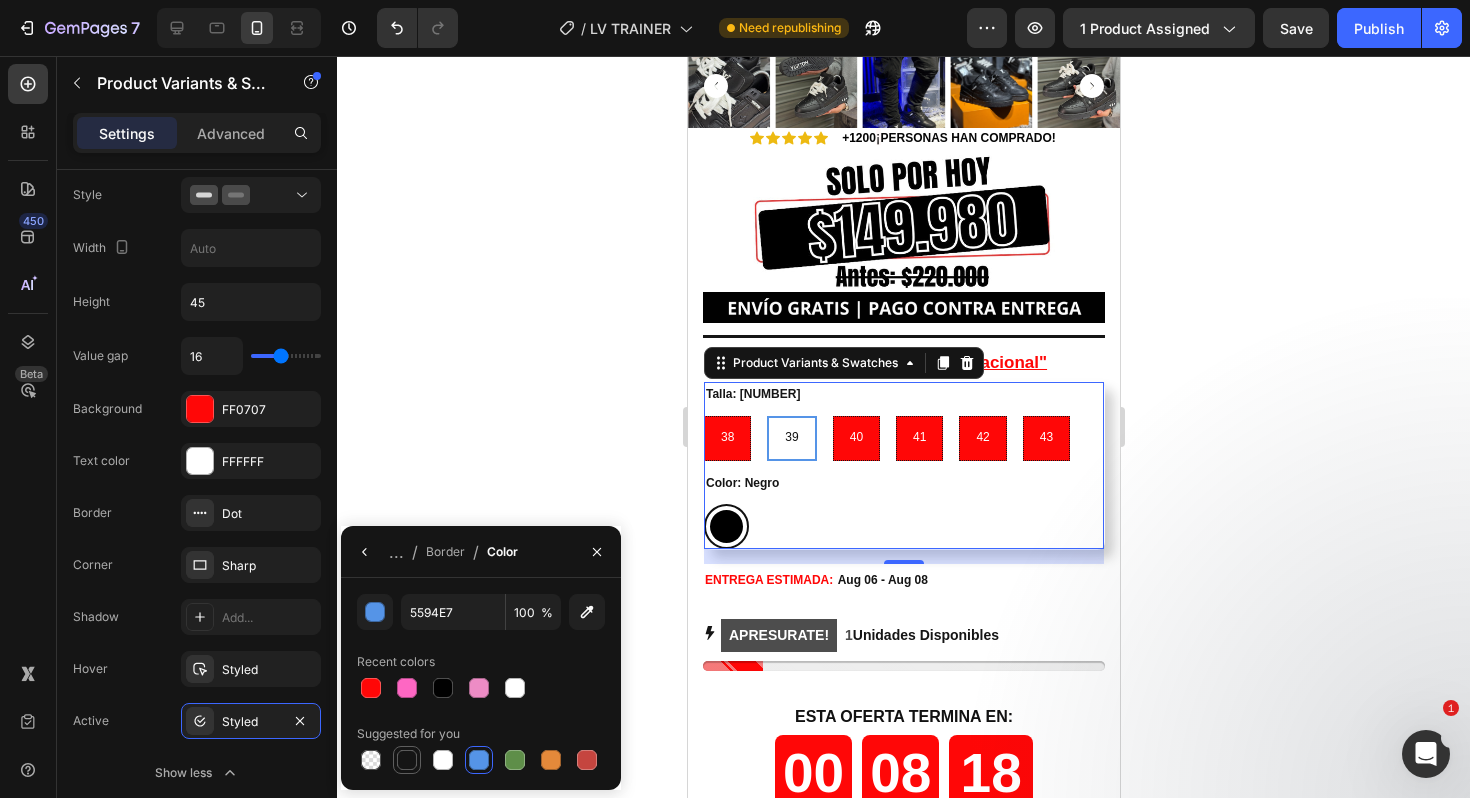 click at bounding box center (407, 760) 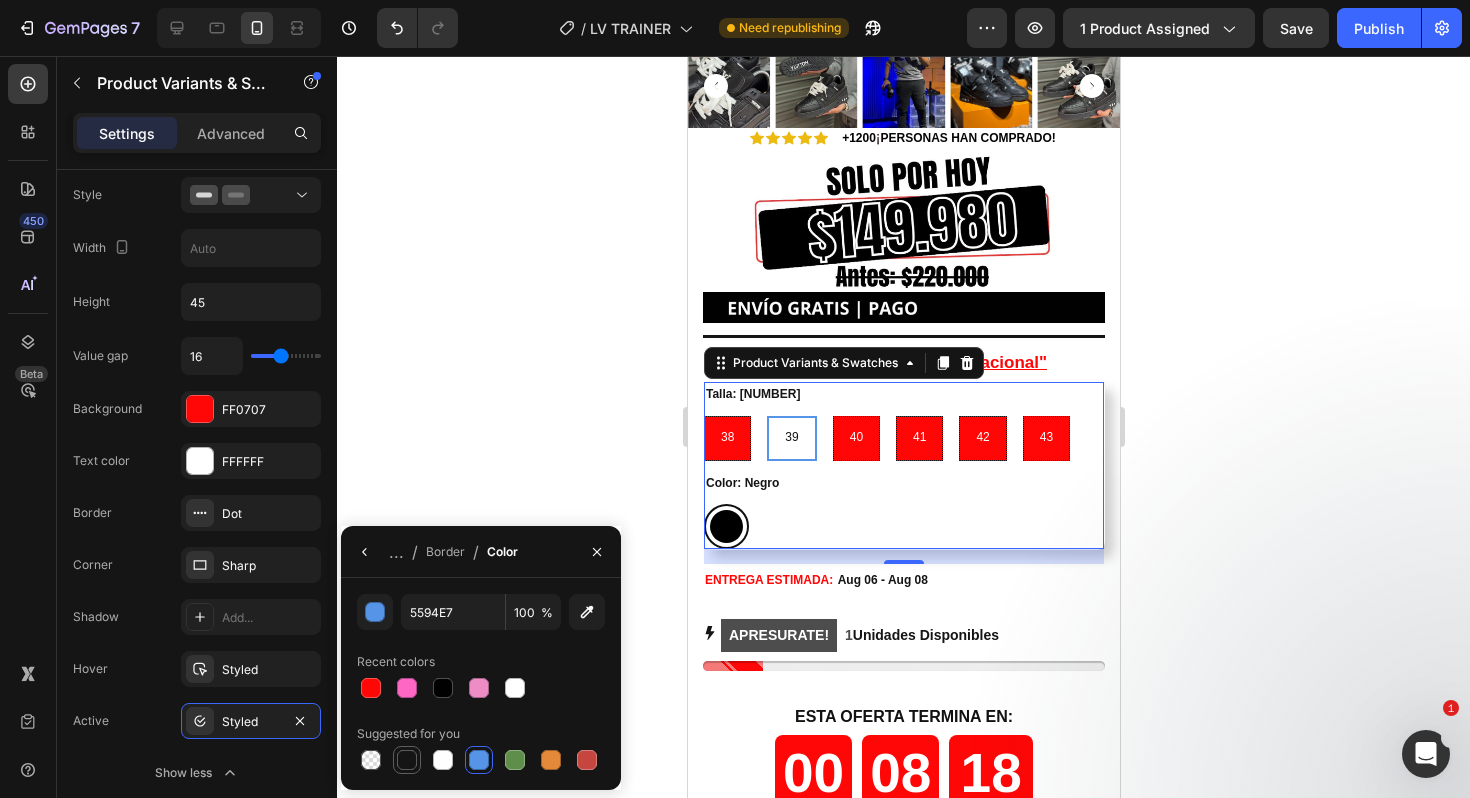 type on "151515" 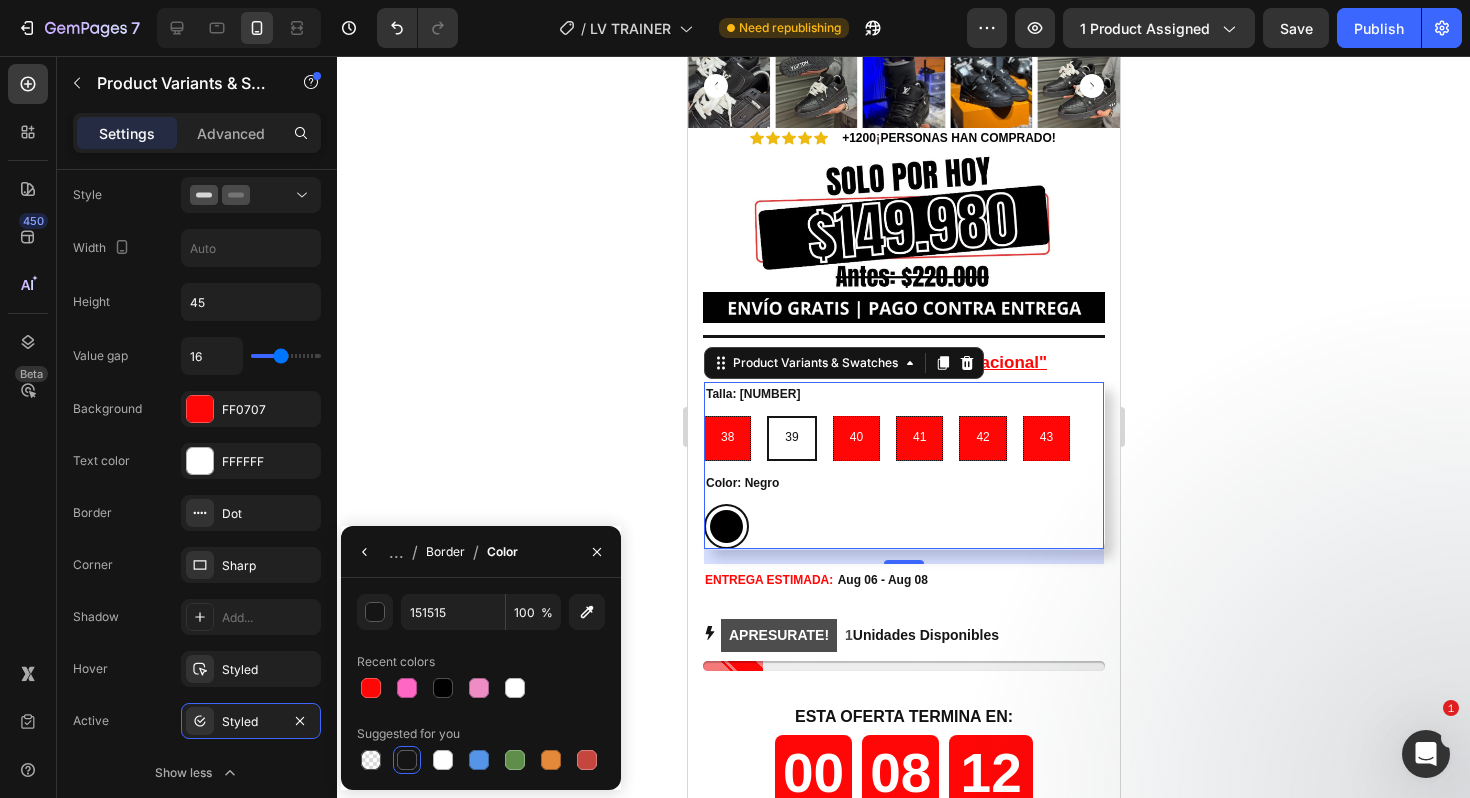 click on "Border" at bounding box center (445, 552) 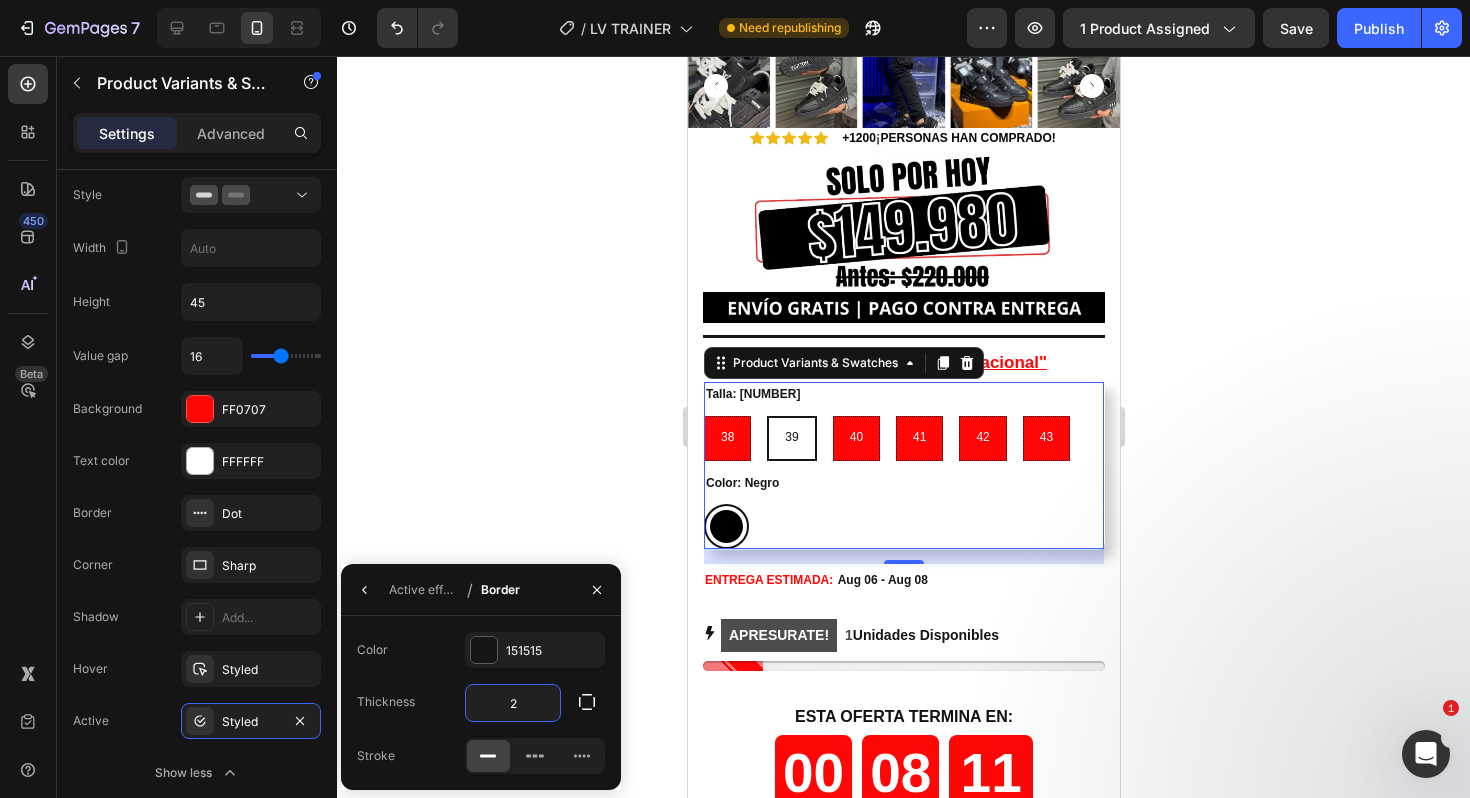click on "2" at bounding box center (513, 703) 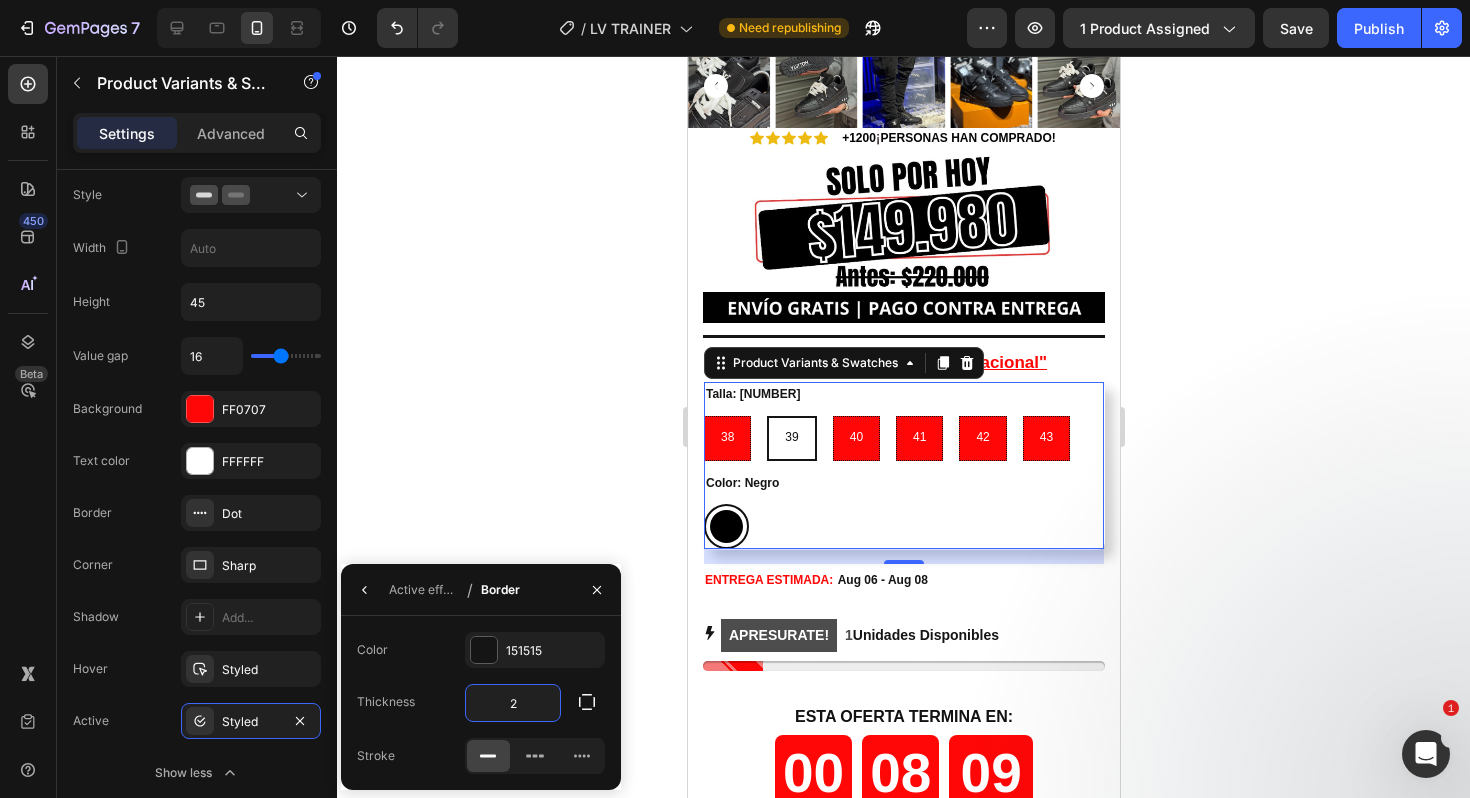 type on "3" 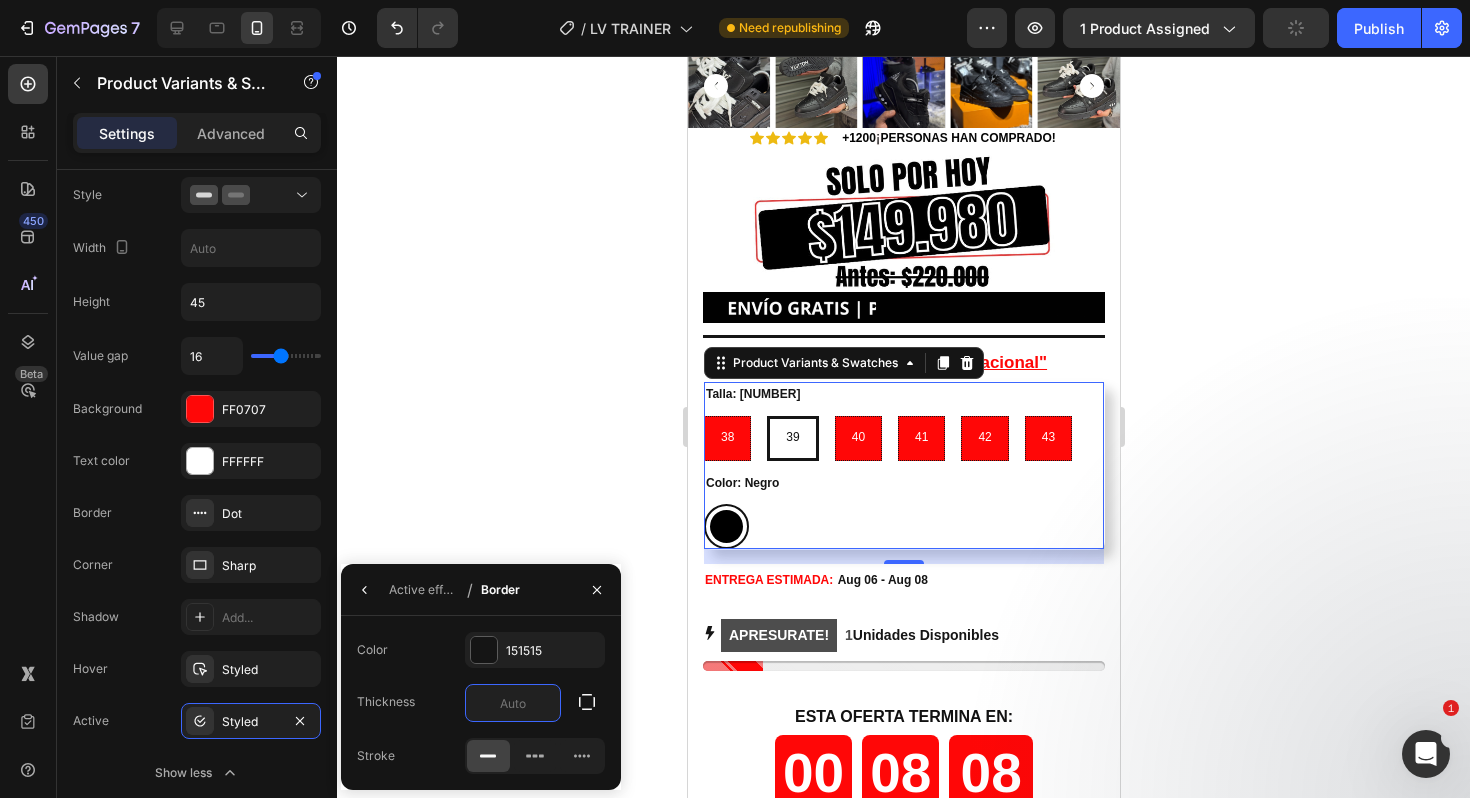 type on "4" 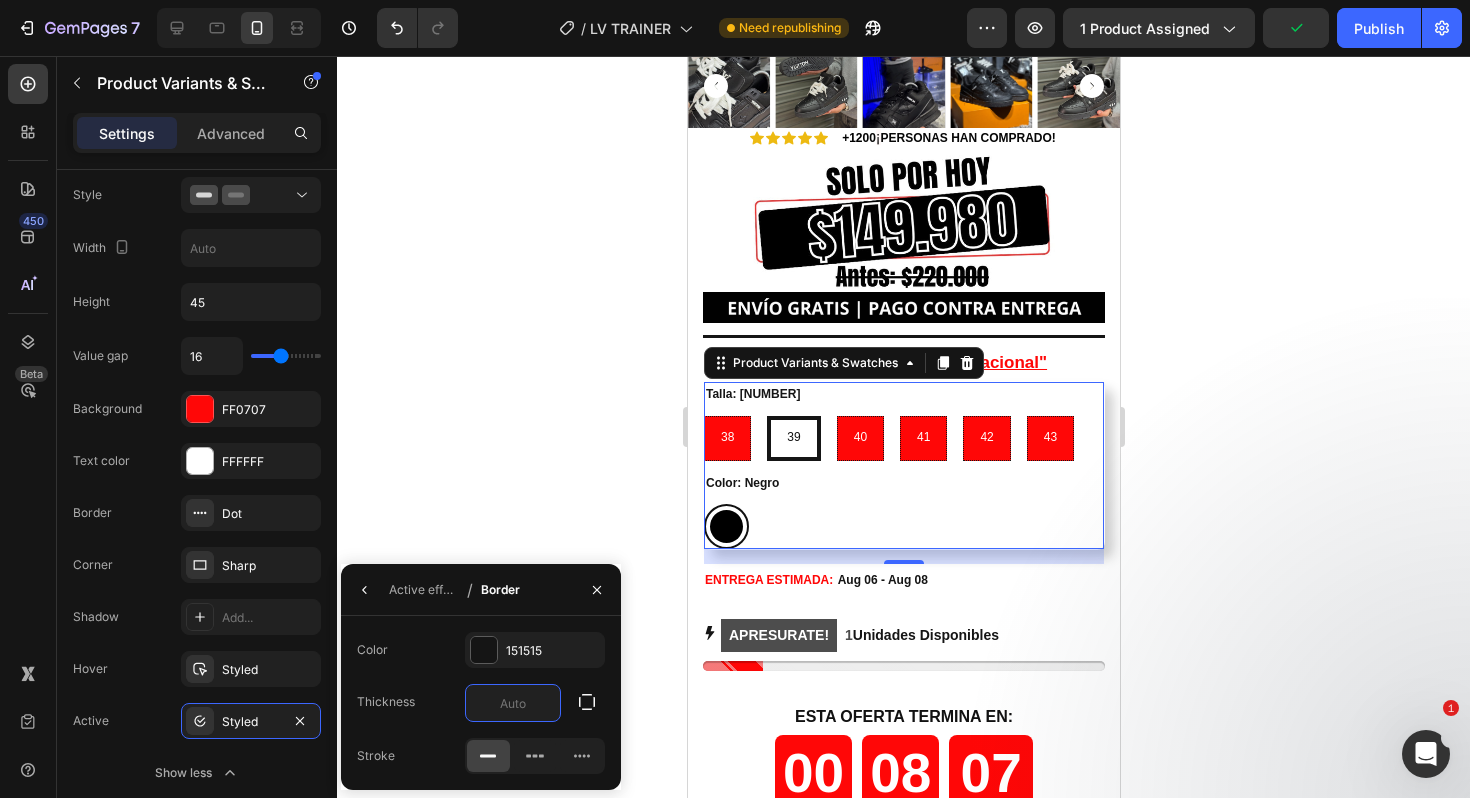 type on "5" 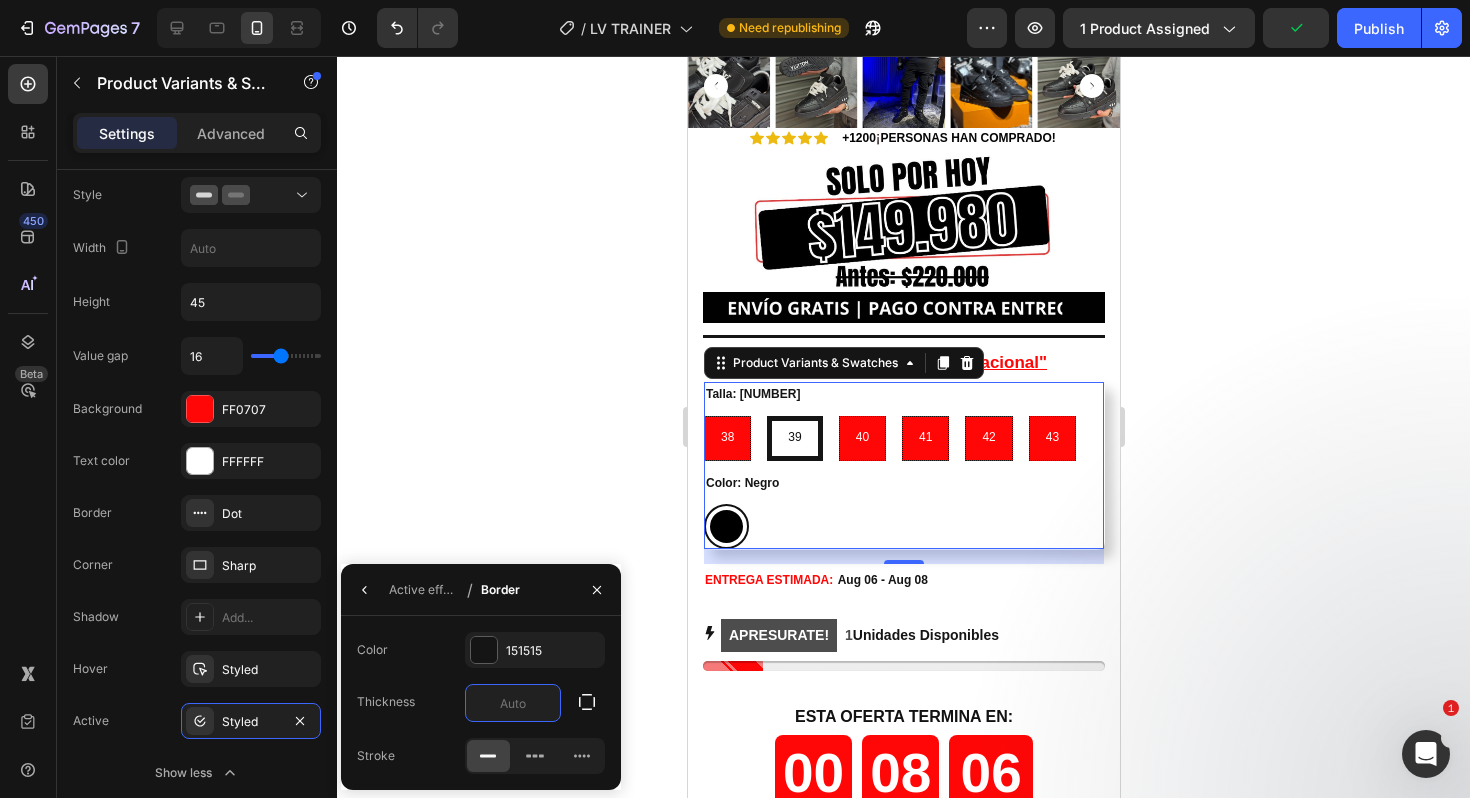 type on "3" 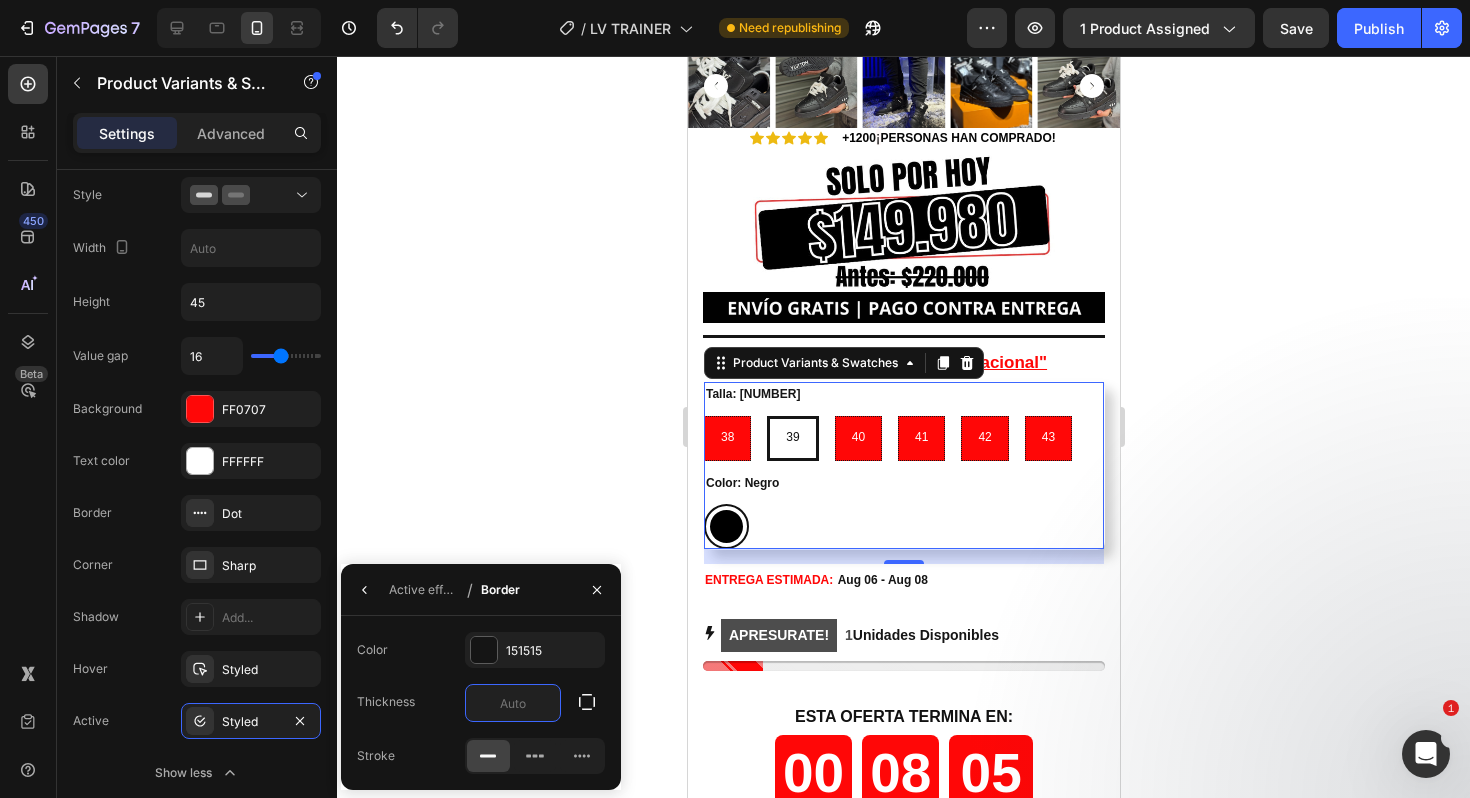 type on "4" 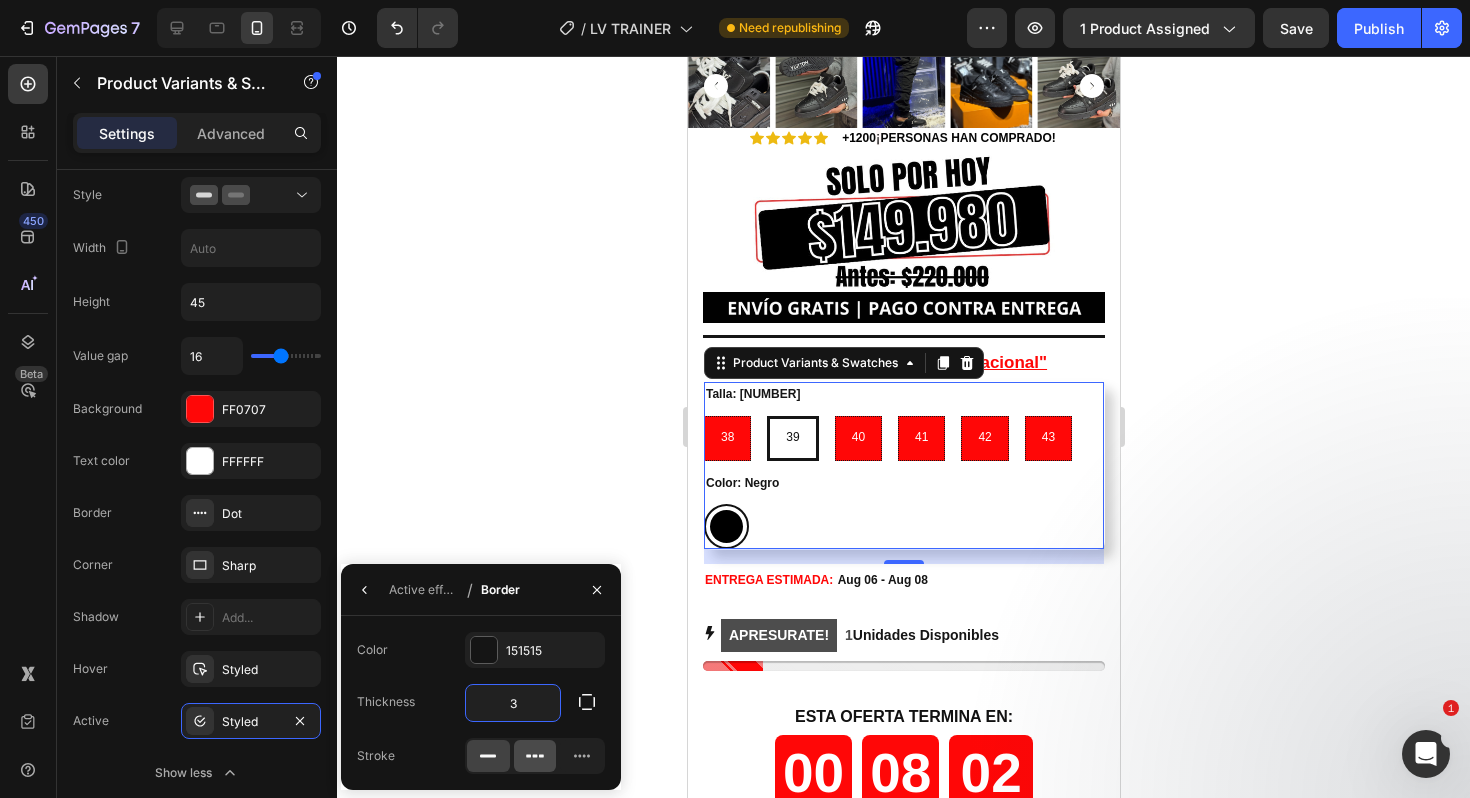 type on "3" 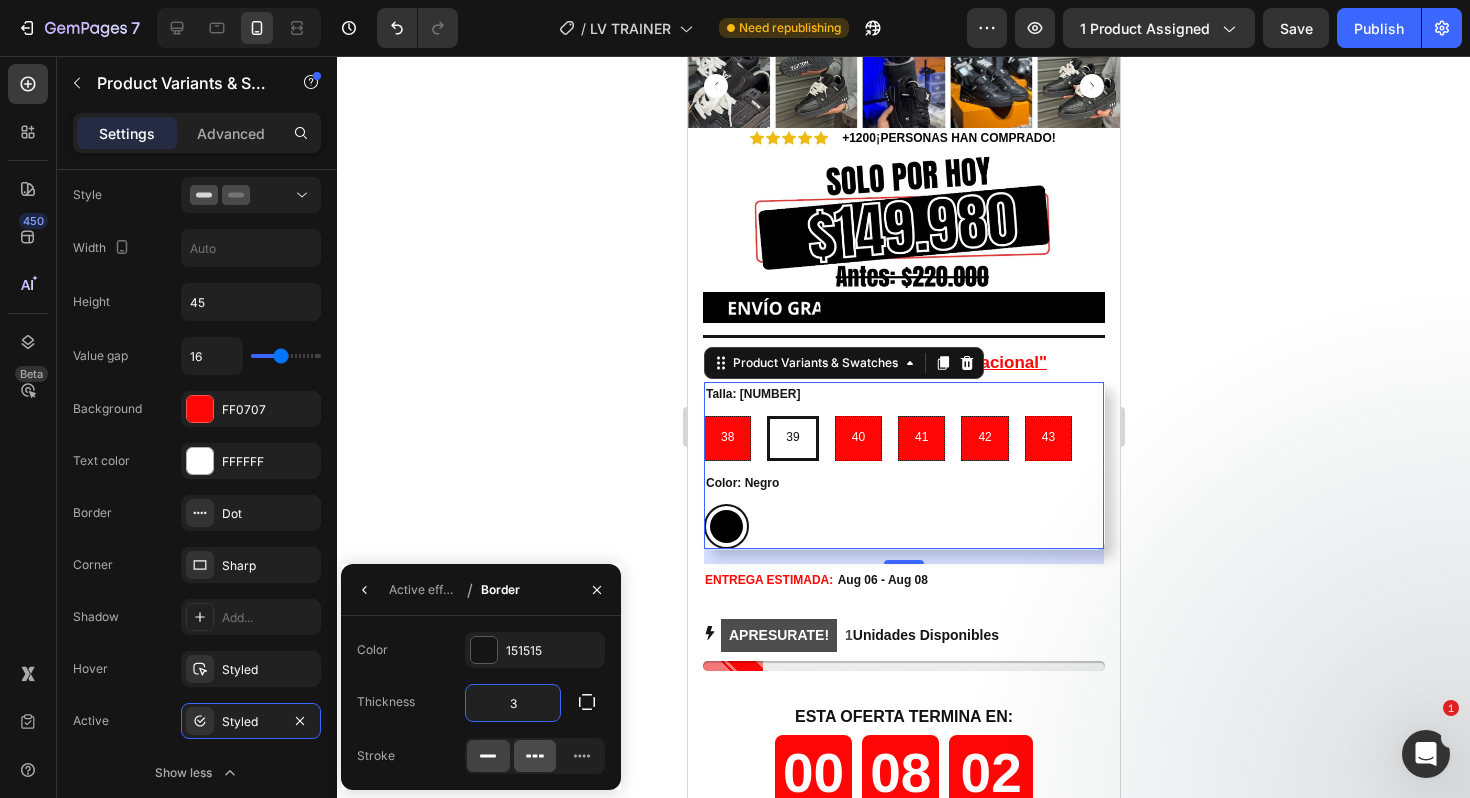 click 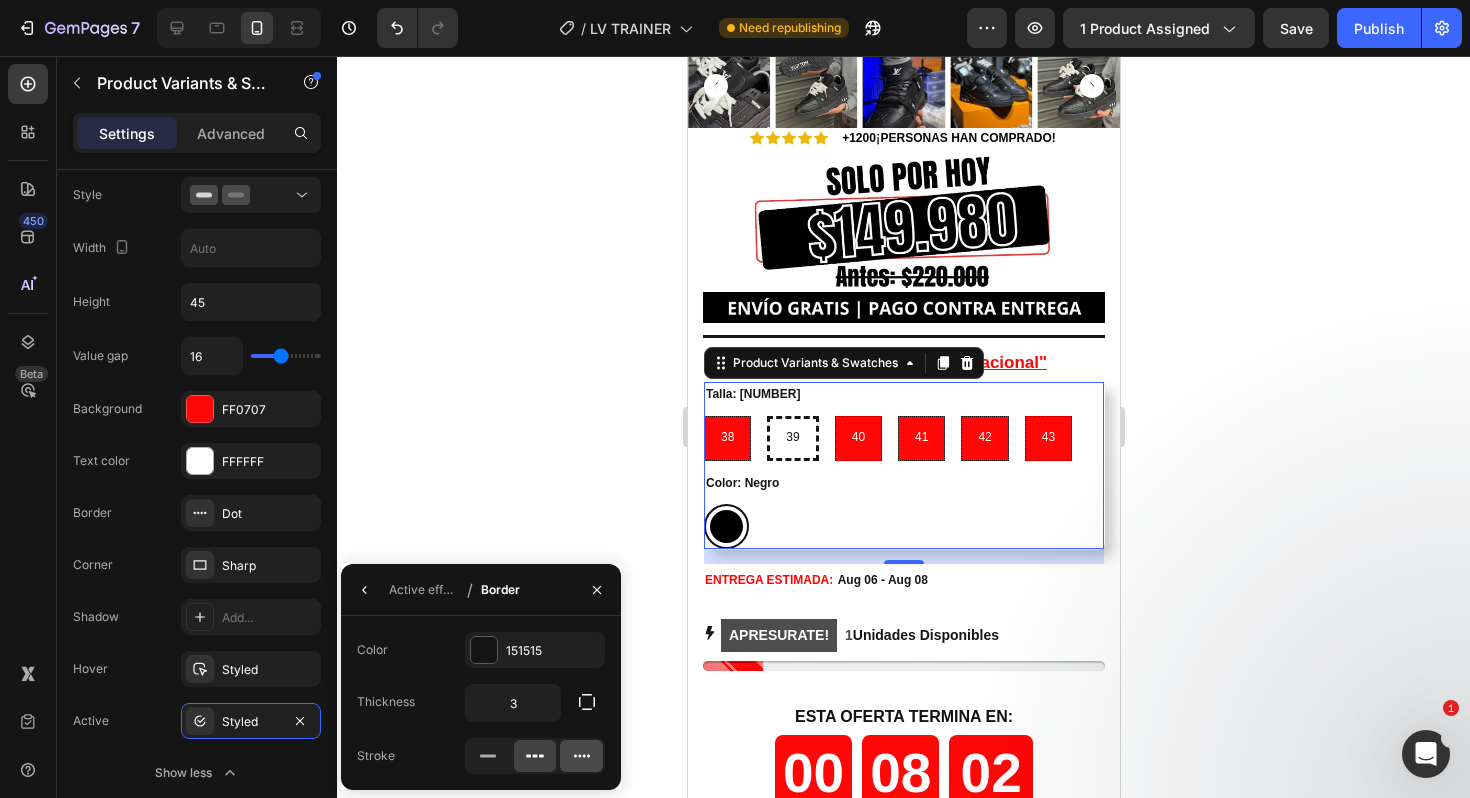 click 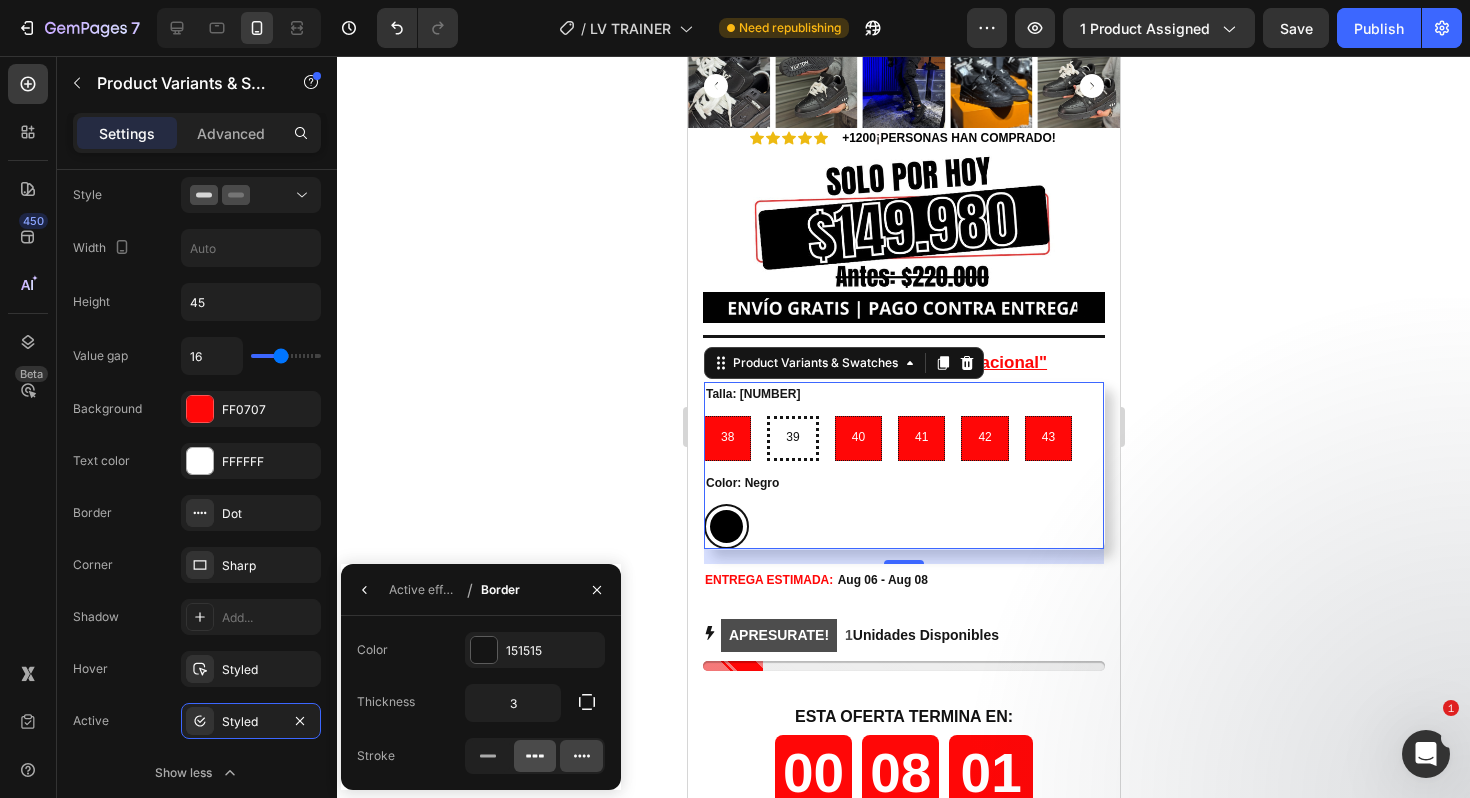 click 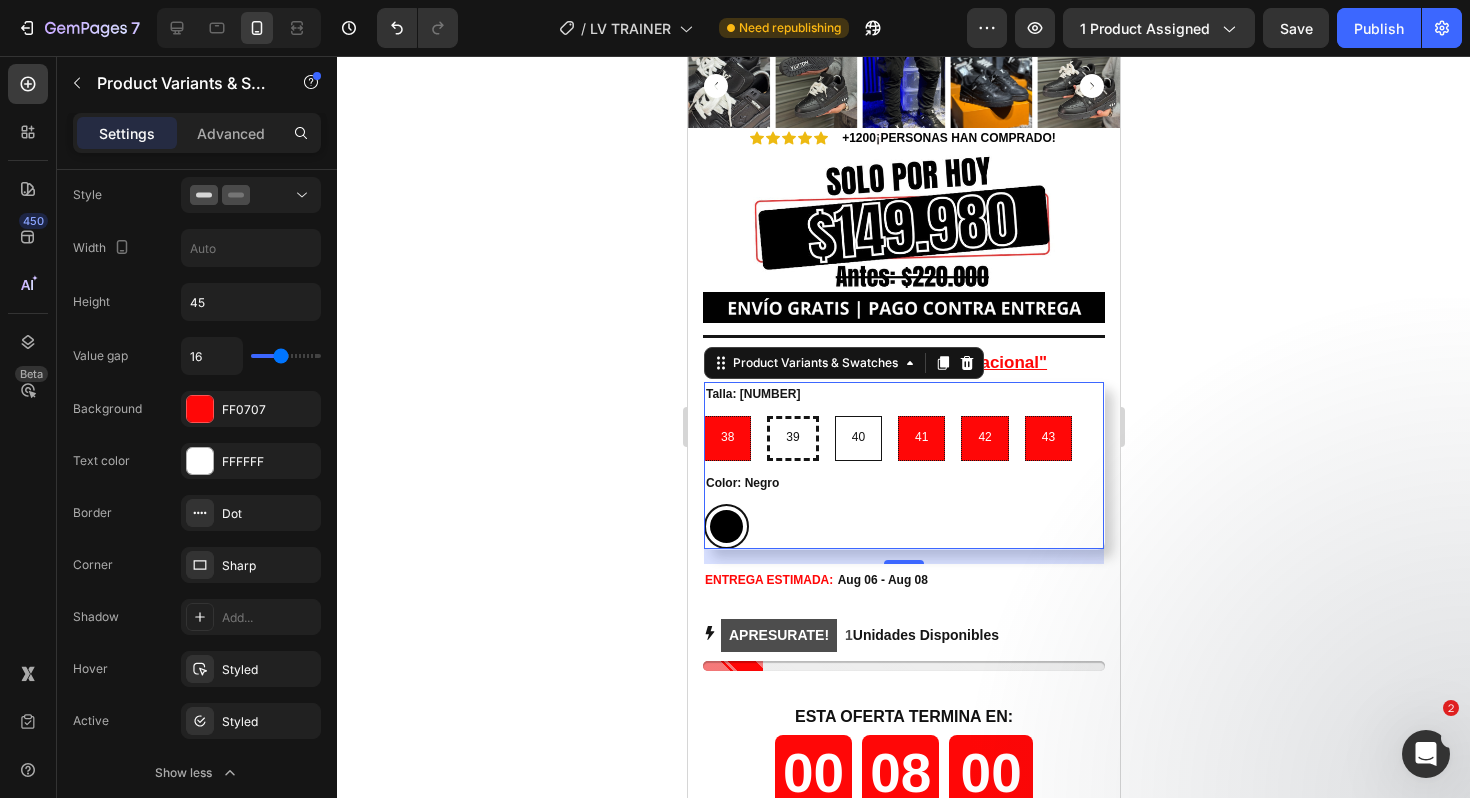 click on "40" at bounding box center (857, 437) 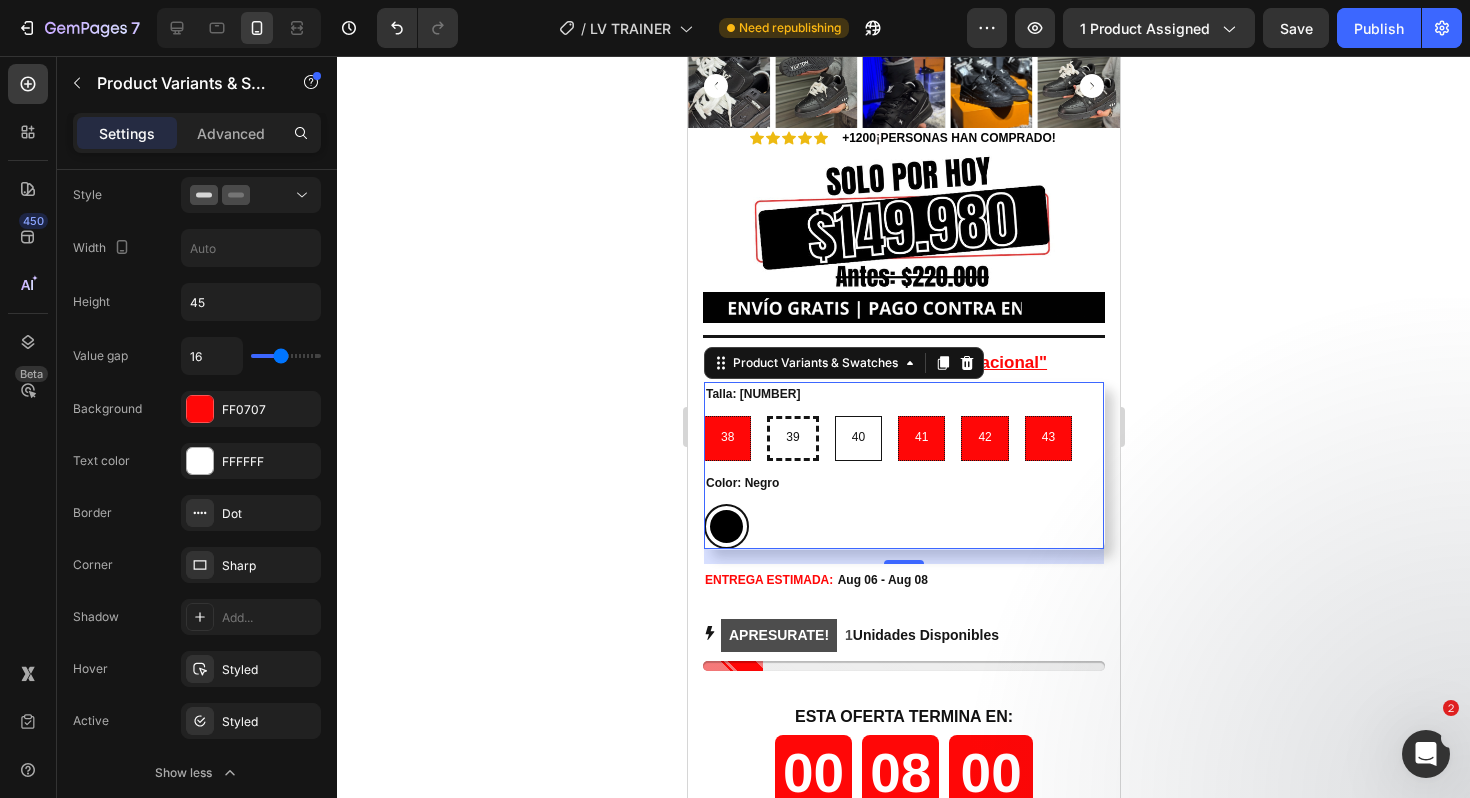 click on "40 40 40" at bounding box center (833, 415) 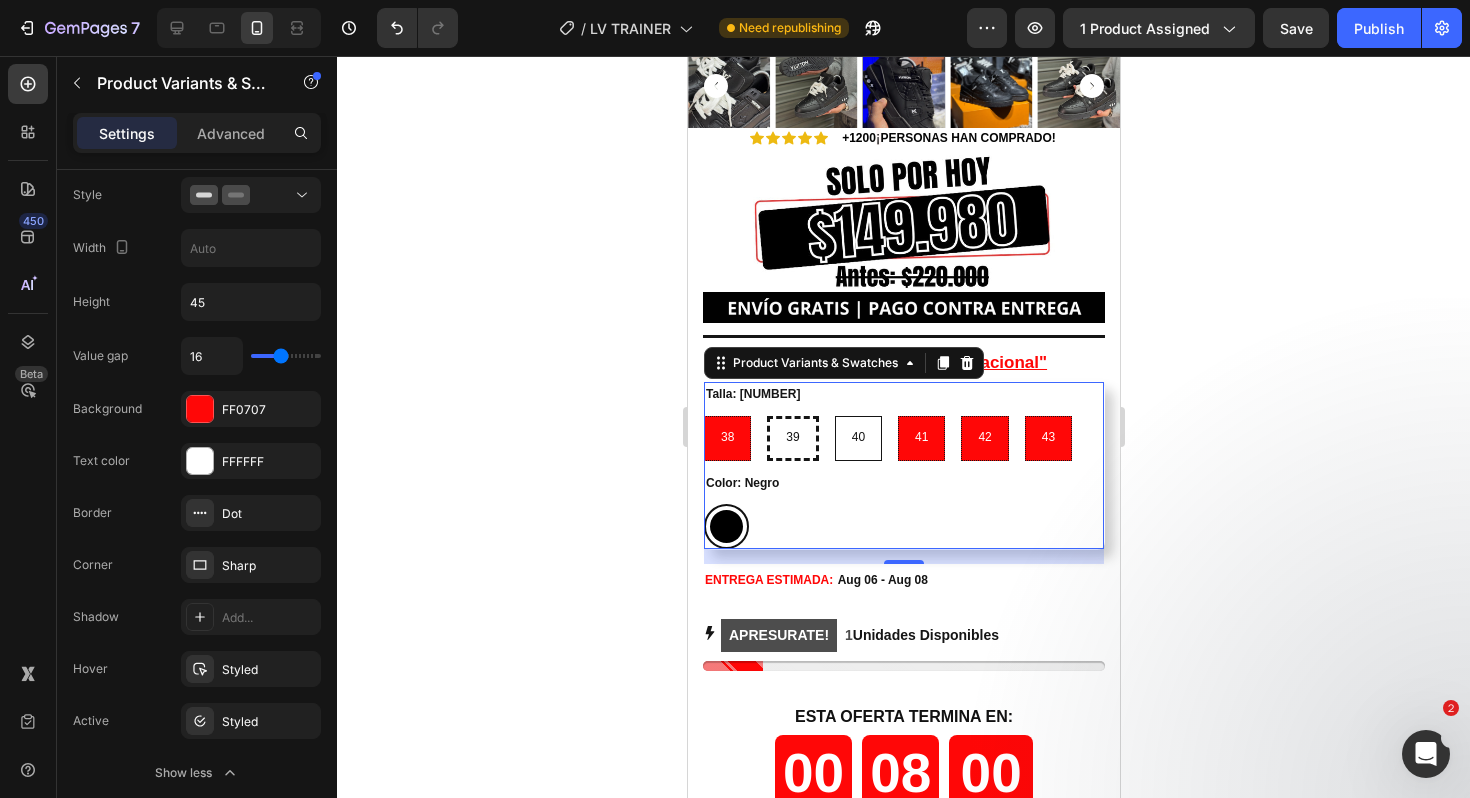 radio on "false" 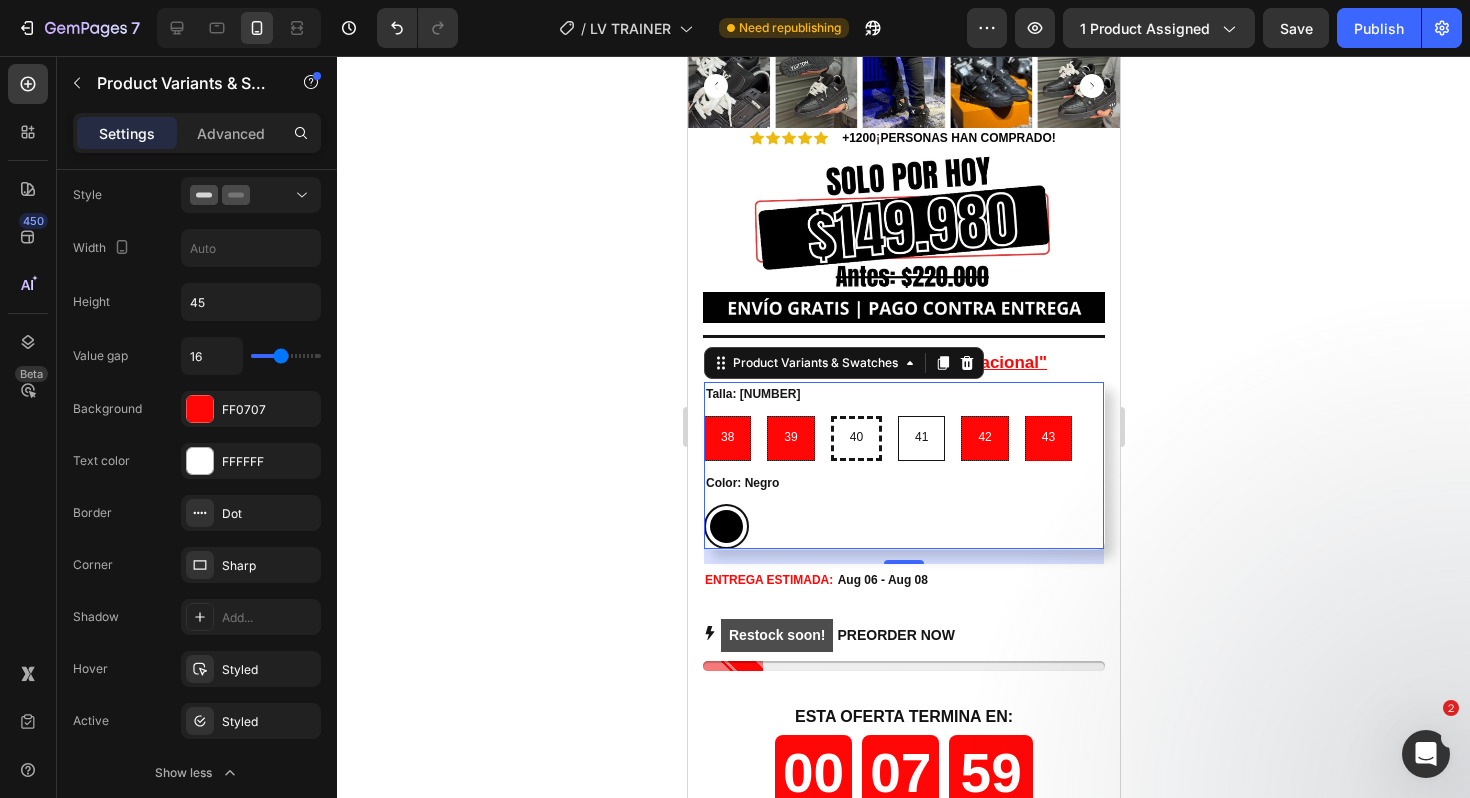 click on "41" at bounding box center (920, 437) 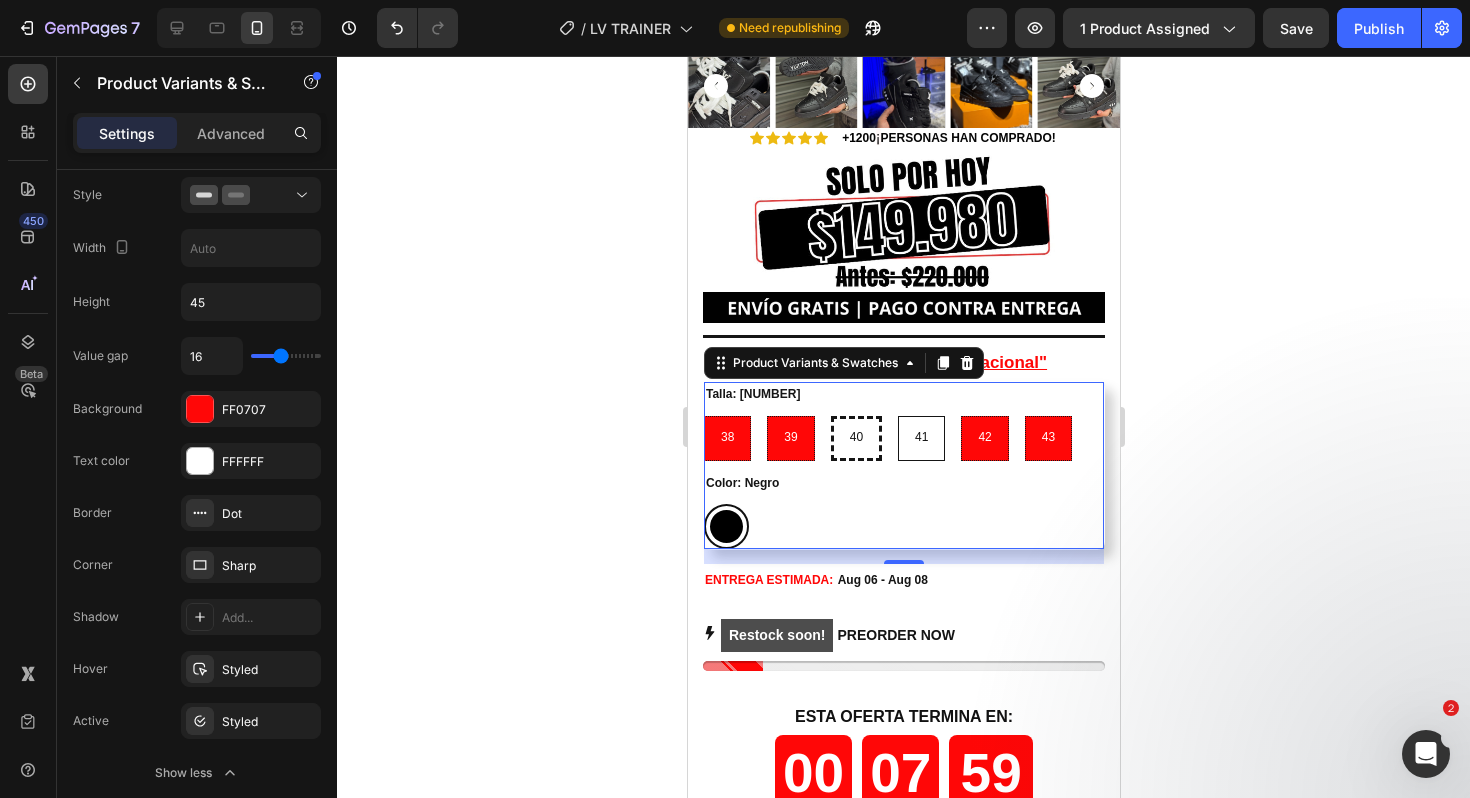 click on "[NUMBER] [NUMBER] [NUMBER]" at bounding box center (896, 415) 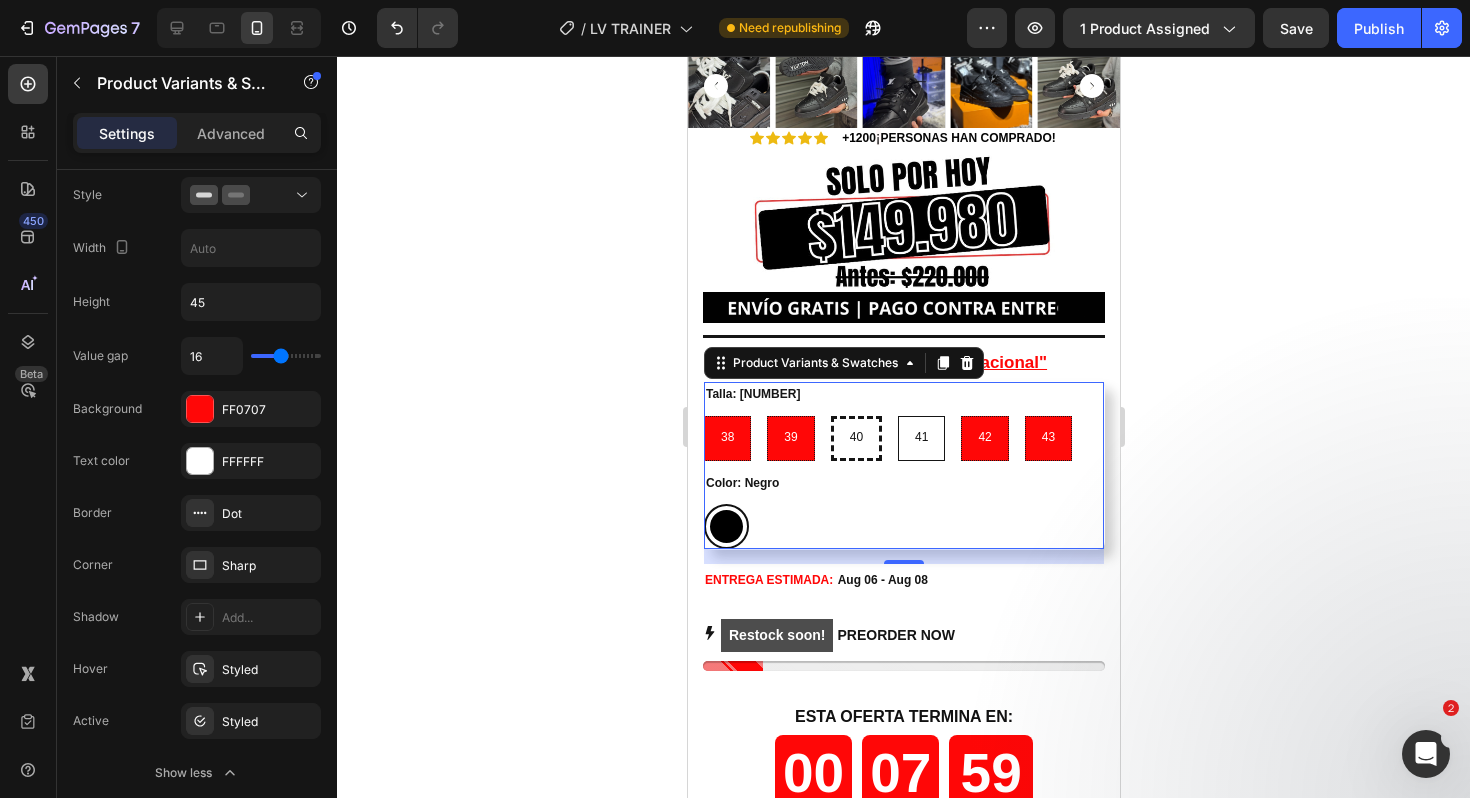 radio on "false" 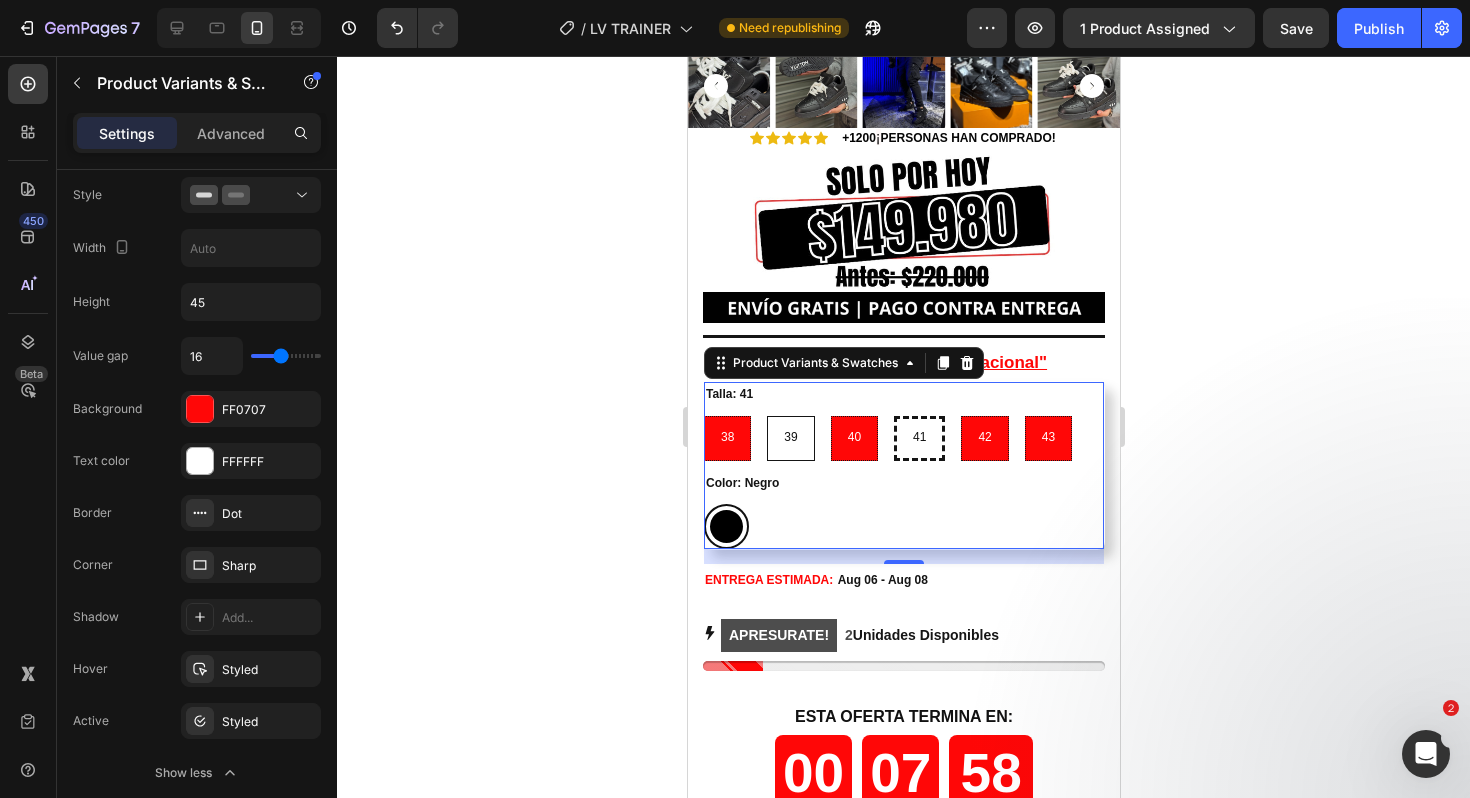 click on "39" at bounding box center [789, 438] 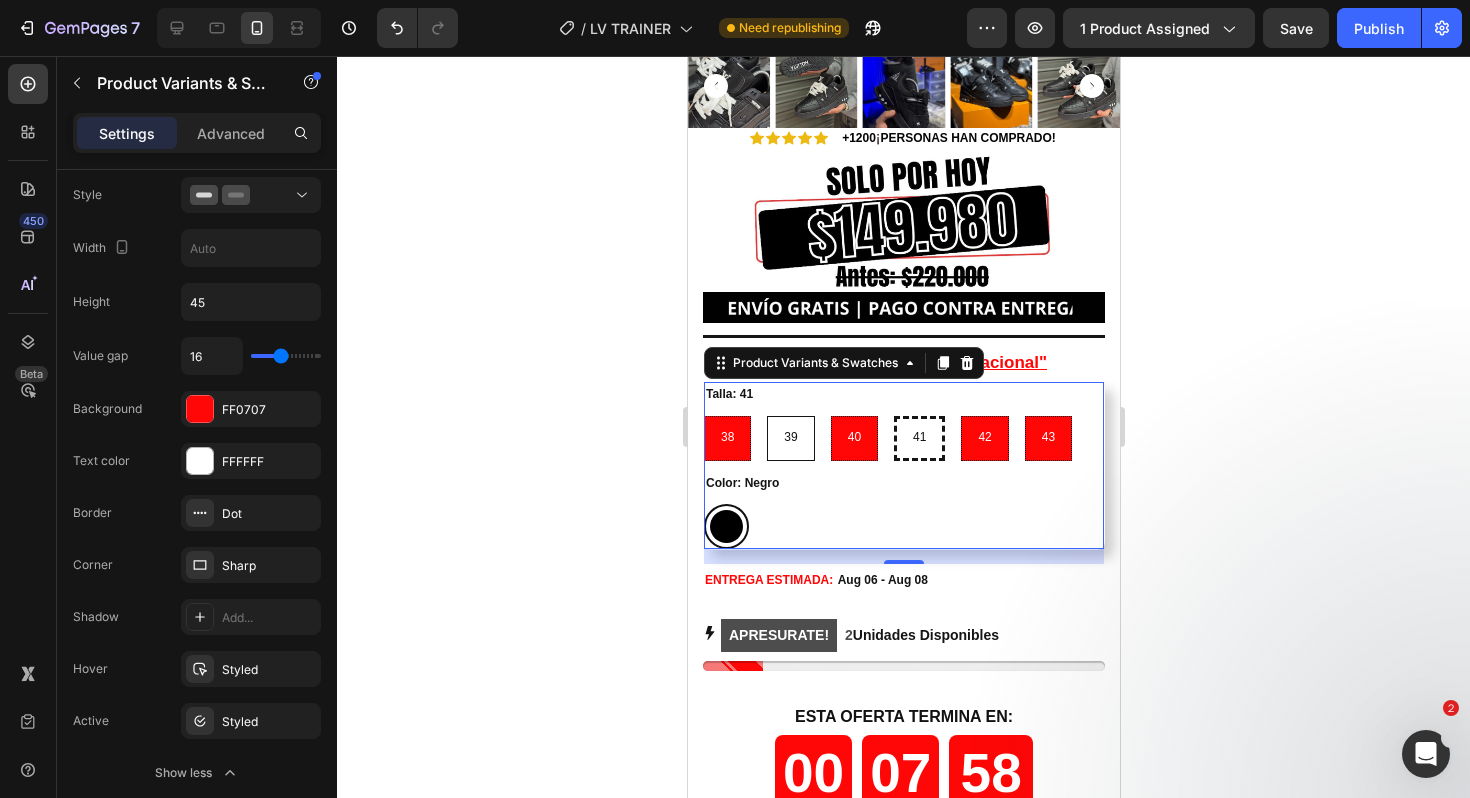 click on "39 39 39" at bounding box center (765, 415) 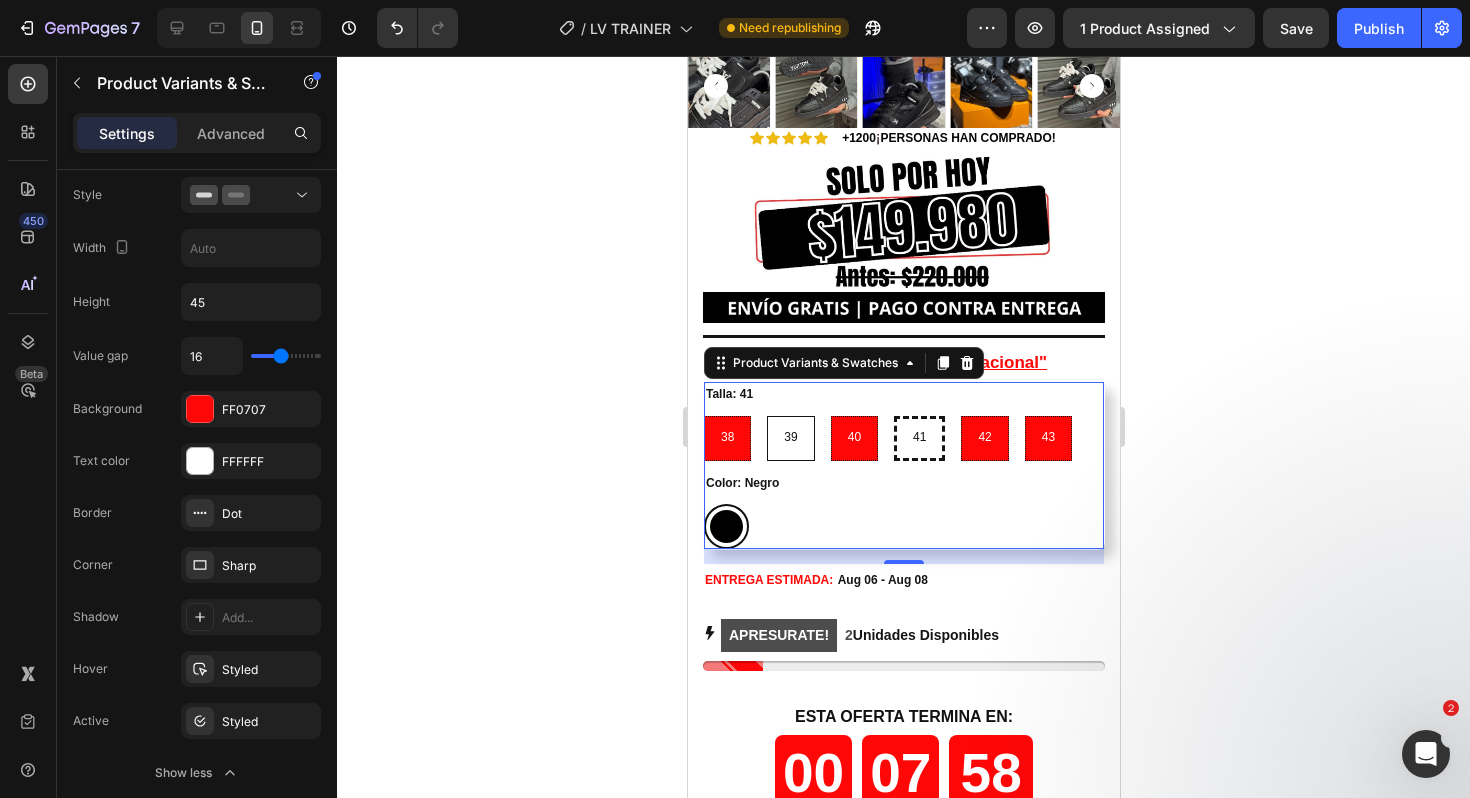 radio on "false" 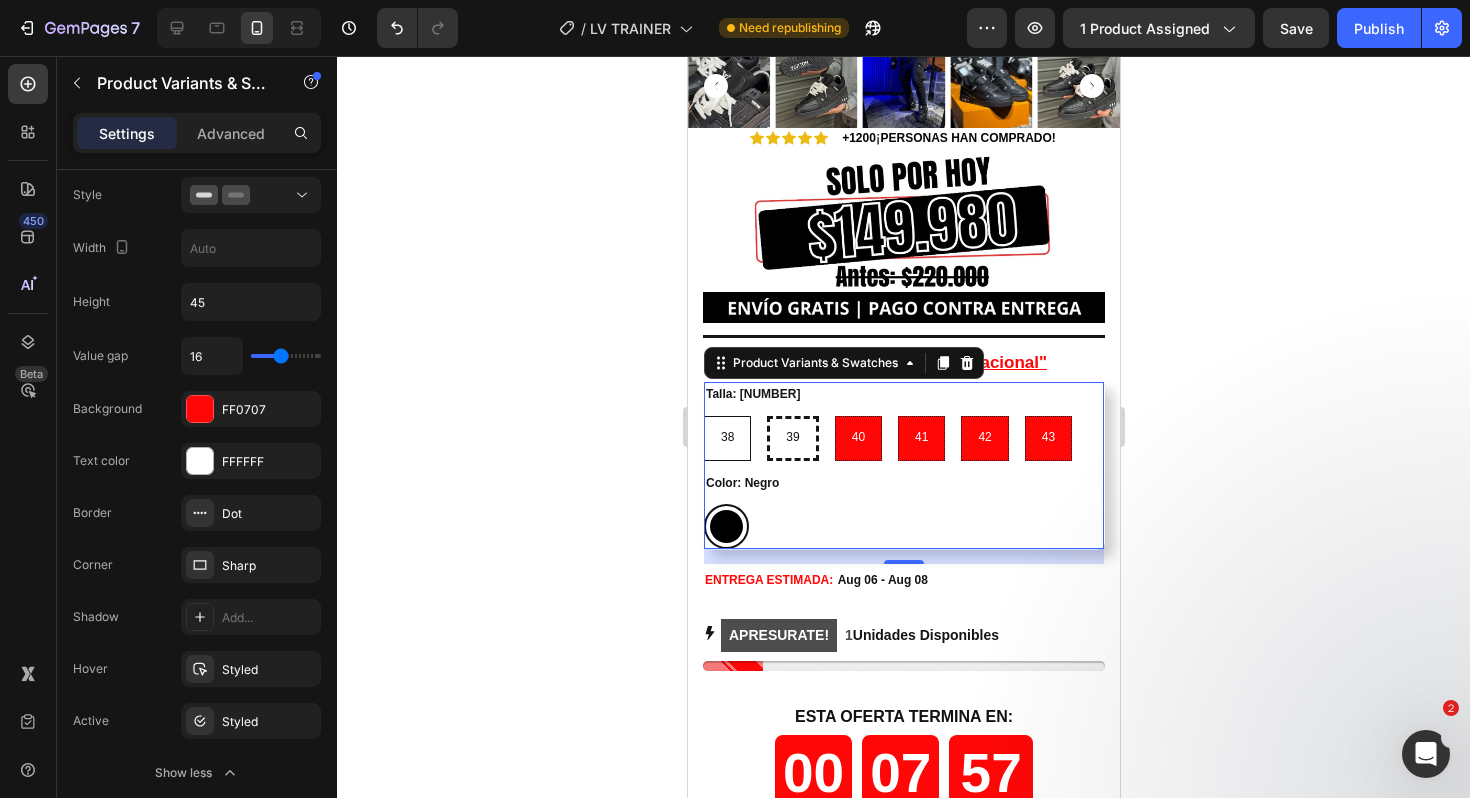 click on "38" at bounding box center [726, 437] 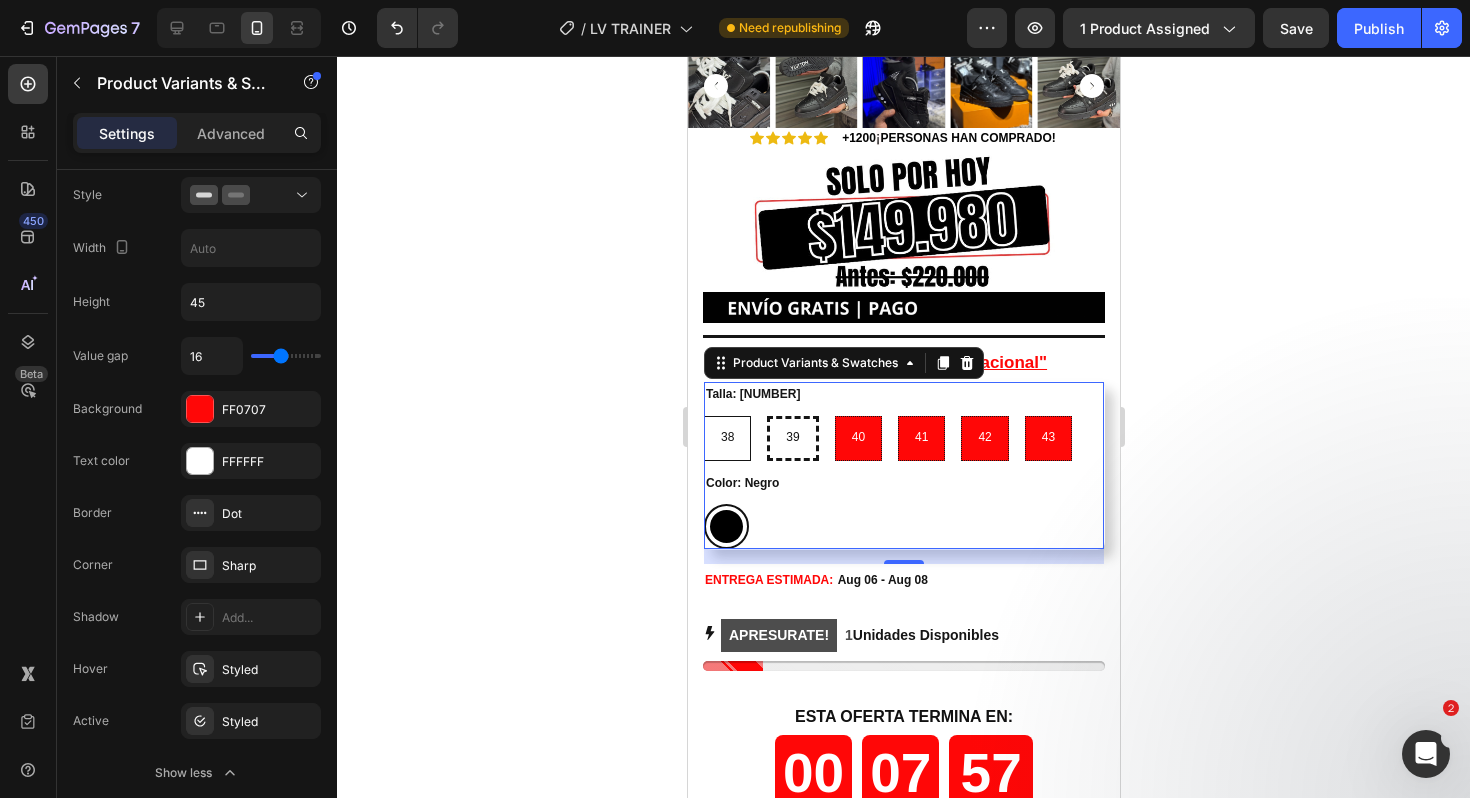 click on "38 38 38" at bounding box center (702, 415) 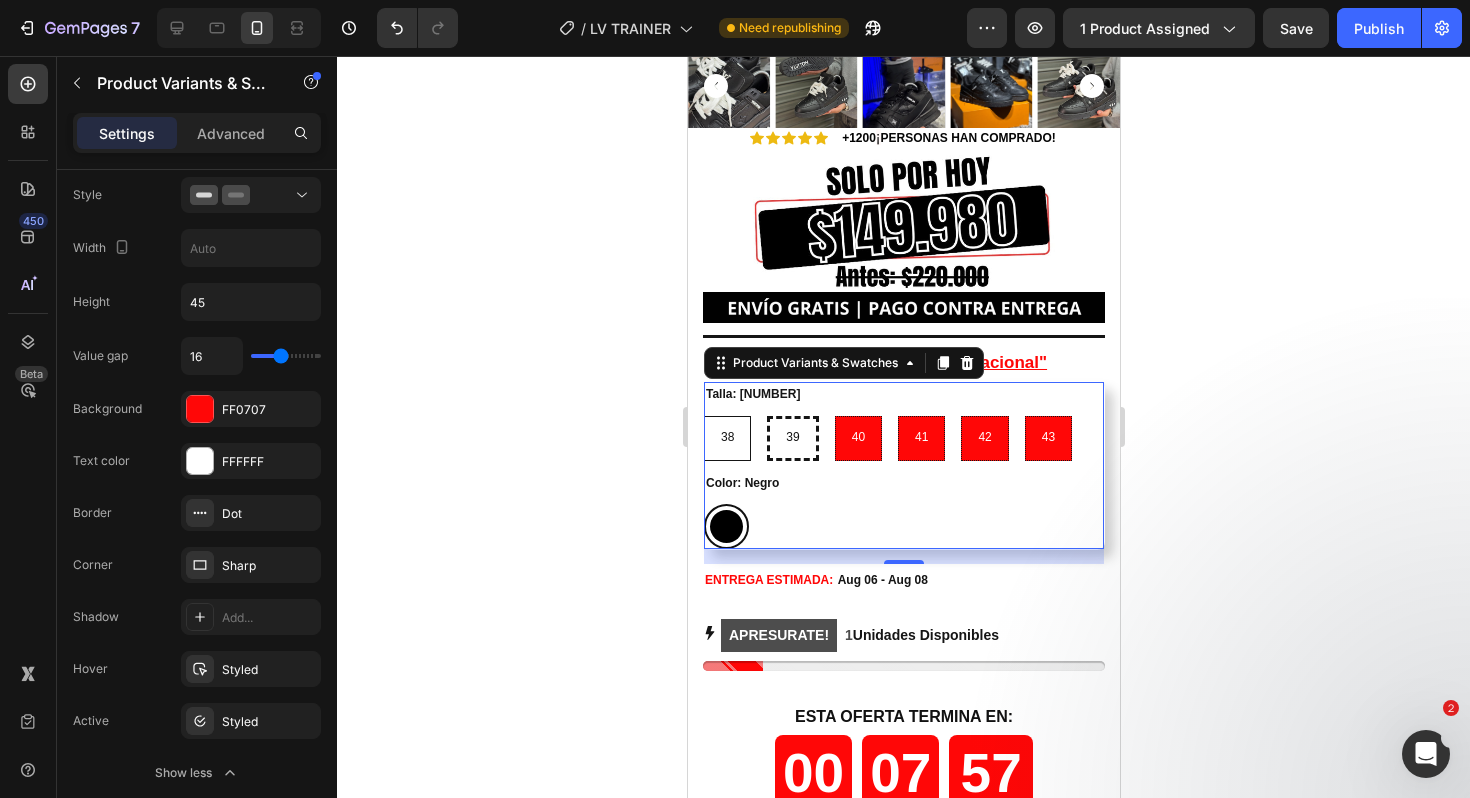 radio on "false" 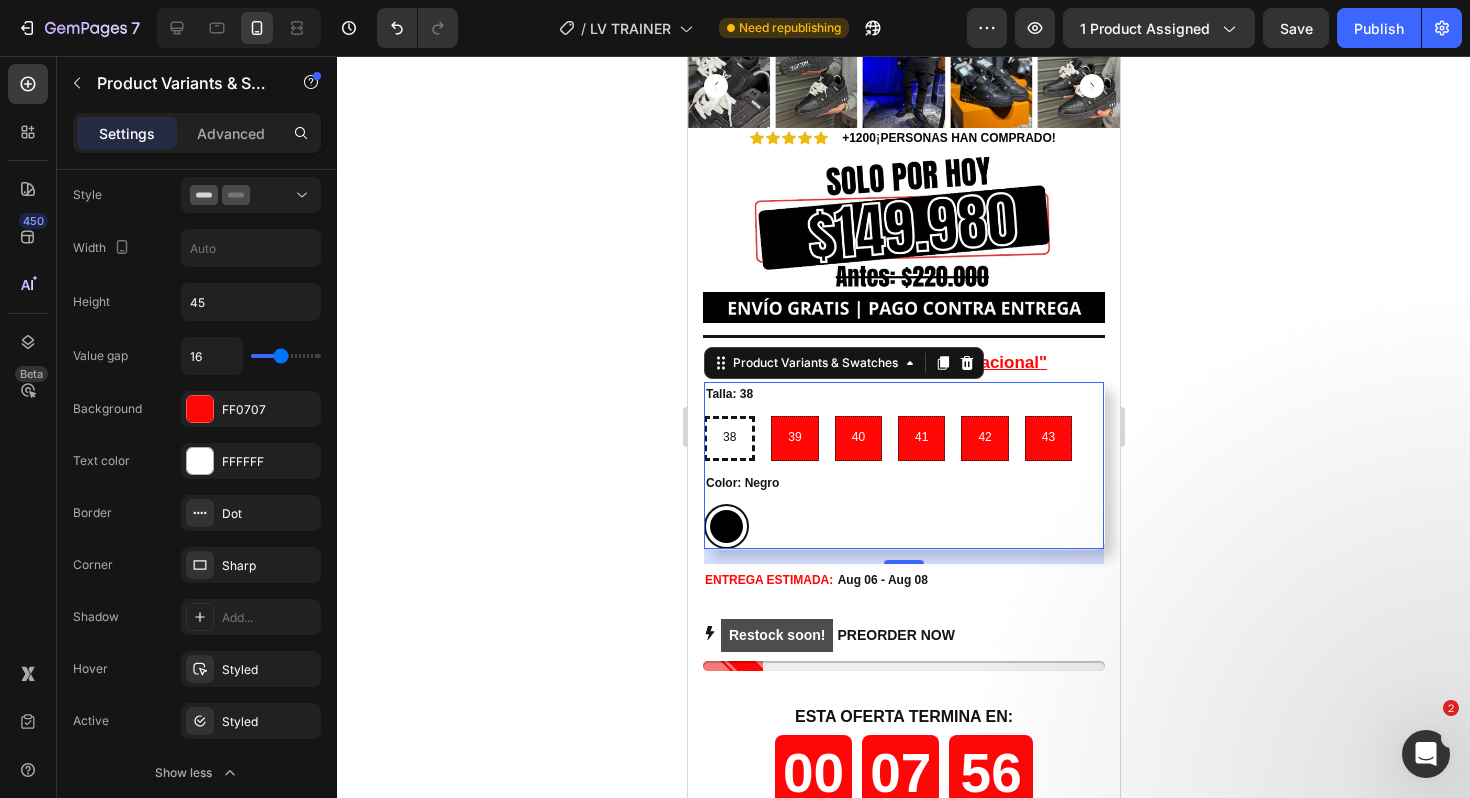 click on "Color: Negro Negro Negro" at bounding box center [903, 510] 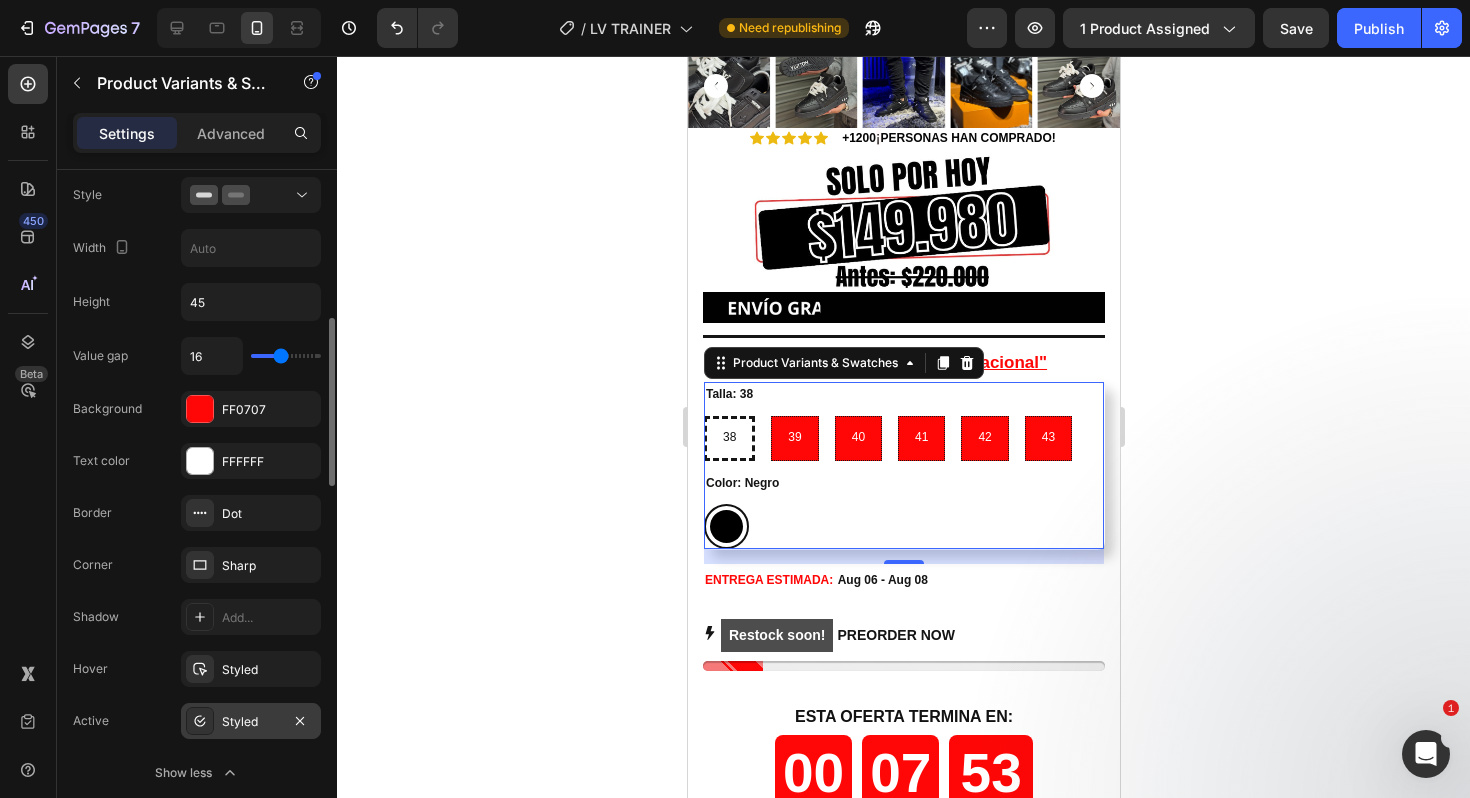 click on "Styled" at bounding box center [251, 721] 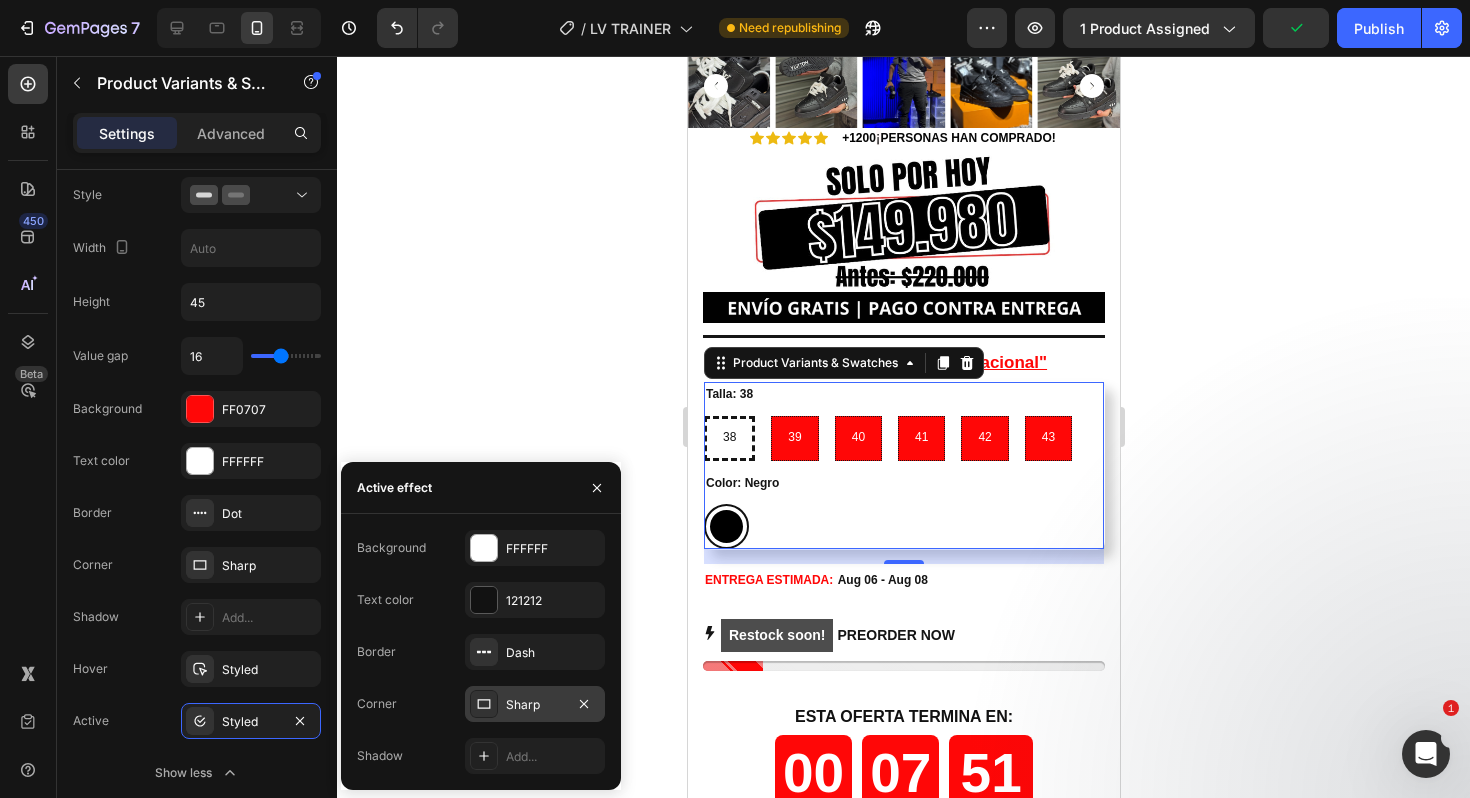 click on "Sharp" at bounding box center [535, 705] 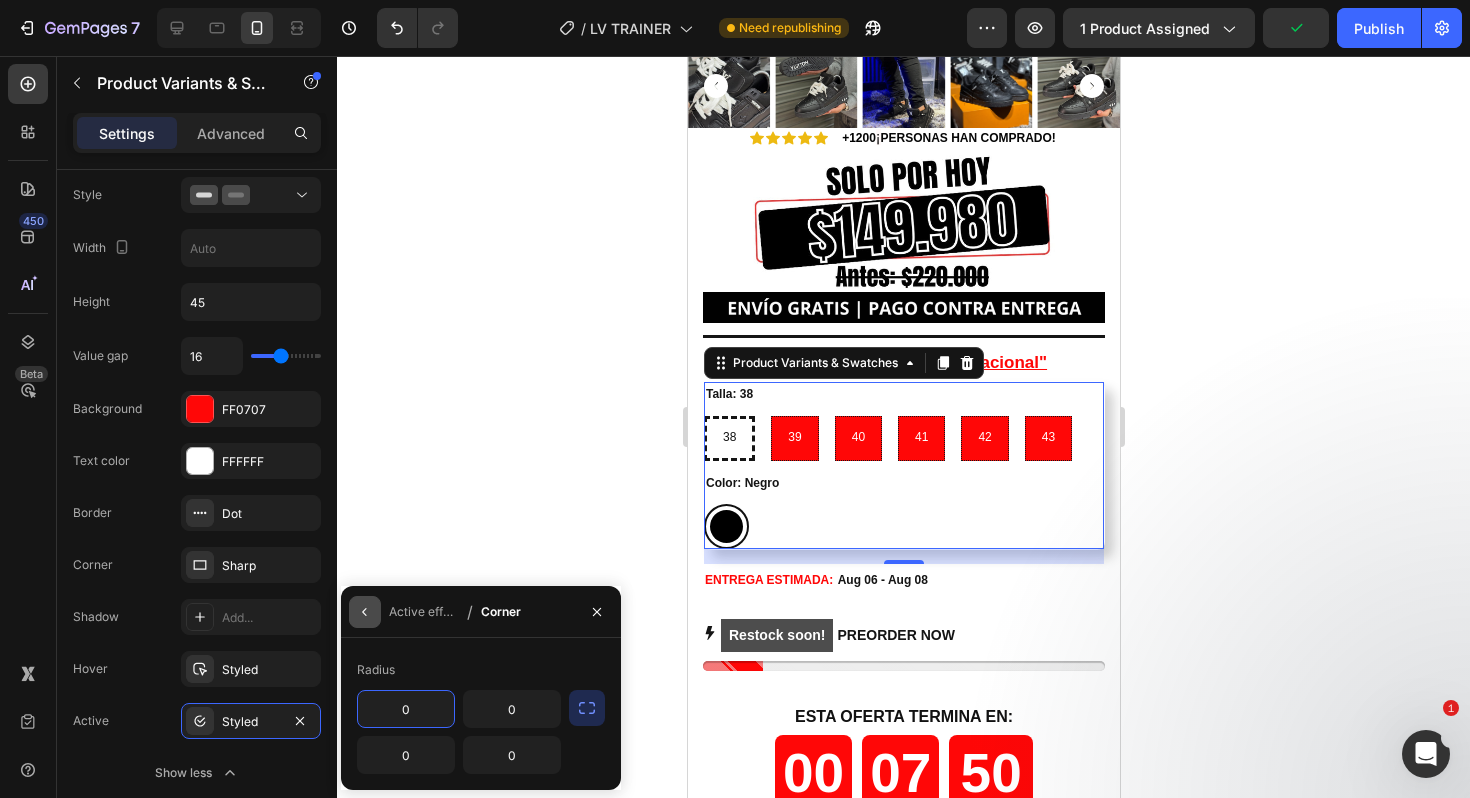 click at bounding box center (365, 612) 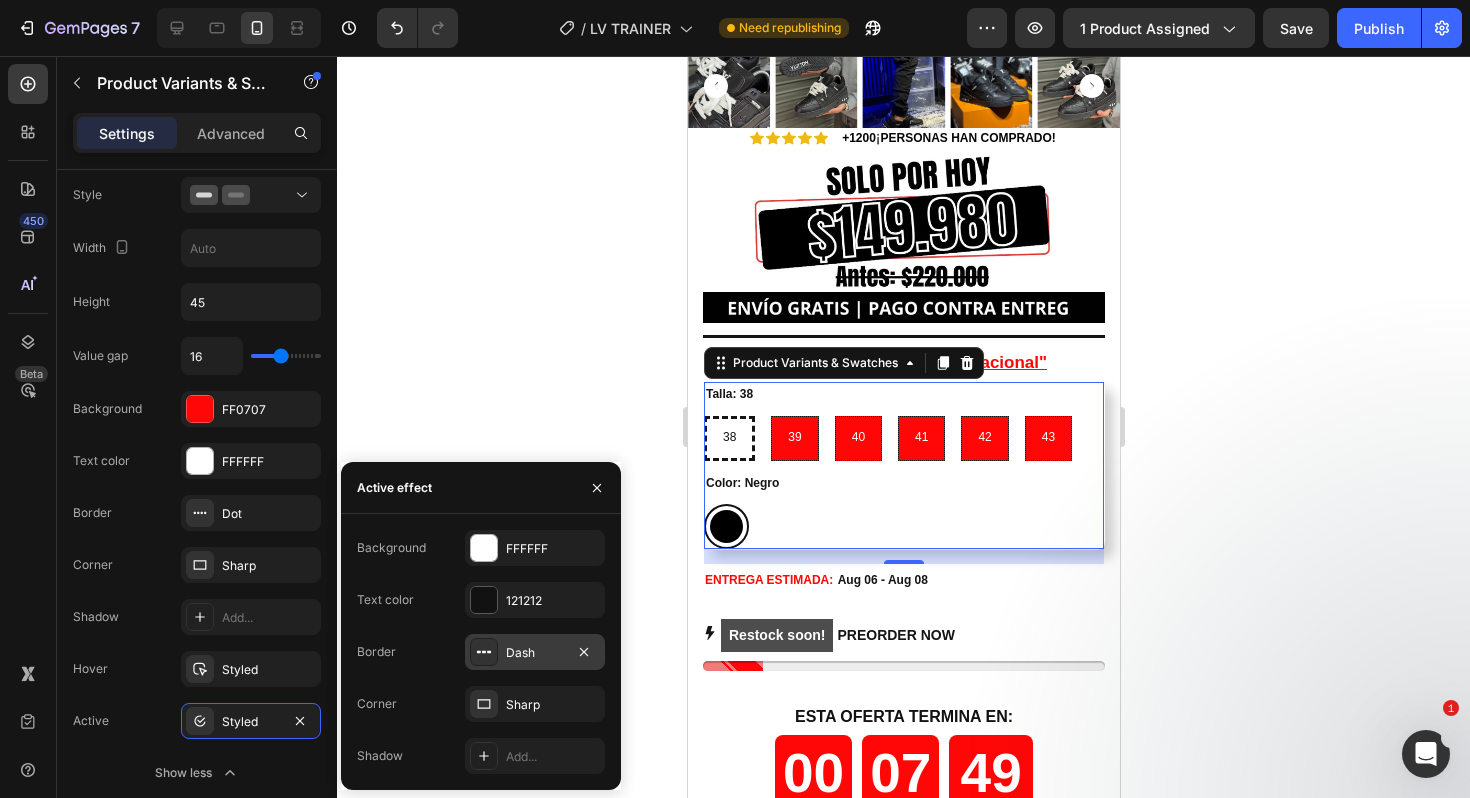 click at bounding box center (484, 652) 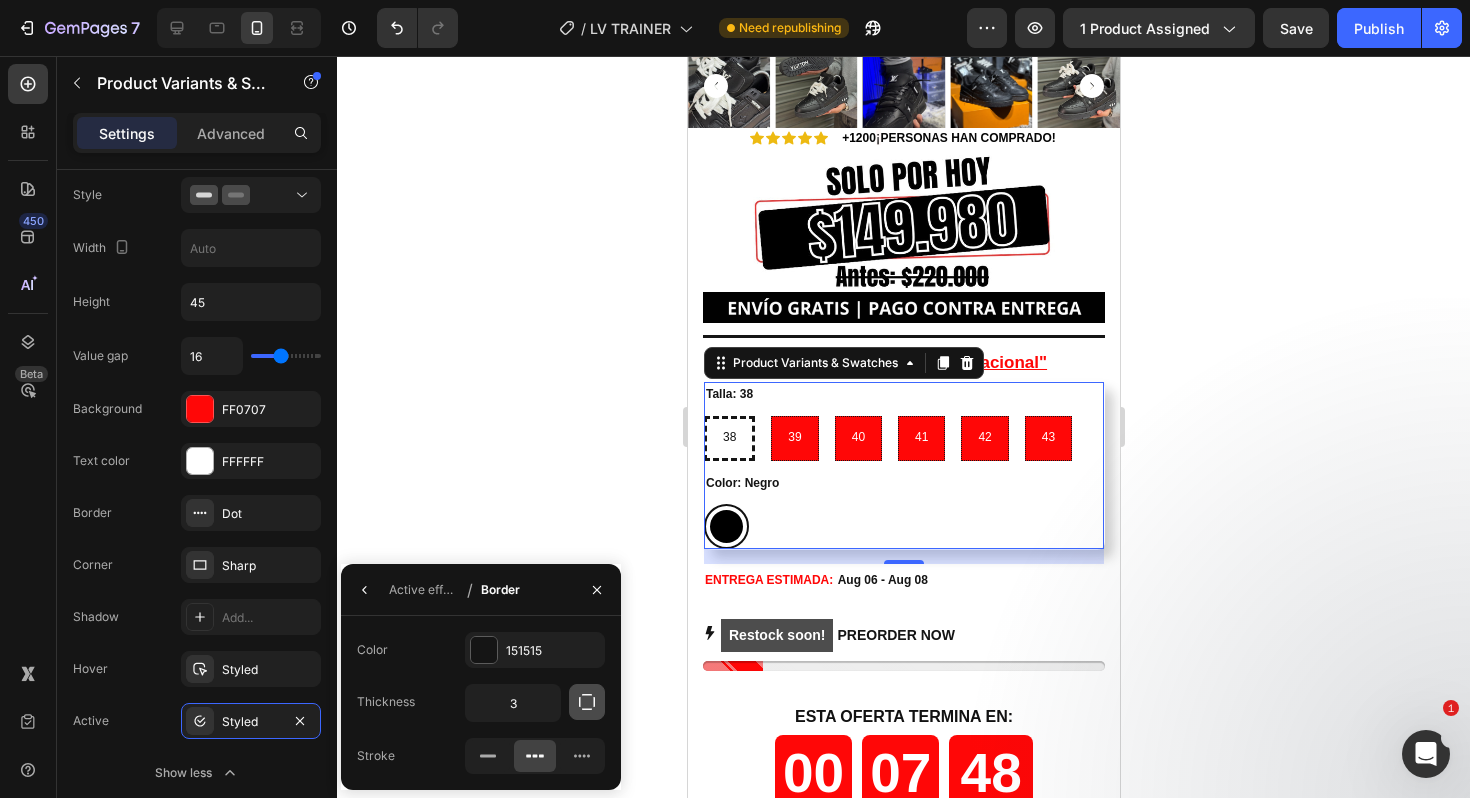 click at bounding box center [587, 702] 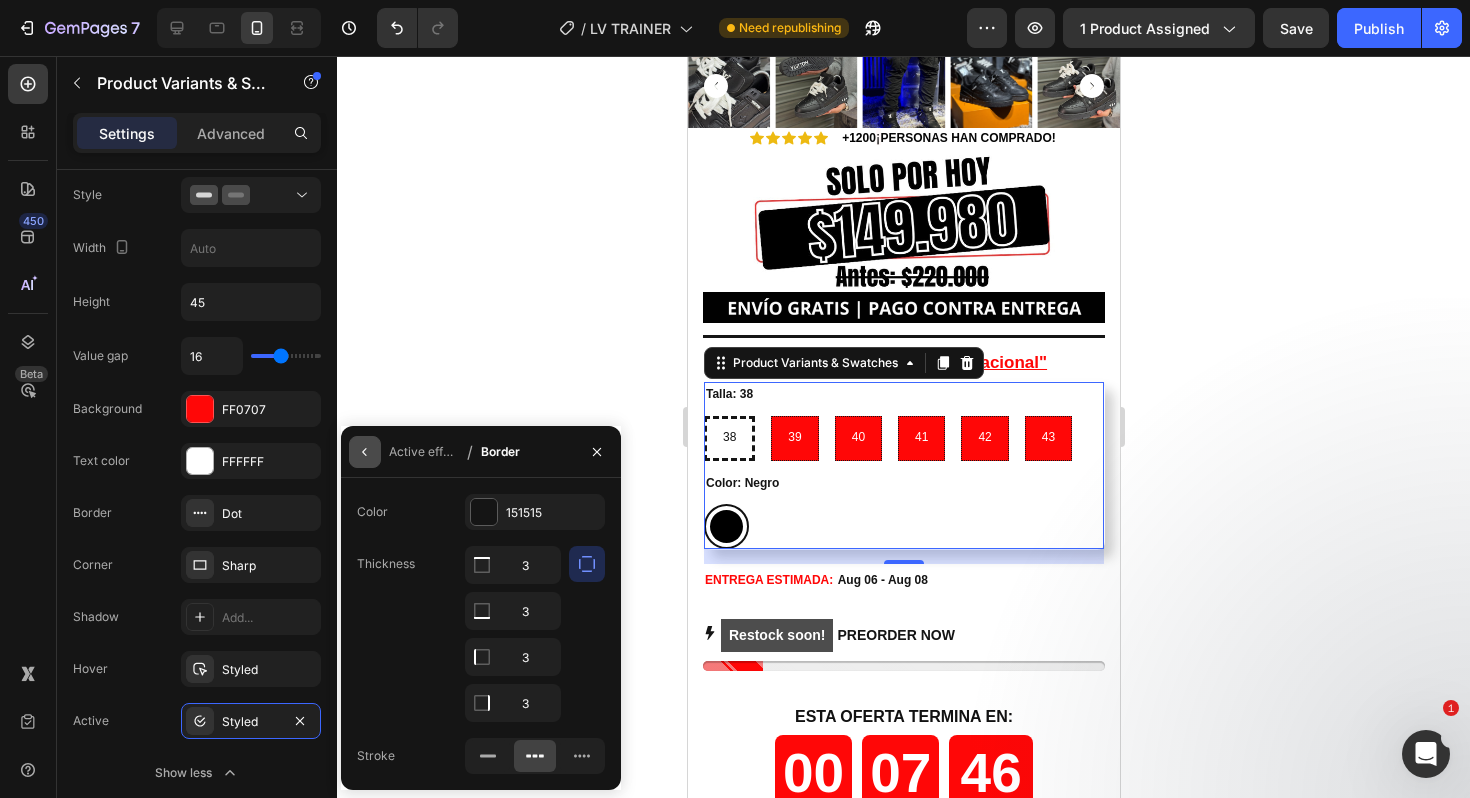 click at bounding box center (365, 452) 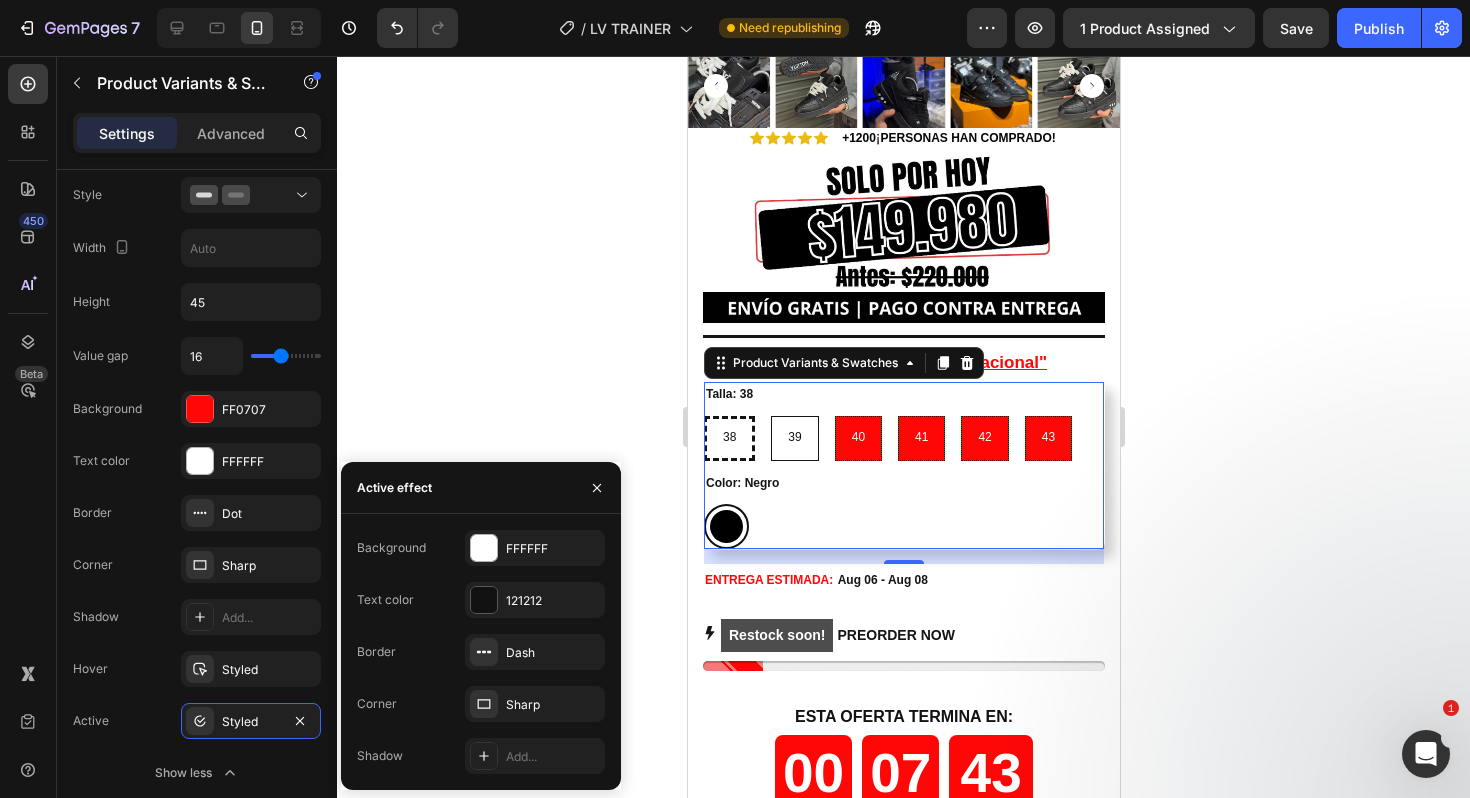 click on "39" at bounding box center (793, 438) 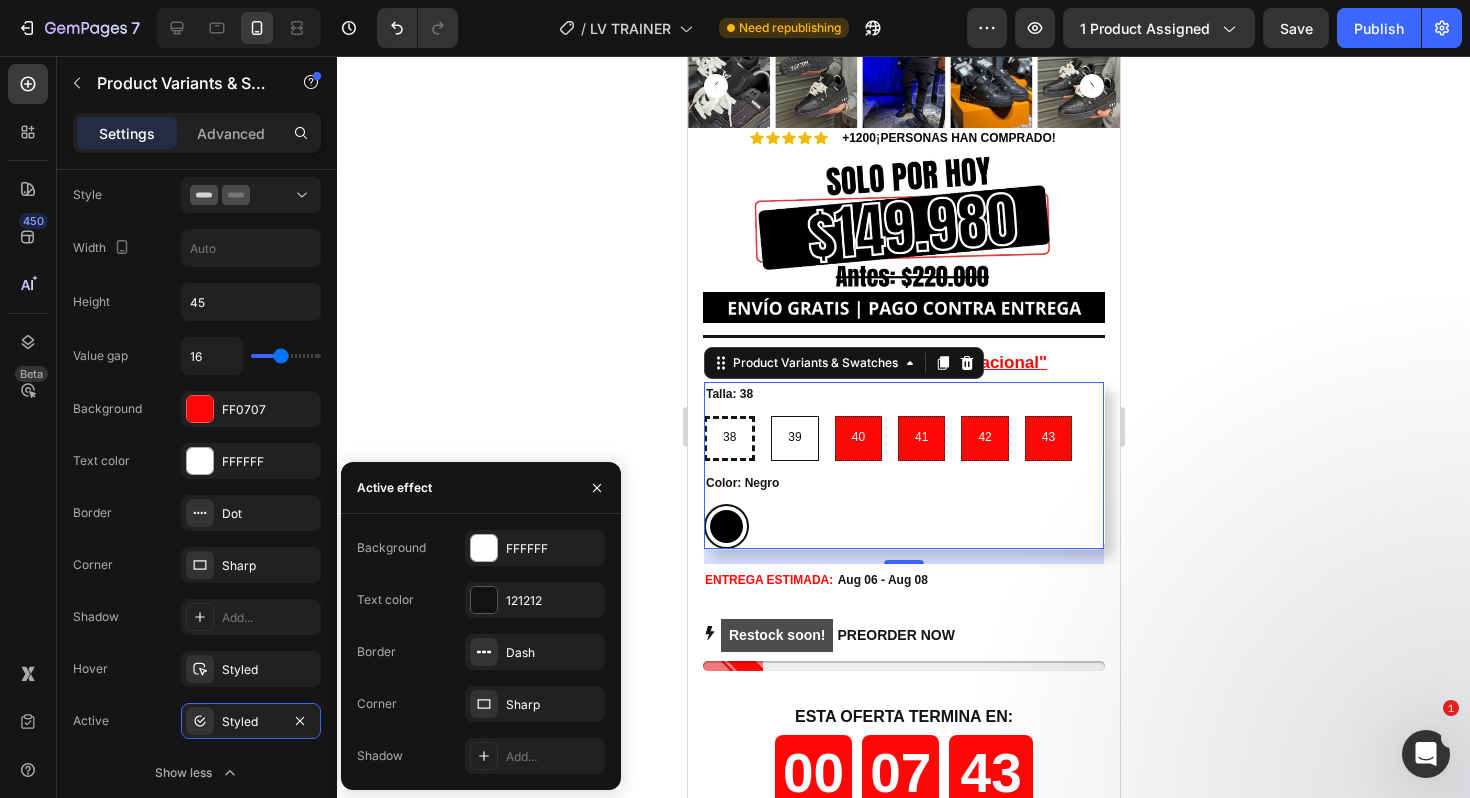 click on "39 39 39" at bounding box center (769, 415) 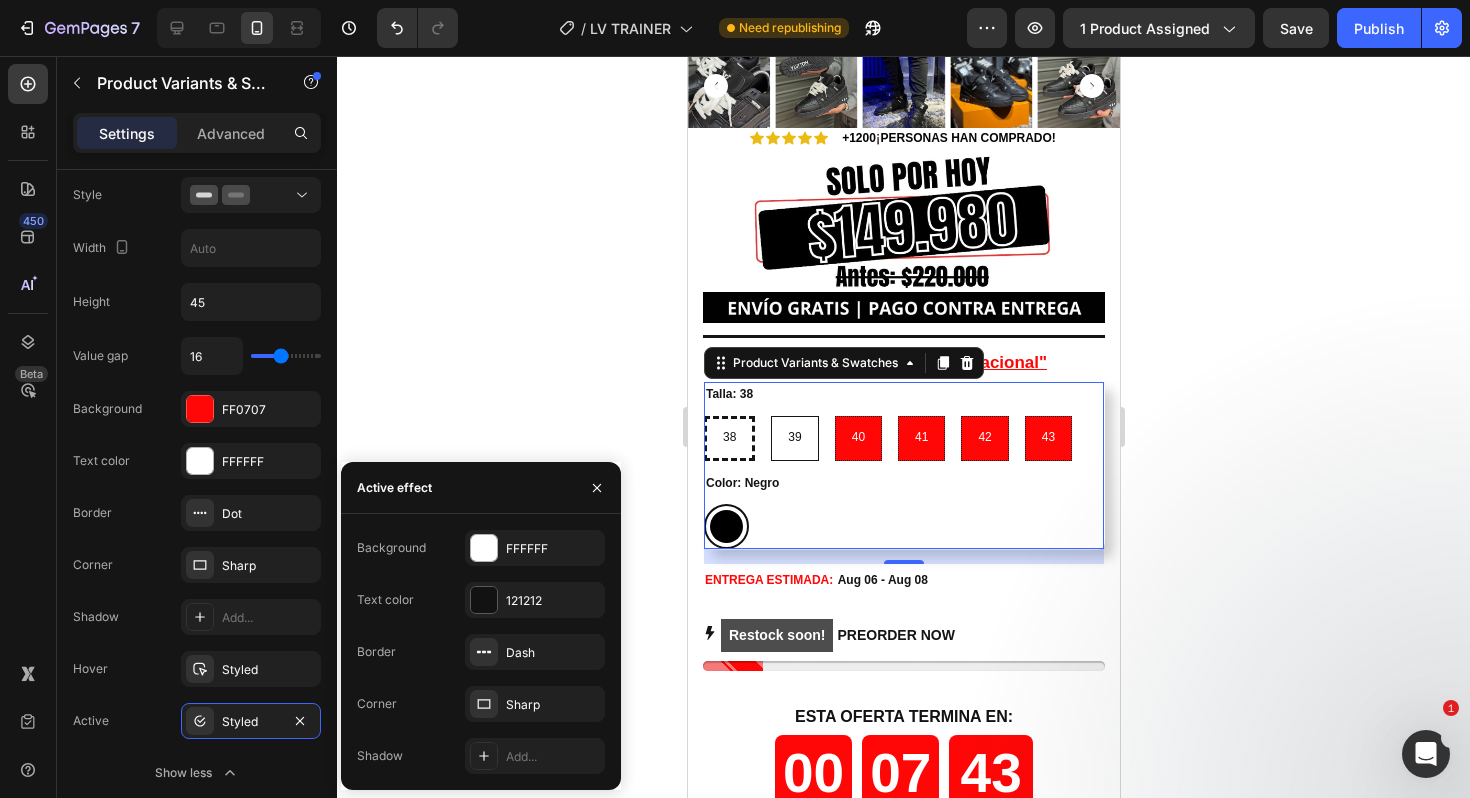 radio on "false" 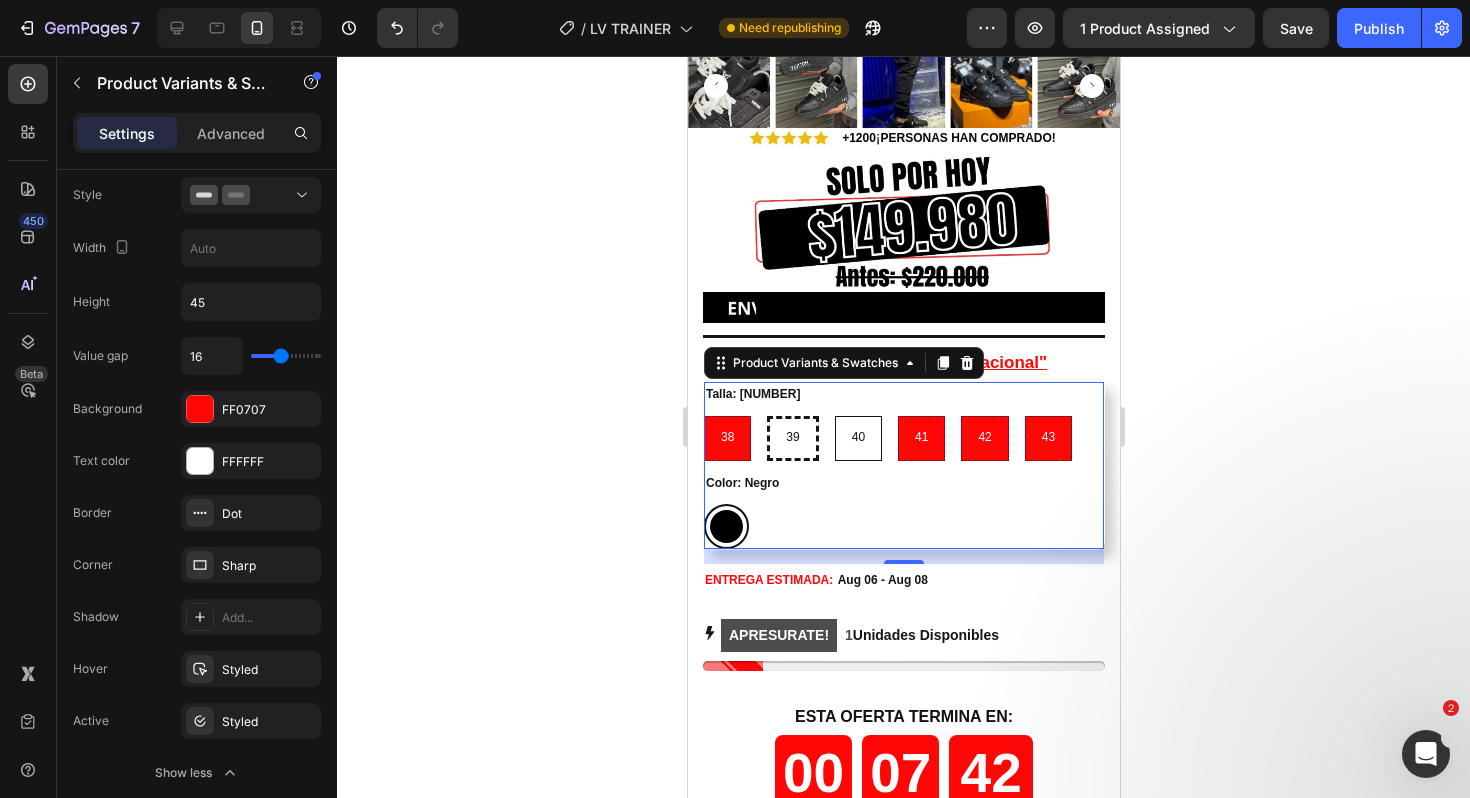 click on "40" at bounding box center [857, 438] 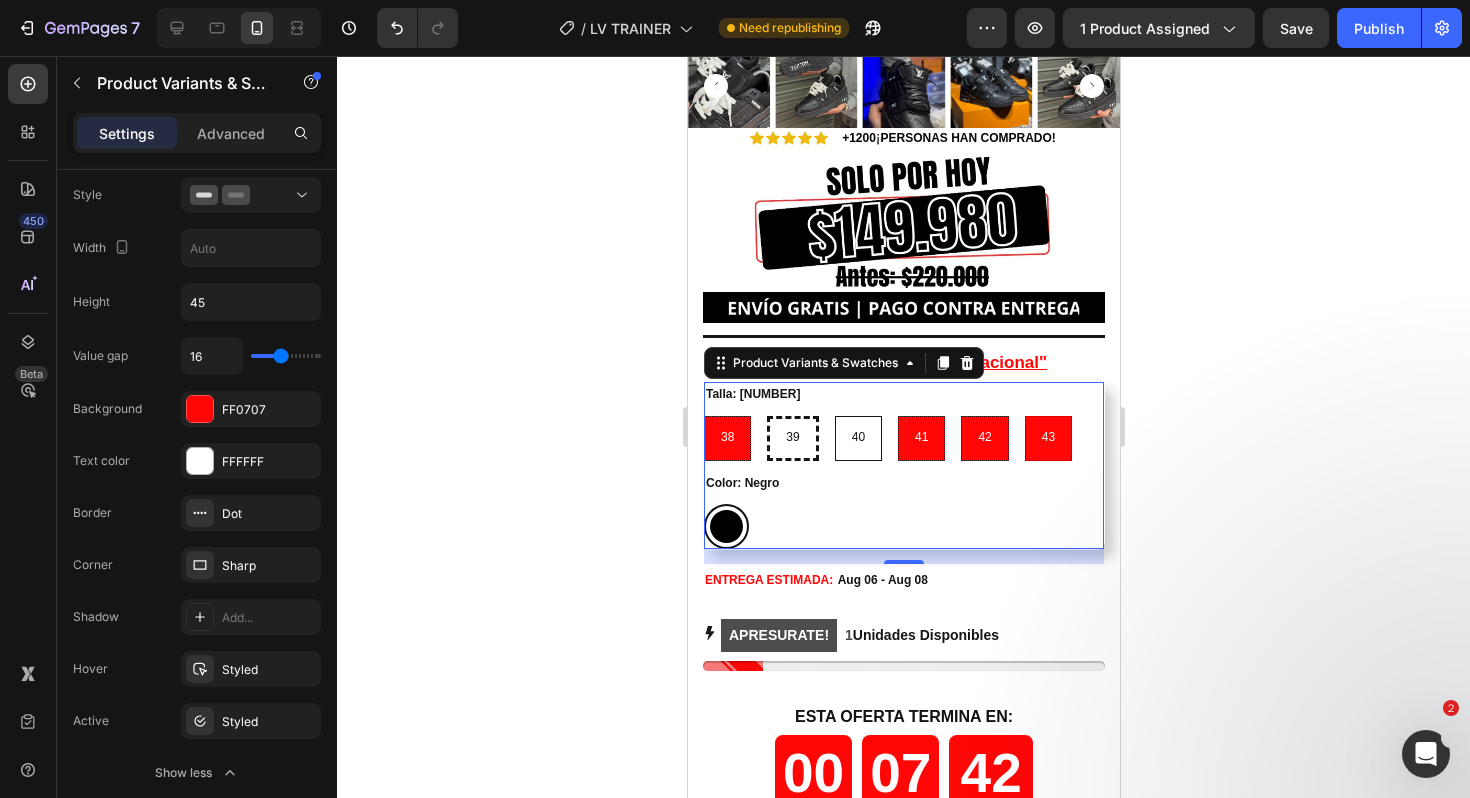 click on "40 40 40" at bounding box center (833, 415) 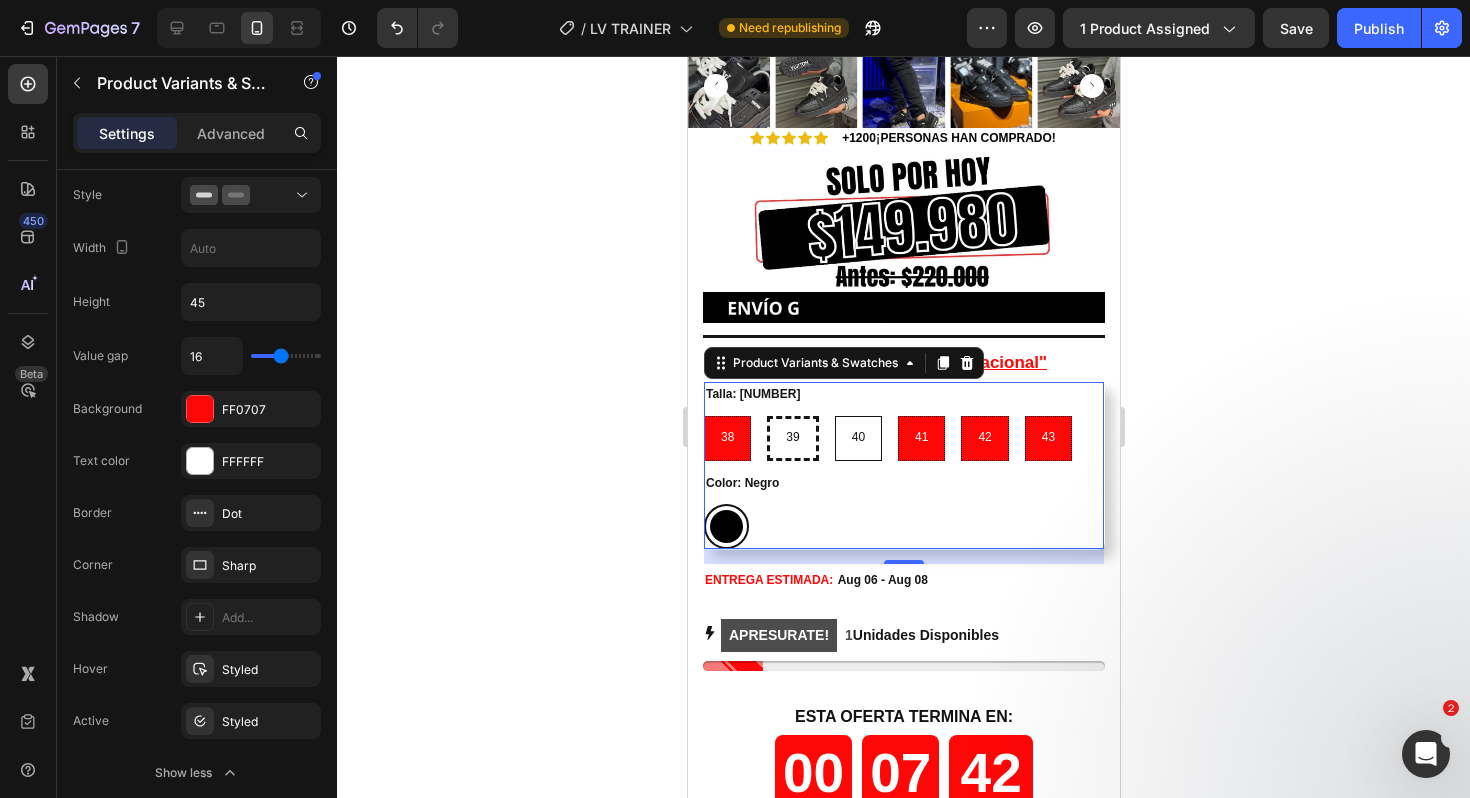 radio on "false" 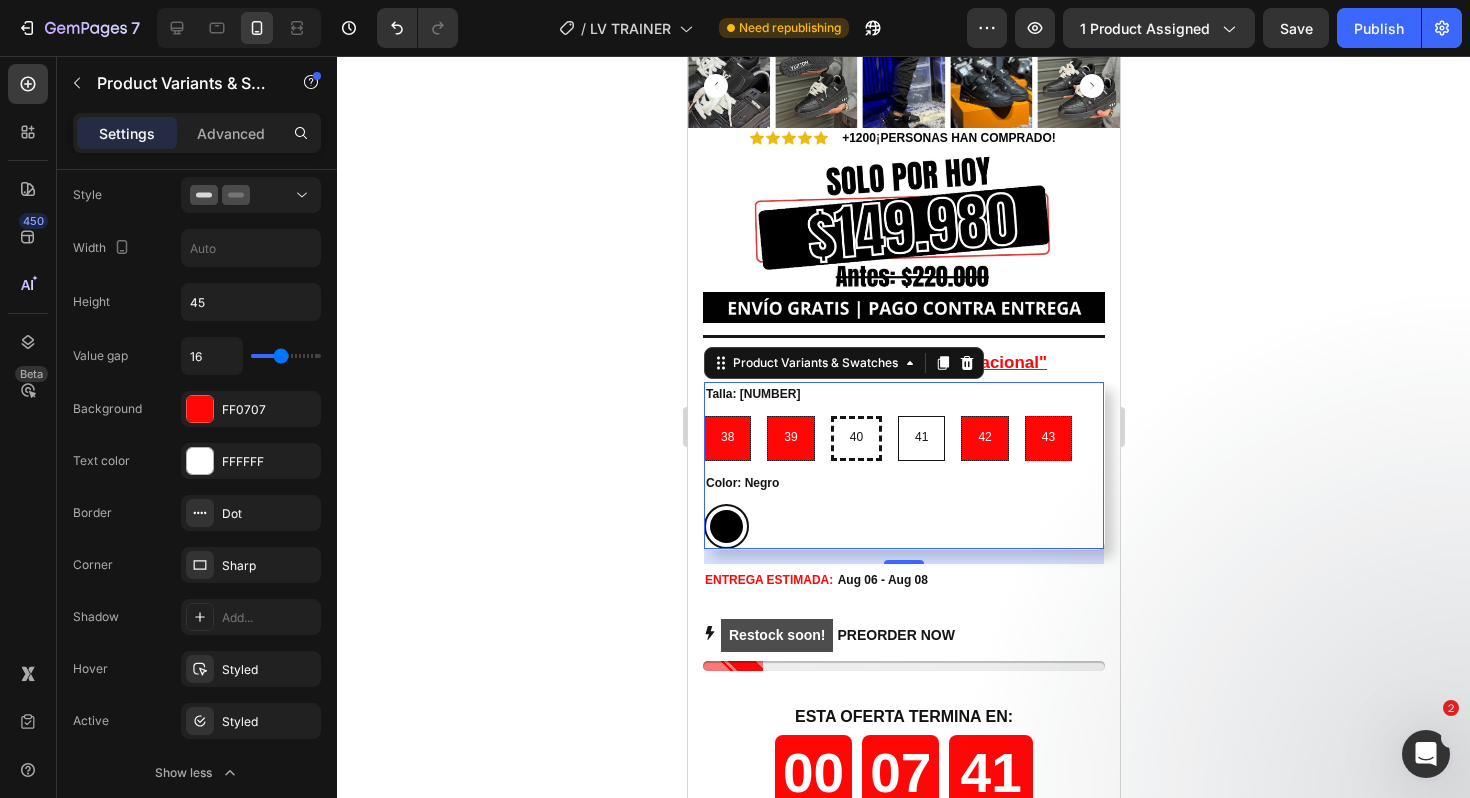 click on "41" at bounding box center [920, 438] 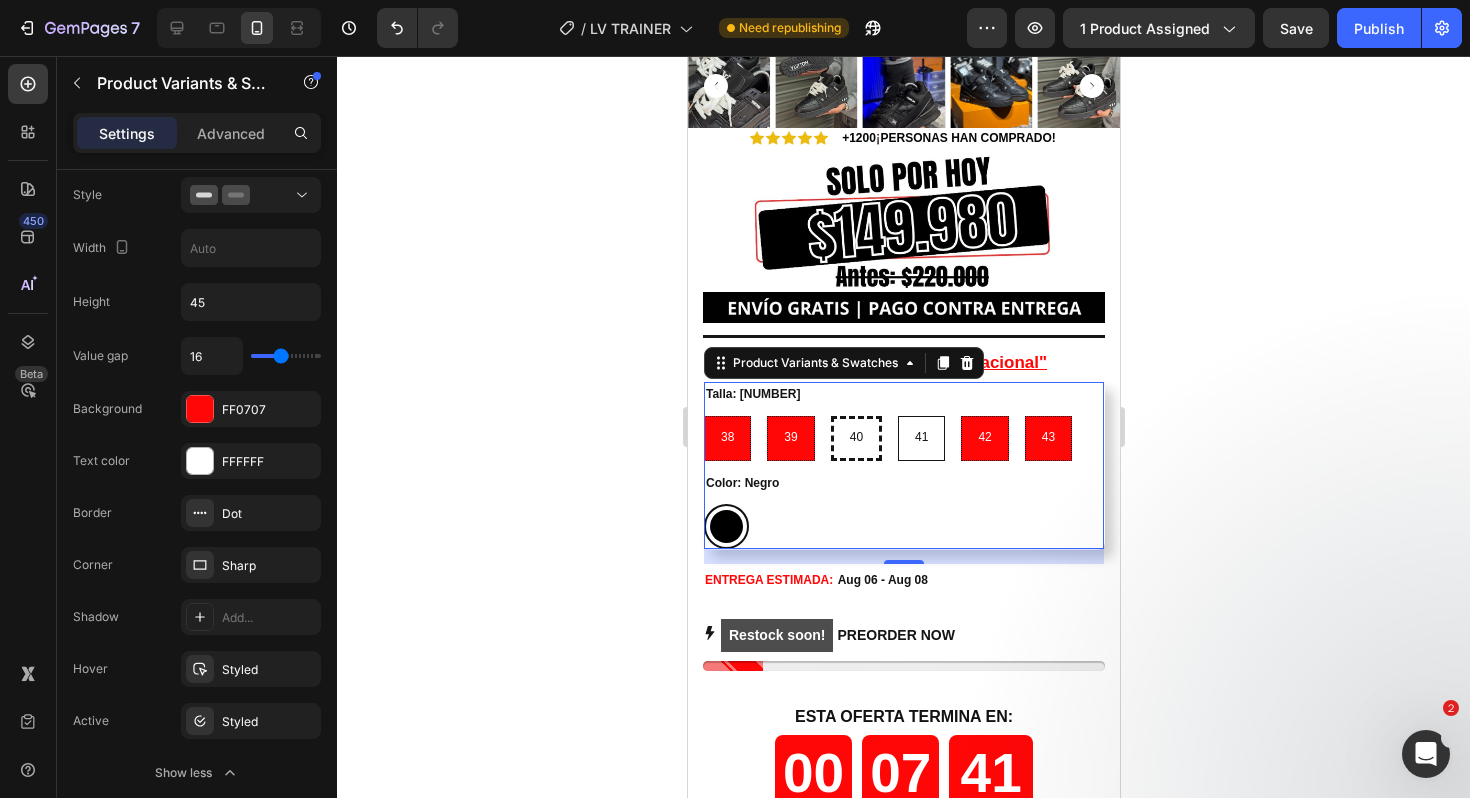 click on "[NUMBER] [NUMBER] [NUMBER]" at bounding box center [896, 415] 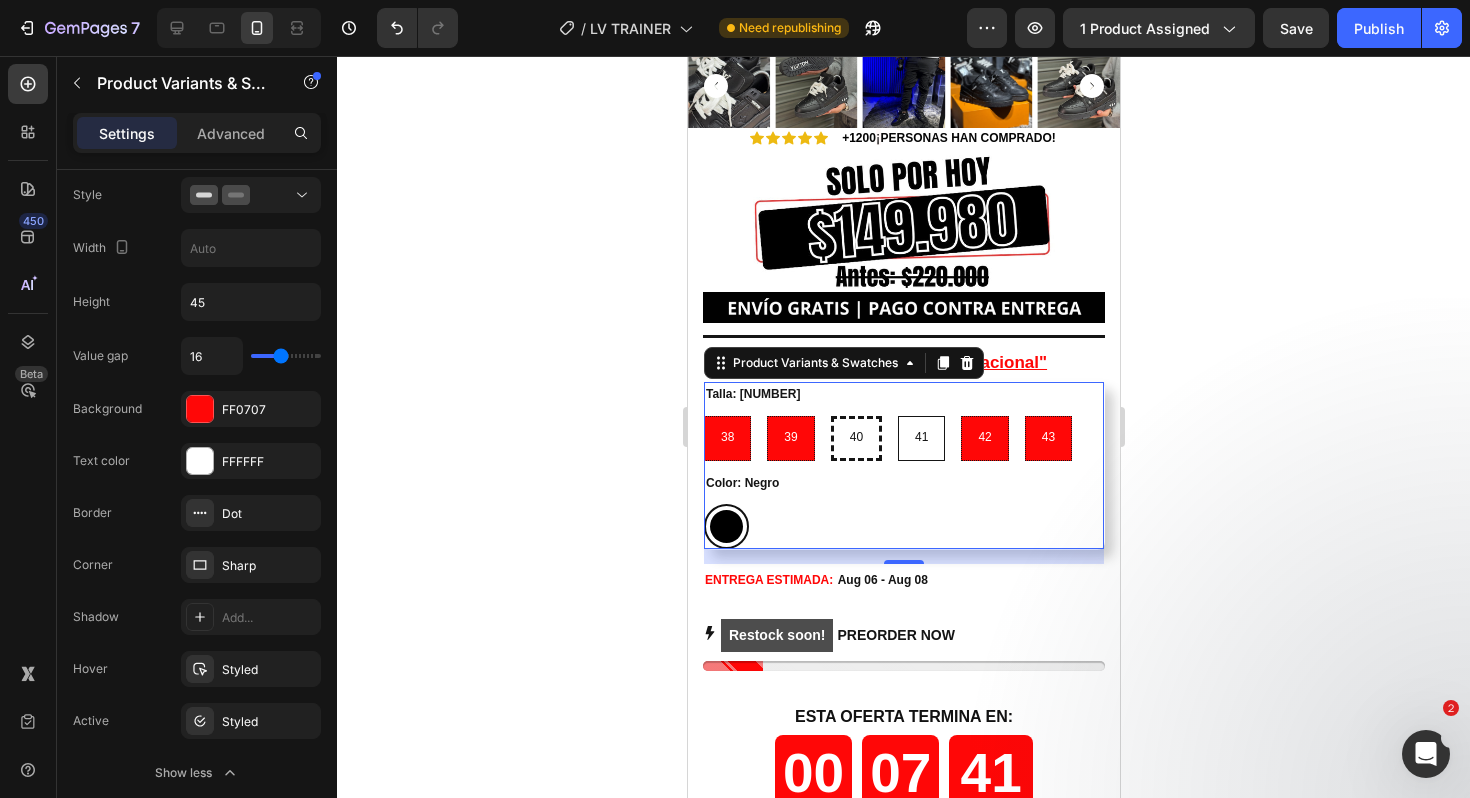 radio on "false" 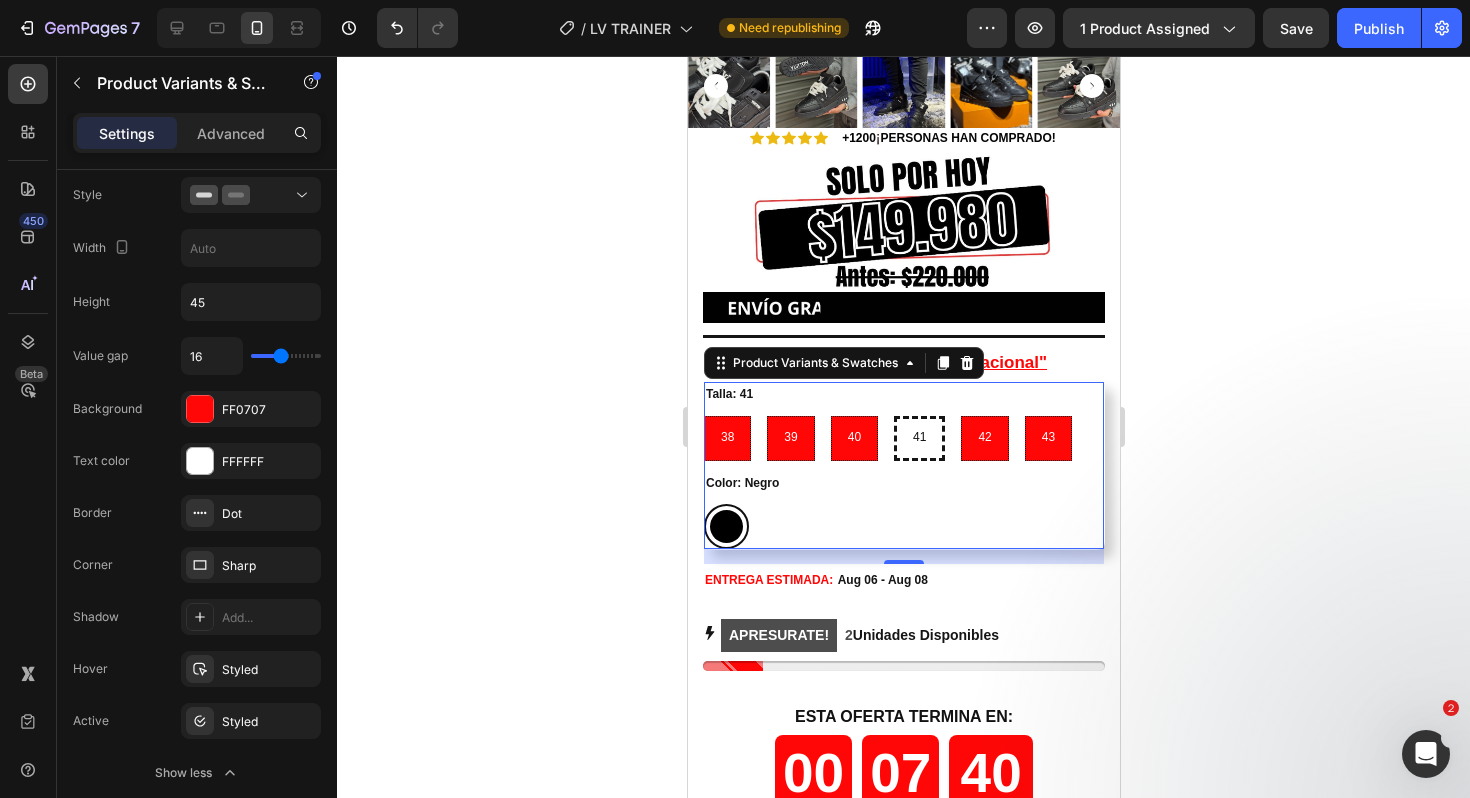click on "Talla: [NUMBER] 38 38 38 39 39 39 40 40 40 41 41 41 42 42 42 43 43 43 Color: Negro Negro Negro" at bounding box center (903, 465) 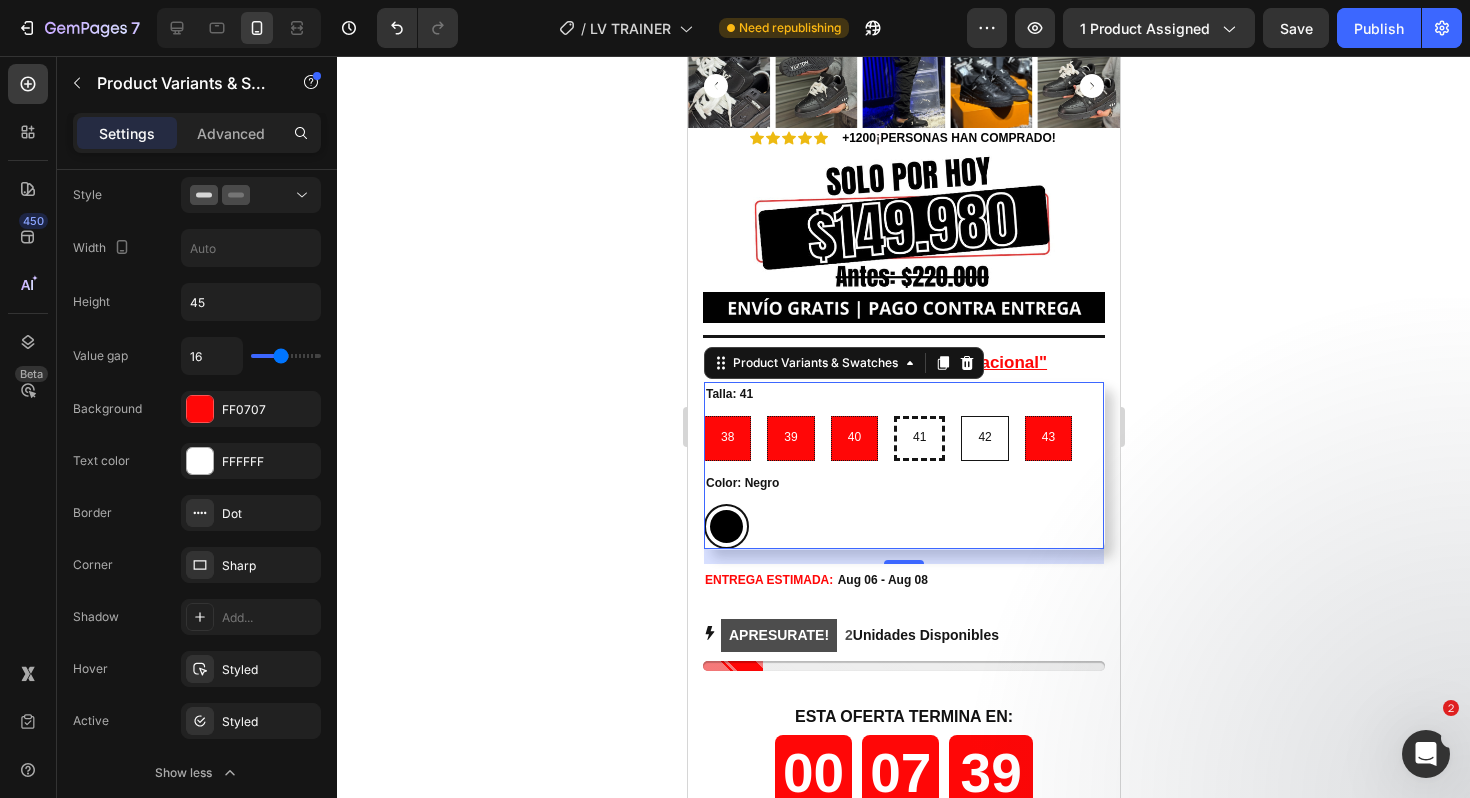 click on "42" at bounding box center [983, 438] 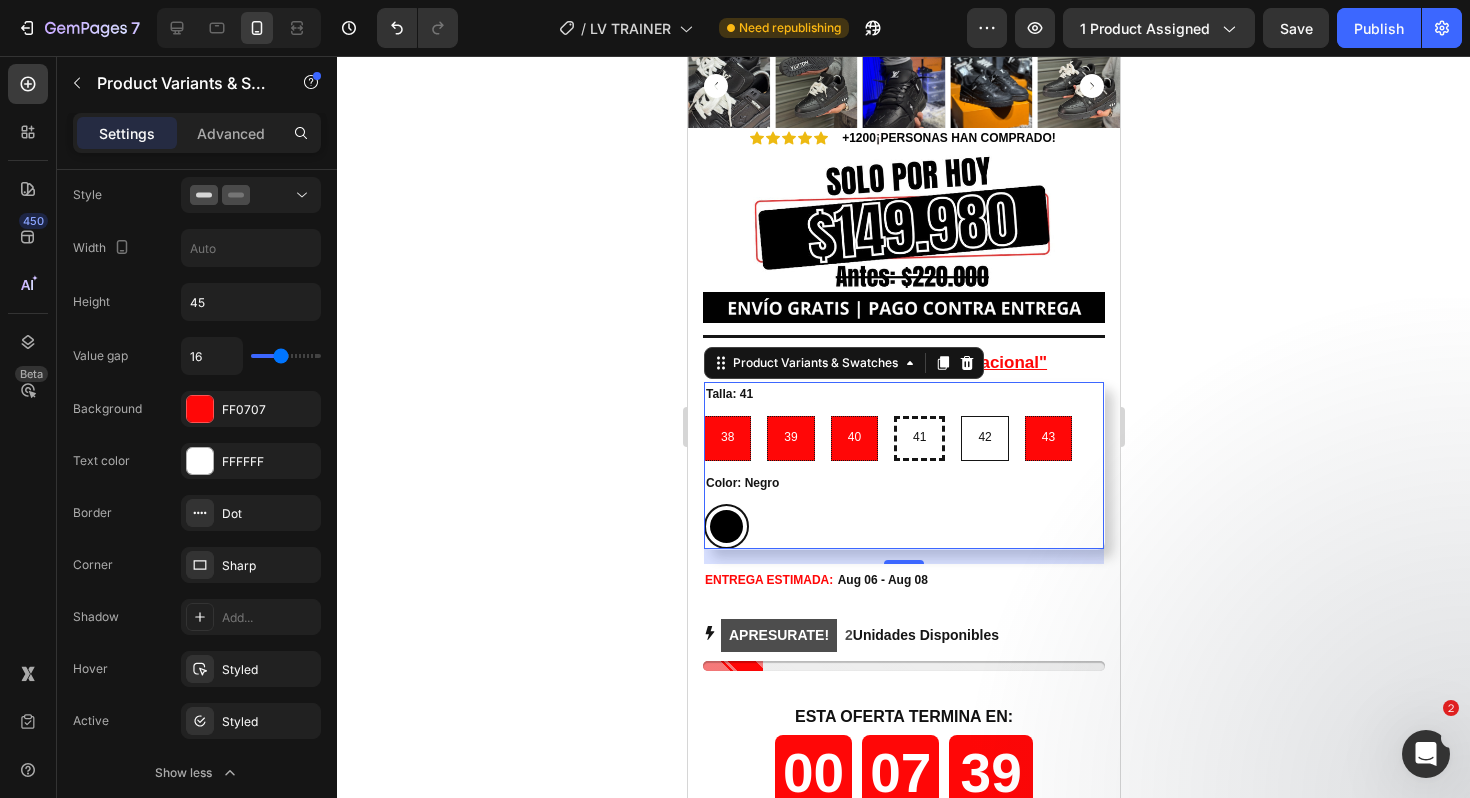 click on "42 42 42" at bounding box center (959, 415) 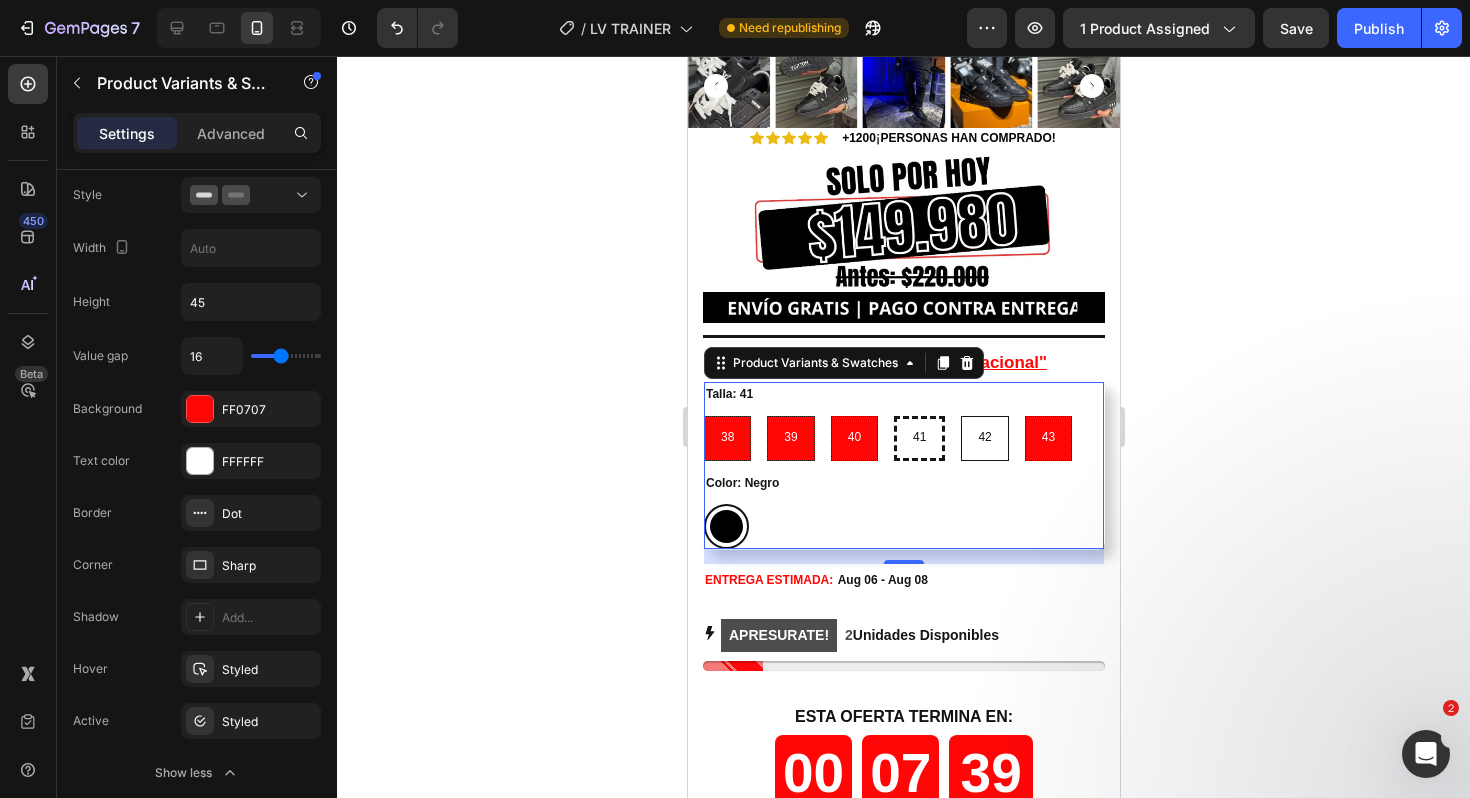 radio on "false" 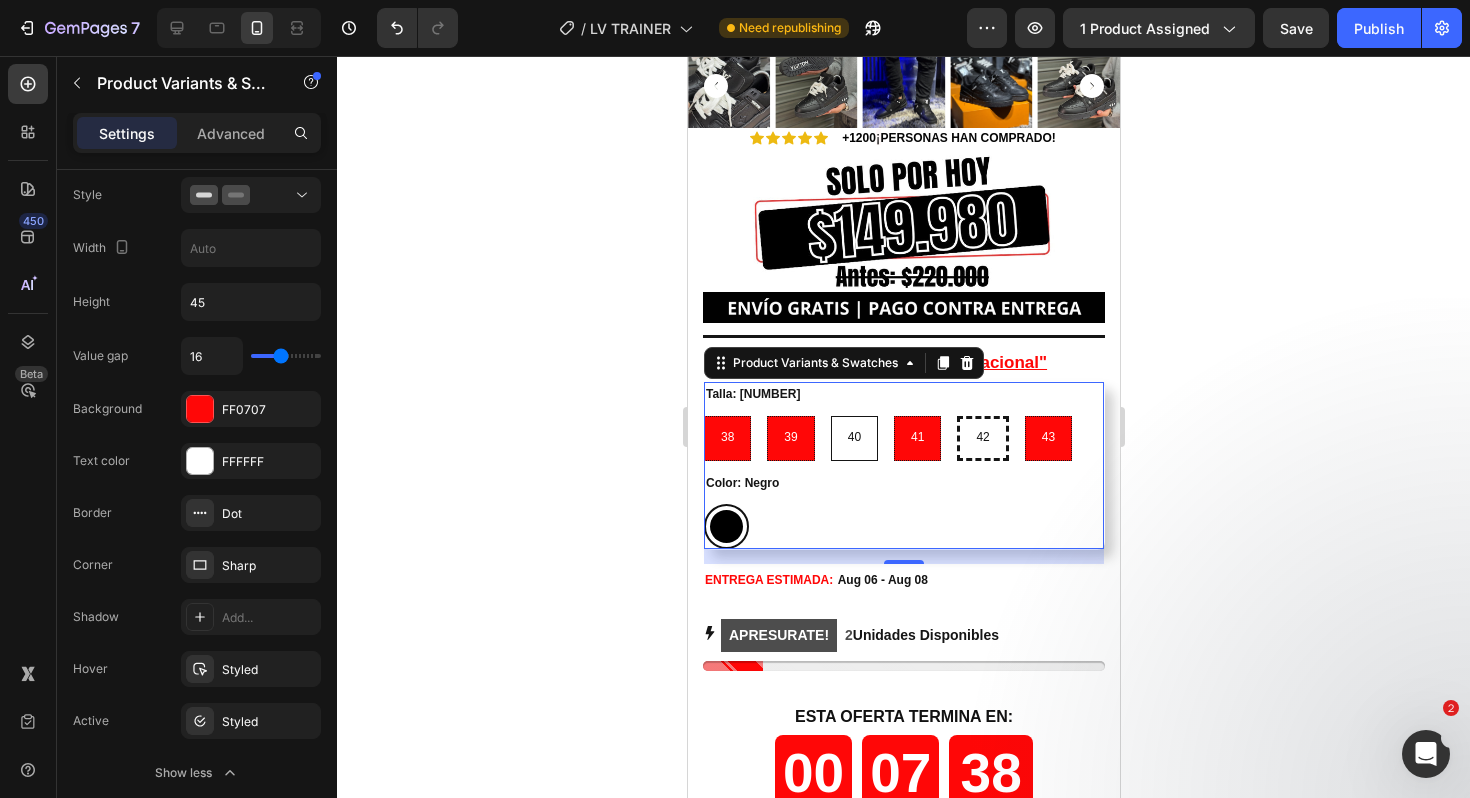 click on "40" at bounding box center [853, 438] 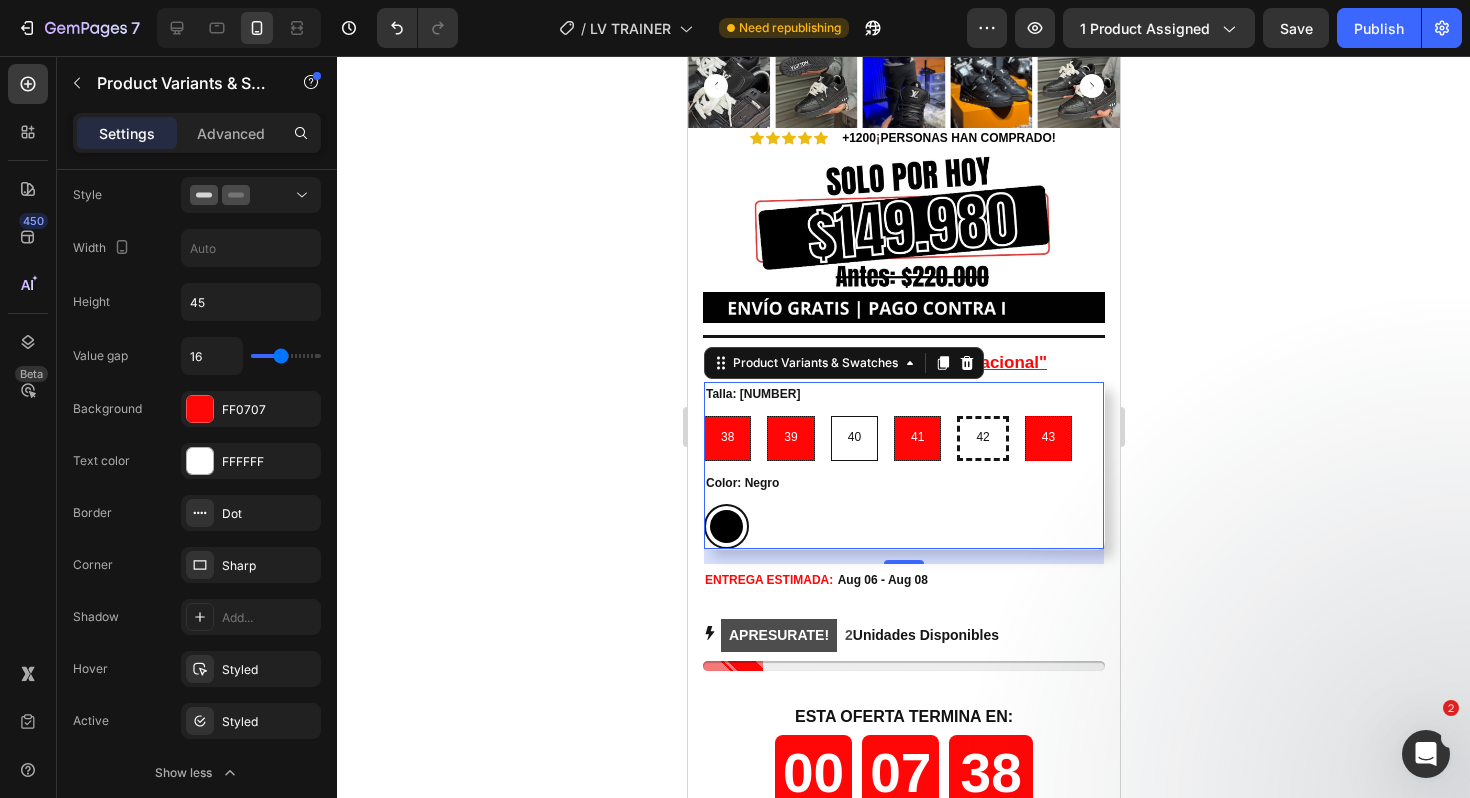 click on "40 40 40" at bounding box center (829, 415) 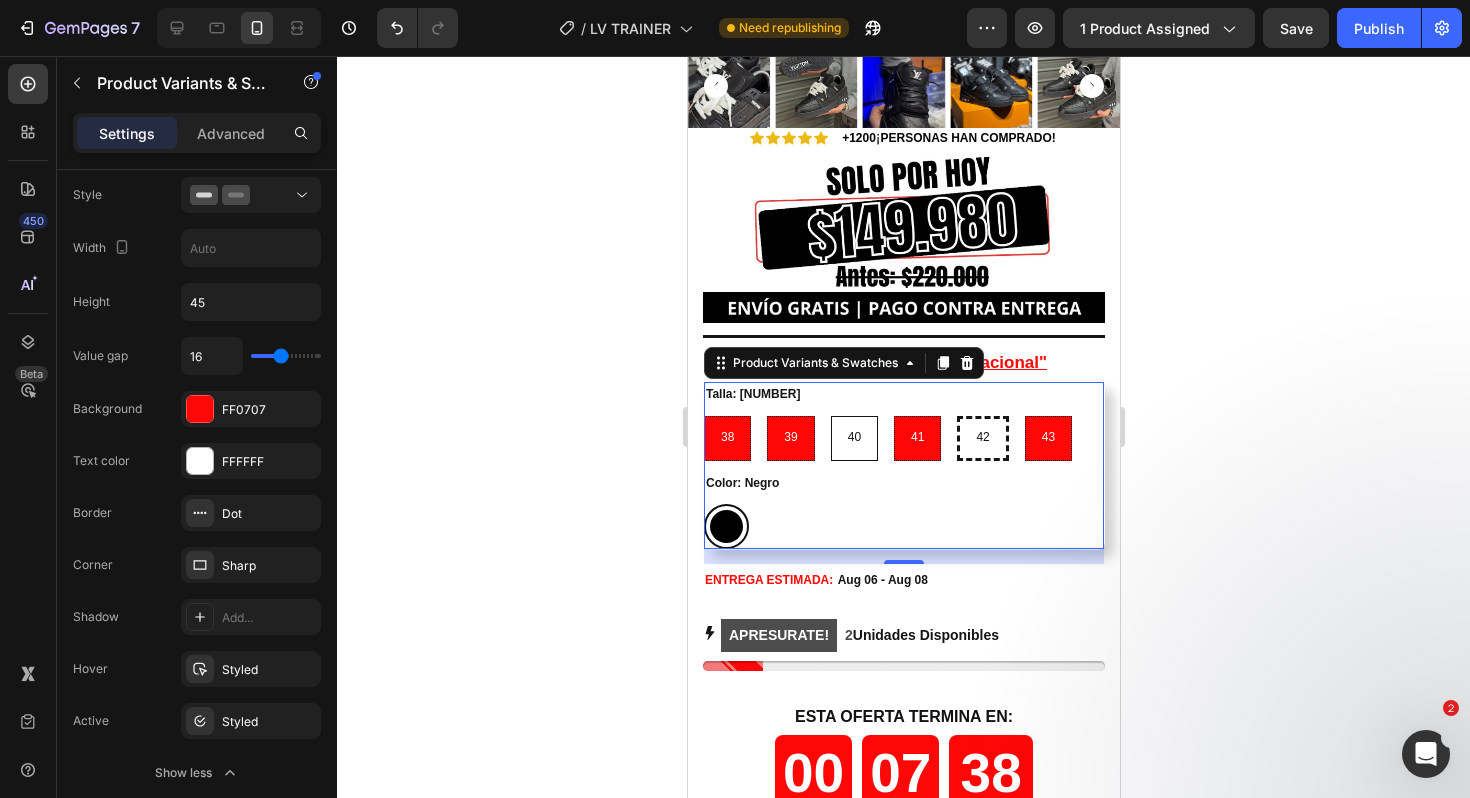 radio on "false" 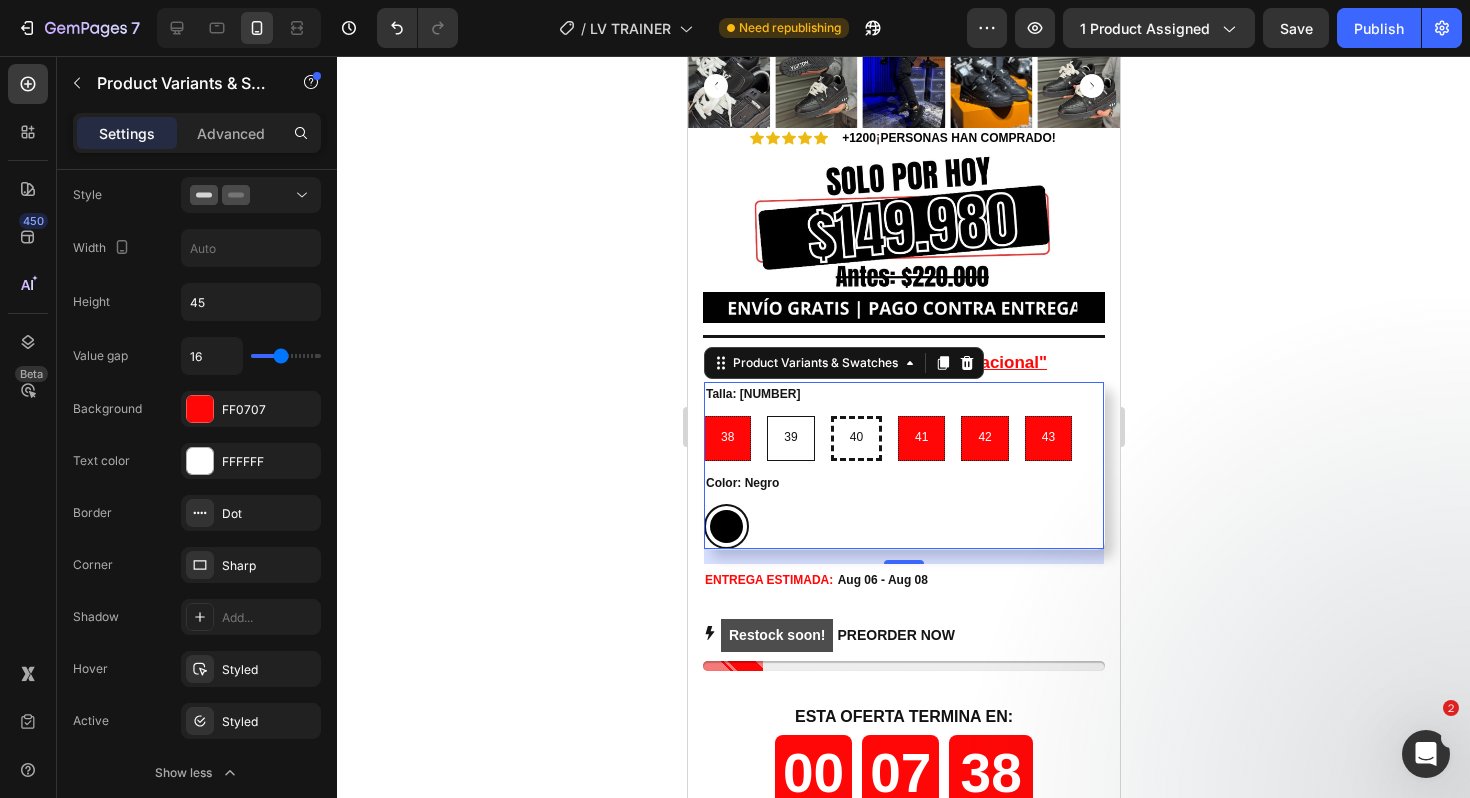 click on "39" at bounding box center (789, 438) 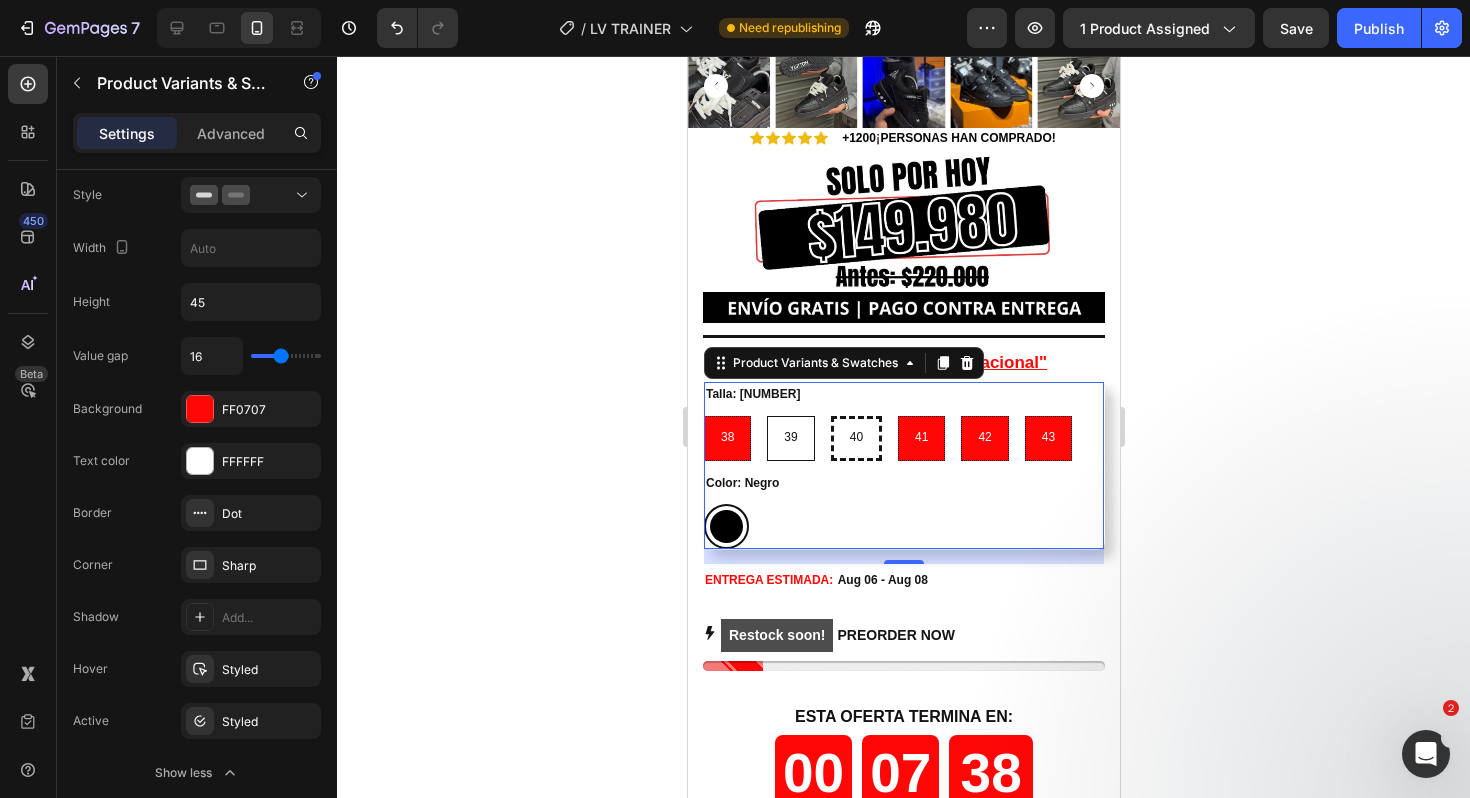 click on "39 39 39" at bounding box center (765, 415) 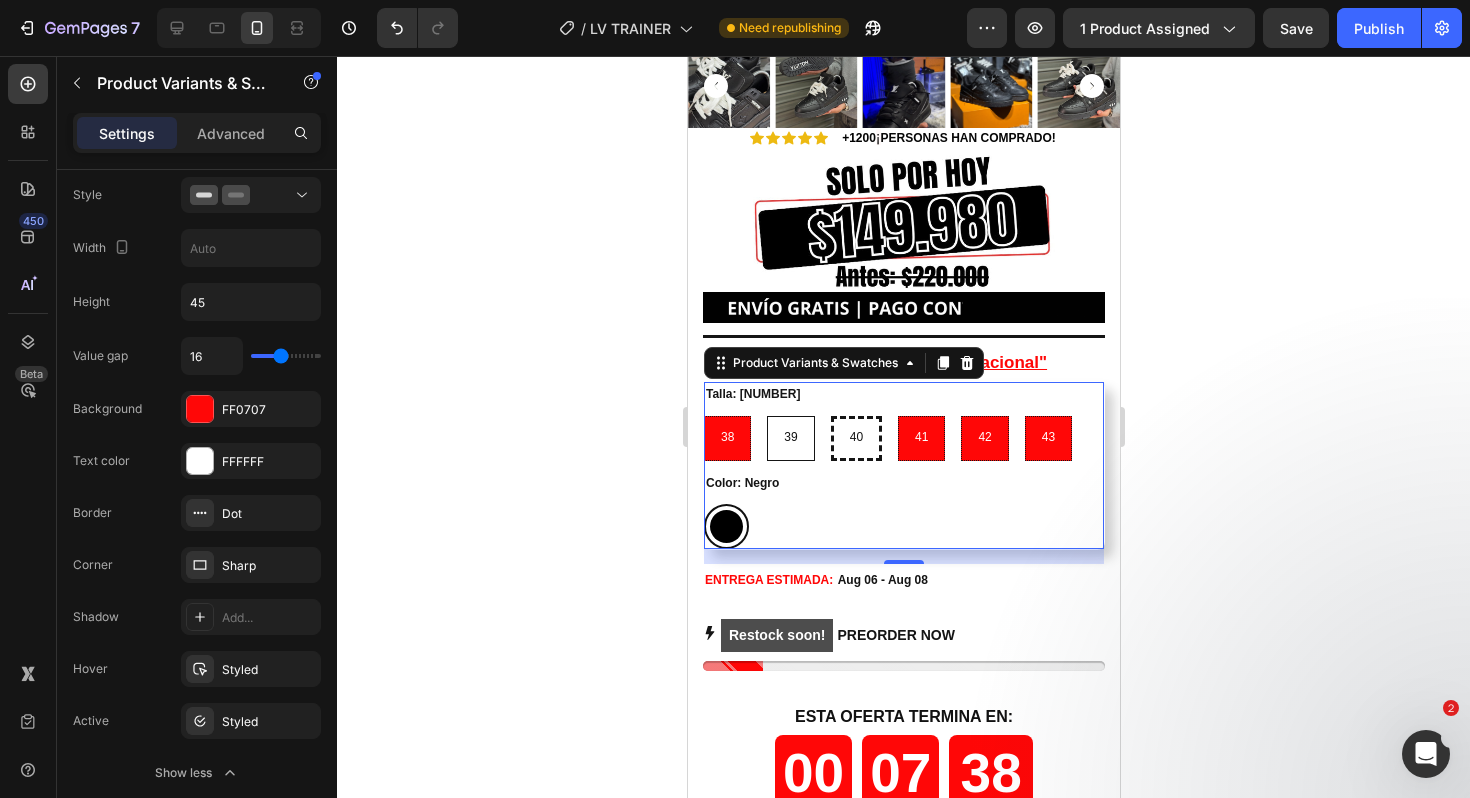 radio on "false" 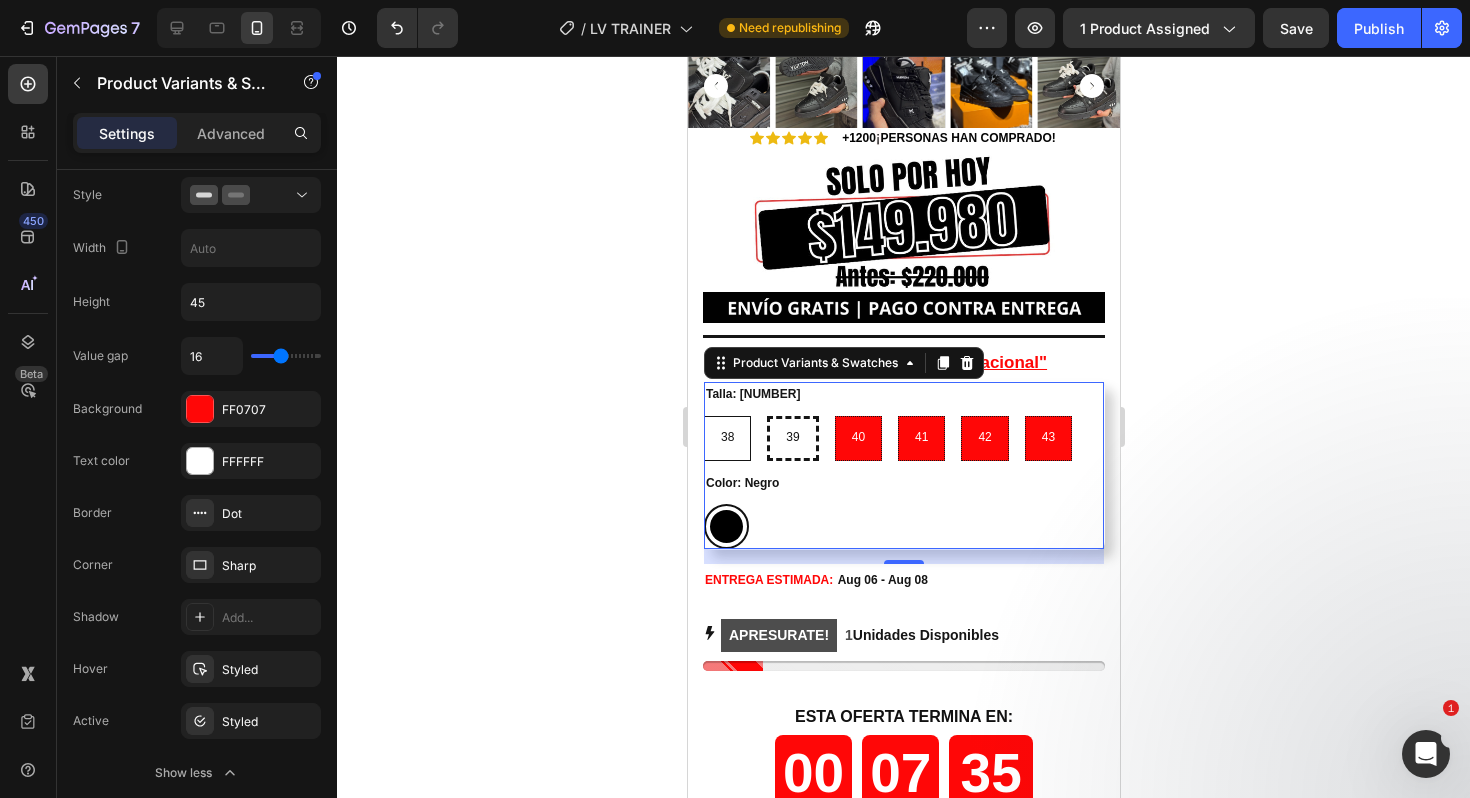 click on "38" at bounding box center (726, 438) 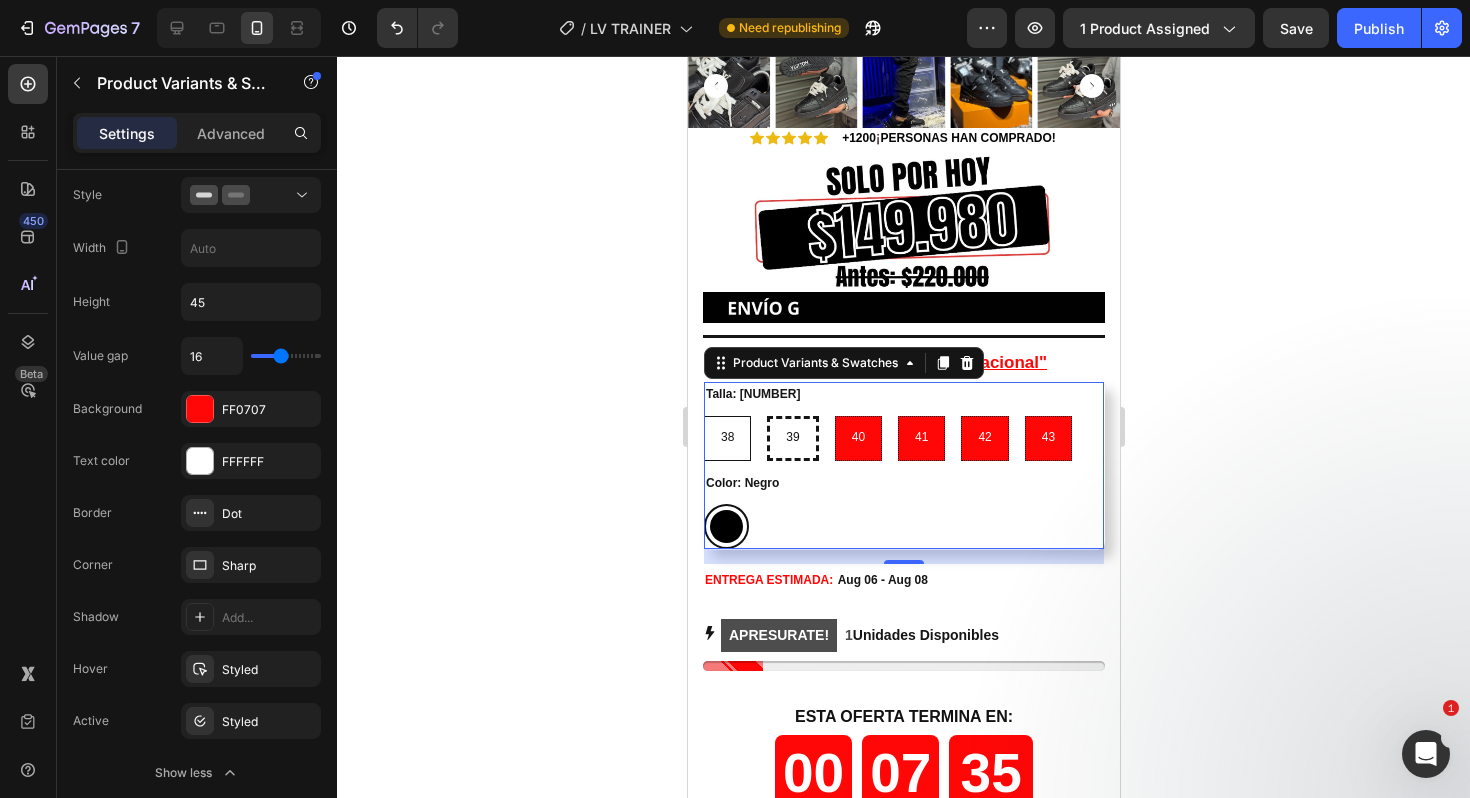 click on "38 38 38" at bounding box center [702, 415] 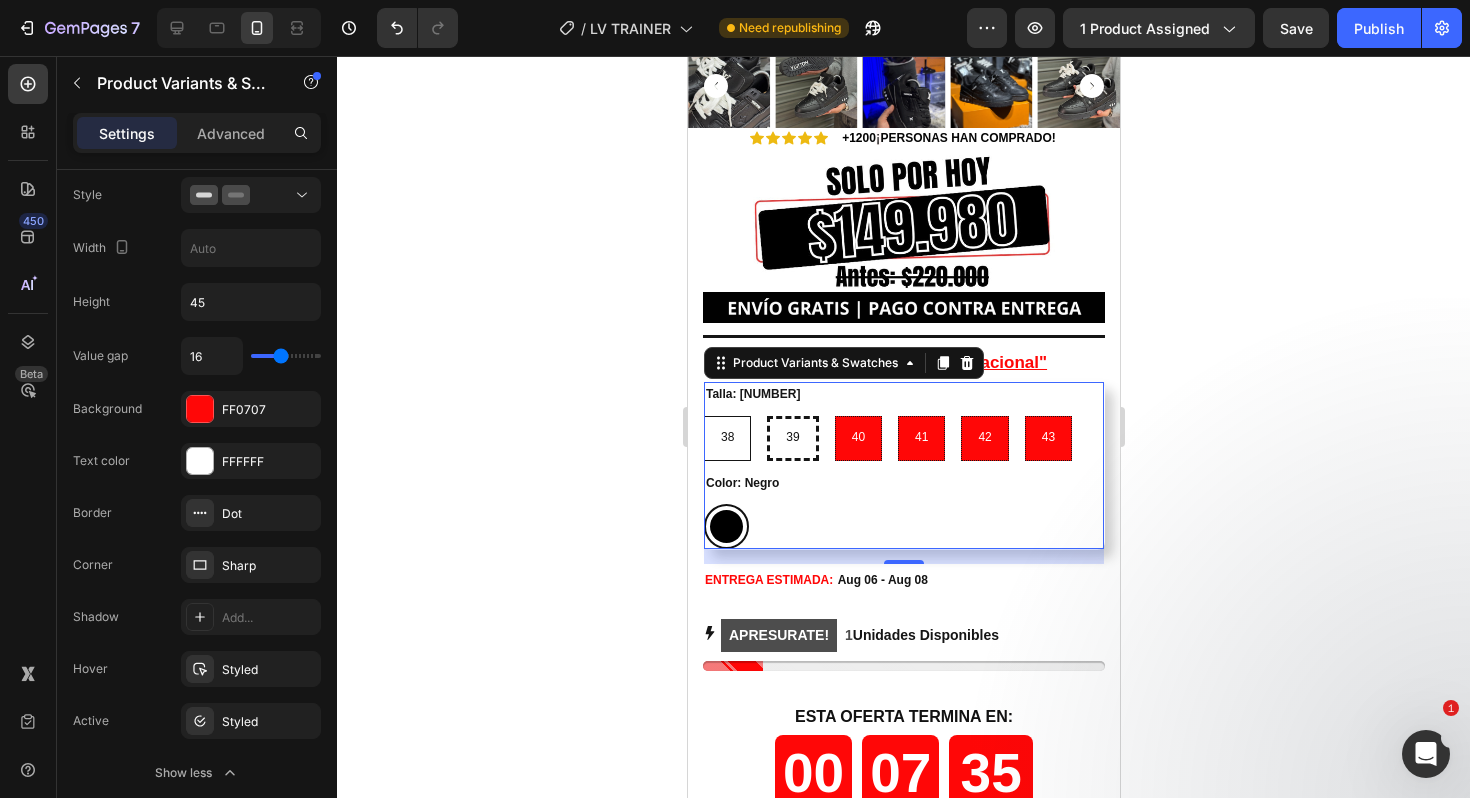 radio on "false" 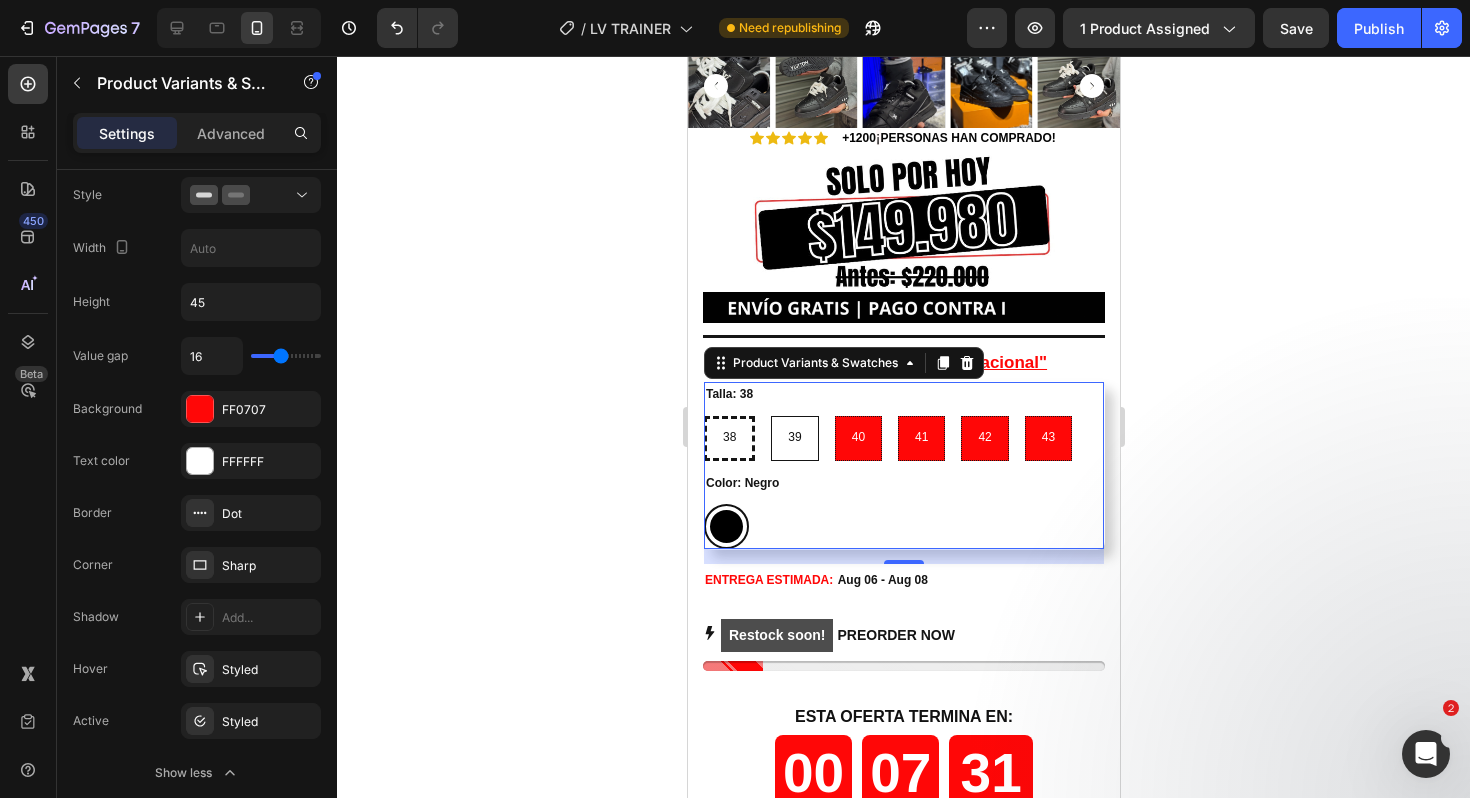 click on "39" at bounding box center (793, 438) 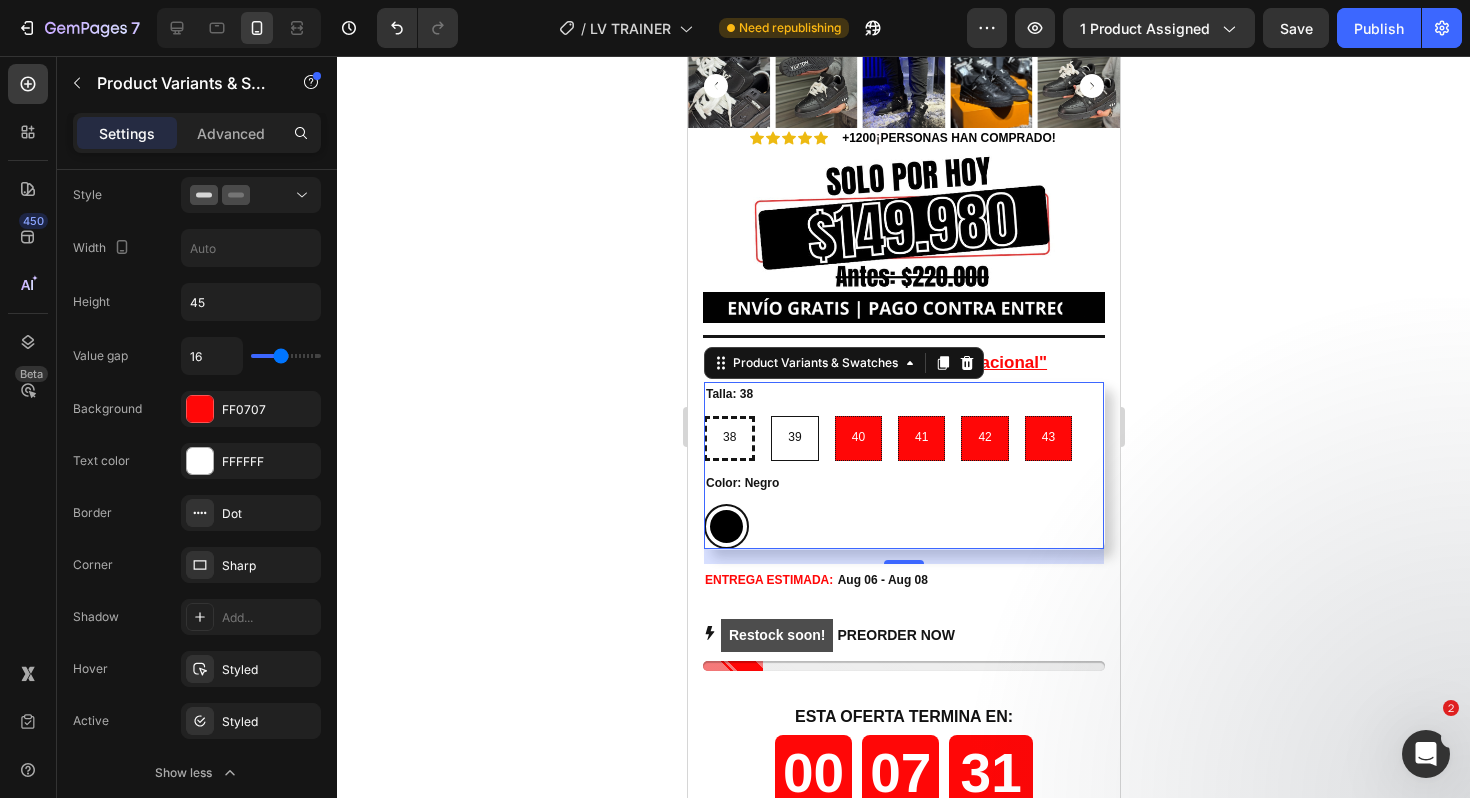 click on "39 39 39" at bounding box center (769, 415) 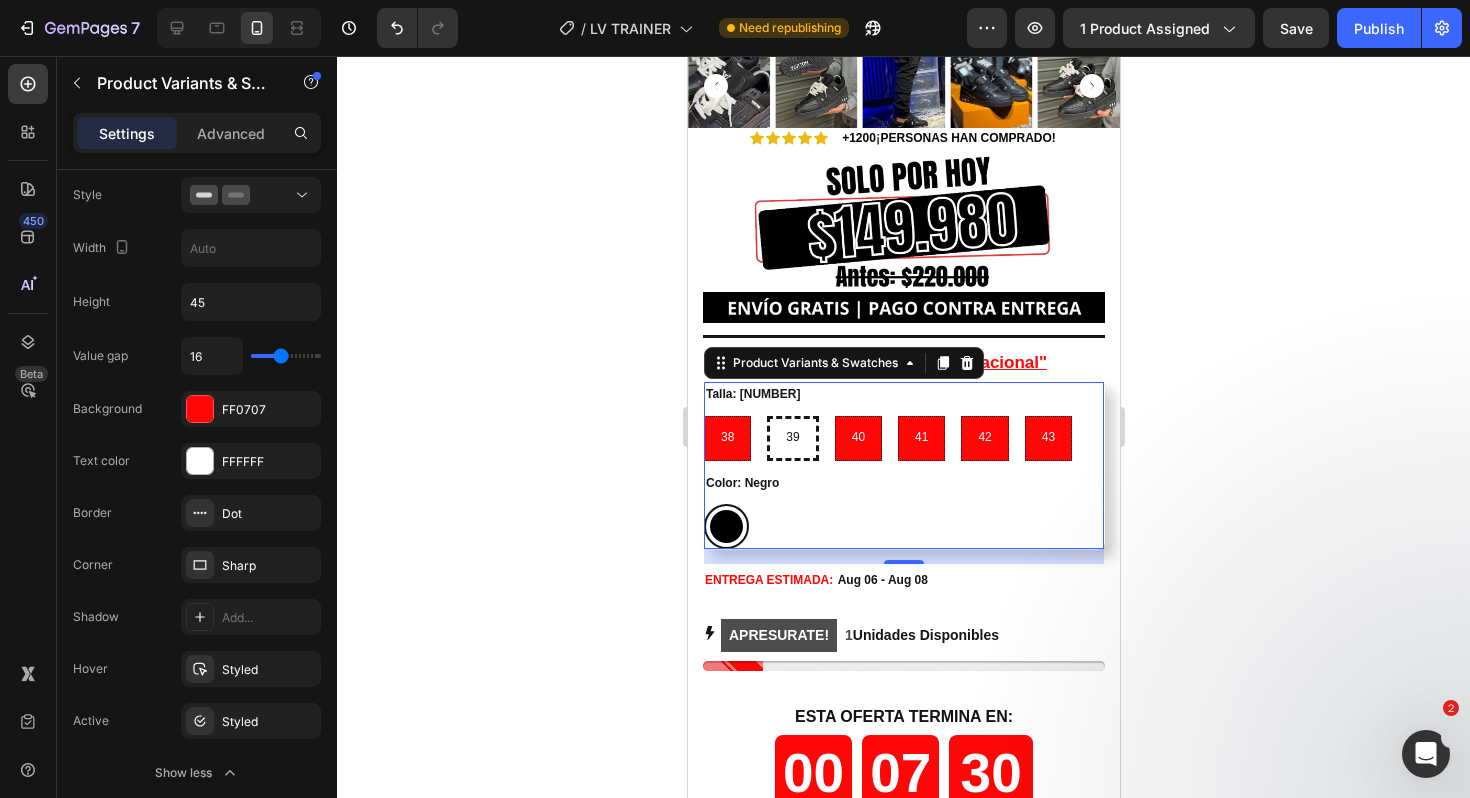 click on "Color: Negro Negro Negro" at bounding box center (903, 510) 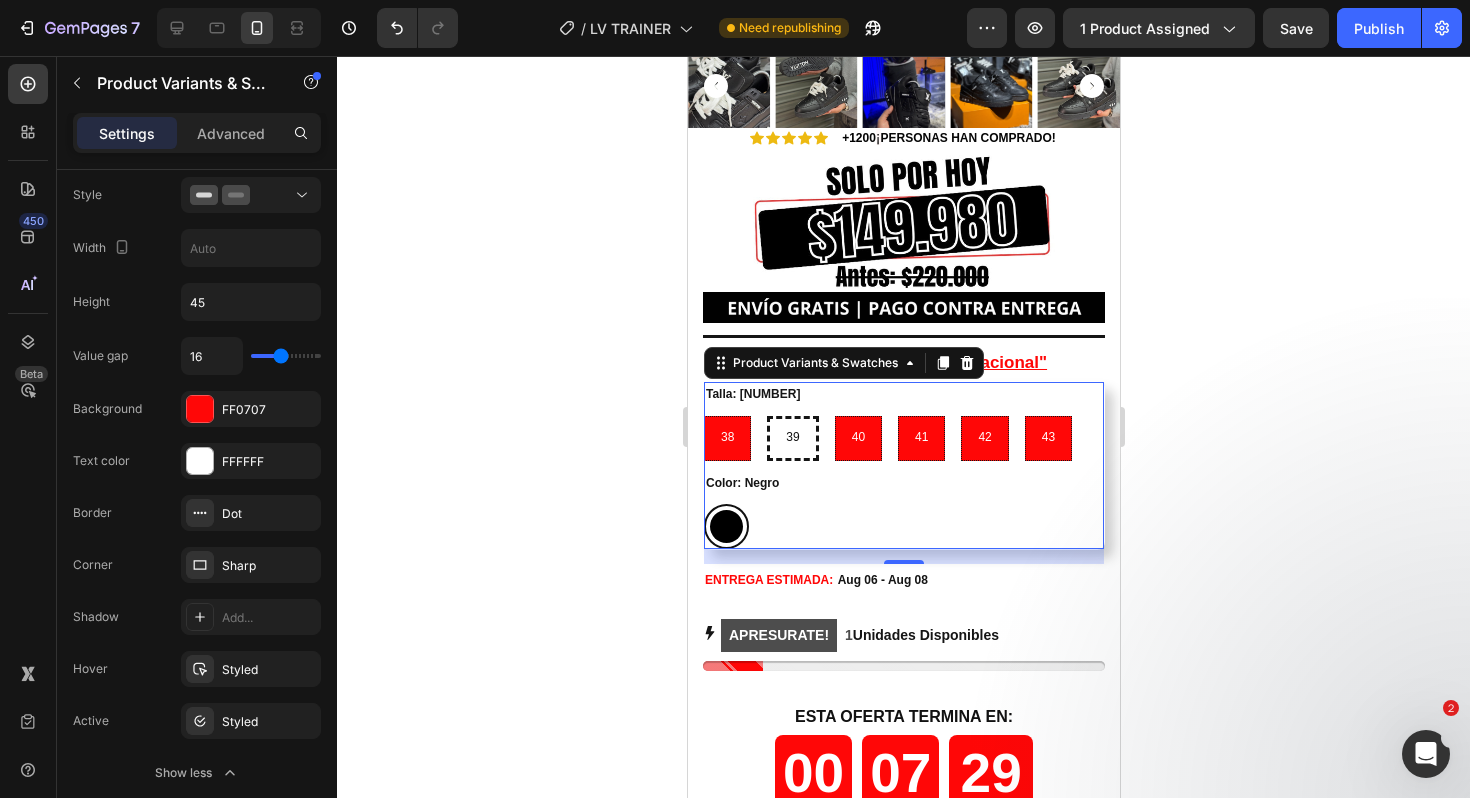 click on "15" at bounding box center [903, 556] 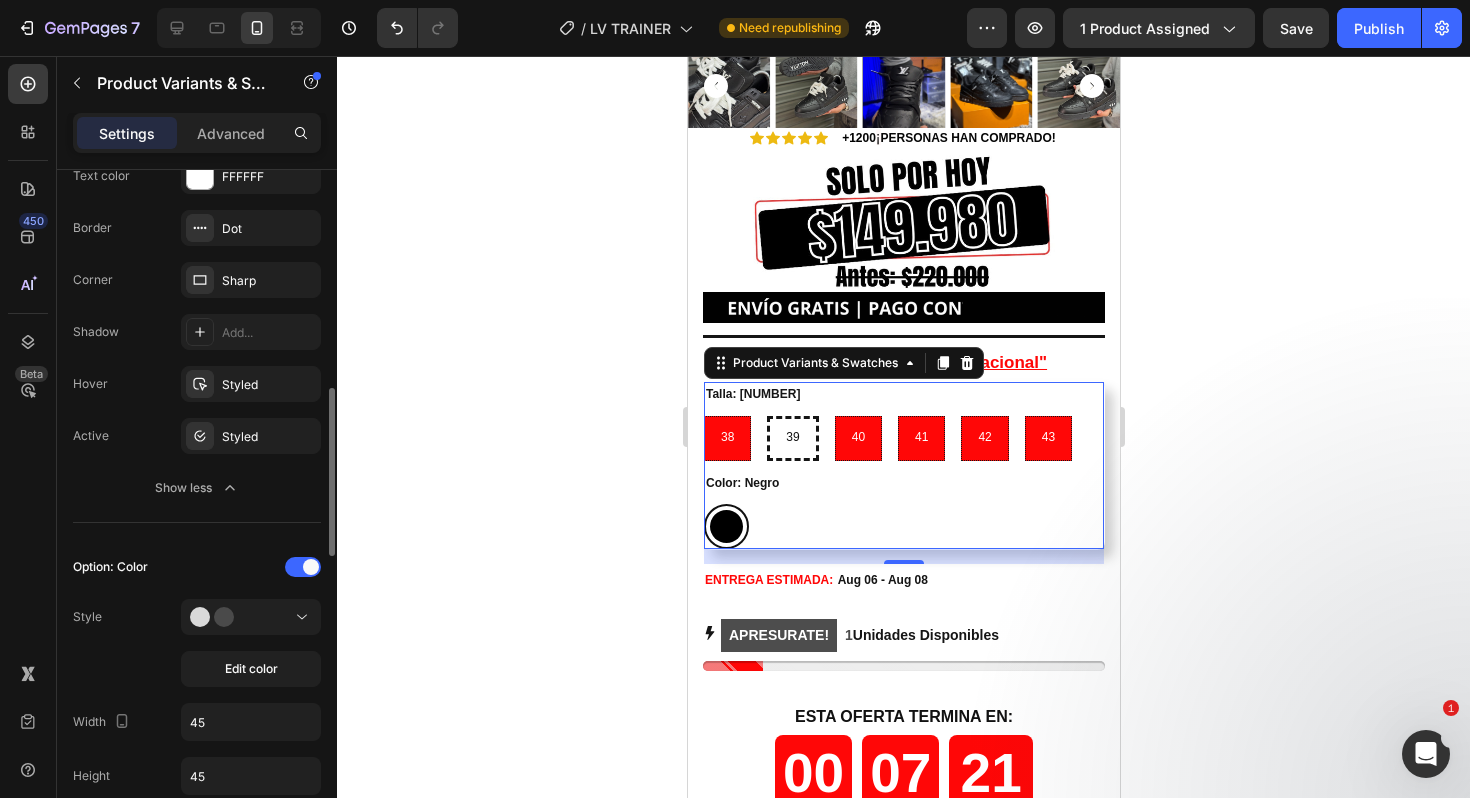 scroll, scrollTop: 891, scrollLeft: 0, axis: vertical 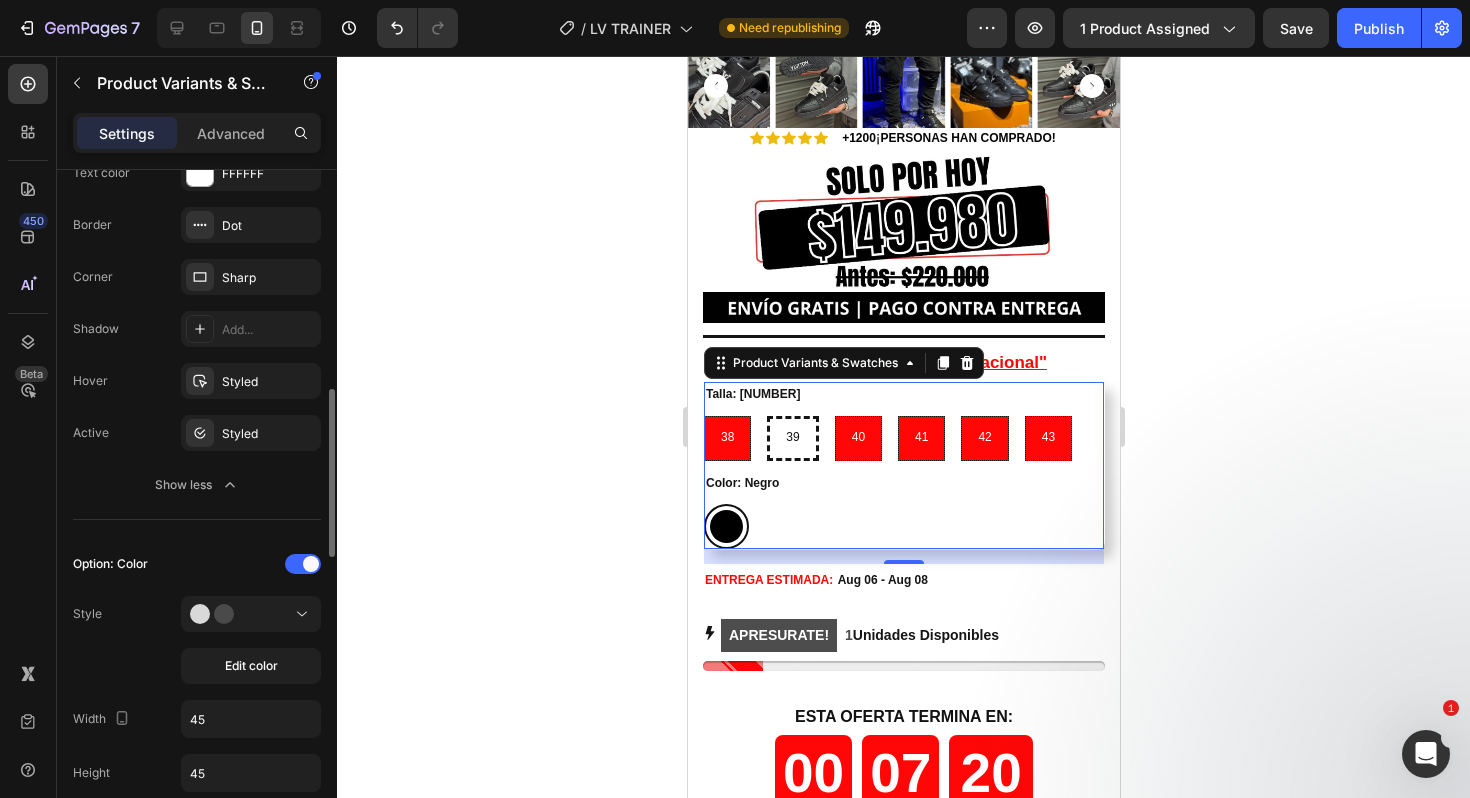 click 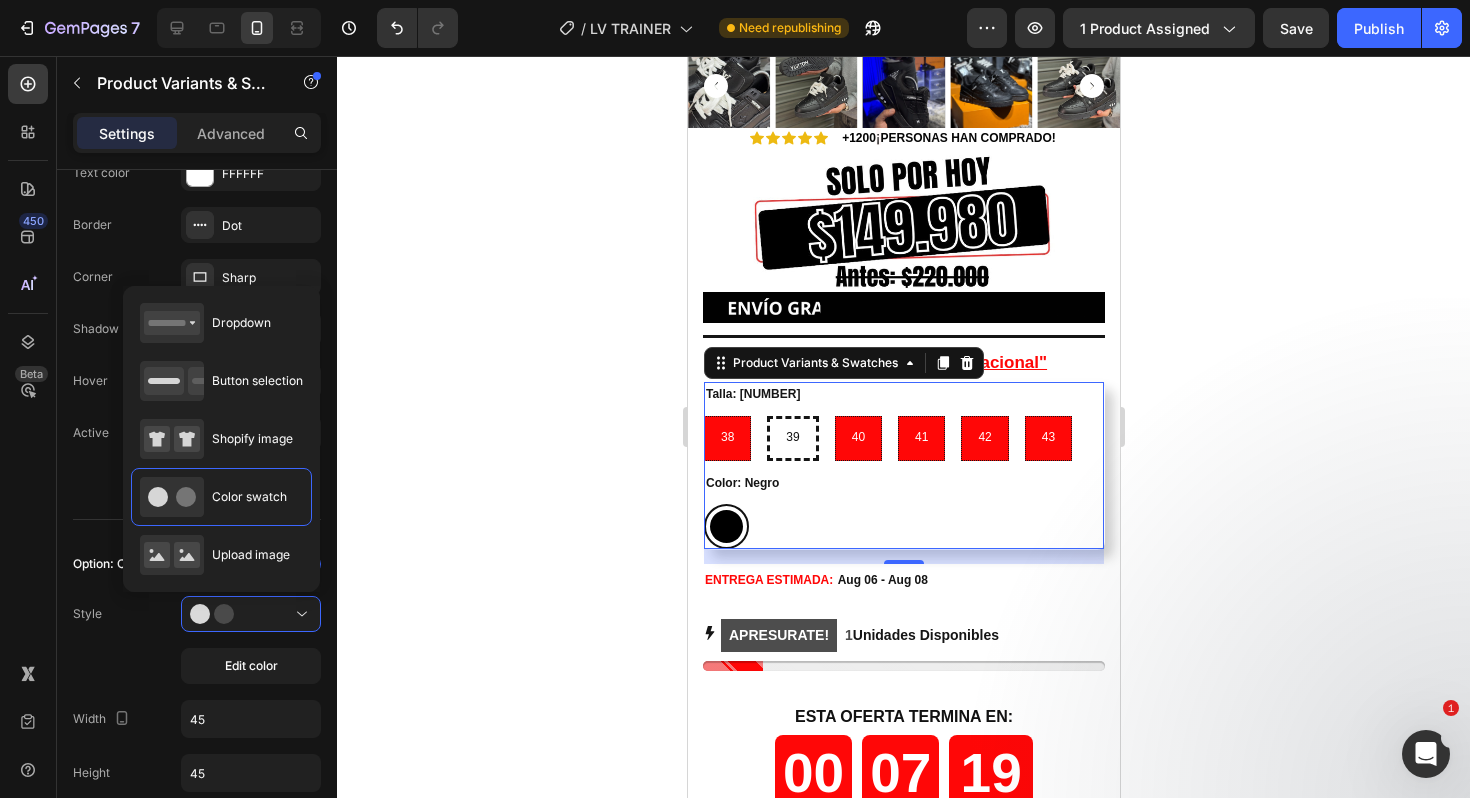 click 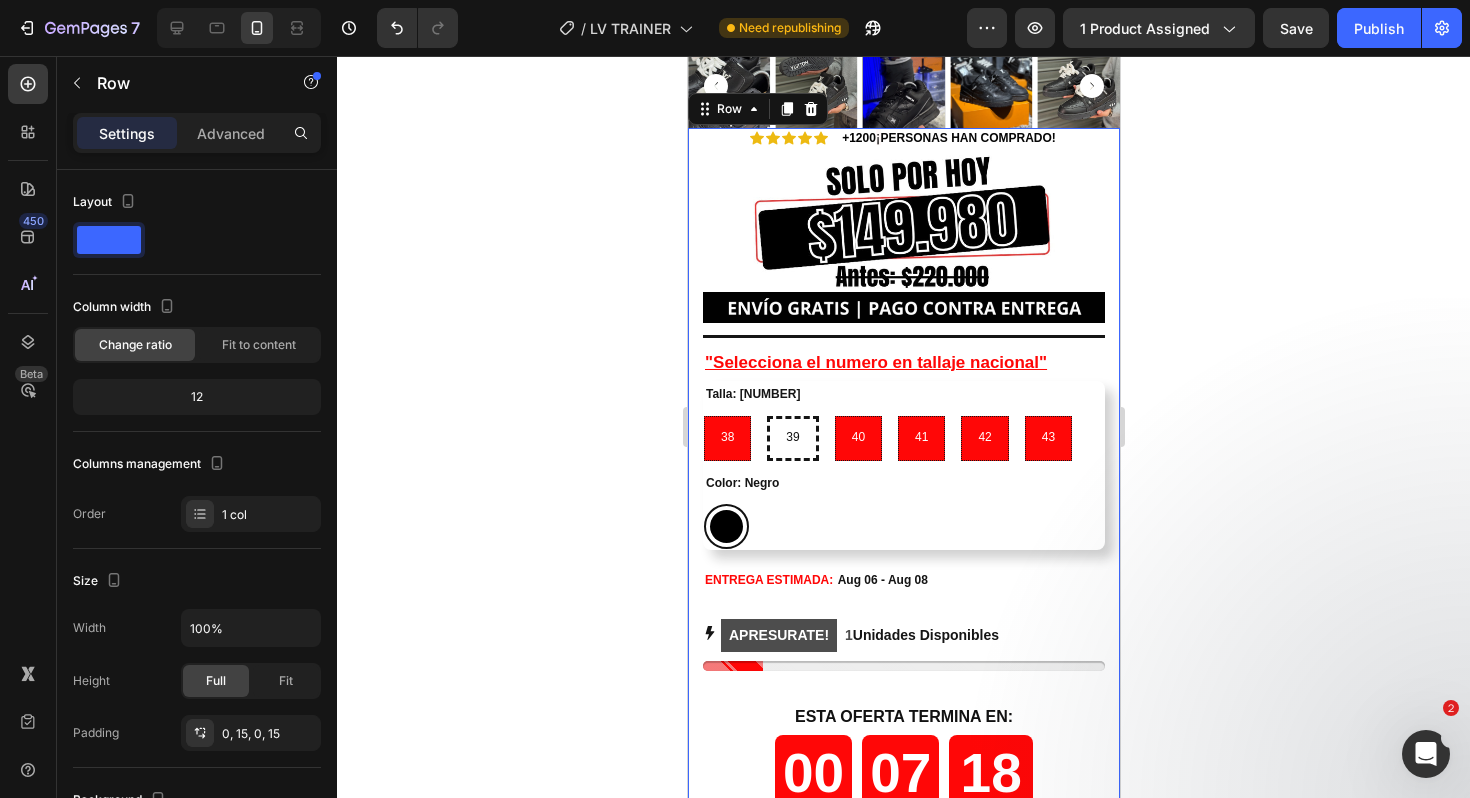 click on "Icon Icon Icon Icon Icon Icon List +12 00  ¡ PERSONAS HAN COMPRADO! Text Block Row Image Image                Title Line Icon Icon Icon Icon Icon Icon List 2,500+ Verified Reviews! Text Block Row Talla: 39 38 38     38 39 39     39 40 40     40 41 41     41 42 42     42 43 43     43 Color: Negro Negro Negro   Product Variants & Swatches Talla: 39 38 38     38 39 39     39 40 40     40 41 41     41 42 42     42 43 43     43 Product Variants & Swatches
Icon Size guide Text Block Row Row "Selecciona el numero en tallaje nacional" Heading Talla: 39 38 38 38 39 39 39 40 40 40 41 41 41 42 42 42 43 43 43 Color: Negro Negro Negro Product Variants & Swatches
ENTREGA ESTIMADA:
Aug 06 - Aug 08
Delivery Date
APRESURATE!   1  Unidades Disponibles Stock Counter ESTA OFERTA TERMINA EN: Heading 00 Horas 07 Minutos 18 Segundos Countdown Timer                Title Line Releasit COD Form & Upsells Releasit COD Form & Upsells Free shipping. Free return  Text Block" at bounding box center [903, 528] 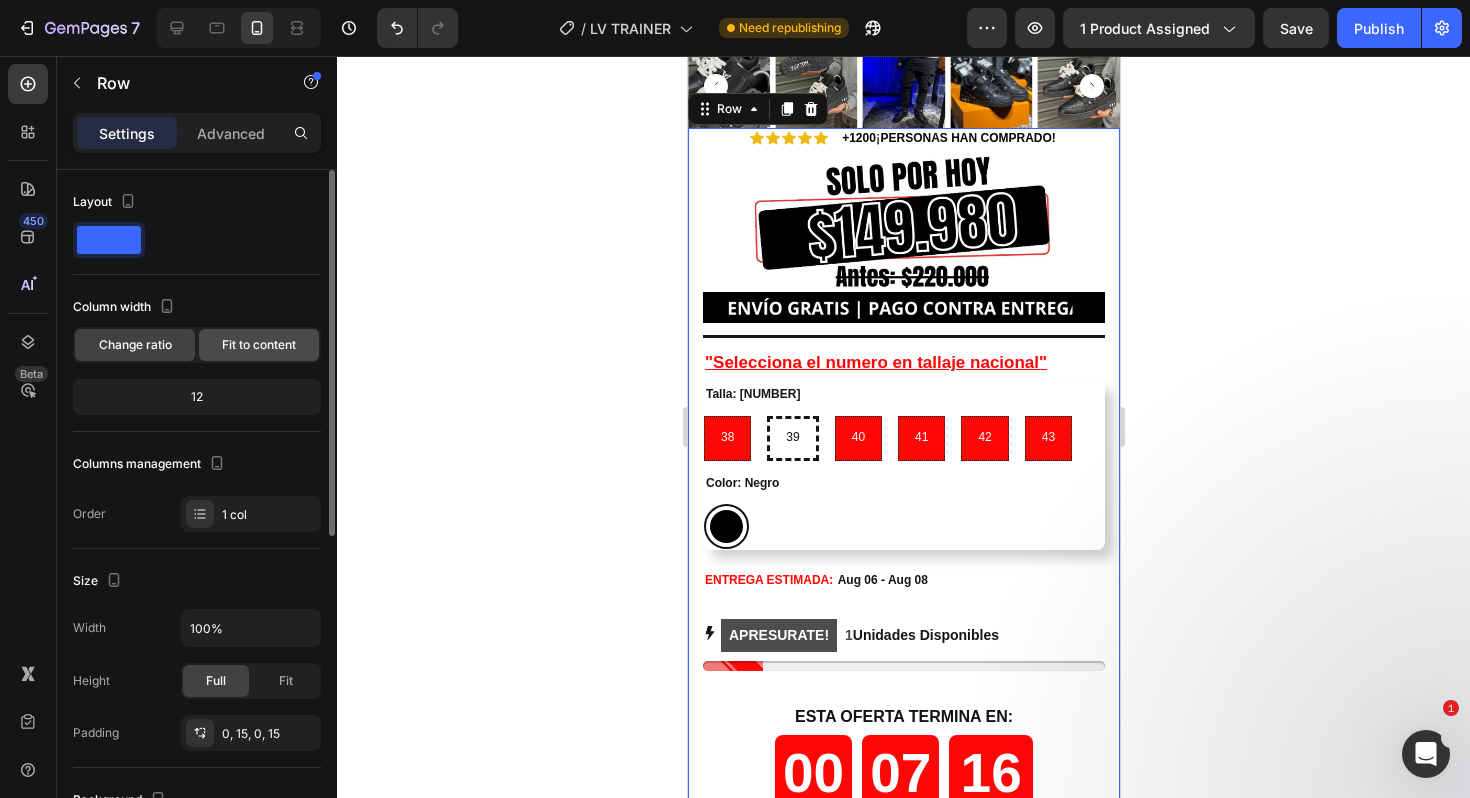click on "Fit to content" 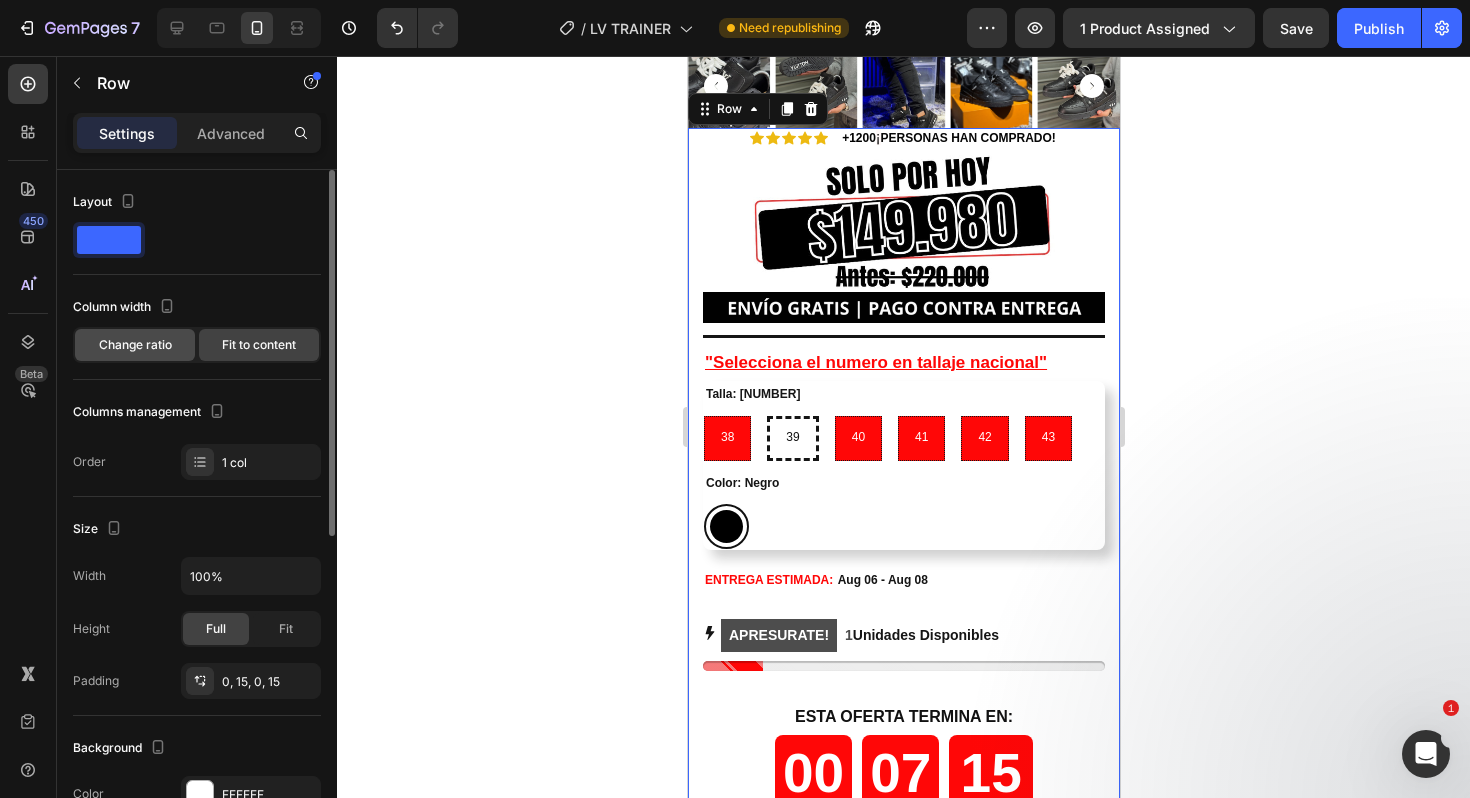click on "Change ratio" 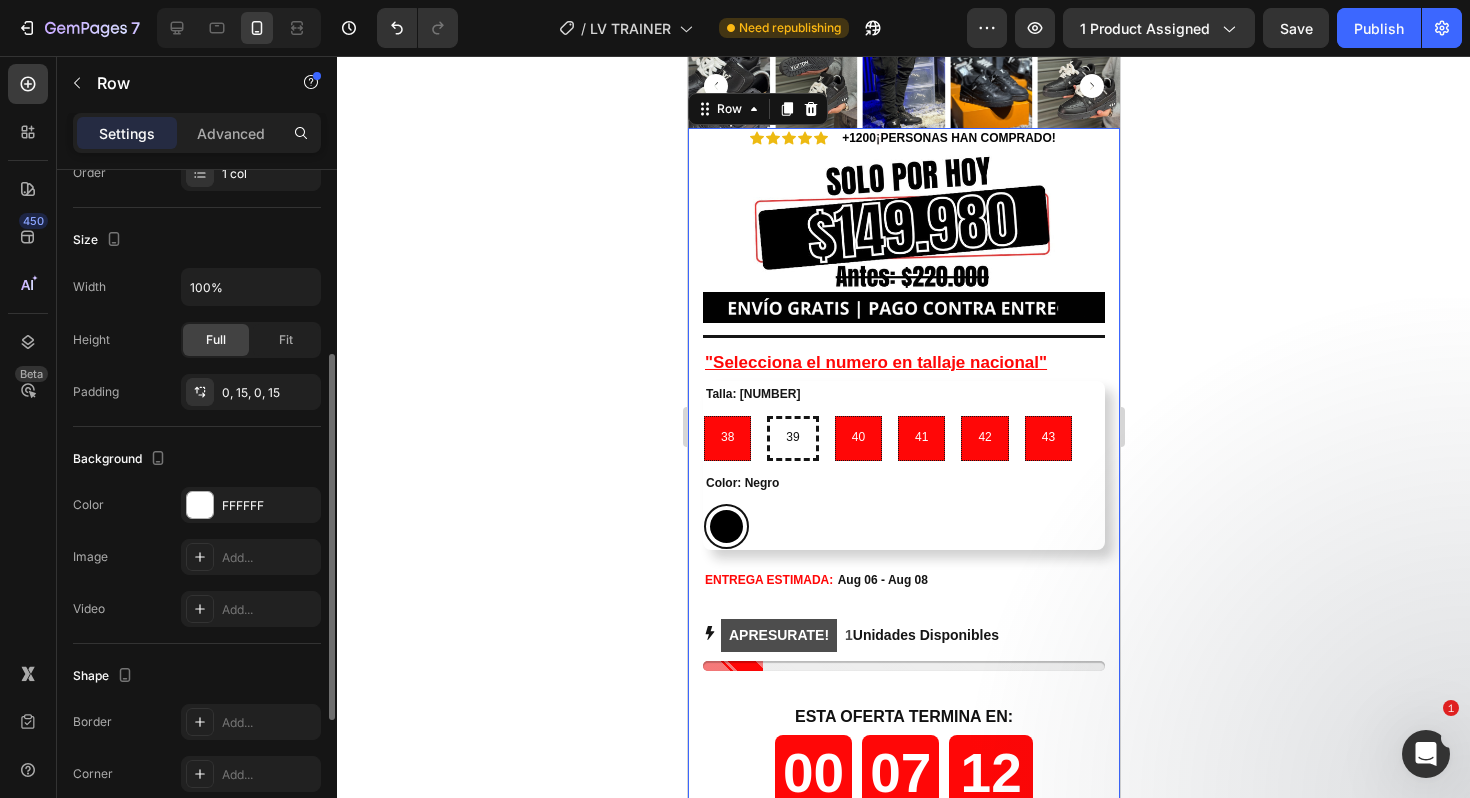scroll, scrollTop: 342, scrollLeft: 0, axis: vertical 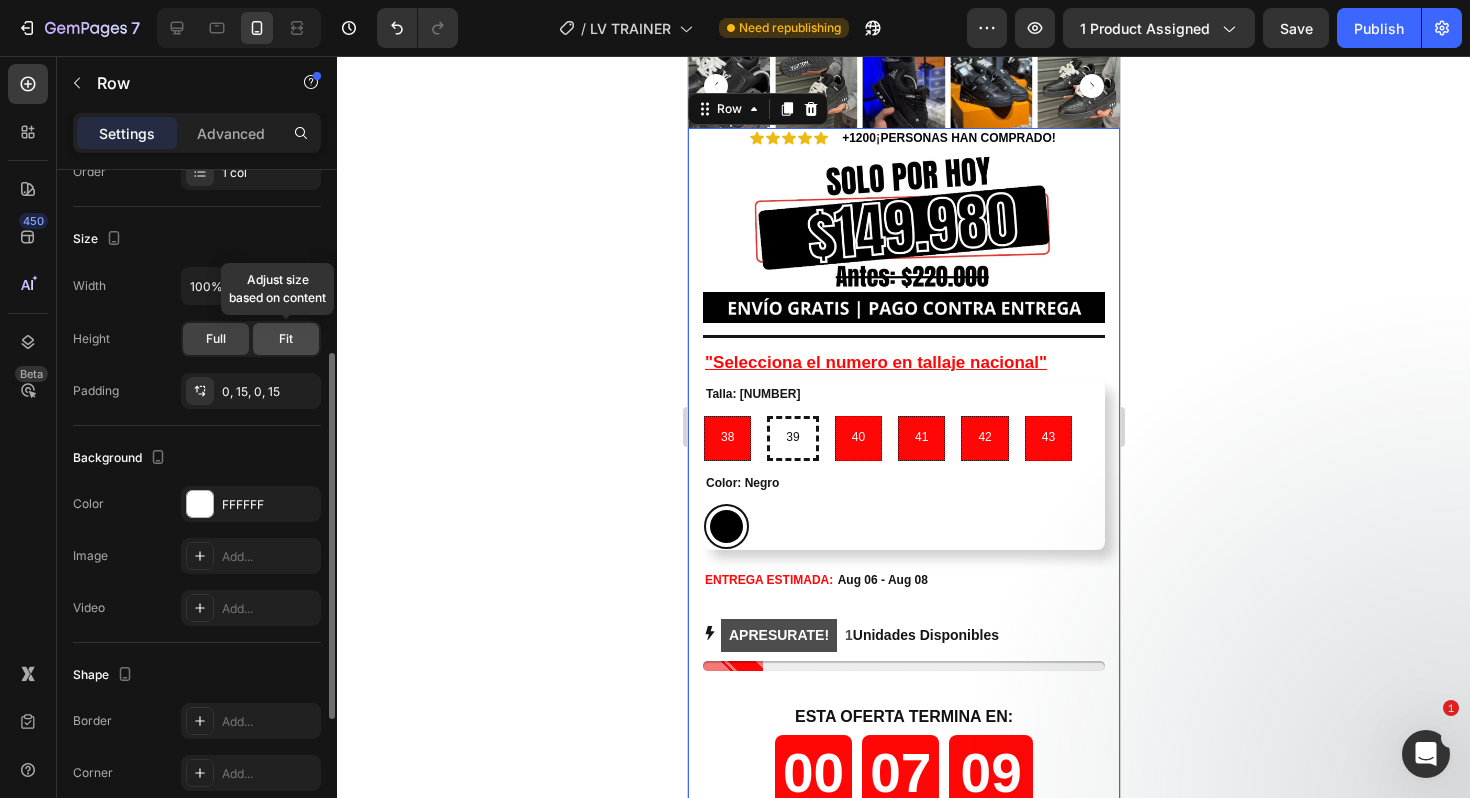click on "Fit" 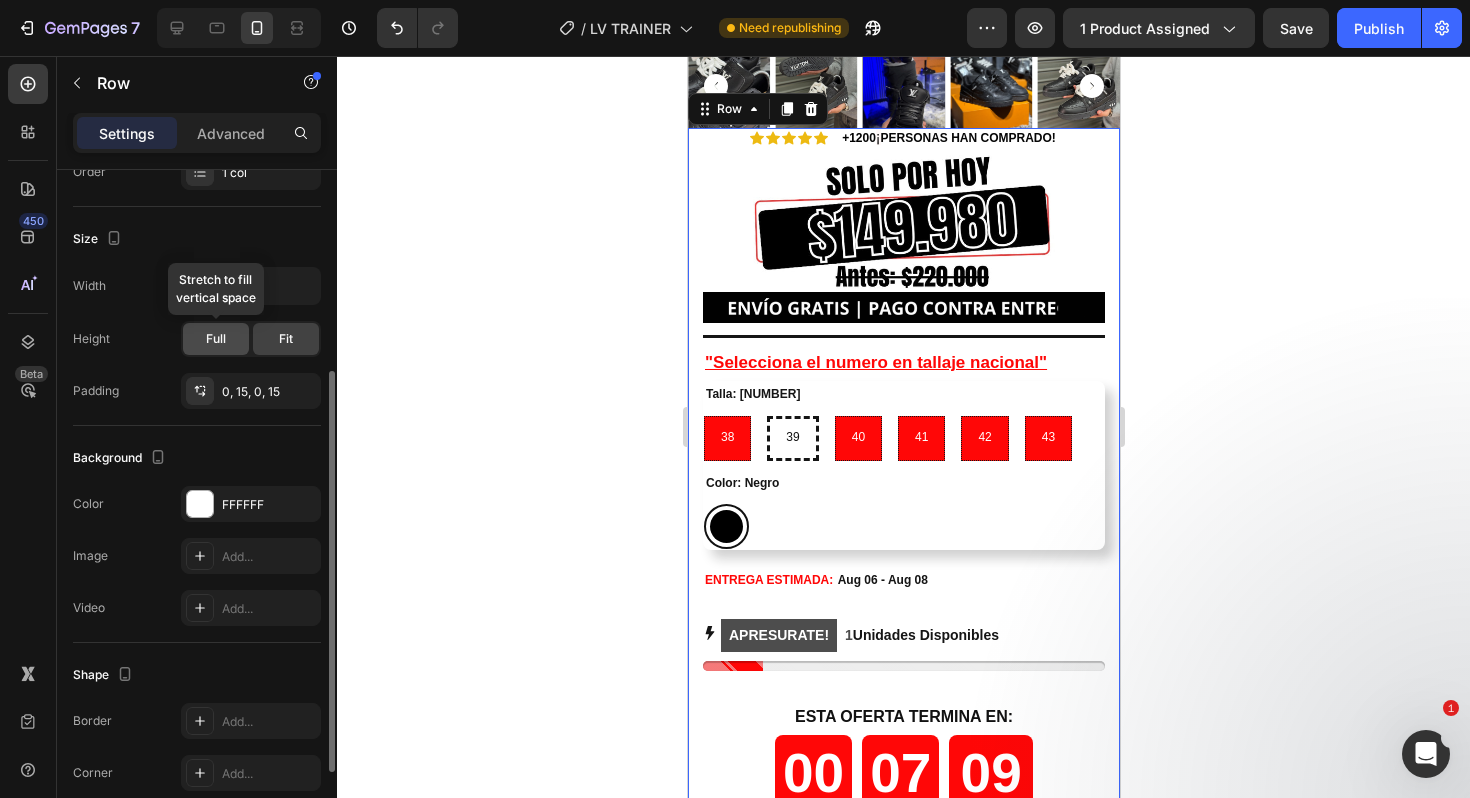click on "Full" 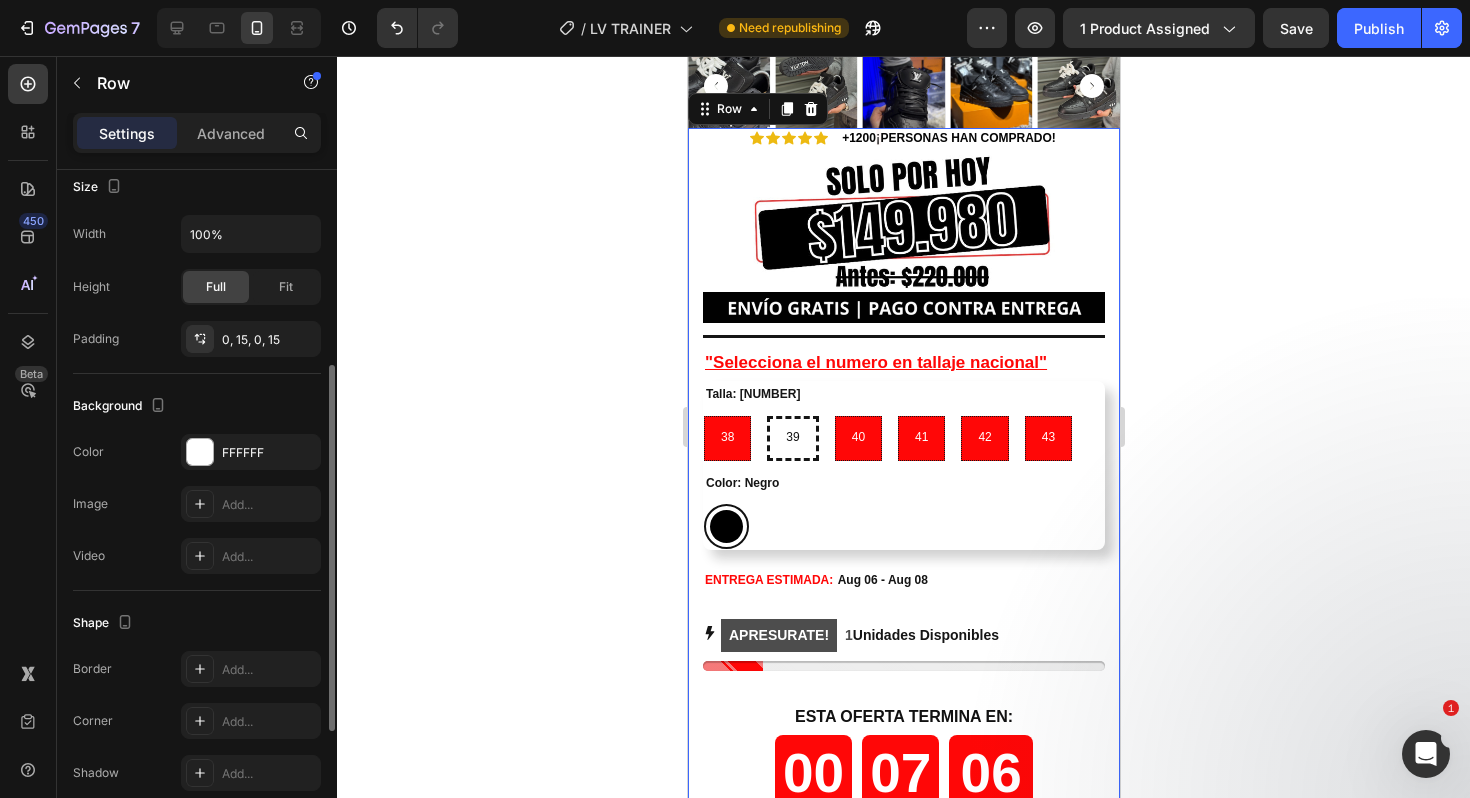 scroll, scrollTop: 370, scrollLeft: 0, axis: vertical 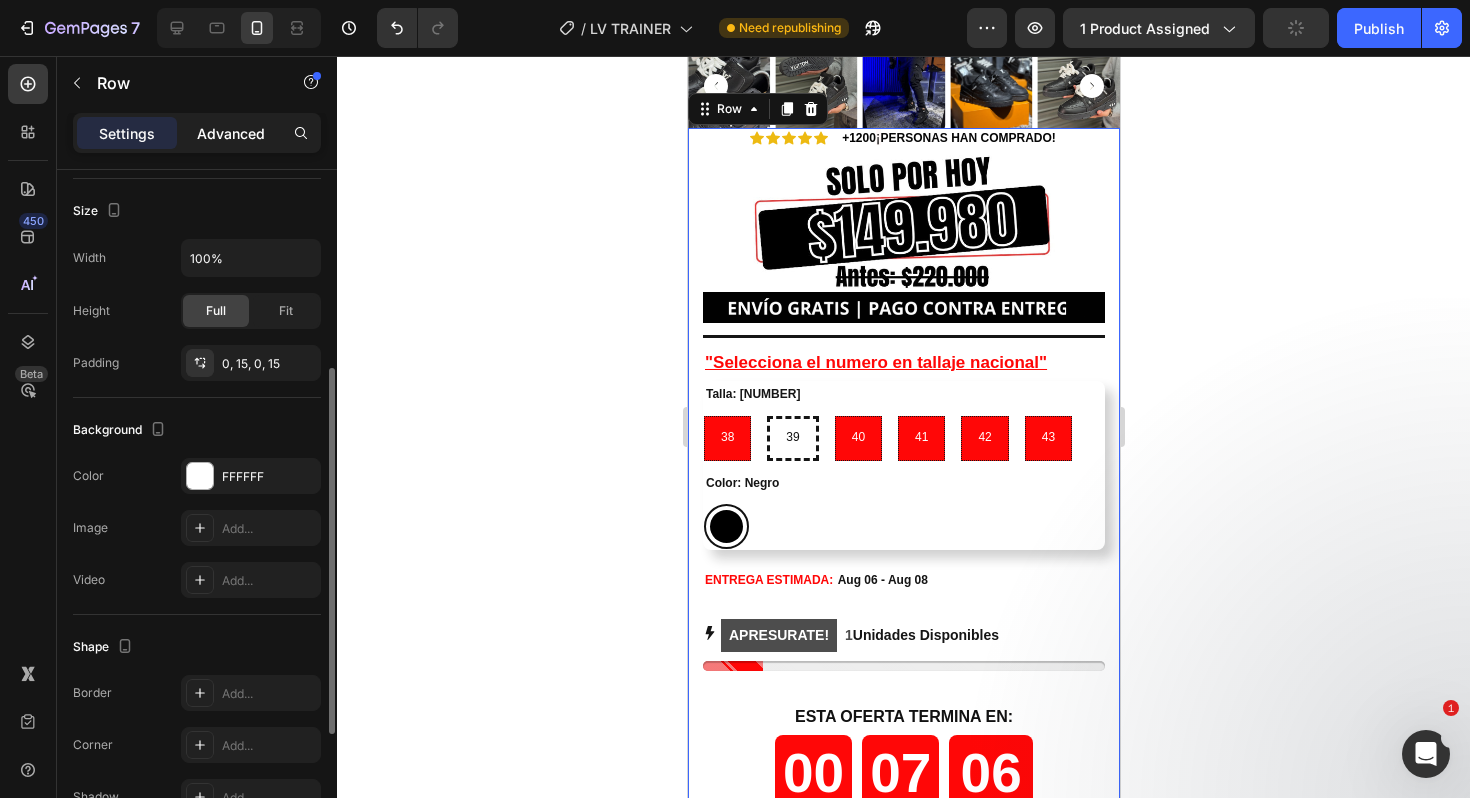 click on "Advanced" at bounding box center [231, 133] 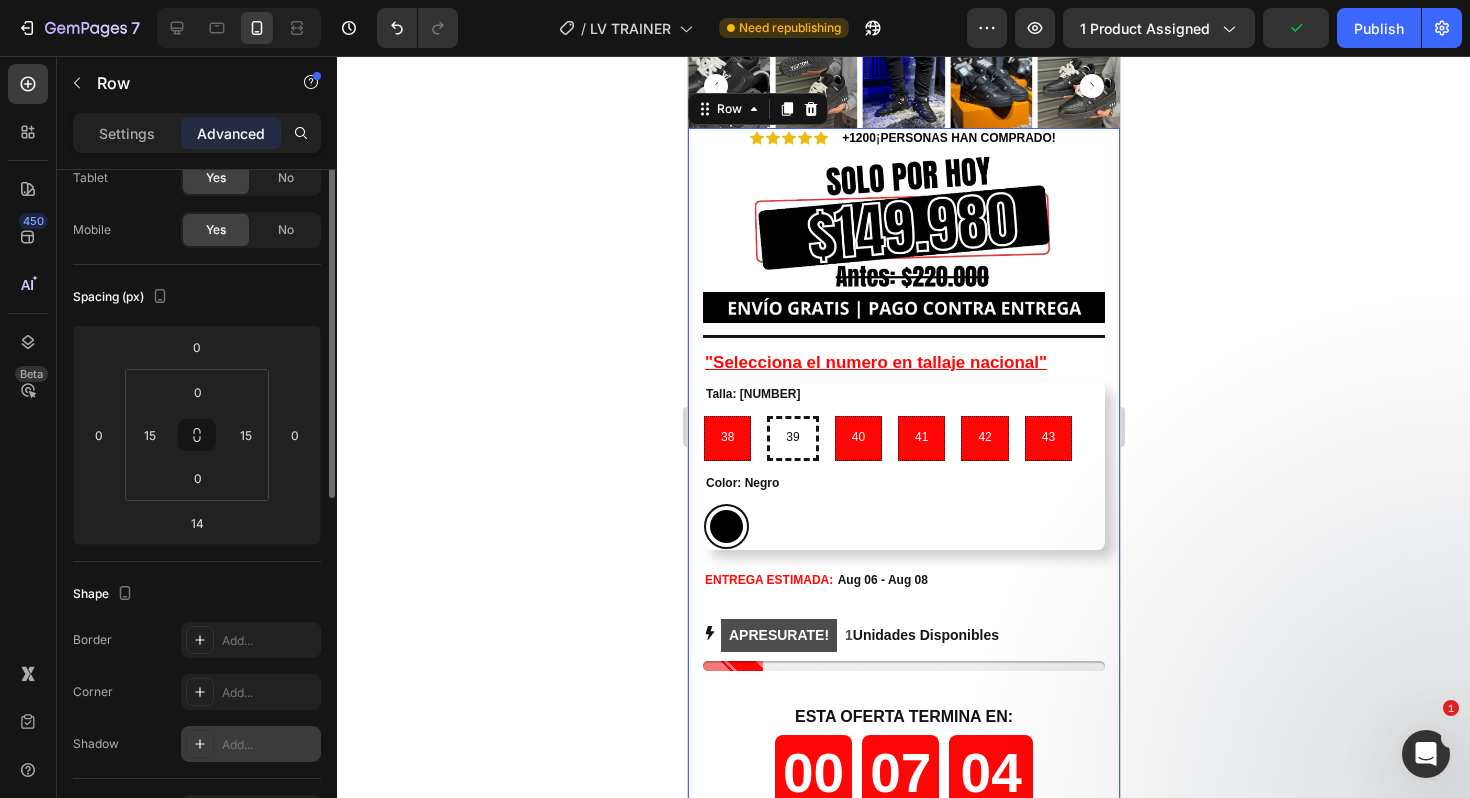 scroll, scrollTop: 0, scrollLeft: 0, axis: both 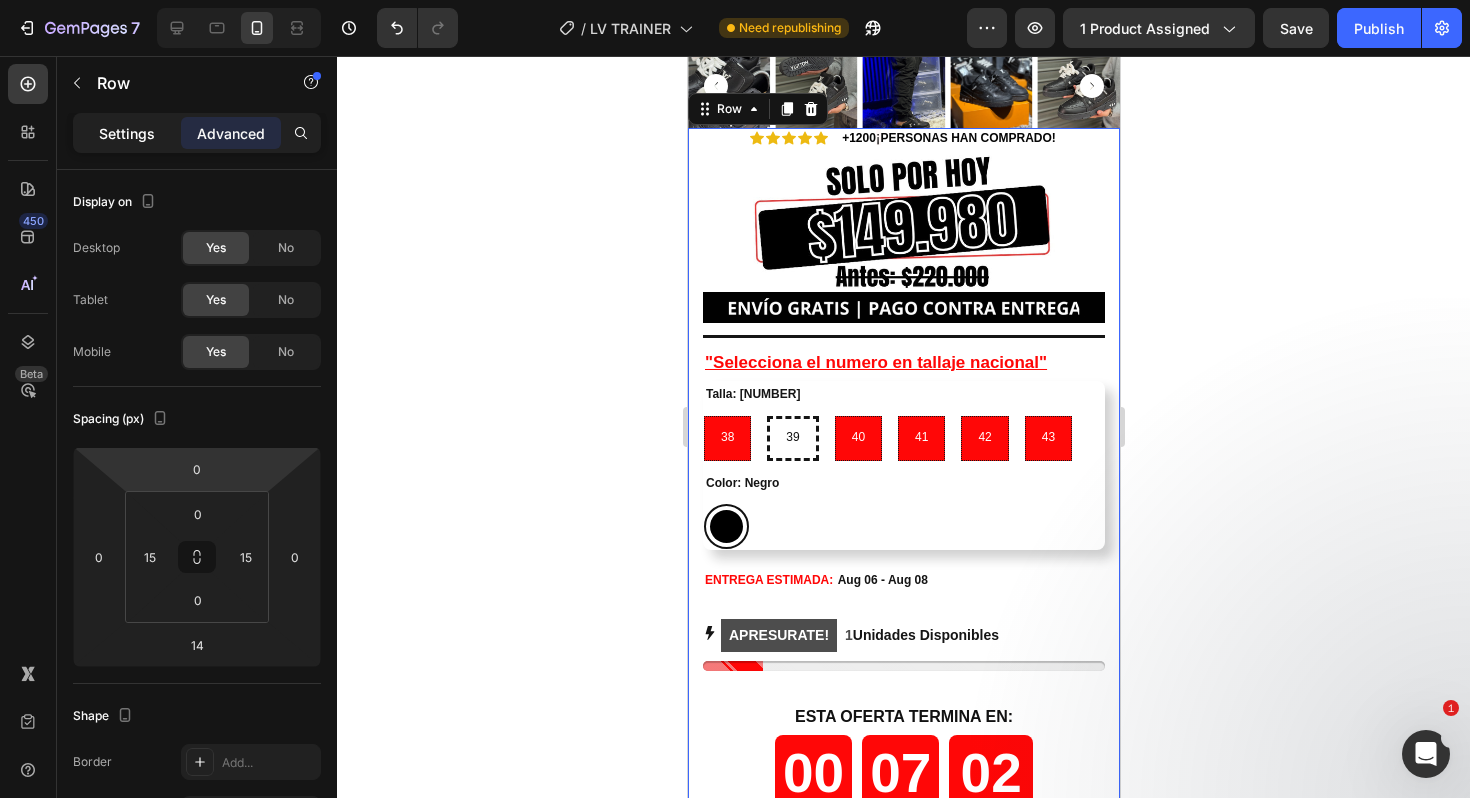 click on "Settings" at bounding box center [127, 133] 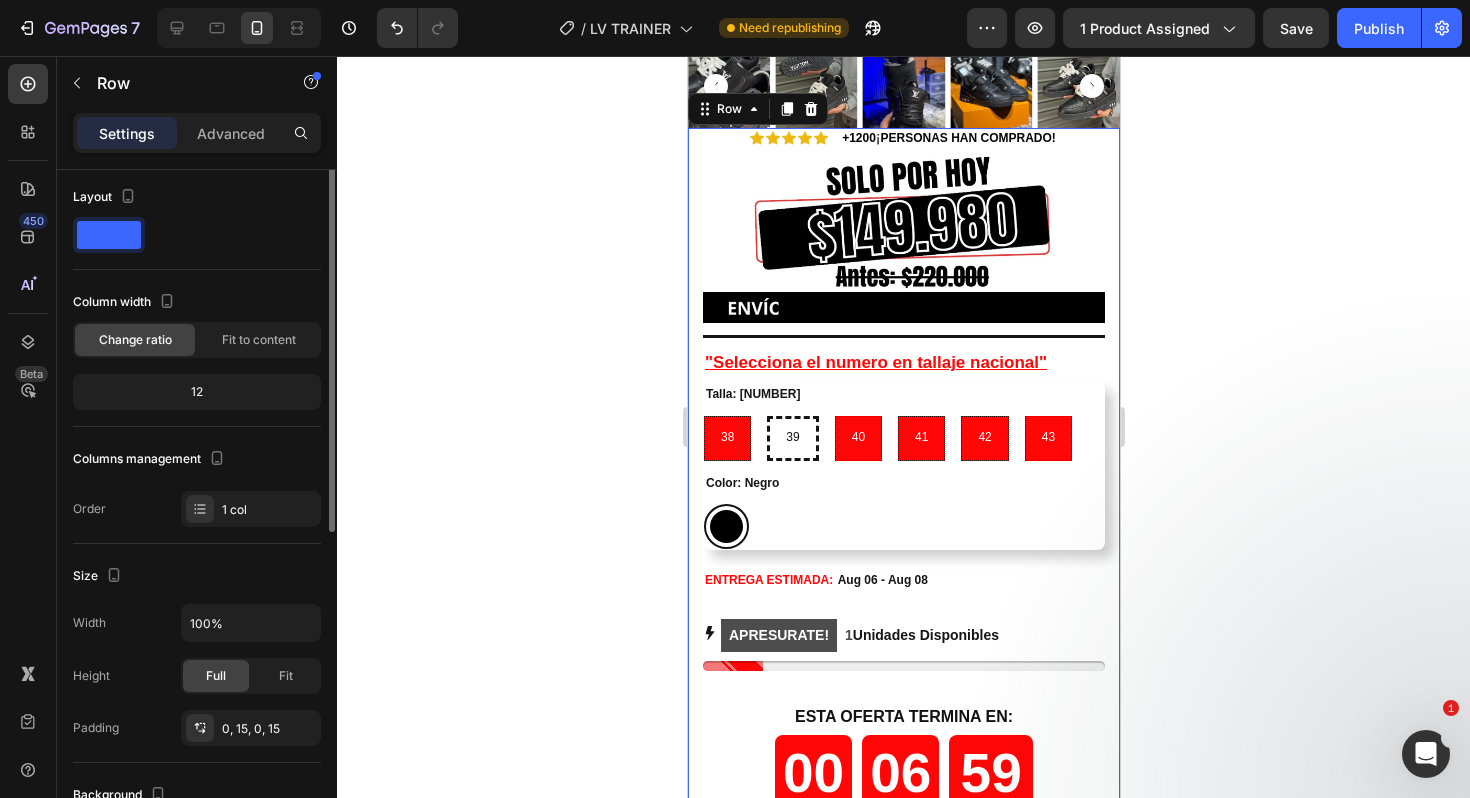 scroll, scrollTop: 0, scrollLeft: 0, axis: both 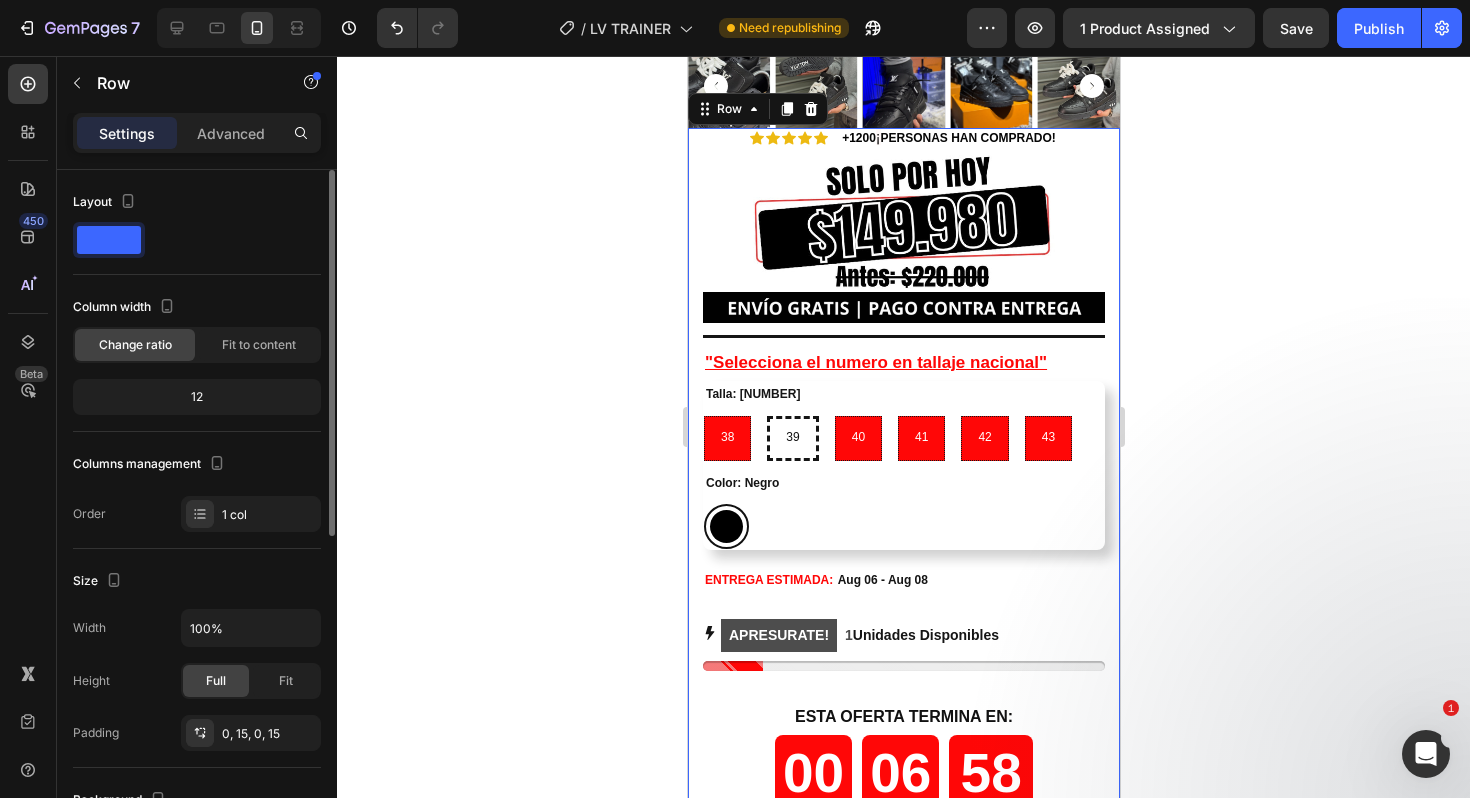 click on "12" 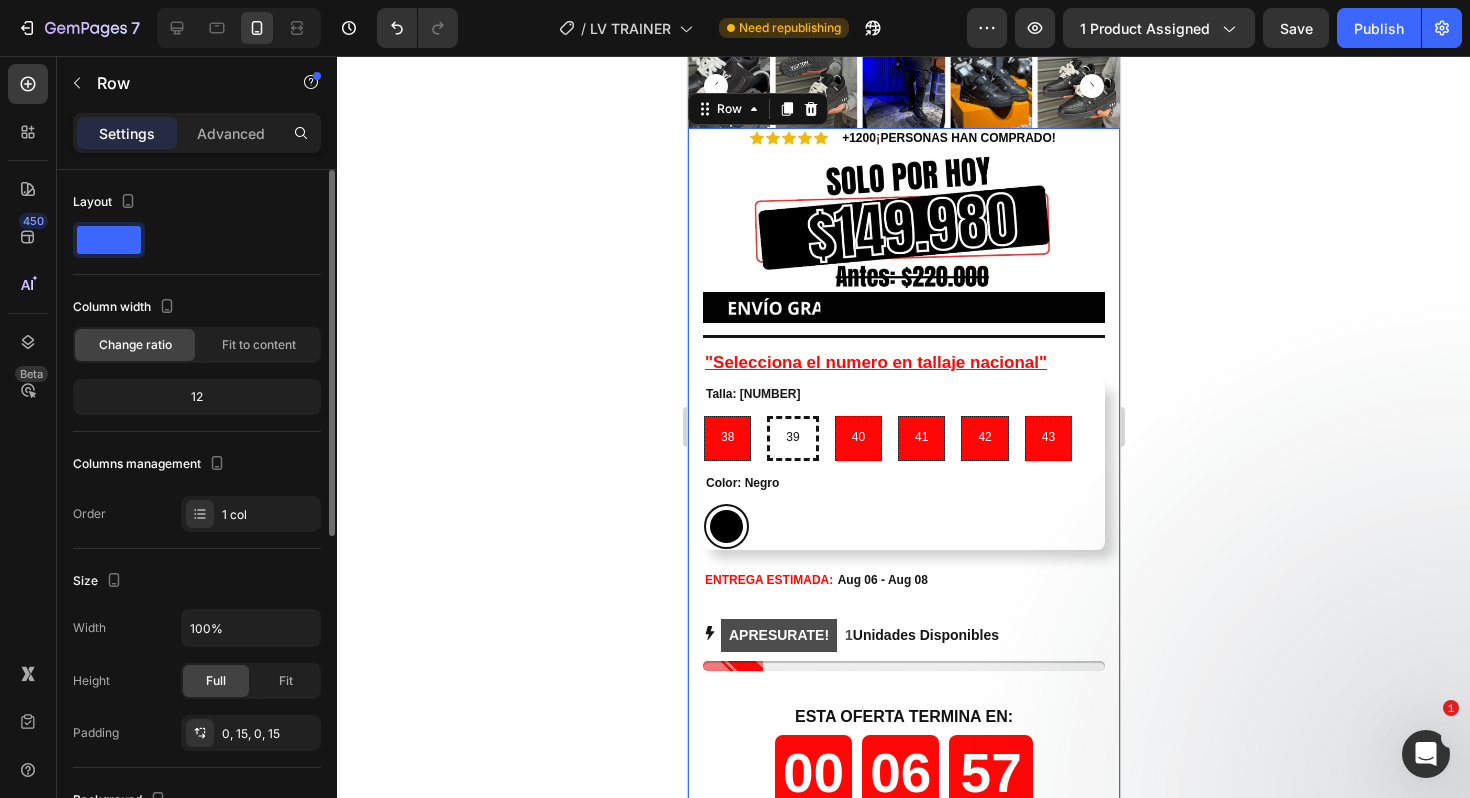 click on "12" 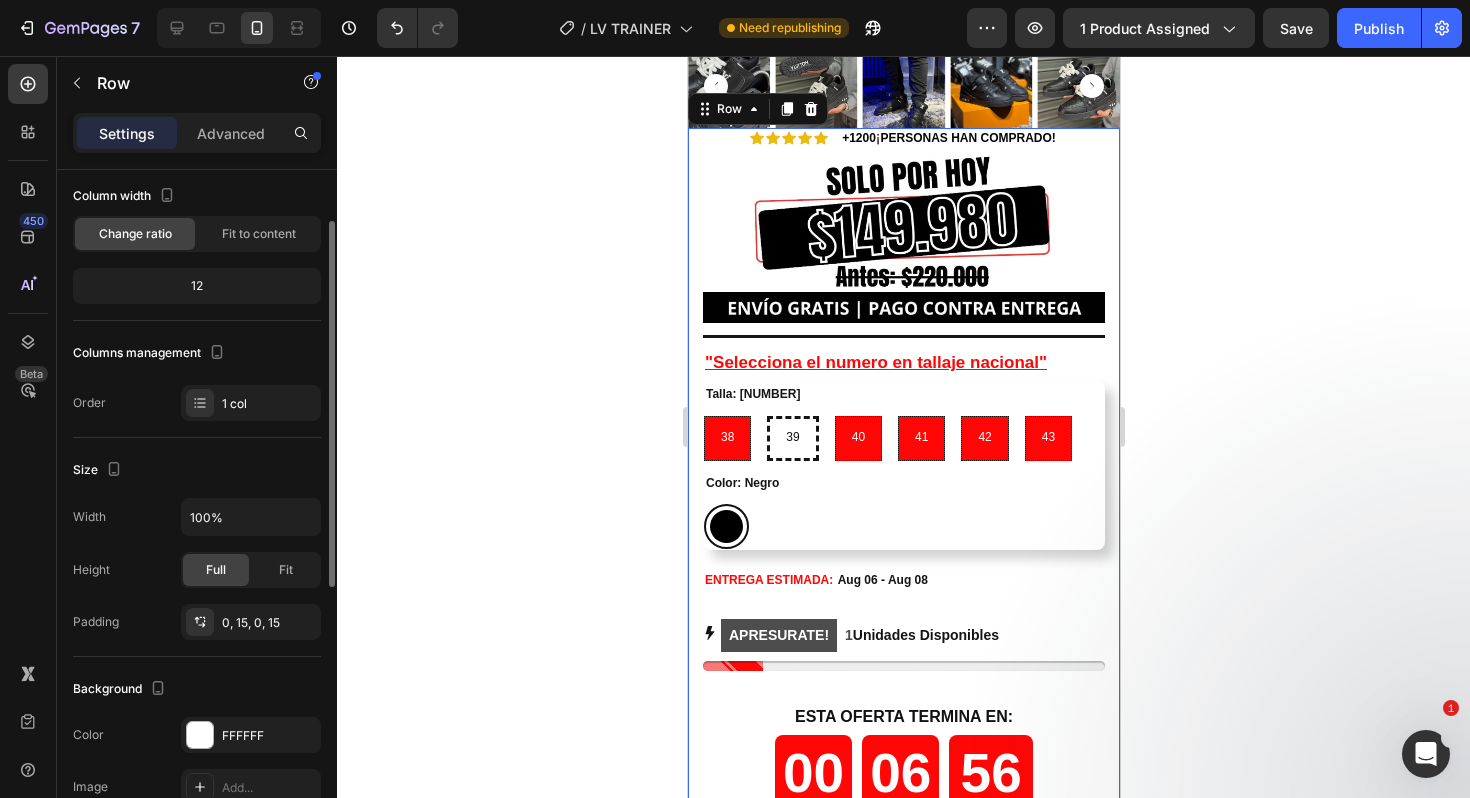 scroll, scrollTop: 120, scrollLeft: 0, axis: vertical 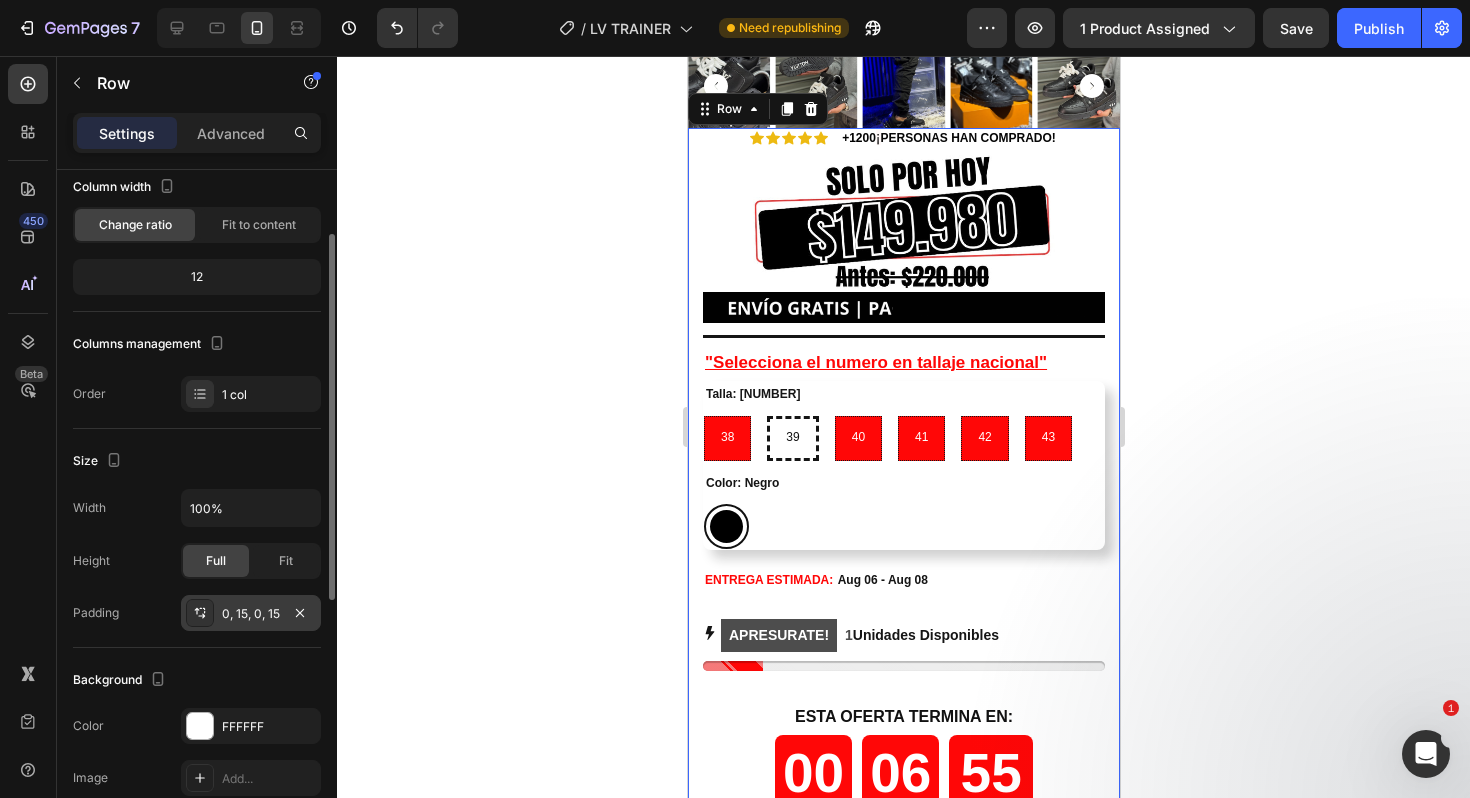 click on "0, 15, 0, 15" at bounding box center (251, 614) 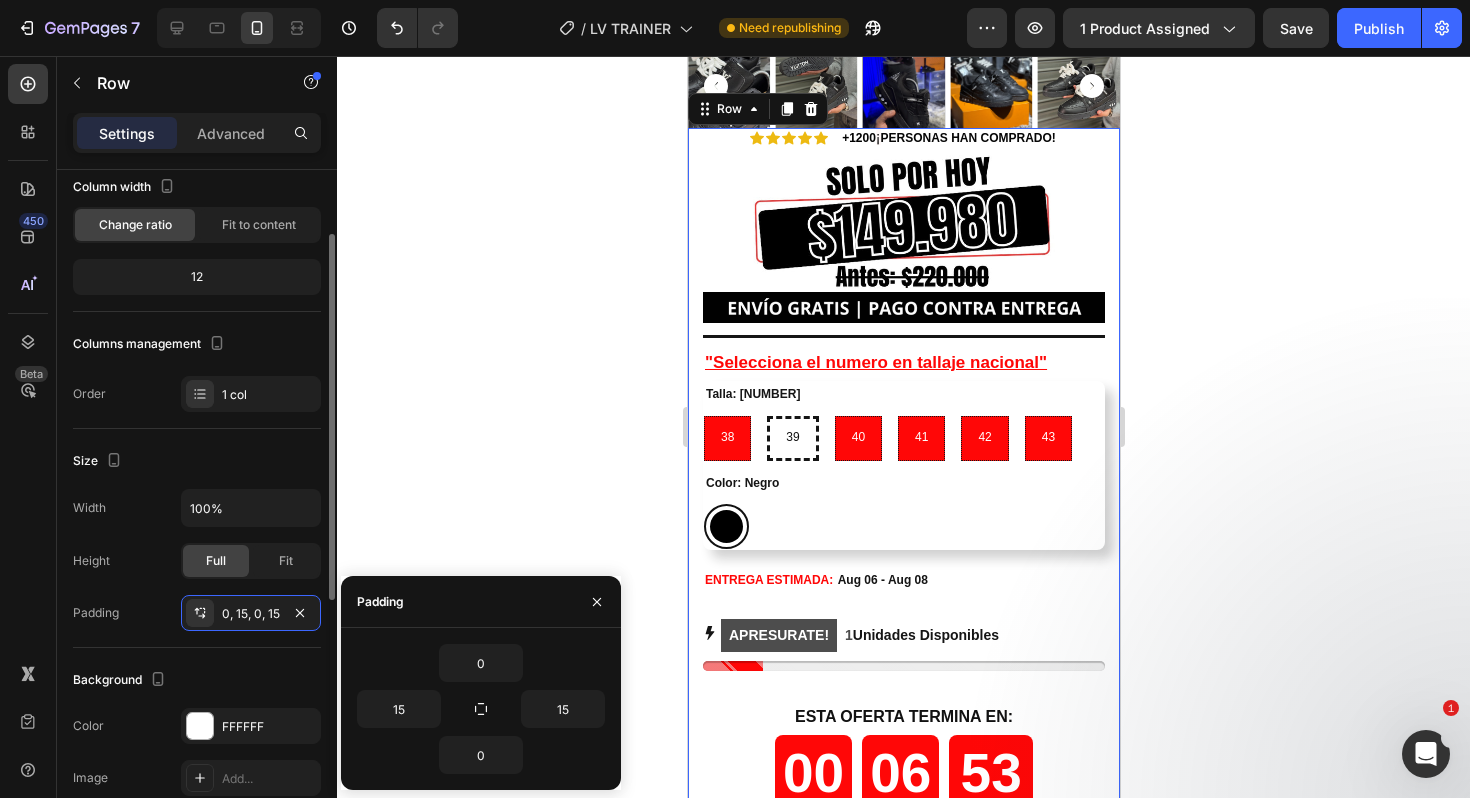 click on "Background The changes might be hidden by  the video. Color FFFFFF Image Add... Video Add..." 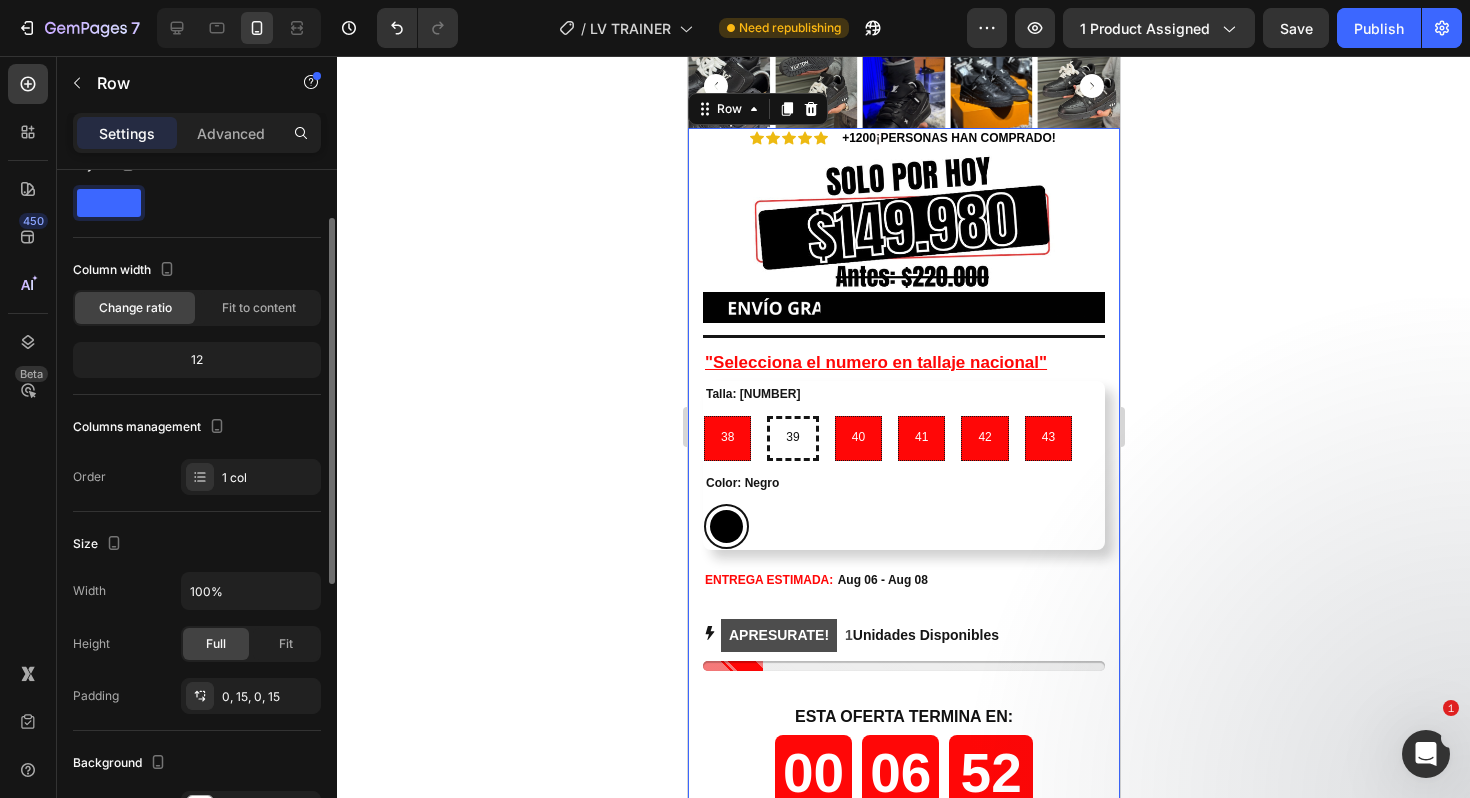 scroll, scrollTop: 19, scrollLeft: 0, axis: vertical 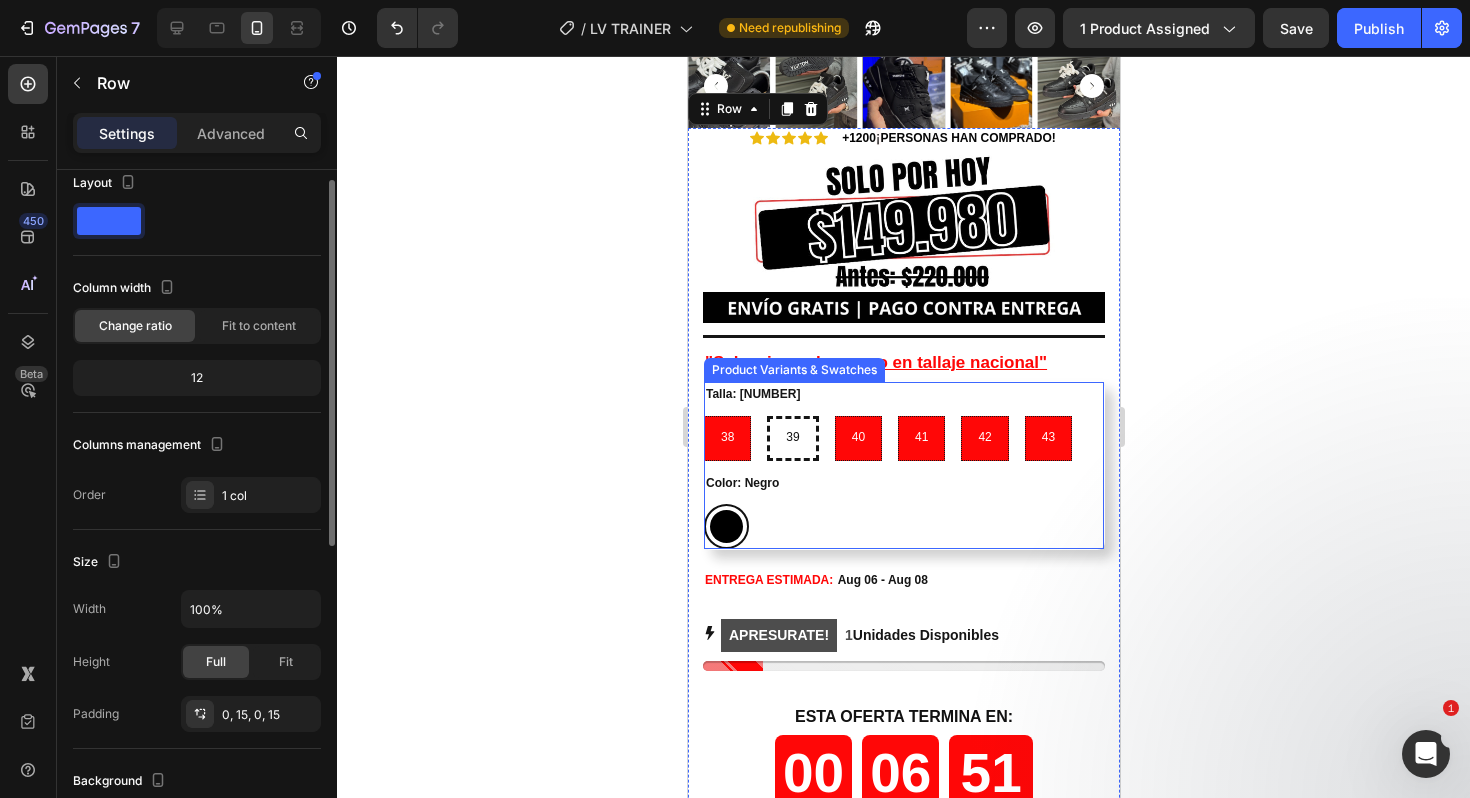 radio on "true" 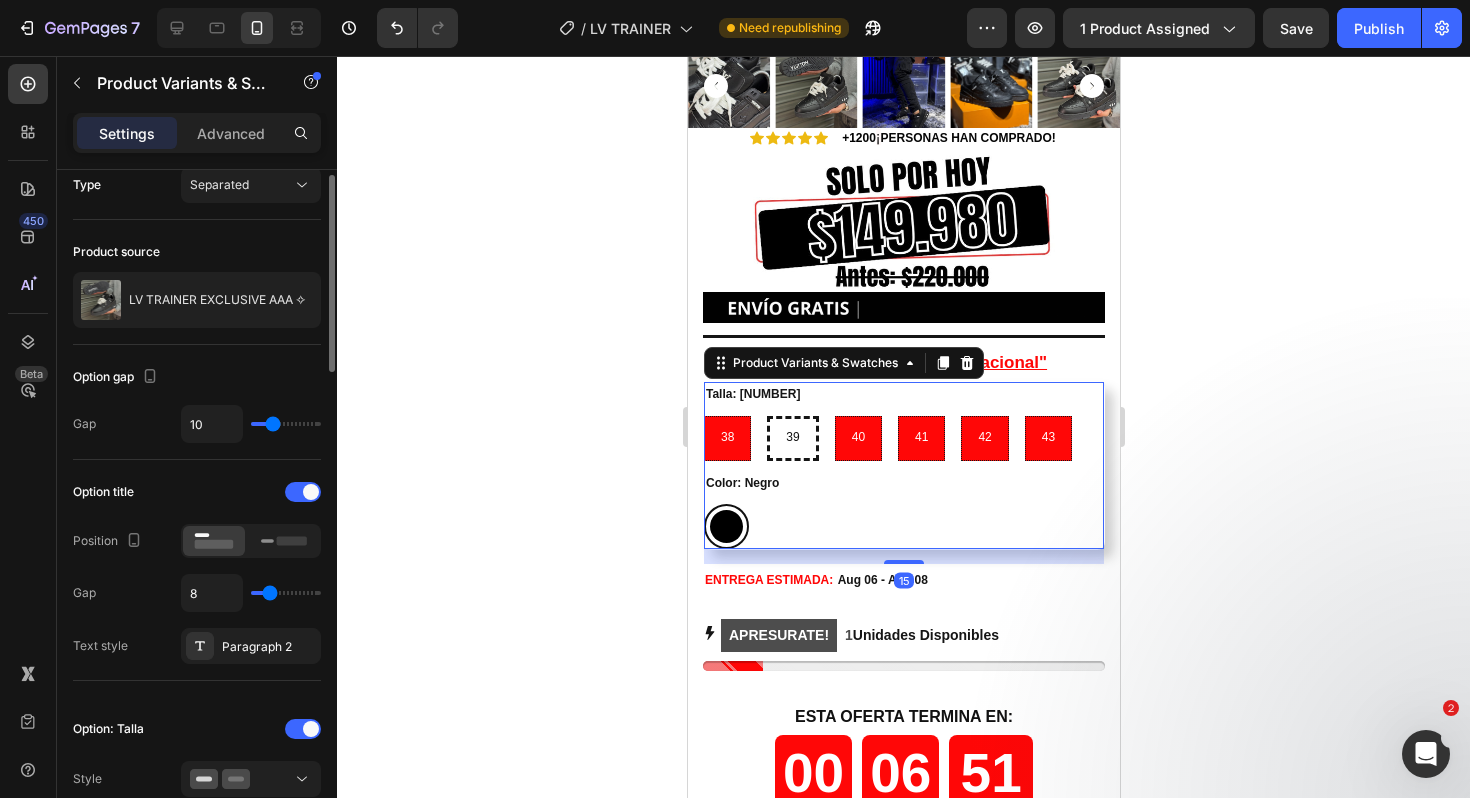 click on "Color: Negro Negro Negro" at bounding box center (903, 510) 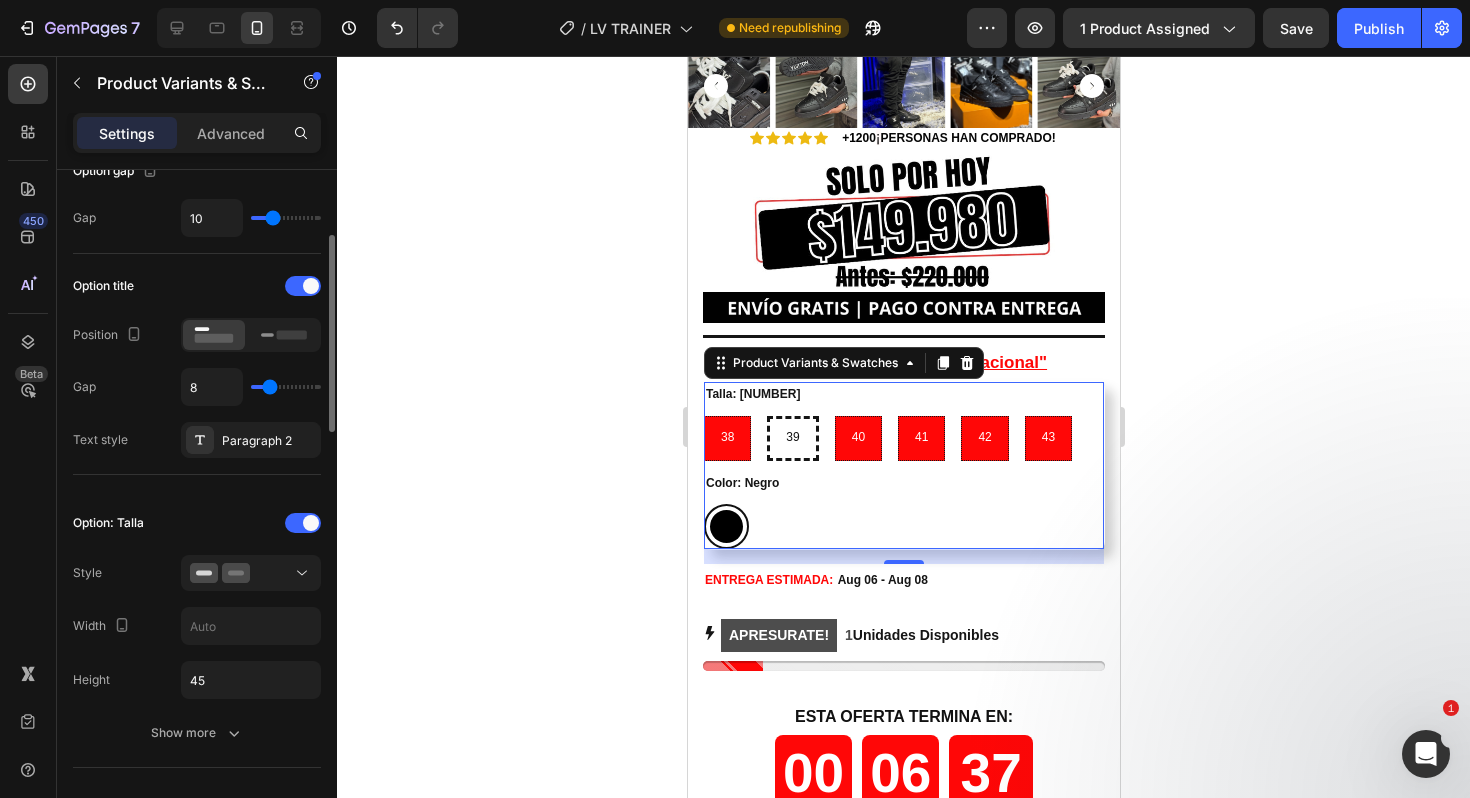 scroll, scrollTop: 224, scrollLeft: 0, axis: vertical 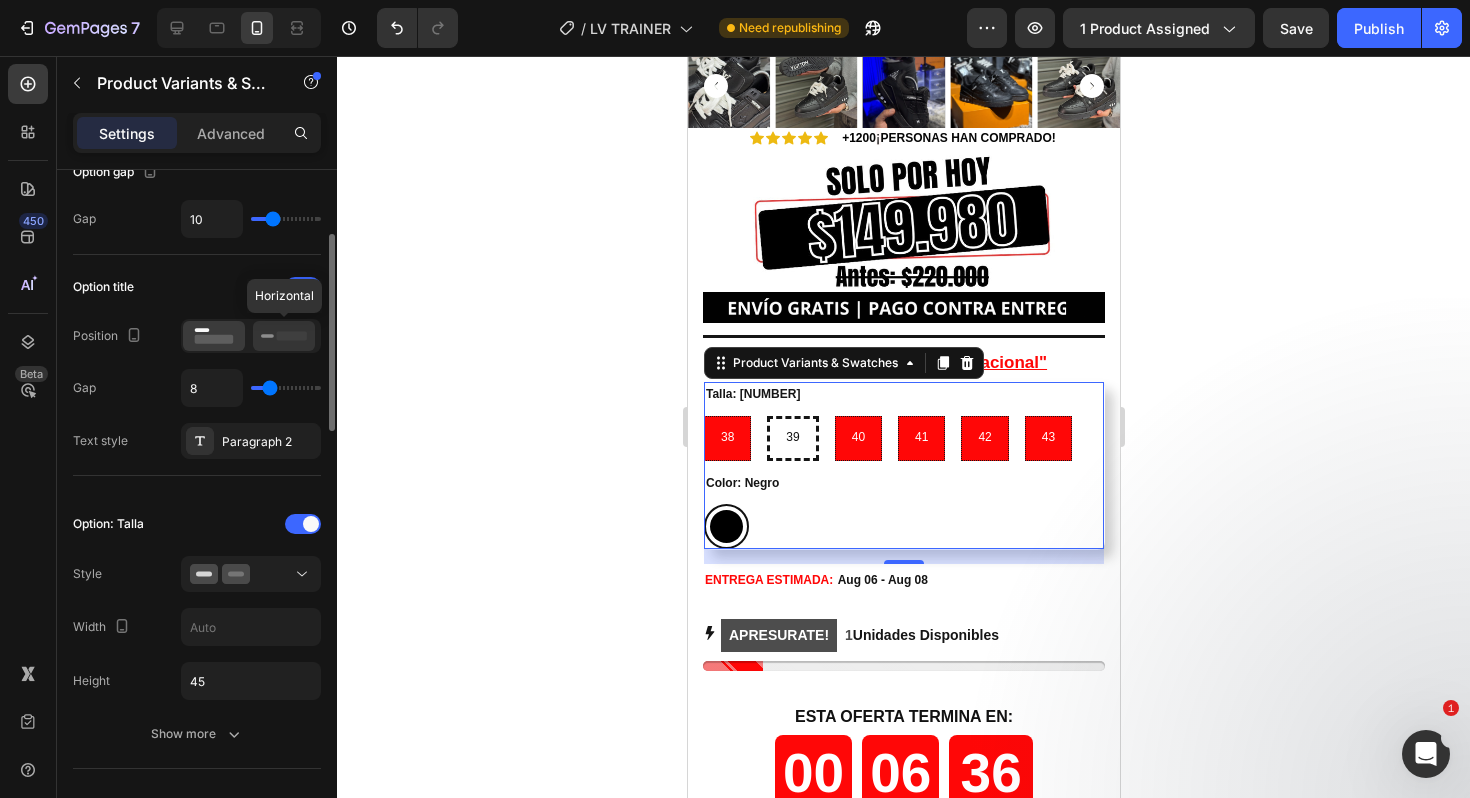 click 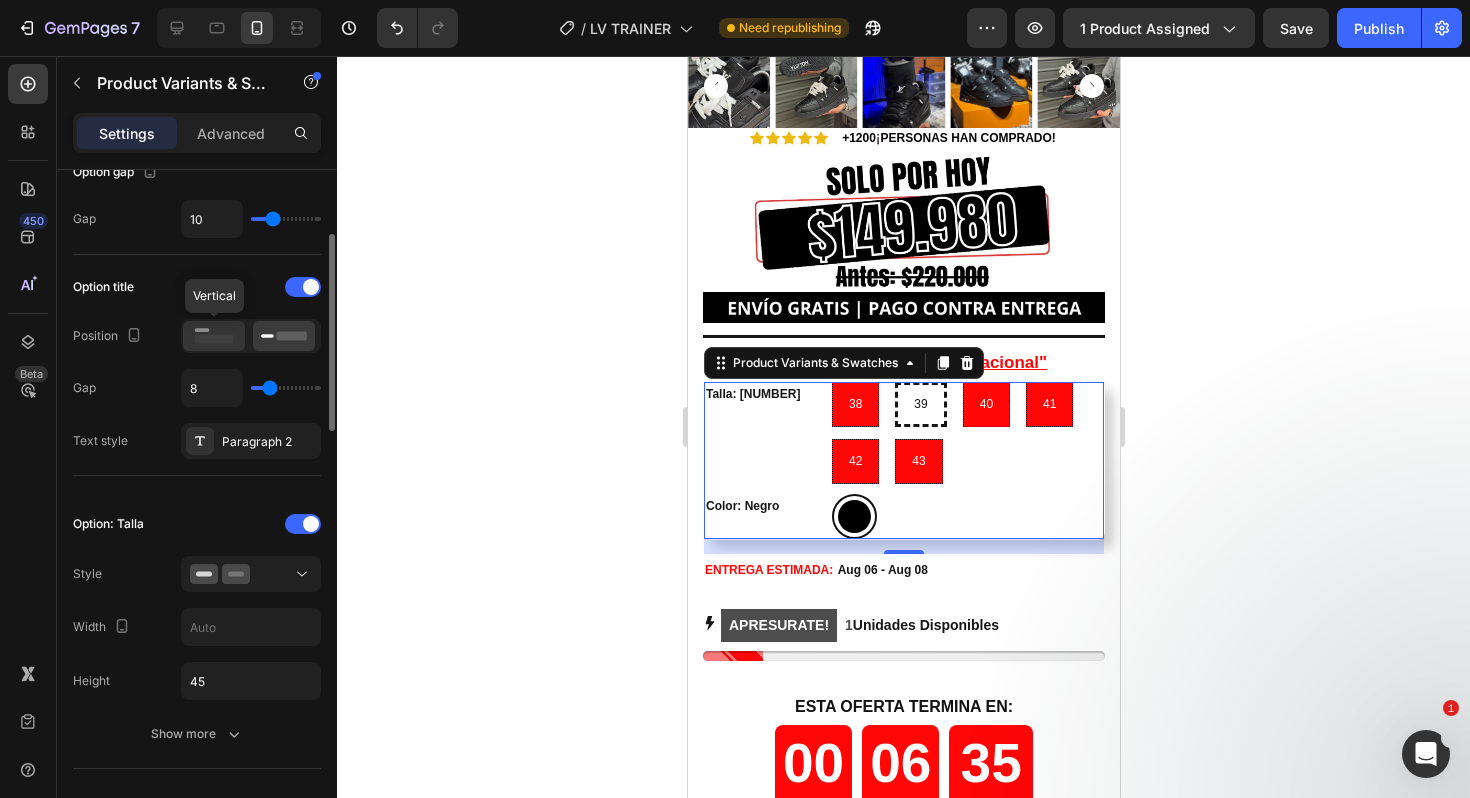 click 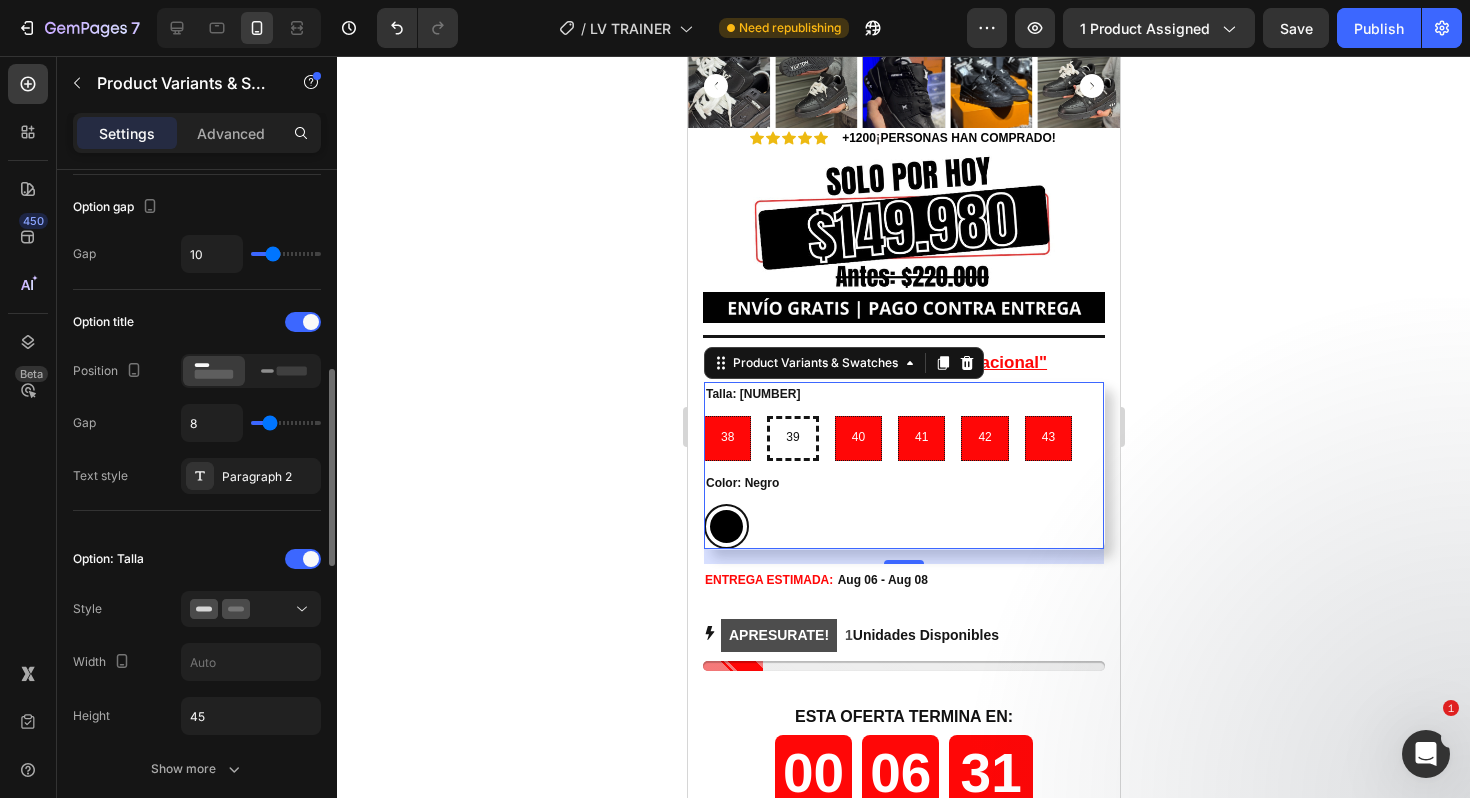 scroll, scrollTop: 184, scrollLeft: 0, axis: vertical 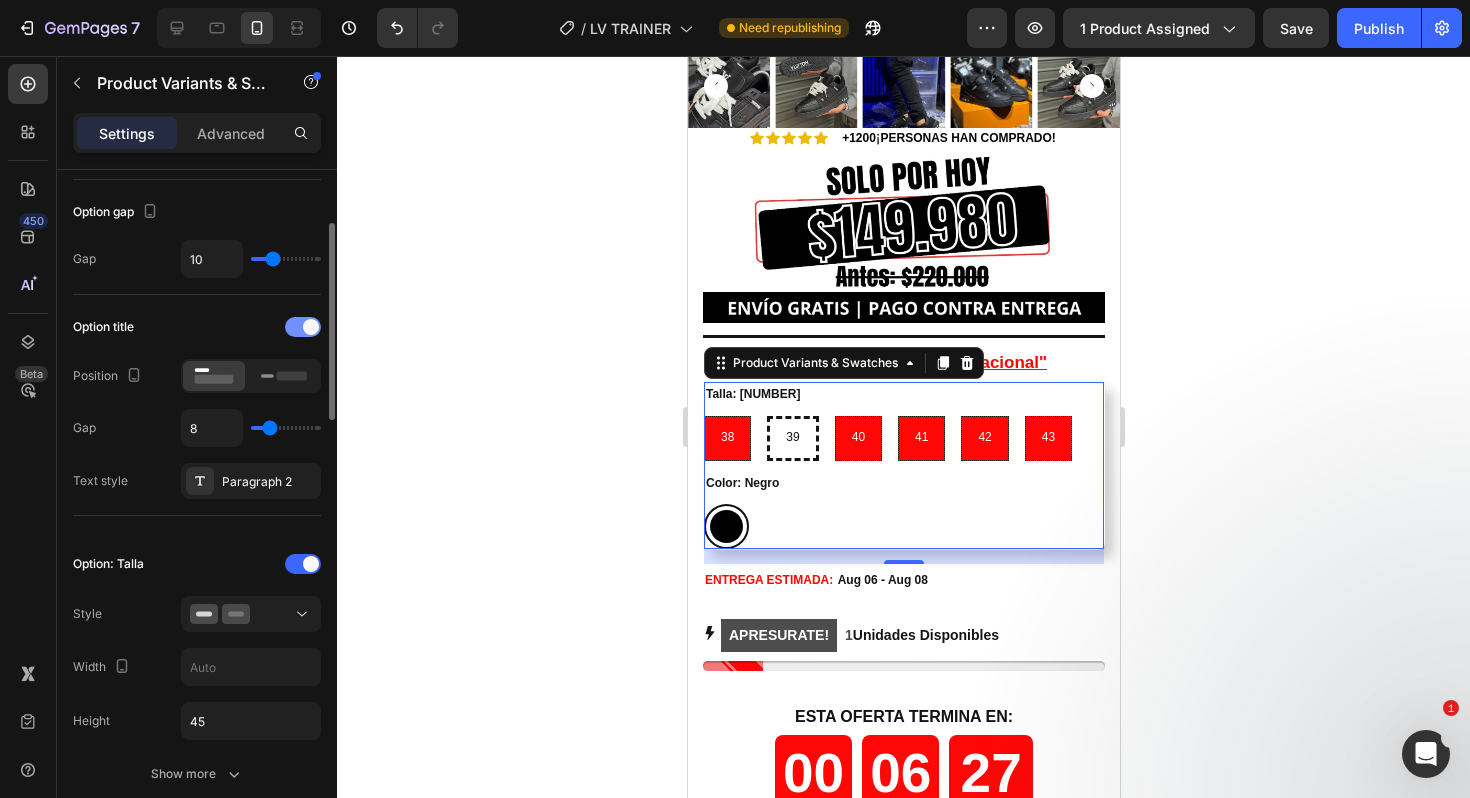 click at bounding box center (311, 327) 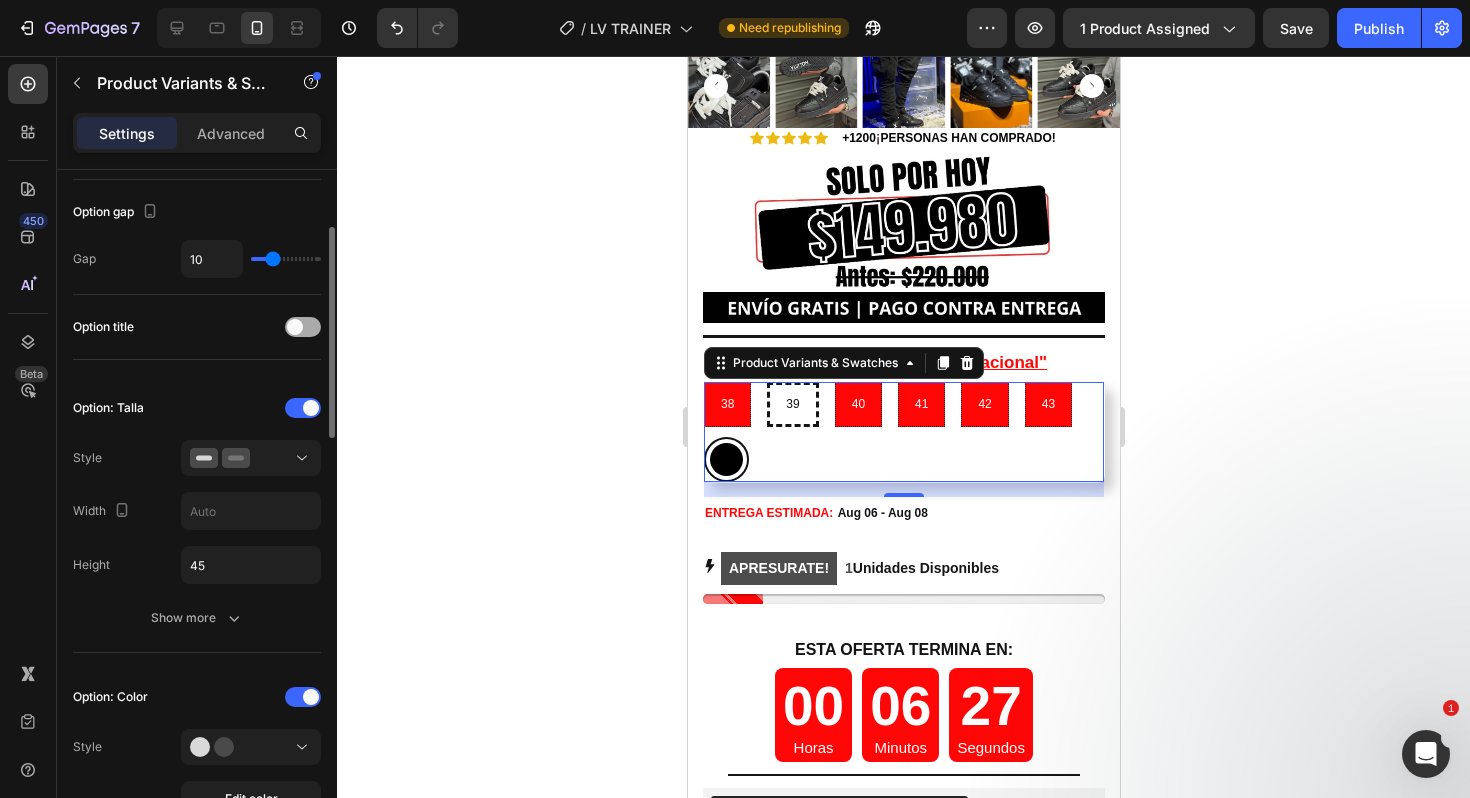 click at bounding box center [303, 327] 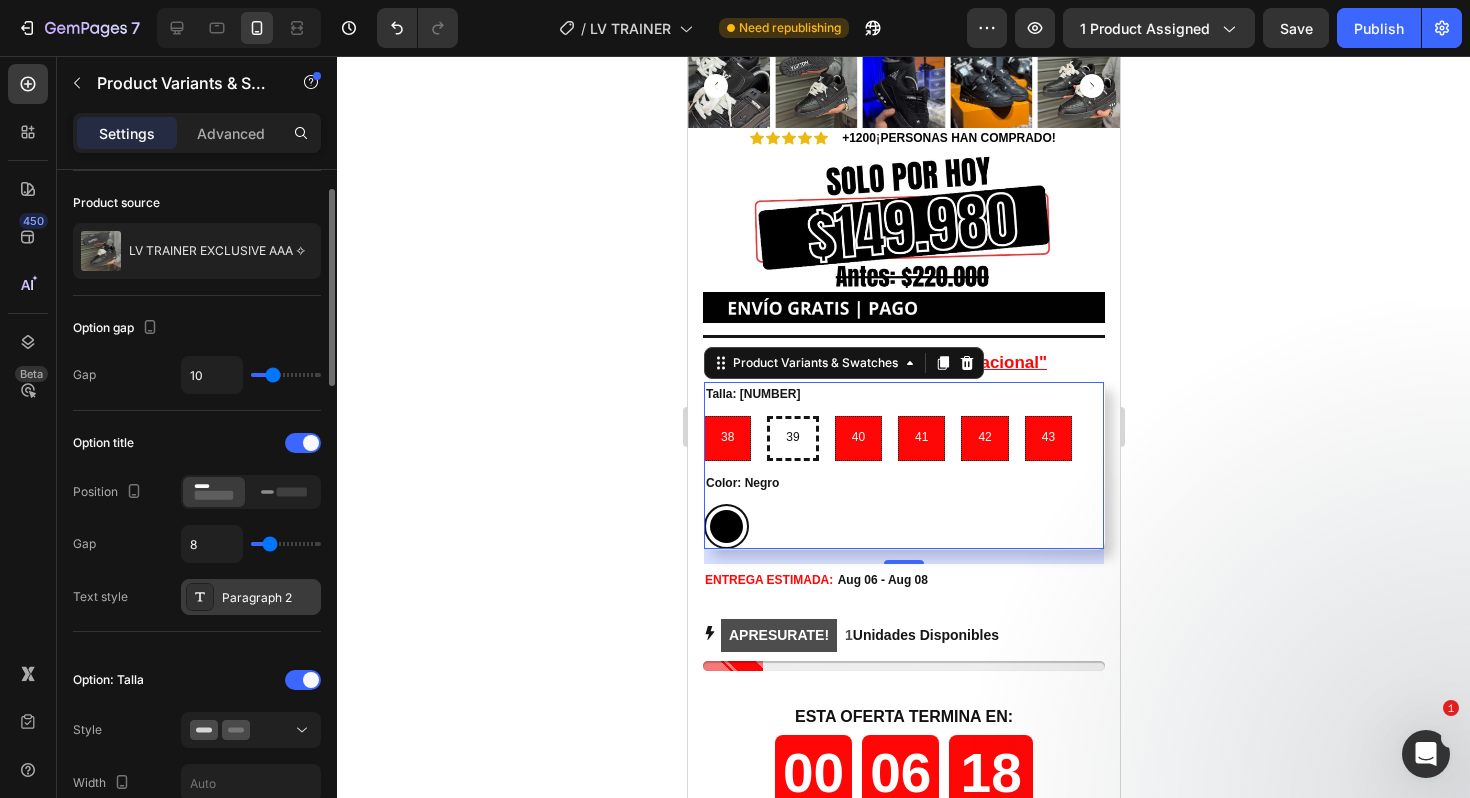 scroll, scrollTop: 0, scrollLeft: 0, axis: both 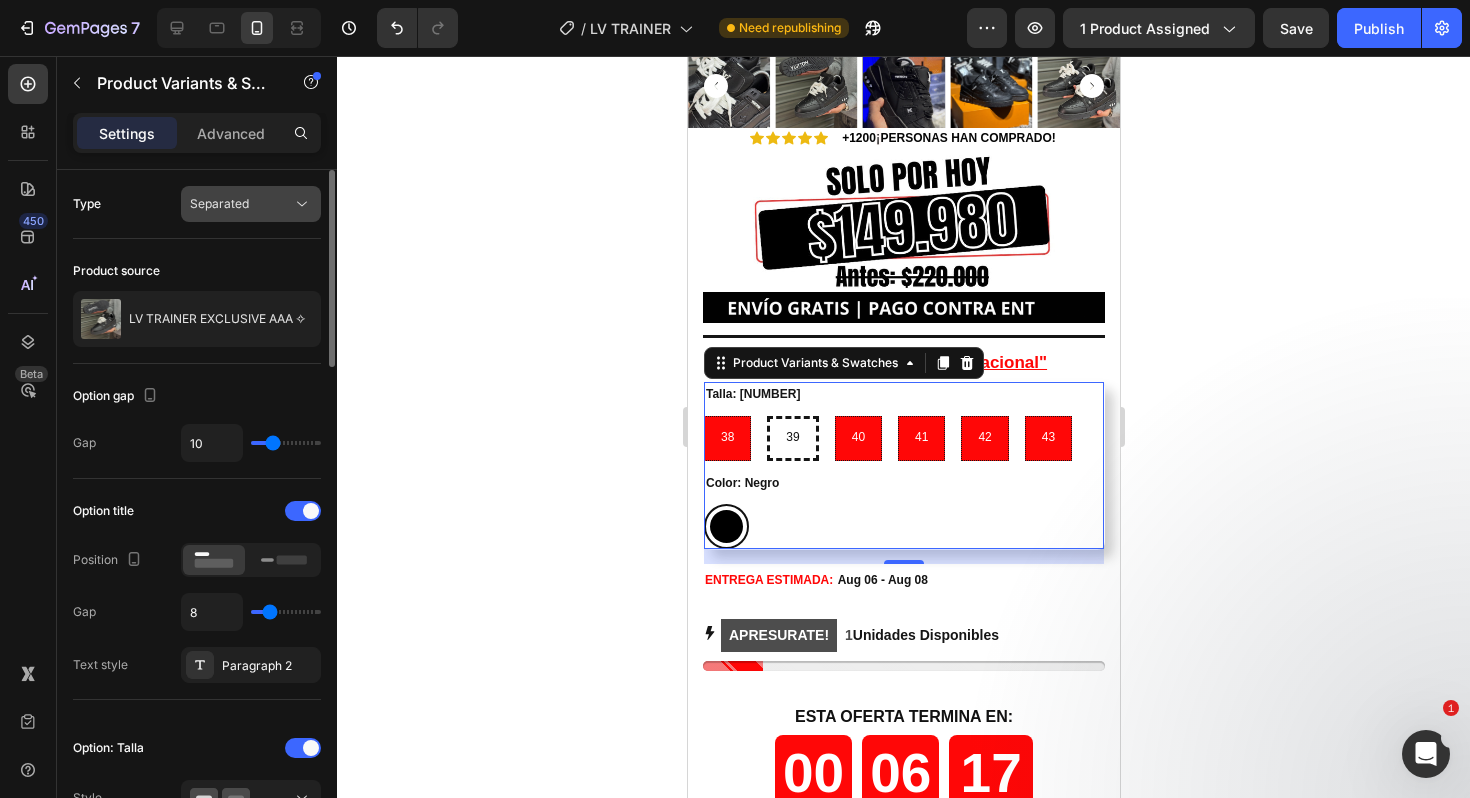 click on "Separated" 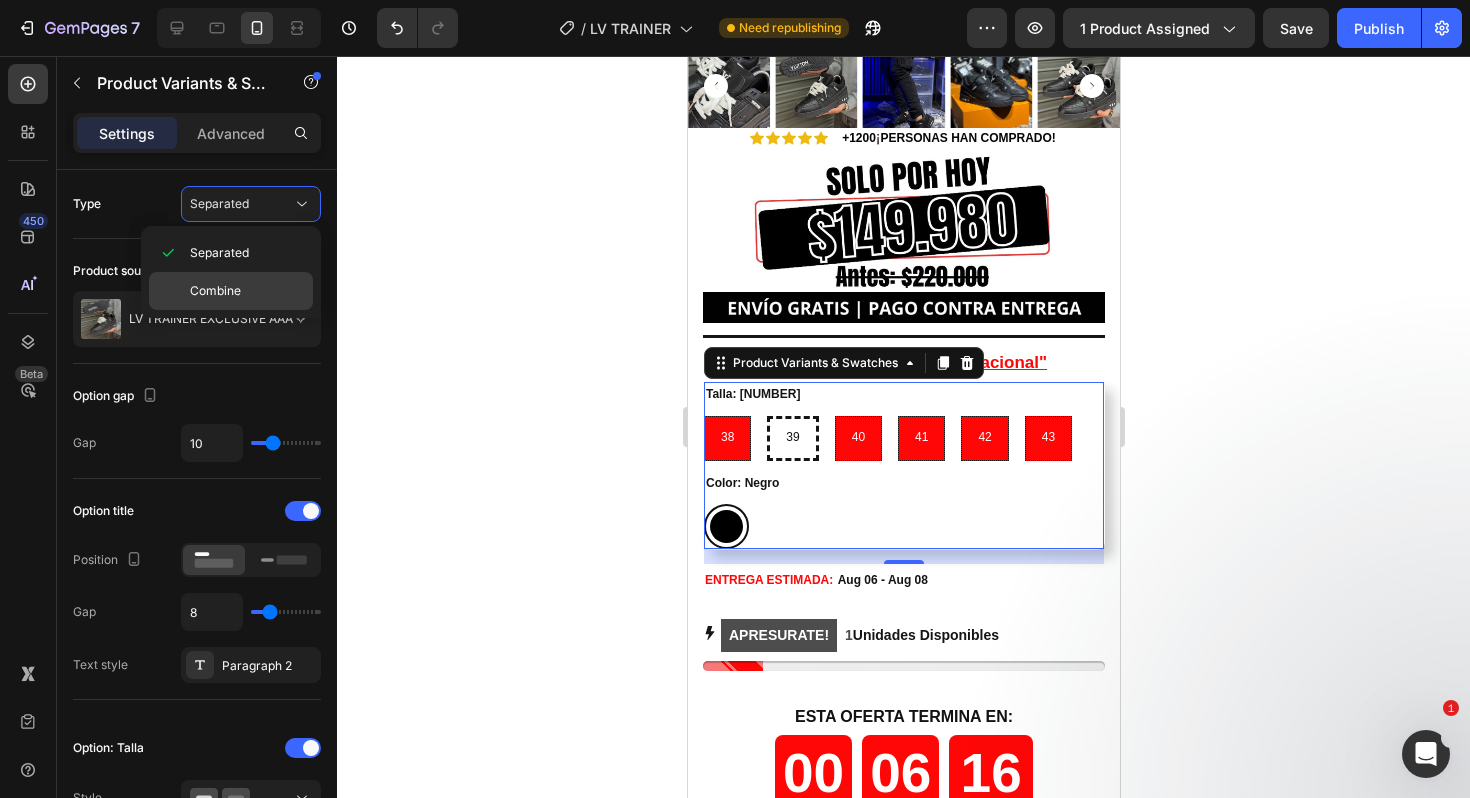 click on "Combine" at bounding box center (247, 291) 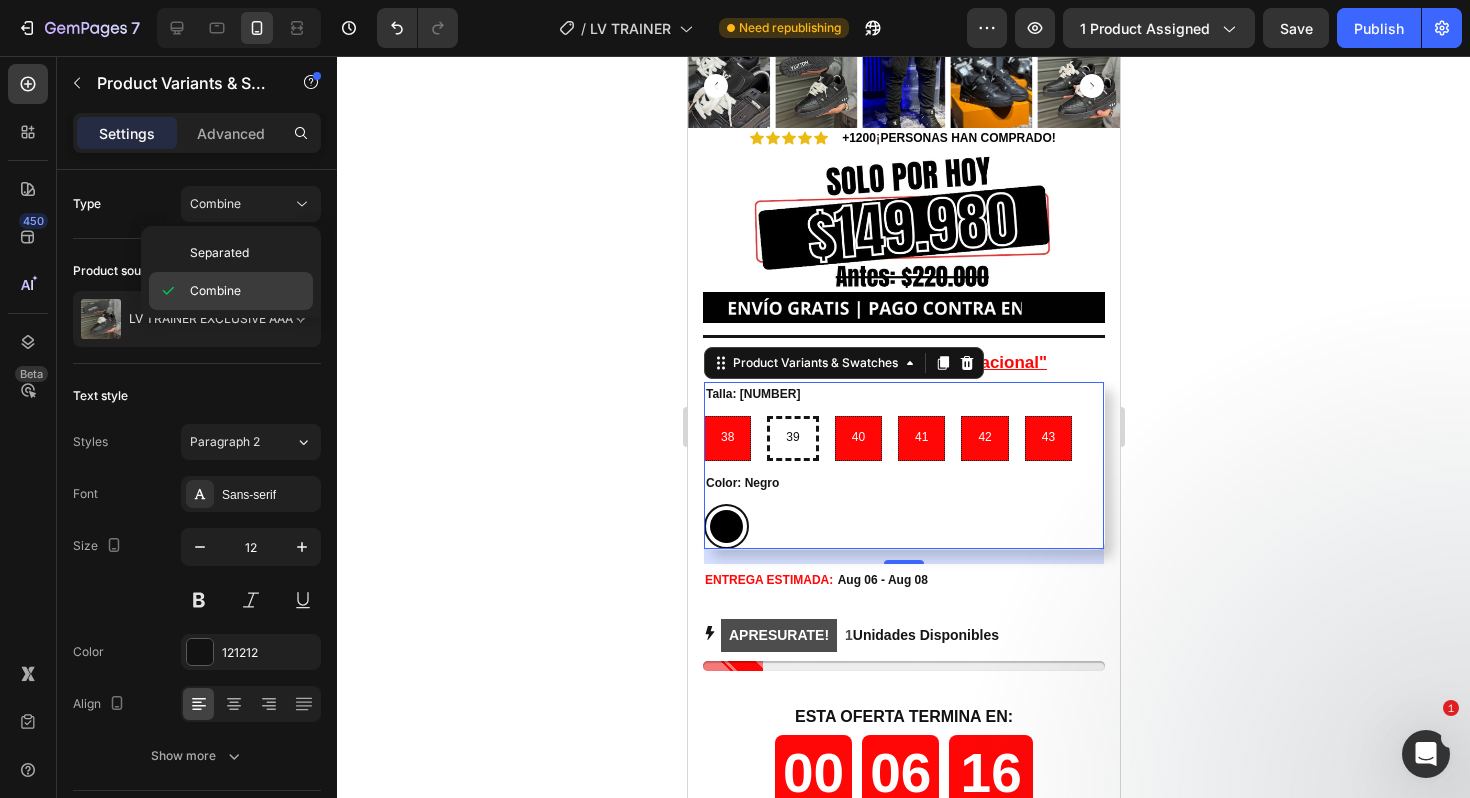 select on "[NUMBER]" 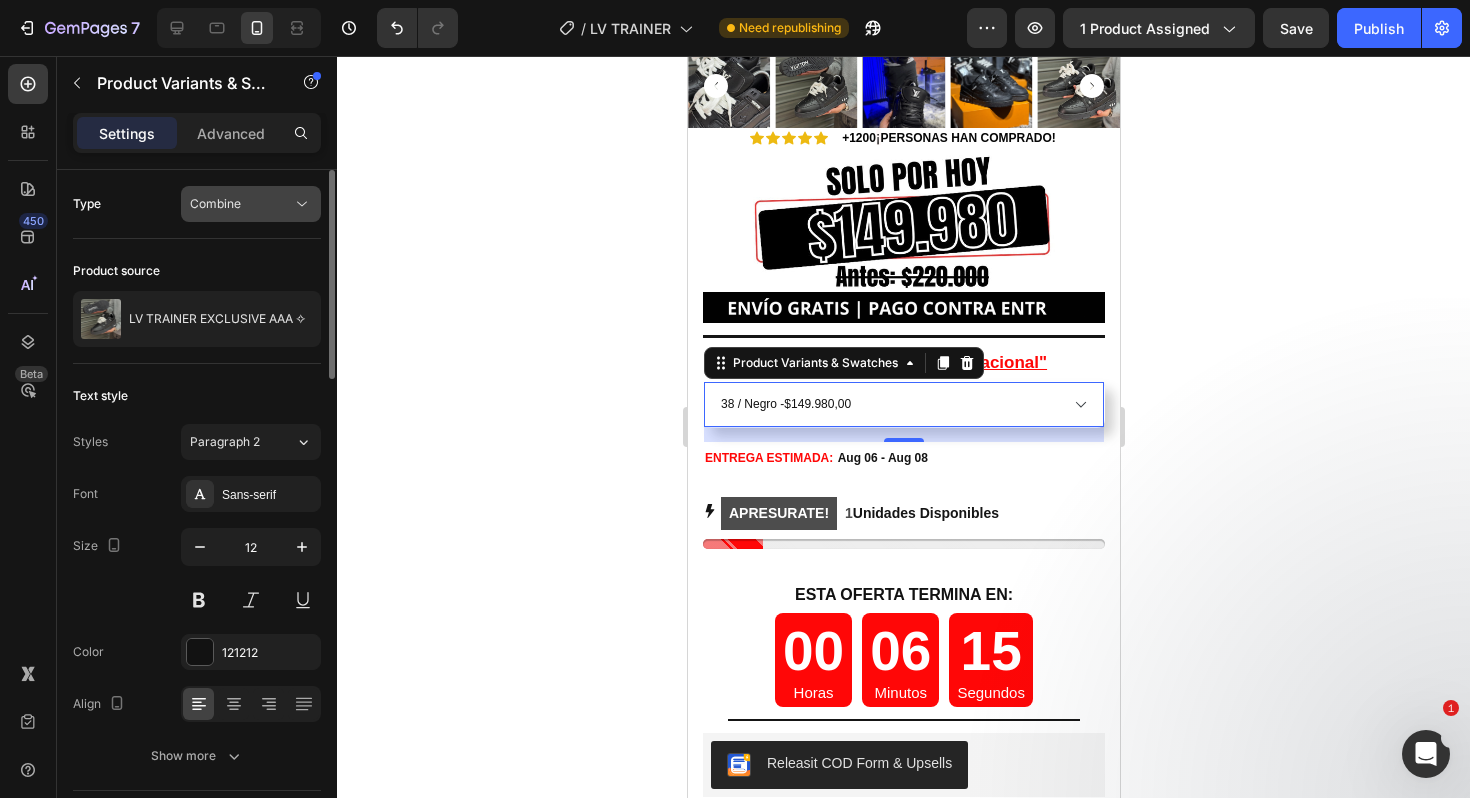 click on "Combine" at bounding box center (241, 204) 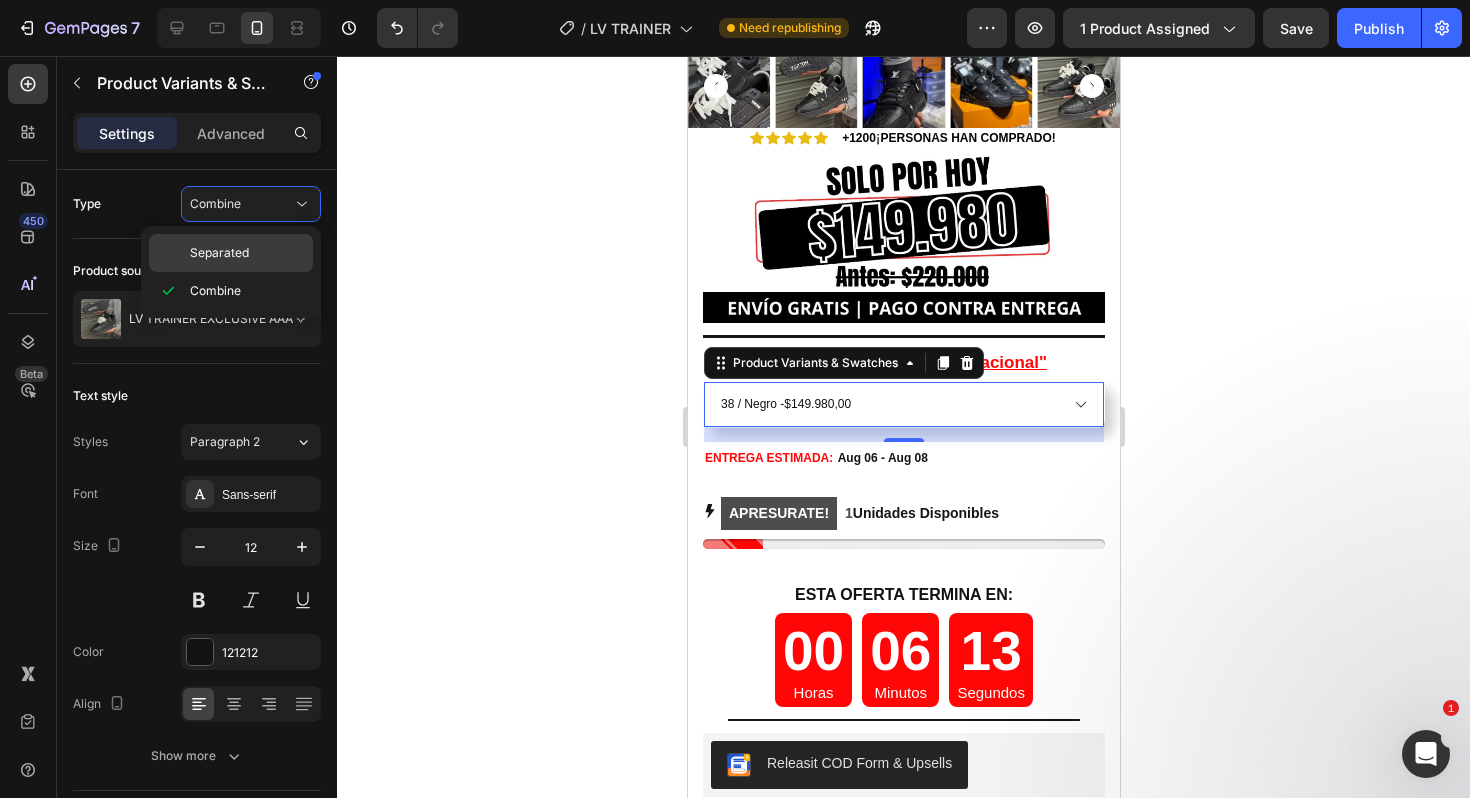 click on "Separated" at bounding box center (247, 253) 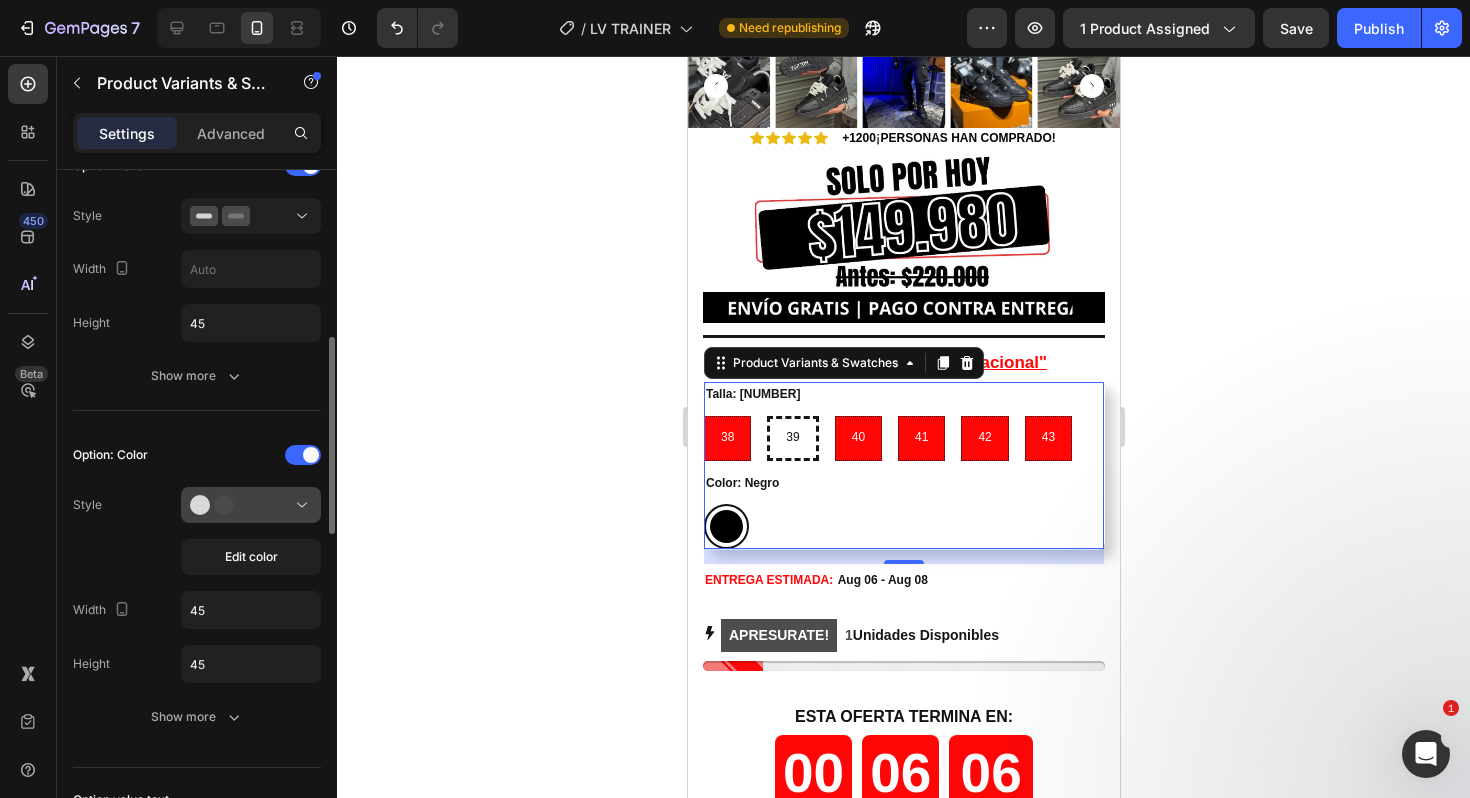 scroll, scrollTop: 581, scrollLeft: 0, axis: vertical 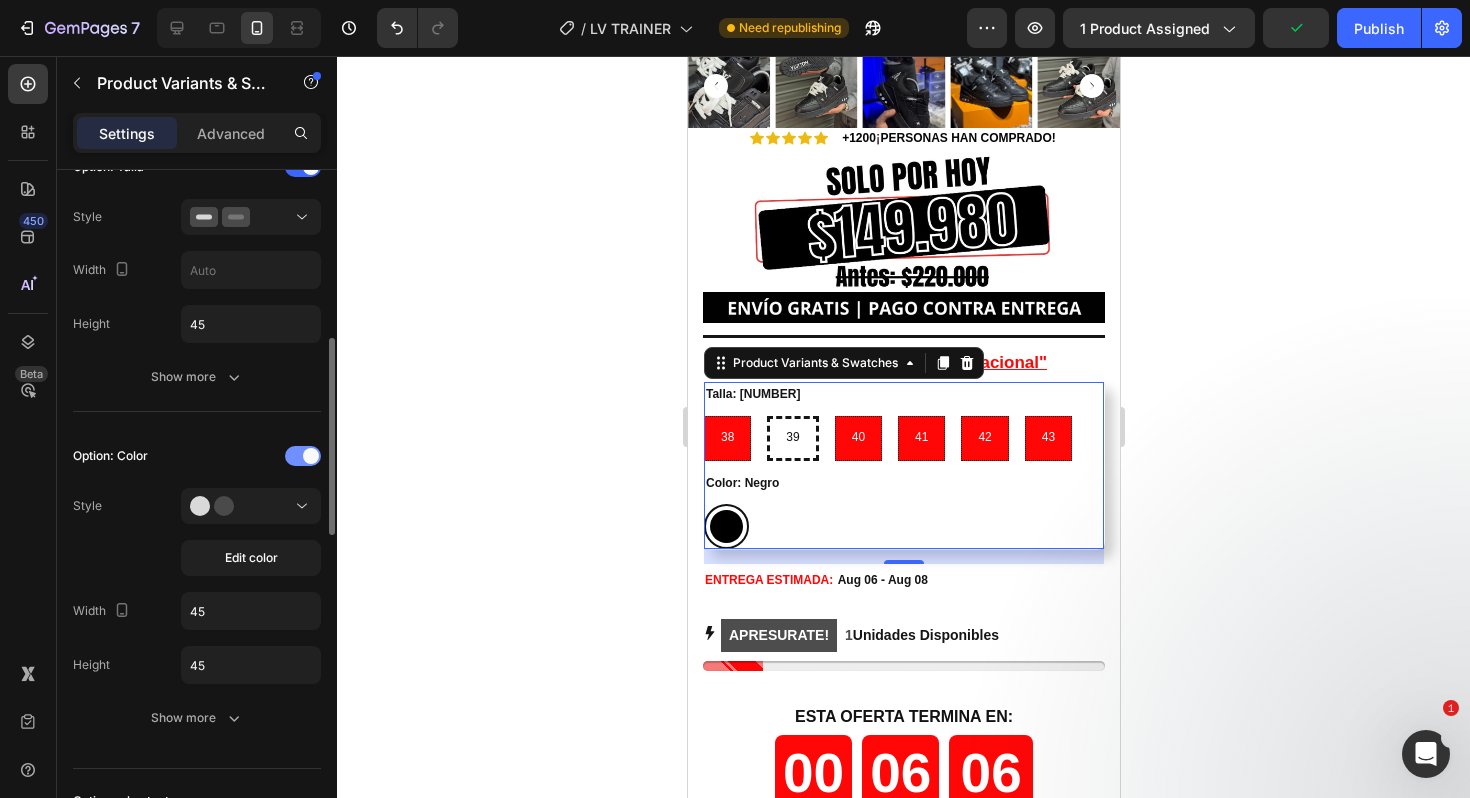 click at bounding box center (311, 456) 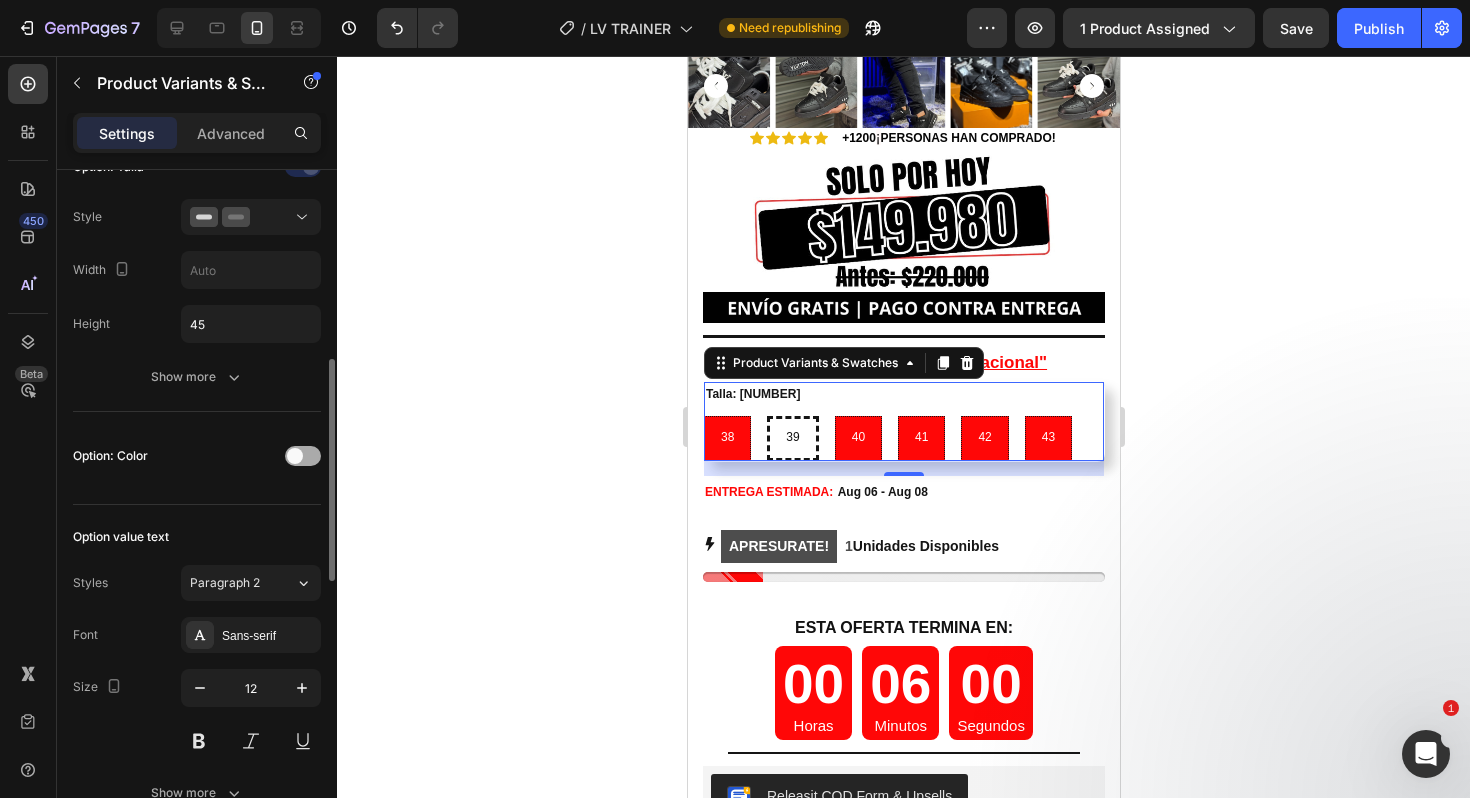 click at bounding box center (303, 456) 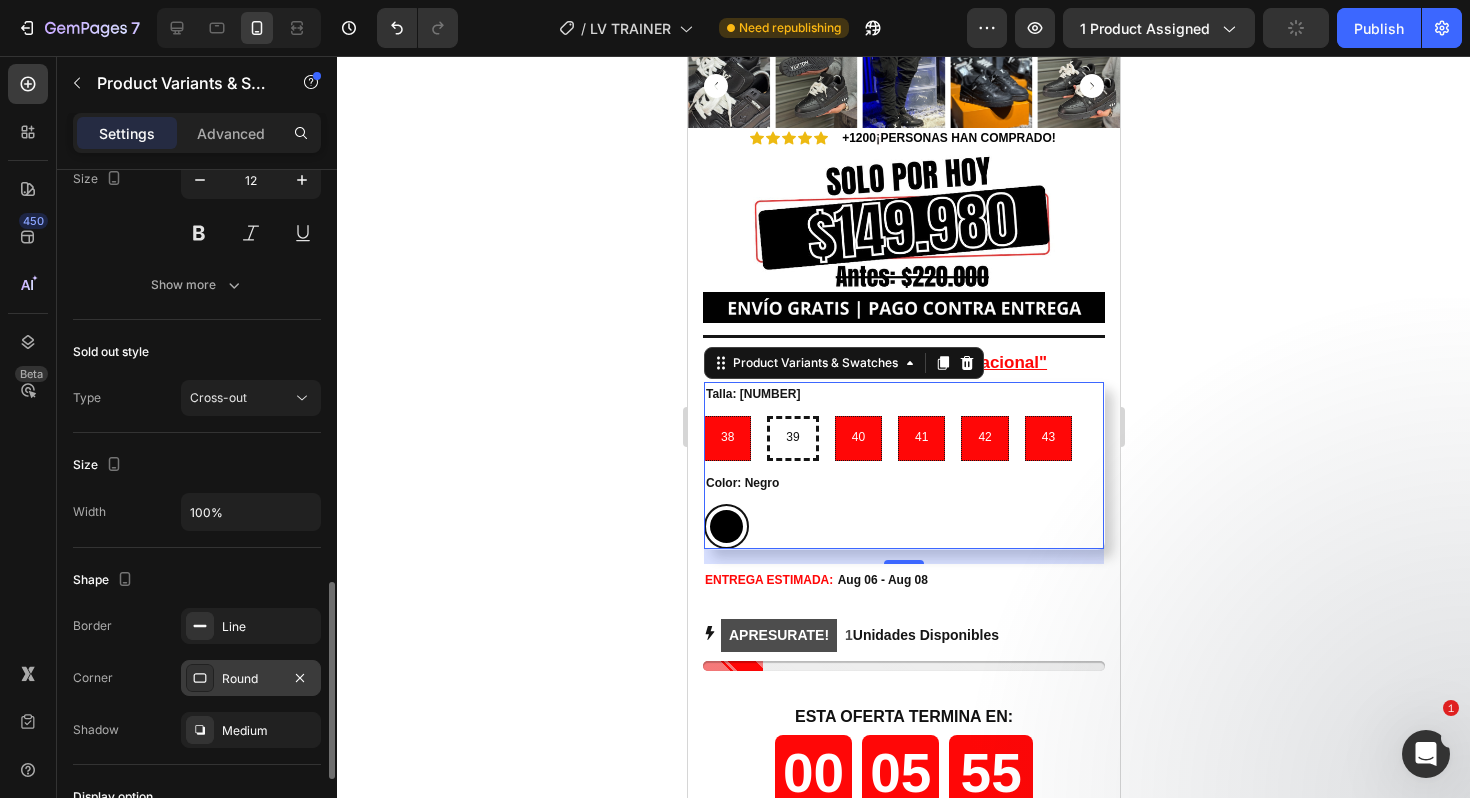scroll, scrollTop: 1394, scrollLeft: 0, axis: vertical 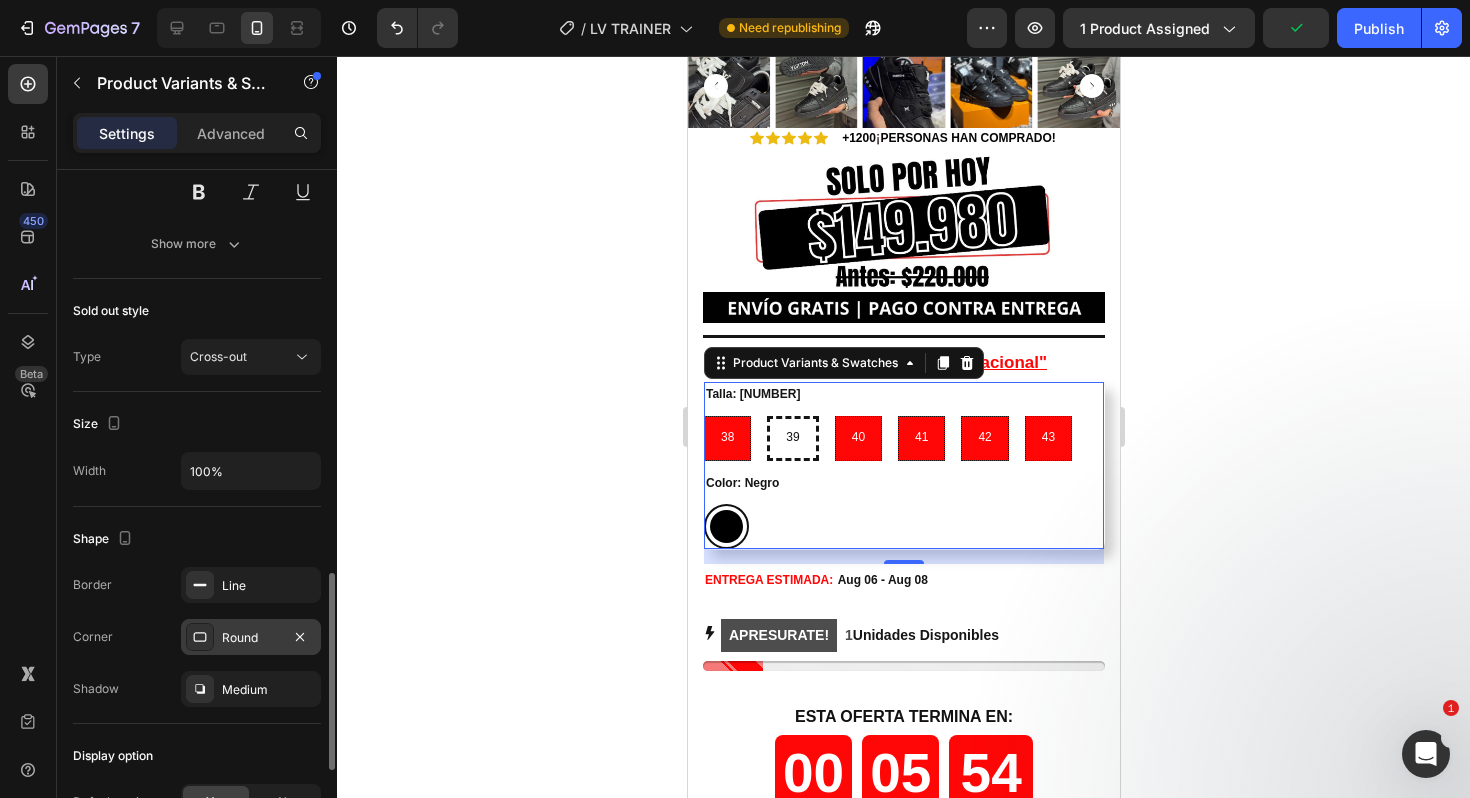 click on "Round" at bounding box center [251, 638] 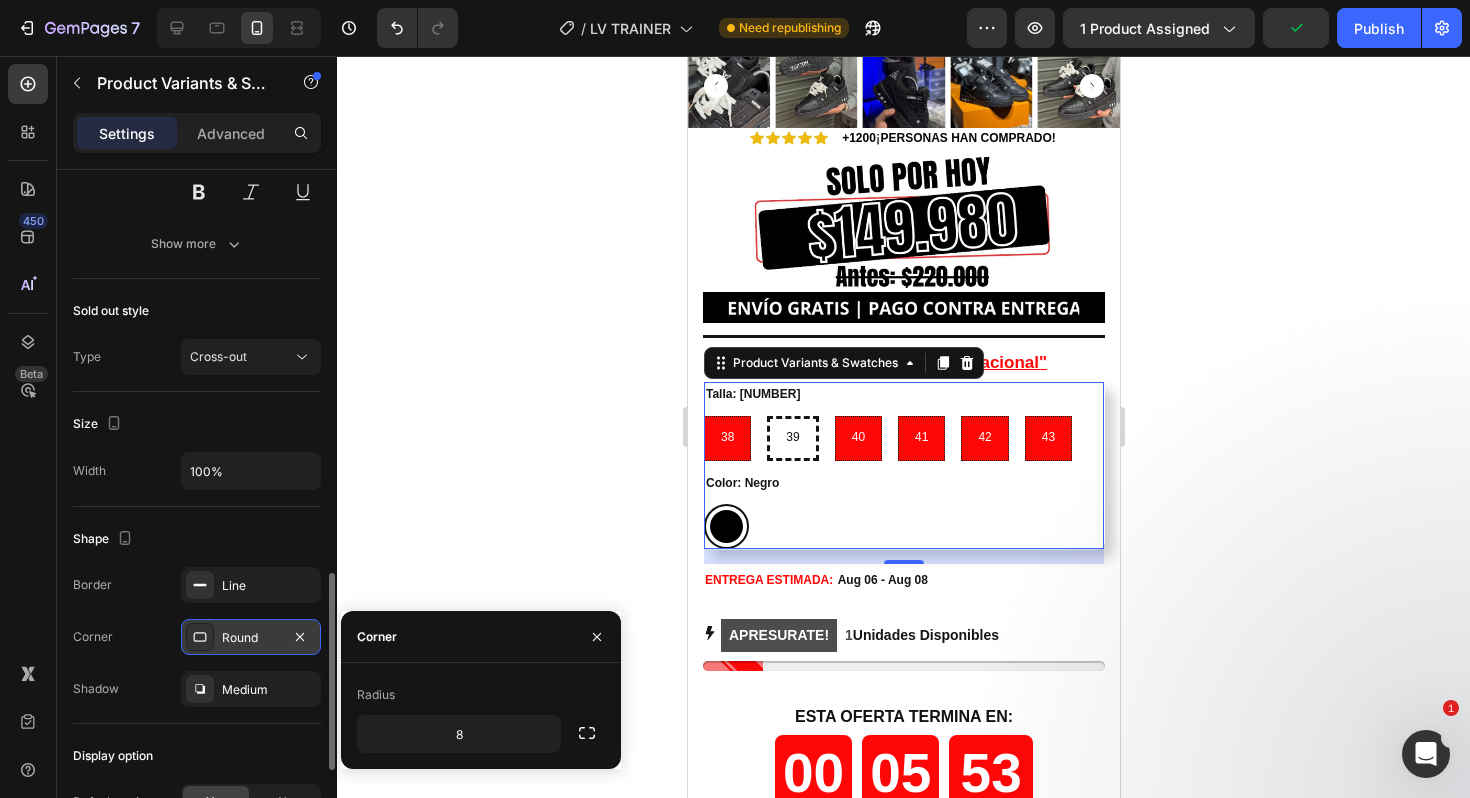 click on "Round" at bounding box center (251, 638) 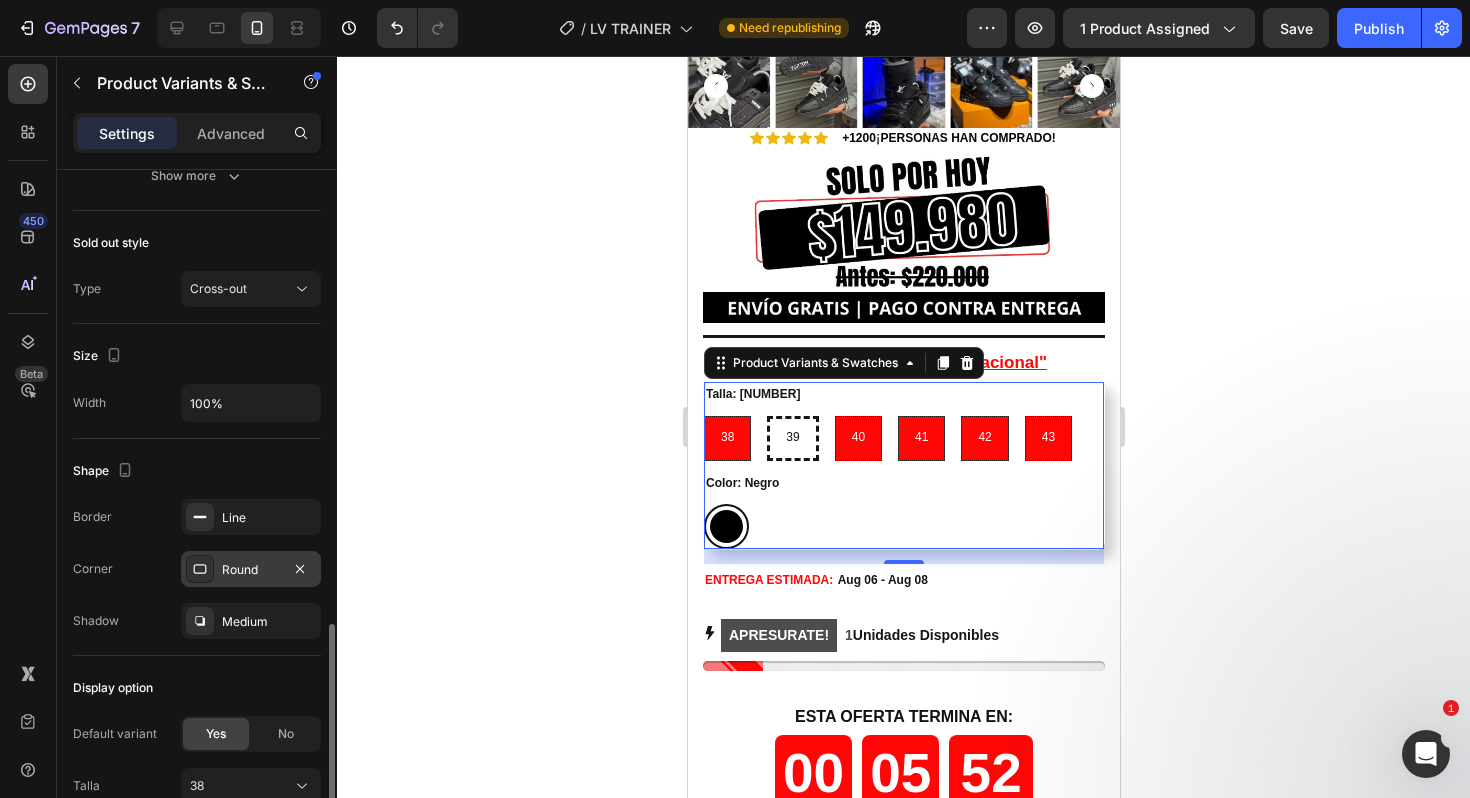 scroll, scrollTop: 1487, scrollLeft: 0, axis: vertical 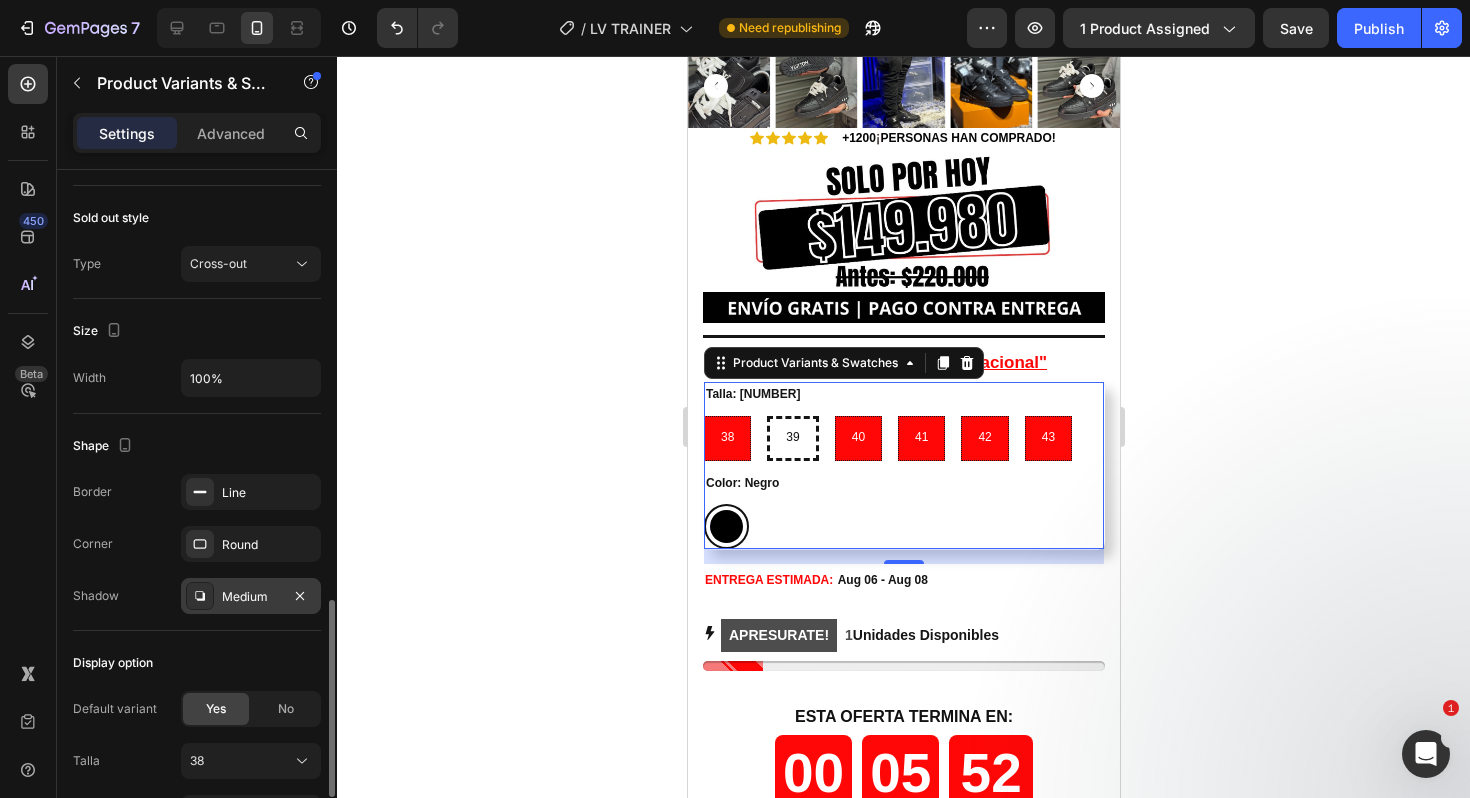 click on "Medium" at bounding box center (251, 596) 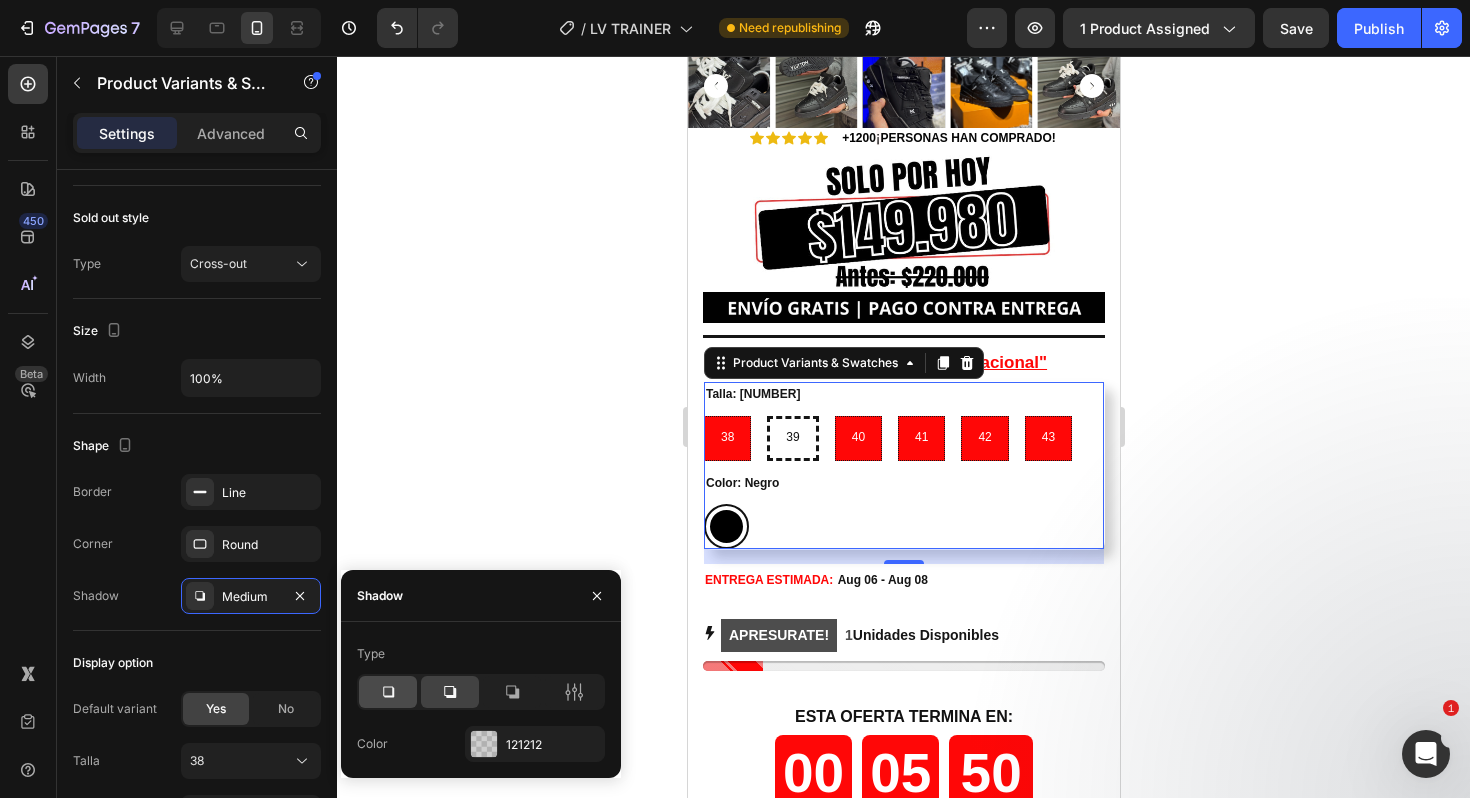 click 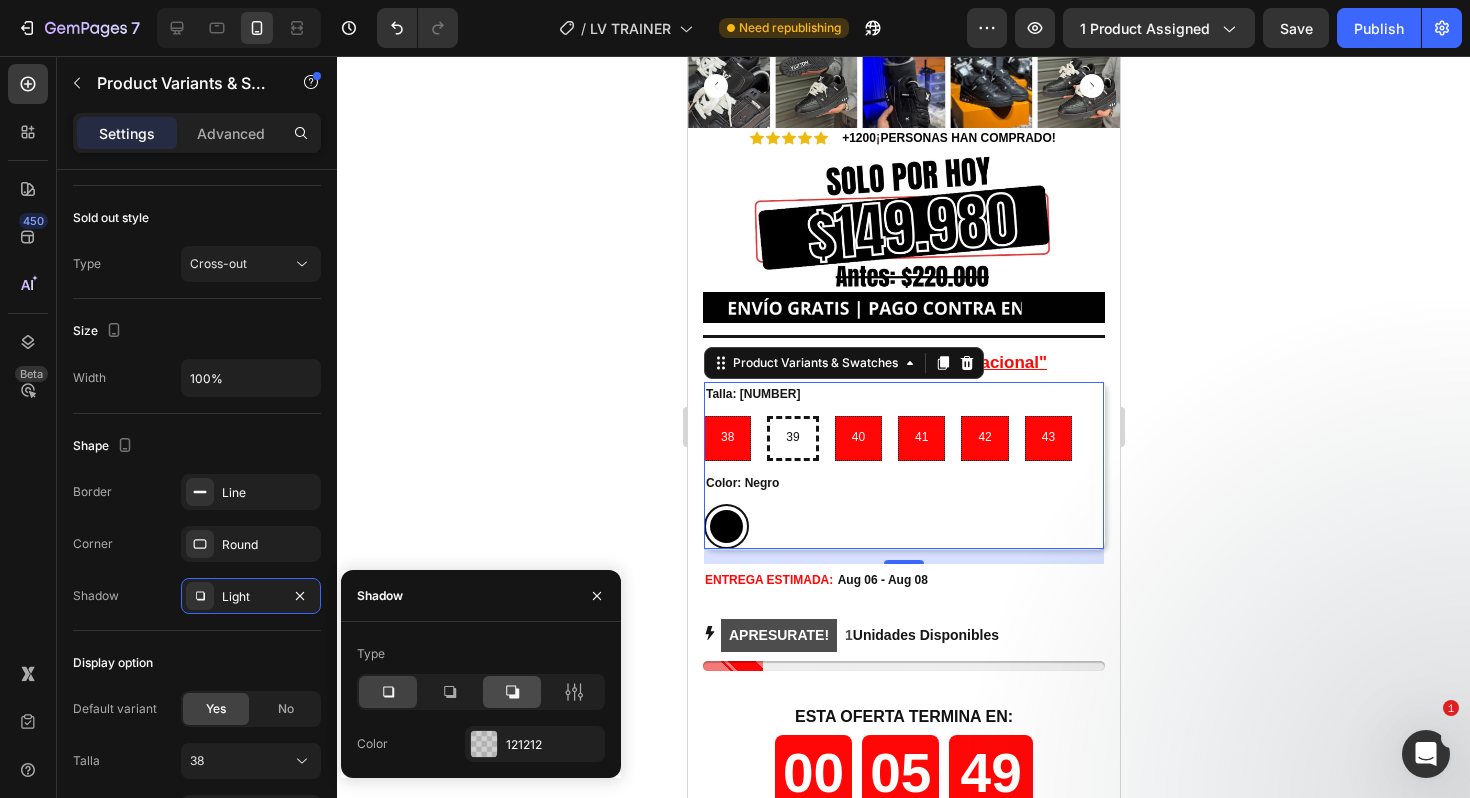 click 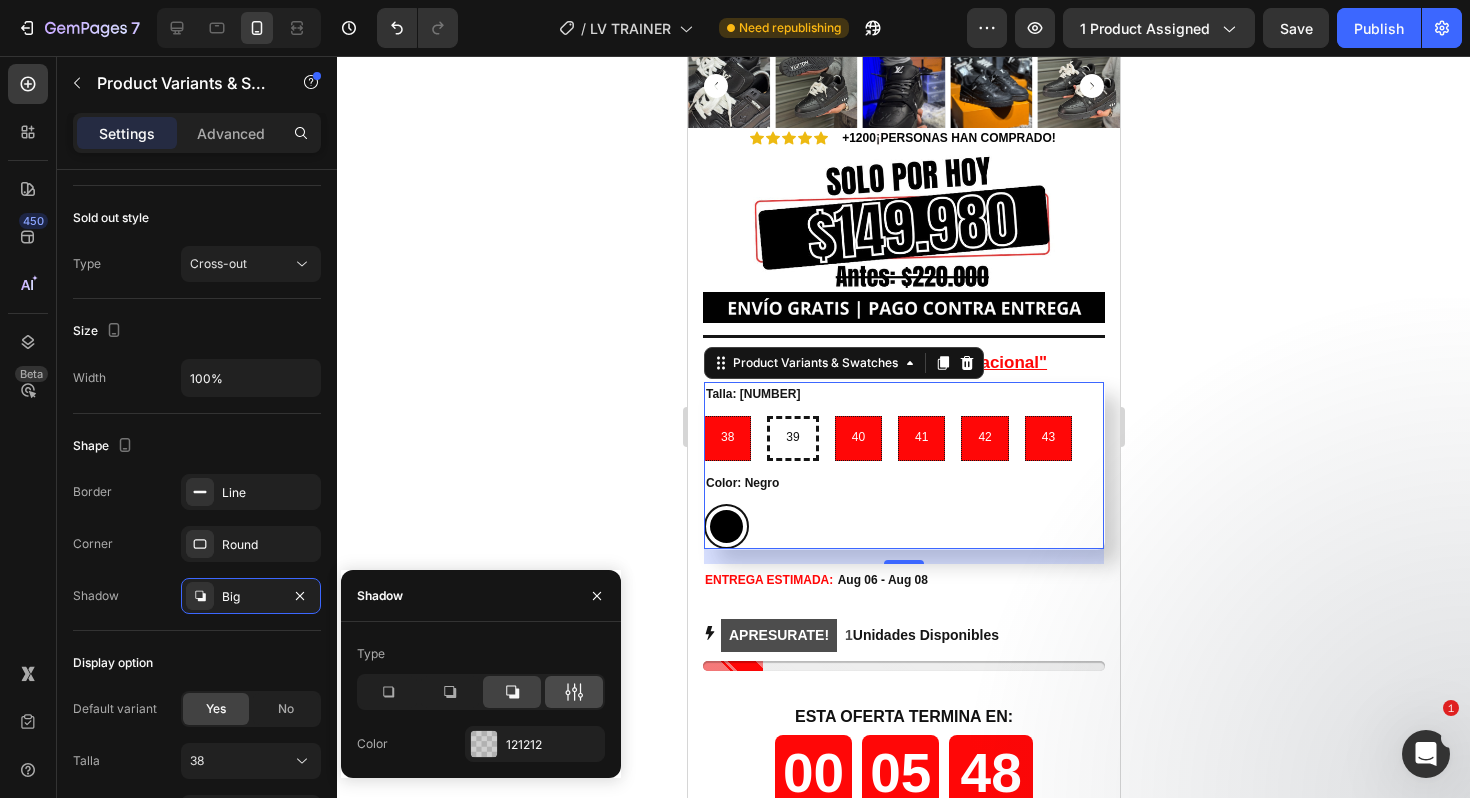 click 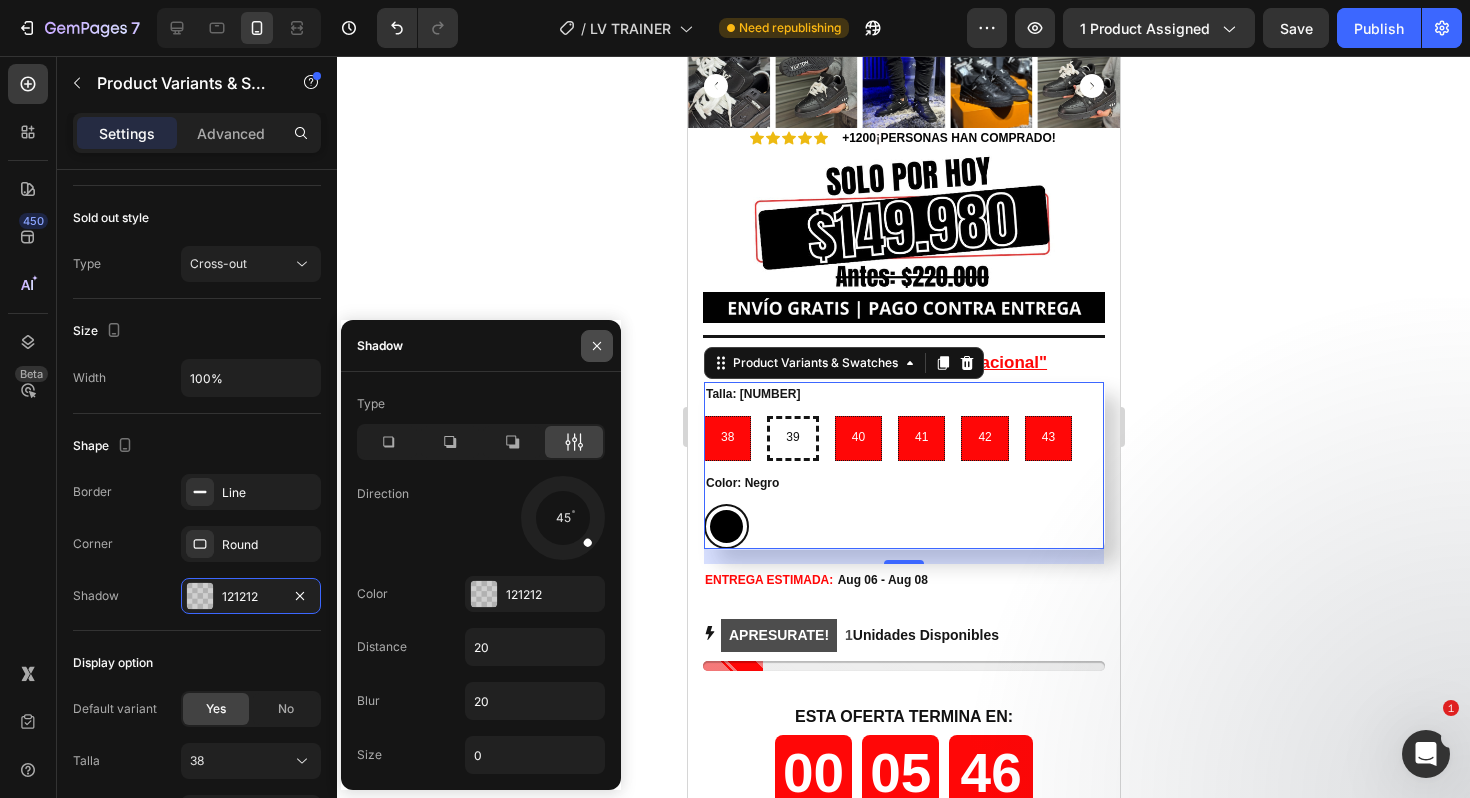 click 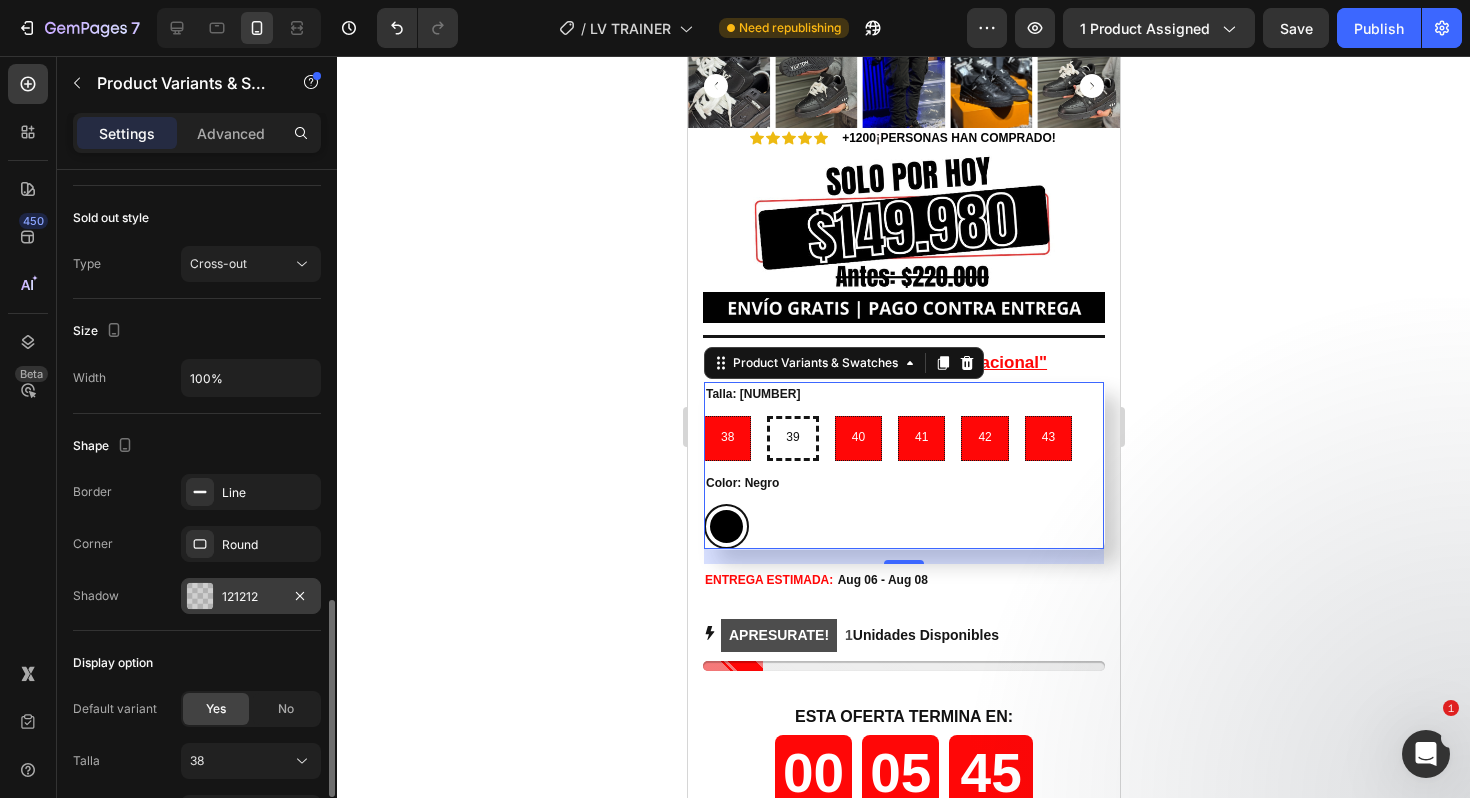 click on "121212" at bounding box center (251, 596) 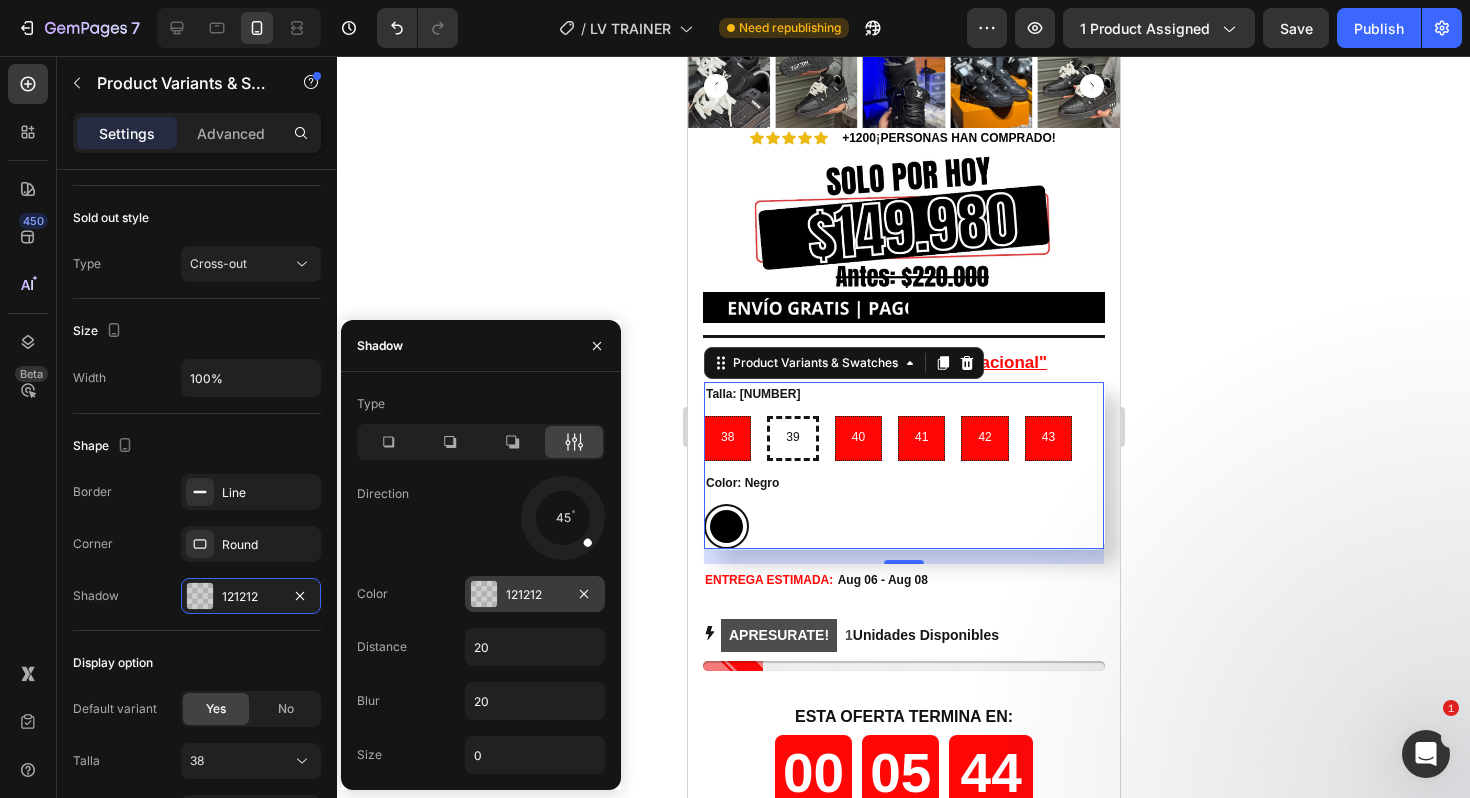 click at bounding box center (484, 594) 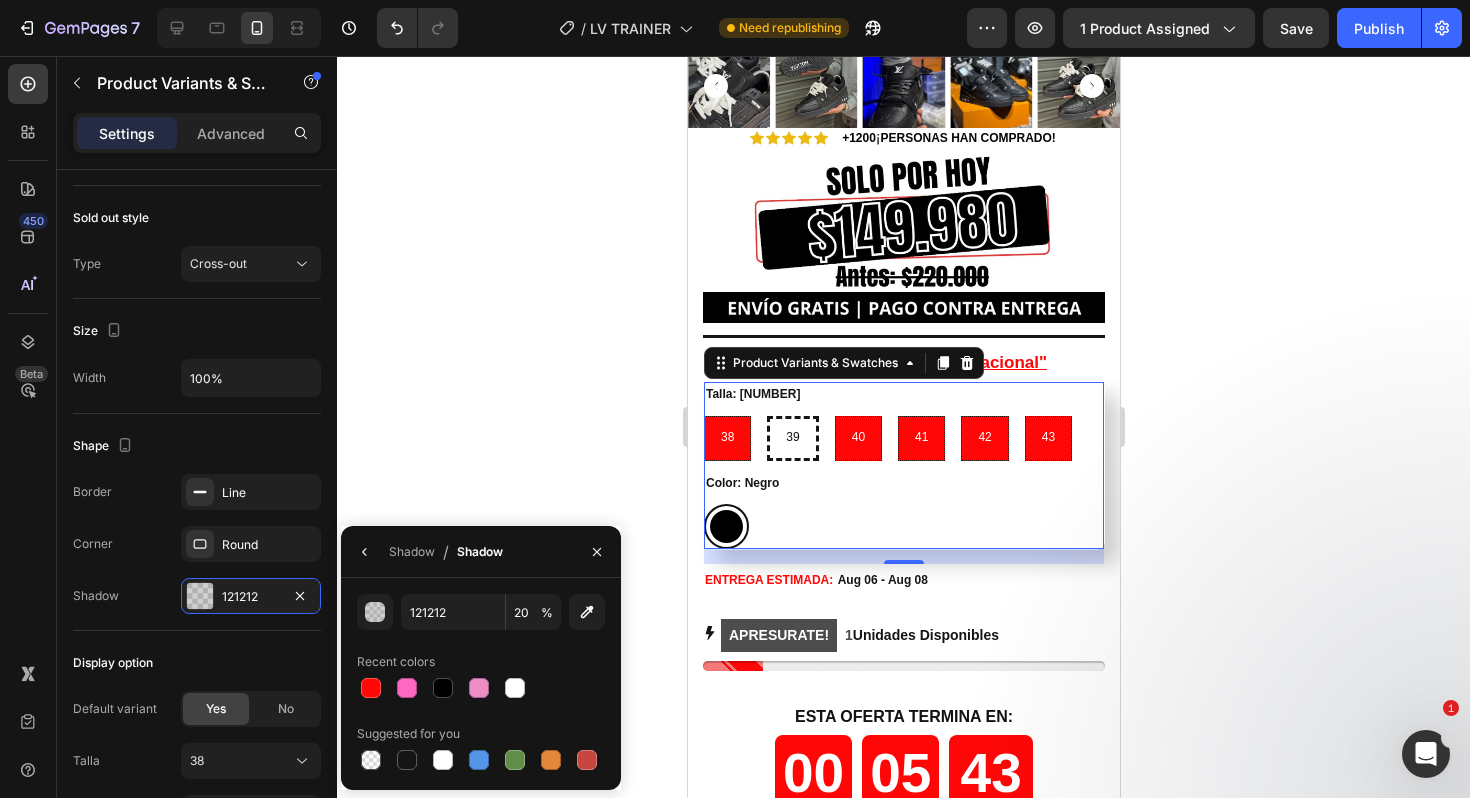 click on "[NUMBER] 20 % Recent colors Suggested for you" at bounding box center (481, 684) 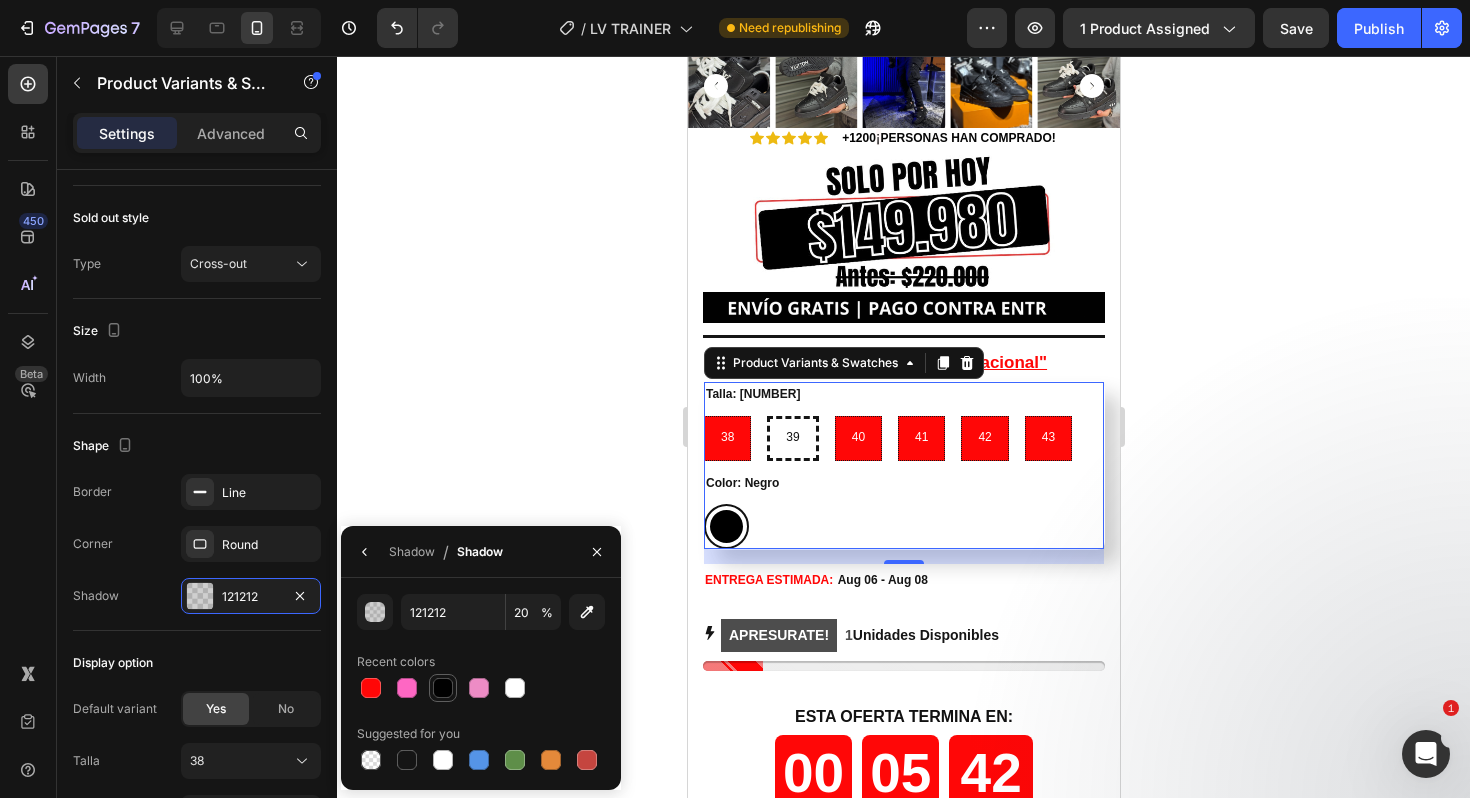 click at bounding box center (443, 688) 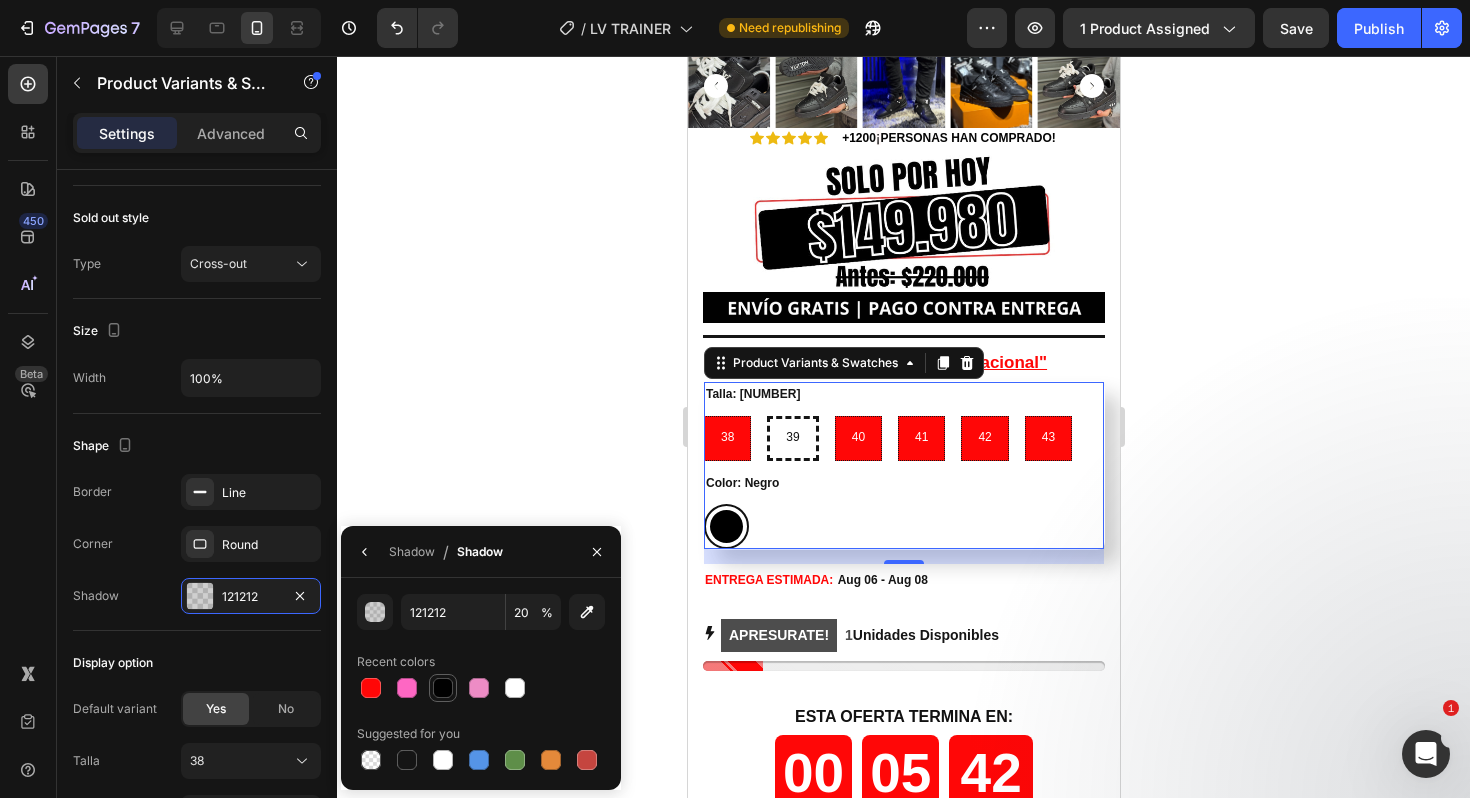 type on "010101" 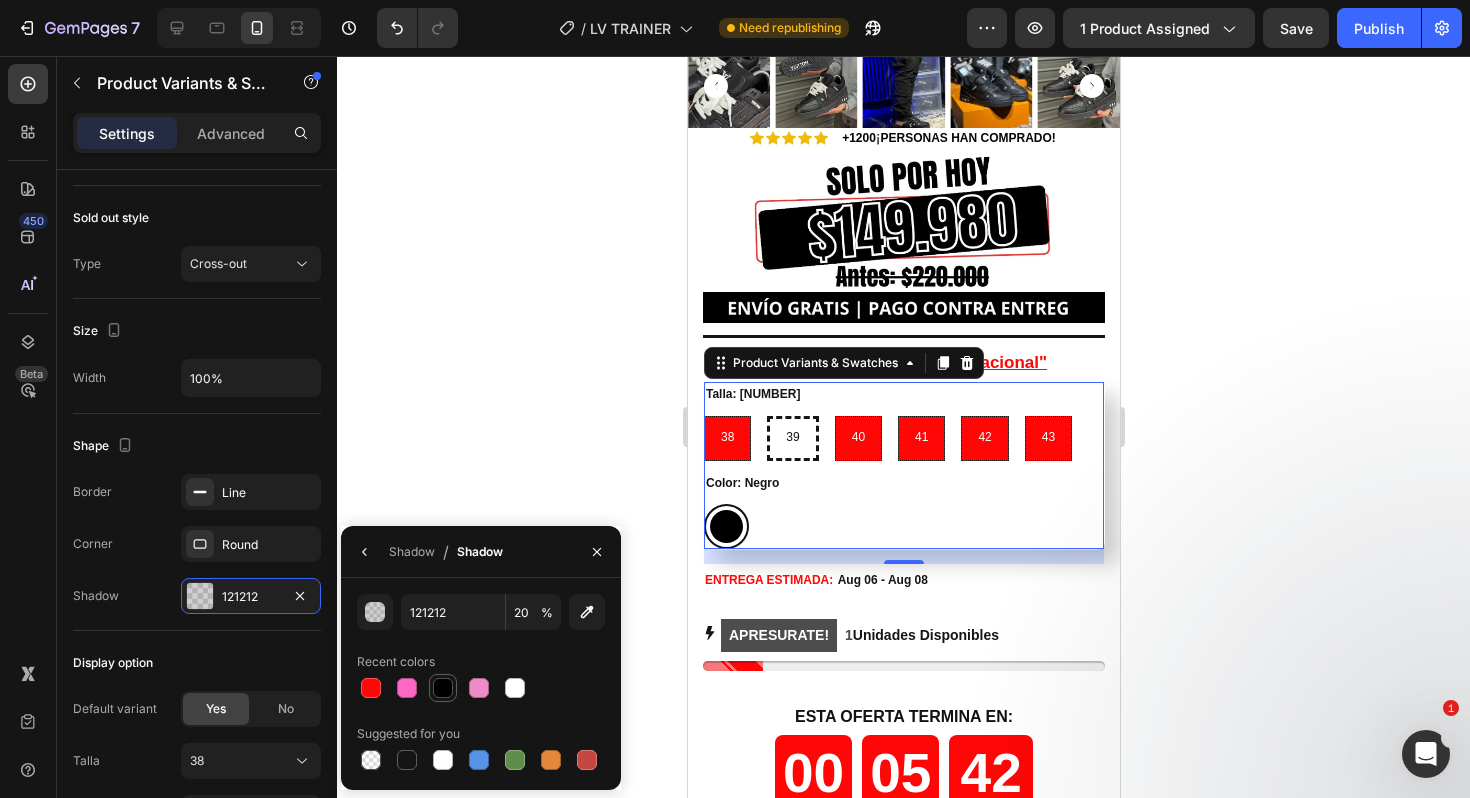 type on "100" 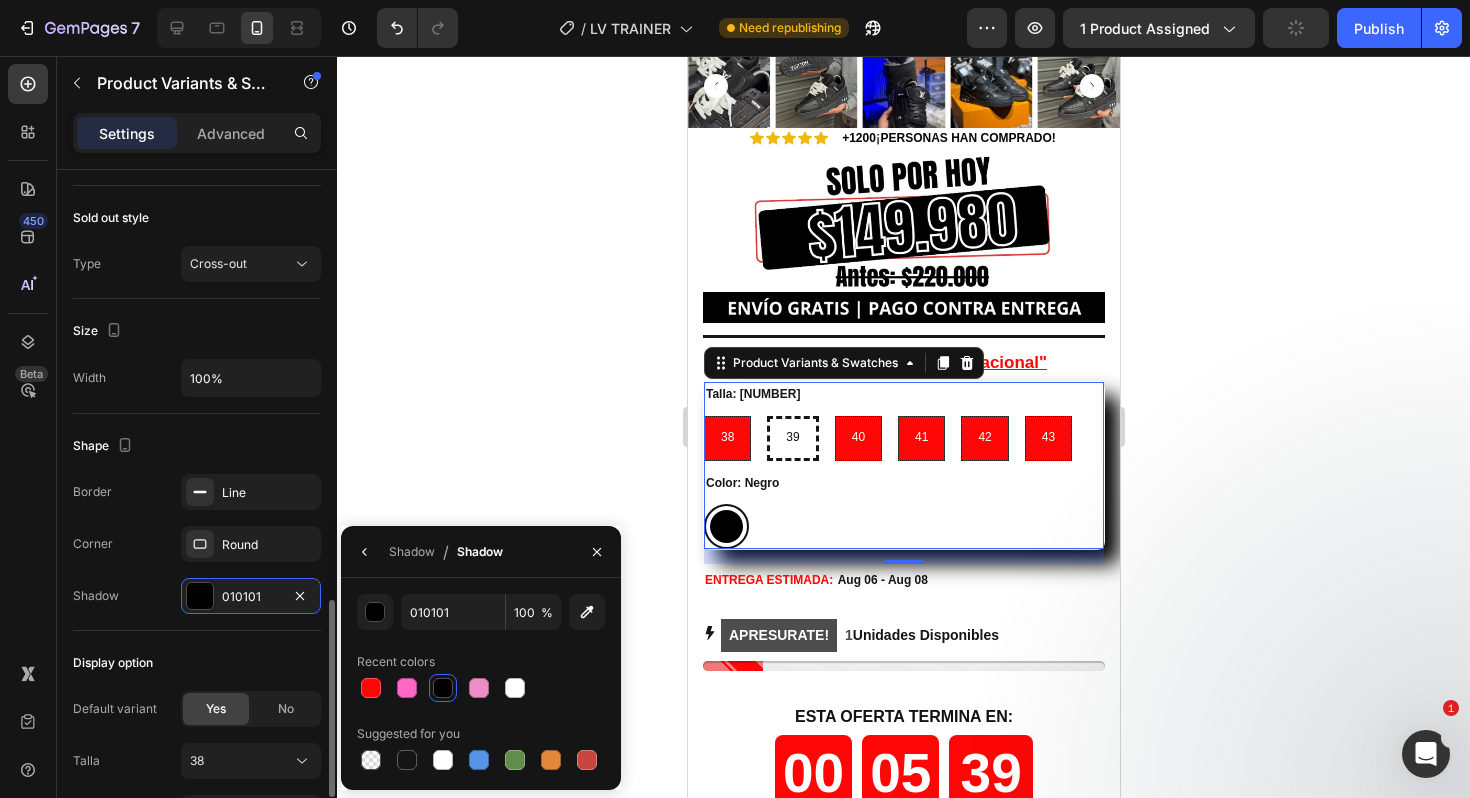 click on "Display option Default variant Yes No Talla 38 Color Negro" 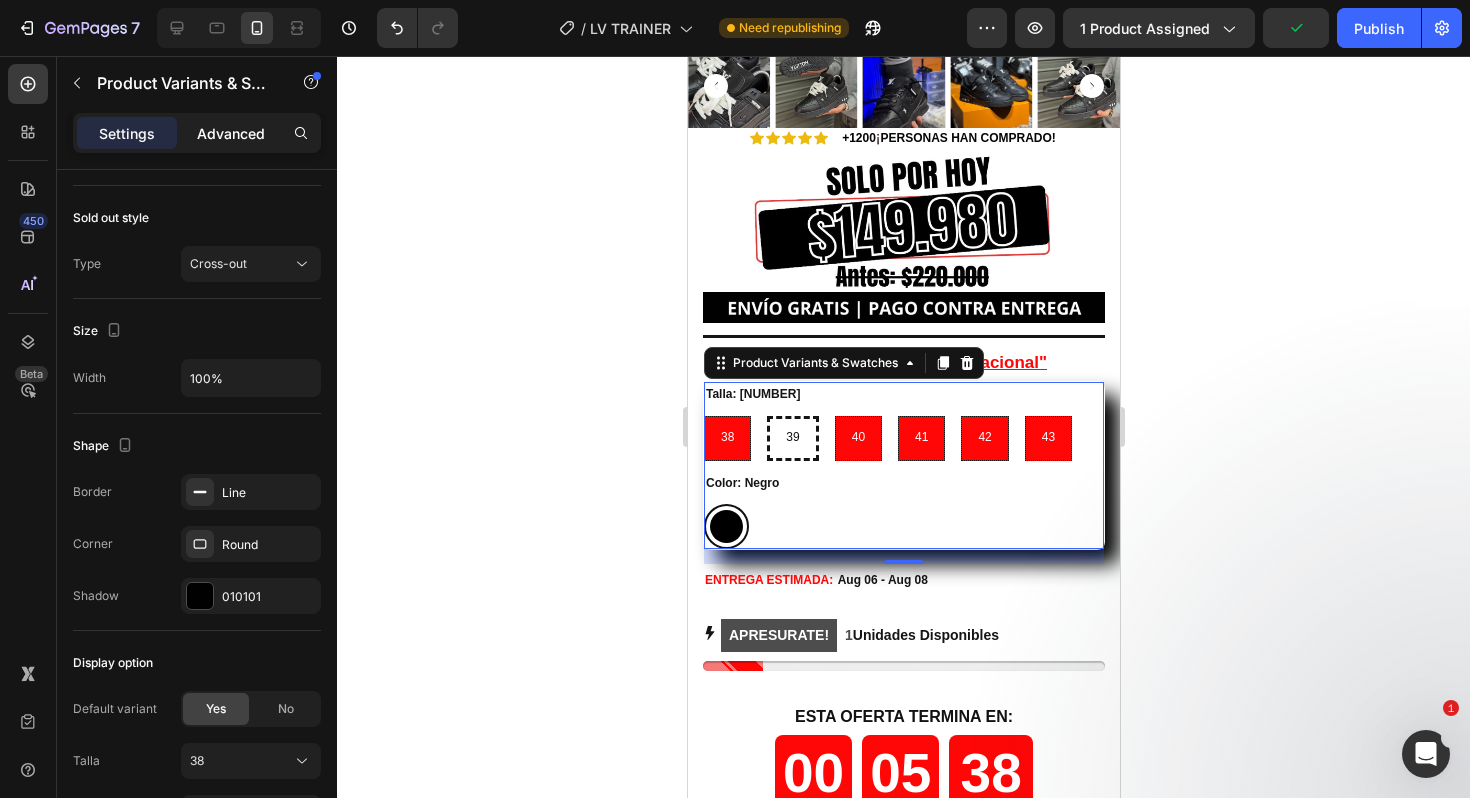 click on "Advanced" at bounding box center [231, 133] 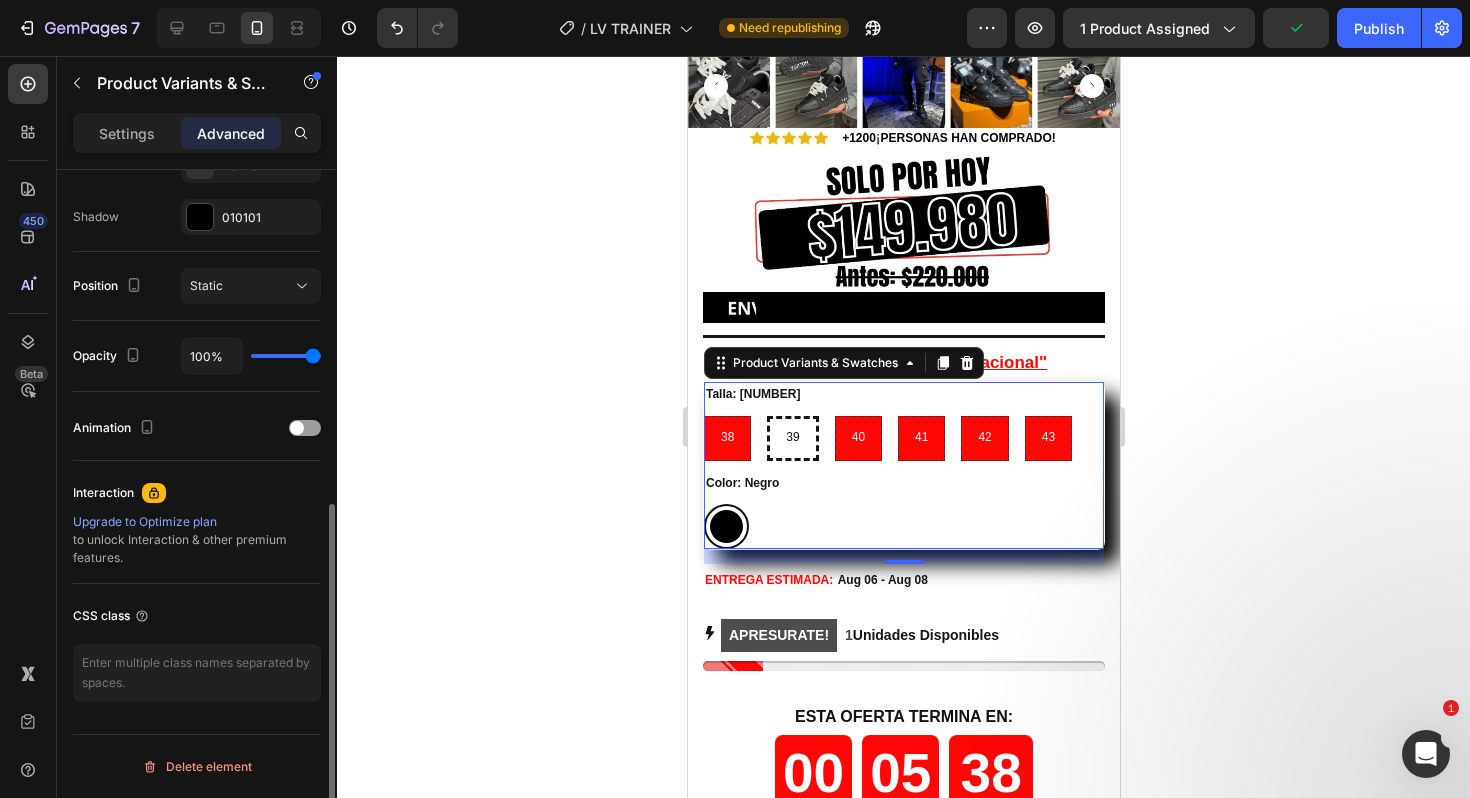 scroll, scrollTop: 649, scrollLeft: 0, axis: vertical 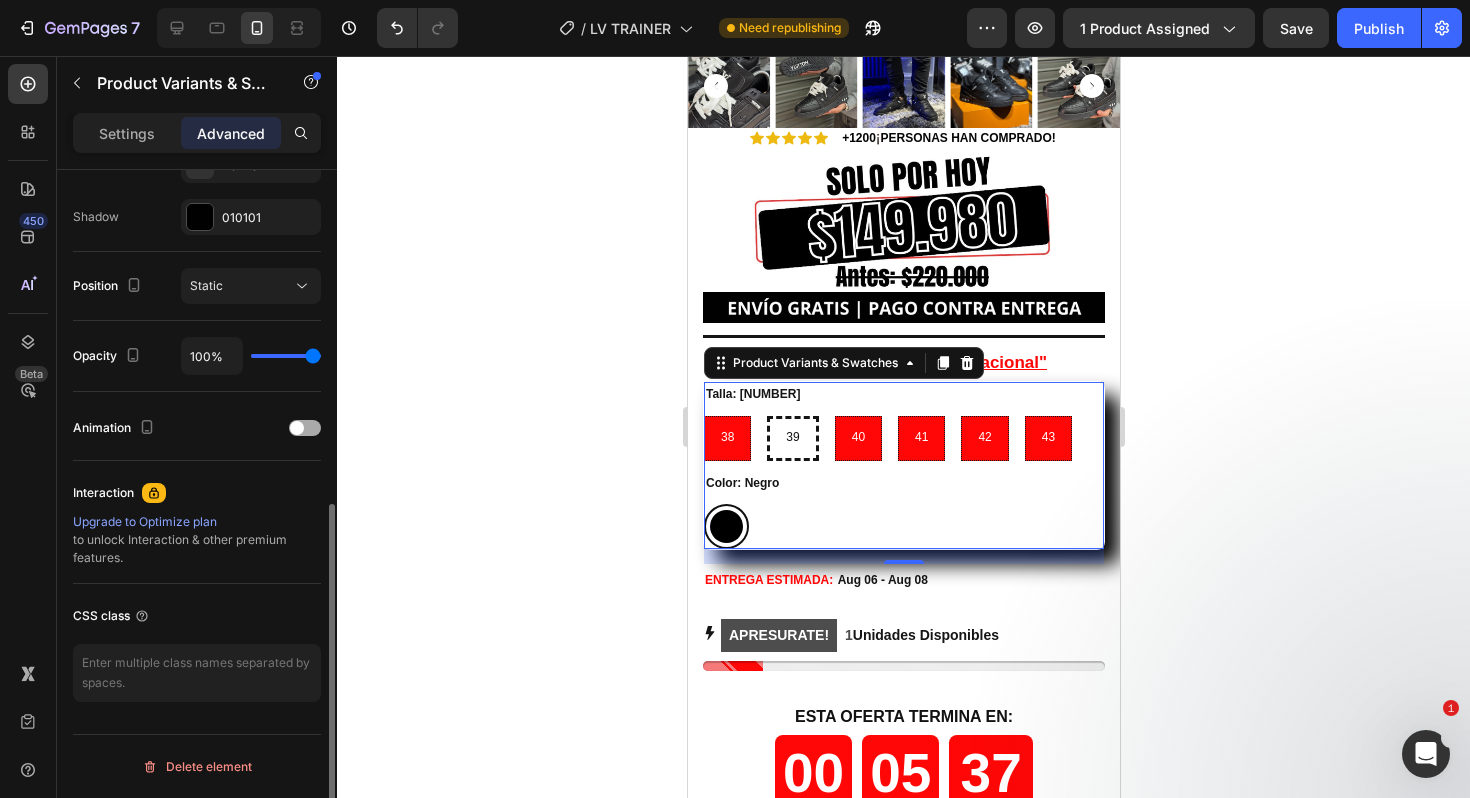 click on "Animation" at bounding box center [197, 428] 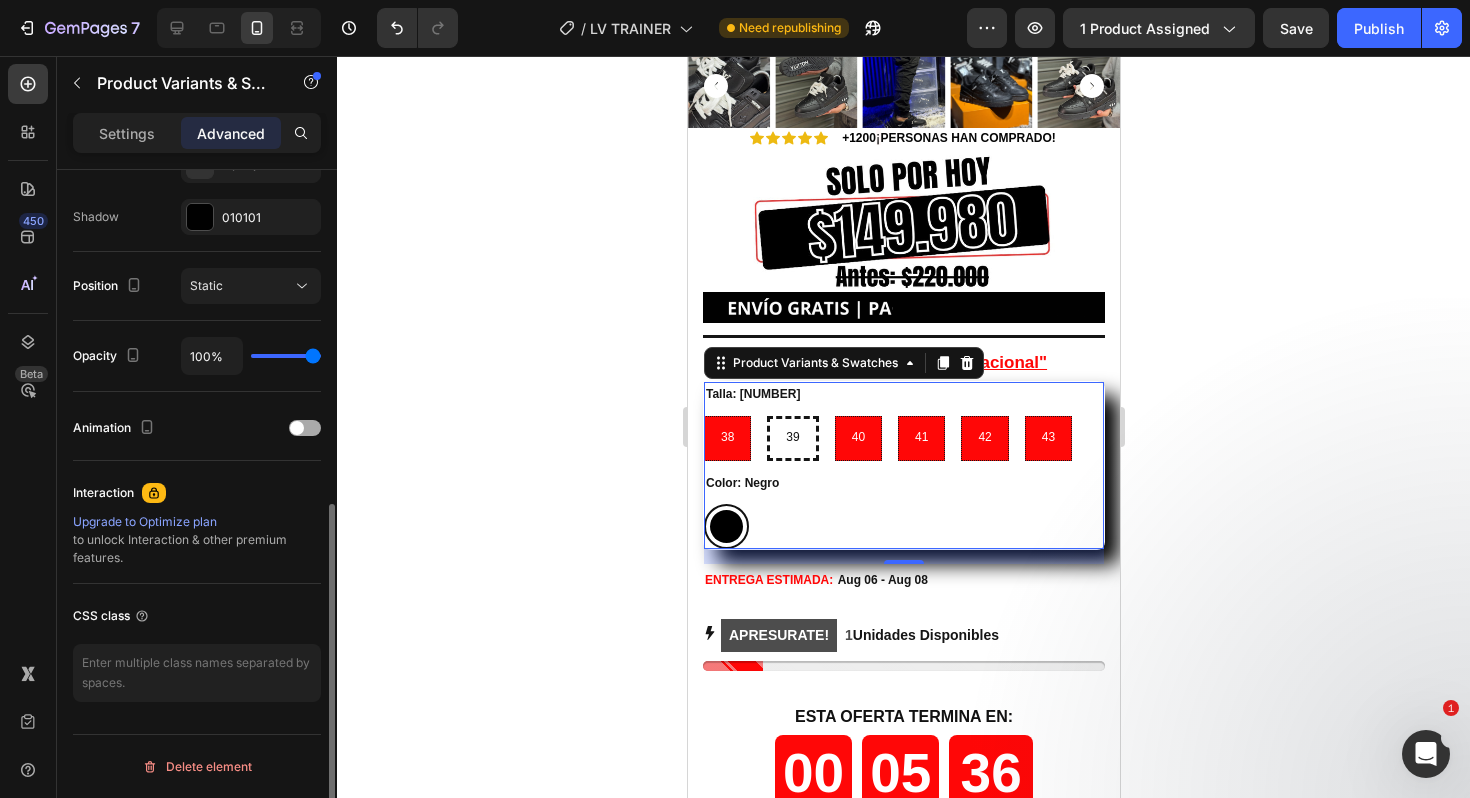 click at bounding box center [305, 428] 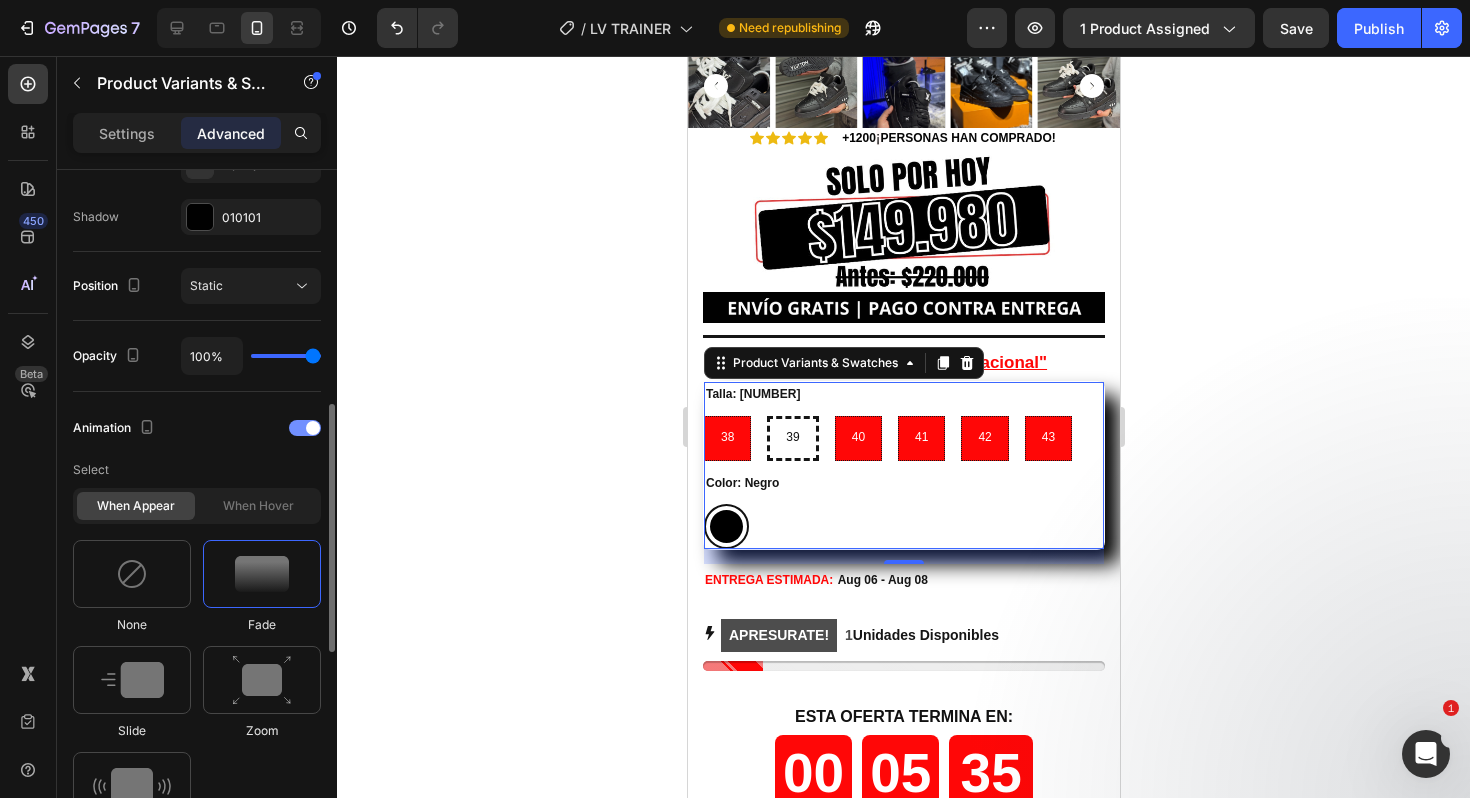 click at bounding box center [305, 428] 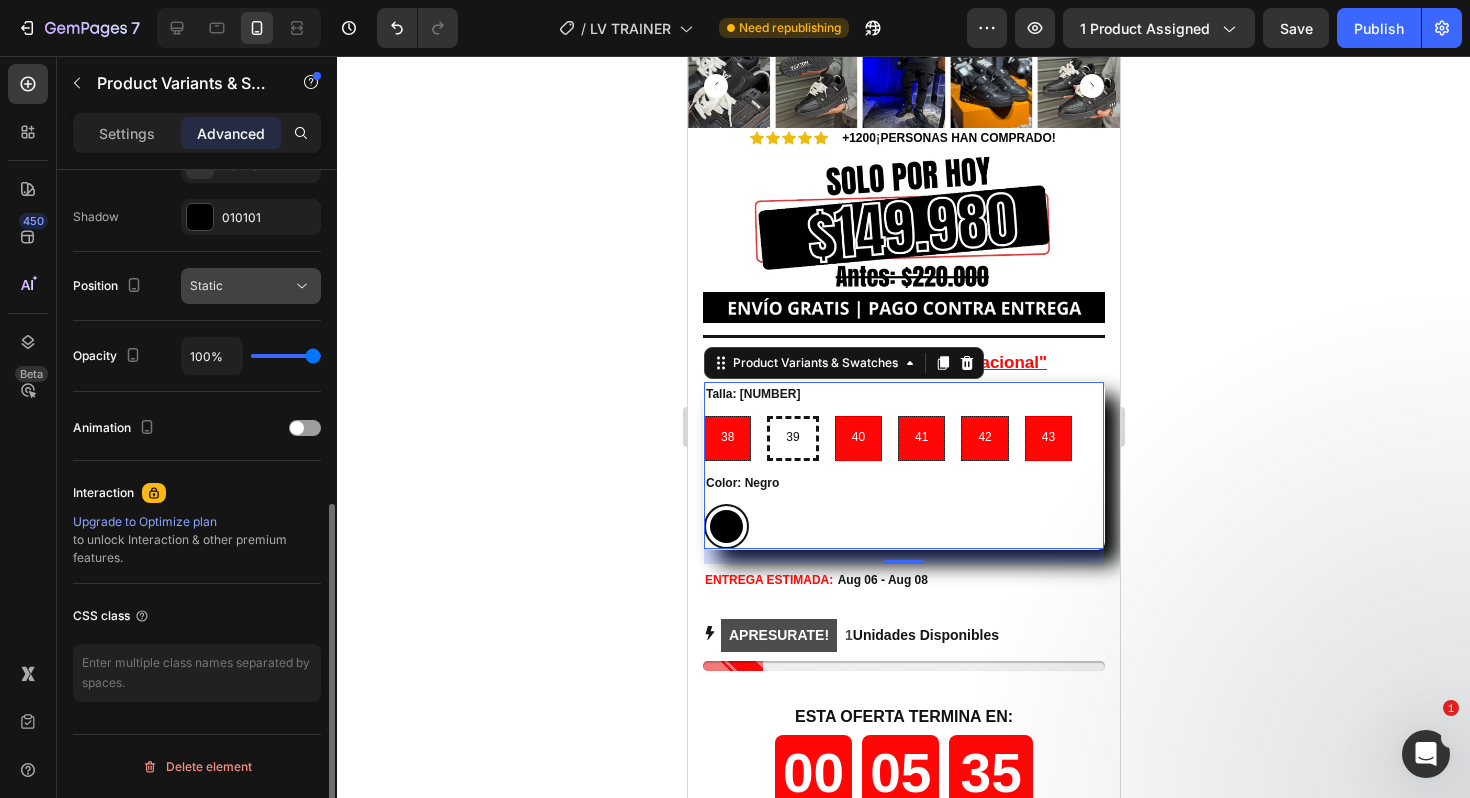 click on "Static" at bounding box center [241, 286] 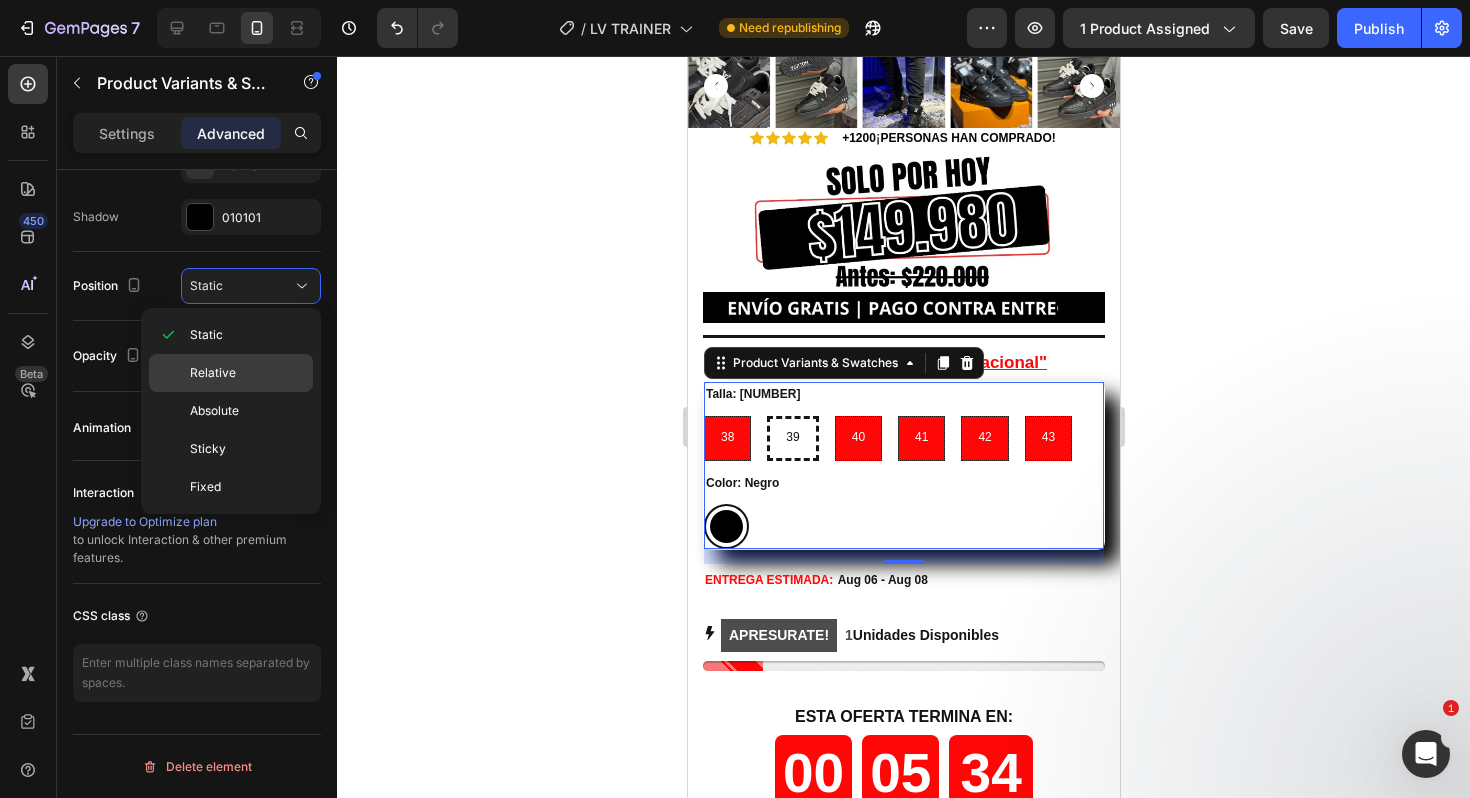 click on "Relative" at bounding box center [247, 373] 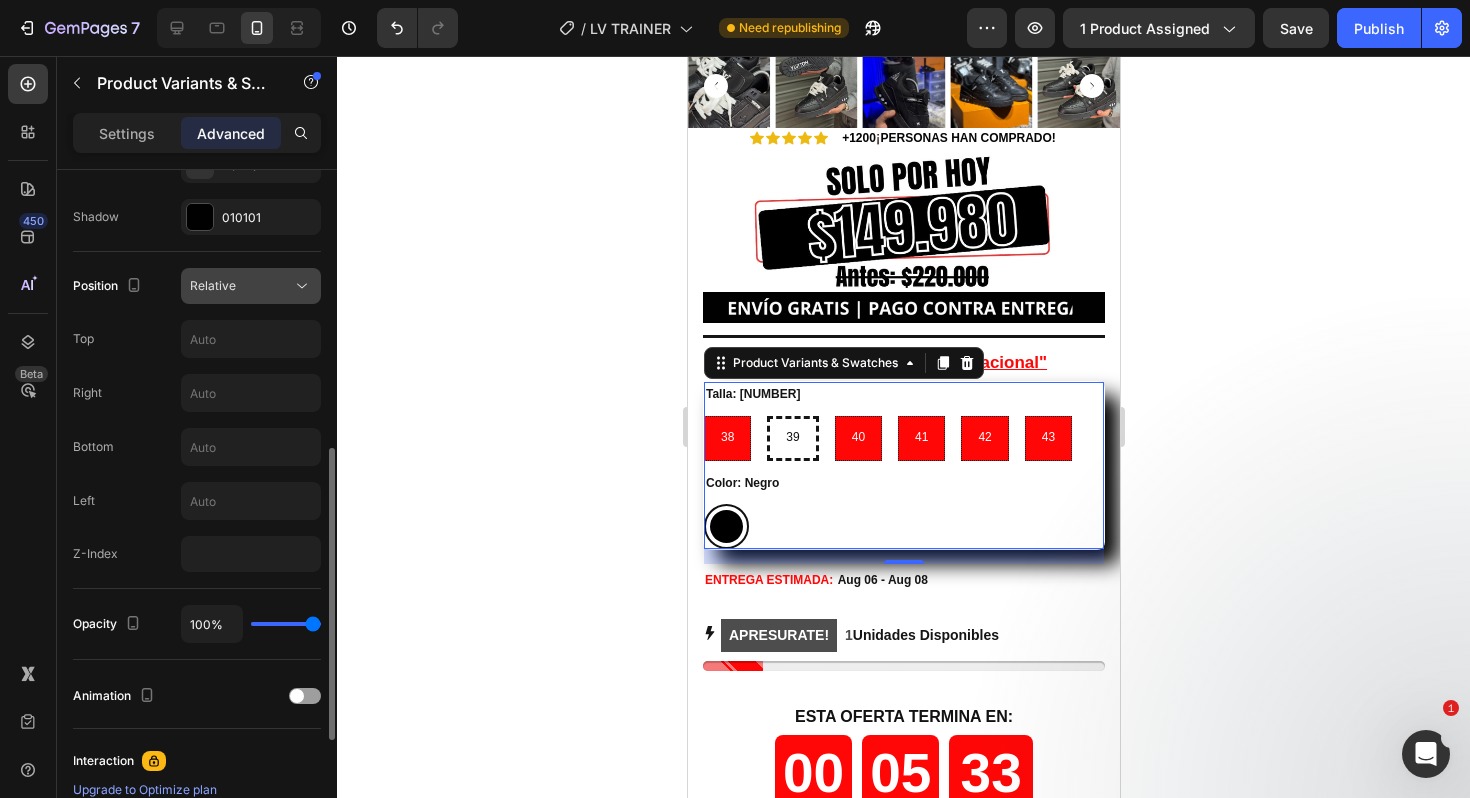 click on "Relative" at bounding box center [241, 286] 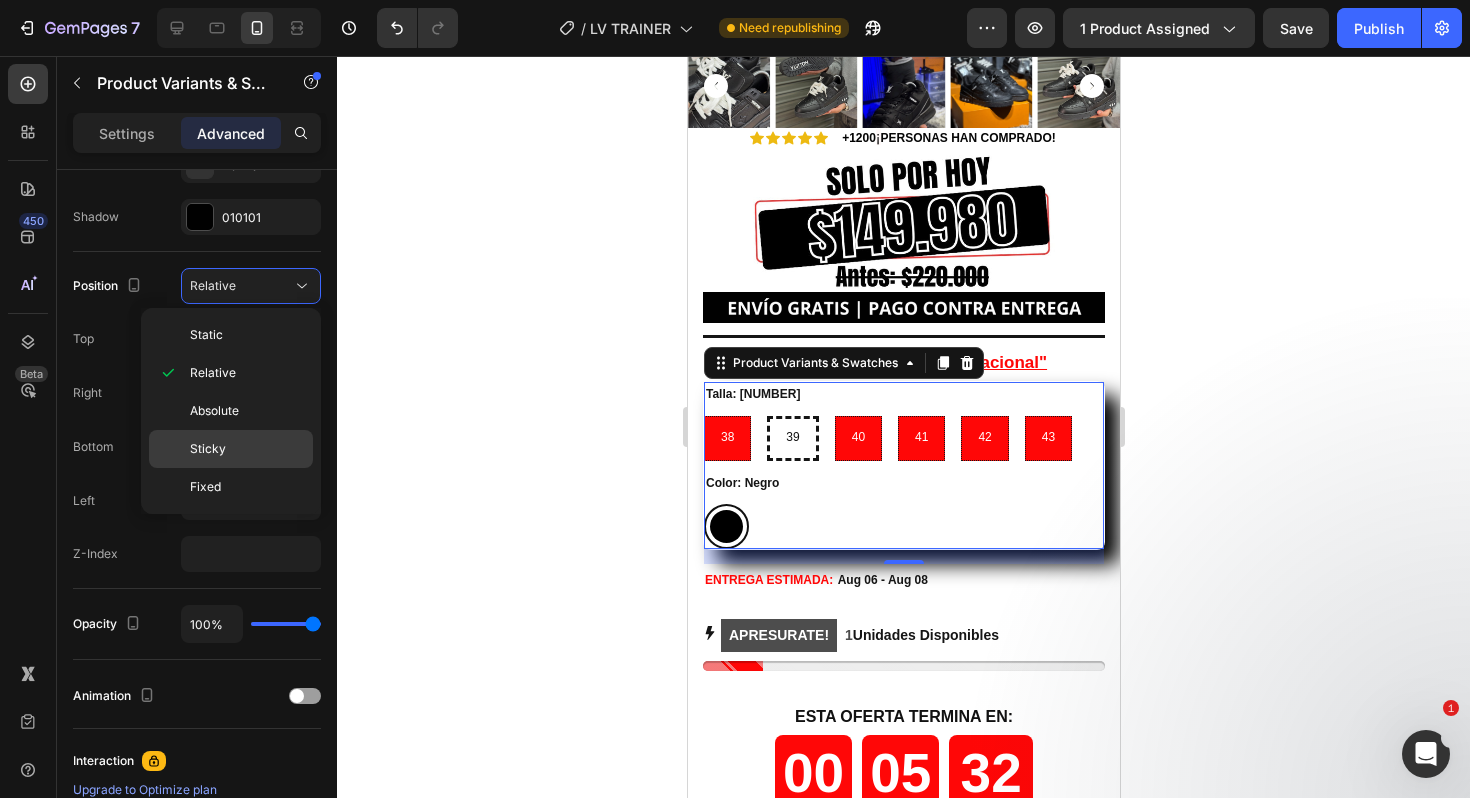 click on "Sticky" at bounding box center (247, 449) 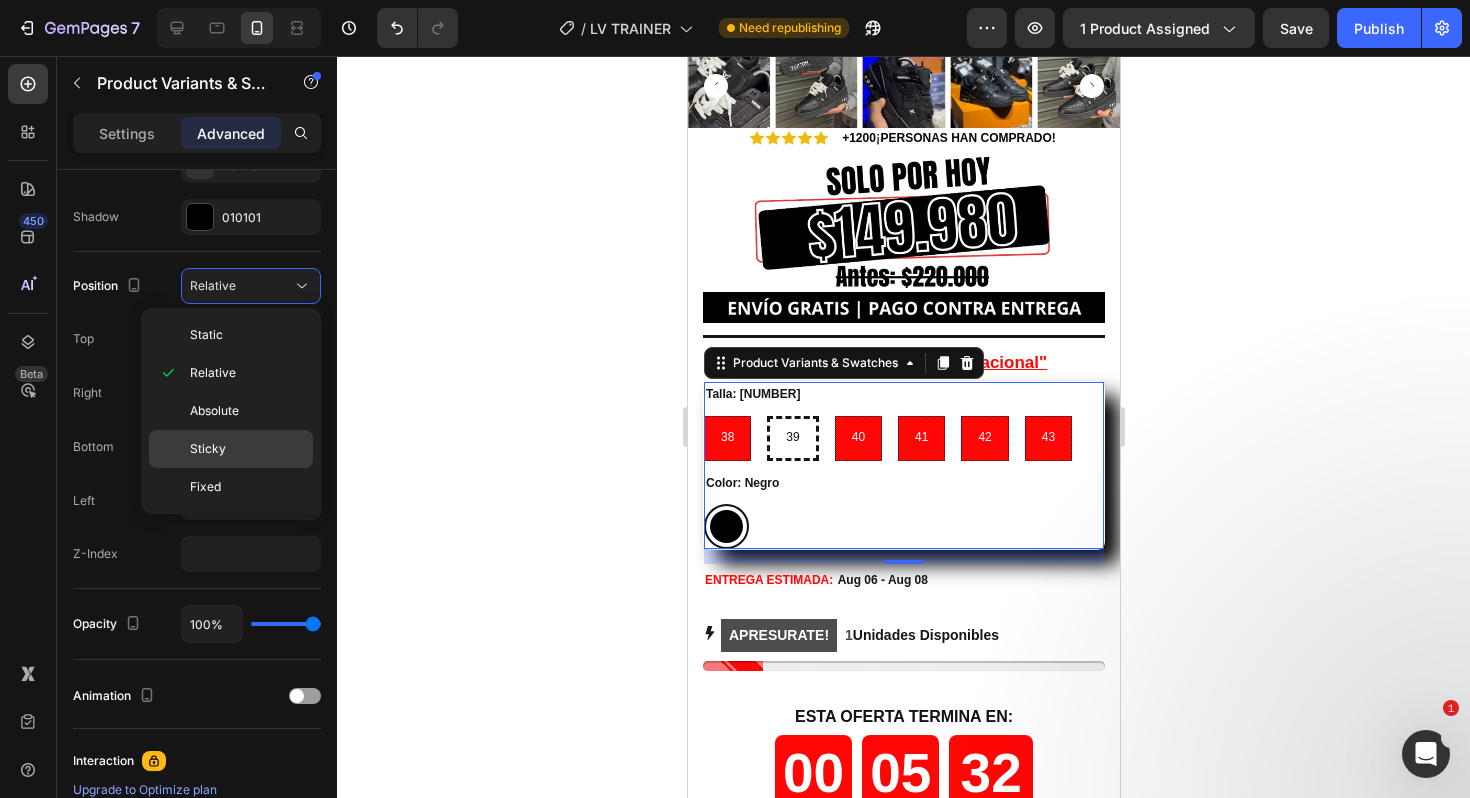 type on "0" 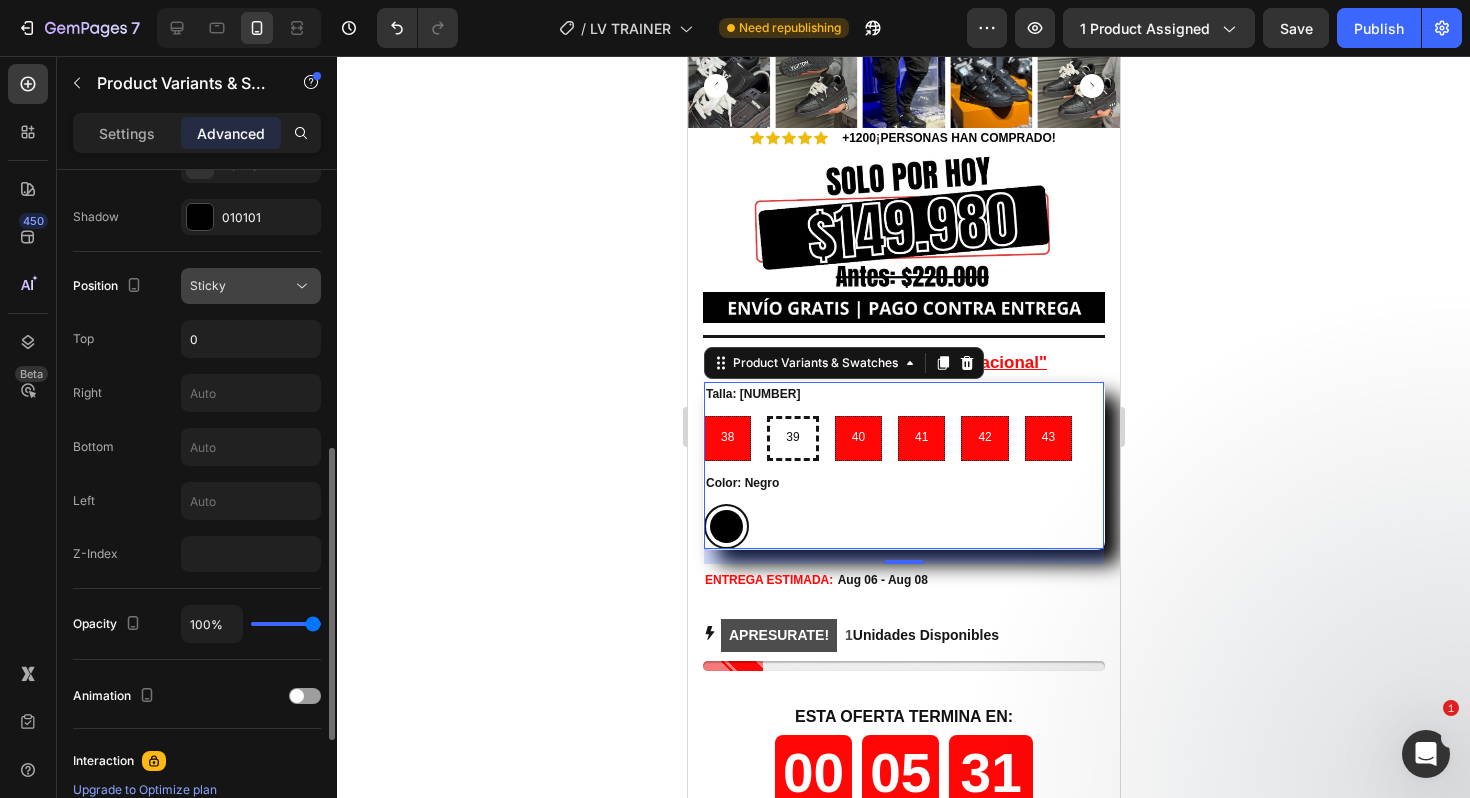 click on "Sticky" at bounding box center (241, 286) 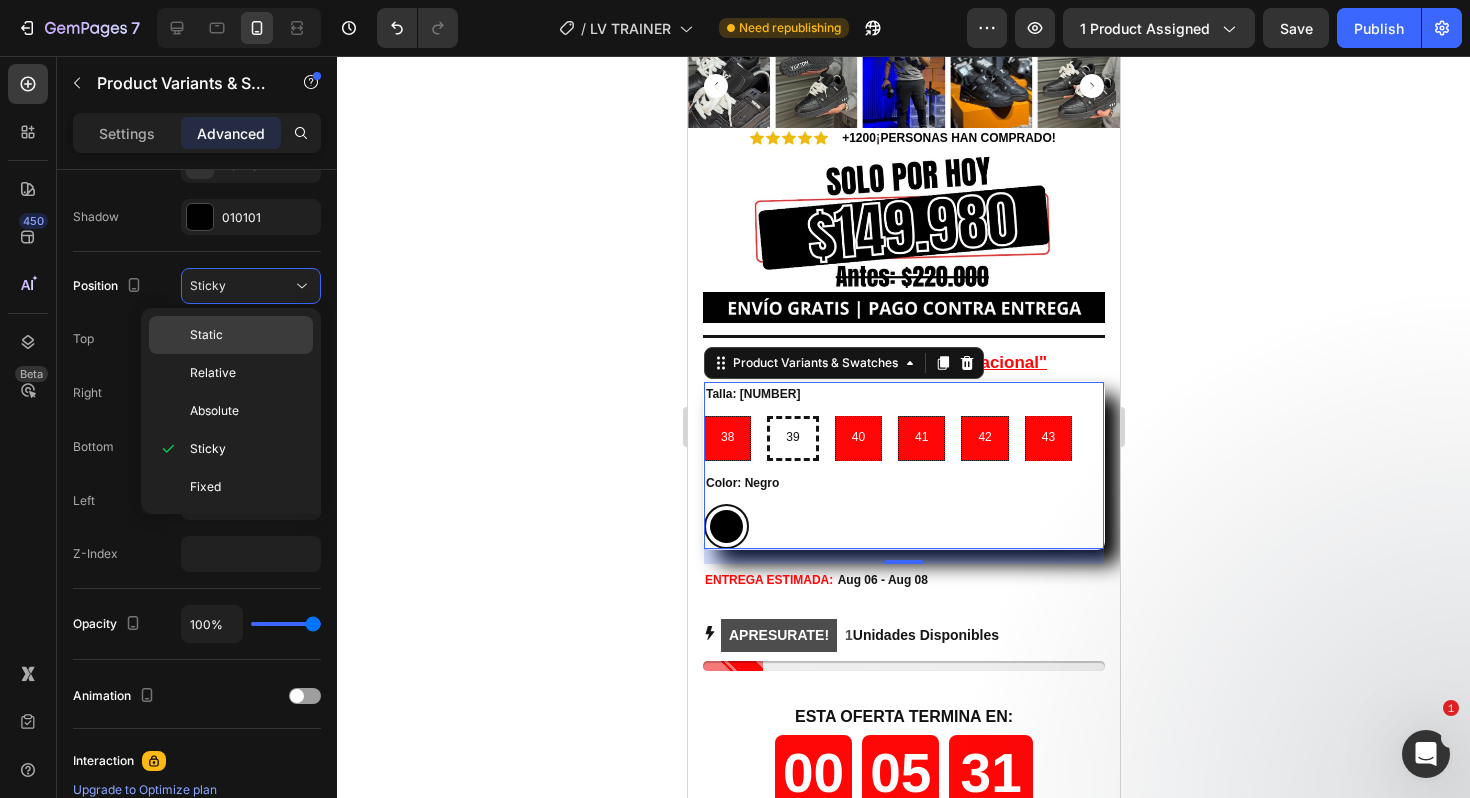 click on "Static" at bounding box center [247, 335] 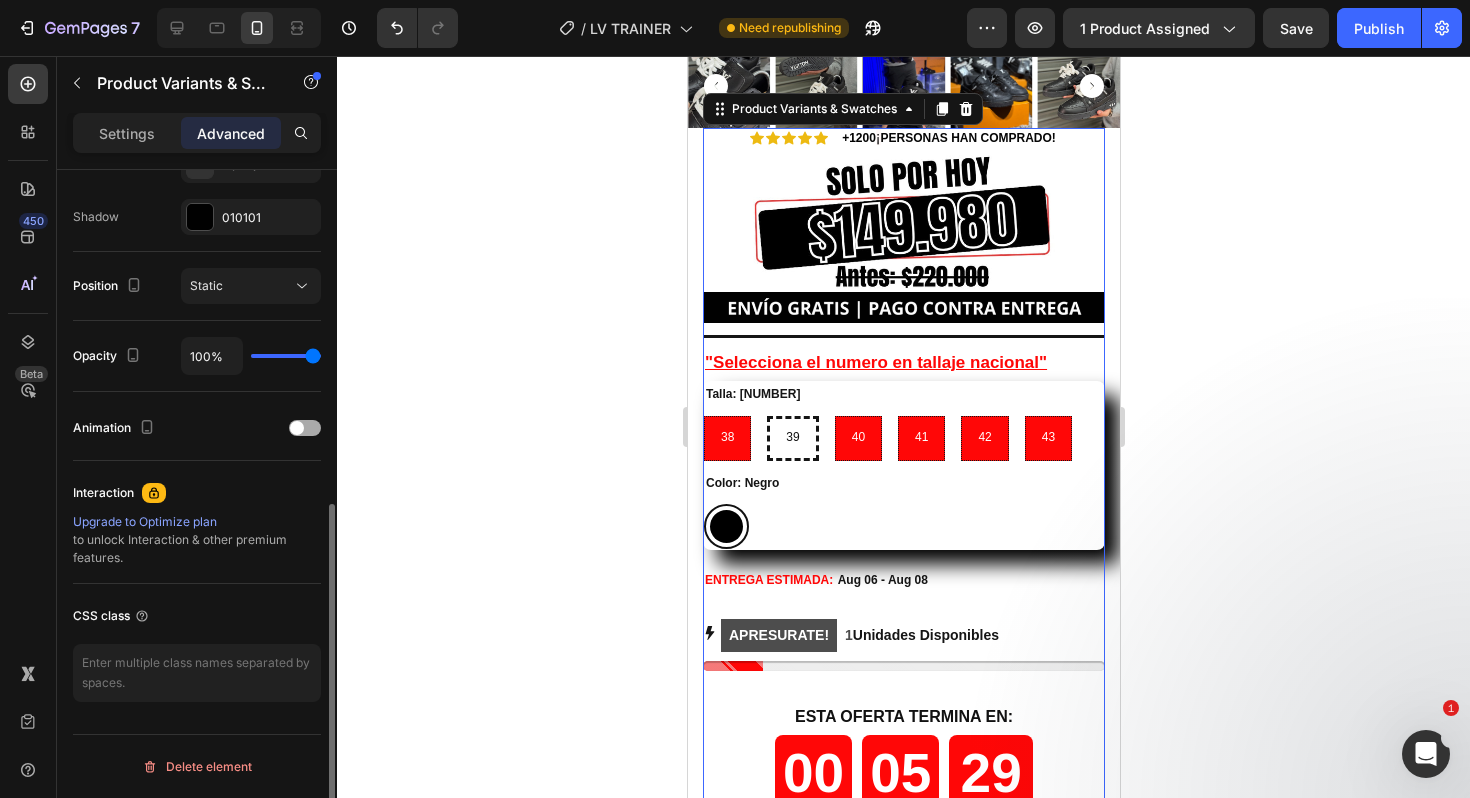 click on "Animation" at bounding box center [197, 428] 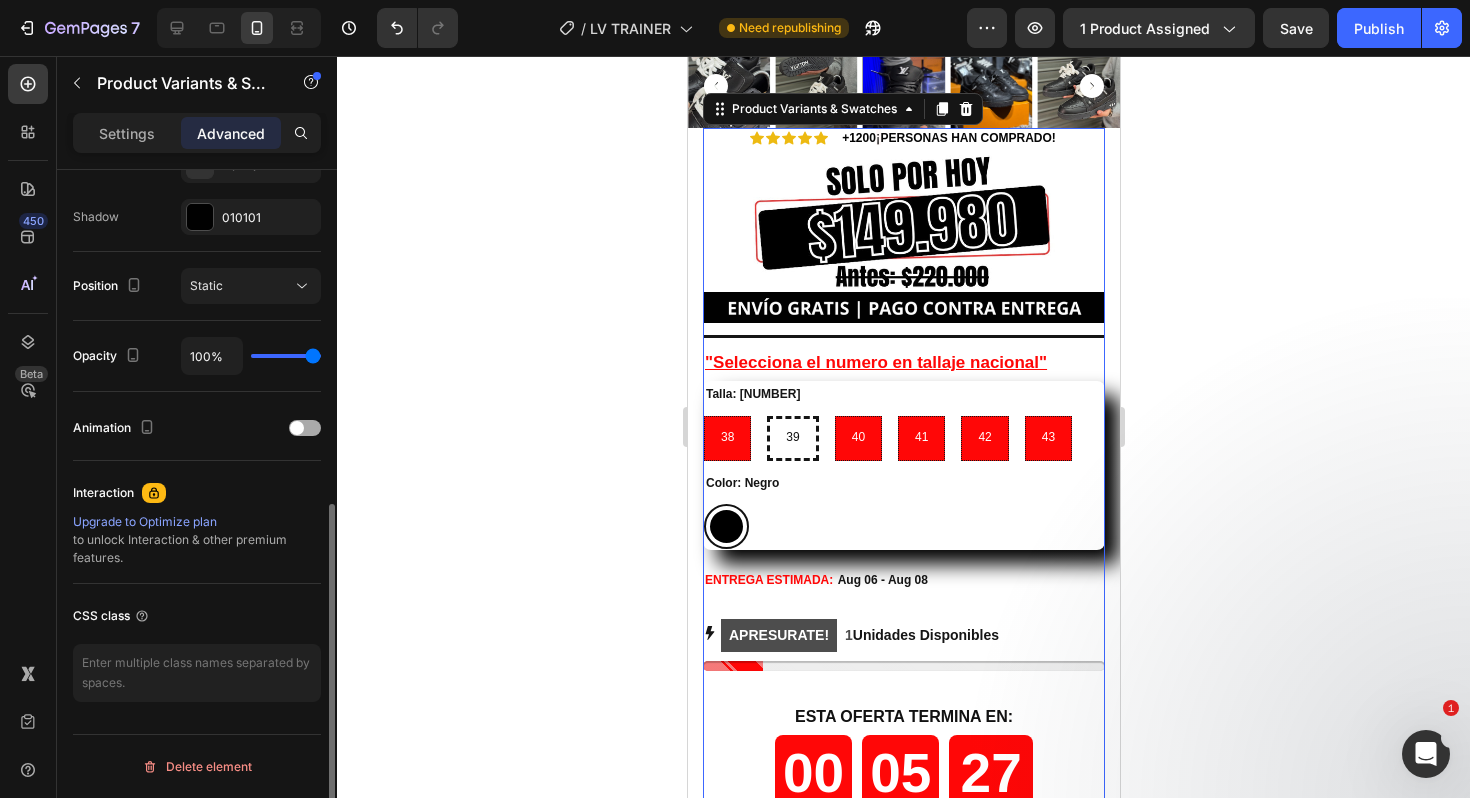 click at bounding box center [305, 428] 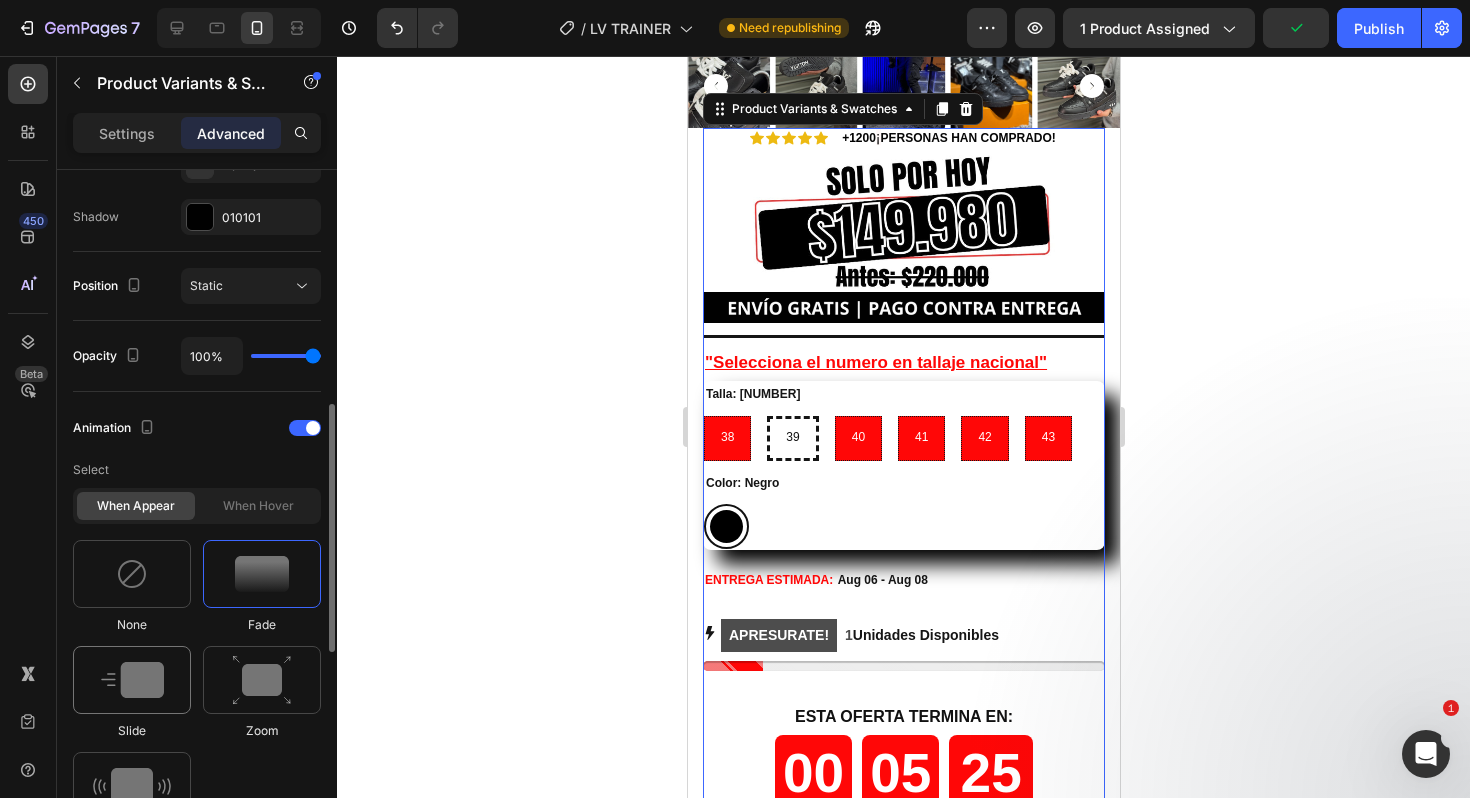 click at bounding box center [132, 680] 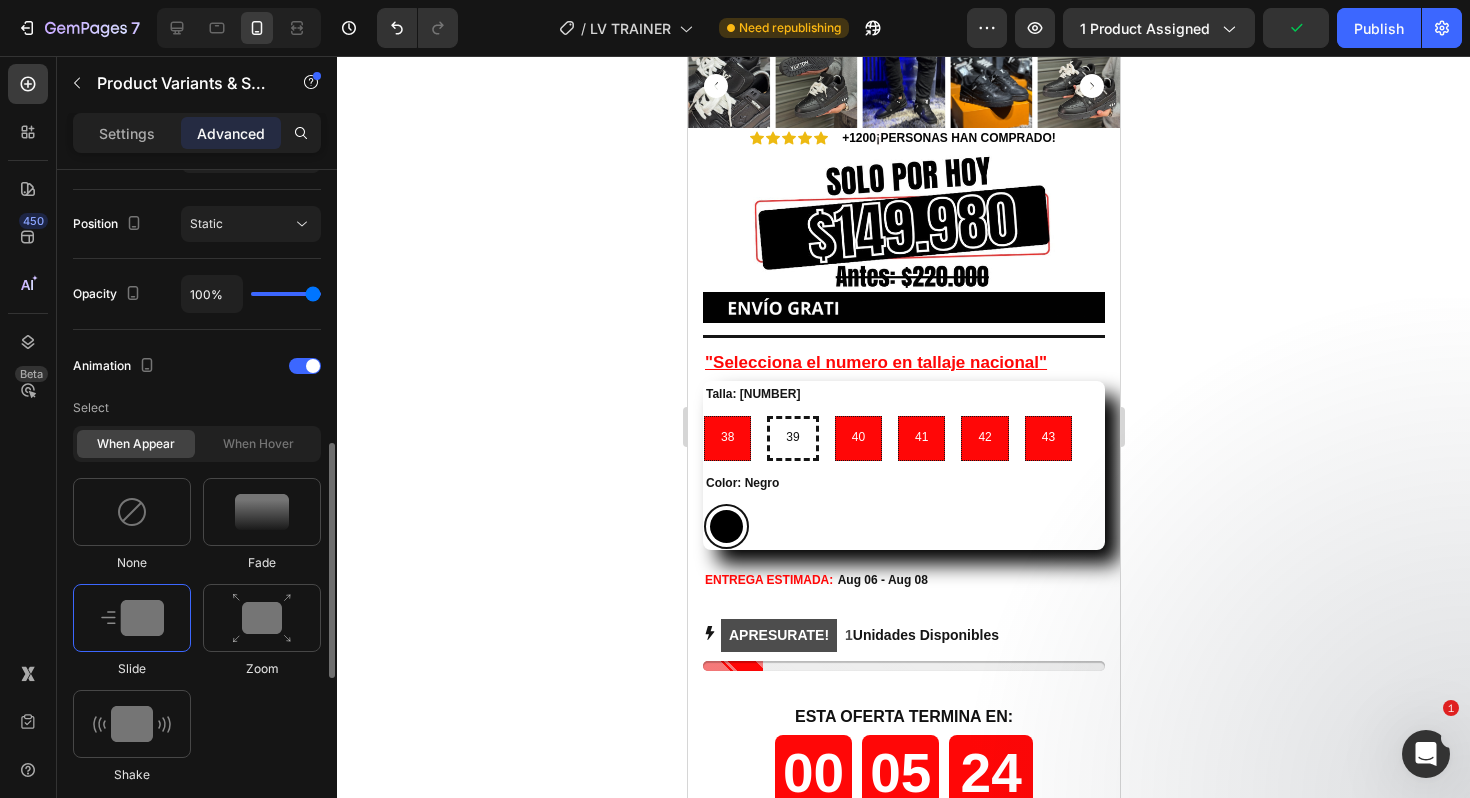 scroll, scrollTop: 739, scrollLeft: 0, axis: vertical 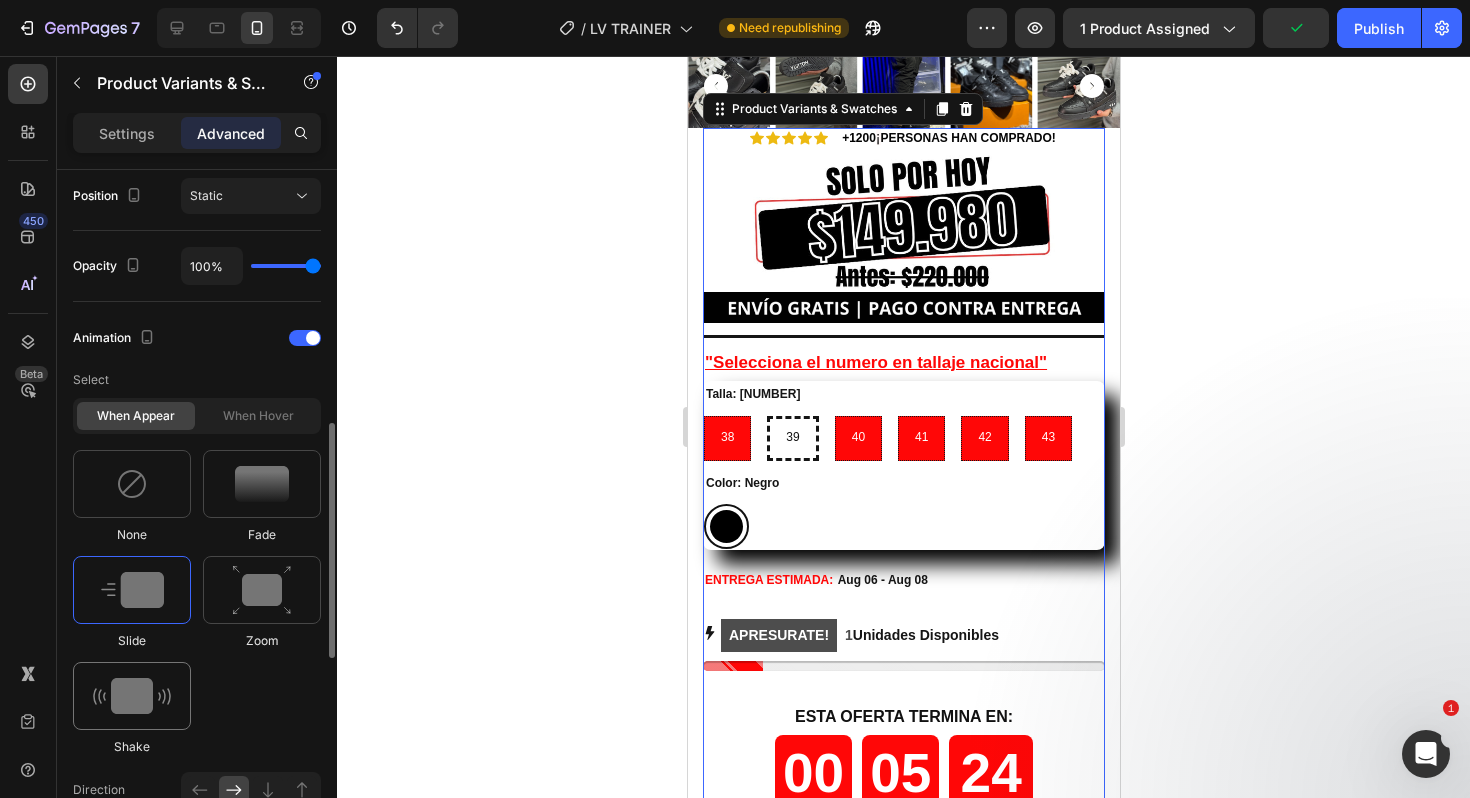 click at bounding box center [132, 696] 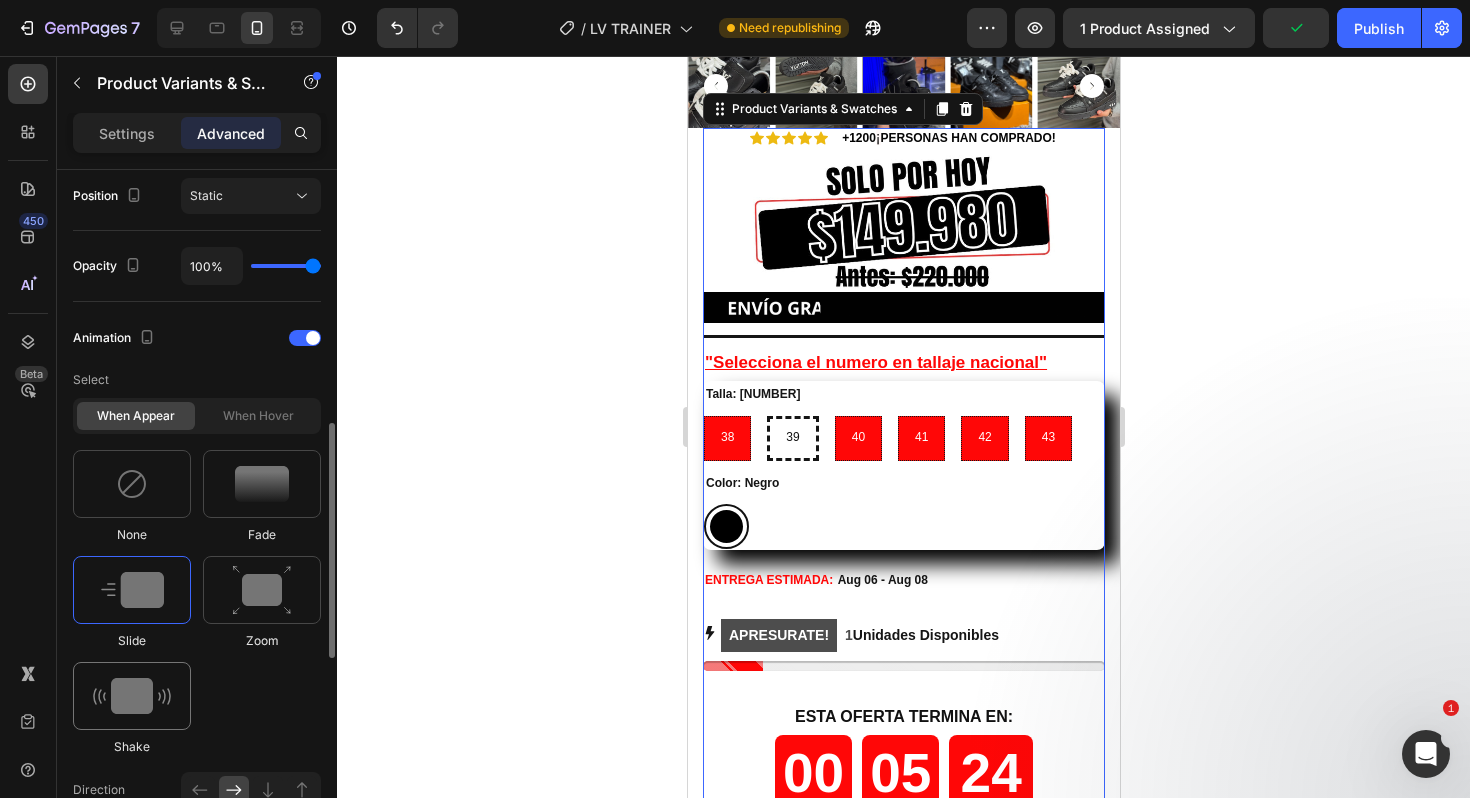type on "0.7" 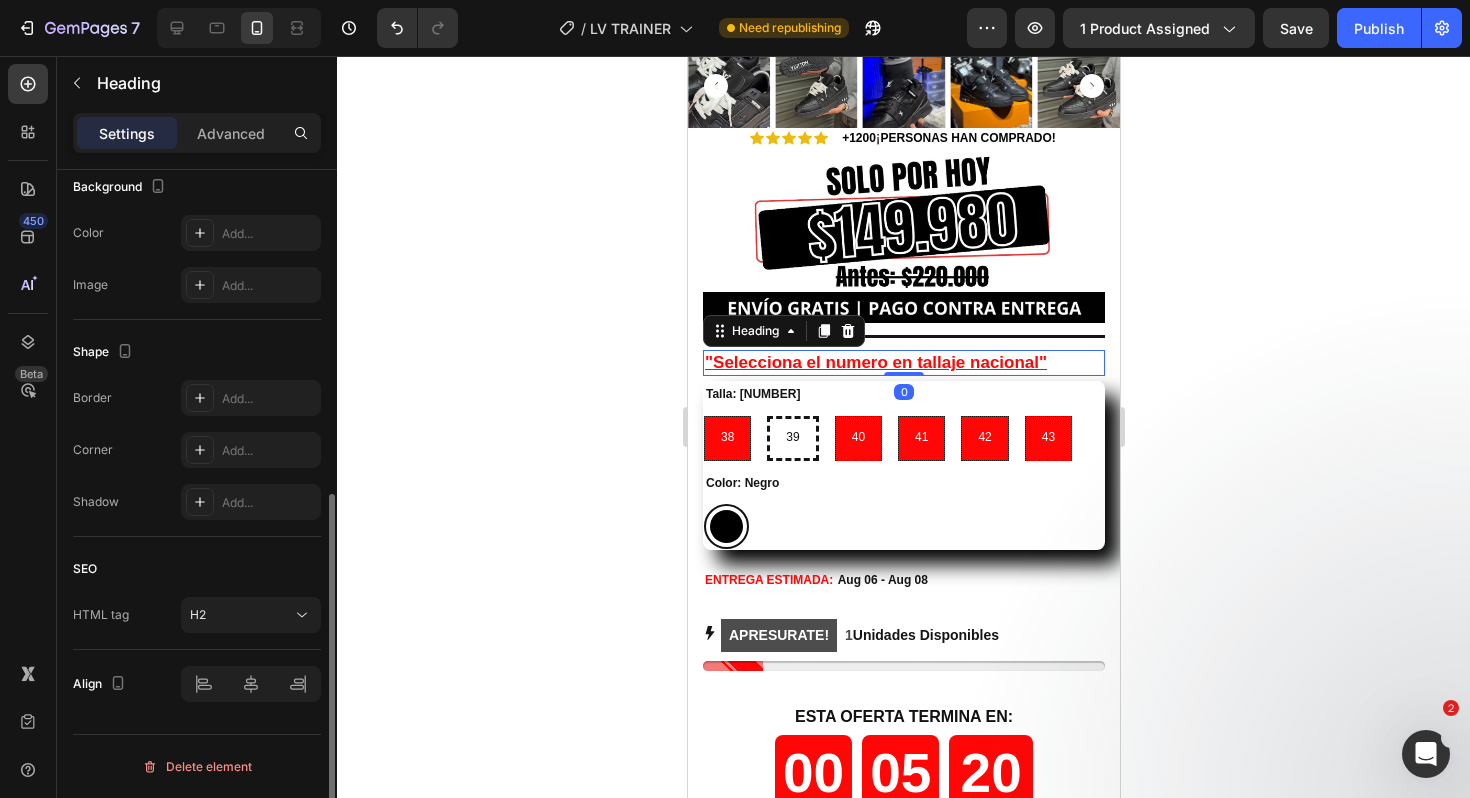 click on ""Selecciona el numero en tallaje nacional"" at bounding box center [875, 362] 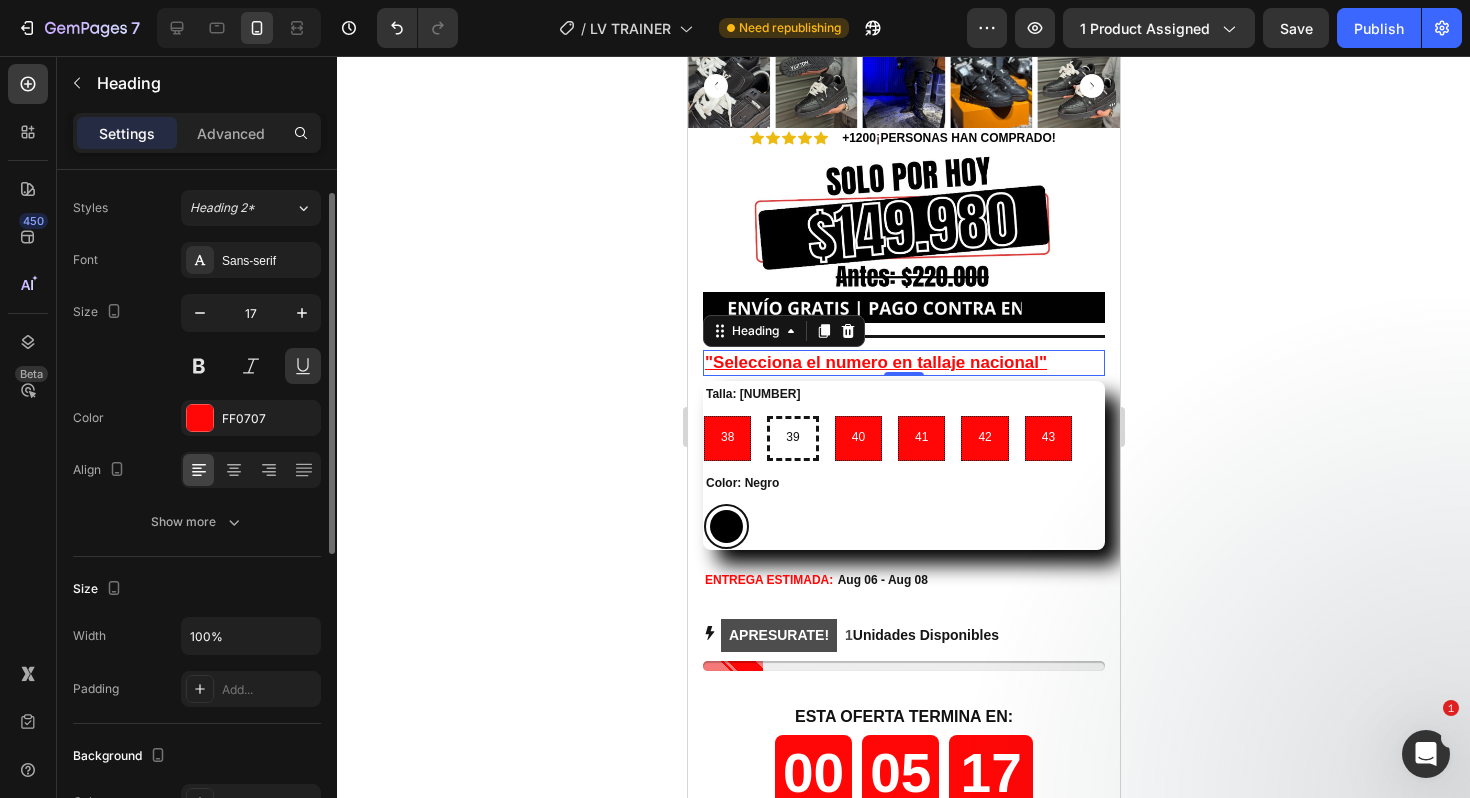 scroll, scrollTop: 54, scrollLeft: 0, axis: vertical 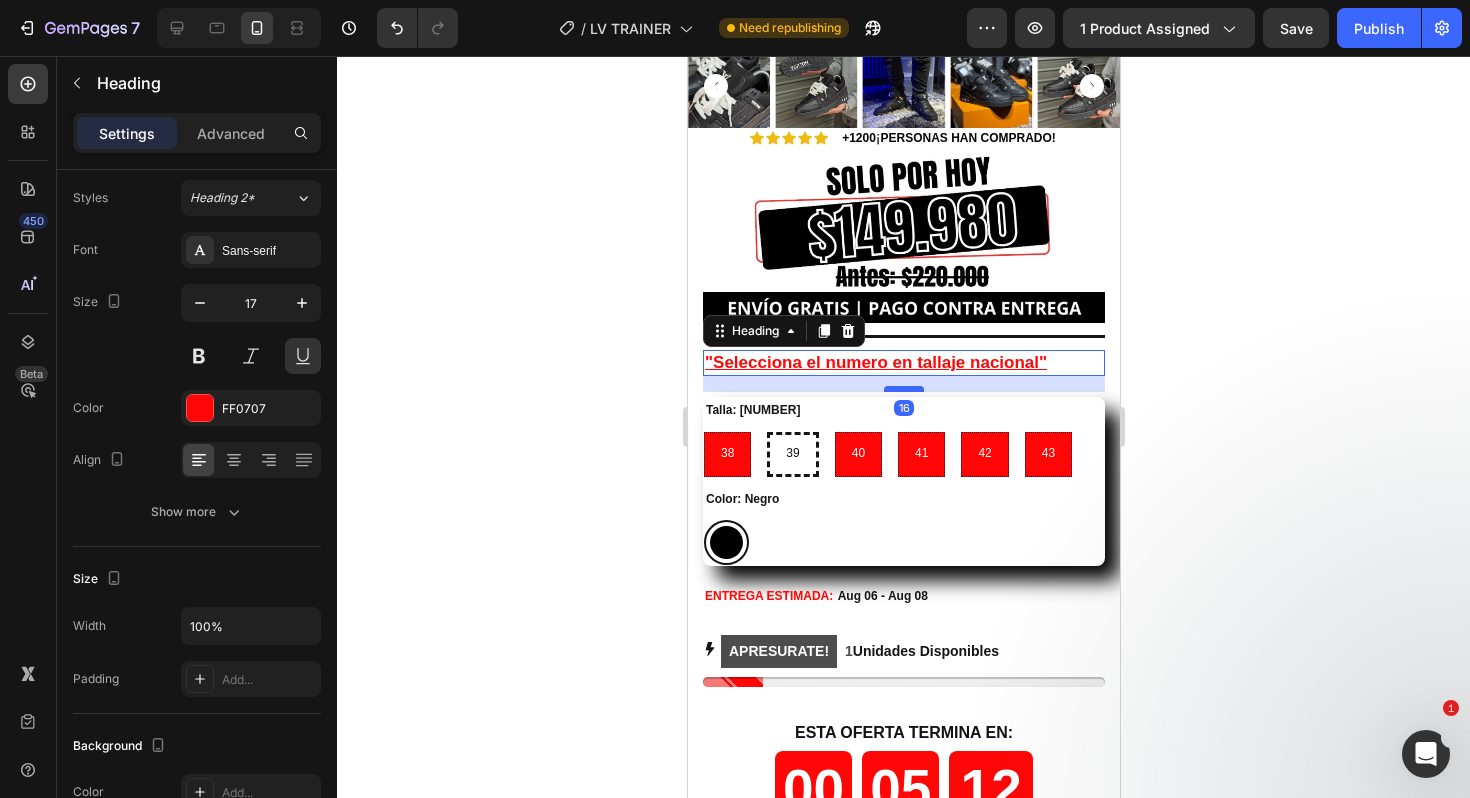 drag, startPoint x: 911, startPoint y: 373, endPoint x: 903, endPoint y: 389, distance: 17.888544 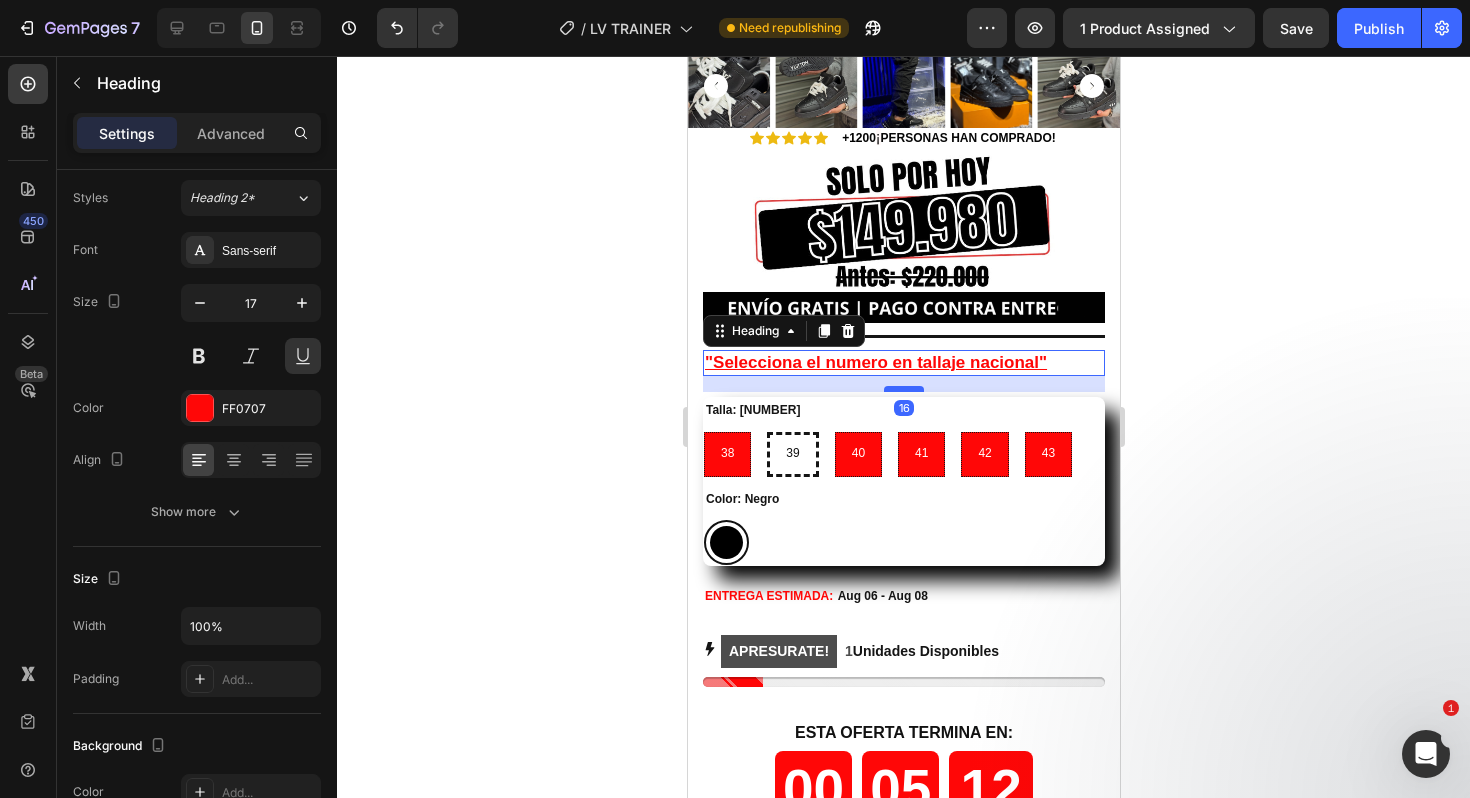 click at bounding box center [903, 389] 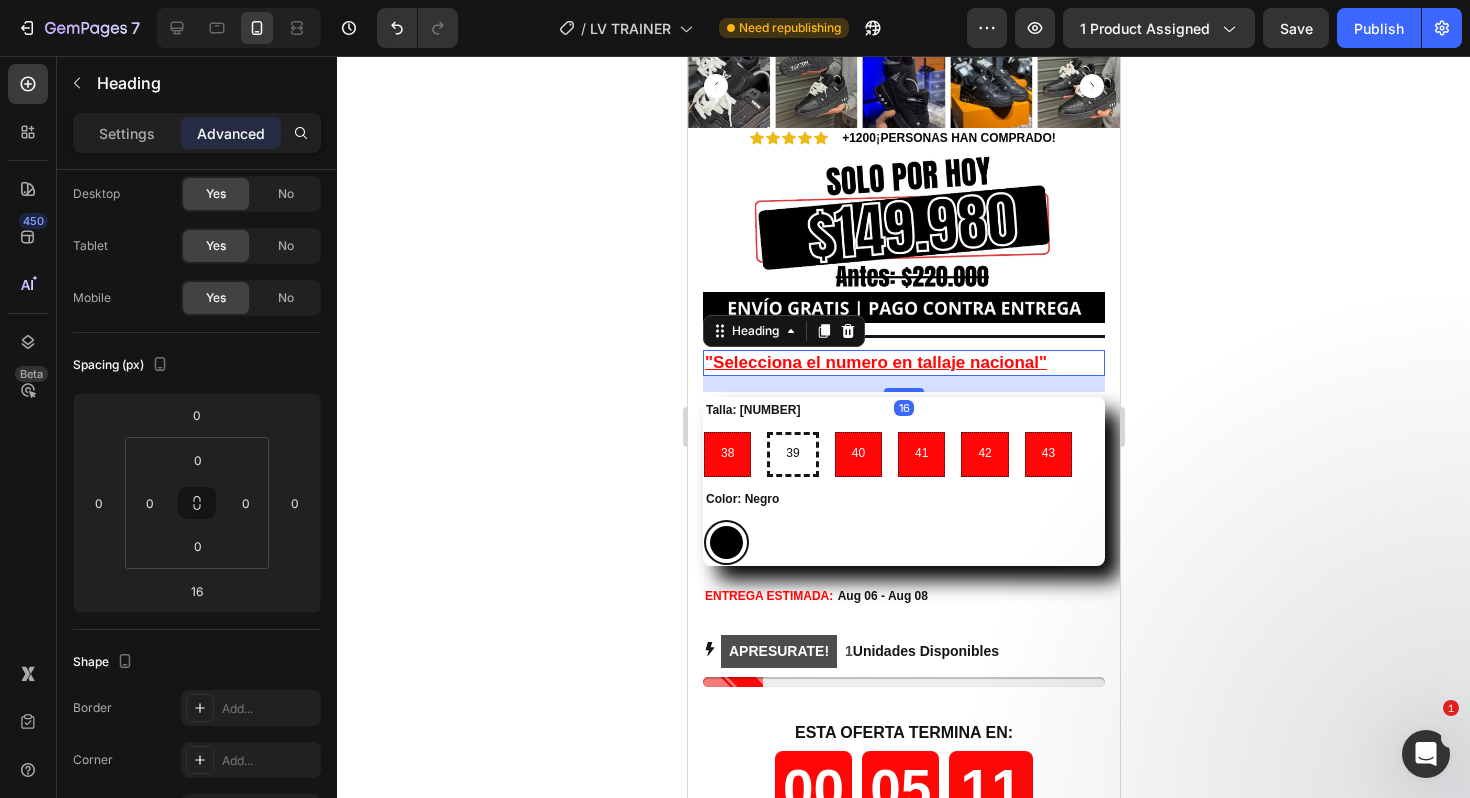 click 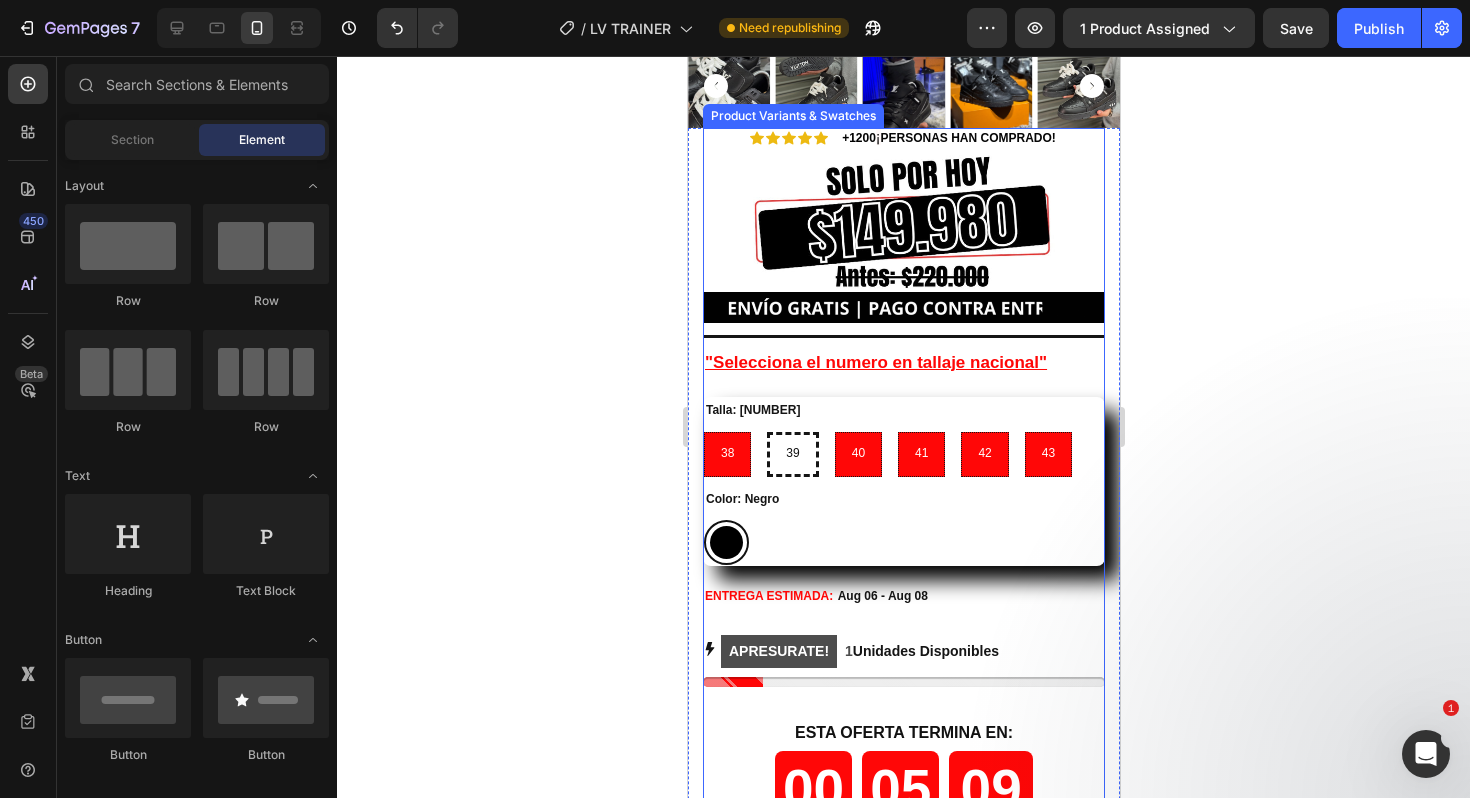 click on "Talla: [NUMBER] 38 38 38 39 39 39 40 40 40 41 41 41 42 42 42 43 43 43" at bounding box center [903, 437] 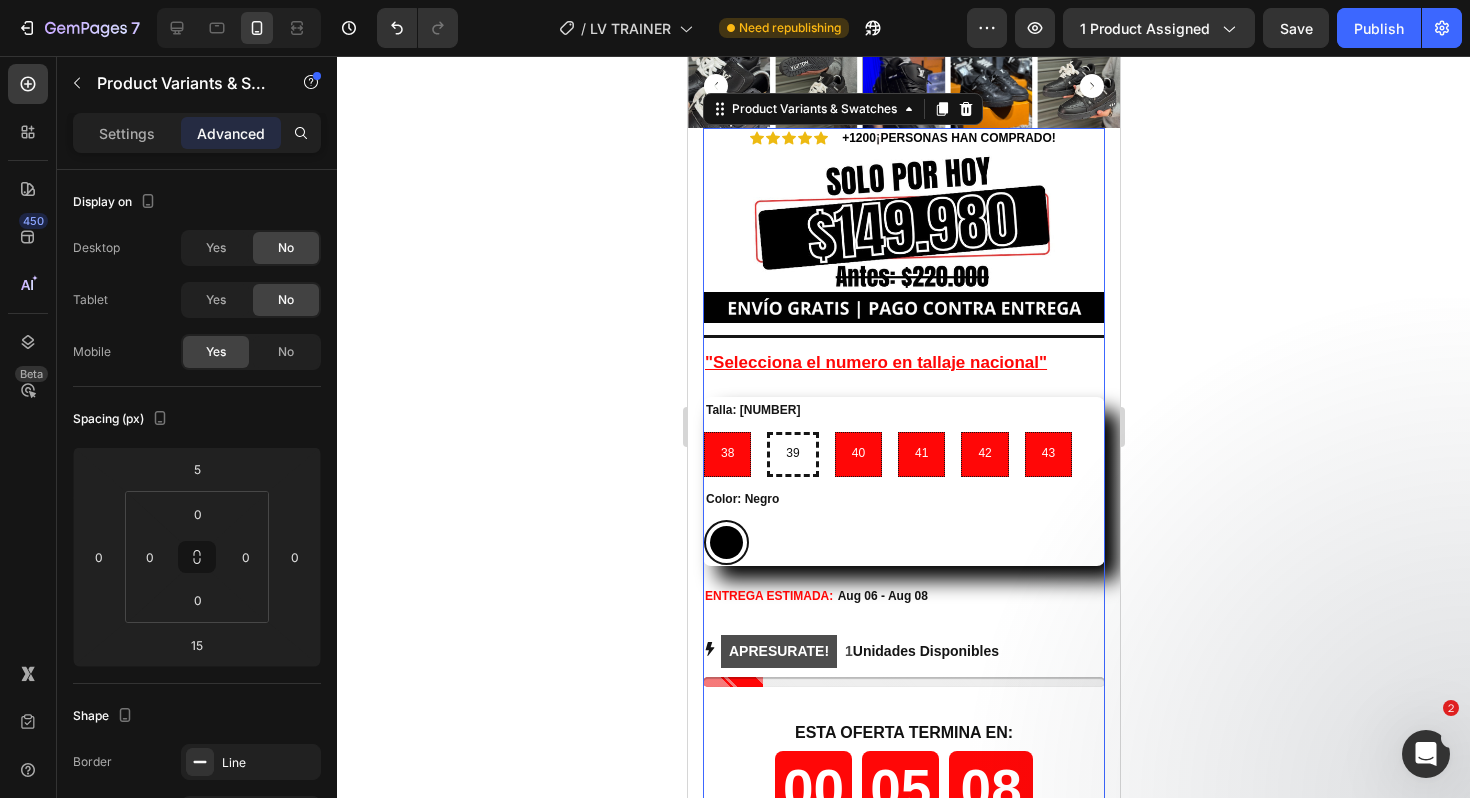 click on "Talla: [NUMBER] 38 38 38 39 39 39 40 40 40 41 41 41 42 42 42 43 43 43" at bounding box center [903, 437] 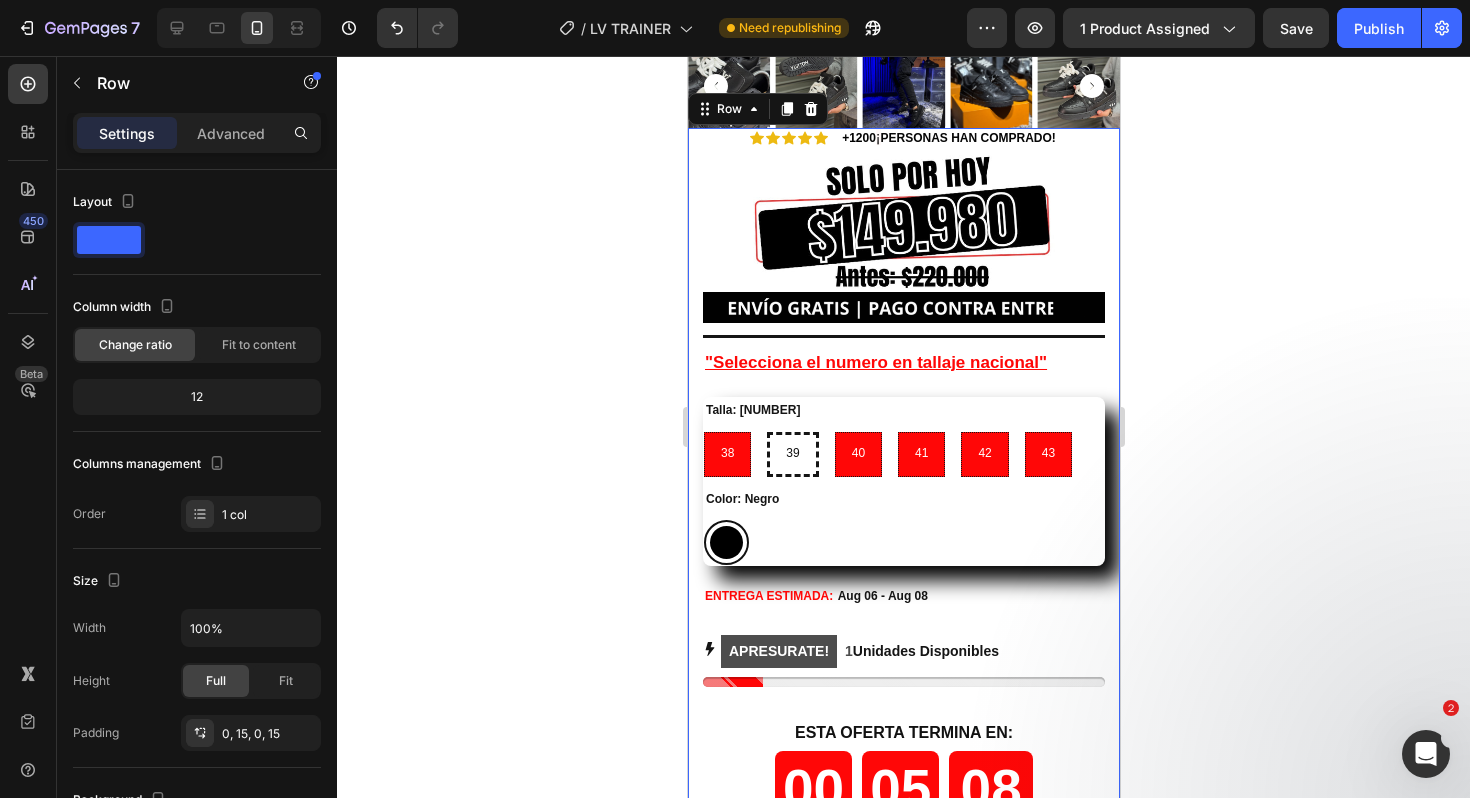 click on "Icon Icon Icon Icon Icon Icon List +12 00  ¡ PERSONAS HAN COMPRADO! Text Block Row Image Image                Title Line Icon Icon Icon Icon Icon Icon List 2,500+ Verified Reviews! Text Block Row Talla: 39 38 38     38 39 39     39 40 40     40 41 41     41 42 42     42 43 43     43 Color: Negro Negro Negro   Product Variants & Swatches Talla: 39 38 38     38 39 39     39 40 40     40 41 41     41 42 42     42 43 43     43 Product Variants & Swatches
Icon Size guide Text Block Row Row "Selecciona el numero en tallaje nacional" Heading Talla: 39 38 38 38 39 39 39 40 40 40 41 41 41 42 42 42 43 43 43 Color: Negro Negro Negro Product Variants & Swatches
ENTREGA ESTIMADA:
Aug 06 - Aug 08
Delivery Date
APRESURATE!   1  Unidades Disponibles Stock Counter ESTA OFERTA TERMINA EN: Heading 00 Horas 05 Minutos 08 Segundos Countdown Timer                Title Line Releasit COD Form & Upsells Releasit COD Form & Upsells Free shipping. Free return  Text Block" at bounding box center [903, 536] 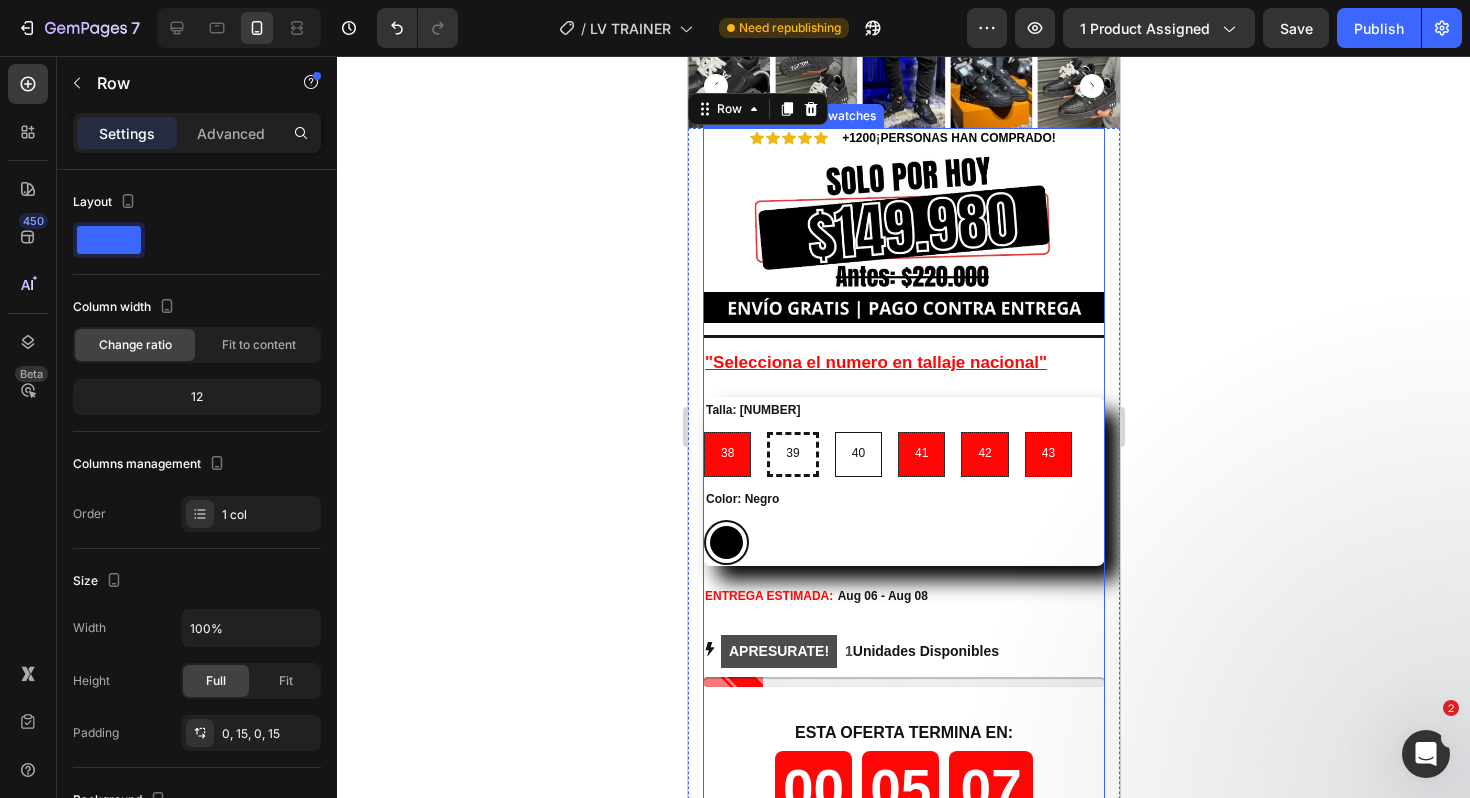 click on "40" at bounding box center [857, 454] 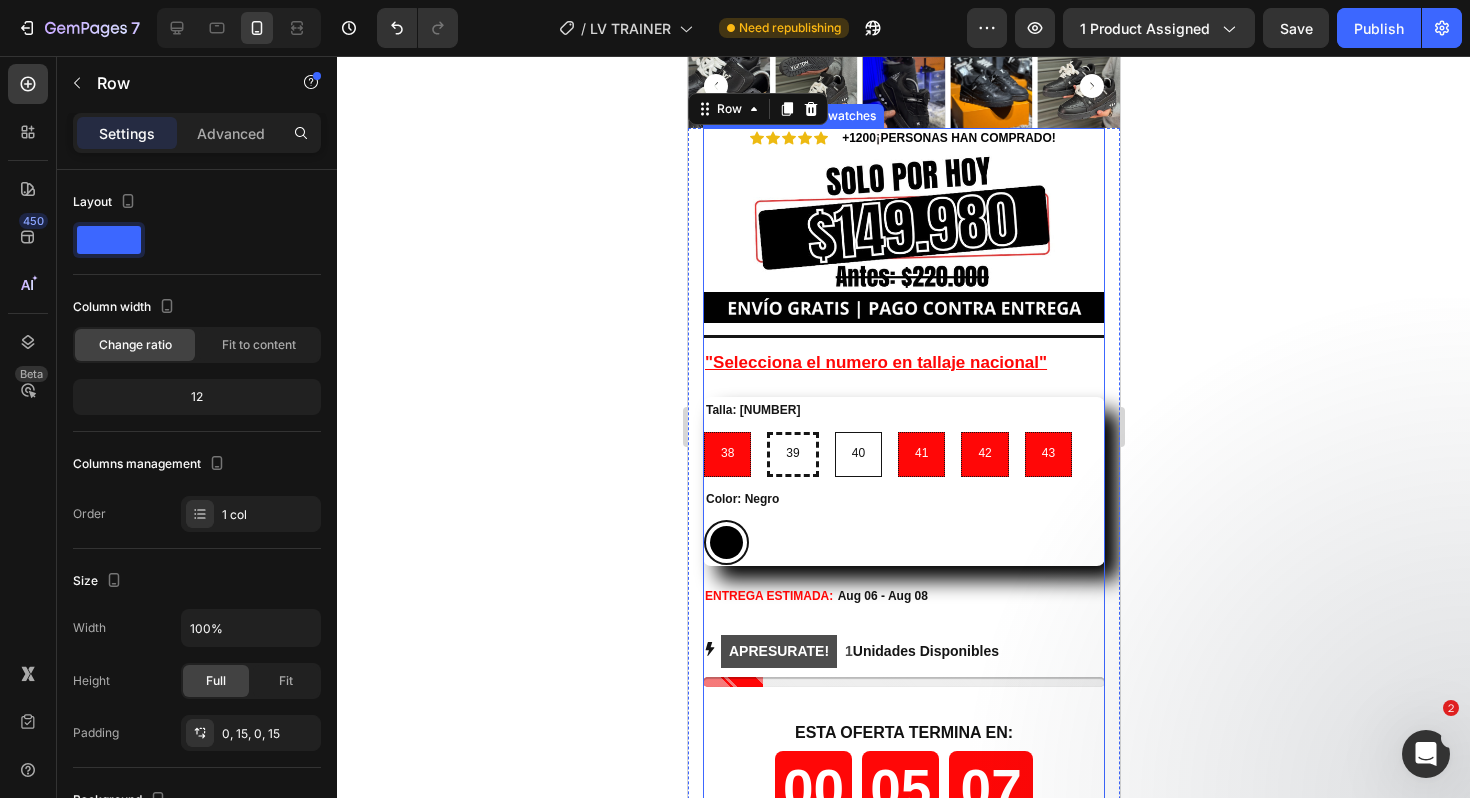 click on "40 40 40" at bounding box center (833, 431) 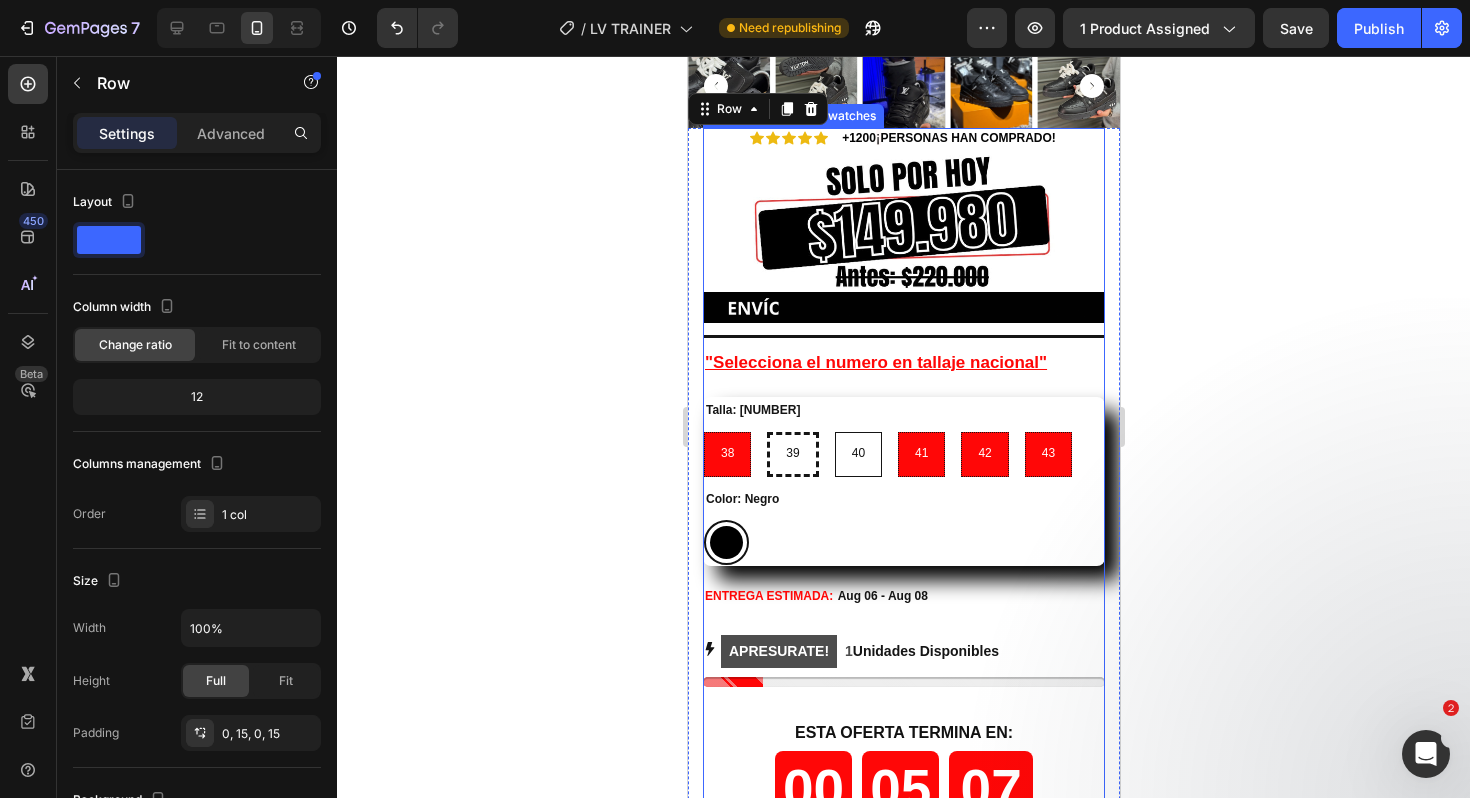 radio on "false" 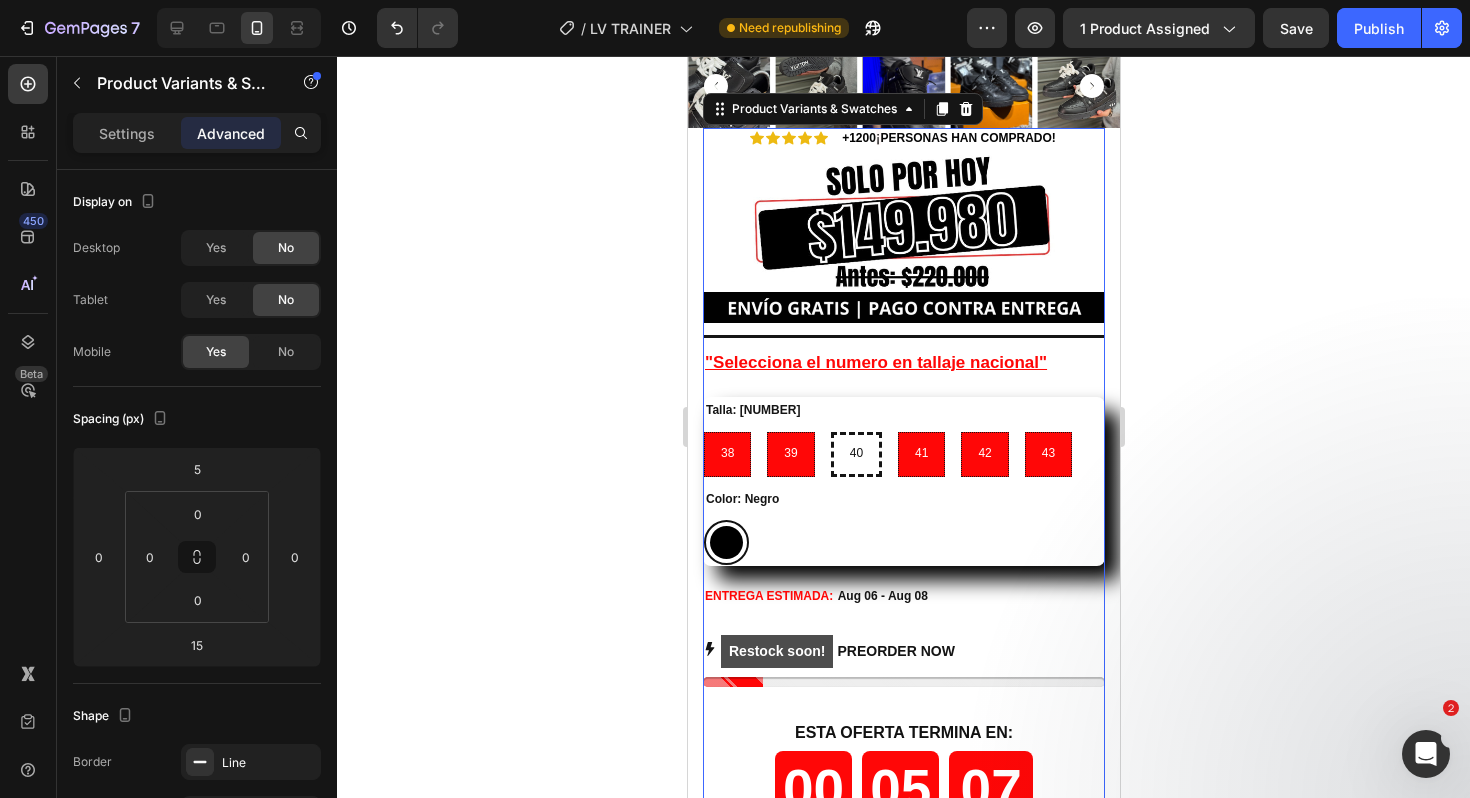click on "Color: Negro Negro Negro" at bounding box center [903, 526] 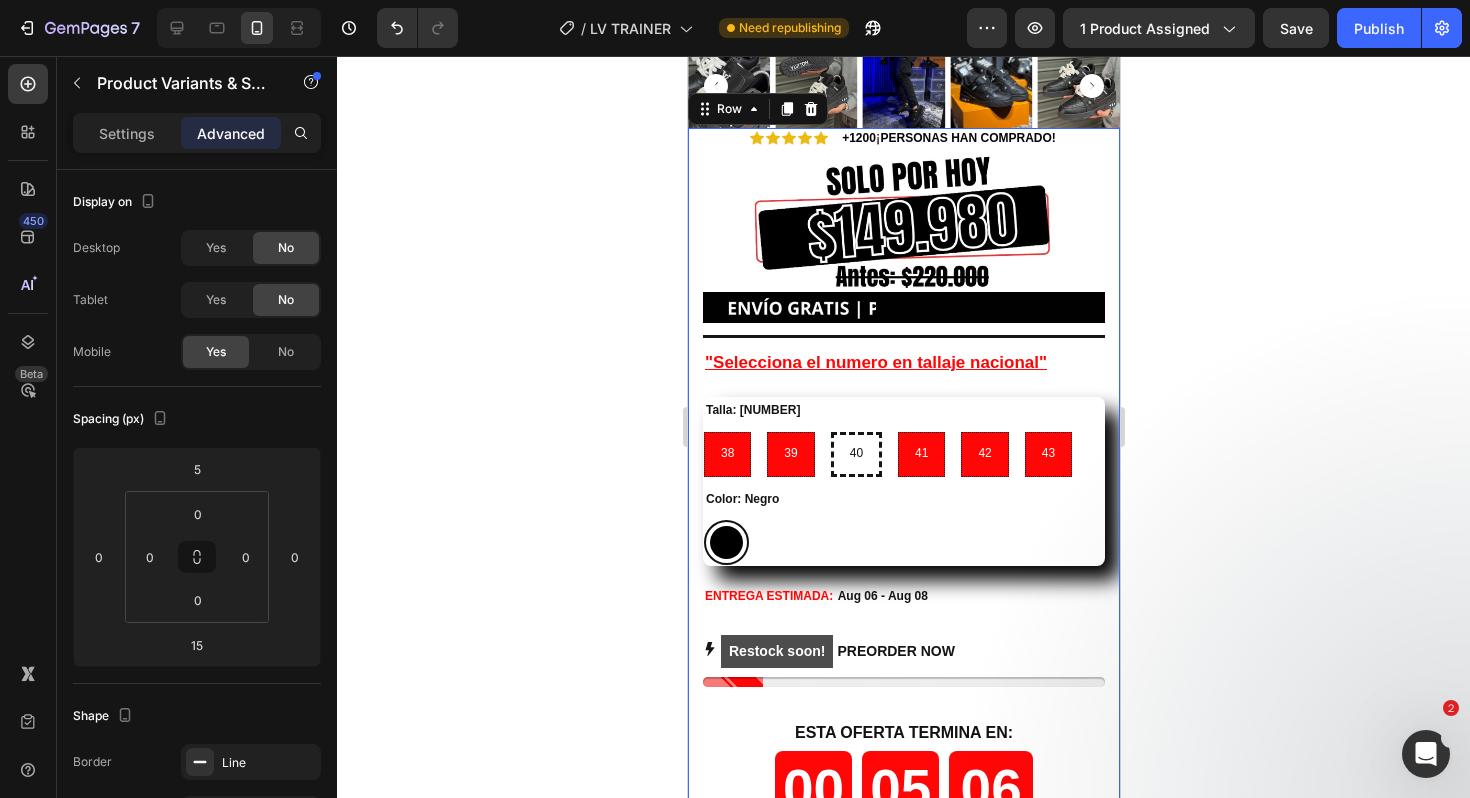 click on "Icon Icon Icon Icon Icon Icon List +12 00  ¡ PERSONAS HAN COMPRADO! Text Block Row Image Image                Title Line Icon Icon Icon Icon Icon Icon List 2,500+ Verified Reviews! Text Block Row Talla: 40 38 38     38 39 39     39 40 40     40 41 41     41 42 42     42 43 43     43 Color: Negro Negro Negro   Product Variants & Swatches Talla: 40 38 38     38 39 39     39 40 40     40 41 41     41 42 42     42 43 43     43 Product Variants & Swatches
Icon Size guide Text Block Row Row "Selecciona el numero en tallaje nacional" Heading Talla: 40 38 38 38 39 39 39 40 40 40 41 41 41 42 42 42 43 43 43 Color: Negro Negro Negro Product Variants & Swatches
ENTREGA ESTIMADA:
Aug 06 - Aug 08
Delivery Date
Restock soon!  PREORDER NOW Stock Counter ESTA OFERTA TERMINA EN: Heading 00 Horas 05 Minutos 06 Segundos Countdown Timer                Title Line Releasit COD Form & Upsells Releasit COD Form & Upsells Free shipping. Free return  Text Block" at bounding box center (903, 536) 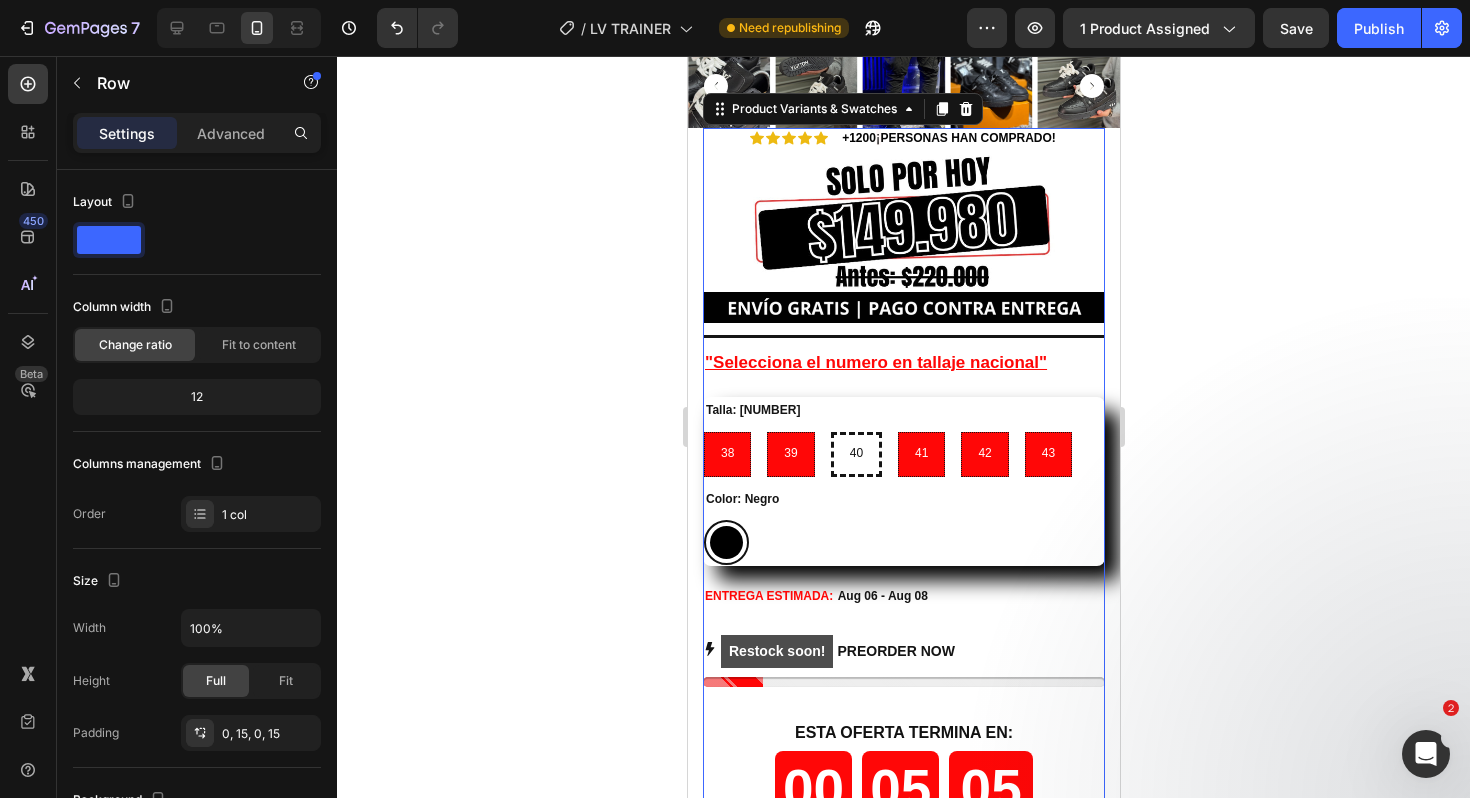 click on "Negro Negro" at bounding box center [903, 542] 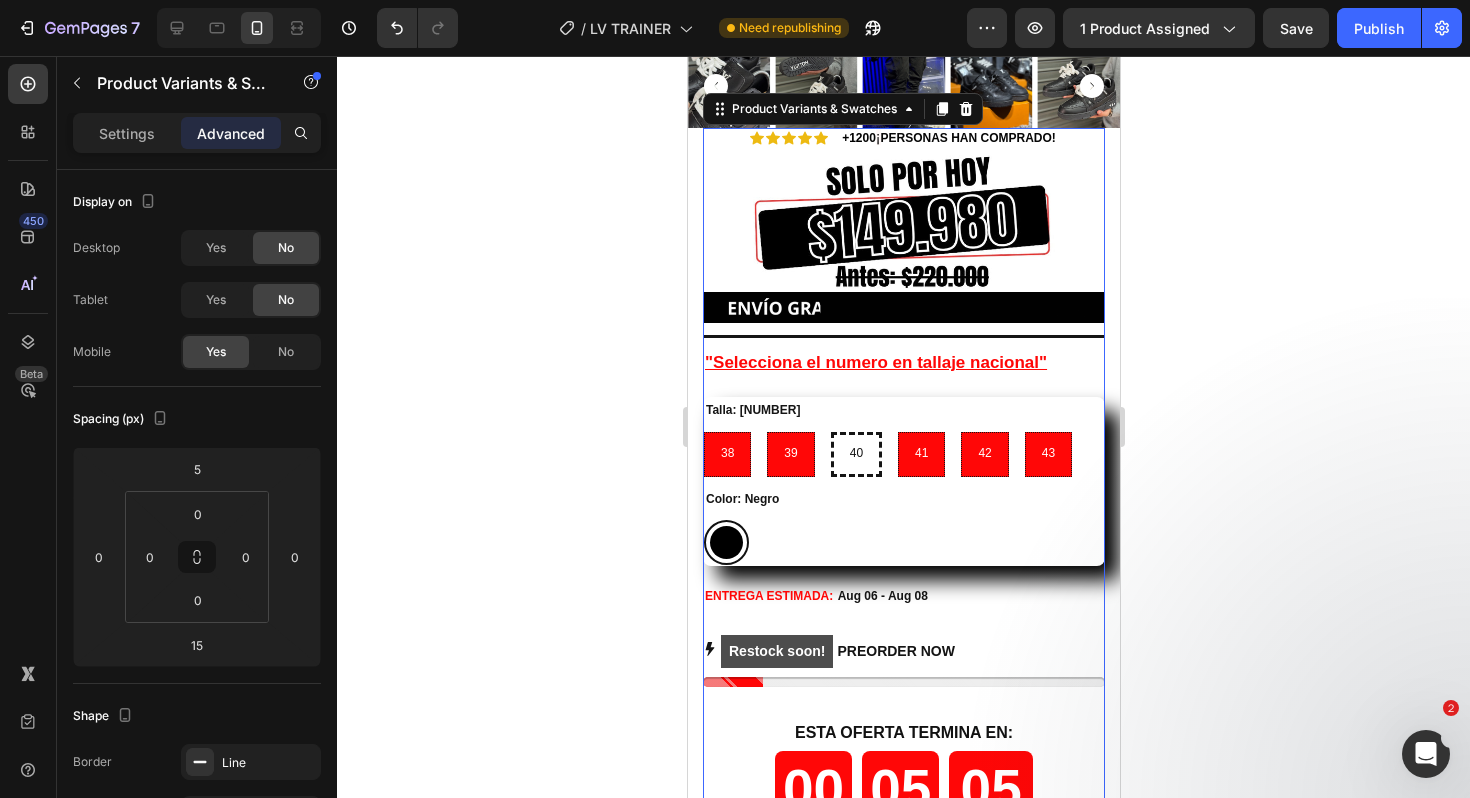 click on "Negro Negro" at bounding box center [903, 542] 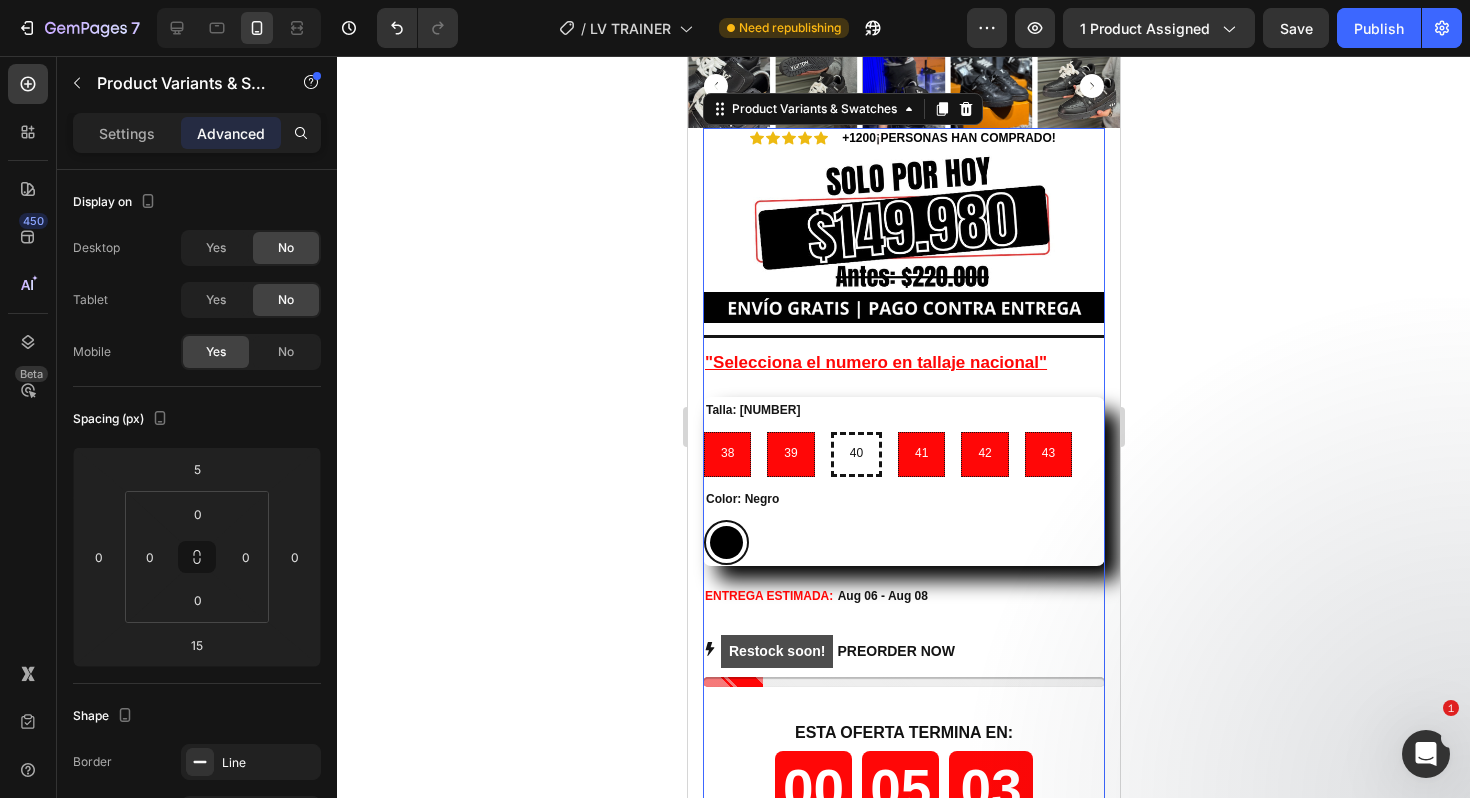 click on "Talla: [NUMBER] 38 38 38 39 39 39 40 40 40 41 41 41 42 42 42 43 43 43" at bounding box center (903, 437) 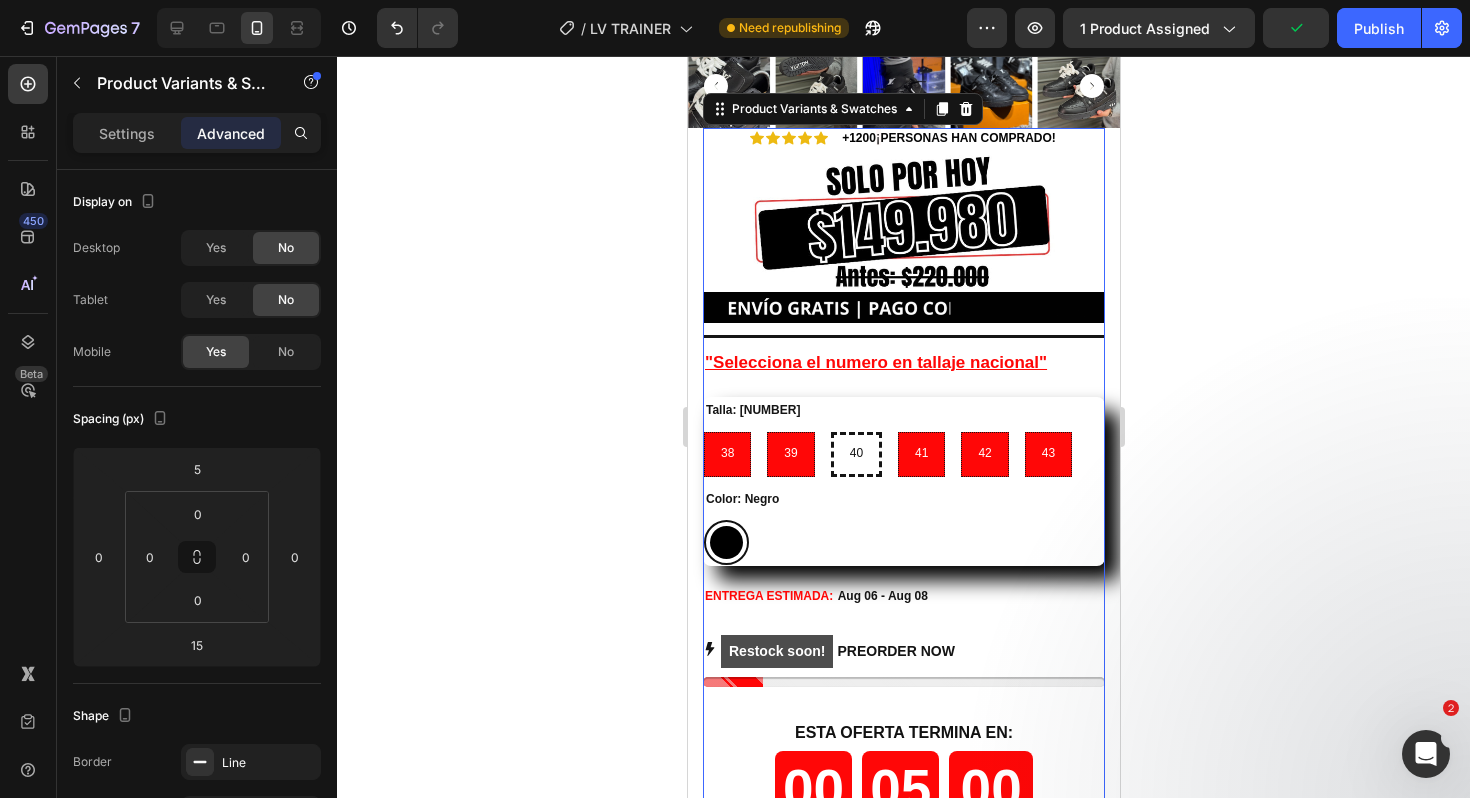 click on "Talla: [NUMBER]" at bounding box center (752, 411) 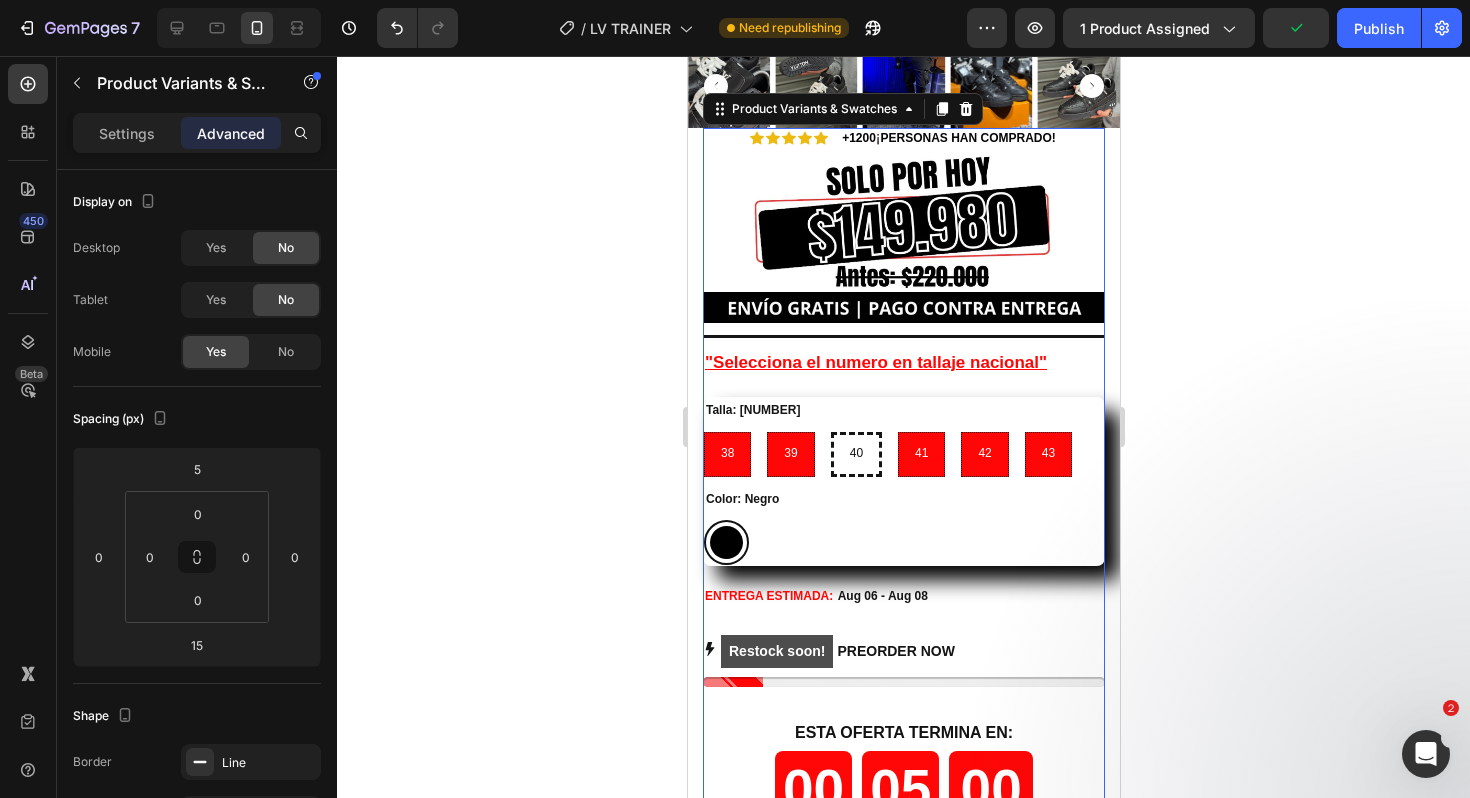 click on "Talla: [NUMBER]" at bounding box center [752, 411] 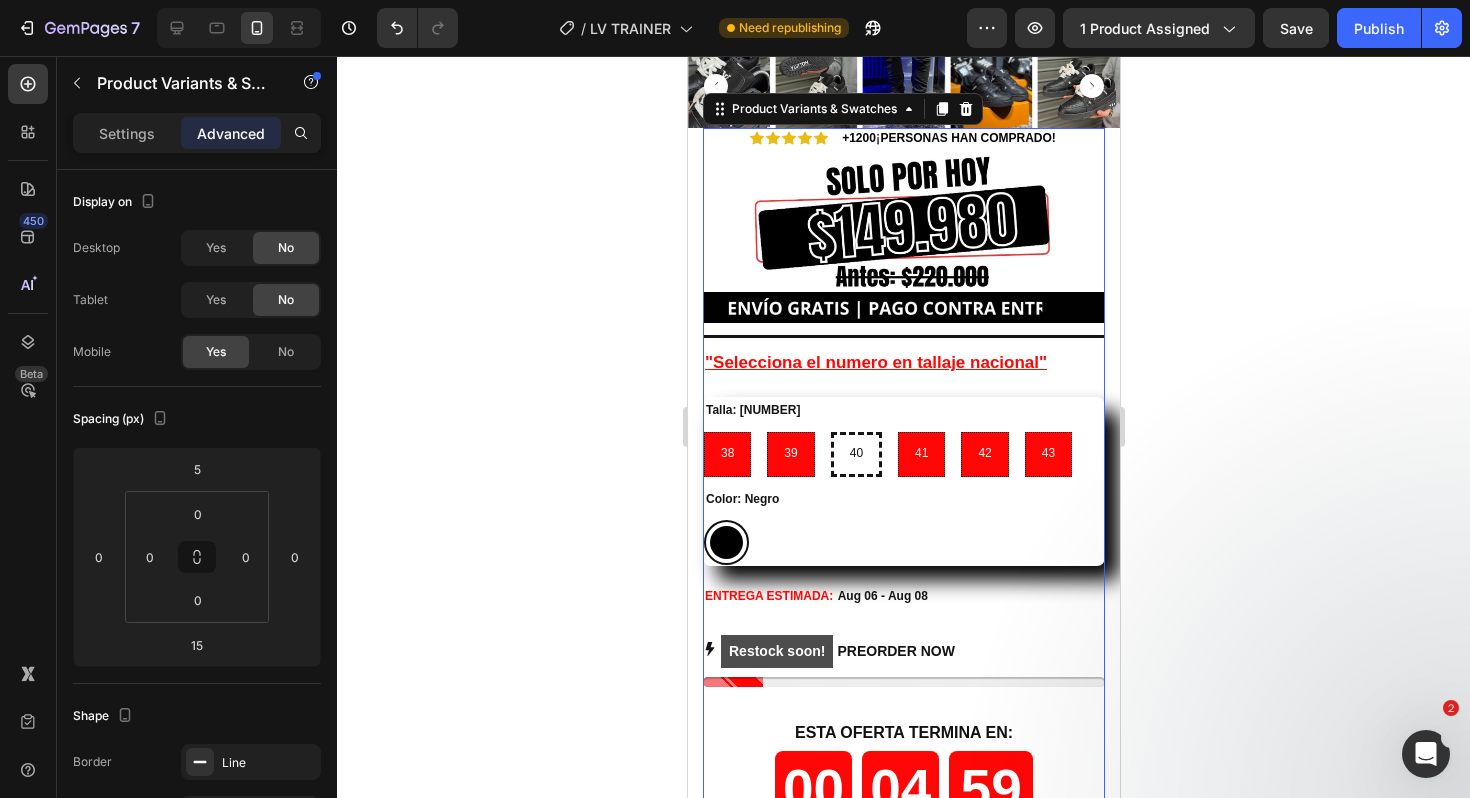 click on "Color: Negro" at bounding box center (741, 500) 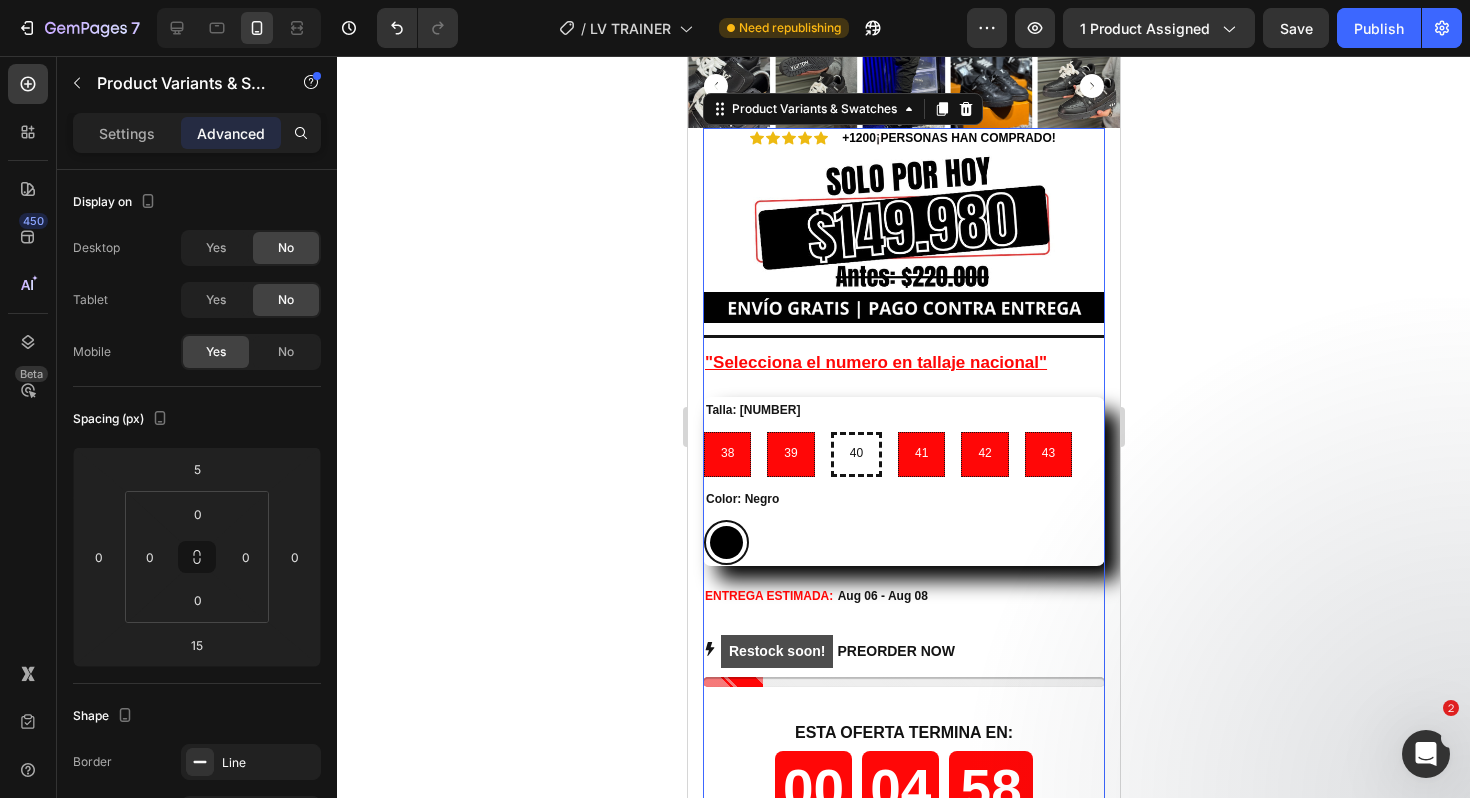 click at bounding box center [725, 542] 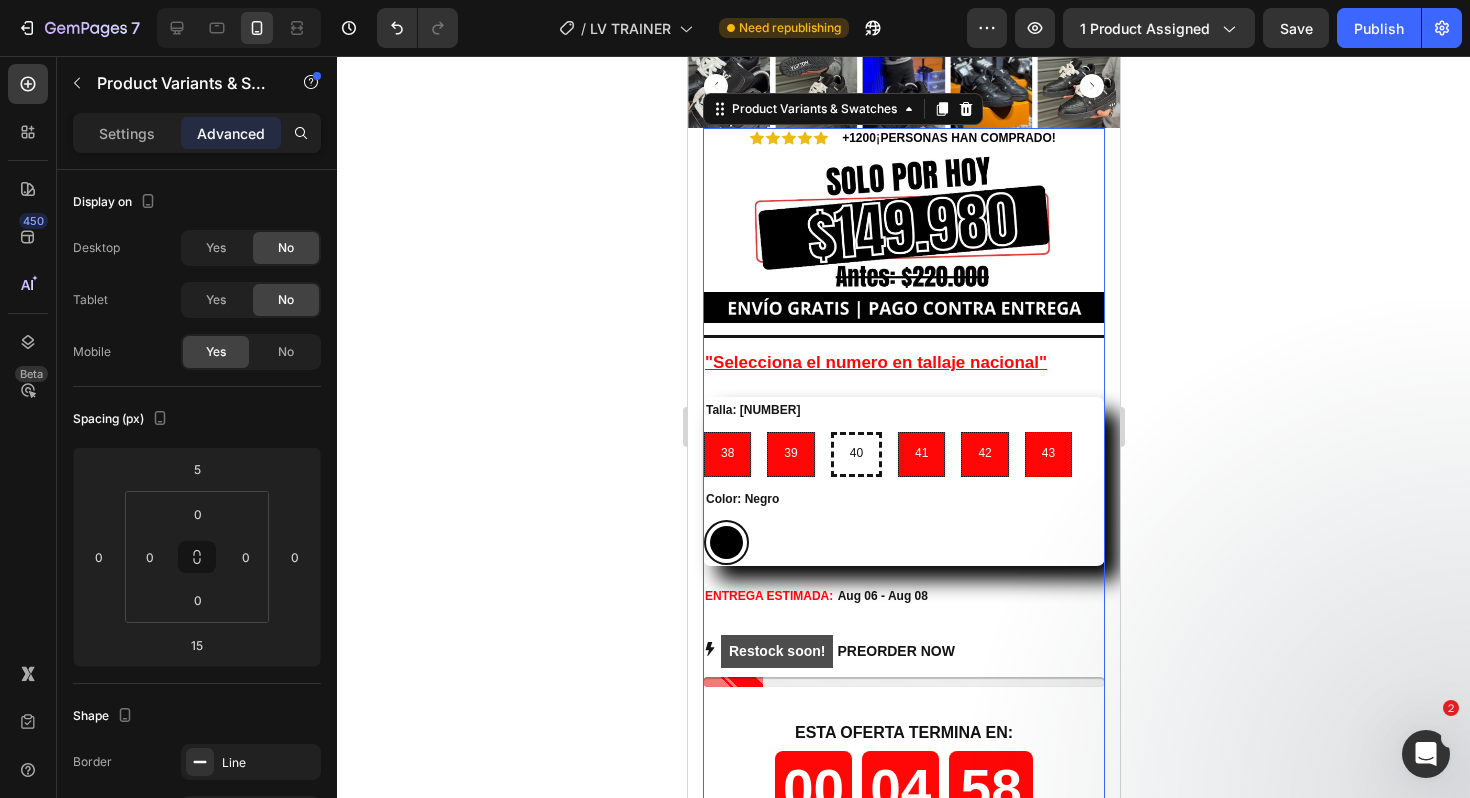 click on "Negro Negro" at bounding box center [702, 519] 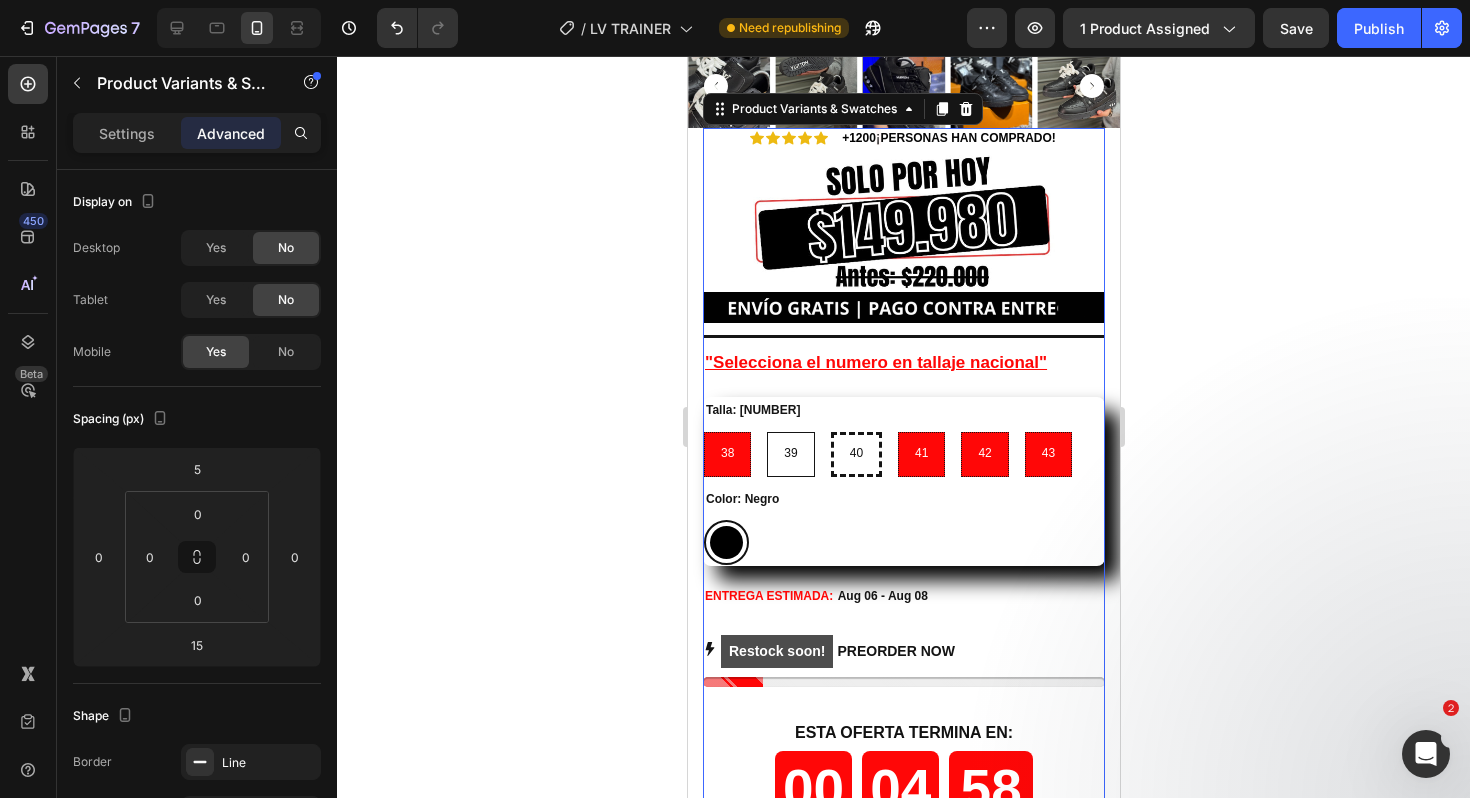 click on "39" at bounding box center [789, 454] 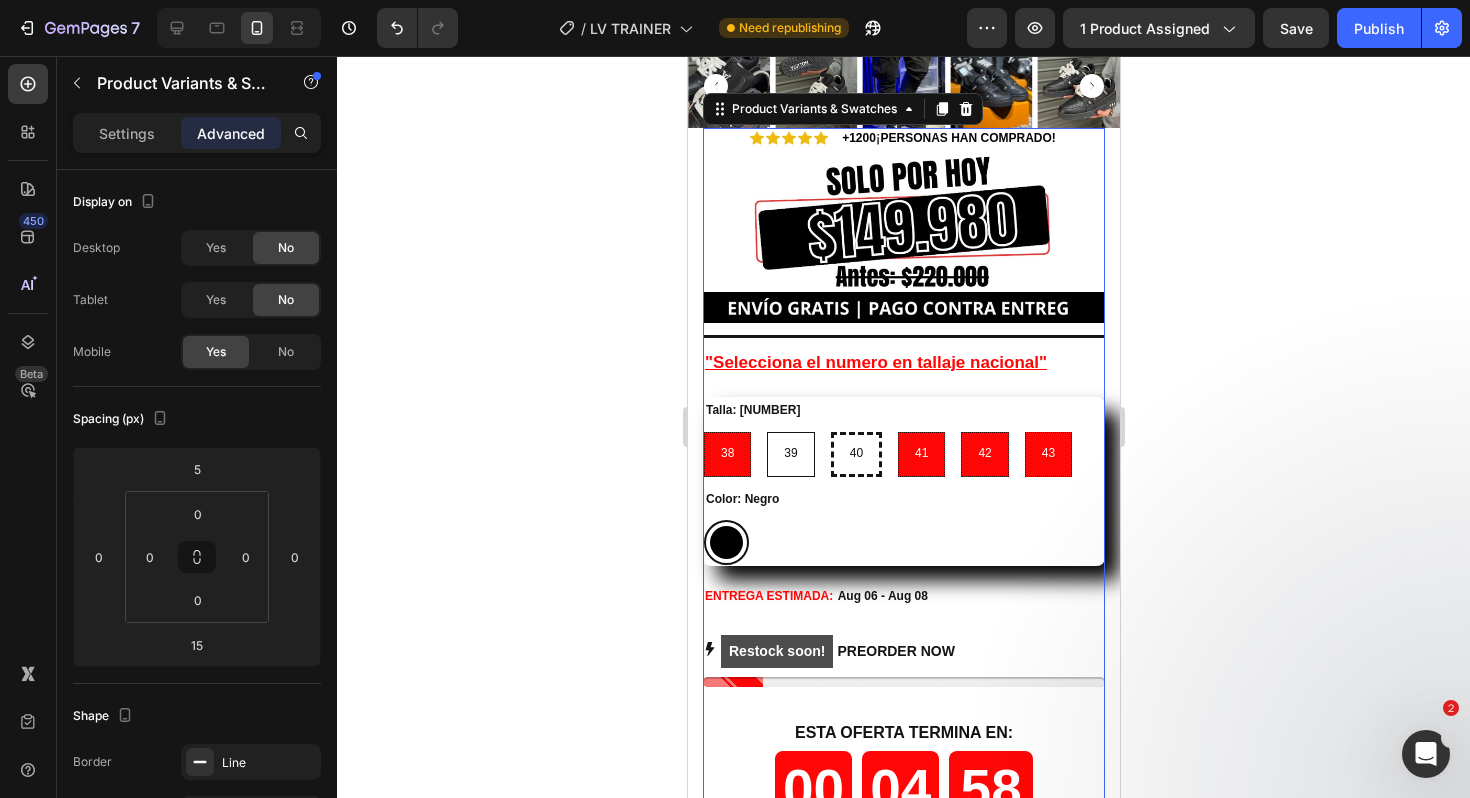 click on "39 39 39" at bounding box center [765, 431] 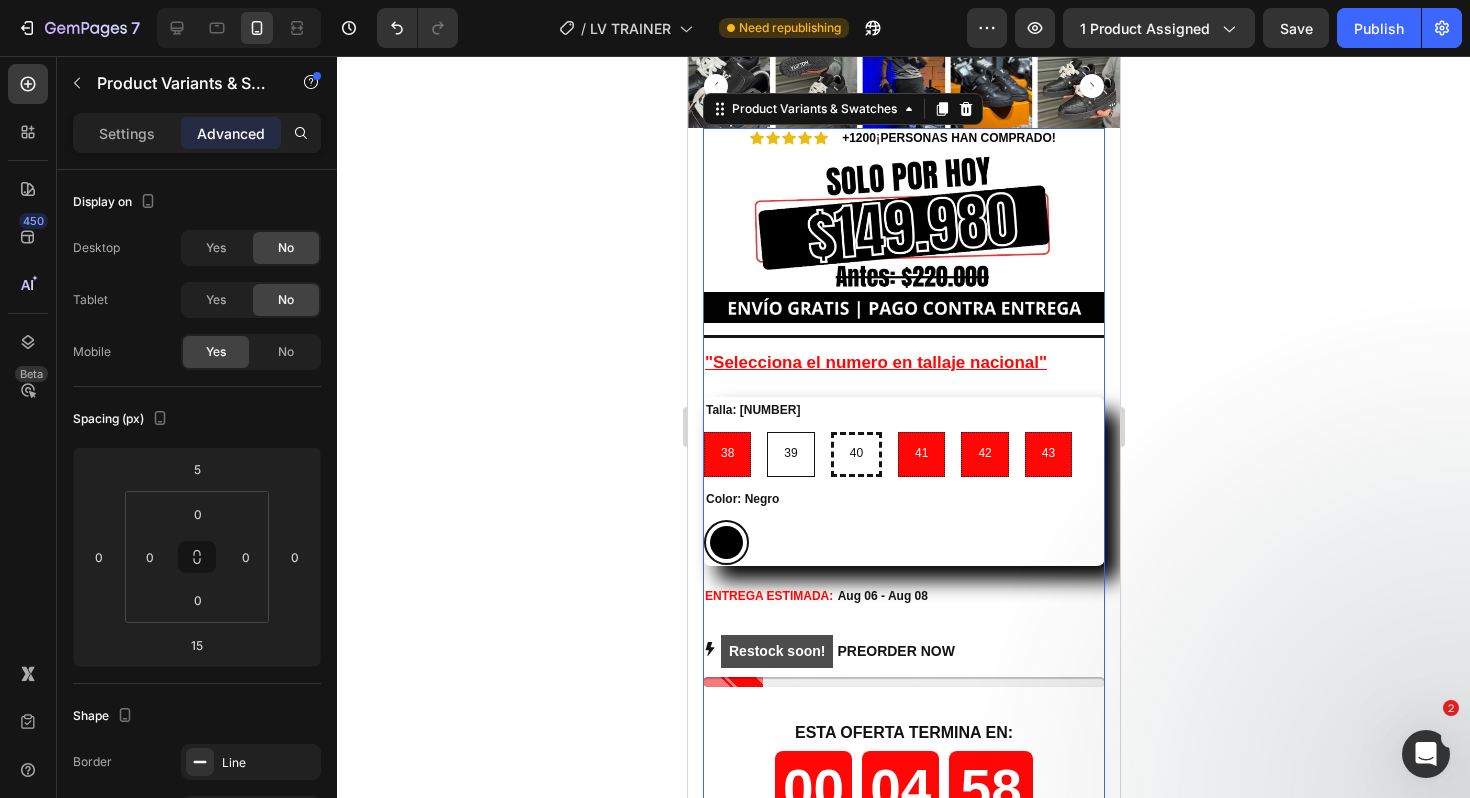 radio on "false" 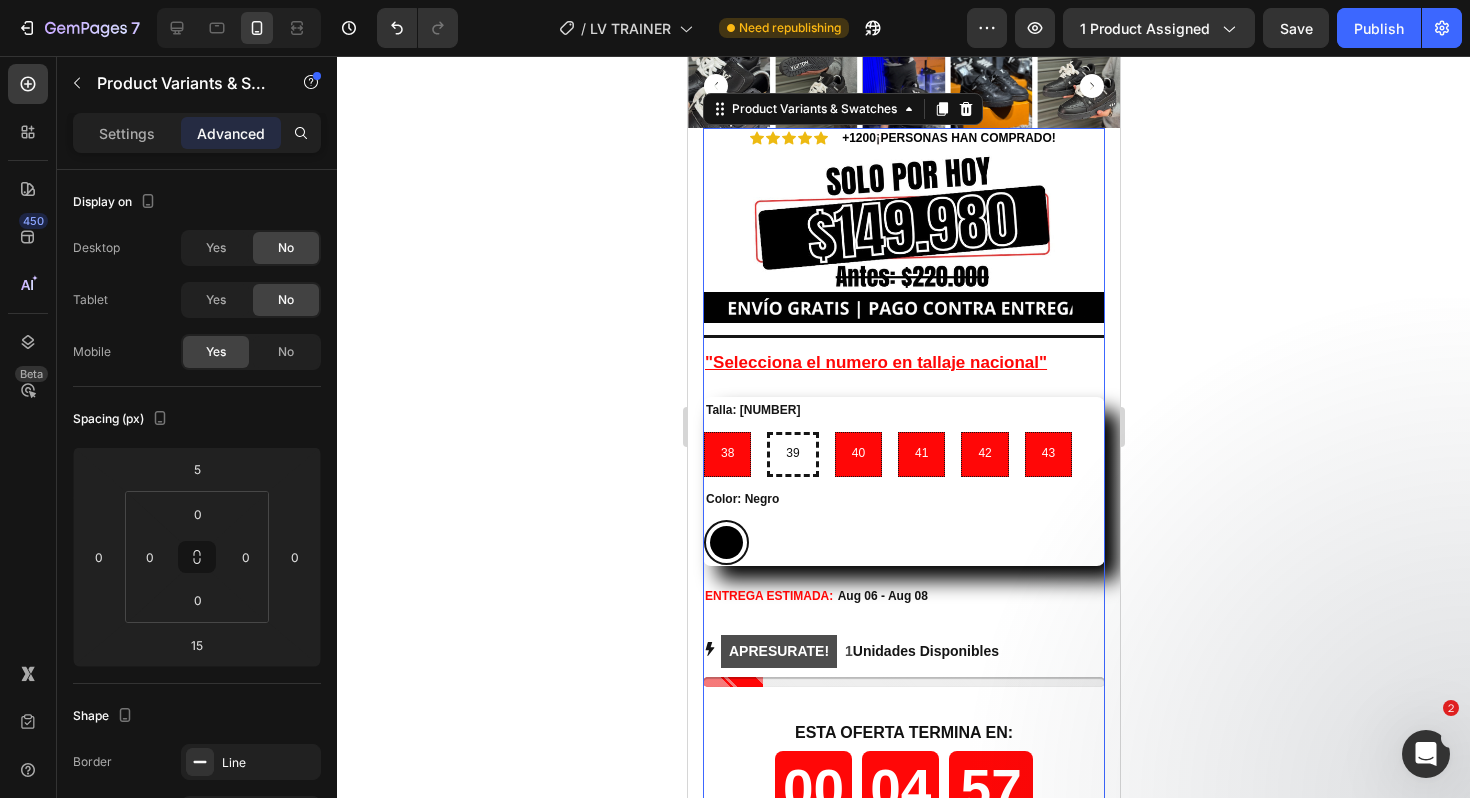 click on "Talla: [NUMBER] 38 38 38 39 39 39 40 40 40 41 41 41 42 42 42 43 43 43" at bounding box center [903, 437] 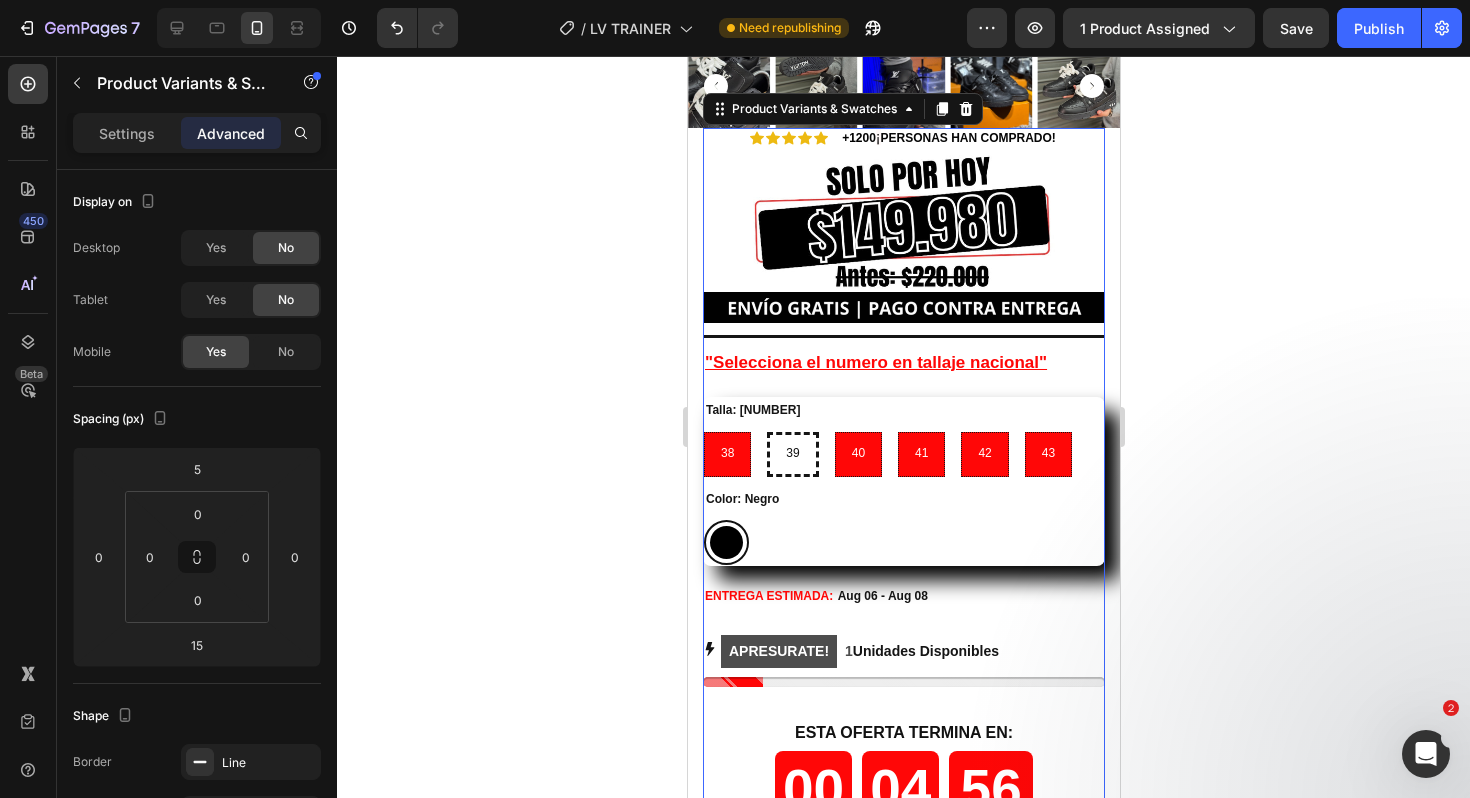 click on "Talla: [NUMBER]" at bounding box center [752, 411] 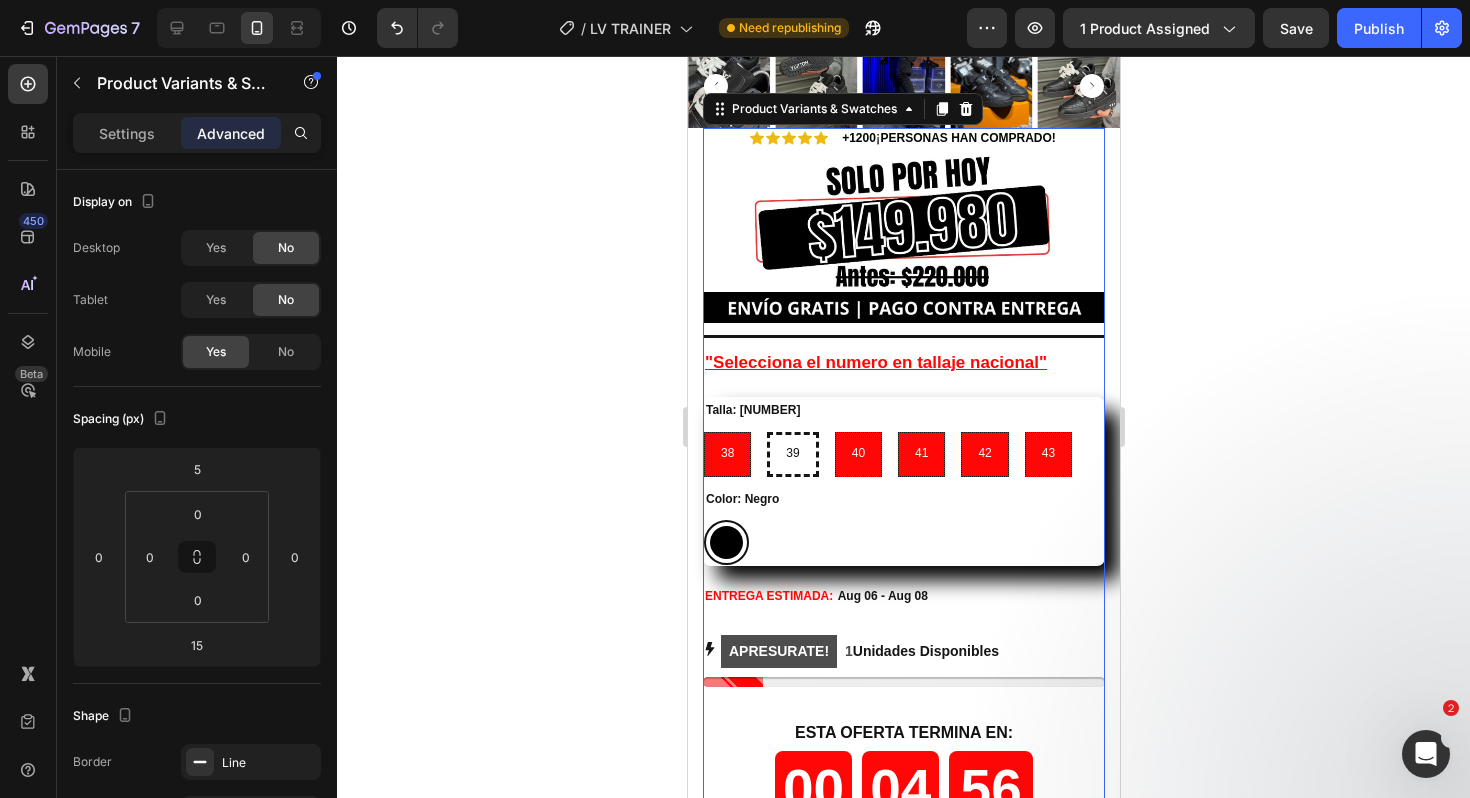 click on "Talla: [NUMBER]" at bounding box center (752, 411) 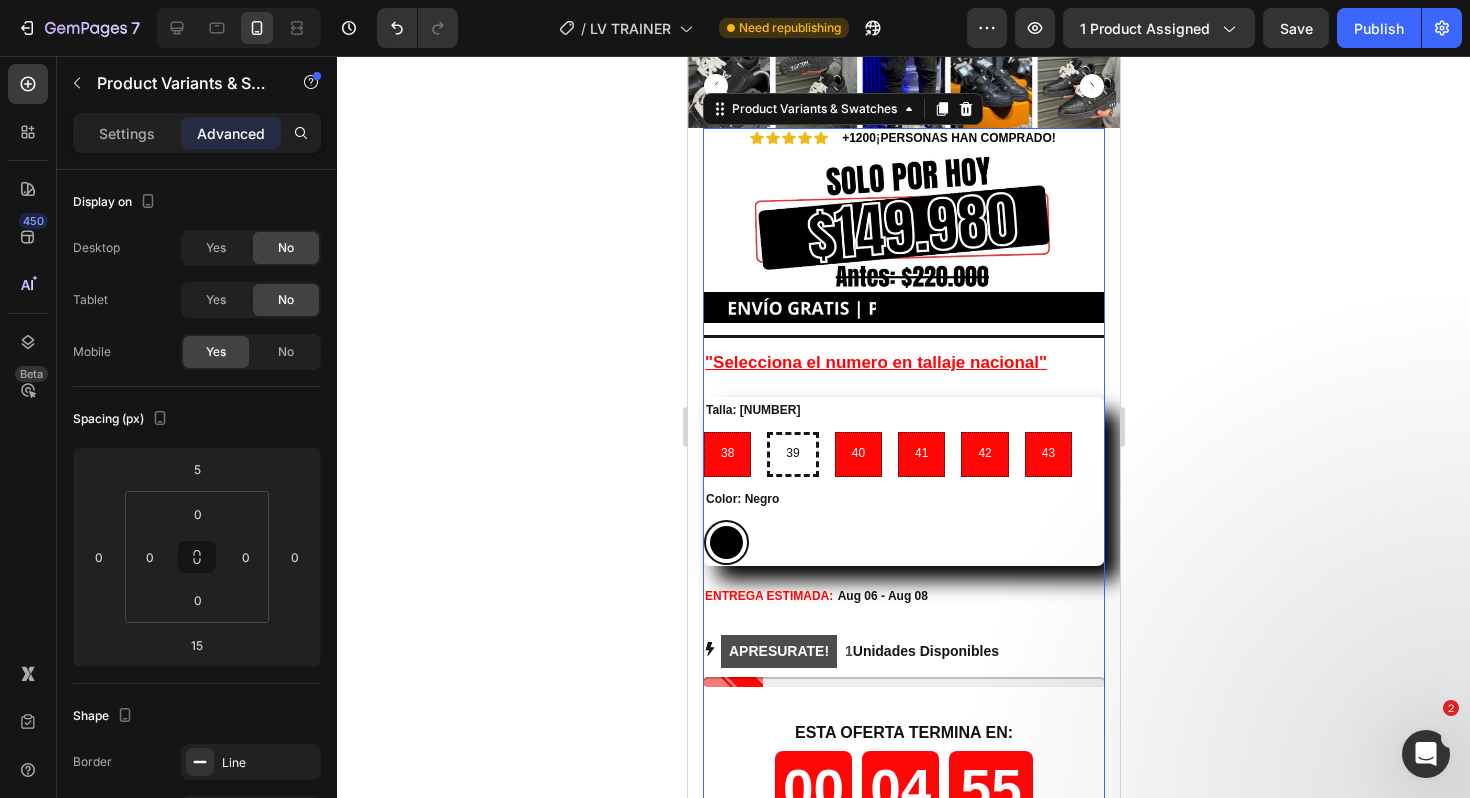click on "Color: Negro Negro Negro" at bounding box center [903, 526] 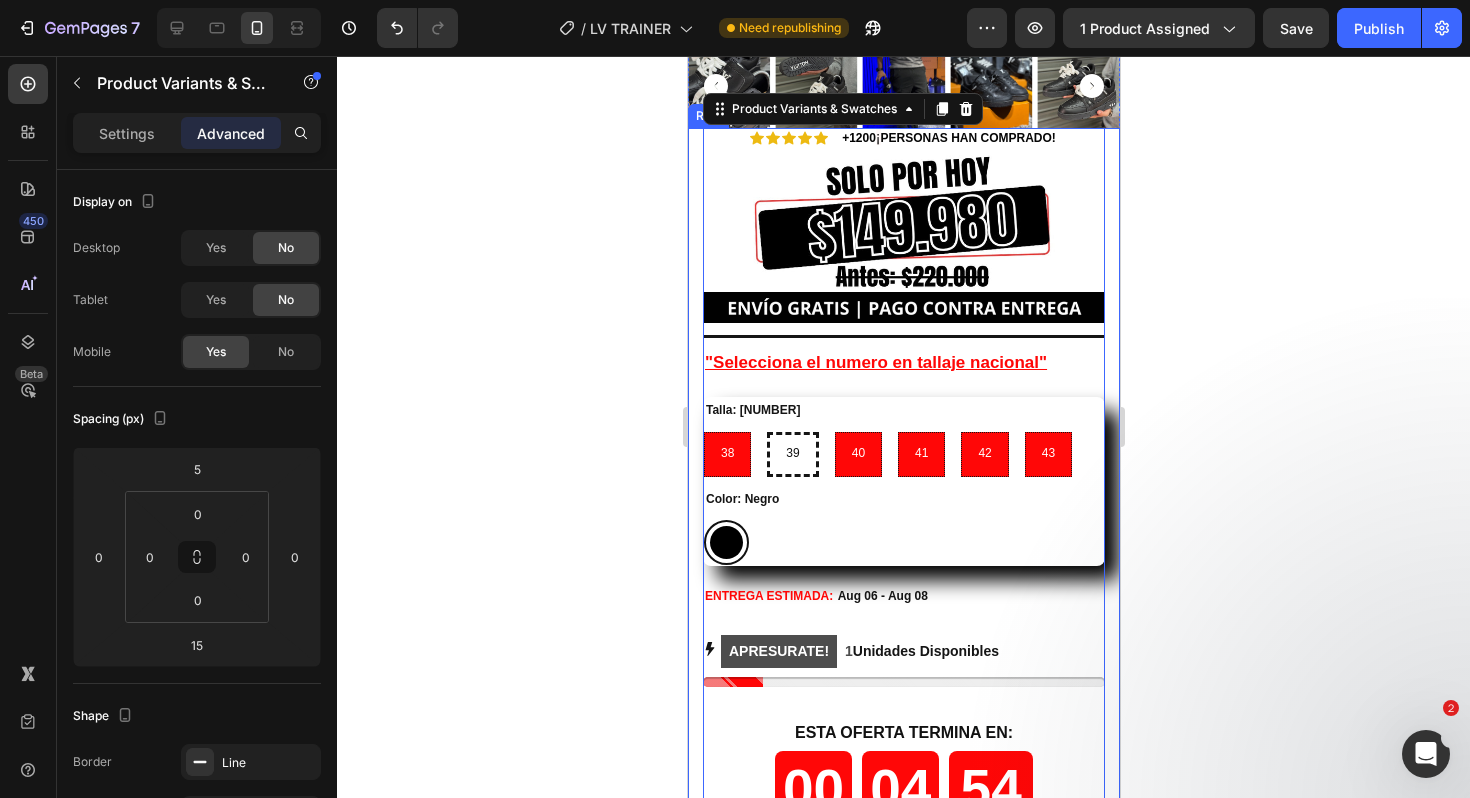 click on "Icon Icon Icon Icon Icon Icon List +12 00  ¡ PERSONAS HAN COMPRADO! Text Block Row Image Image                Title Line Icon Icon Icon Icon Icon Icon List 2,500+ Verified Reviews! Text Block Row Talla: 39 38 38     38 39 39     39 40 40     40 41 41     41 42 42     42 43 43     43 Color: Negro Negro Negro   Product Variants & Swatches Talla: 39 38 38     38 39 39     39 40 40     40 41 41     41 42 42     42 43 43     43 Product Variants & Swatches
Icon Size guide Text Block Row Row "Selecciona el numero en tallaje nacional" Heading Talla: 39 38 38 38 39 39 39 40 40 40 41 41 41 42 42 42 43 43 43 Color: Negro Negro Negro Product Variants & Swatches   15
ENTREGA ESTIMADA:
Aug 06 - Aug 08
Delivery Date
APRESURATE!   1  Unidades Disponibles Stock Counter ESTA OFERTA TERMINA EN: Heading 00 Horas 04 Minutos 54 Segundos Countdown Timer                Title Line Releasit COD Form & Upsells Releasit COD Form & Upsells Free shipping. Free return  Row" at bounding box center (903, 536) 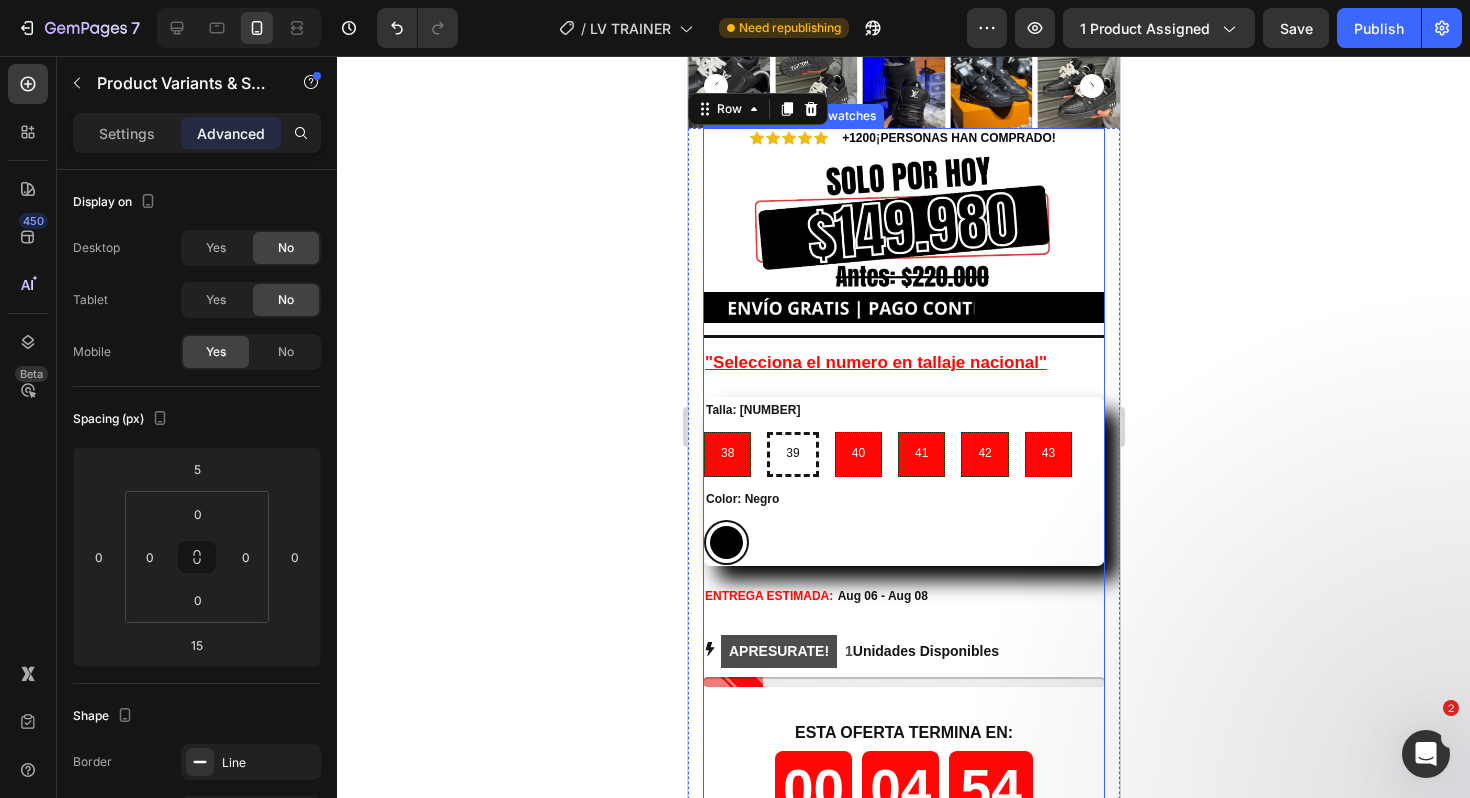 click on "Color: Negro Negro Negro" at bounding box center (903, 526) 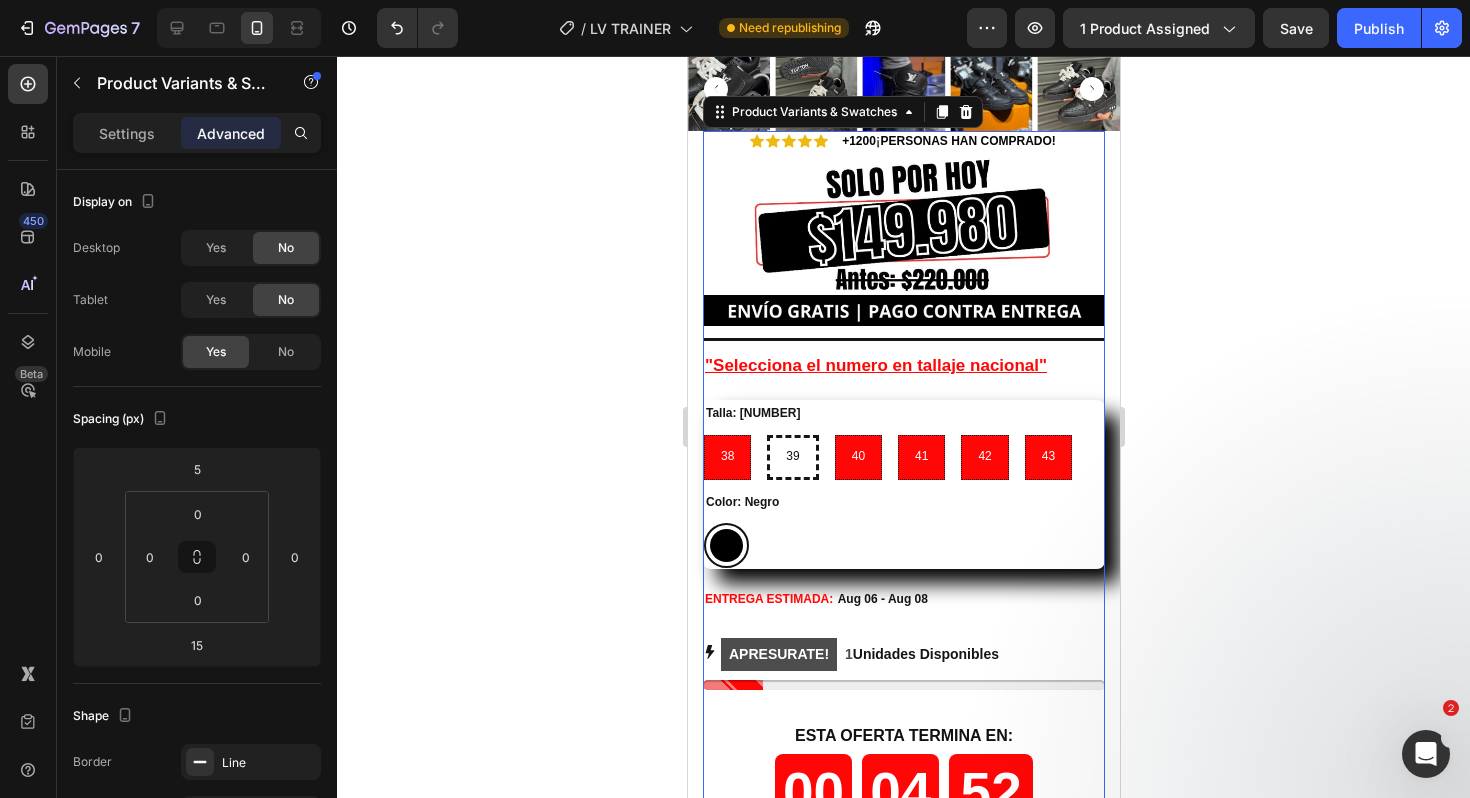 scroll, scrollTop: 6704, scrollLeft: 0, axis: vertical 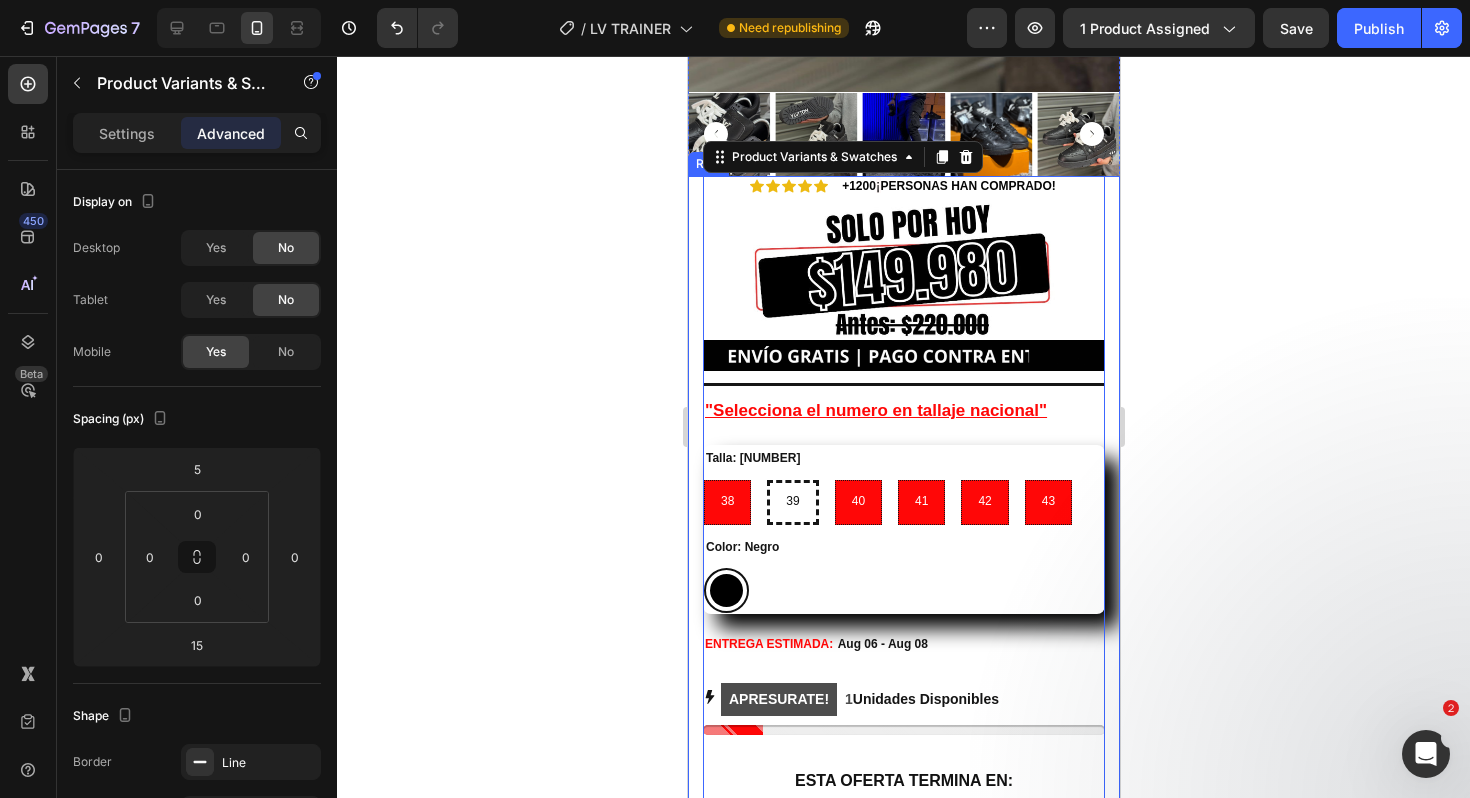 click on "Icon Icon Icon Icon Icon Icon List +12 00  ¡ PERSONAS HAN COMPRADO! Text Block Row Image Image                Title Line Icon Icon Icon Icon Icon Icon List 2,500+ Verified Reviews! Text Block Row Talla: 39 38 38     38 39 39     39 40 40     40 41 41     41 42 42     42 43 43     43 Color: Negro Negro Negro   Product Variants & Swatches Talla: 39 38 38     38 39 39     39 40 40     40 41 41     41 42 42     42 43 43     43 Product Variants & Swatches
Icon Size guide Text Block Row Row "Selecciona el numero en tallaje nacional" Heading Talla: 39 38 38 38 39 39 39 40 40 40 41 41 41 42 42 42 43 43 43 Color: Negro Negro Negro Product Variants & Swatches   15
ENTREGA ESTIMADA:
Aug 06 - Aug 08
Delivery Date
APRESURATE!   1  Unidades Disponibles Stock Counter ESTA OFERTA TERMINA EN: Heading 00 Horas 04 Minutos 51 Segundos Countdown Timer                Title Line Releasit COD Form & Upsells Releasit COD Form & Upsells Free shipping. Free return" at bounding box center (903, 584) 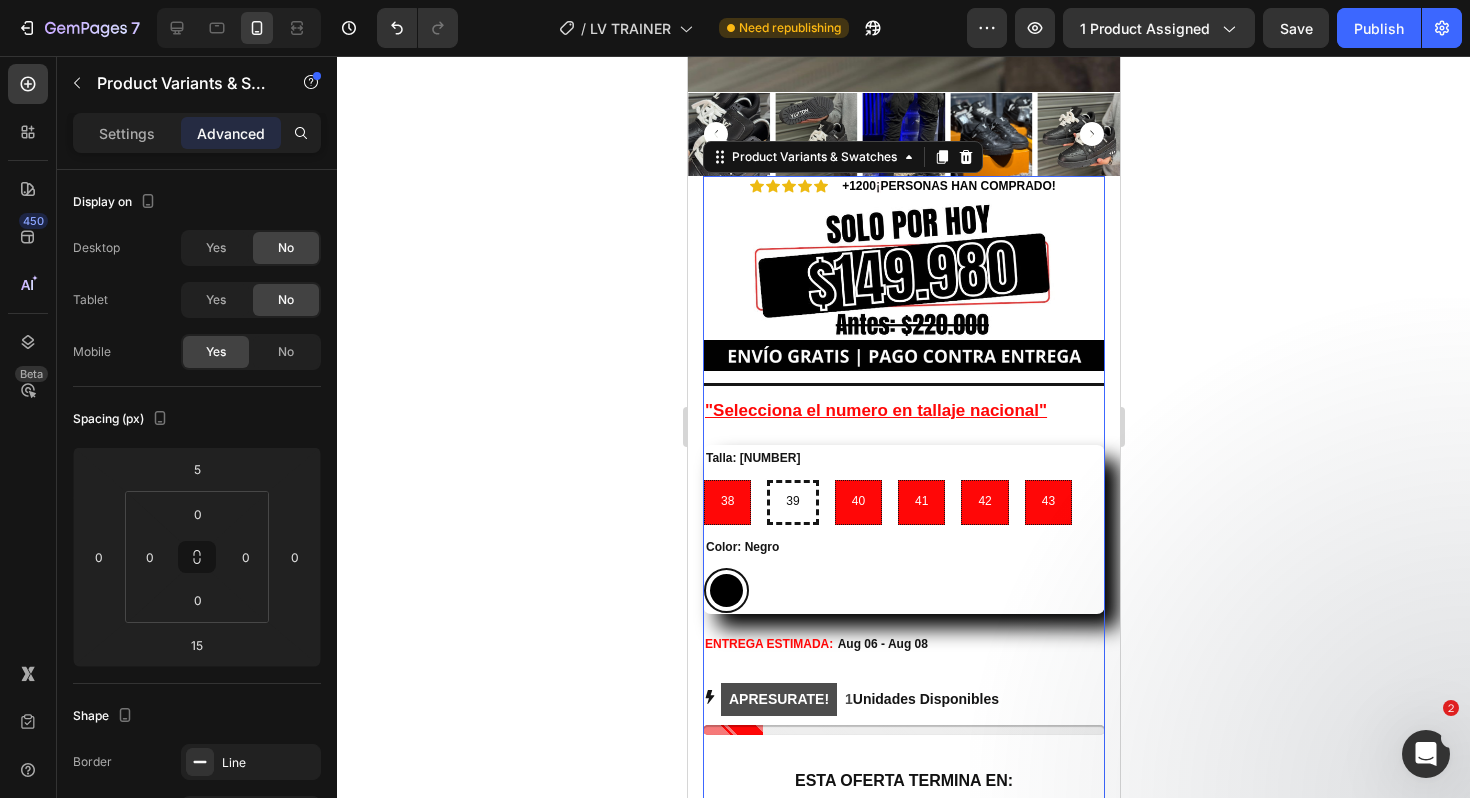 click on "Talla: [NUMBER] 38 38 38 39 39 39 40 40 40 41 41 41 42 42 42 43 43 43" at bounding box center (903, 485) 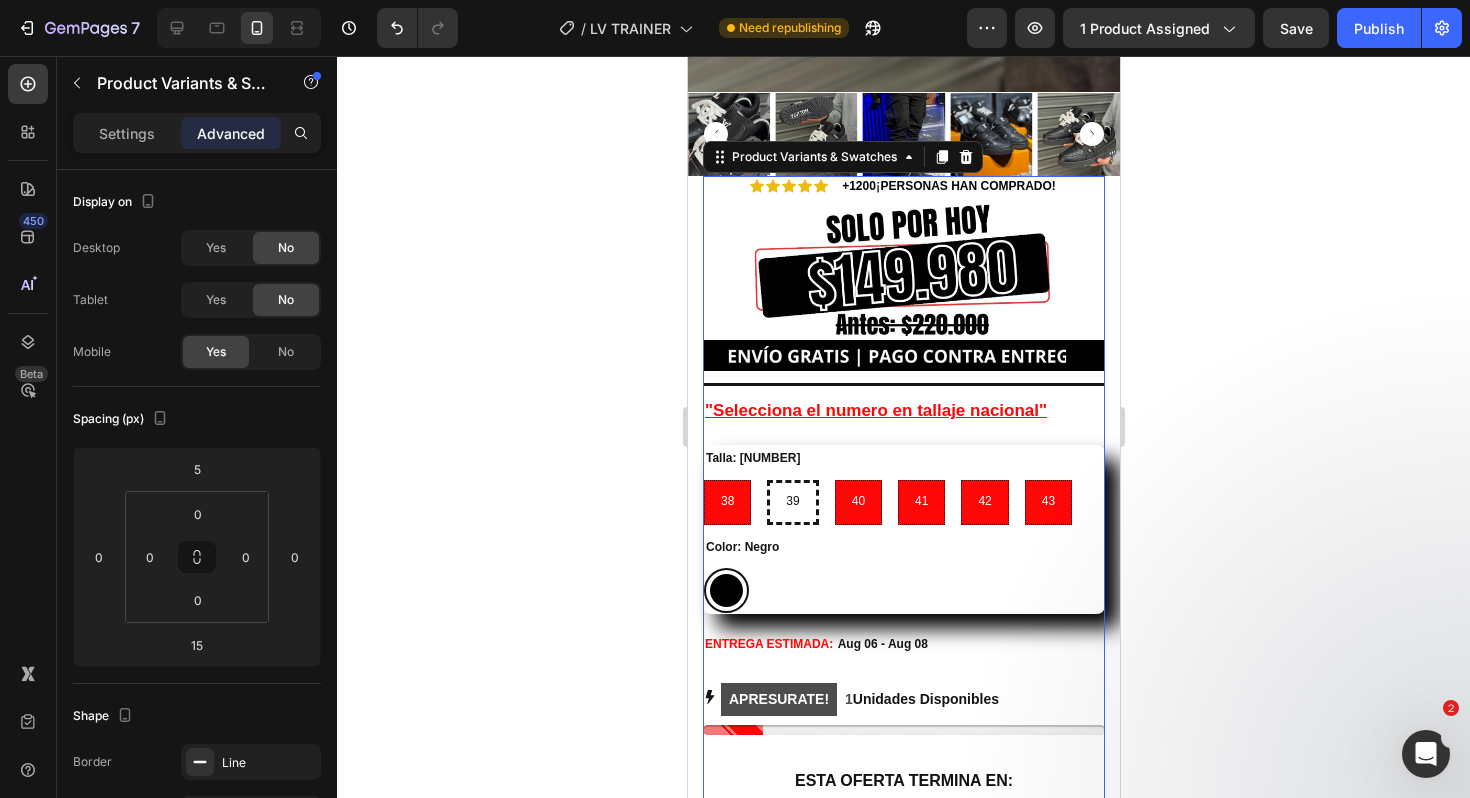 click on "Talla: [NUMBER] 38 38 38 39 39 39 40 40 40 41 41 41 42 42 42 43 43 43" at bounding box center (903, 485) 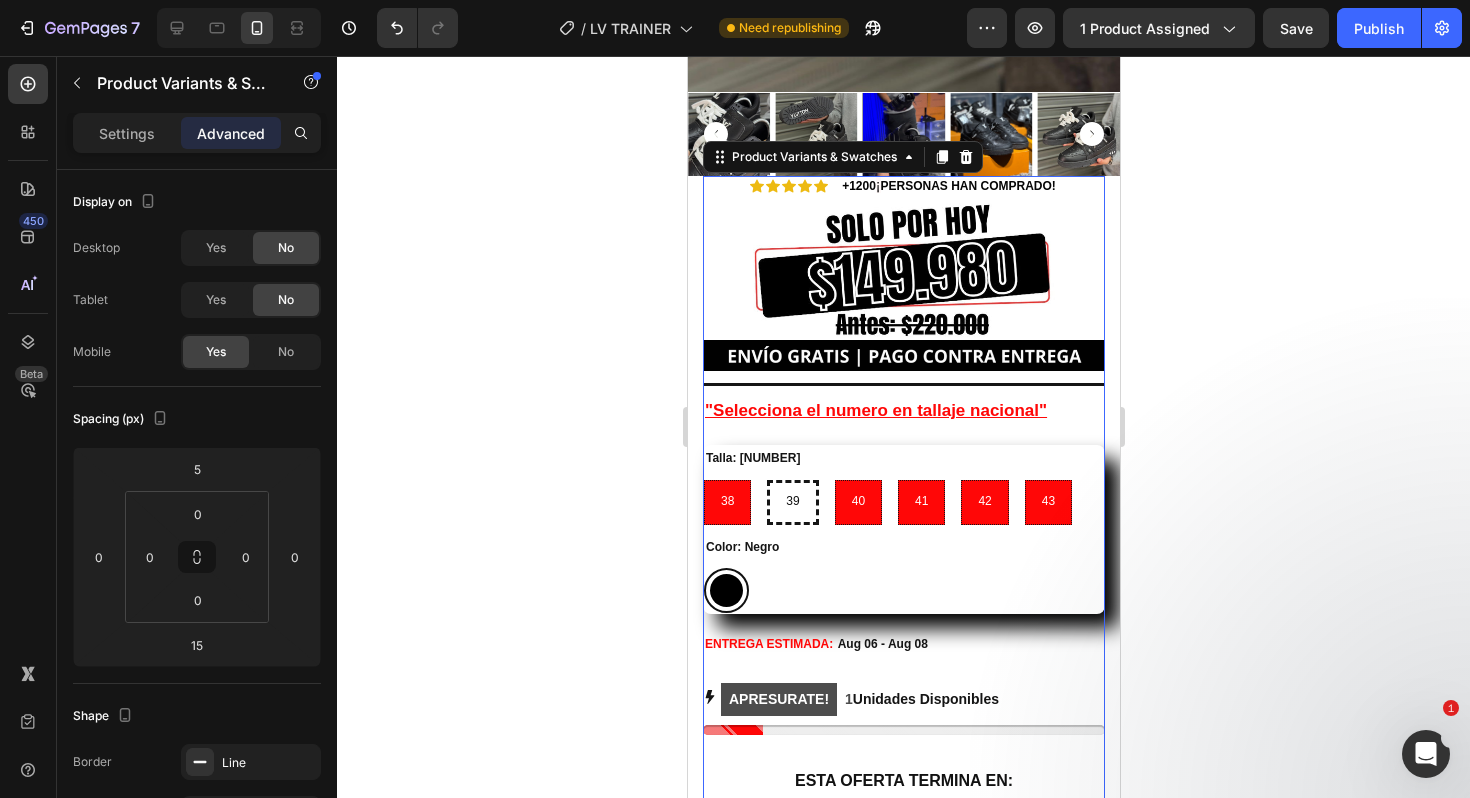 click on "Color: Negro Negro Negro" at bounding box center [903, 574] 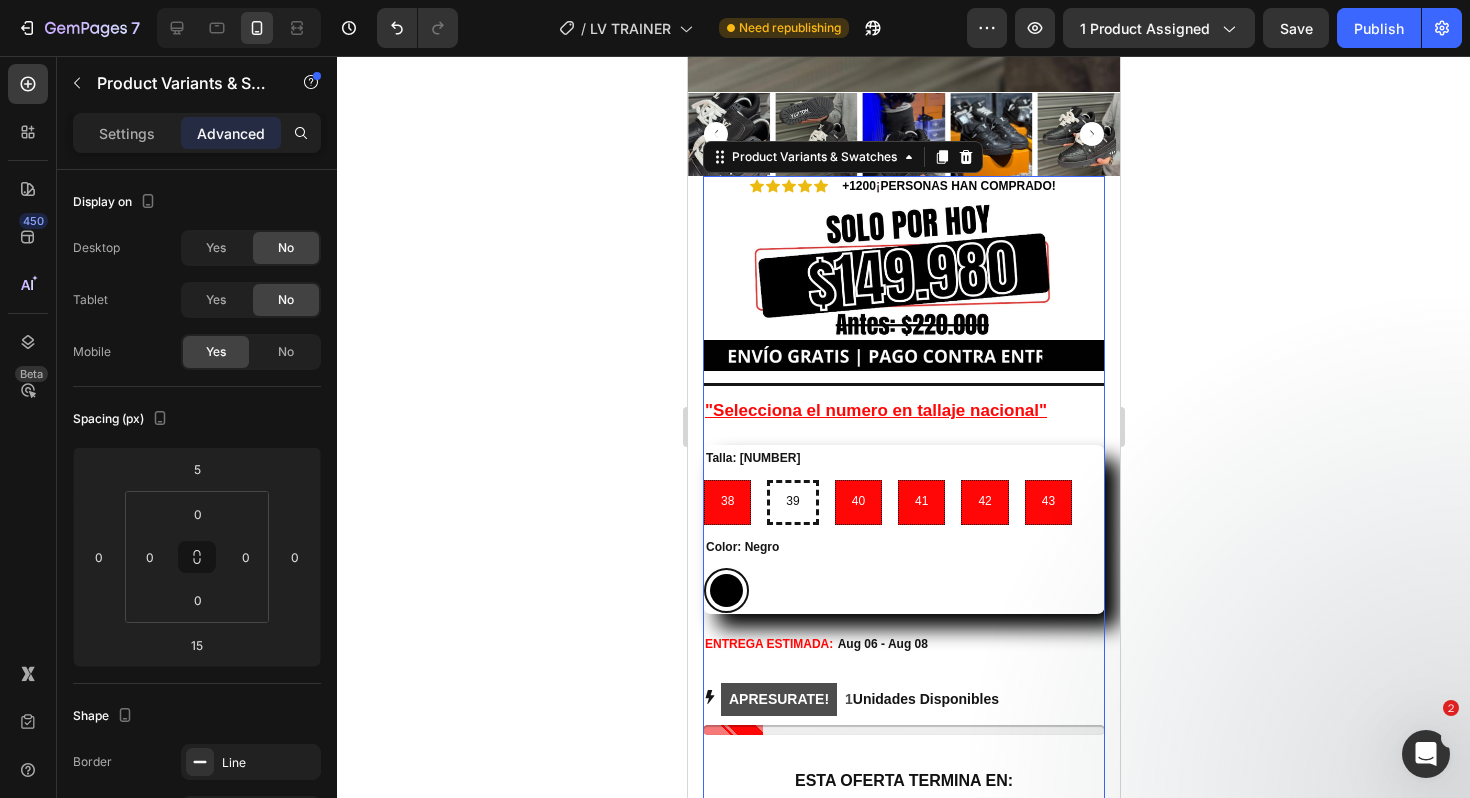 click on "Negro Negro" at bounding box center [903, 590] 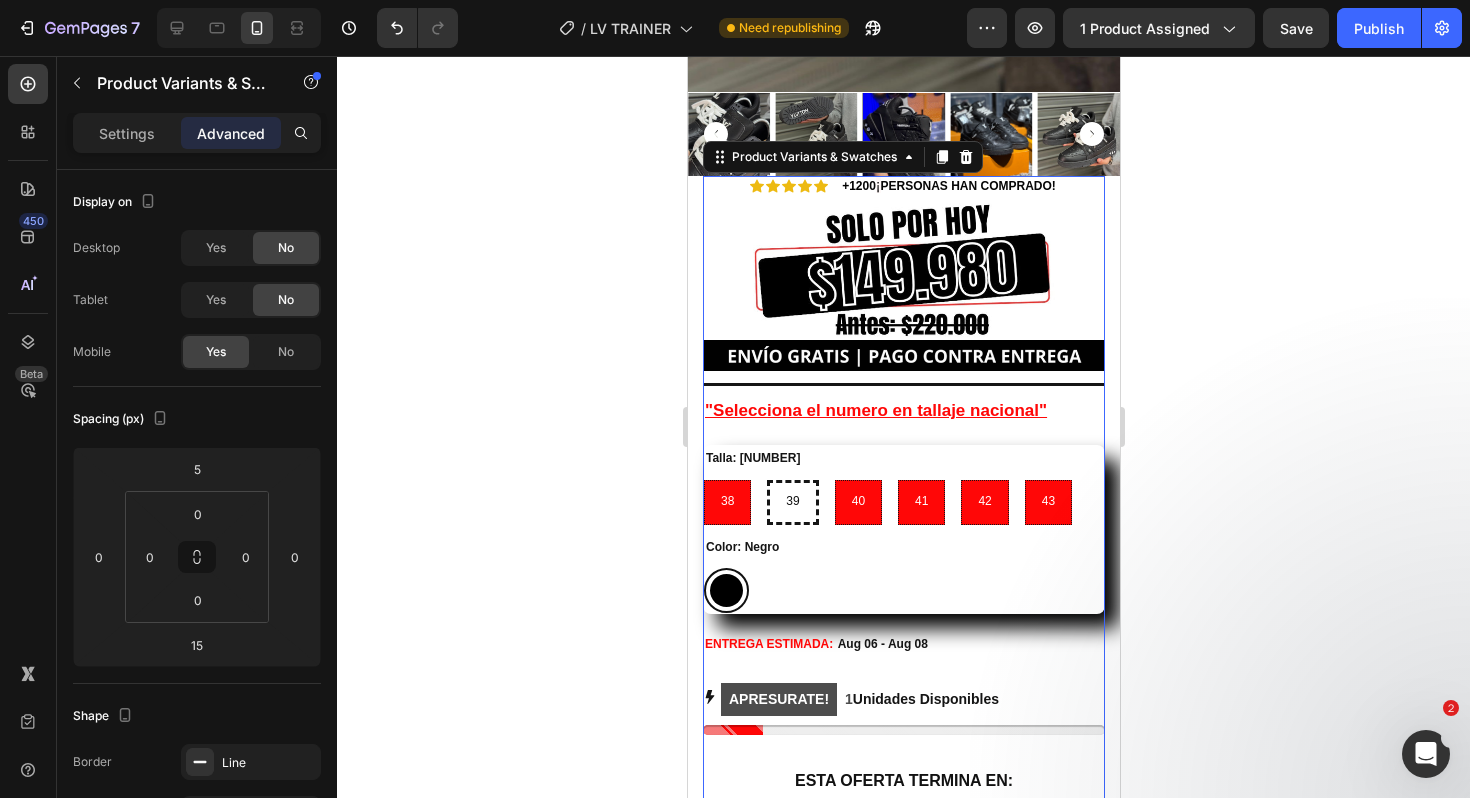 click on "Negro Negro" at bounding box center [903, 590] 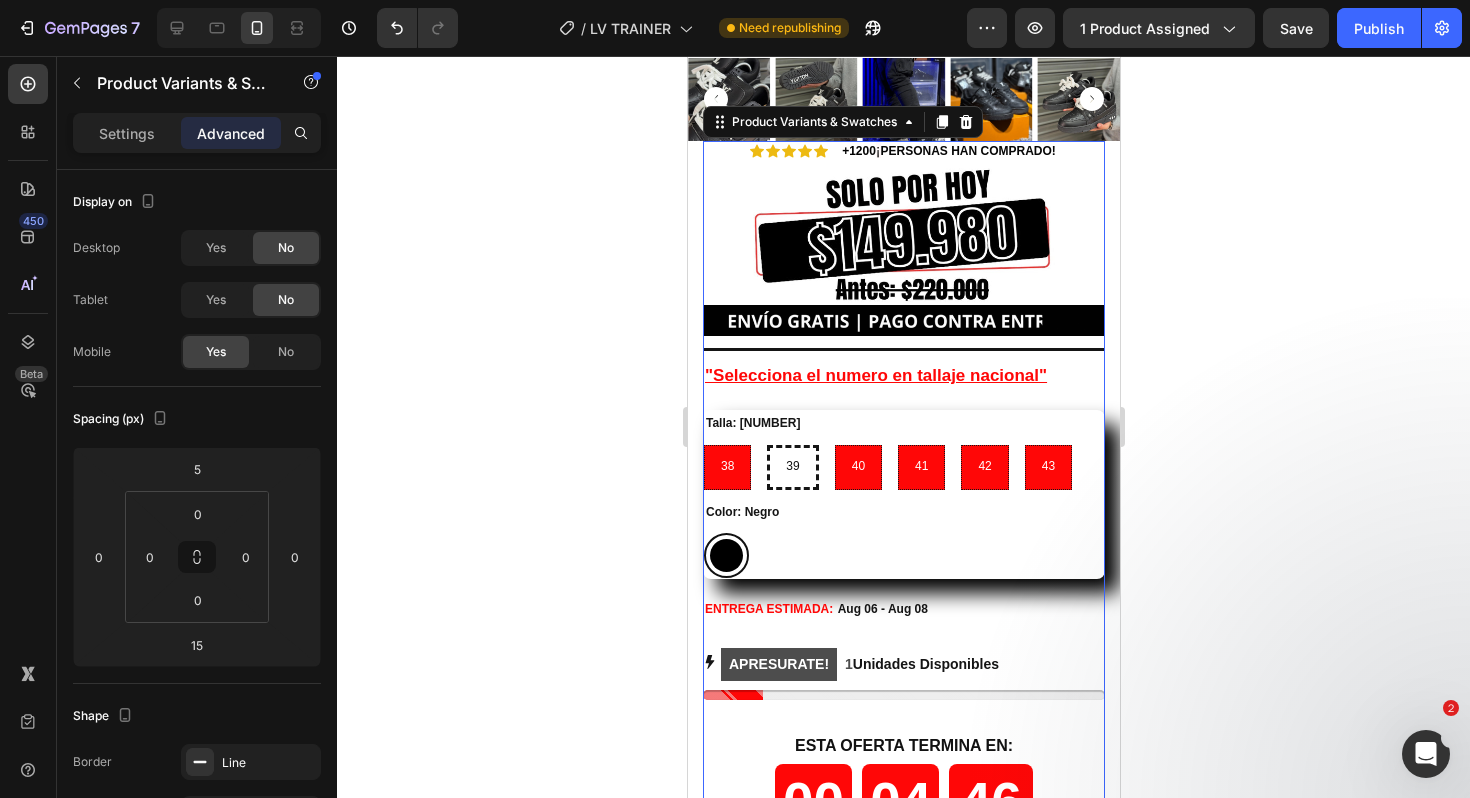 scroll, scrollTop: 6734, scrollLeft: 0, axis: vertical 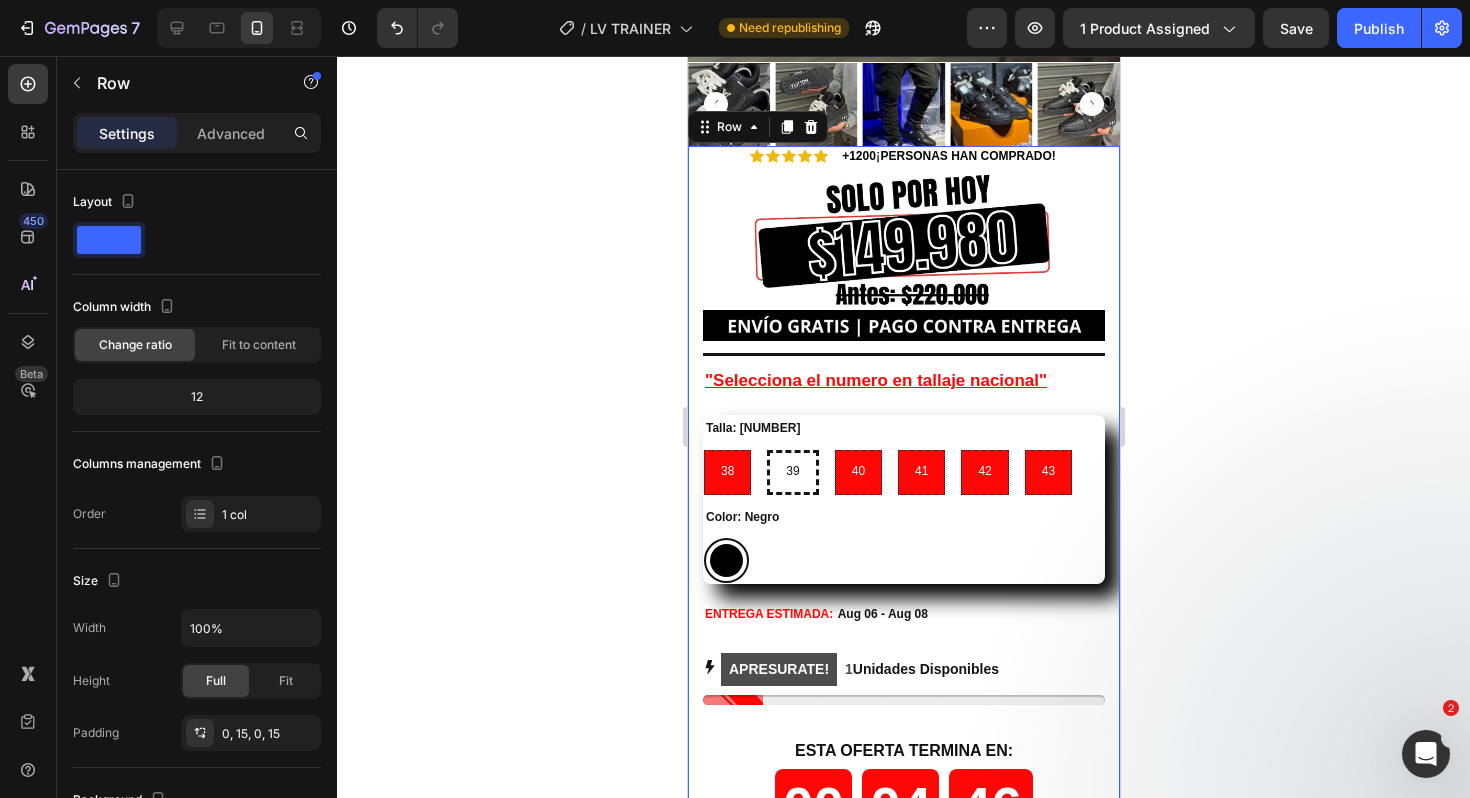 click on "Icon Icon Icon Icon Icon Icon List +12 00  ¡ PERSONAS HAN COMPRADO! Text Block Row Image Image                Title Line Icon Icon Icon Icon Icon Icon List 2,500+ Verified Reviews! Text Block Row Talla: 39 38 38     38 39 39     39 40 40     40 41 41     41 42 42     42 43 43     43 Color: Negro Negro Negro   Product Variants & Swatches Talla: 39 38 38     38 39 39     39 40 40     40 41 41     41 42 42     42 43 43     43 Product Variants & Swatches
Icon Size guide Text Block Row Row "Selecciona el numero en tallaje nacional" Heading Talla: 39 38 38 38 39 39 39 40 40 40 41 41 41 42 42 42 43 43 43 Color: Negro Negro Negro Product Variants & Swatches
ENTREGA ESTIMADA:
Aug 06 - Aug 08
Delivery Date
APRESURATE!   1  Unidades Disponibles Stock Counter ESTA OFERTA TERMINA EN: Heading 00 Horas 04 Minutos 46 Segundos Countdown Timer                Title Line Releasit COD Form & Upsells Releasit COD Form & Upsells Free shipping. Free return  Text Block" at bounding box center (903, 554) 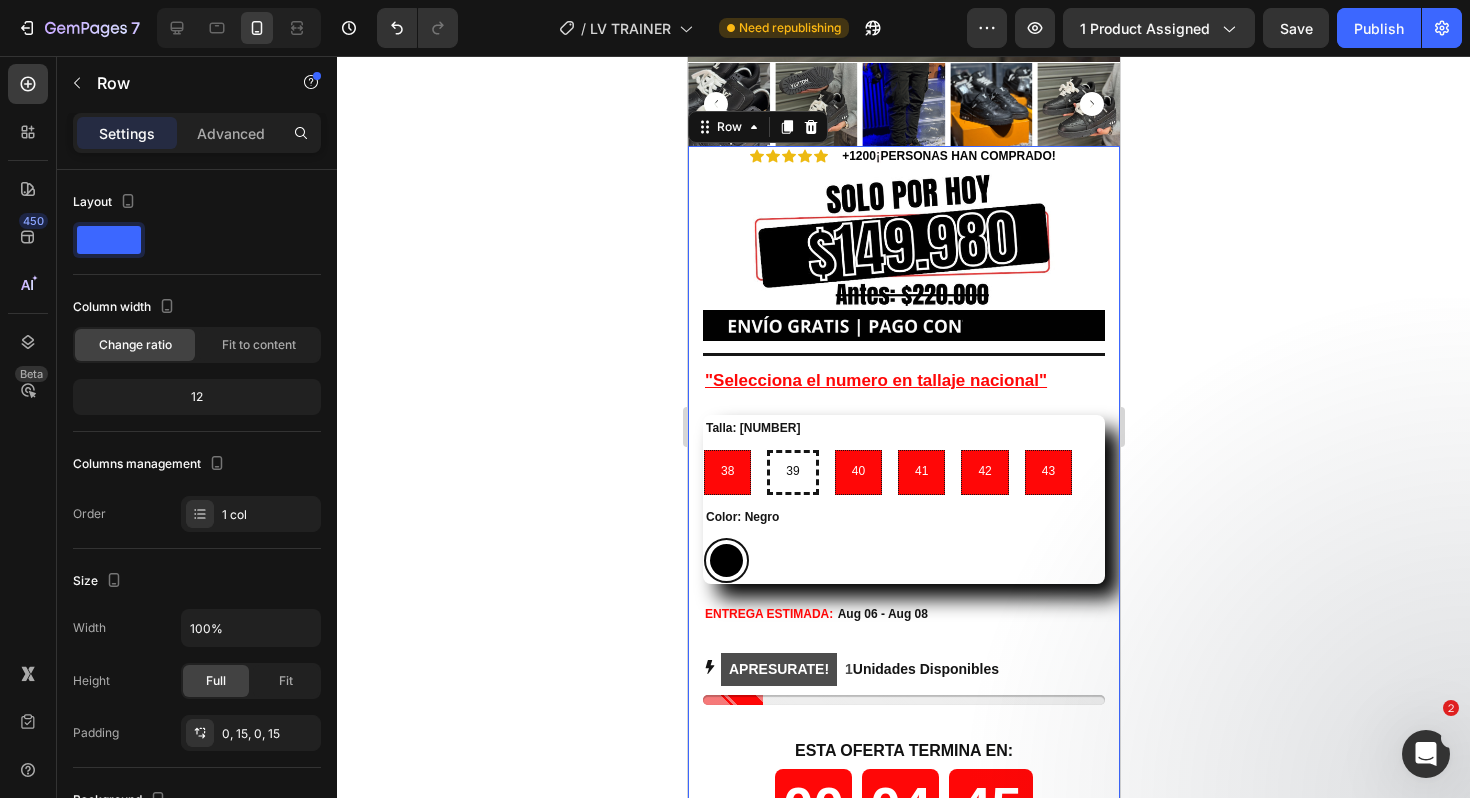 click on "Icon Icon Icon Icon Icon Icon List +12 00  ¡ PERSONAS HAN COMPRADO! Text Block Row Image Image                Title Line Icon Icon Icon Icon Icon Icon List 2,500+ Verified Reviews! Text Block Row Talla: 39 38 38     38 39 39     39 40 40     40 41 41     41 42 42     42 43 43     43 Color: Negro Negro Negro   Product Variants & Swatches Talla: 39 38 38     38 39 39     39 40 40     40 41 41     41 42 42     42 43 43     43 Product Variants & Swatches
Icon Size guide Text Block Row Row "Selecciona el numero en tallaje nacional" Heading Talla: 39 38 38 38 39 39 39 40 40 40 41 41 41 42 42 42 43 43 43 Color: Negro Negro Negro Product Variants & Swatches
ENTREGA ESTIMADA:
Aug 06 - Aug 08
Delivery Date
APRESURATE!   1  Unidades Disponibles Stock Counter ESTA OFERTA TERMINA EN: Heading 00 Horas 04 Minutos 45 Segundos Countdown Timer                Title Line Releasit COD Form & Upsells Releasit COD Form & Upsells Free shipping. Free return  Text Block" at bounding box center (903, 554) 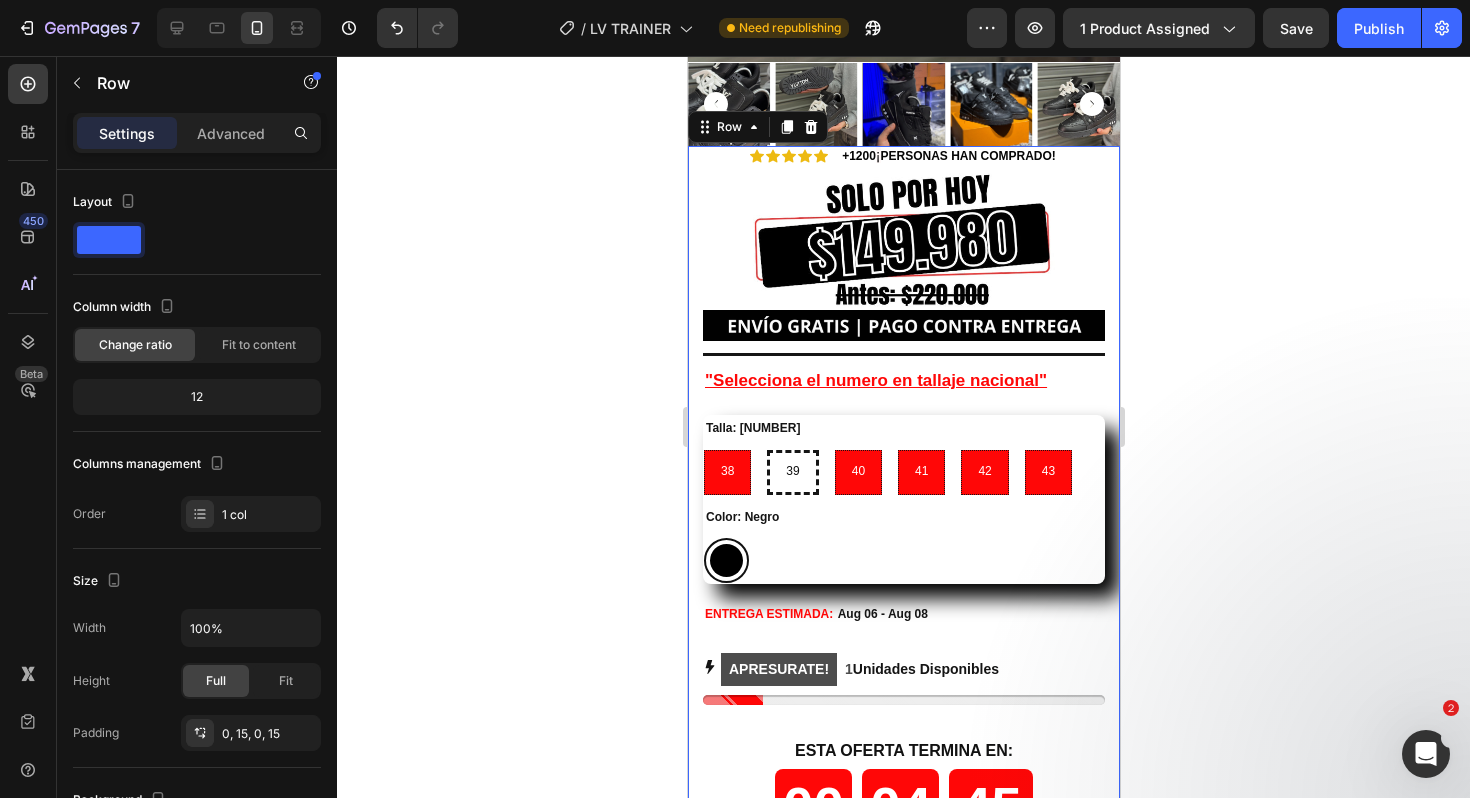 click on "Icon Icon Icon Icon Icon Icon List +12 00  ¡ PERSONAS HAN COMPRADO! Text Block Row Image Image                Title Line Icon Icon Icon Icon Icon Icon List 2,500+ Verified Reviews! Text Block Row Talla: 39 38 38     38 39 39     39 40 40     40 41 41     41 42 42     42 43 43     43 Color: Negro Negro Negro   Product Variants & Swatches Talla: 39 38 38     38 39 39     39 40 40     40 41 41     41 42 42     42 43 43     43 Product Variants & Swatches
Icon Size guide Text Block Row Row "Selecciona el numero en tallaje nacional" Heading Talla: 39 38 38 38 39 39 39 40 40 40 41 41 41 42 42 42 43 43 43 Color: Negro Negro Negro Product Variants & Swatches
ENTREGA ESTIMADA:
Aug 06 - Aug 08
Delivery Date
APRESURATE!   1  Unidades Disponibles Stock Counter ESTA OFERTA TERMINA EN: Heading 00 Horas 04 Minutos 45 Segundos Countdown Timer                Title Line Releasit COD Form & Upsells Releasit COD Form & Upsells Free shipping. Free return  Text Block" at bounding box center [903, 554] 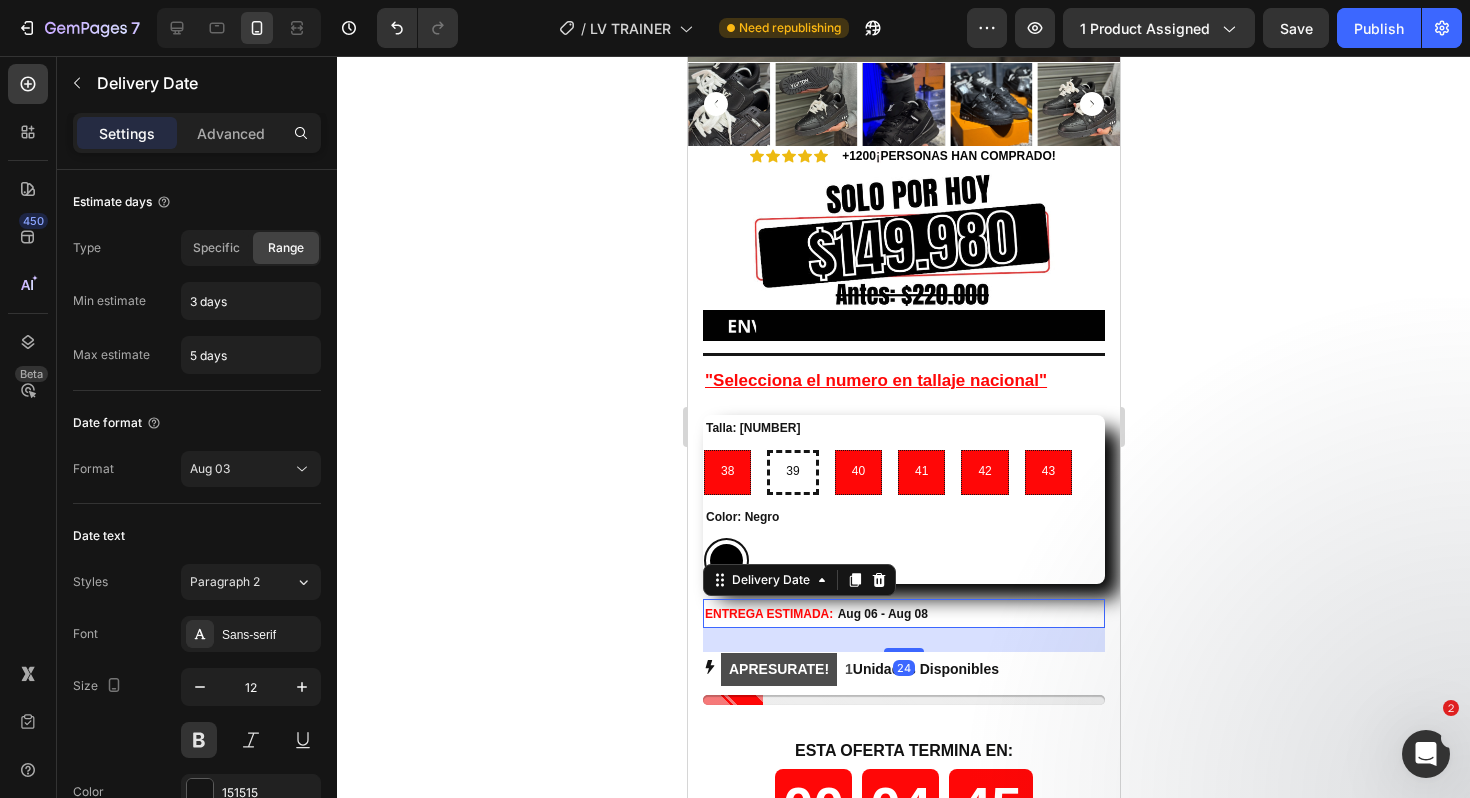 click on "ENTREGA ESTIMADA:
Aug 06 - Aug 08" at bounding box center [903, 613] 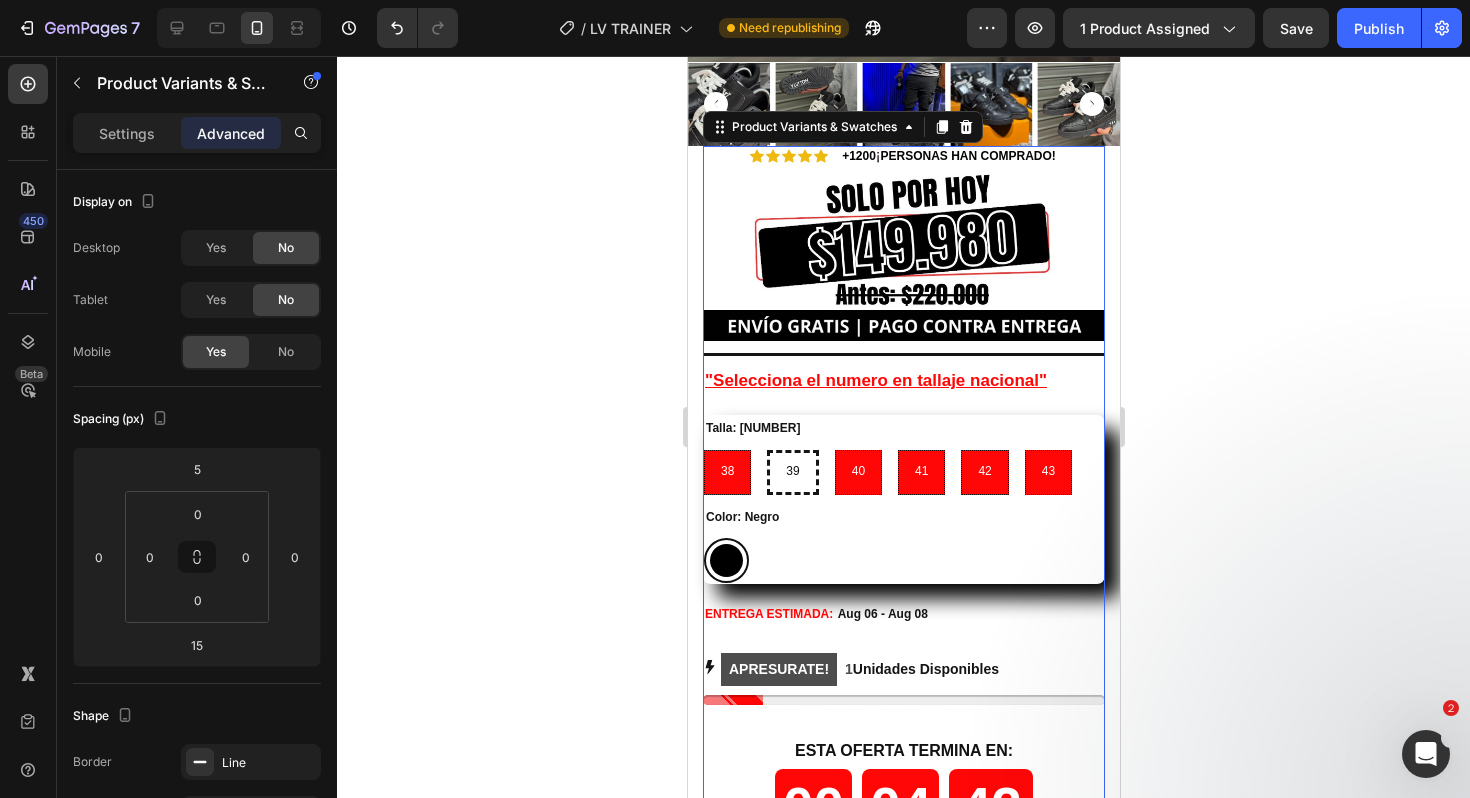 click on "Negro Negro" at bounding box center [903, 560] 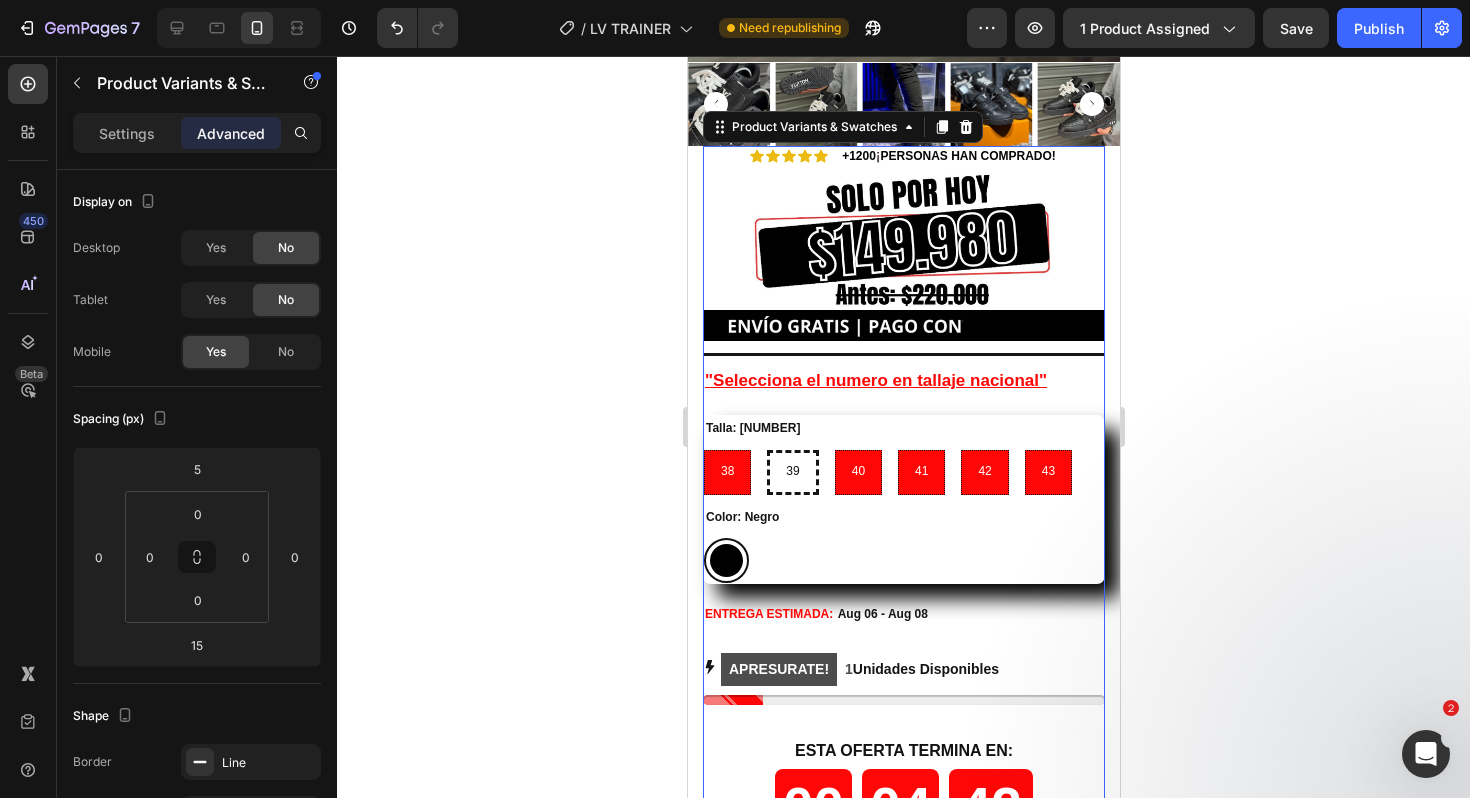 click on "Negro Negro" at bounding box center [903, 560] 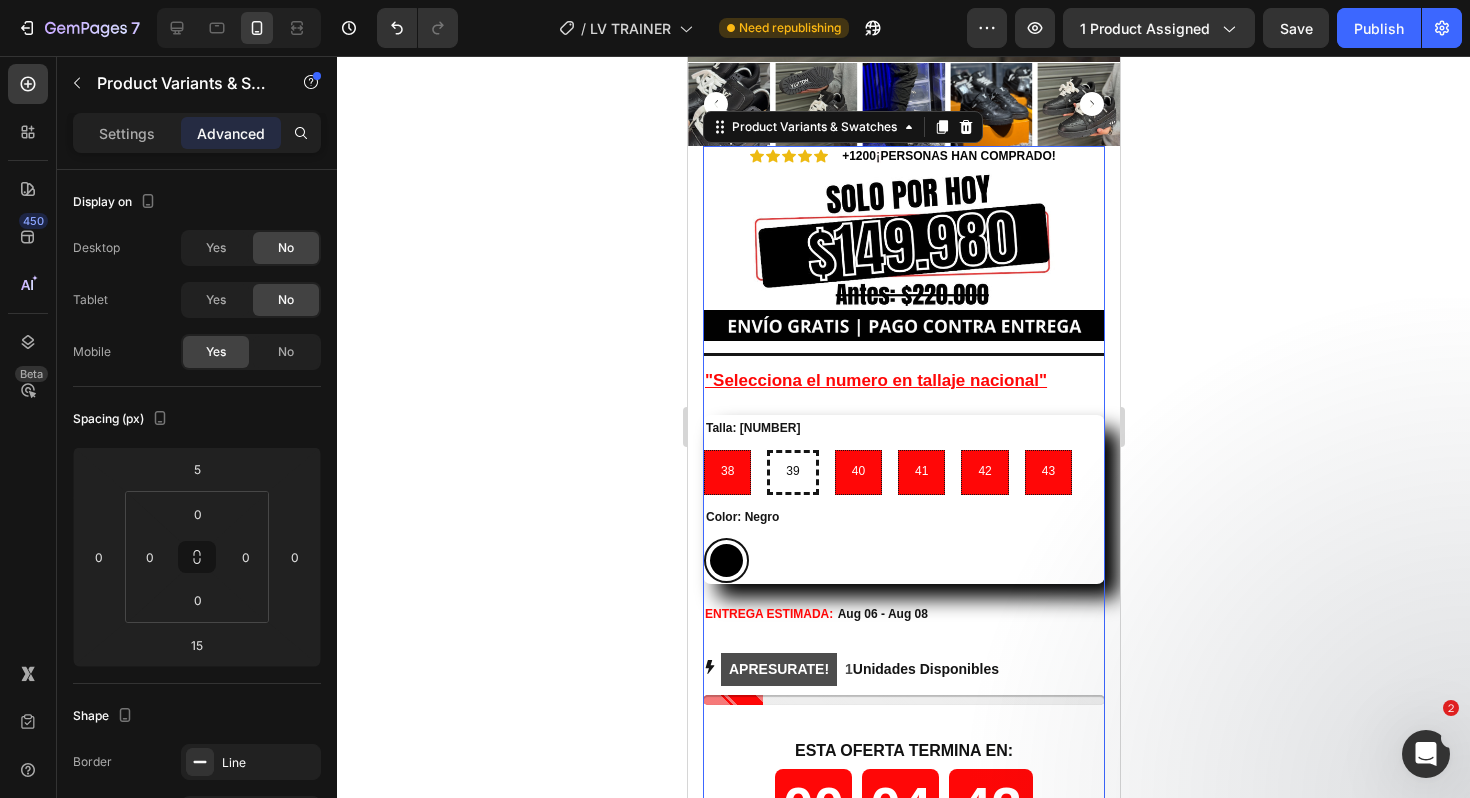 click on "Negro Negro" at bounding box center [903, 560] 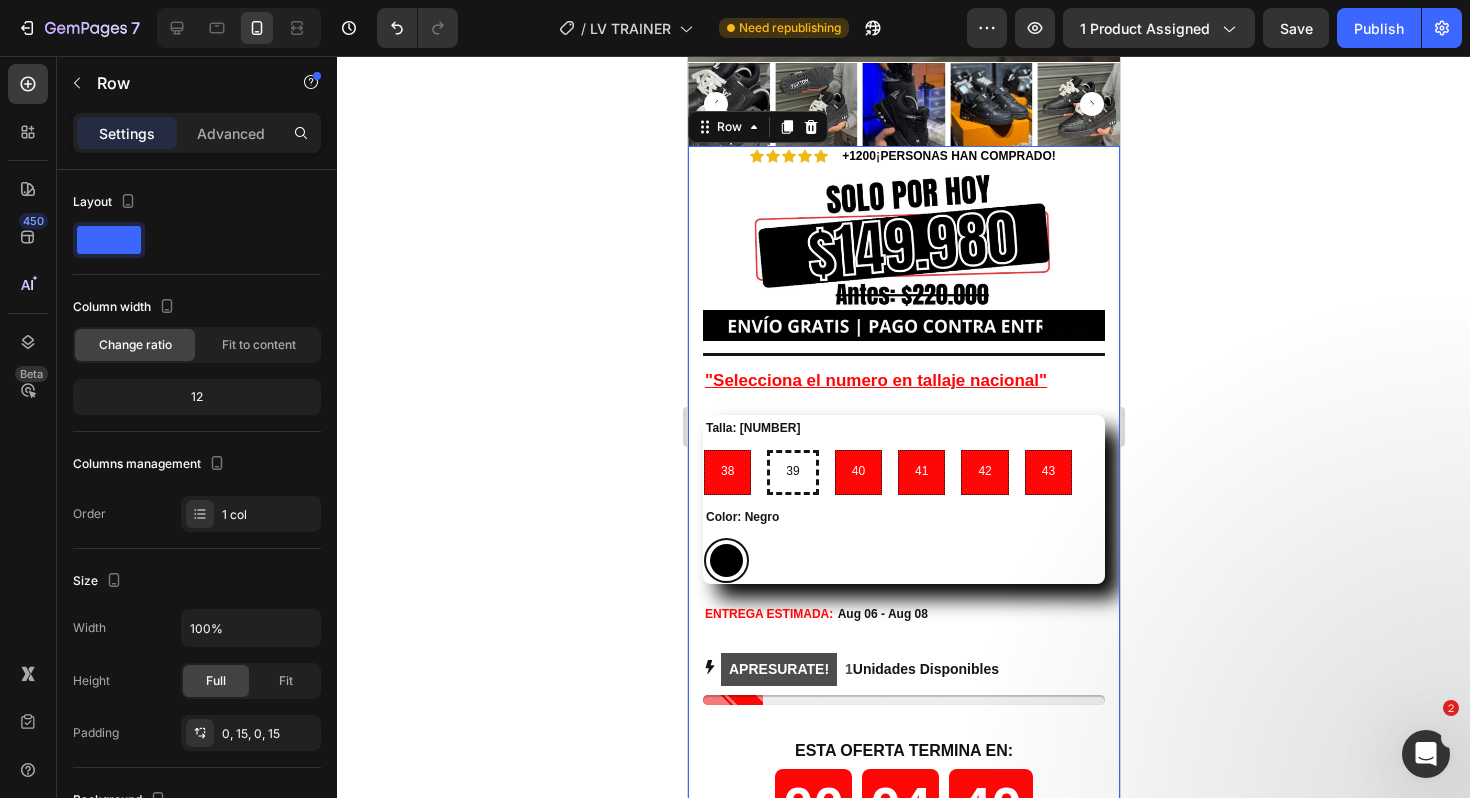 click on "Icon Icon Icon Icon Icon Icon List +12 00  ¡ PERSONAS HAN COMPRADO! Text Block Row Image Image                Title Line Icon Icon Icon Icon Icon Icon List 2,500+ Verified Reviews! Text Block Row Talla: 39 38 38     38 39 39     39 40 40     40 41 41     41 42 42     42 43 43     43 Color: Negro Negro Negro   Product Variants & Swatches Talla: 39 38 38     38 39 39     39 40 40     40 41 41     41 42 42     42 43 43     43 Product Variants & Swatches
Icon Size guide Text Block Row Row "Selecciona el numero en tallaje nacional" Heading Talla: 39 38 38 38 39 39 39 40 40 40 41 41 41 42 42 42 43 43 43 Color: Negro Negro Negro Product Variants & Swatches
ENTREGA ESTIMADA:
Aug 06 - Aug 08
Delivery Date
APRESURATE!   1  Unidades Disponibles Stock Counter ESTA OFERTA TERMINA EN: Heading 00 Horas 04 Minutos 40 Segundos Countdown Timer                Title Line Releasit COD Form & Upsells Releasit COD Form & Upsells Free shipping. Free return  Text Block" at bounding box center (903, 554) 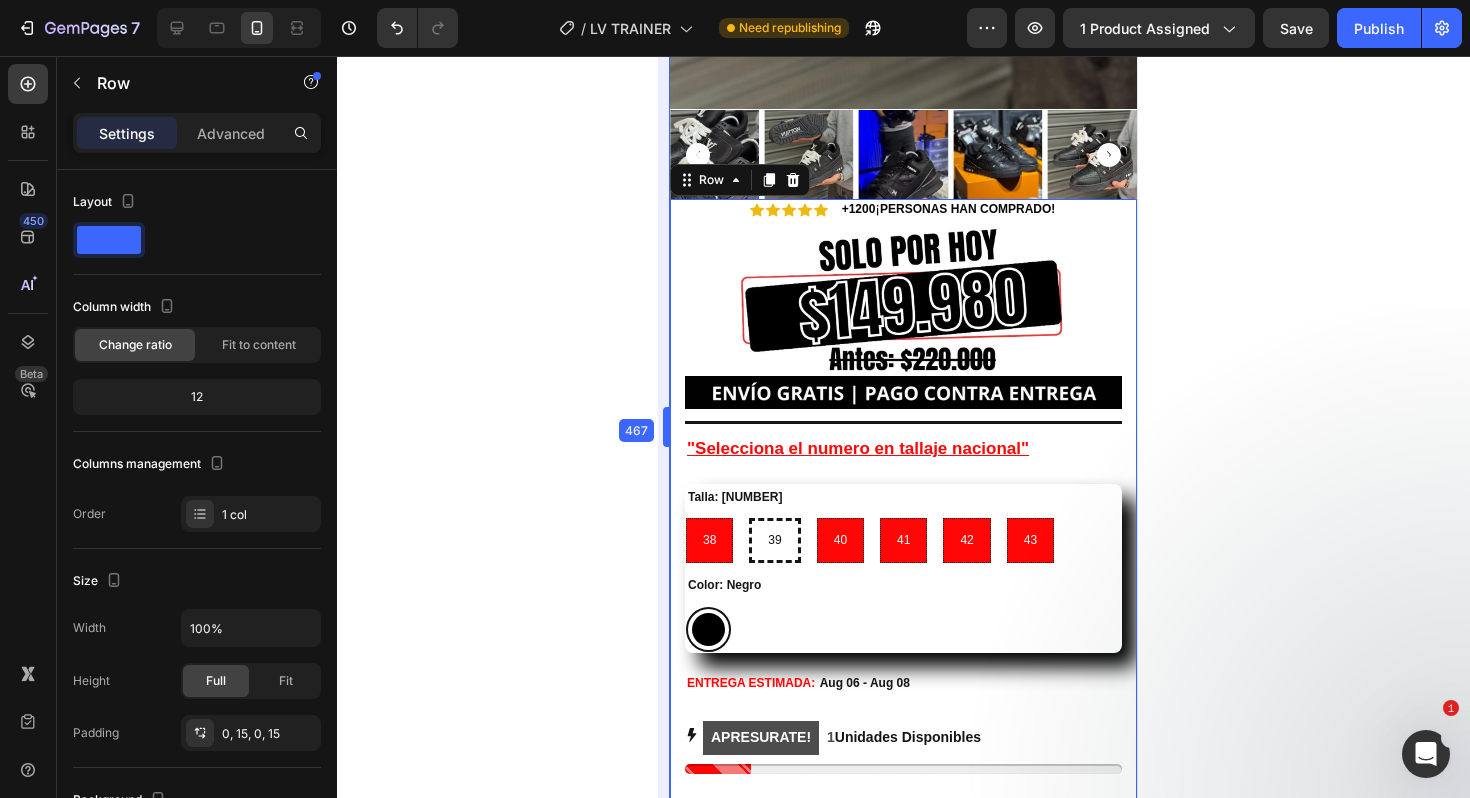 drag, startPoint x: 679, startPoint y: 428, endPoint x: 644, endPoint y: 459, distance: 46.75468 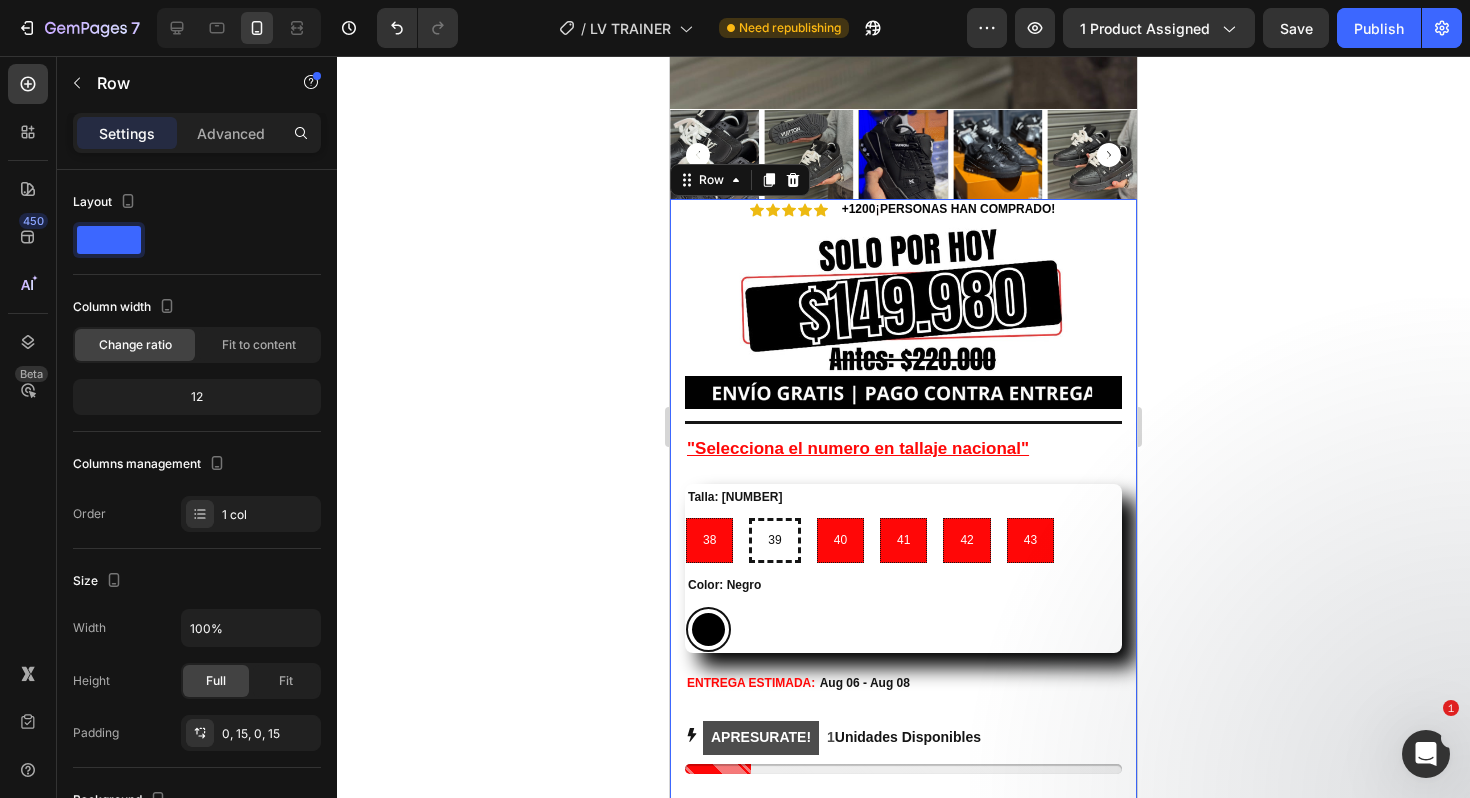 click 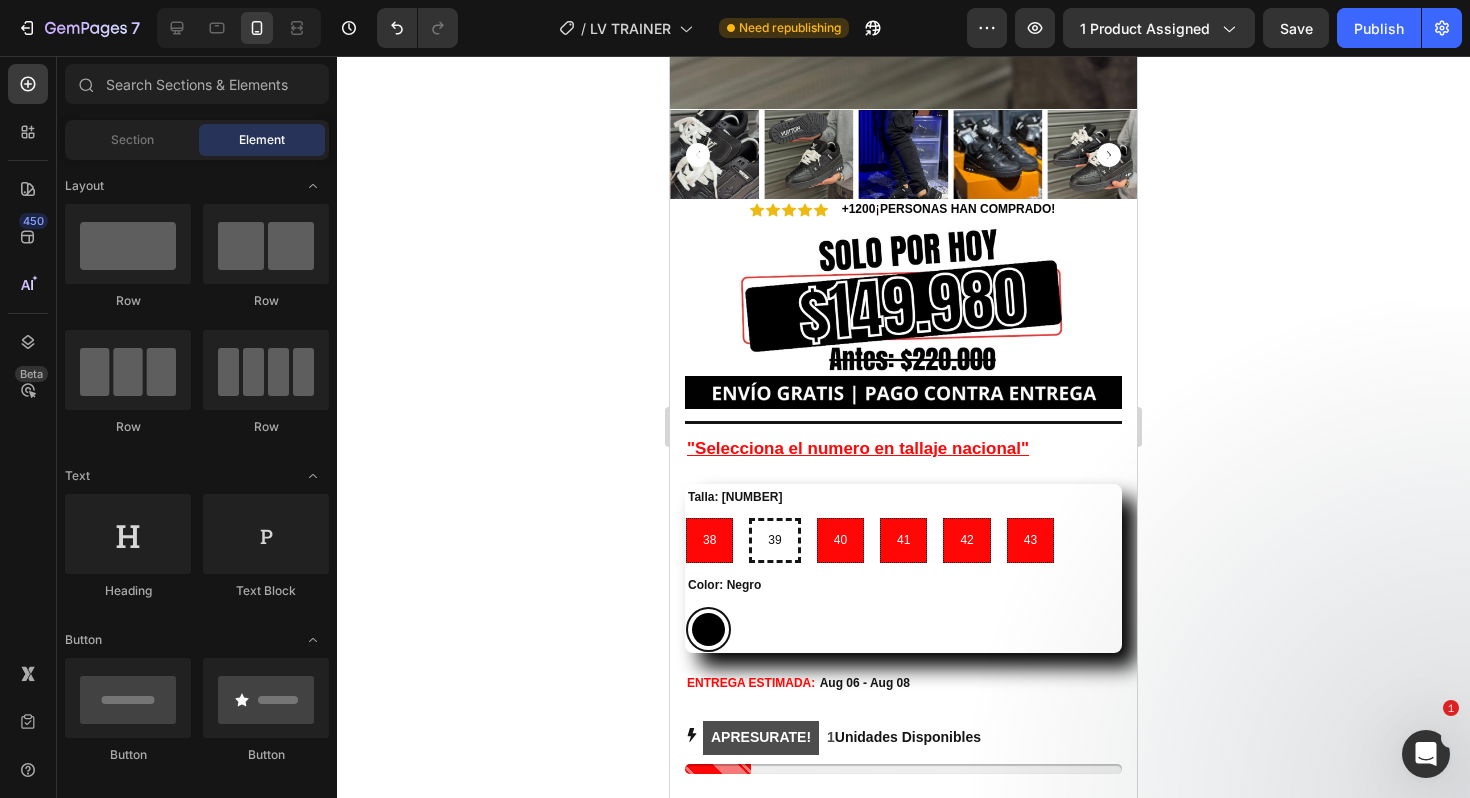 click 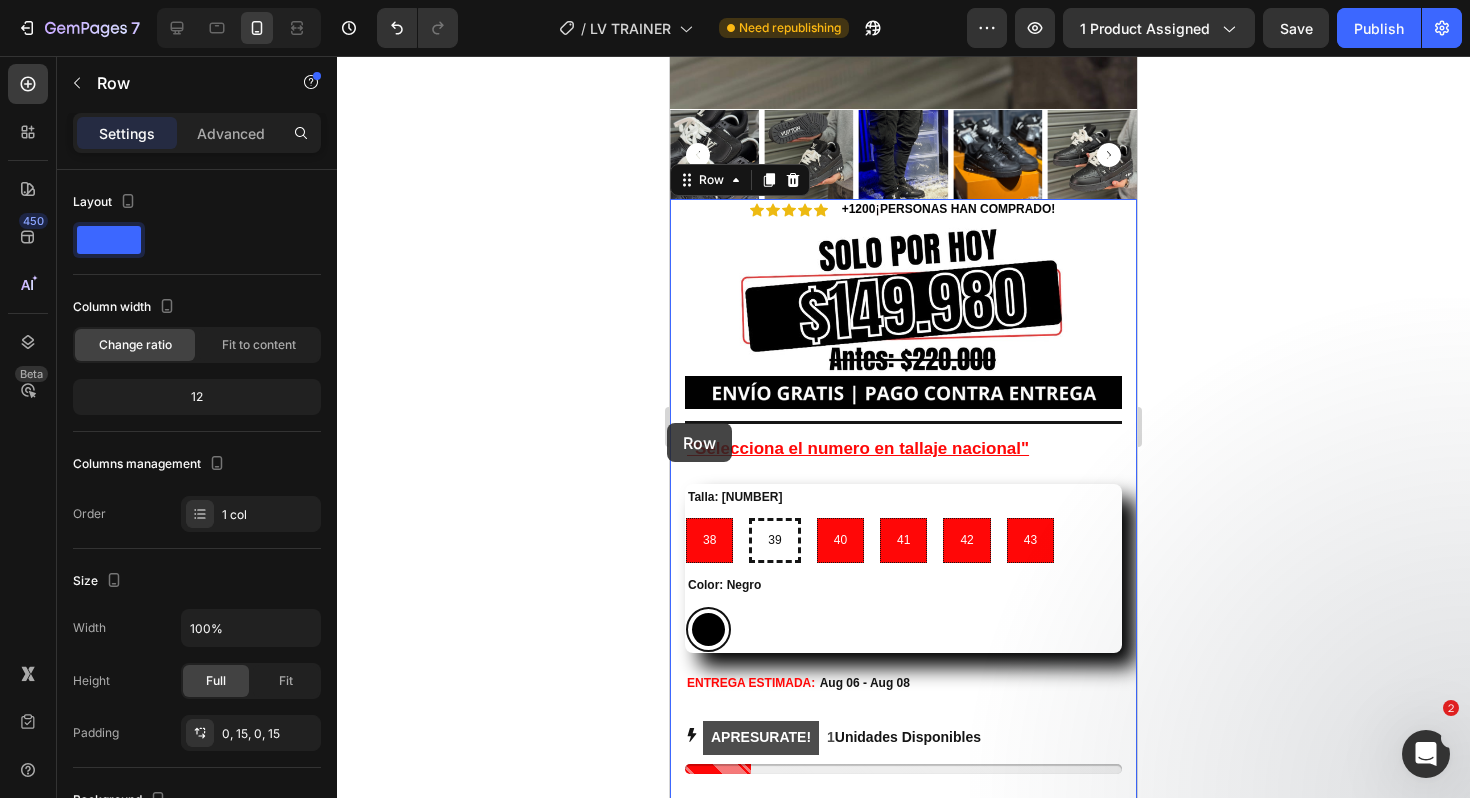 drag, startPoint x: 1339, startPoint y: 479, endPoint x: 666, endPoint y: 423, distance: 675.32587 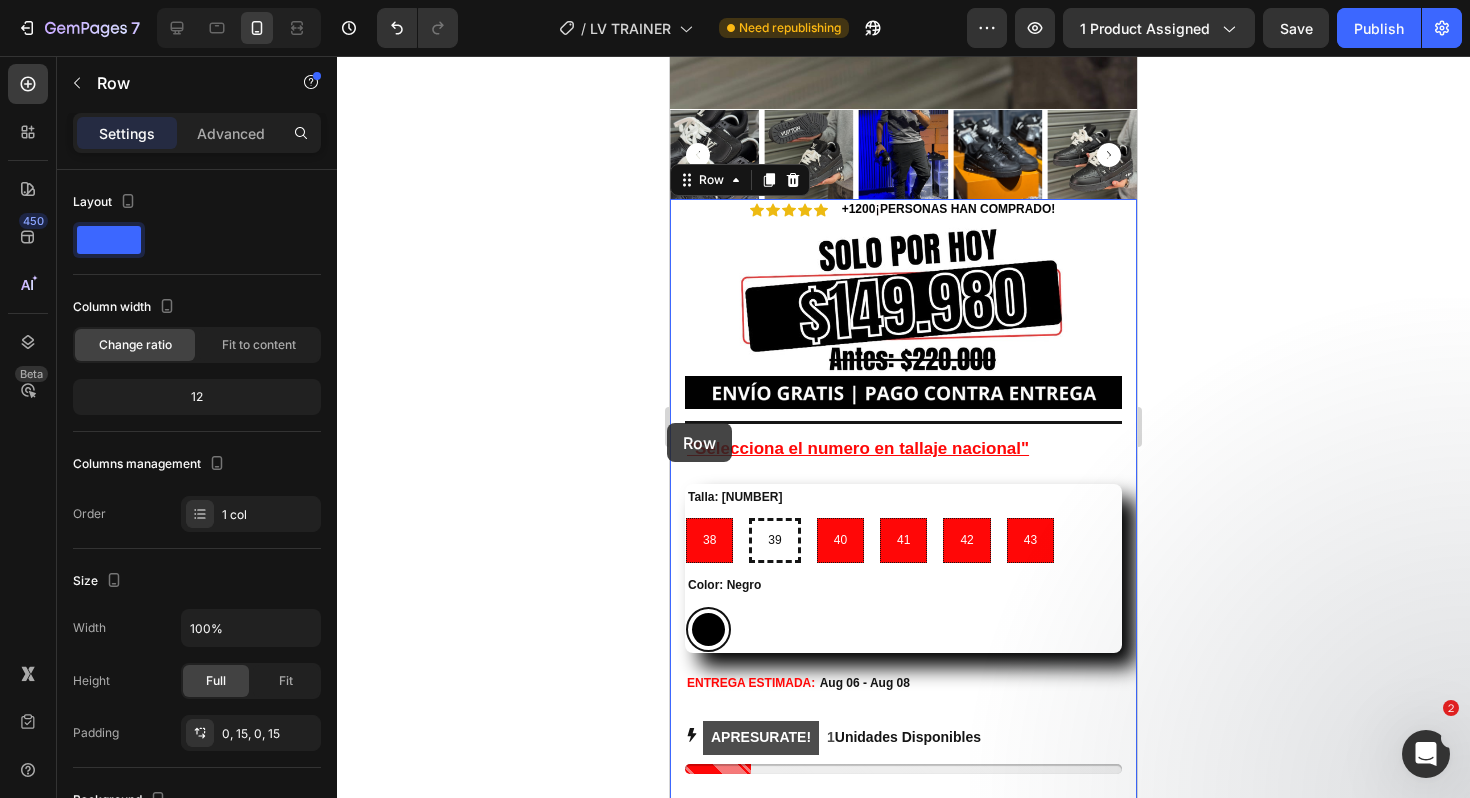 click on "Mobile  ( 467 px) iPhone 13 Mini iPhone 13 Pro iPhone 11 Pro Max iPhone 15 Pro Max Pixel 7 Galaxy S8+ Galaxy S20 Ultra iPad Mini iPad Air iPad Pro Header
Product Images Icon Icon Icon Icon Icon Icon List +12 00  ¡ PERSONAS HAN COMPRADO! Text Block Row Image Image                Title Line Icon Icon Icon Icon Icon Icon List 2,500+ Verified Reviews! Text Block Row Talla: 39 38 38     38 39 39     39 40 40     40 41 41     41 42 42     42 43 43     43 Color: Negro Negro Negro   Product Variants & Swatches Talla: 39 38 38     38 39 39     39 40 40     40 41 41     41 42 42     42 43 43     43 Product Variants & Swatches
Icon Size guide Text Block Row Row "Selecciona el numero en tallaje nacional" Heading Talla: 39 38 38 38 39 39 39 40 40 40 41 41 41 42 42 42 43 43 43 Color: Negro Negro Negro Product Variants & Swatches
ENTREGA ESTIMADA:
Aug 06 - Aug 08
Delivery Date
APRESURATE!   1  Unidades Disponibles" at bounding box center [903, -1933] 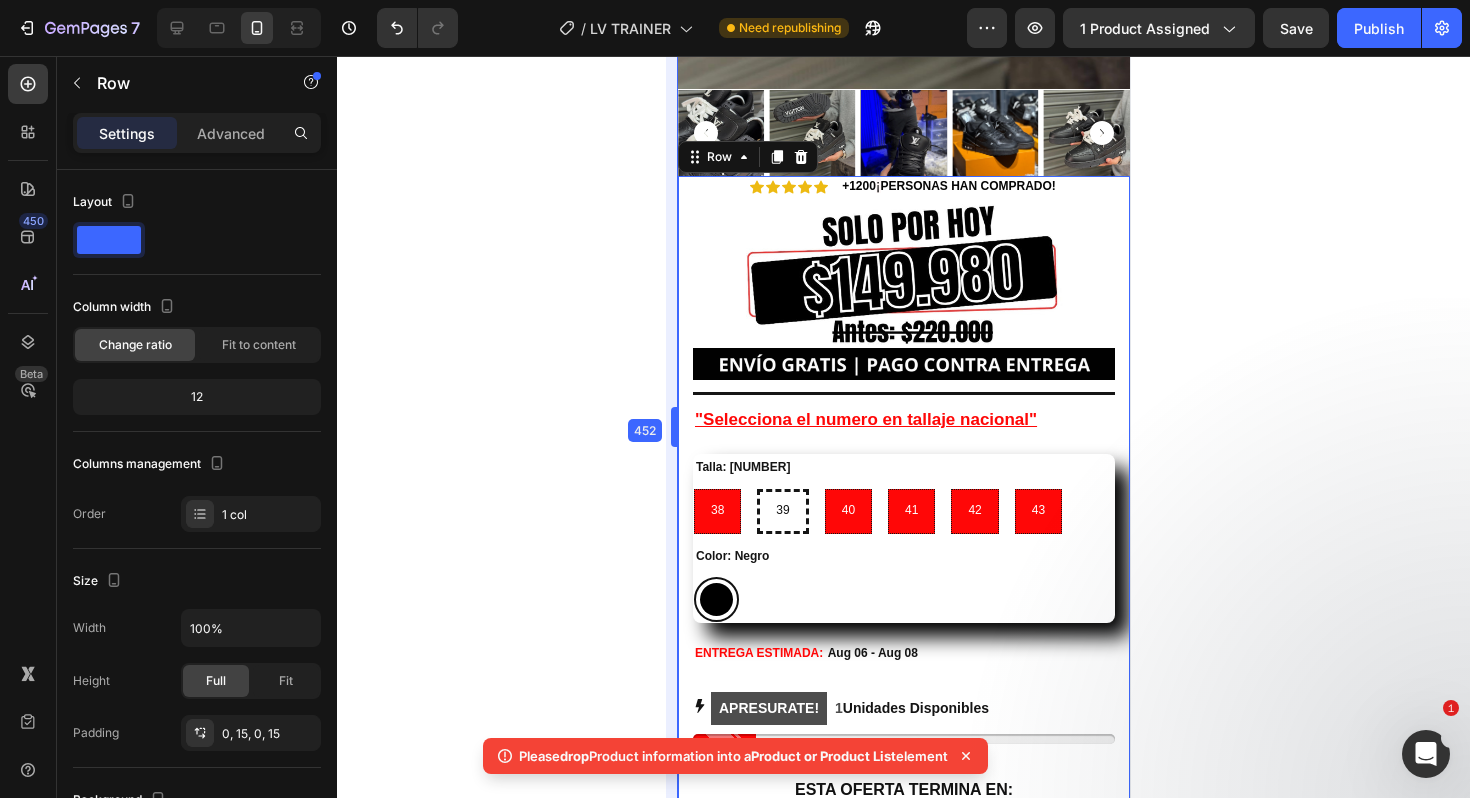 drag, startPoint x: 665, startPoint y: 424, endPoint x: 676, endPoint y: 425, distance: 11.045361 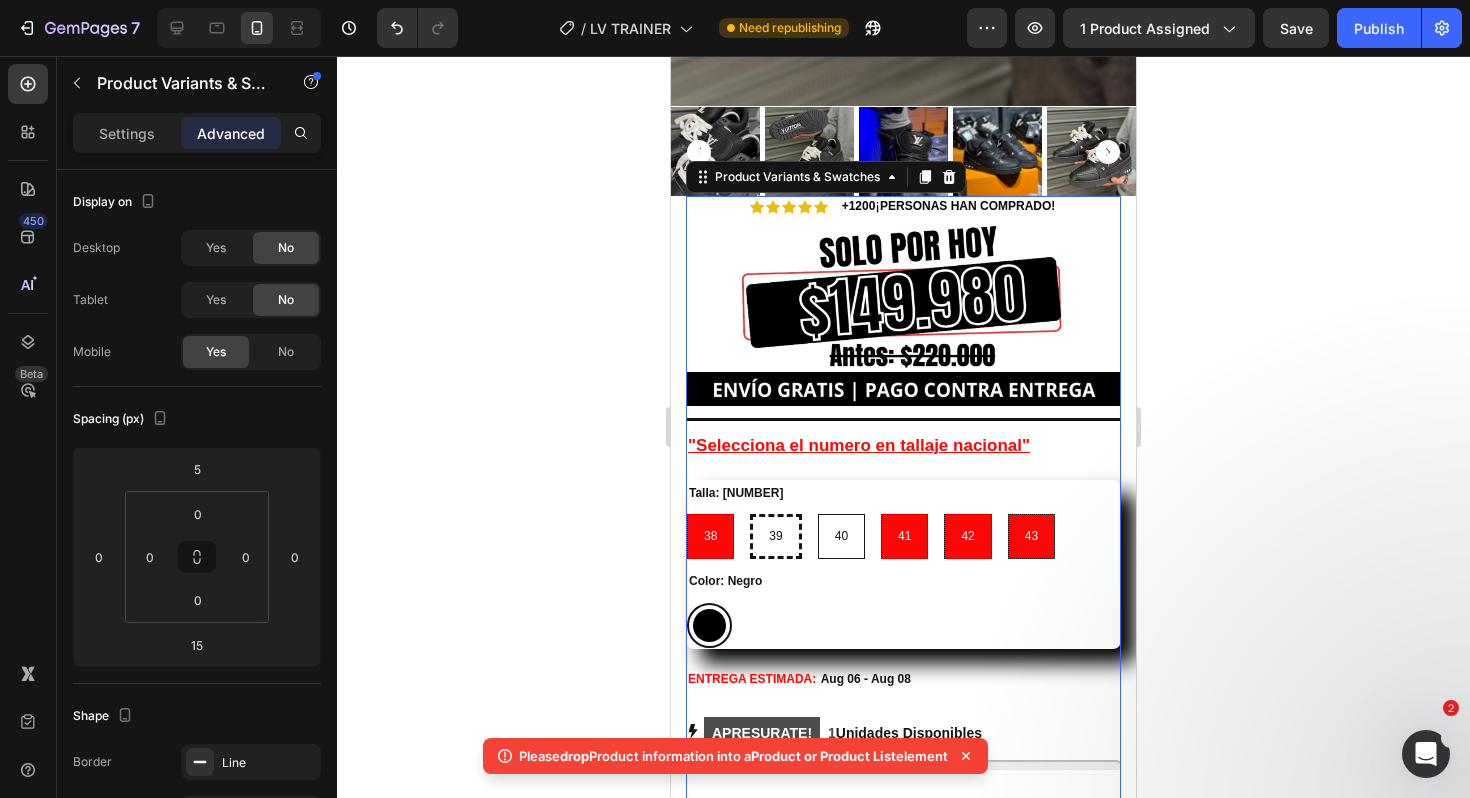 click on "40" at bounding box center (841, 537) 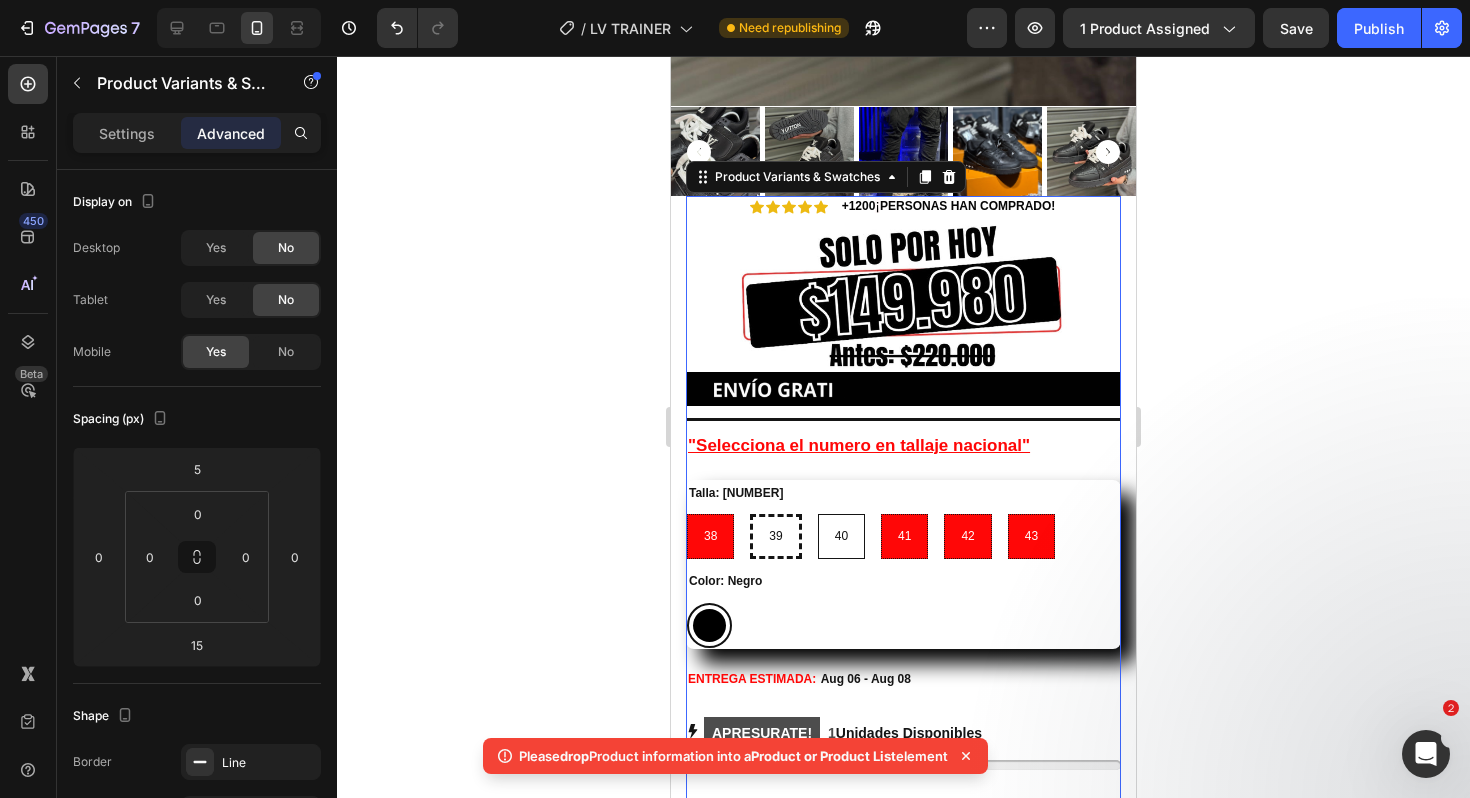 click on "40 40 40" at bounding box center (817, 513) 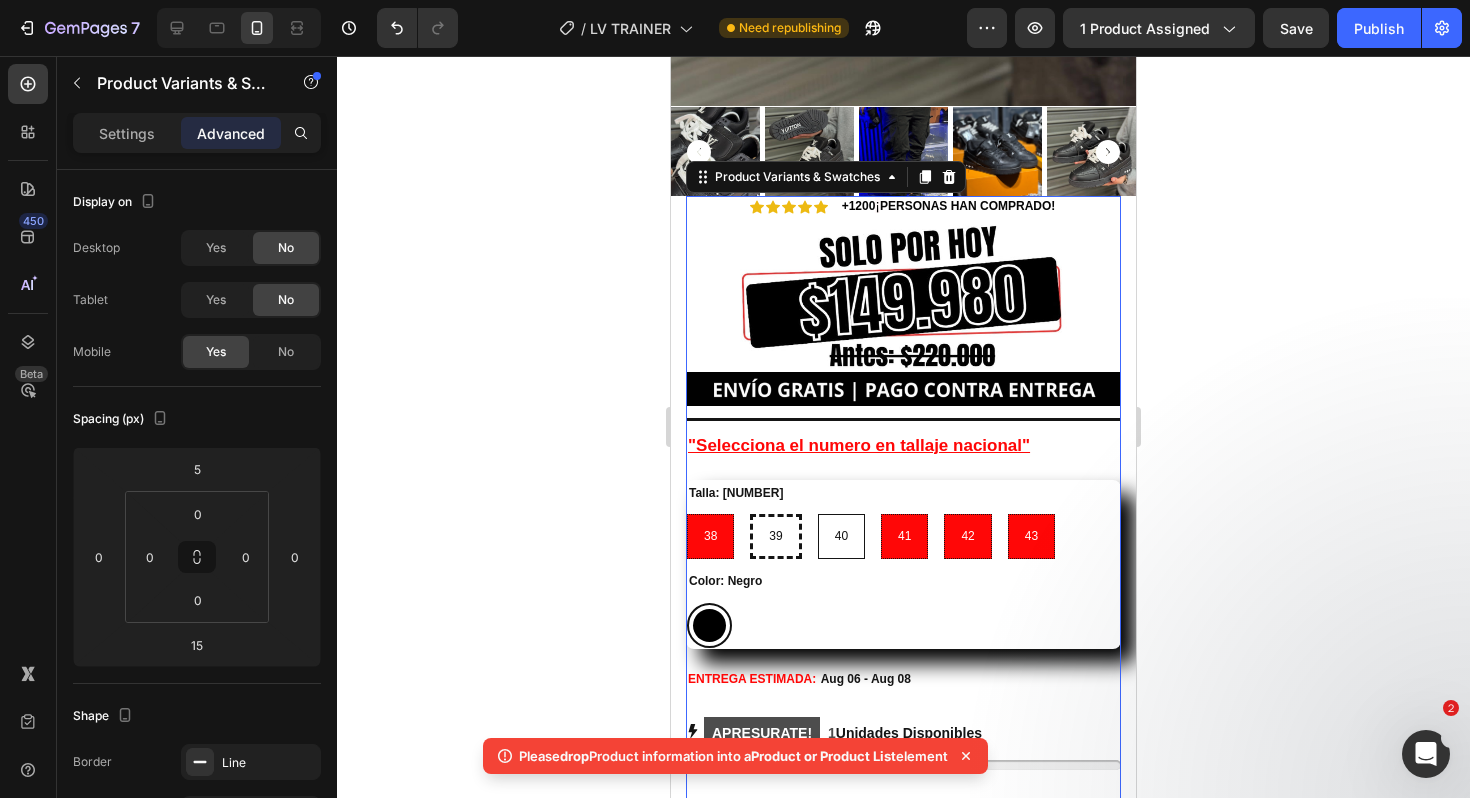 radio on "false" 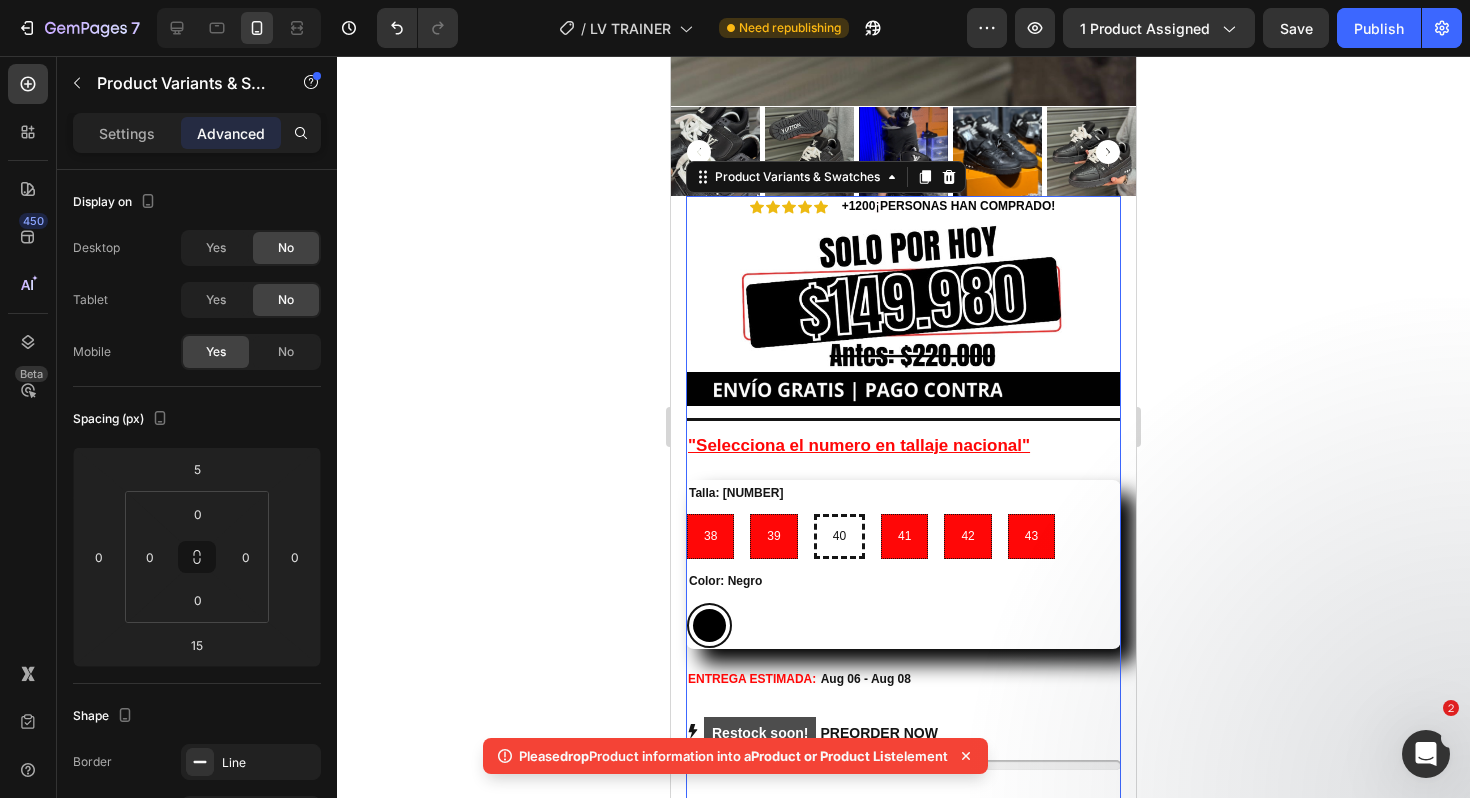 click on "Talla: [NUMBER] 38 38 38 39 39 39 40 40 40 41 41 41 42 42 42 43 43 43" at bounding box center (903, 520) 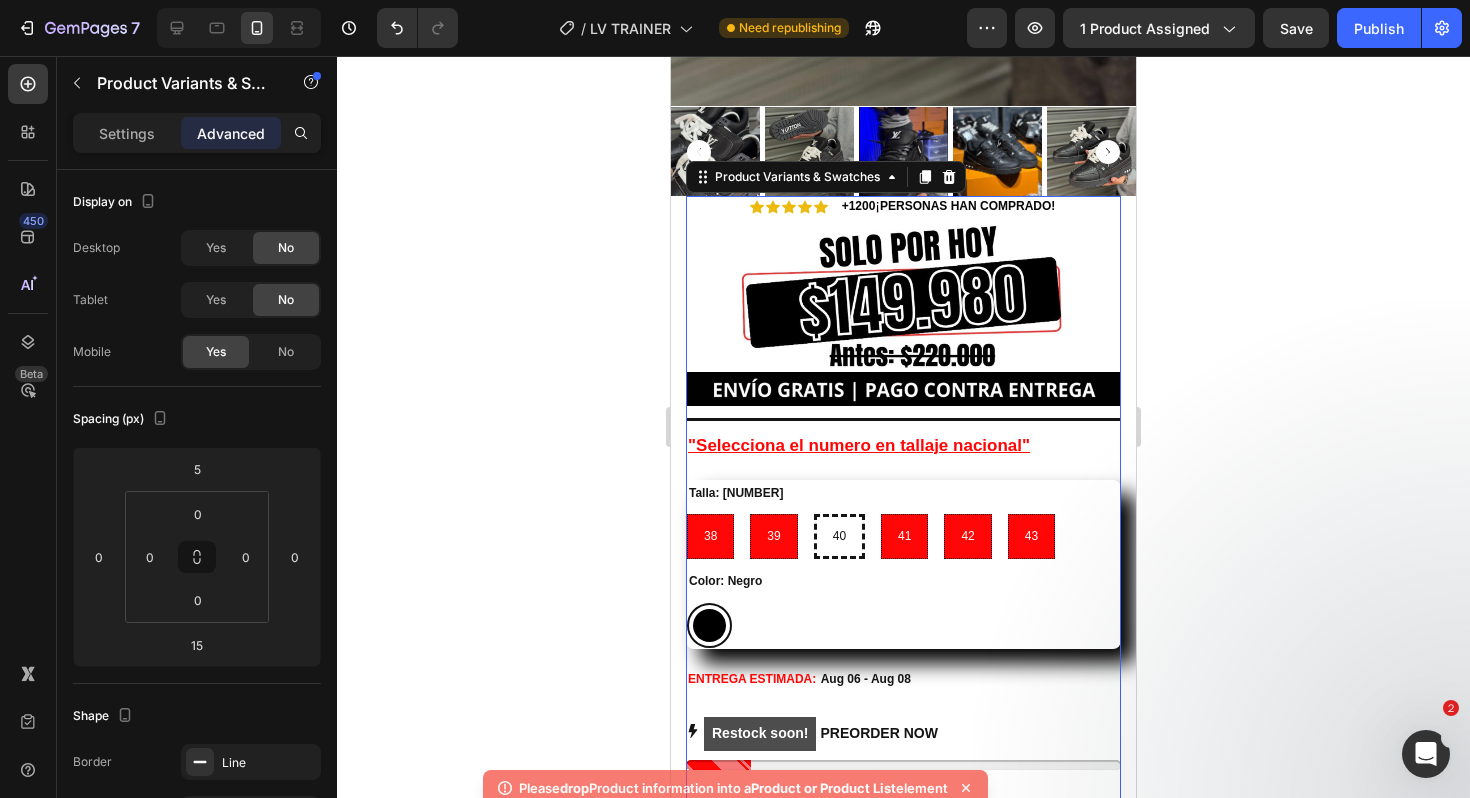 click on "Talla: [NUMBER] 38 38 38 39 39 39 40 40 40 41 41 41 42 42 42 43 43 43 Color: Negro Negro Negro Product Variants & Swatches   15" at bounding box center [903, 564] 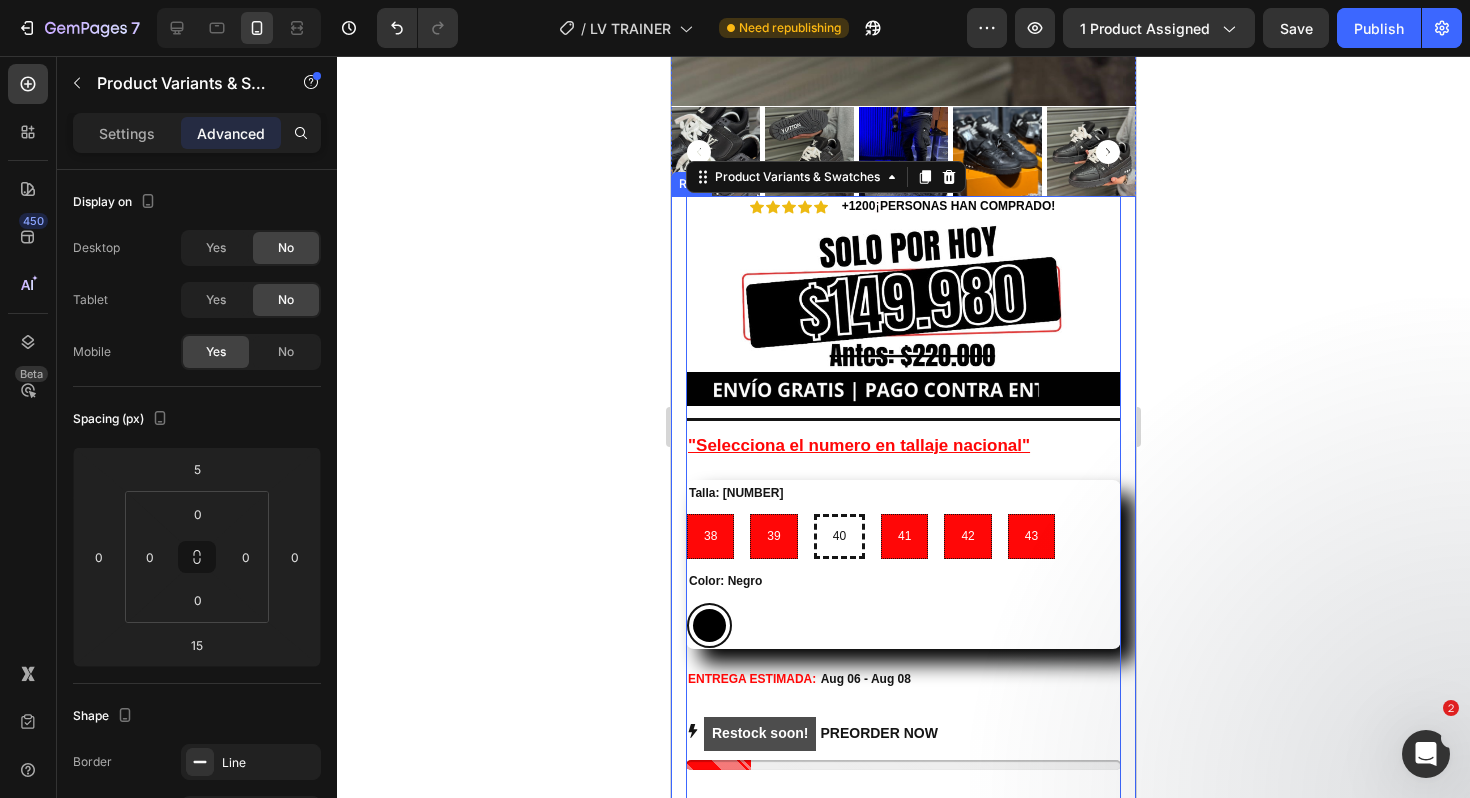 click on "Icon Icon Icon Icon Icon Icon List +12 00  ¡ PERSONAS HAN COMPRADO! Text Block Row Image Image                Title Line Icon Icon Icon Icon Icon Icon List 2,500+ Verified Reviews! Text Block Row Talla: 40 38 38     38 39 39     39 40 40     40 41 41     41 42 42     42 43 43     43 Color: Negro Negro Negro   Product Variants & Swatches Talla: 40 38 38     38 39 39     39 40 40     40 41 41     41 42 42     42 43 43     43 Product Variants & Swatches
Icon Size guide Text Block Row Row "Selecciona el numero en tallaje nacional" Heading Talla: 40 38 38 38 39 39 39 40 40 40 41 41 41 42 42 42 43 43 43 Color: Negro Negro Negro Product Variants & Swatches   15
ENTREGA ESTIMADA:
Aug 06 - Aug 08
Delivery Date
Restock soon!  PREORDER NOW Stock Counter ESTA OFERTA TERMINA EN: Heading 00 Horas 04 Minutos 23 Segundos Countdown Timer                Title Line Releasit COD Form & Upsells Releasit COD Form & Upsells Free shipping. Free return  Text Block" at bounding box center (903, 611) 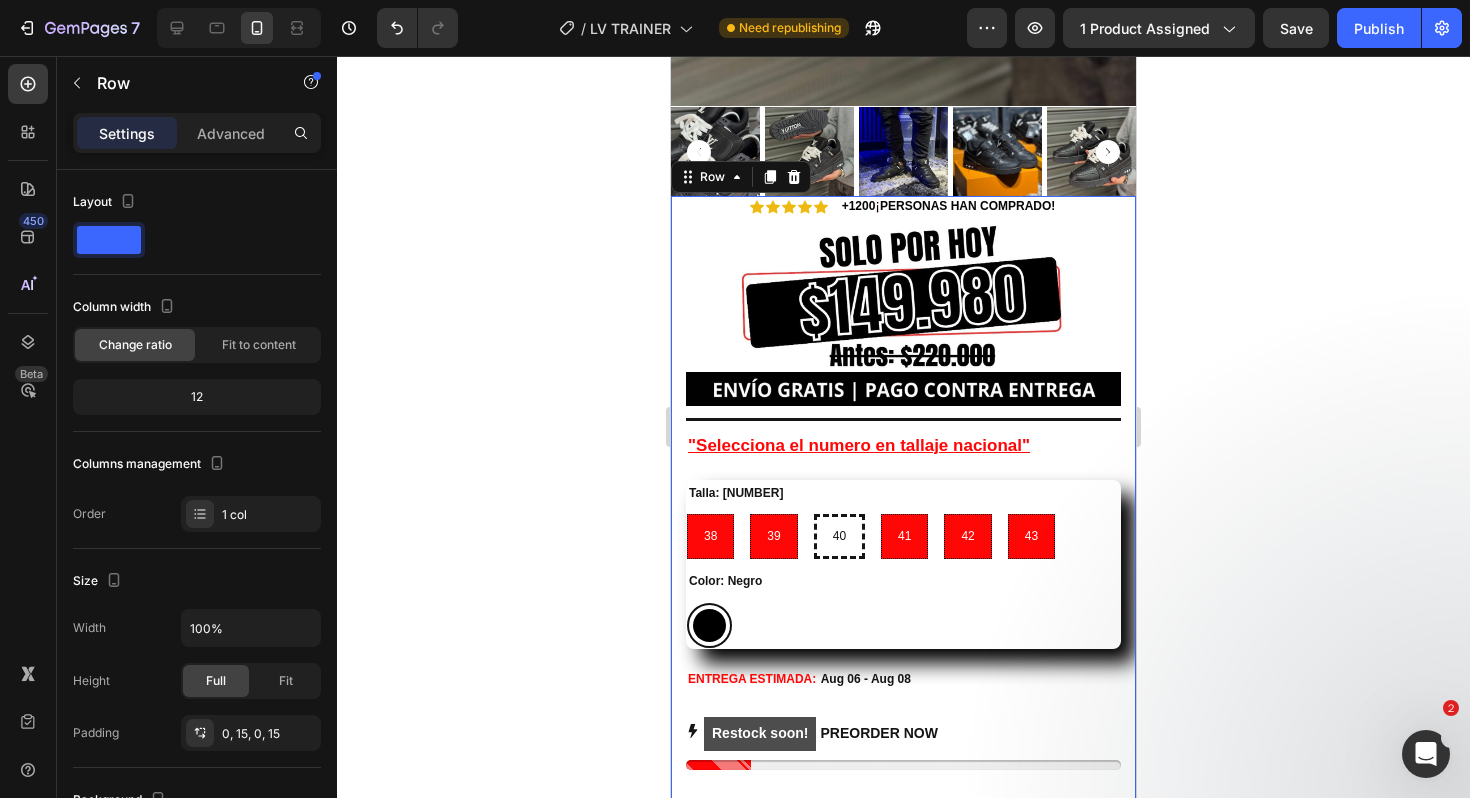 click on "Icon Icon Icon Icon Icon Icon List +12 00  ¡ PERSONAS HAN COMPRADO! Text Block Row Image Image                Title Line Icon Icon Icon Icon Icon Icon List 2,500+ Verified Reviews! Text Block Row Talla: 40 38 38     38 39 39     39 40 40     40 41 41     41 42 42     42 43 43     43 Color: Negro Negro Negro   Product Variants & Swatches Talla: 40 38 38     38 39 39     39 40 40     40 41 41     41 42 42     42 43 43     43 Product Variants & Swatches
Icon Size guide Text Block Row Row "Selecciona el numero en tallaje nacional" Heading Talla: 40 38 38 38 39 39 39 40 40 40 41 41 41 42 42 42 43 43 43 Color: Negro Negro Negro Product Variants & Swatches
ENTREGA ESTIMADA:
Aug 06 - Aug 08
Delivery Date
Restock soon!  PREORDER NOW Stock Counter ESTA OFERTA TERMINA EN: Heading 00 Horas 04 Minutos 23 Segundos Countdown Timer                Title Line Releasit COD Form & Upsells Releasit COD Form & Upsells Free shipping. Free return  Text Block" at bounding box center [903, 611] 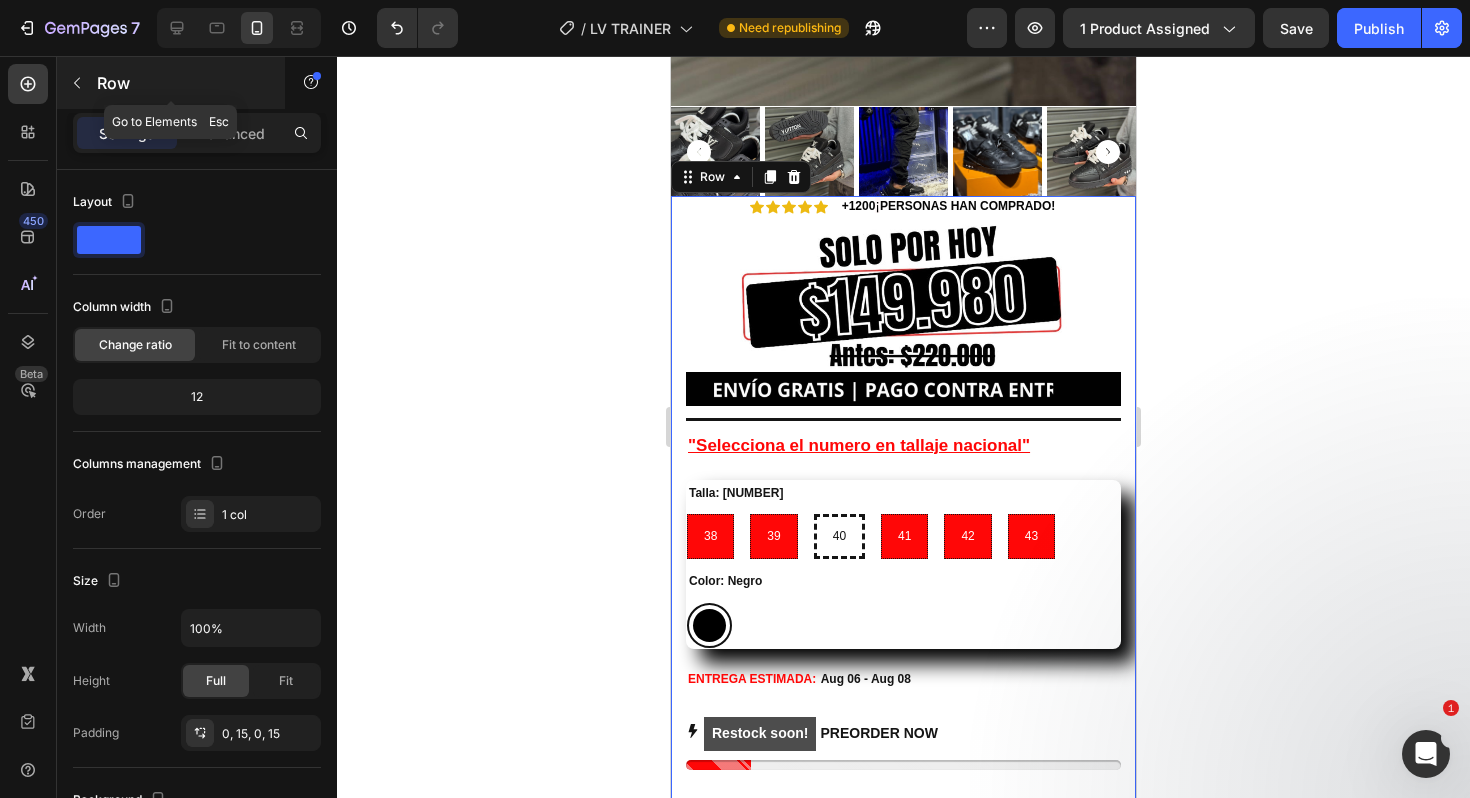 click on "Row" at bounding box center (171, 83) 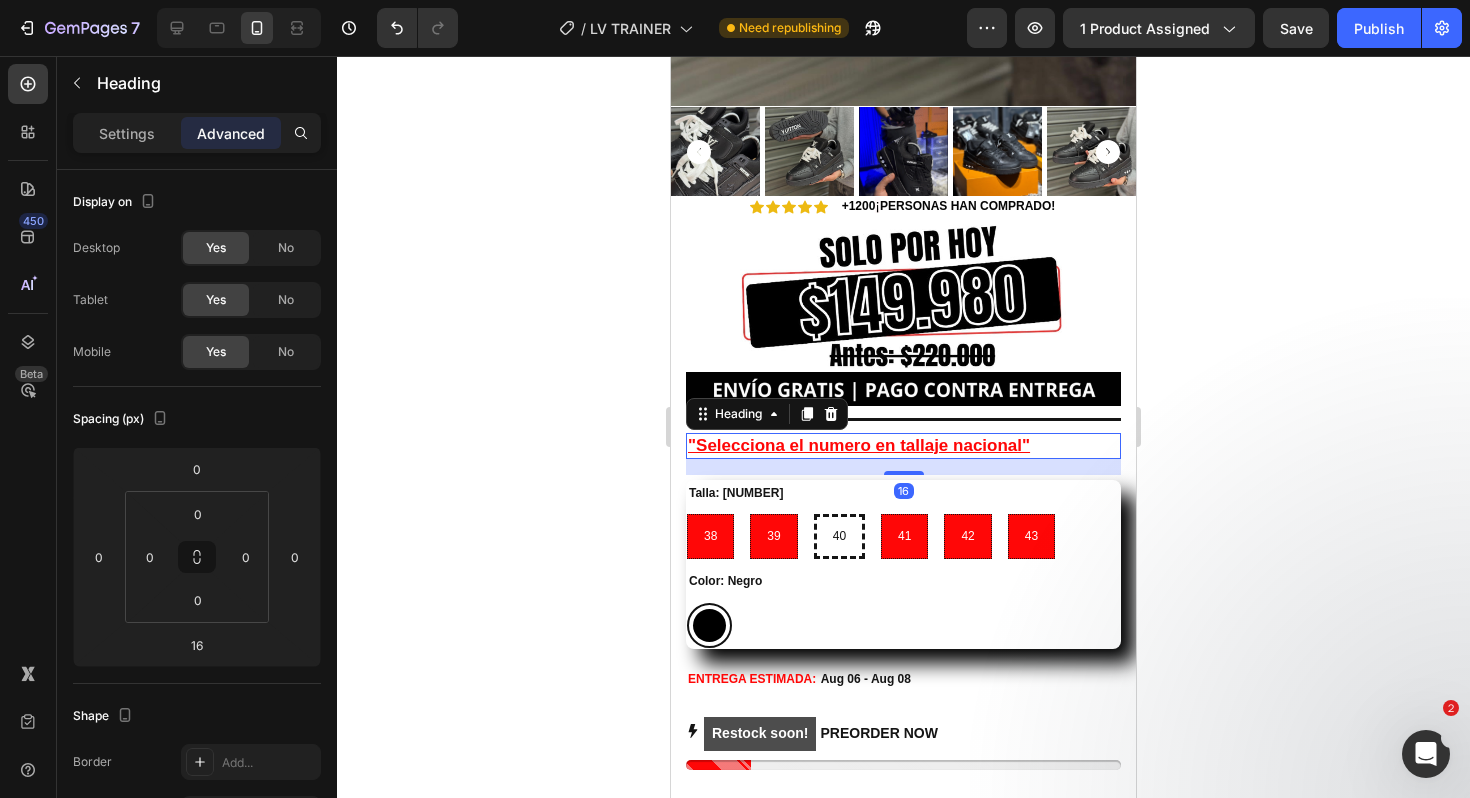 click on ""Selecciona el numero en tallaje nacional"" at bounding box center (859, 445) 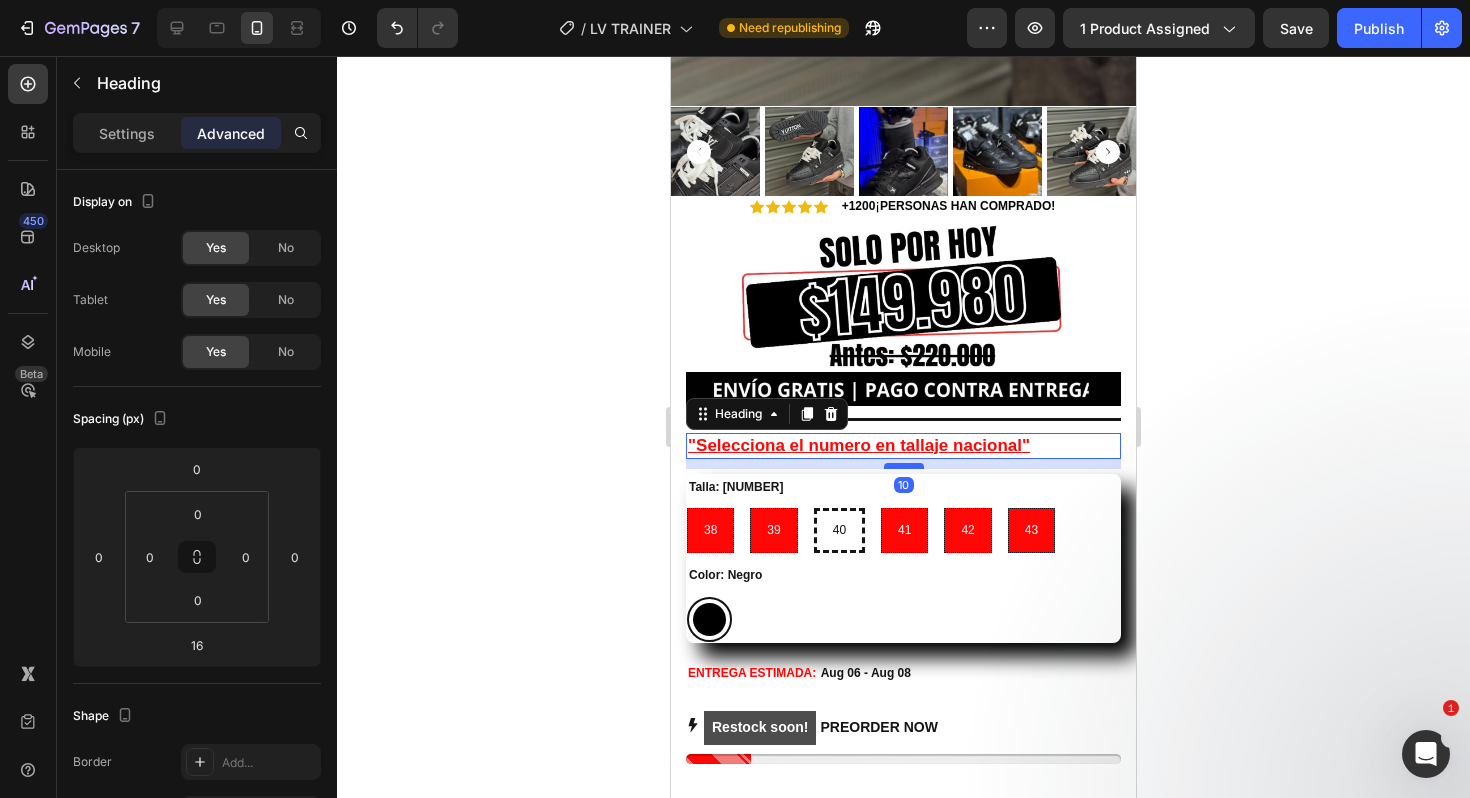 click at bounding box center [904, 466] 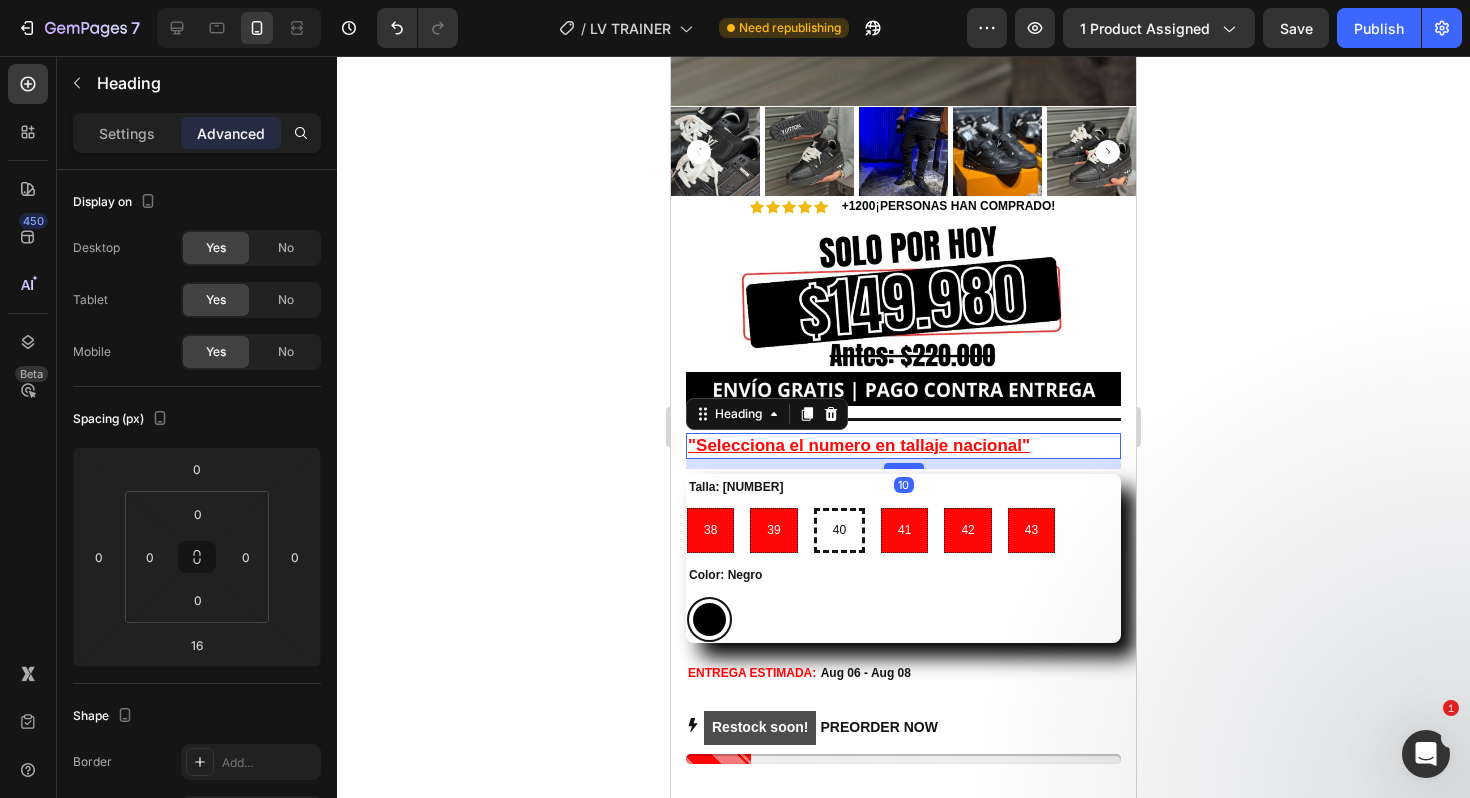 type on "10" 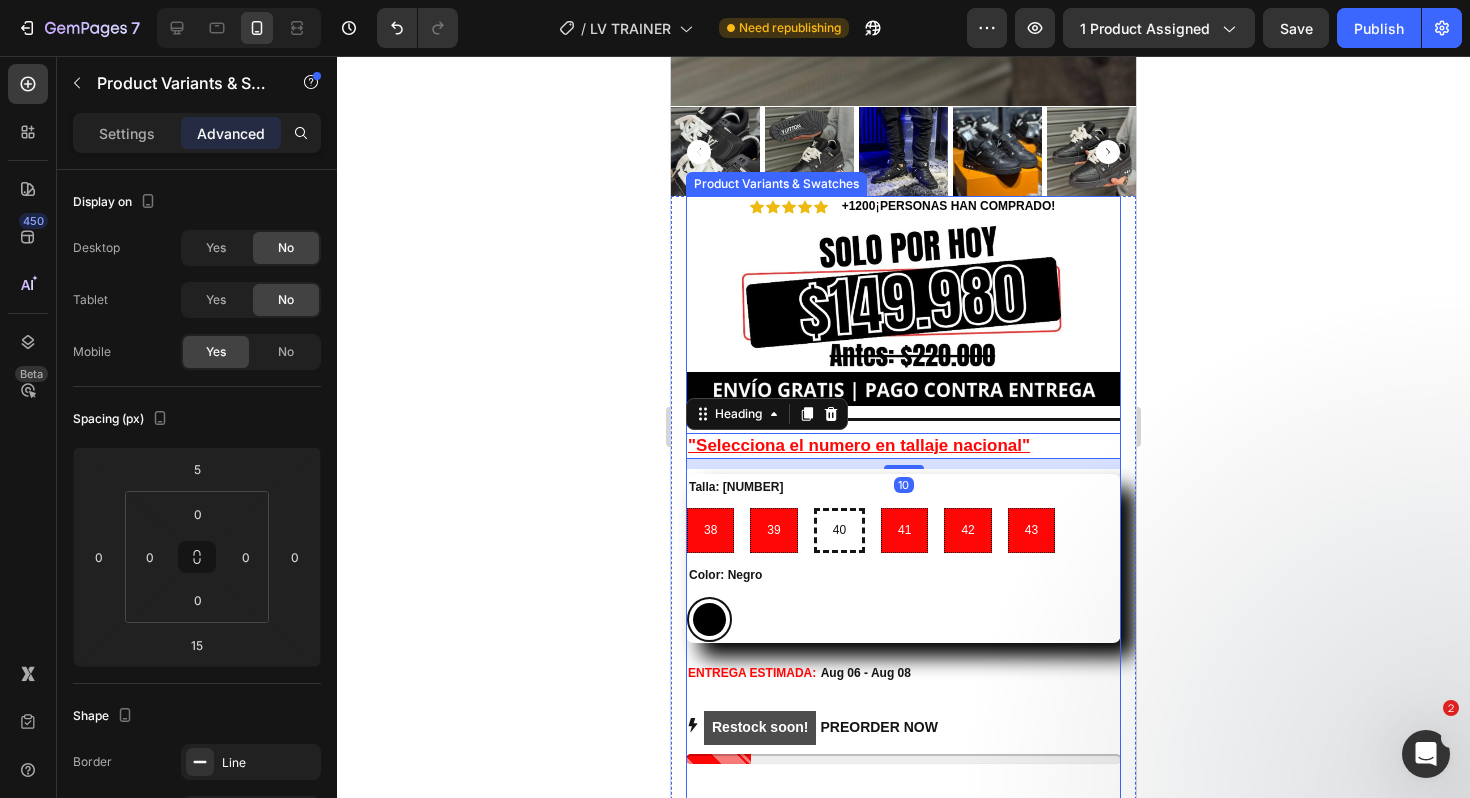click on "38 38 38 39 39 39 40 40 40 41 41 41 42 42 42 43 43 43" at bounding box center (903, 530) 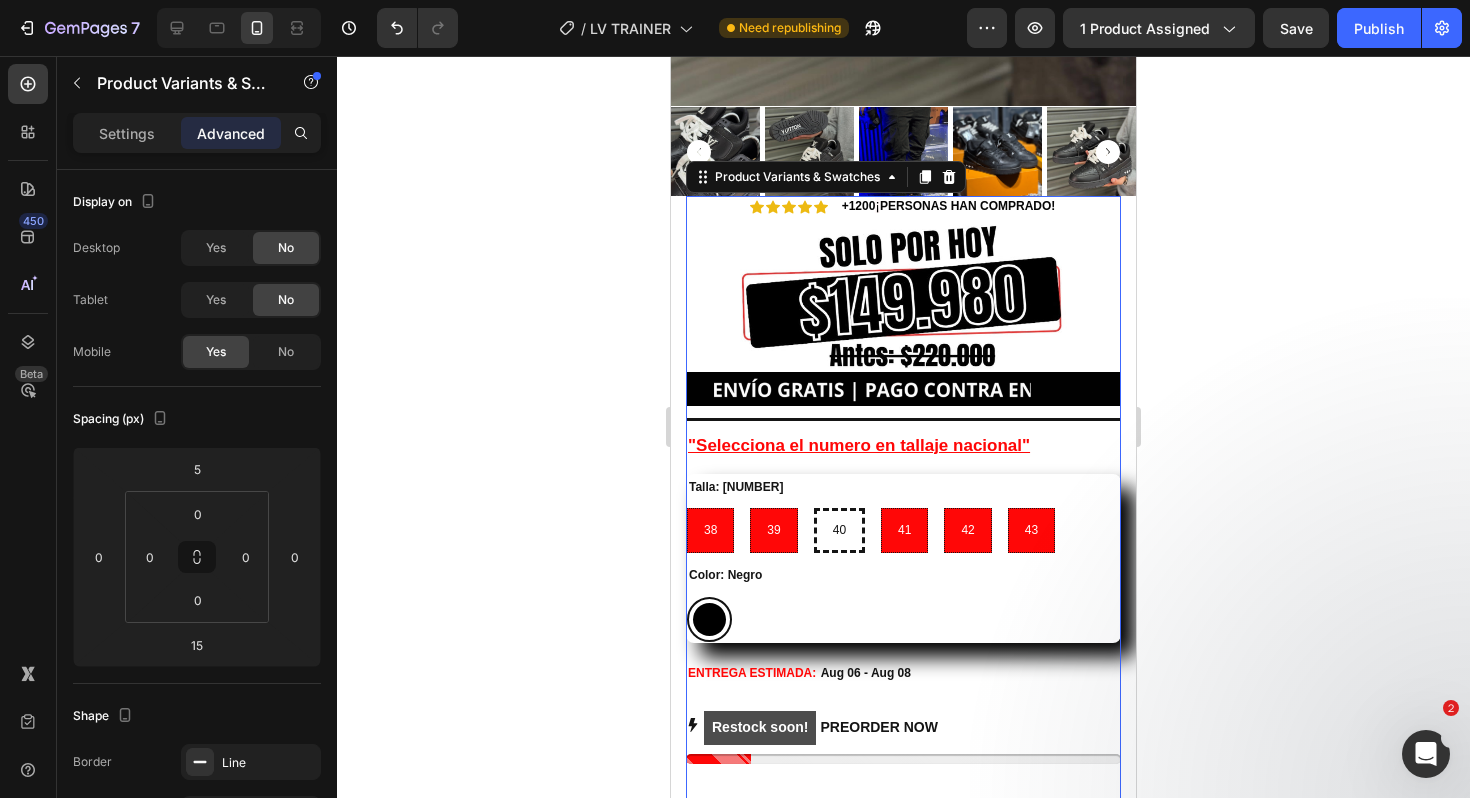 click on "Color: Negro Negro Negro" at bounding box center (903, 602) 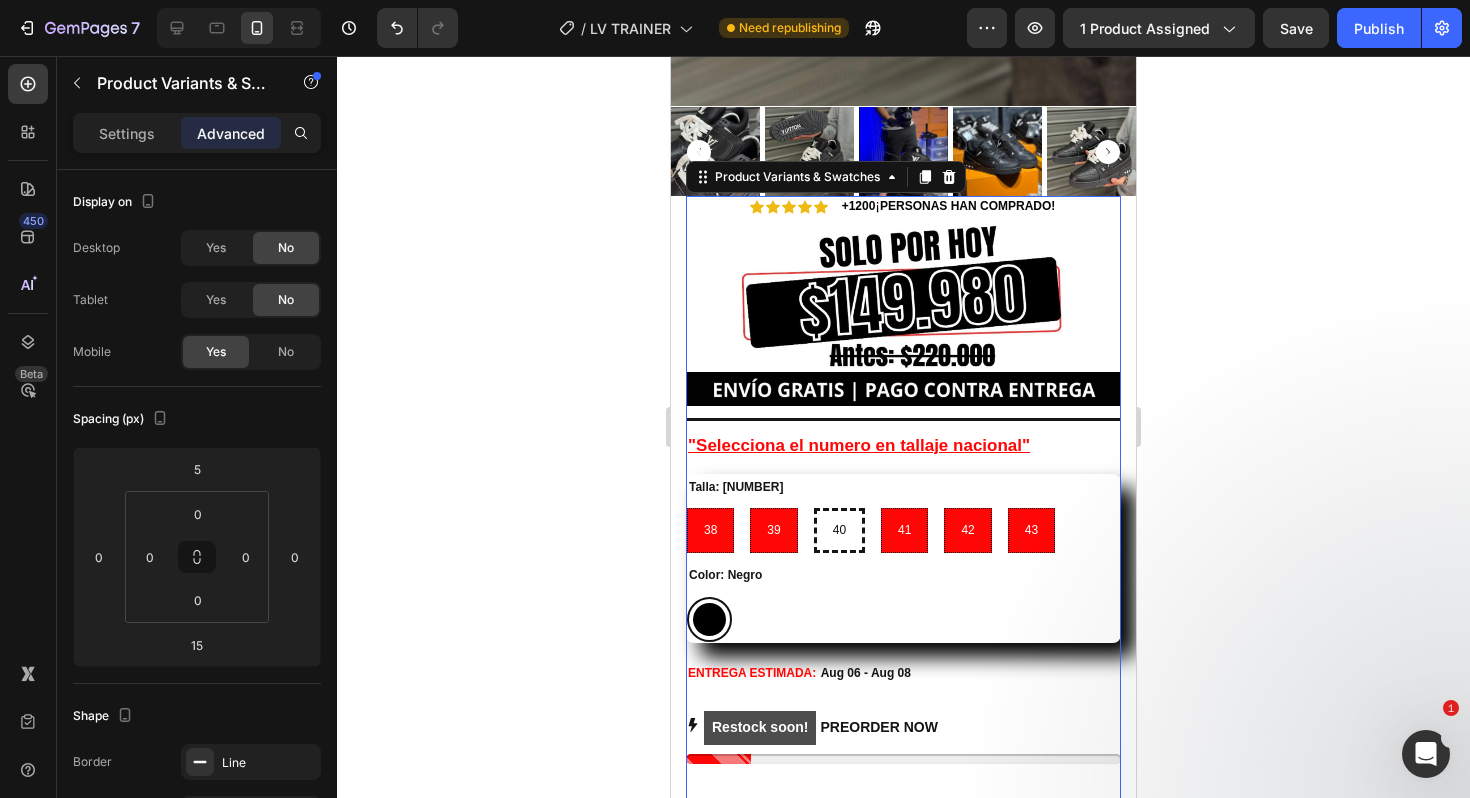 click 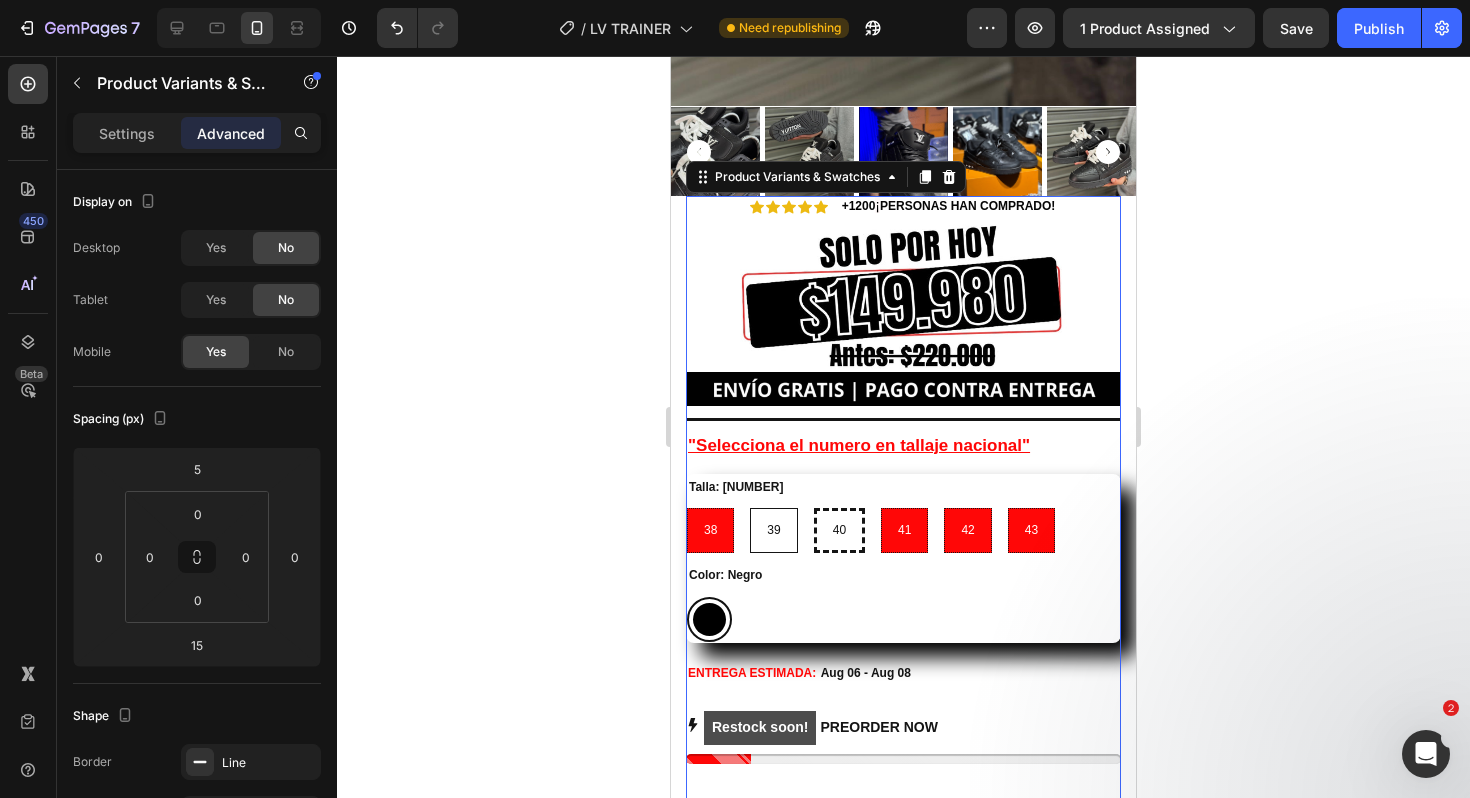 click on "39" at bounding box center (773, 530) 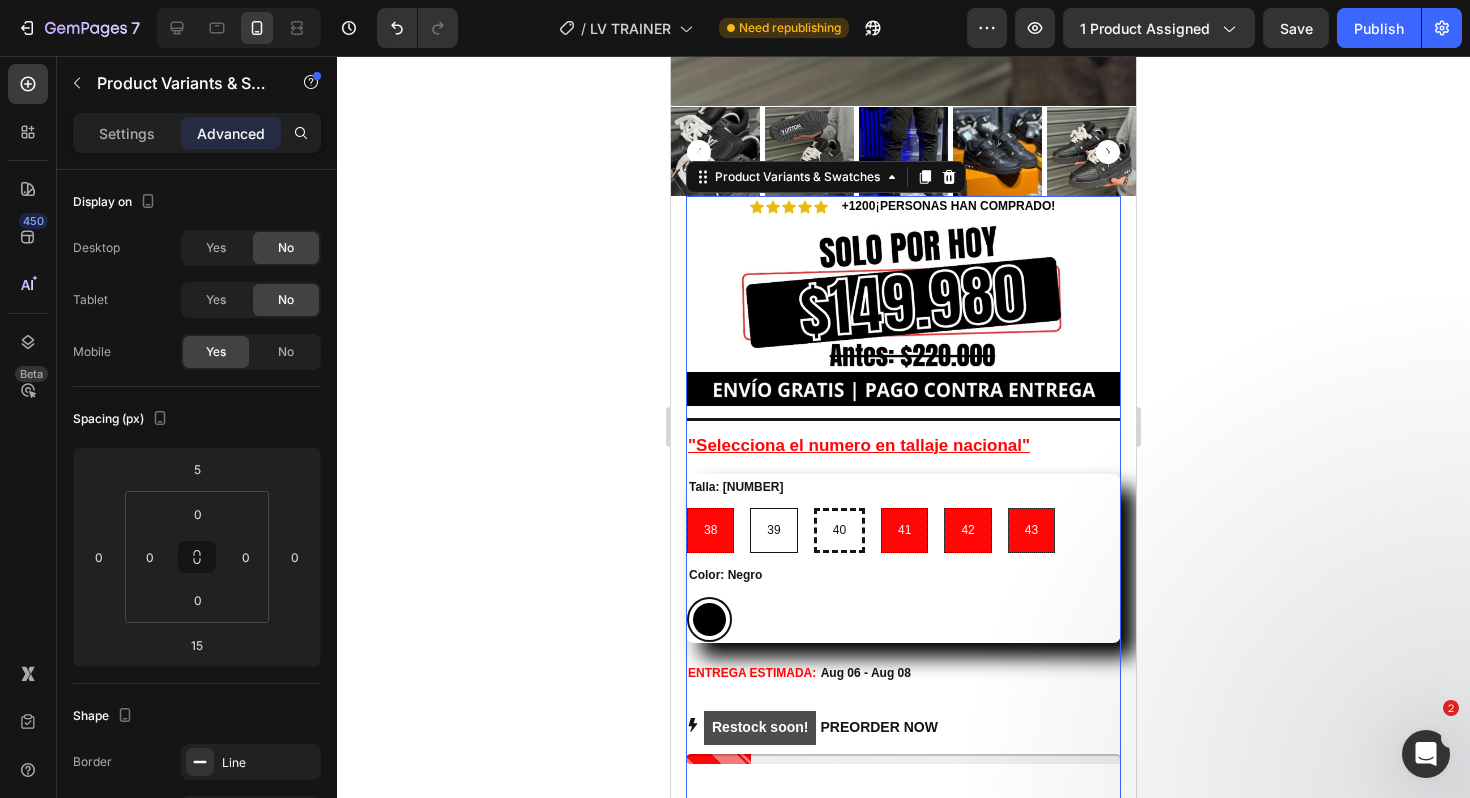 click on "39 39 39" at bounding box center [749, 507] 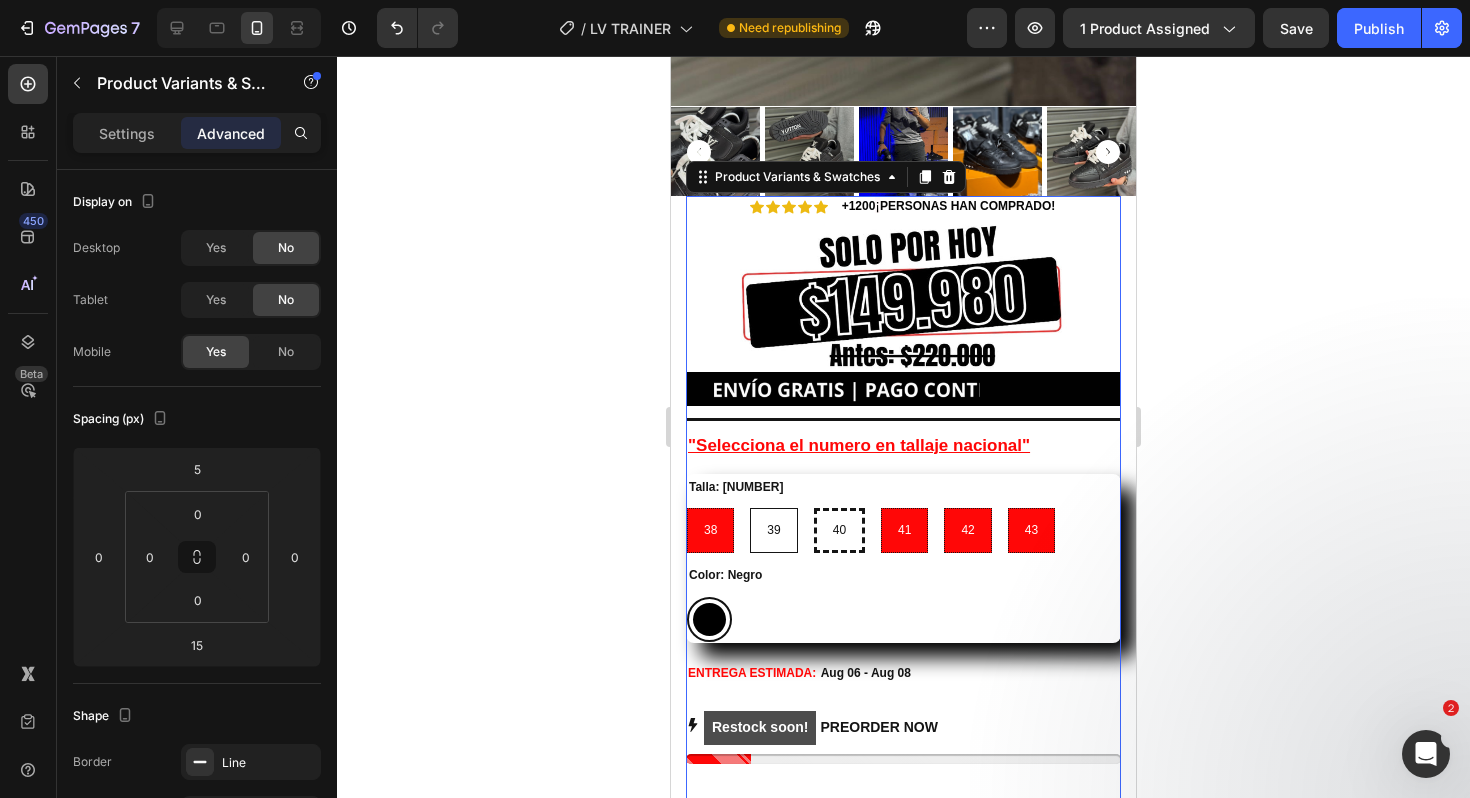 radio on "false" 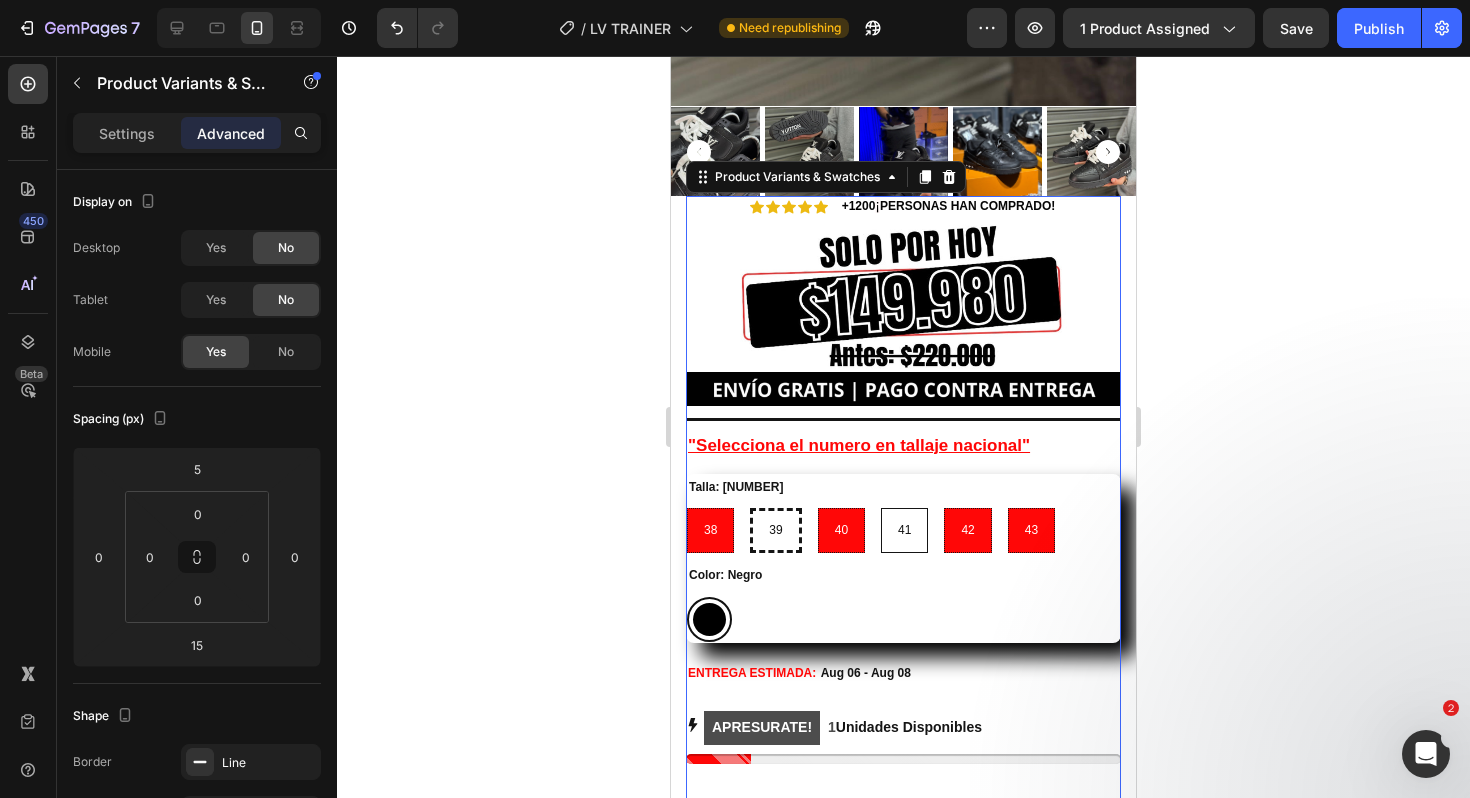 click on "41" at bounding box center (904, 531) 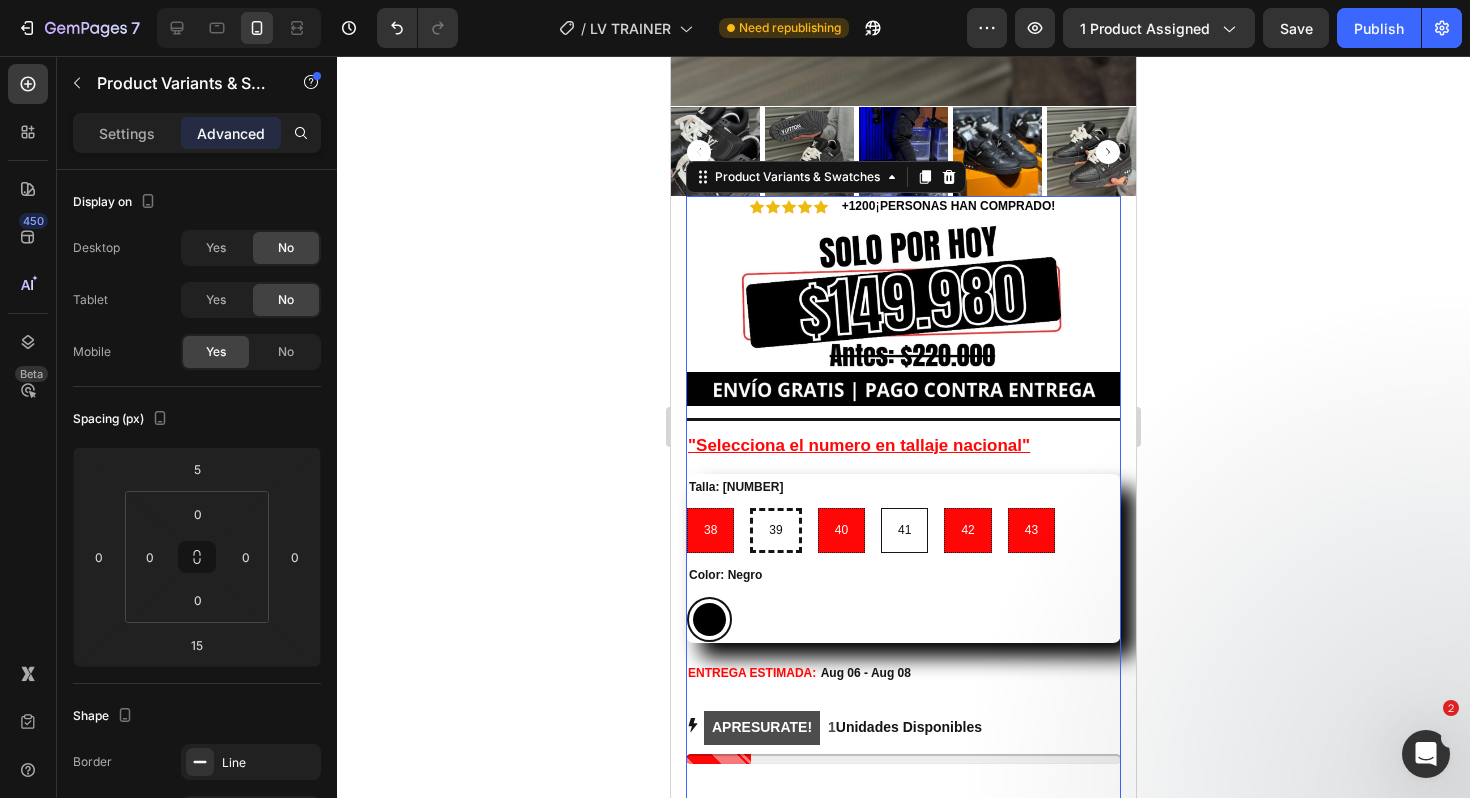 click on "[NUMBER] [NUMBER] [NUMBER]" at bounding box center (880, 507) 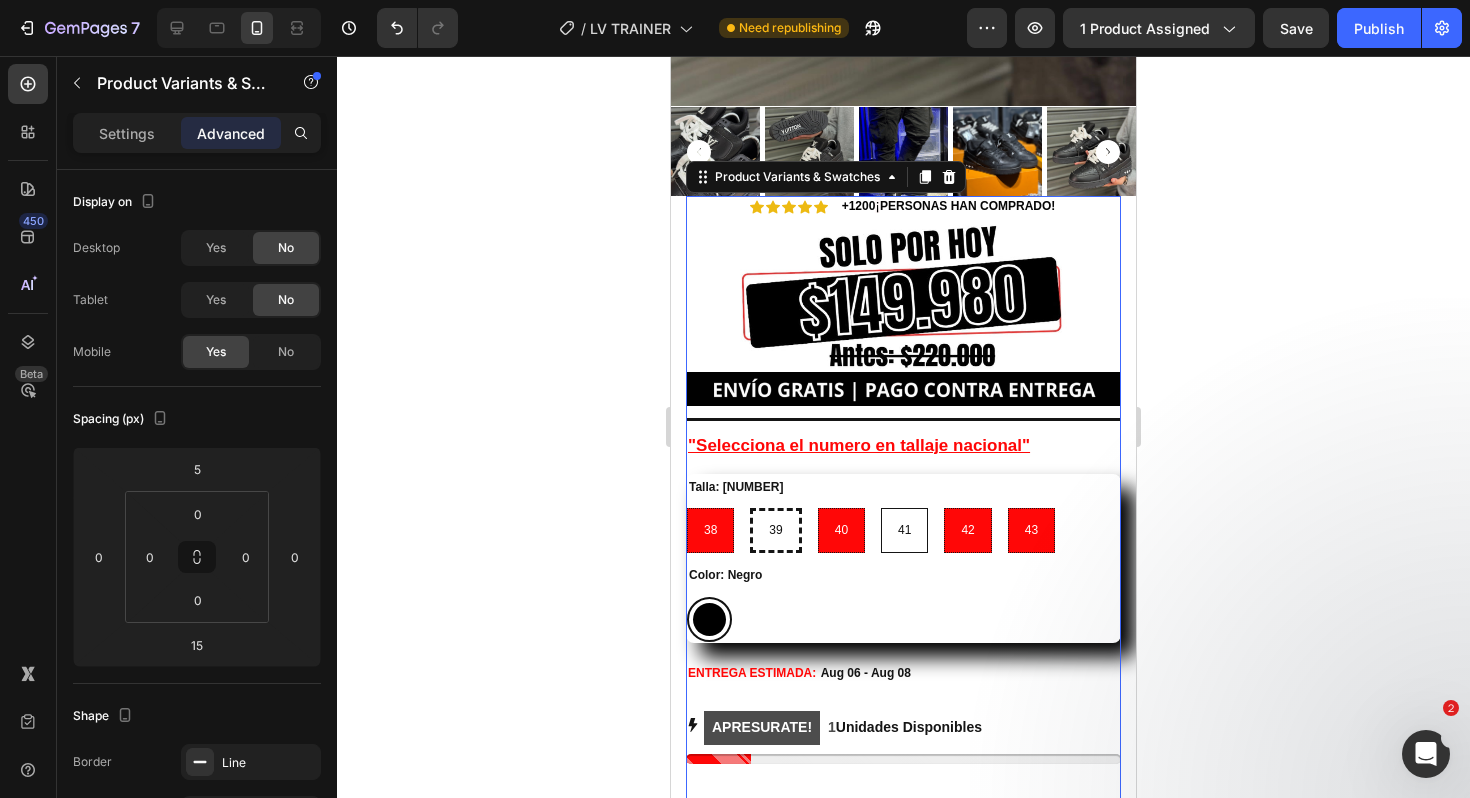 radio on "false" 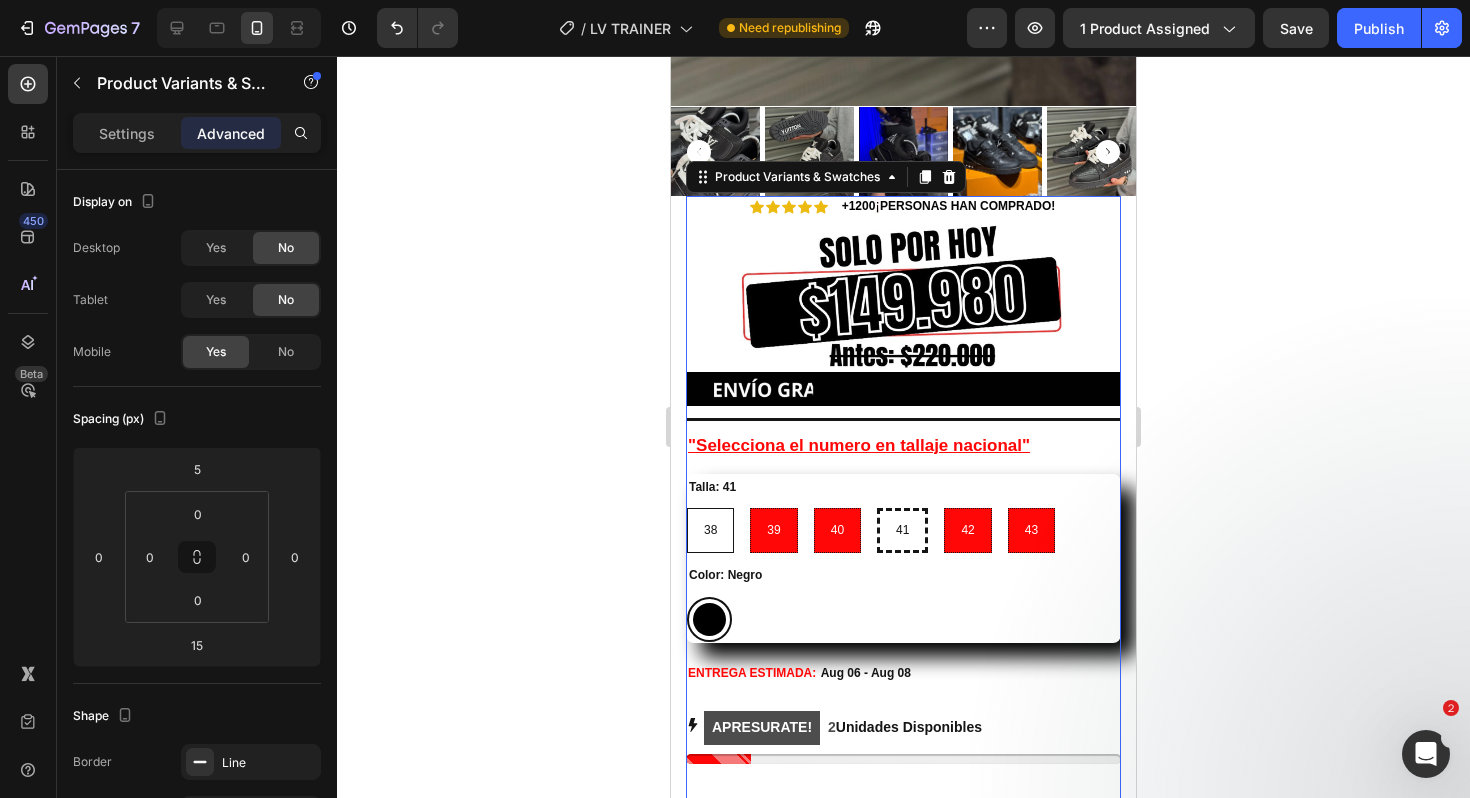 click on "38" at bounding box center (710, 530) 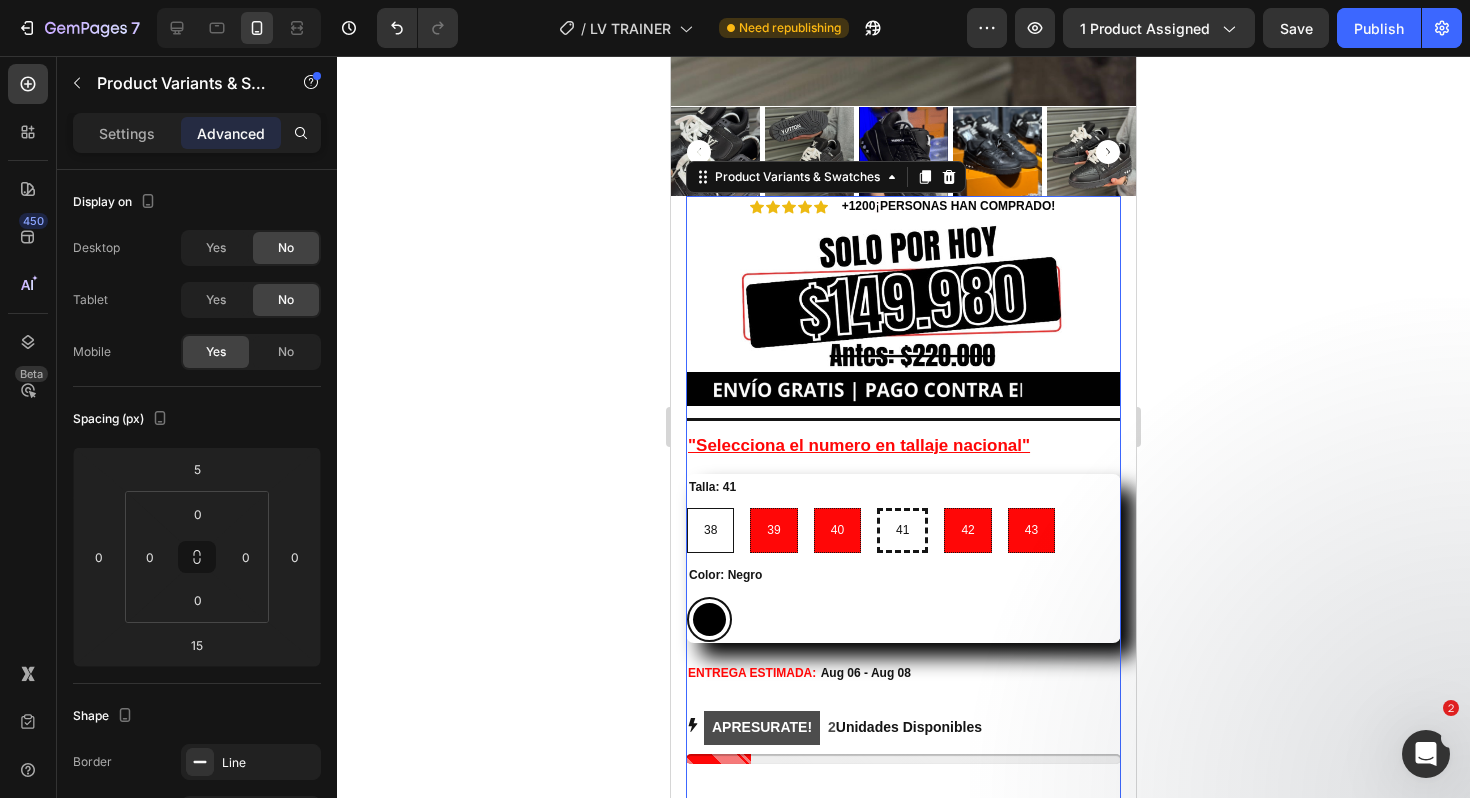 click on "38 38 38" at bounding box center [686, 507] 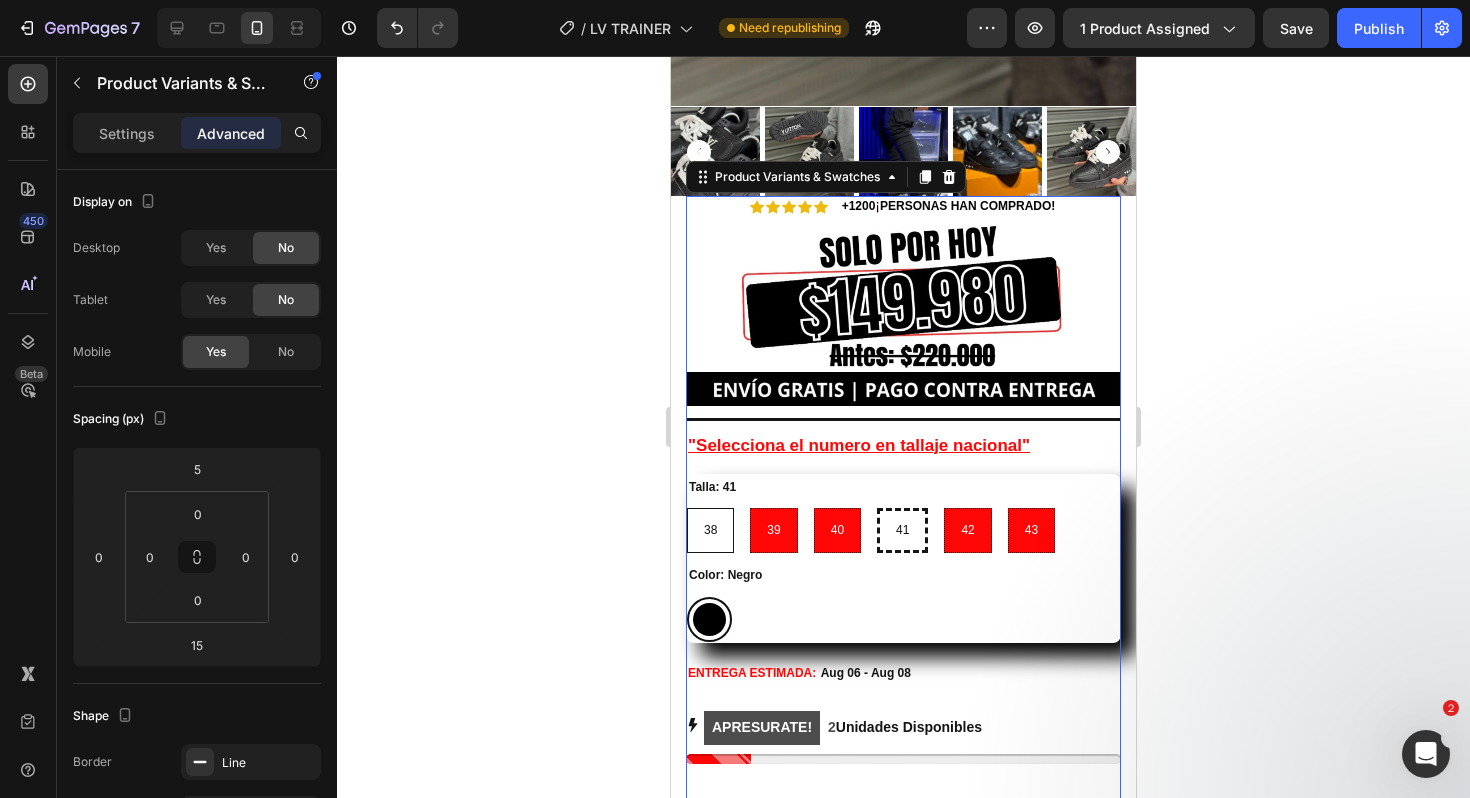 radio on "false" 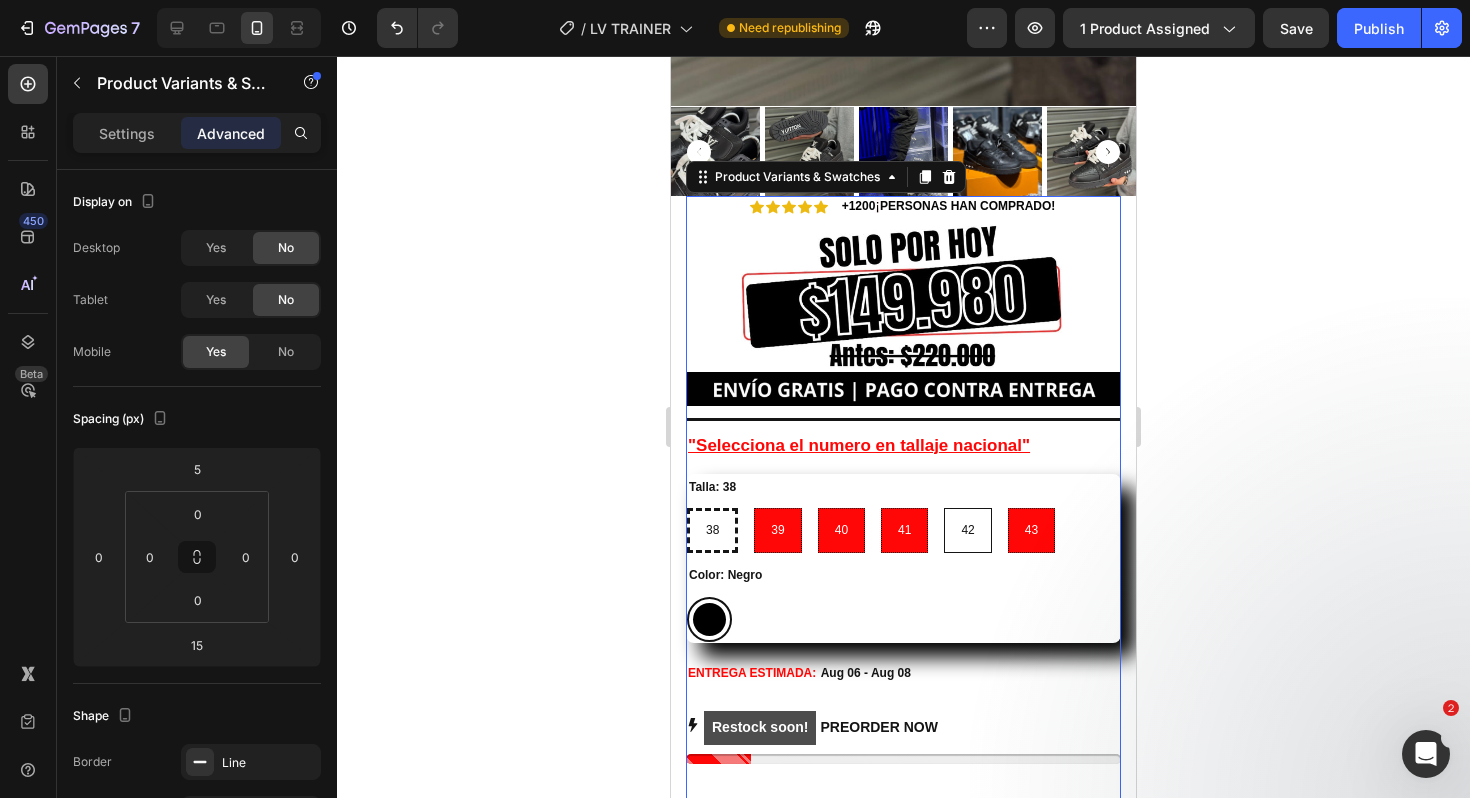 click on "42" at bounding box center (967, 530) 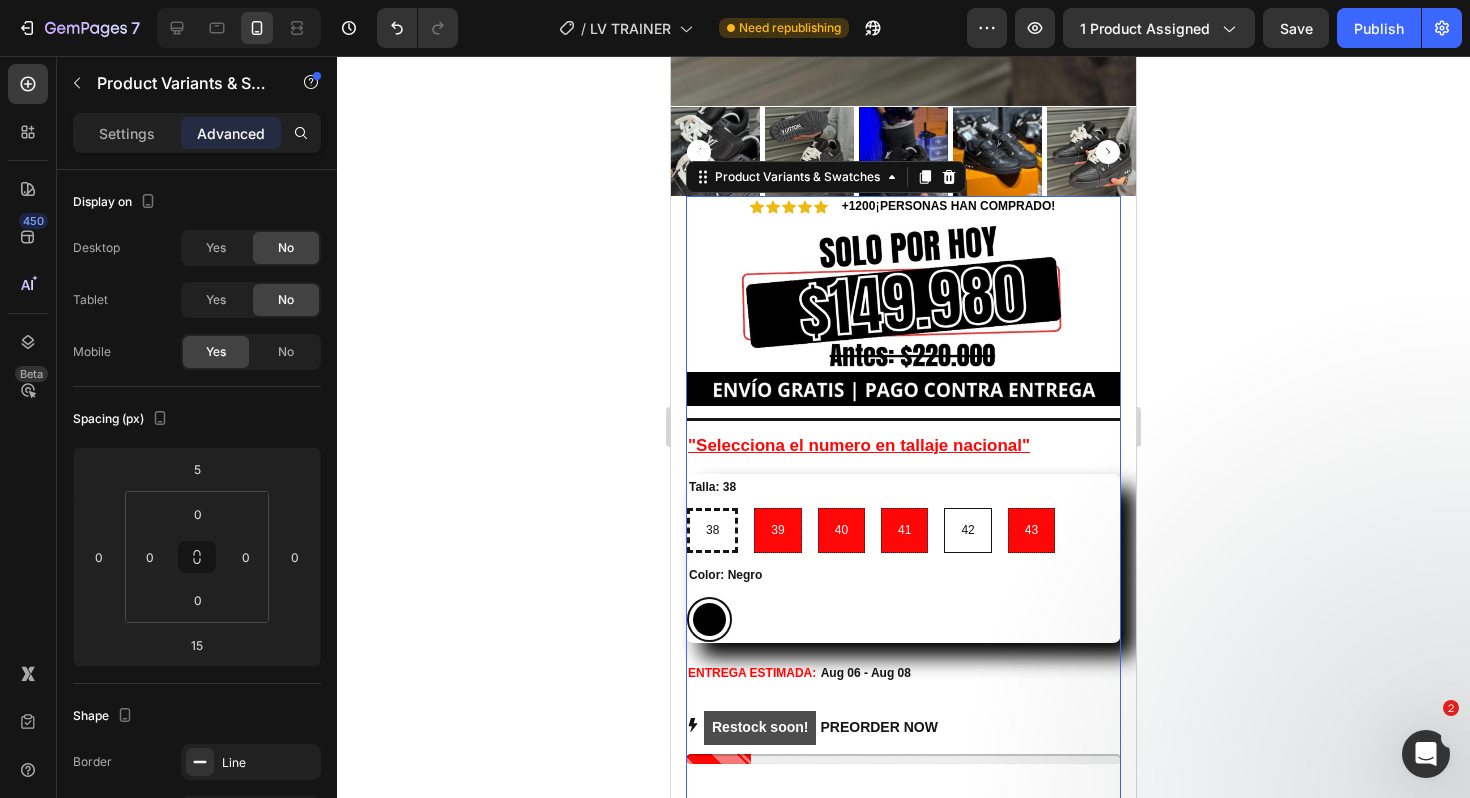 click on "42 42 42" at bounding box center [943, 507] 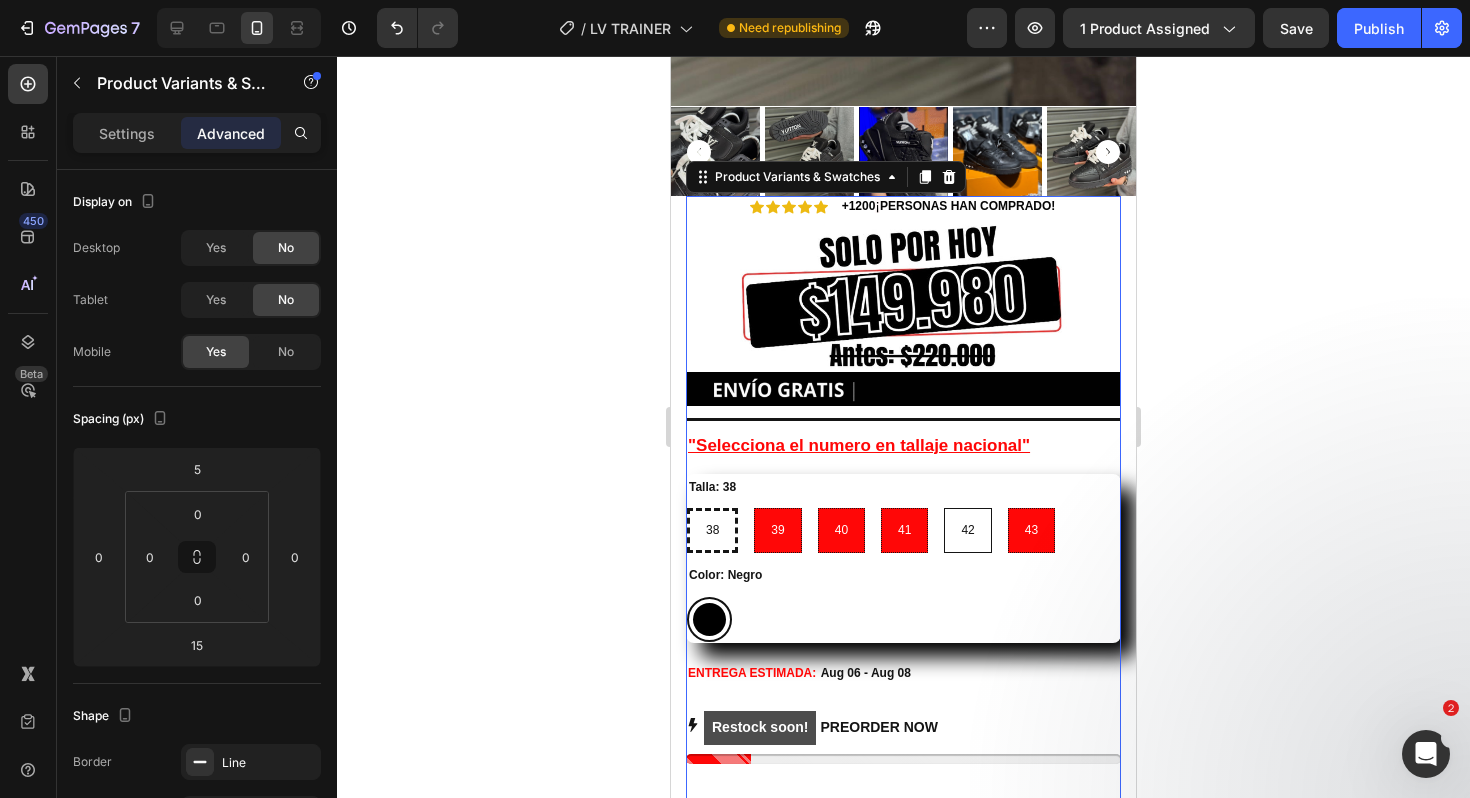 radio on "false" 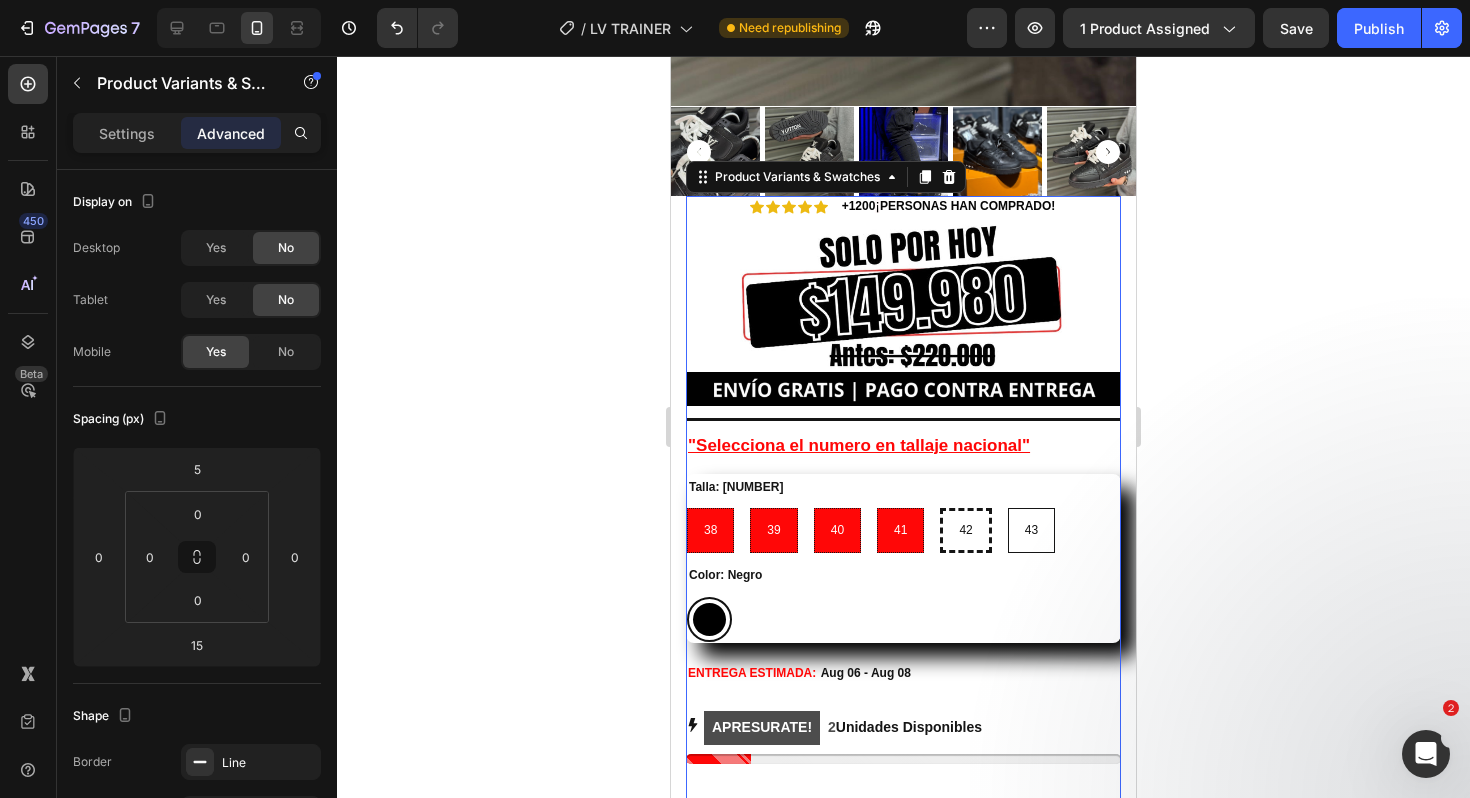click on "43" at bounding box center (1031, 531) 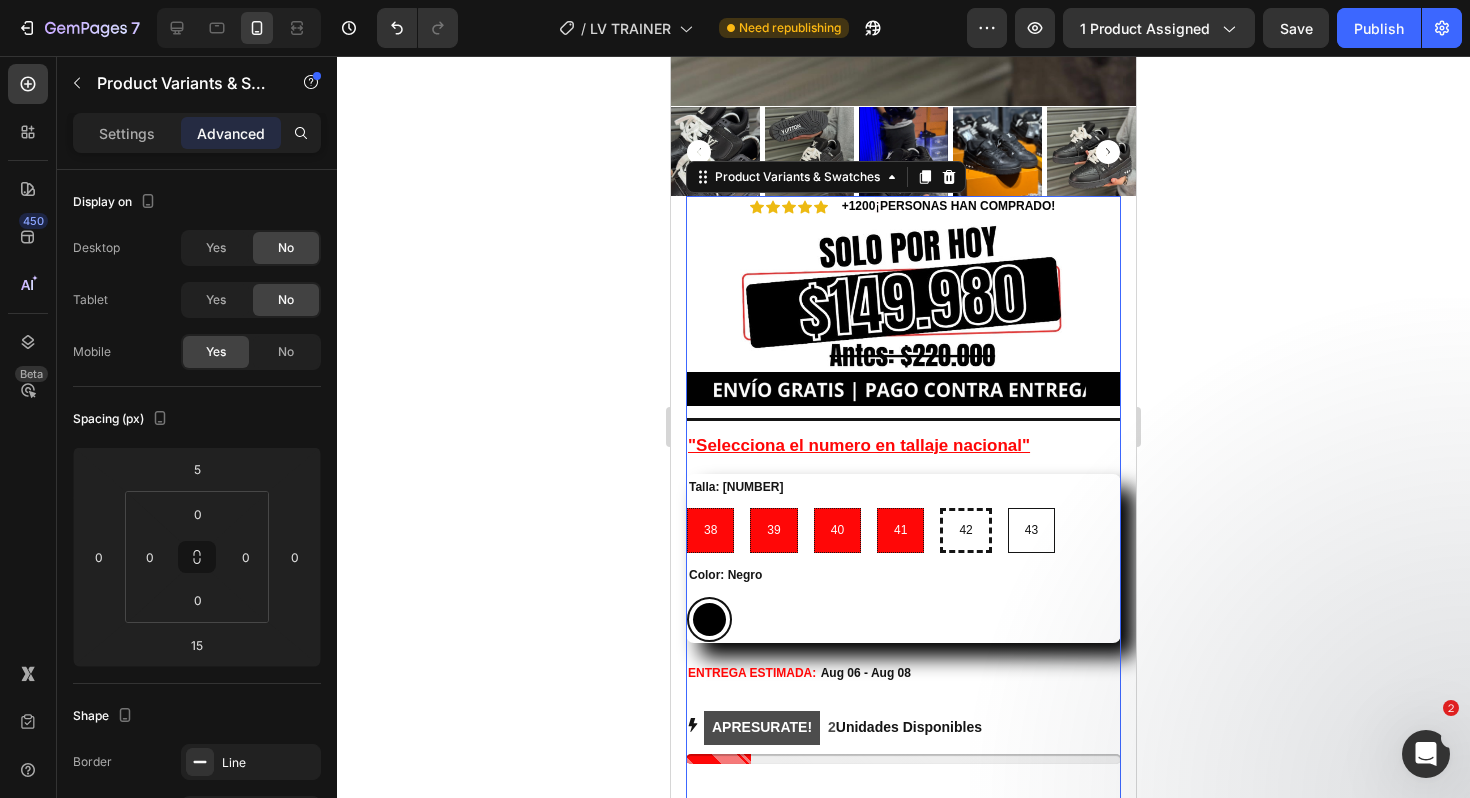 click on "43 43 43" at bounding box center [1007, 507] 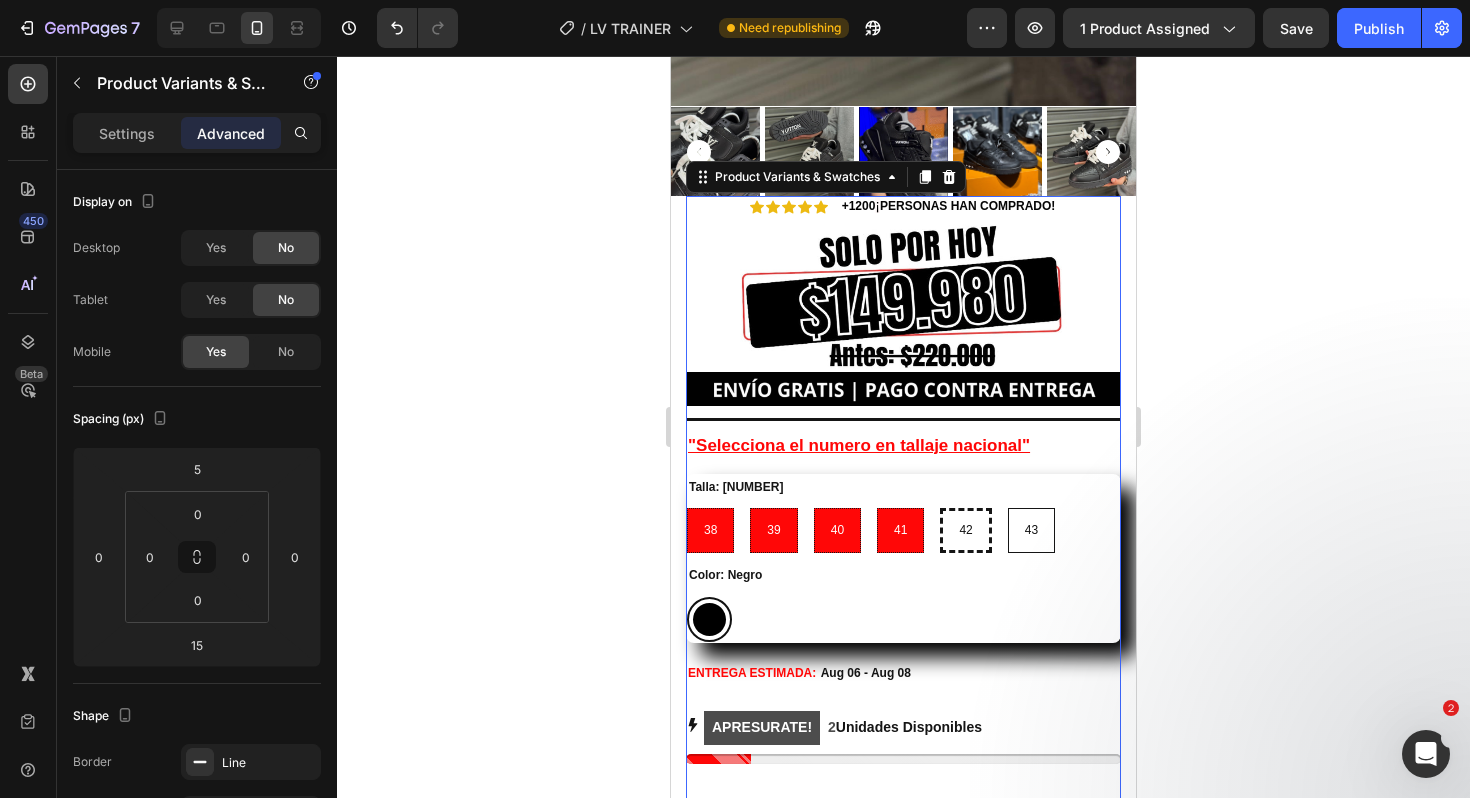 radio on "false" 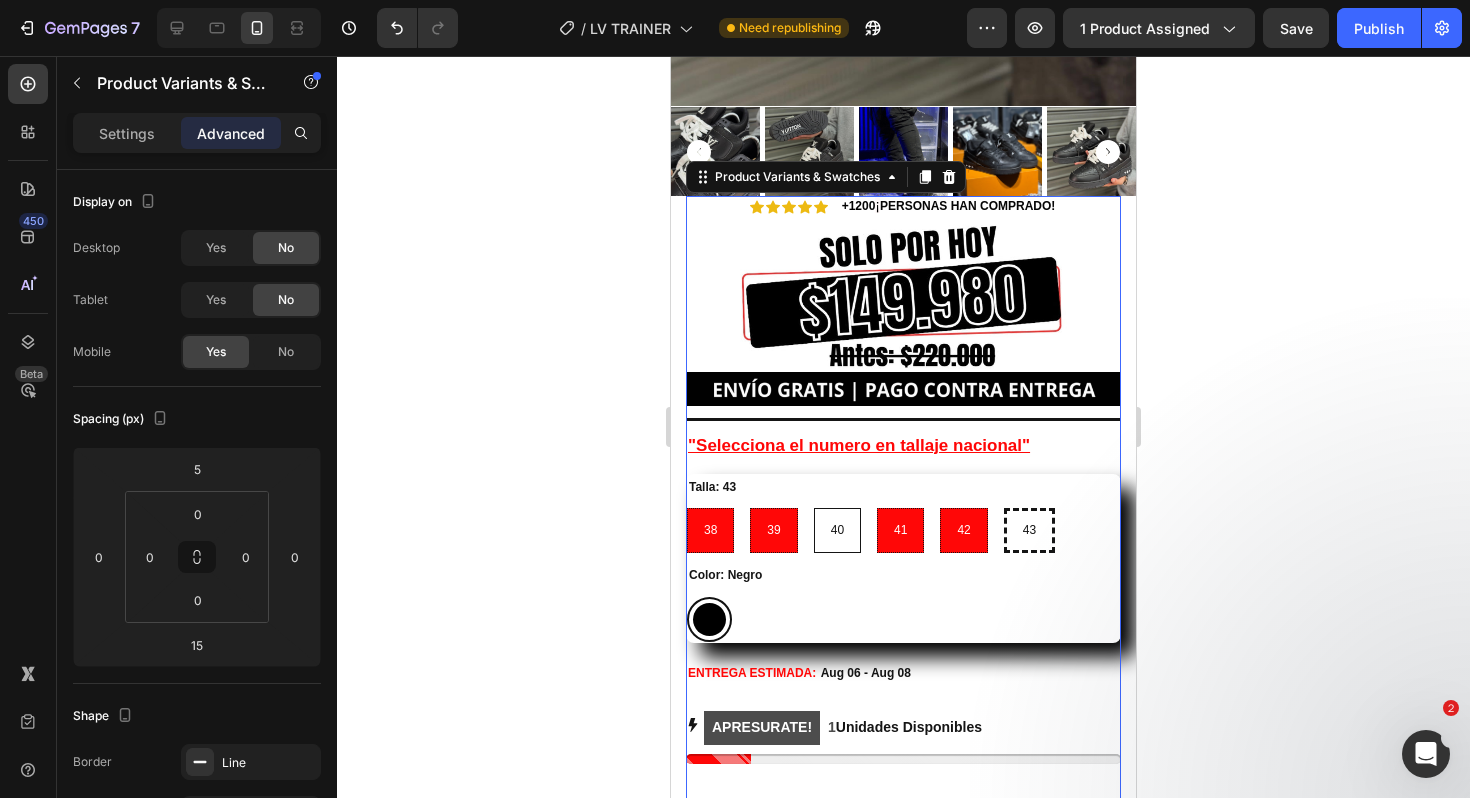click on "40" at bounding box center (837, 531) 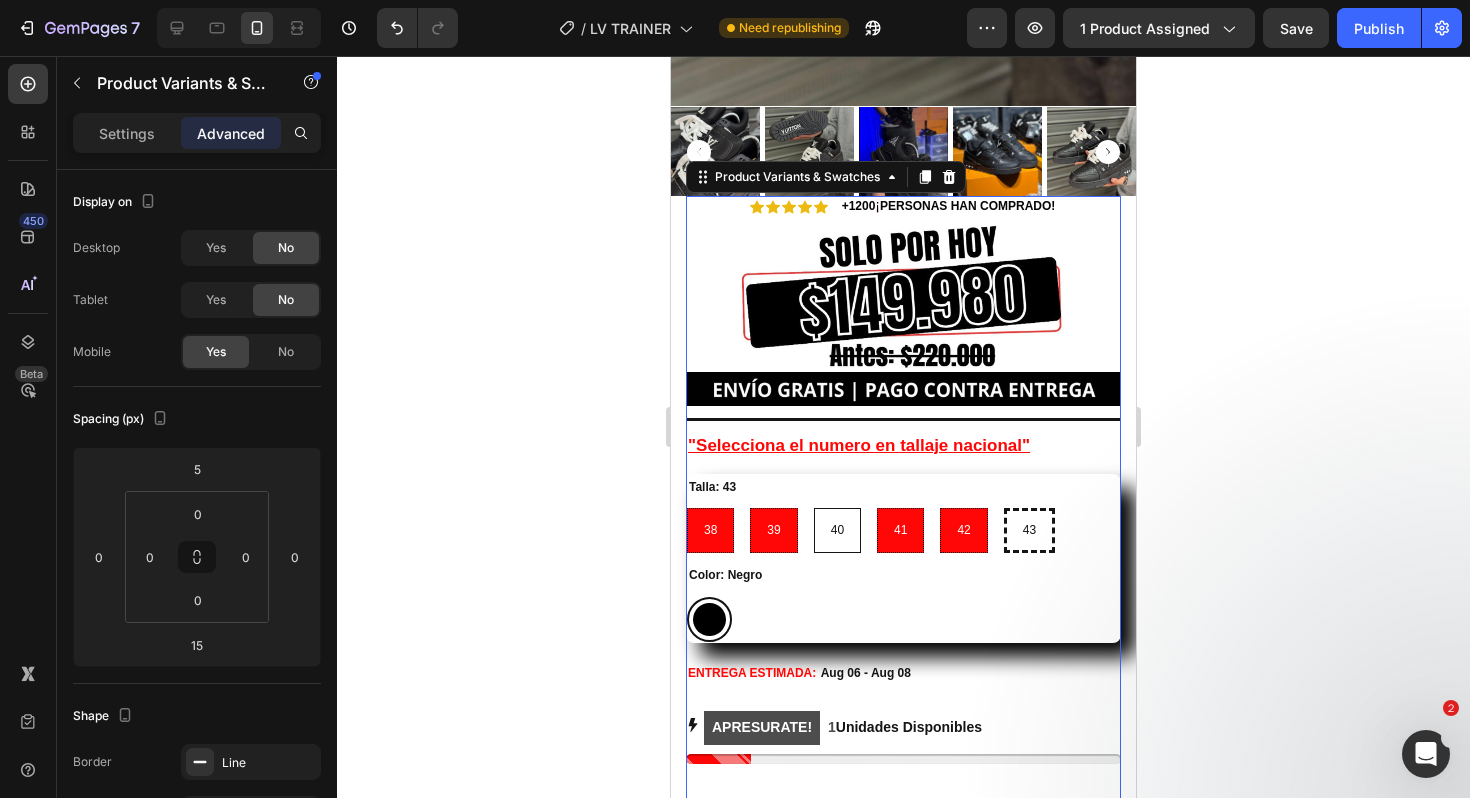 click on "40 40 40" at bounding box center (813, 507) 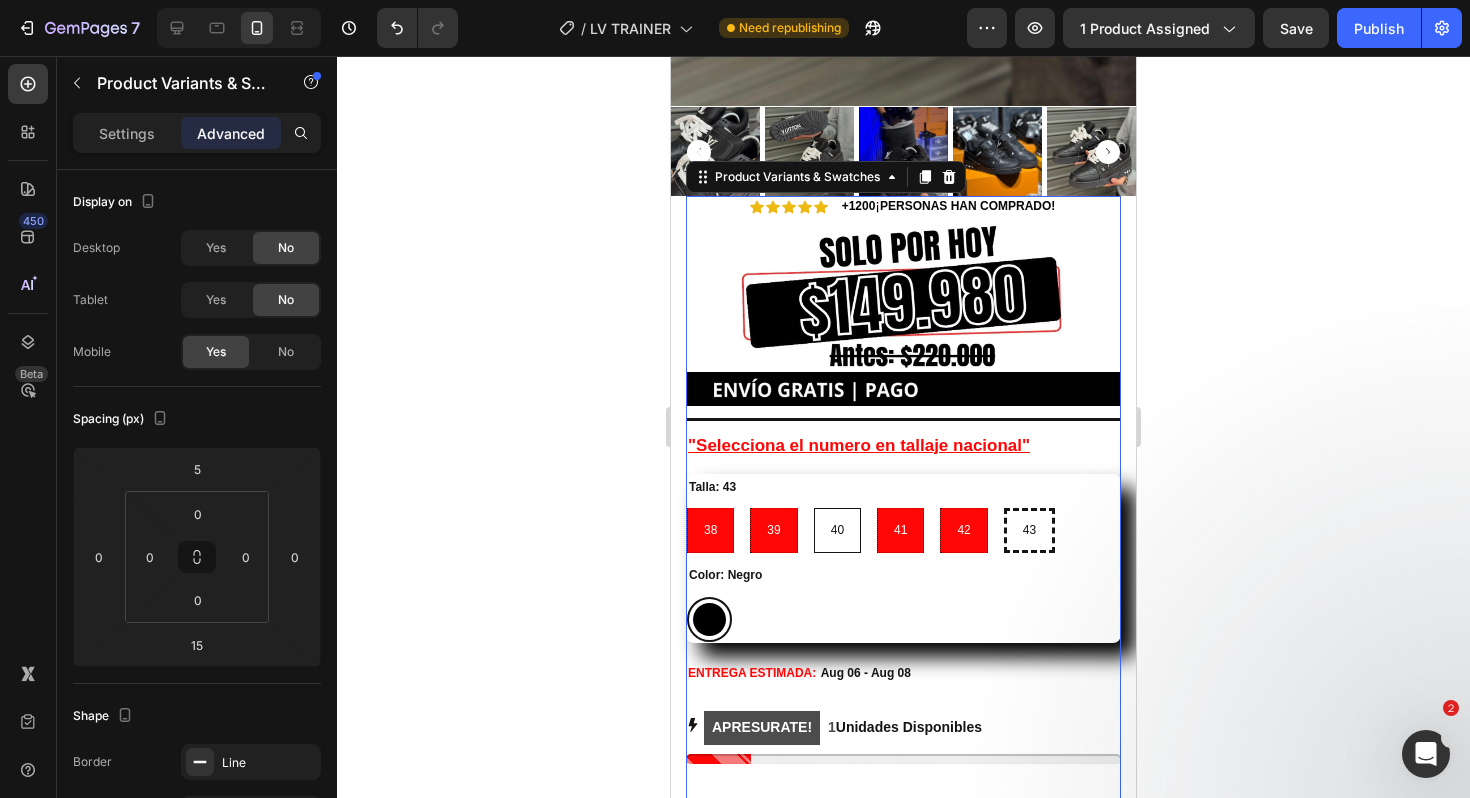 radio on "false" 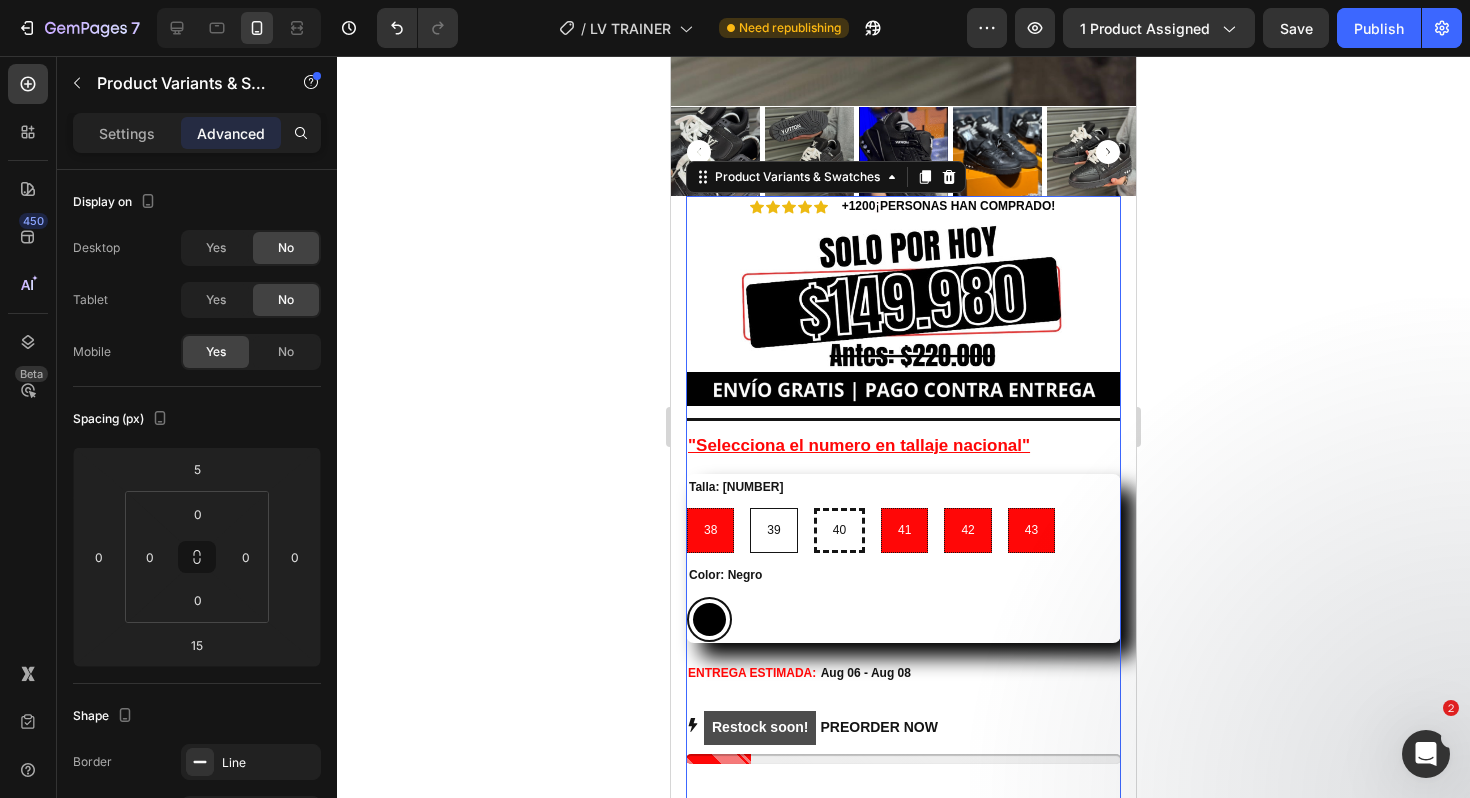 click on "39" at bounding box center (773, 531) 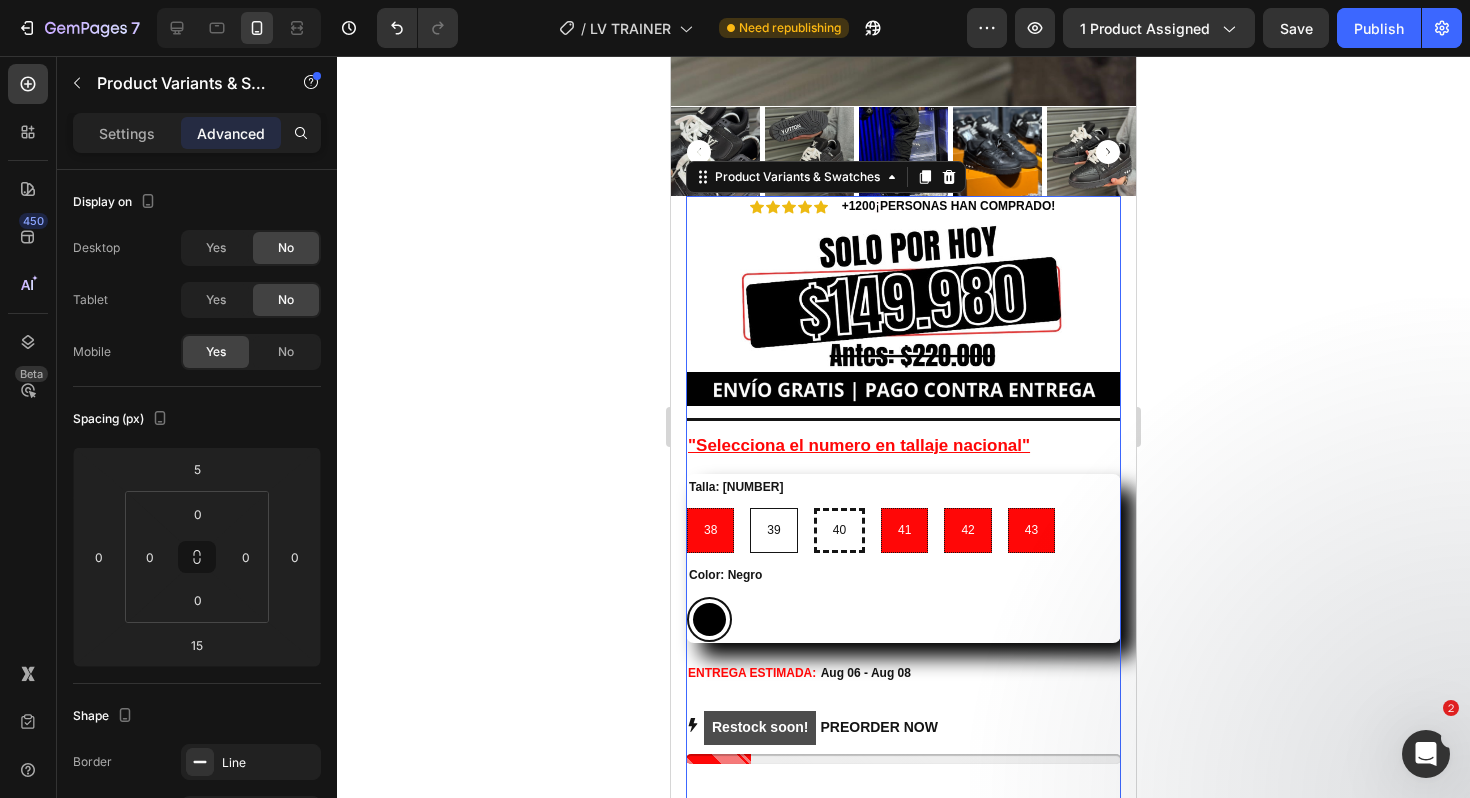 click on "39 39 39" at bounding box center (749, 507) 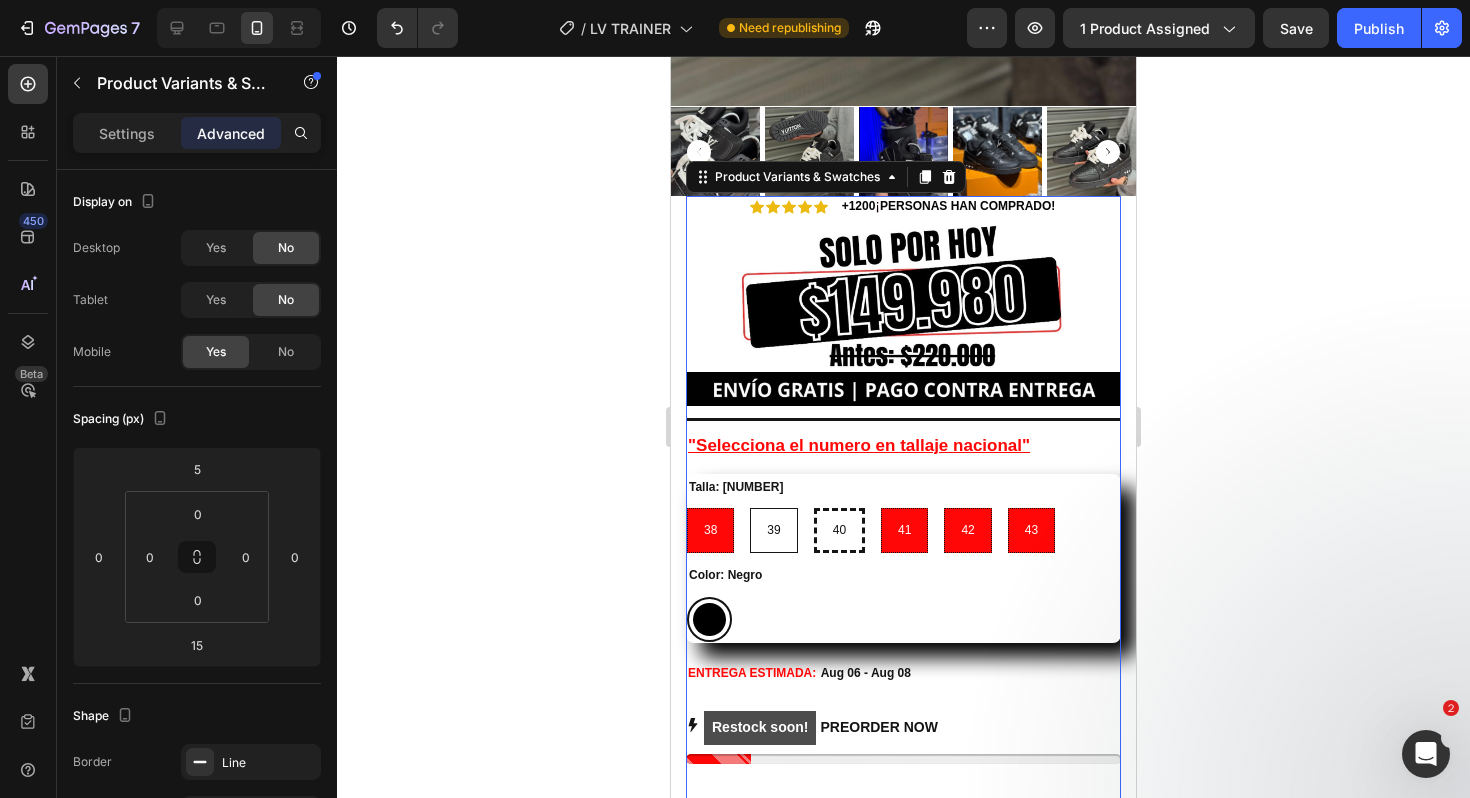 radio on "false" 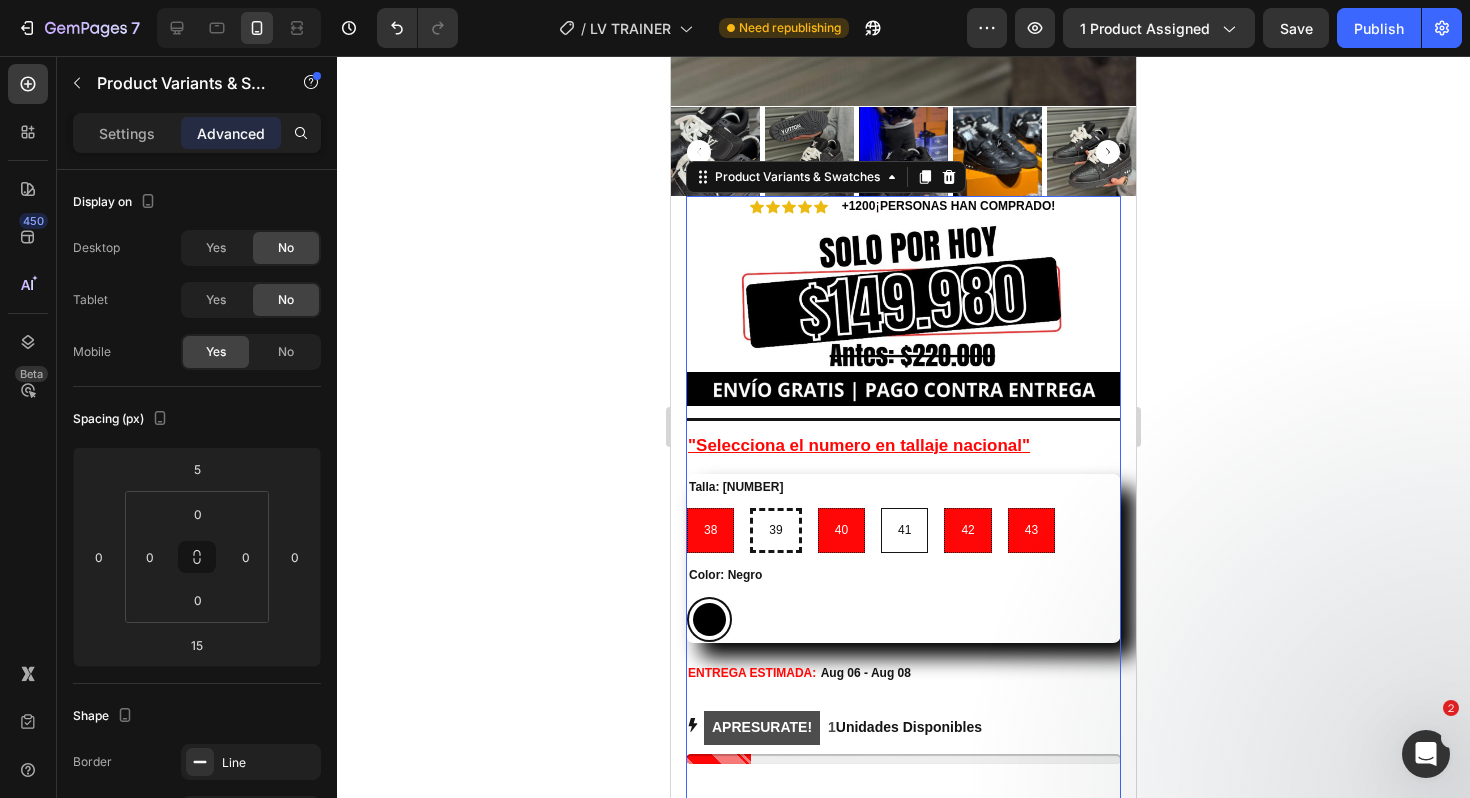 click on "41" at bounding box center [904, 530] 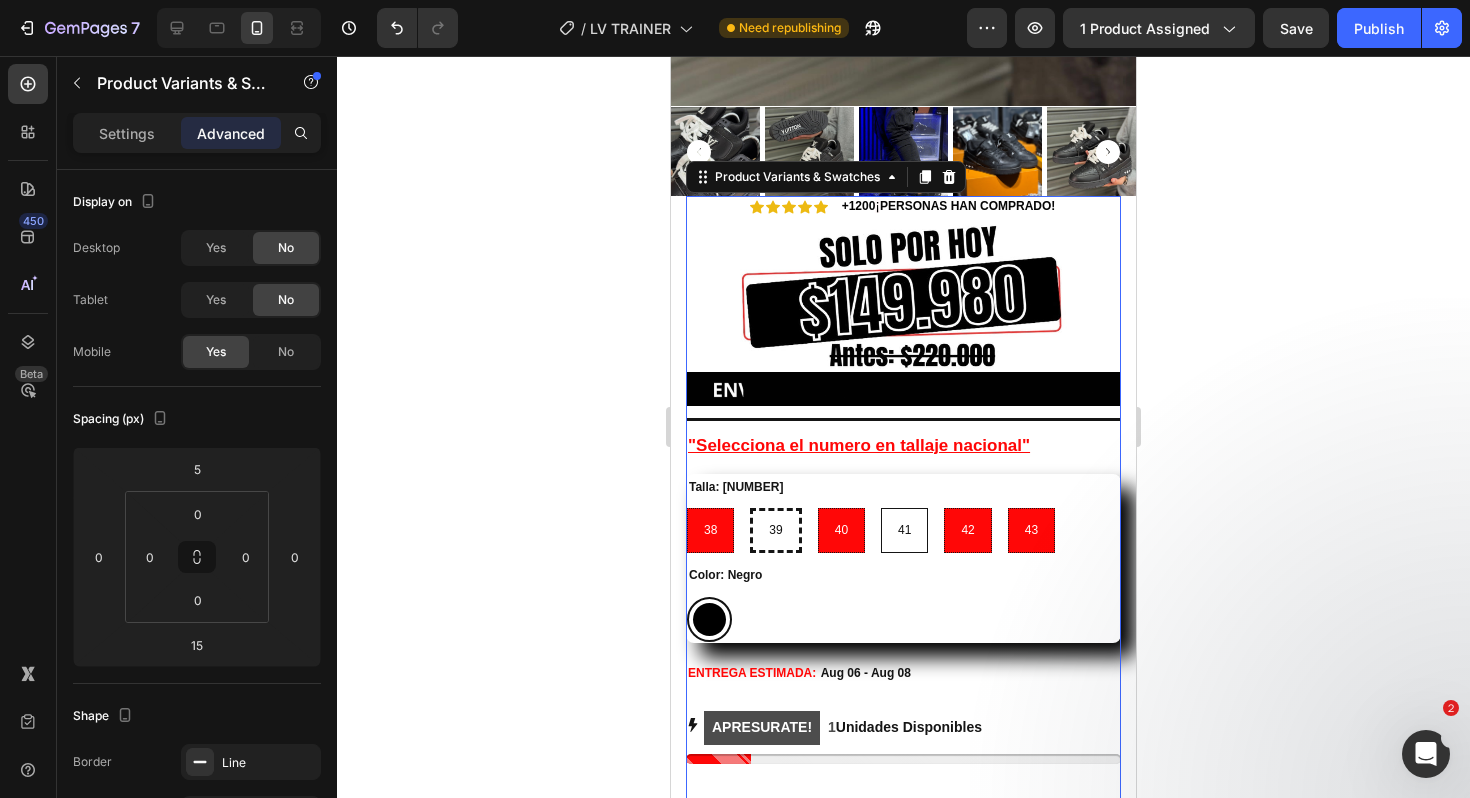 click on "[NUMBER] [NUMBER] [NUMBER]" at bounding box center (880, 507) 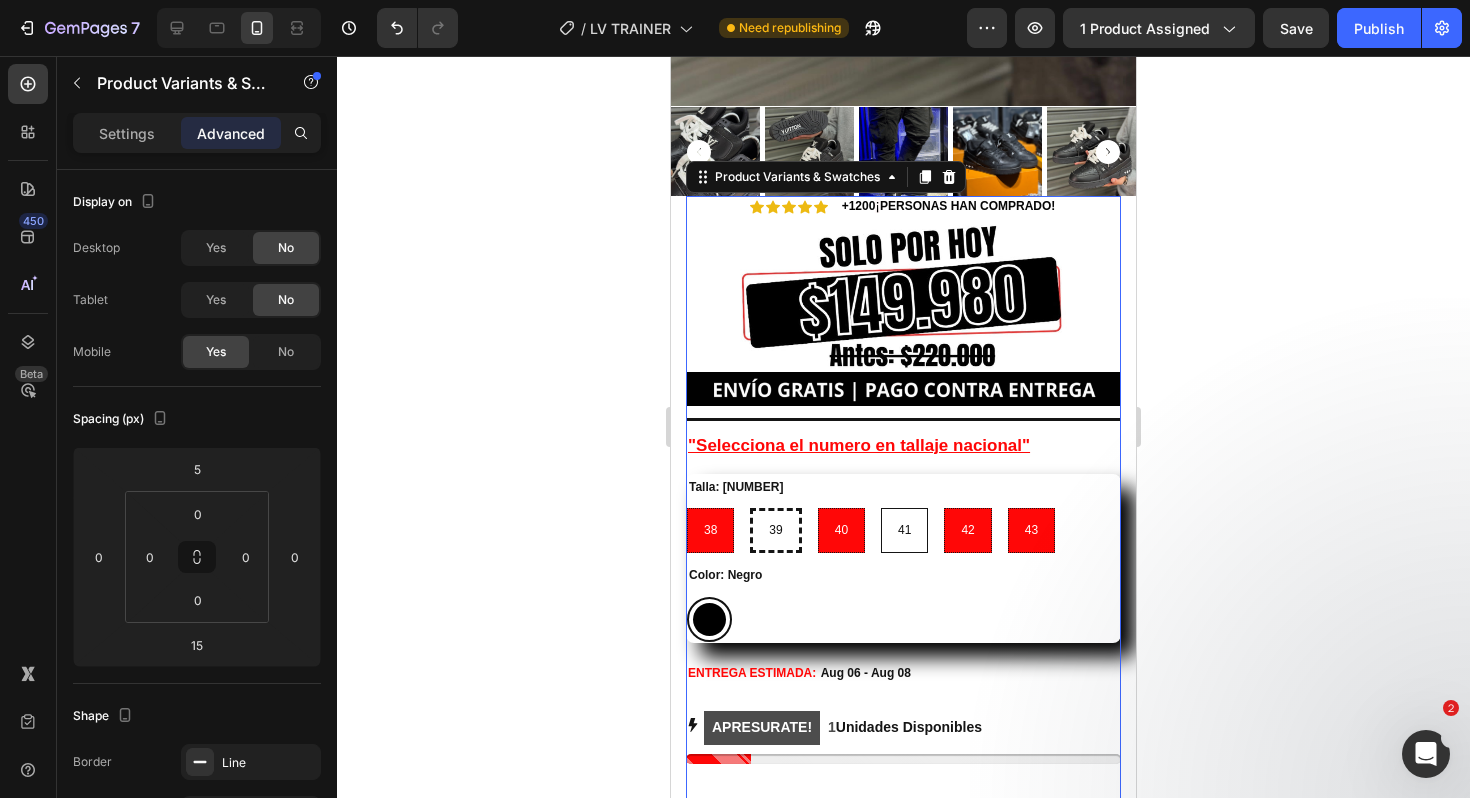 radio on "false" 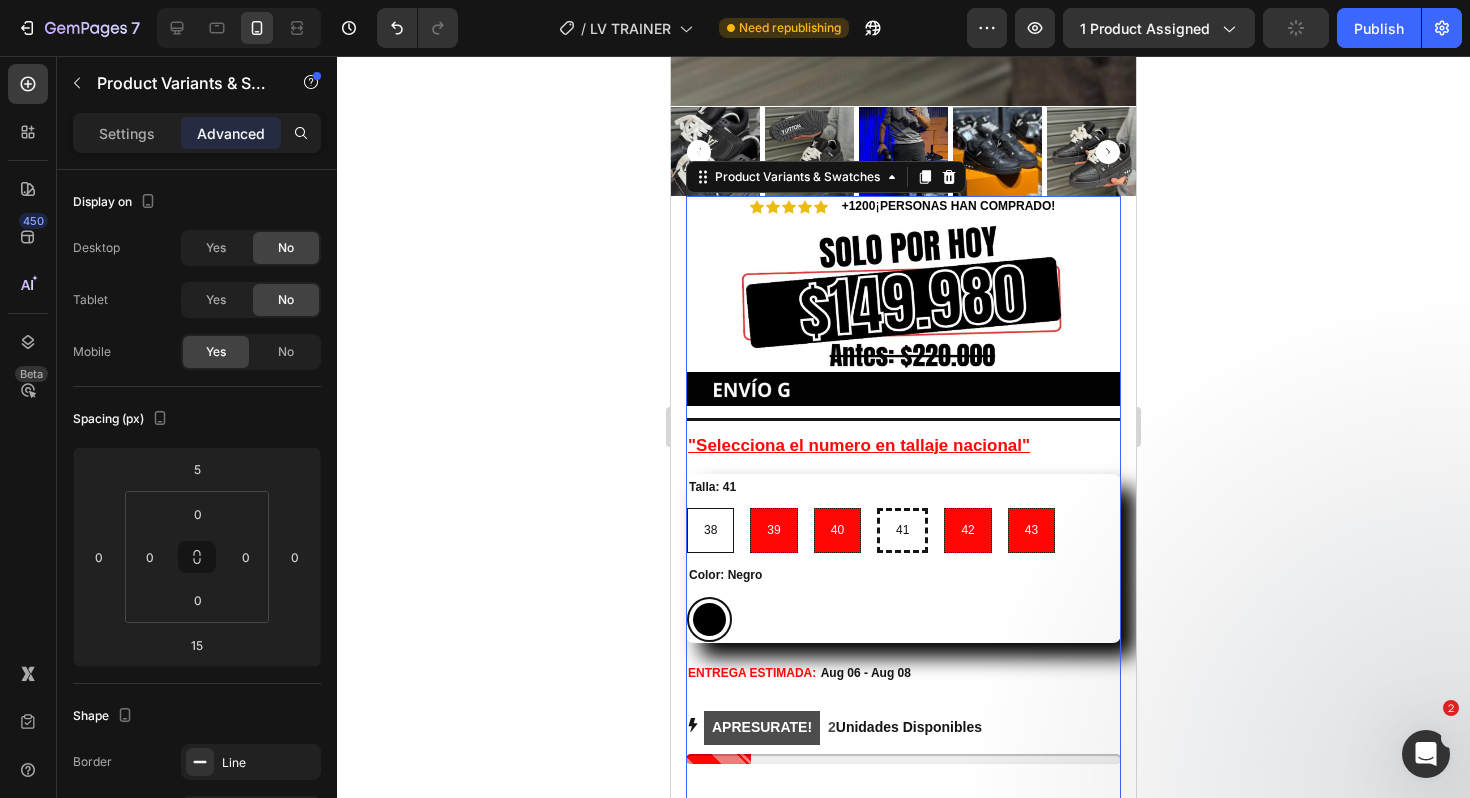 click on "38" at bounding box center (710, 531) 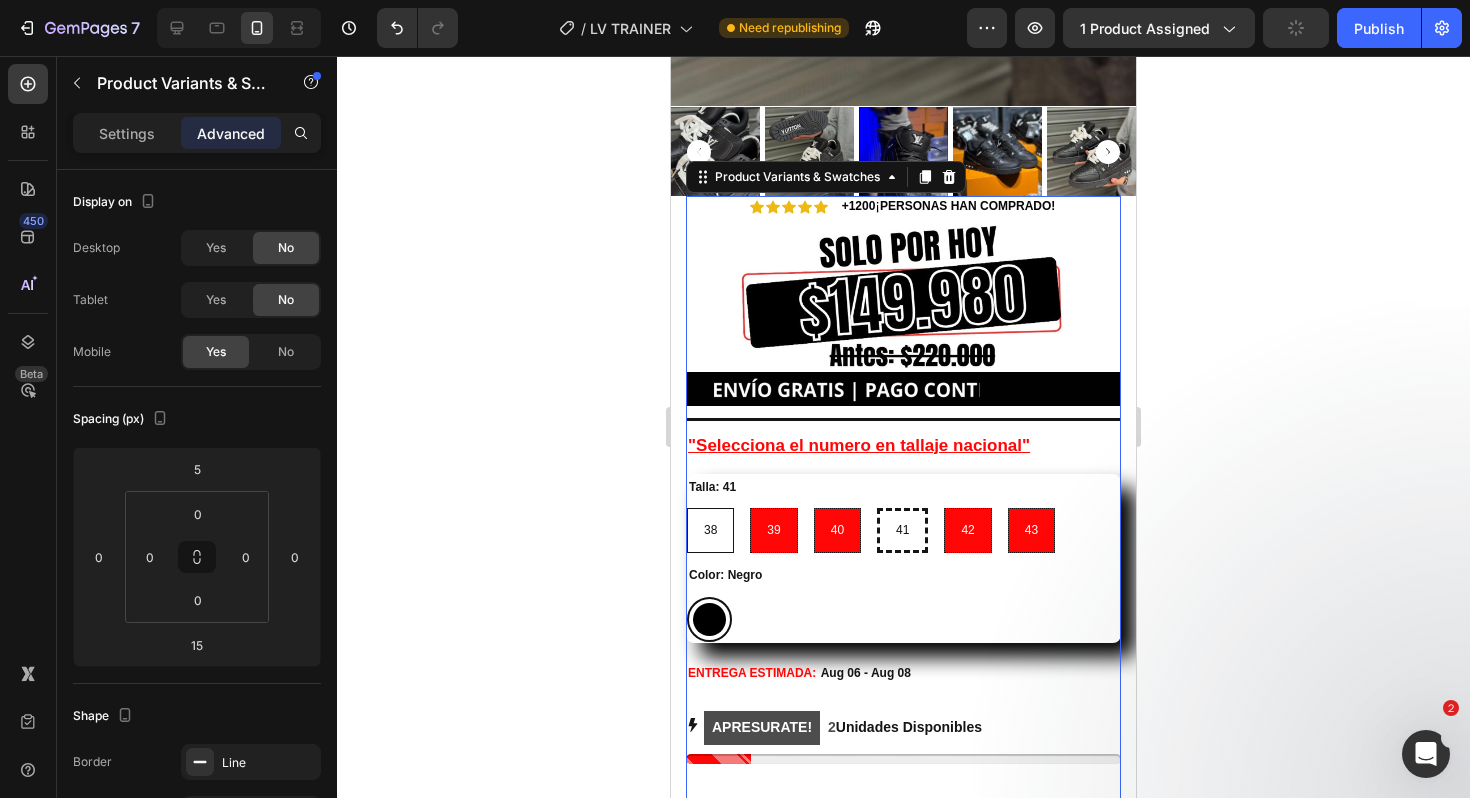 click on "38 38 38" at bounding box center [686, 507] 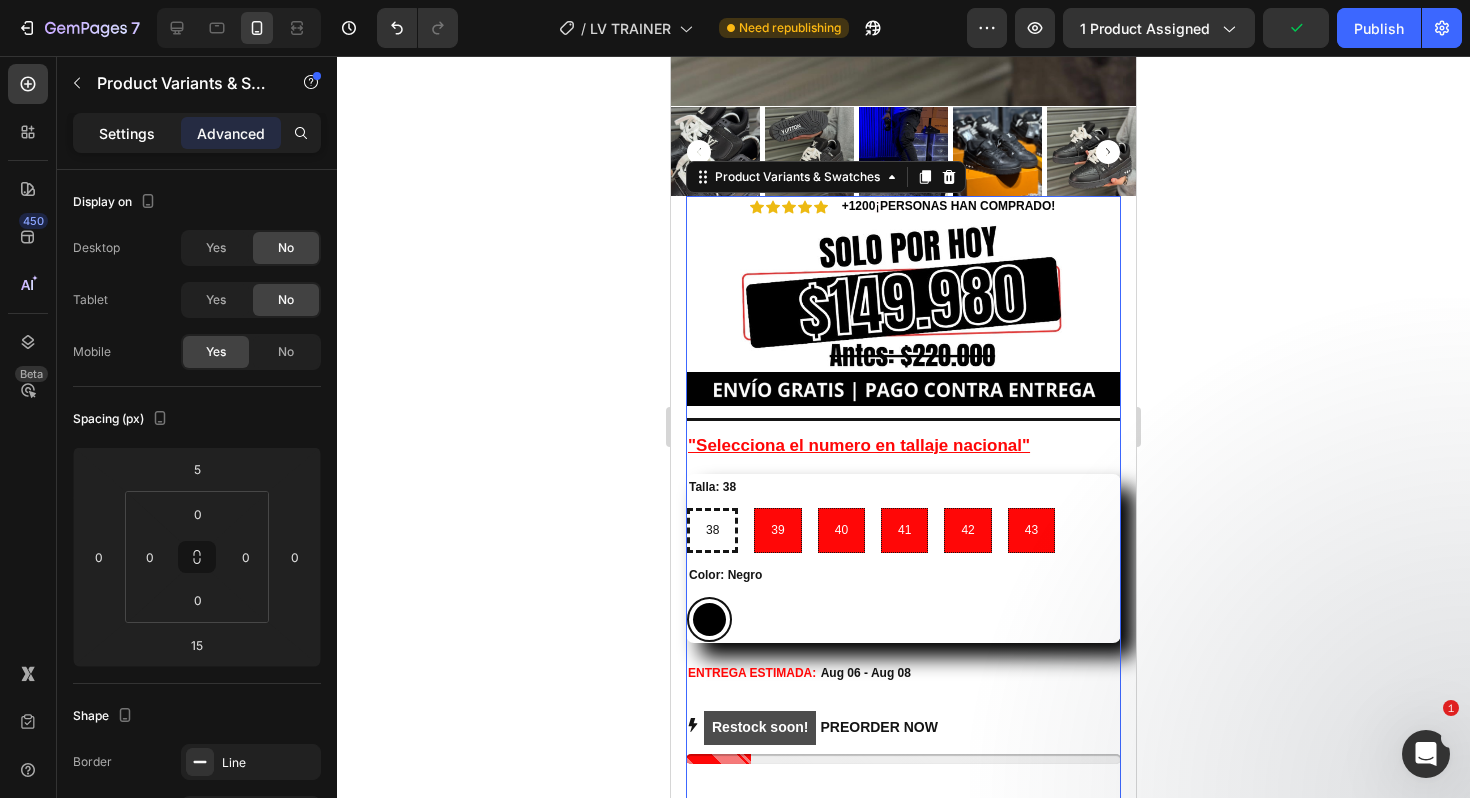 click on "Settings" at bounding box center [127, 133] 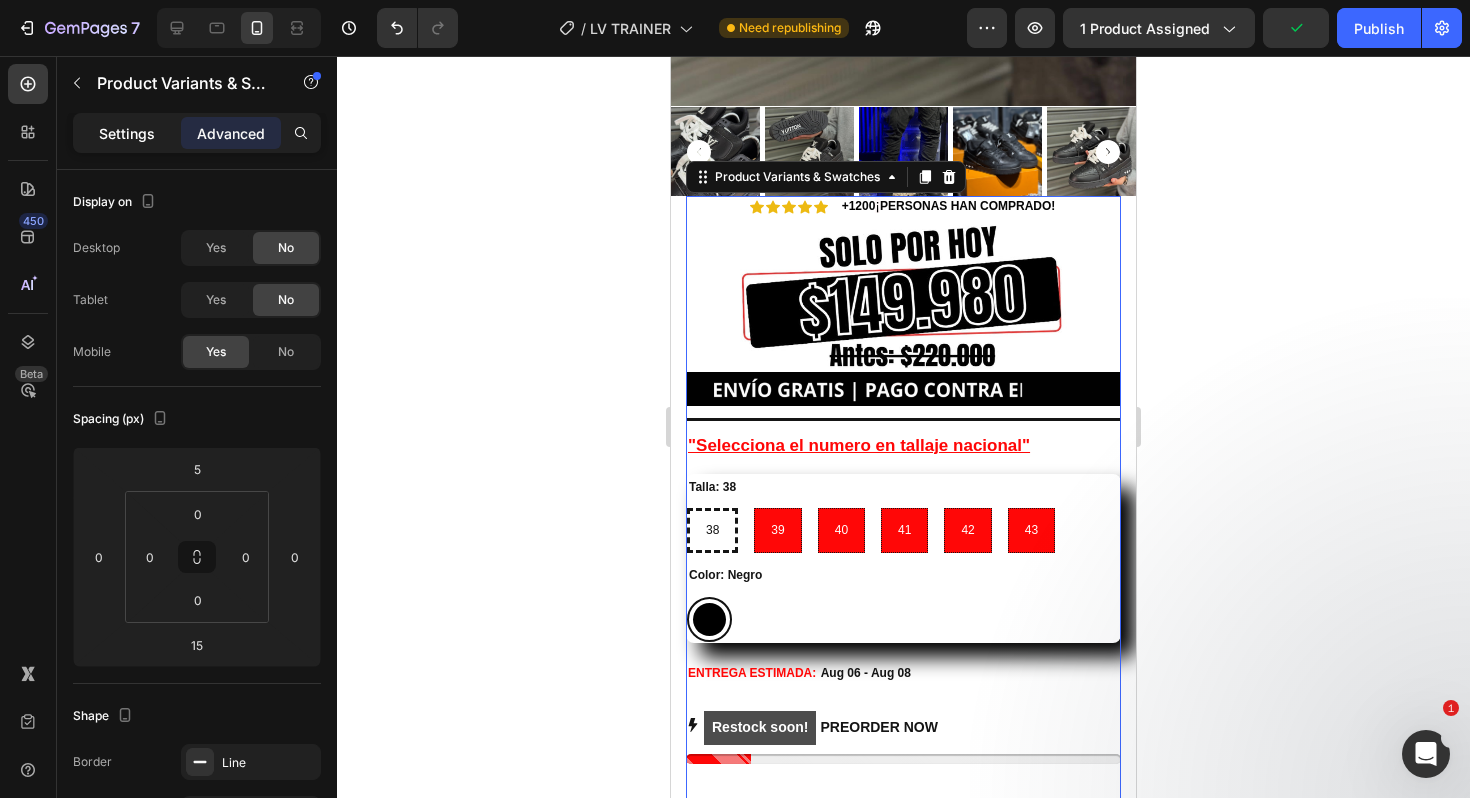 radio on "true" 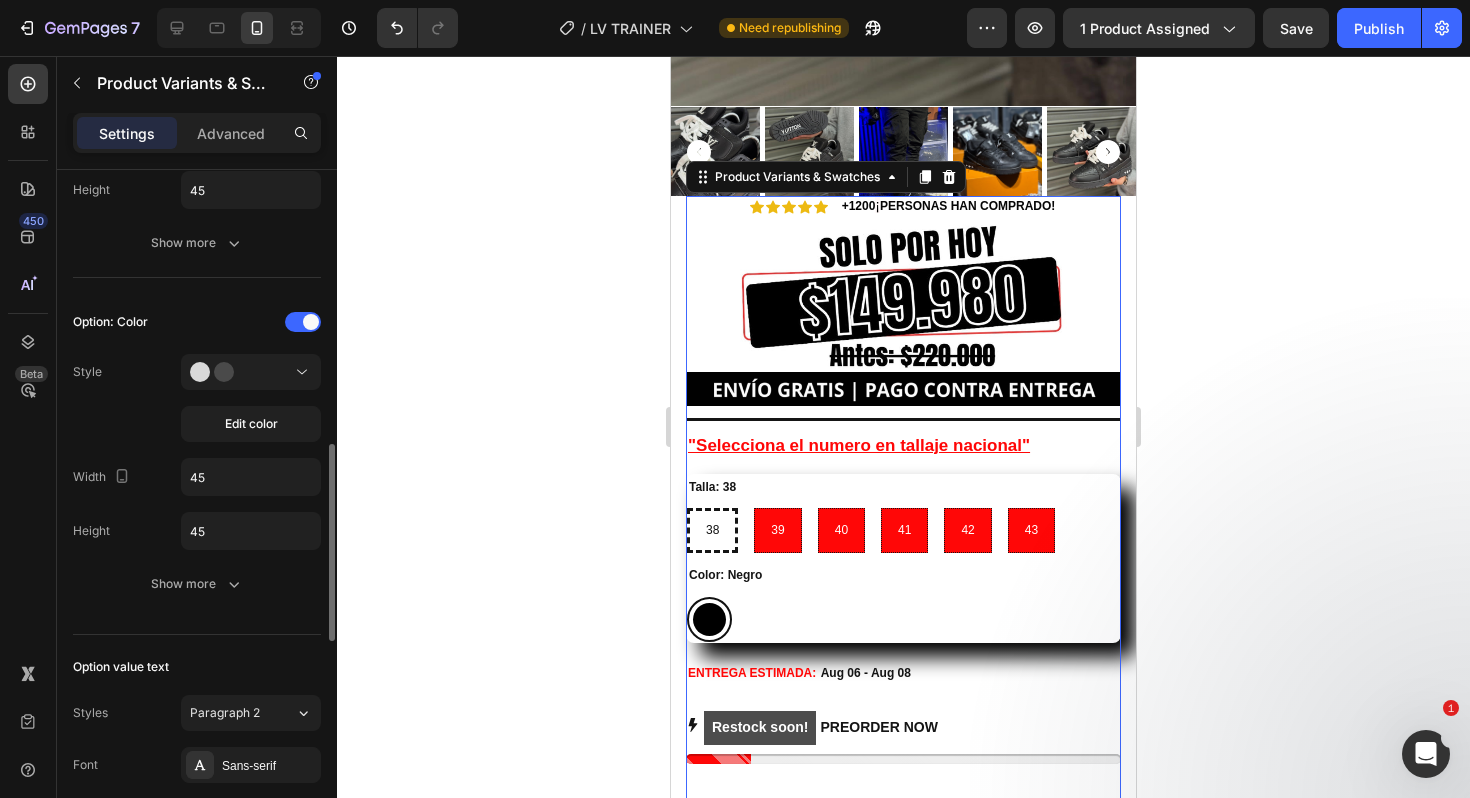 scroll, scrollTop: 767, scrollLeft: 0, axis: vertical 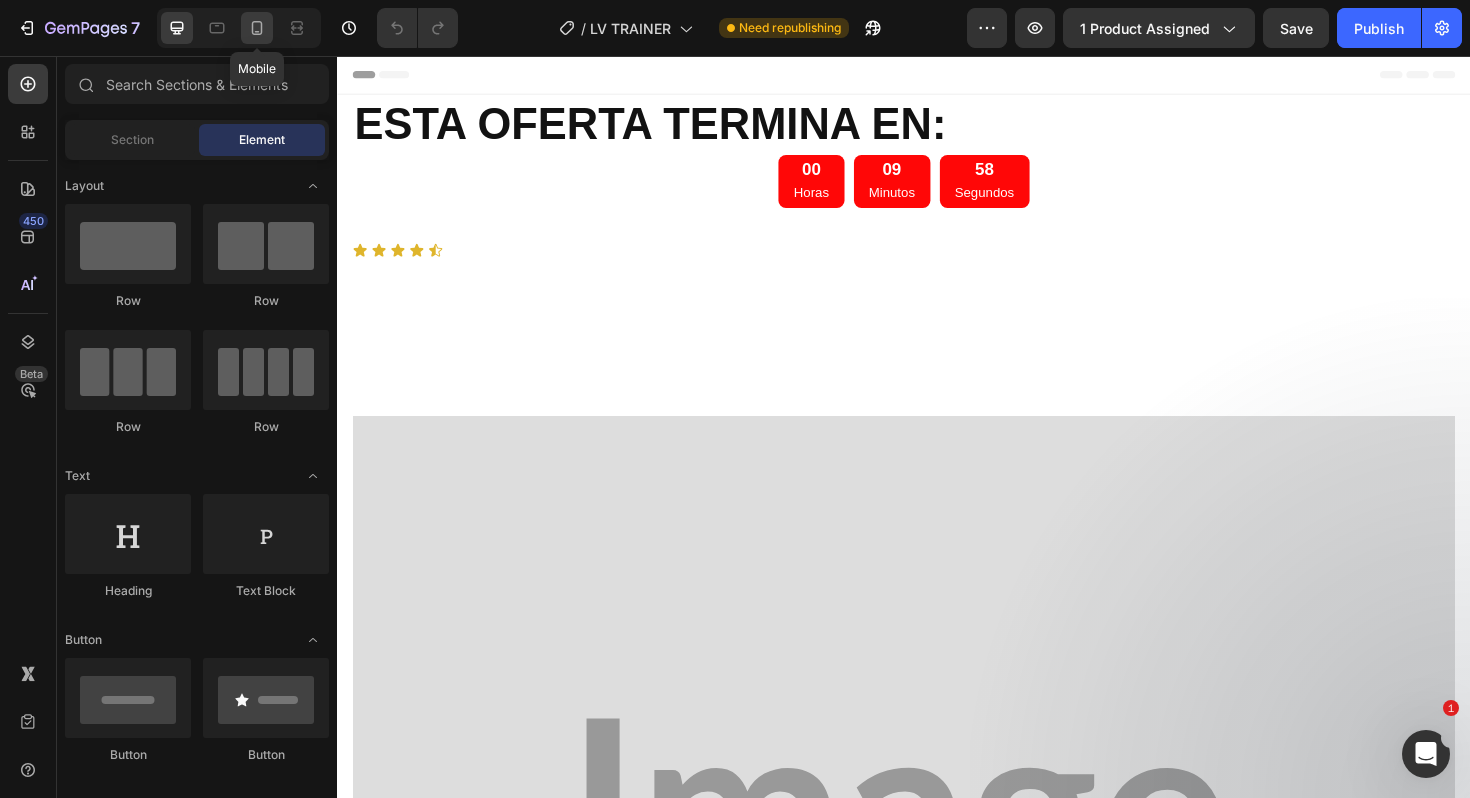 click 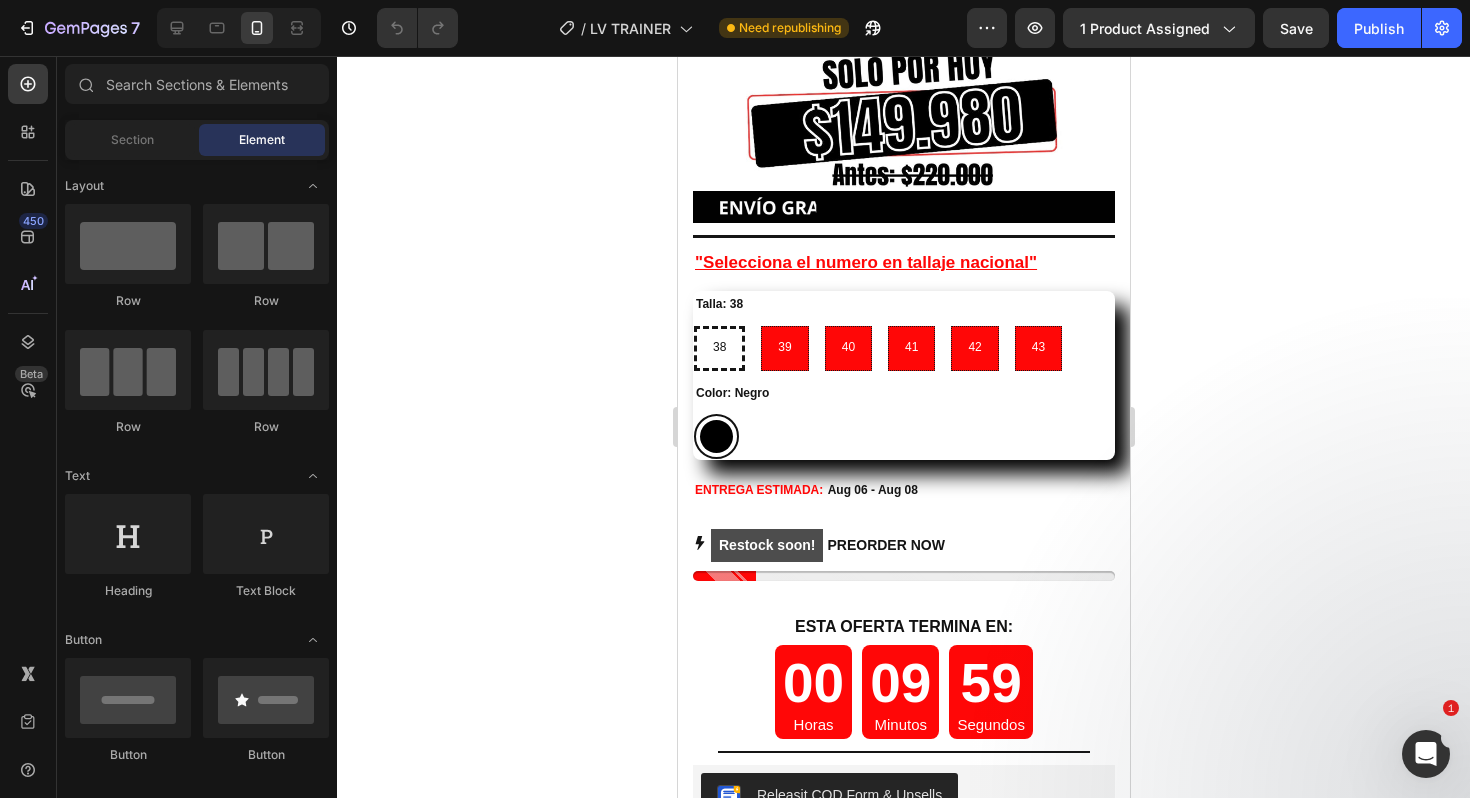 scroll, scrollTop: 7078, scrollLeft: 0, axis: vertical 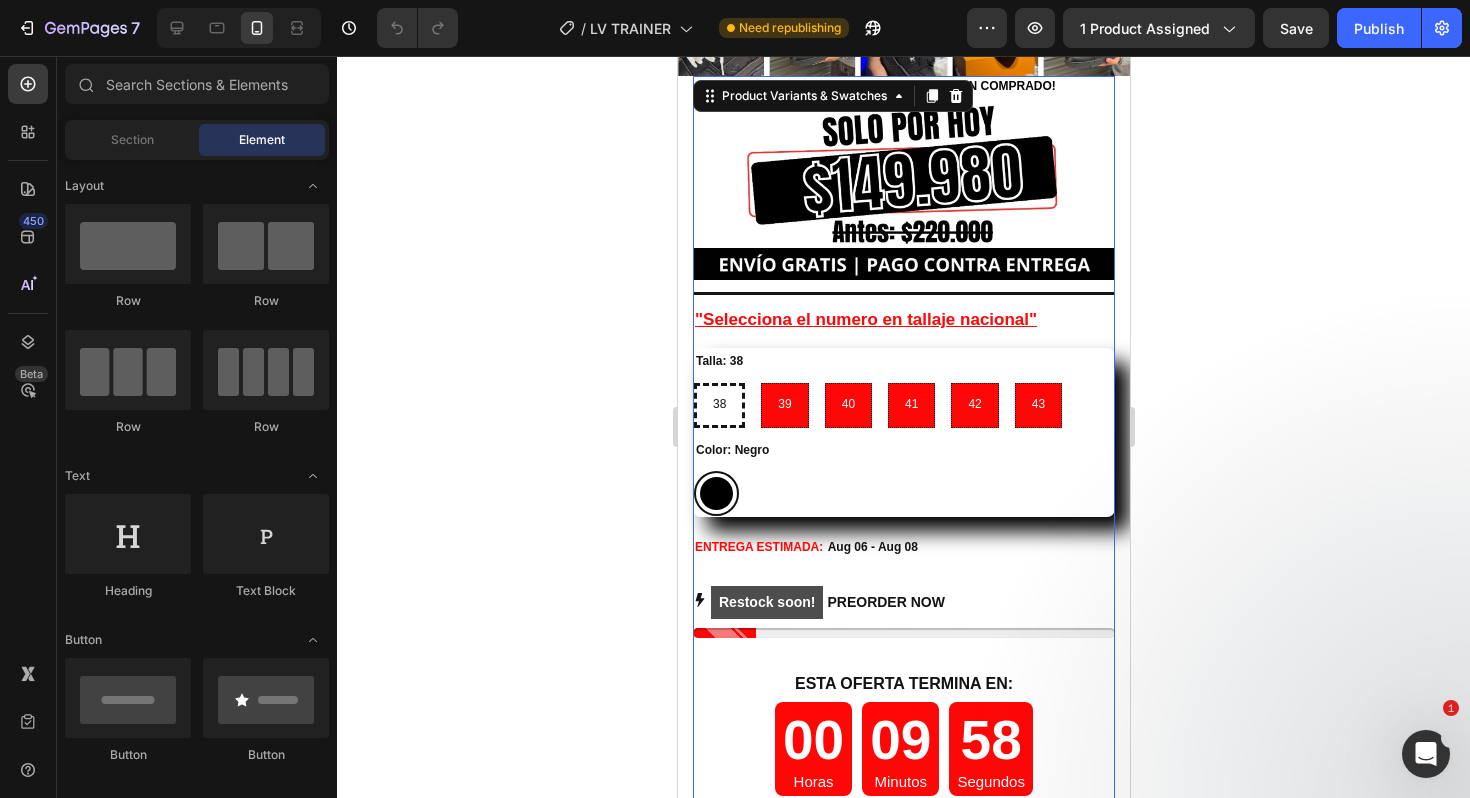 click on "Color: Negro Negro Negro" at bounding box center (903, 477) 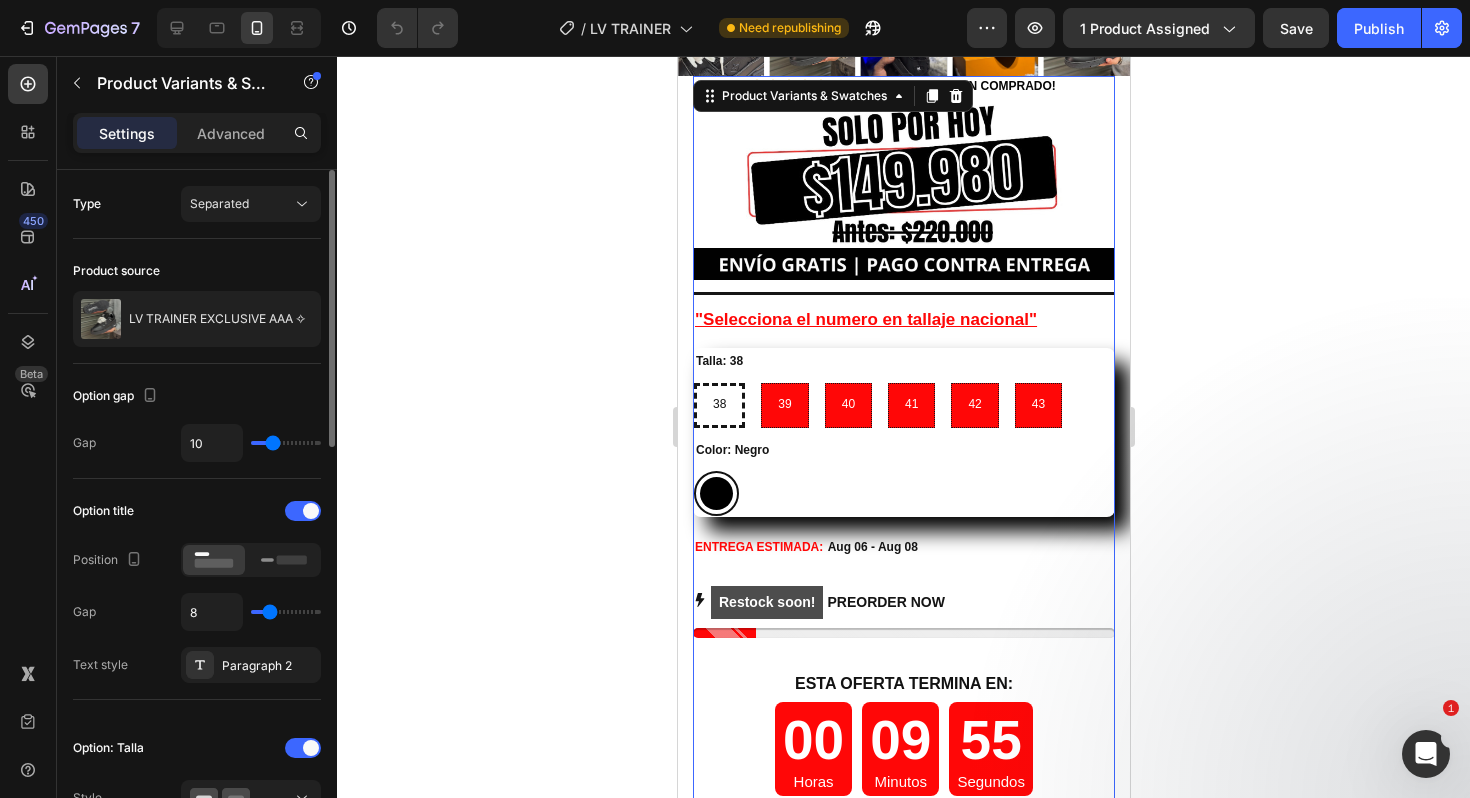 type on "24" 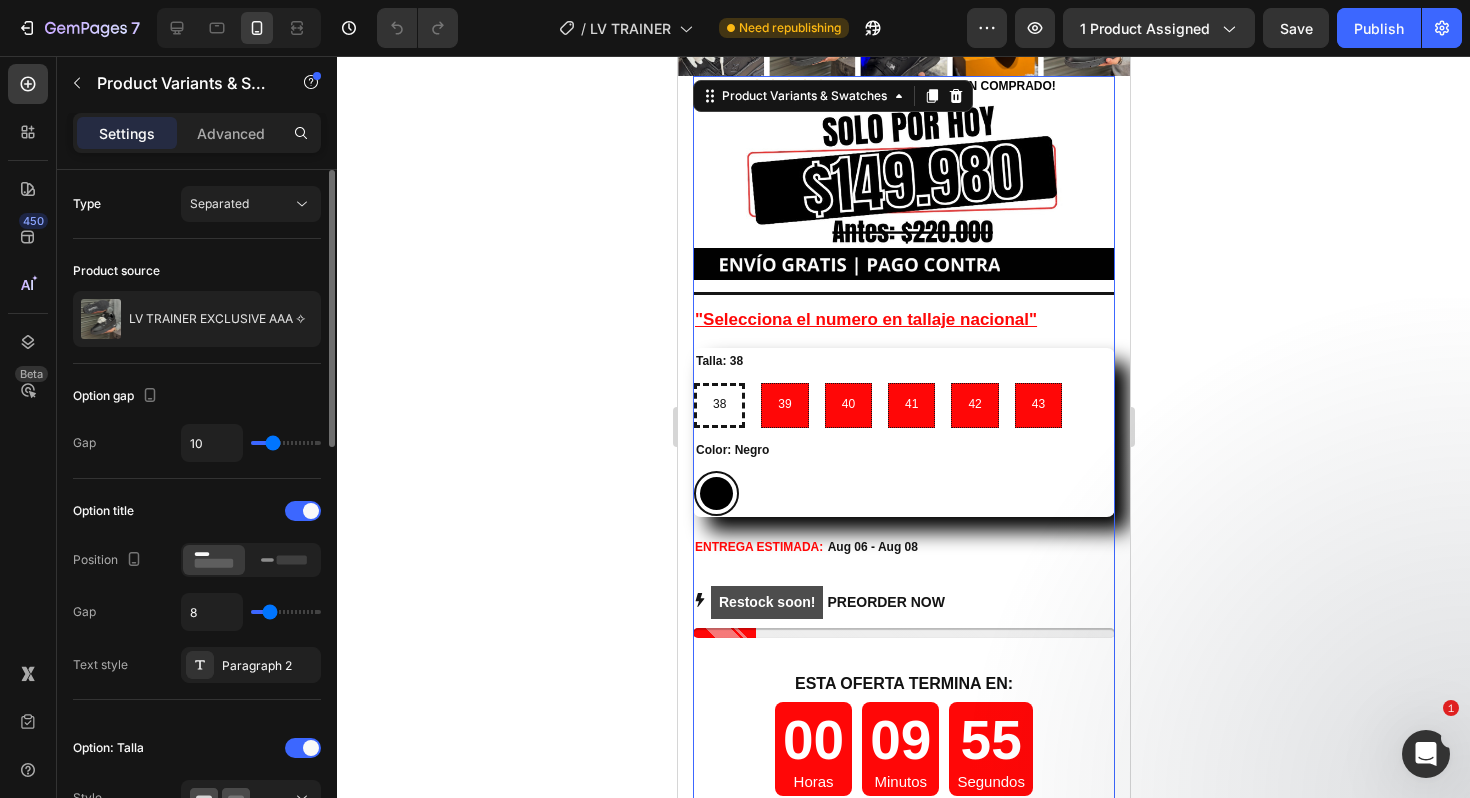 type on "24" 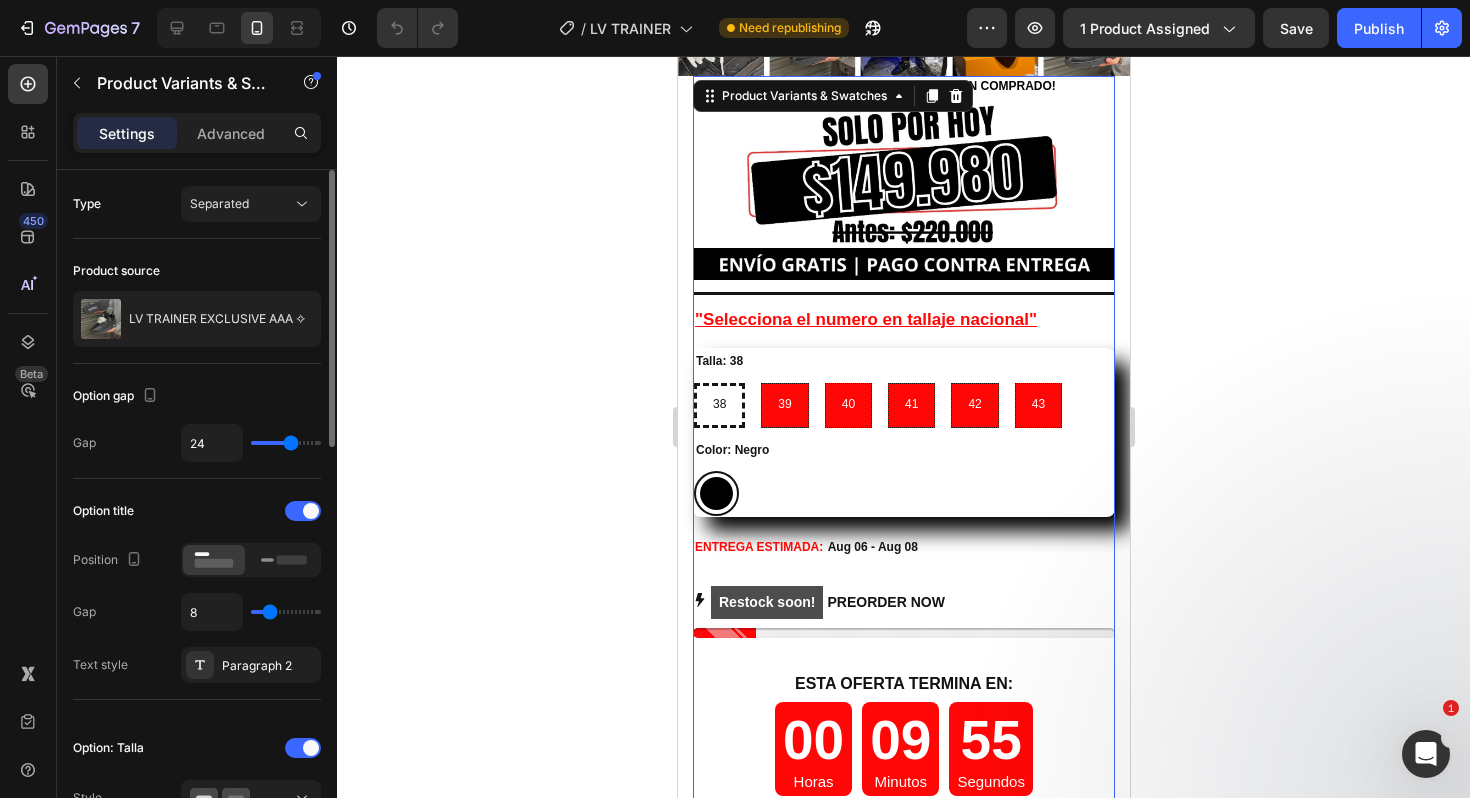 type on "25" 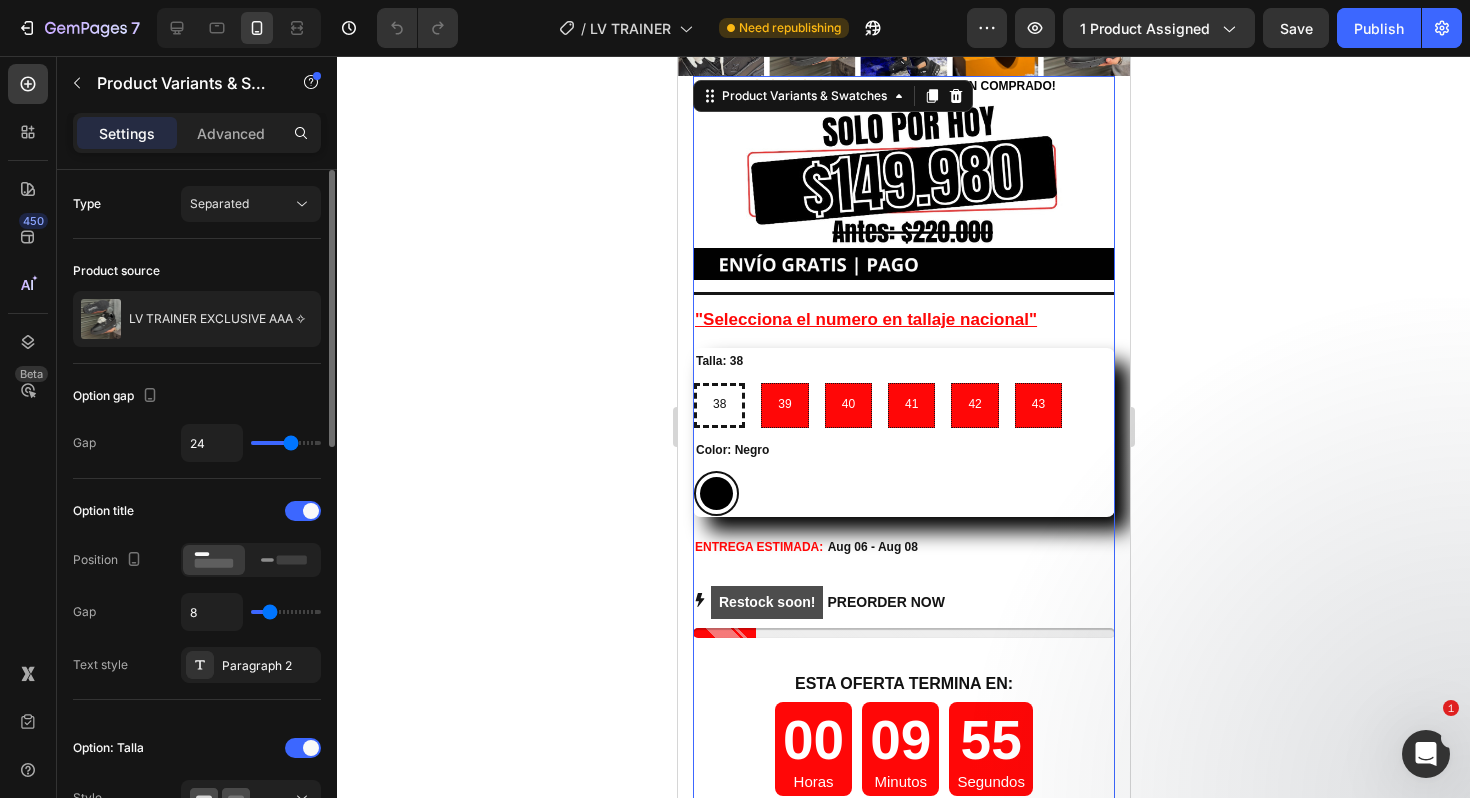 type on "25" 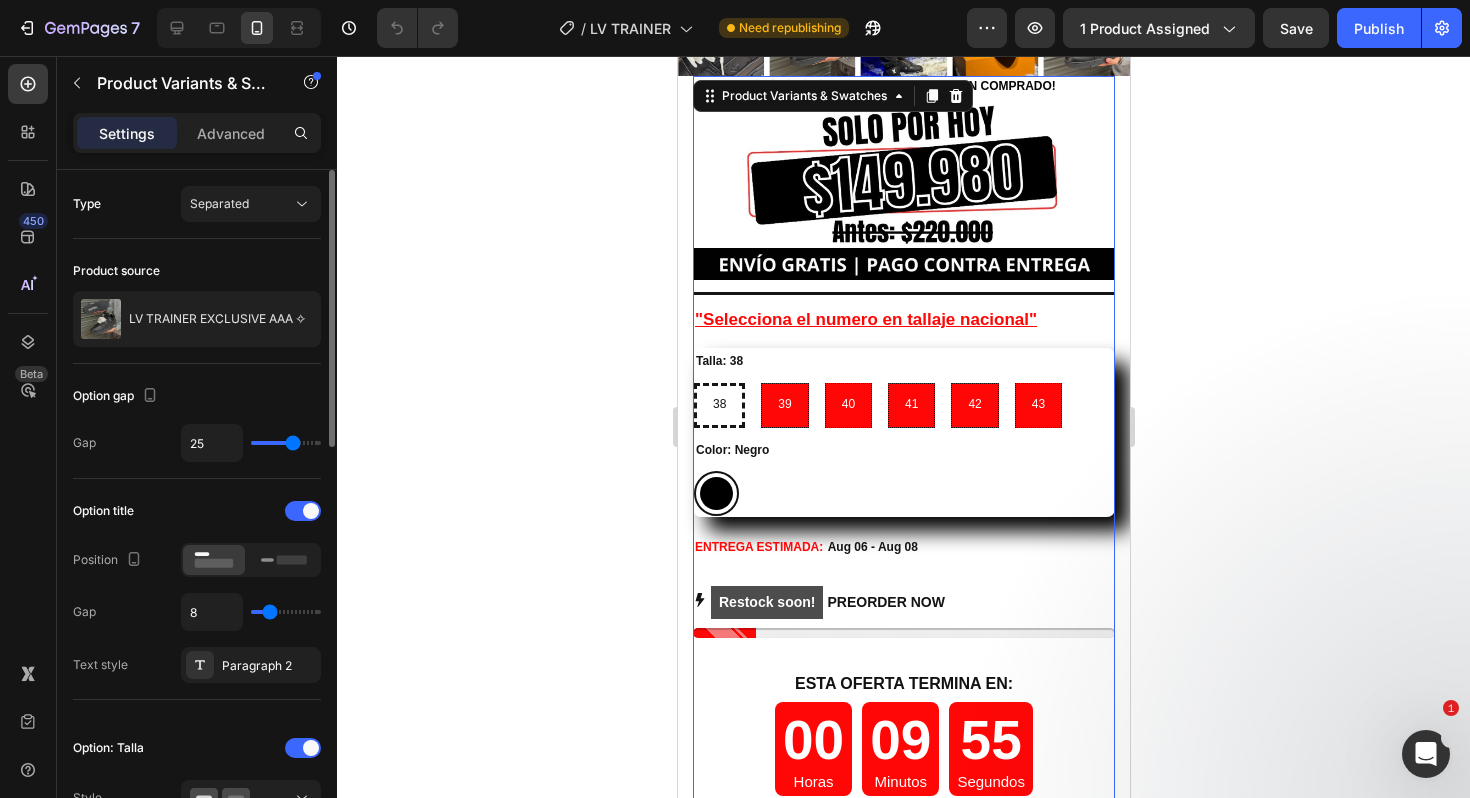 type on "26" 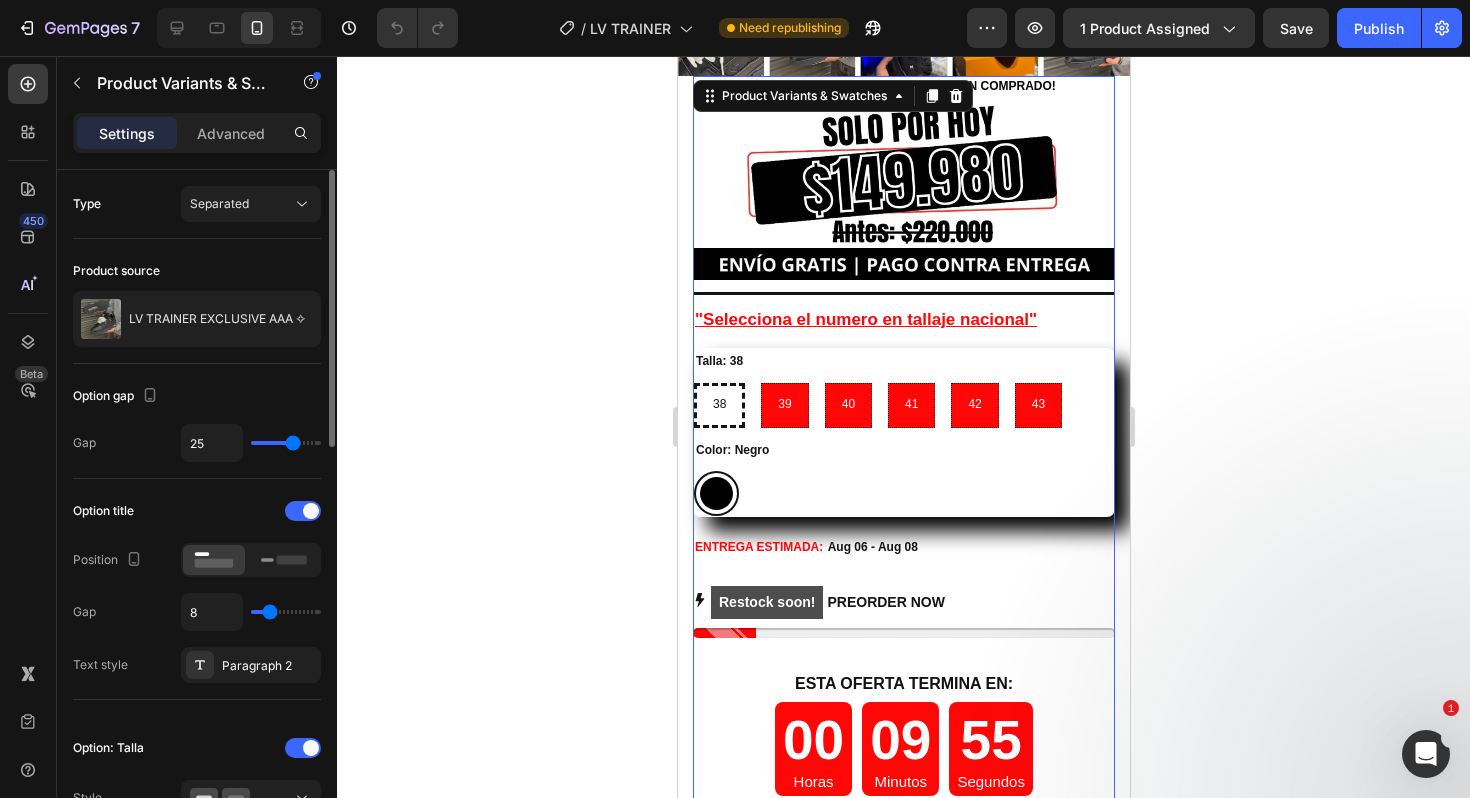 type on "26" 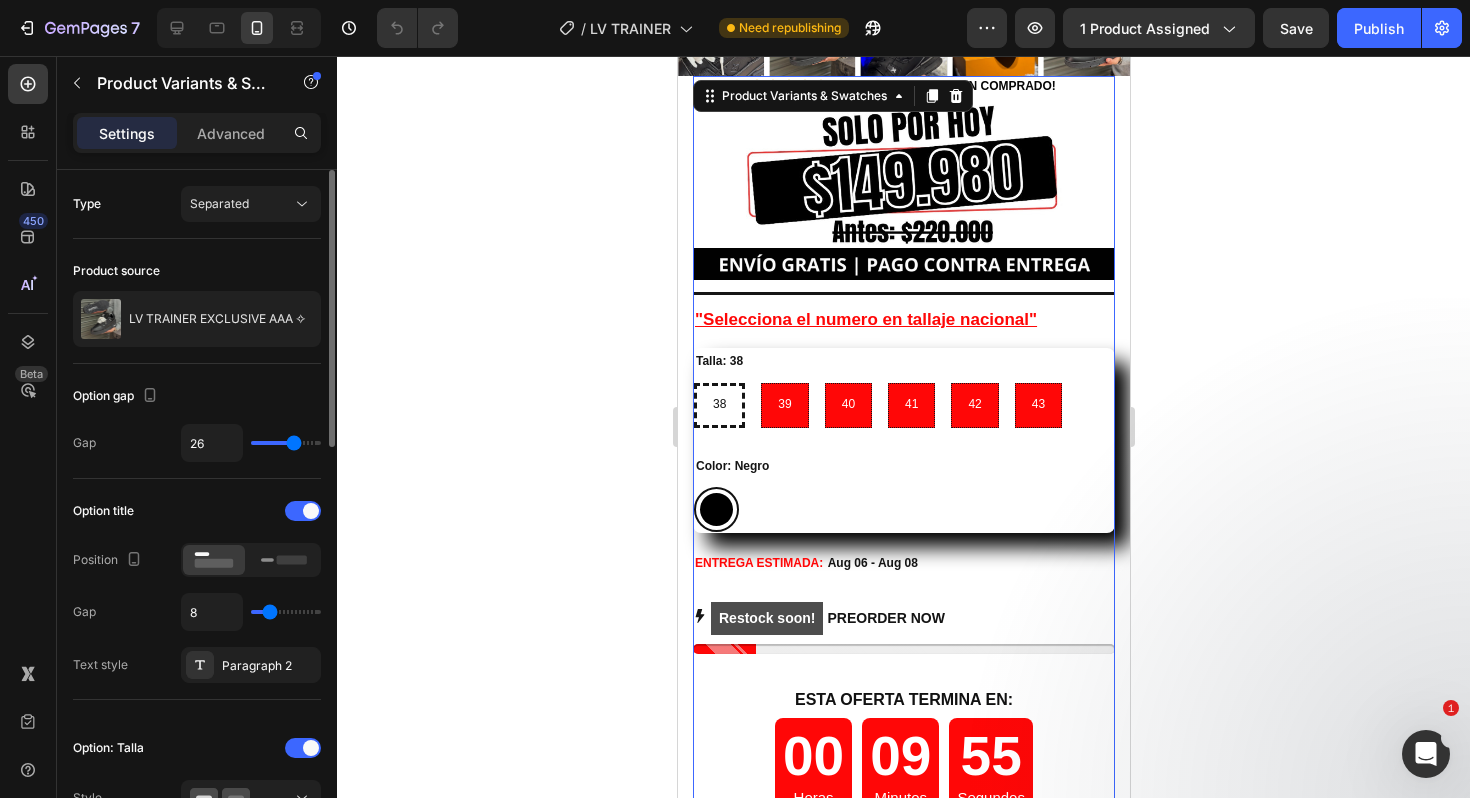 type on "27" 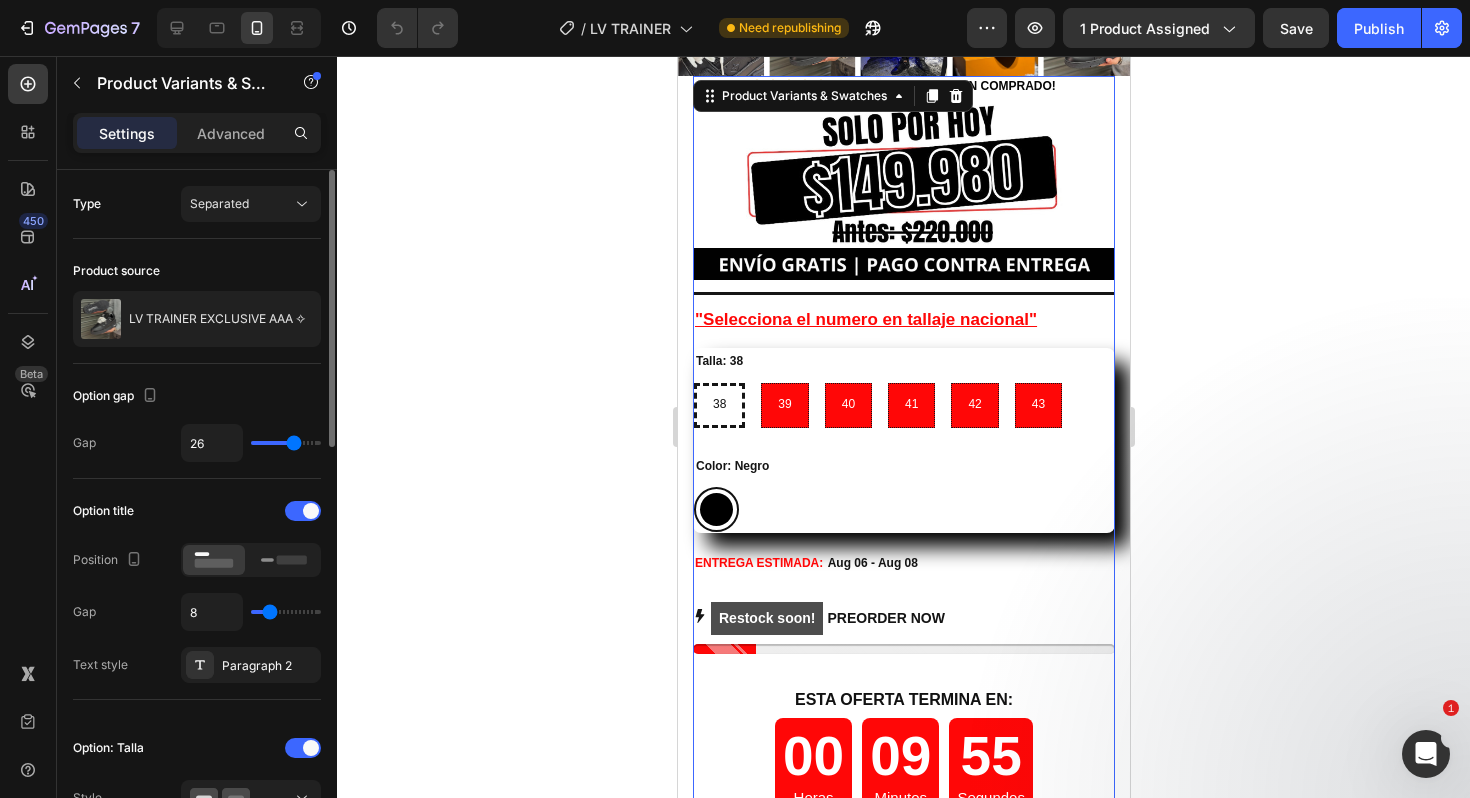type on "27" 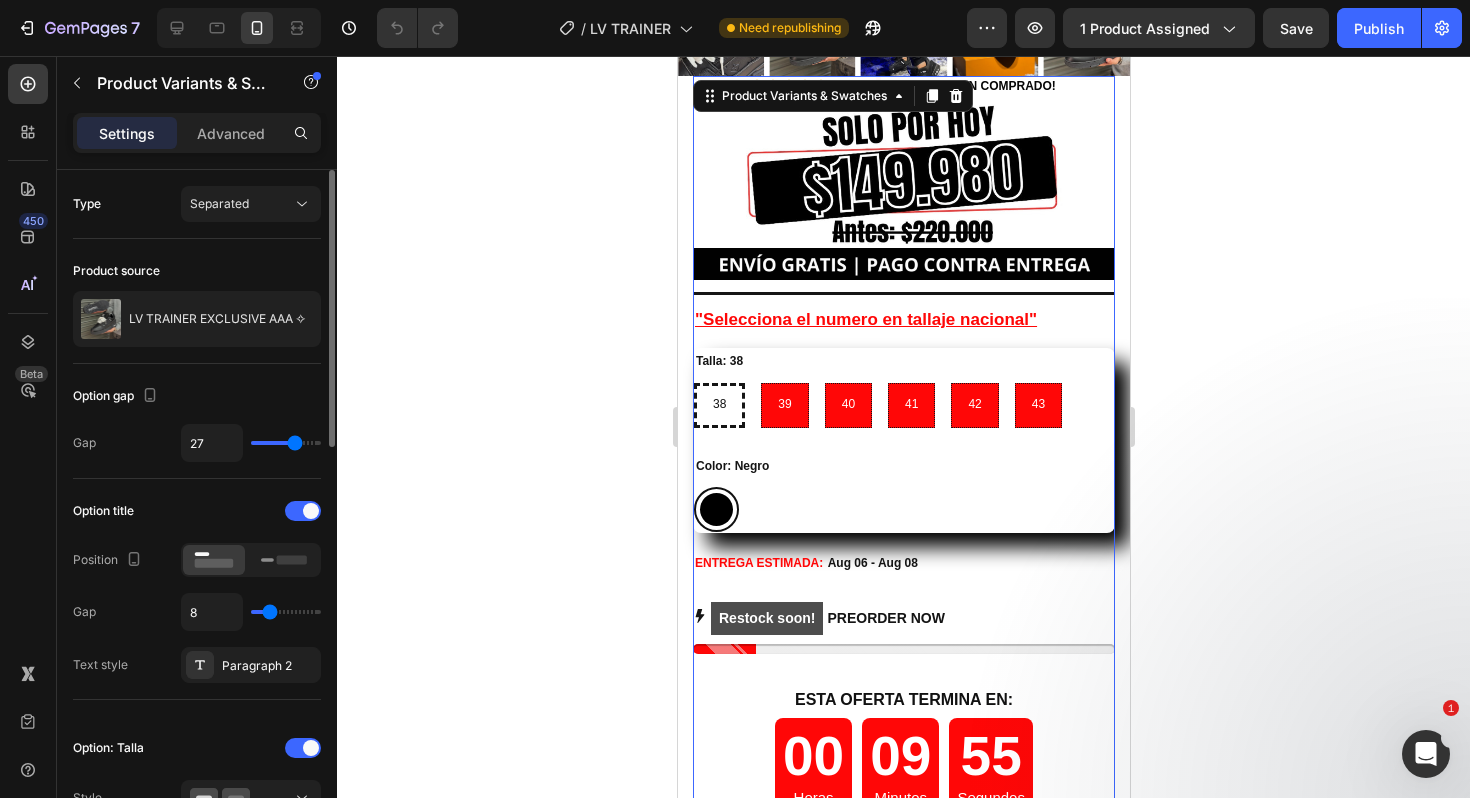 type on "28" 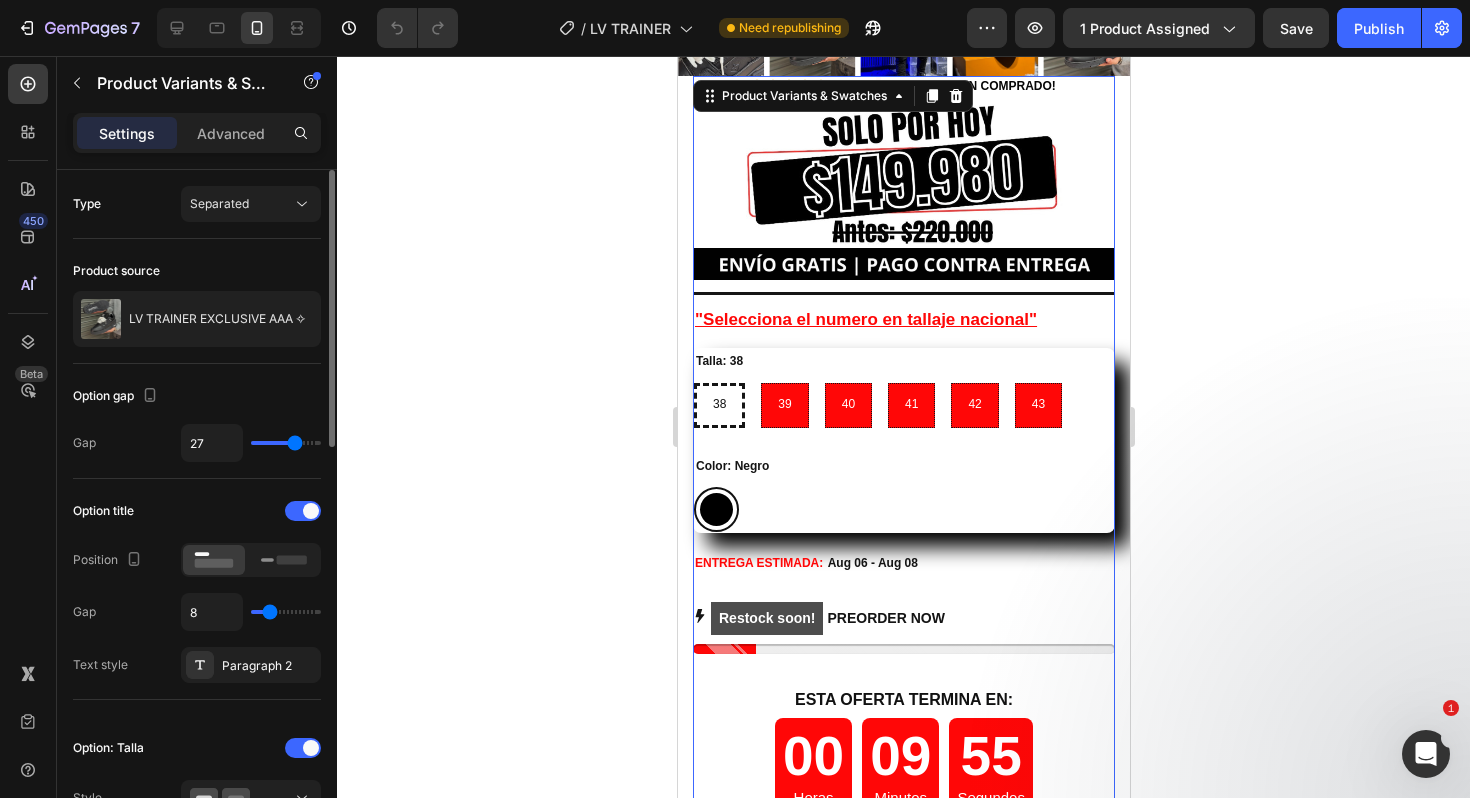 type on "28" 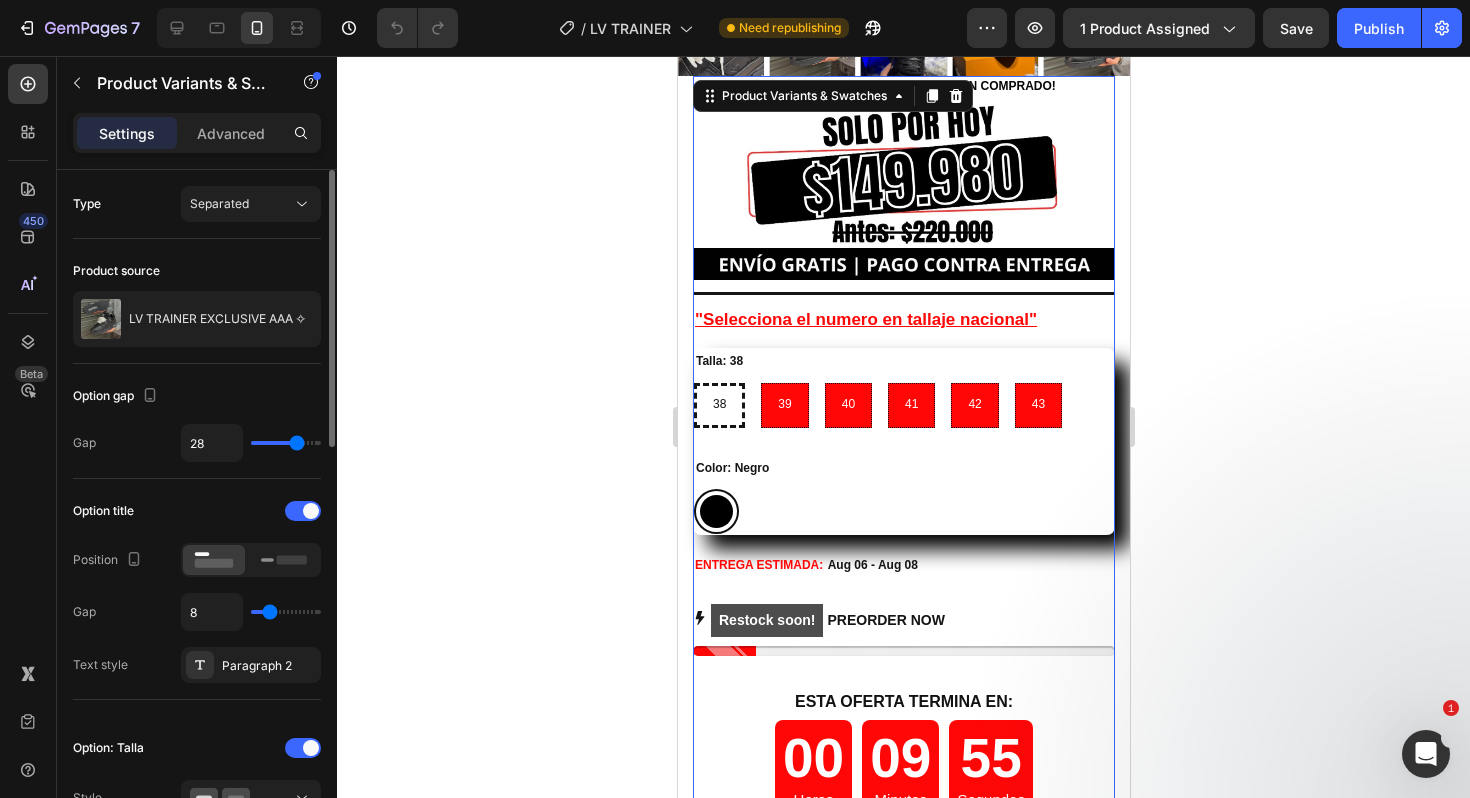 type on "29" 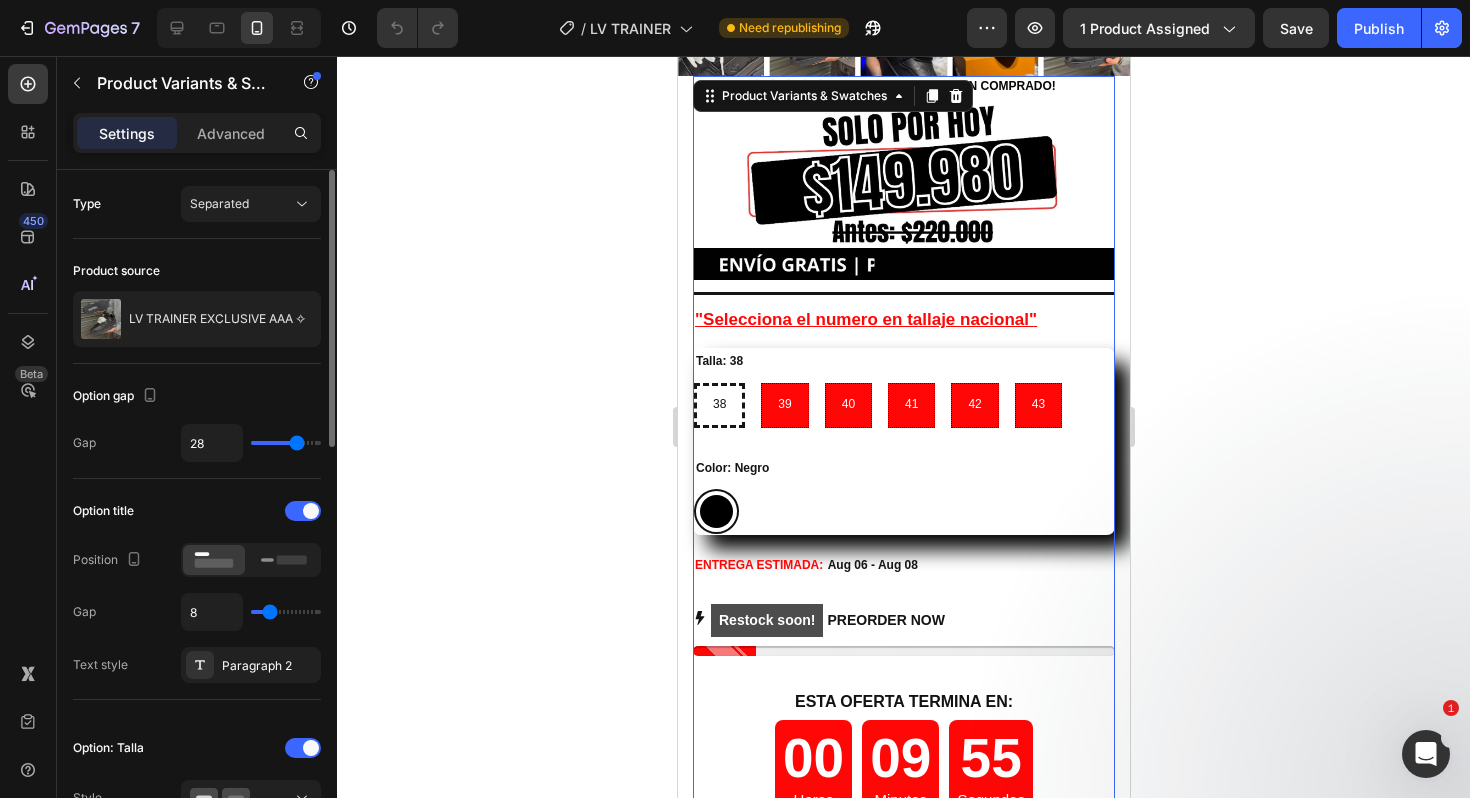 type on "29" 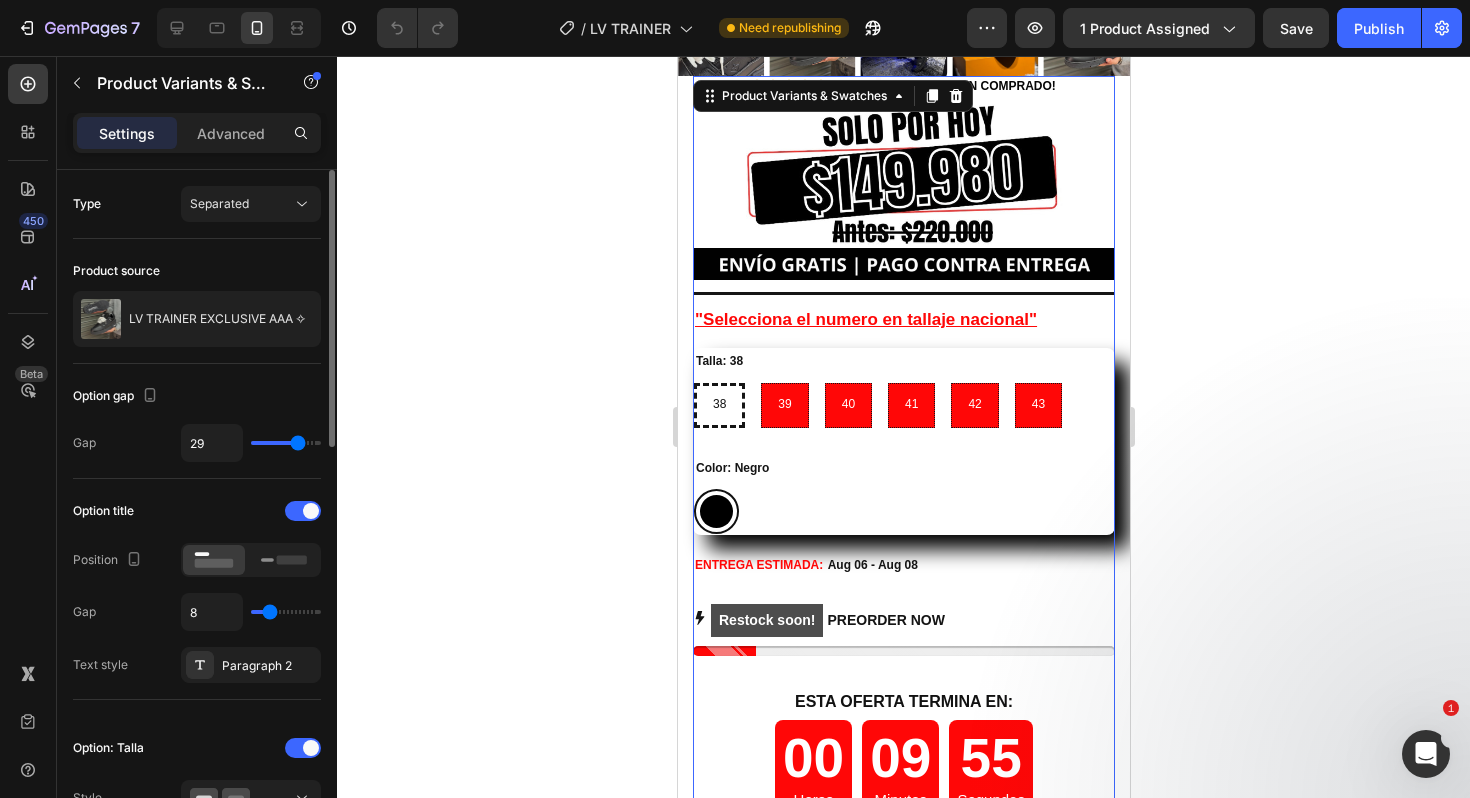 type on "30" 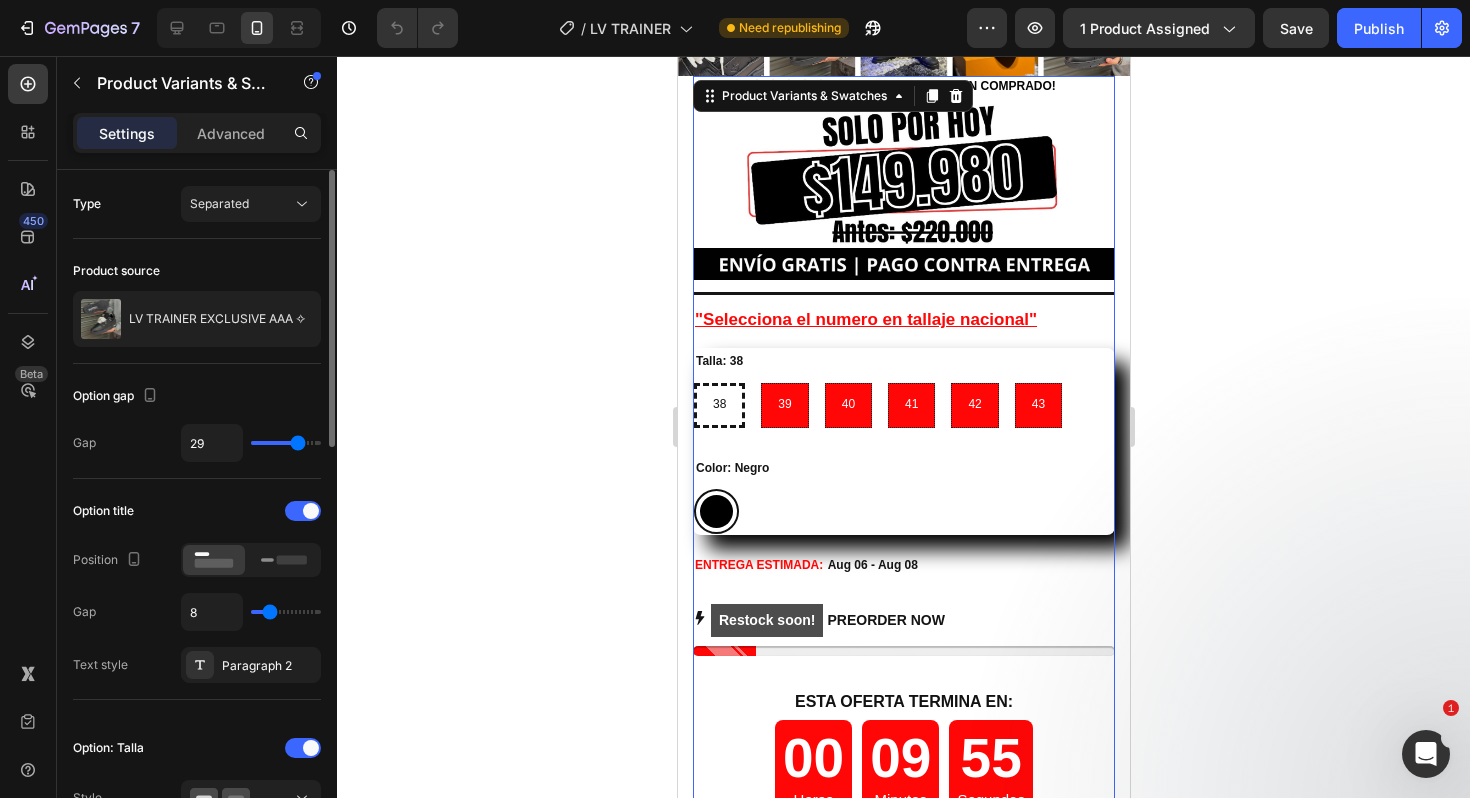 type on "30" 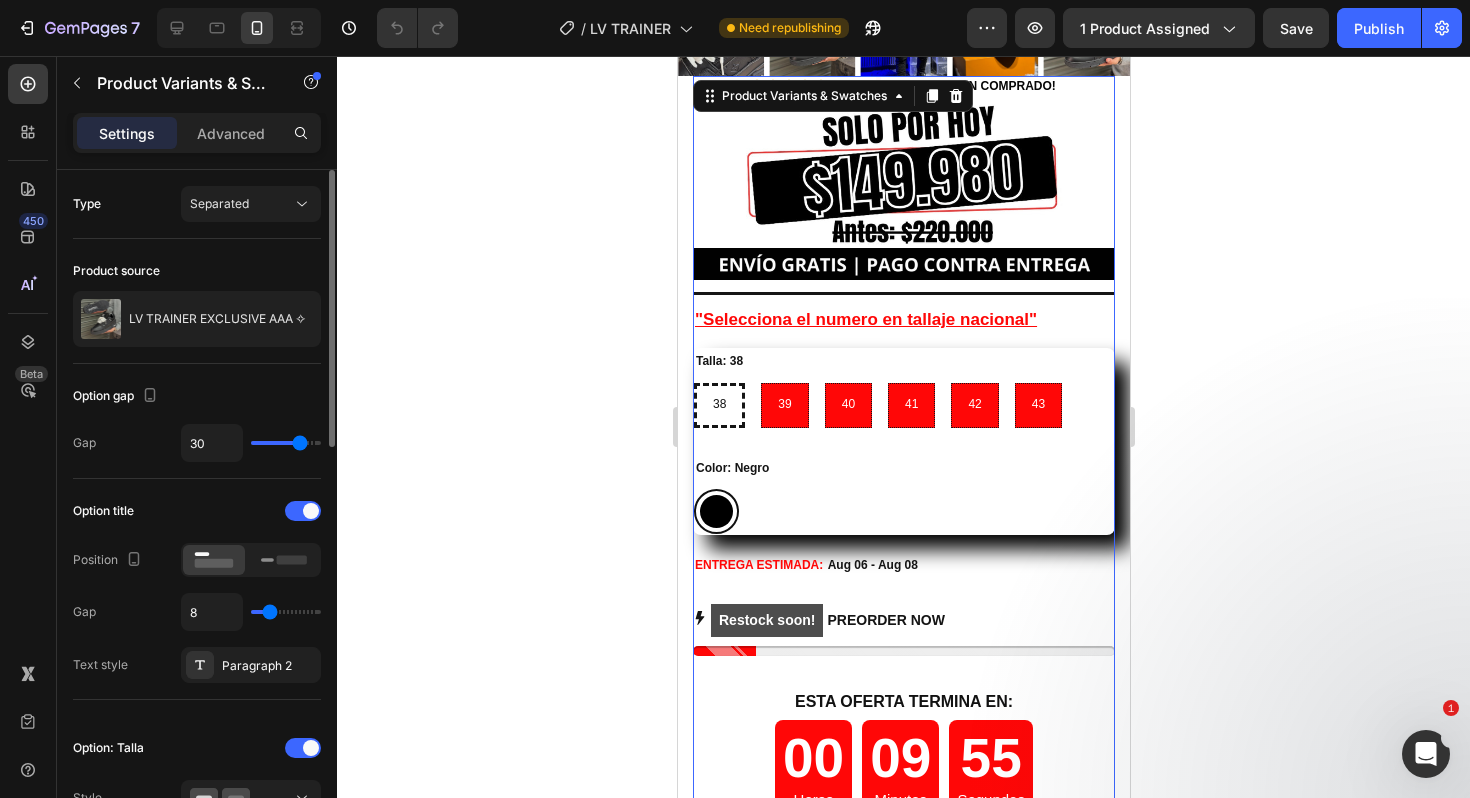 type on "32" 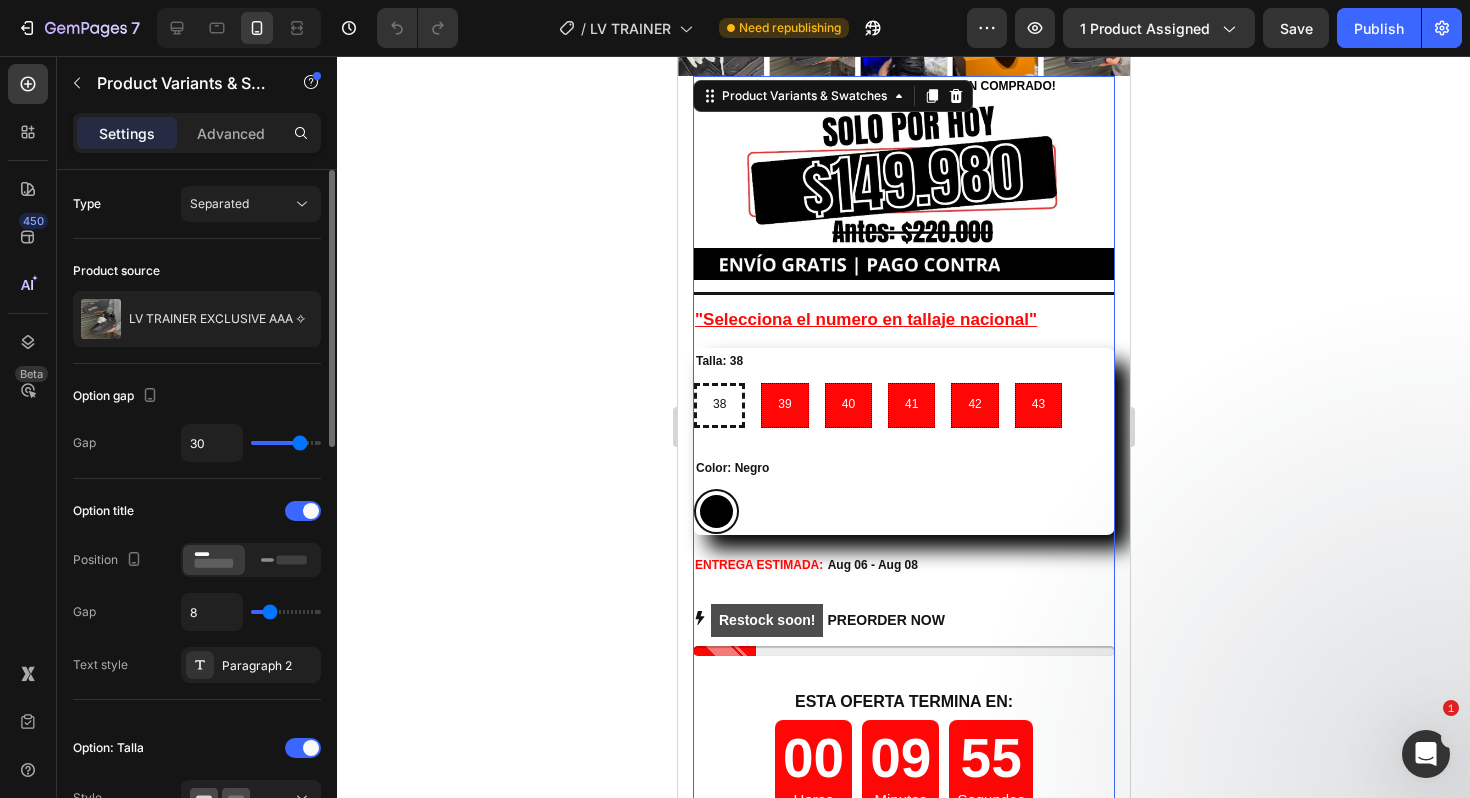type on "32" 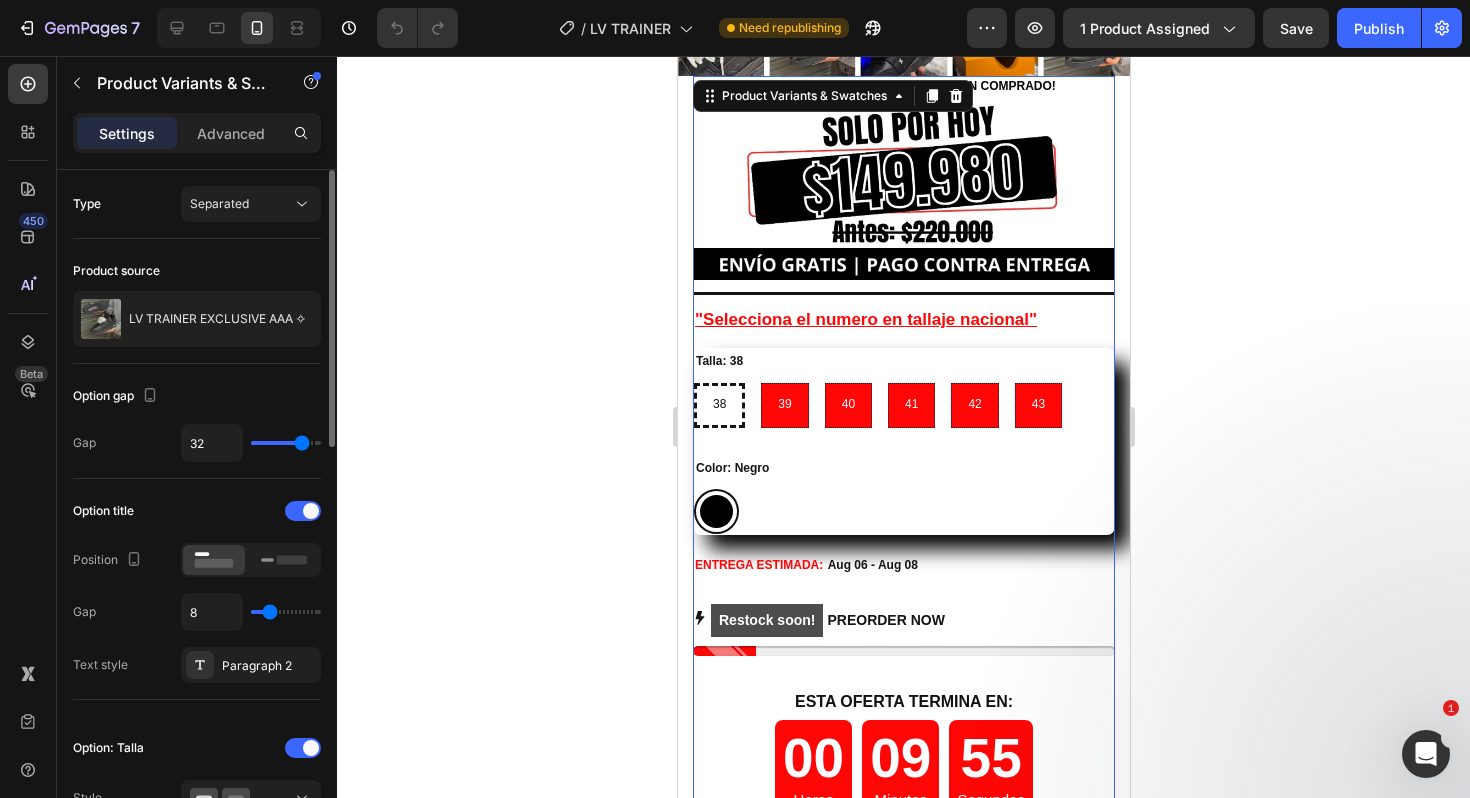 type on "34" 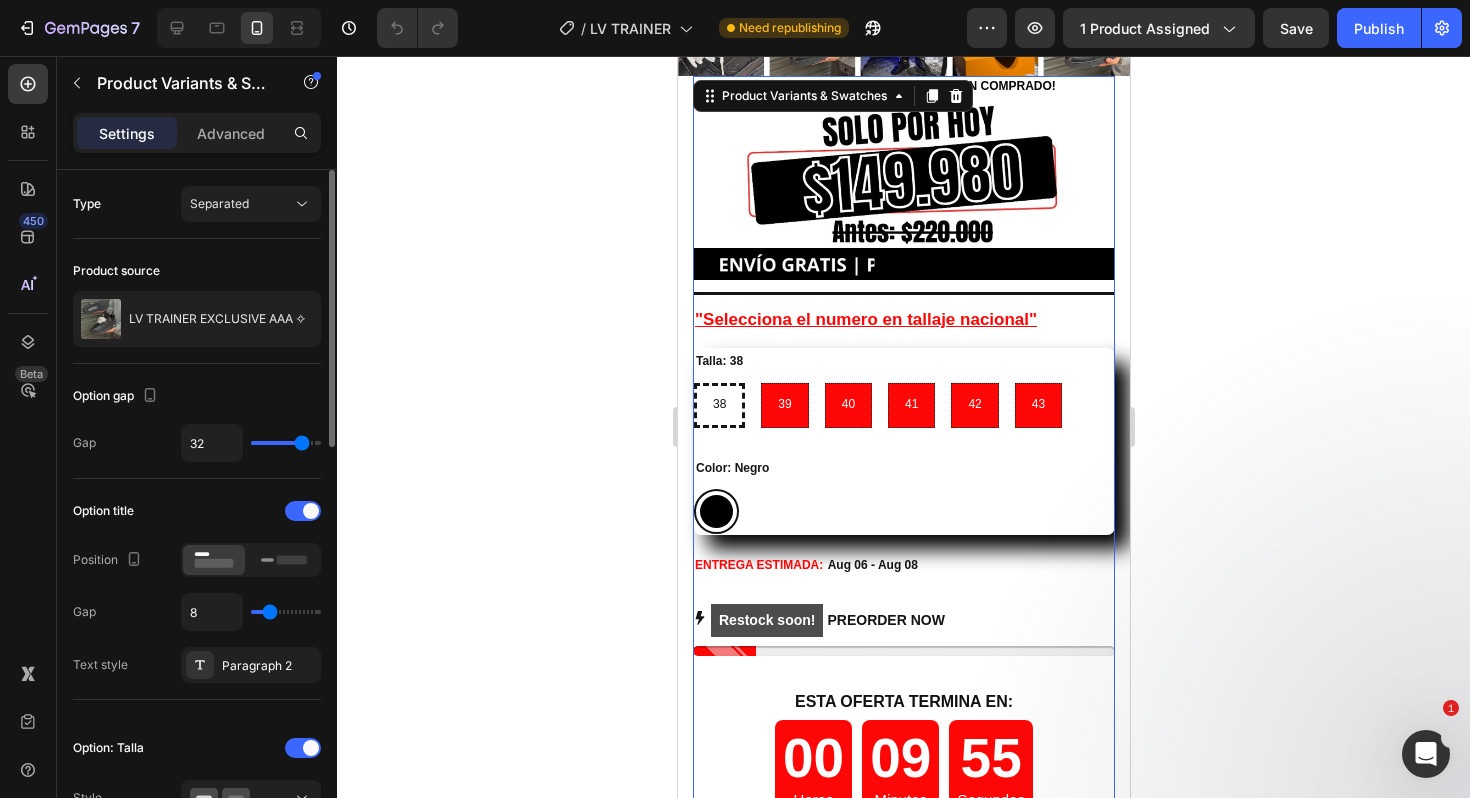 type on "34" 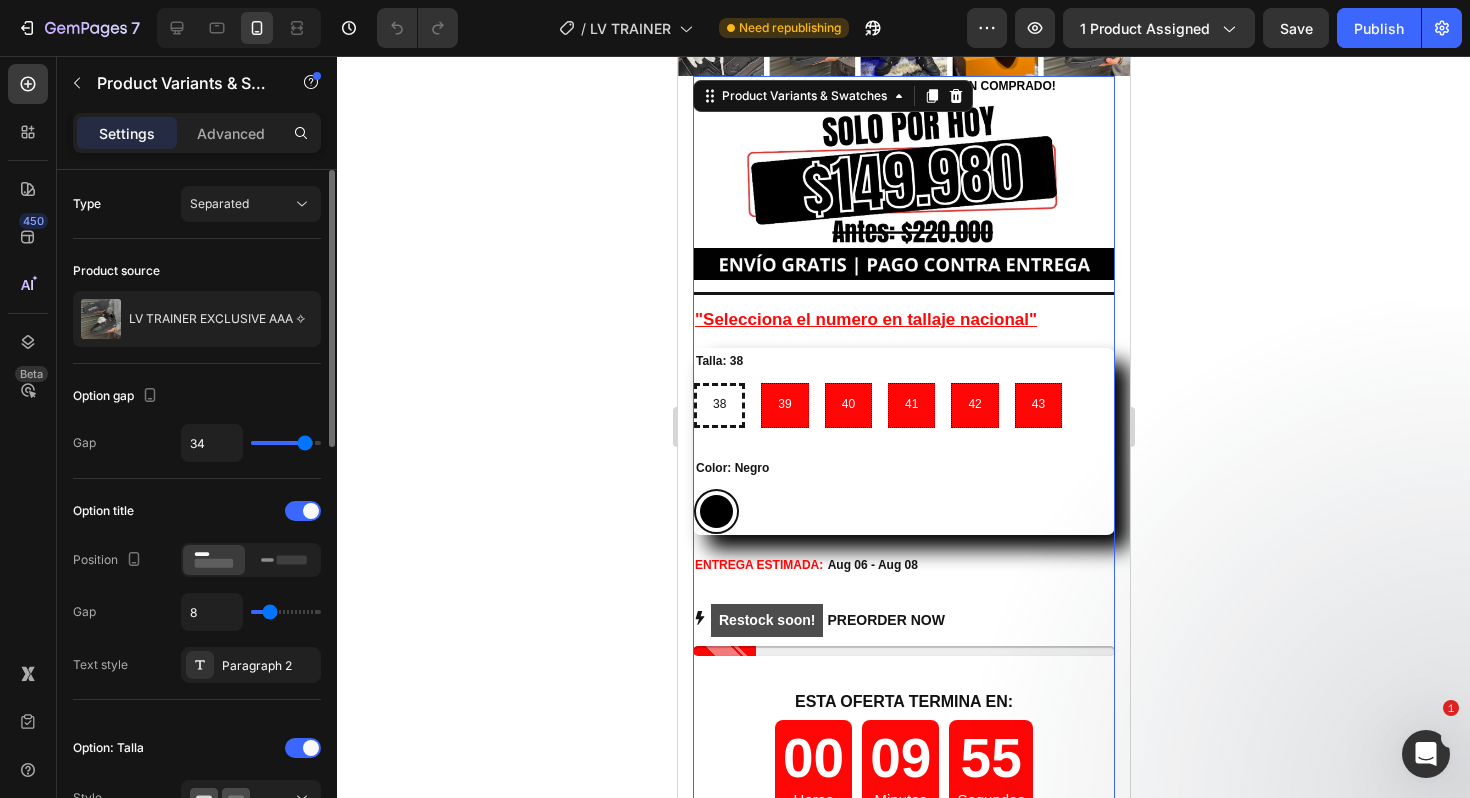 type on "35" 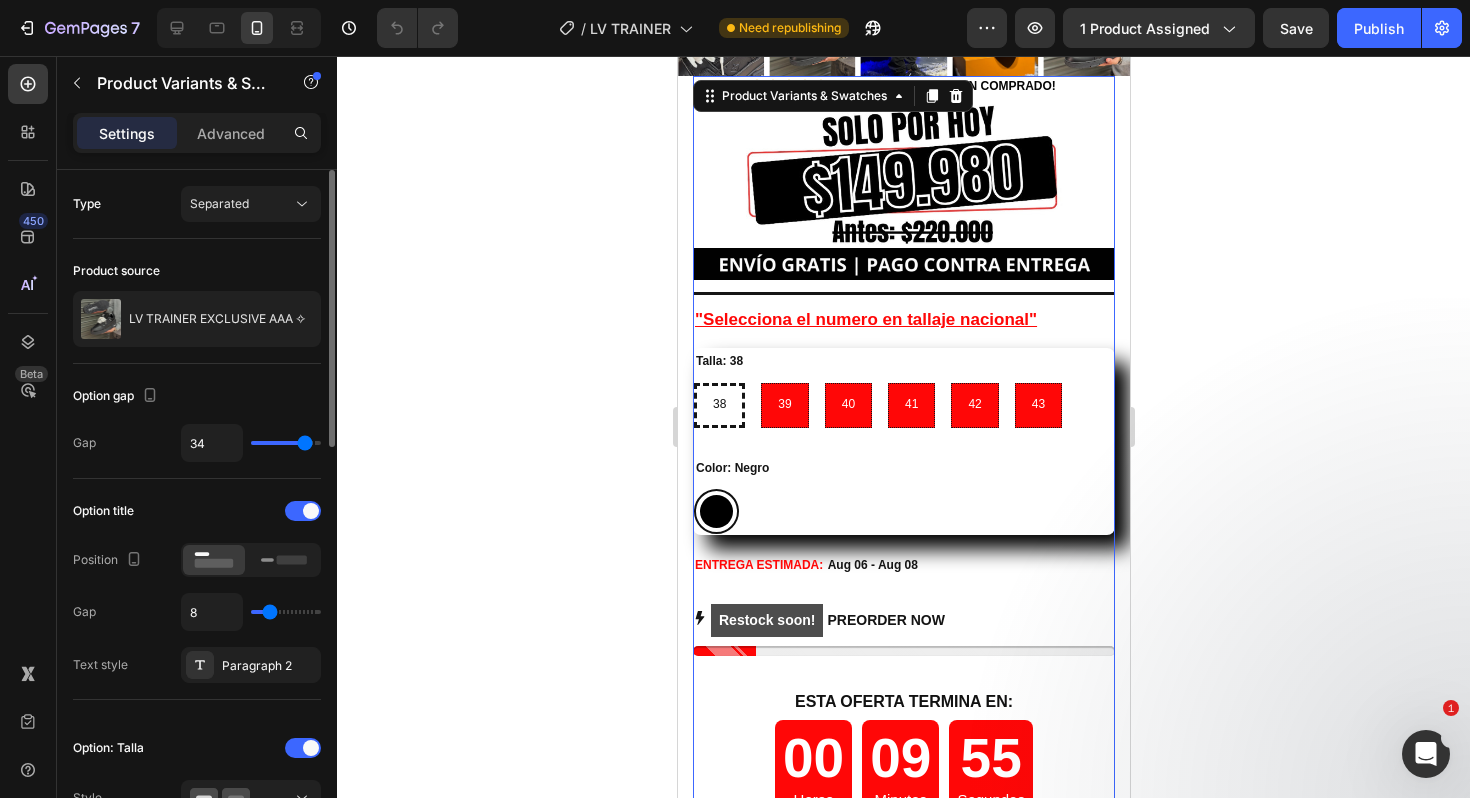 type on "35" 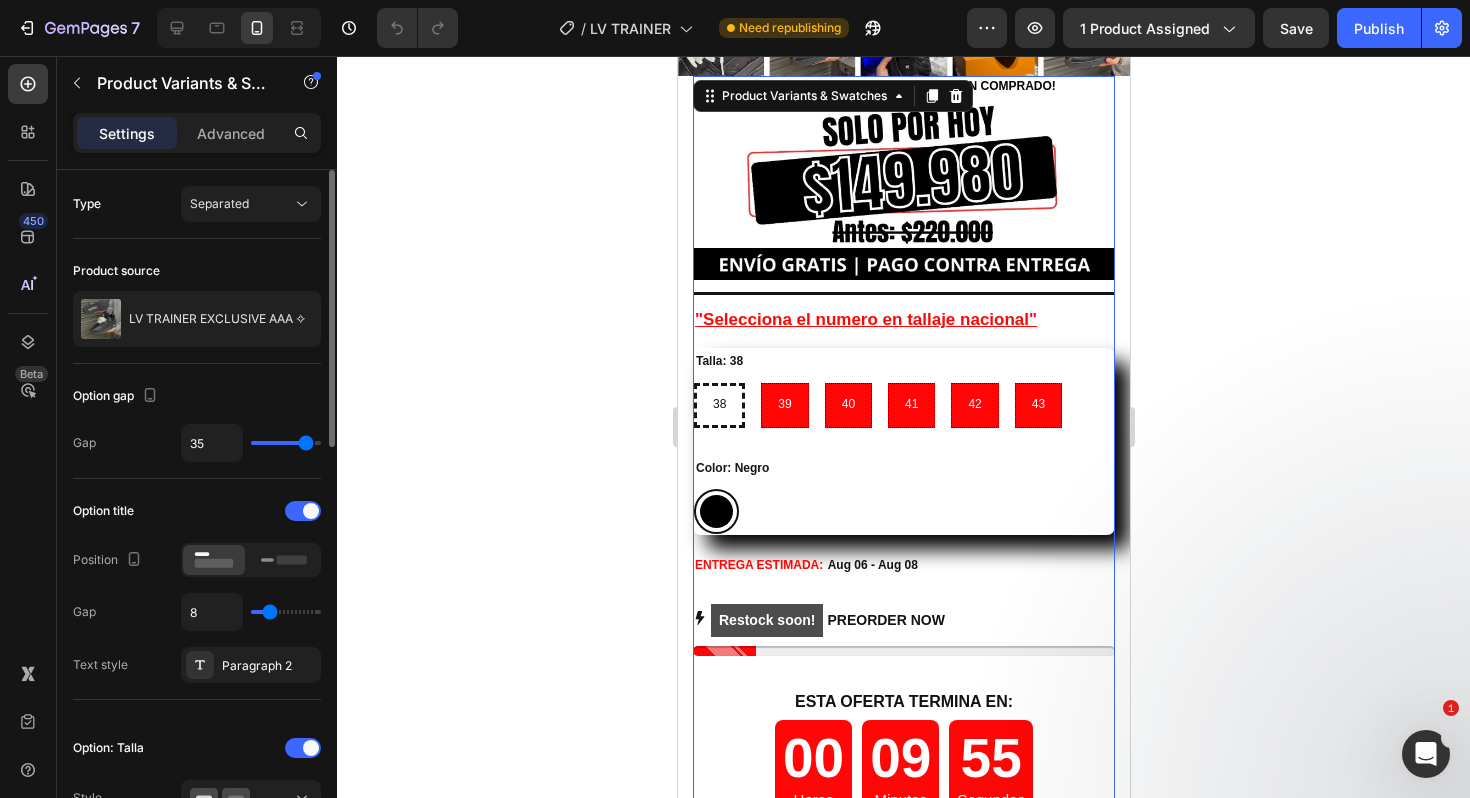 type on "36" 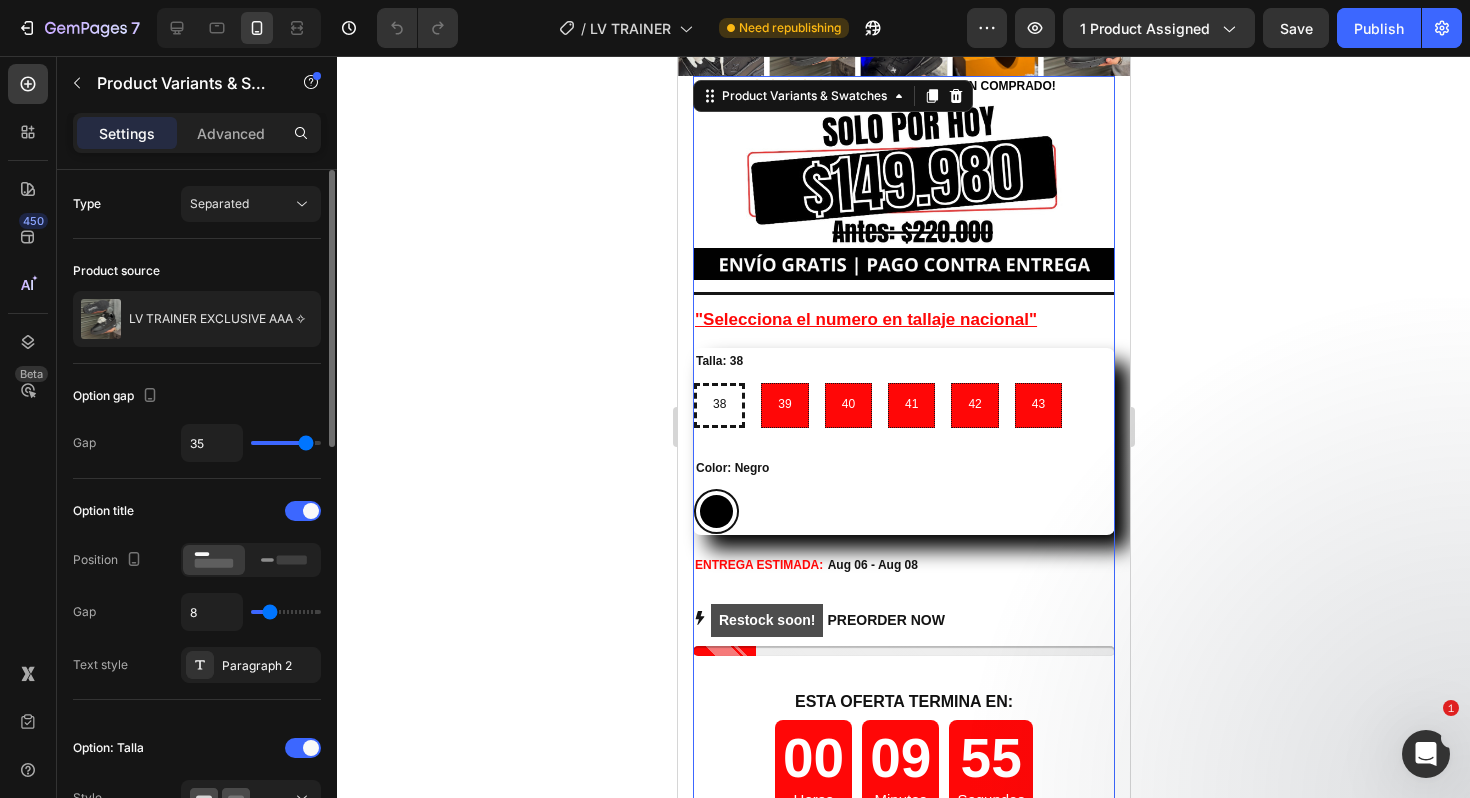 type on "36" 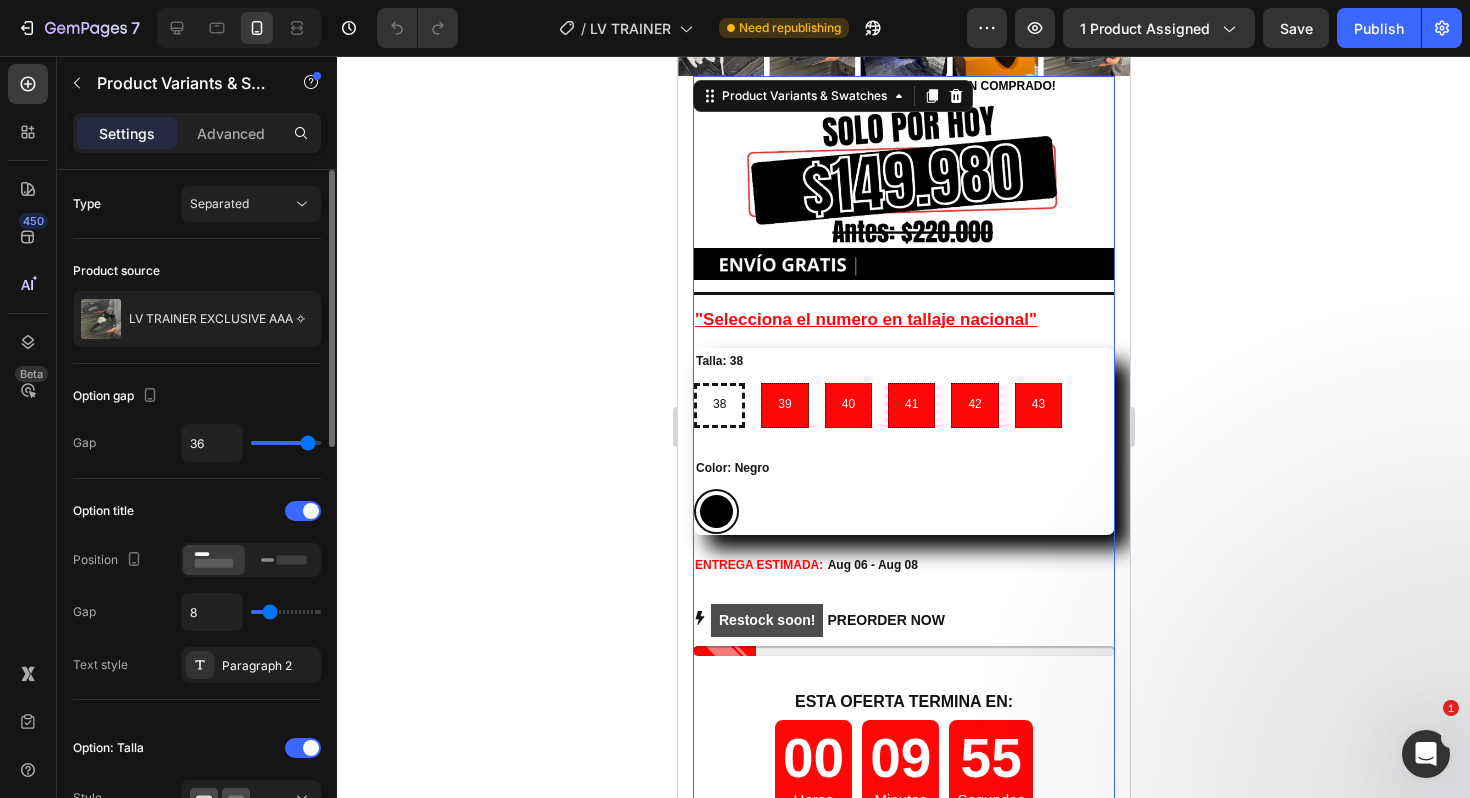 type on "37" 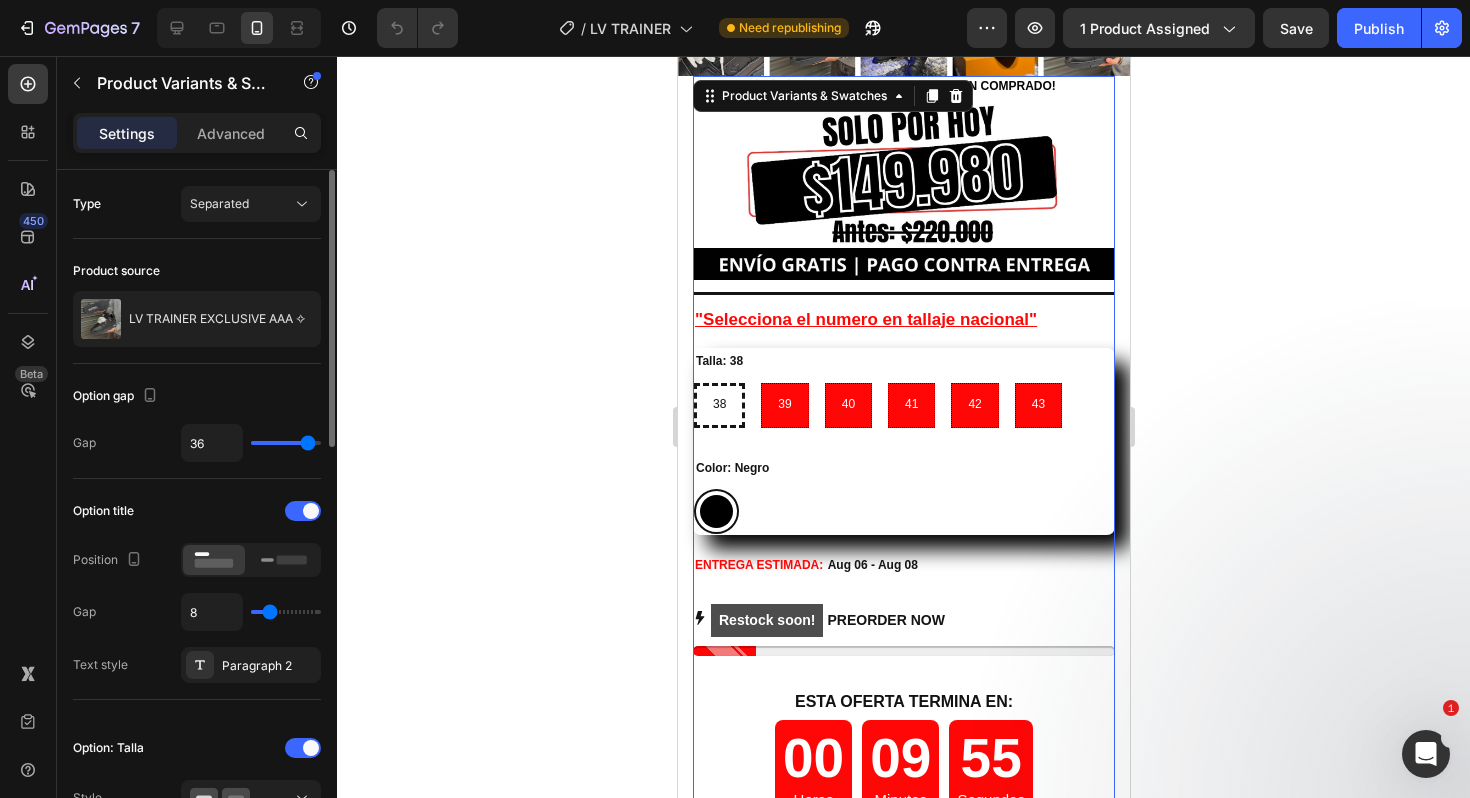 type on "37" 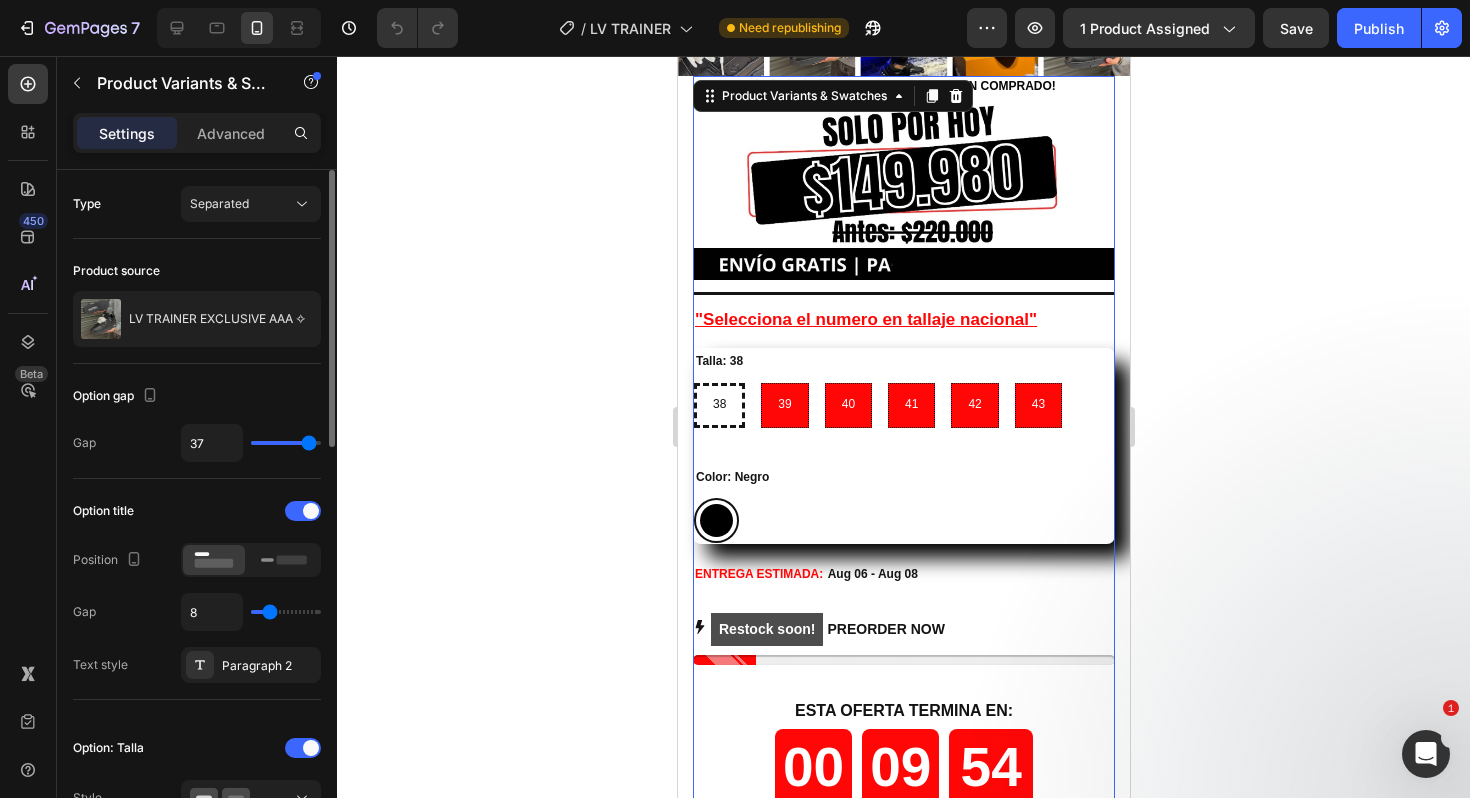 type on "38" 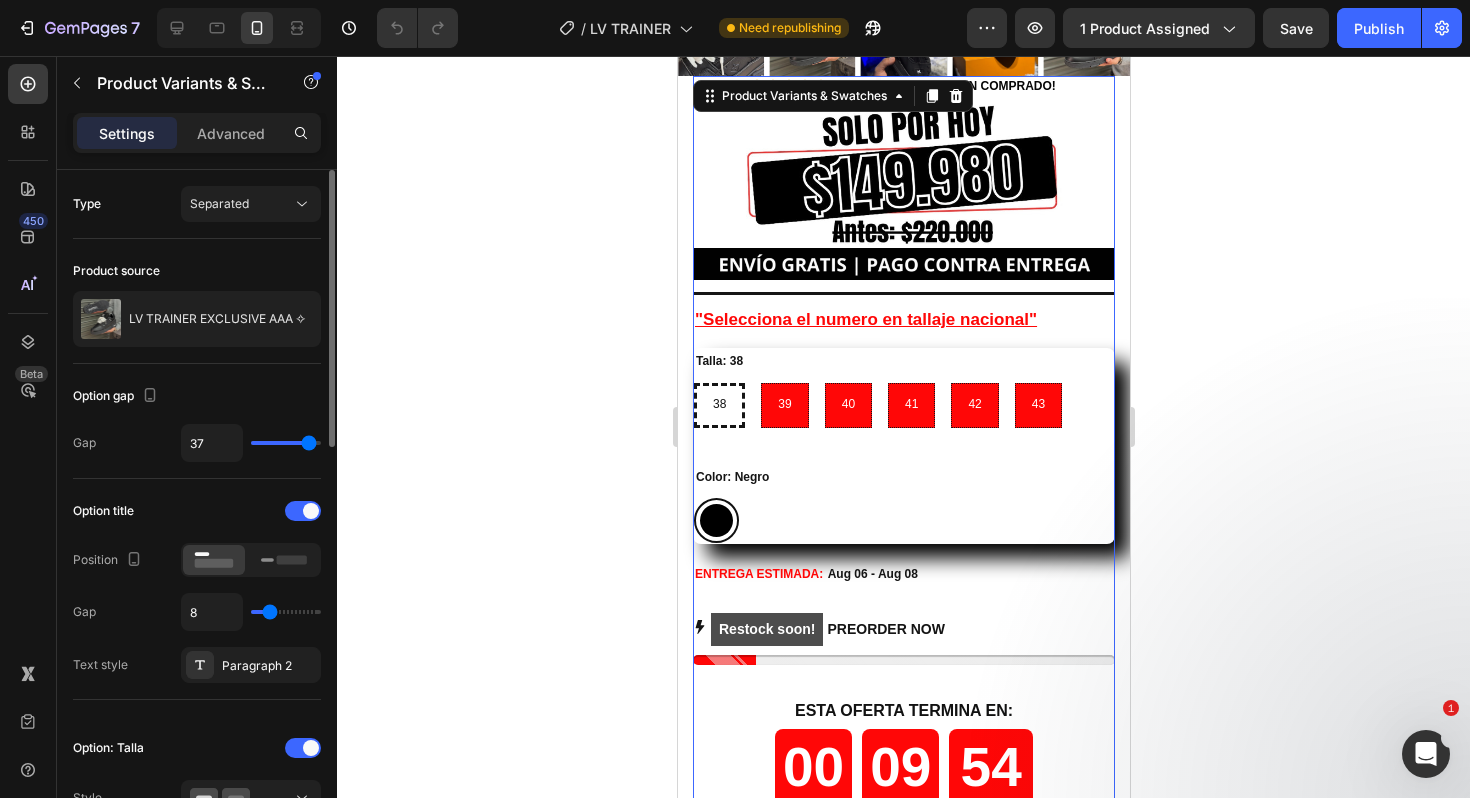 type on "38" 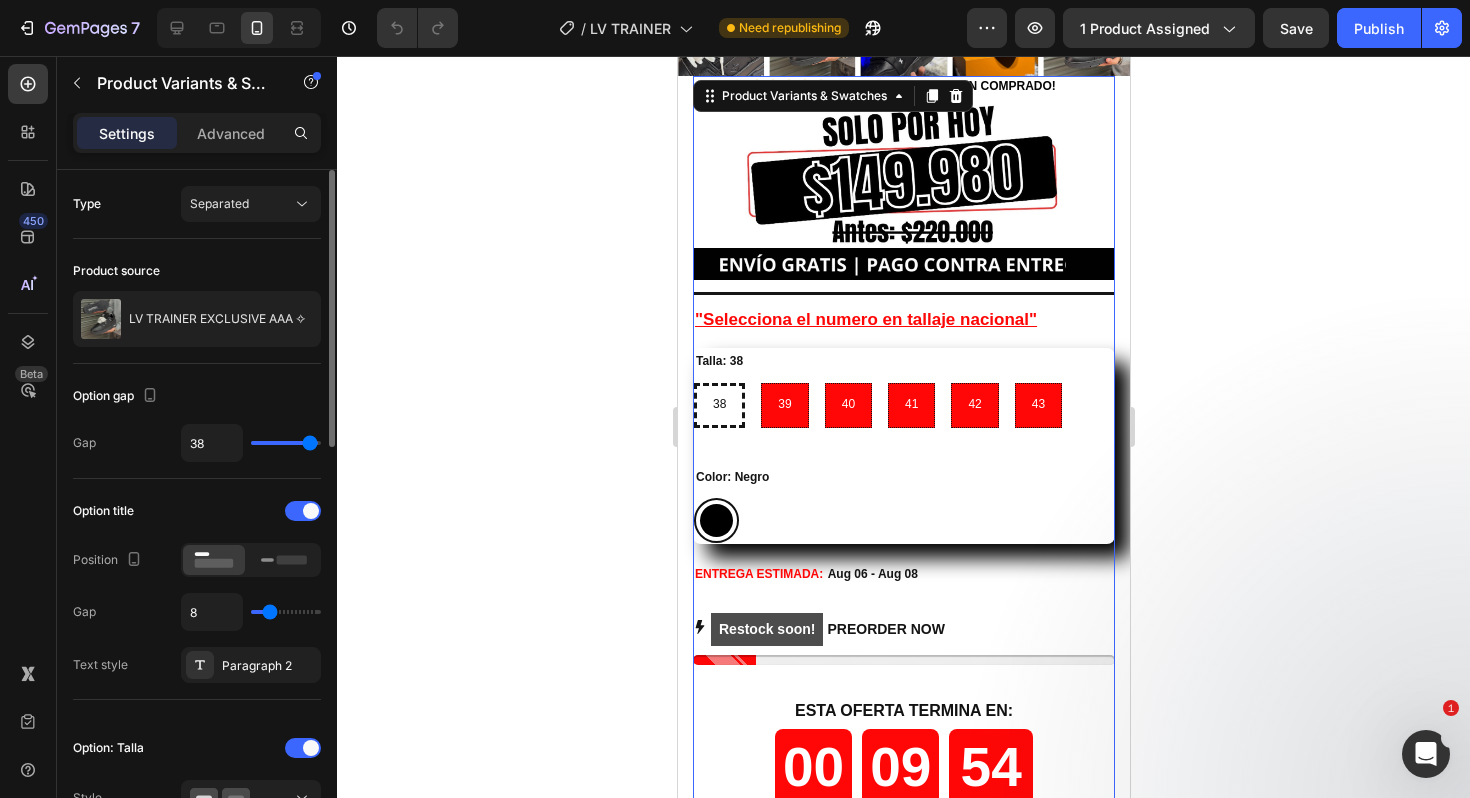 type on "24" 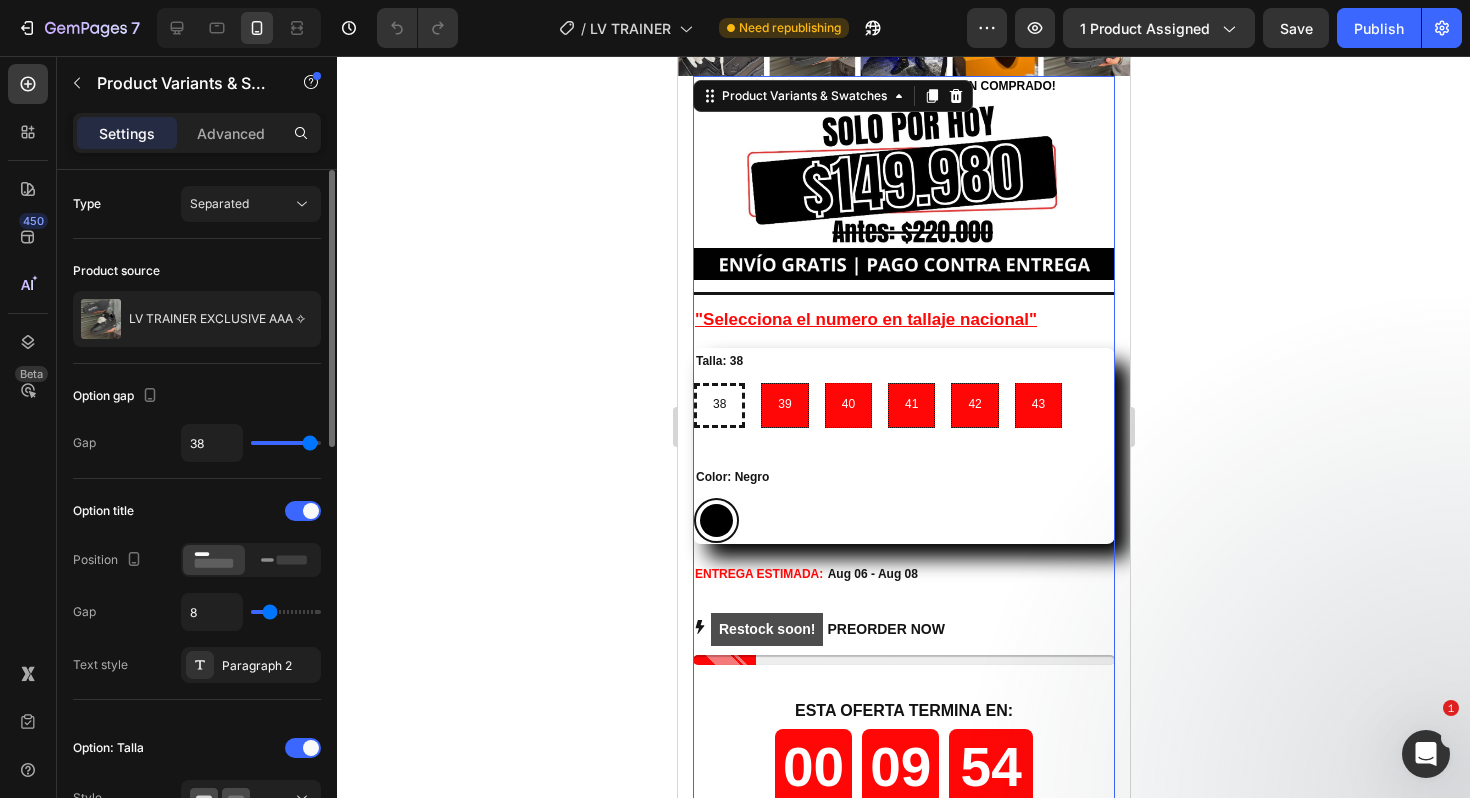 type on "24" 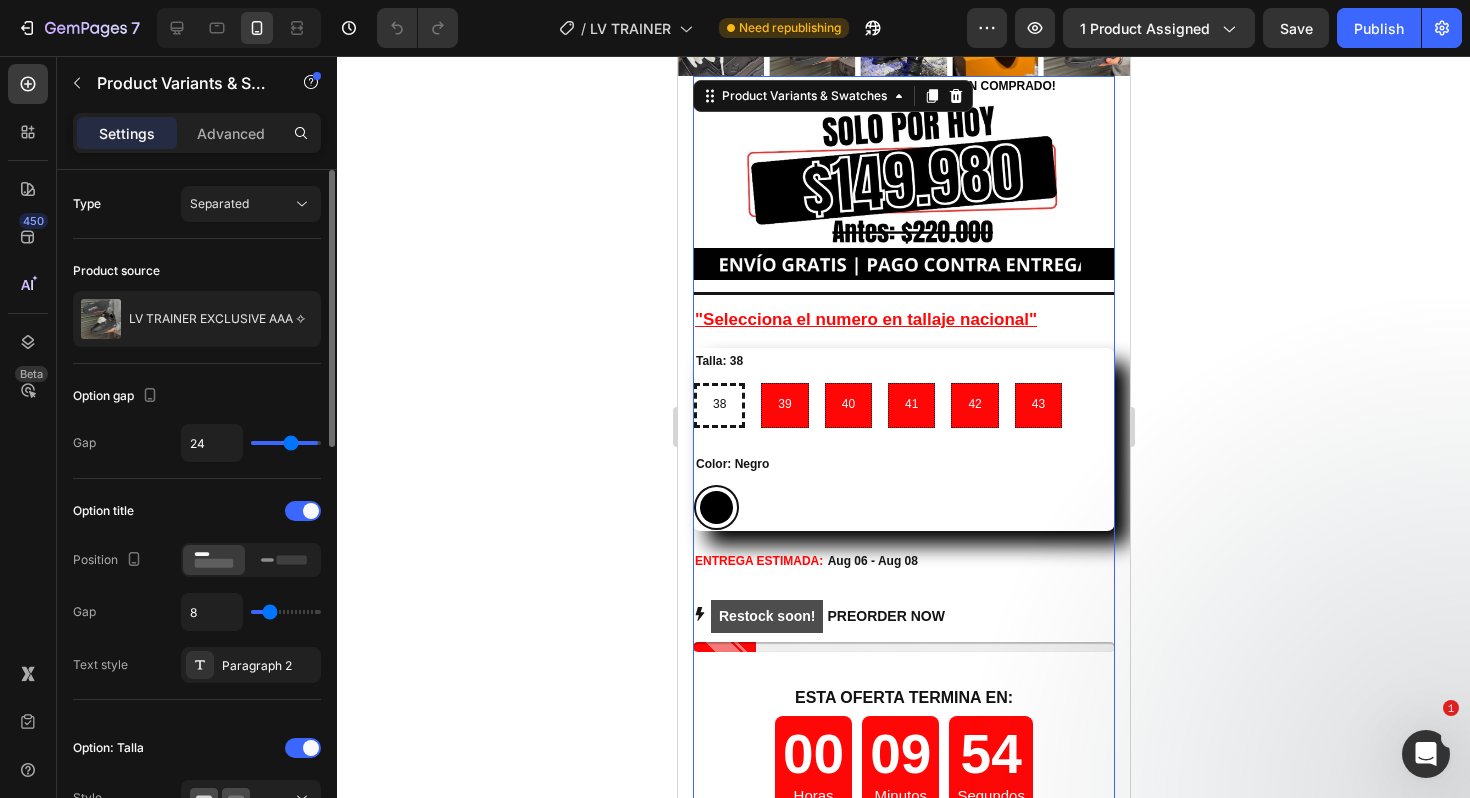 type on "22" 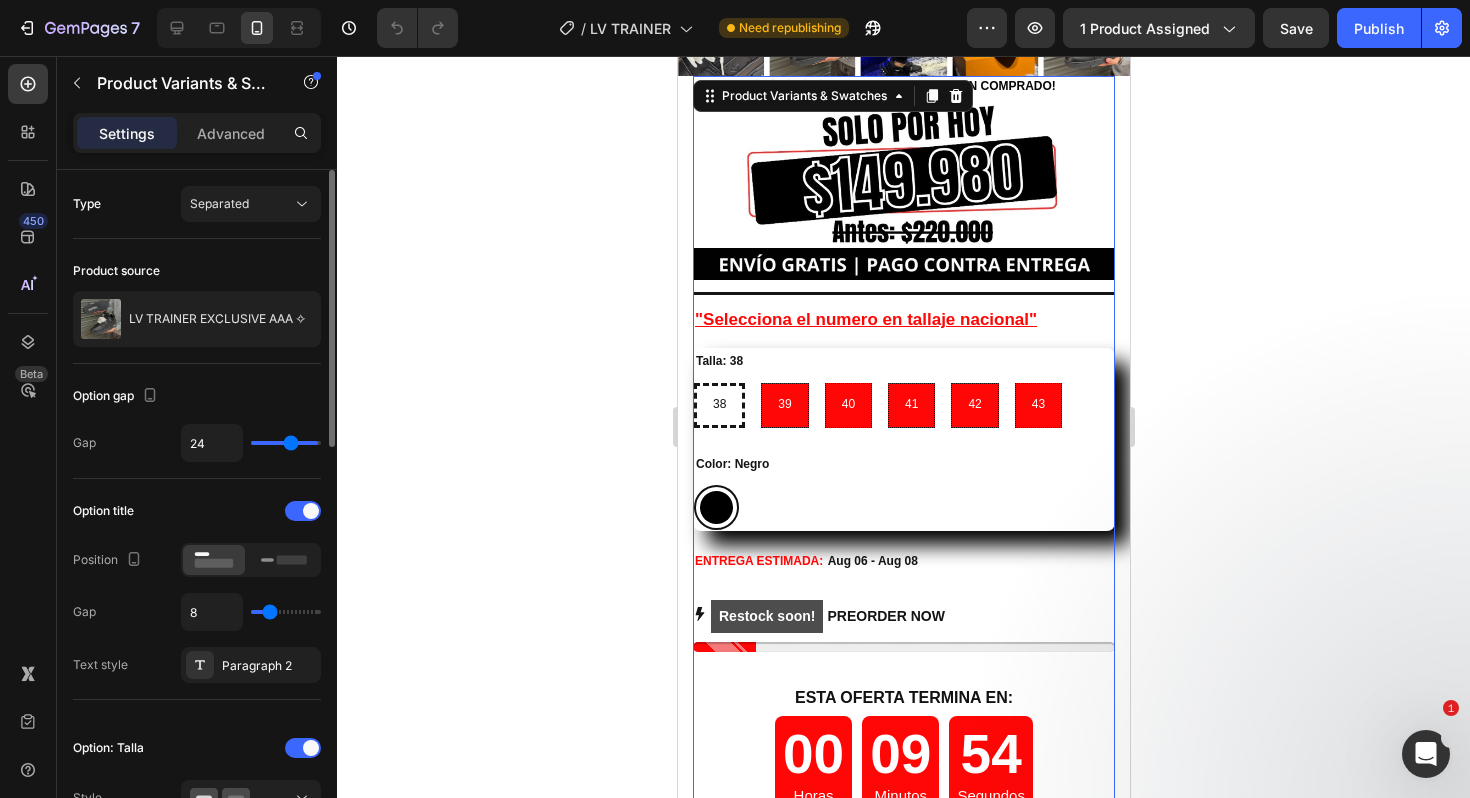 type on "22" 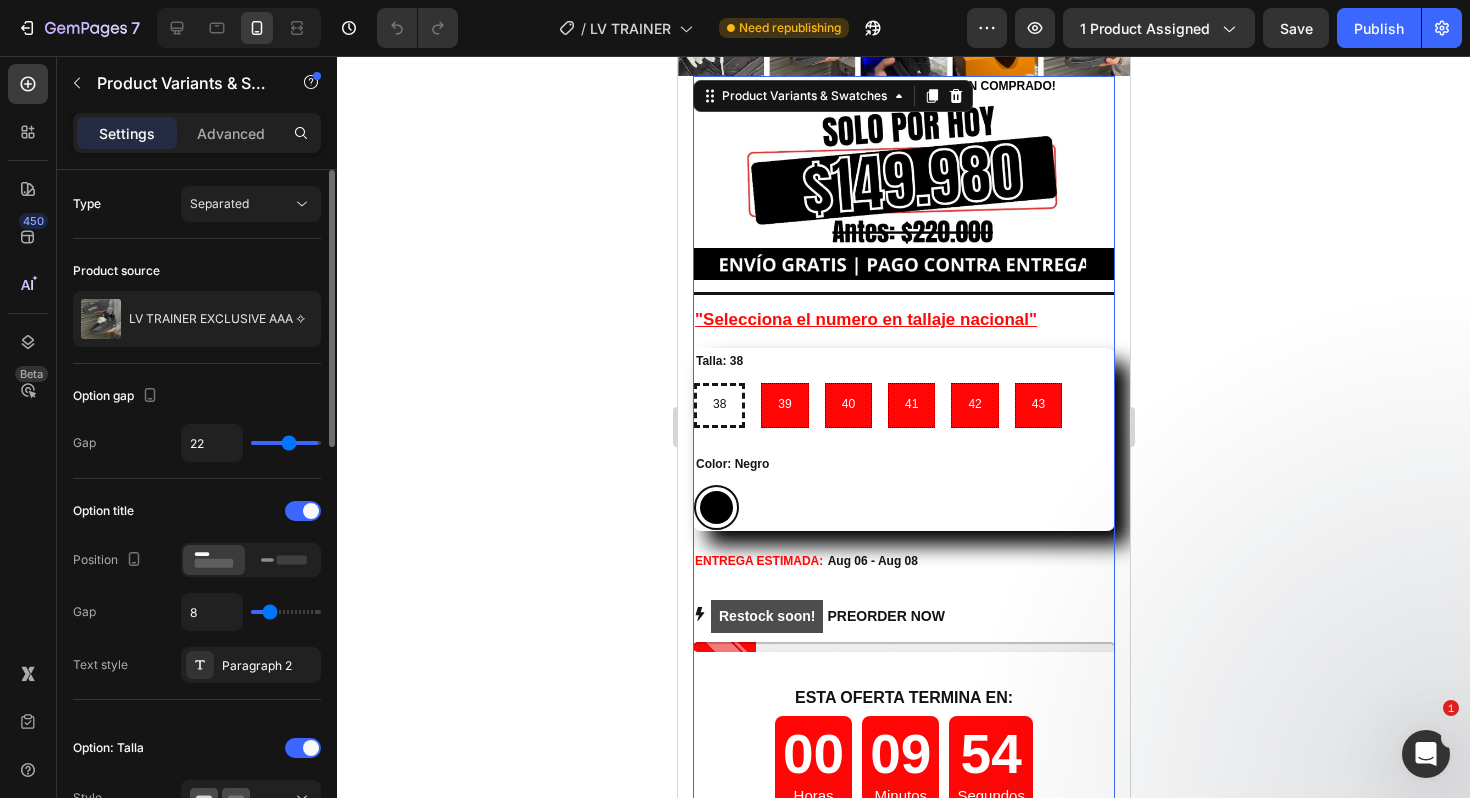 type on "21" 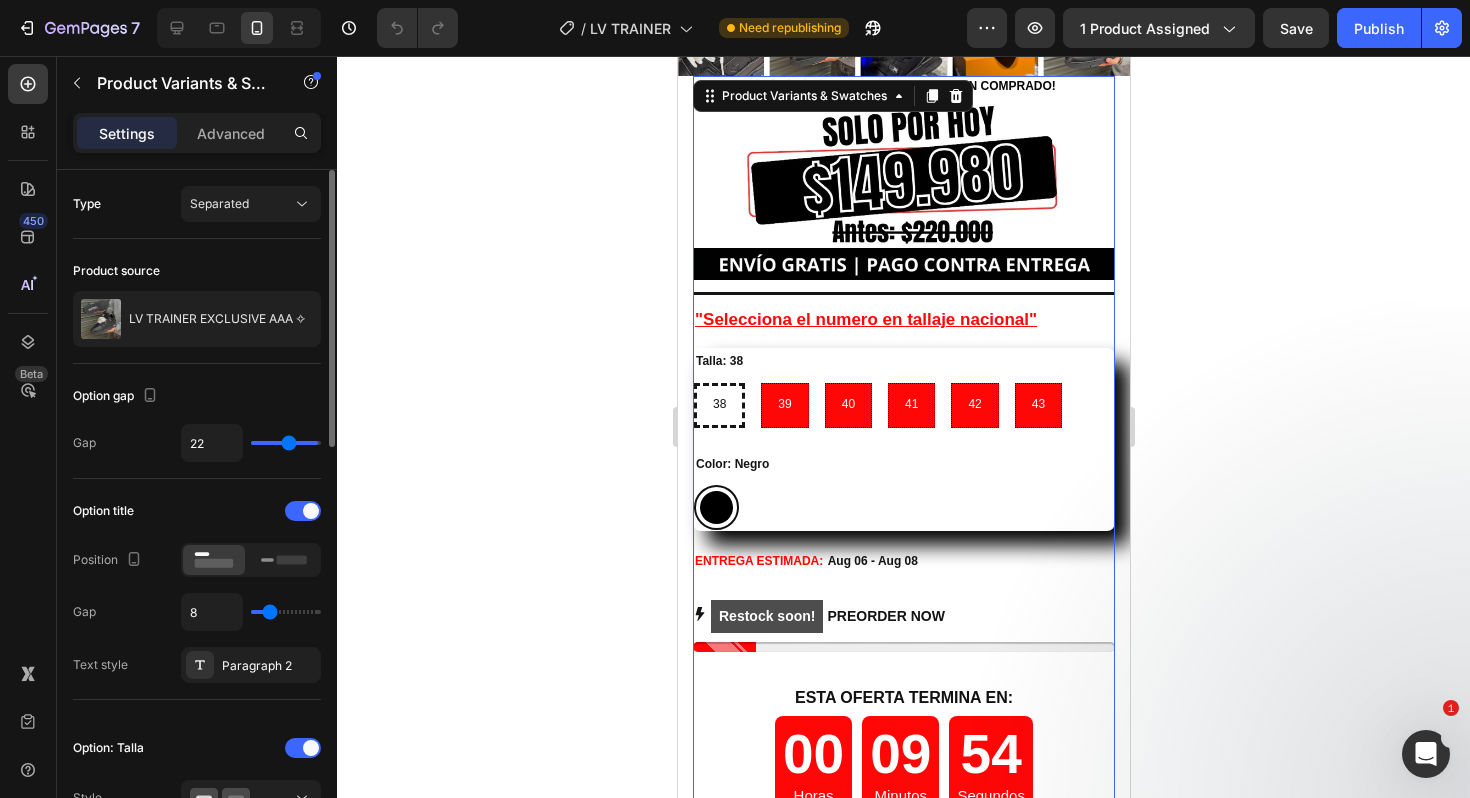 type on "21" 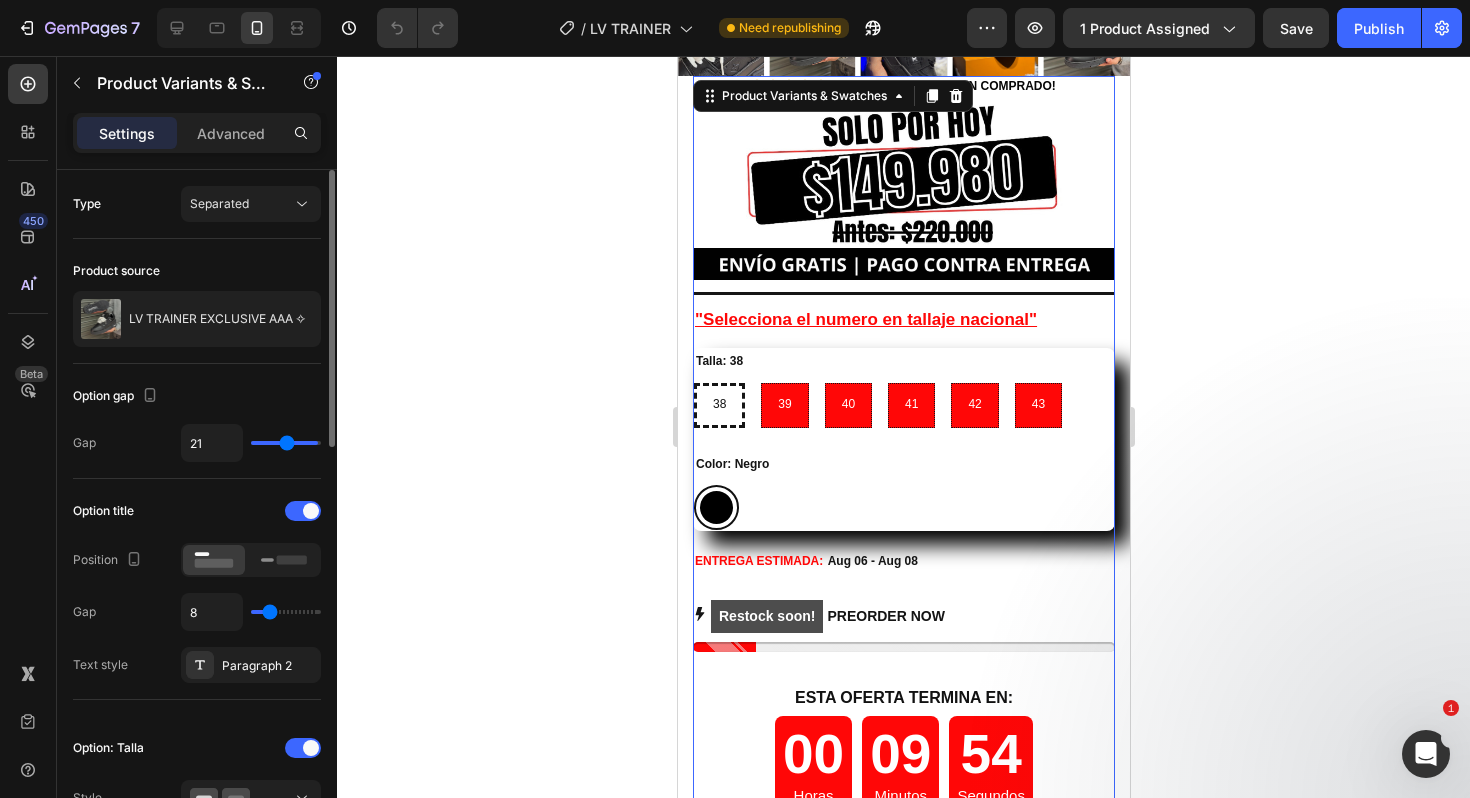 type on "19" 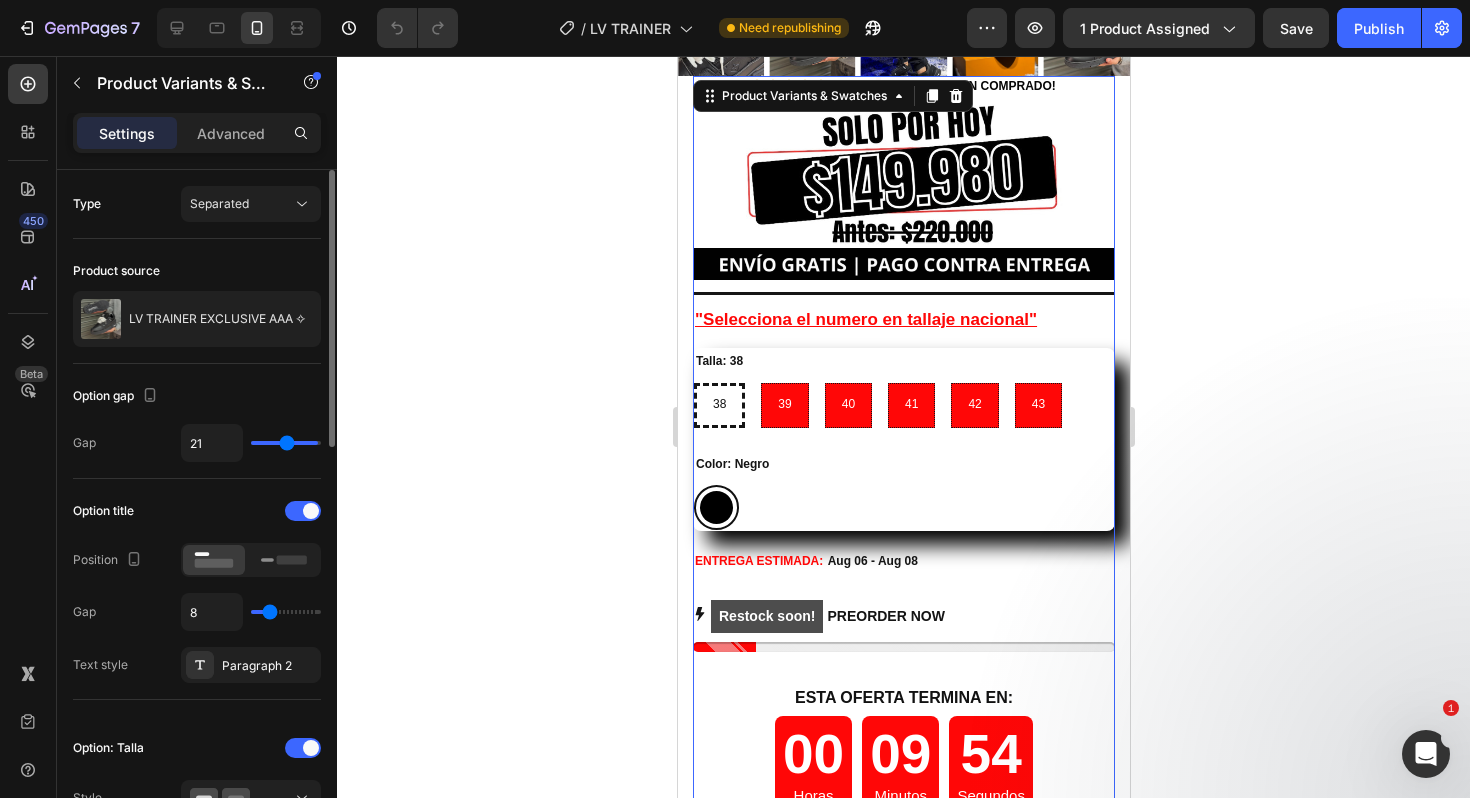 type on "19" 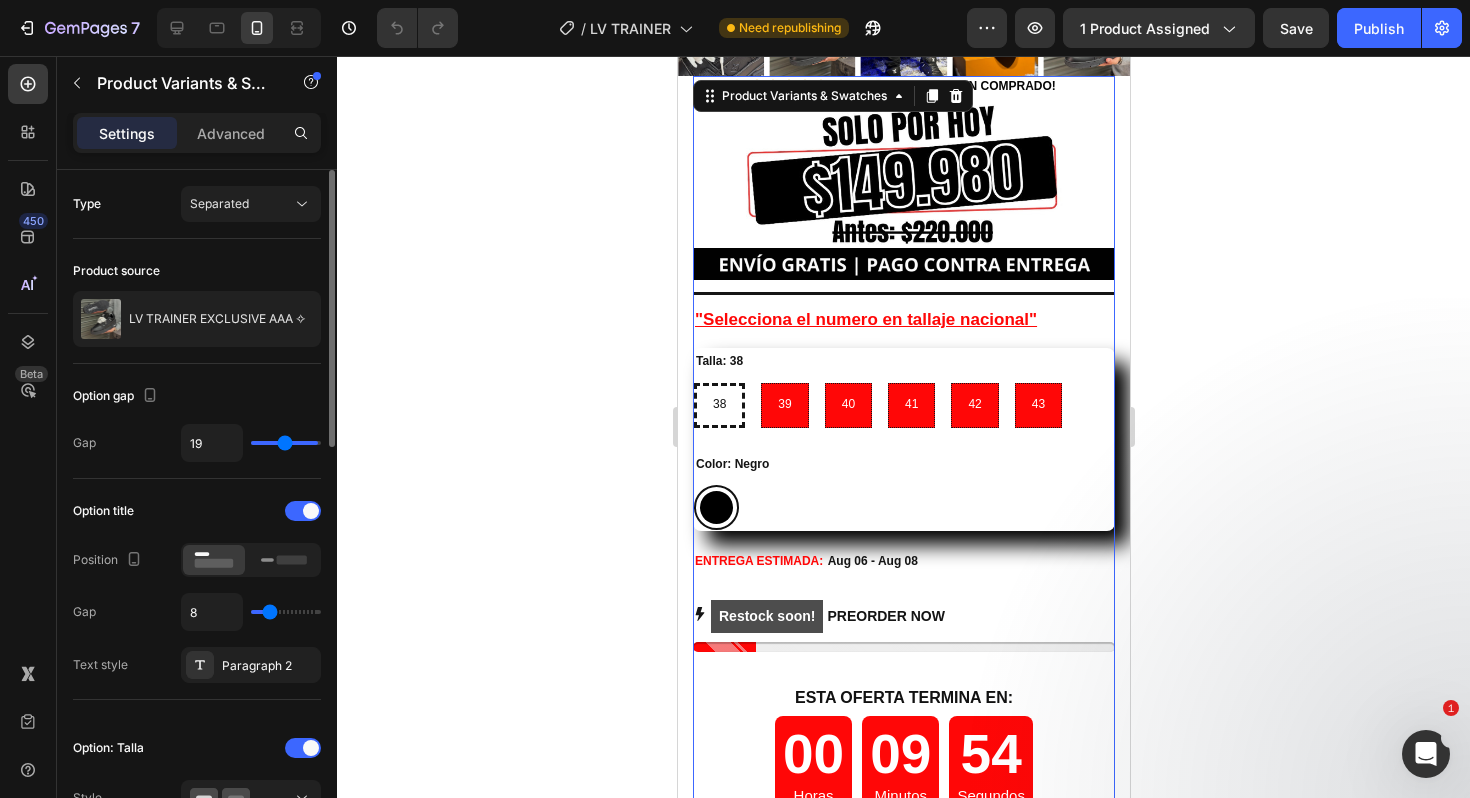 type on "17" 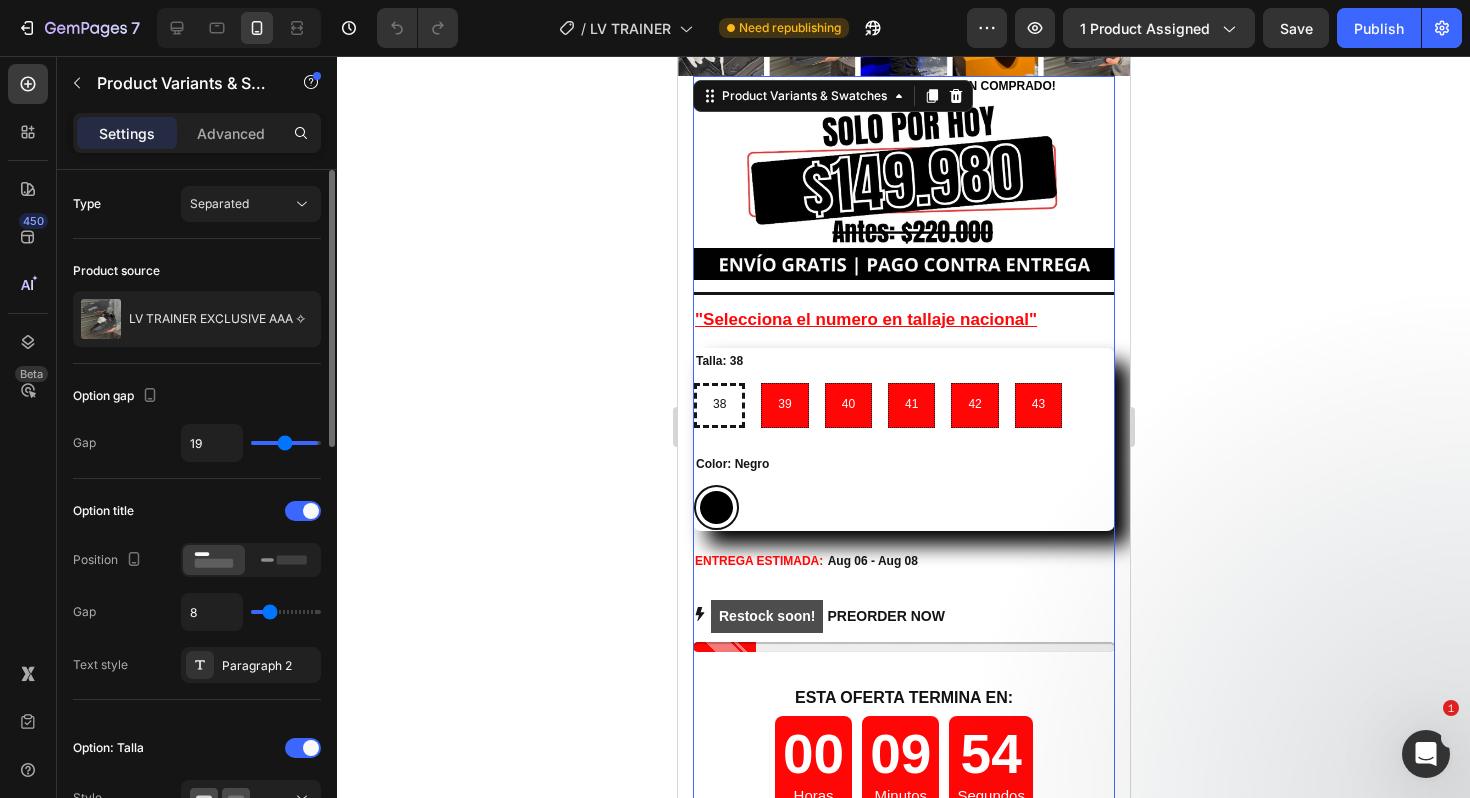 type on "17" 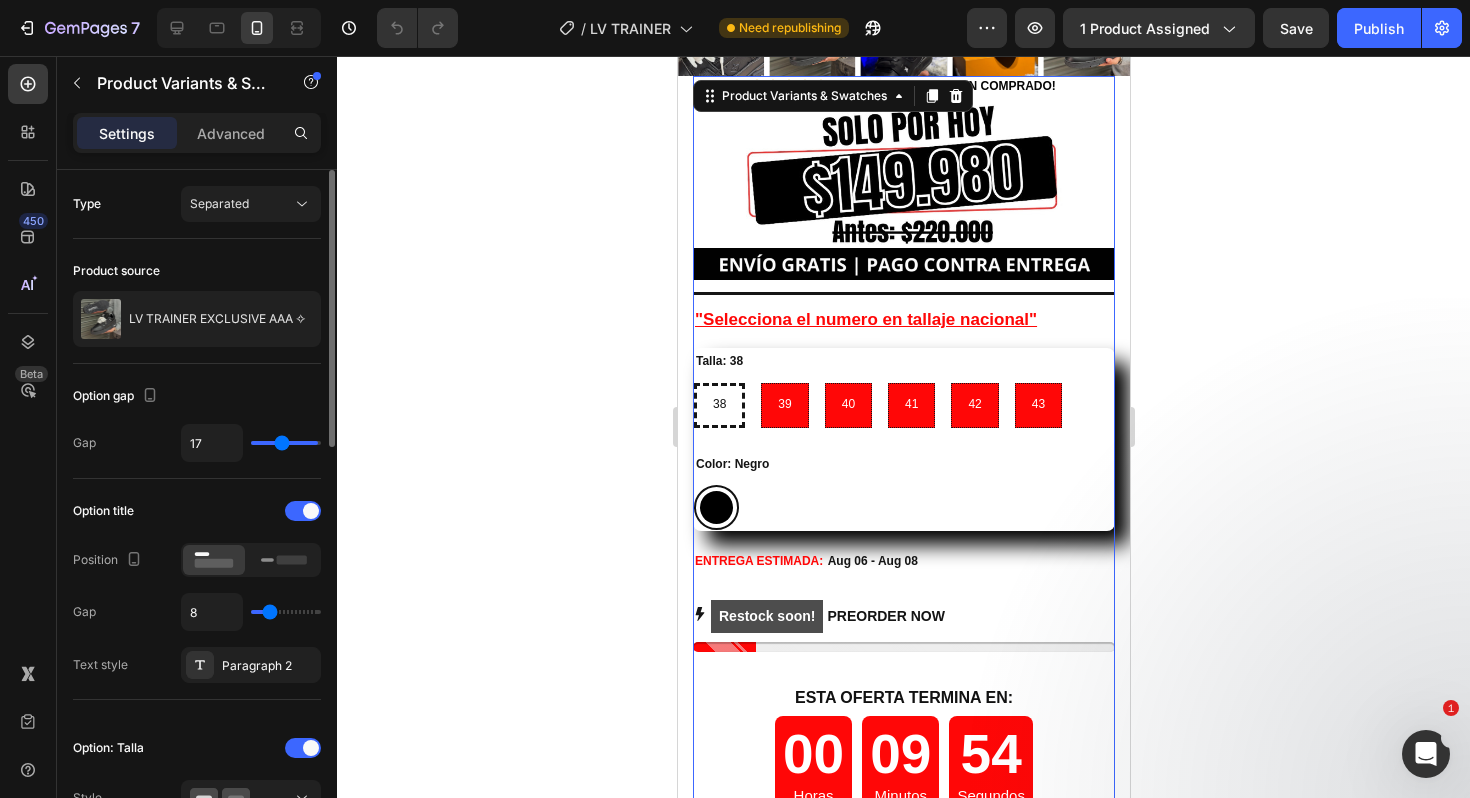 type on "15" 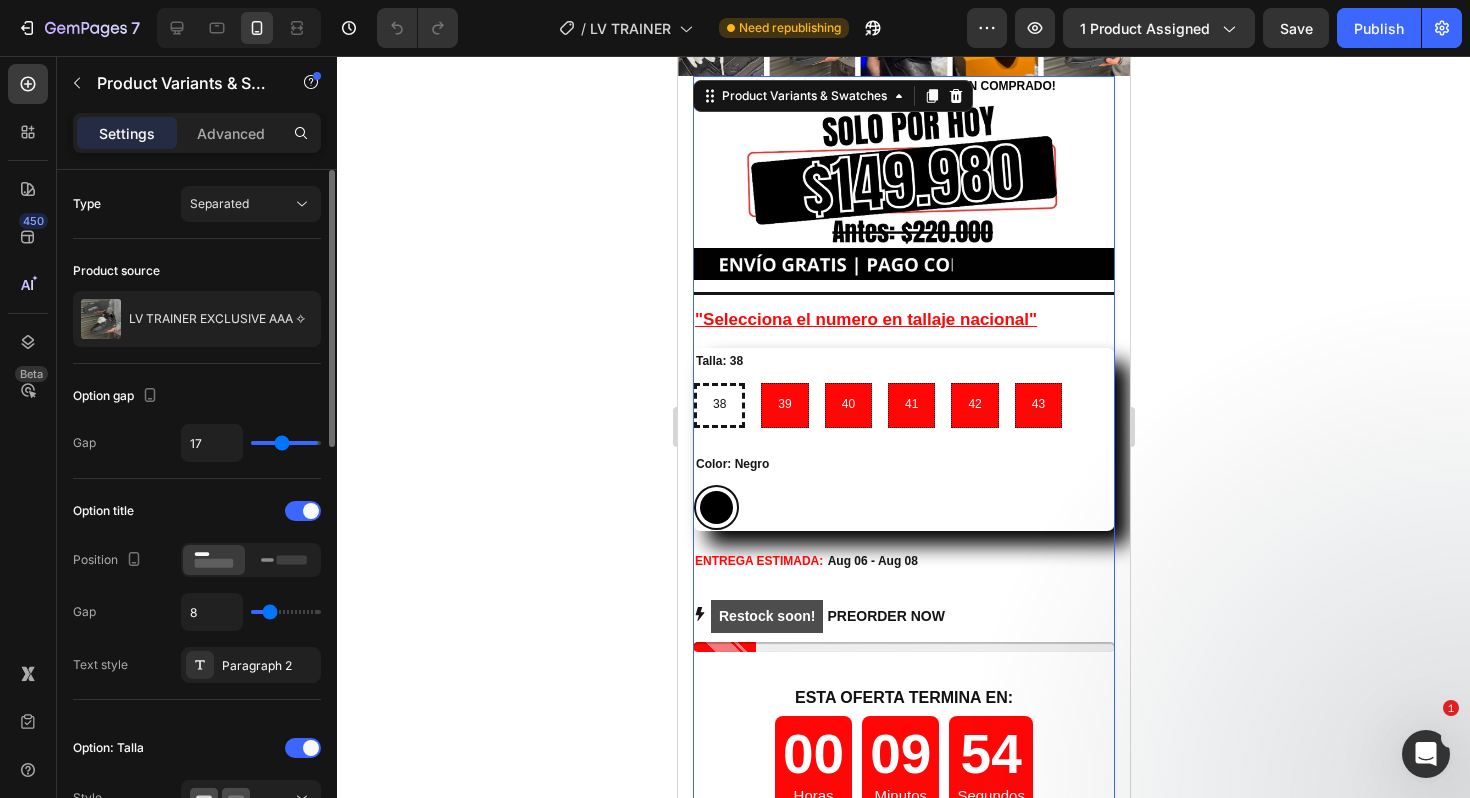 type on "15" 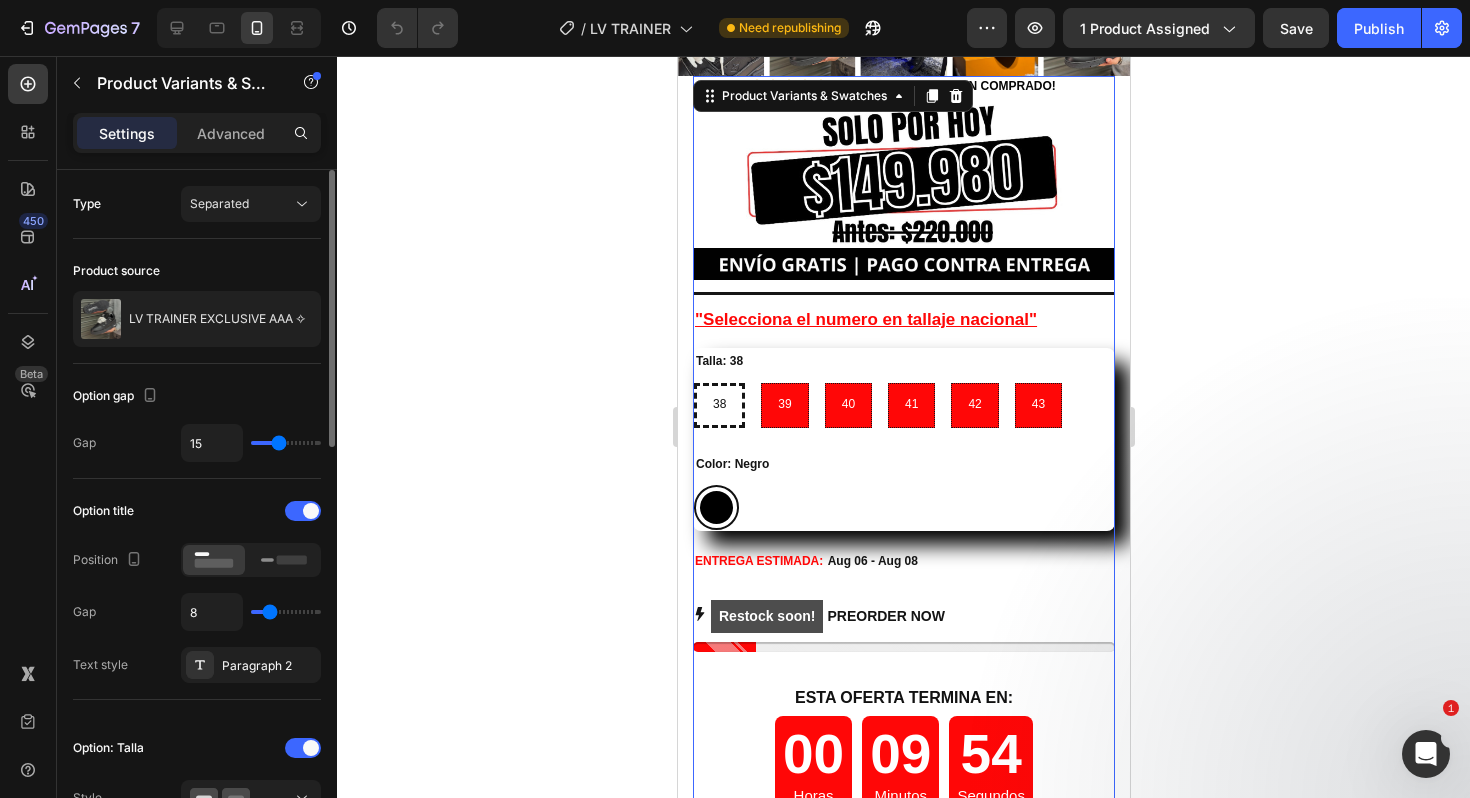 type on "13" 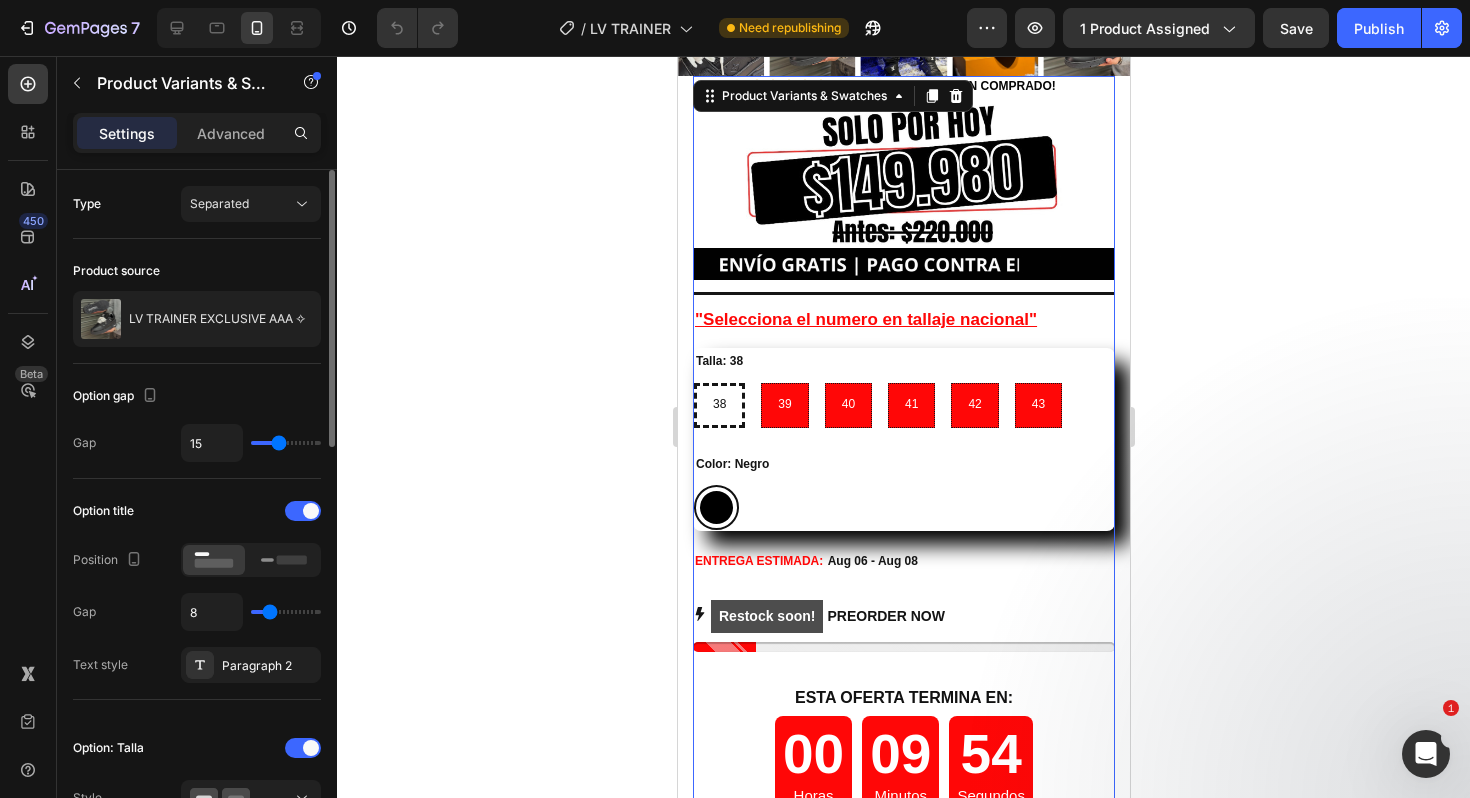 type on "13" 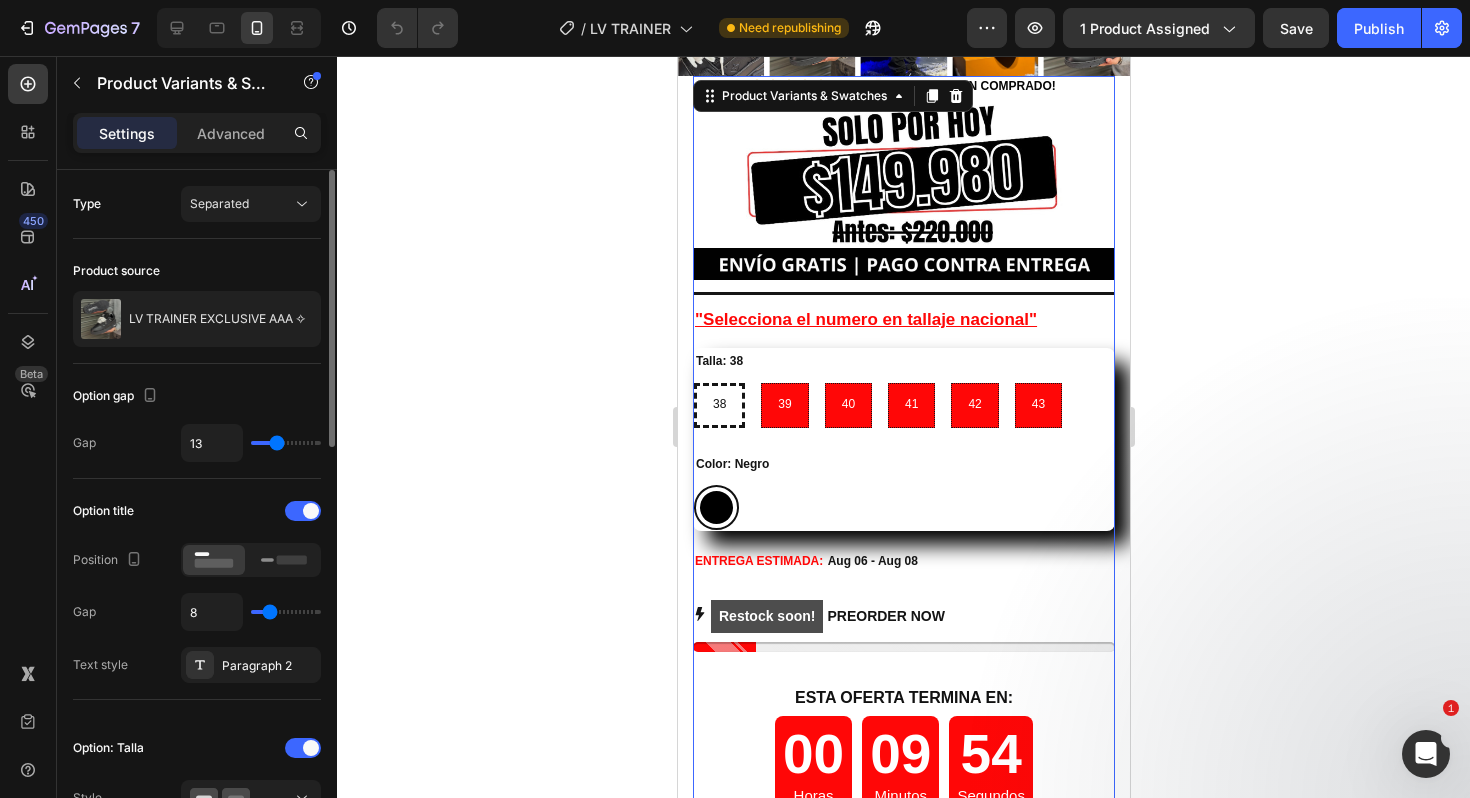type on "10" 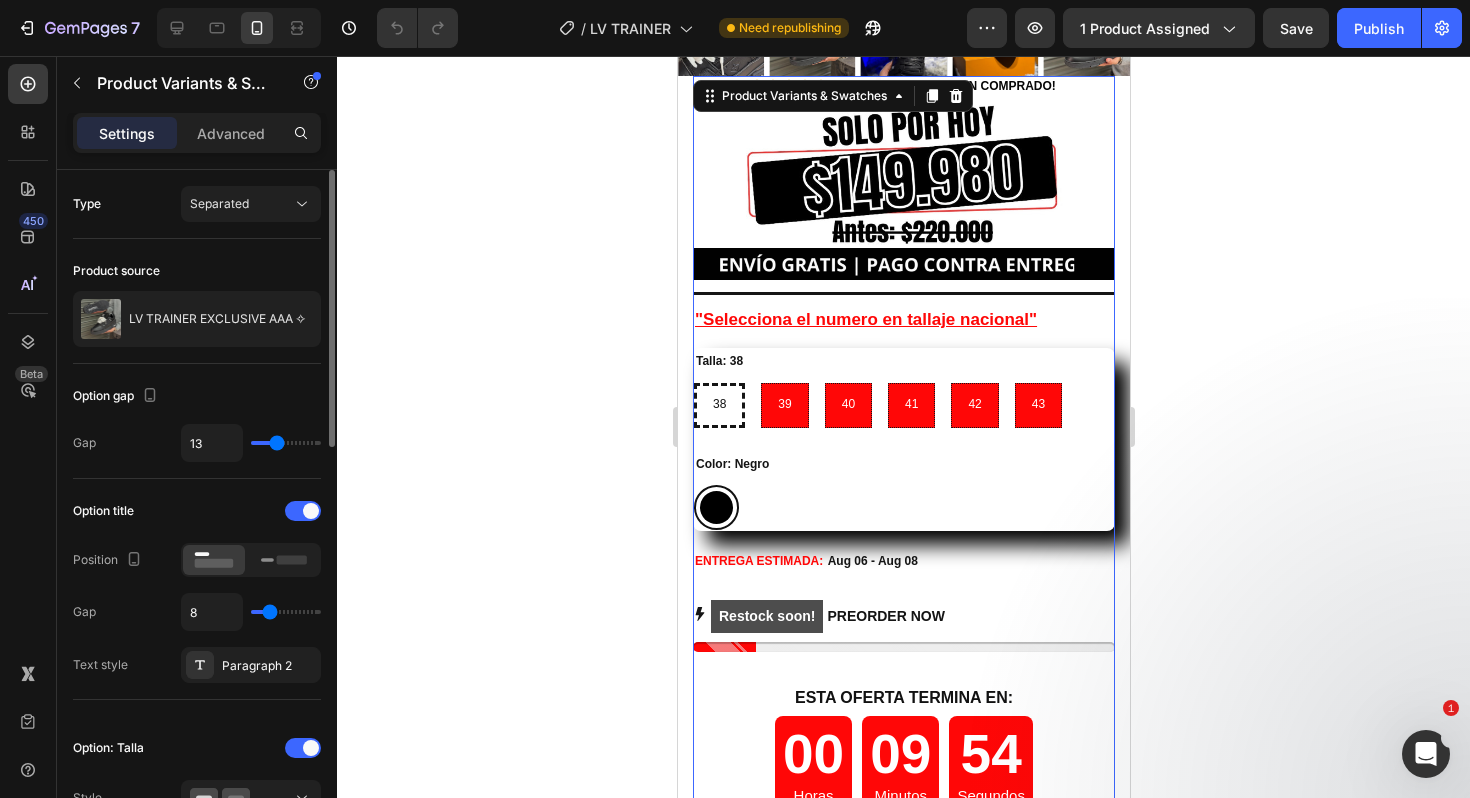 type on "10" 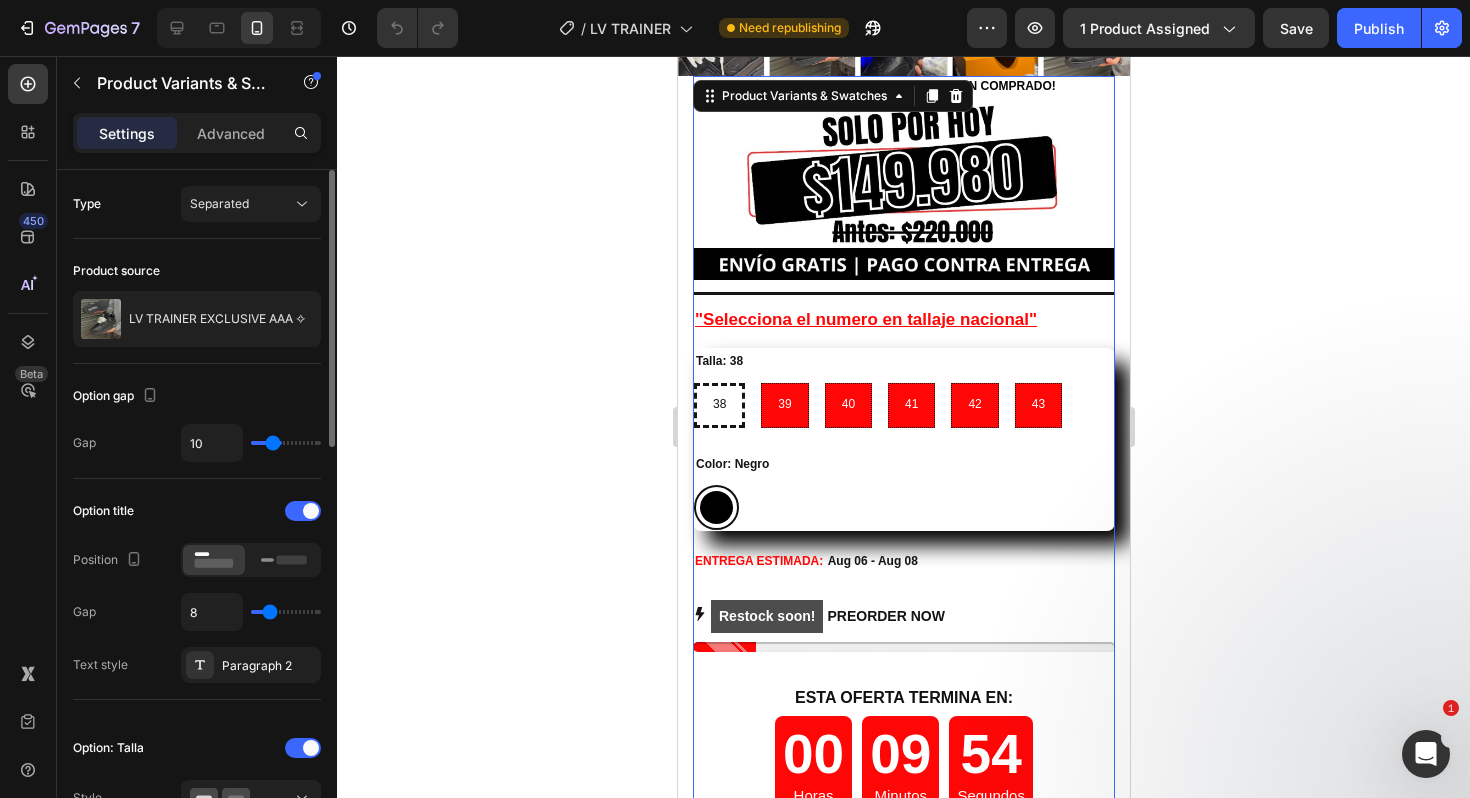 type on "7" 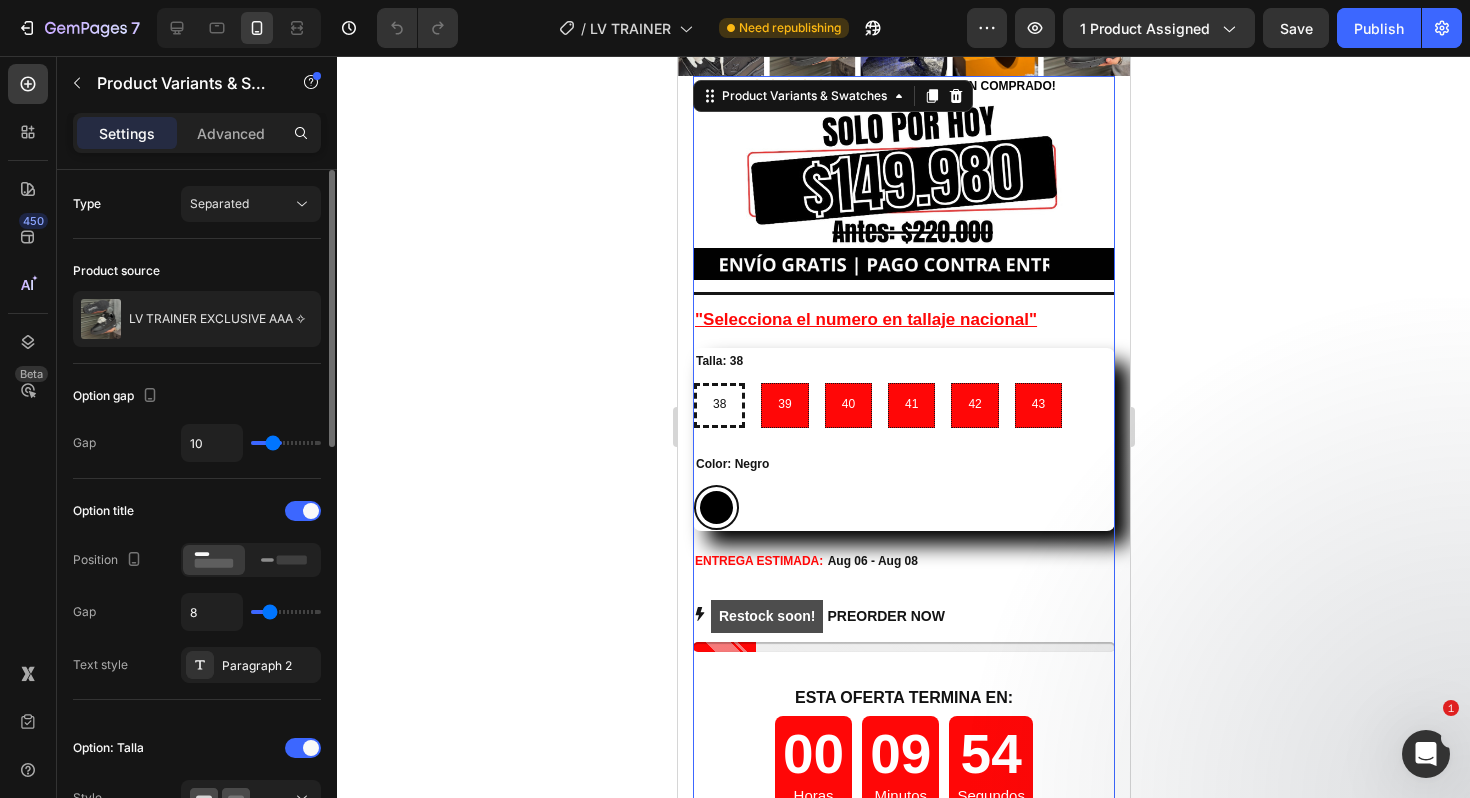 type on "7" 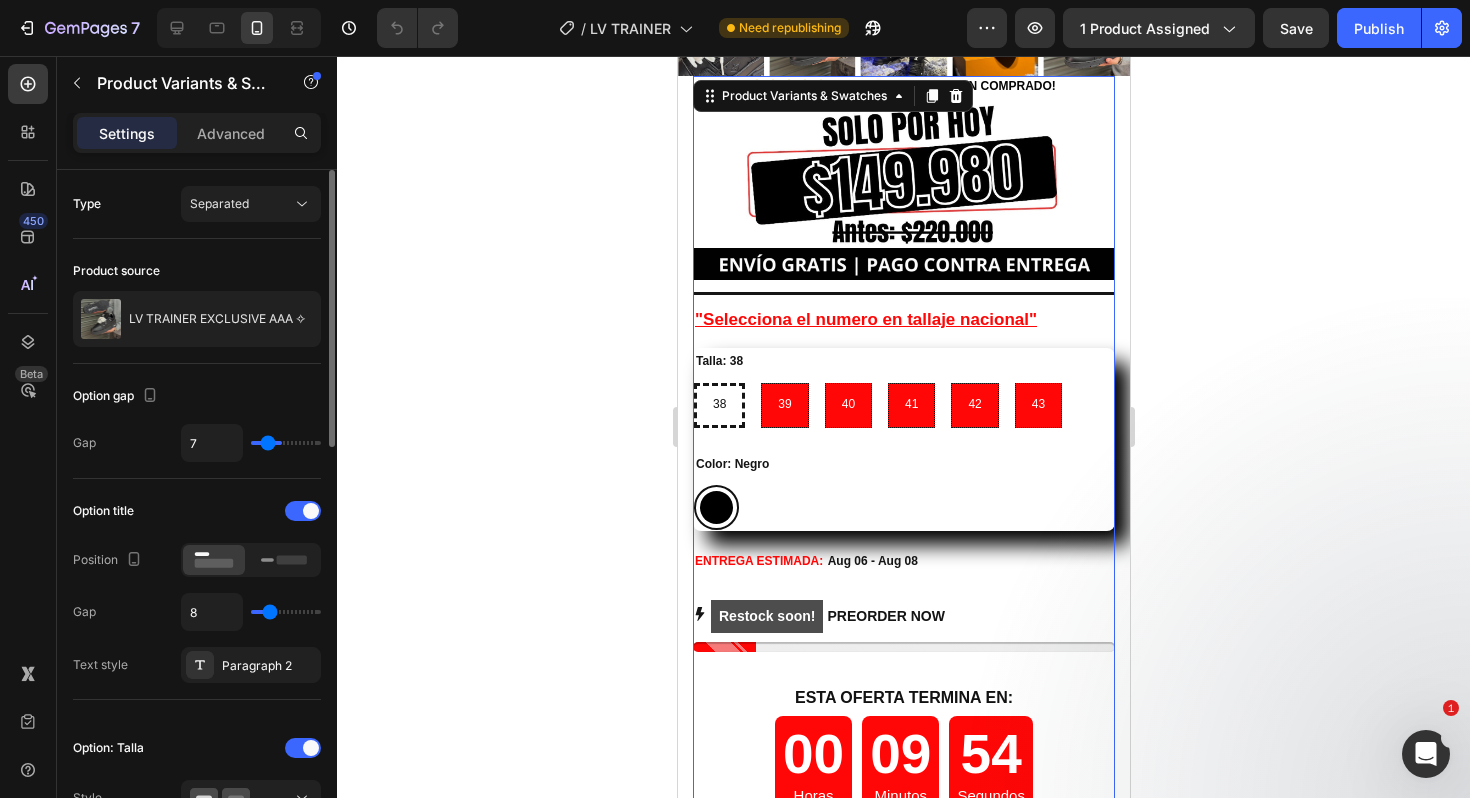 type on "5" 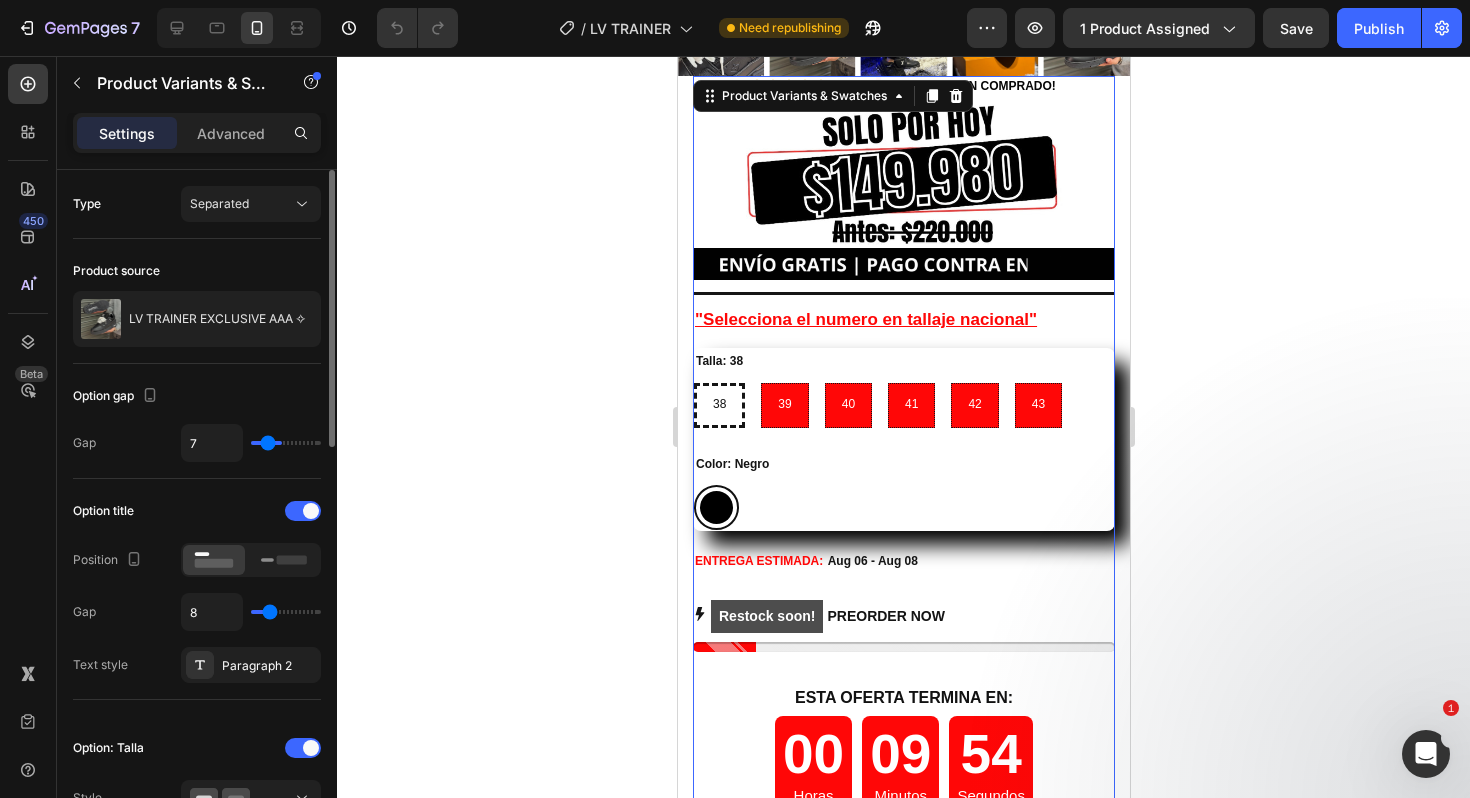 type on "5" 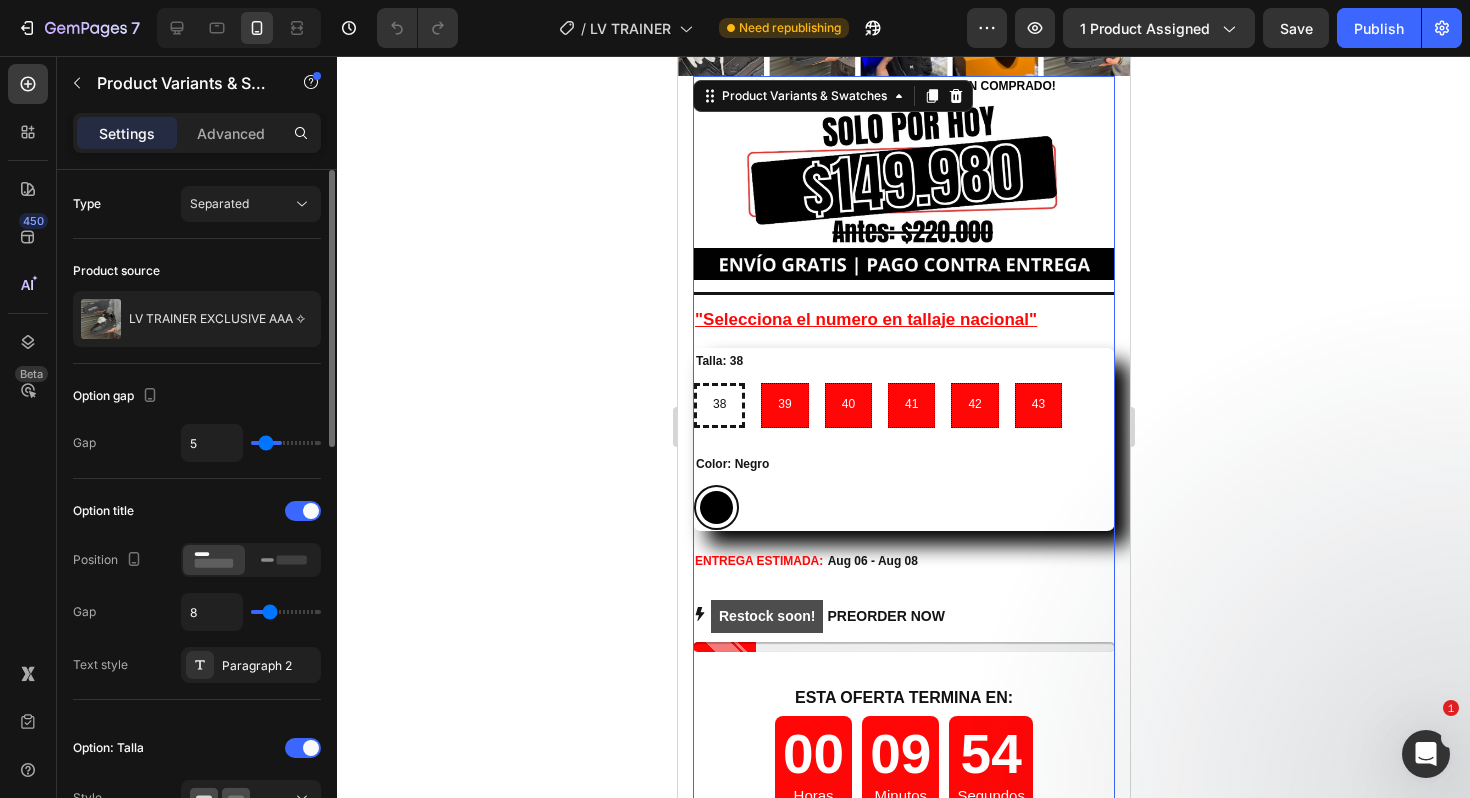 type on "3" 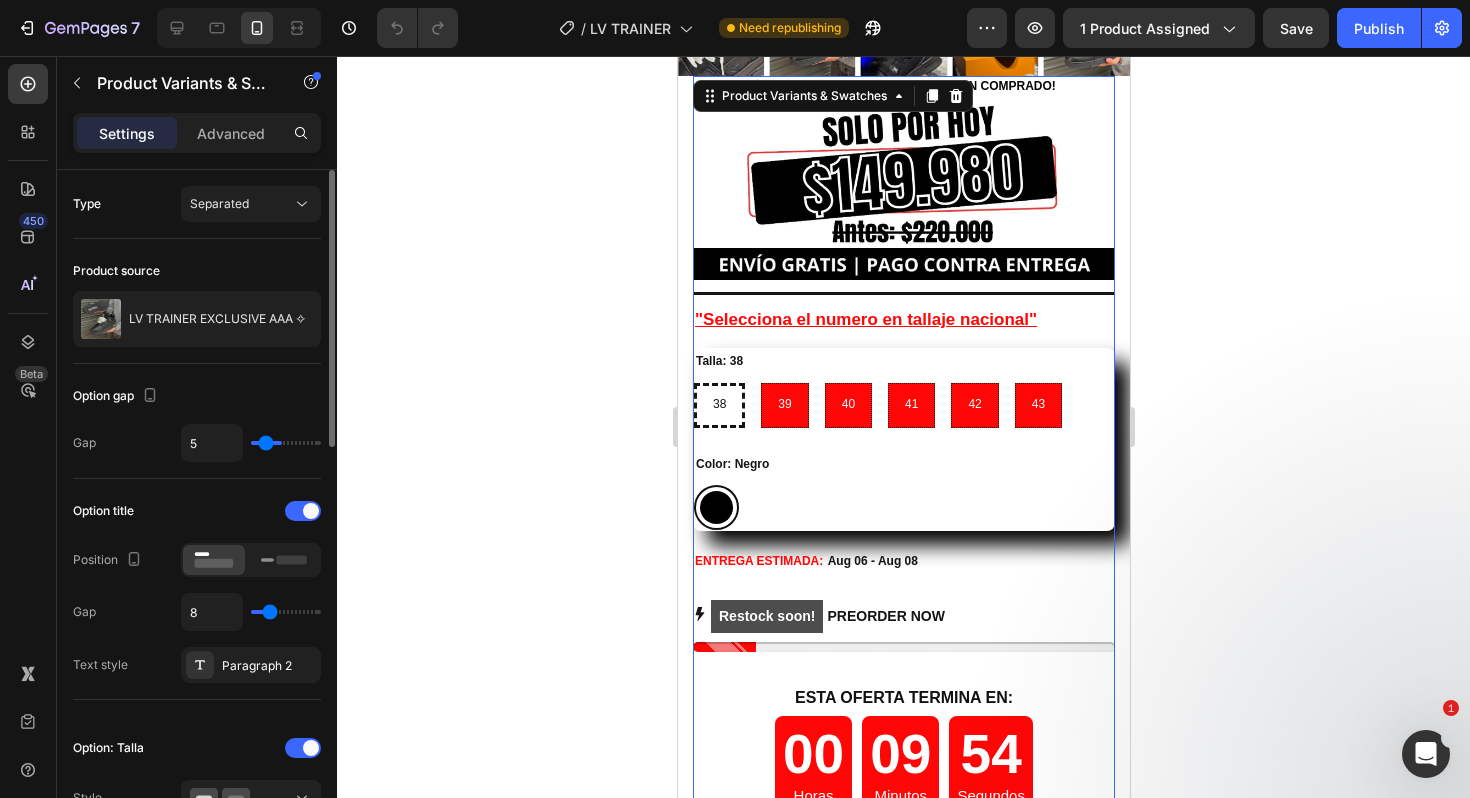 type on "3" 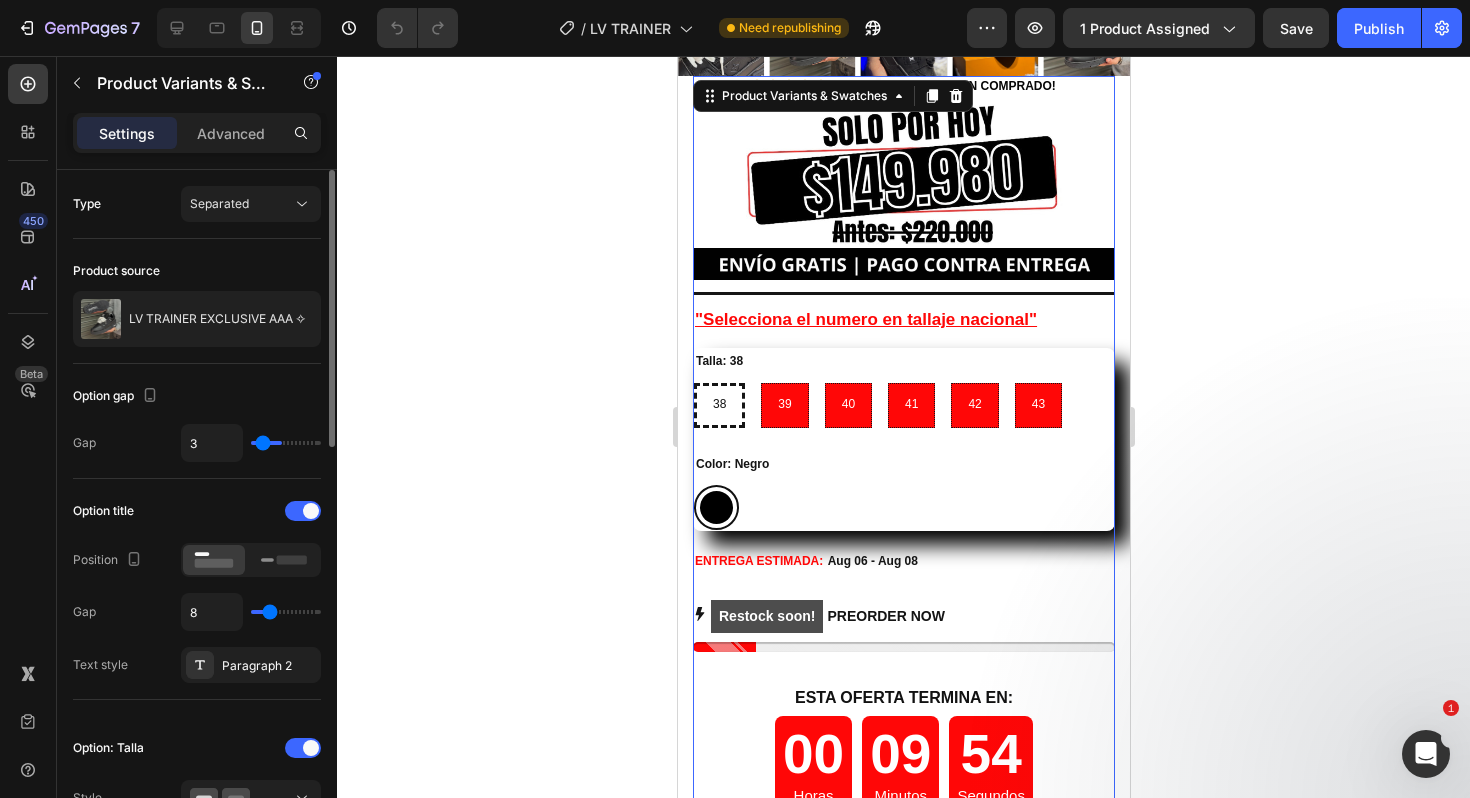 type on "2" 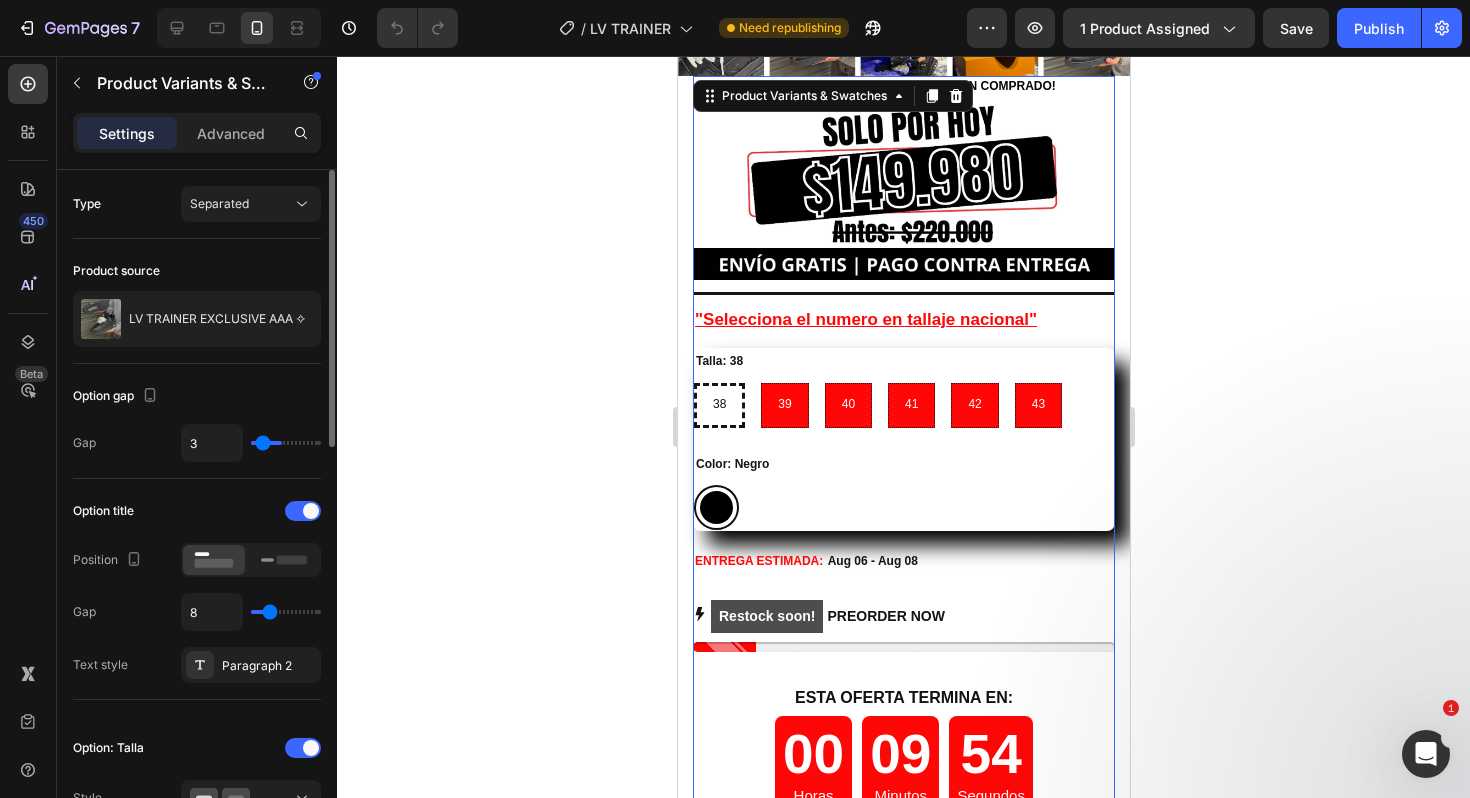 type on "2" 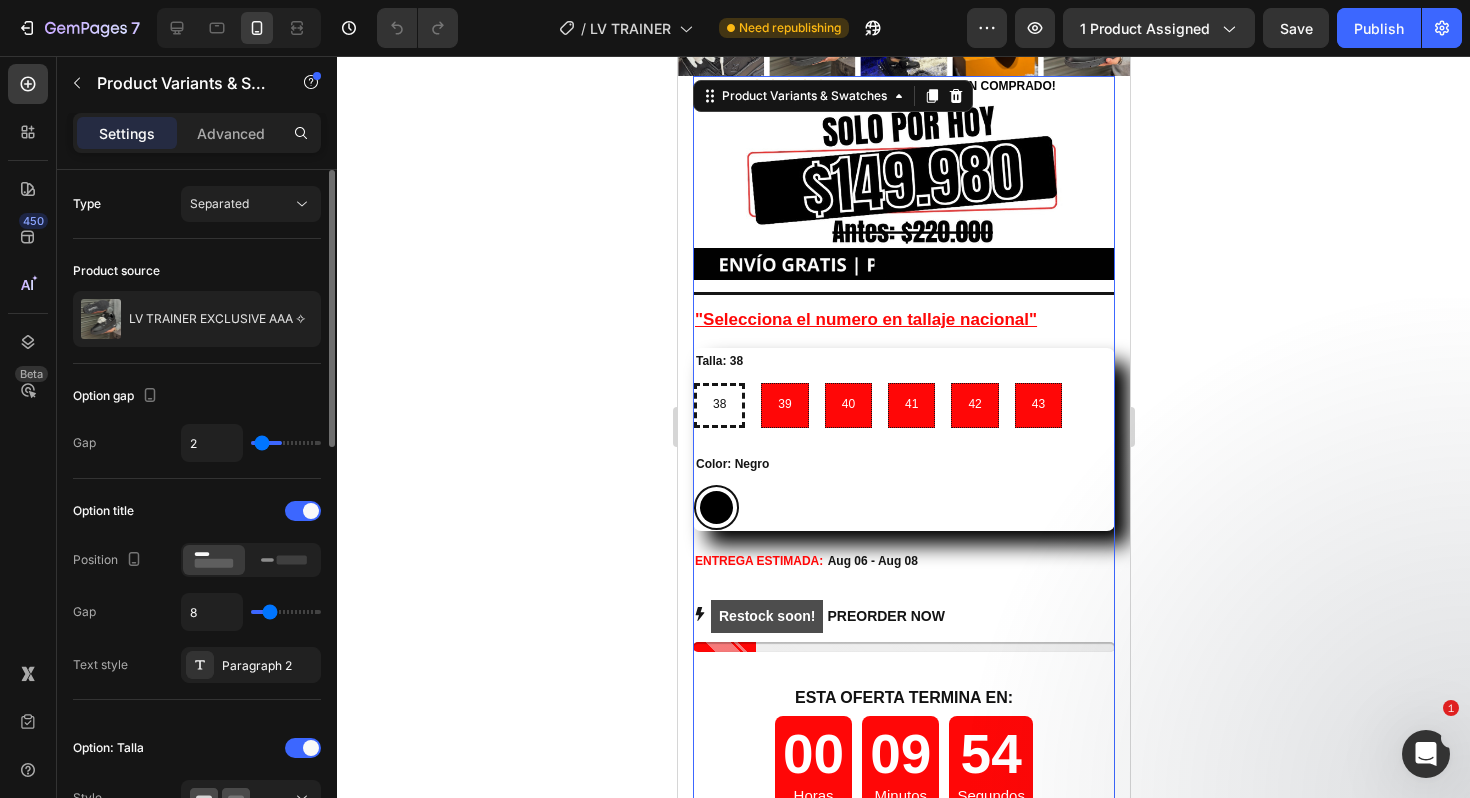 type on "0" 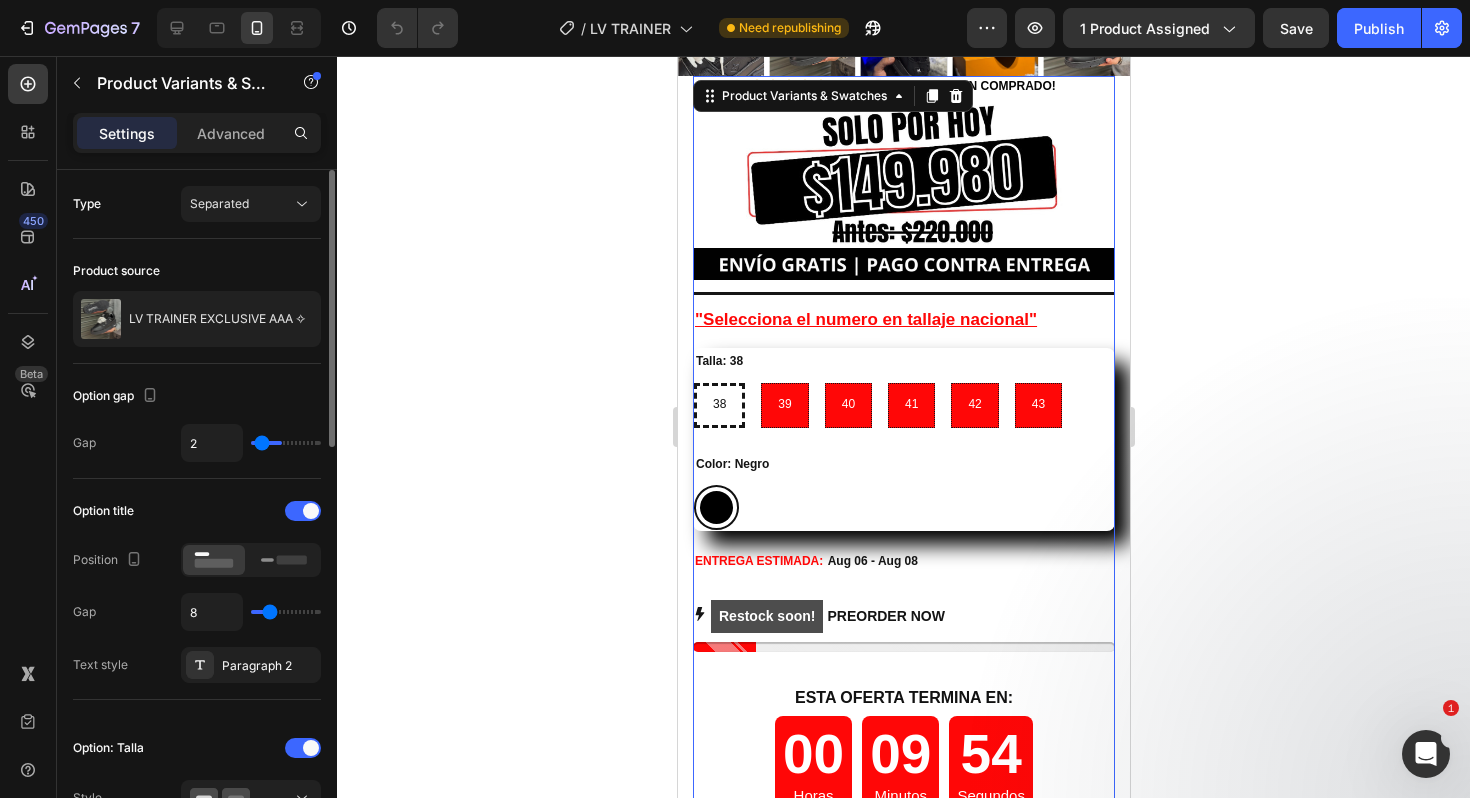 type on "0" 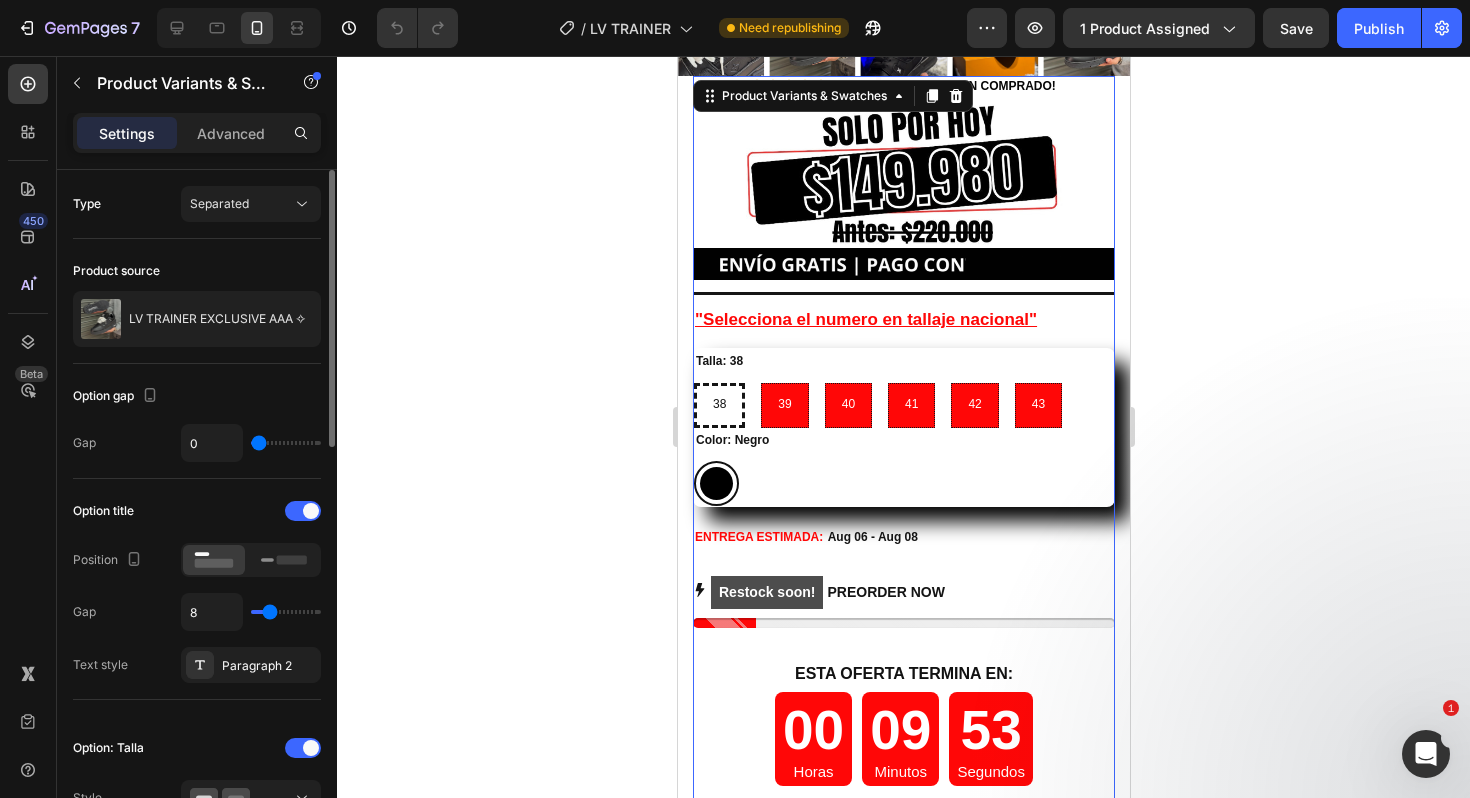 type on "1" 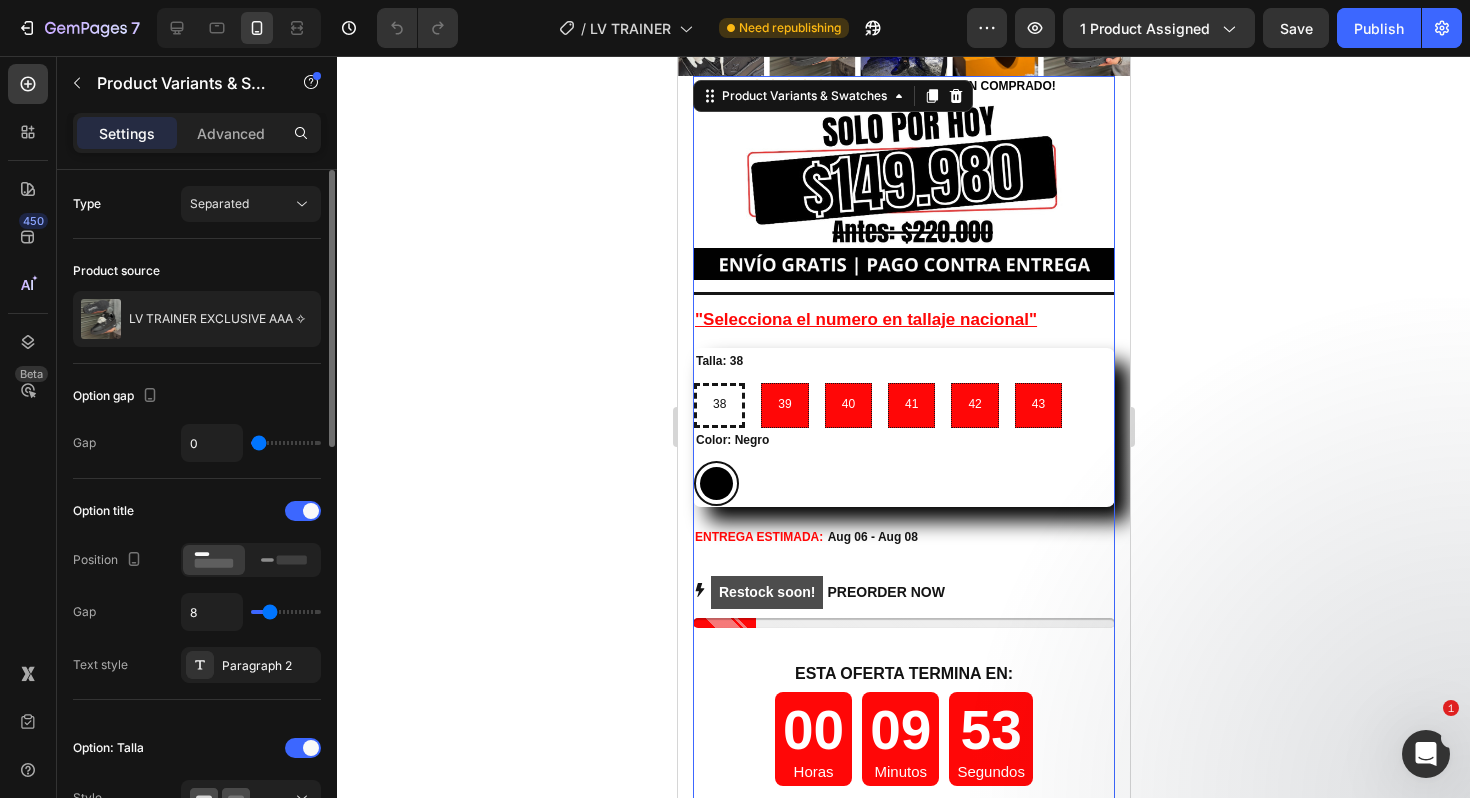 type on "1" 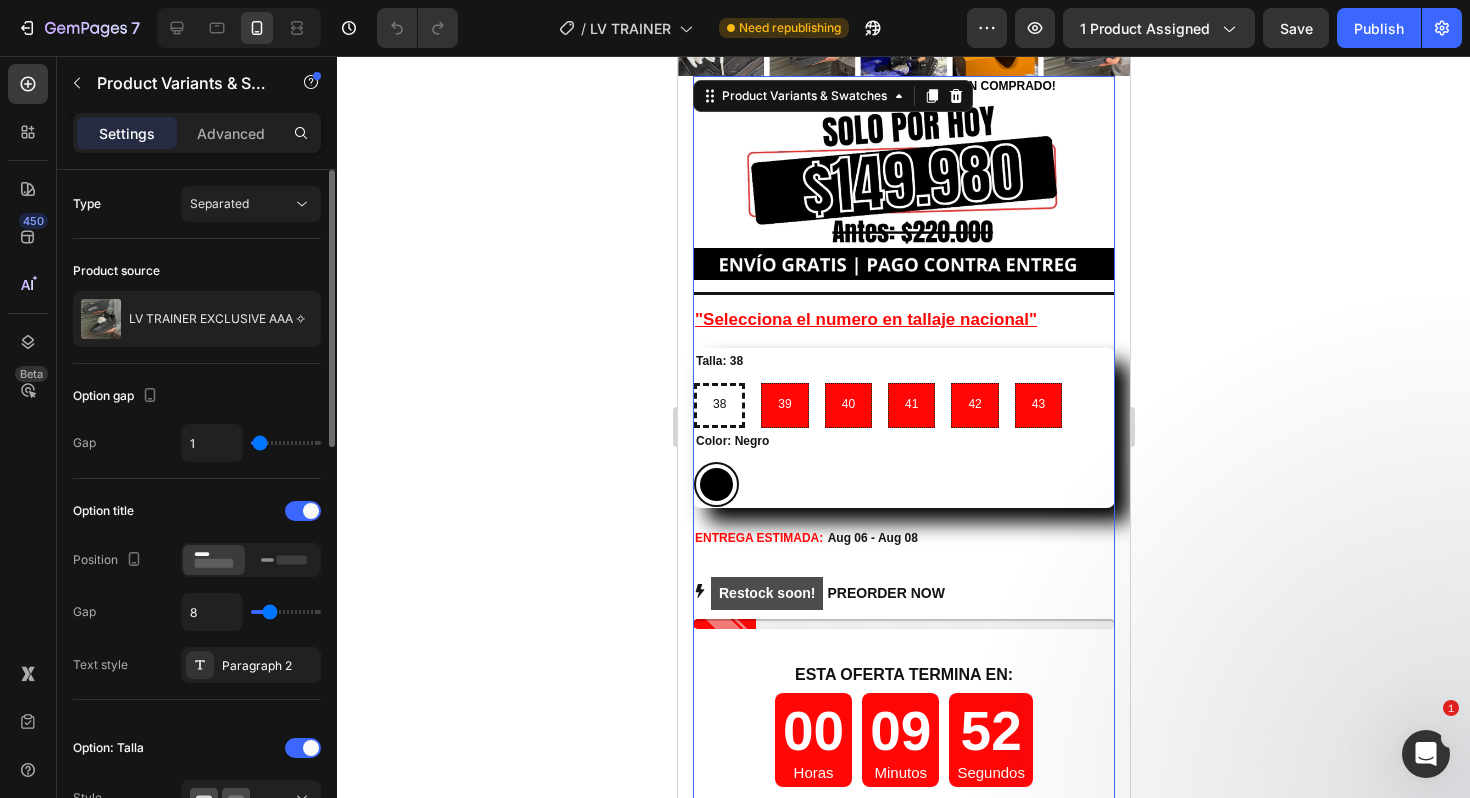 type on "2" 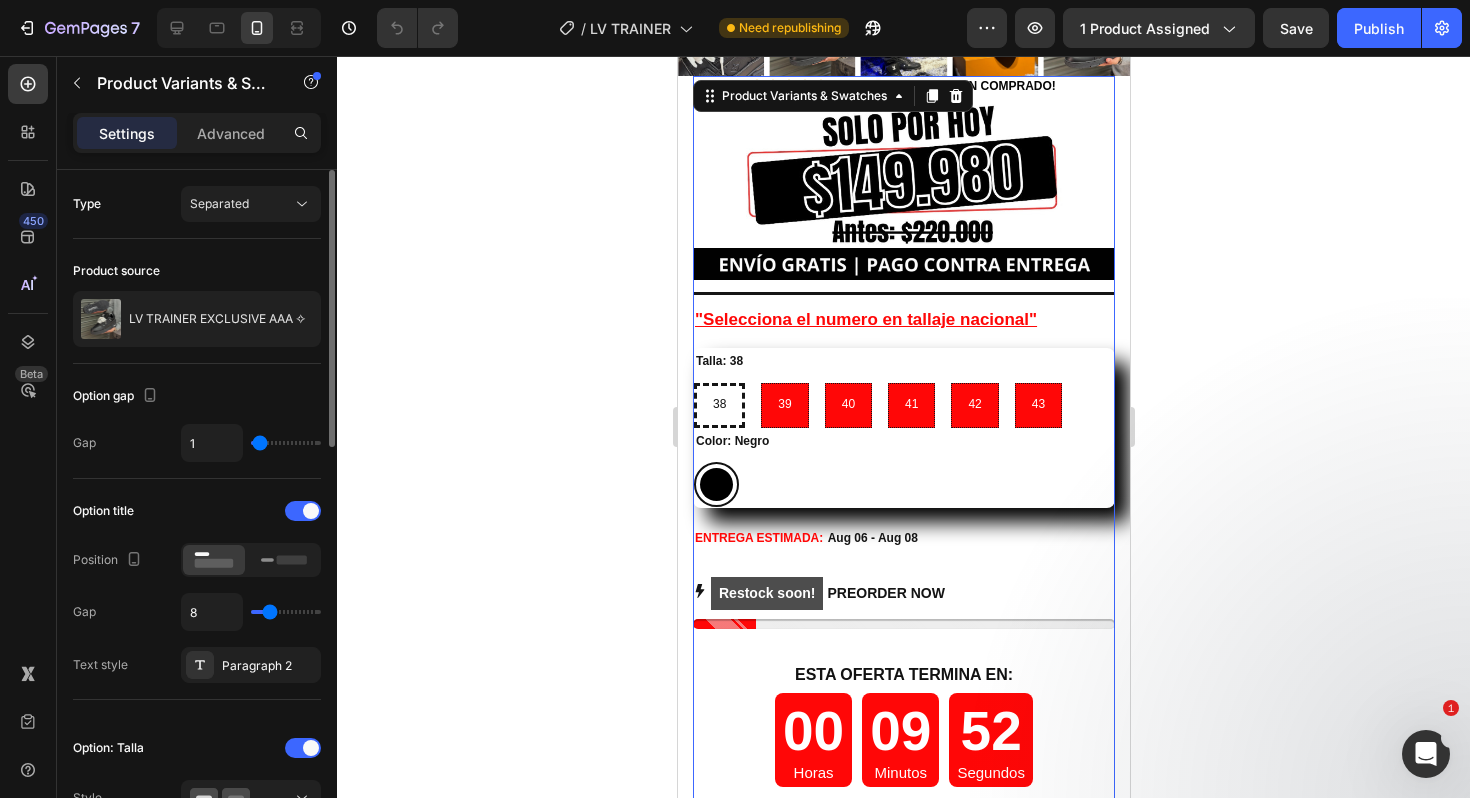 type on "2" 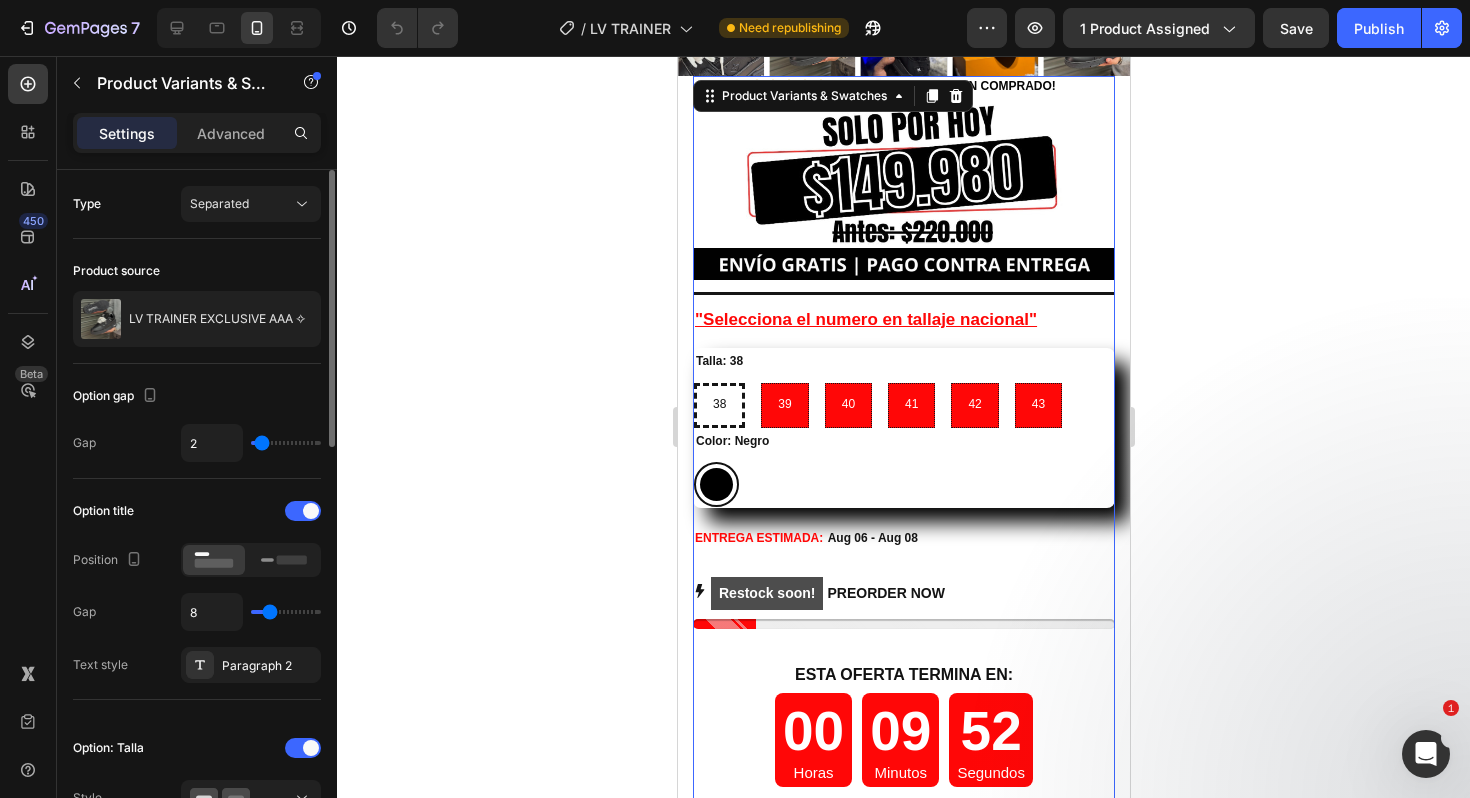 type on "3" 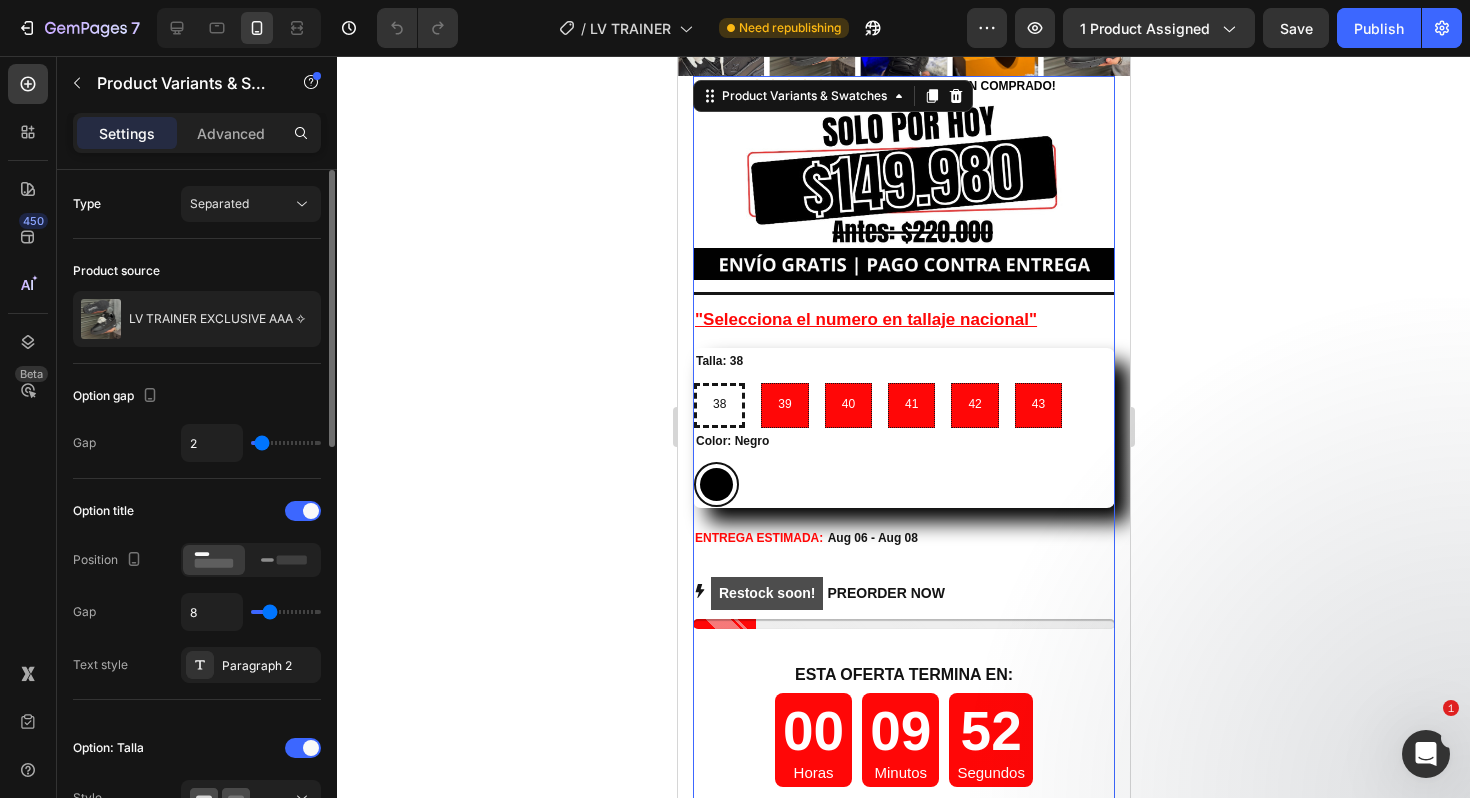type on "3" 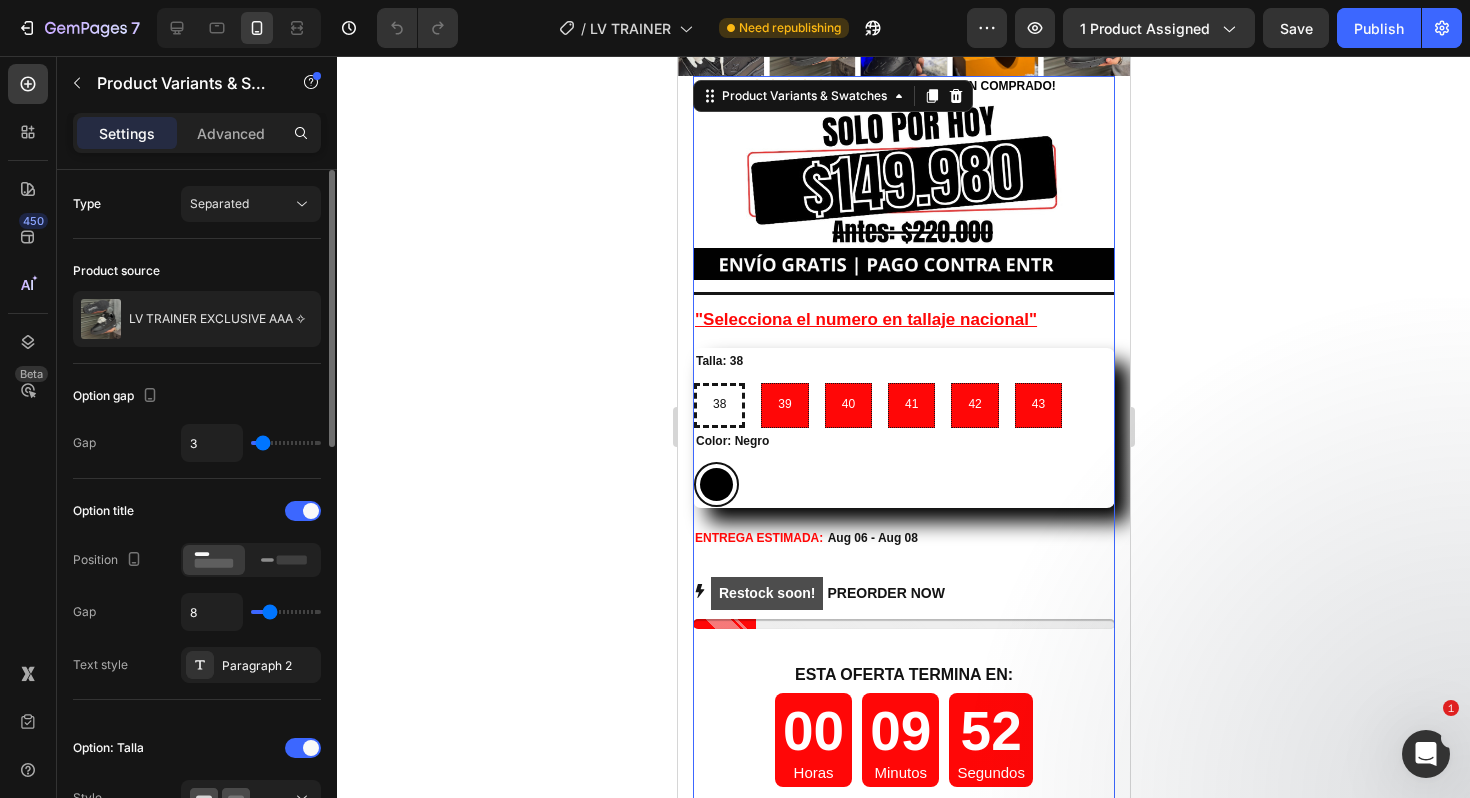 type on "4" 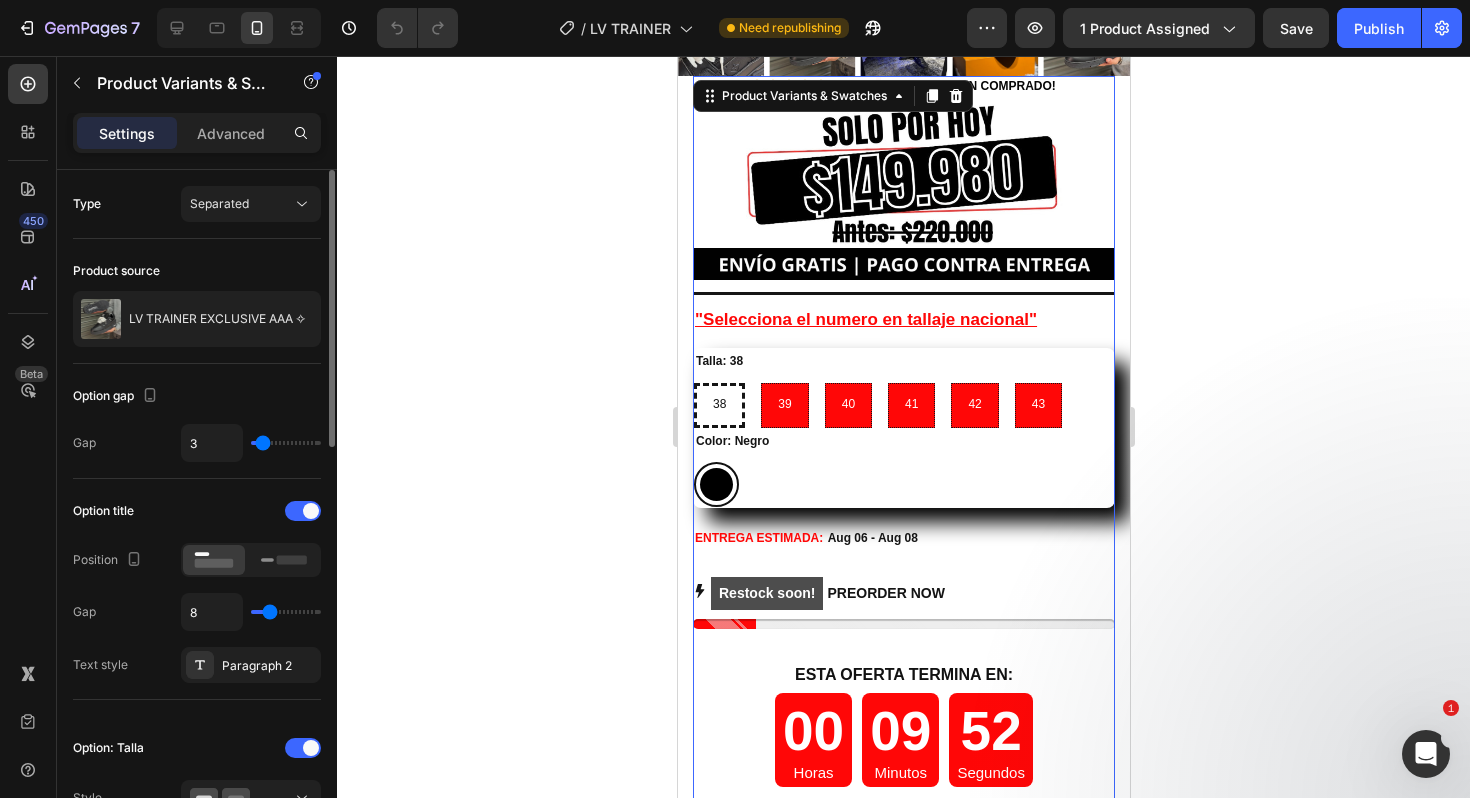 type on "4" 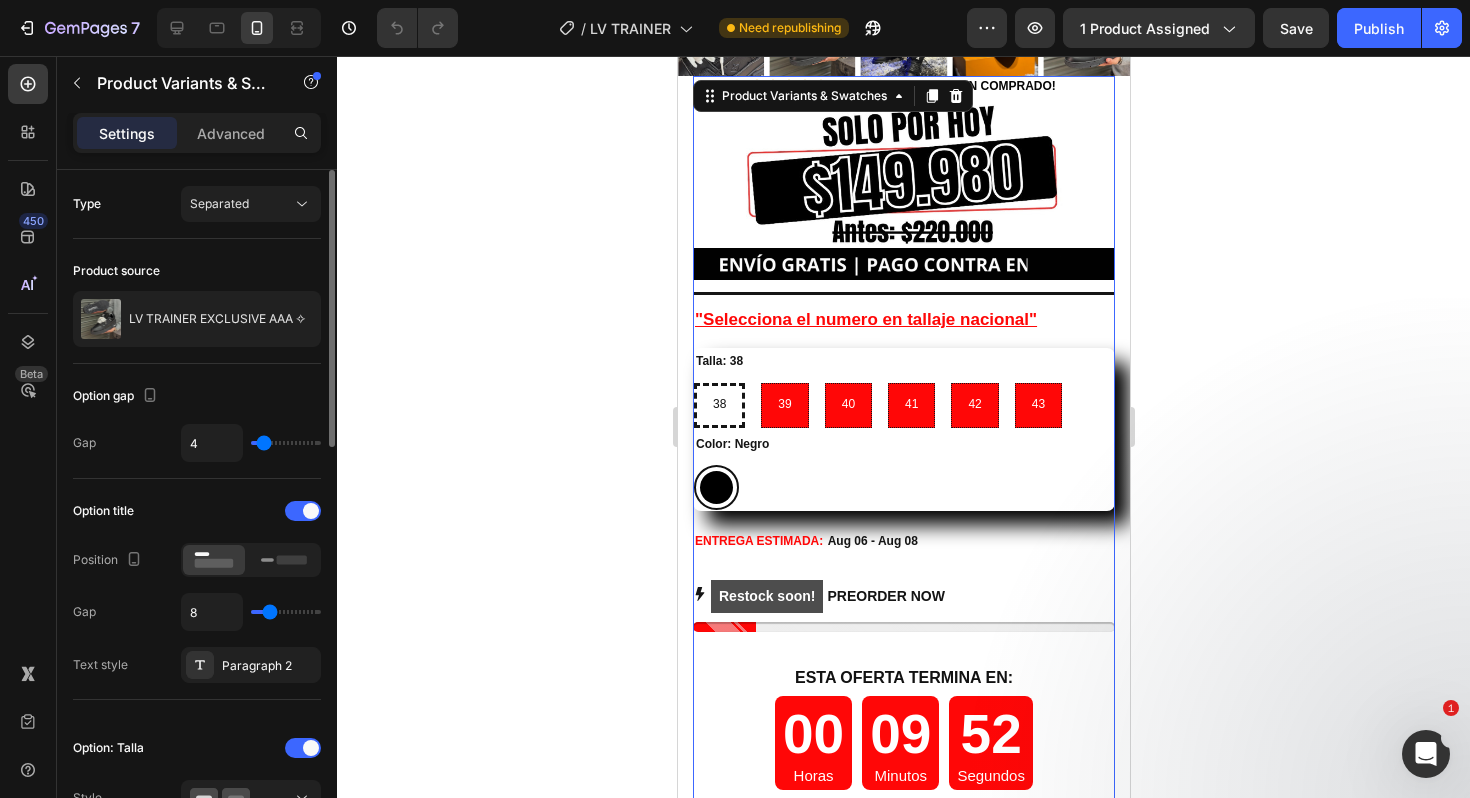 type on "5" 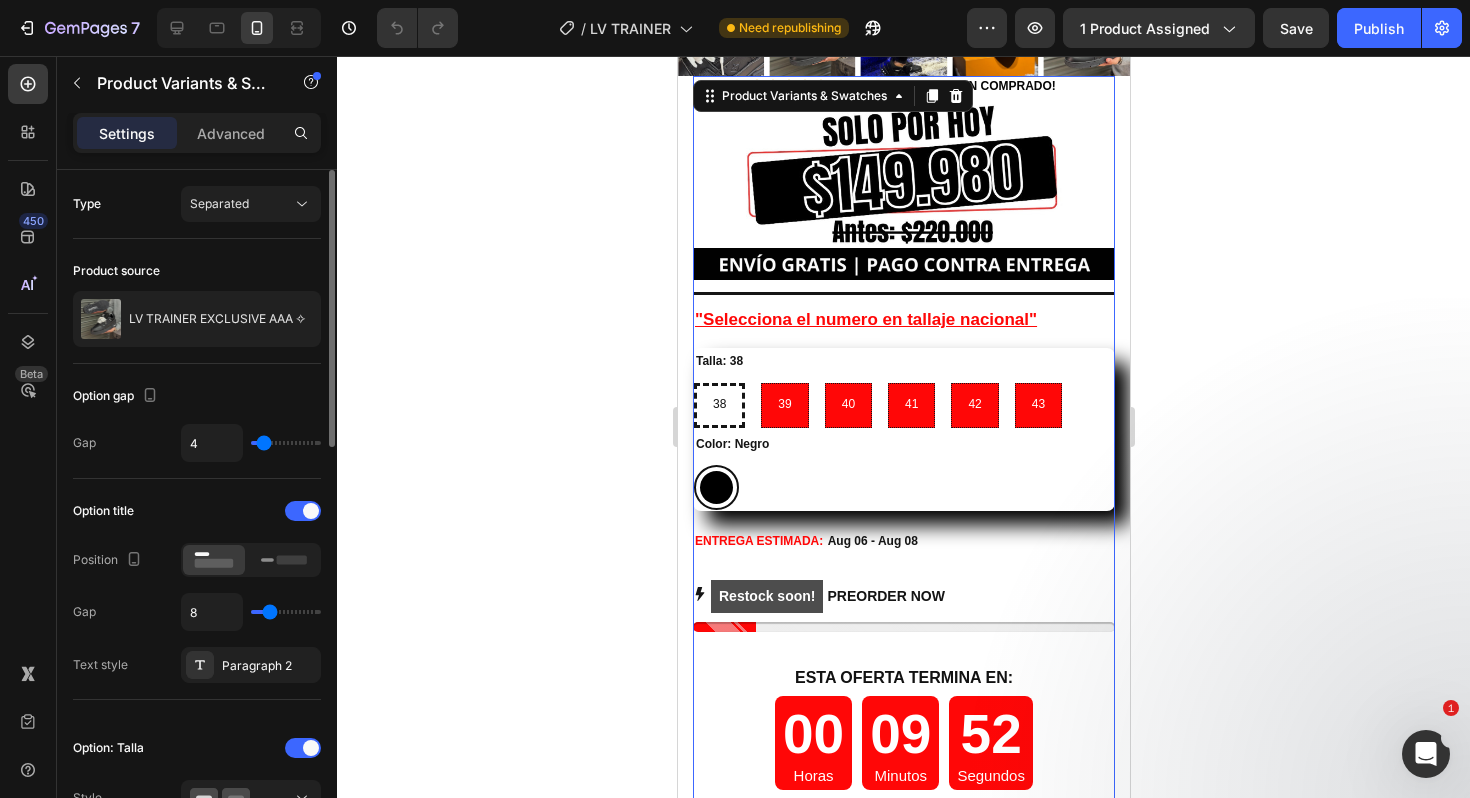 type on "5" 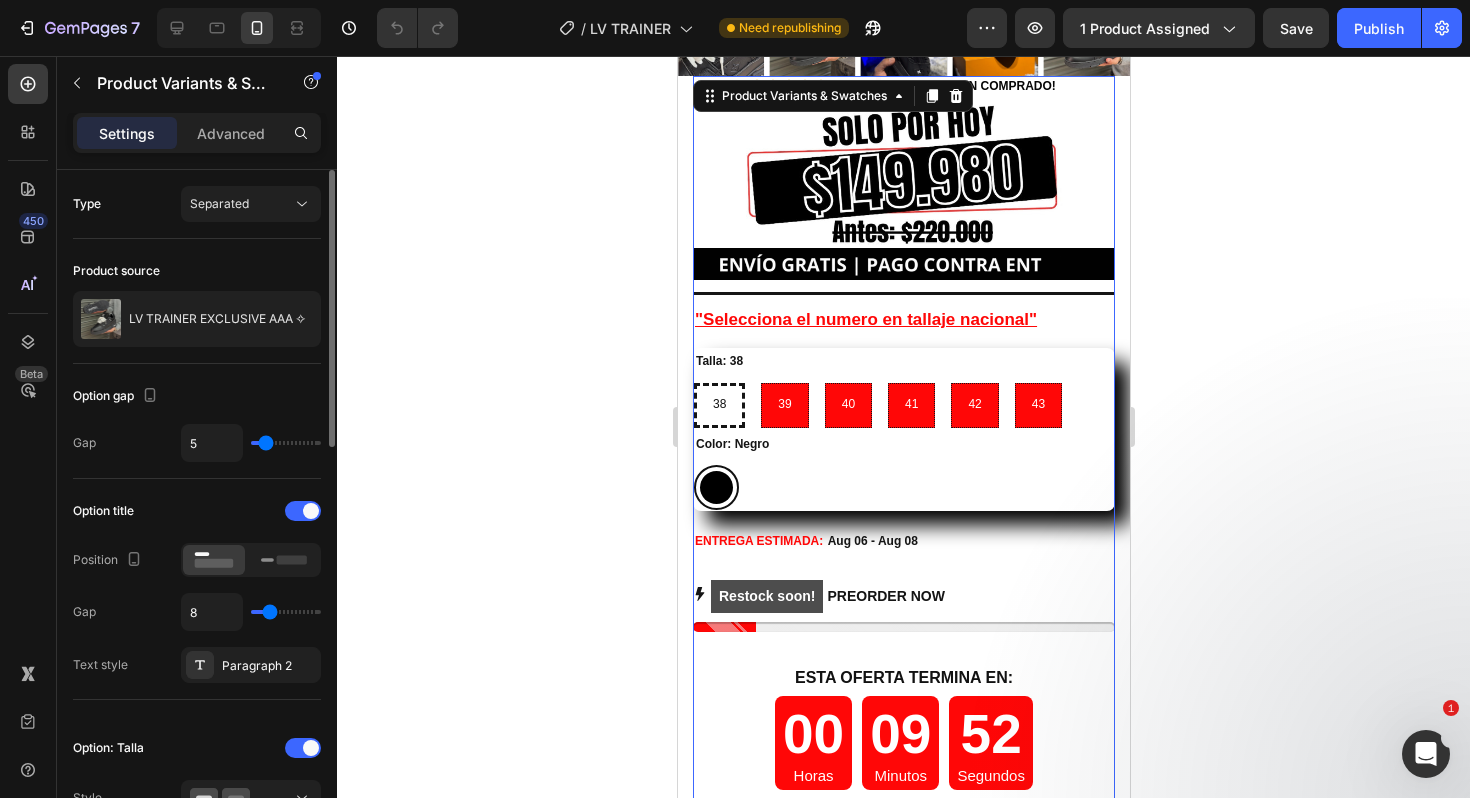 type on "6" 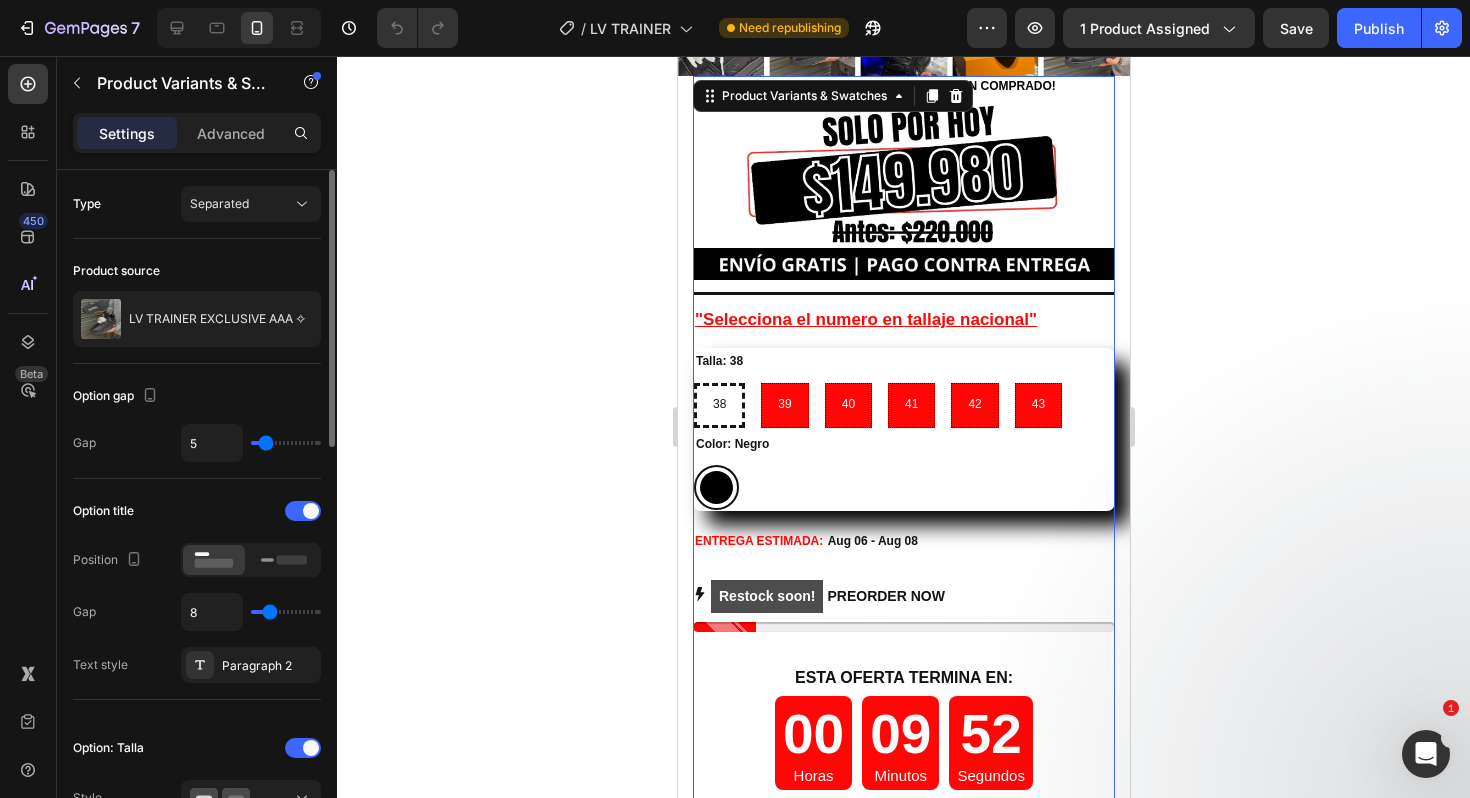 type on "6" 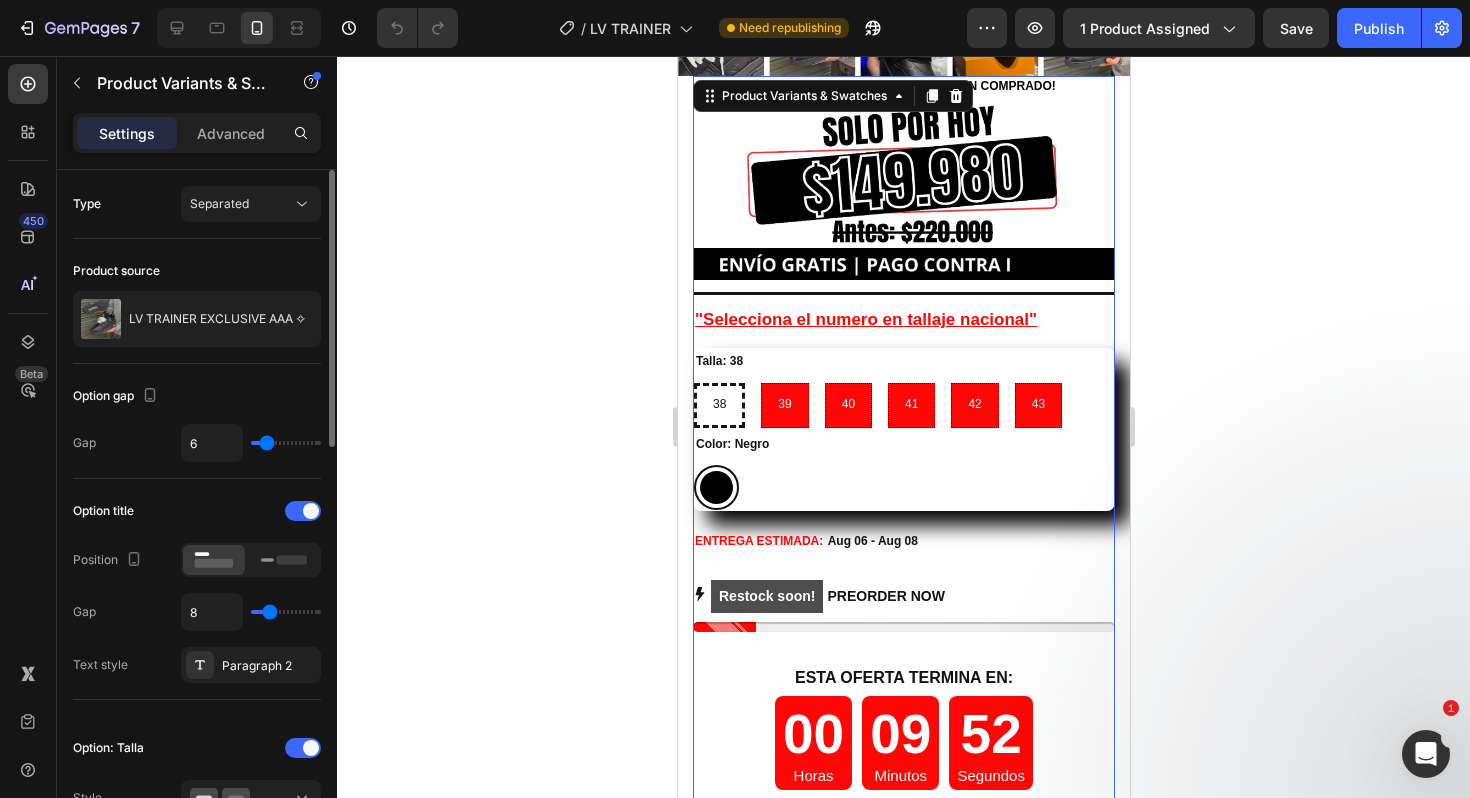 type on "7" 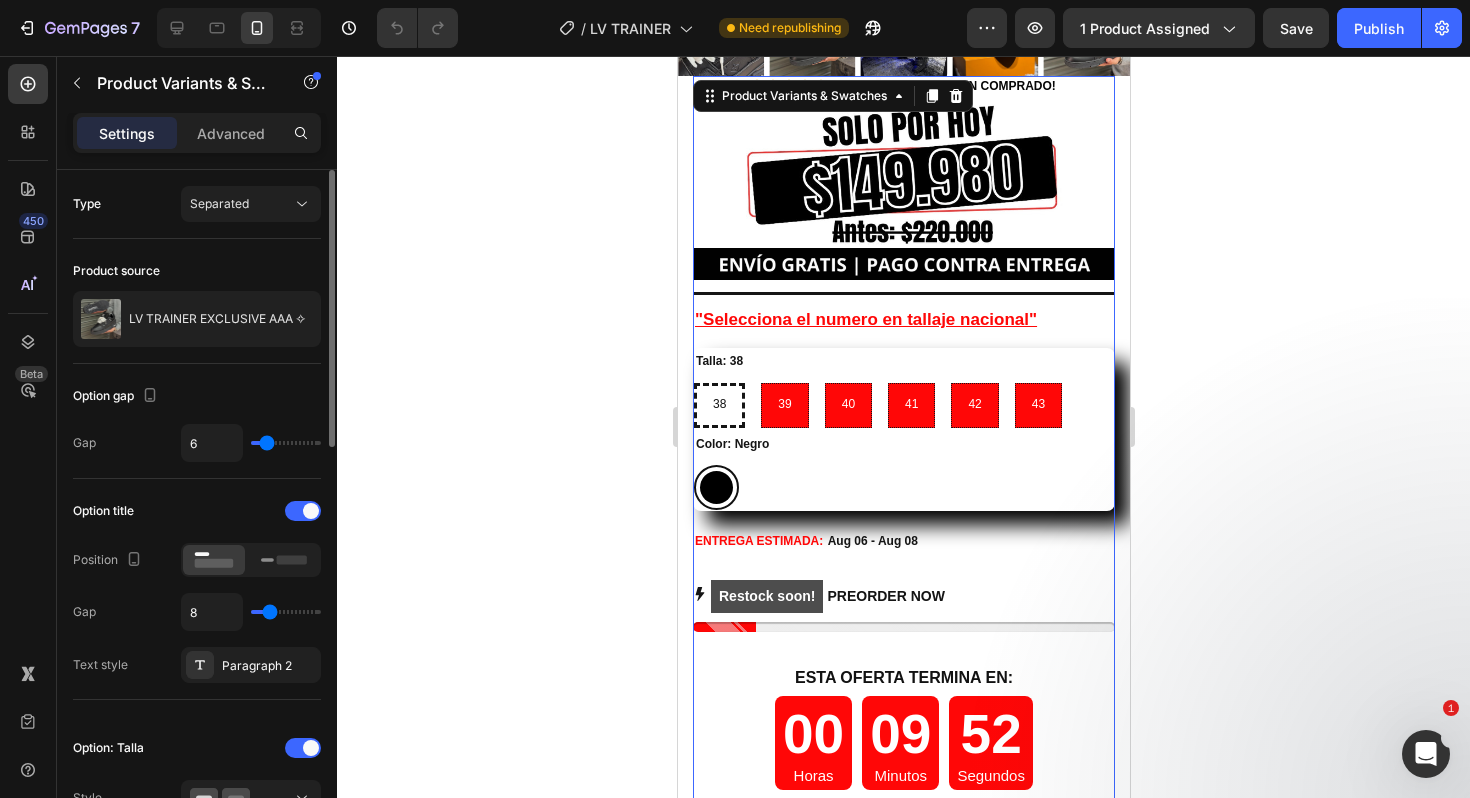type on "7" 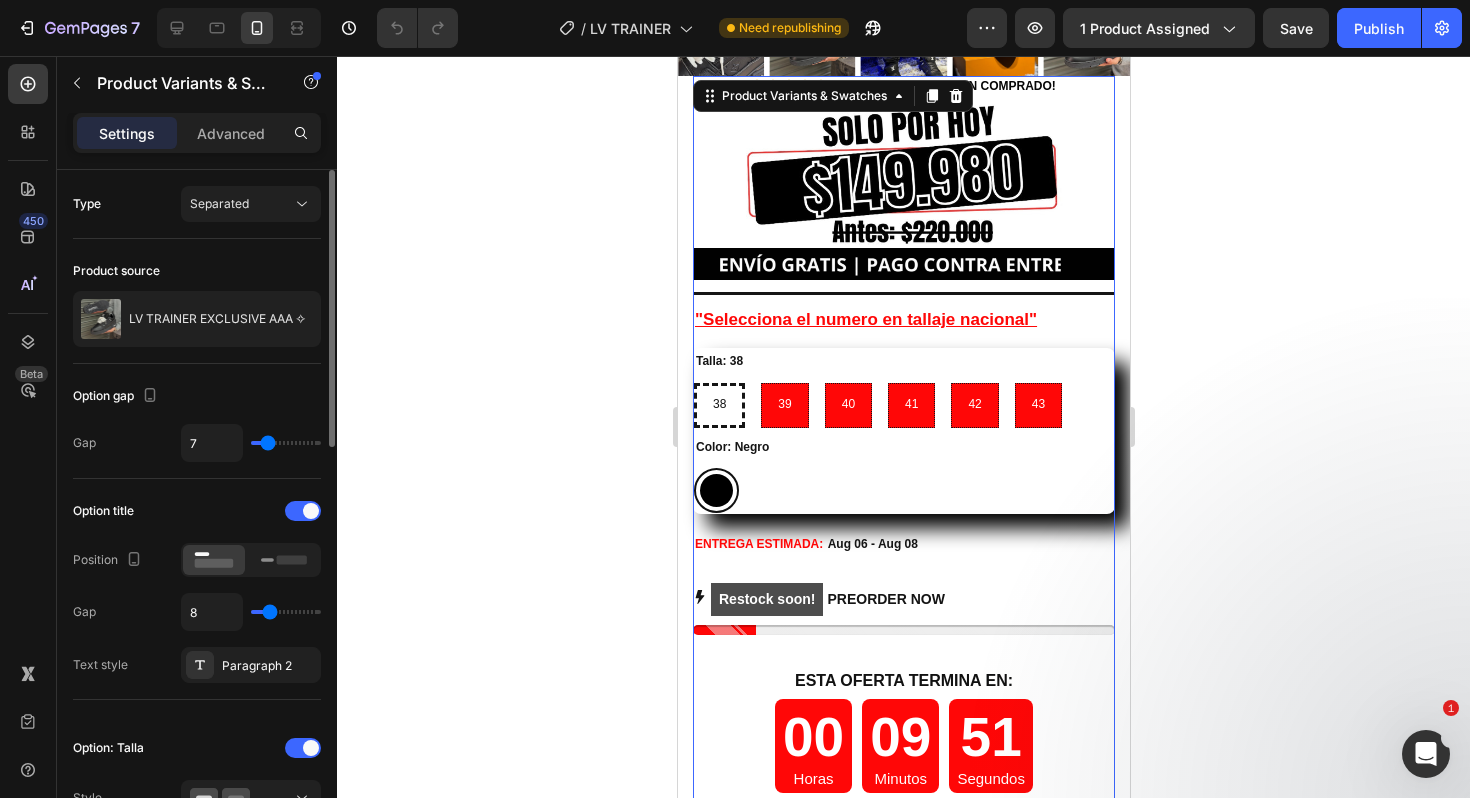 type on "6" 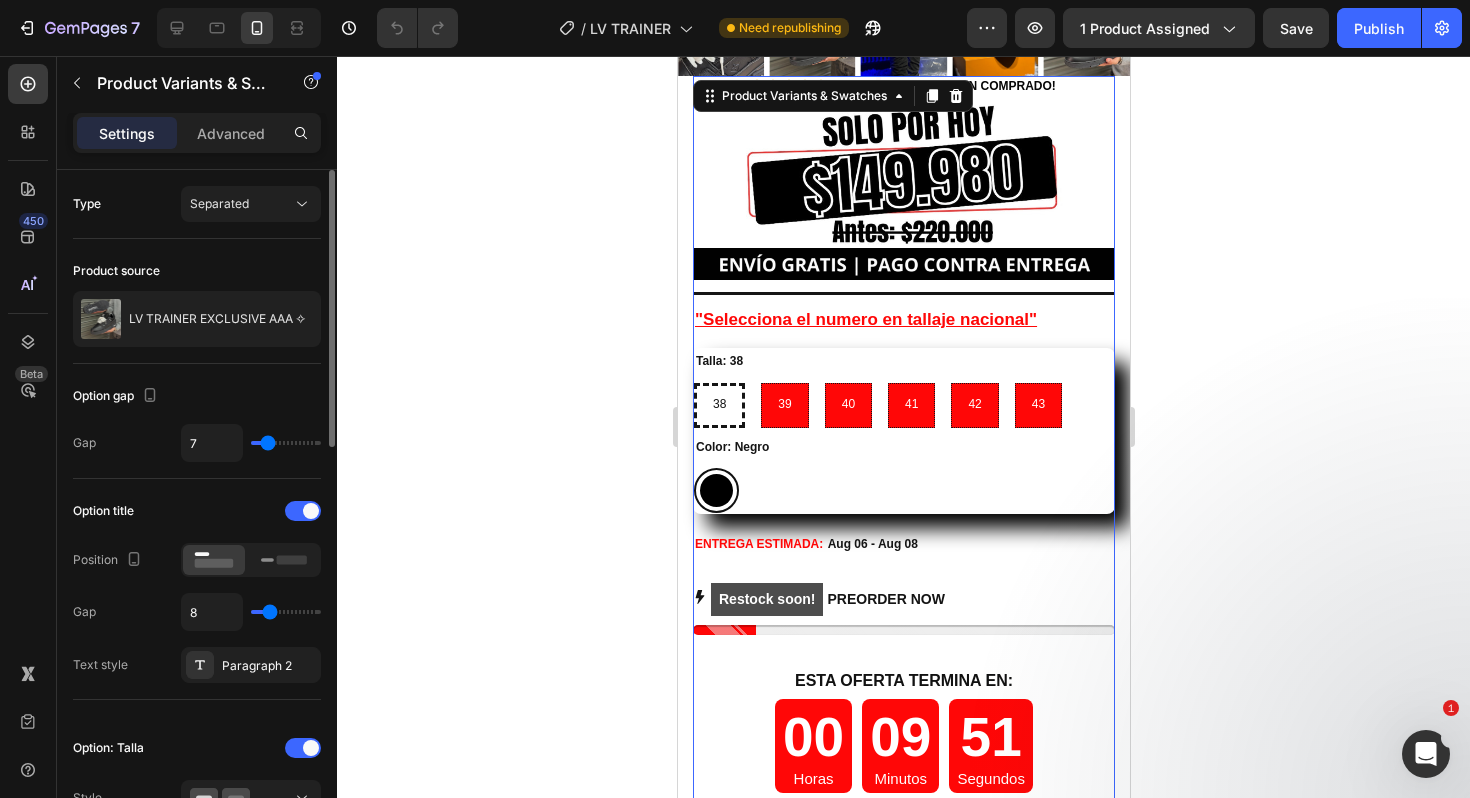 type on "6" 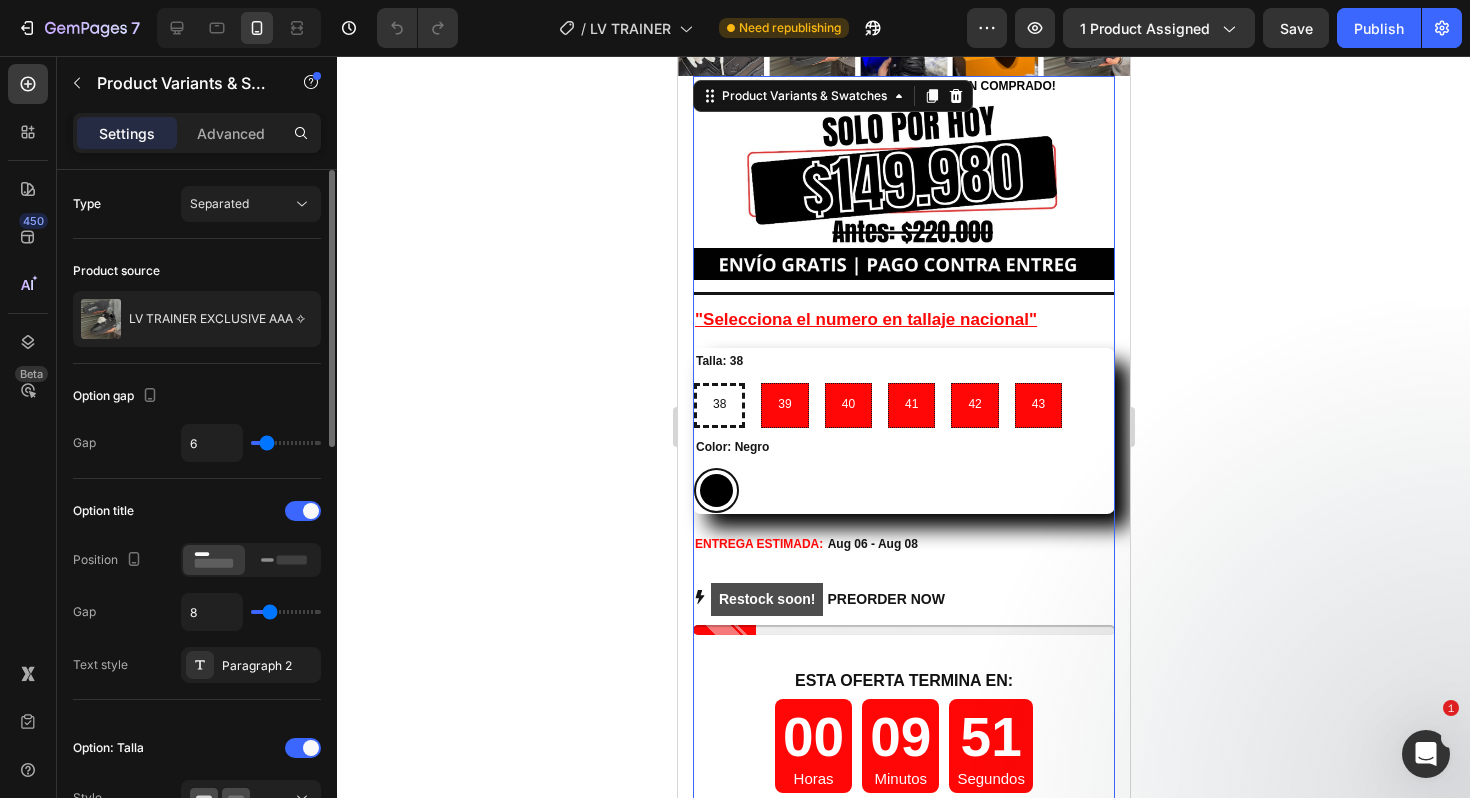 type on "5" 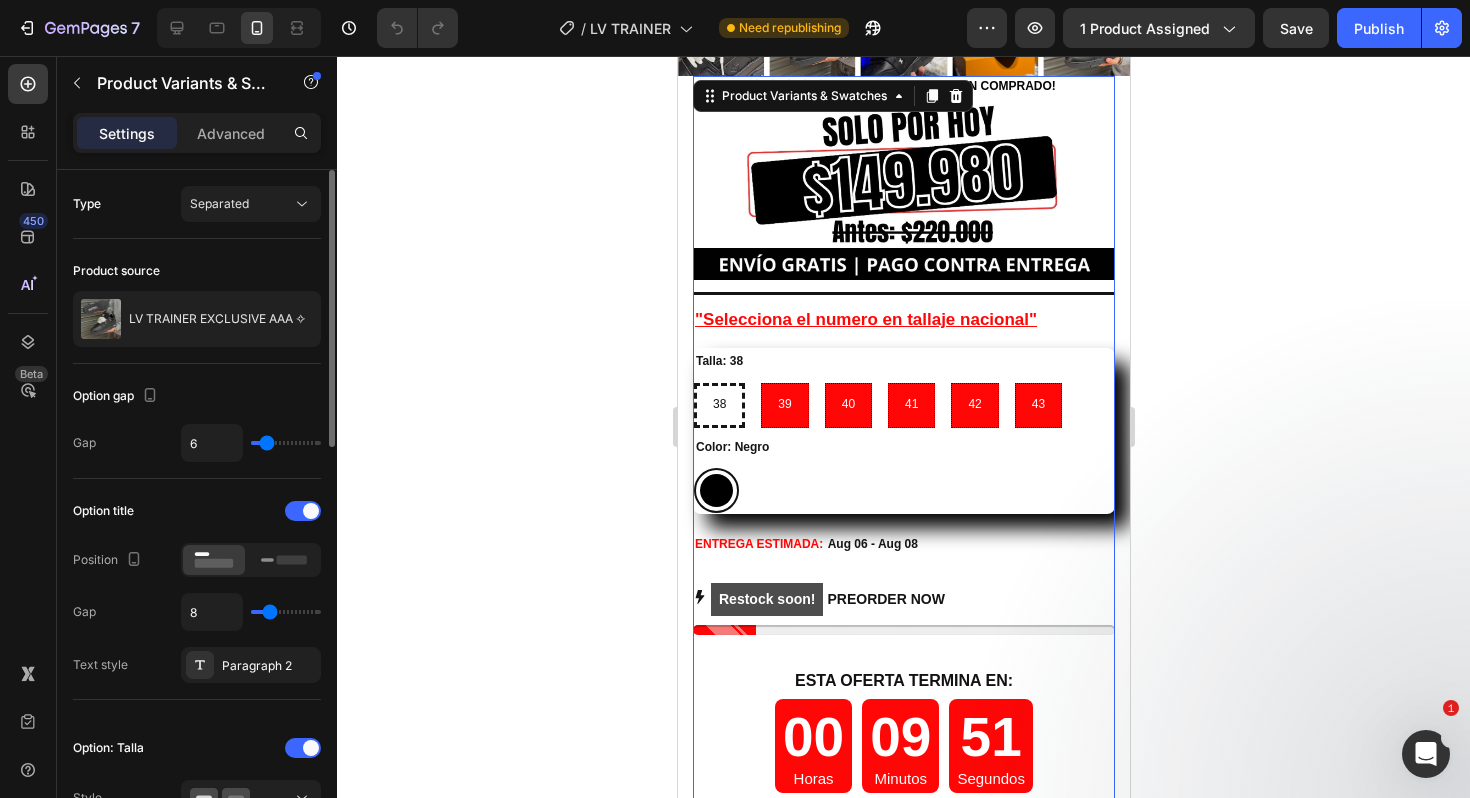 type on "5" 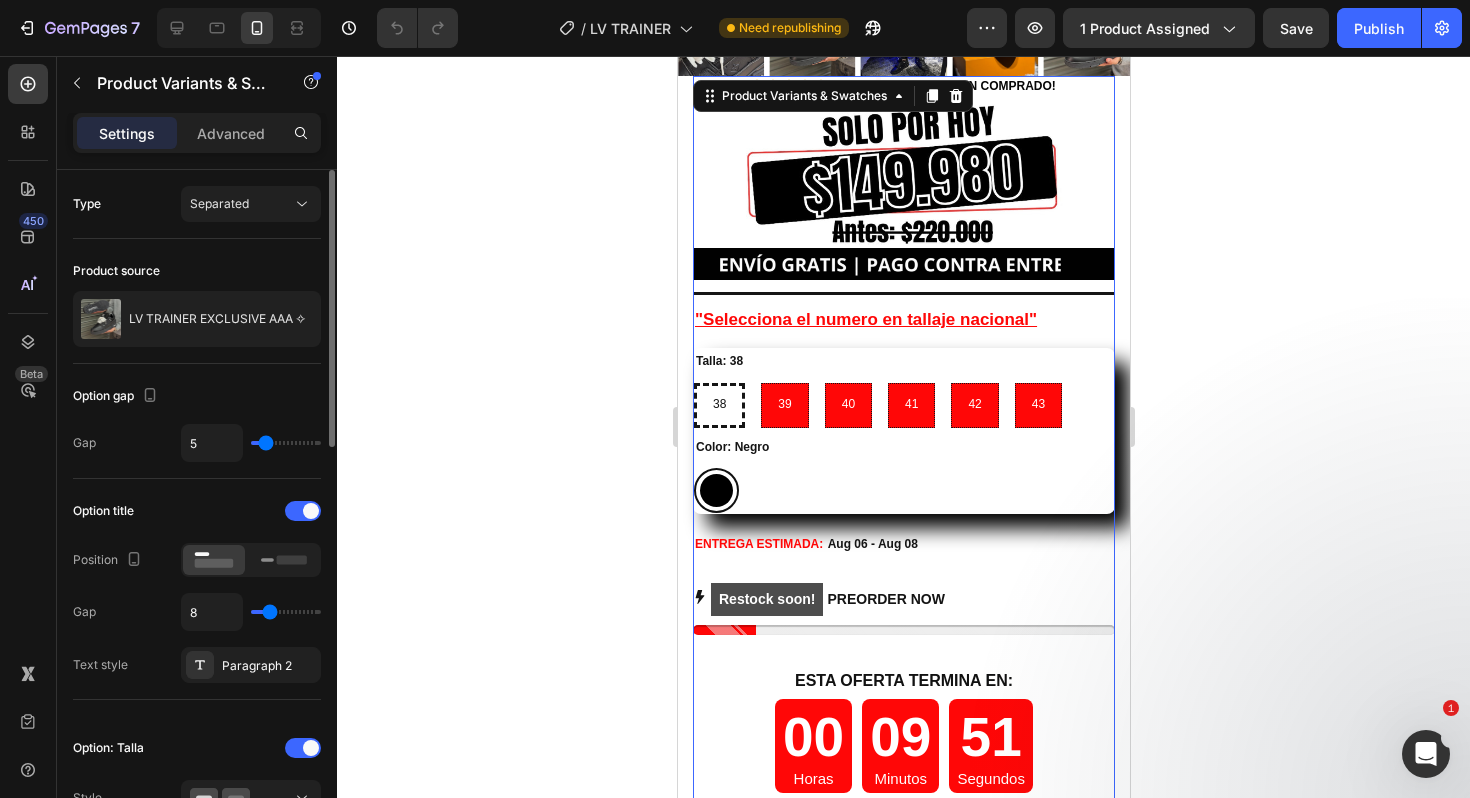 type on "4" 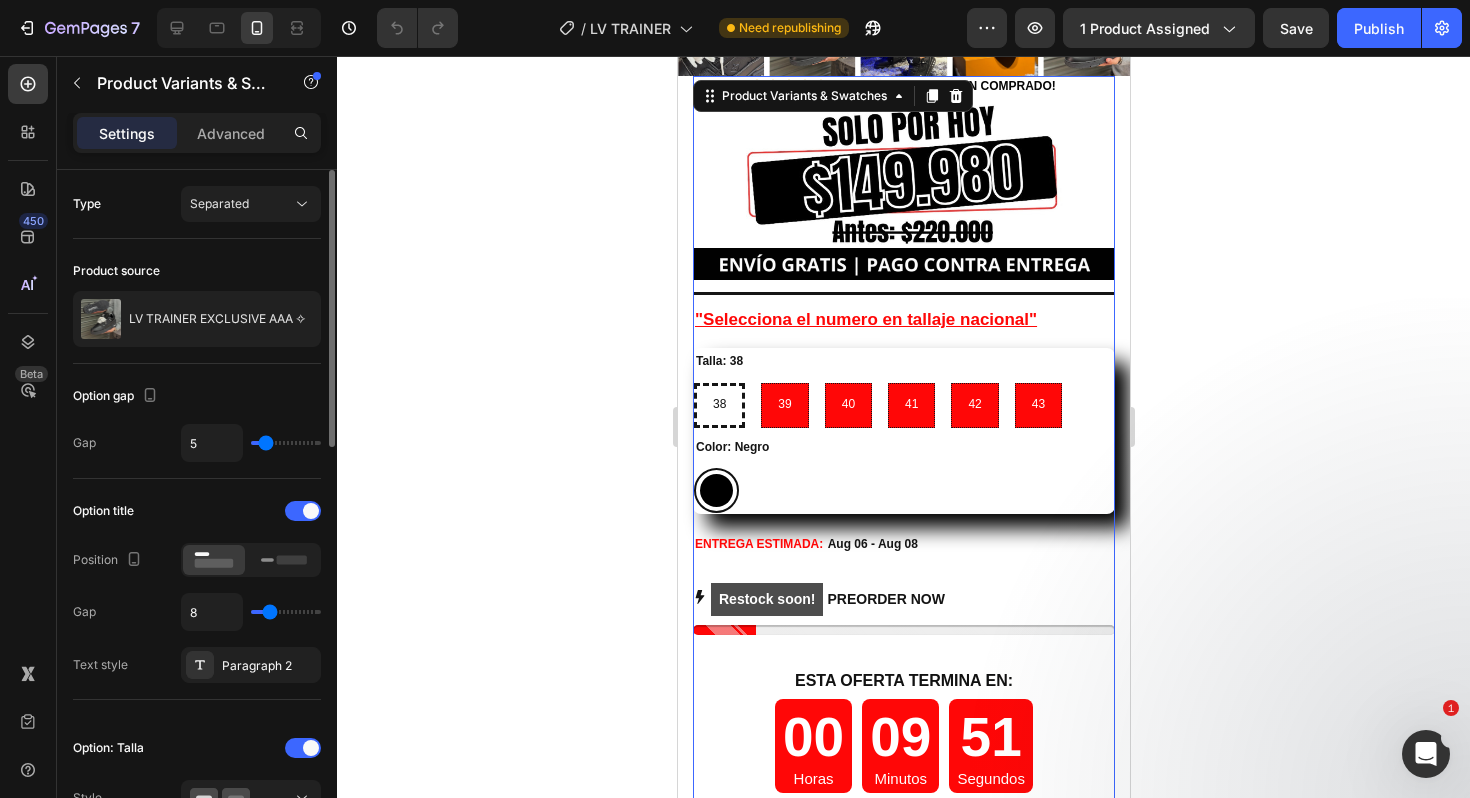 type on "4" 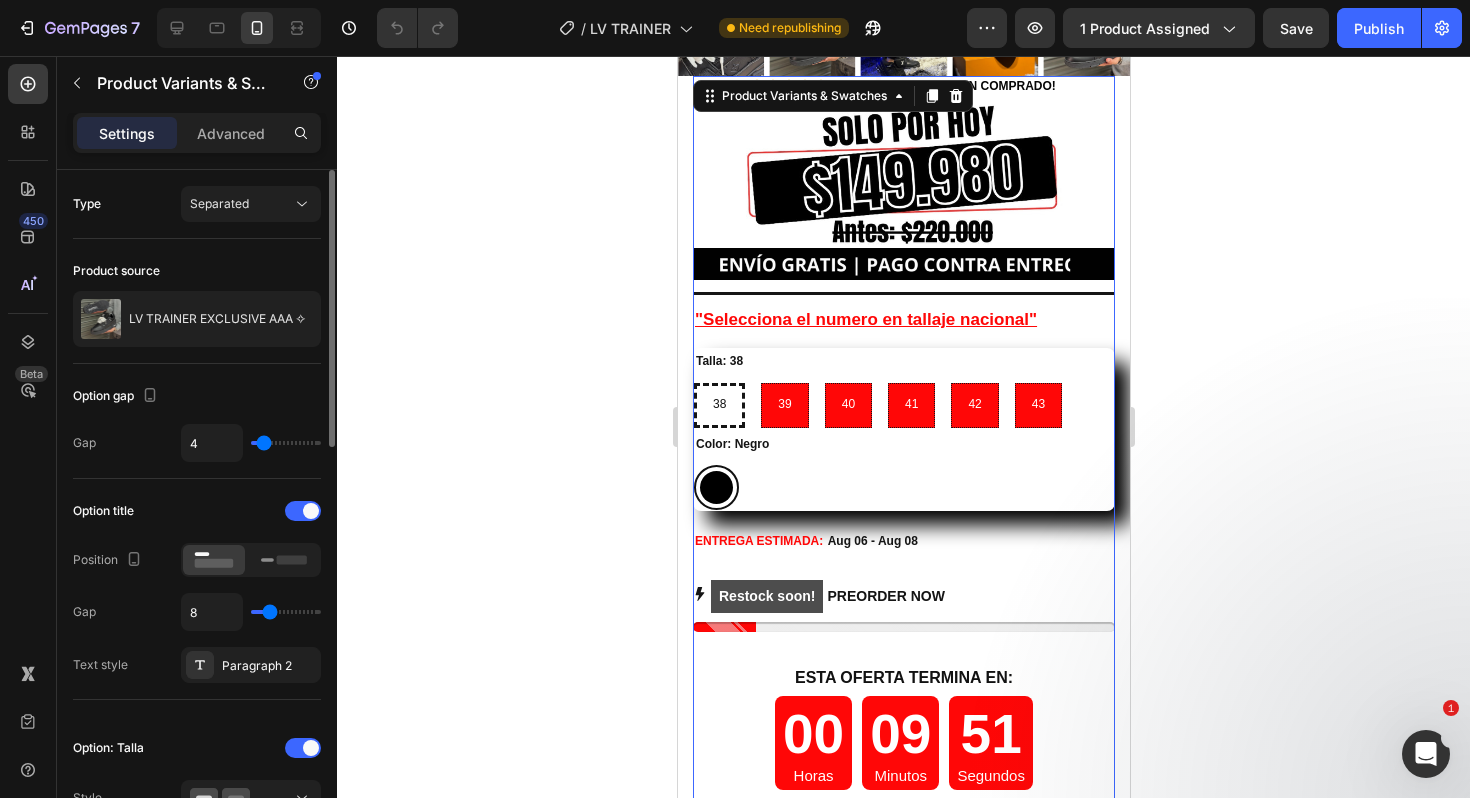 type on "3" 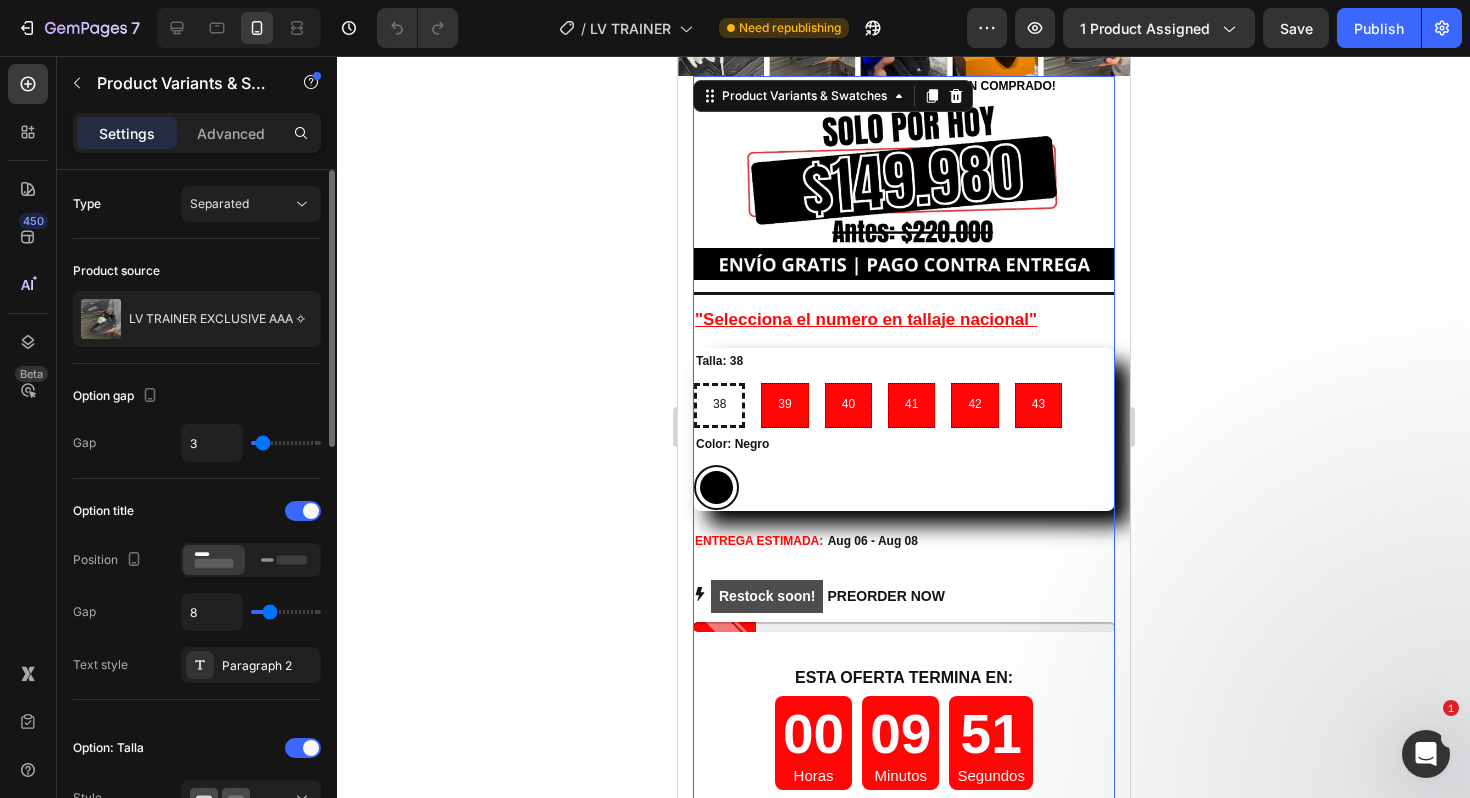 drag, startPoint x: 276, startPoint y: 443, endPoint x: 261, endPoint y: 446, distance: 15.297058 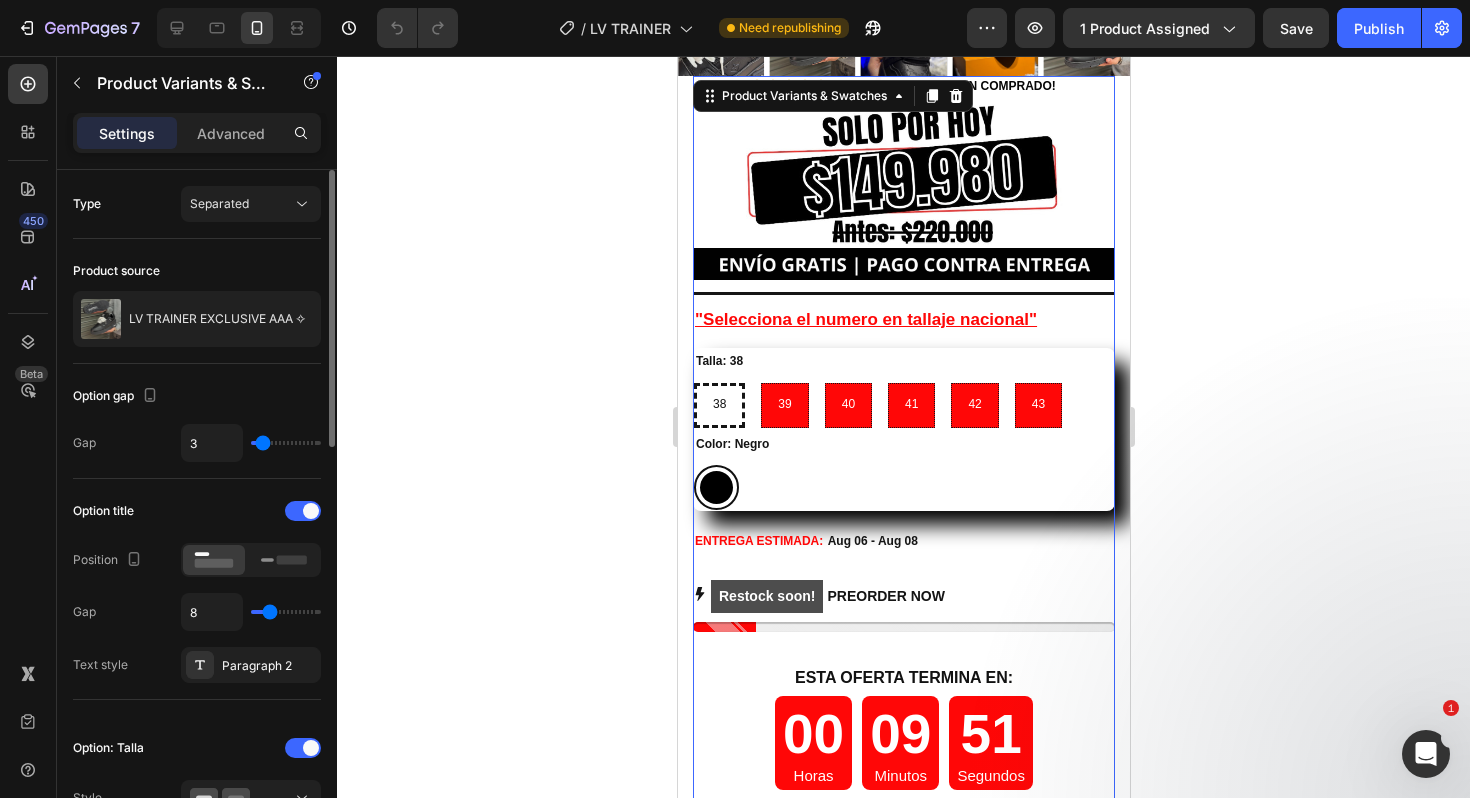 type on "2" 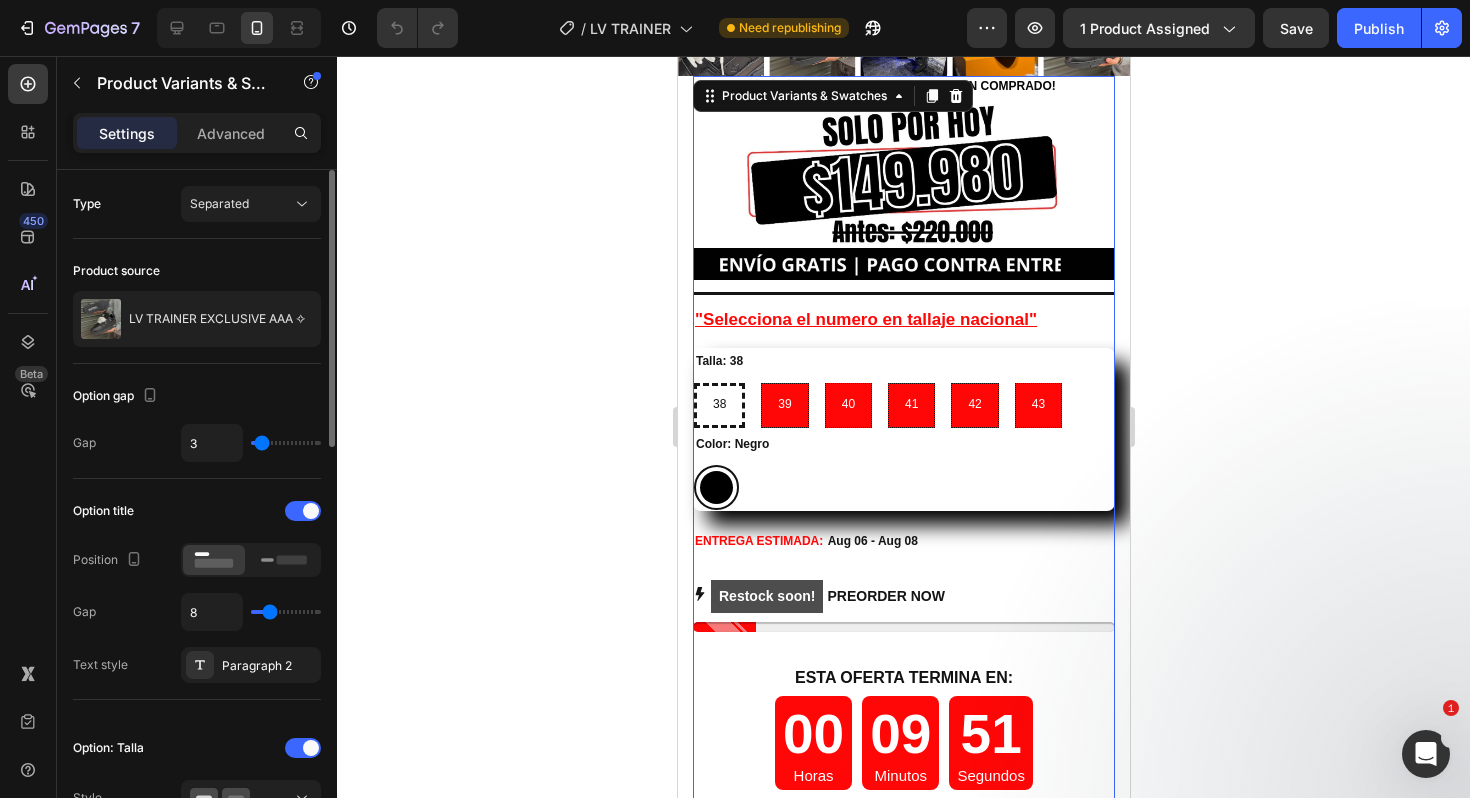 click at bounding box center [286, 443] 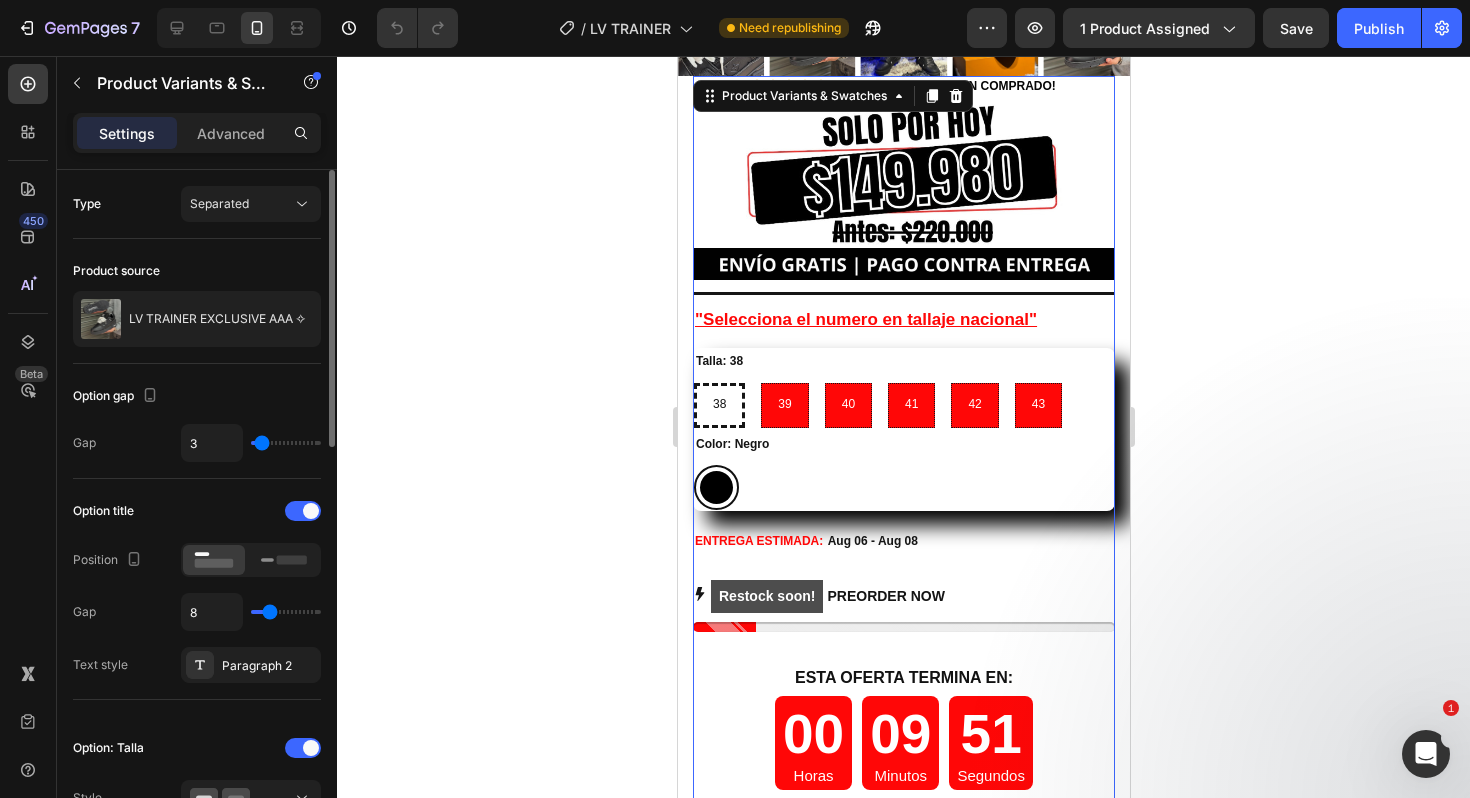 type on "2" 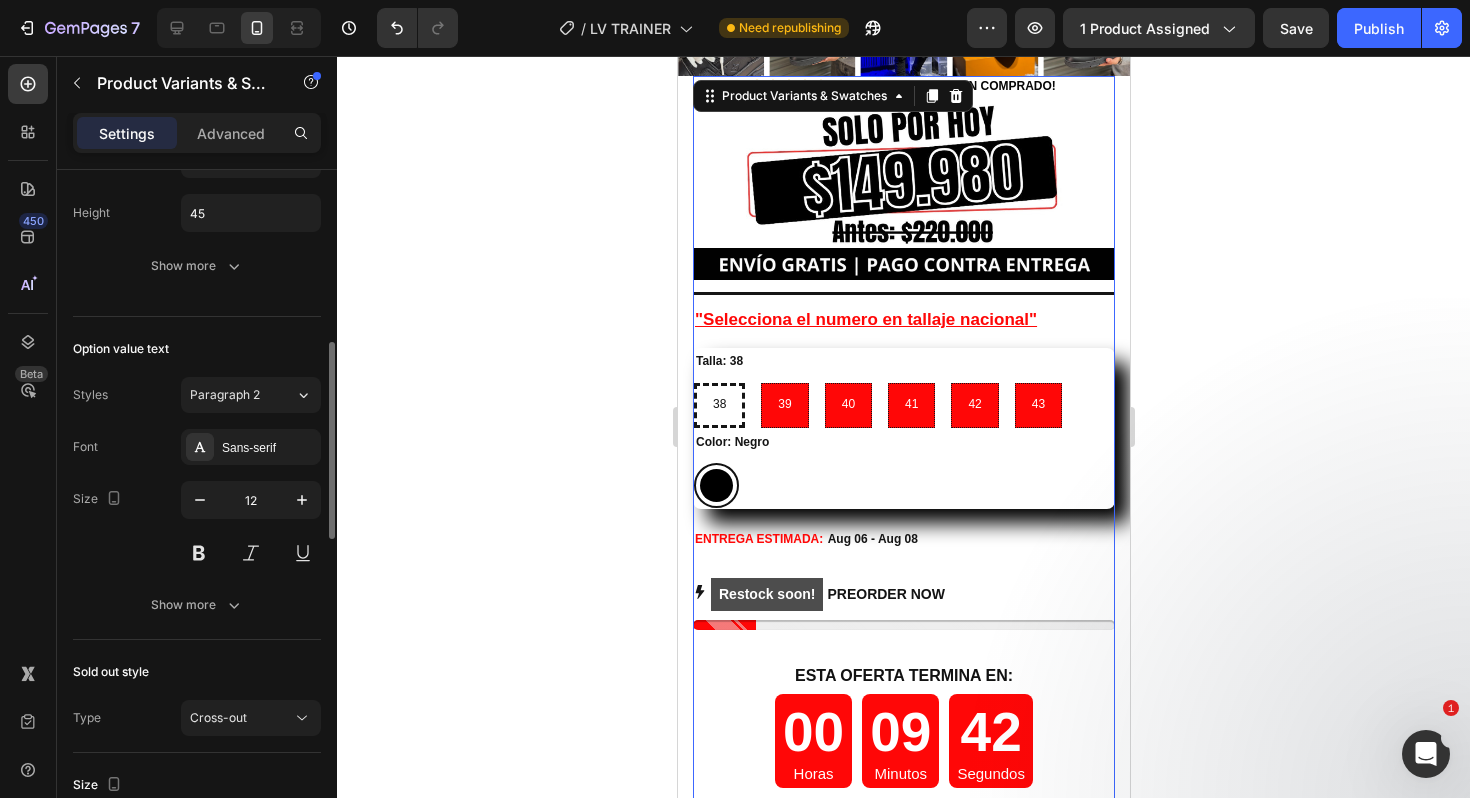 scroll, scrollTop: 1043, scrollLeft: 0, axis: vertical 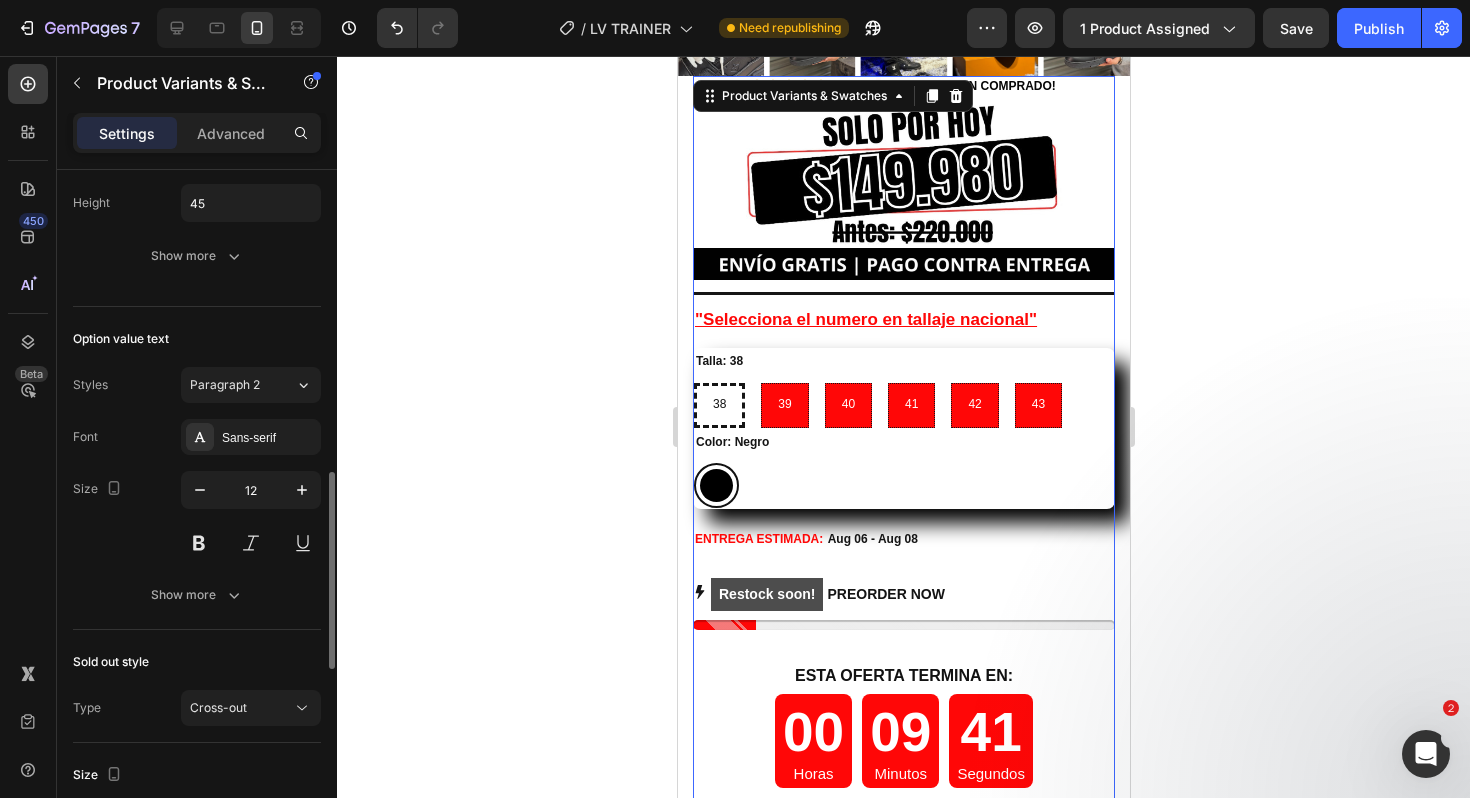 click on "Show more" at bounding box center (197, 595) 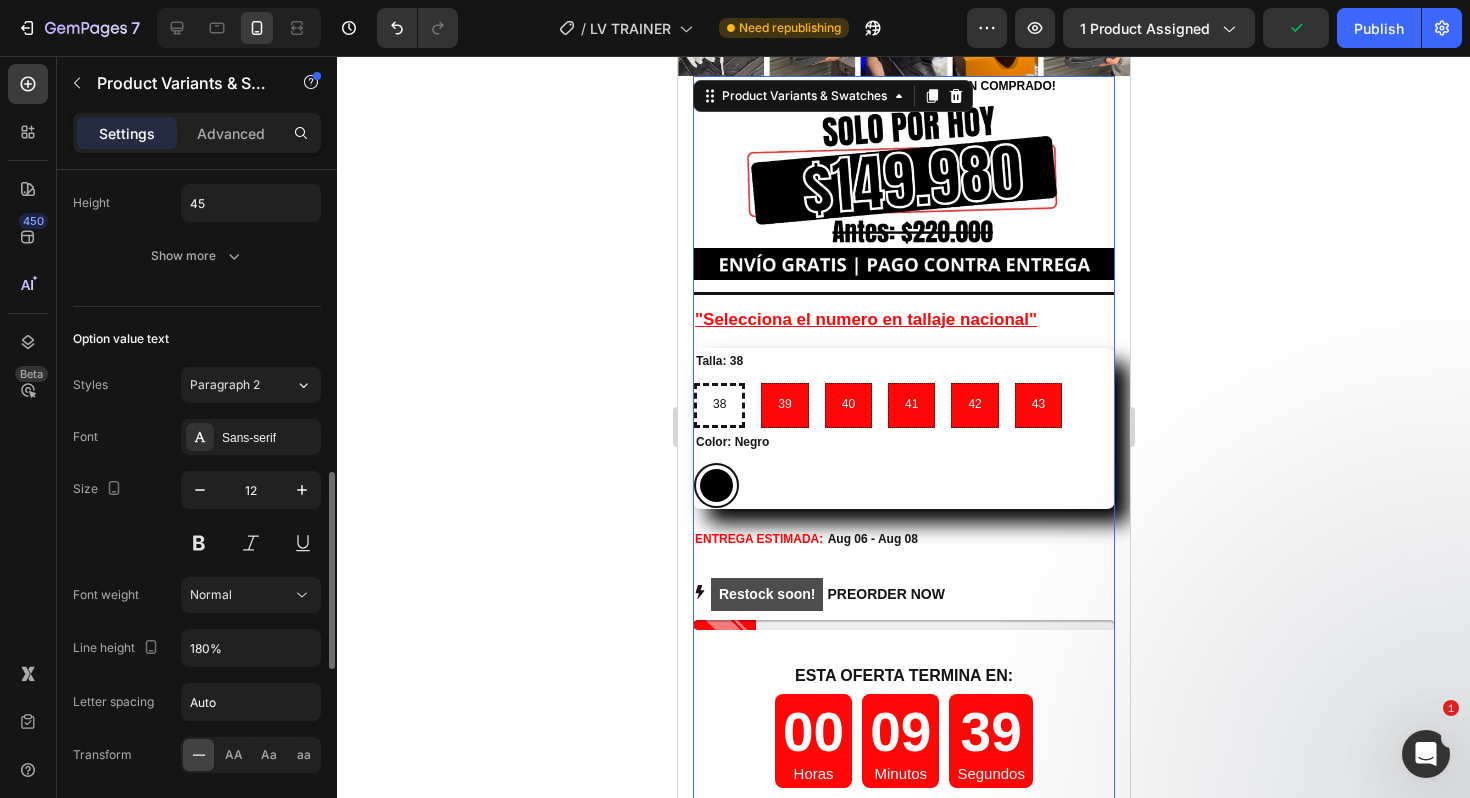 click on "Font Sans-serif Size 12 Font weight Normal Line height 180% Letter spacing Auto Transform AA Aa aa Show less" at bounding box center (197, 622) 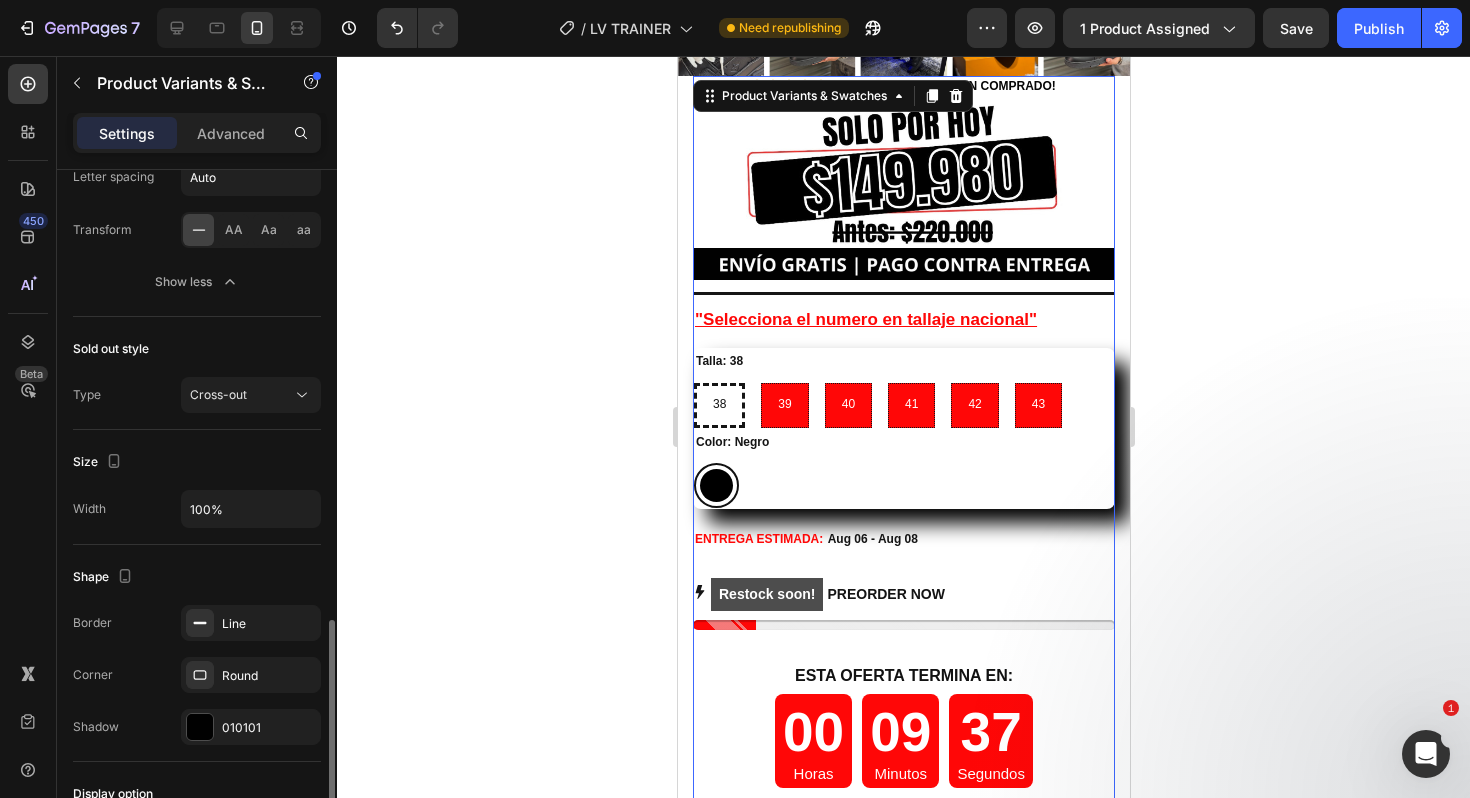 scroll, scrollTop: 1672, scrollLeft: 0, axis: vertical 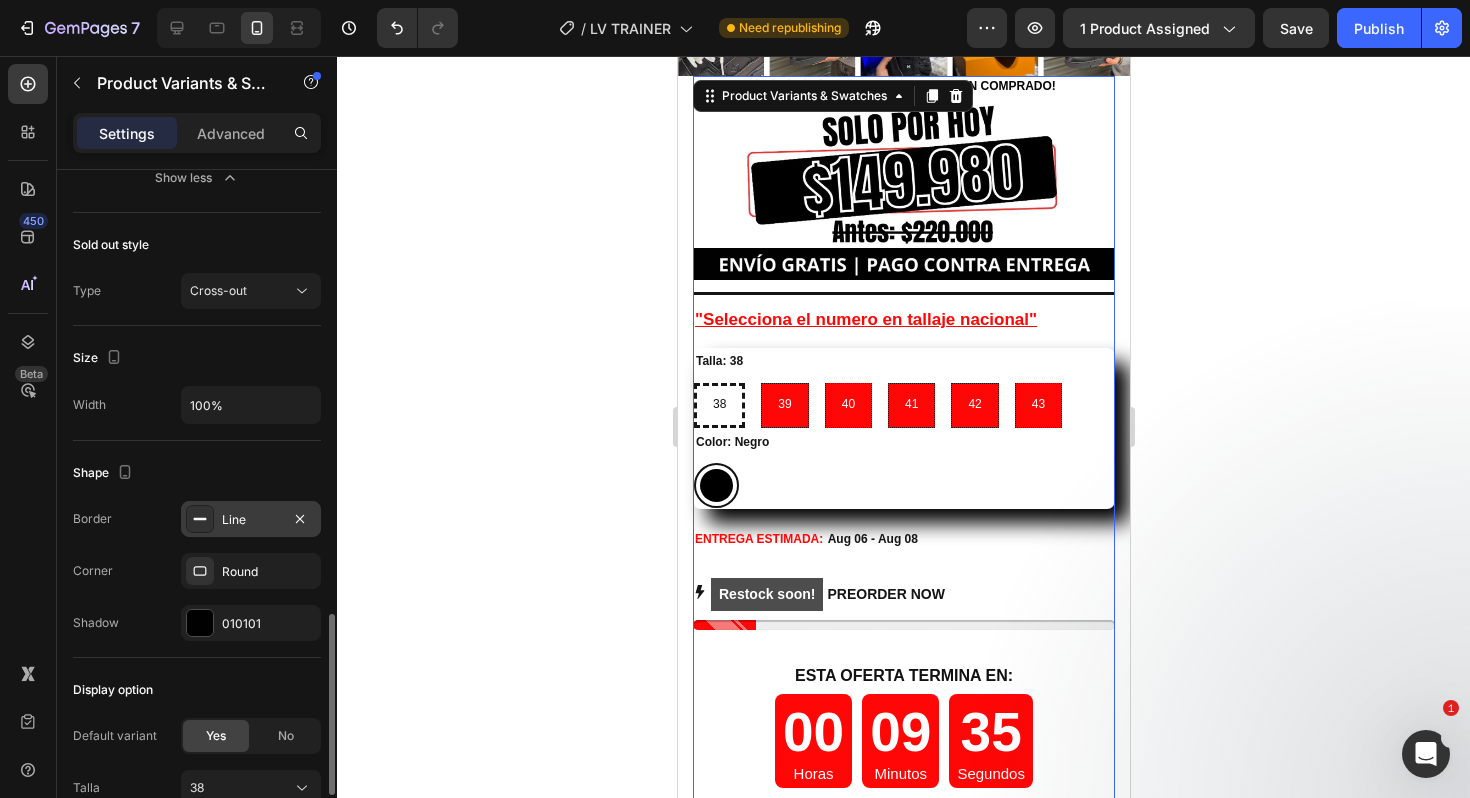 click on "Line" at bounding box center [251, 520] 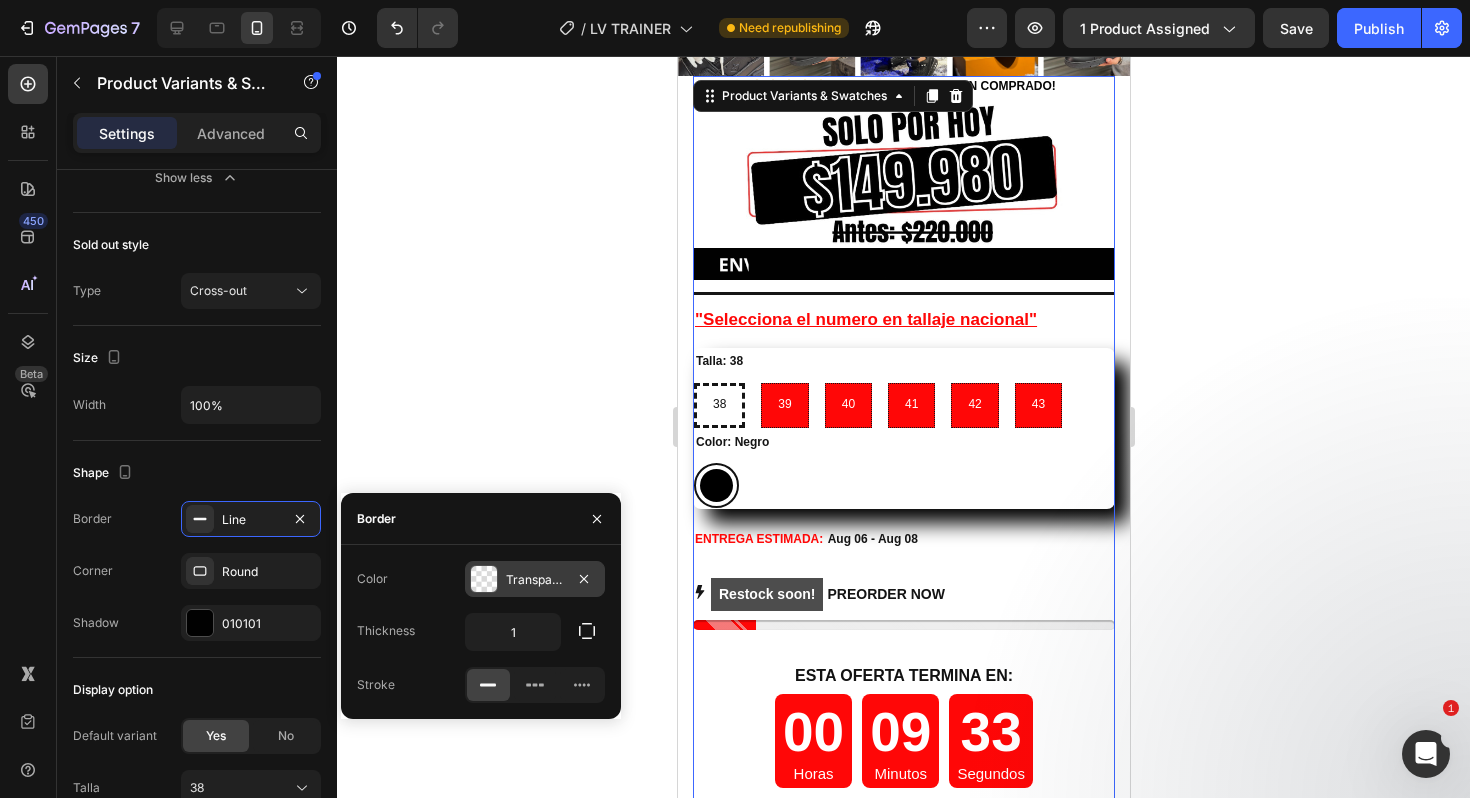 click on "Transparent" at bounding box center [535, 579] 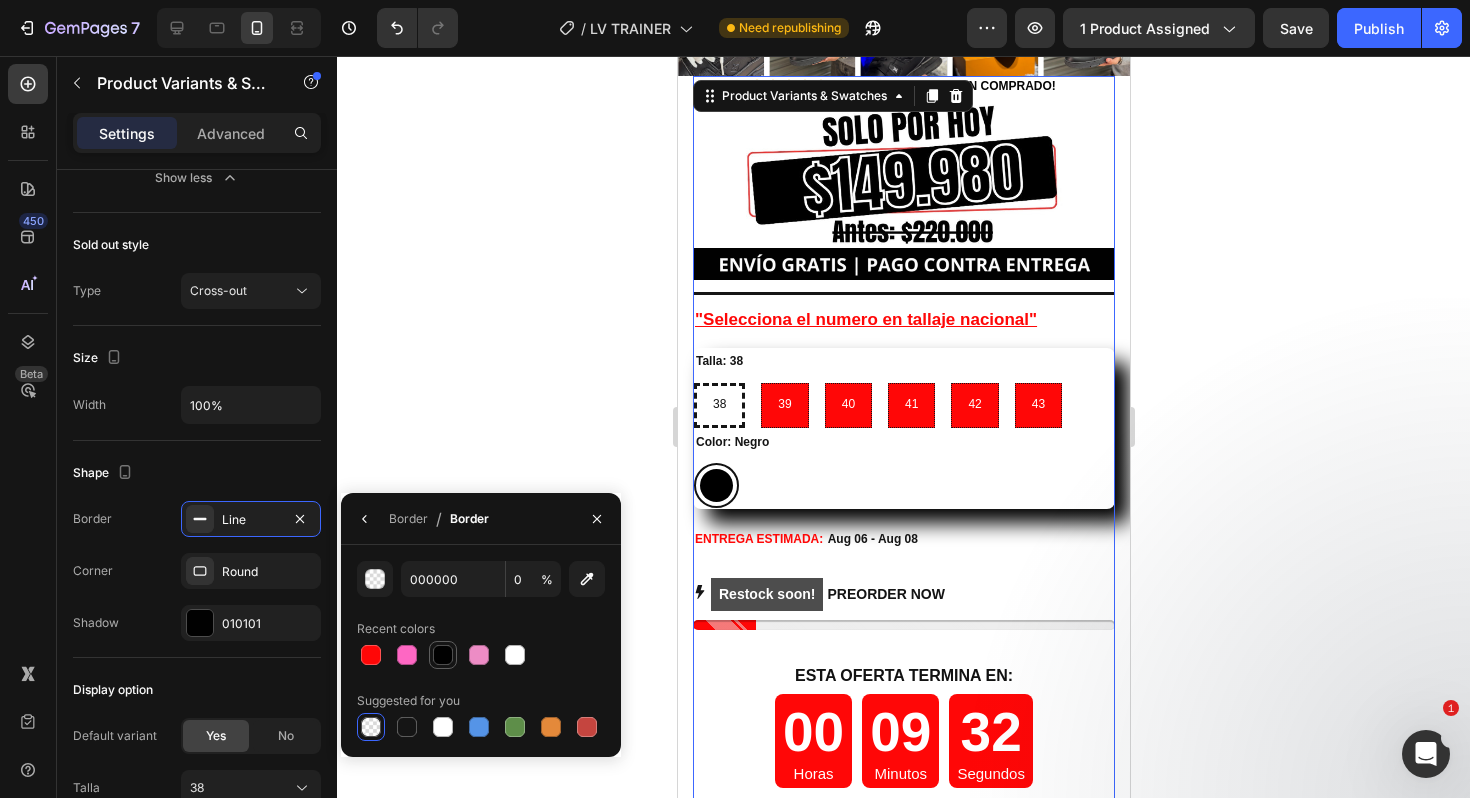 click at bounding box center [443, 655] 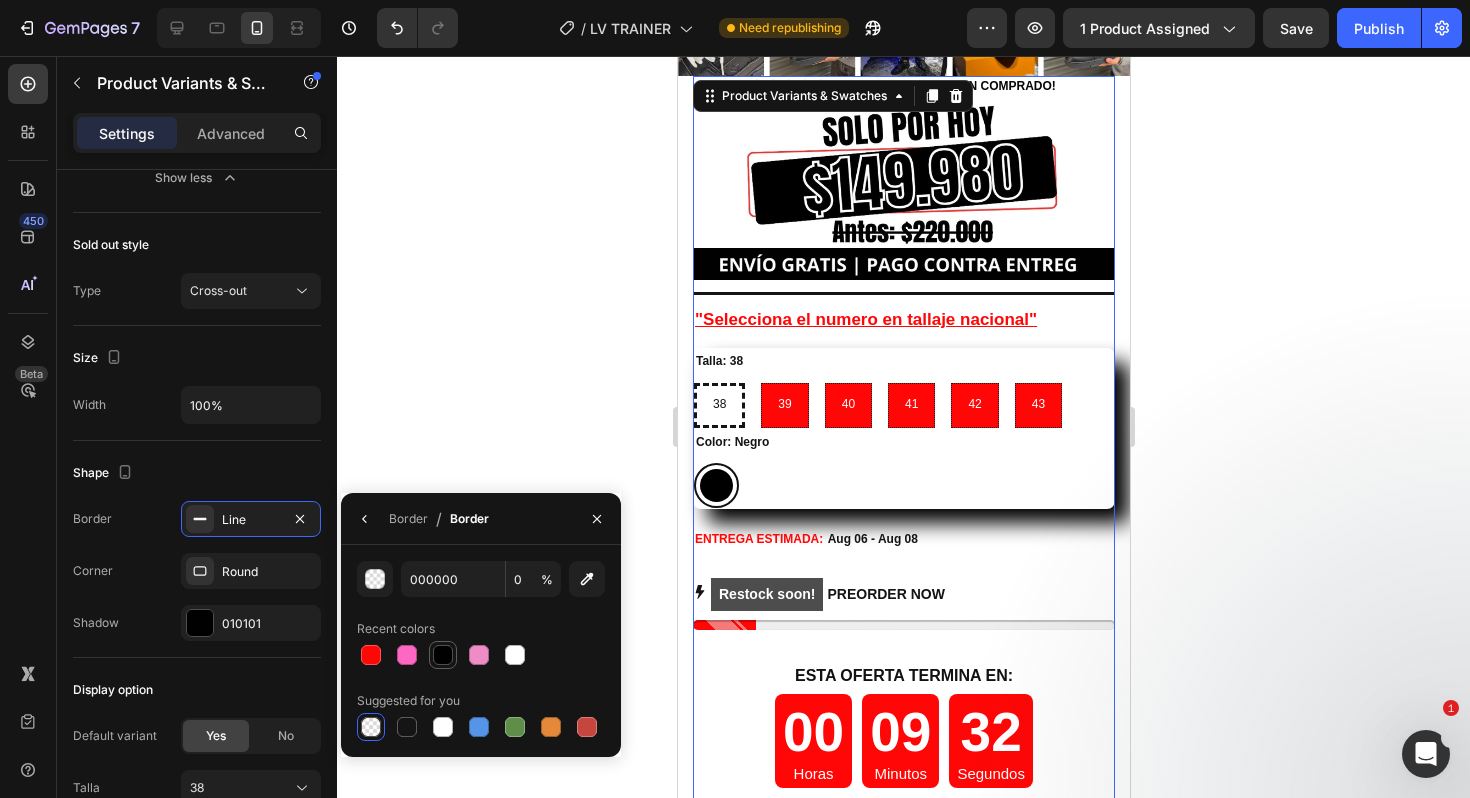 type on "010101" 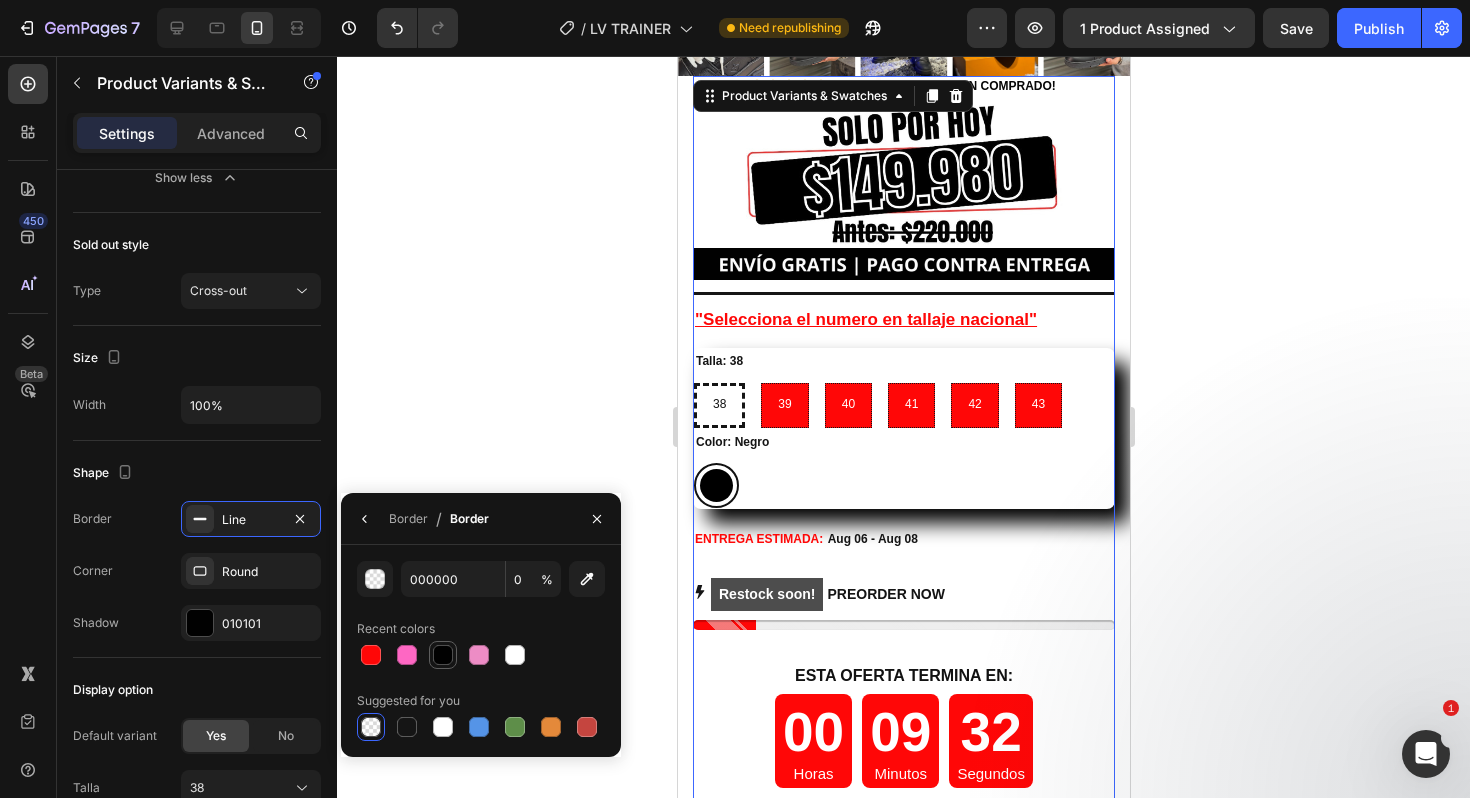 type on "100" 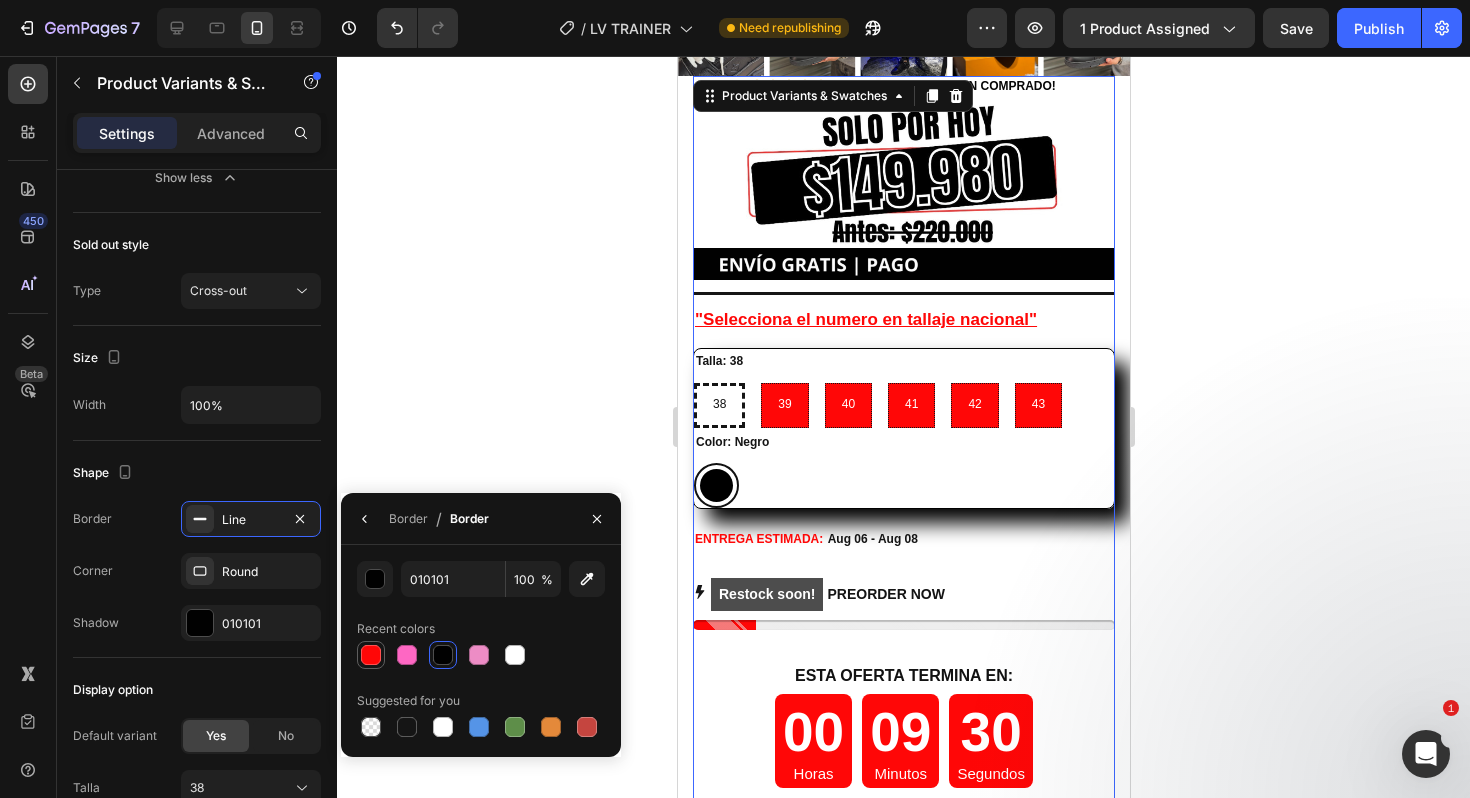 click at bounding box center [371, 655] 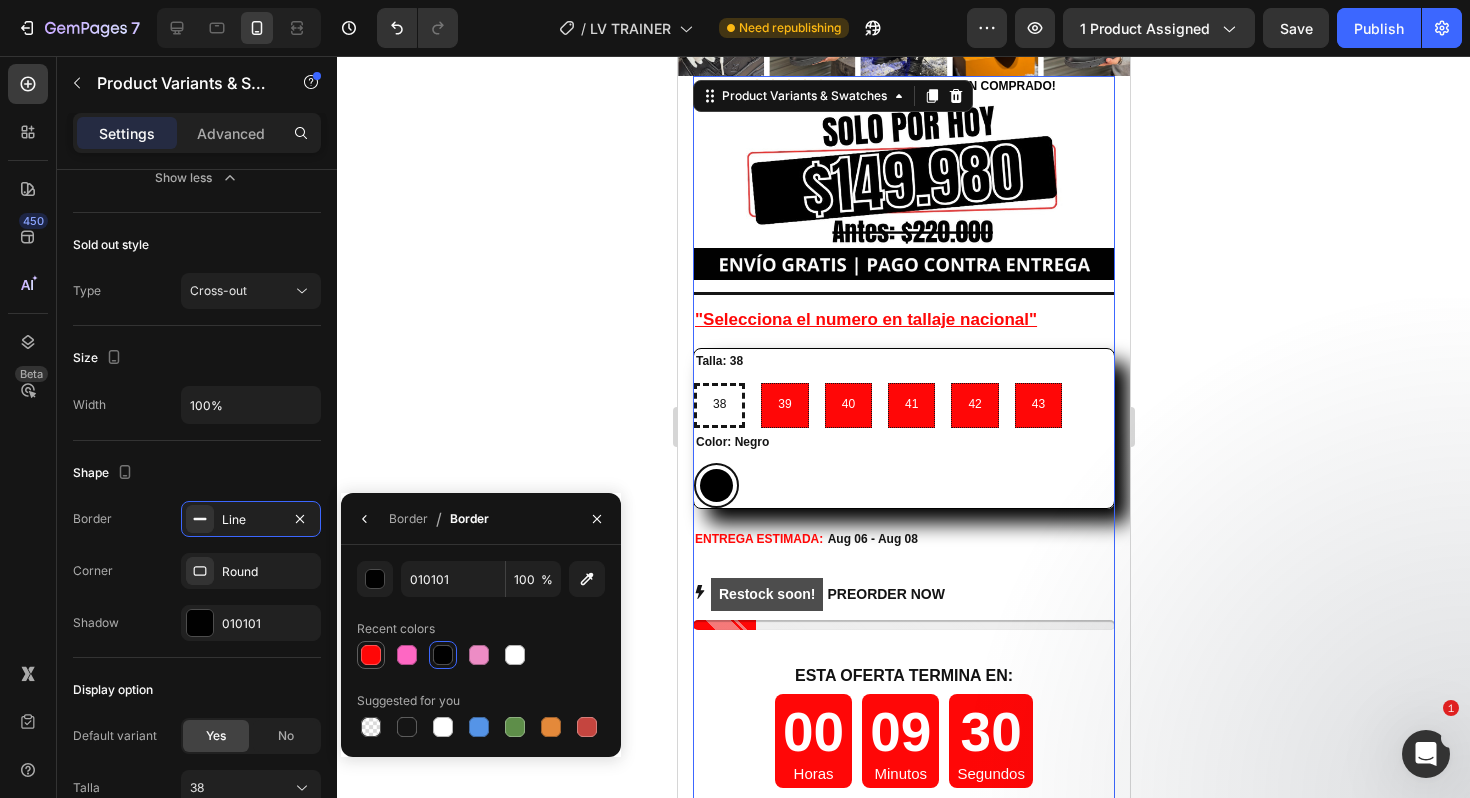 type on "FF0707" 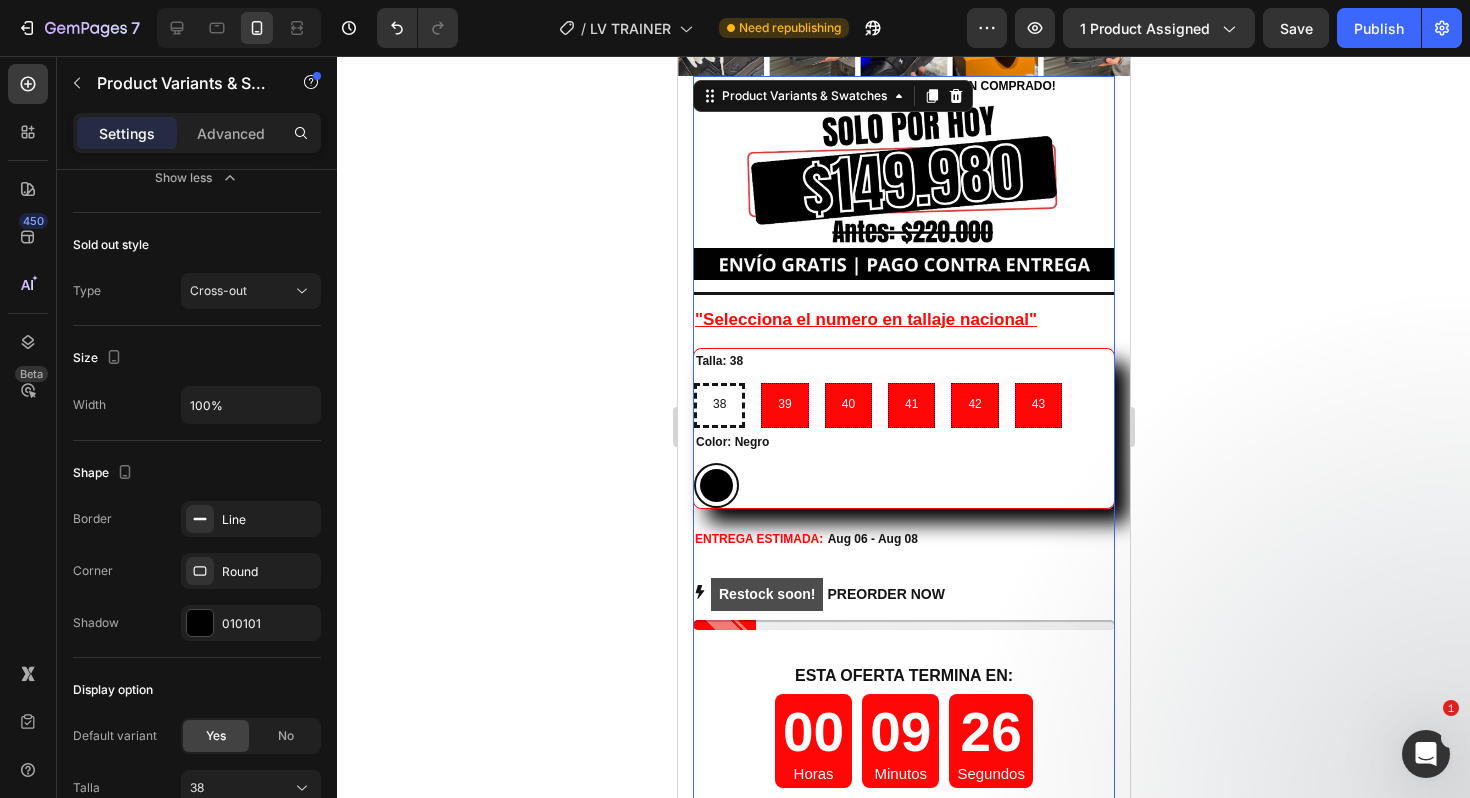 click 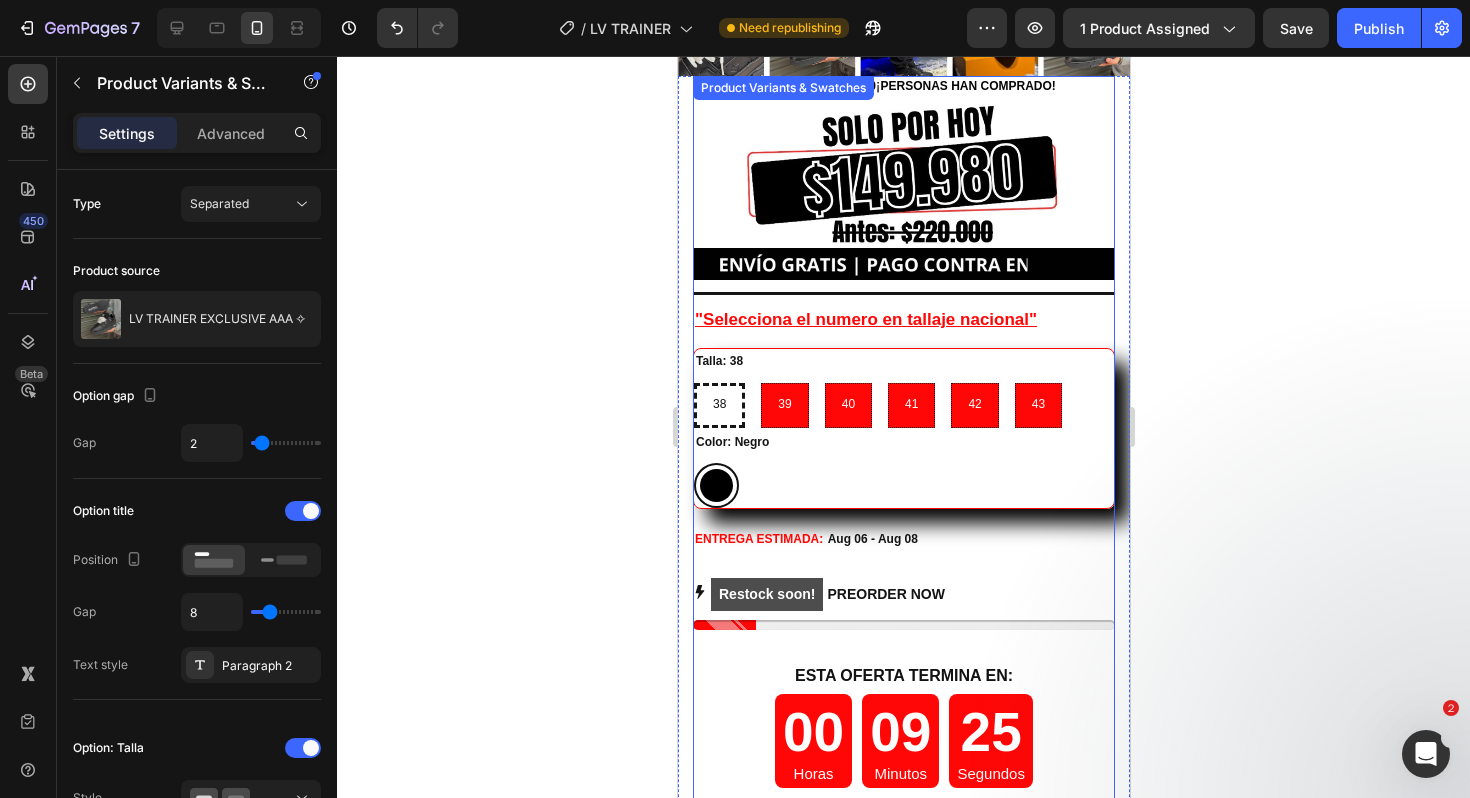 click on "Negro Negro" at bounding box center (903, 485) 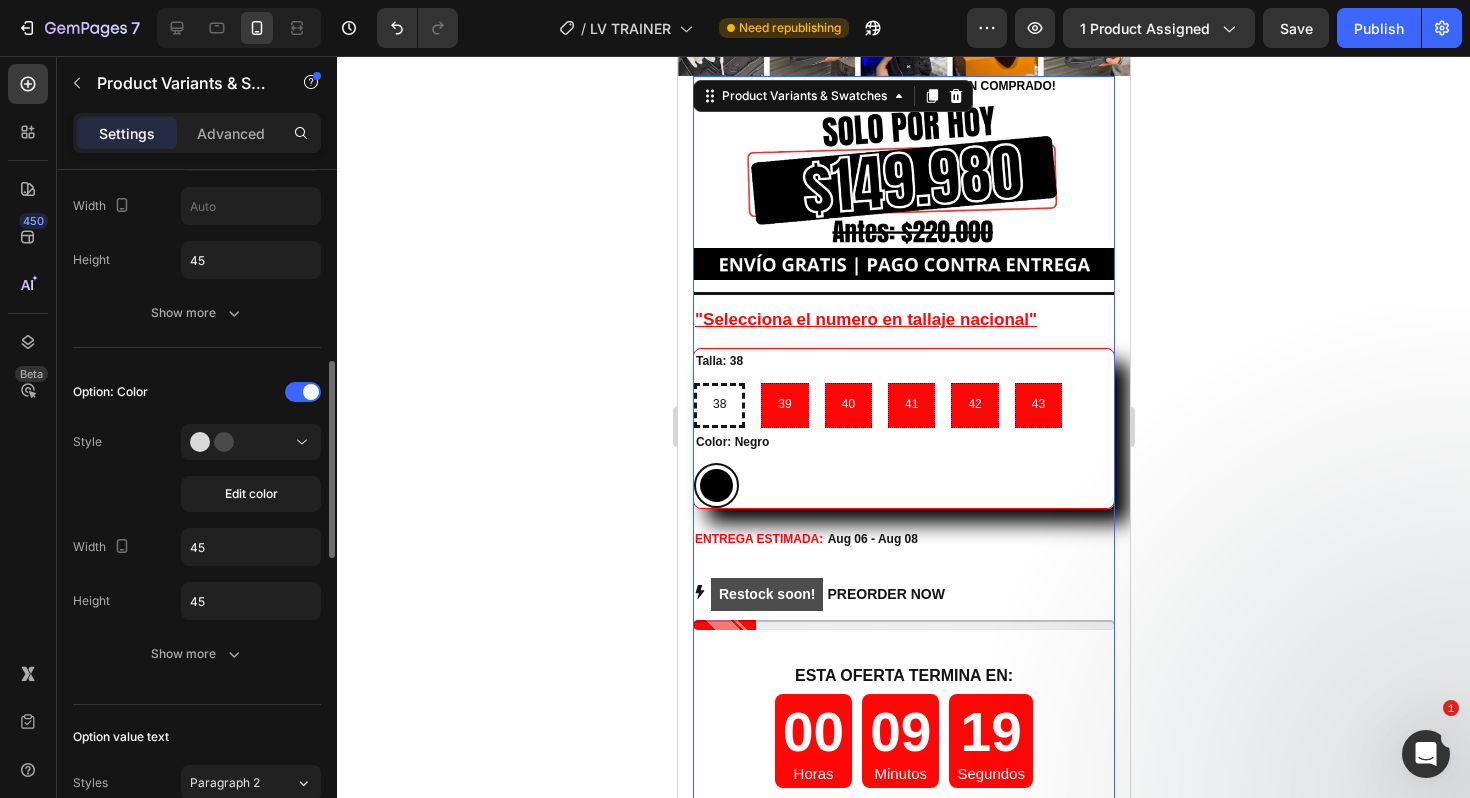 scroll, scrollTop: 805, scrollLeft: 0, axis: vertical 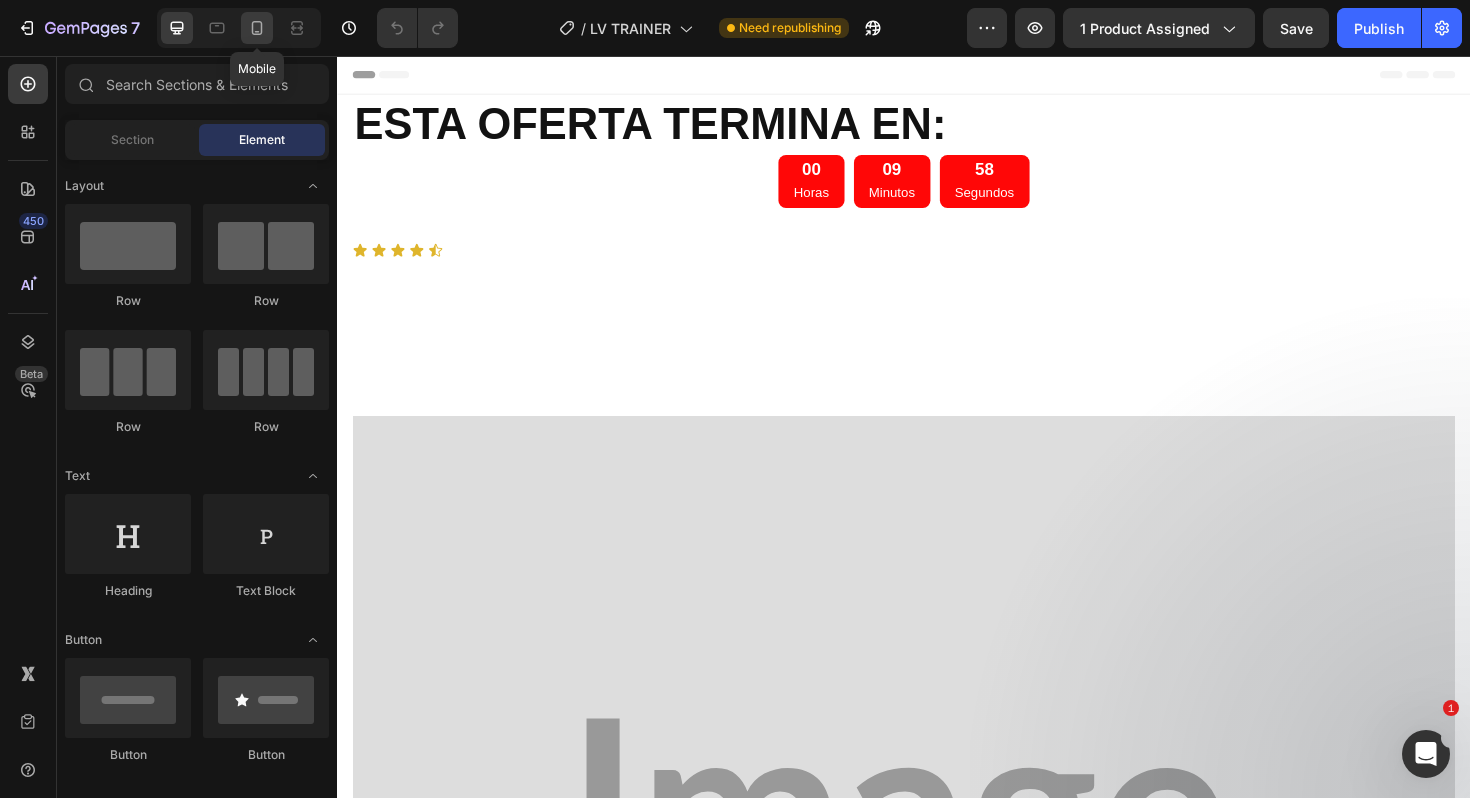 click 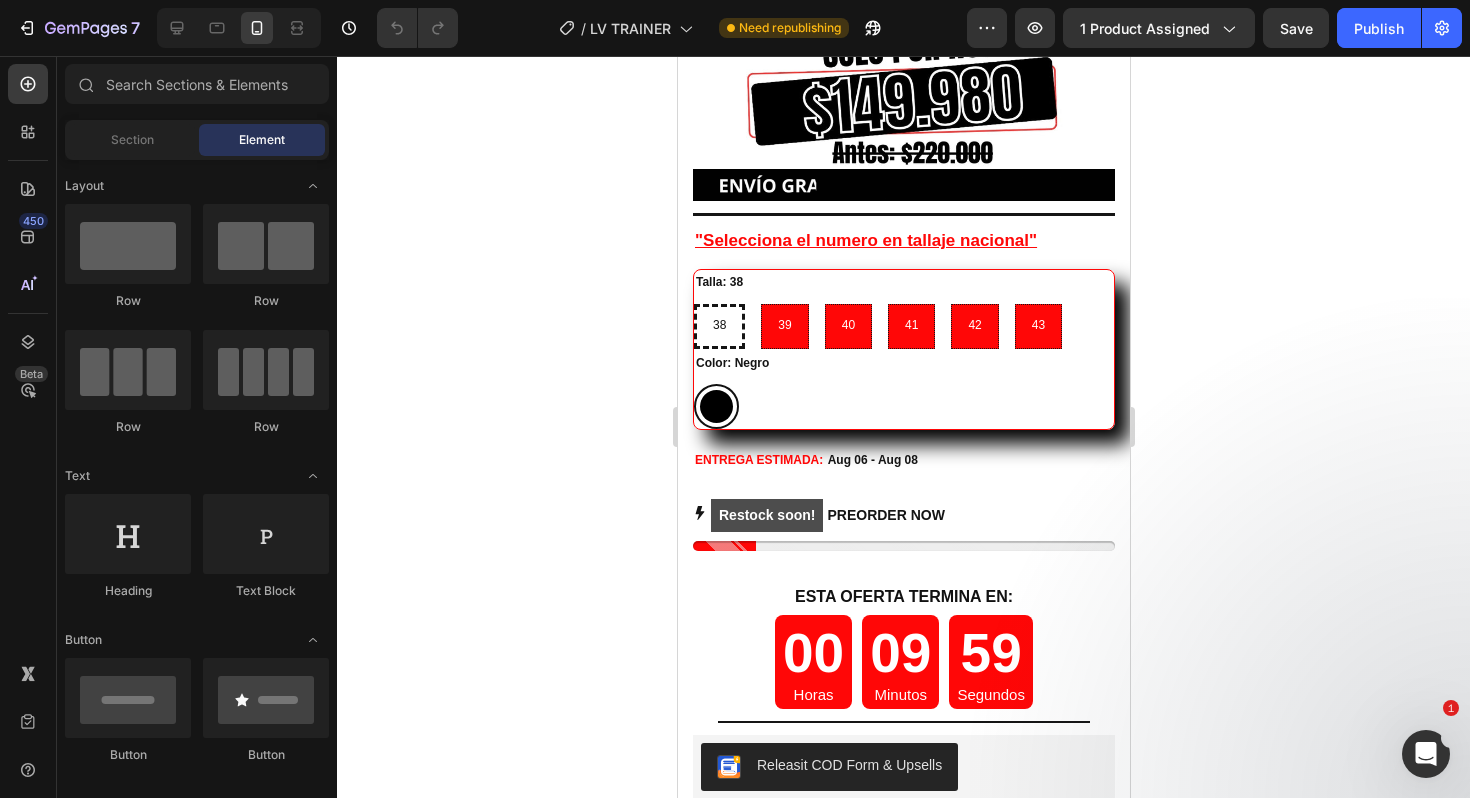 scroll, scrollTop: 7148, scrollLeft: 0, axis: vertical 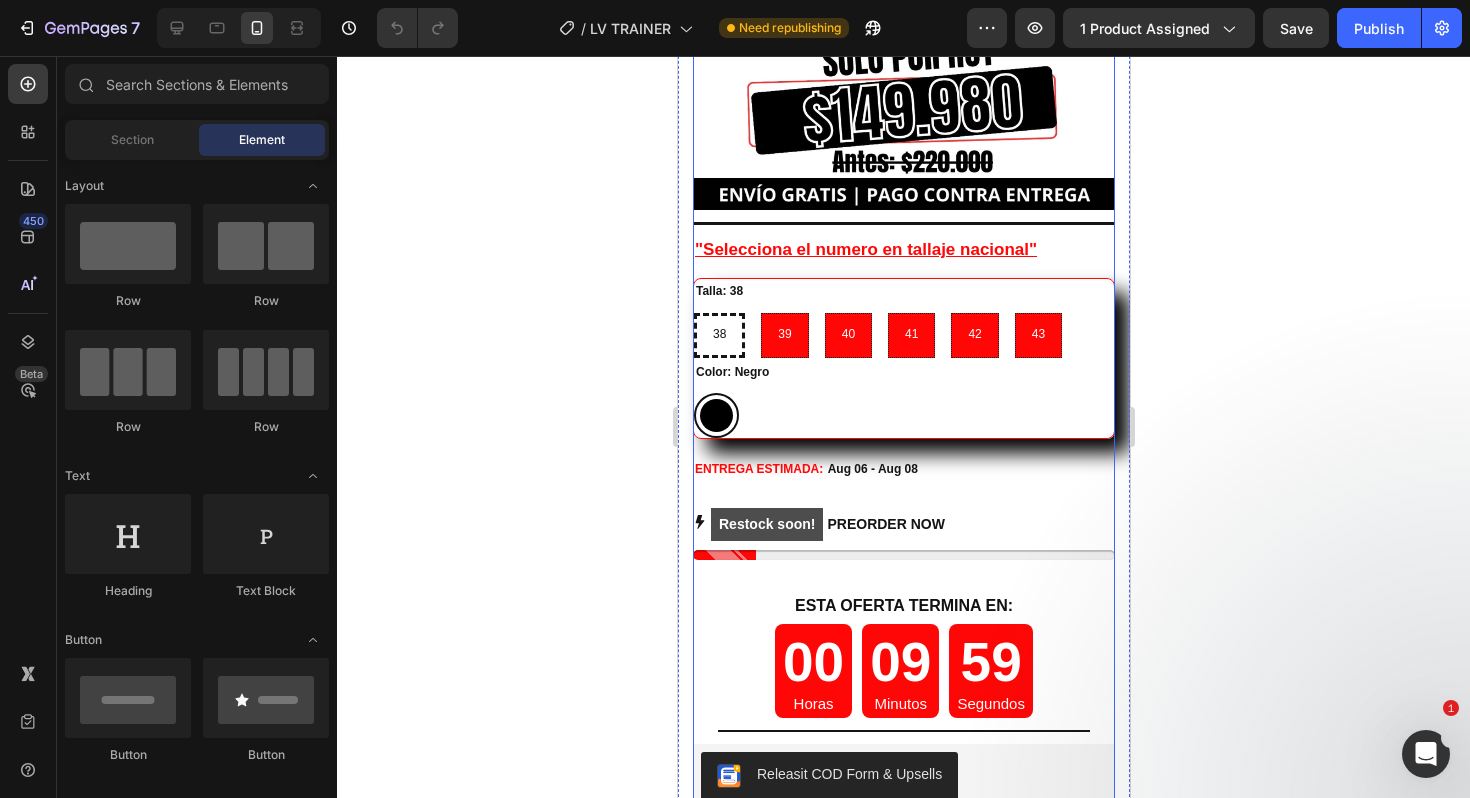 click on "Negro Negro" at bounding box center [903, 415] 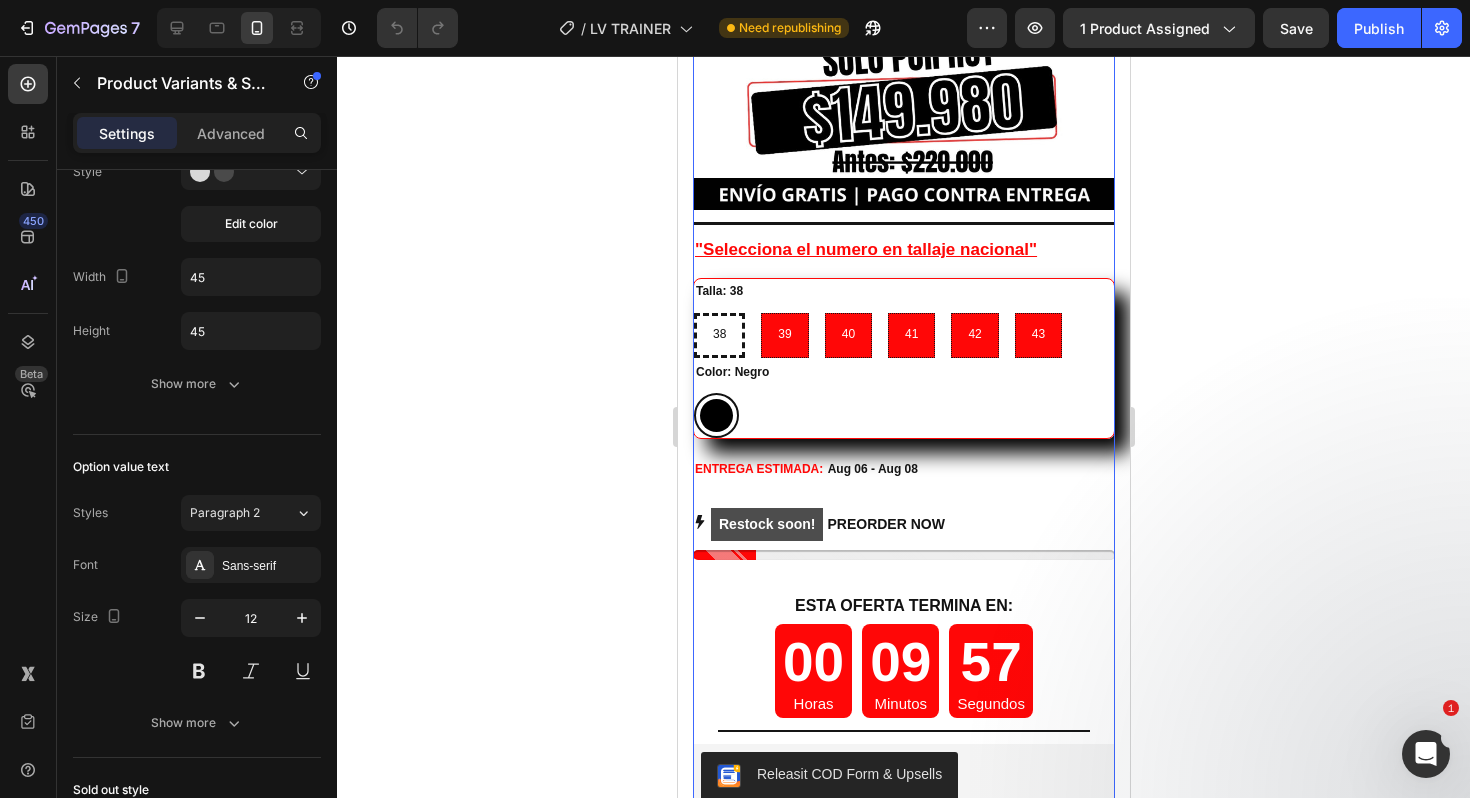 scroll, scrollTop: 1685, scrollLeft: 0, axis: vertical 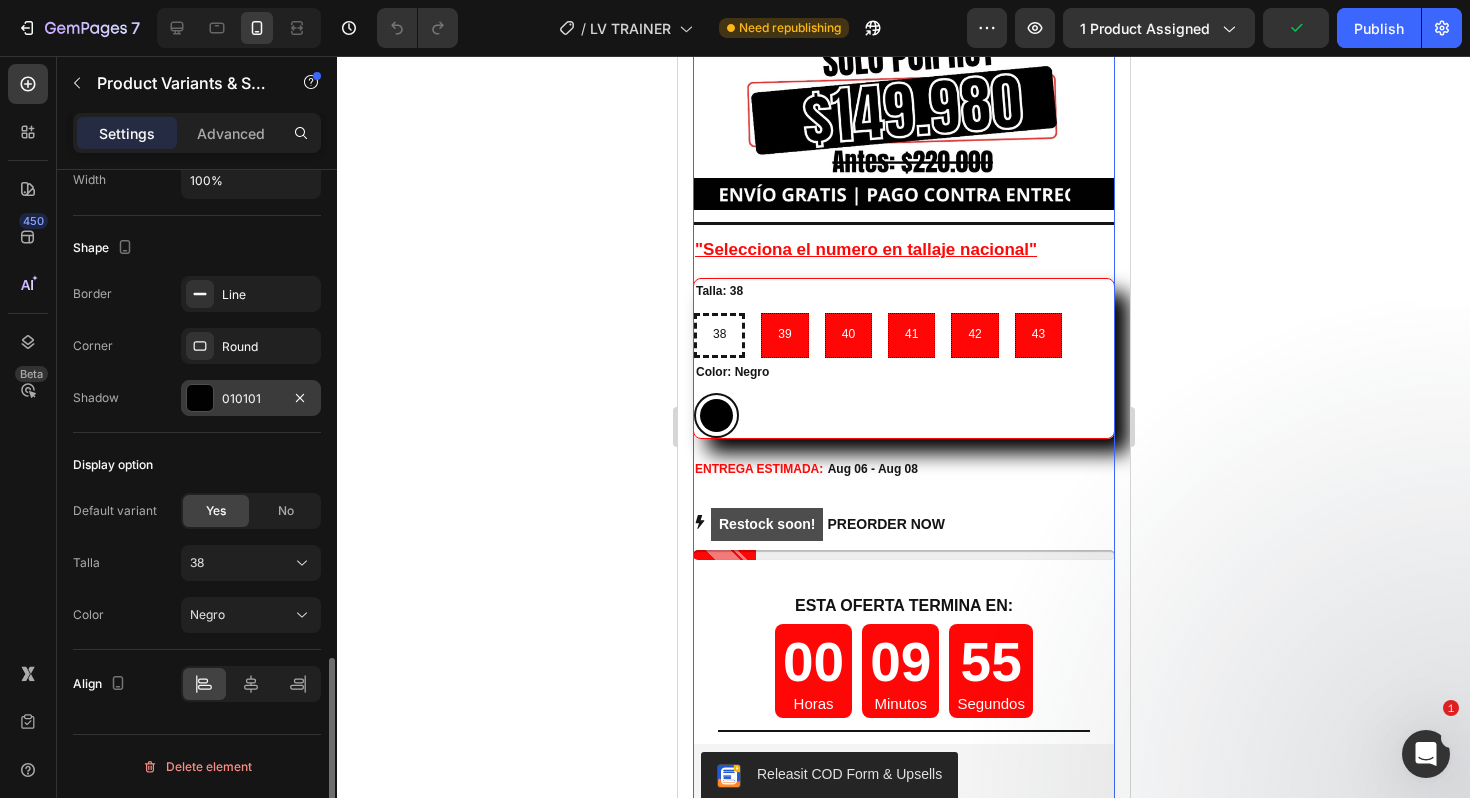 click on "010101" at bounding box center [251, 399] 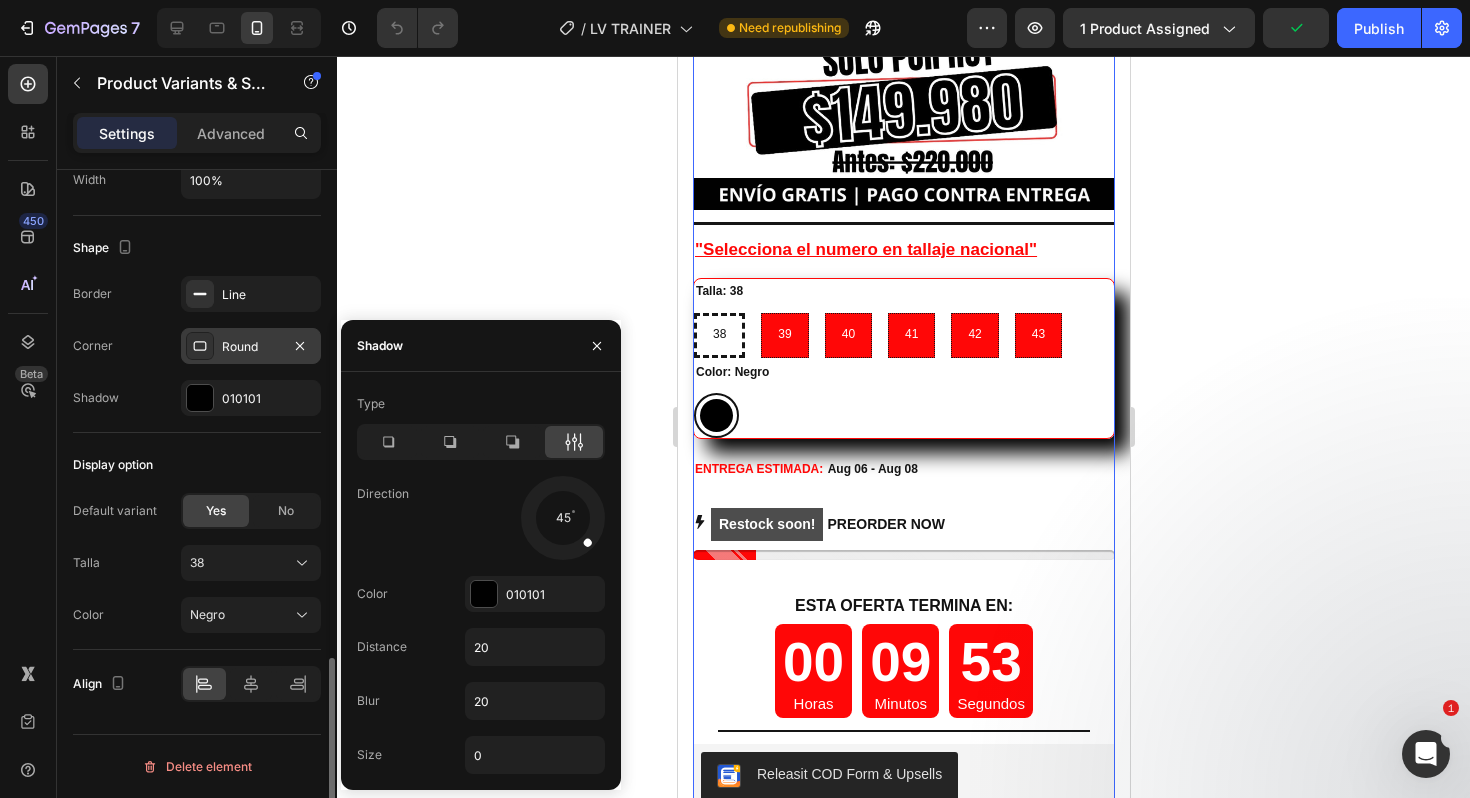 click on "Round" at bounding box center [251, 346] 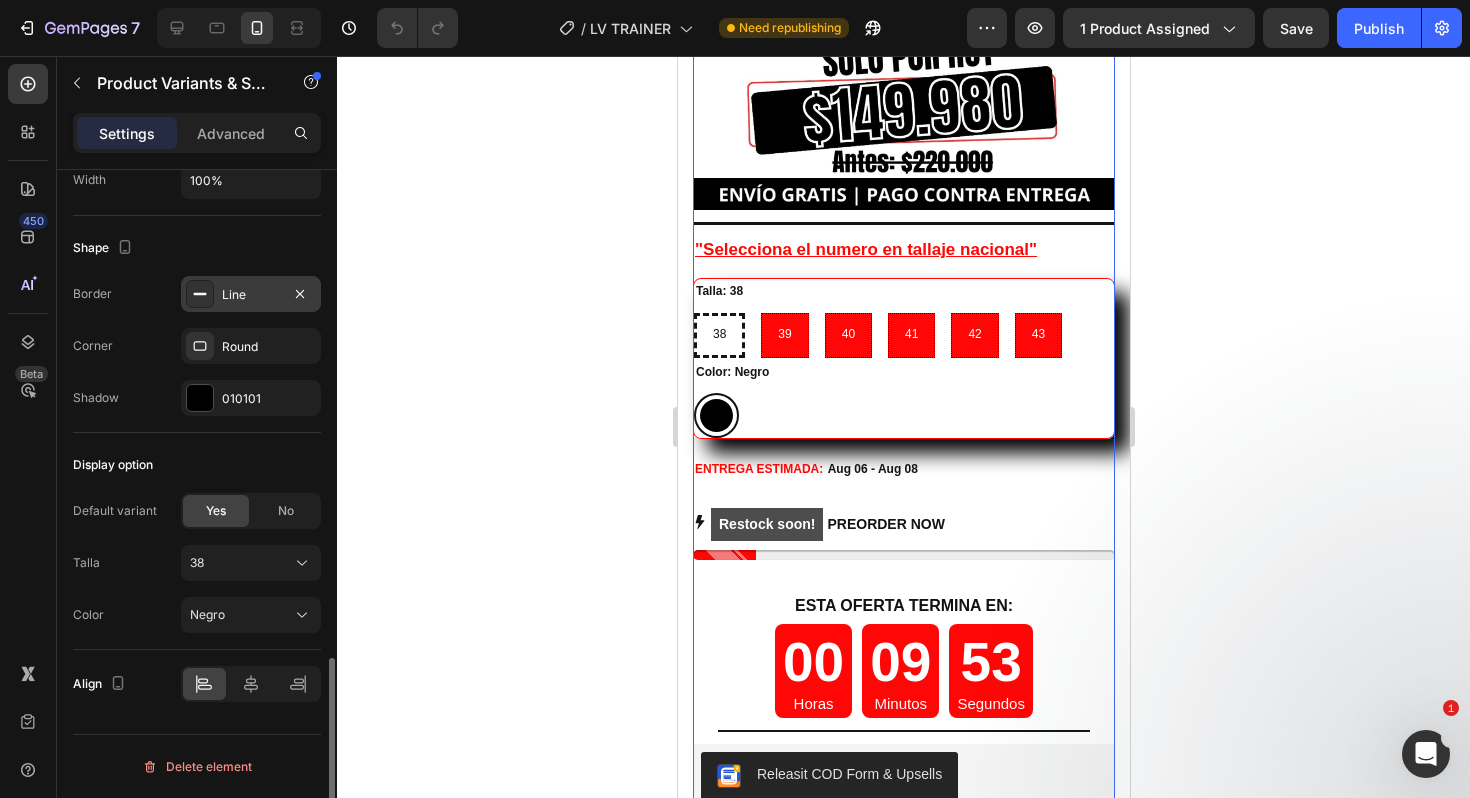 click on "Line" at bounding box center [251, 295] 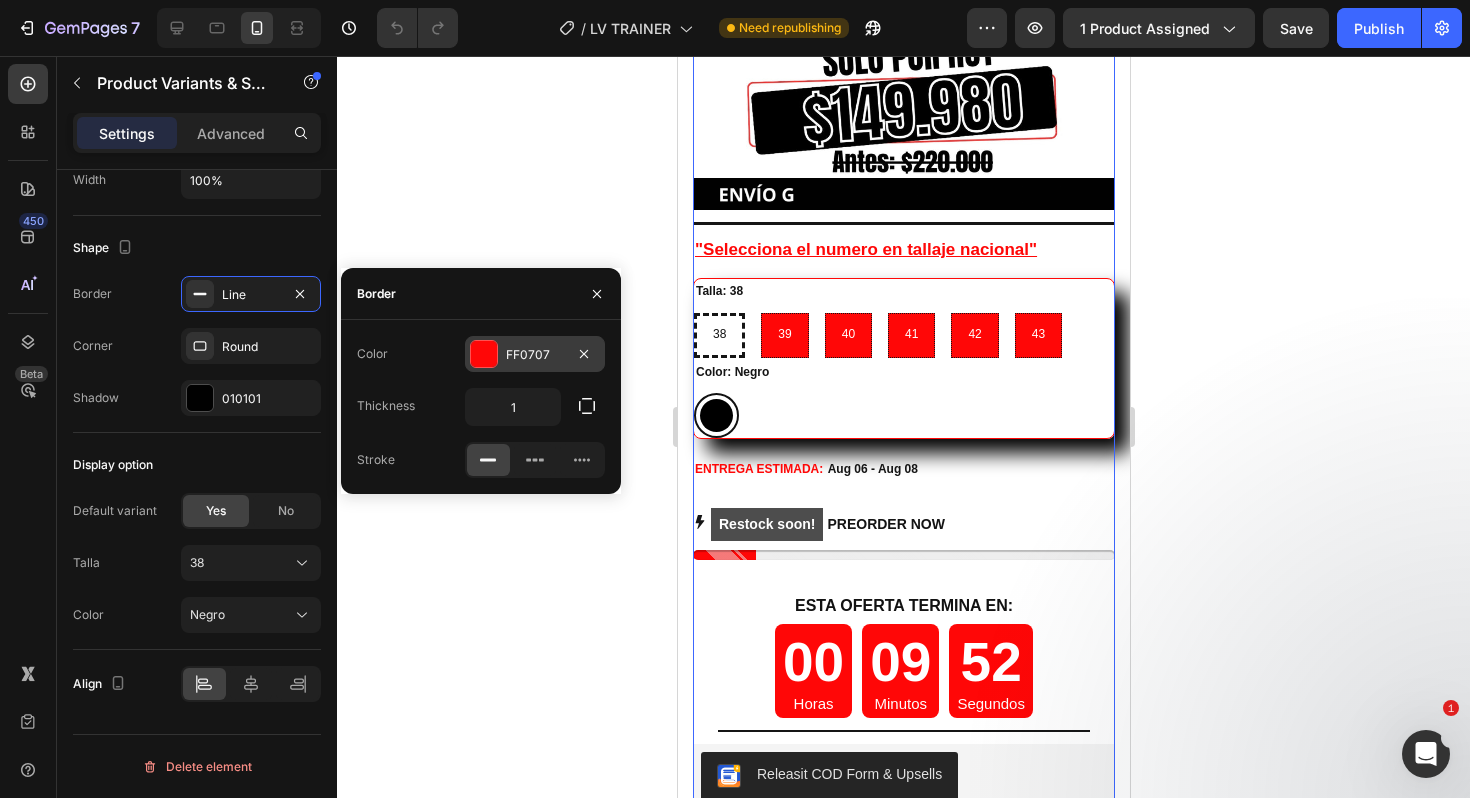 click on "FF0707" at bounding box center [535, 354] 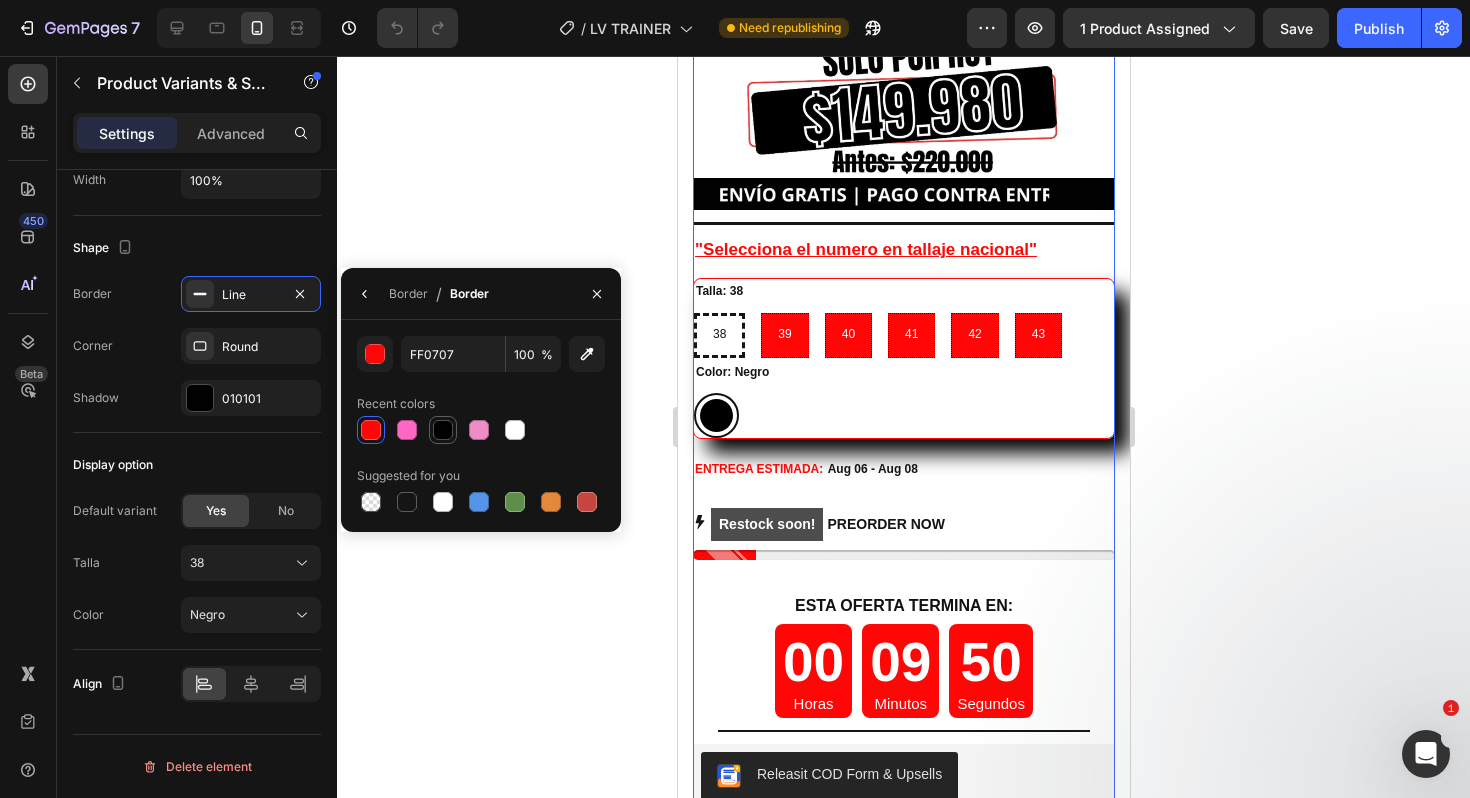 click at bounding box center [443, 430] 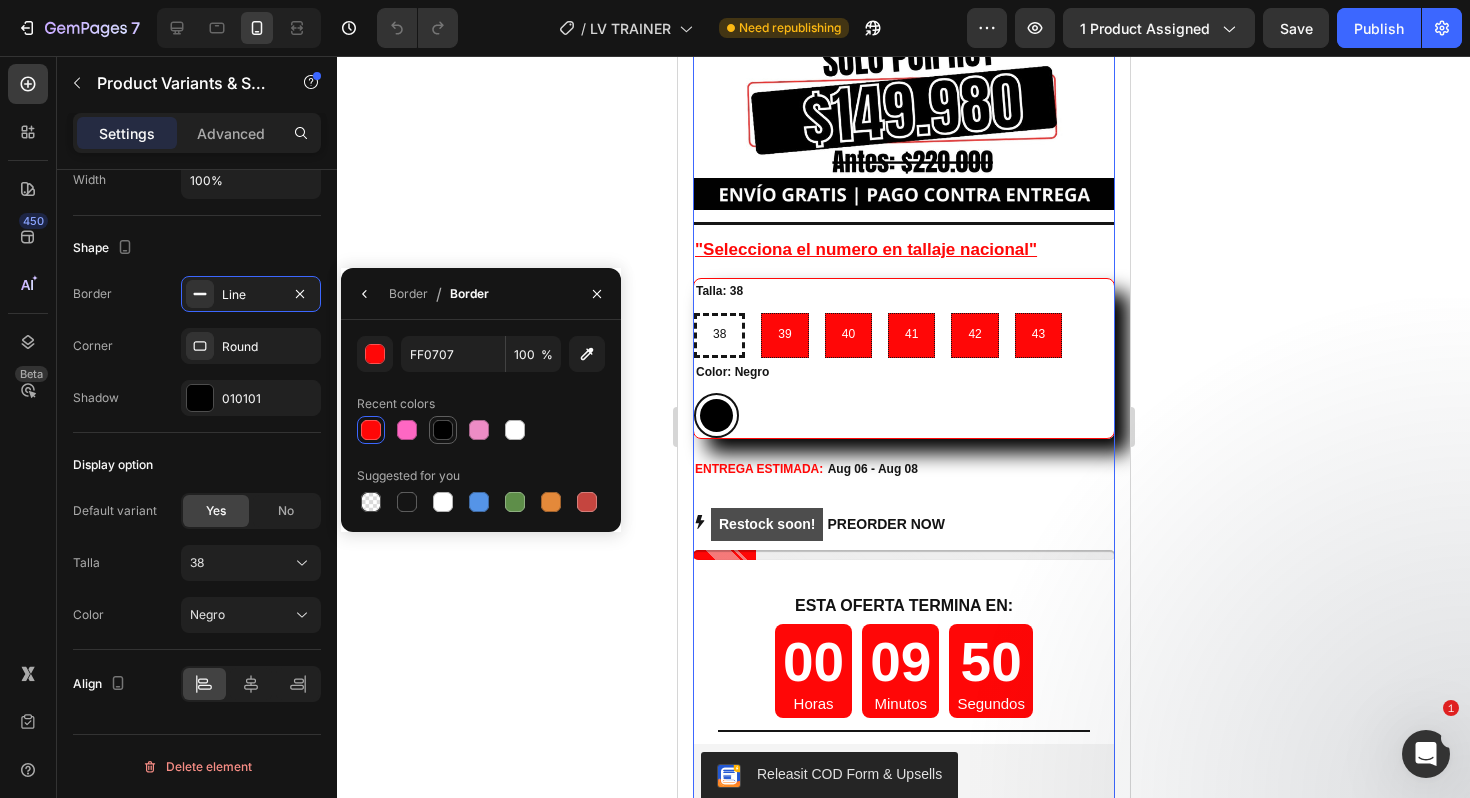 type on "010101" 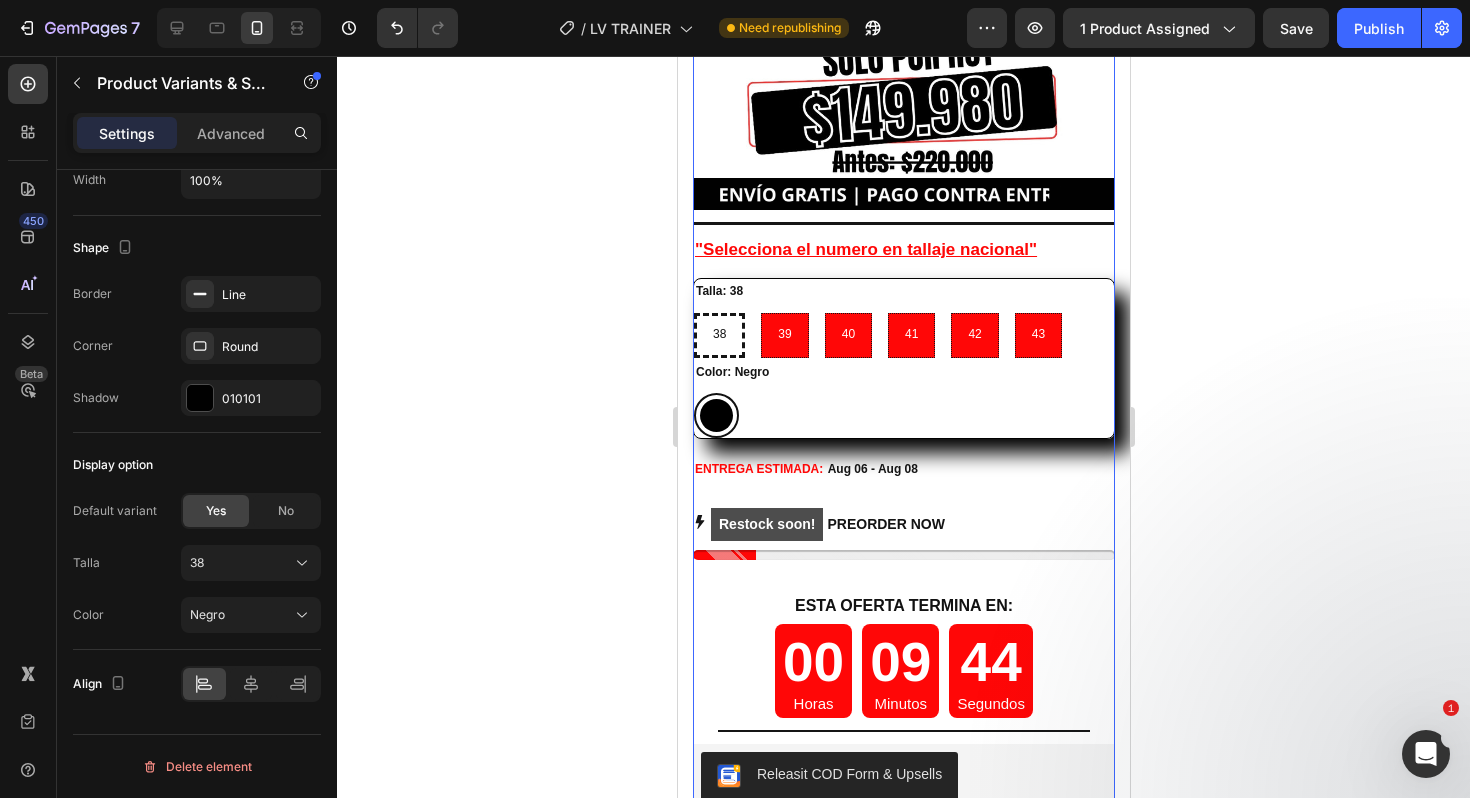 click 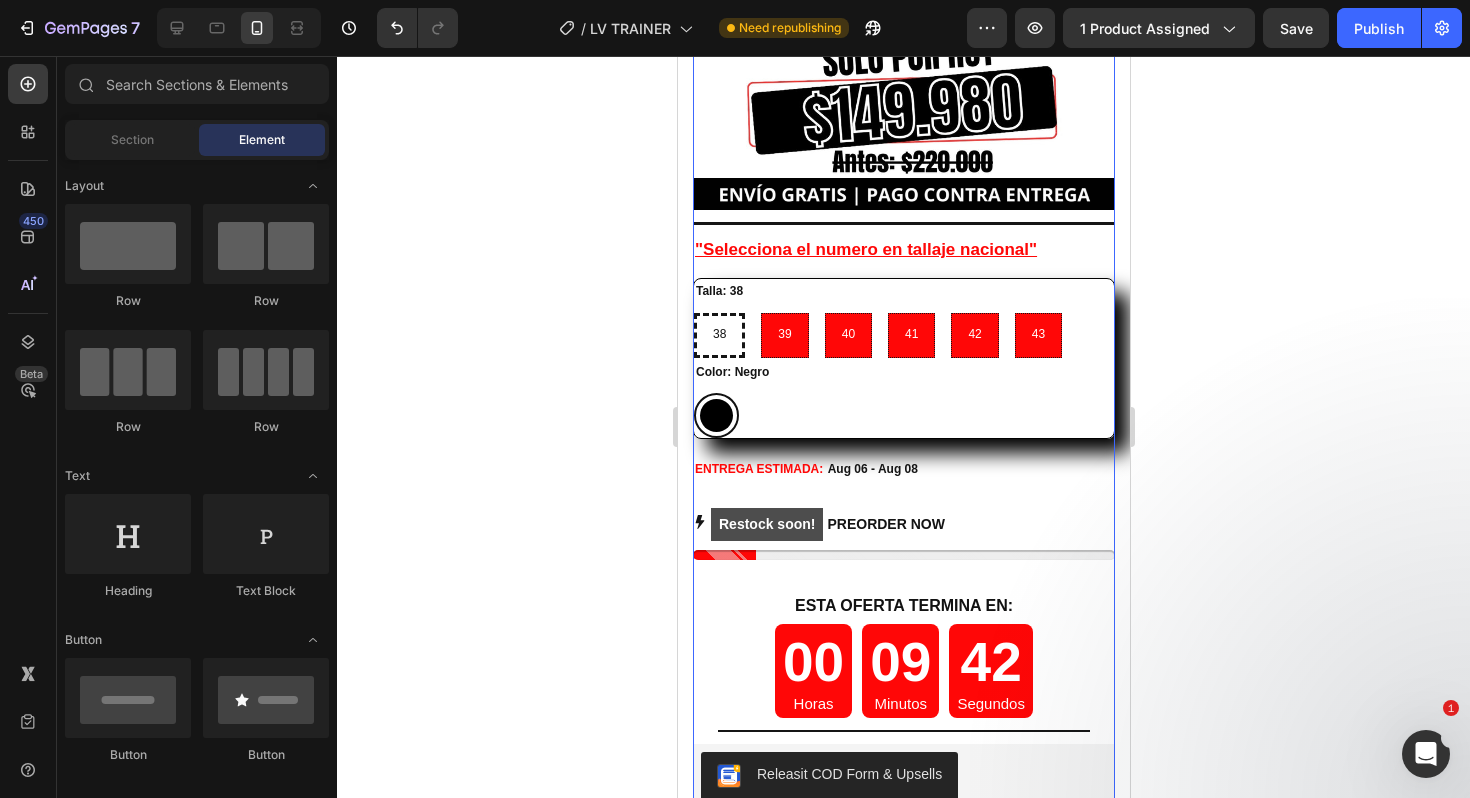 click on "Negro Negro" at bounding box center (903, 415) 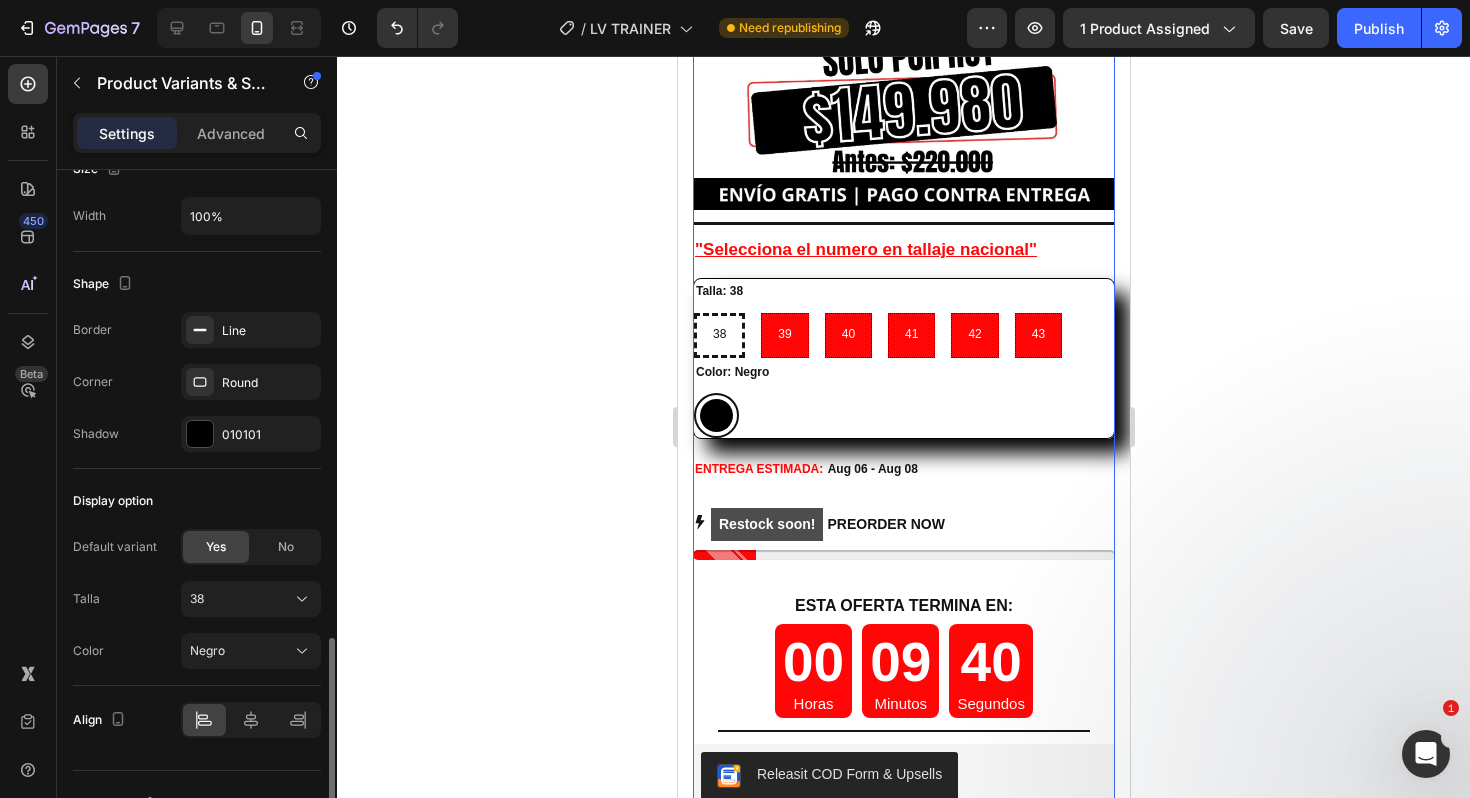 scroll, scrollTop: 1642, scrollLeft: 0, axis: vertical 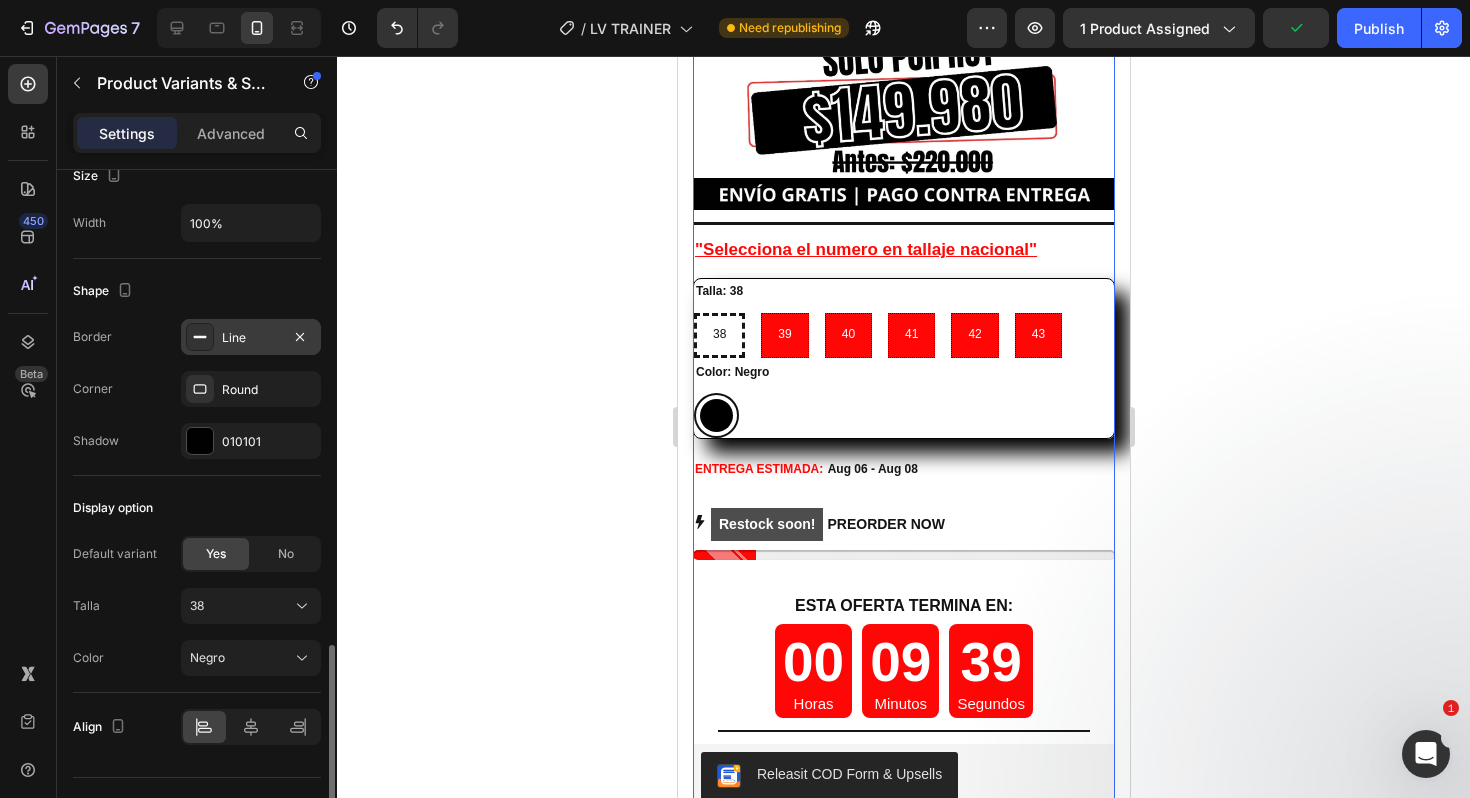 click on "Line" at bounding box center [251, 338] 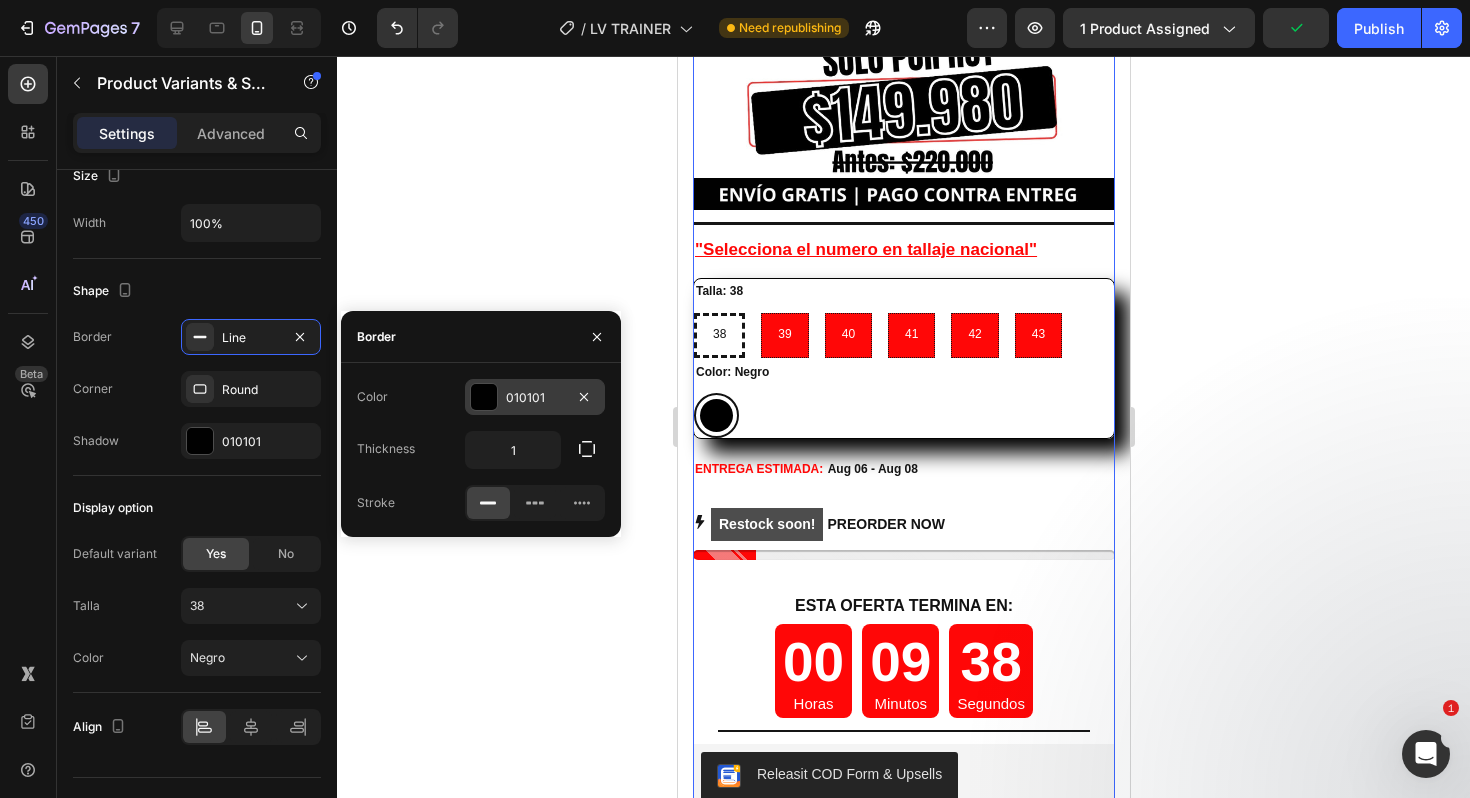 click at bounding box center [484, 397] 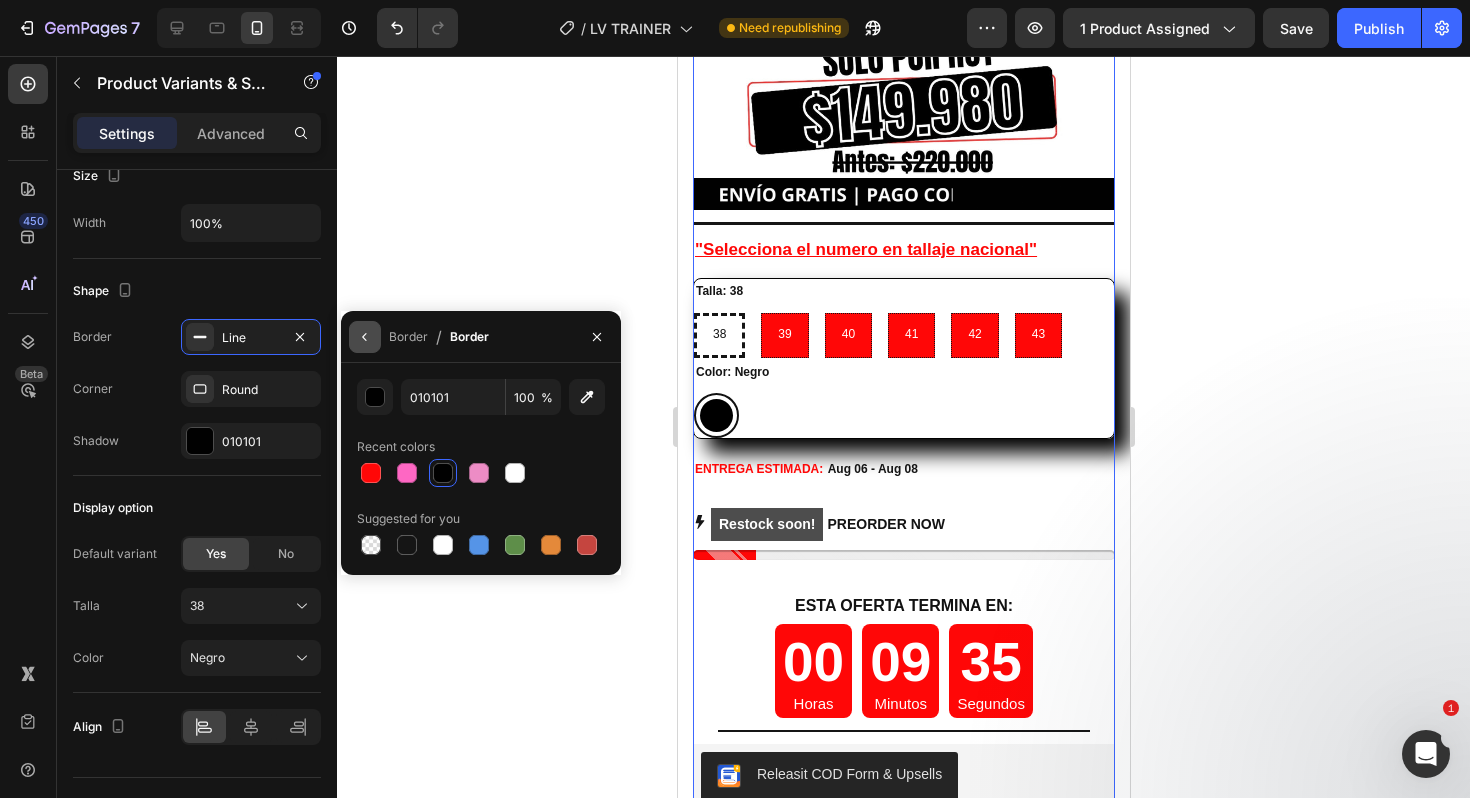 click 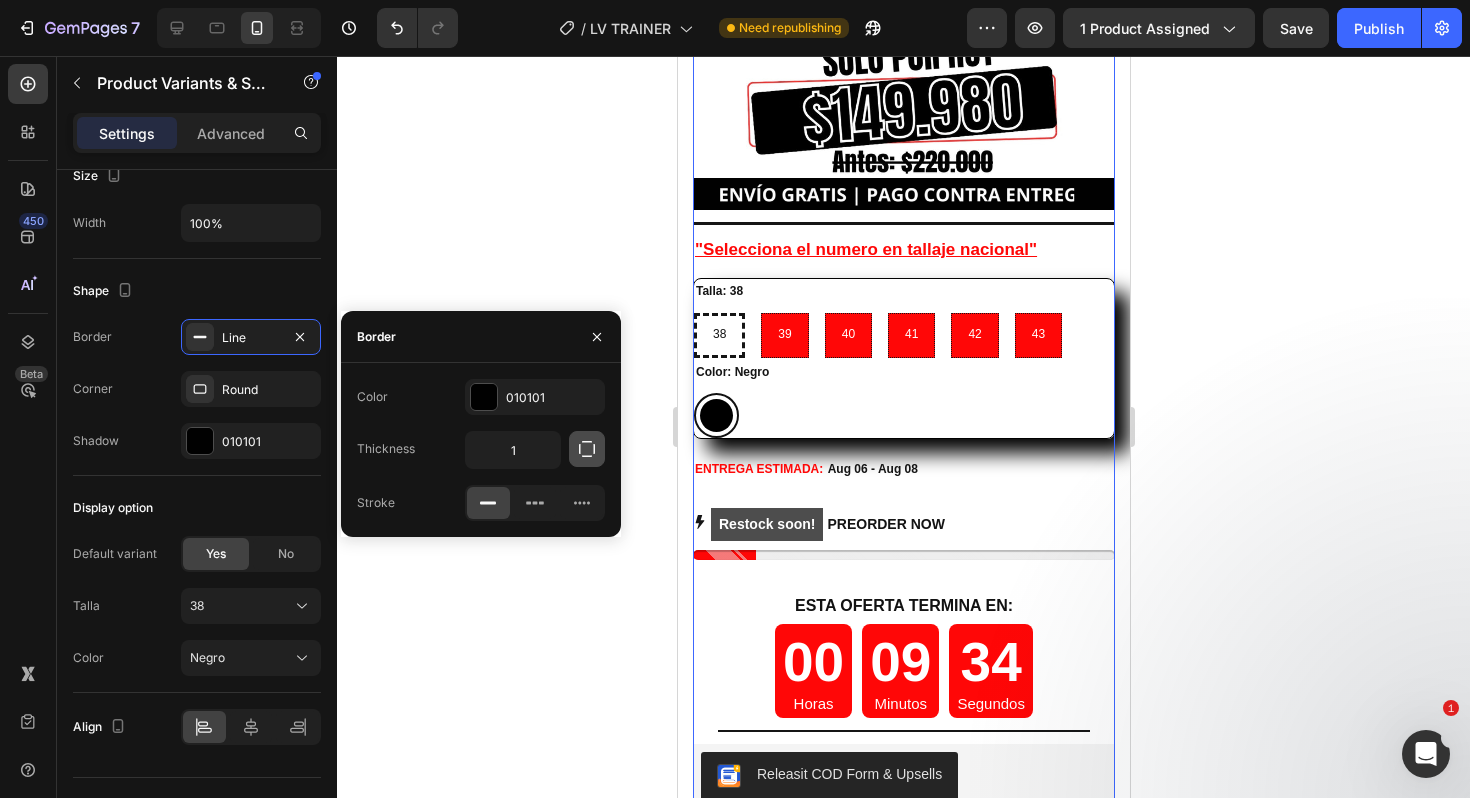 click at bounding box center [587, 449] 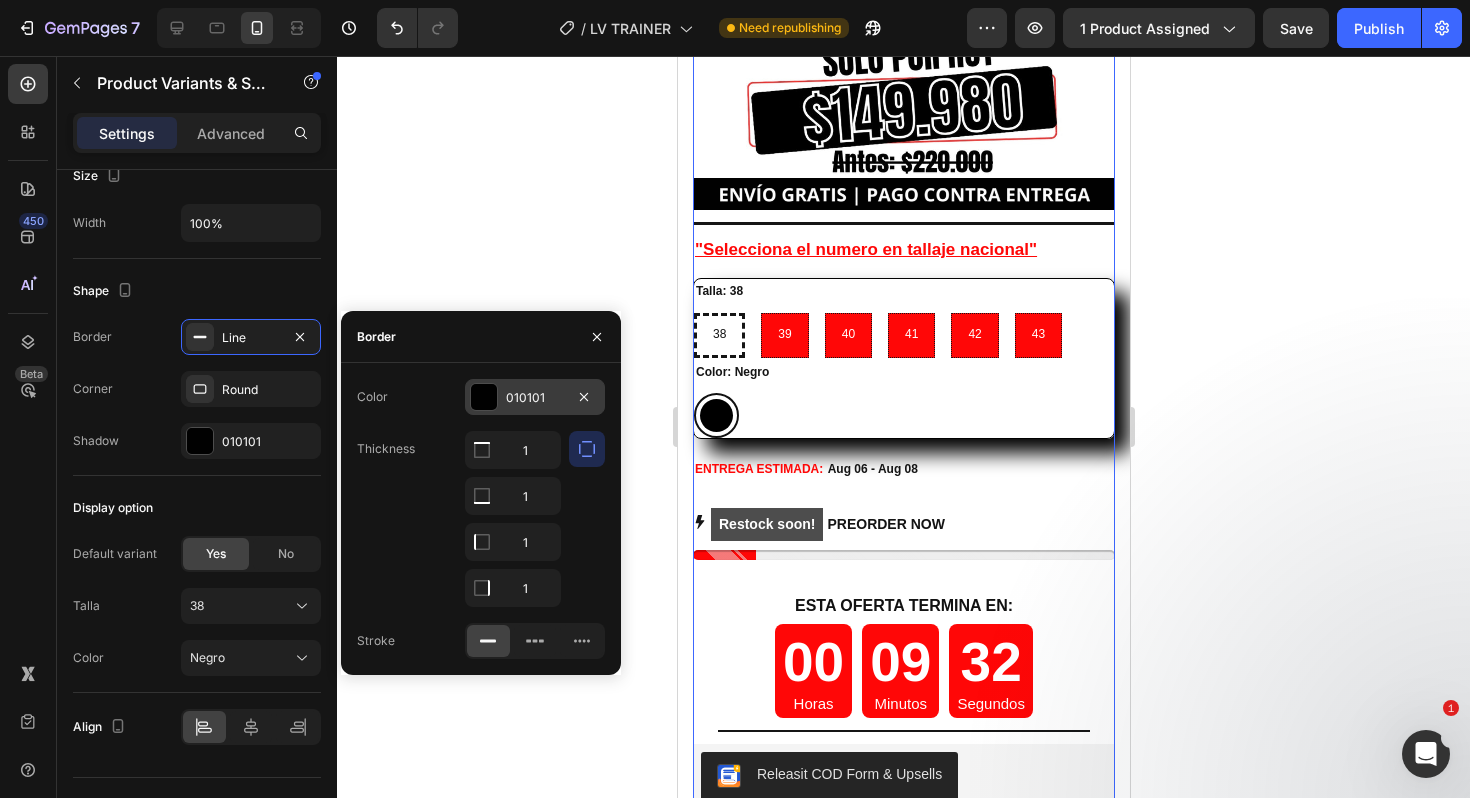 click on "010101" at bounding box center (535, 397) 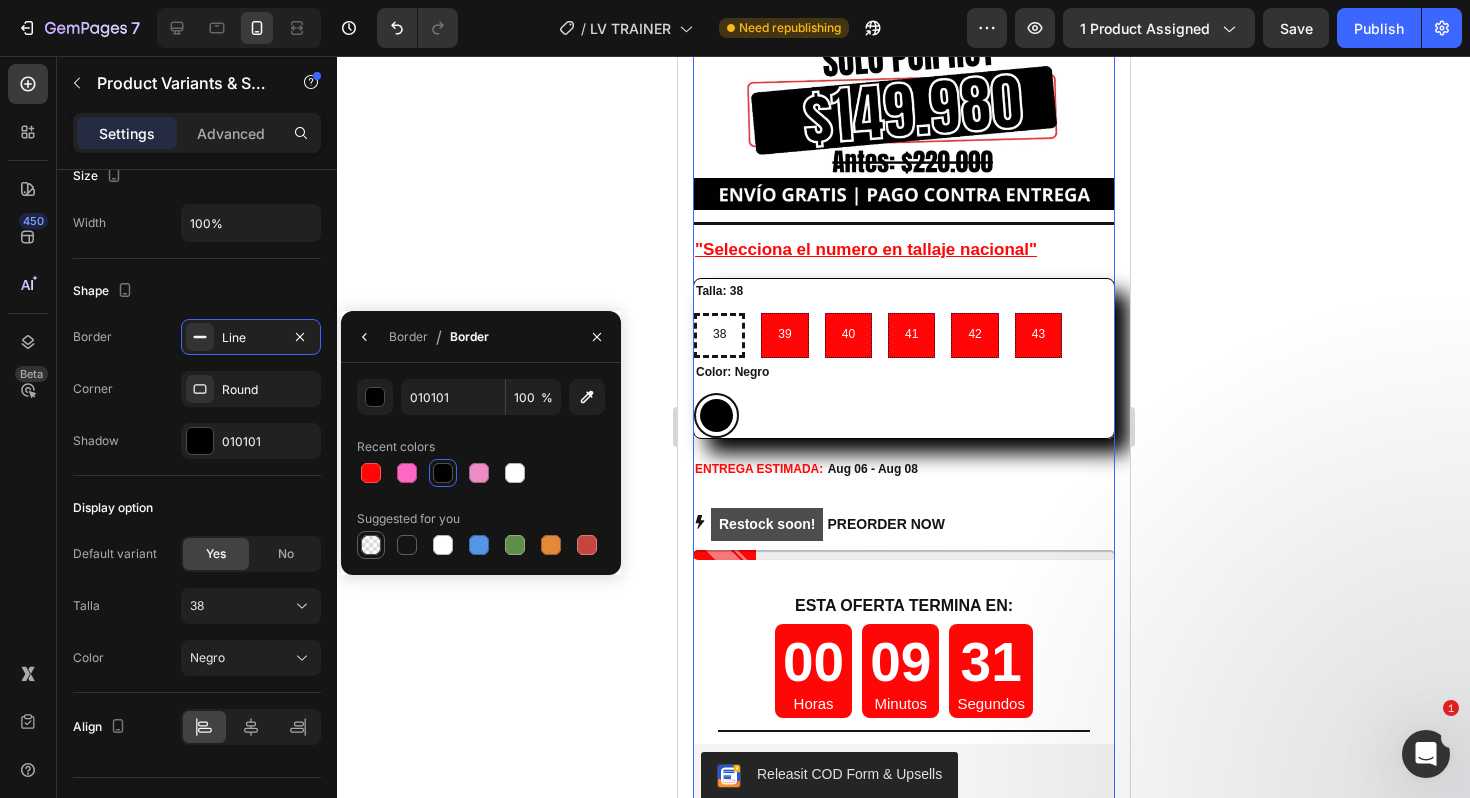 click at bounding box center [371, 545] 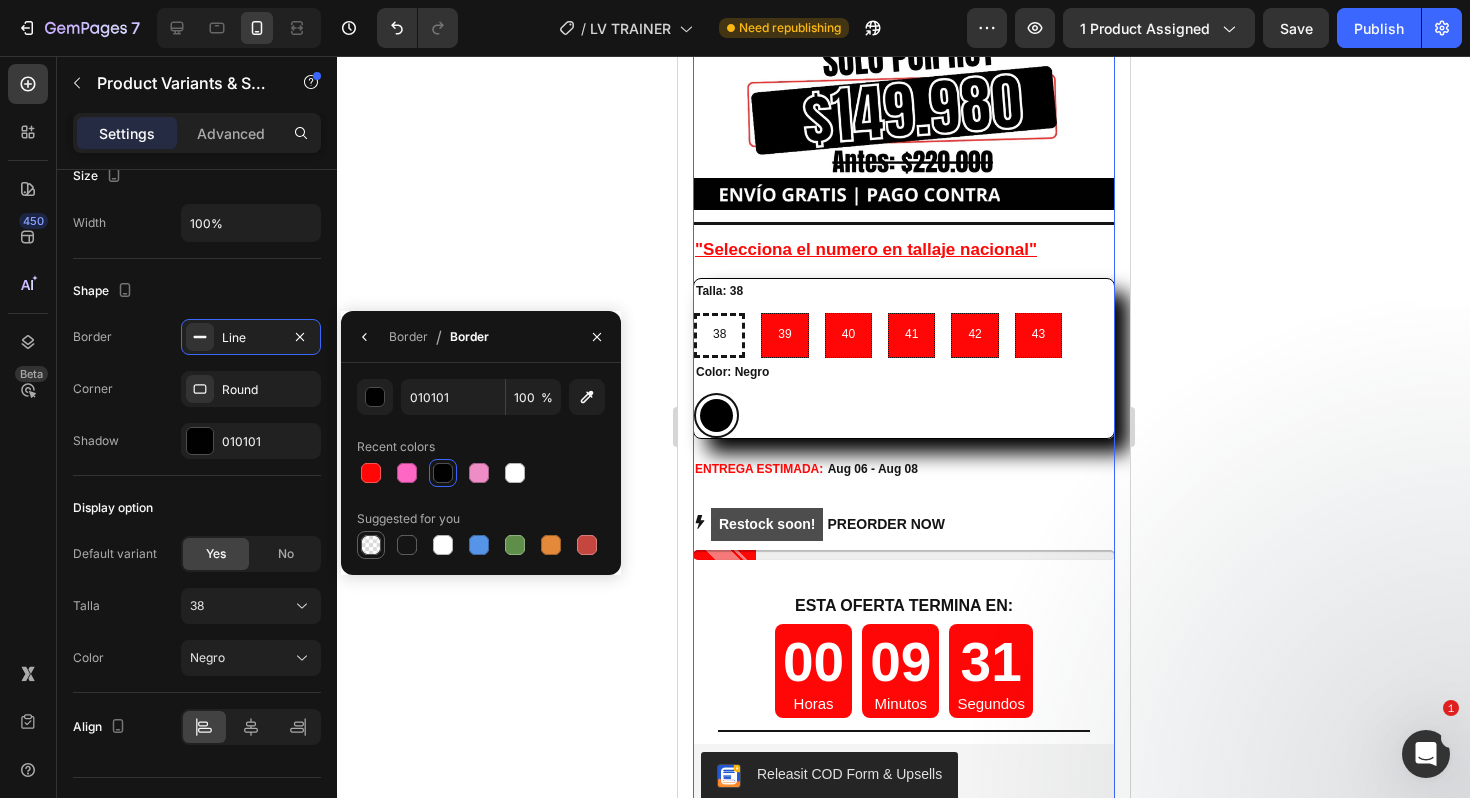 type on "000000" 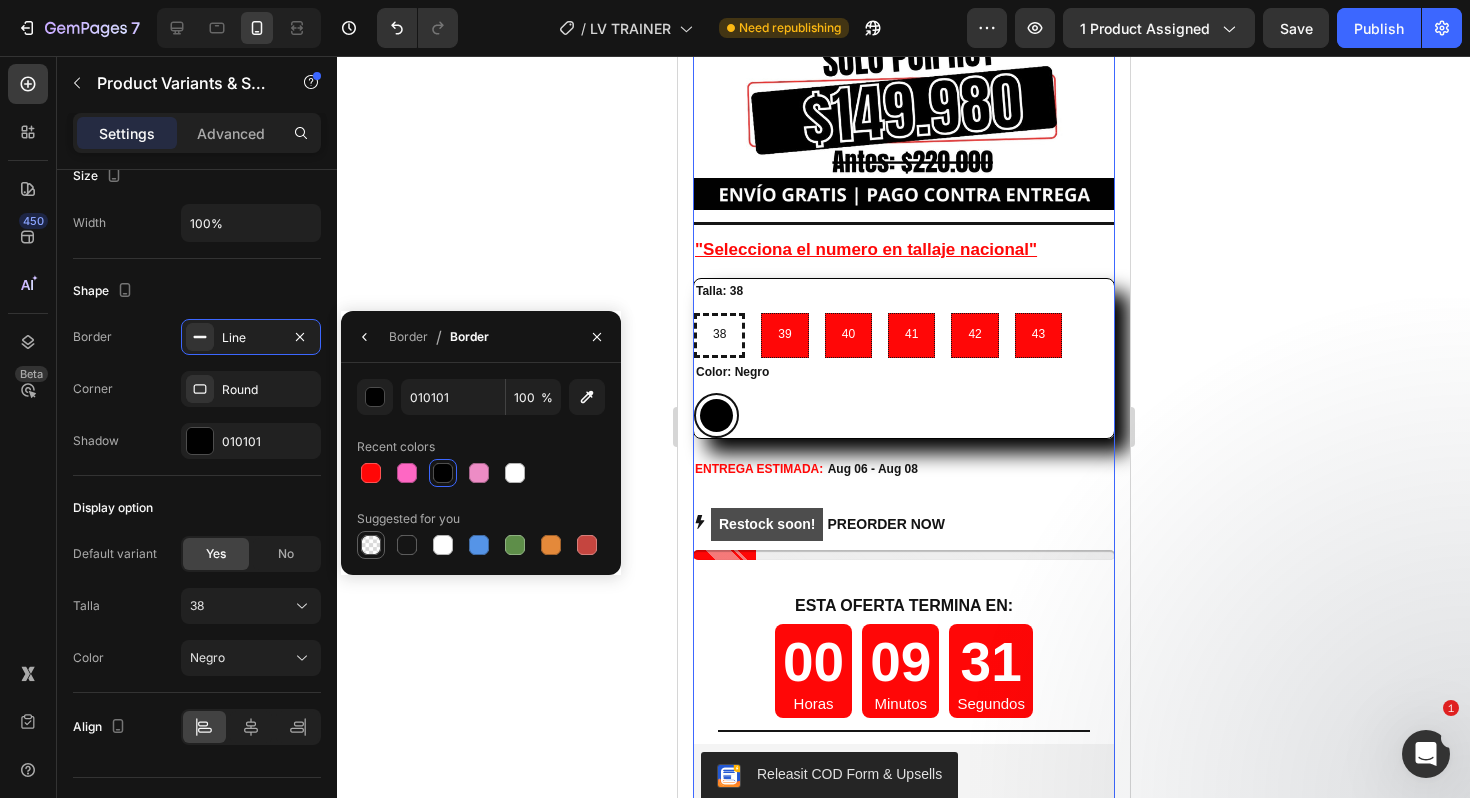 type on "0" 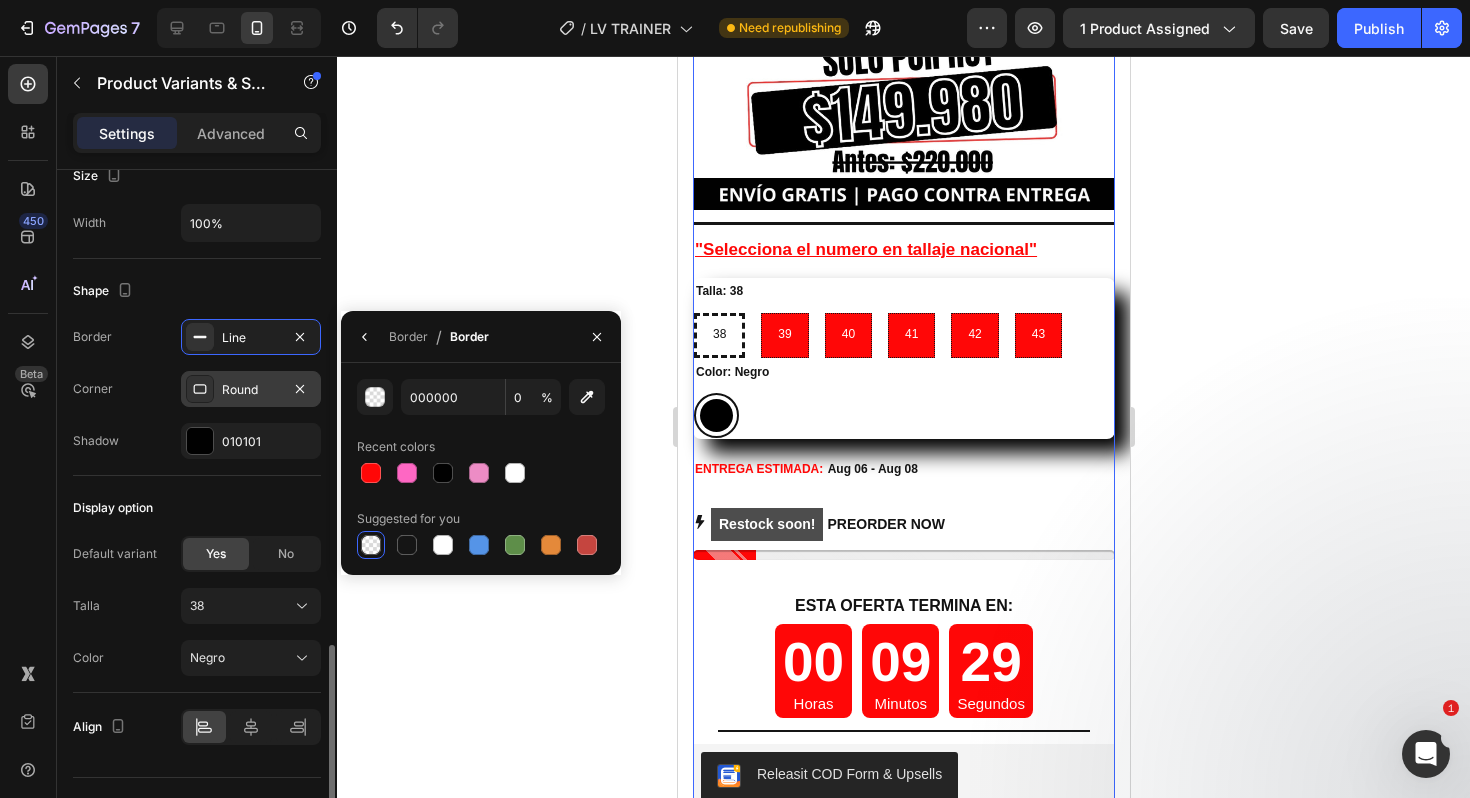 click 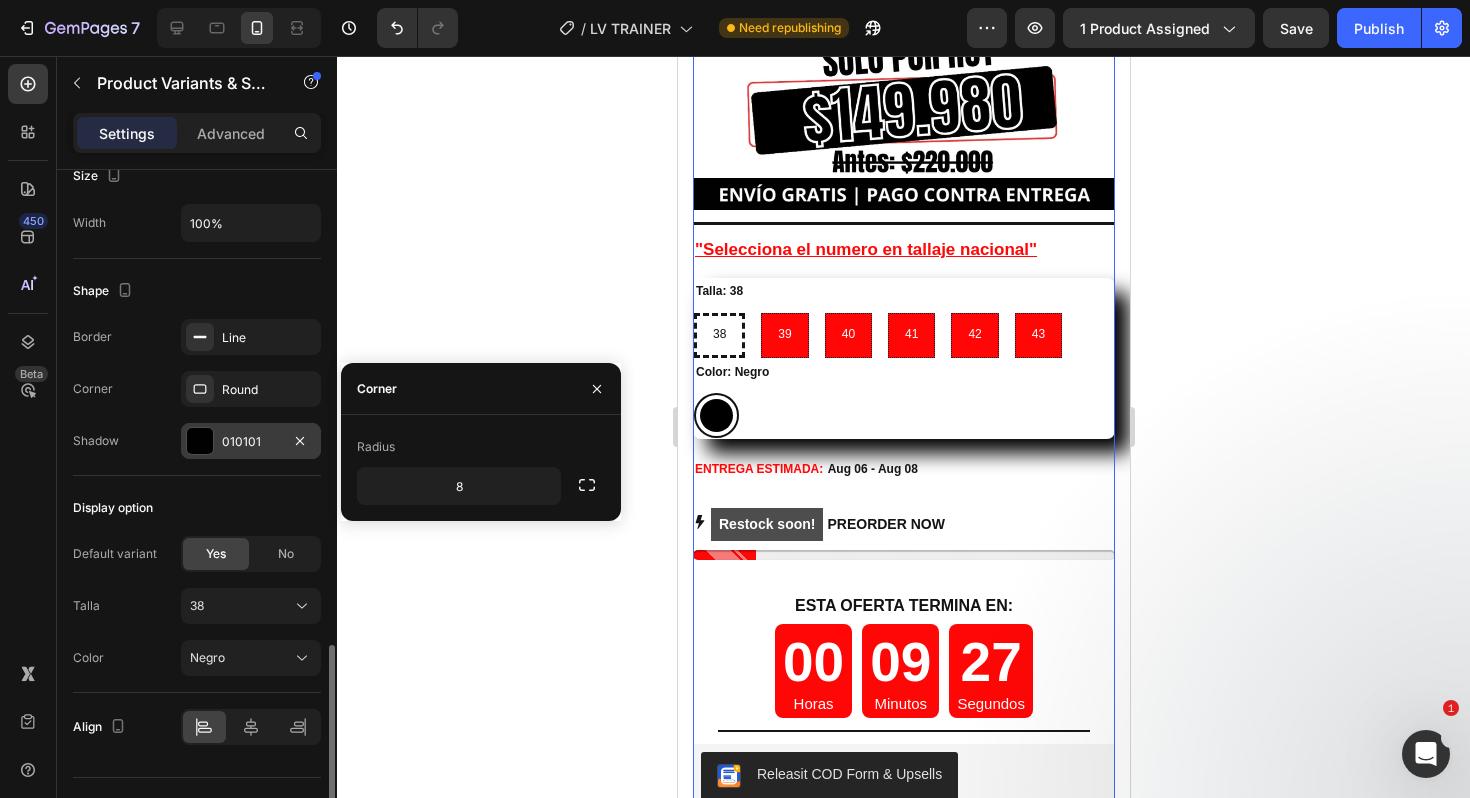 click on "010101" at bounding box center (251, 442) 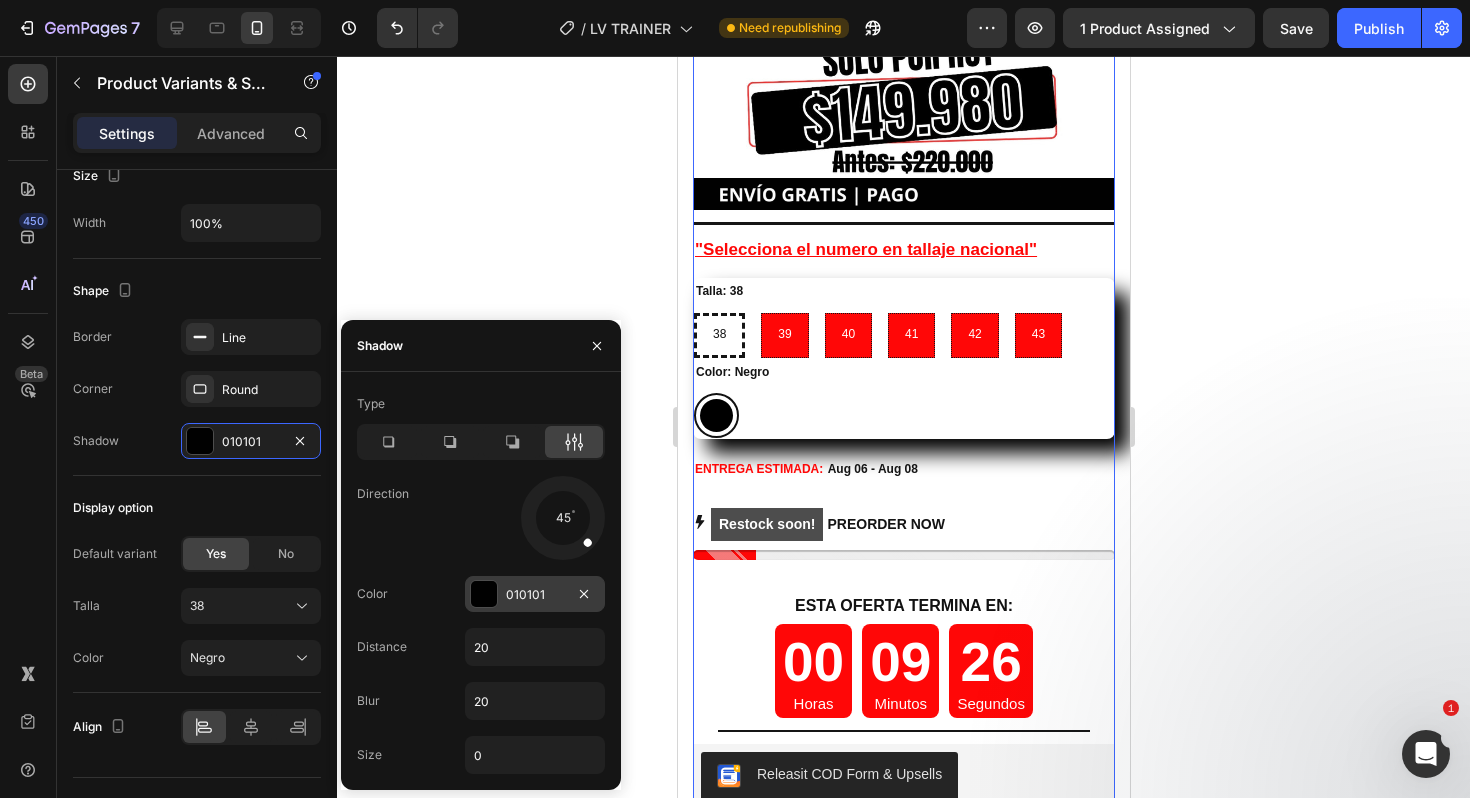 click at bounding box center [484, 594] 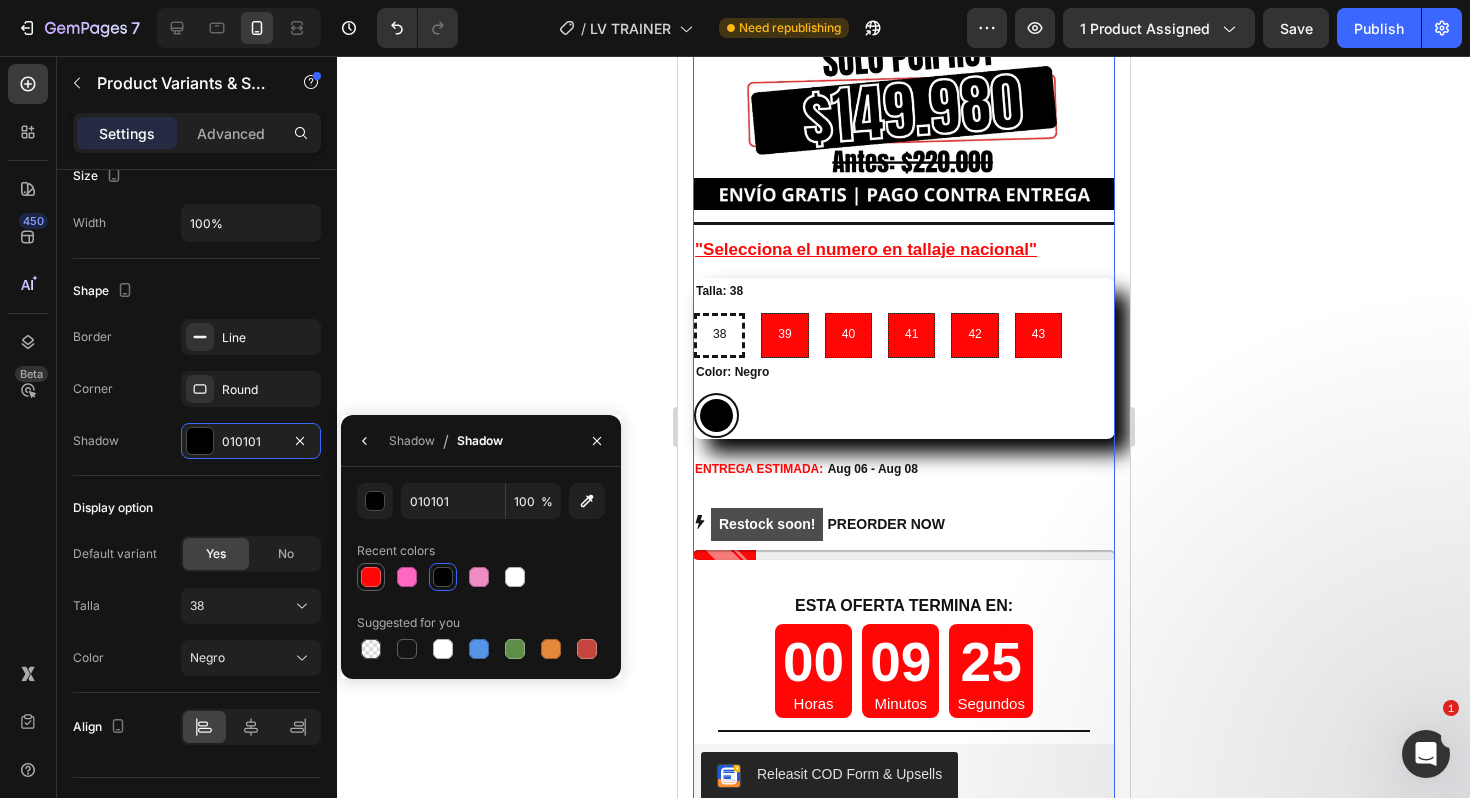 click at bounding box center (371, 577) 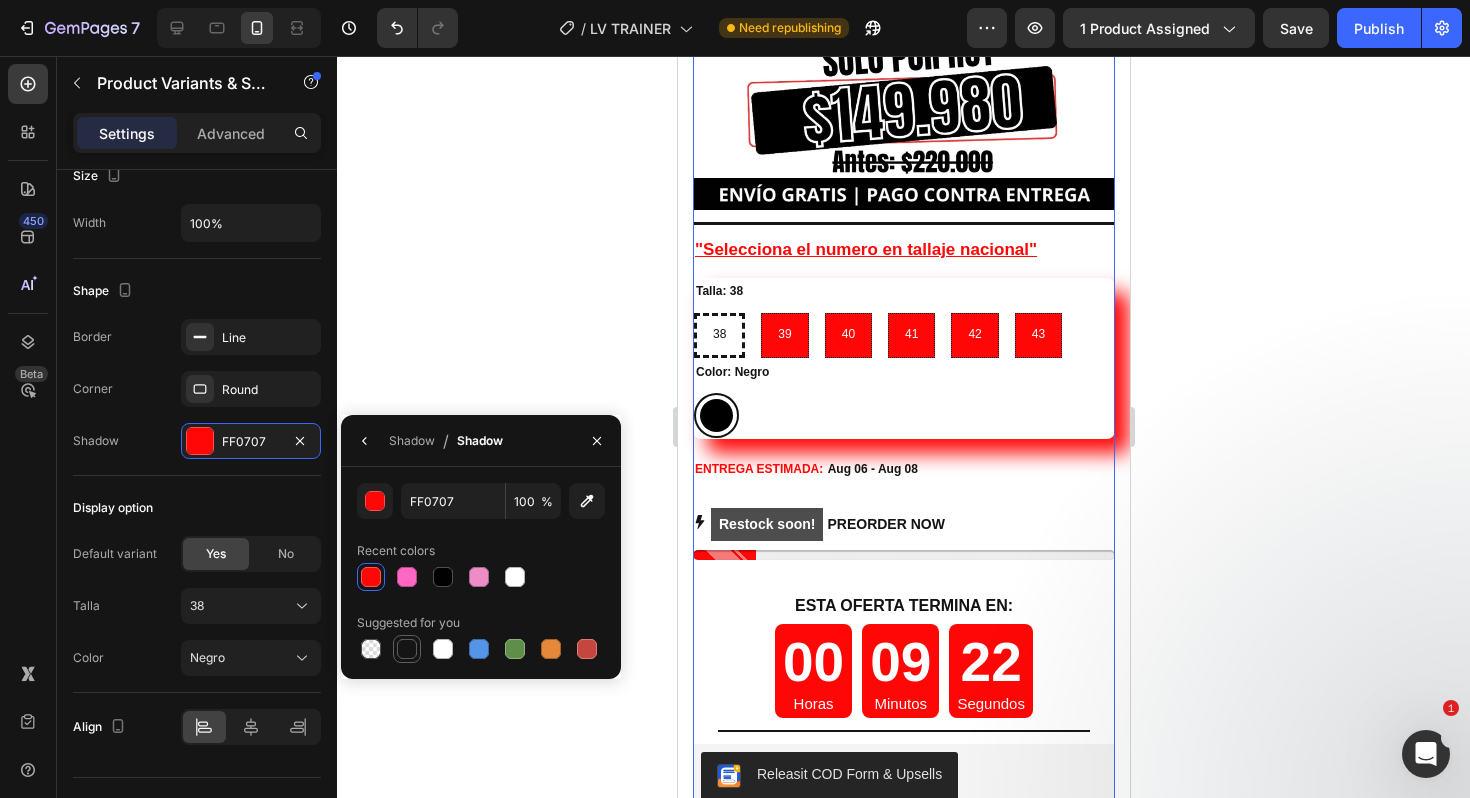 click at bounding box center (407, 649) 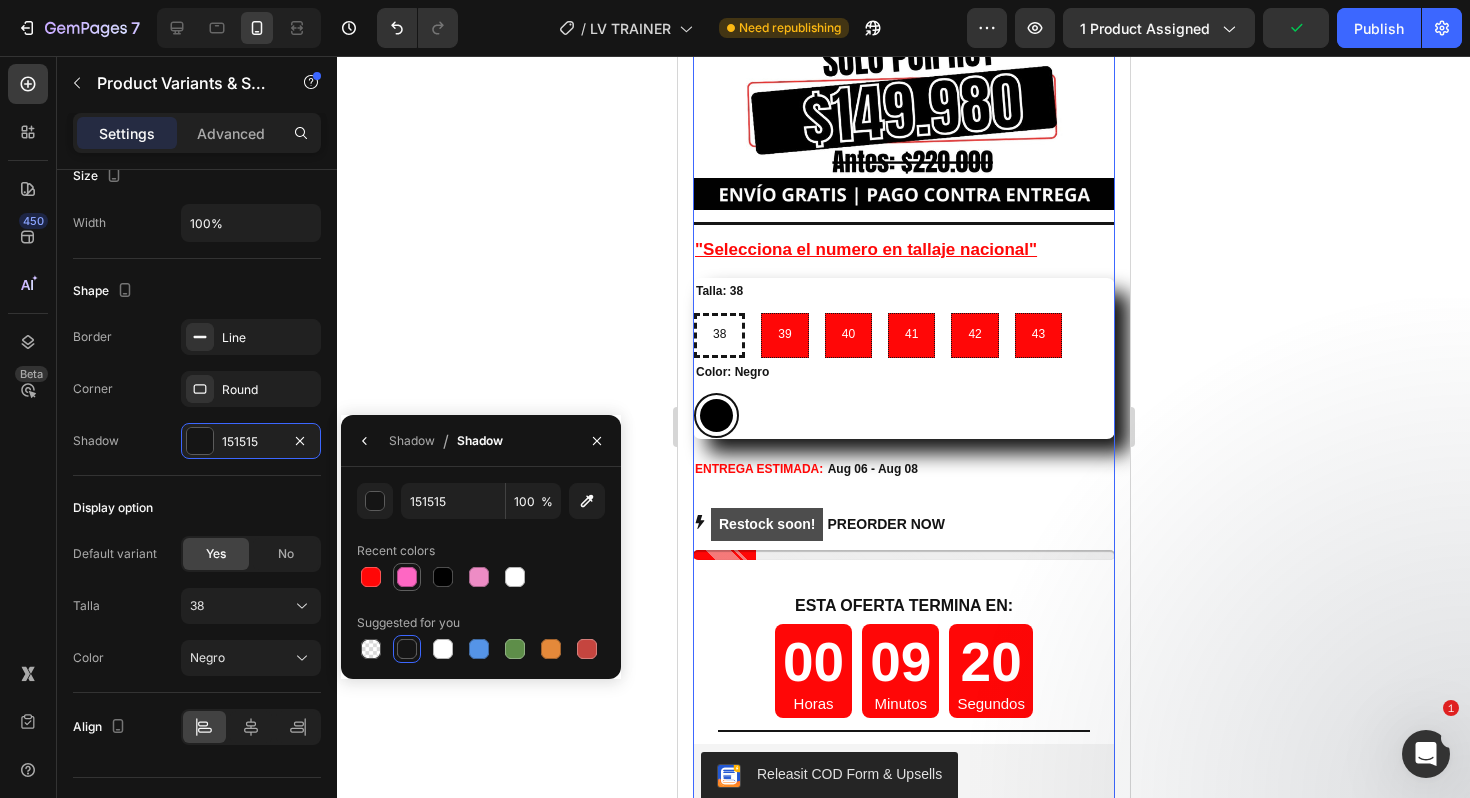 click at bounding box center (407, 577) 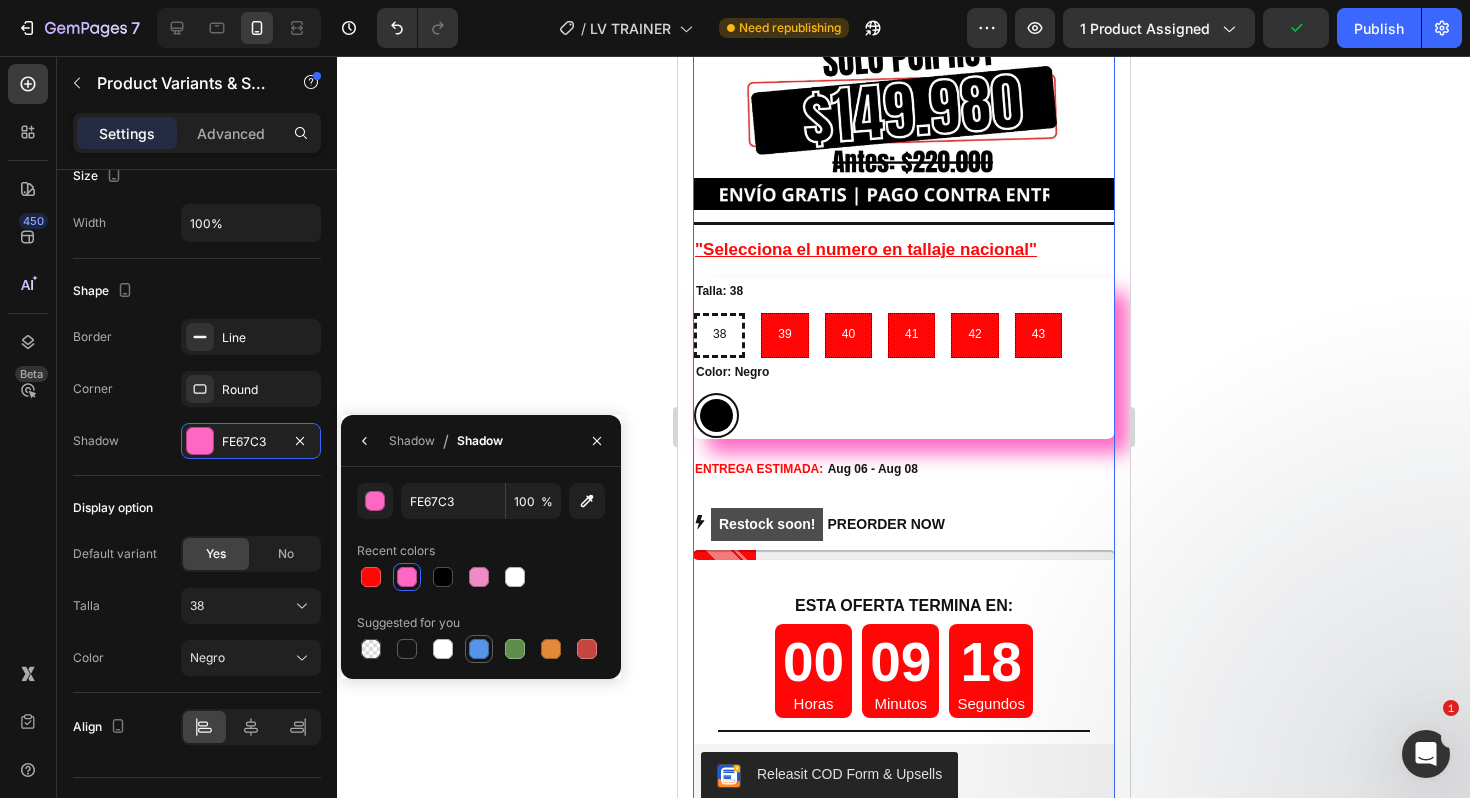 click at bounding box center (479, 649) 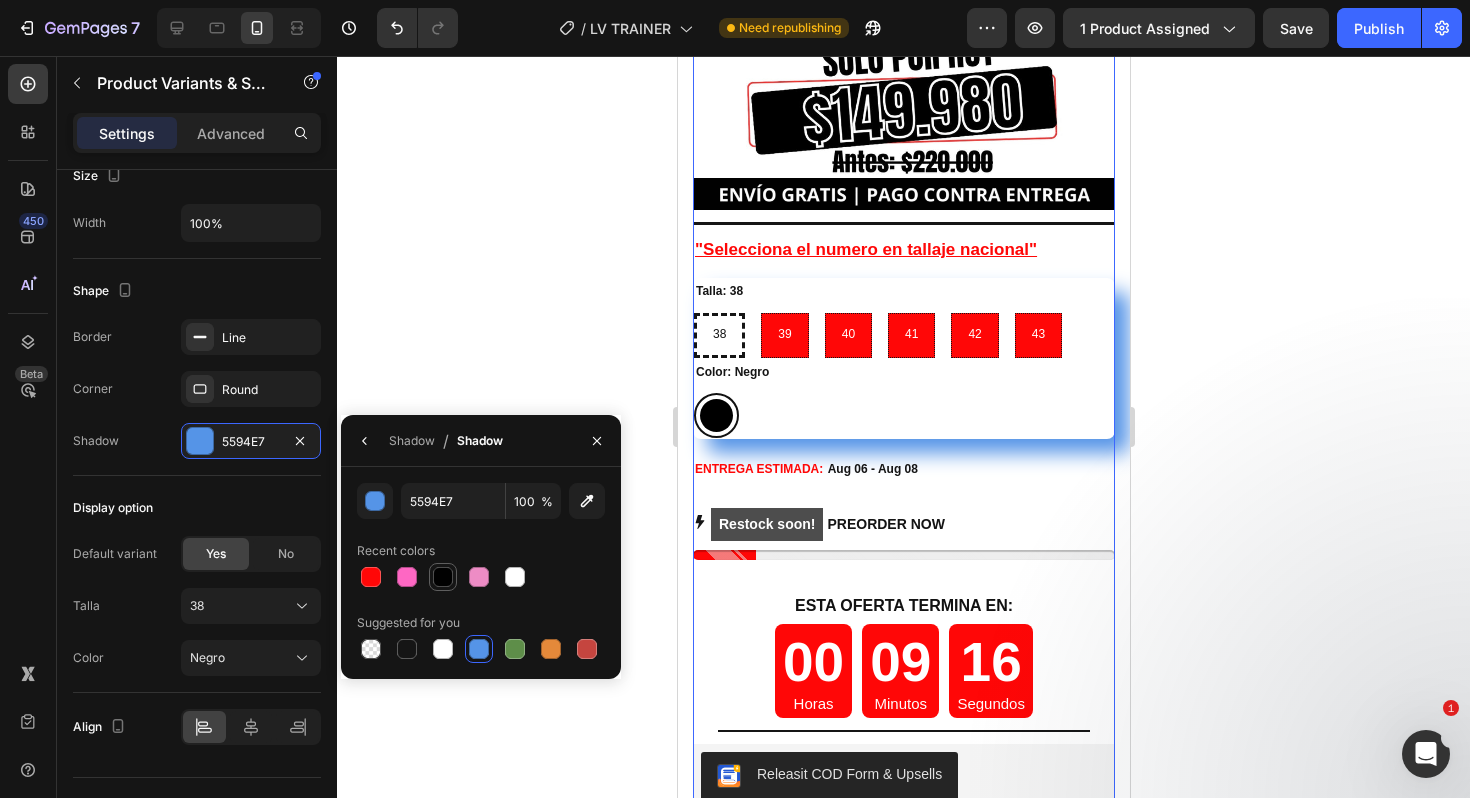 click at bounding box center [443, 577] 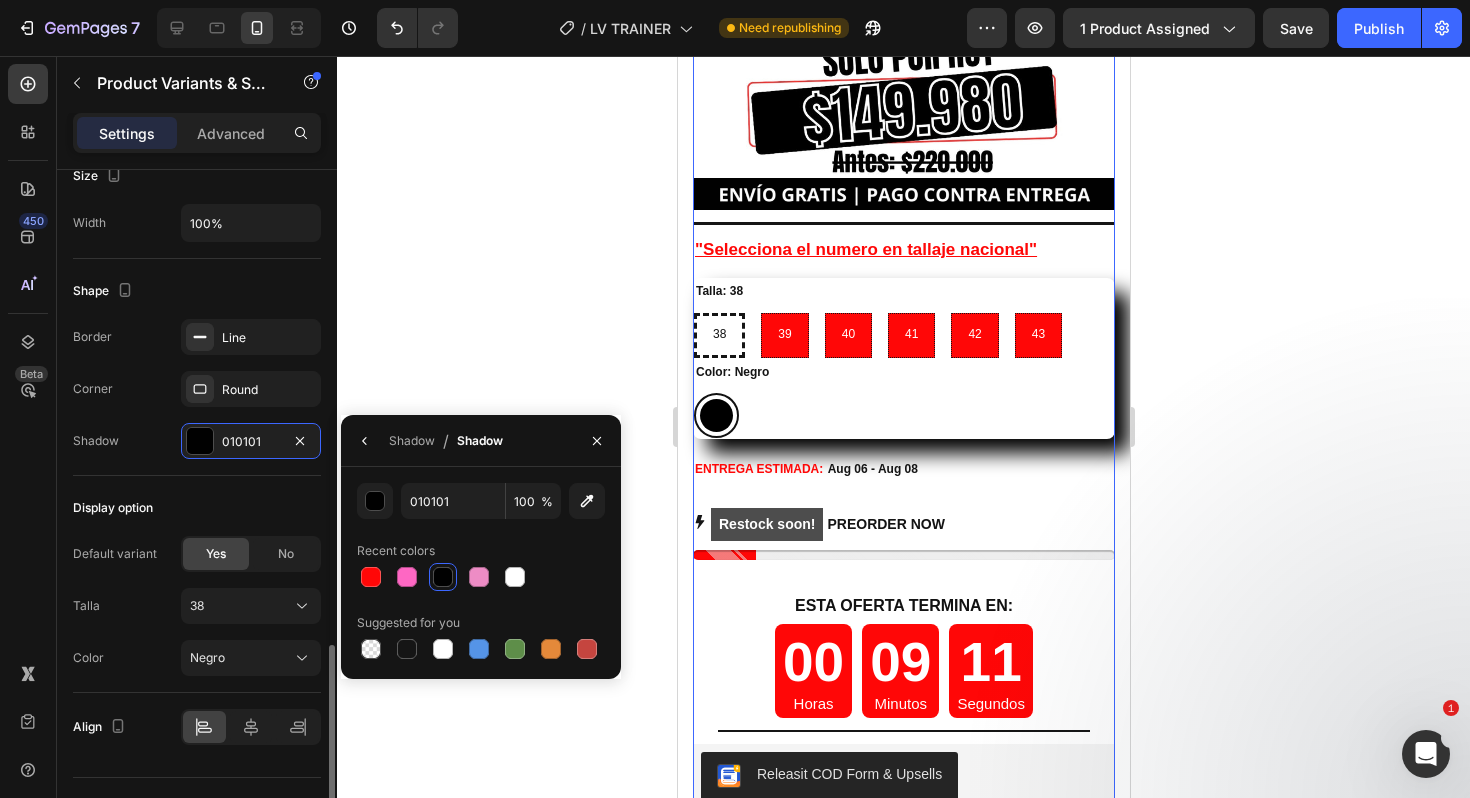 click on "Display option" at bounding box center [197, 508] 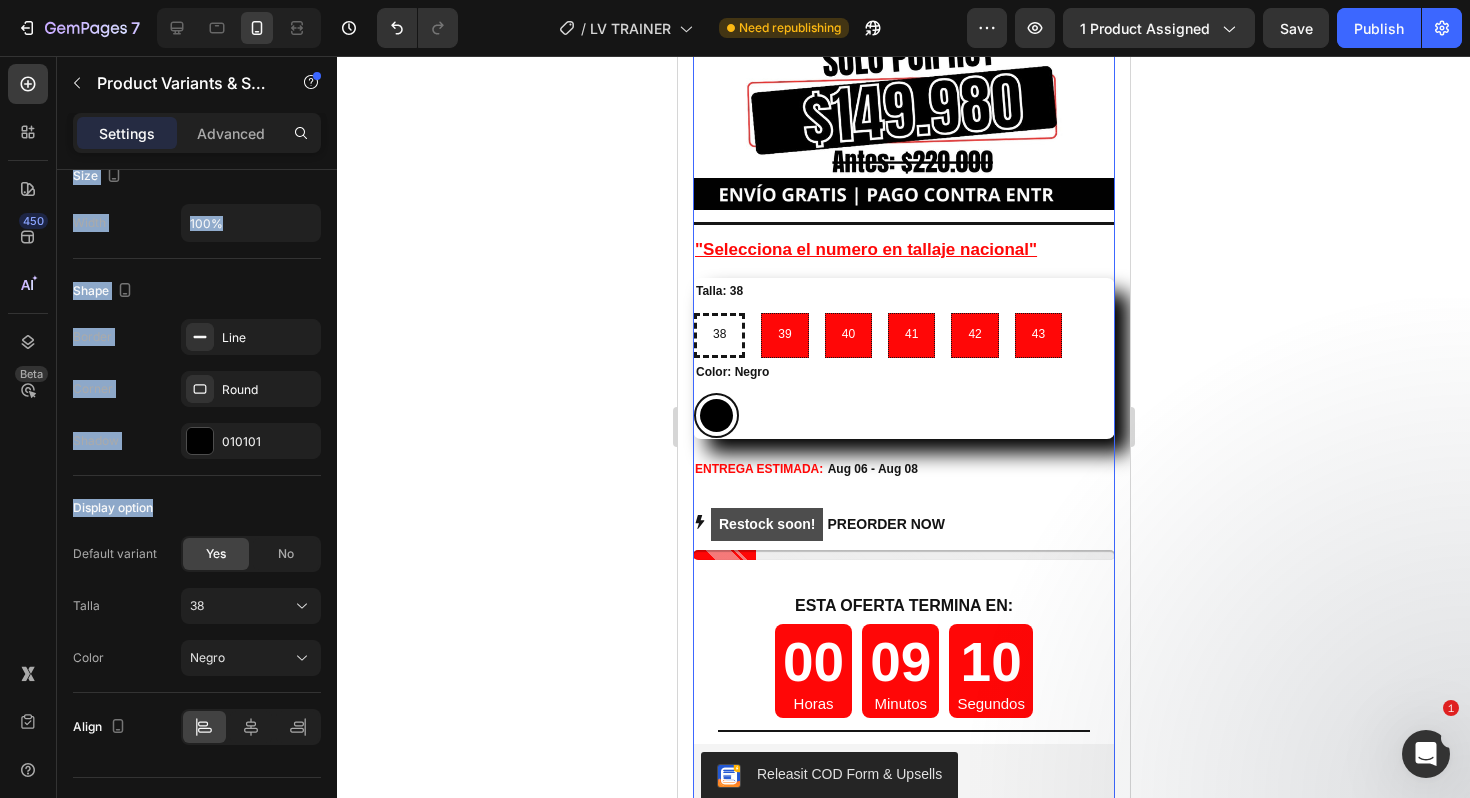 drag, startPoint x: 171, startPoint y: 503, endPoint x: 51, endPoint y: 500, distance: 120.03749 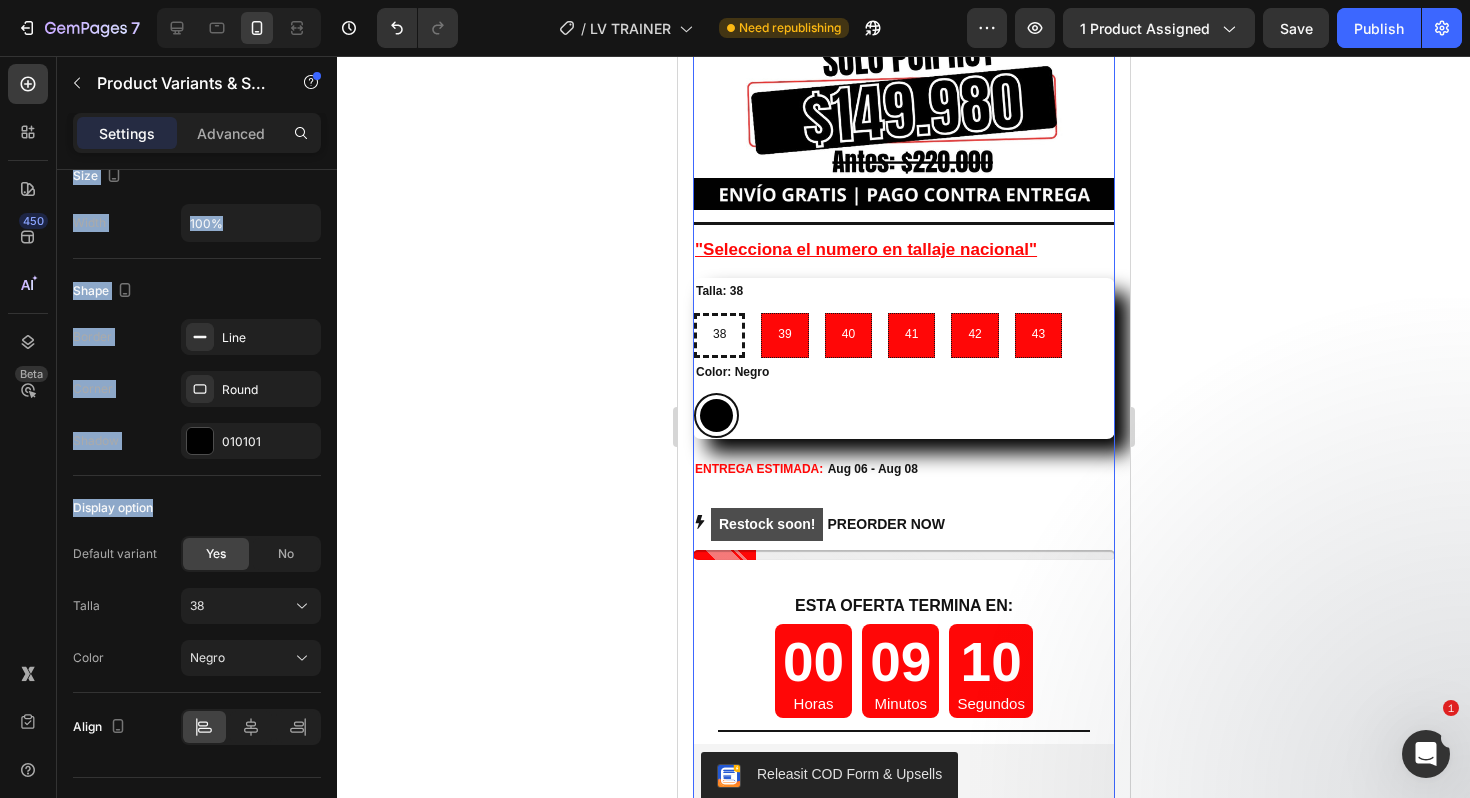click on "450 Beta Sections(18) Elements(84) Section Element Hero Section Product Detail Brands Trusted Badges Guarantee Product Breakdown How to use Testimonials Compare Bundle FAQs Social Proof Brand Story Product List Collection Blog List Contact Sticky Add to Cart Custom Footer Browse Library 450 Layout
Row
Row
Row
Row Text
Heading
Text Block Button
Button
Button Media
Image
Image
Video" at bounding box center (168, 427) 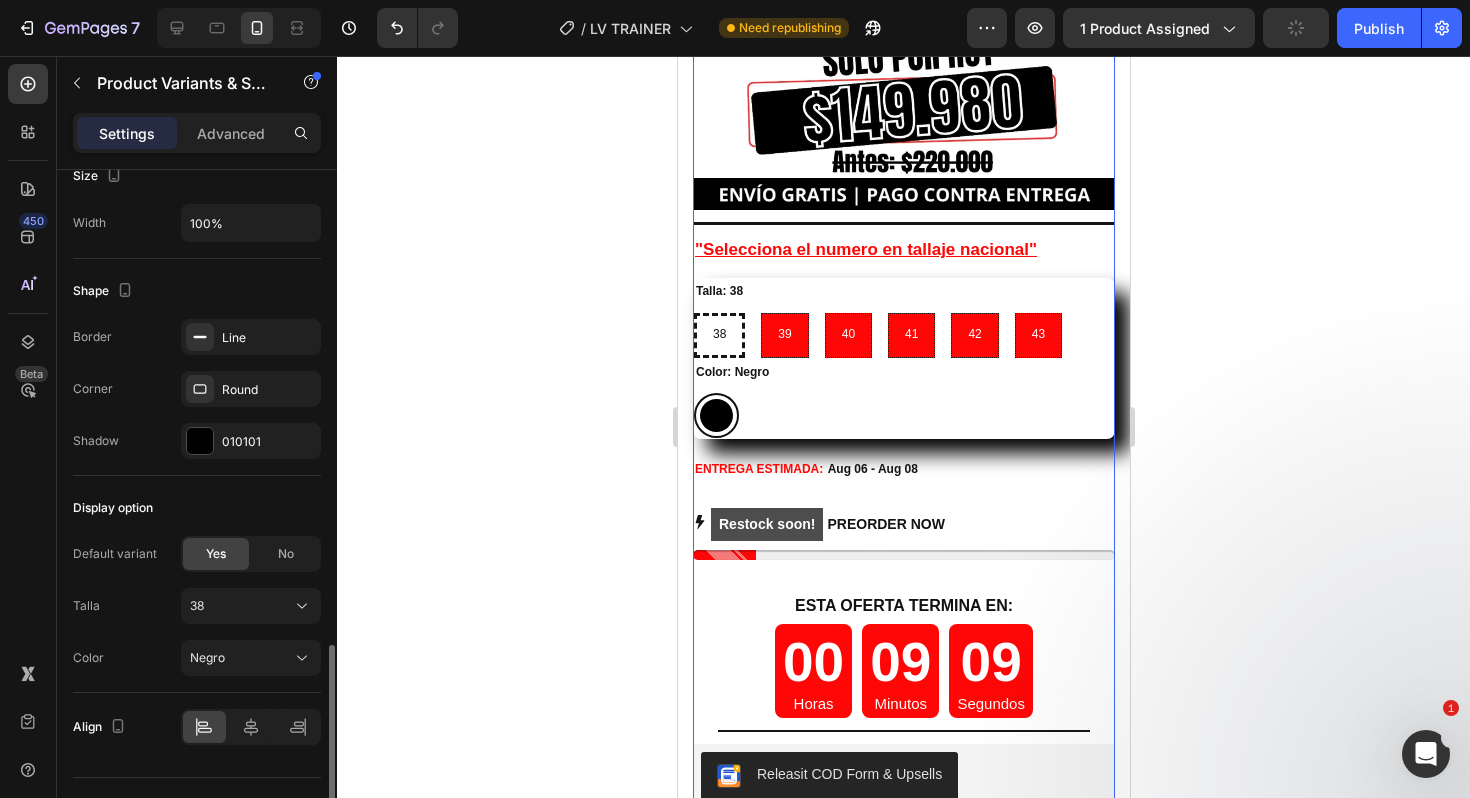 click on "Display option" at bounding box center [113, 508] 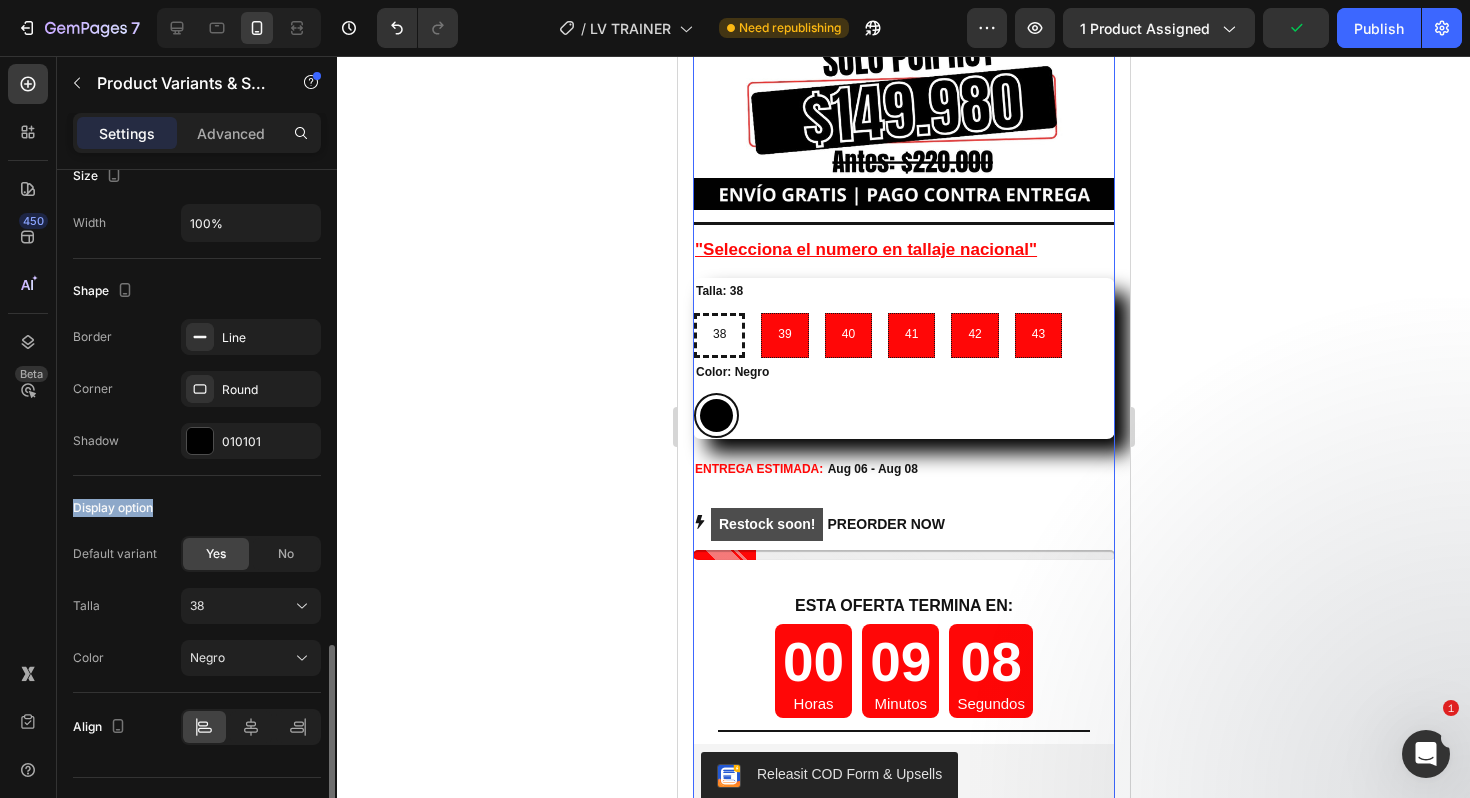 drag, startPoint x: 166, startPoint y: 508, endPoint x: 79, endPoint y: 506, distance: 87.02299 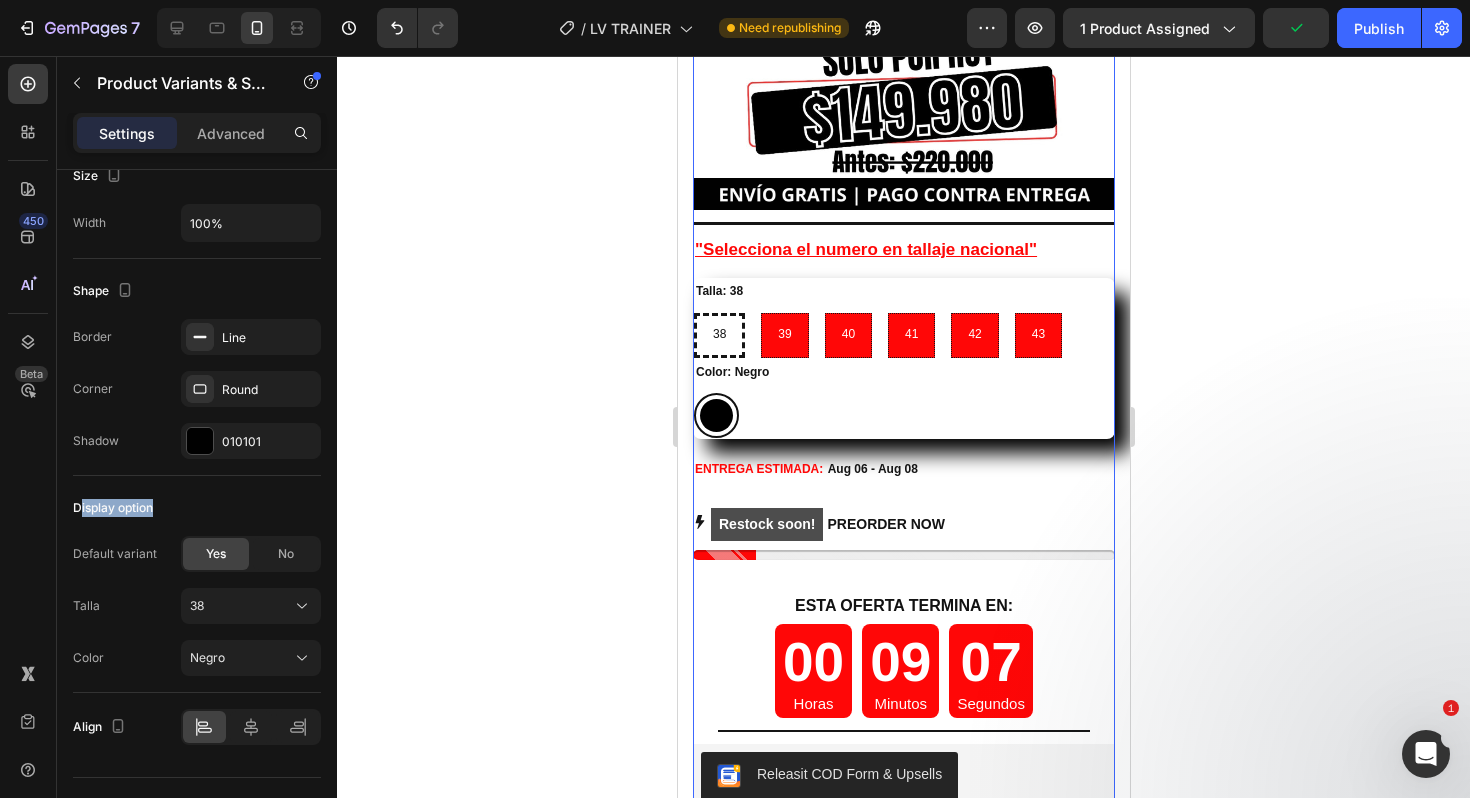 click at bounding box center (64, 473) 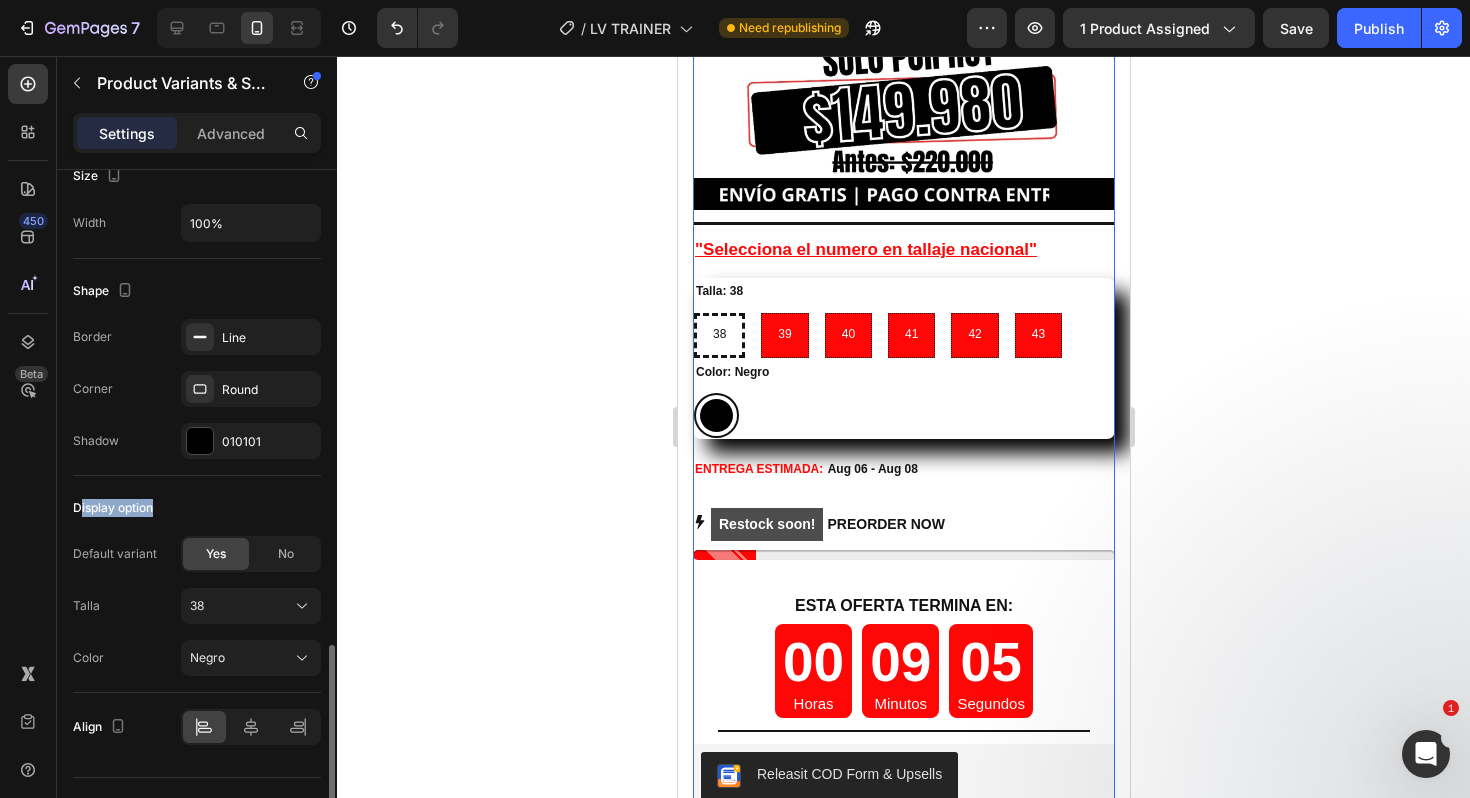 click on "Display option" at bounding box center [197, 508] 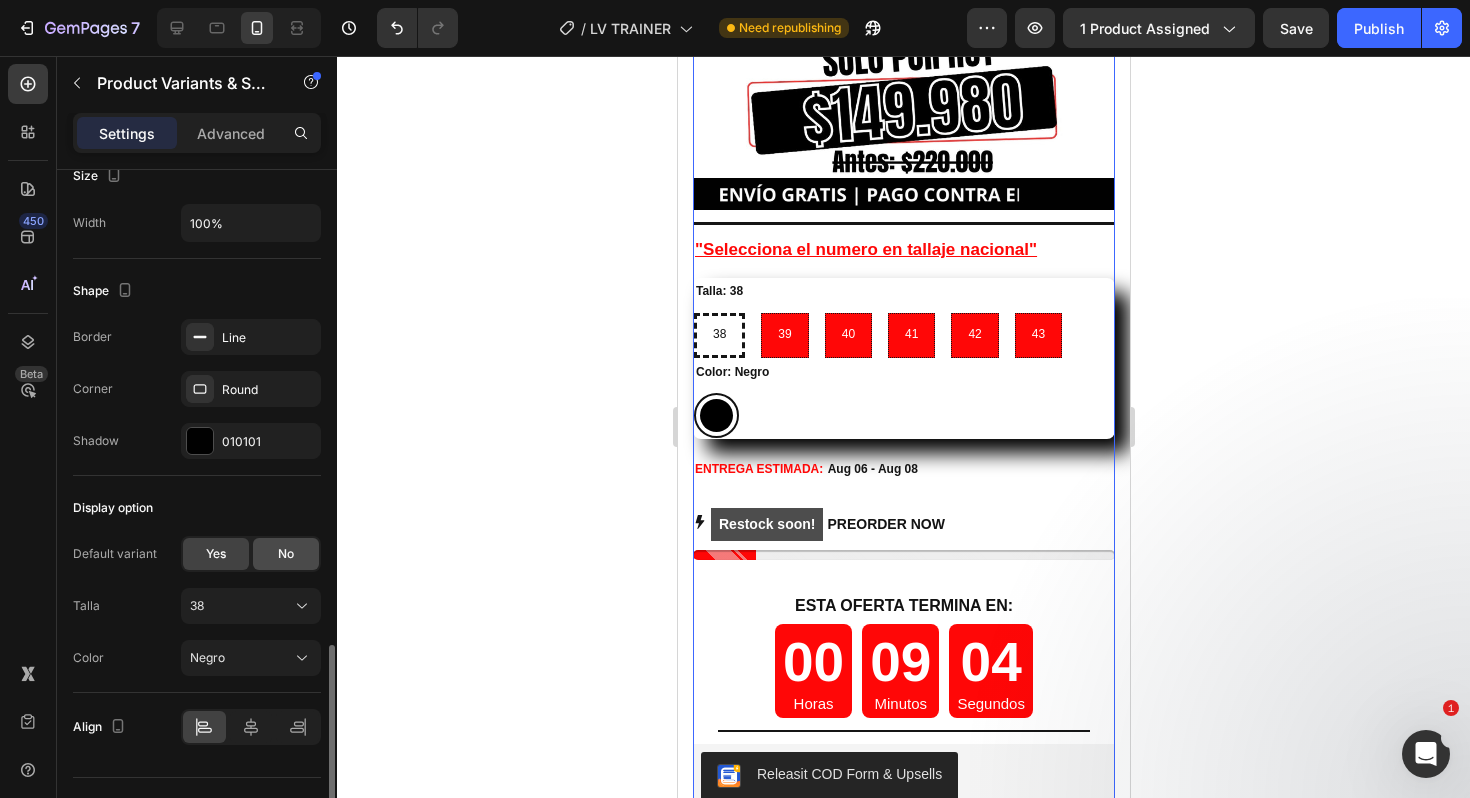 click on "No" 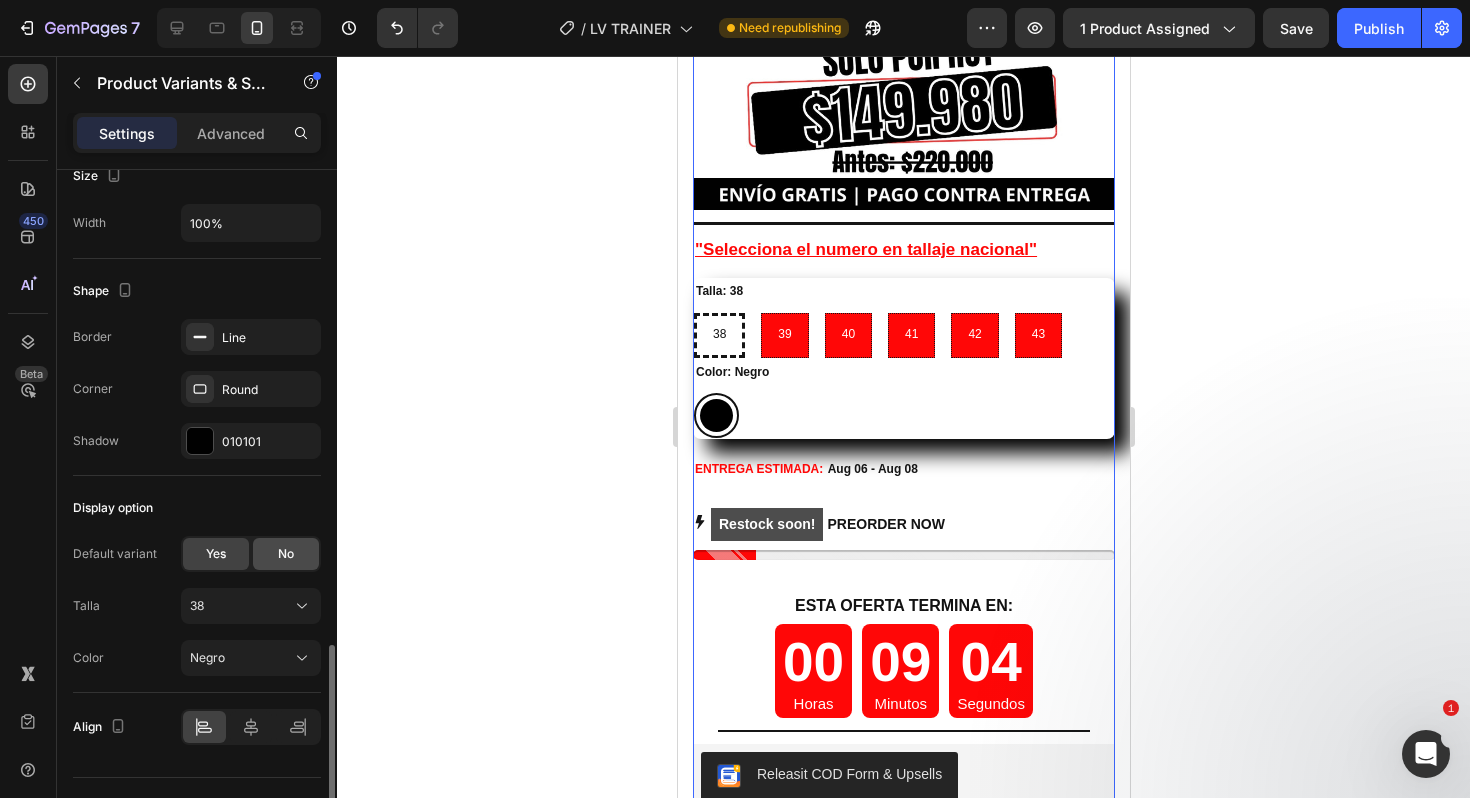 radio on "false" 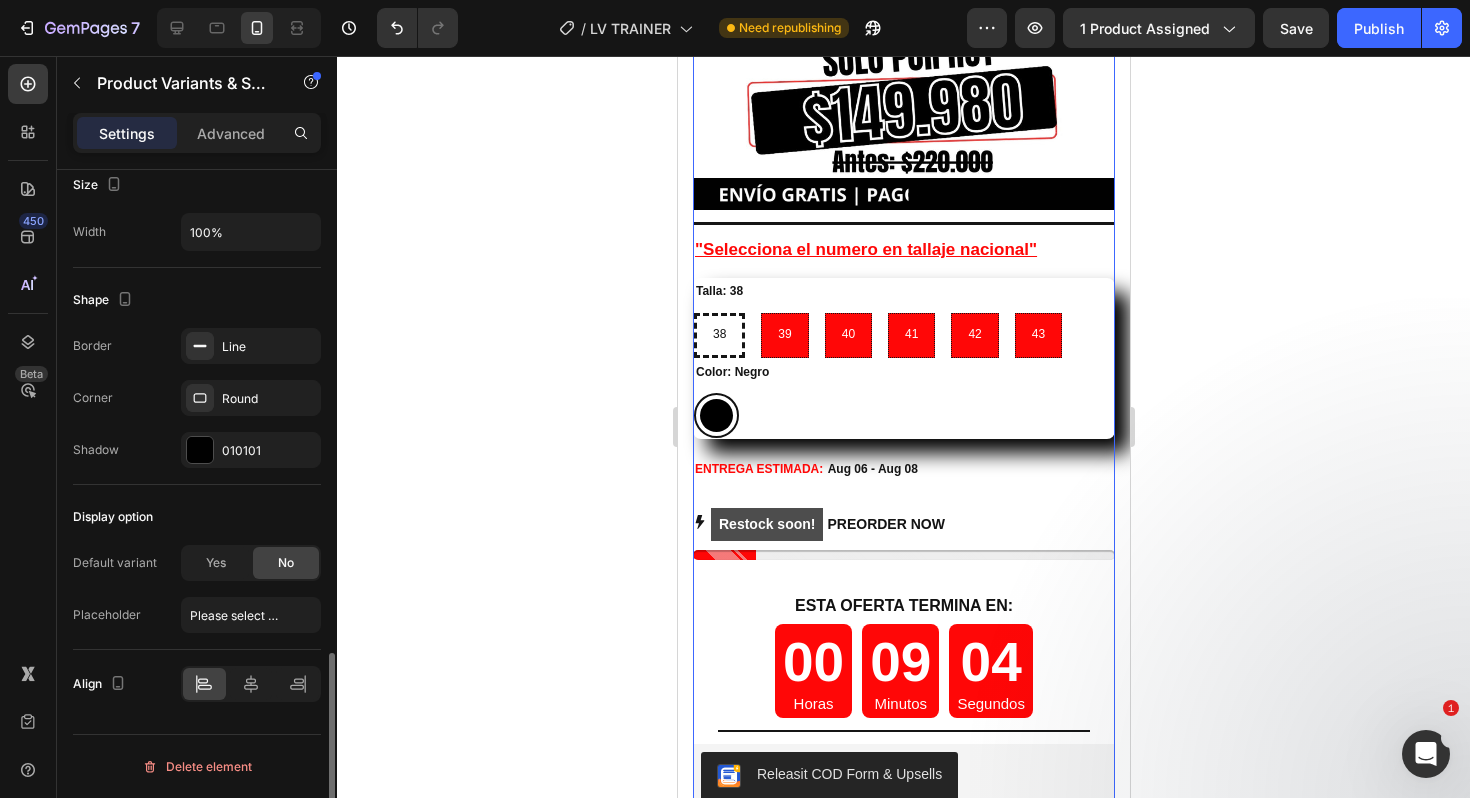 scroll, scrollTop: 1633, scrollLeft: 0, axis: vertical 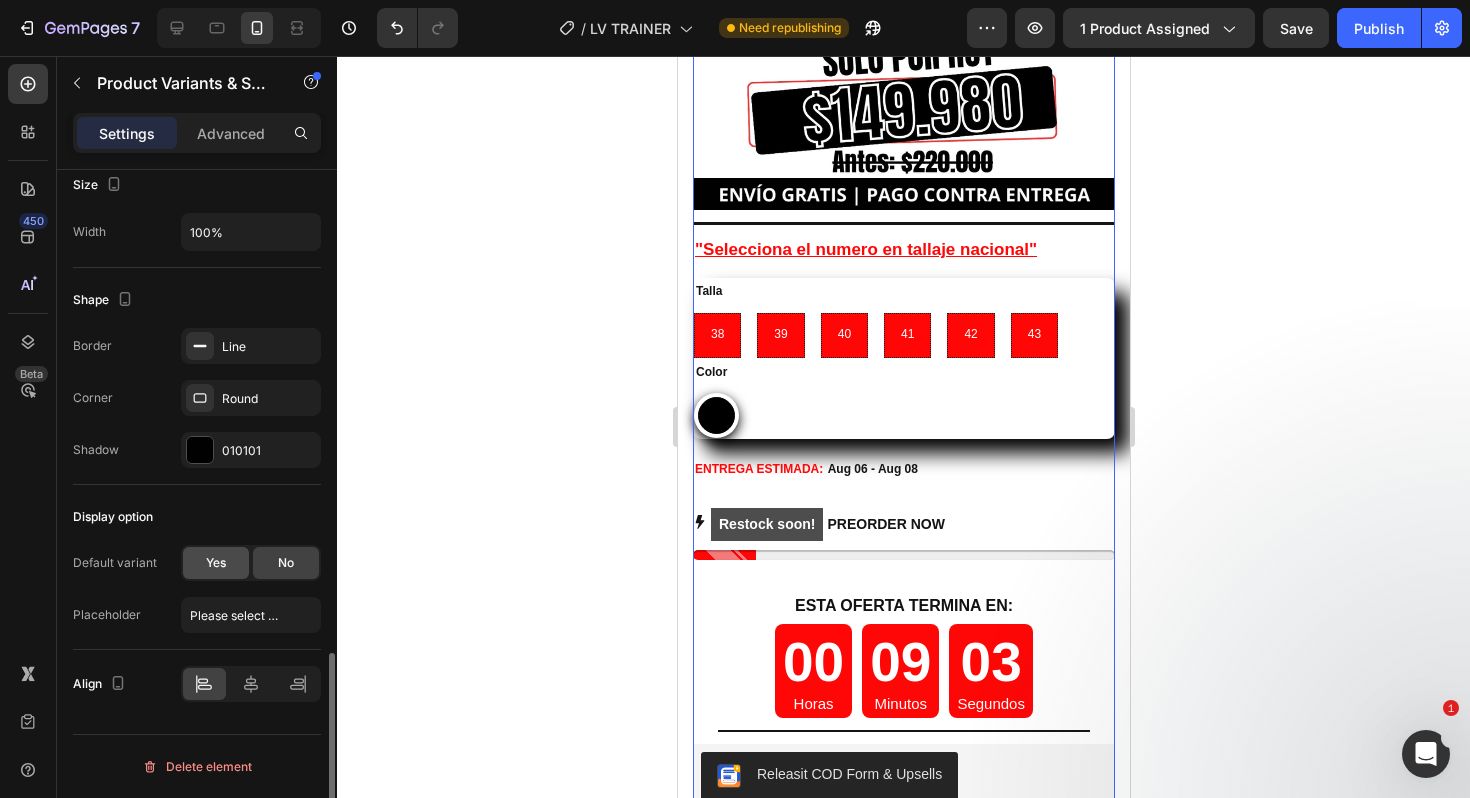 click on "Yes" 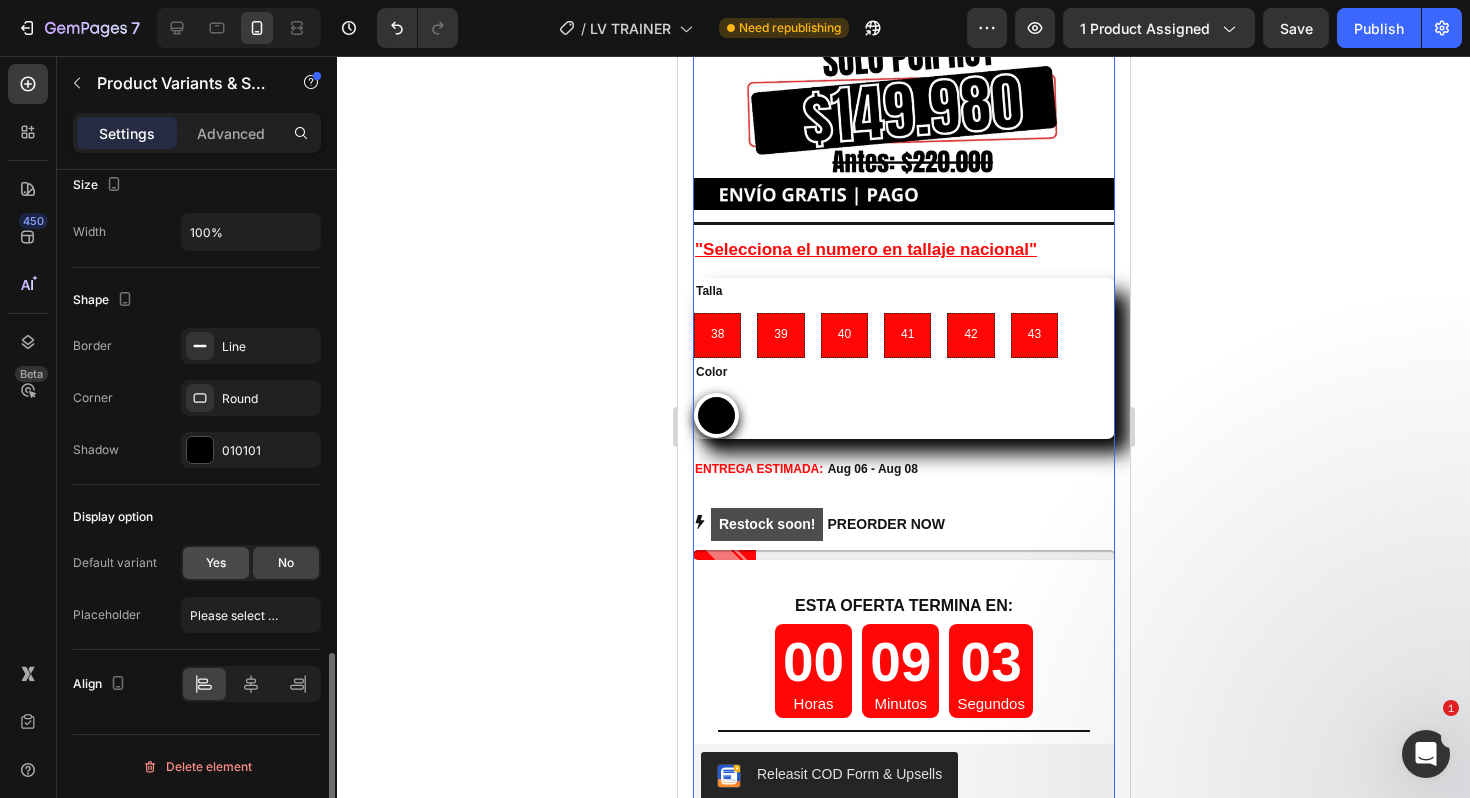 radio on "true" 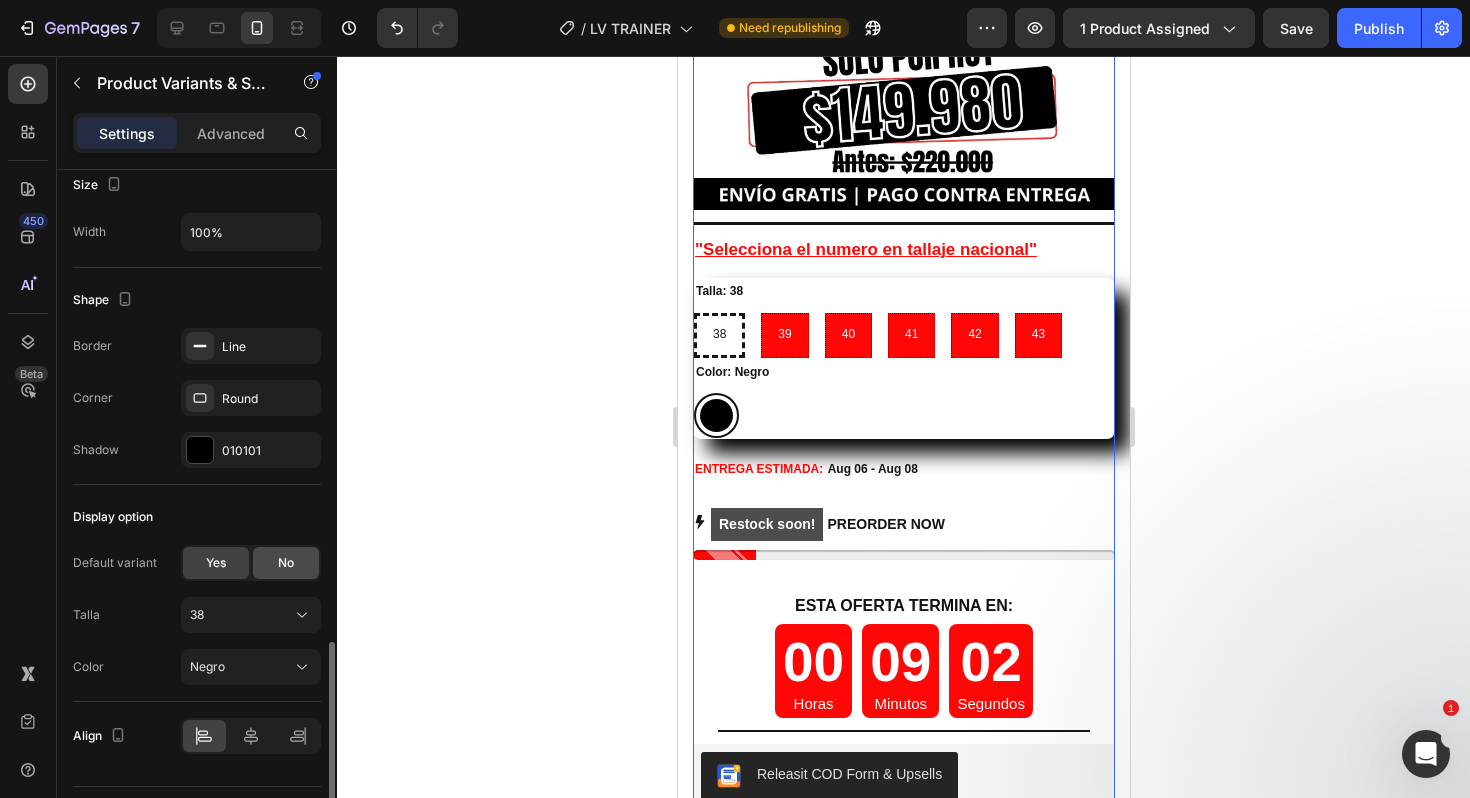 click on "No" 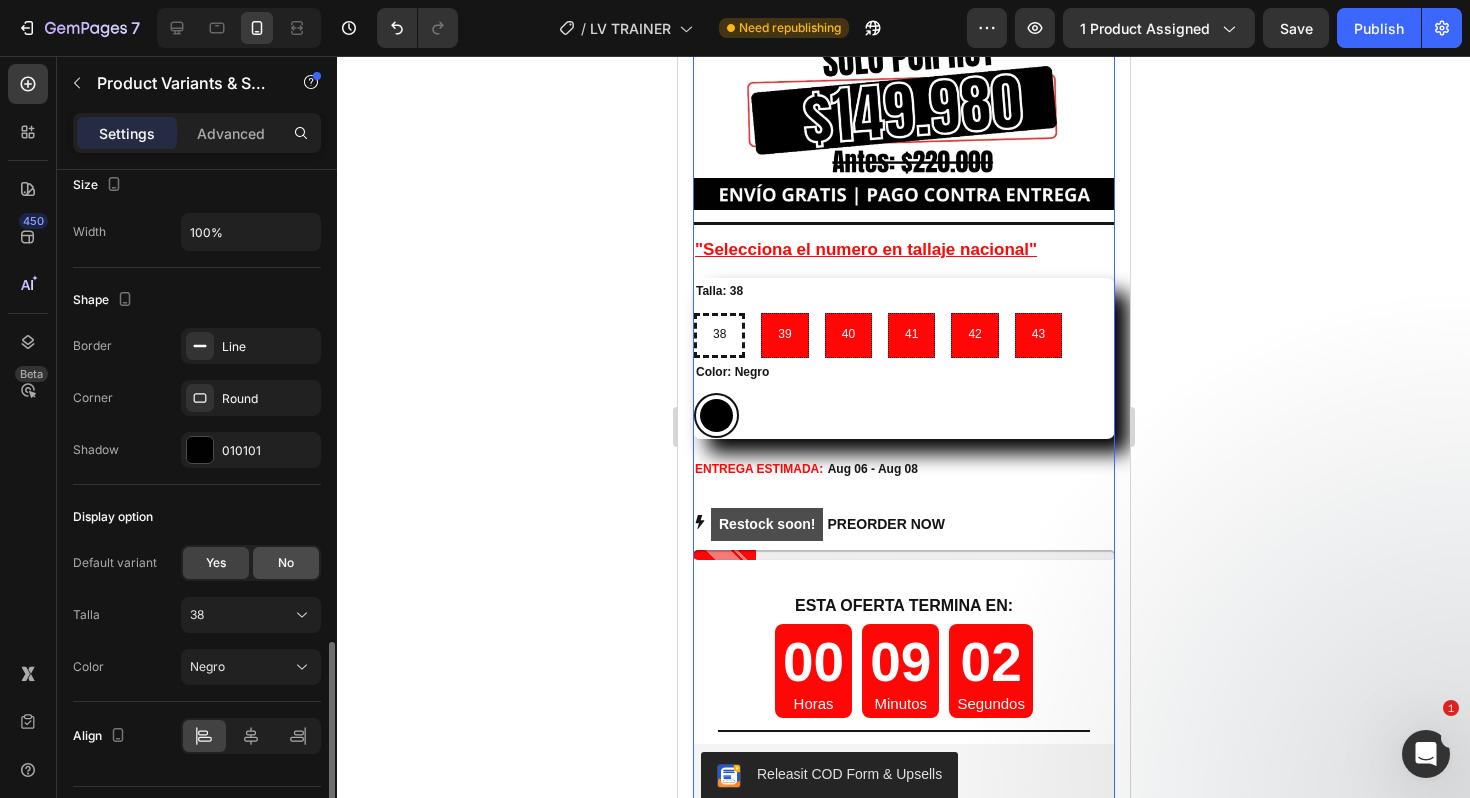 radio on "false" 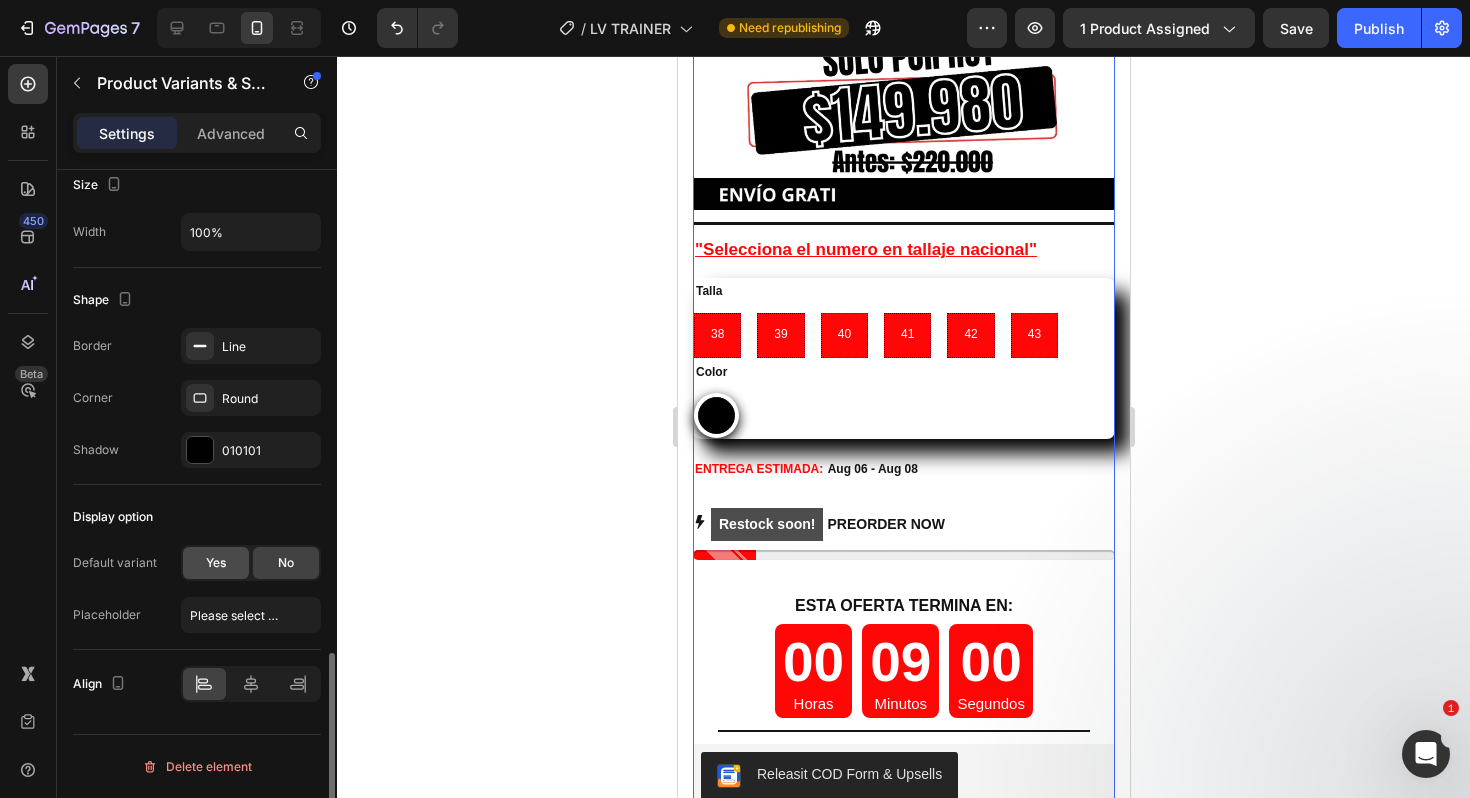 click on "Yes" 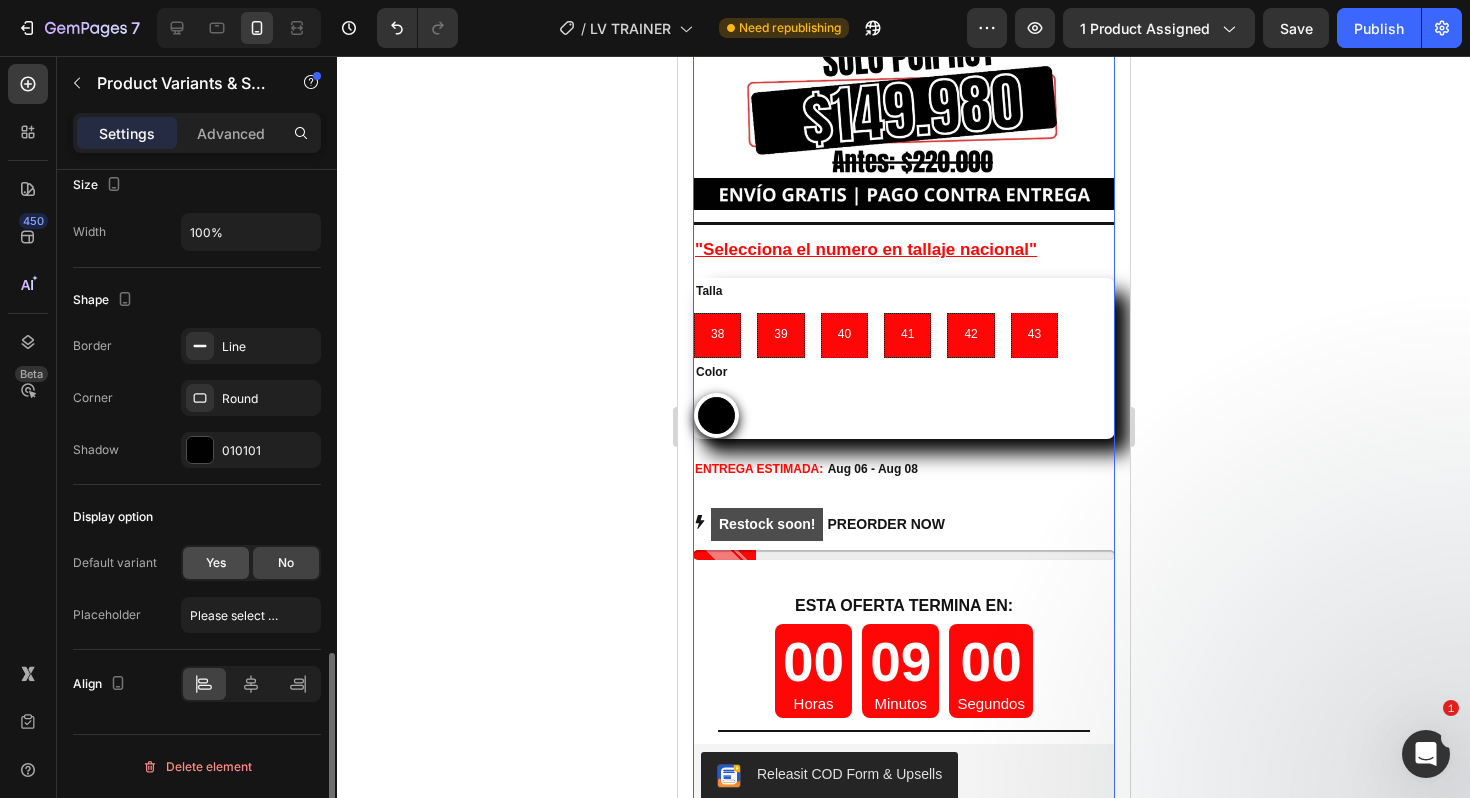 radio on "true" 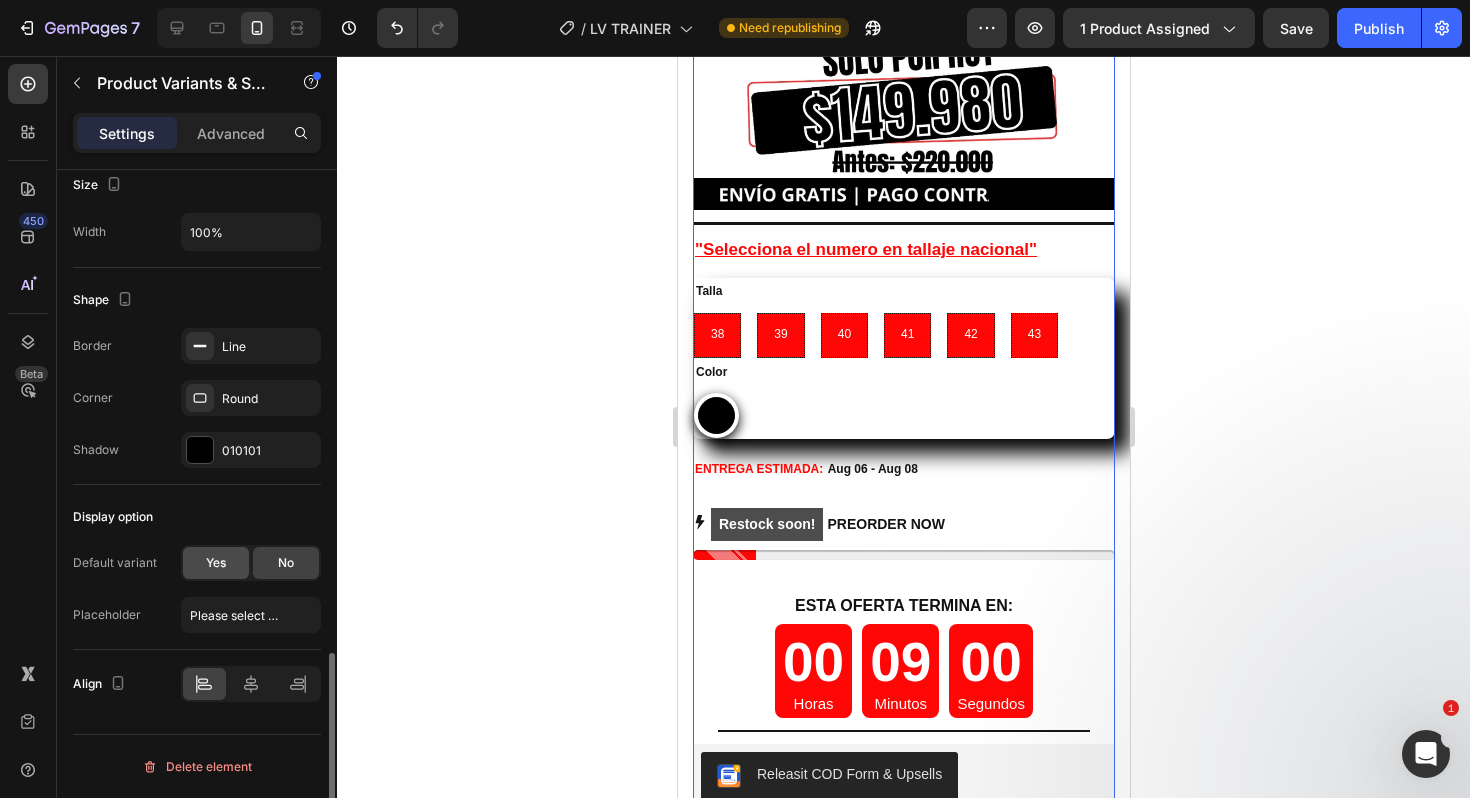 radio on "true" 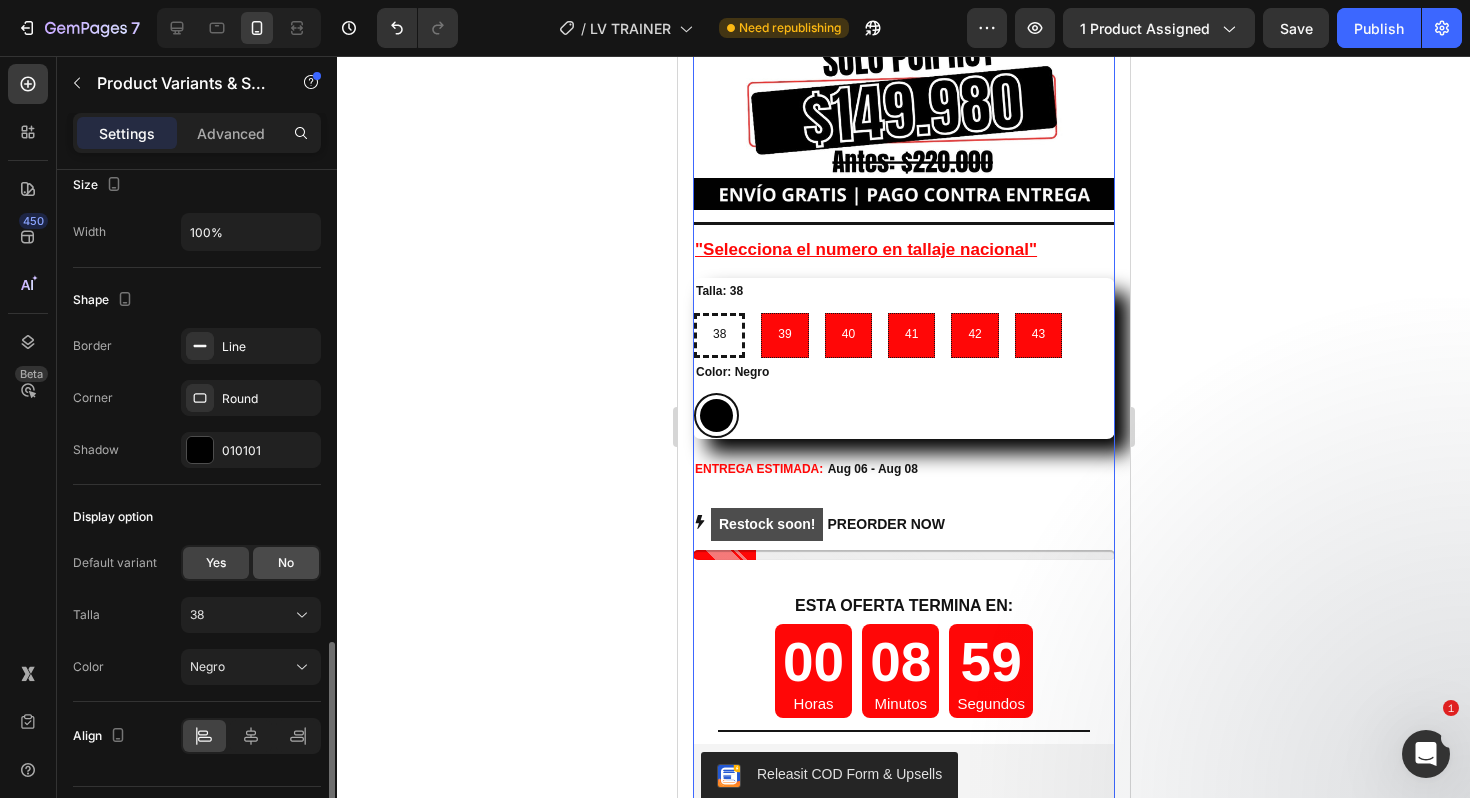 click on "No" 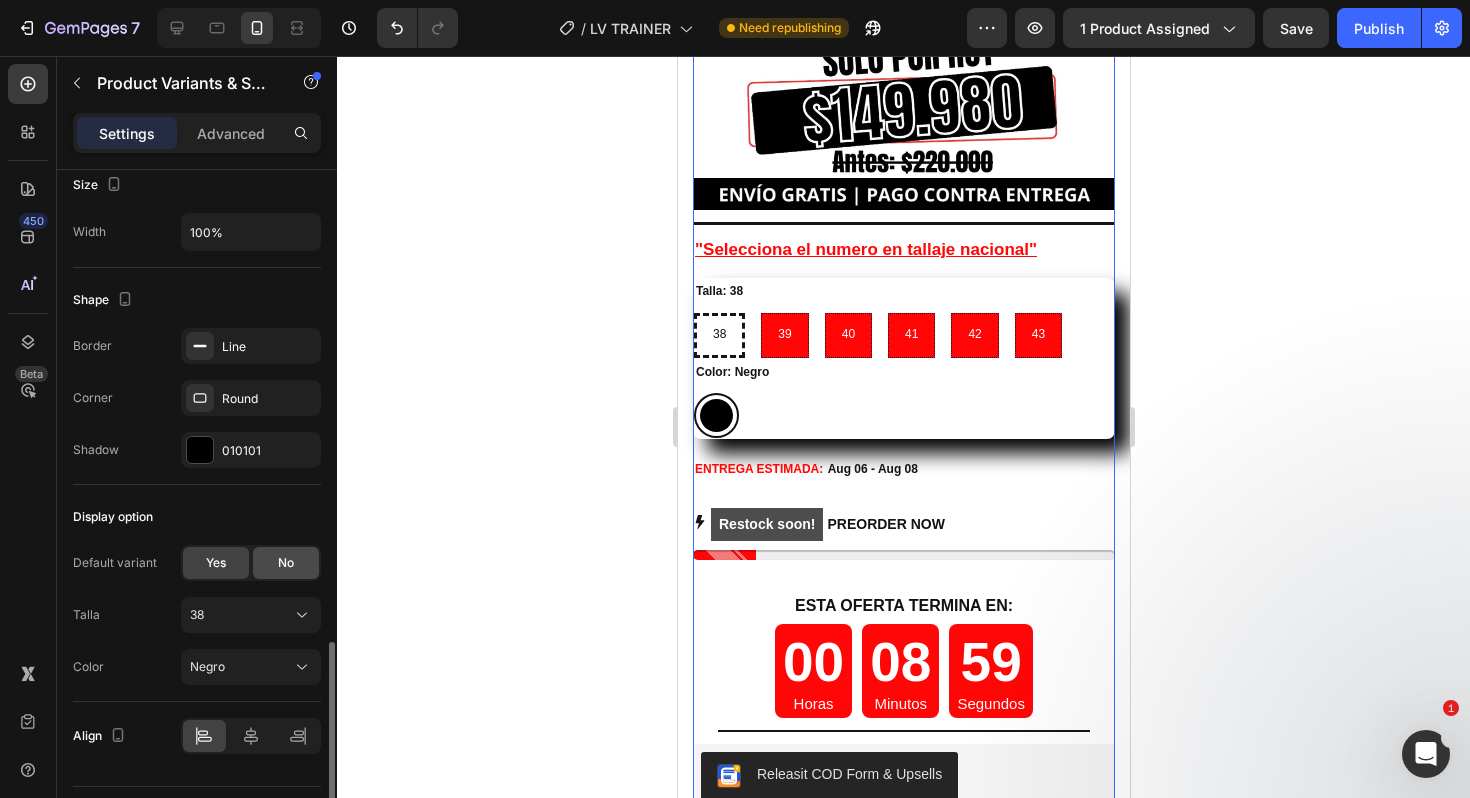 radio on "false" 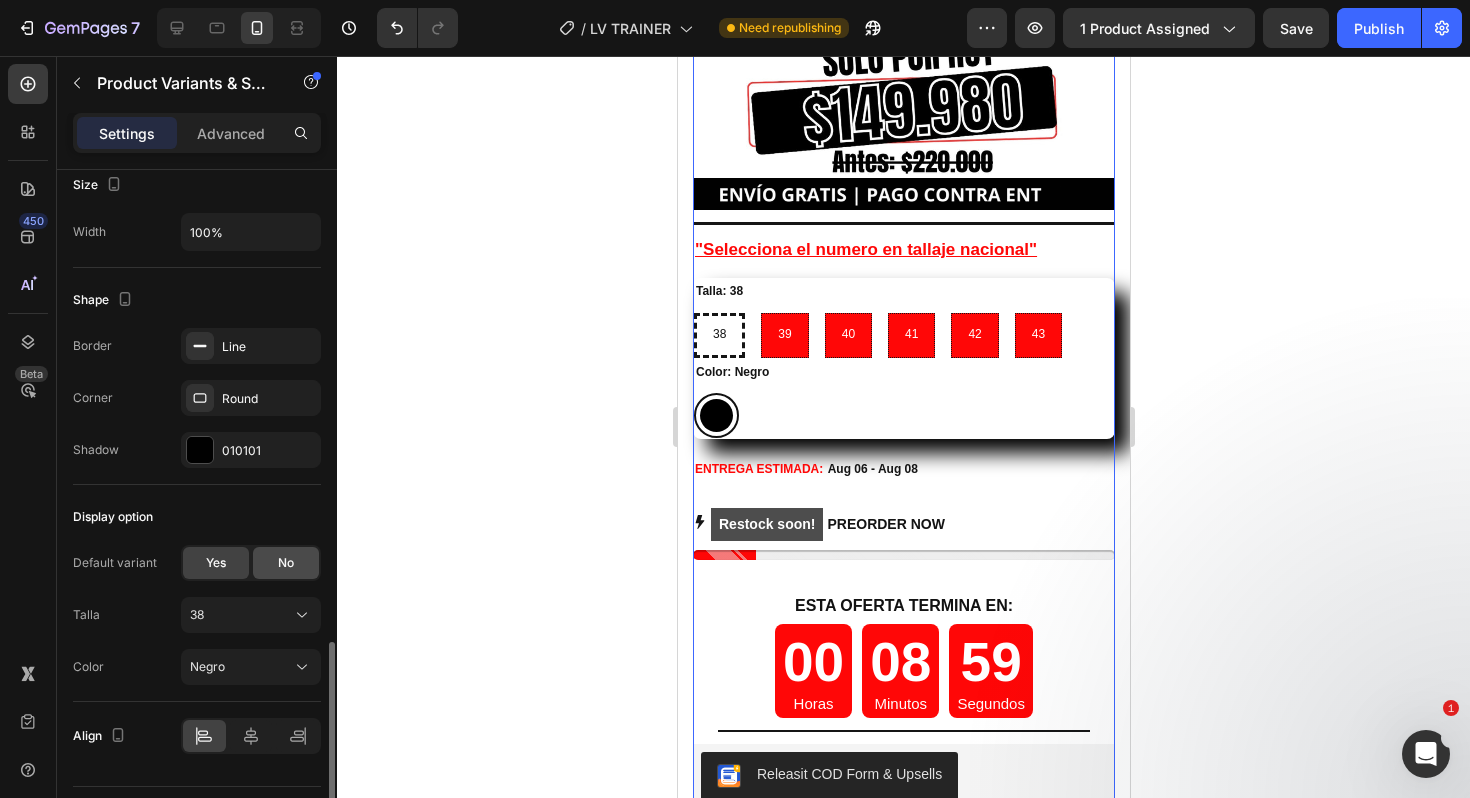 radio on "false" 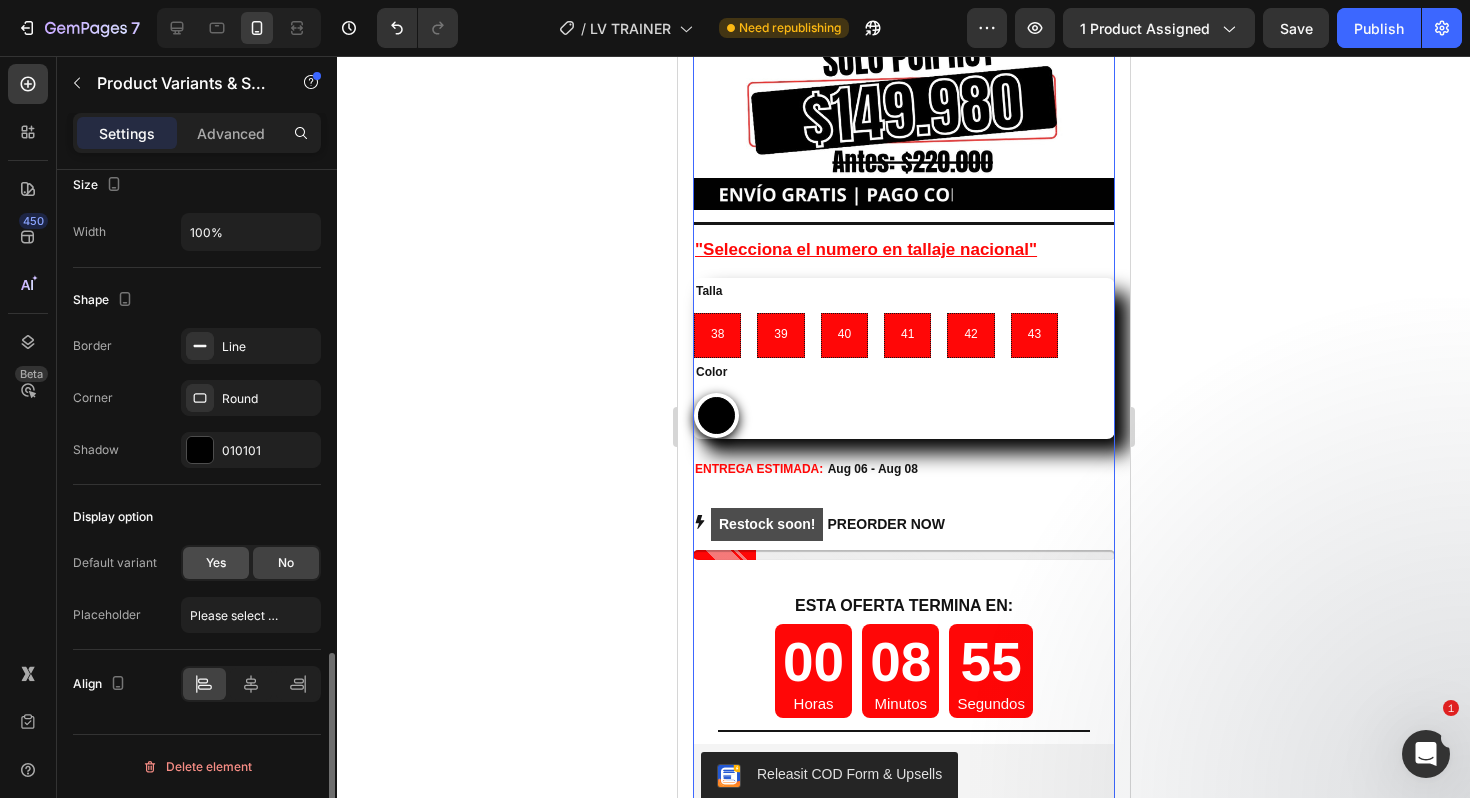click on "Yes" 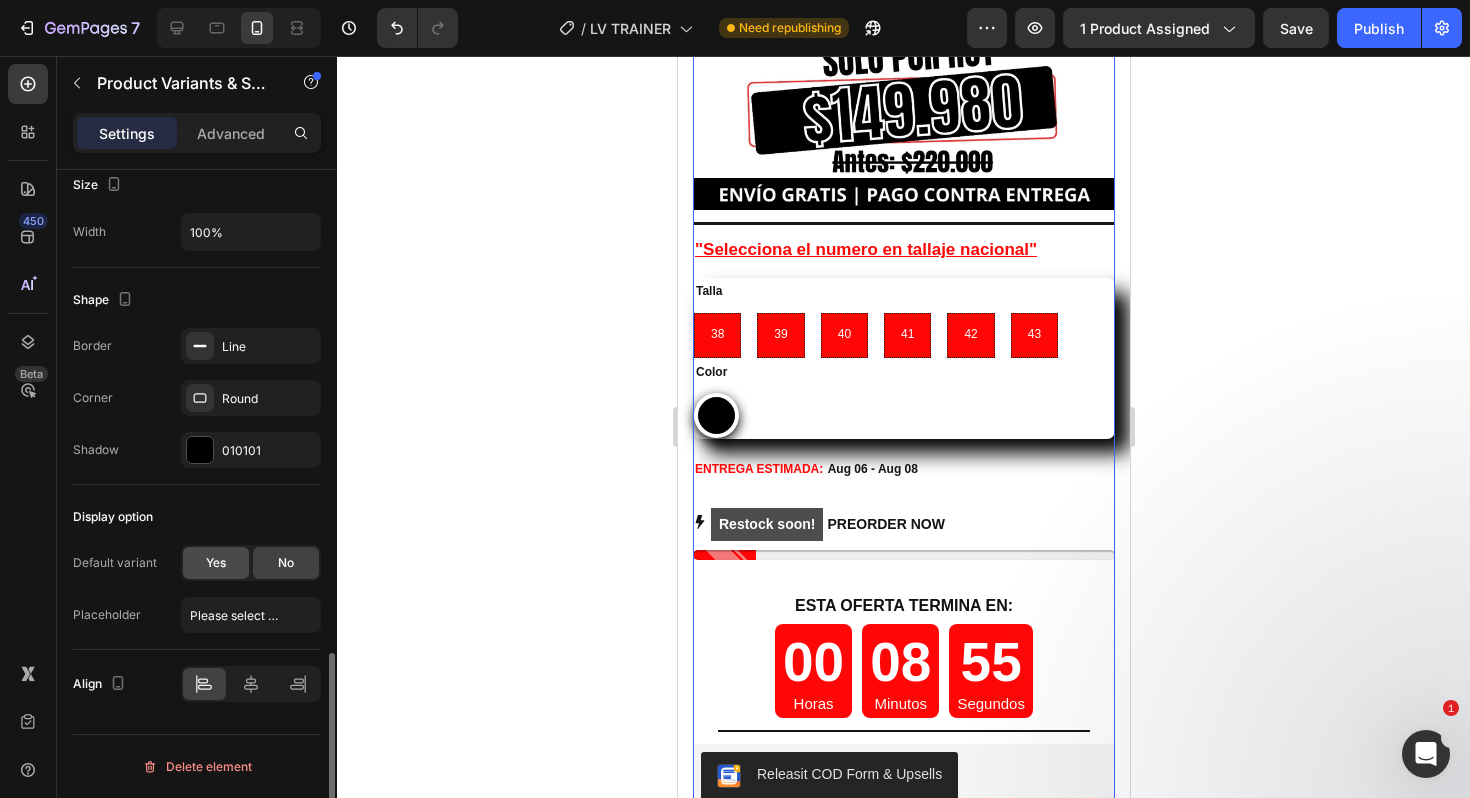 radio on "true" 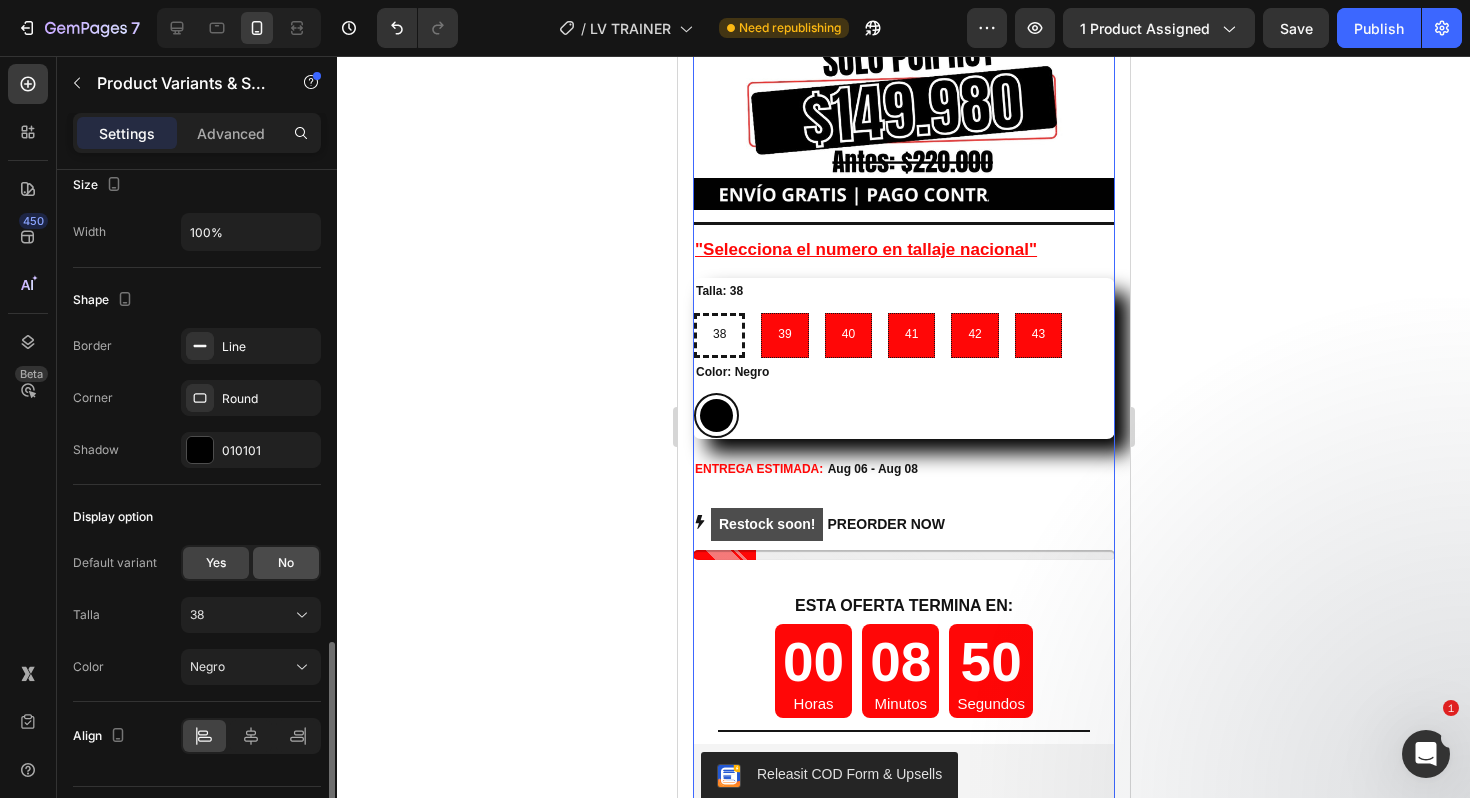 click on "No" 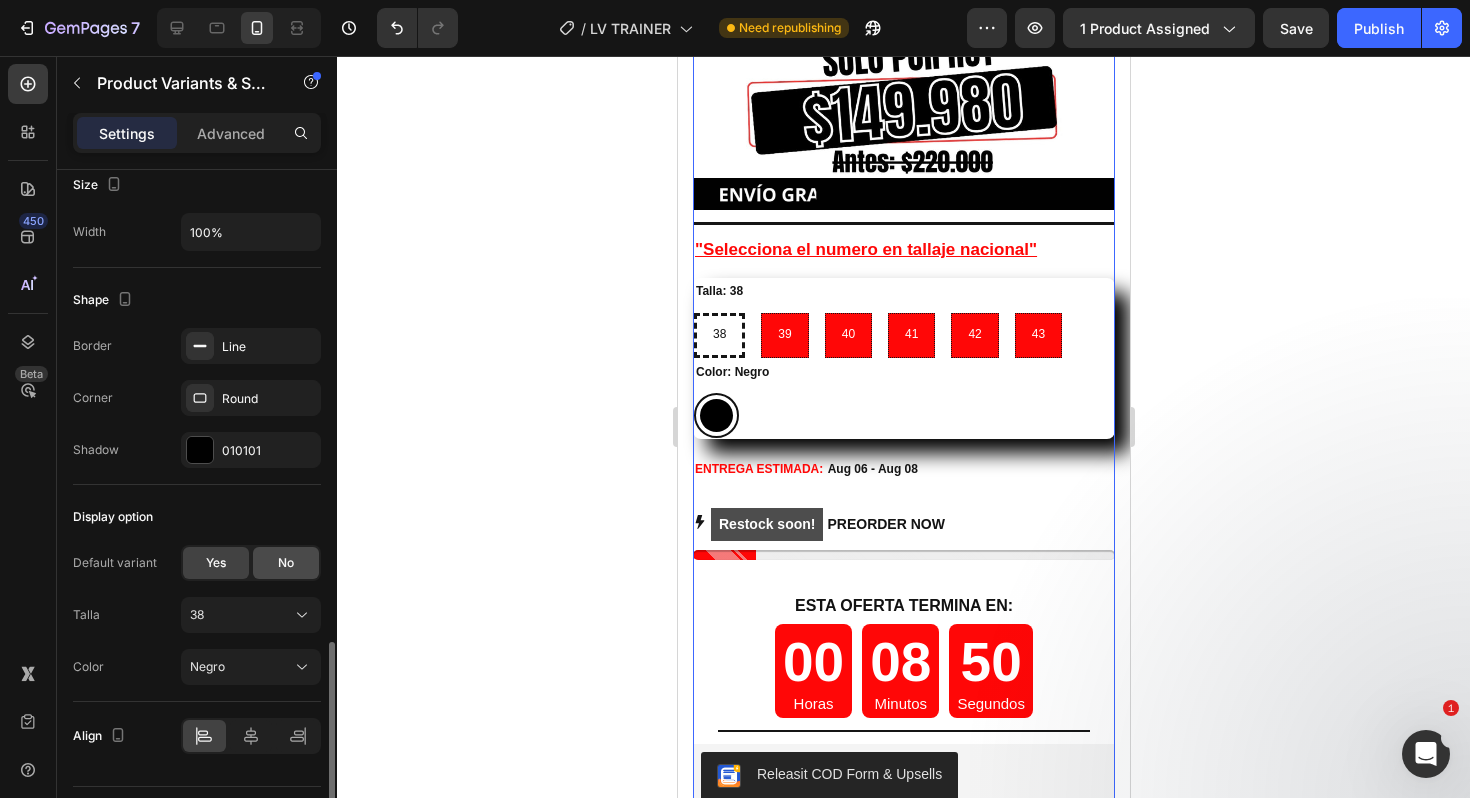 radio on "false" 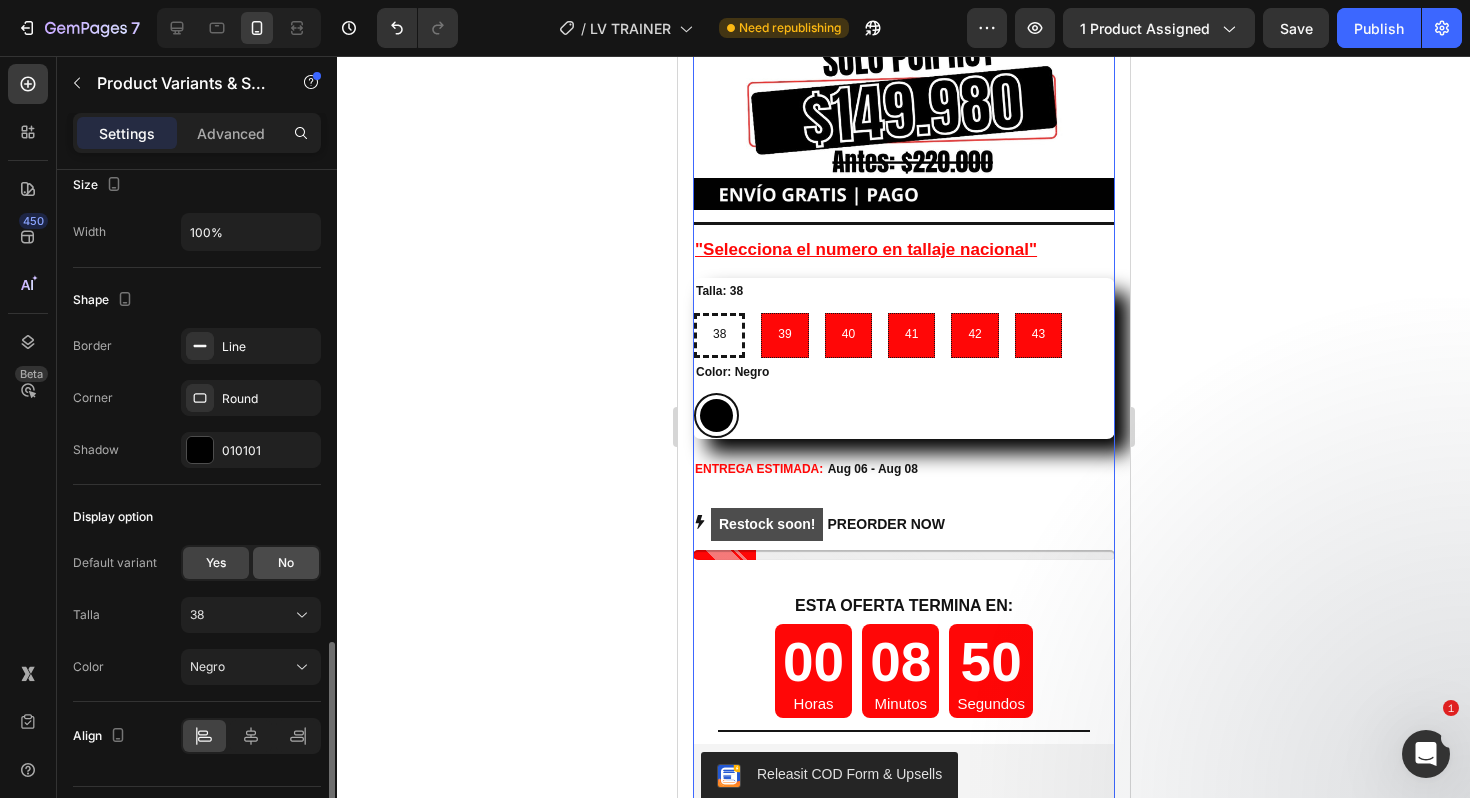 radio on "false" 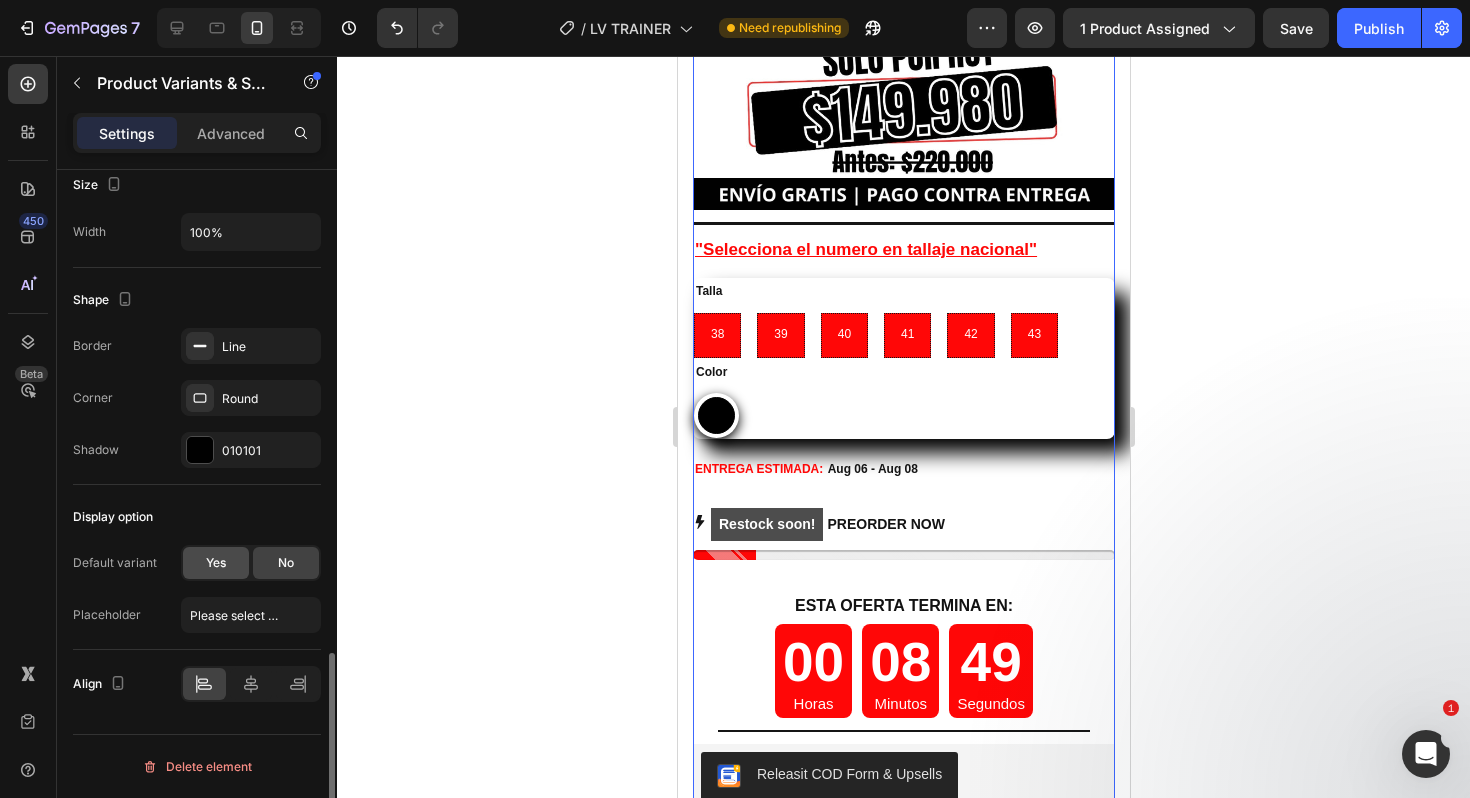 click on "Yes" 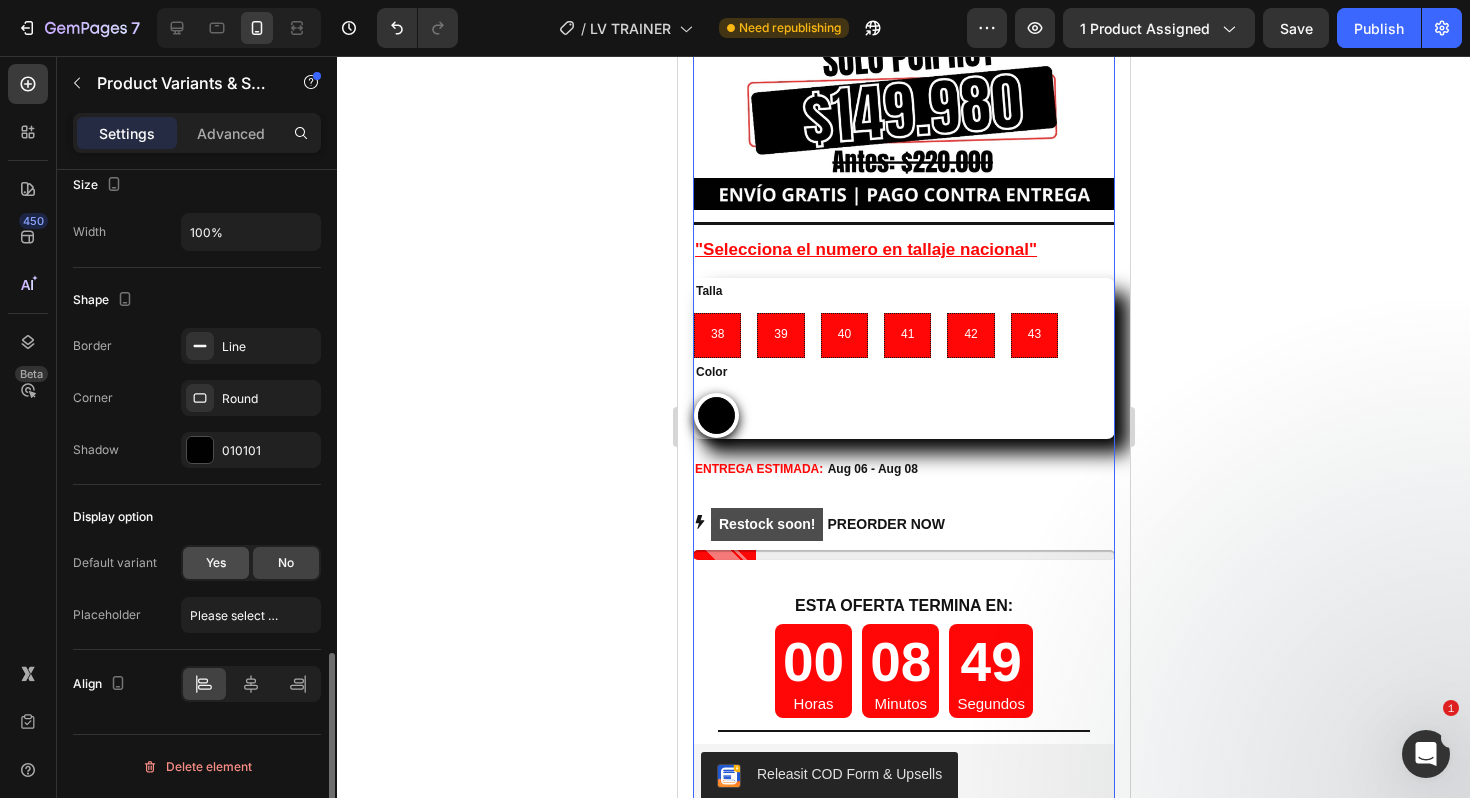 radio on "true" 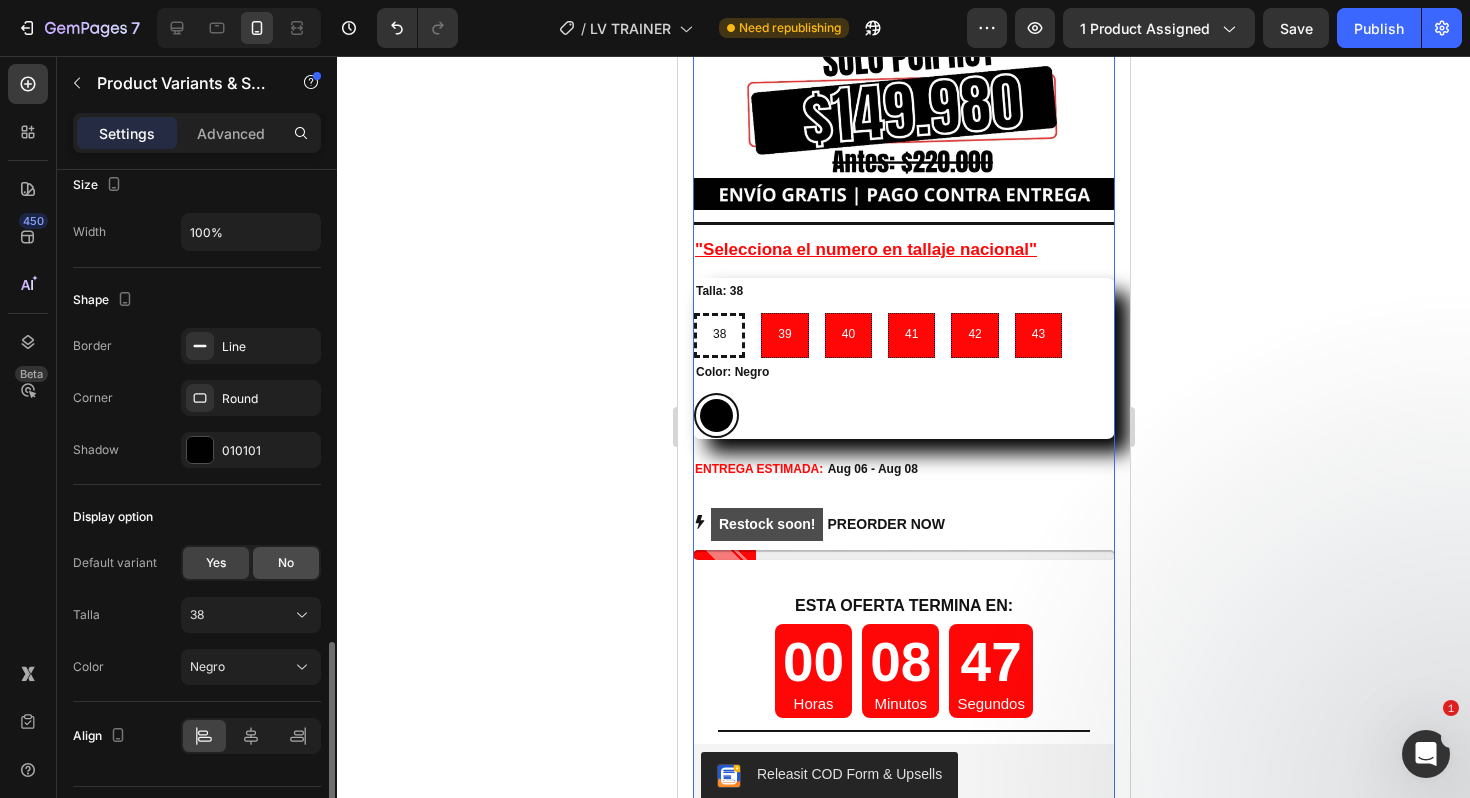 click on "No" 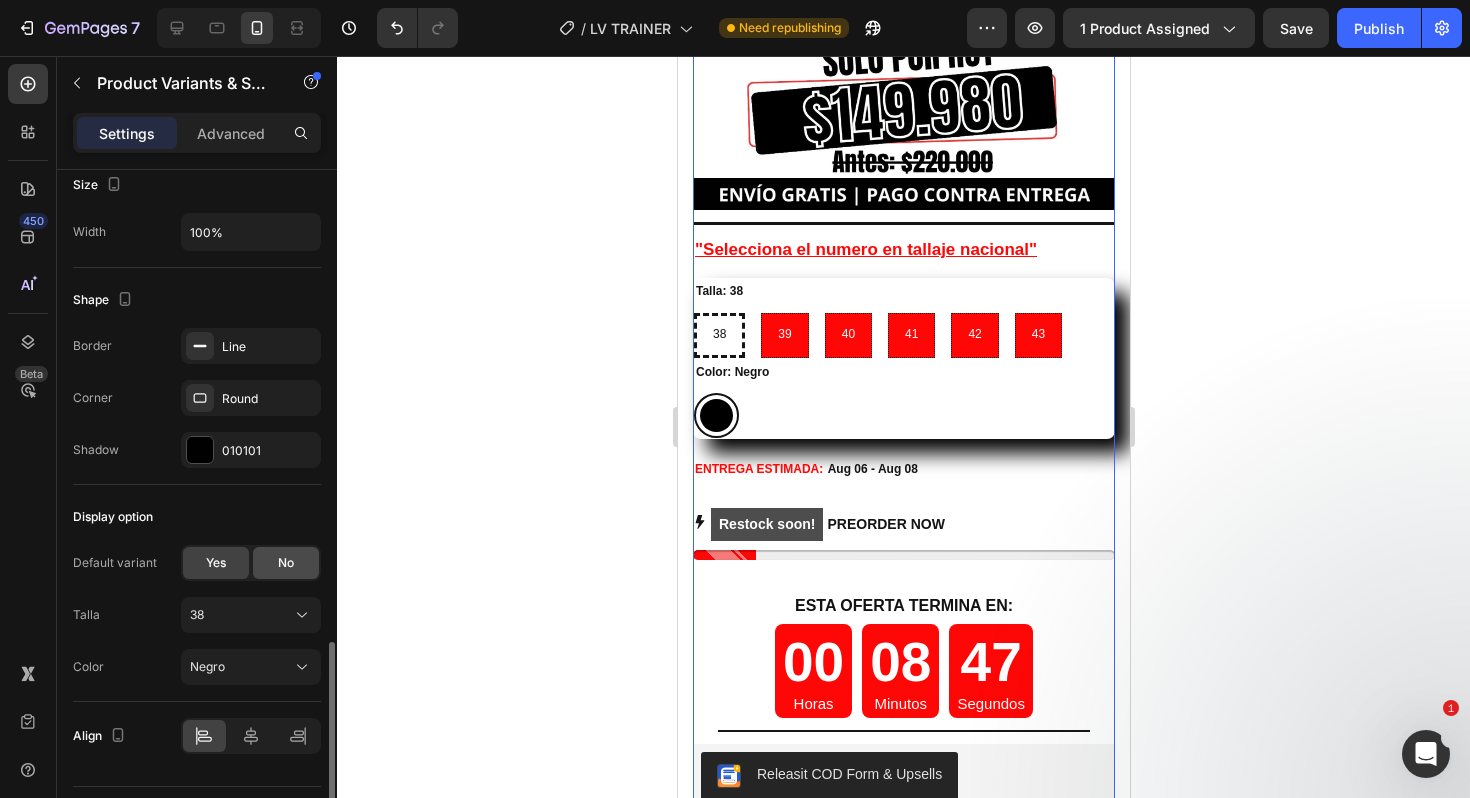 radio on "false" 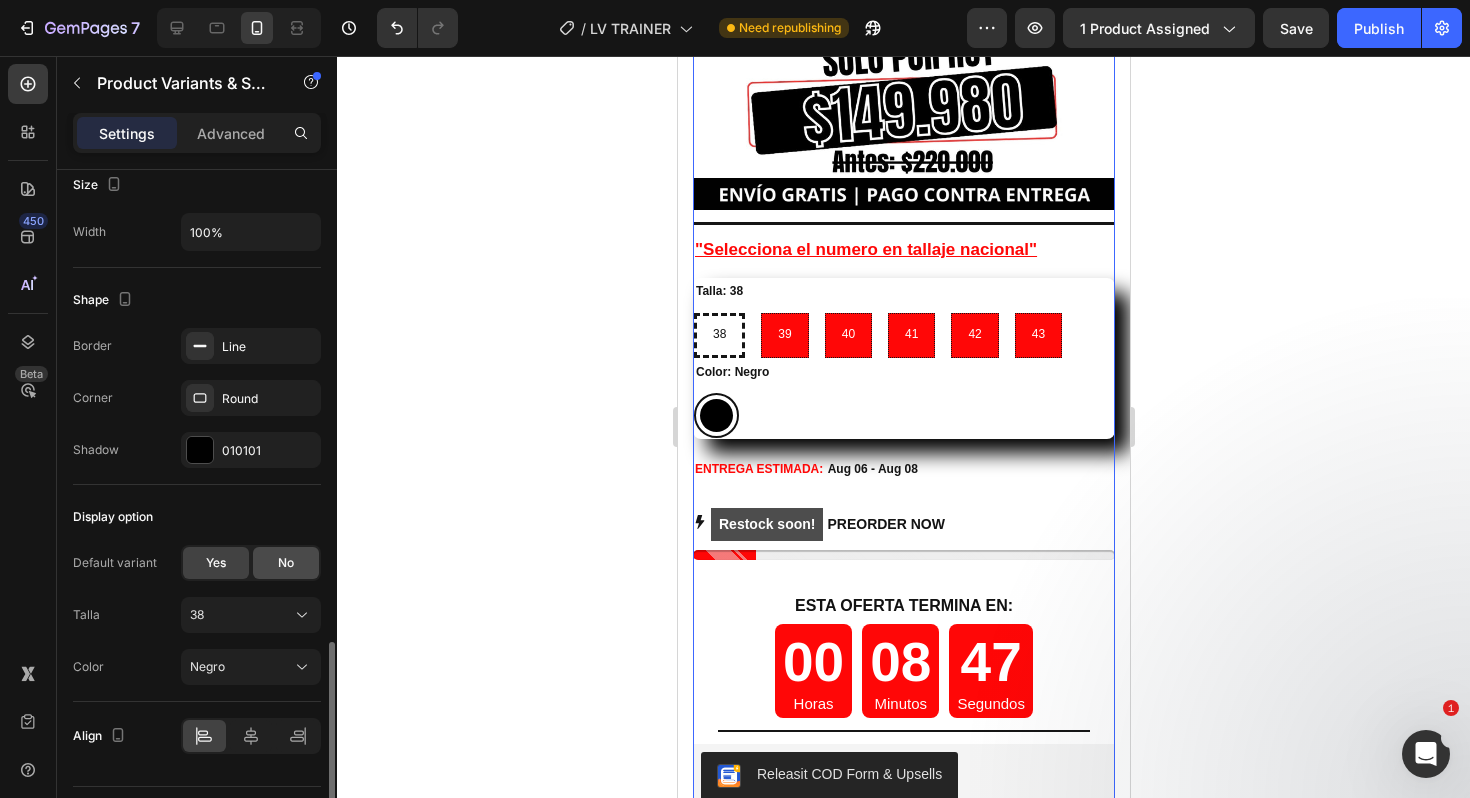 radio on "false" 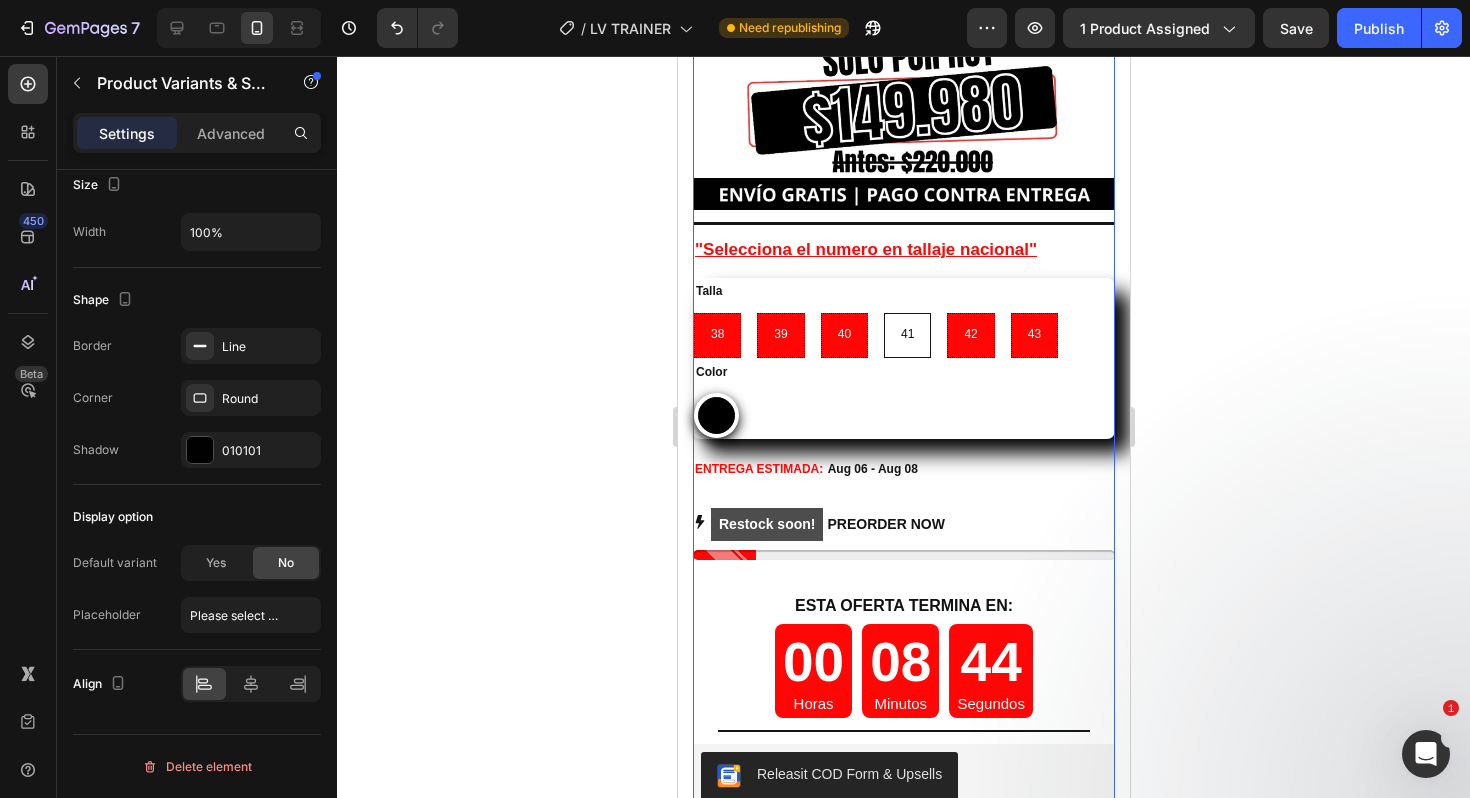 click on "41" at bounding box center [906, 335] 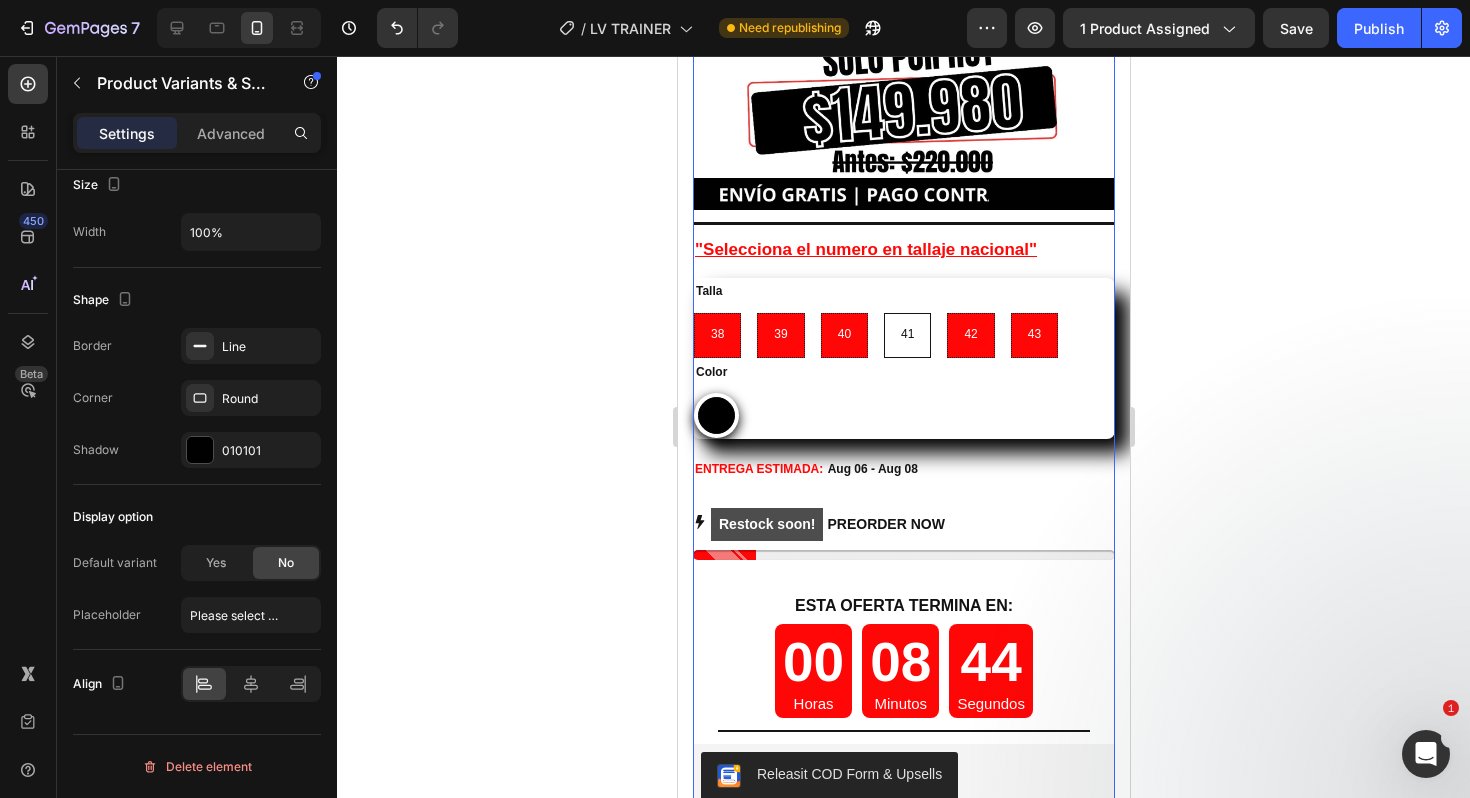 click on "[NUMBER] [NUMBER] [NUMBER]" at bounding box center (882, 312) 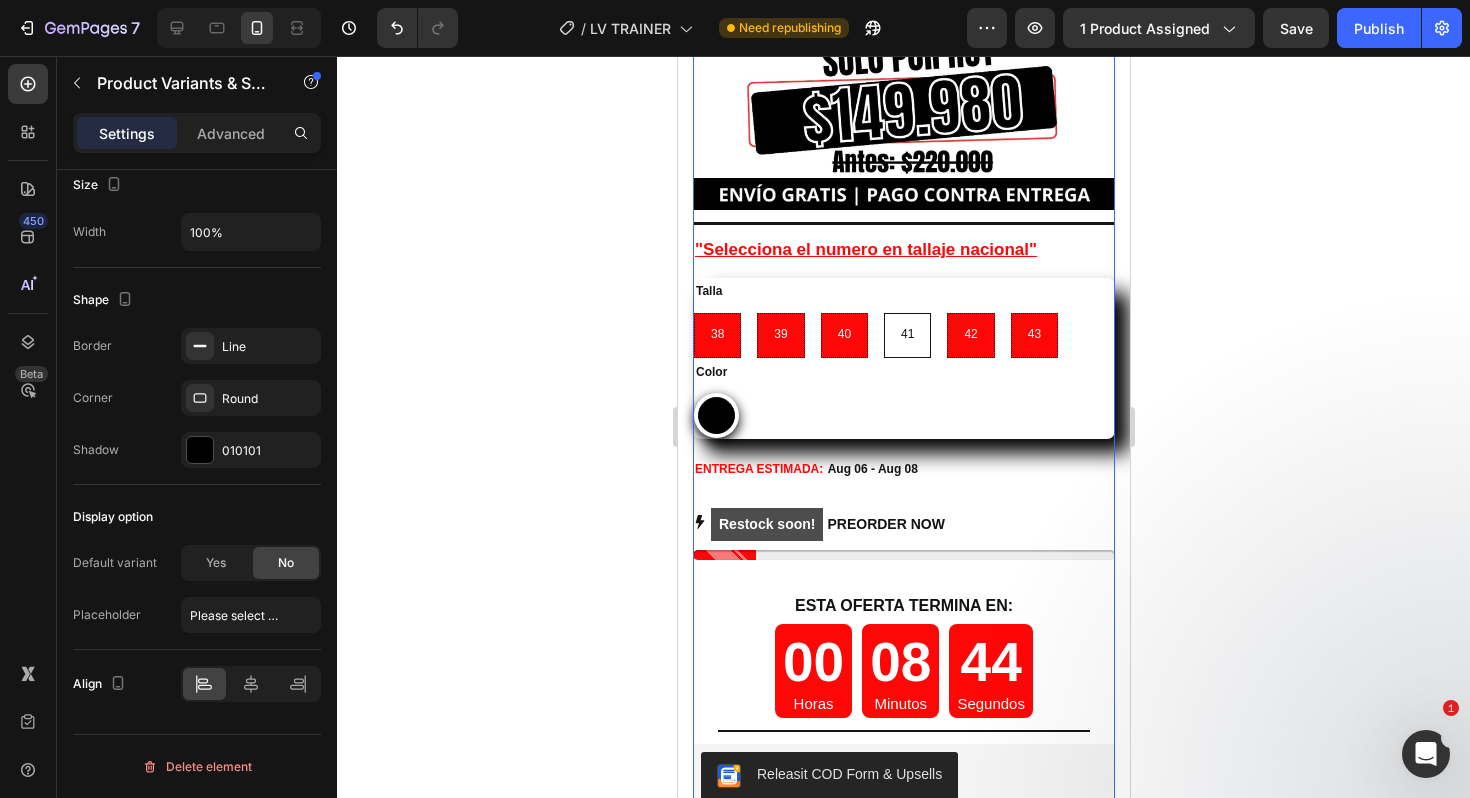 radio on "false" 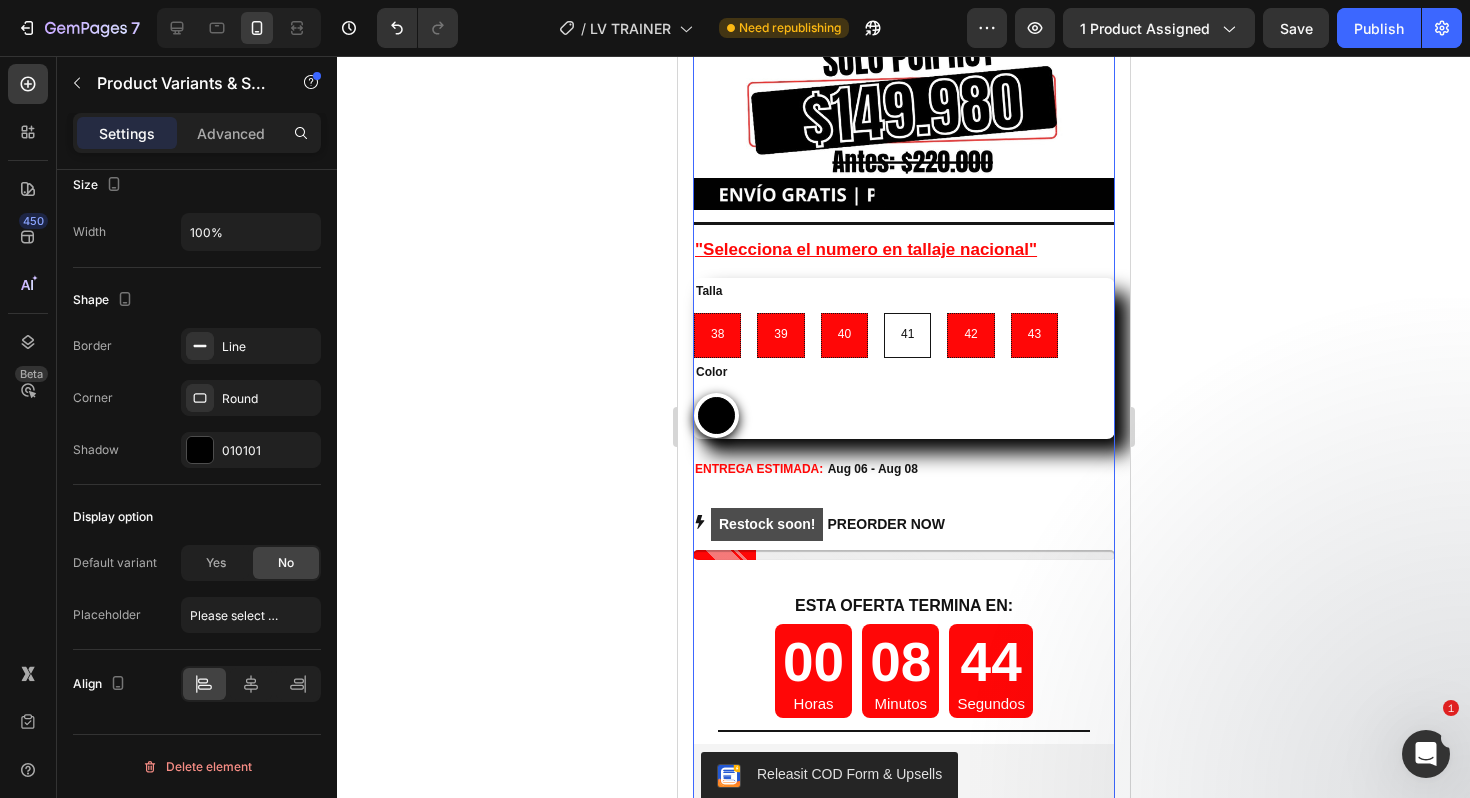 radio on "true" 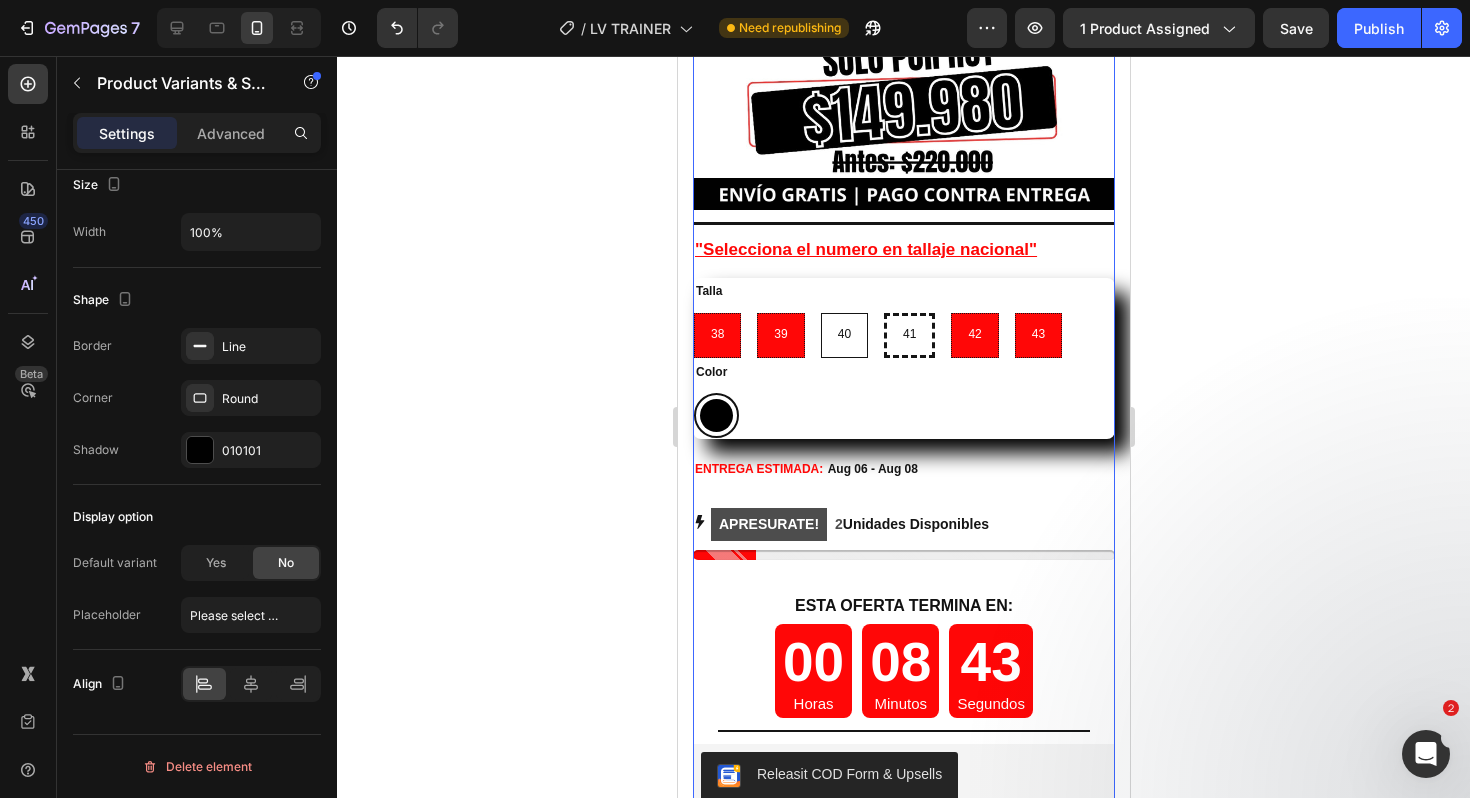click on "40" at bounding box center [843, 335] 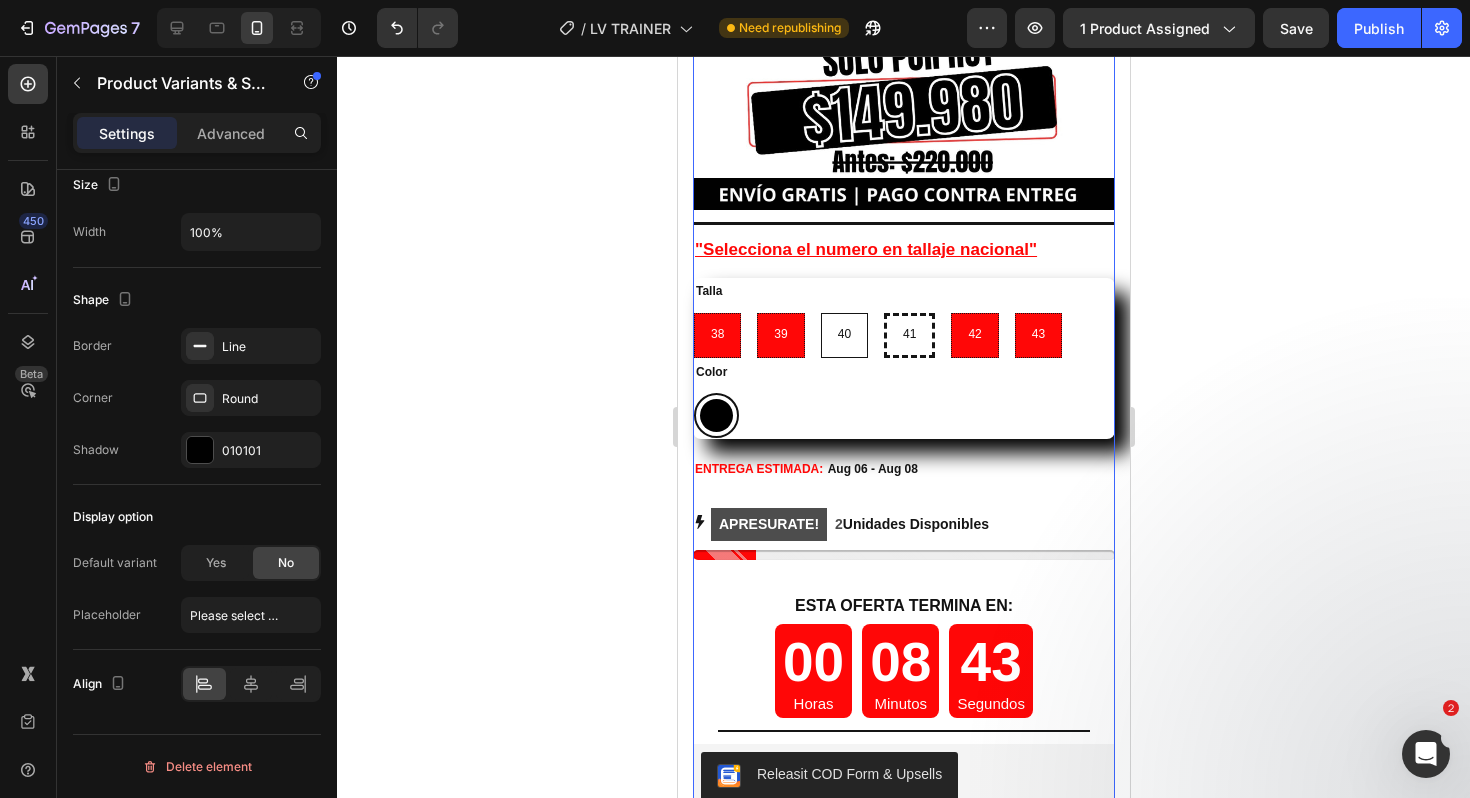 click on "40 40 40" at bounding box center (819, 312) 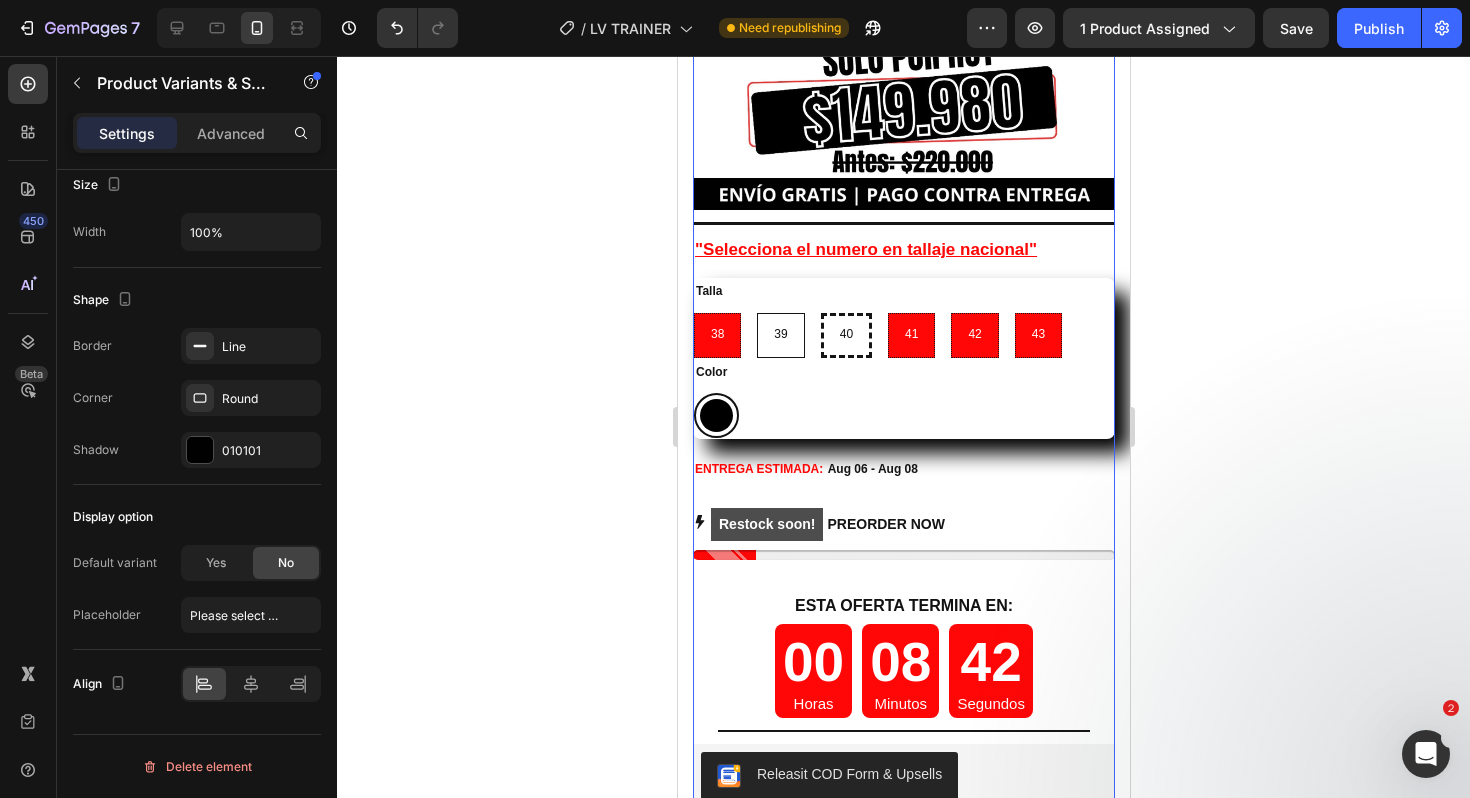 click on "39" at bounding box center [779, 335] 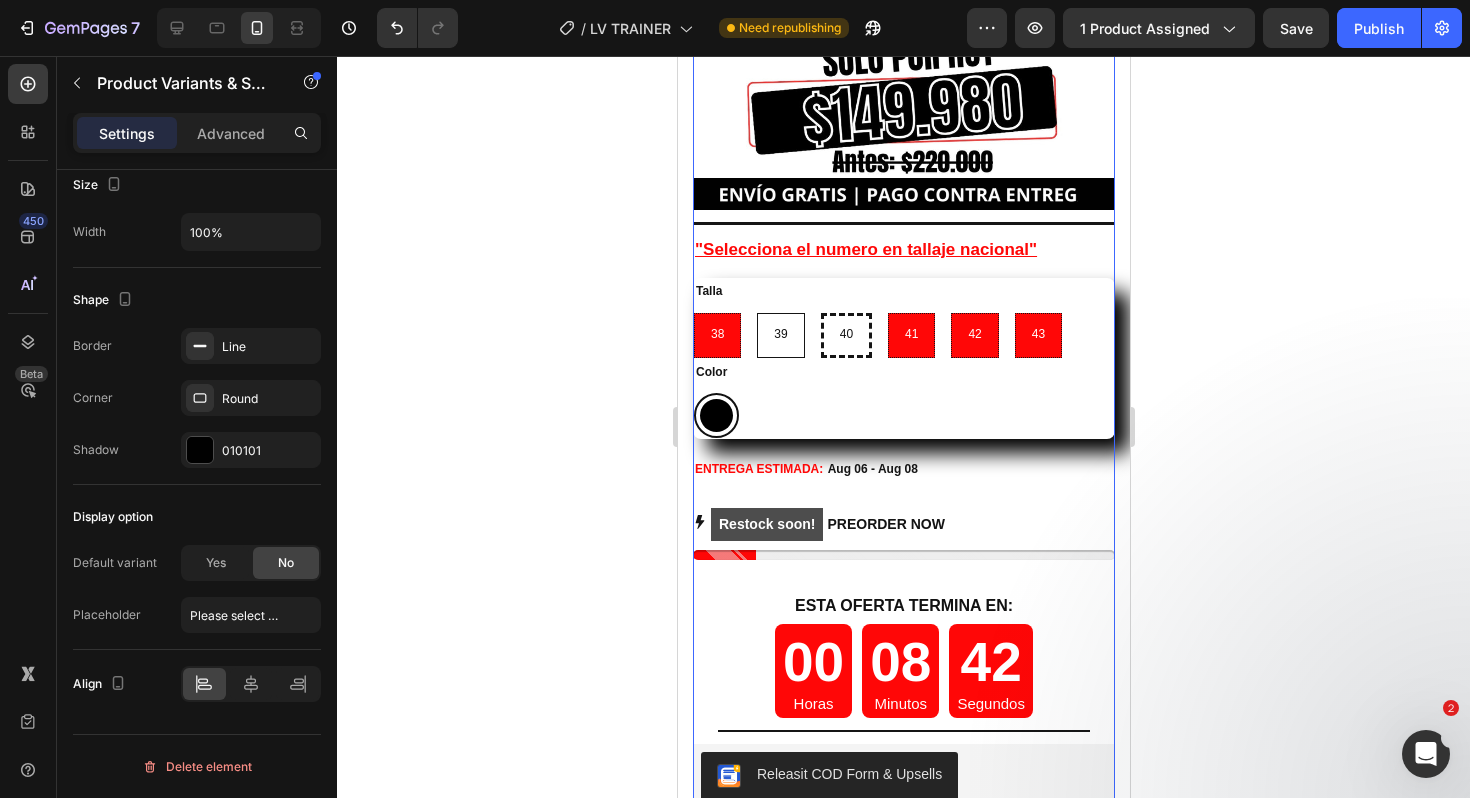 click on "39 39 39" at bounding box center [755, 312] 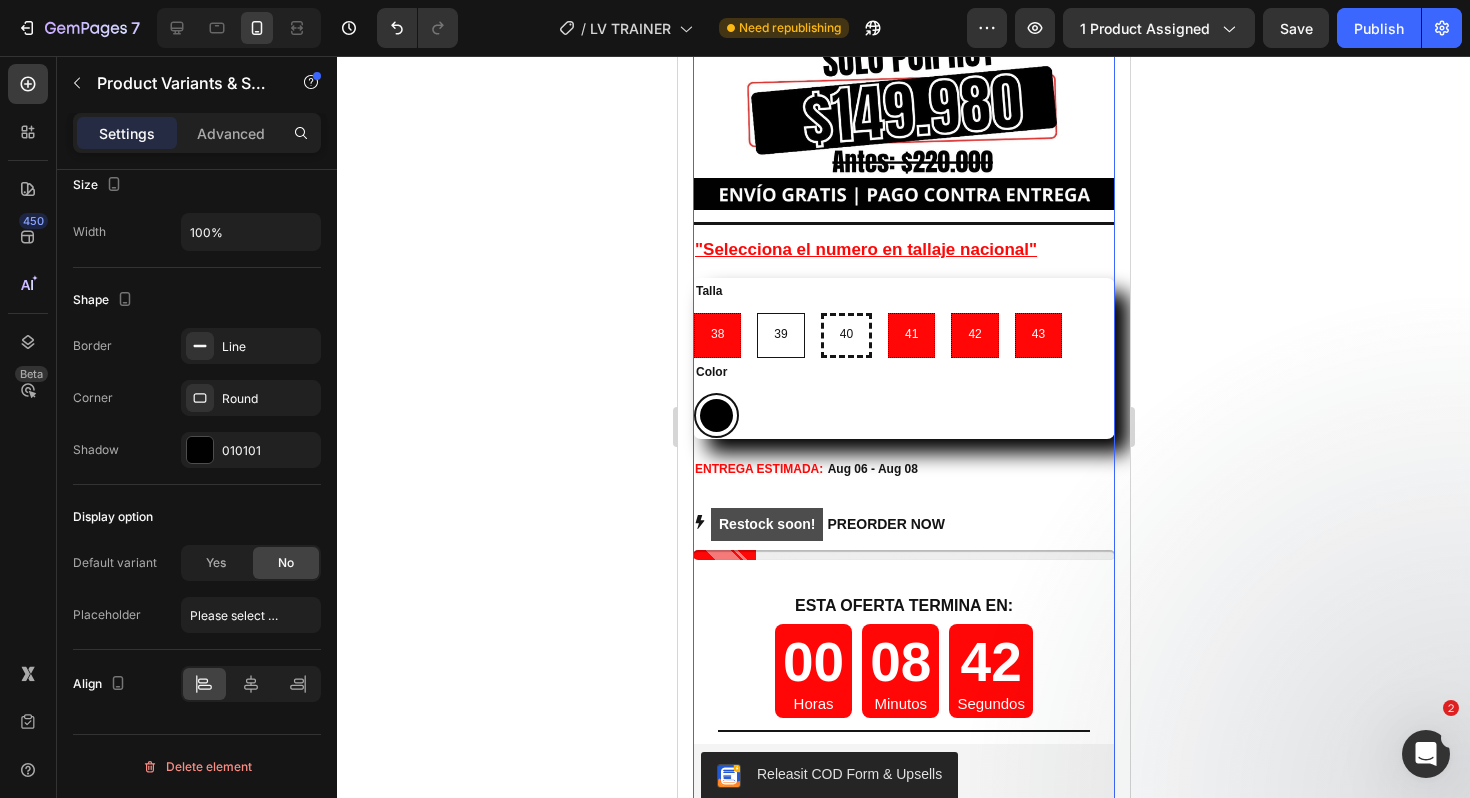 radio on "false" 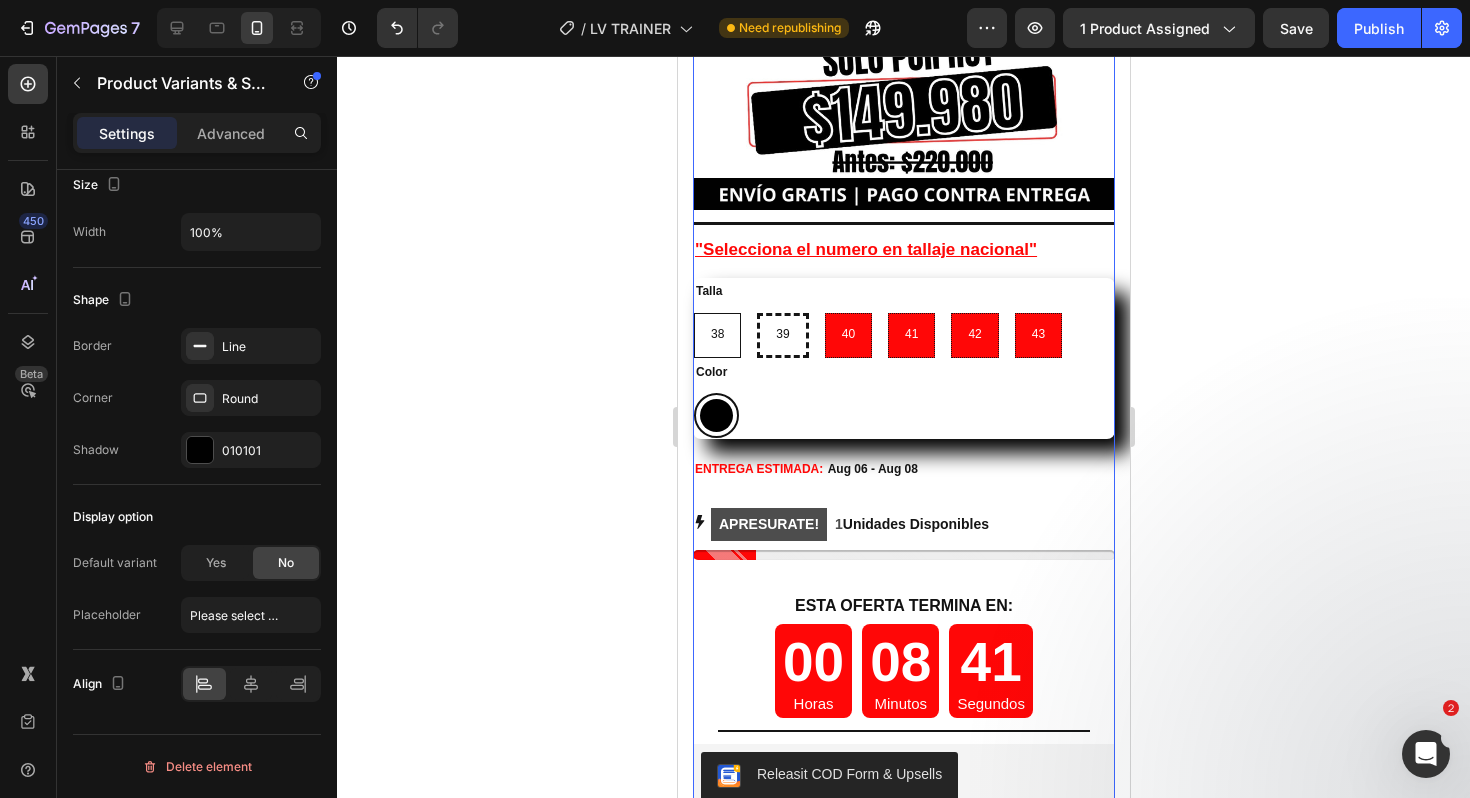 click on "38" at bounding box center [716, 335] 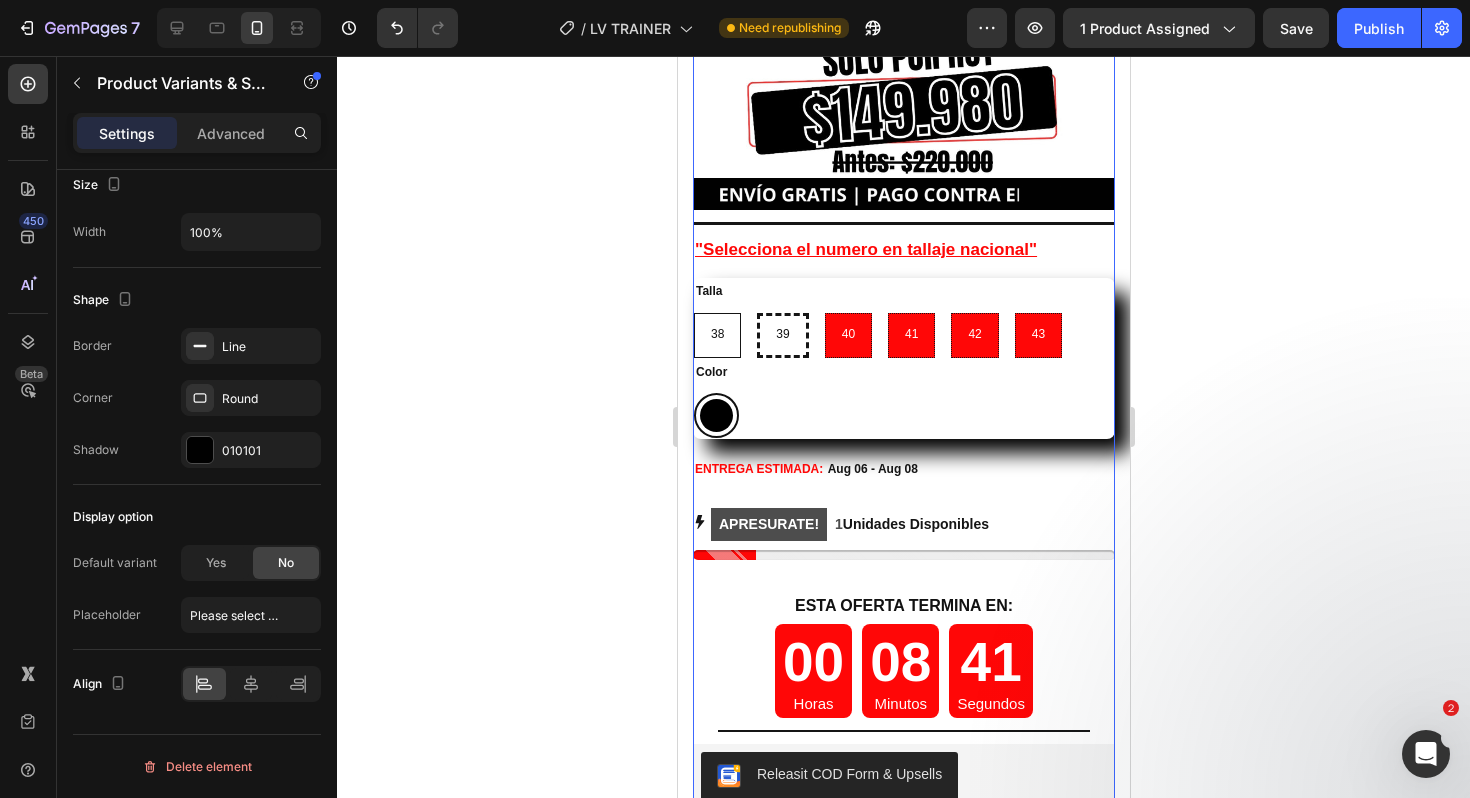 click on "38 38 38" at bounding box center [692, 312] 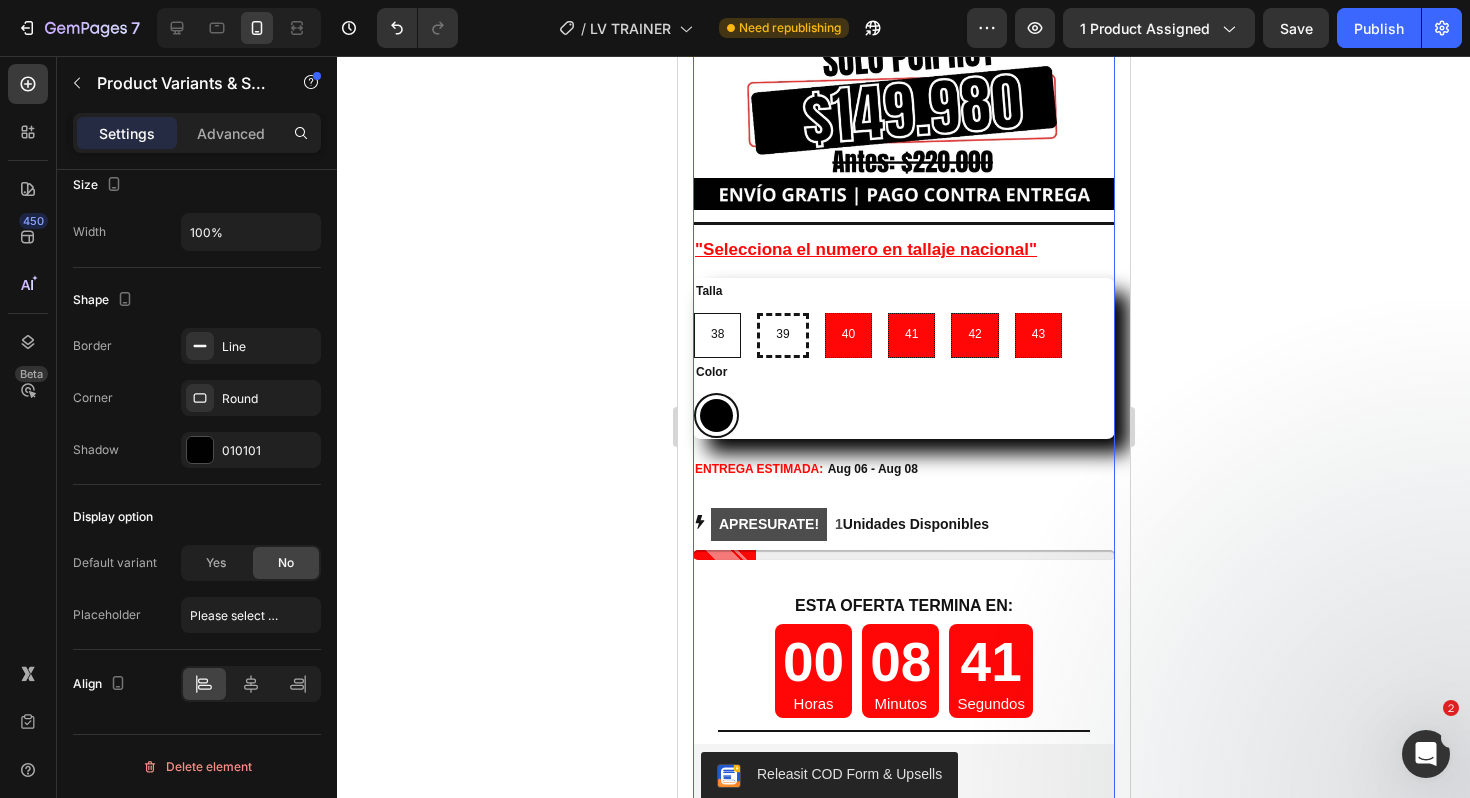 radio on "false" 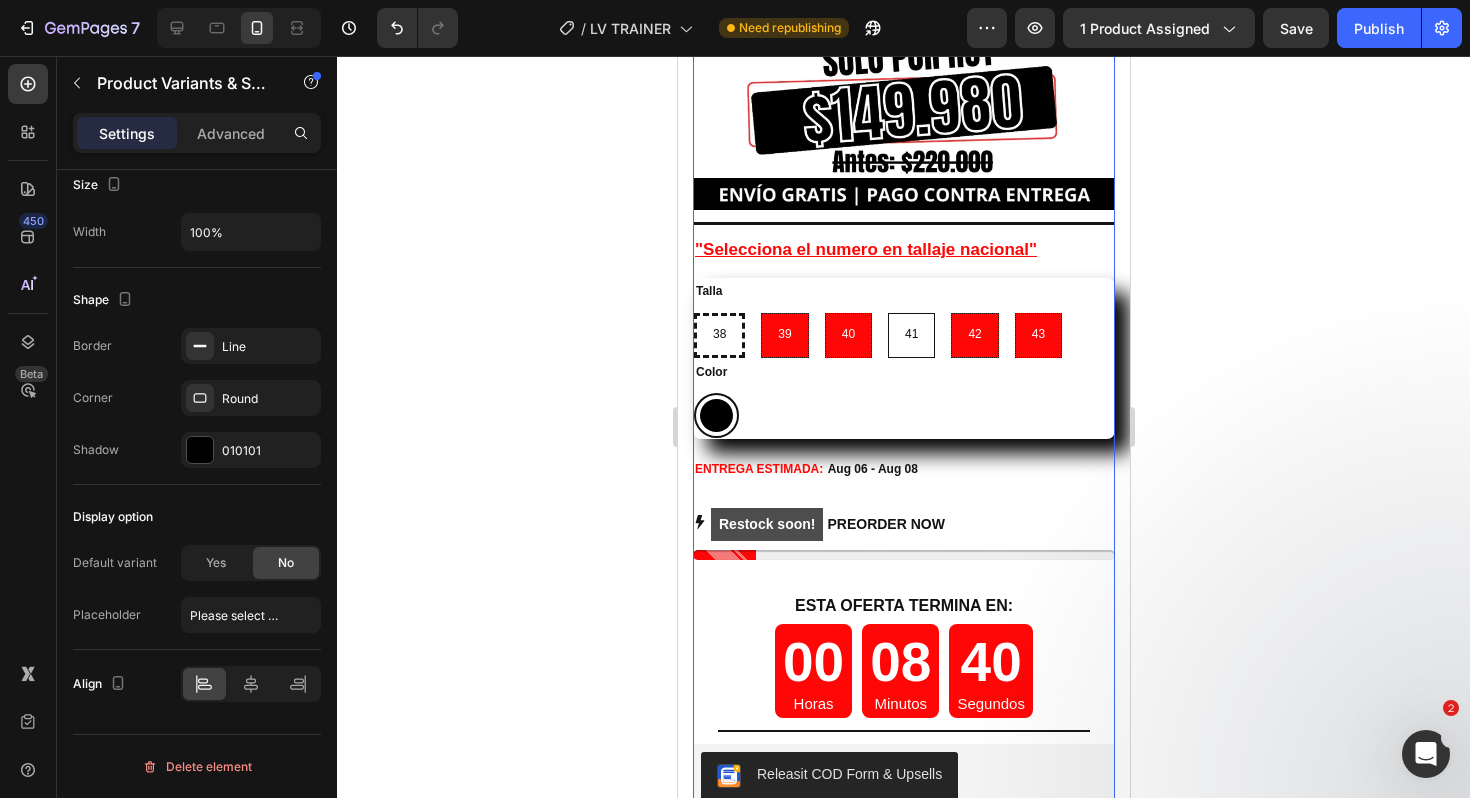 click on "41" at bounding box center [910, 334] 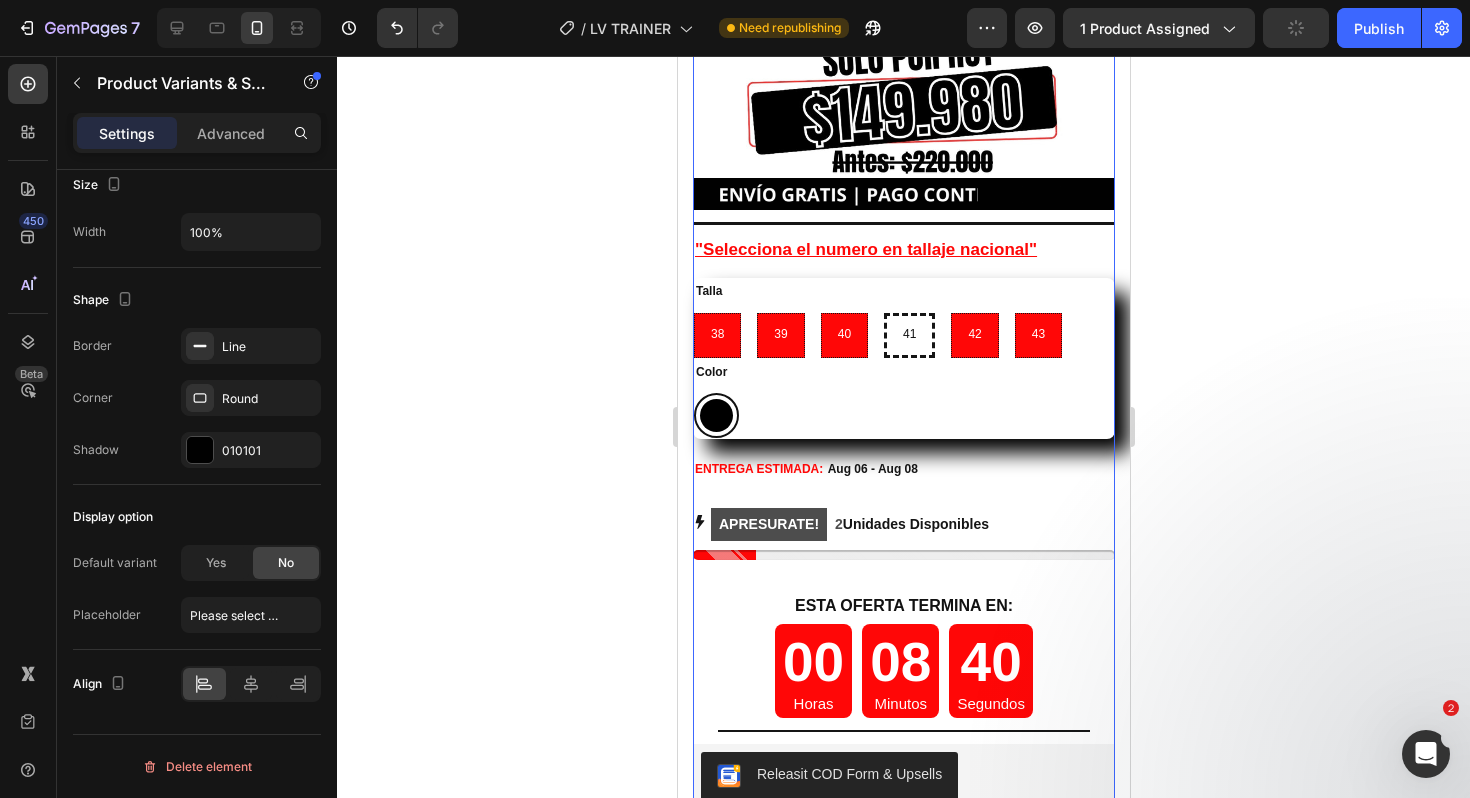 click on "38 38 38 39 39 39 40 40 40 41 41 41 42 42 42 43 43 43" at bounding box center (903, 335) 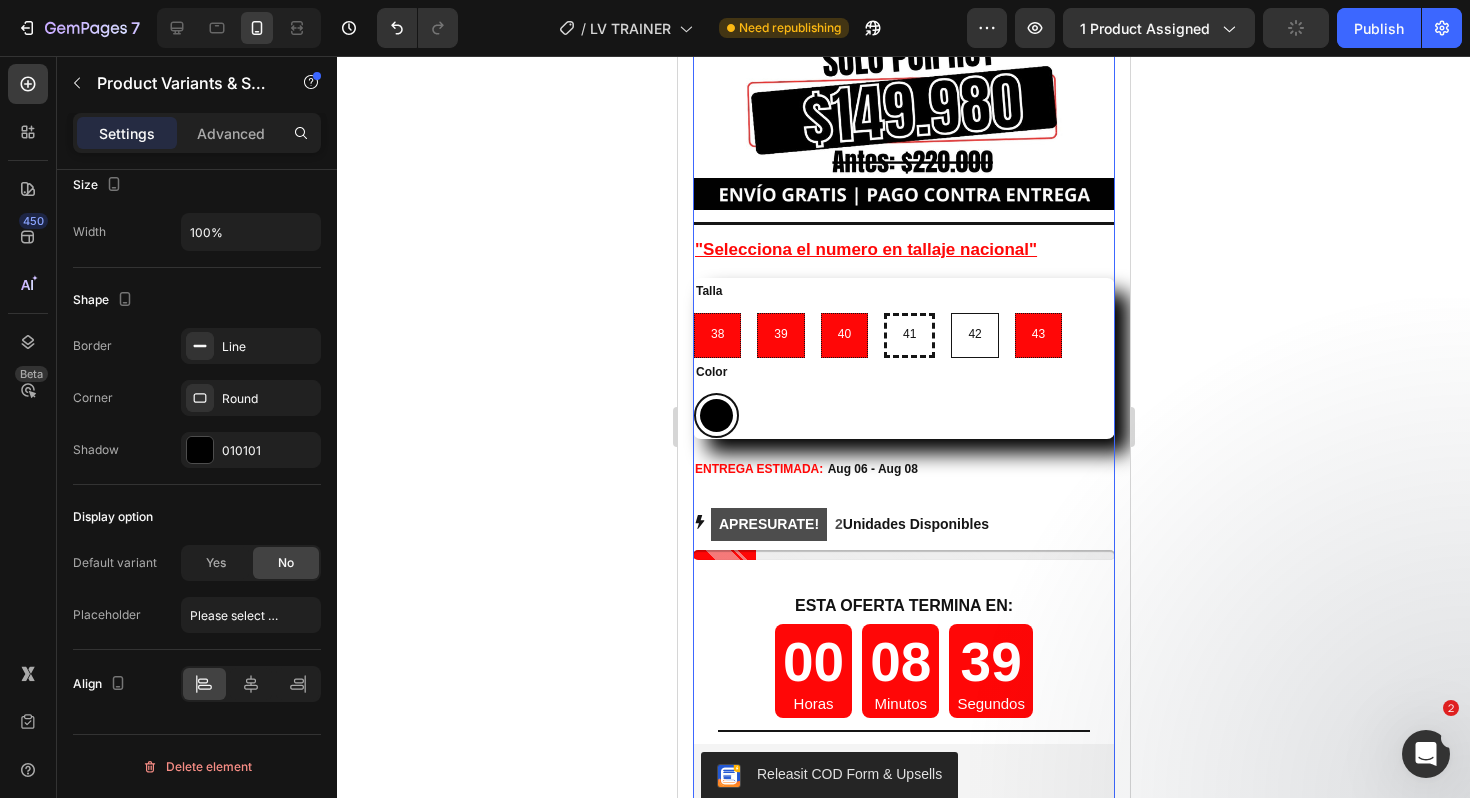 click on "42" at bounding box center (973, 334) 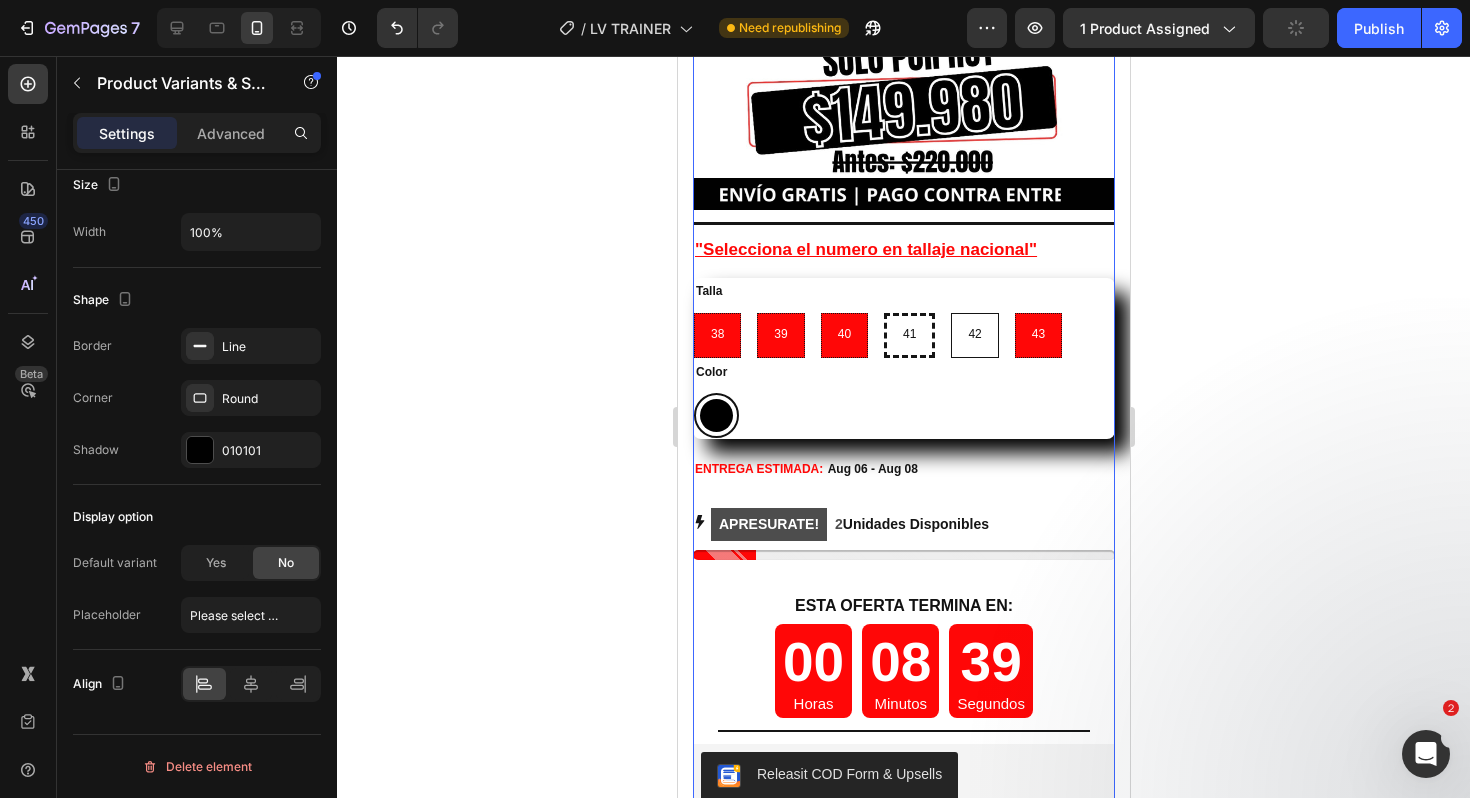 click on "42 42 42" at bounding box center [949, 312] 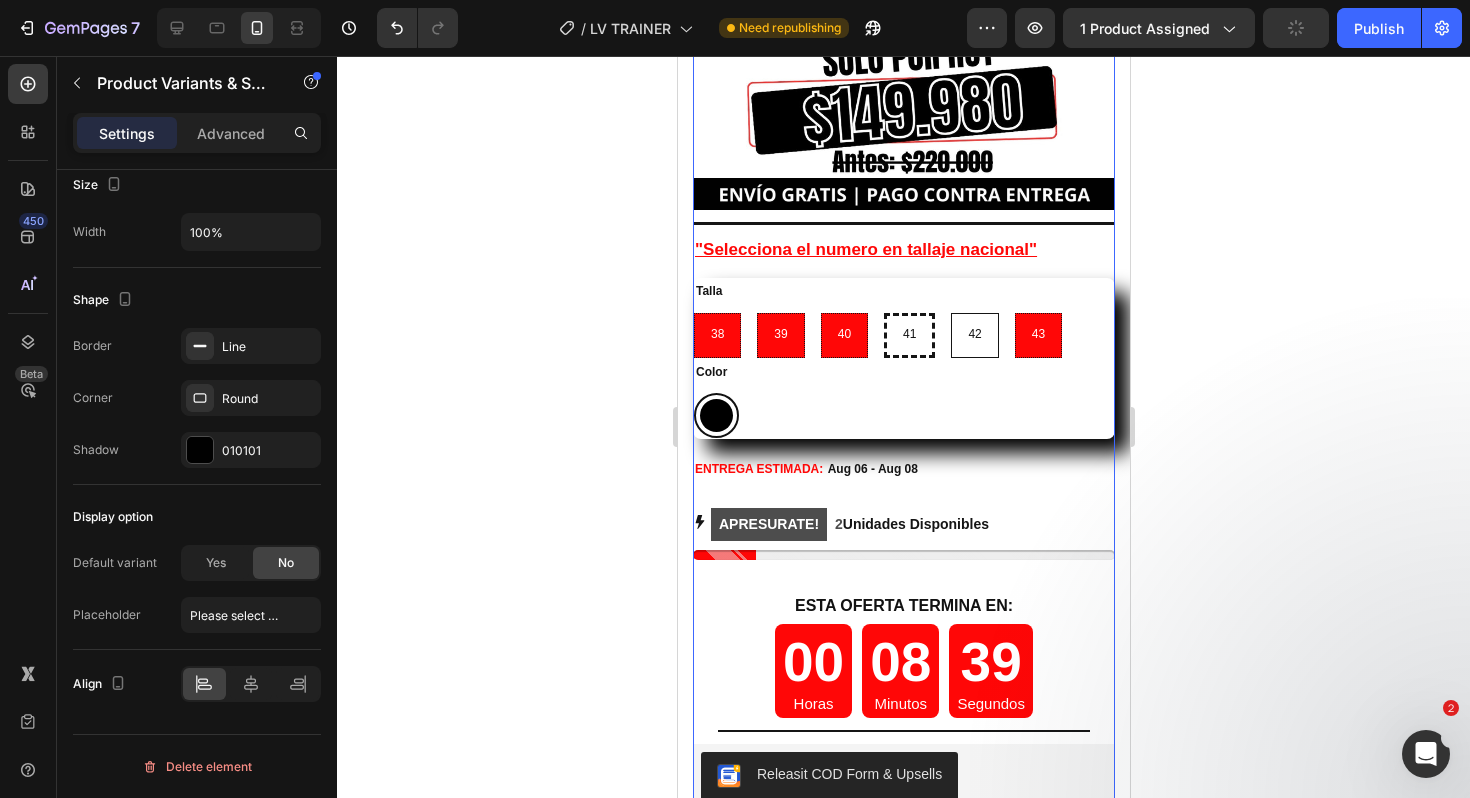 radio on "false" 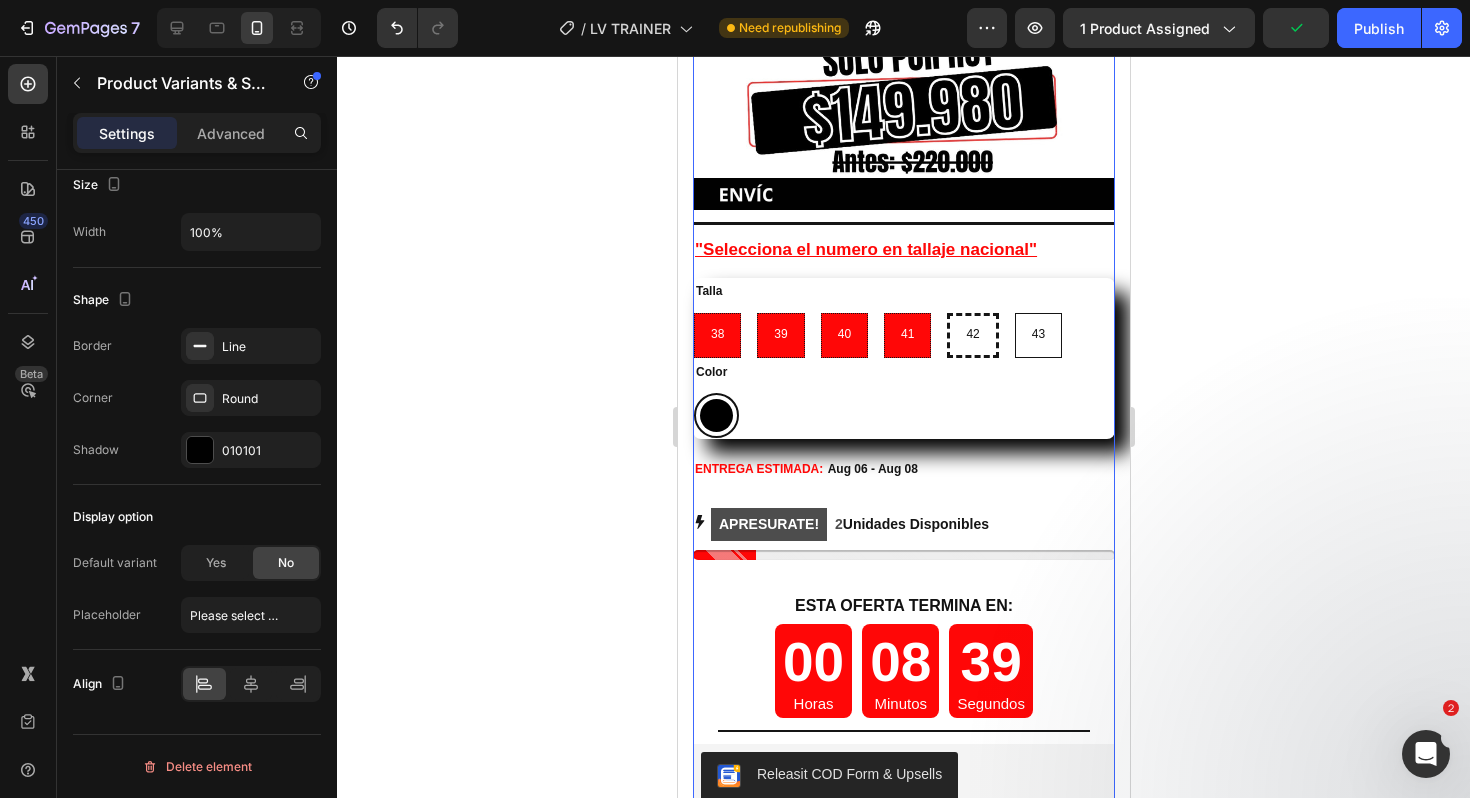 click on "43" at bounding box center (1037, 334) 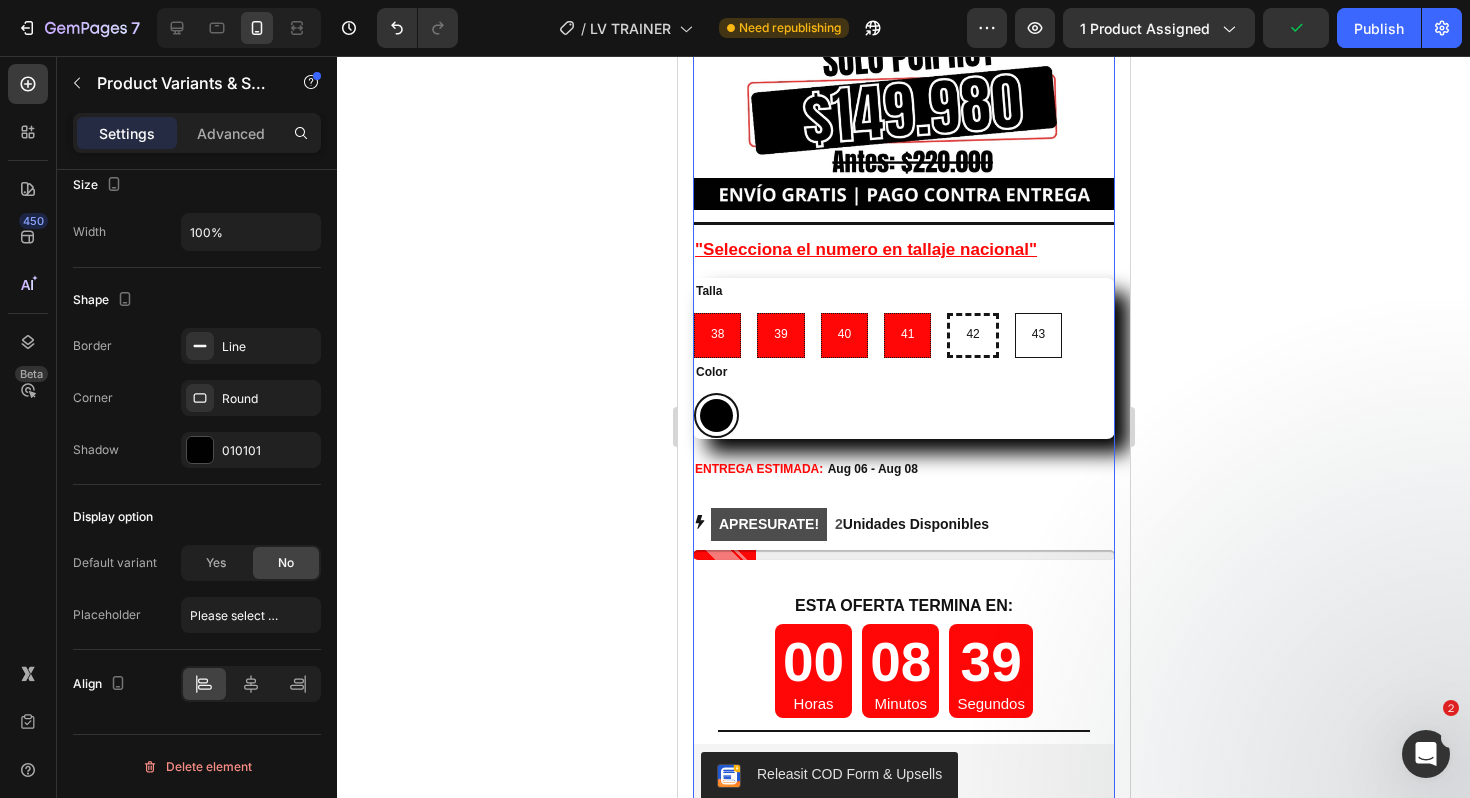 click on "43 43 43" at bounding box center [1013, 312] 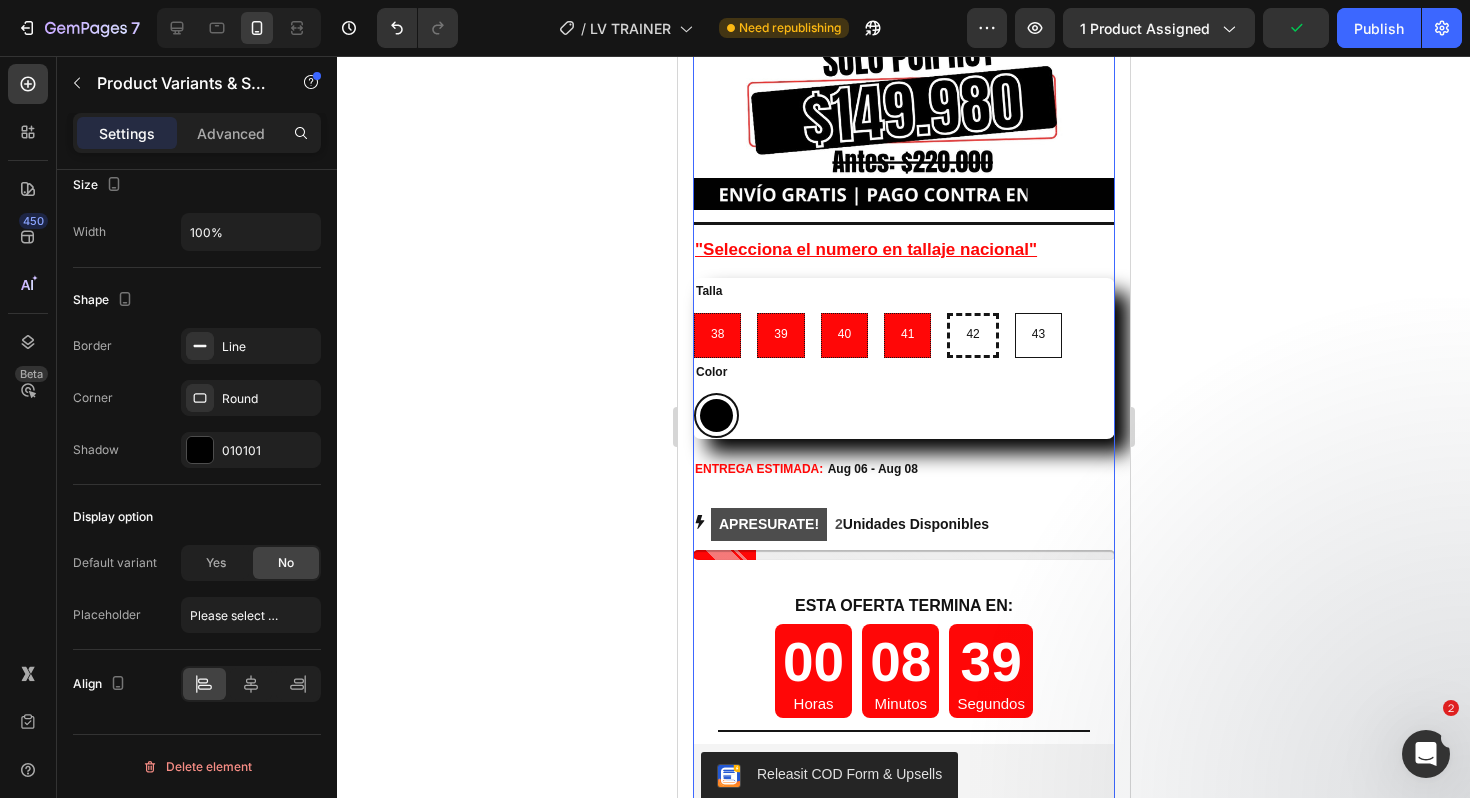 radio on "false" 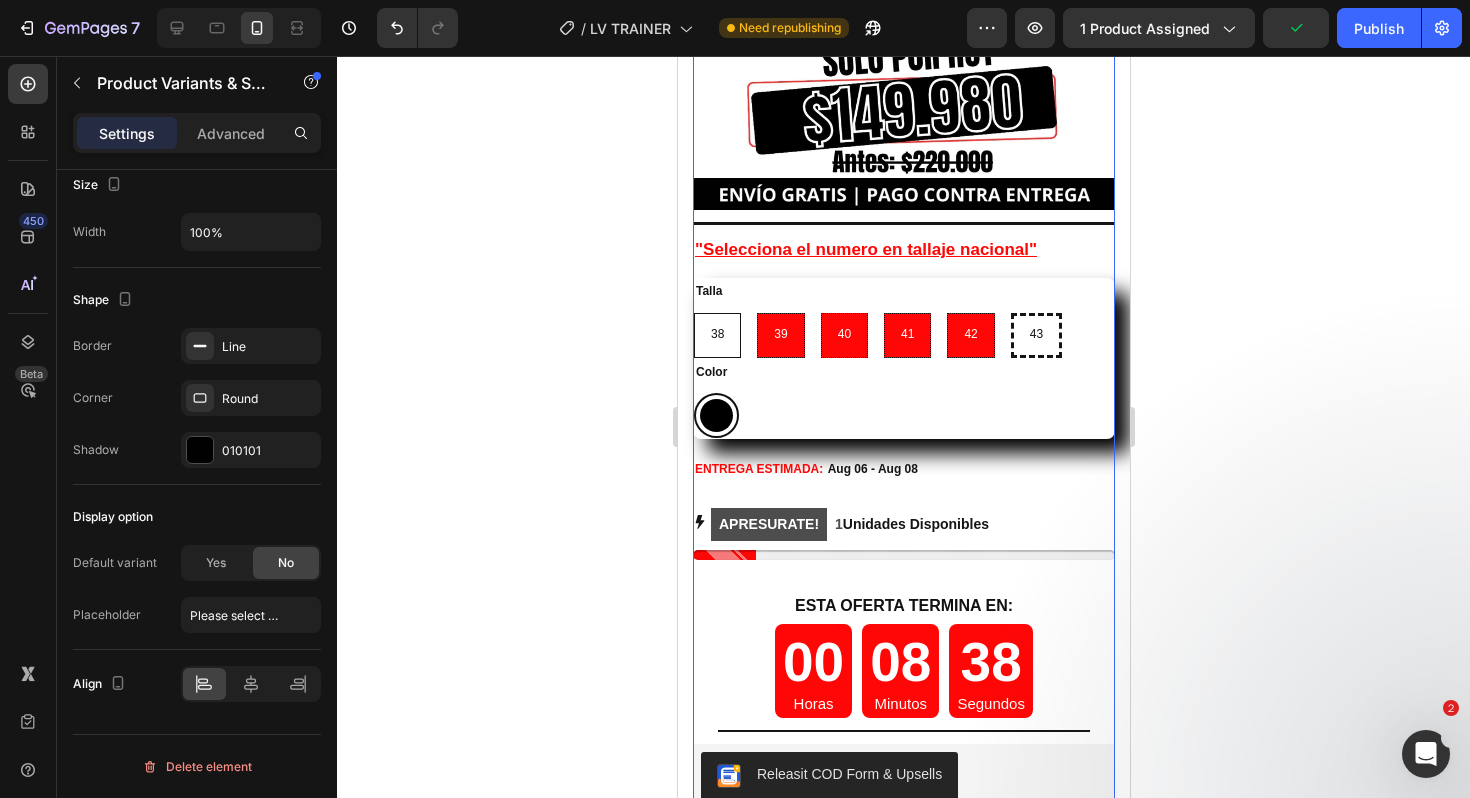 click on "38" at bounding box center (716, 335) 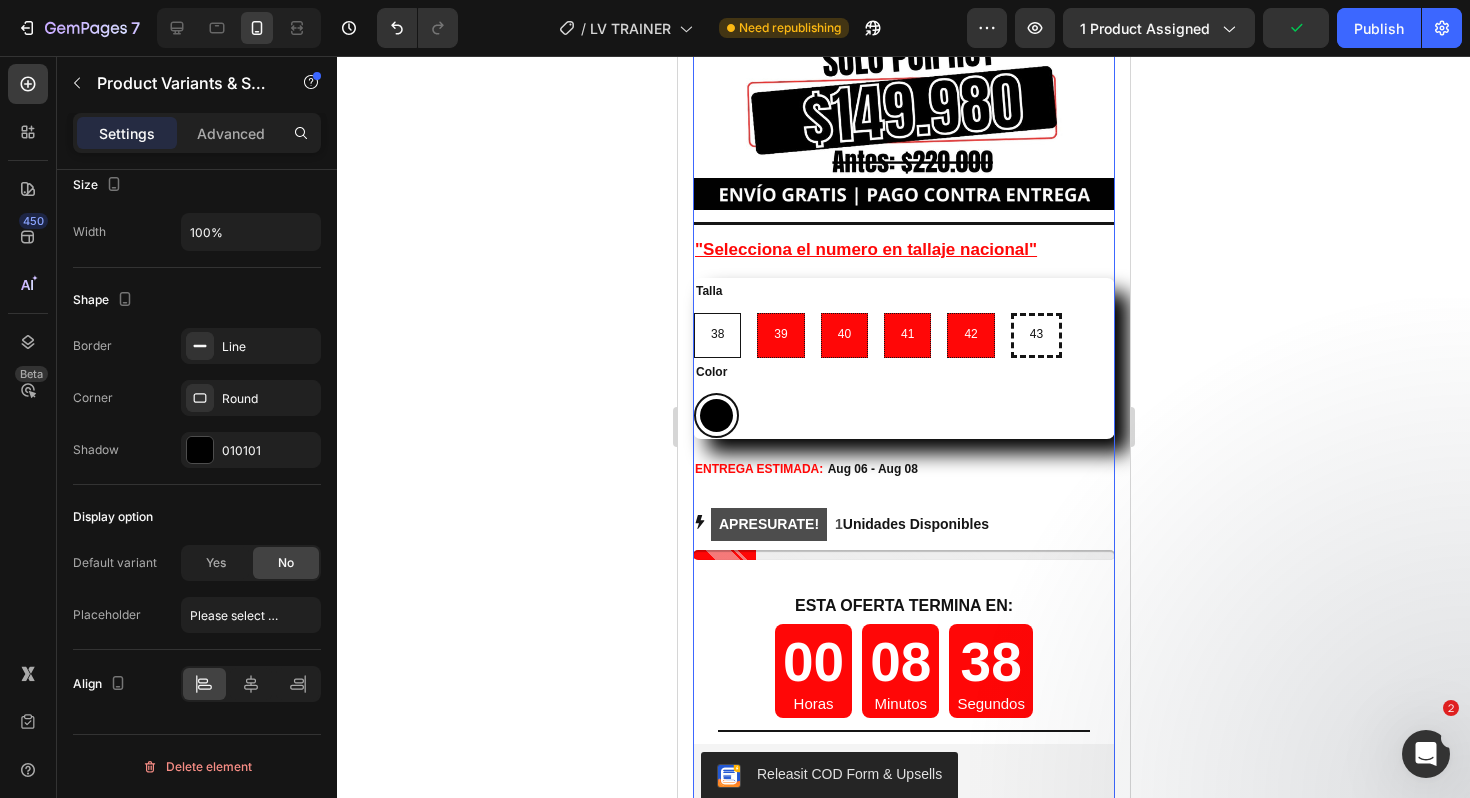 radio on "false" 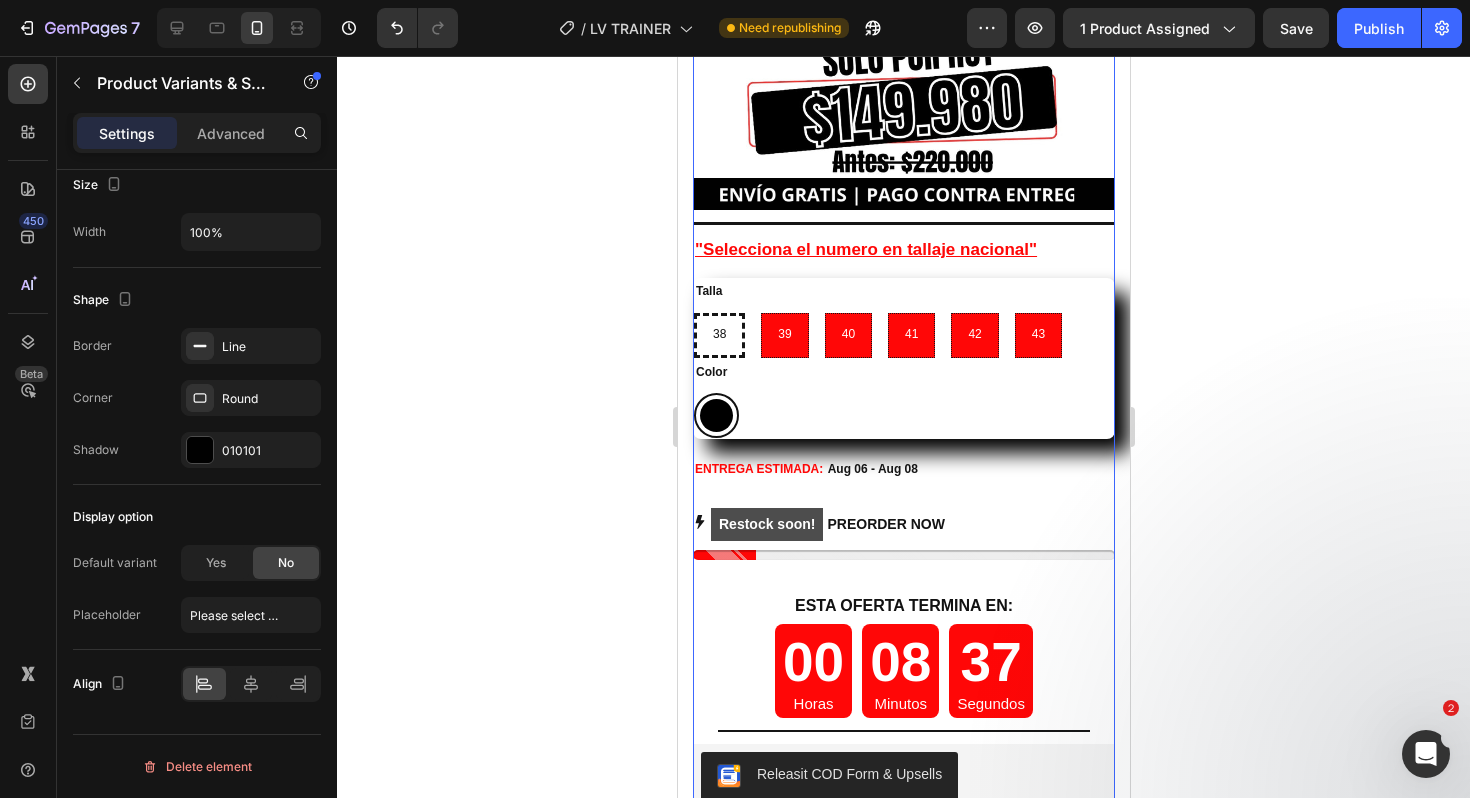 click on "Talla 38 38 38 39 39 39 40 40 40 41 41 41 42 42 42 43 43 43" at bounding box center [903, 318] 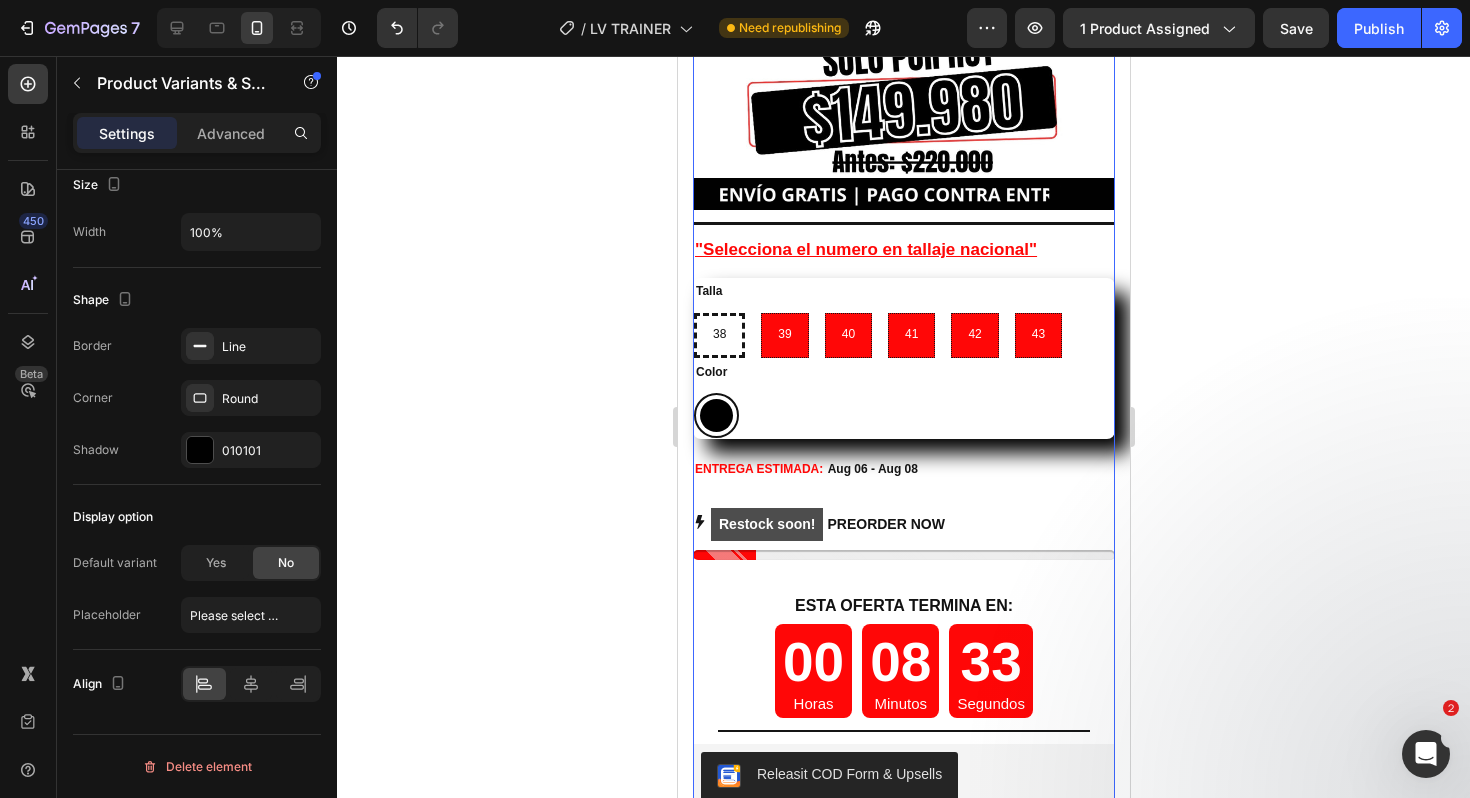 click on "Talla" at bounding box center [708, 292] 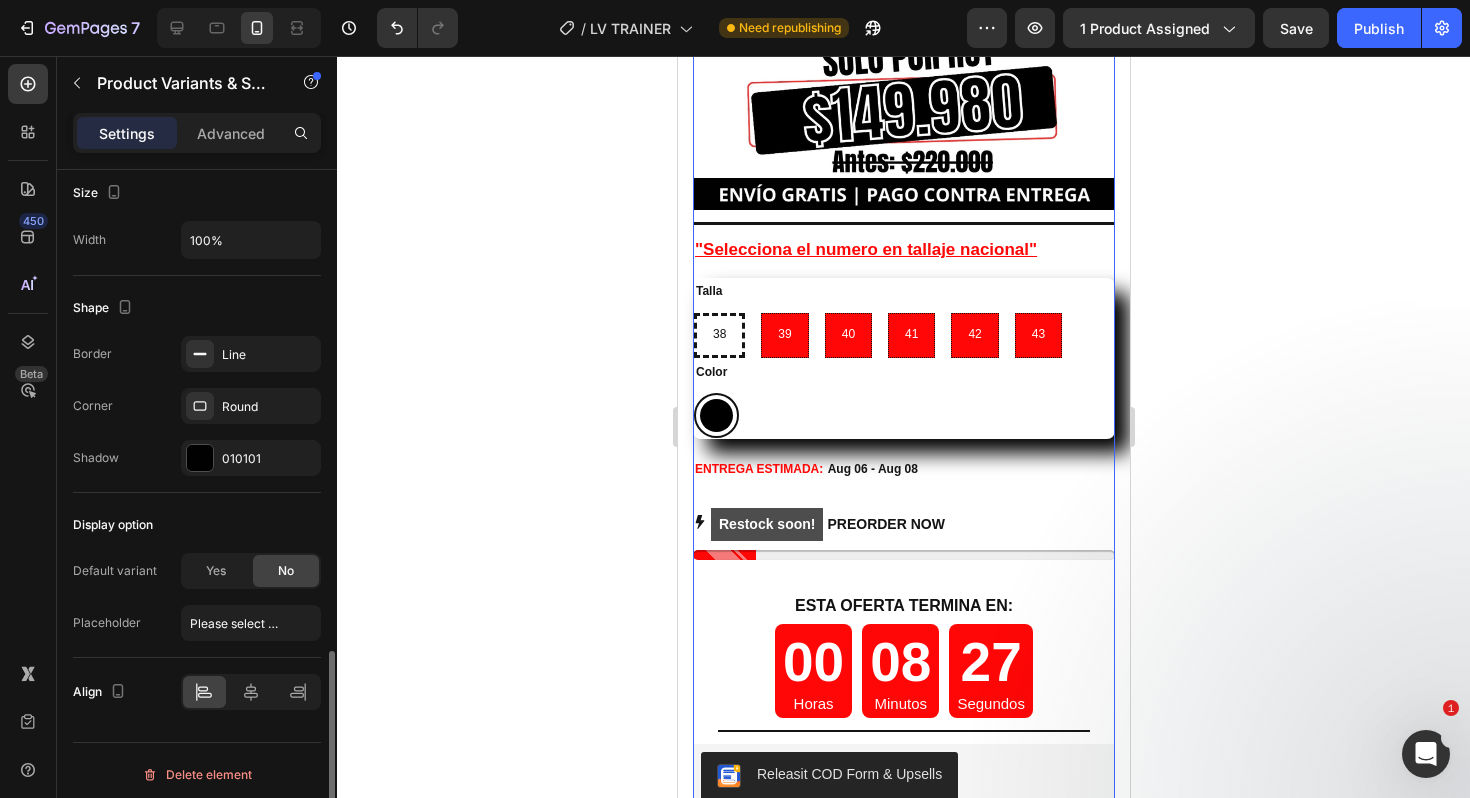 scroll, scrollTop: 1633, scrollLeft: 0, axis: vertical 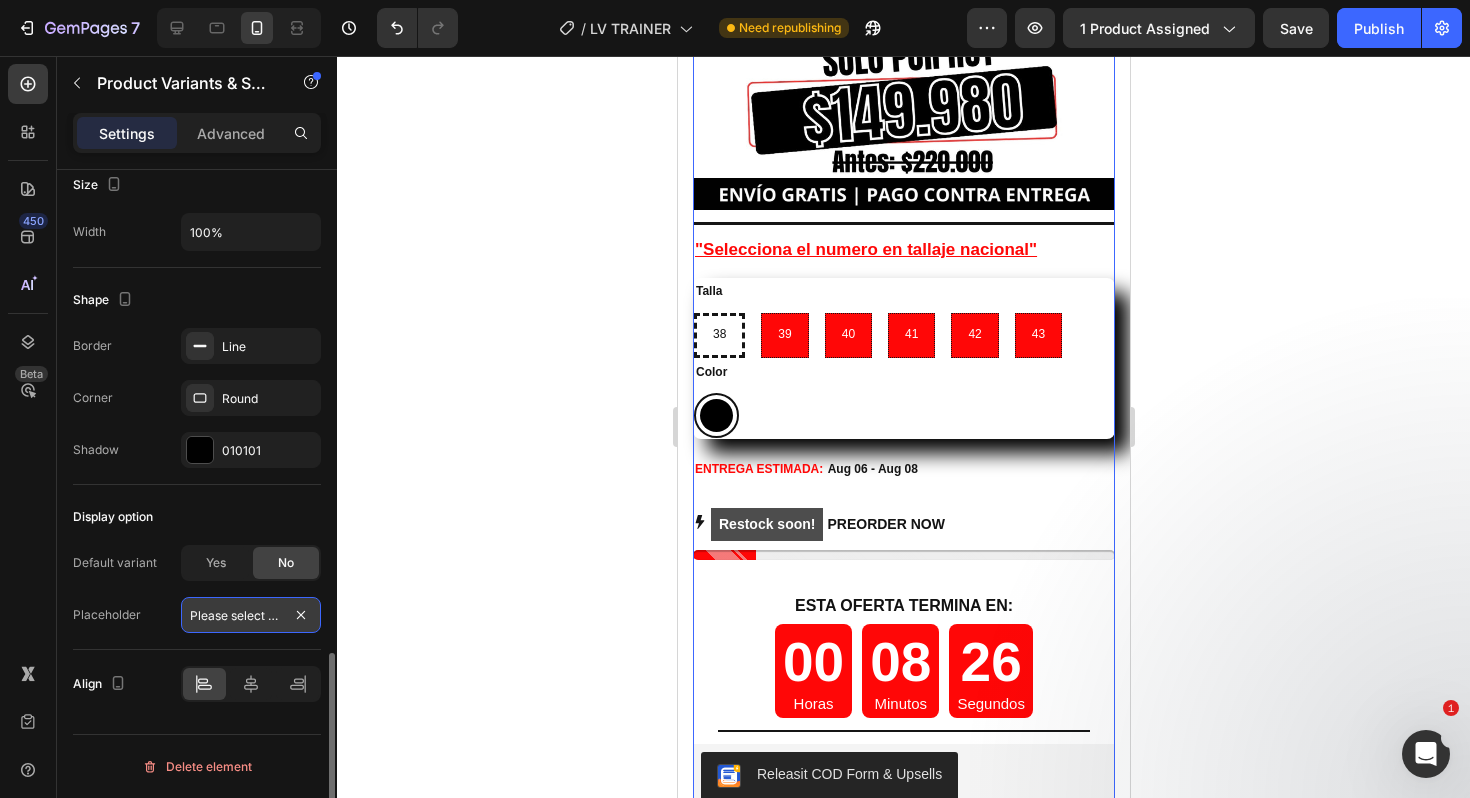 click on "Please select an option" at bounding box center [251, 615] 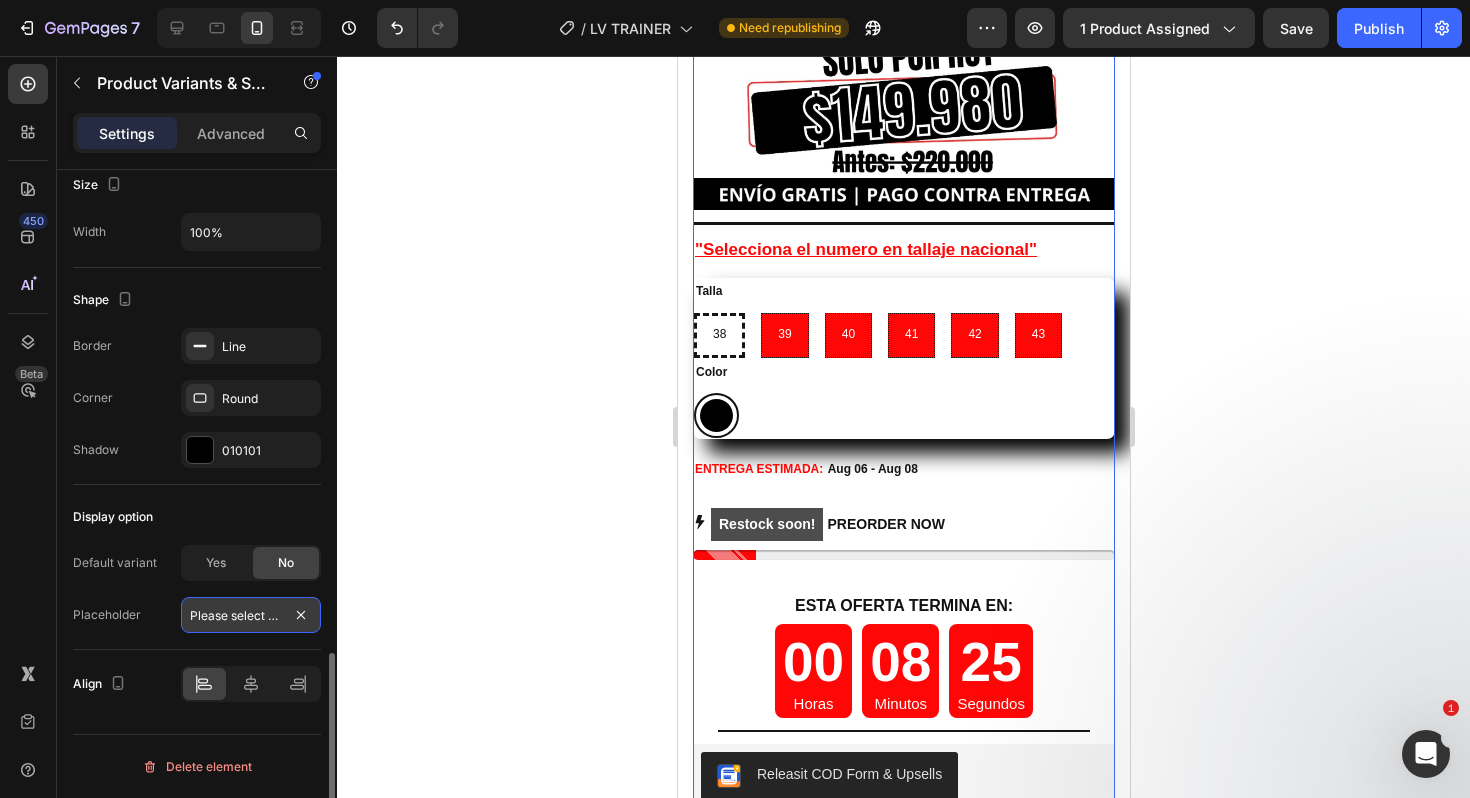 click on "Please select an option" at bounding box center (251, 615) 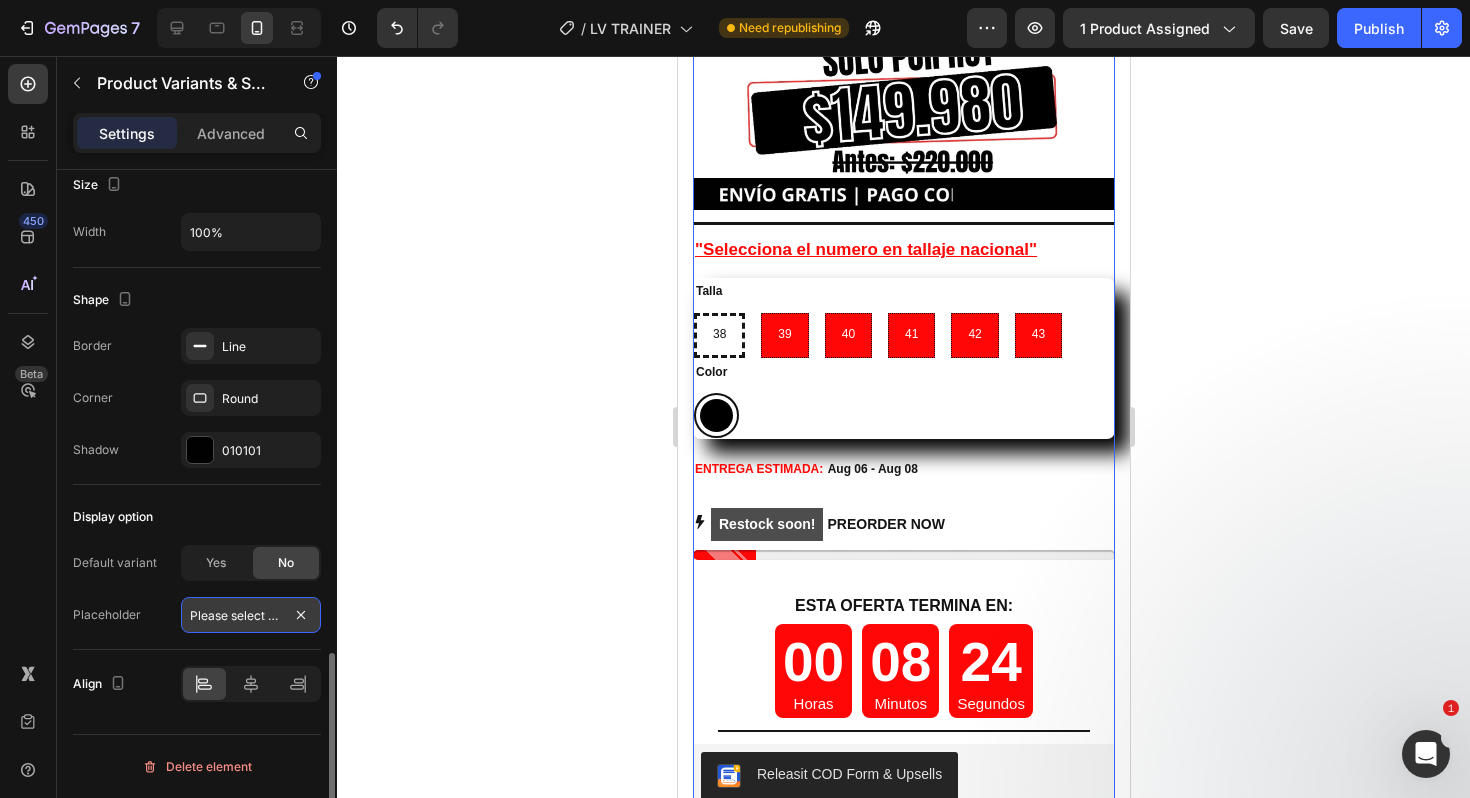 type 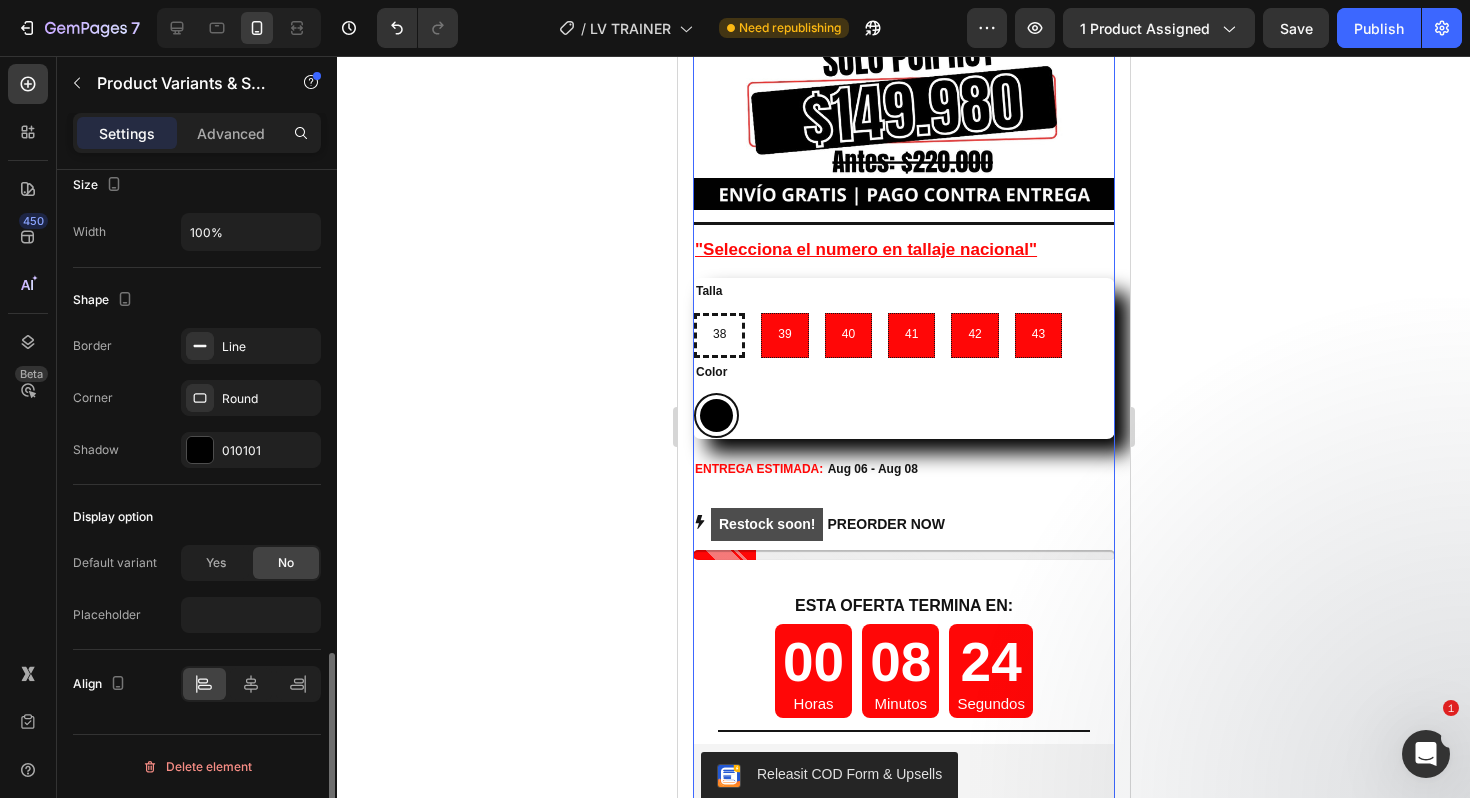click on "Default variant Yes No Placeholder" at bounding box center (197, 589) 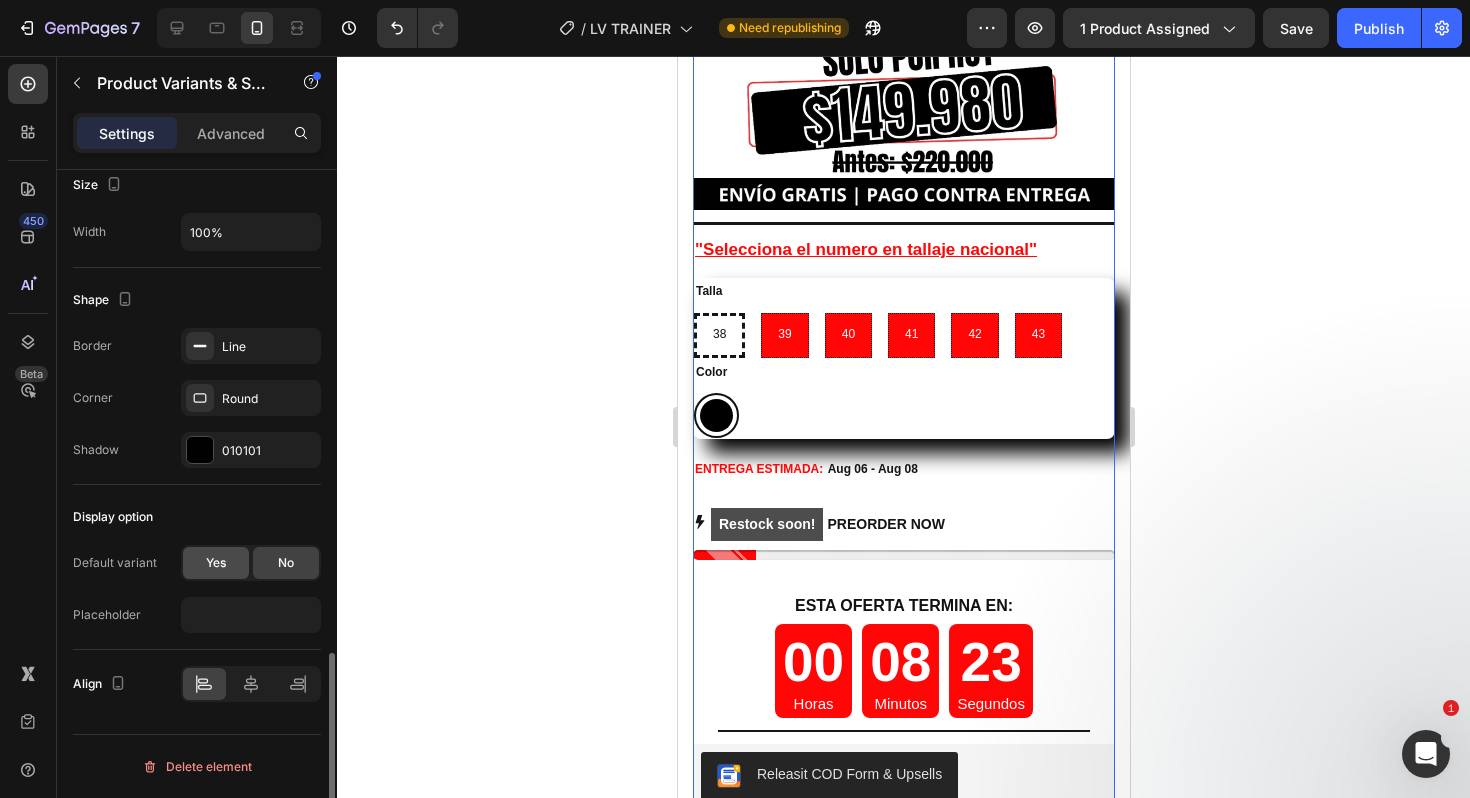 click on "Yes" 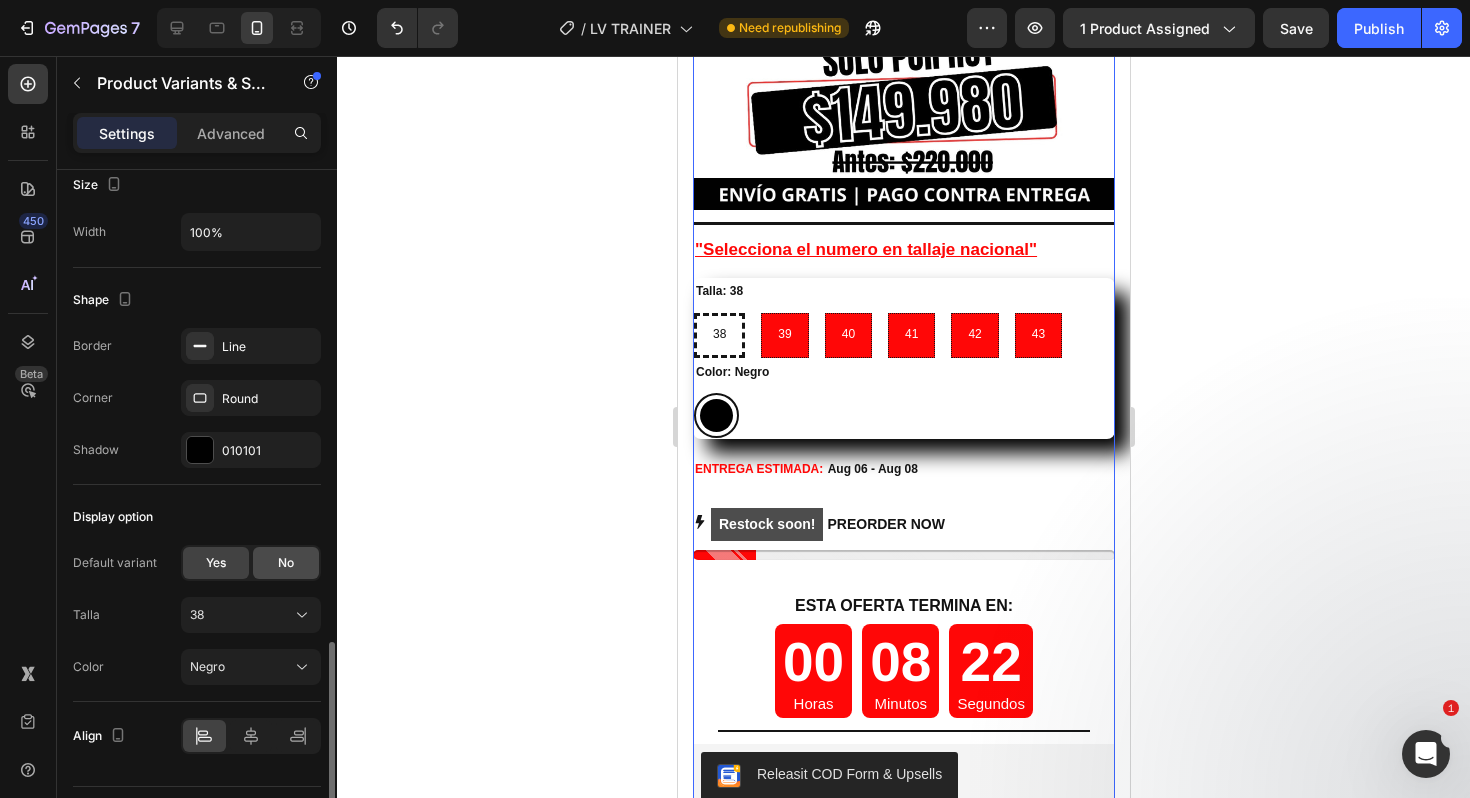 click on "No" 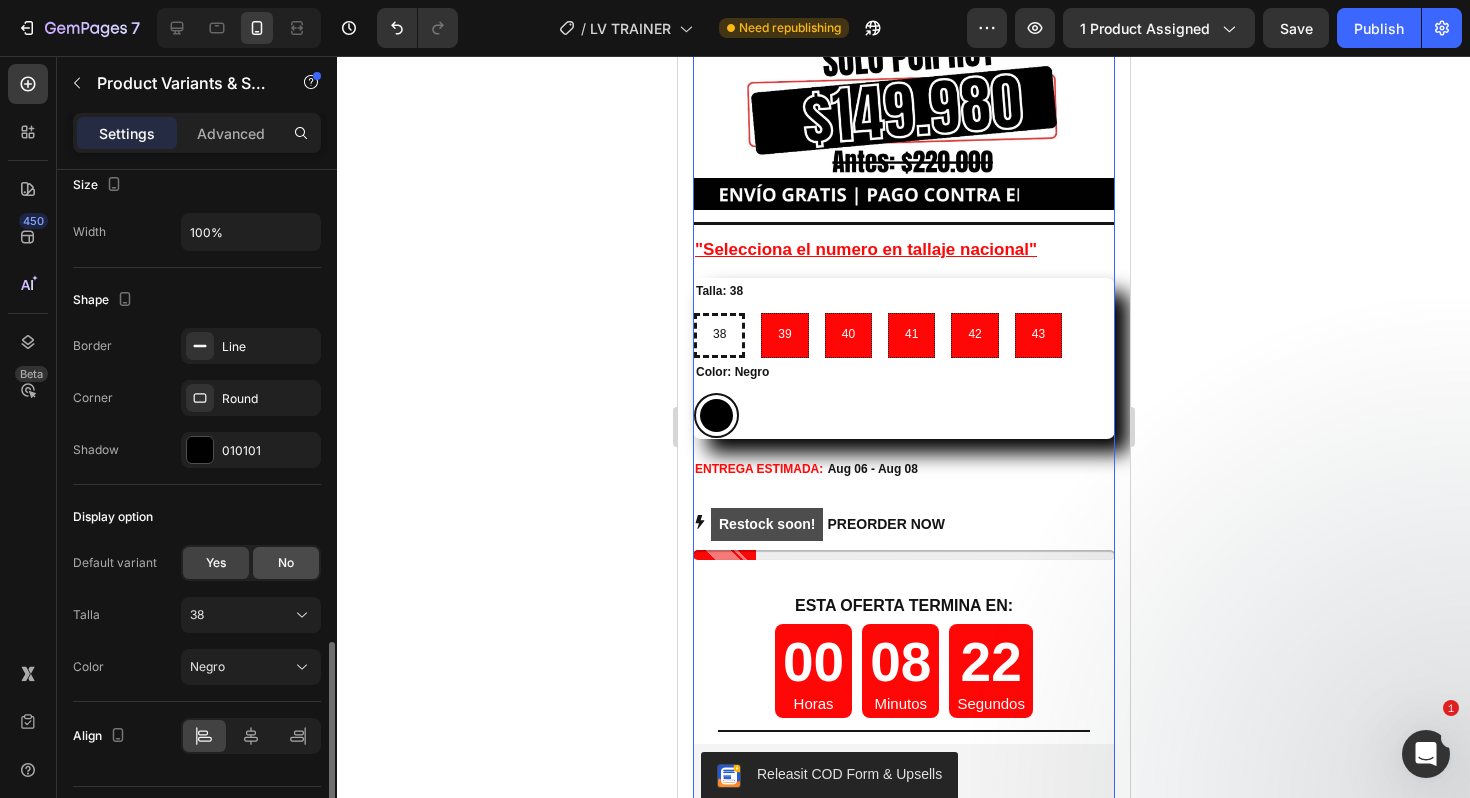 radio on "false" 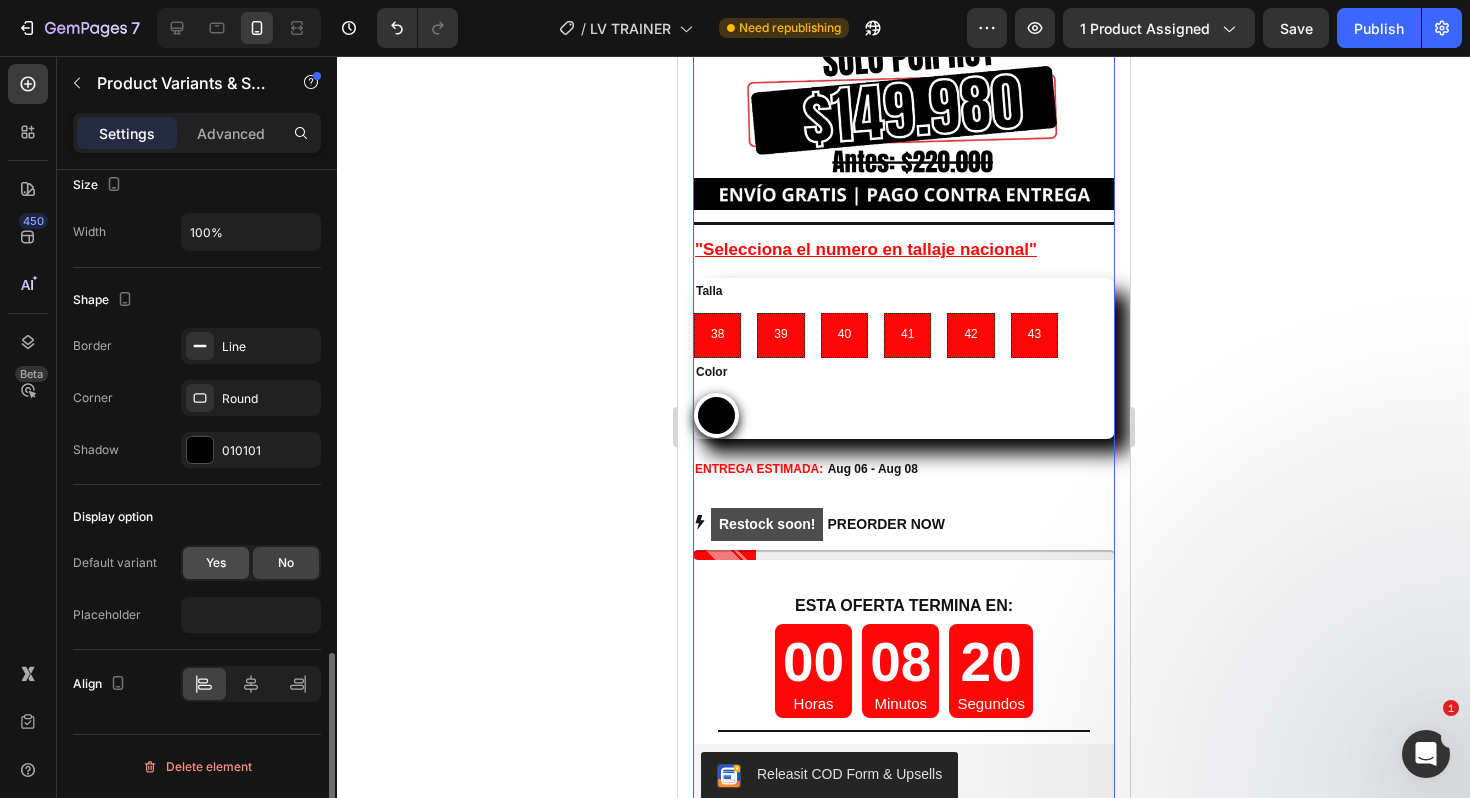 click on "Yes" 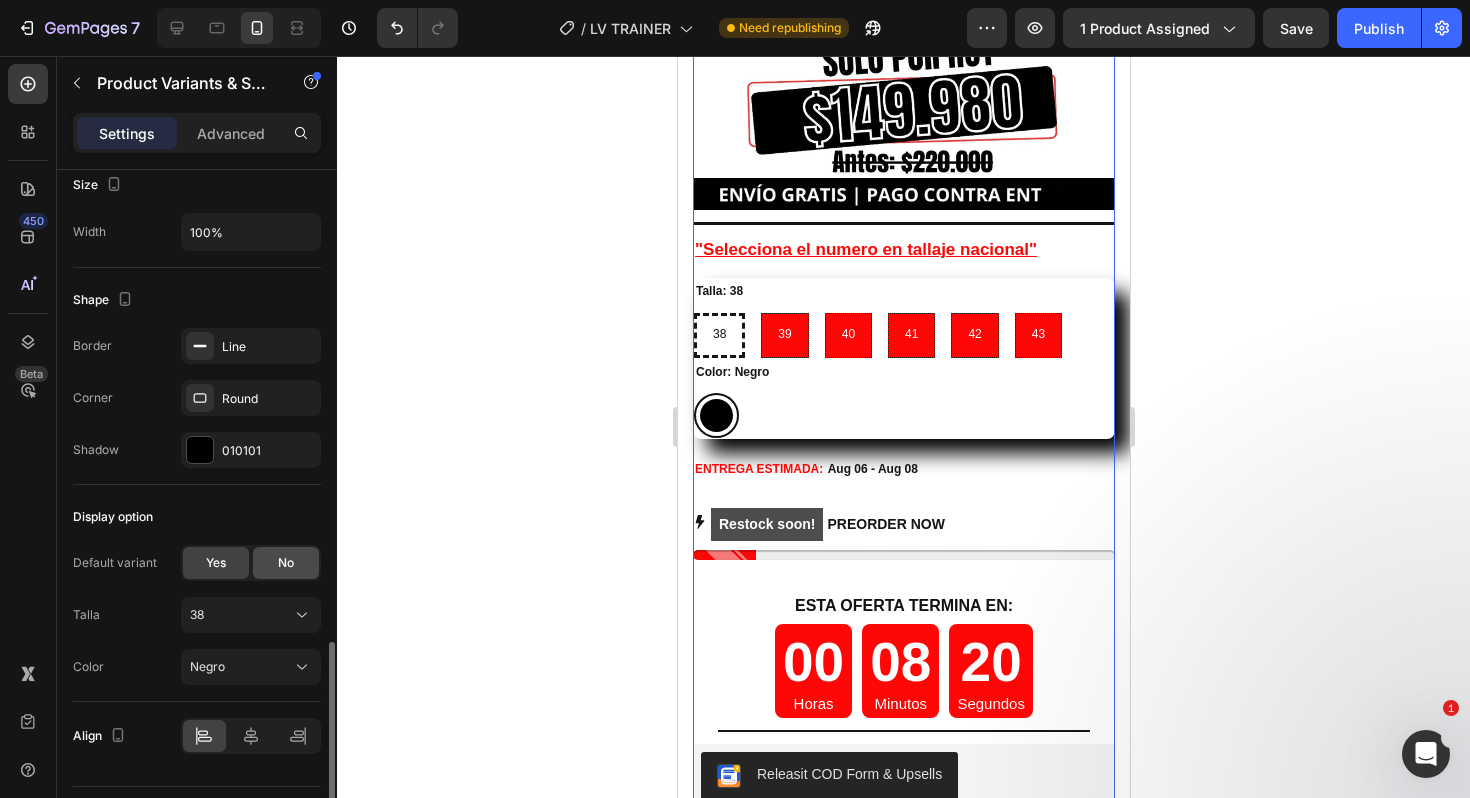 click on "No" 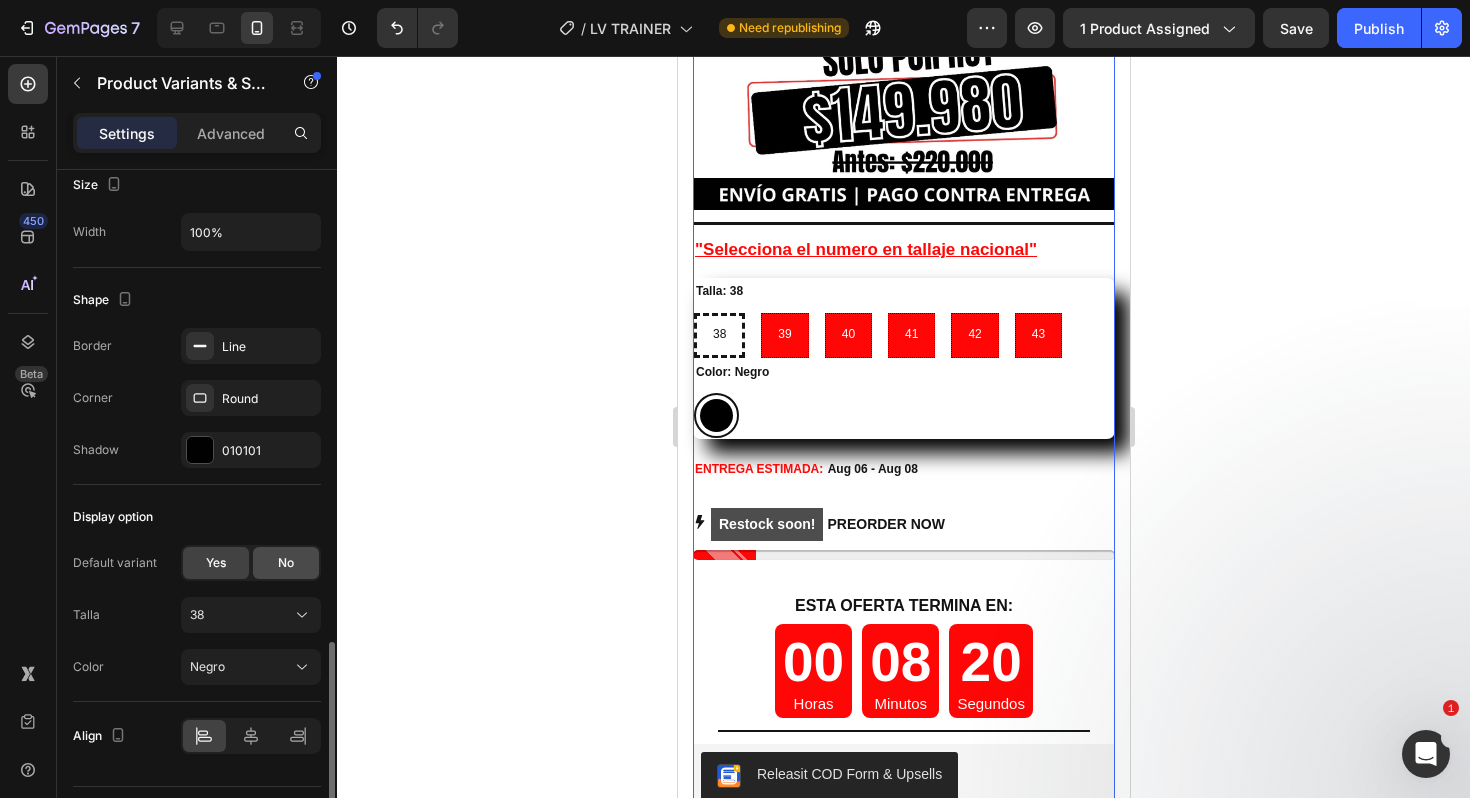radio on "false" 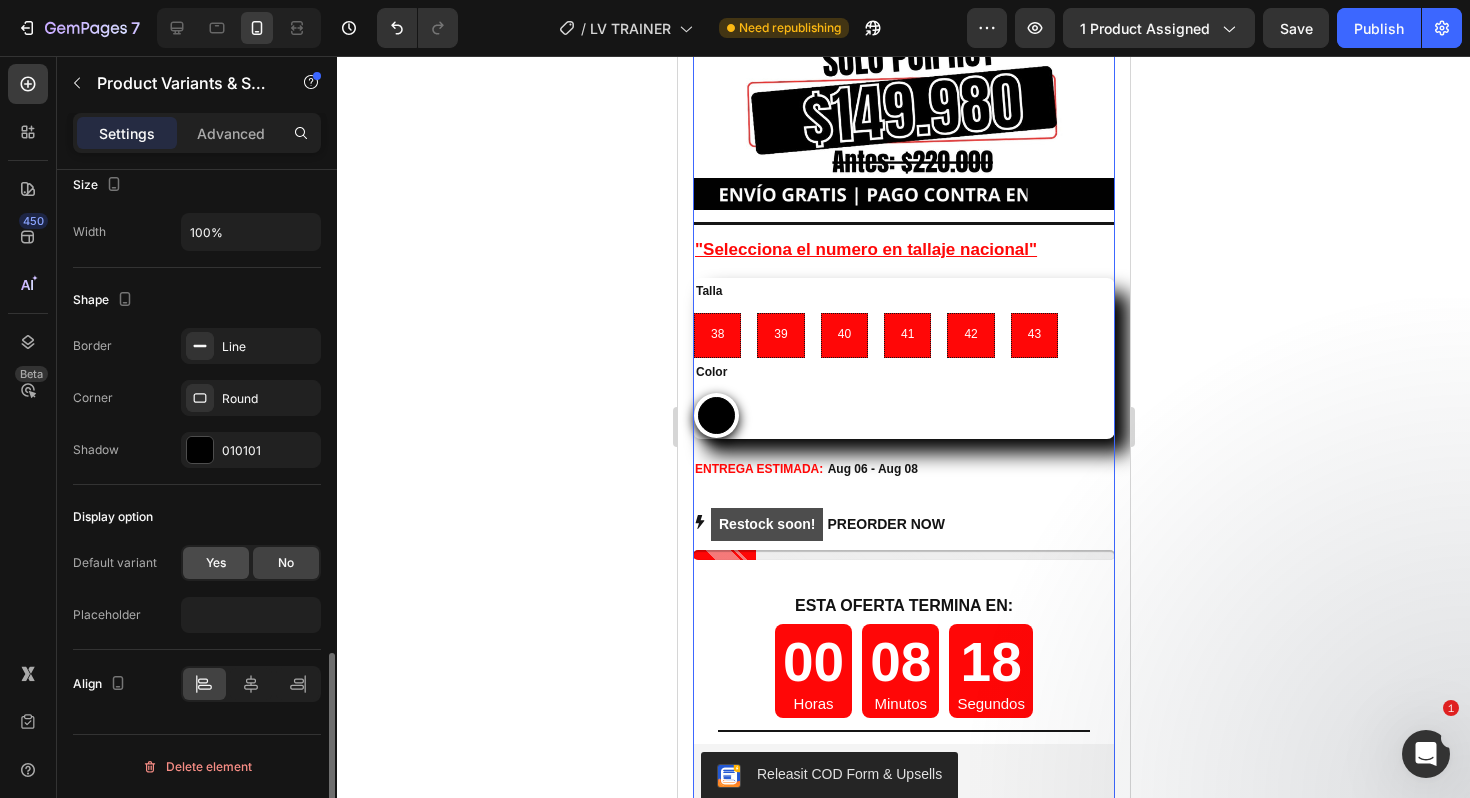 click on "Yes" 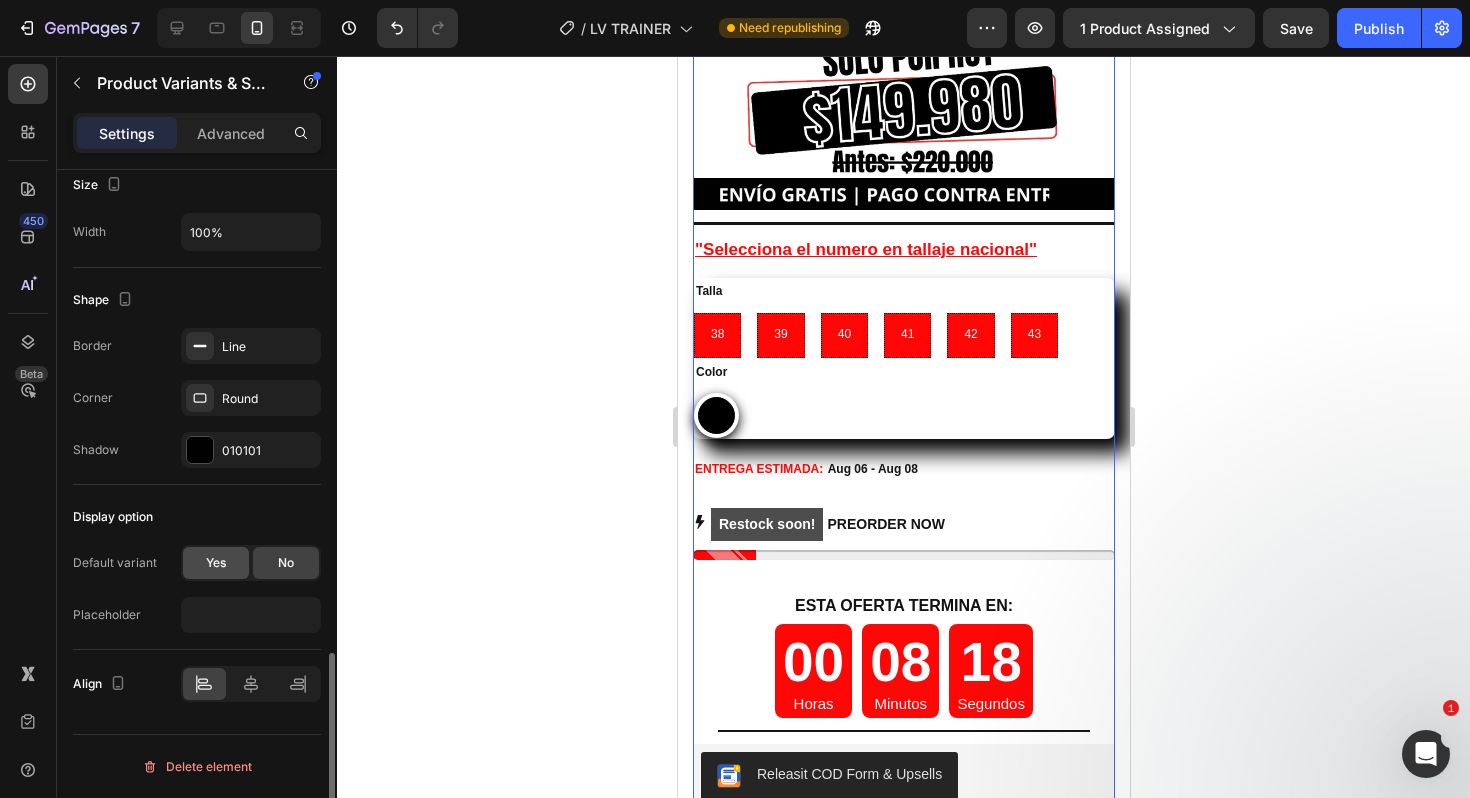 radio on "true" 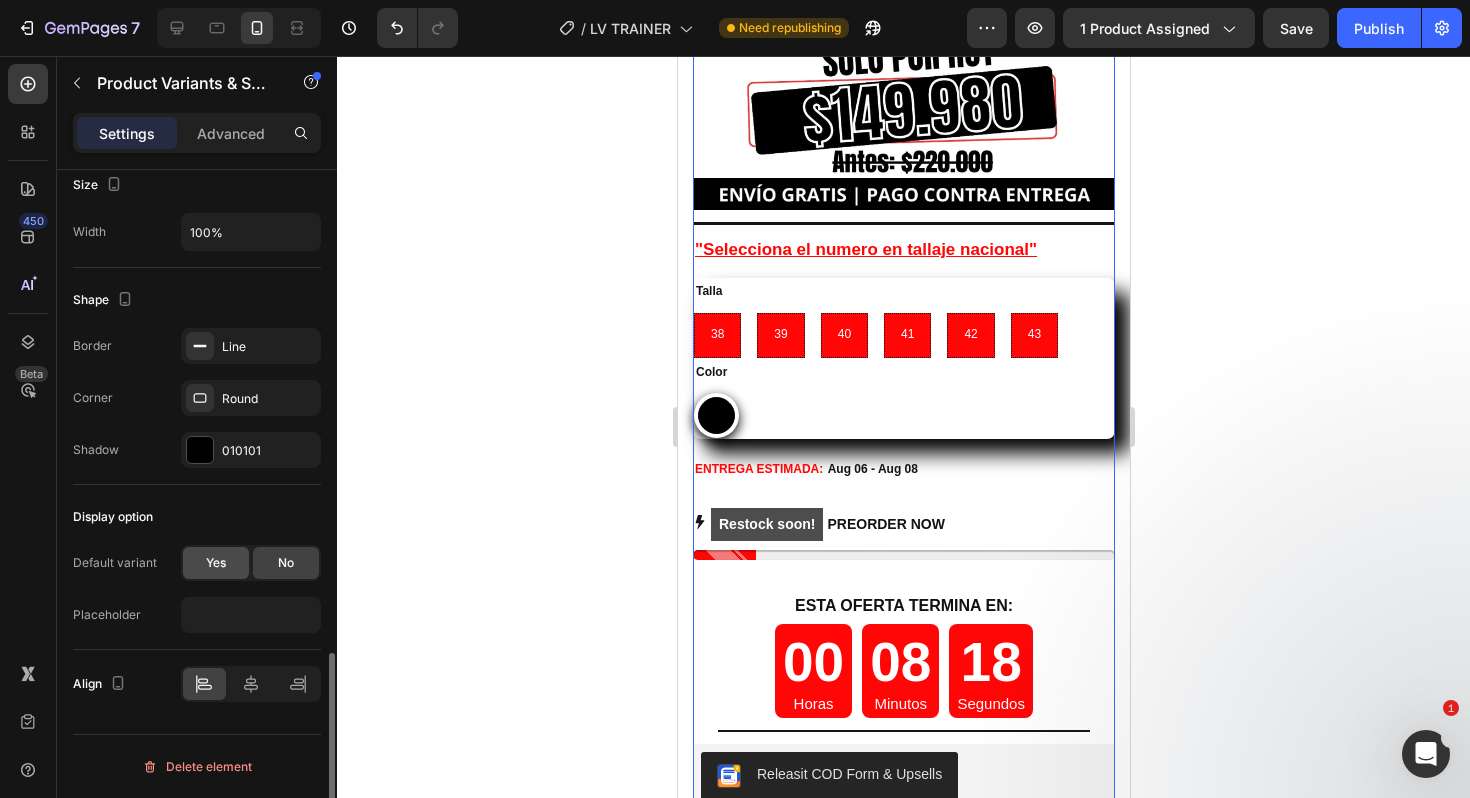radio on "true" 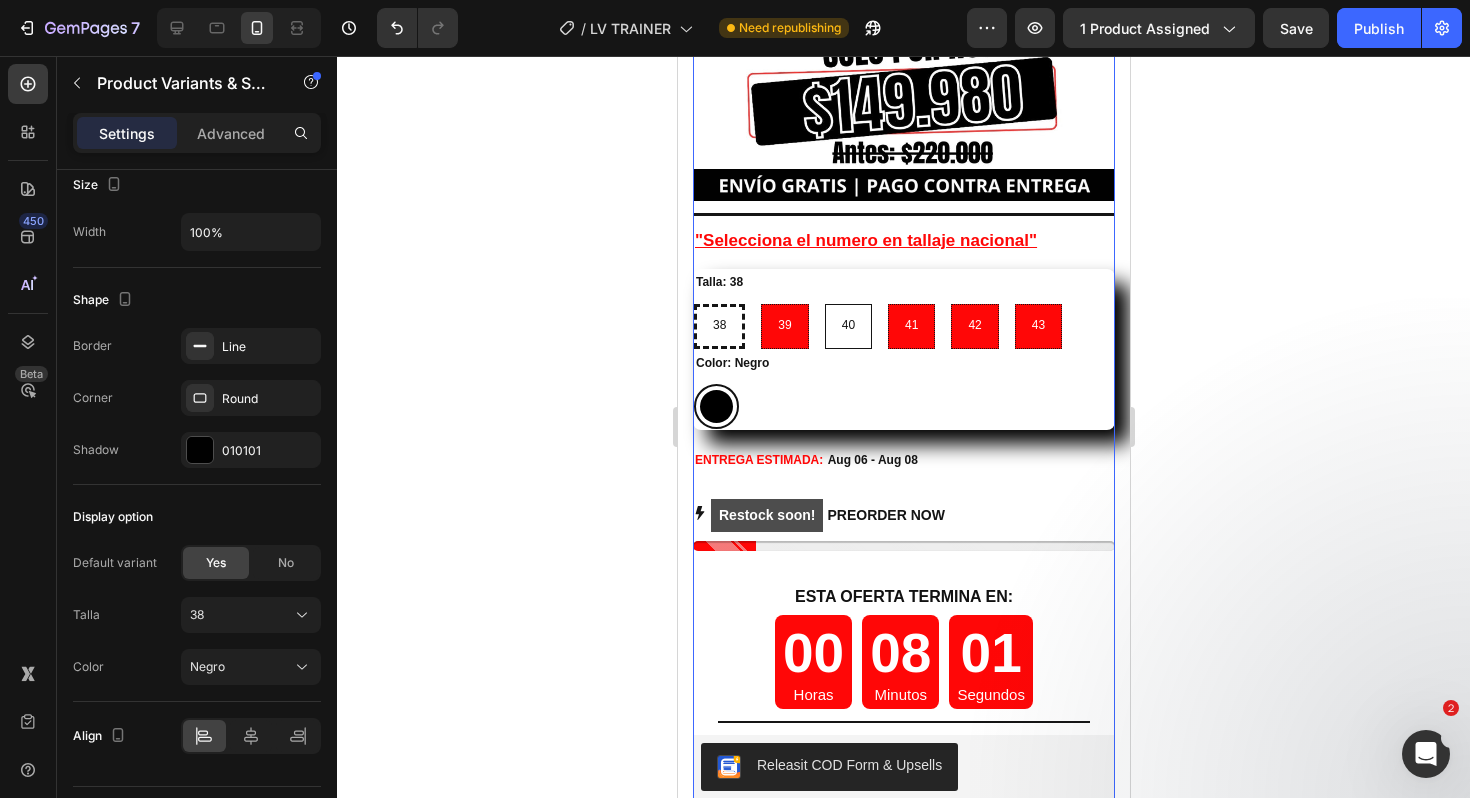 scroll, scrollTop: 7158, scrollLeft: 0, axis: vertical 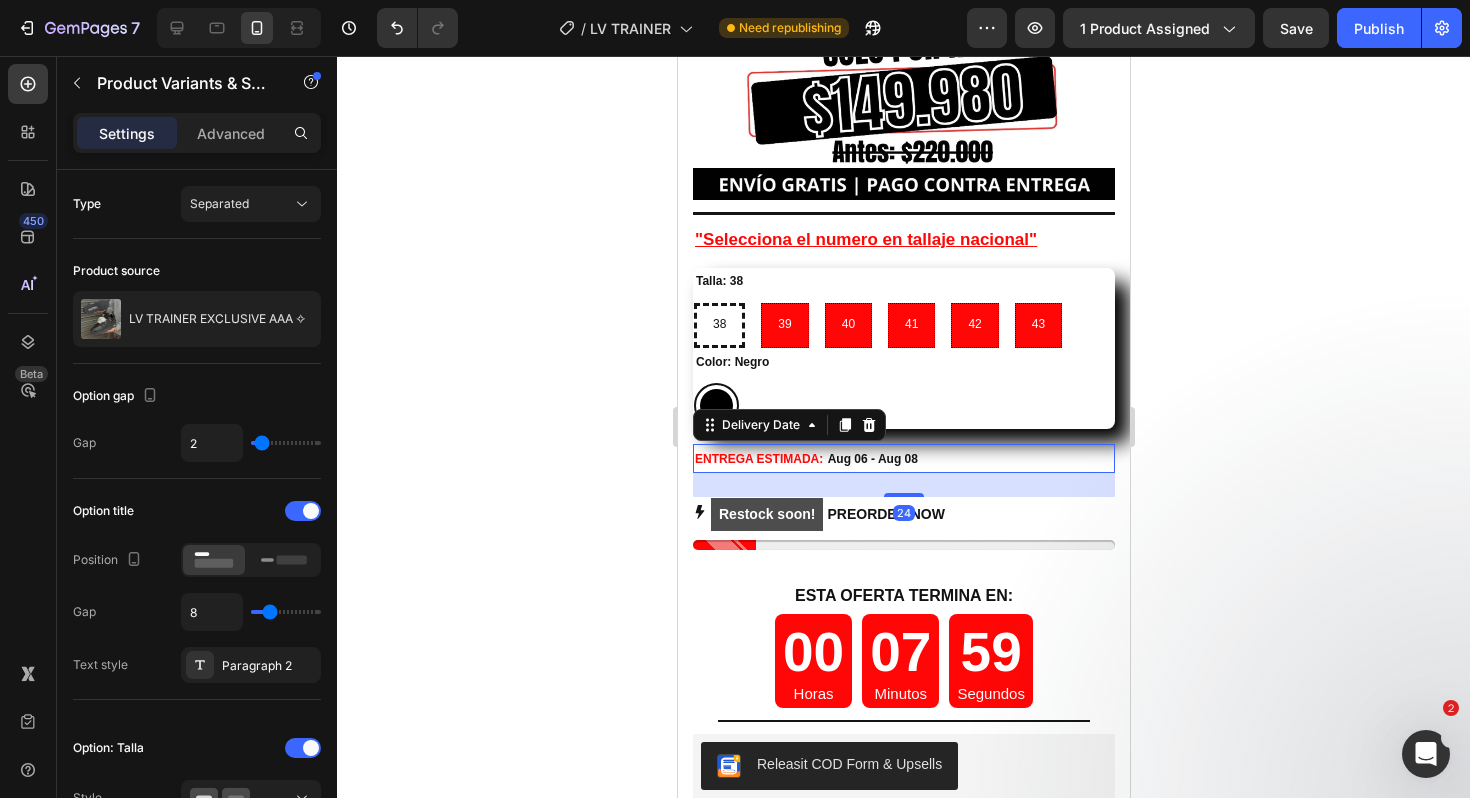 click on "ENTREGA ESTIMADA:
Aug 06 - Aug 08" at bounding box center [903, 458] 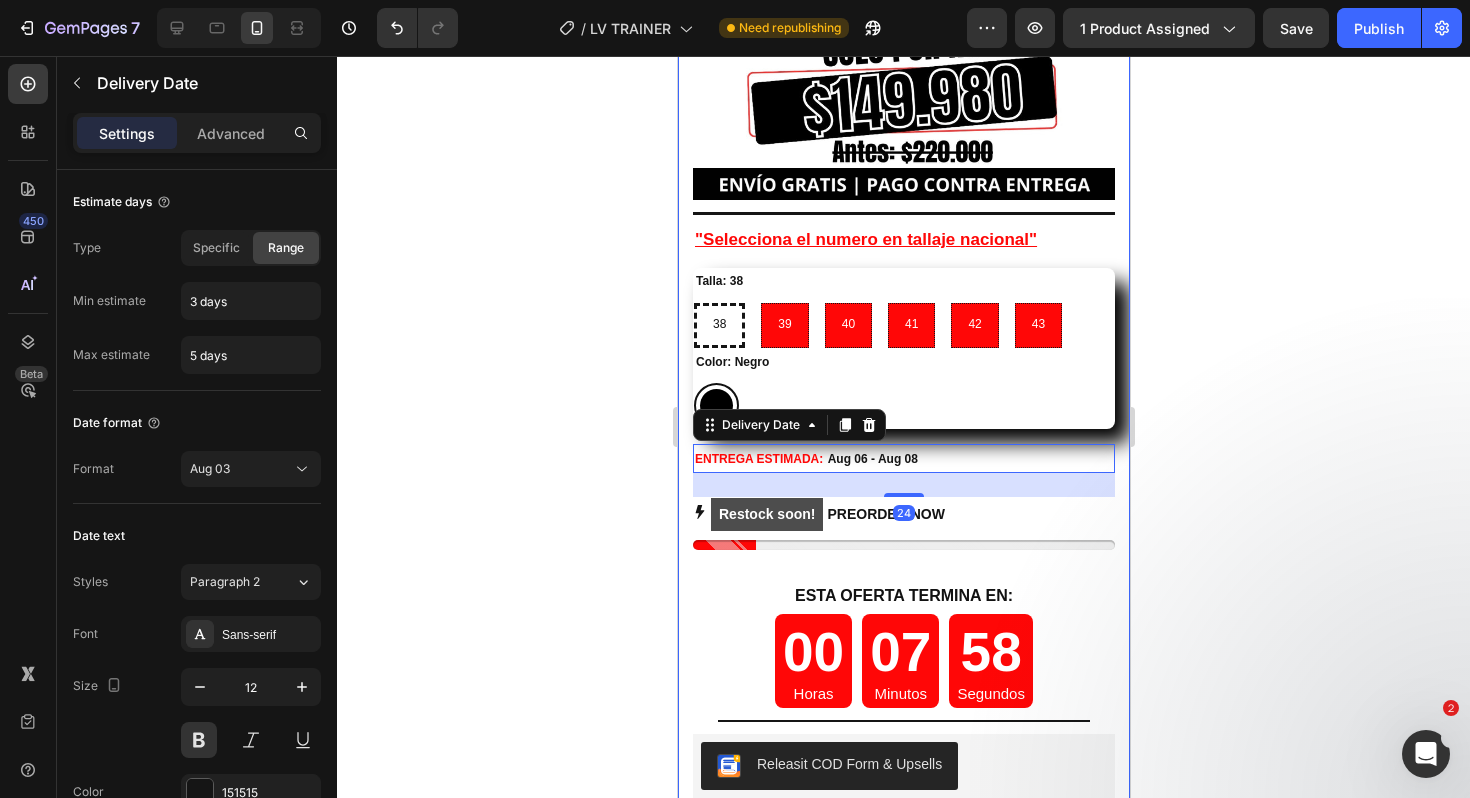 click on "Negro Negro" at bounding box center [903, 405] 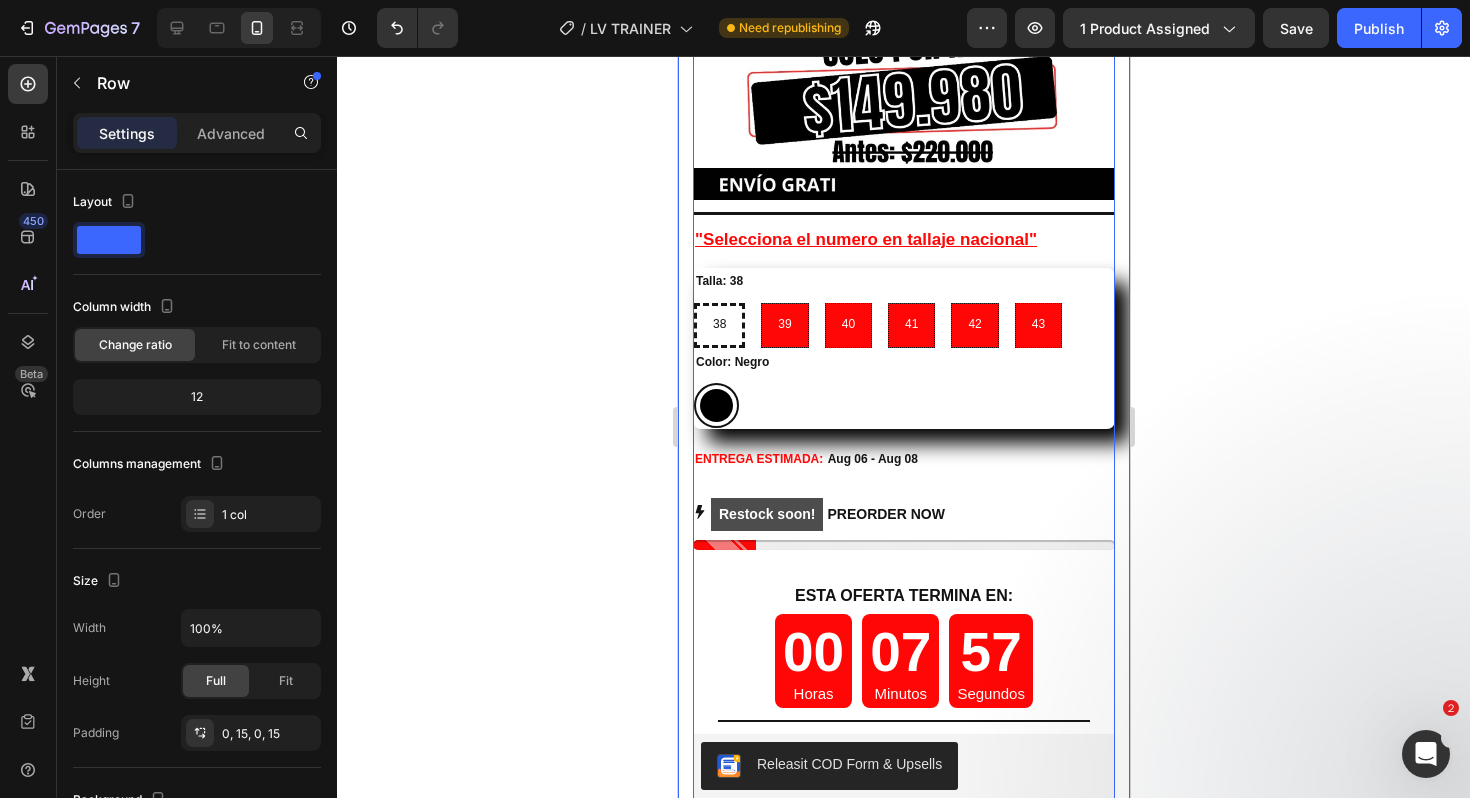 click on "Icon Icon Icon Icon Icon Icon List +12 00  ¡ PERSONAS HAN COMPRADO! Text Block Row Image Image                Title Line Icon Icon Icon Icon Icon Icon List 2,500+ Verified Reviews! Text Block Row Talla: 38 38 38     38 39 39     39 40 40     40 41 41     41 42 42     42 43 43     43 Color: Negro Negro Negro   Product Variants & Swatches Talla: 38 38 38     38 39 39     39 40 40     40 41 41     41 42 42     42 43 43     43 Product Variants & Swatches
Icon Size guide Text Block Row Row "Selecciona el numero en tallaje nacional" Heading Talla: 38 38 38 38 39 39 39 40 40 40 41 41 41 42 42 42 43 43 43 Color: Negro Negro Negro Product Variants & Swatches   15
ENTREGA ESTIMADA:
Aug 06 - Aug 08
Delivery Date
Restock soon!  PREORDER NOW Stock Counter ESTA OFERTA TERMINA EN: Heading 00 Horas 07 Minutos 57 Segundos Countdown Timer                Title Line Releasit COD Form & Upsells Releasit COD Form & Upsells Free shipping. Free return  Text Block" at bounding box center (903, 401) 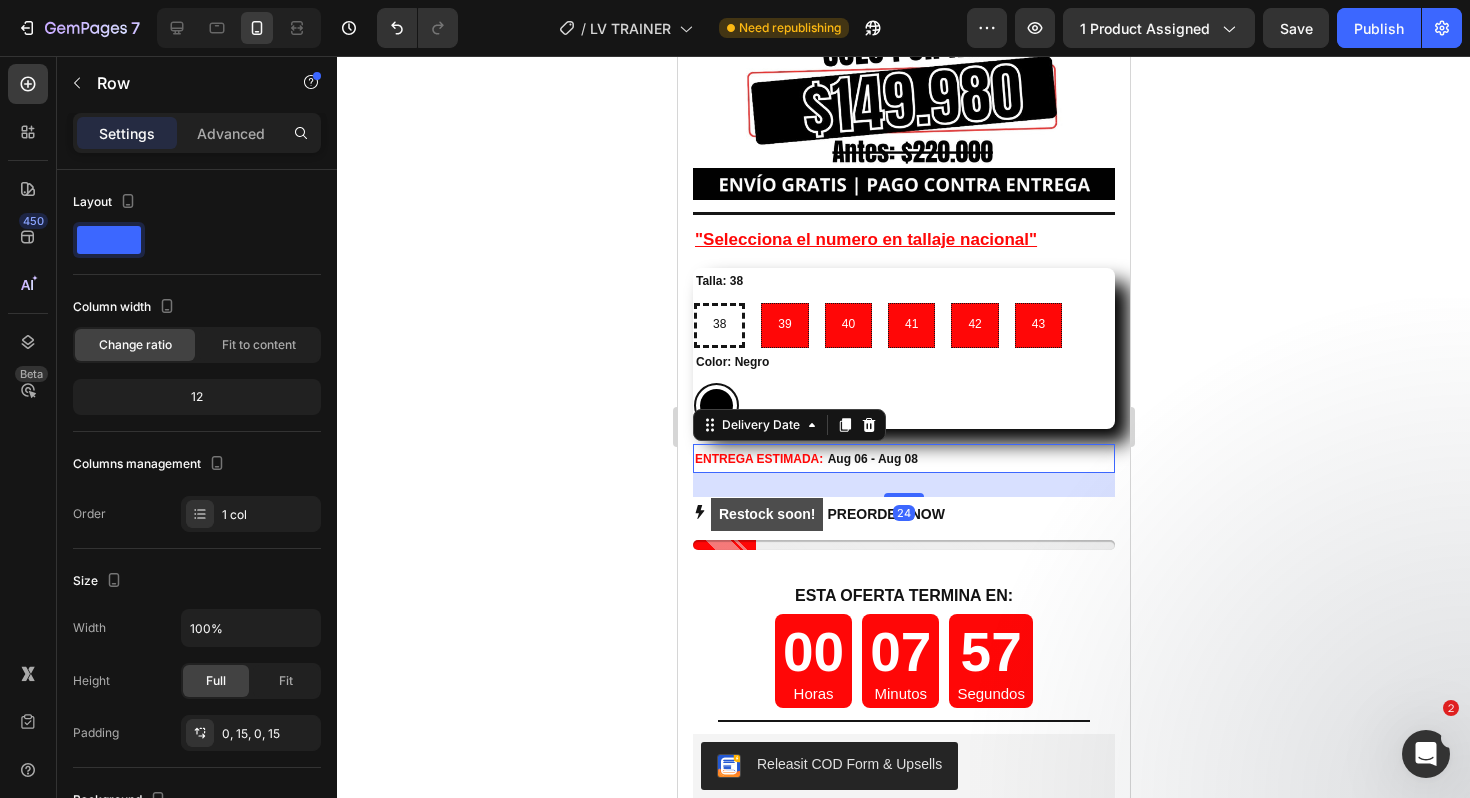 click on "ENTREGA ESTIMADA:
Aug 06 - Aug 08" at bounding box center [903, 458] 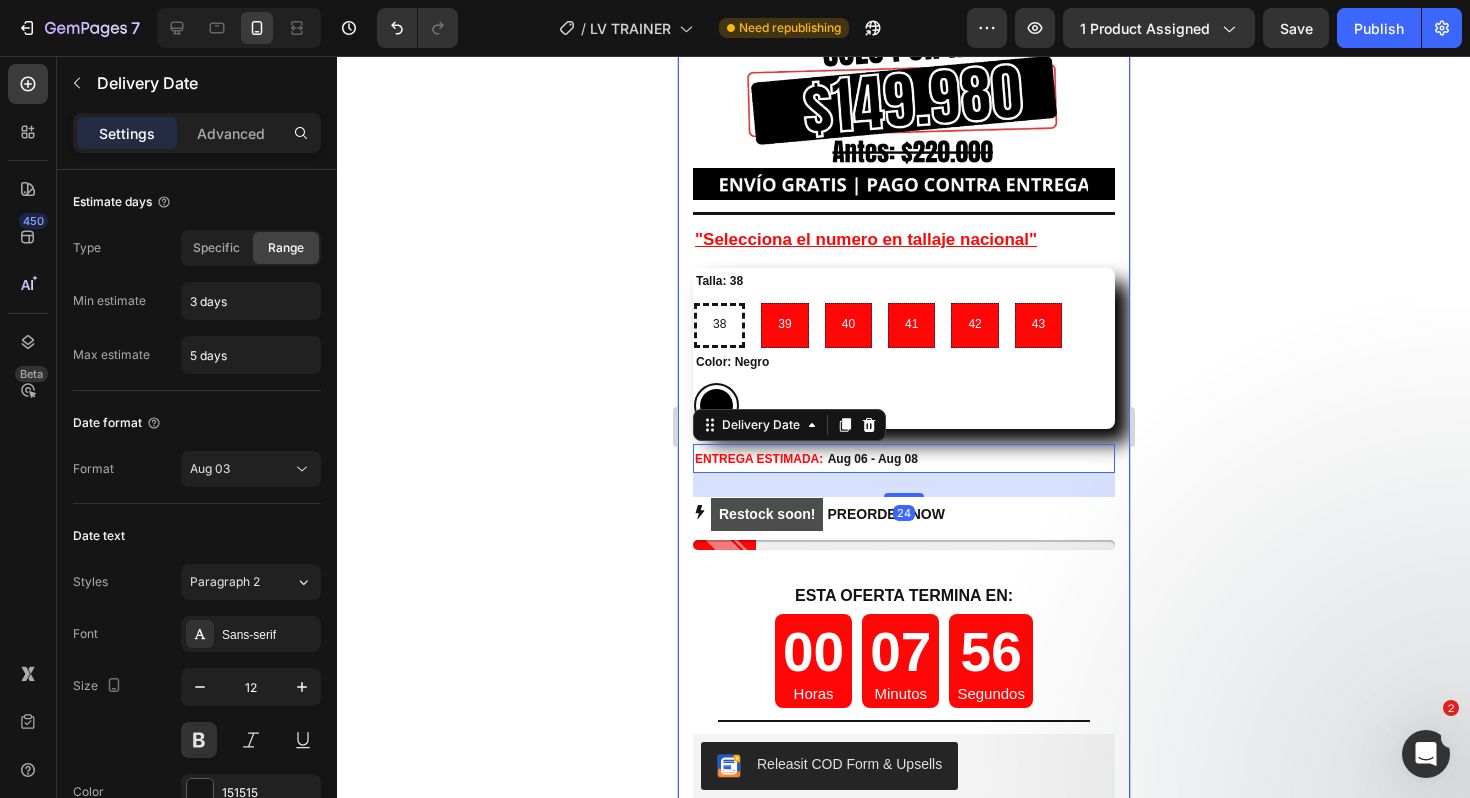 click on "Icon Icon Icon Icon Icon Icon List +12 00  ¡ PERSONAS HAN COMPRADO! Text Block Row Image Image                Title Line Icon Icon Icon Icon Icon Icon List 2,500+ Verified Reviews! Text Block Row Talla: 38 38 38     38 39 39     39 40 40     40 41 41     41 42 42     42 43 43     43 Color: Negro Negro Negro   Product Variants & Swatches Talla: 38 38 38     38 39 39     39 40 40     40 41 41     41 42 42     42 43 43     43 Product Variants & Swatches
Icon Size guide Text Block Row Row "Selecciona el numero en tallaje nacional" Heading Talla: 38 38 38 38 39 39 39 40 40 40 41 41 41 42 42 42 43 43 43 Color: Negro Negro Negro Product Variants & Swatches
ENTREGA ESTIMADA:
Aug 06 - Aug 08
Delivery Date   24
Restock soon!  PREORDER NOW Stock Counter ESTA OFERTA TERMINA EN: Heading 00 Horas 07 Minutos 56 Segundos Countdown Timer                Title Line Releasit COD Form & Upsells Releasit COD Form & Upsells Free shipping. Free return  Text Block" at bounding box center (903, 401) 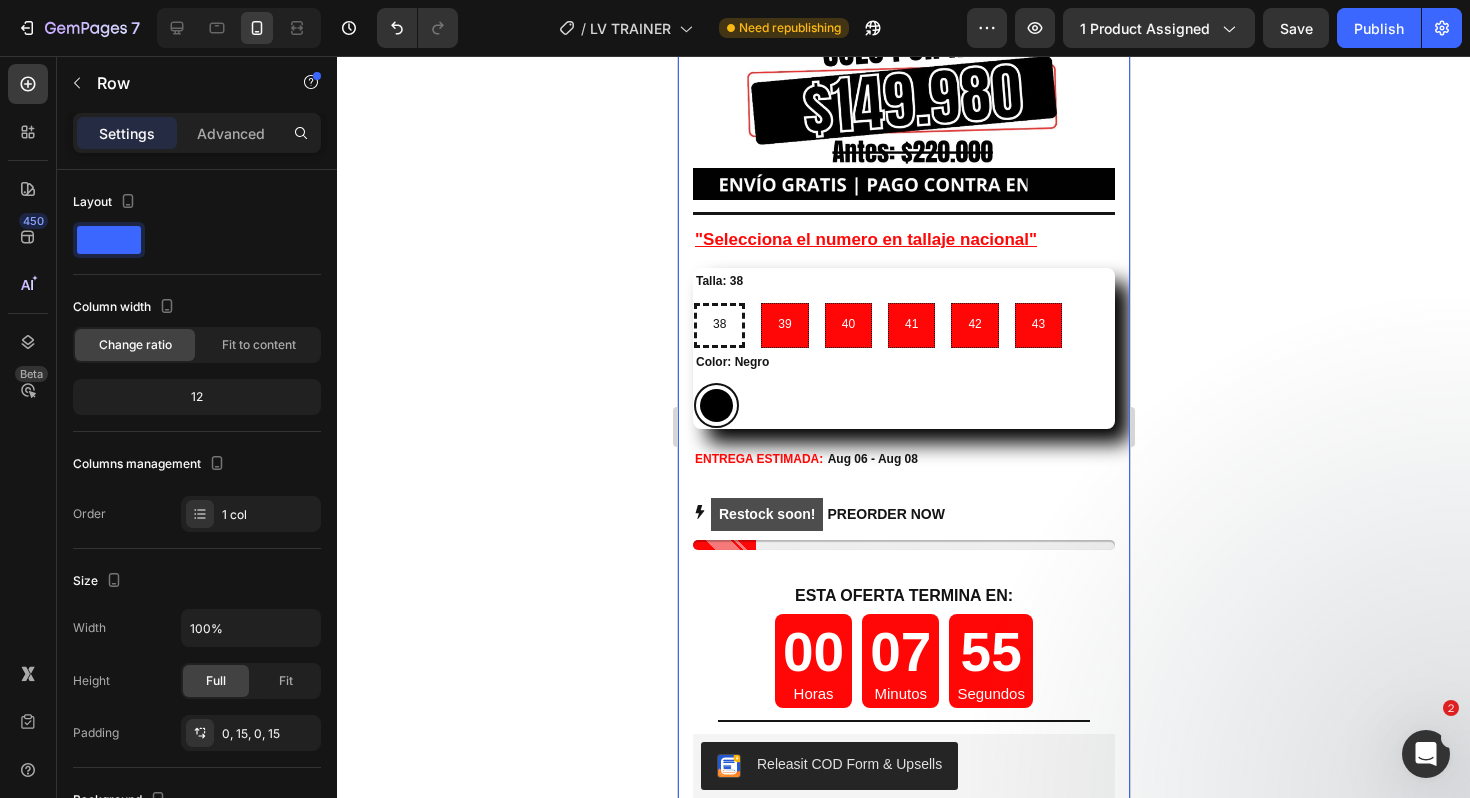 click on "Icon Icon Icon Icon Icon Icon List +12 00  ¡ PERSONAS HAN COMPRADO! Text Block Row Image Image                Title Line Icon Icon Icon Icon Icon Icon List 2,500+ Verified Reviews! Text Block Row Talla: 38 38 38     38 39 39     39 40 40     40 41 41     41 42 42     42 43 43     43 Color: Negro Negro Negro   Product Variants & Swatches Talla: 38 38 38     38 39 39     39 40 40     40 41 41     41 42 42     42 43 43     43 Product Variants & Swatches
Icon Size guide Text Block Row Row "Selecciona el numero en tallaje nacional" Heading Talla: 38 38 38 38 39 39 39 40 40 40 41 41 41 42 42 42 43 43 43 Color: Negro Negro Negro Product Variants & Swatches
ENTREGA ESTIMADA:
Aug 06 - Aug 08
Delivery Date
Restock soon!  PREORDER NOW Stock Counter ESTA OFERTA TERMINA EN: Heading 00 Horas 07 Minutos 55 Segundos Countdown Timer                Title Line Releasit COD Form & Upsells Releasit COD Form & Upsells Free shipping. Free return  Text Block" at bounding box center [903, 401] 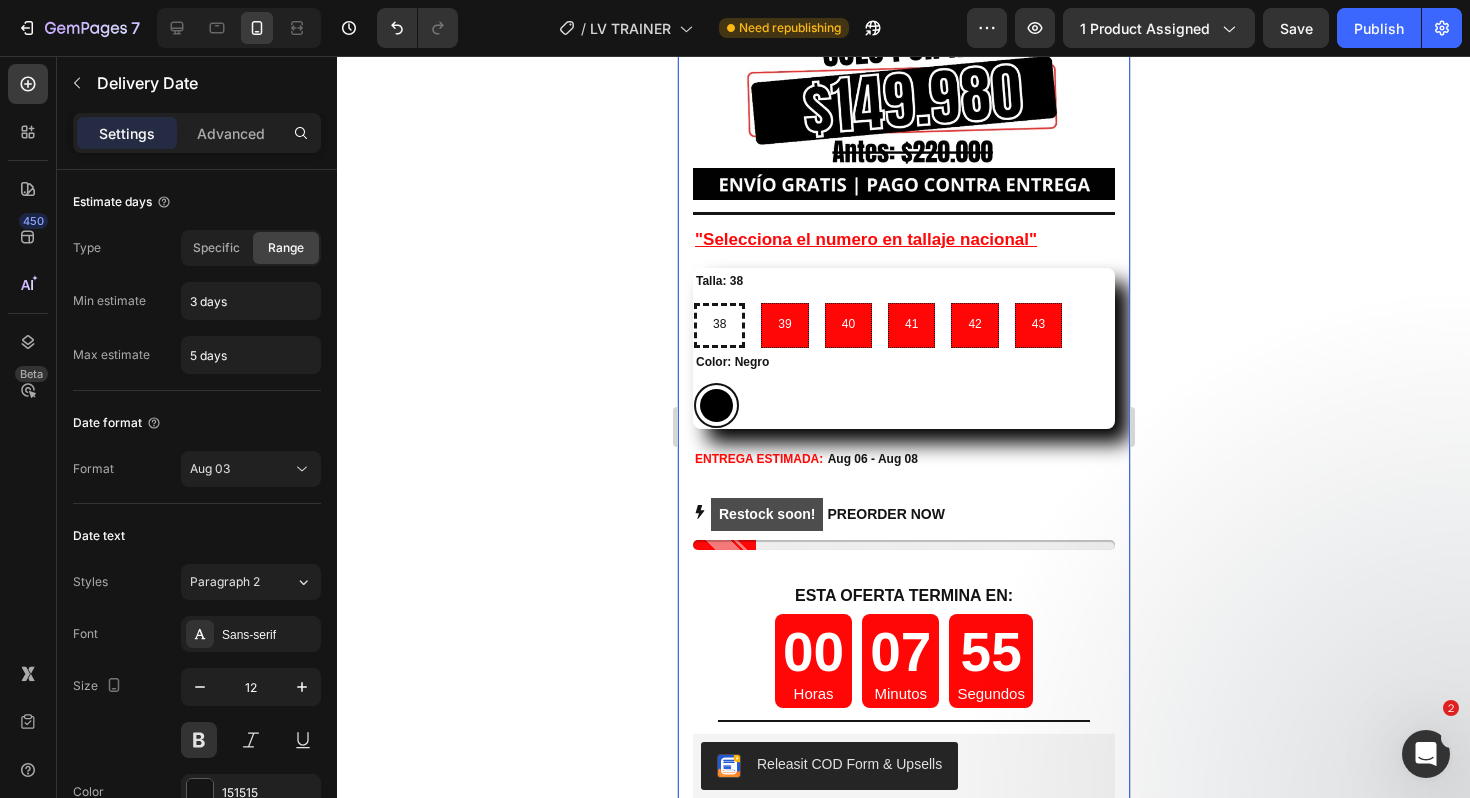 click on "ENTREGA ESTIMADA:
Aug 06 - Aug 08" at bounding box center [903, 458] 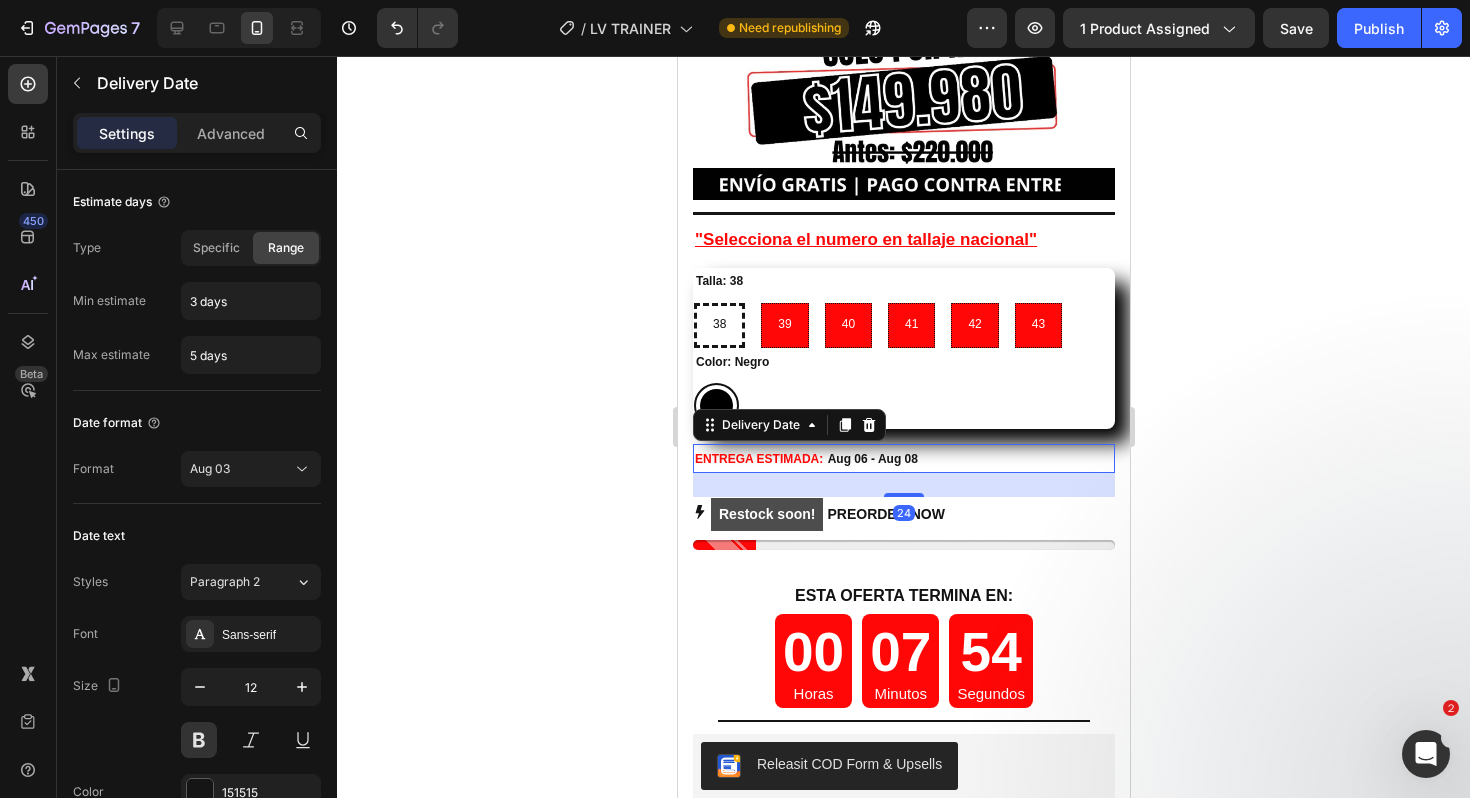 click on "Aug 06 - Aug 08" at bounding box center (872, 459) 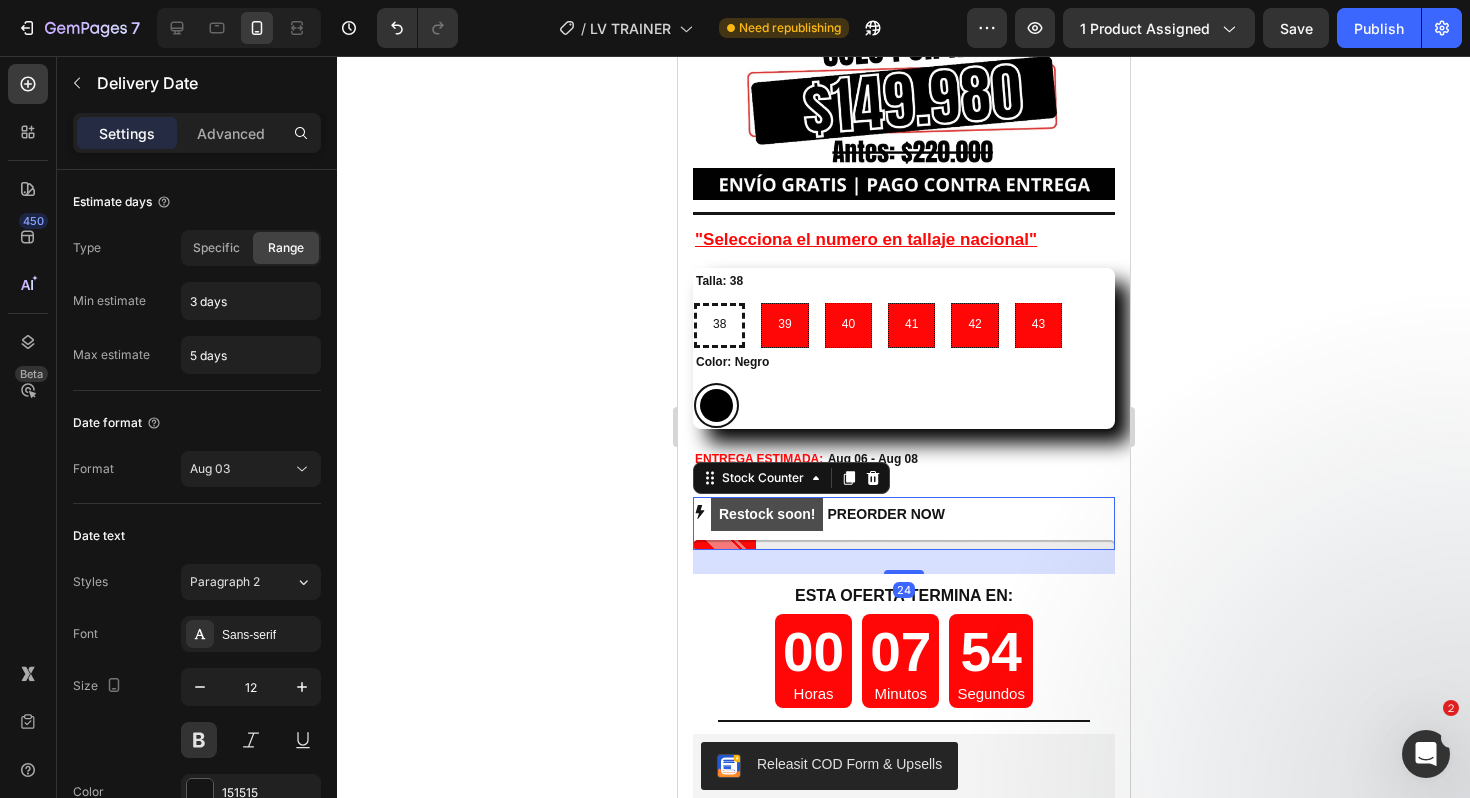 click on "Restock soon!  PREORDER NOW" at bounding box center [827, 514] 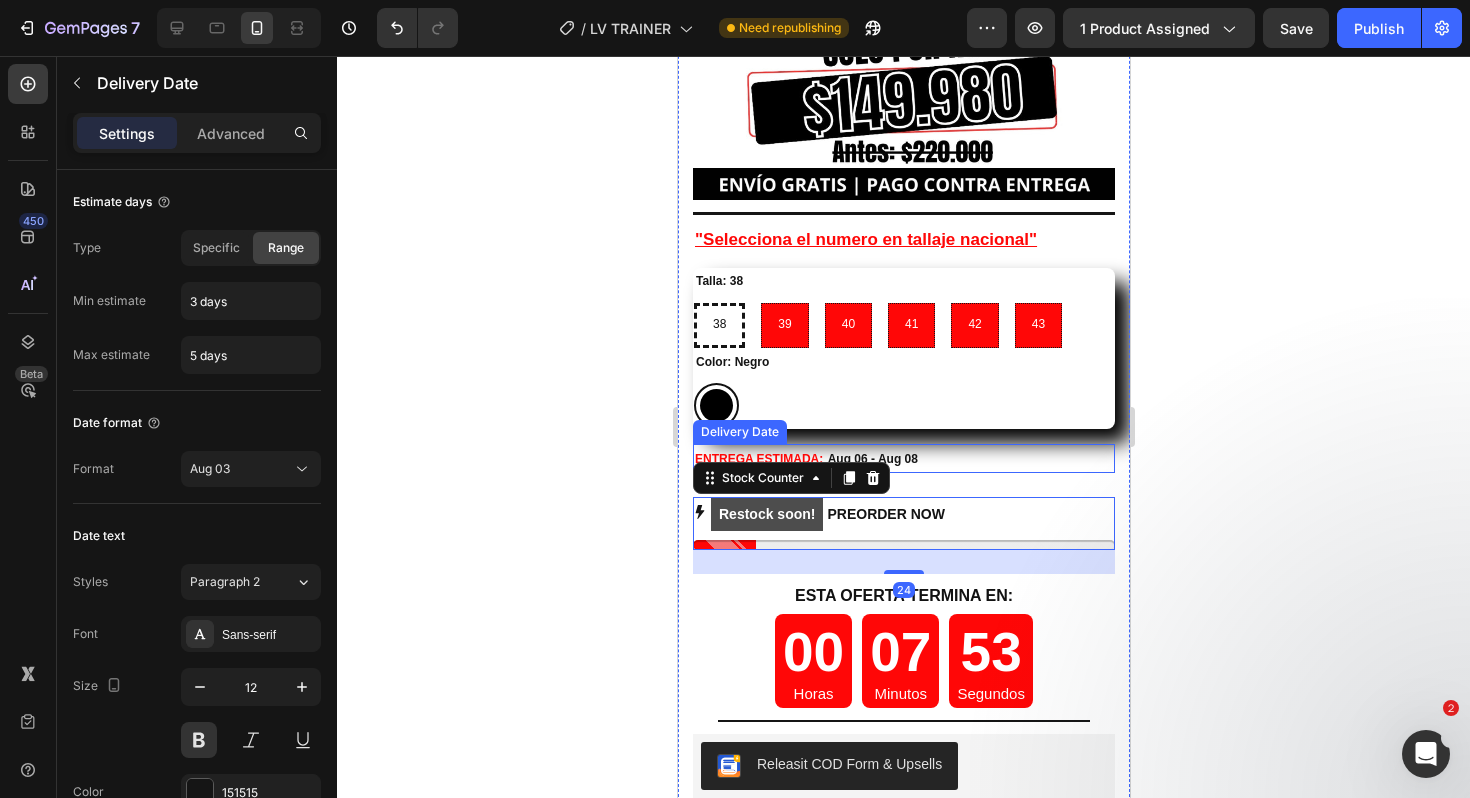 click on "ENTREGA ESTIMADA:
Aug 06 - Aug 08" at bounding box center [903, 458] 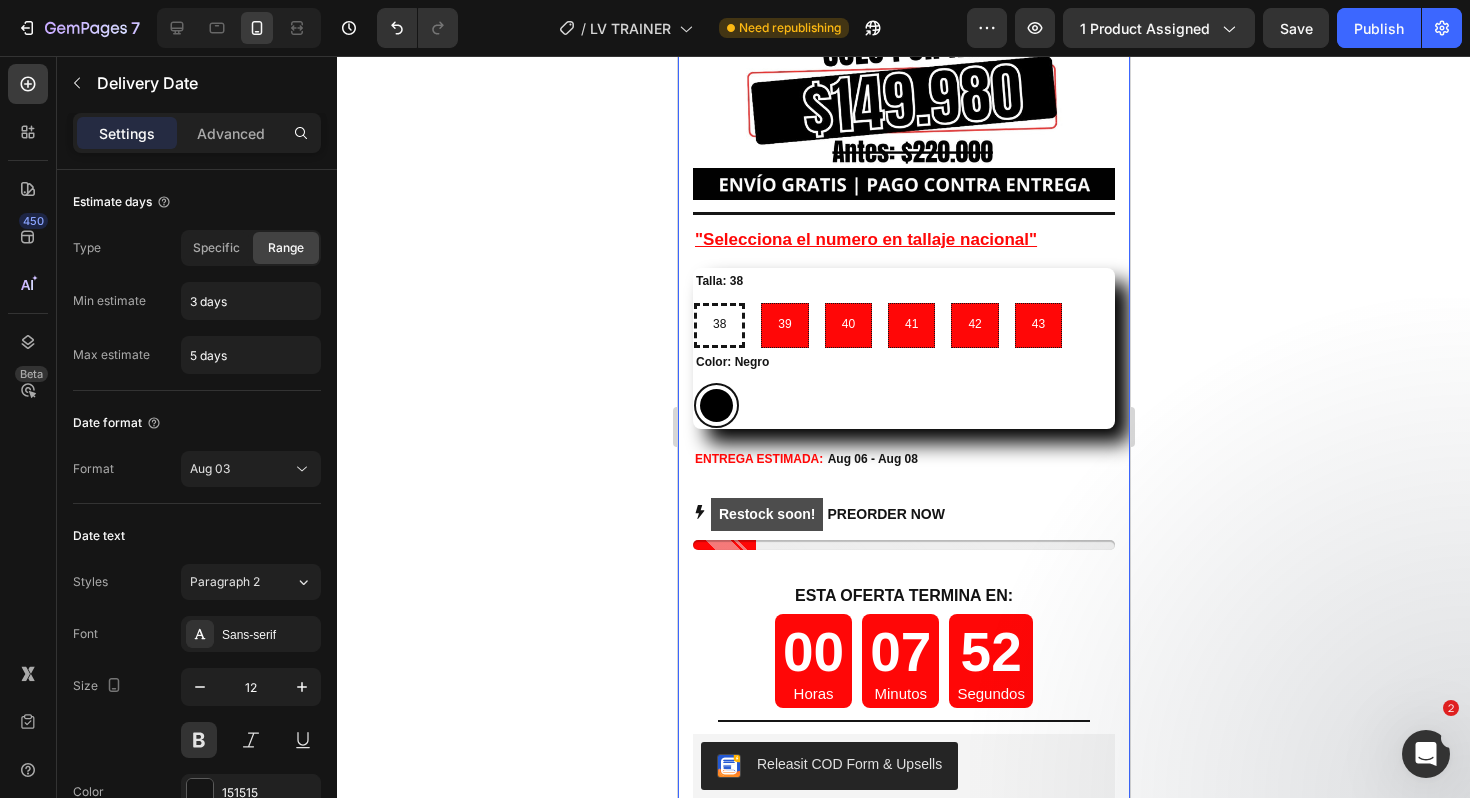 click on "Icon Icon Icon Icon Icon Icon List +12 00  ¡ PERSONAS HAN COMPRADO! Text Block Row Image Image                Title Line Icon Icon Icon Icon Icon Icon List 2,500+ Verified Reviews! Text Block Row Talla: 38 38 38     38 39 39     39 40 40     40 41 41     41 42 42     42 43 43     43 Color: Negro Negro Negro   Product Variants & Swatches Talla: 38 38 38     38 39 39     39 40 40     40 41 41     41 42 42     42 43 43     43 Product Variants & Swatches
Icon Size guide Text Block Row Row "Selecciona el numero en tallaje nacional" Heading Talla: 38 38 38 38 39 39 39 40 40 40 41 41 41 42 42 42 43 43 43 Color: Negro Negro Negro Product Variants & Swatches
ENTREGA ESTIMADA:
Aug 06 - Aug 08
Delivery Date
Restock soon!  PREORDER NOW Stock Counter ESTA OFERTA TERMINA EN: Heading 00 Horas 07 Minutos 52 Segundos Countdown Timer                Title Line Releasit COD Form & Upsells Releasit COD Form & Upsells Free shipping. Free return  Text Block" at bounding box center [903, 401] 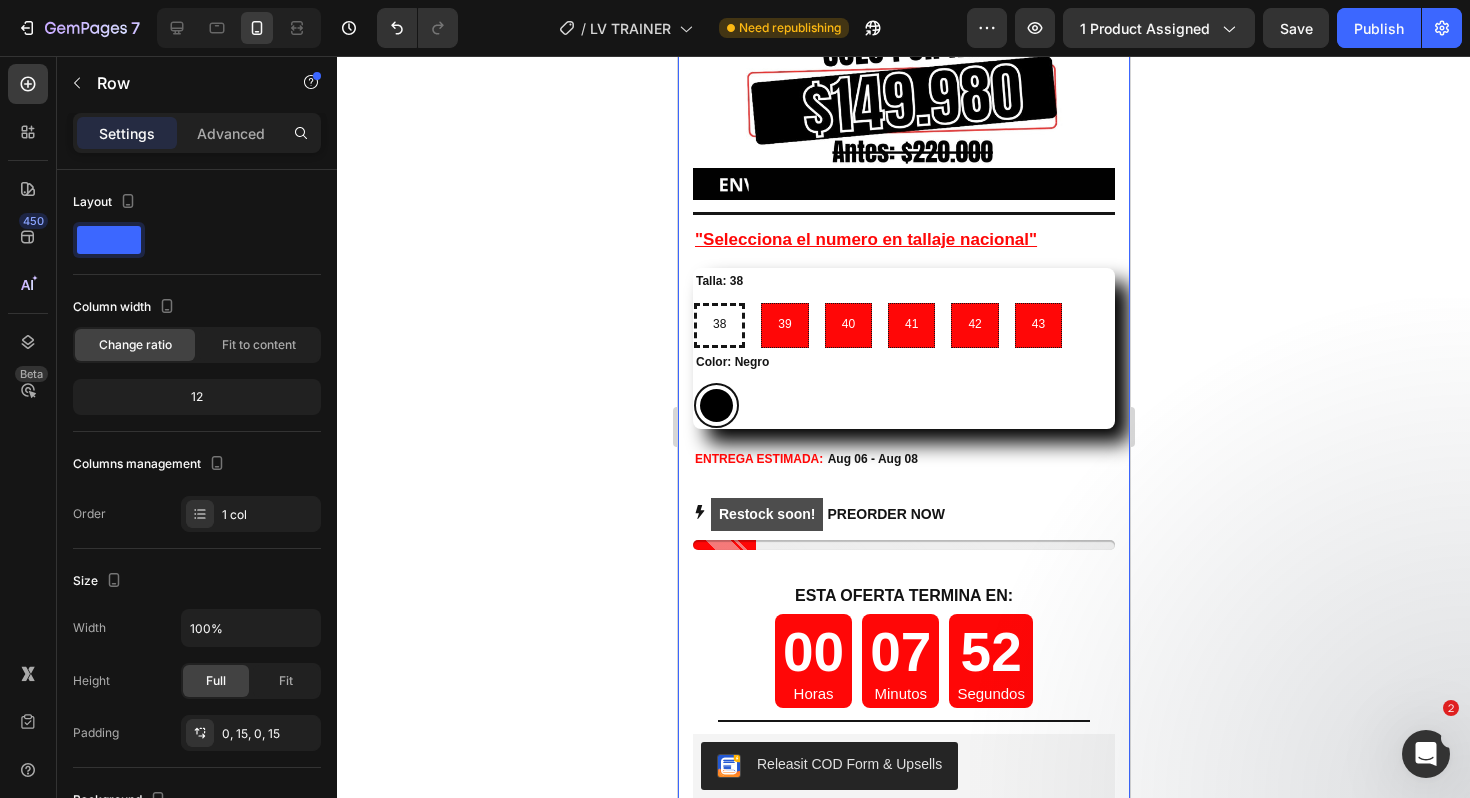 click on "Icon Icon Icon Icon Icon Icon List +12 00  ¡ PERSONAS HAN COMPRADO! Text Block Row Image Image                Title Line Icon Icon Icon Icon Icon Icon List 2,500+ Verified Reviews! Text Block Row Talla: 38 38 38     38 39 39     39 40 40     40 41 41     41 42 42     42 43 43     43 Color: Negro Negro Negro   Product Variants & Swatches Talla: 38 38 38     38 39 39     39 40 40     40 41 41     41 42 42     42 43 43     43 Product Variants & Swatches
Icon Size guide Text Block Row Row "Selecciona el numero en tallaje nacional" Heading Talla: 38 38 38 38 39 39 39 40 40 40 41 41 41 42 42 42 43 43 43 Color: Negro Negro Negro Product Variants & Swatches
ENTREGA ESTIMADA:
Aug 06 - Aug 08
Delivery Date
Restock soon!  PREORDER NOW Stock Counter ESTA OFERTA TERMINA EN: Heading 00 Horas 07 Minutos 52 Segundos Countdown Timer                Title Line Releasit COD Form & Upsells Releasit COD Form & Upsells Free shipping. Free return  Text Block" at bounding box center (903, 401) 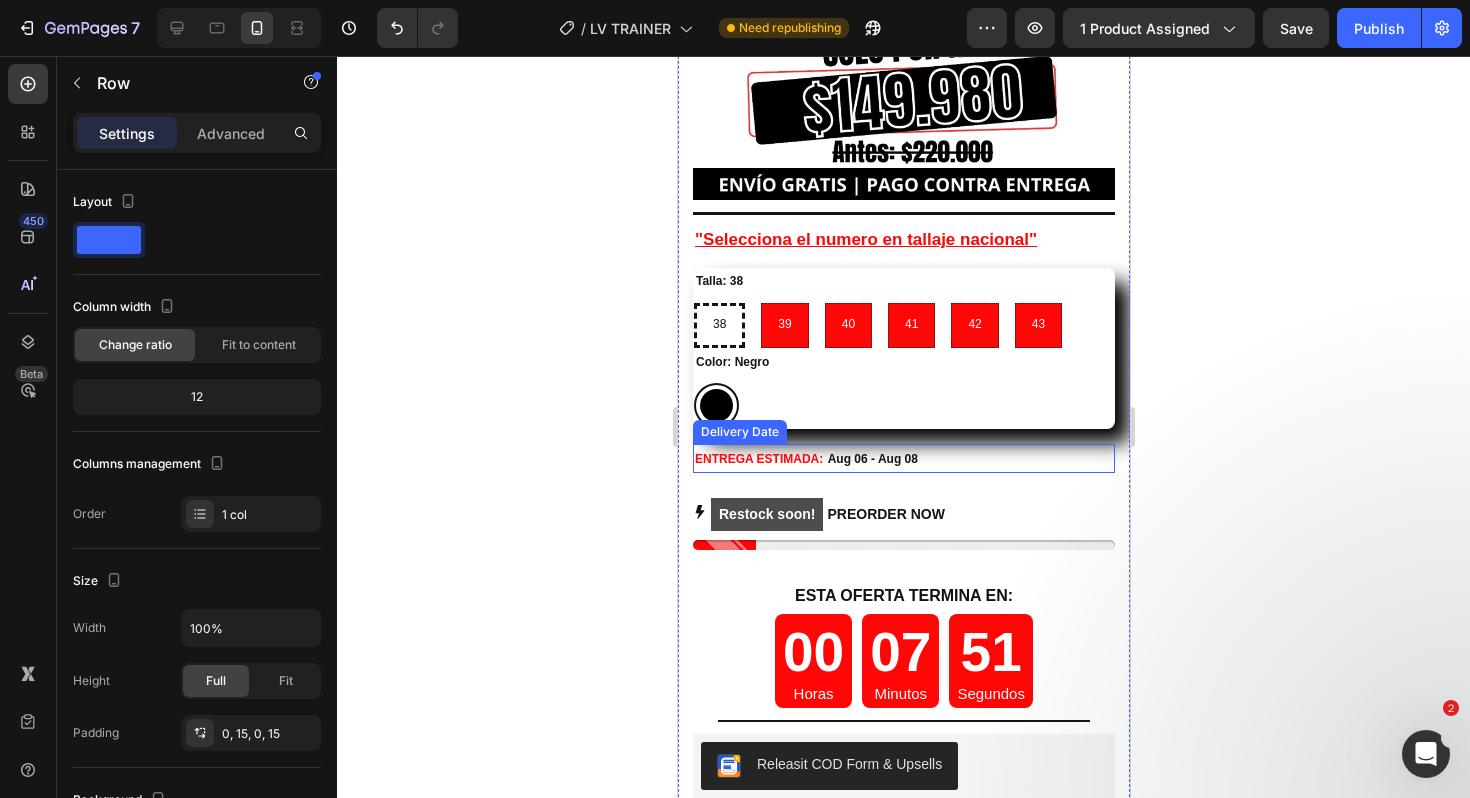 click on "Aug 06 - Aug 08" at bounding box center (872, 459) 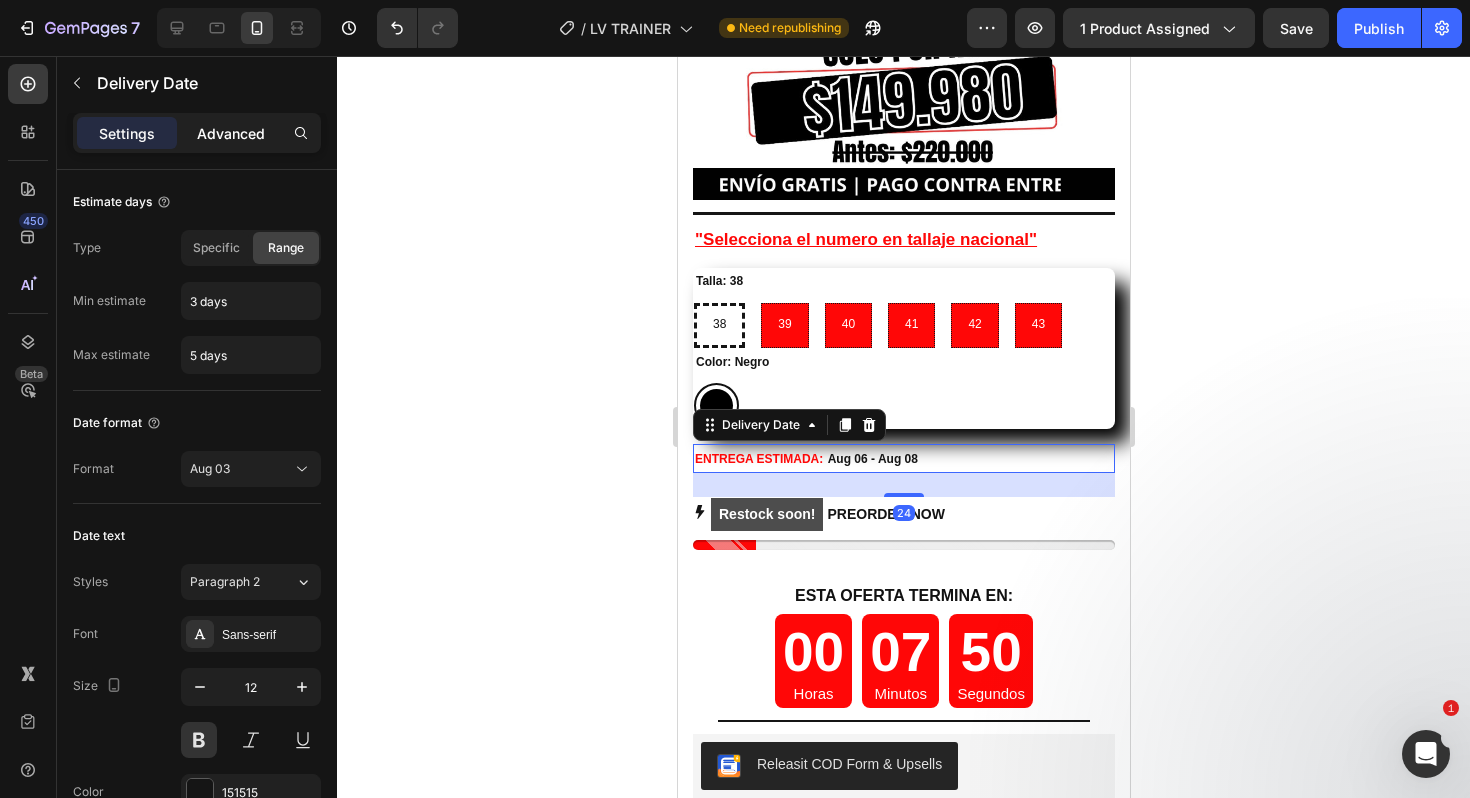 click on "Advanced" at bounding box center [231, 133] 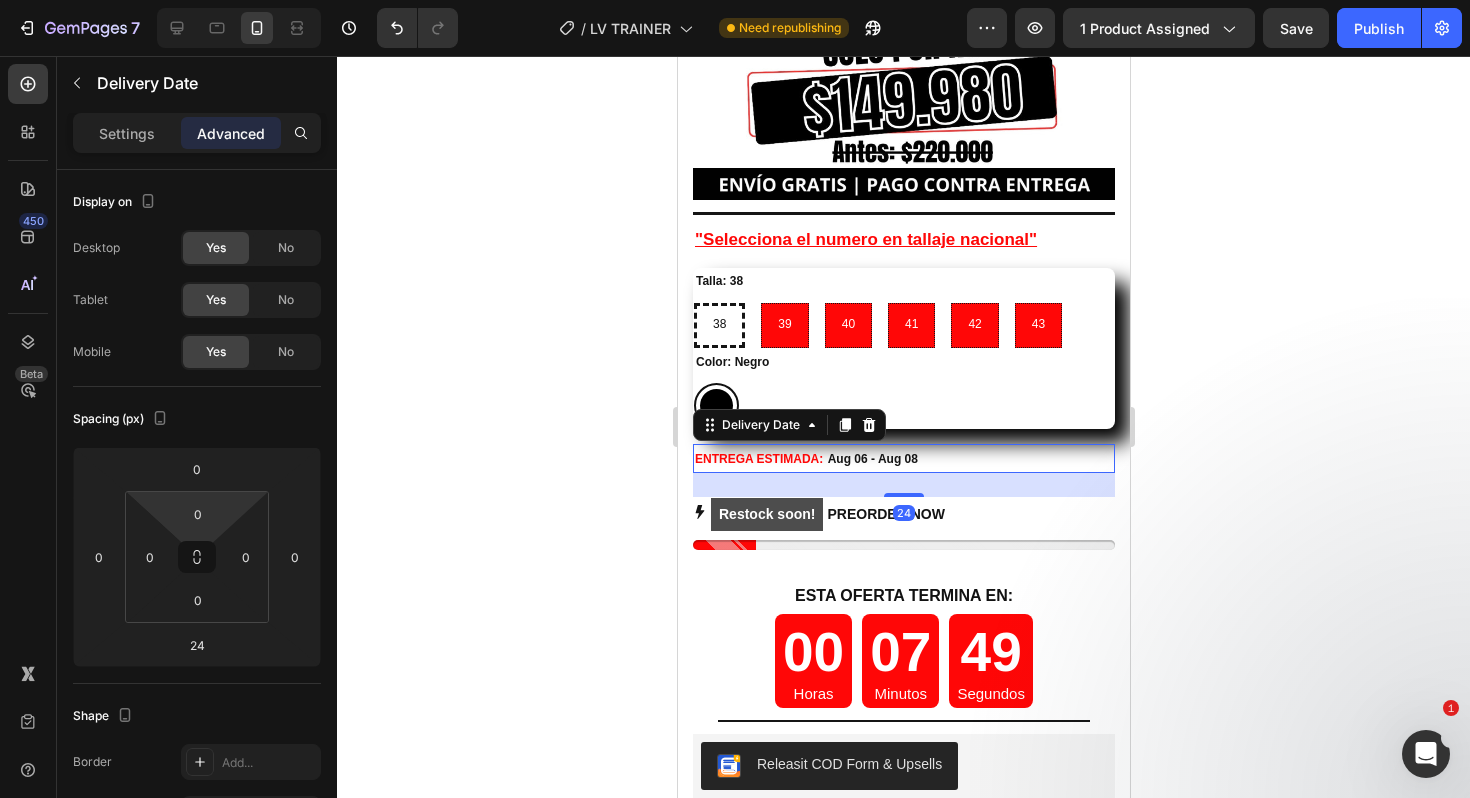 click on "7  Version history  /  LV TRAINER Need republishing Preview 1 product assigned  Save   Publish  450 Beta Sections(18) Elements(84) Section Element Hero Section Product Detail Brands Trusted Badges Guarantee Product Breakdown How to use Testimonials Compare Bundle FAQs Social Proof Brand Story Product List Collection Blog List Contact Sticky Add to Cart Custom Footer Browse Library 450 Layout
Row
Row
Row
Row Text
Heading
Text Block Button
Button
Button Media
Image
Image" at bounding box center [735, 0] 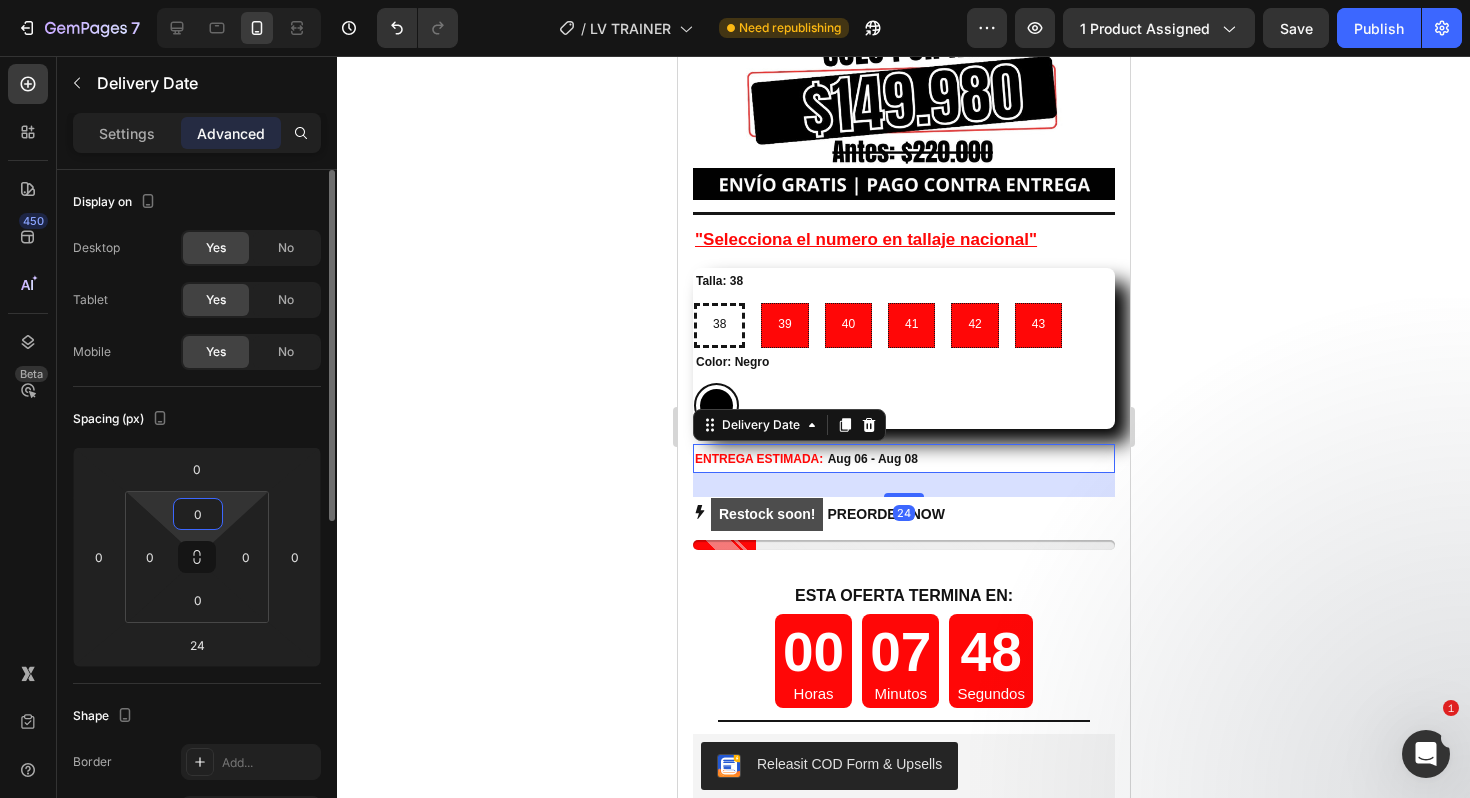 type on "3" 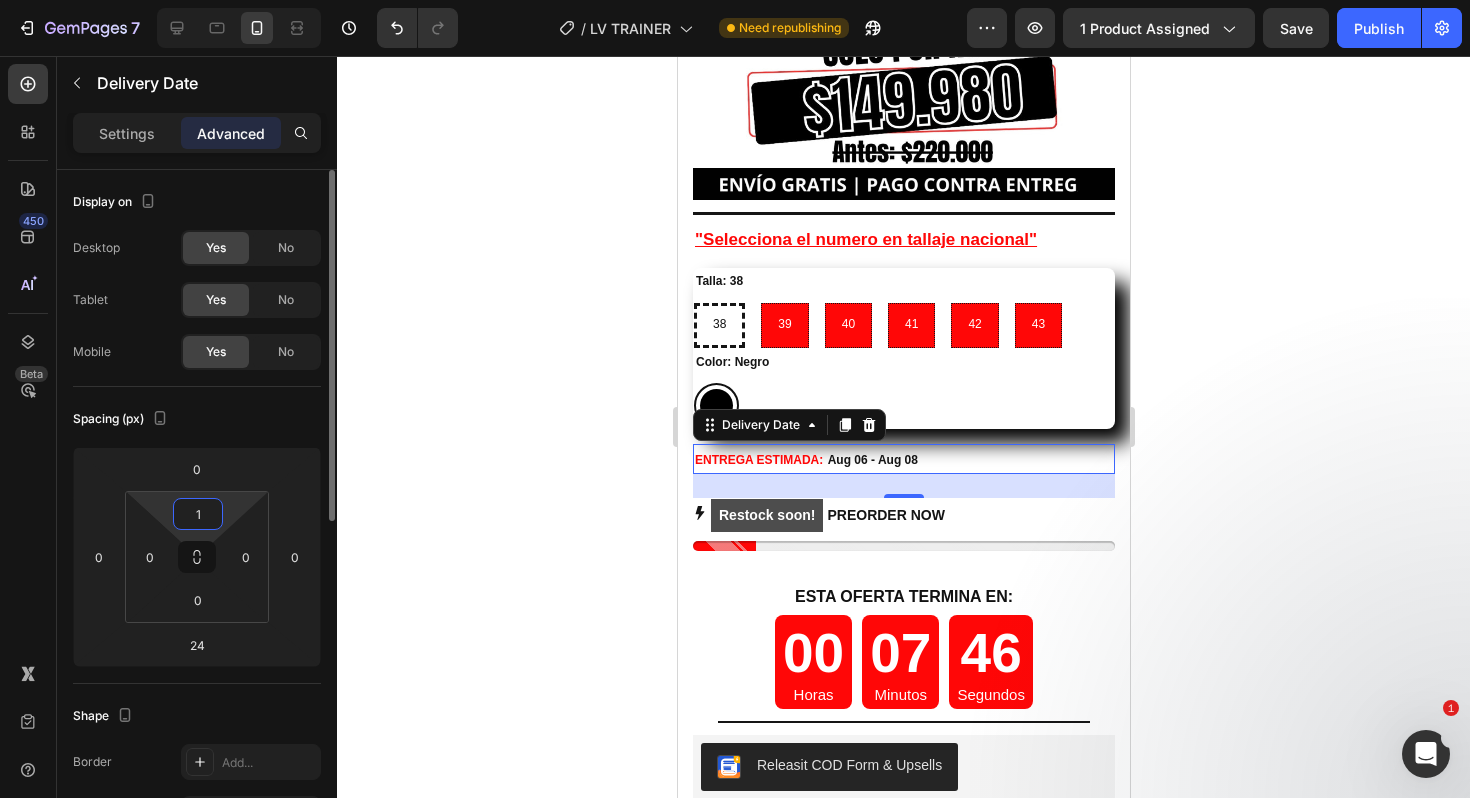 type on "10" 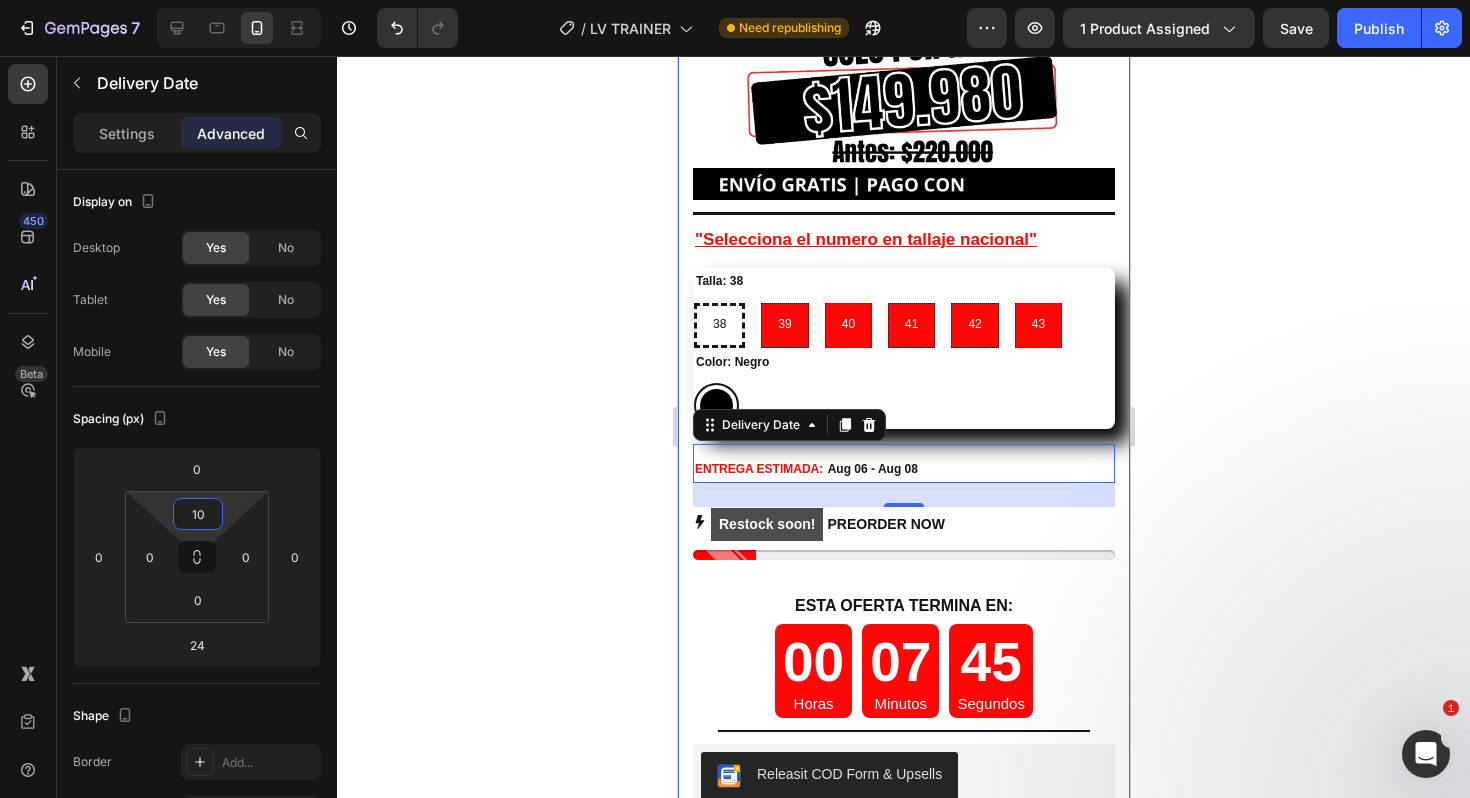click on "Icon Icon Icon Icon Icon Icon List +12 00  ¡ PERSONAS HAN COMPRADO! Text Block Row Image Image                Title Line Icon Icon Icon Icon Icon Icon List 2,500+ Verified Reviews! Text Block Row Talla: 38 38 38     38 39 39     39 40 40     40 41 41     41 42 42     42 43 43     43 Color: Negro Negro Negro   Product Variants & Swatches Talla: 38 38 38     38 39 39     39 40 40     40 41 41     41 42 42     42 43 43     43 Product Variants & Swatches
Icon Size guide Text Block Row Row "Selecciona el numero en tallaje nacional" Heading Talla: 38 38 38 38 39 39 39 40 40 40 41 41 41 42 42 42 43 43 43 Color: Negro Negro Negro Product Variants & Swatches
ENTREGA ESTIMADA:
Aug 06 - Aug 08
Delivery Date   24
Restock soon!  PREORDER NOW Stock Counter ESTA OFERTA TERMINA EN: Heading 00 Horas 07 Minutos 45 Segundos Countdown Timer                Title Line Releasit COD Form & Upsells Releasit COD Form & Upsells Free shipping. Free return  Text Block" at bounding box center (903, 406) 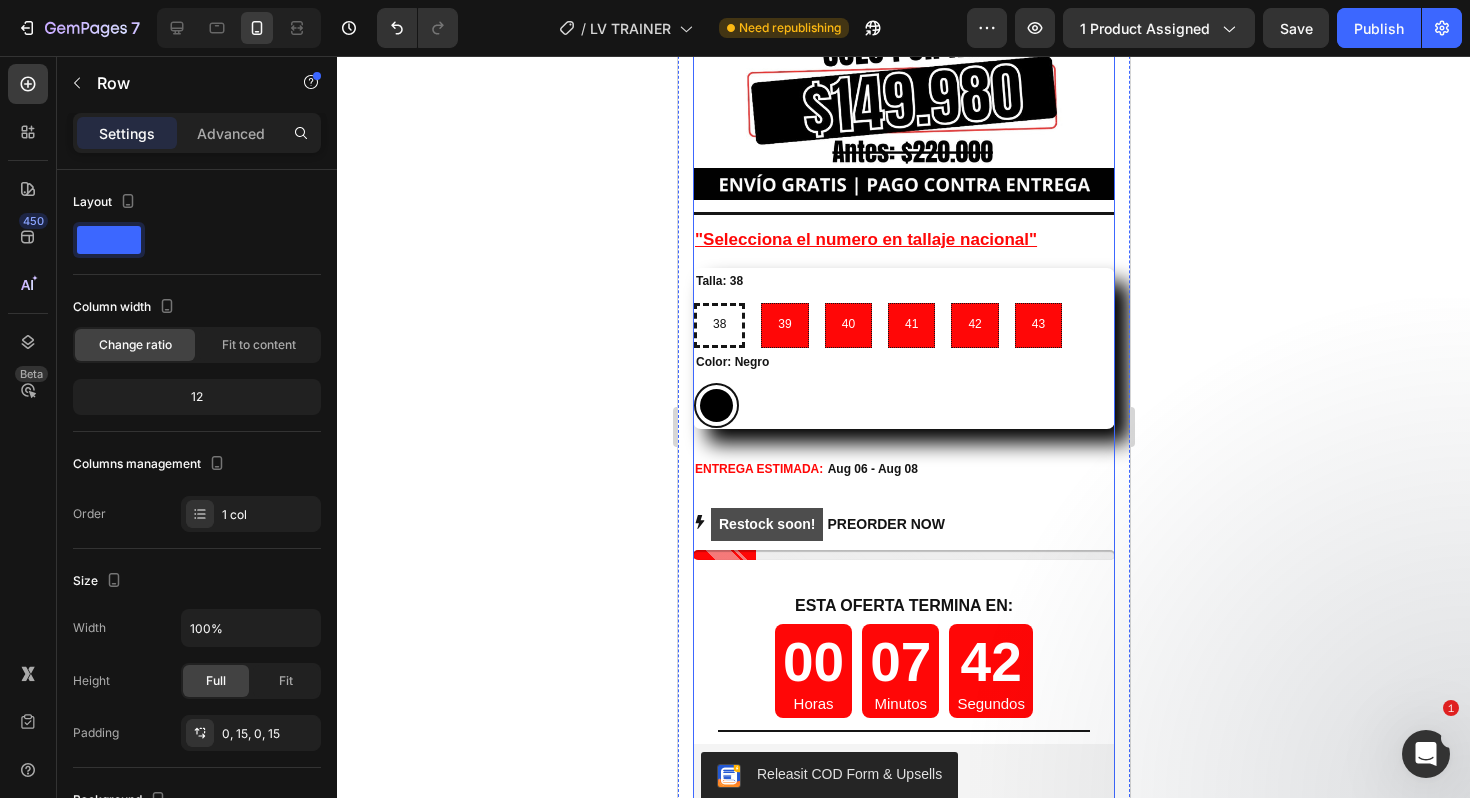 click on "Negro Negro" at bounding box center [903, 405] 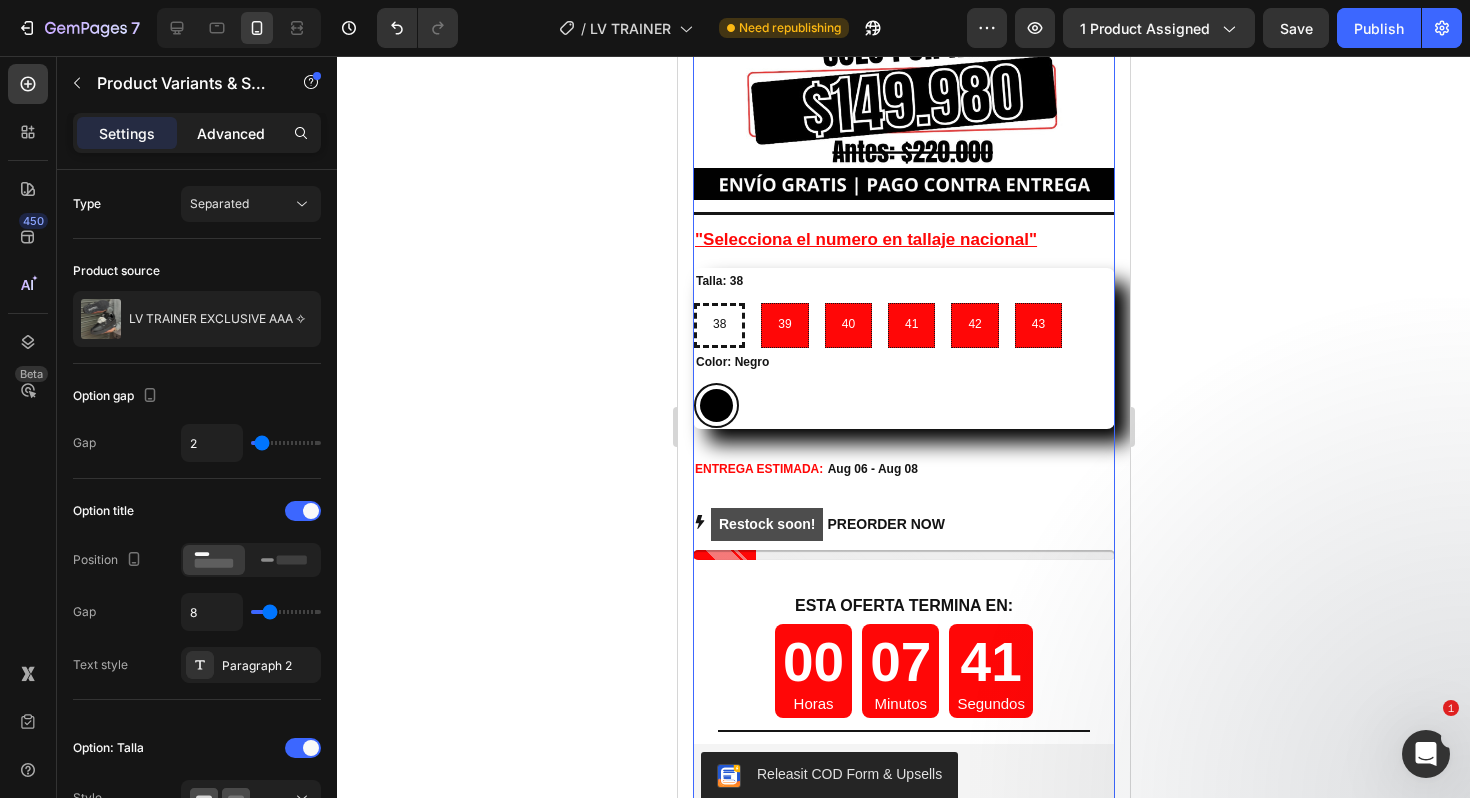 click on "Advanced" at bounding box center (231, 133) 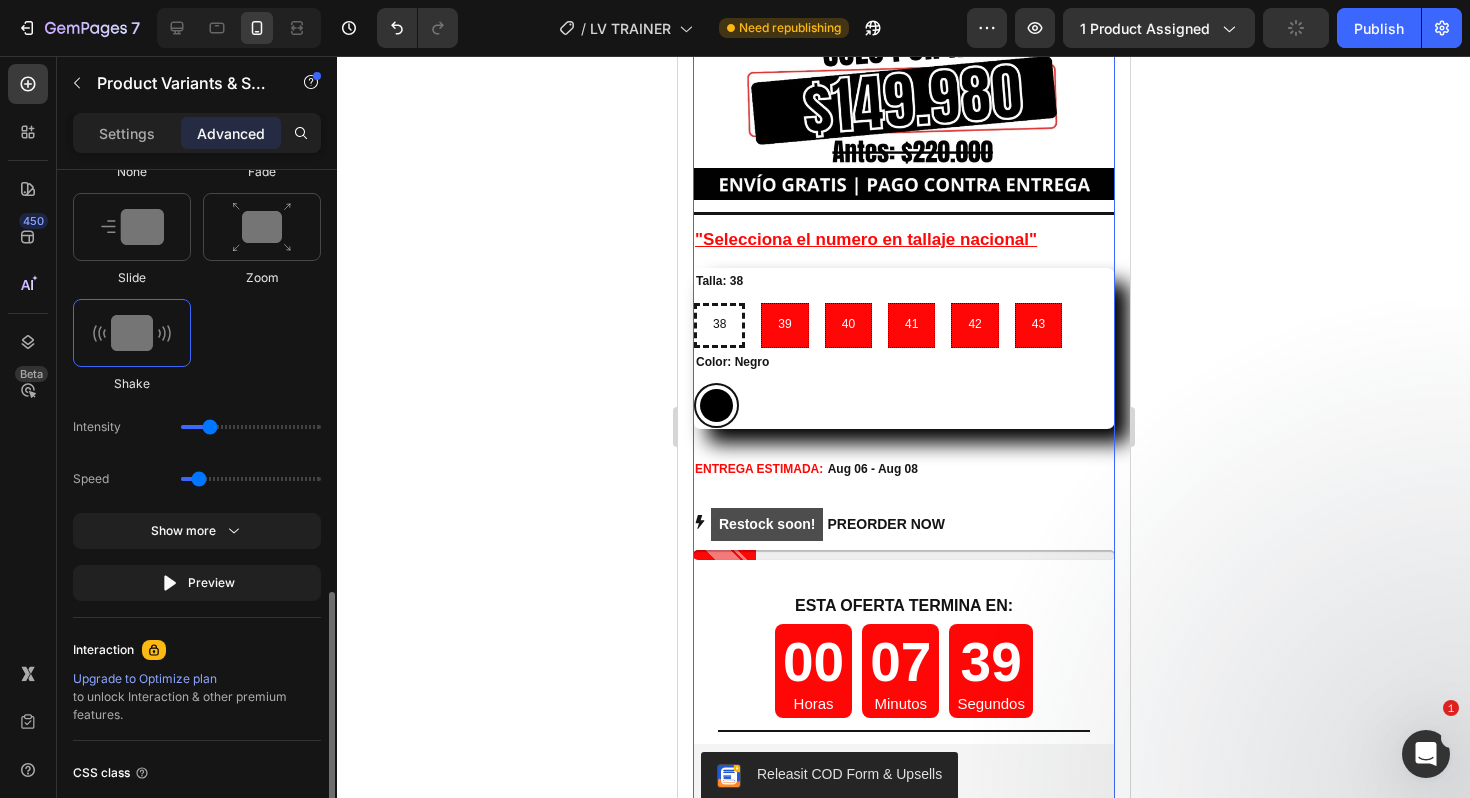 scroll, scrollTop: 1135, scrollLeft: 0, axis: vertical 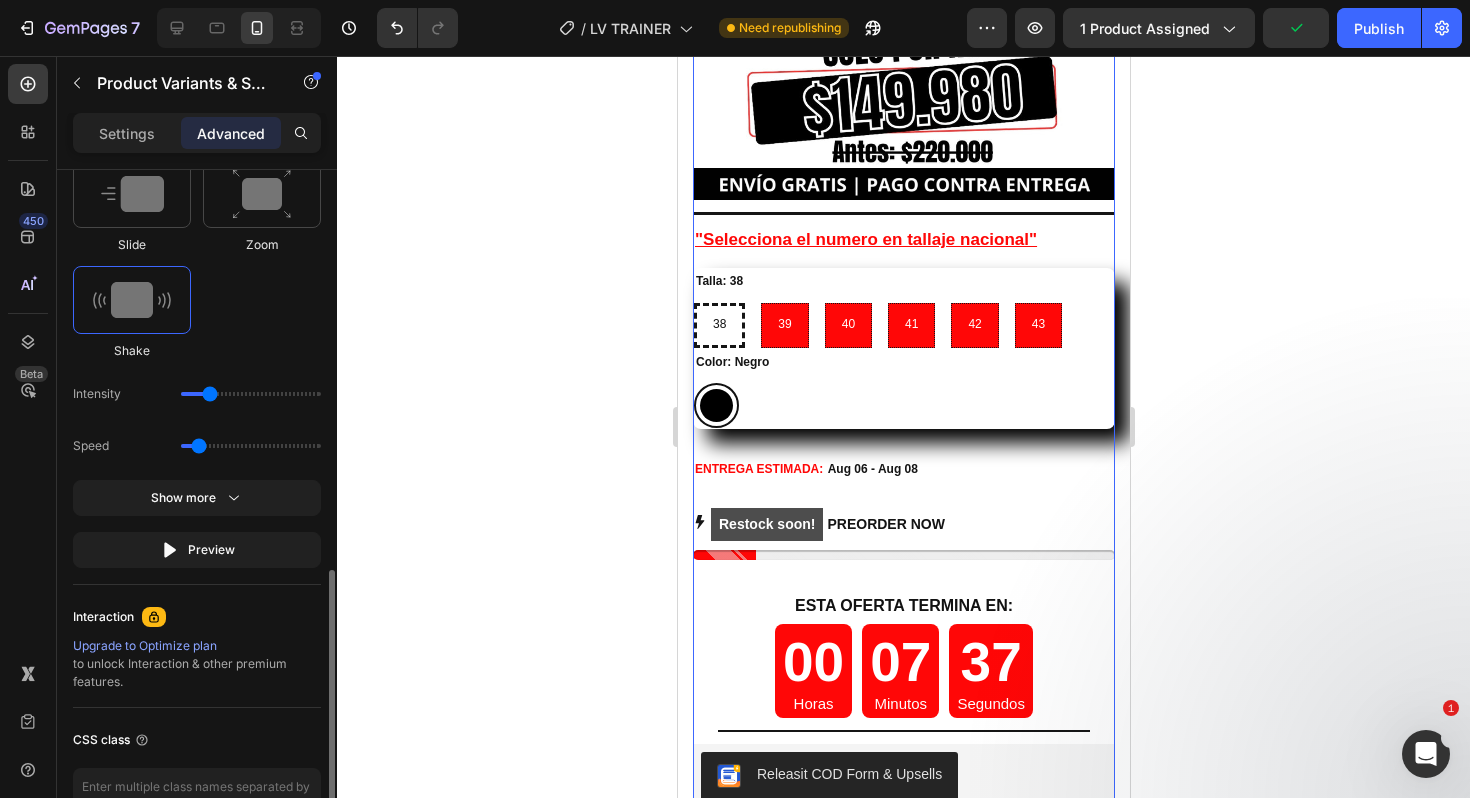 drag, startPoint x: 205, startPoint y: 394, endPoint x: 217, endPoint y: 394, distance: 12 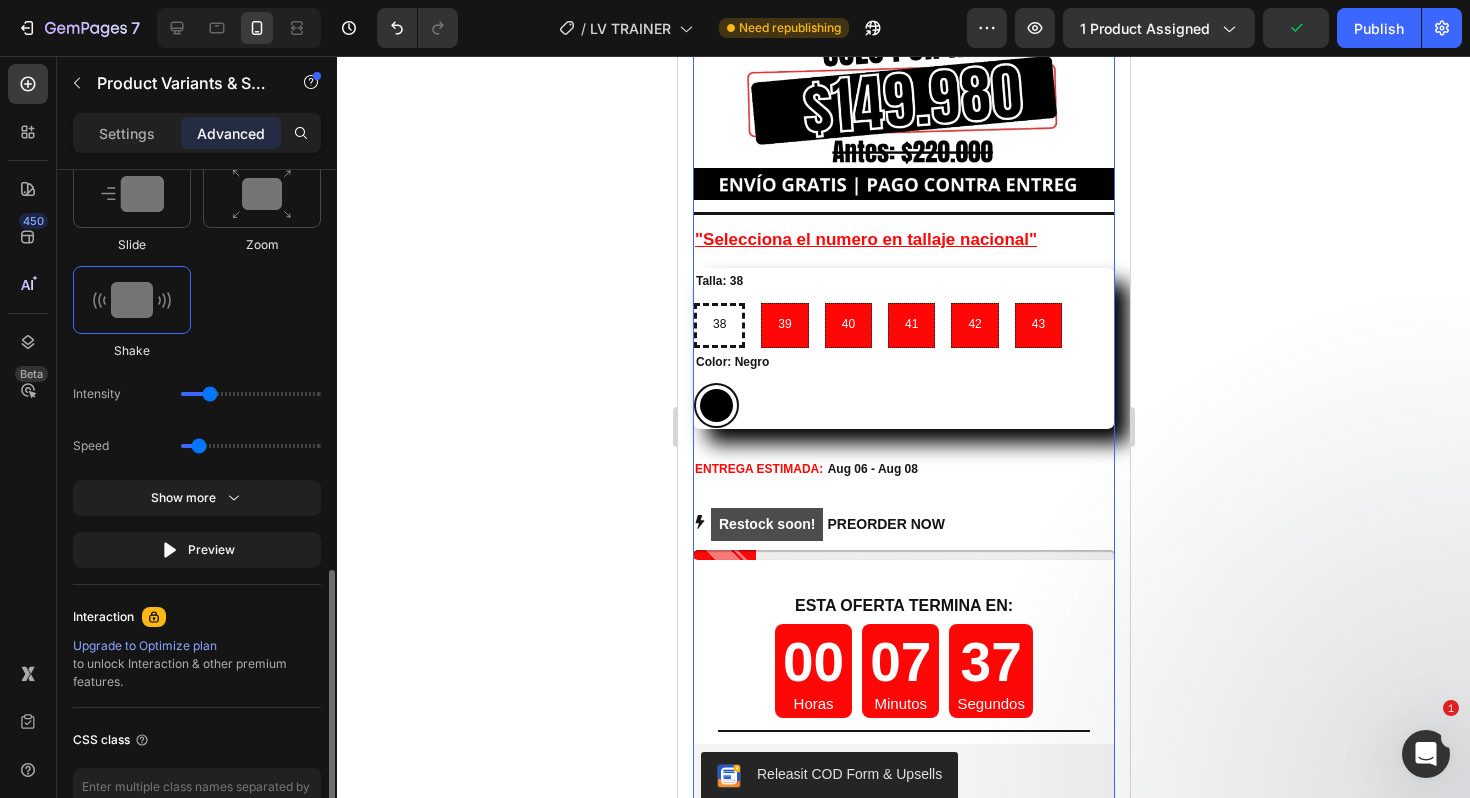 click at bounding box center [251, 394] 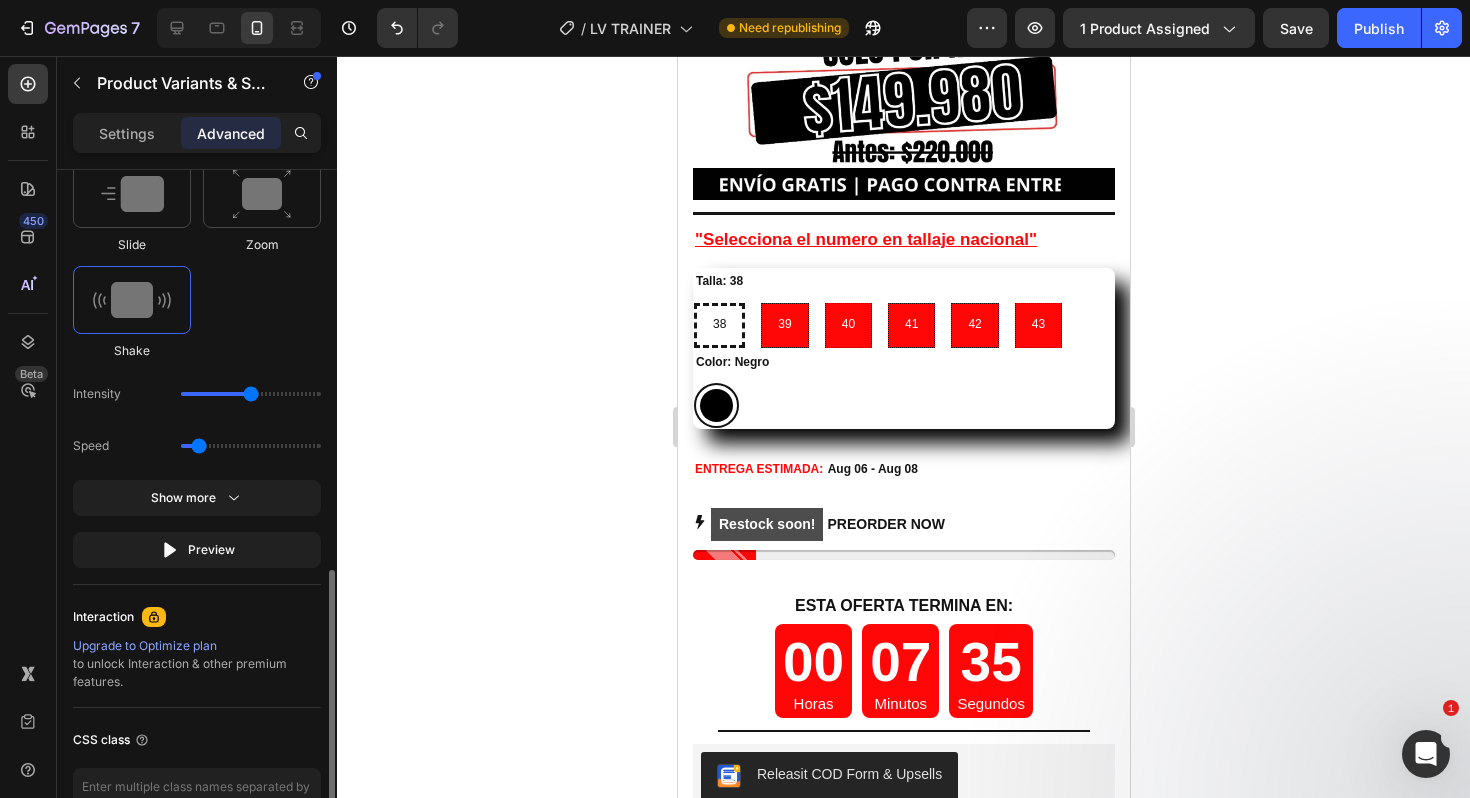 drag, startPoint x: 217, startPoint y: 394, endPoint x: 249, endPoint y: 394, distance: 32 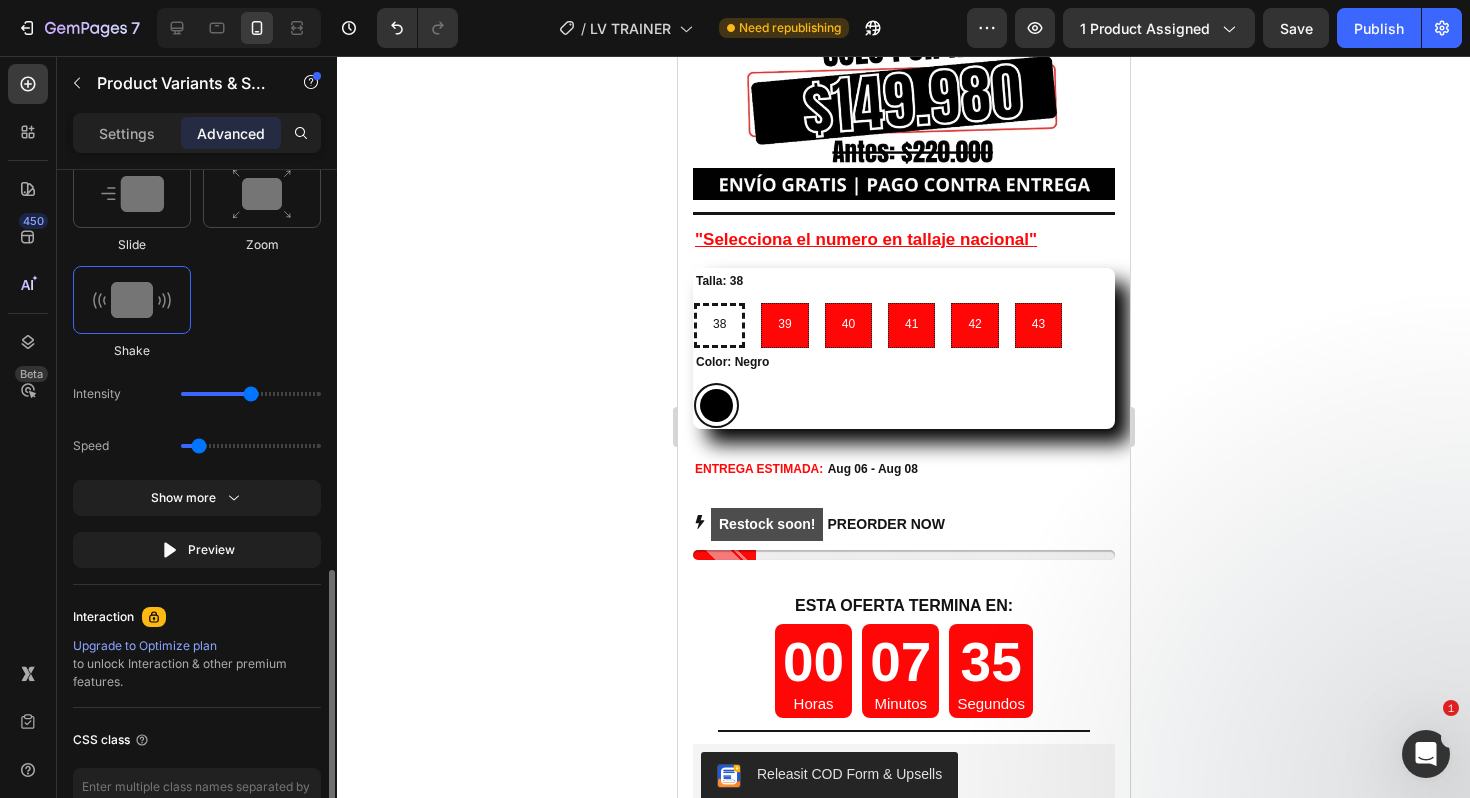 click at bounding box center (251, 394) 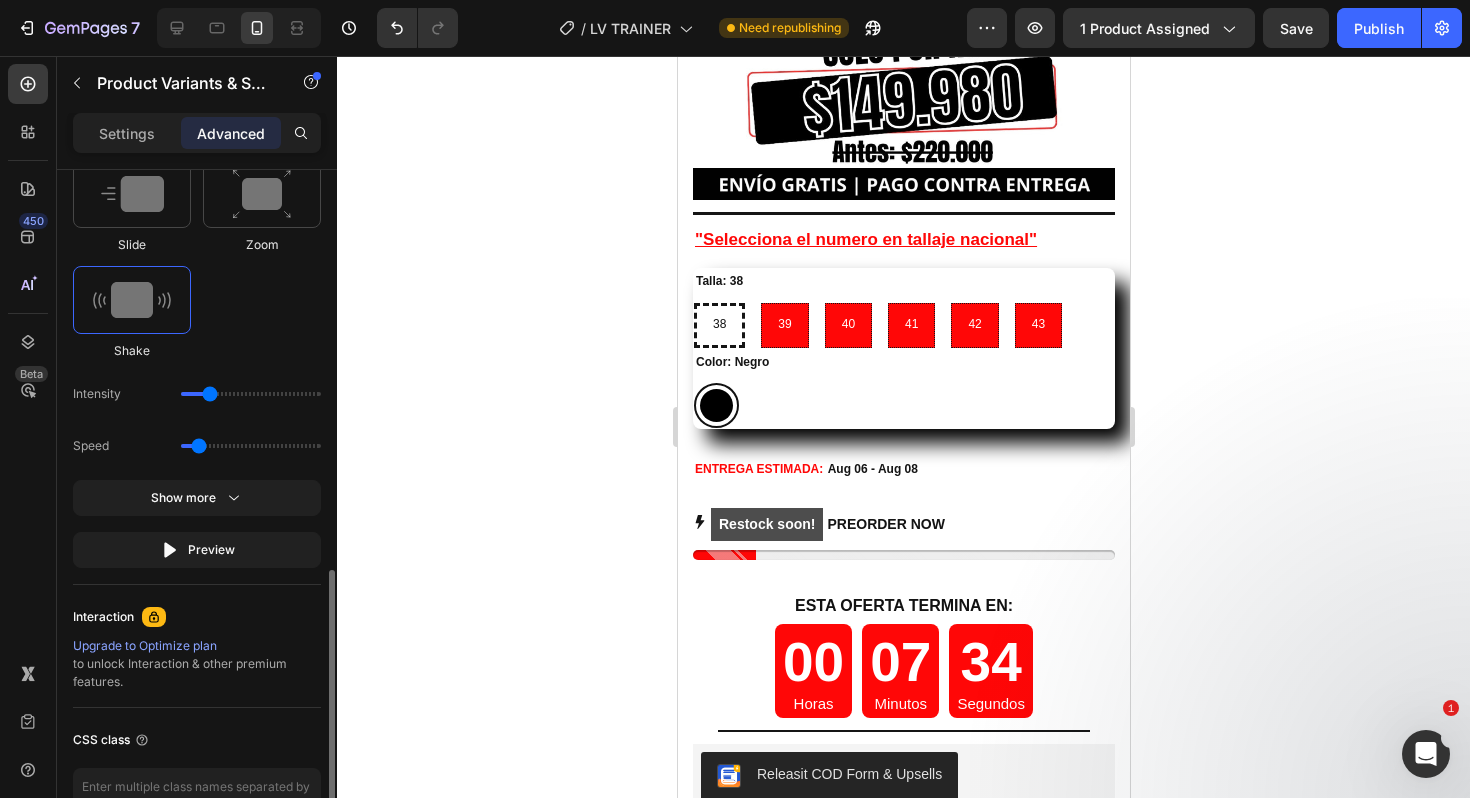 drag, startPoint x: 249, startPoint y: 394, endPoint x: 214, endPoint y: 394, distance: 35 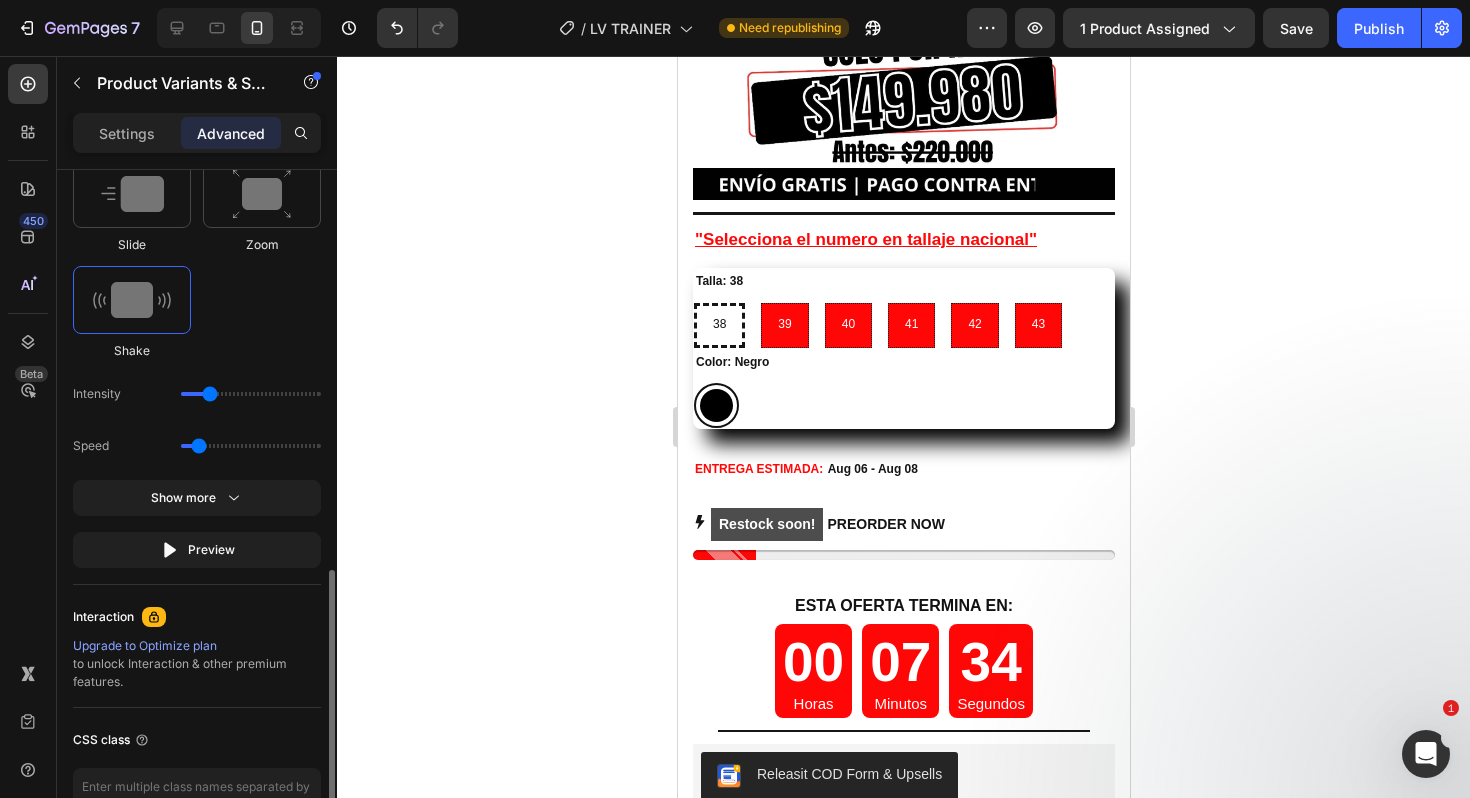 type on "11" 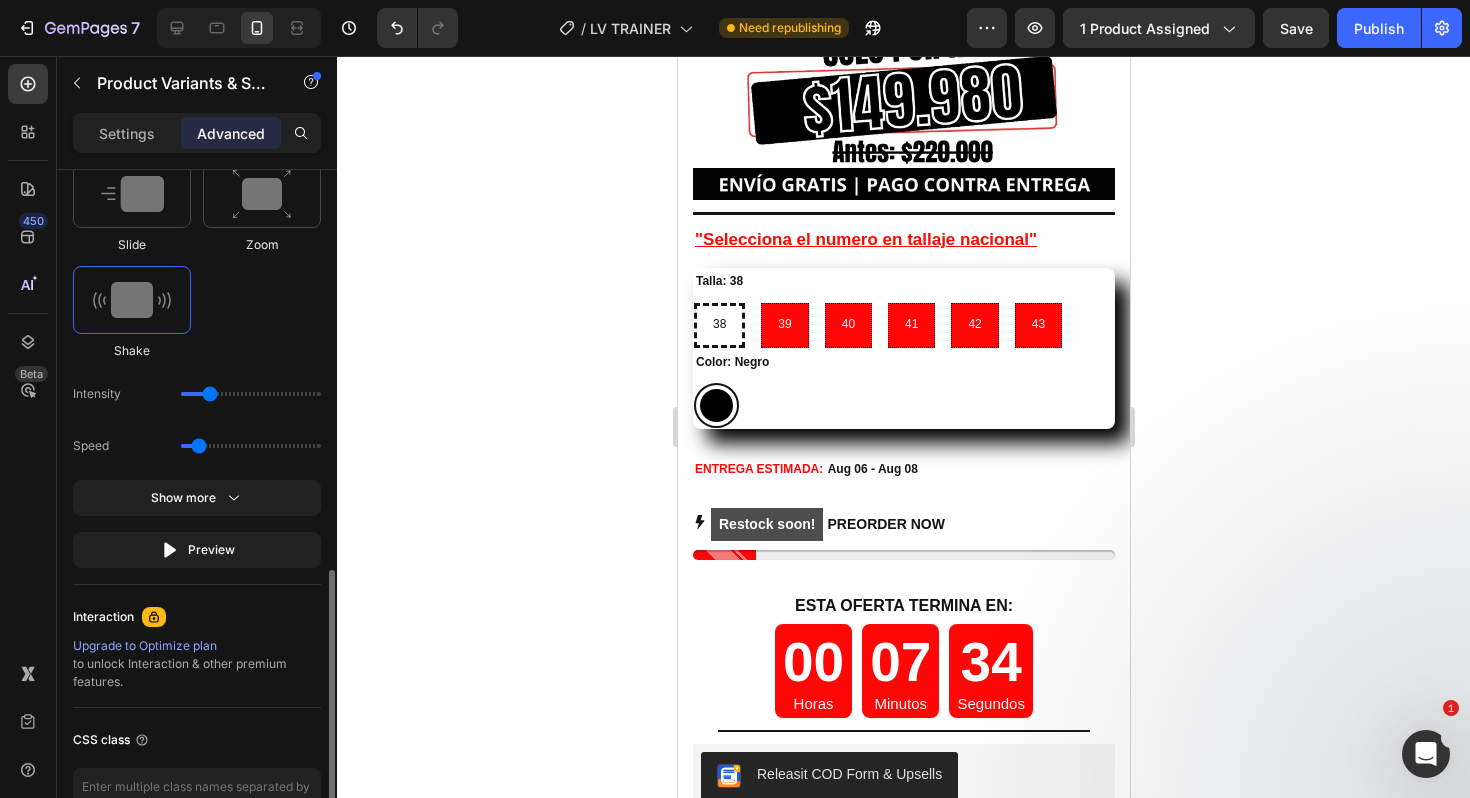 click at bounding box center (251, 394) 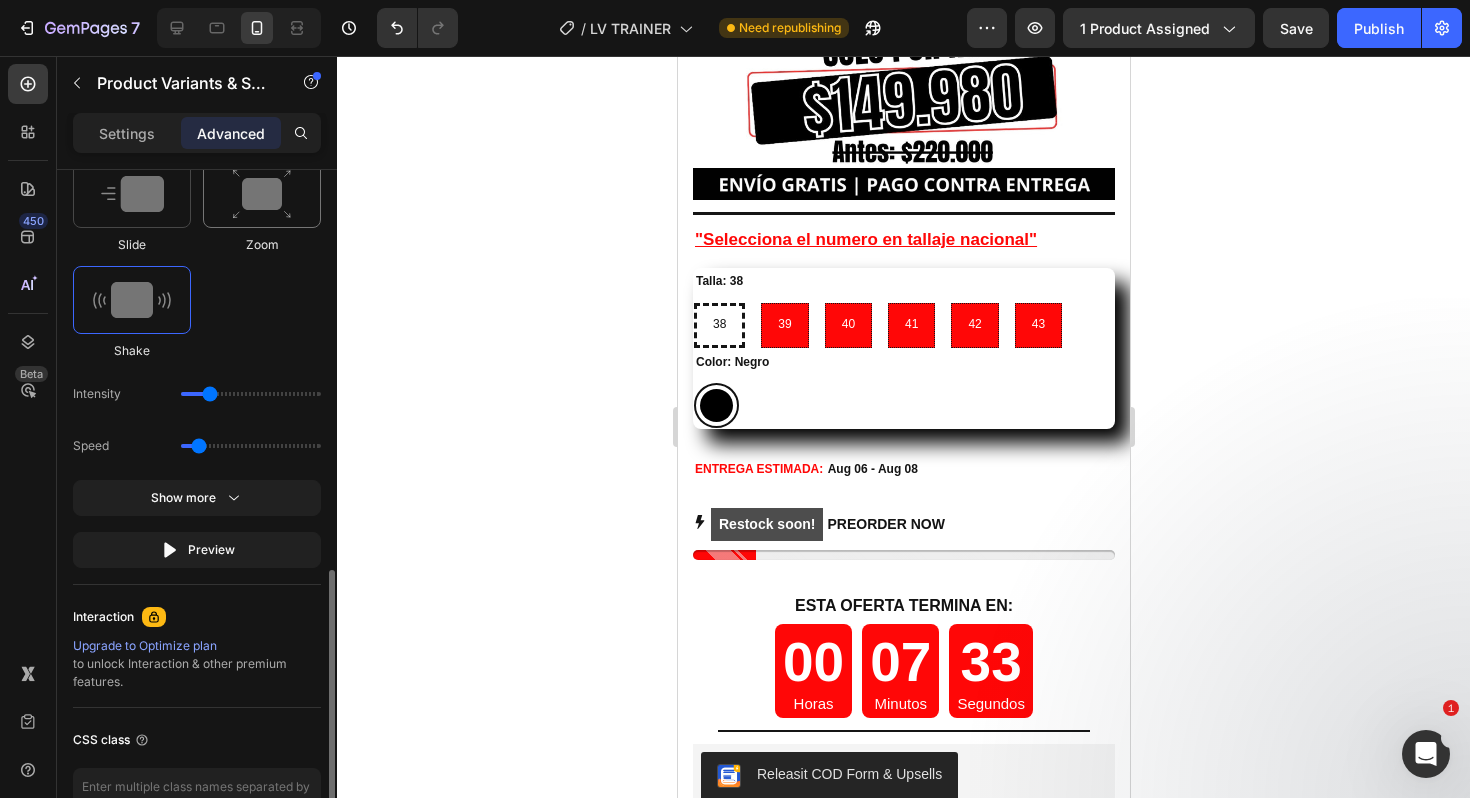 click at bounding box center [262, 194] 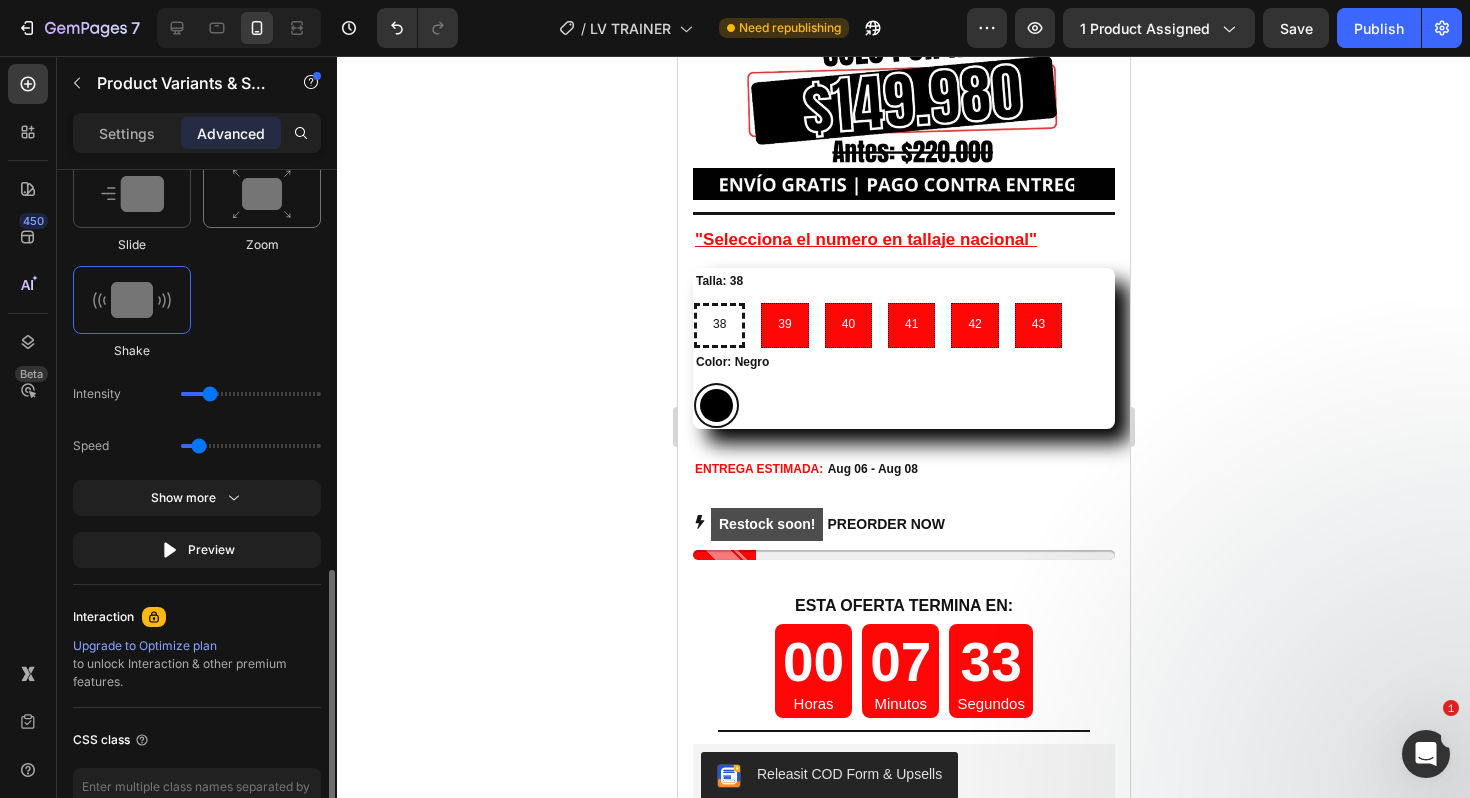 type on "1.7" 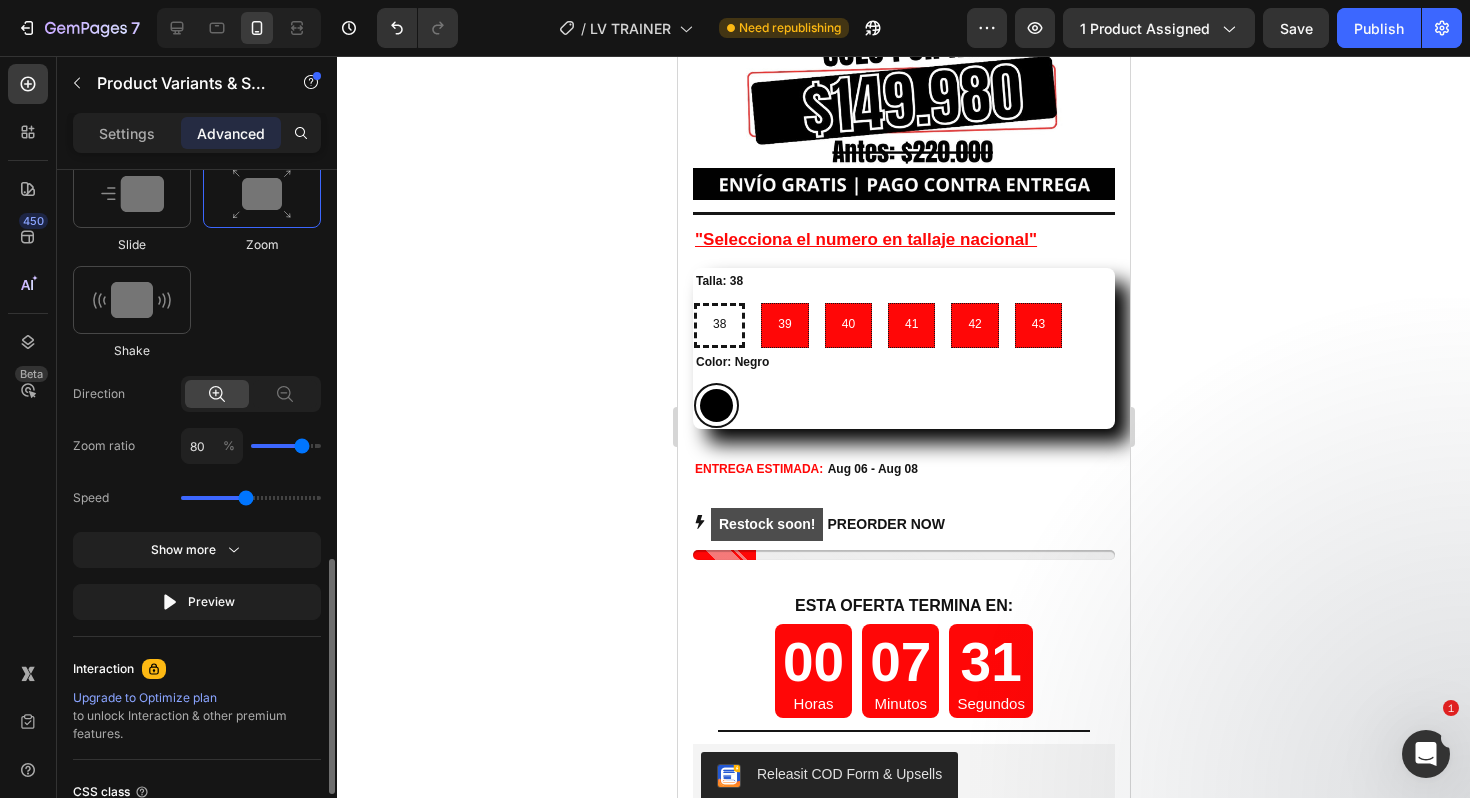 type on "70" 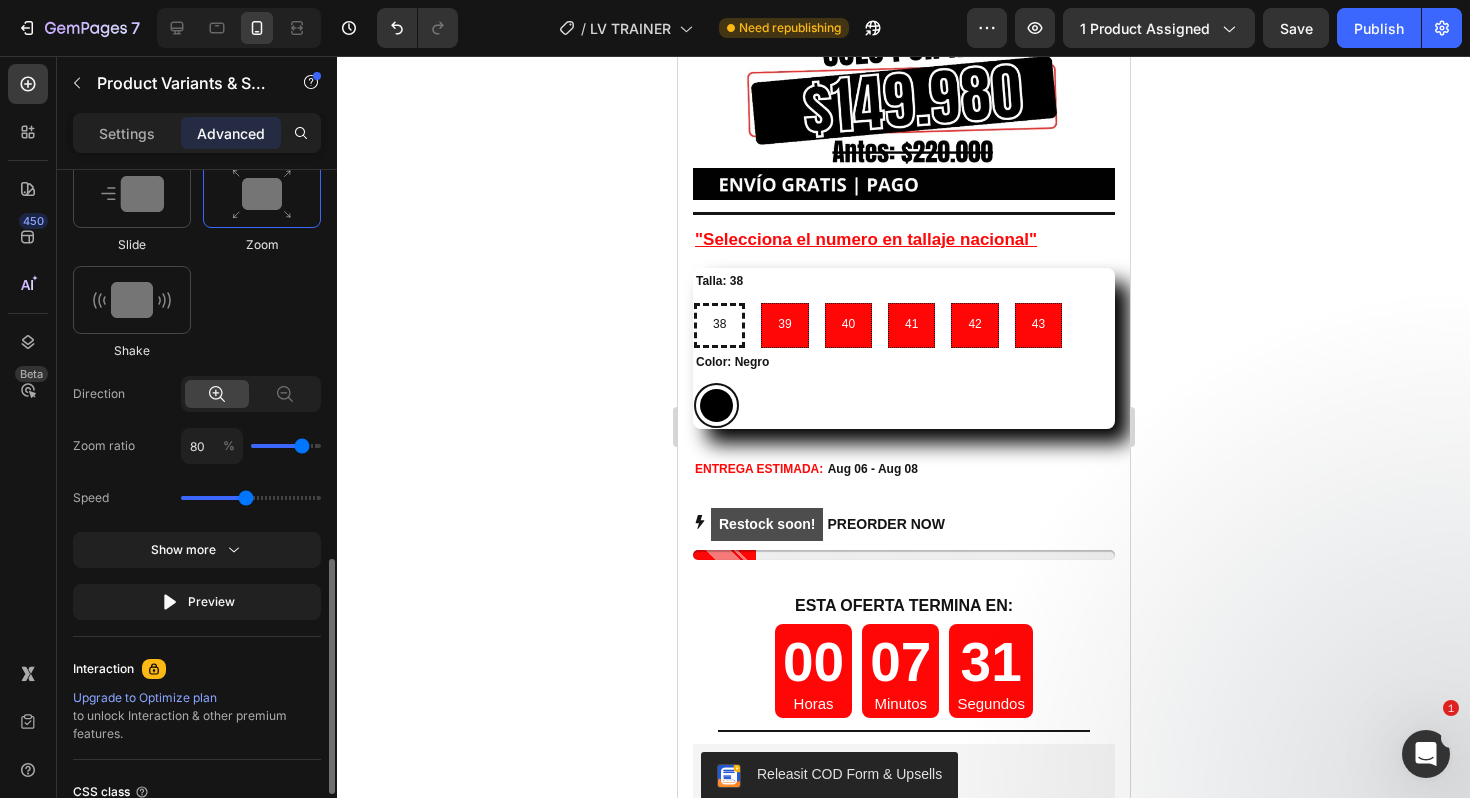 type on "70" 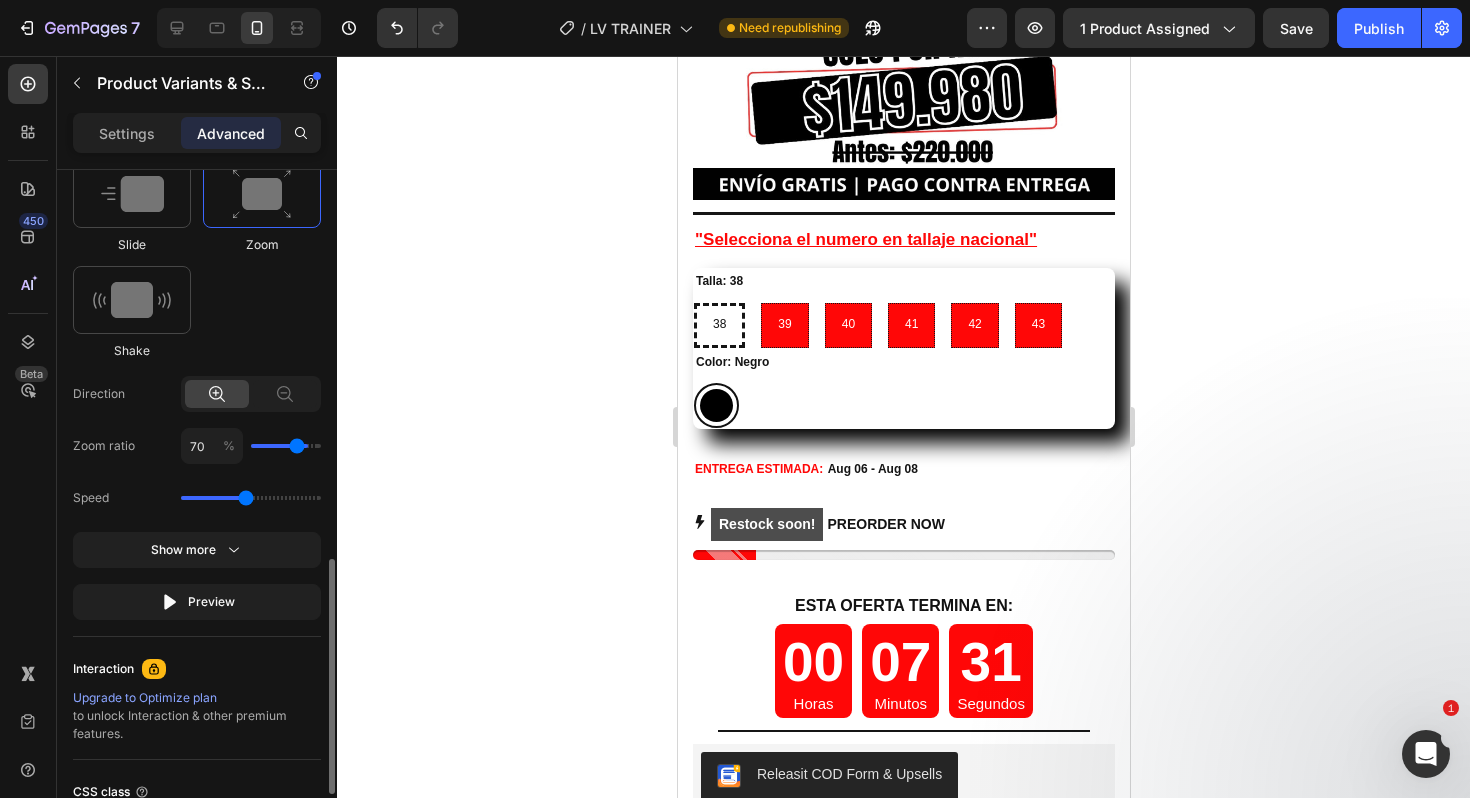 type on "60" 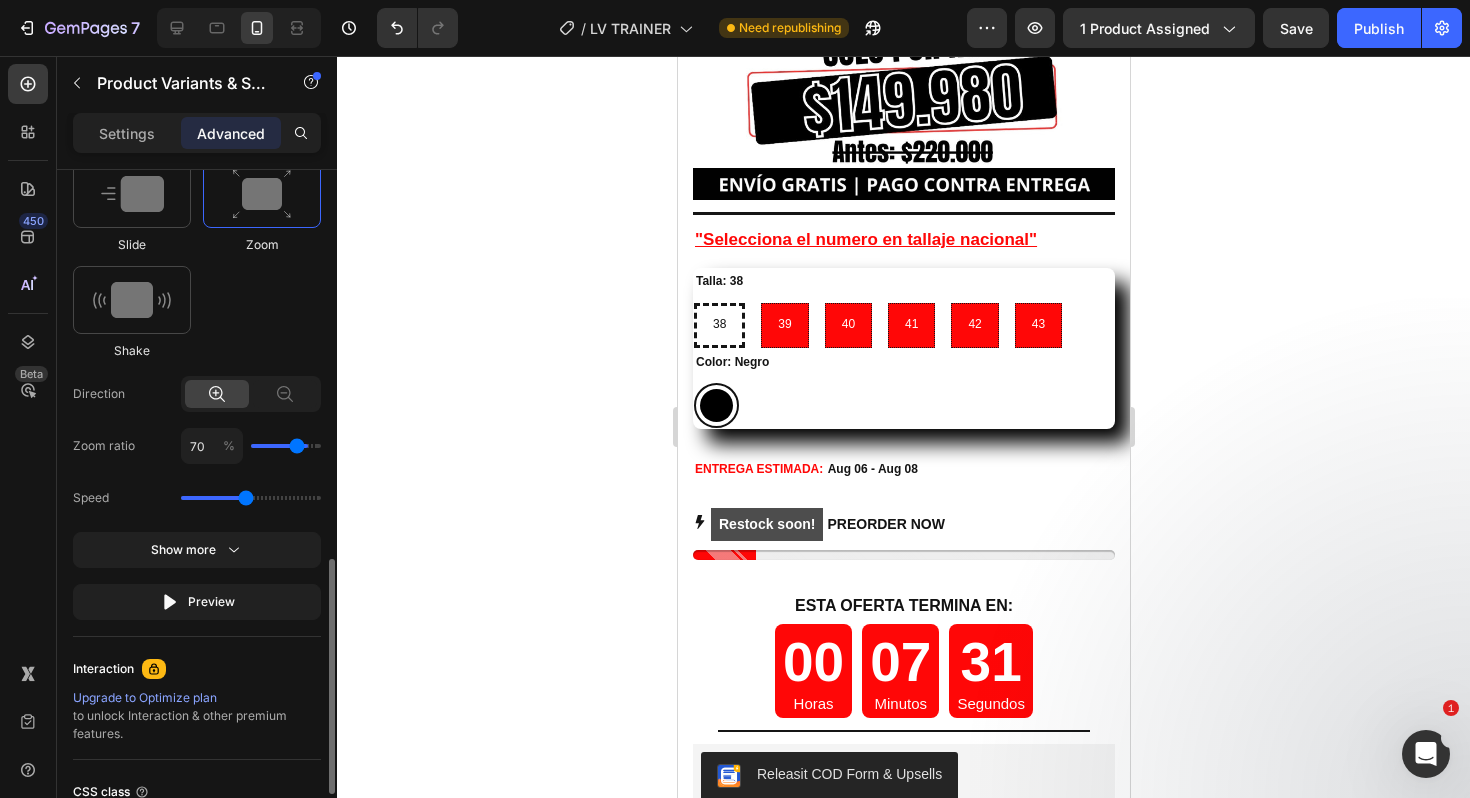 type on "60" 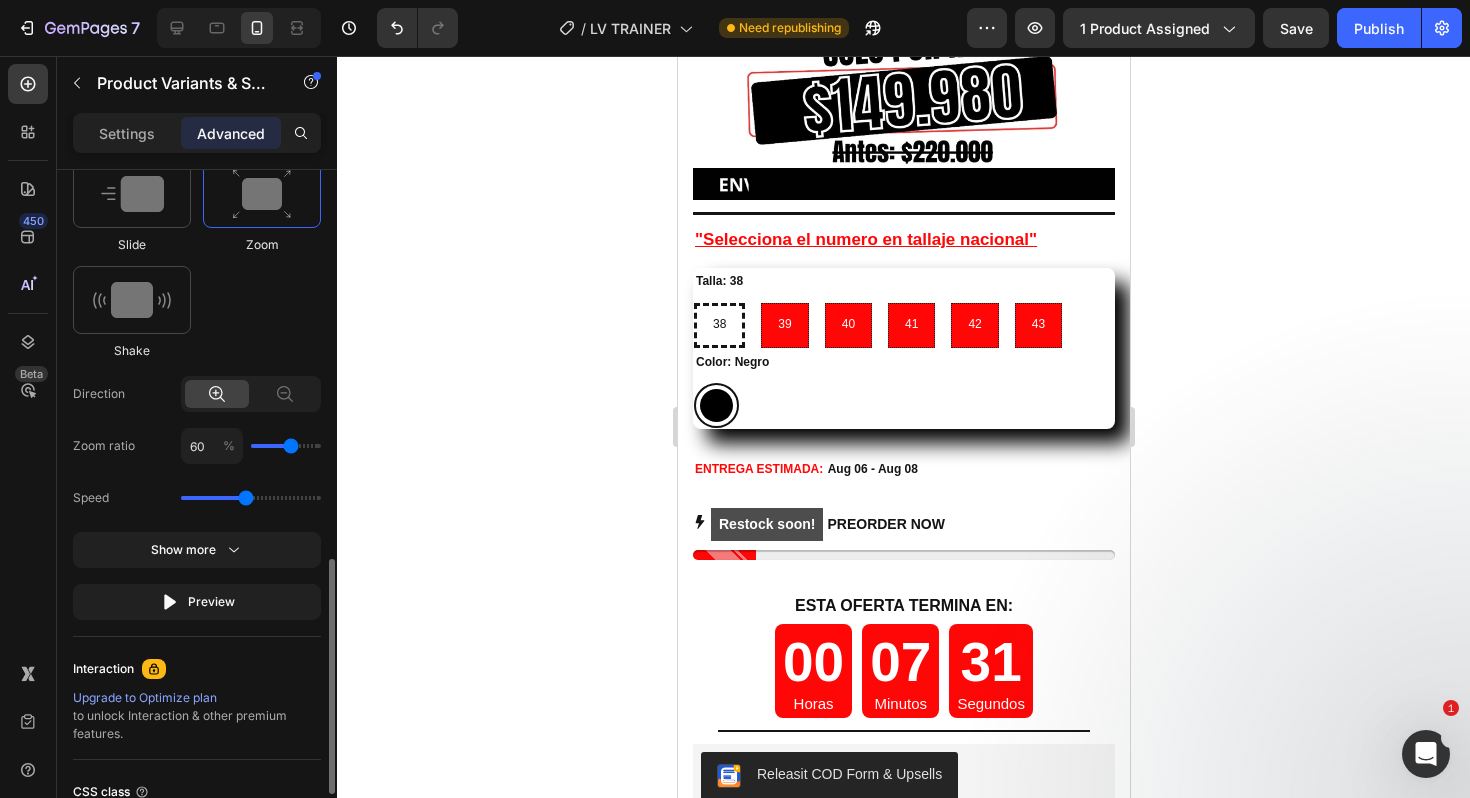 type on "50" 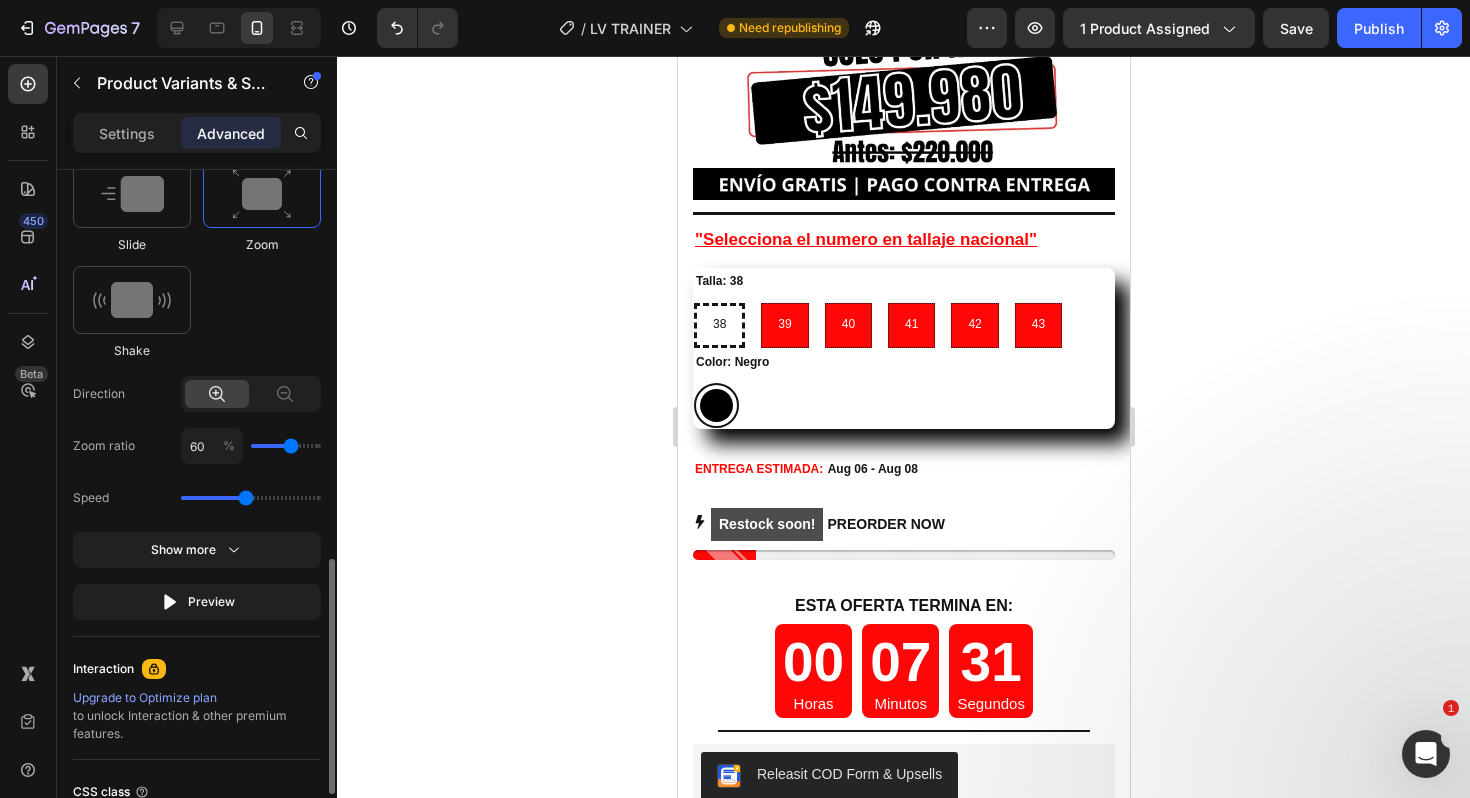 type on "50" 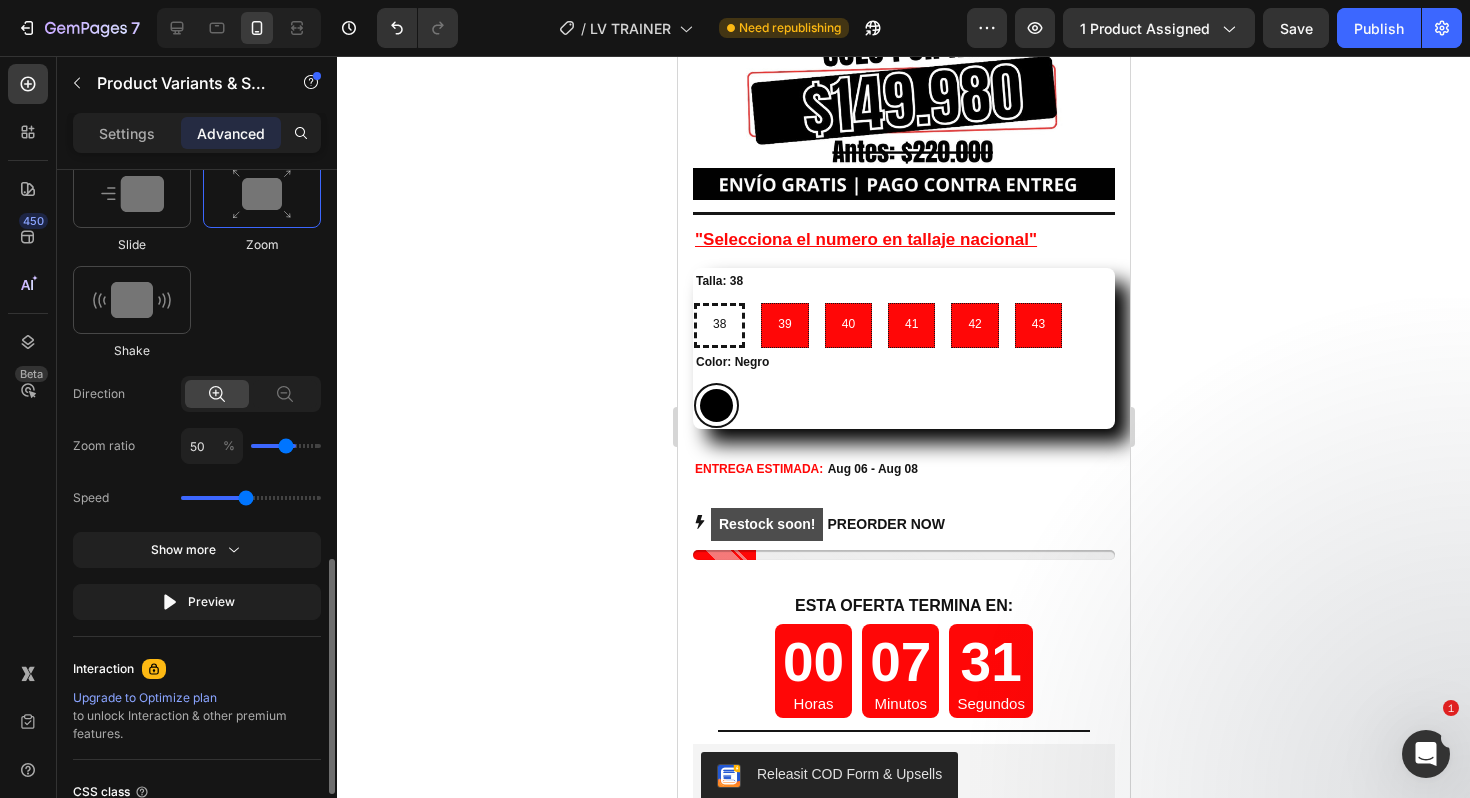 type on "40" 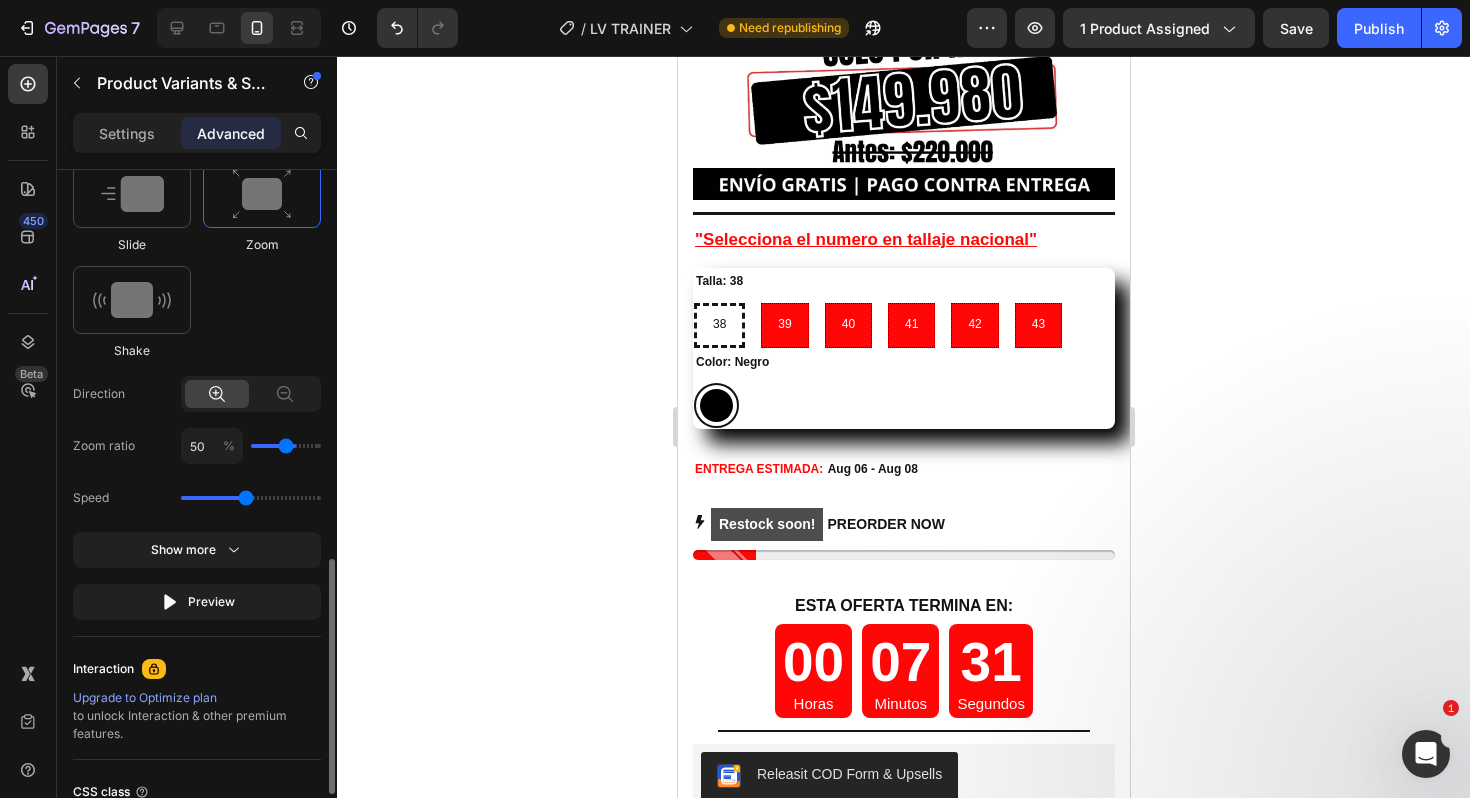 type on "40" 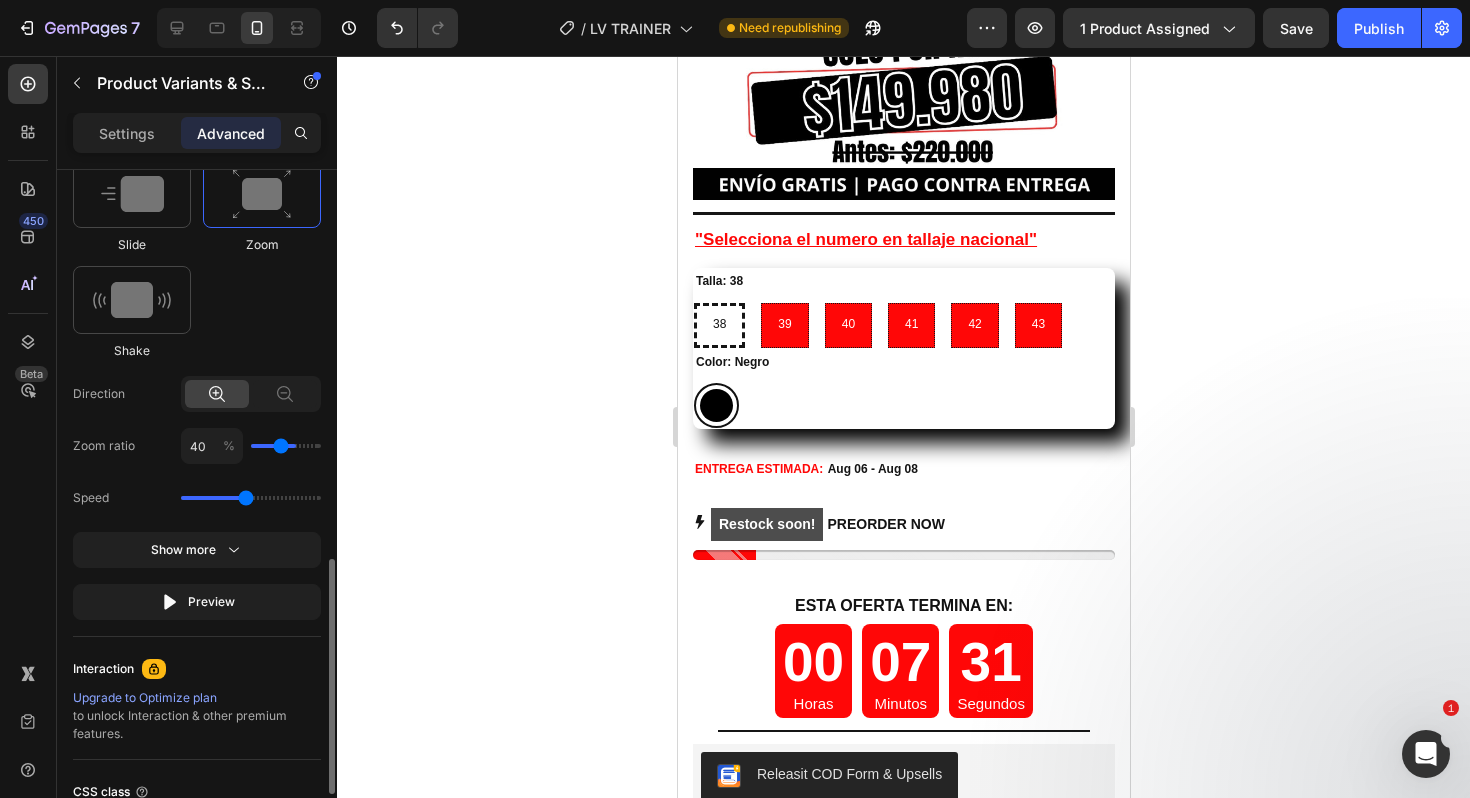 type on "30" 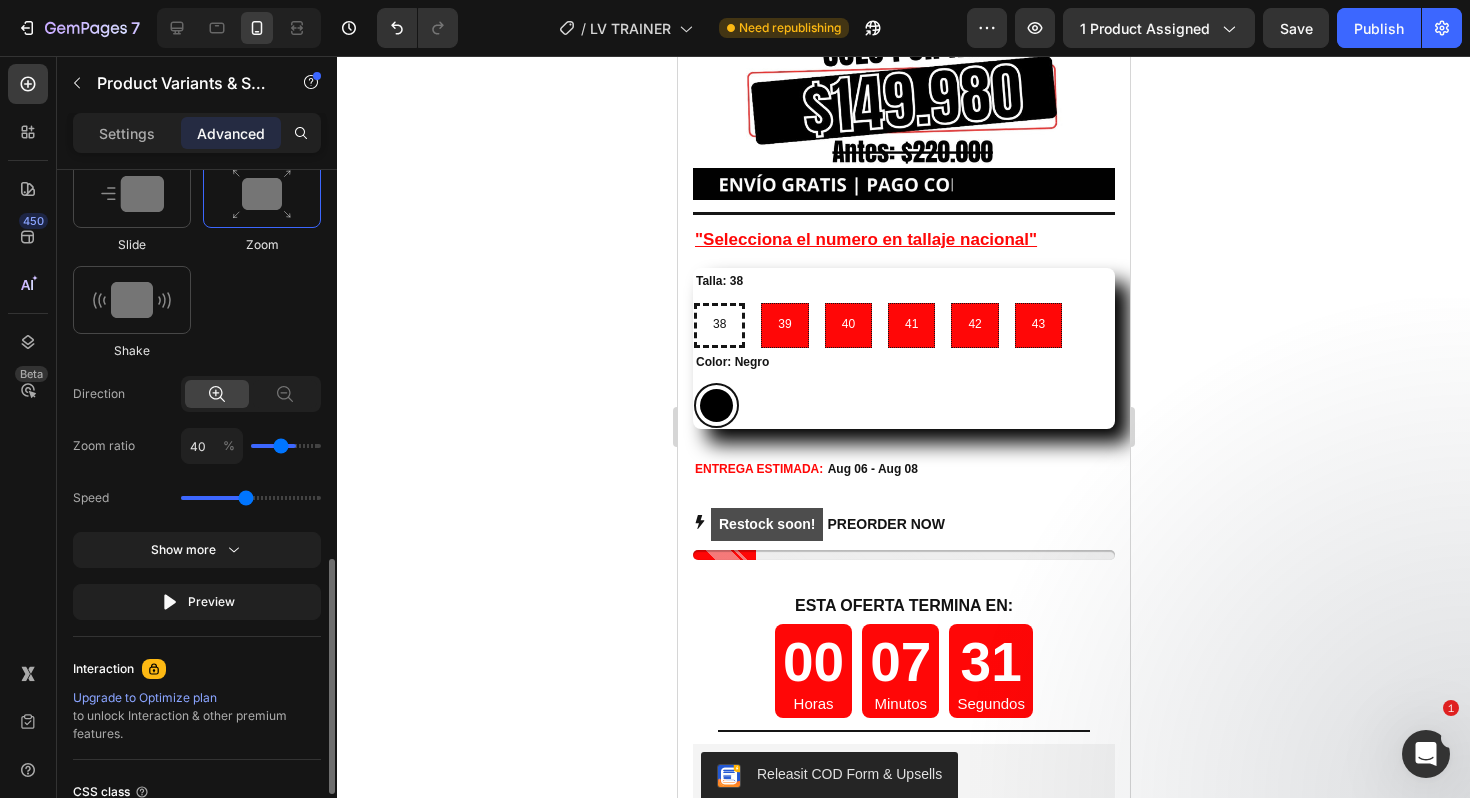 type on "30" 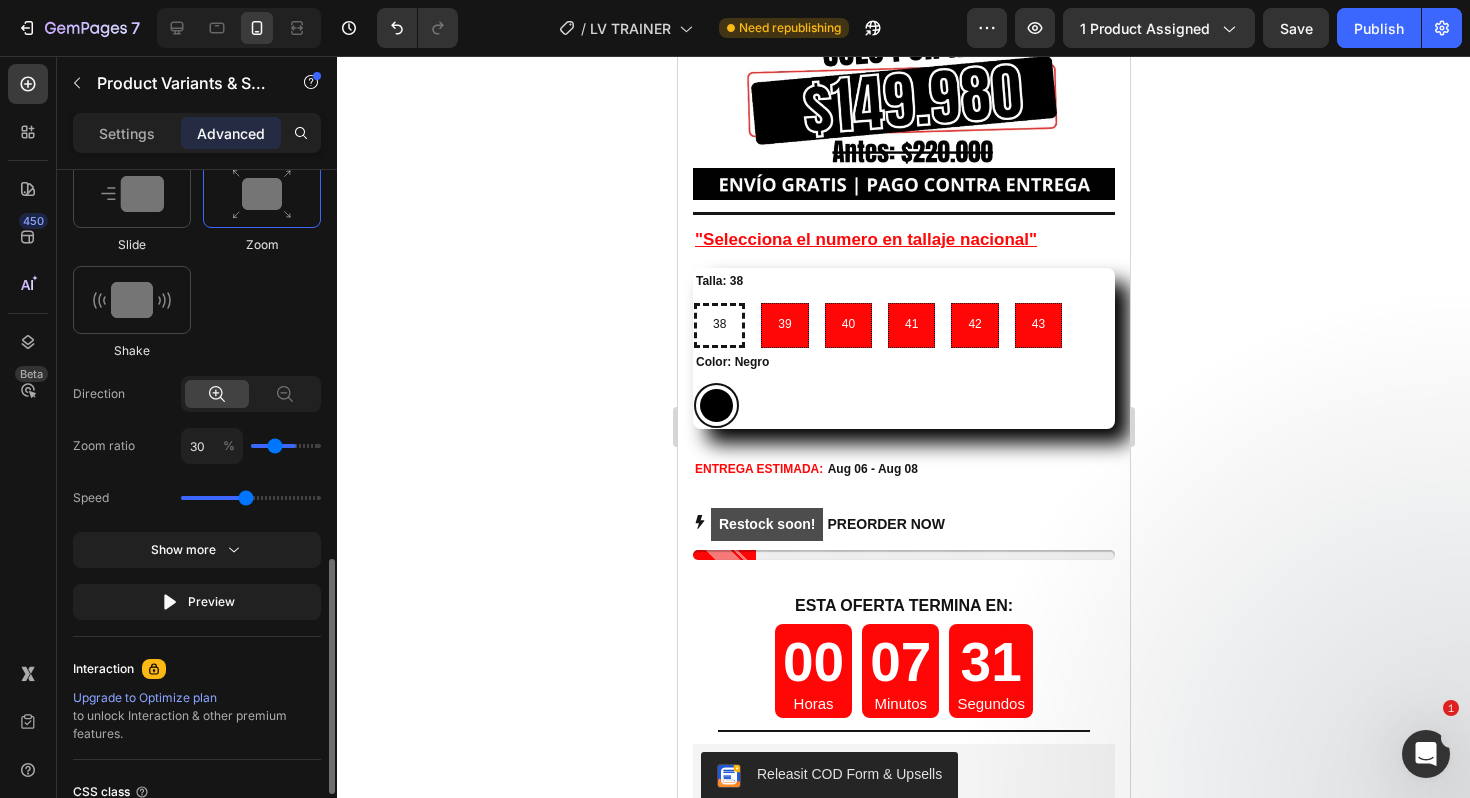 type on "20" 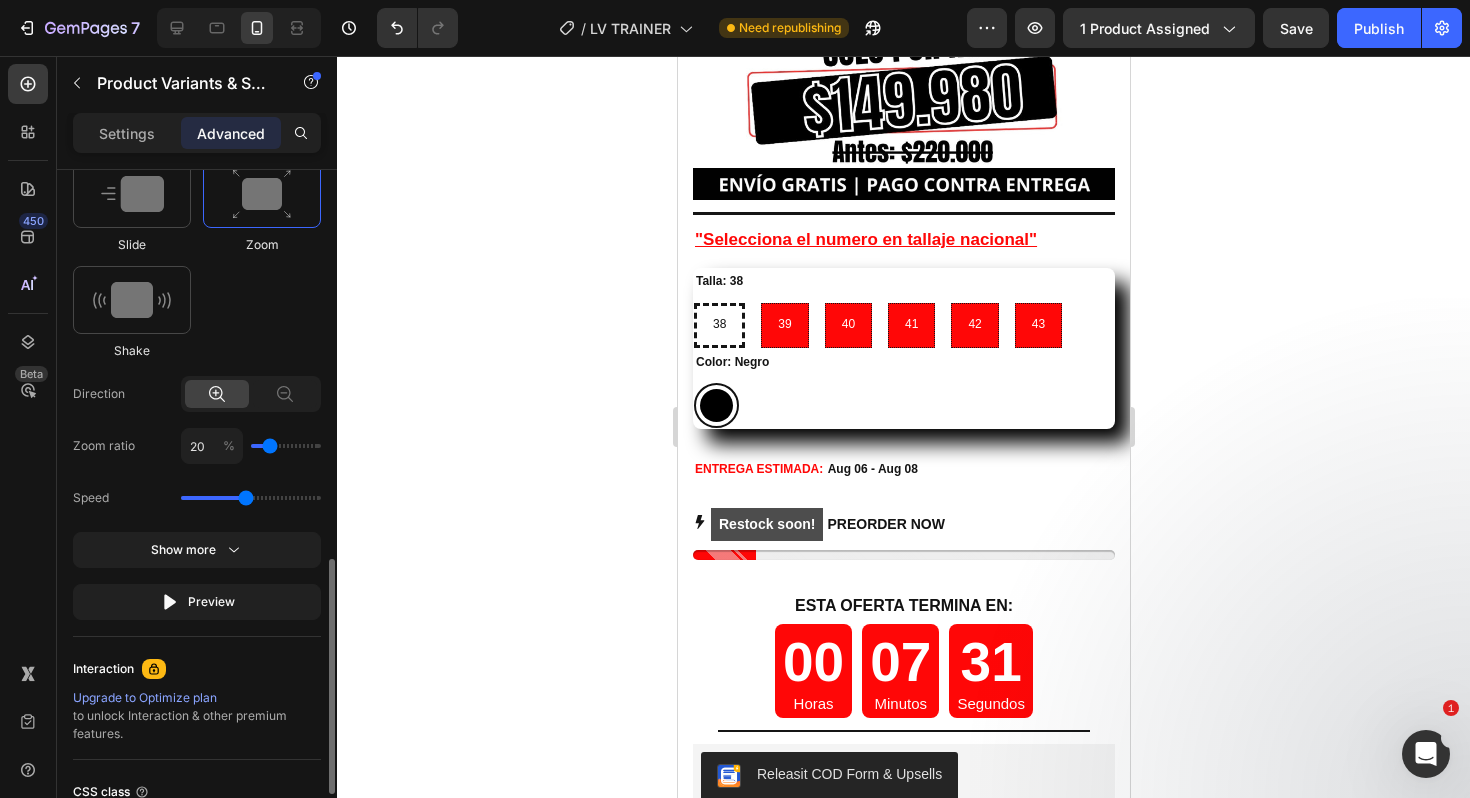 drag, startPoint x: 297, startPoint y: 442, endPoint x: 272, endPoint y: 444, distance: 25.079872 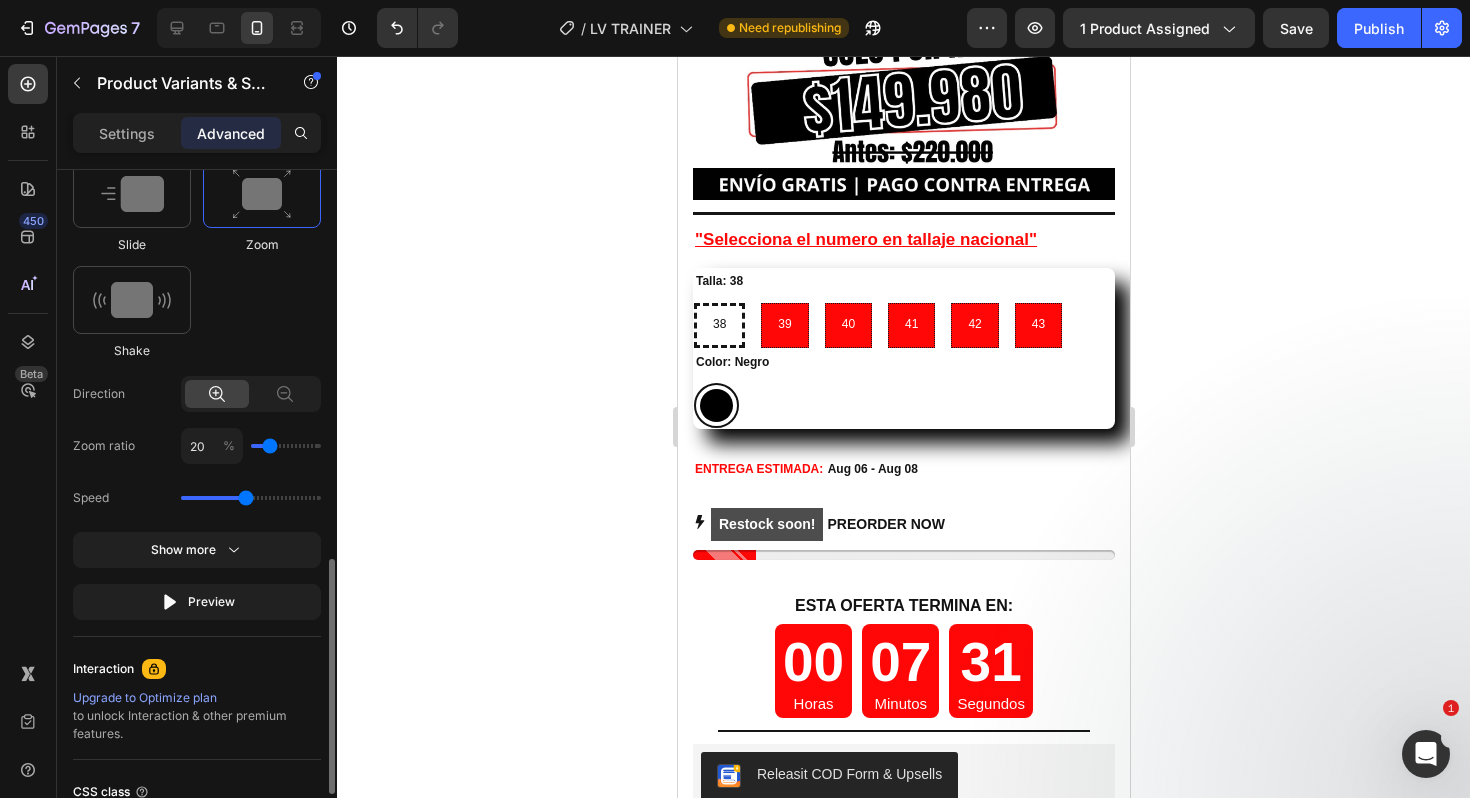 type on "20" 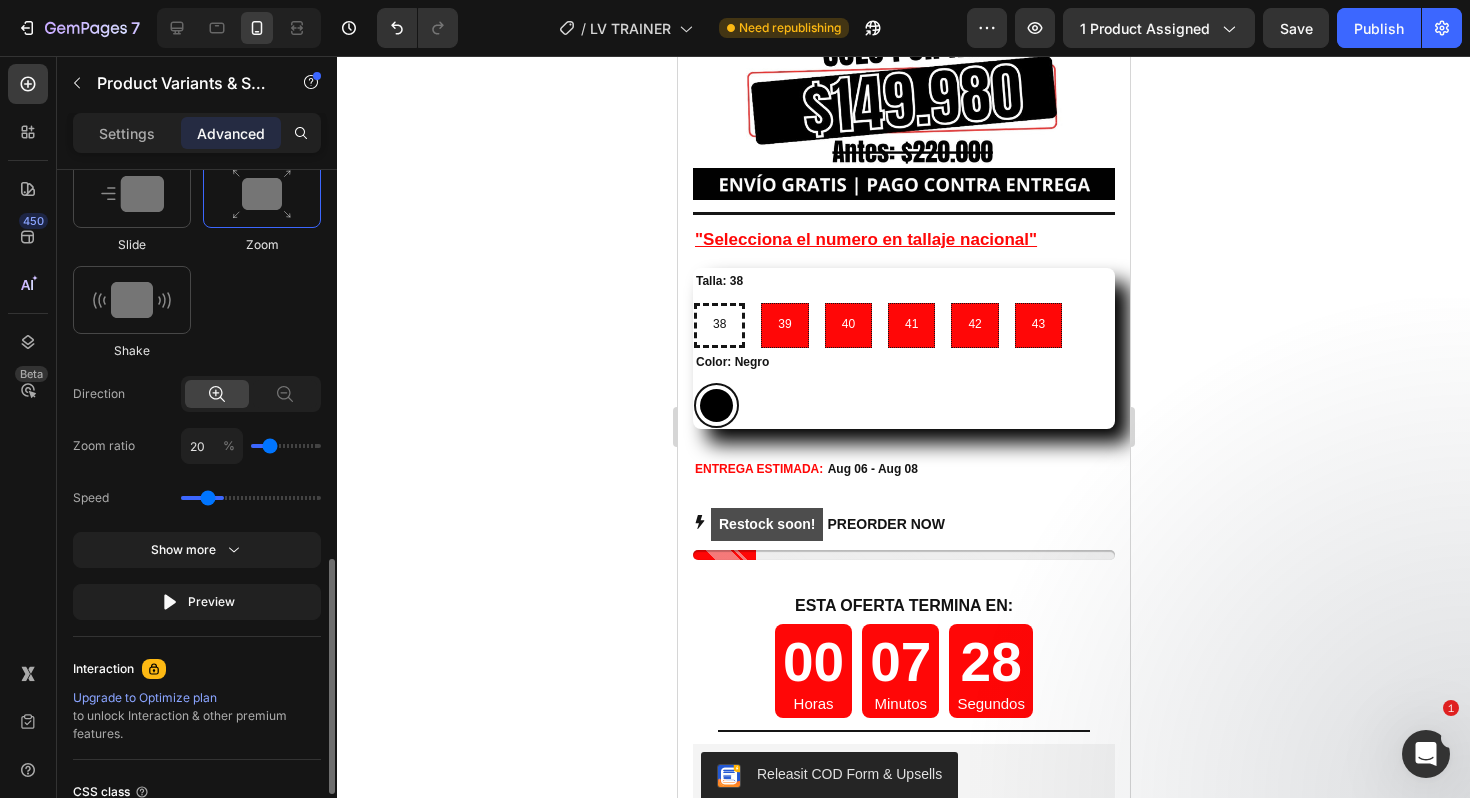 drag, startPoint x: 239, startPoint y: 494, endPoint x: 205, endPoint y: 499, distance: 34.36568 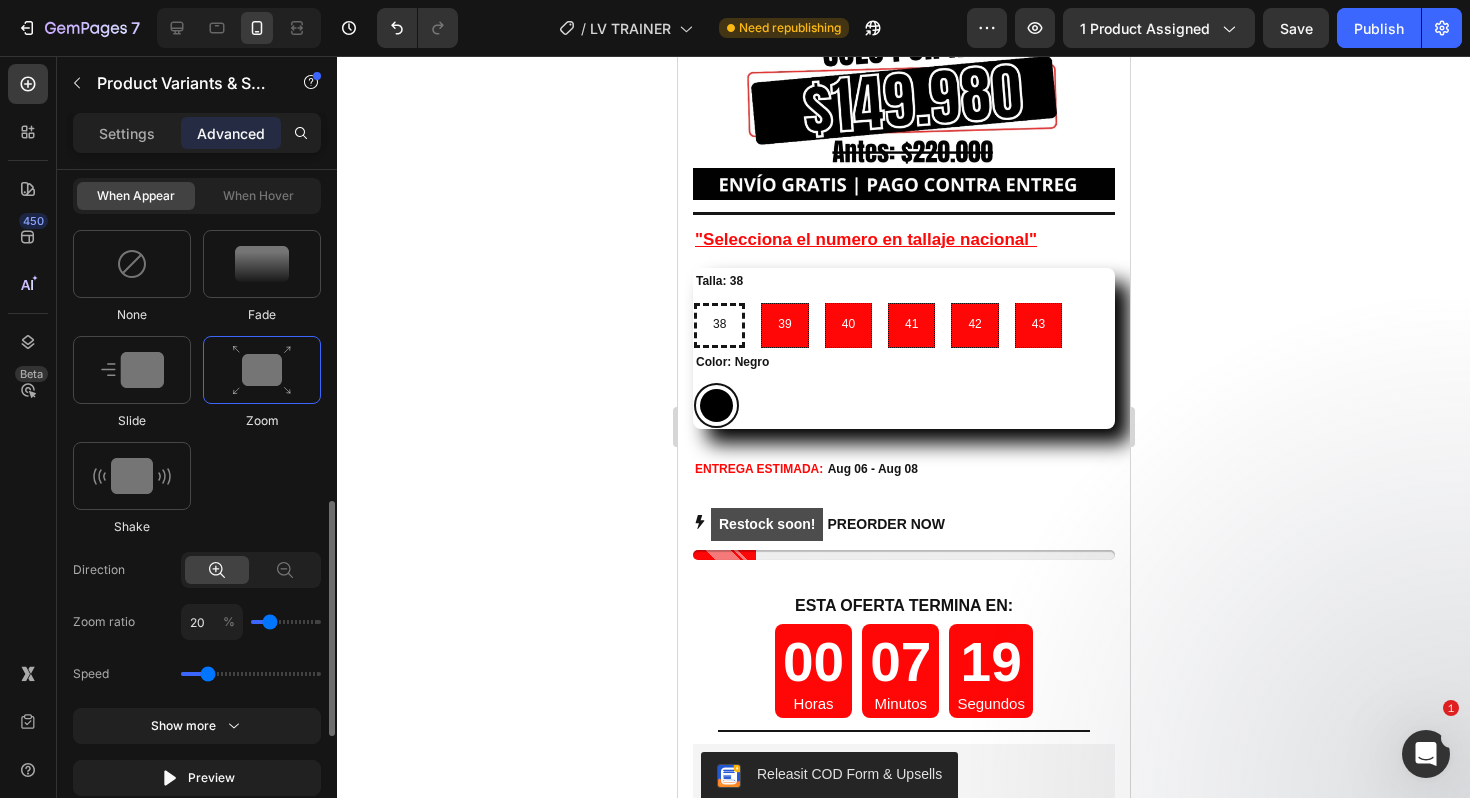 scroll, scrollTop: 954, scrollLeft: 0, axis: vertical 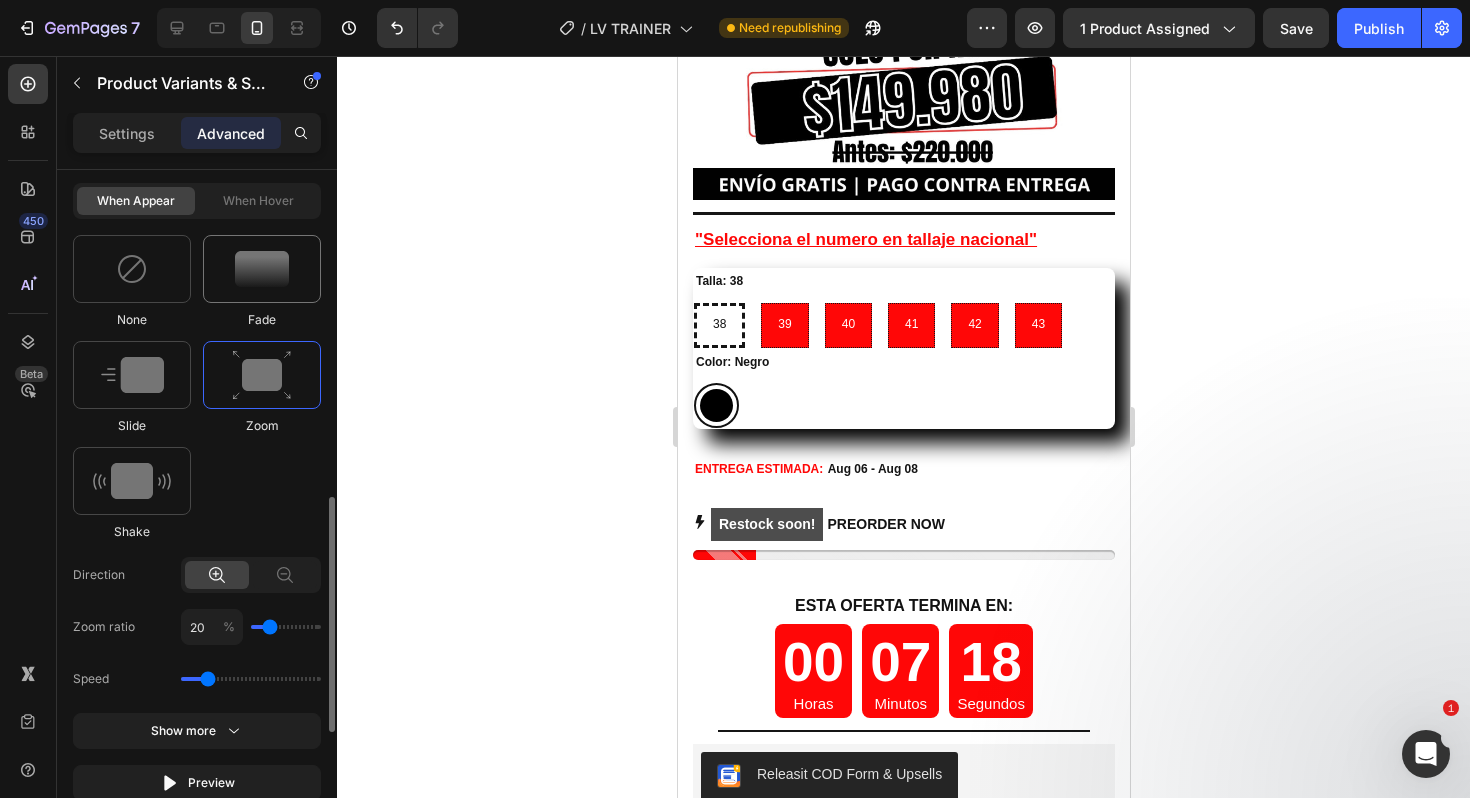 click at bounding box center [262, 269] 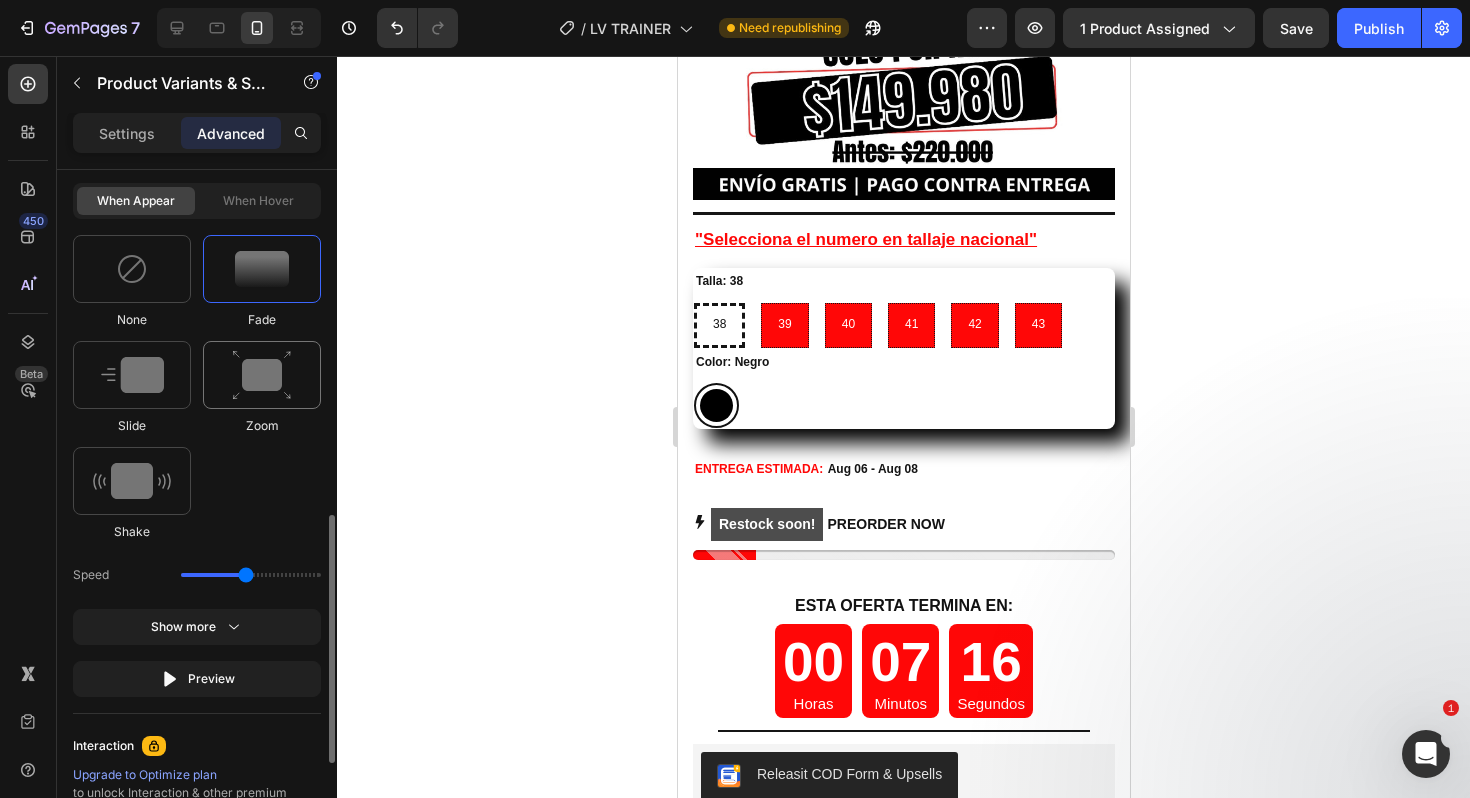 click at bounding box center [262, 375] 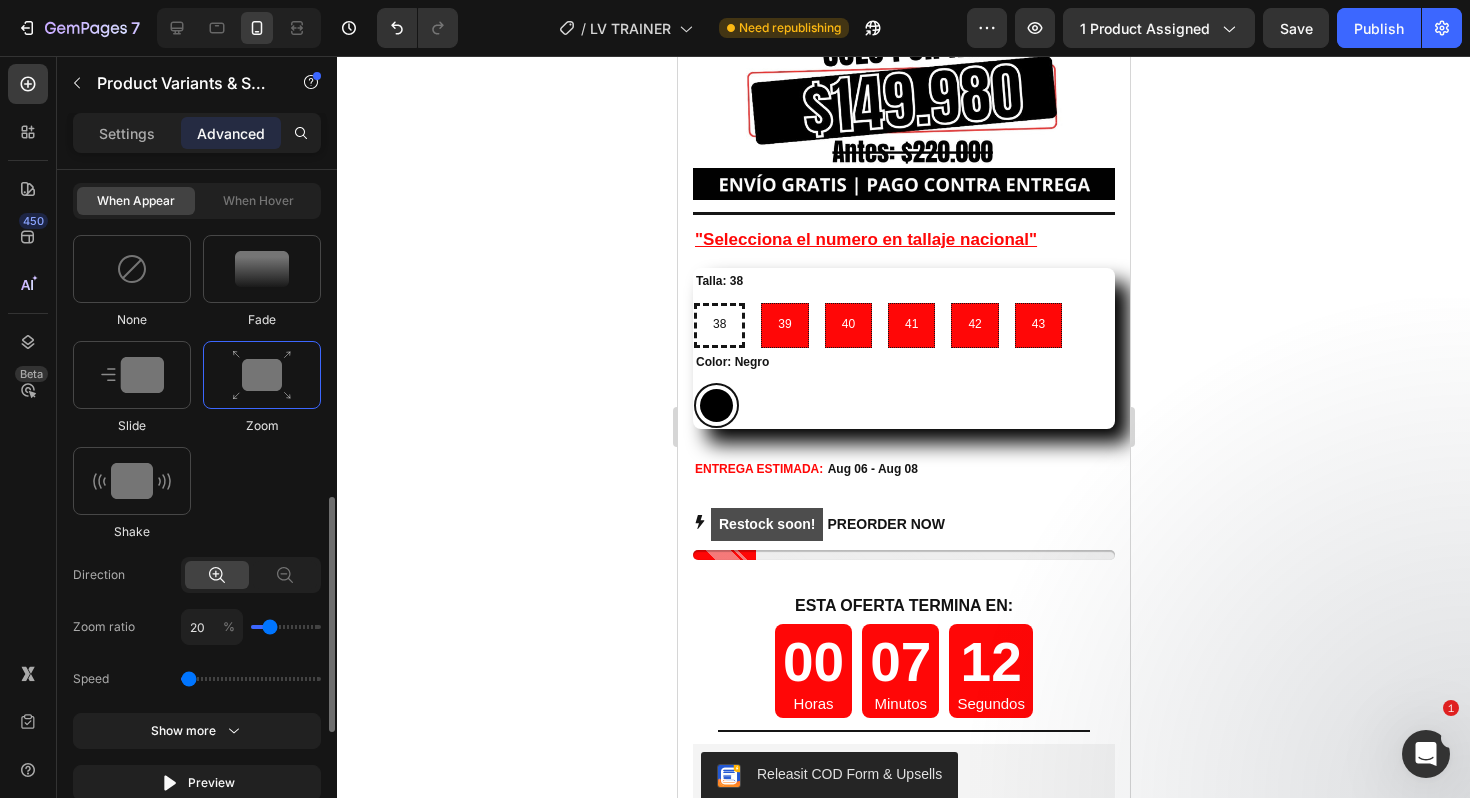 drag, startPoint x: 206, startPoint y: 679, endPoint x: 194, endPoint y: 678, distance: 12.0415945 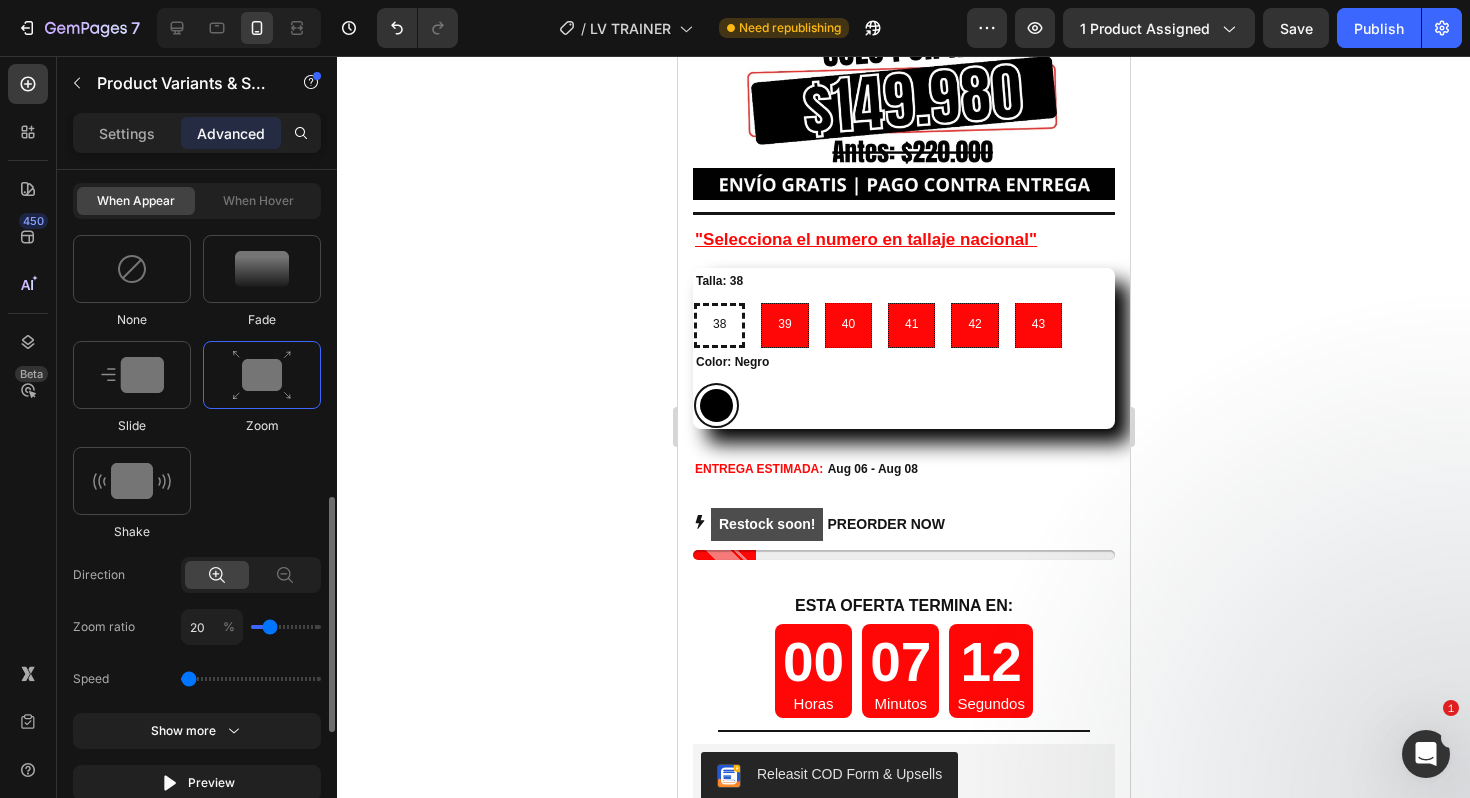 click at bounding box center [251, 679] 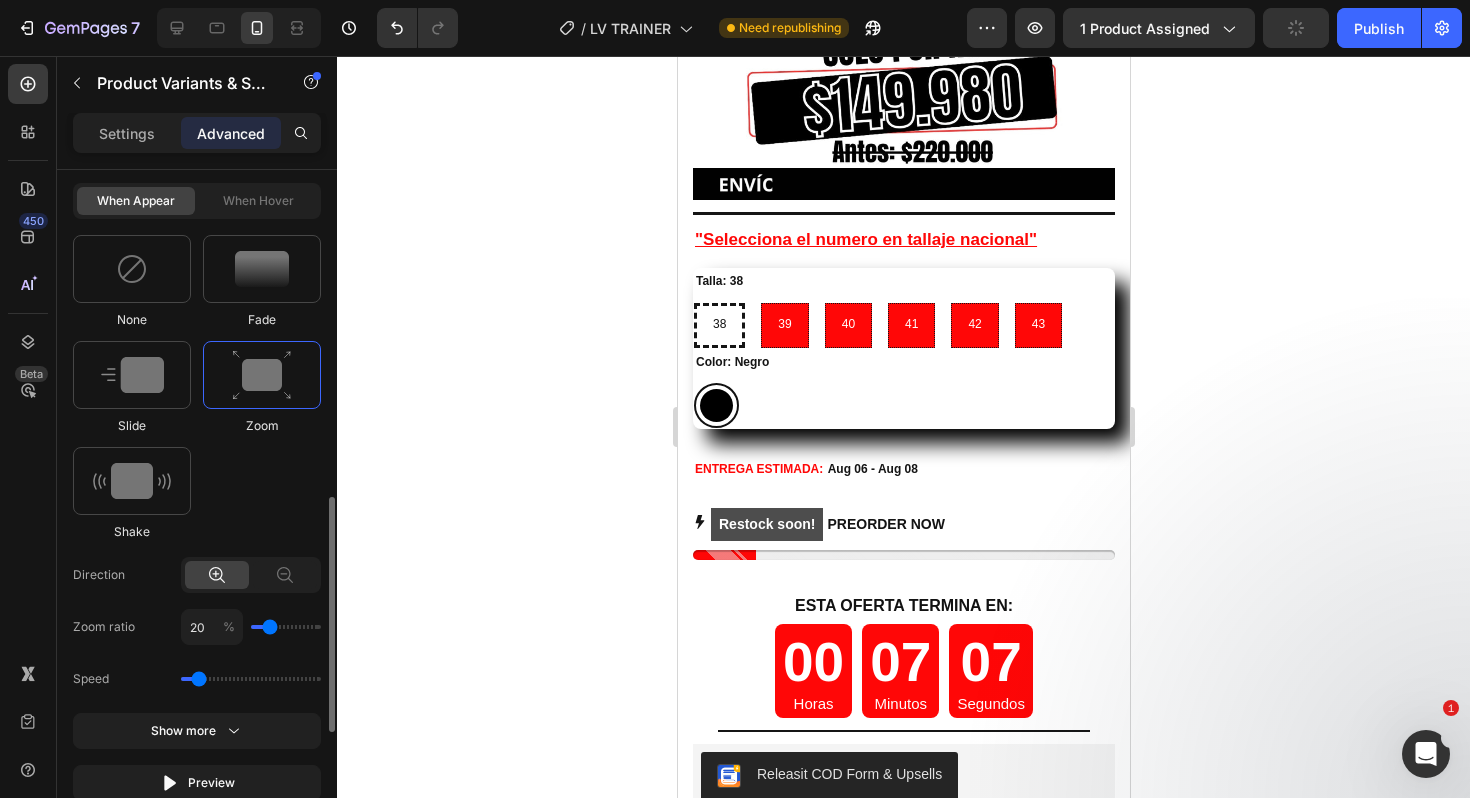 type on "0.7" 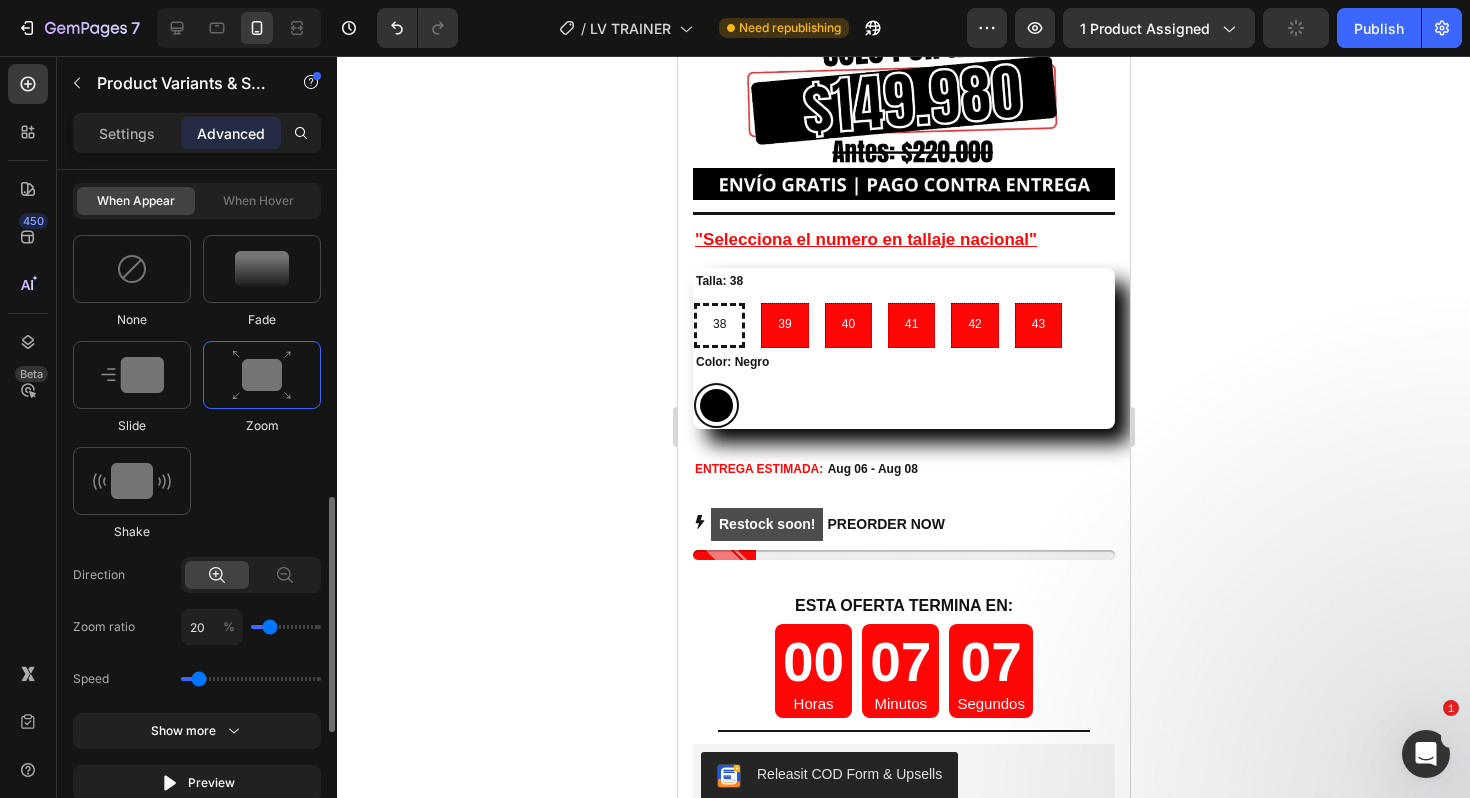 click at bounding box center [251, 679] 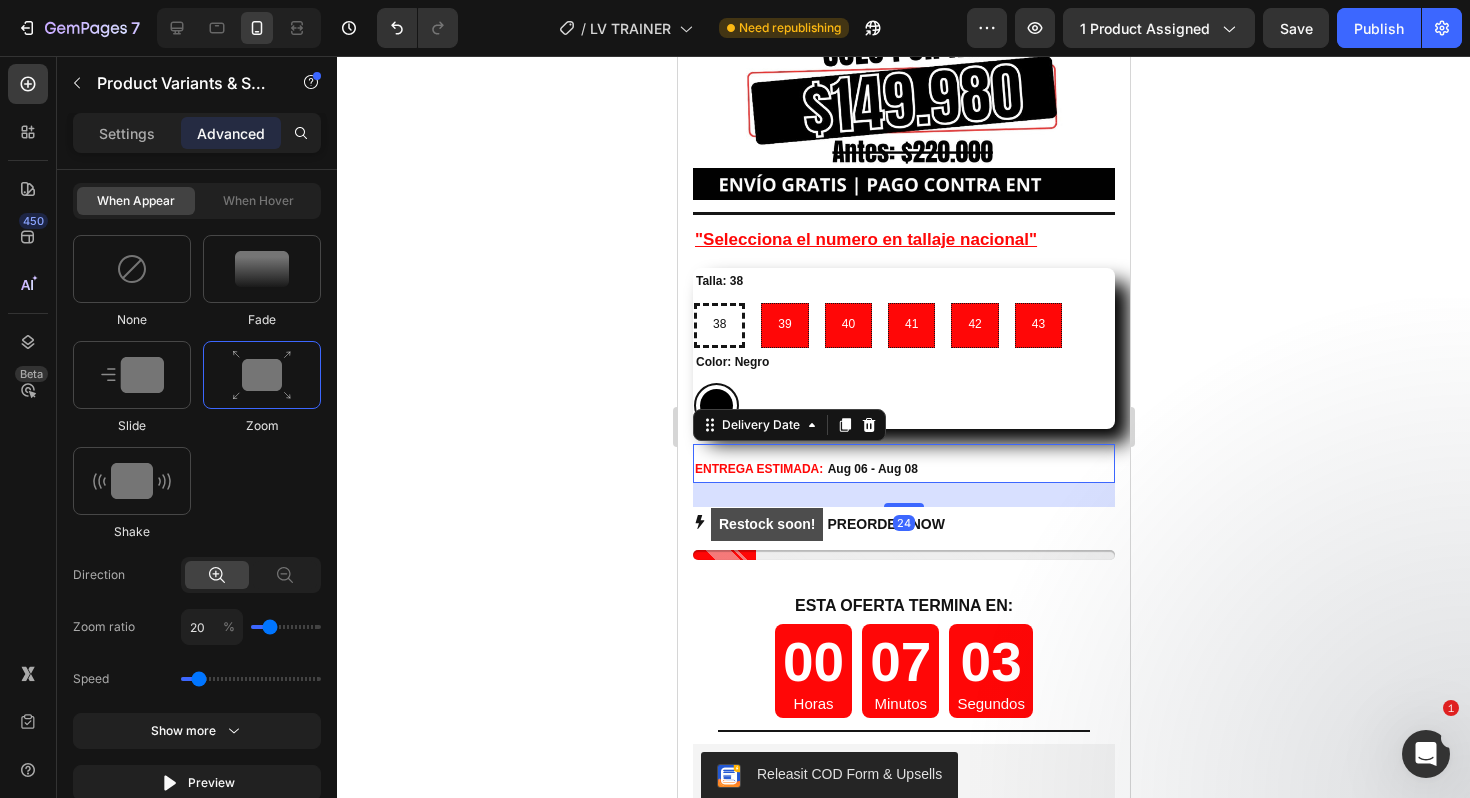 click on "ENTREGA ESTIMADA:" at bounding box center [758, 469] 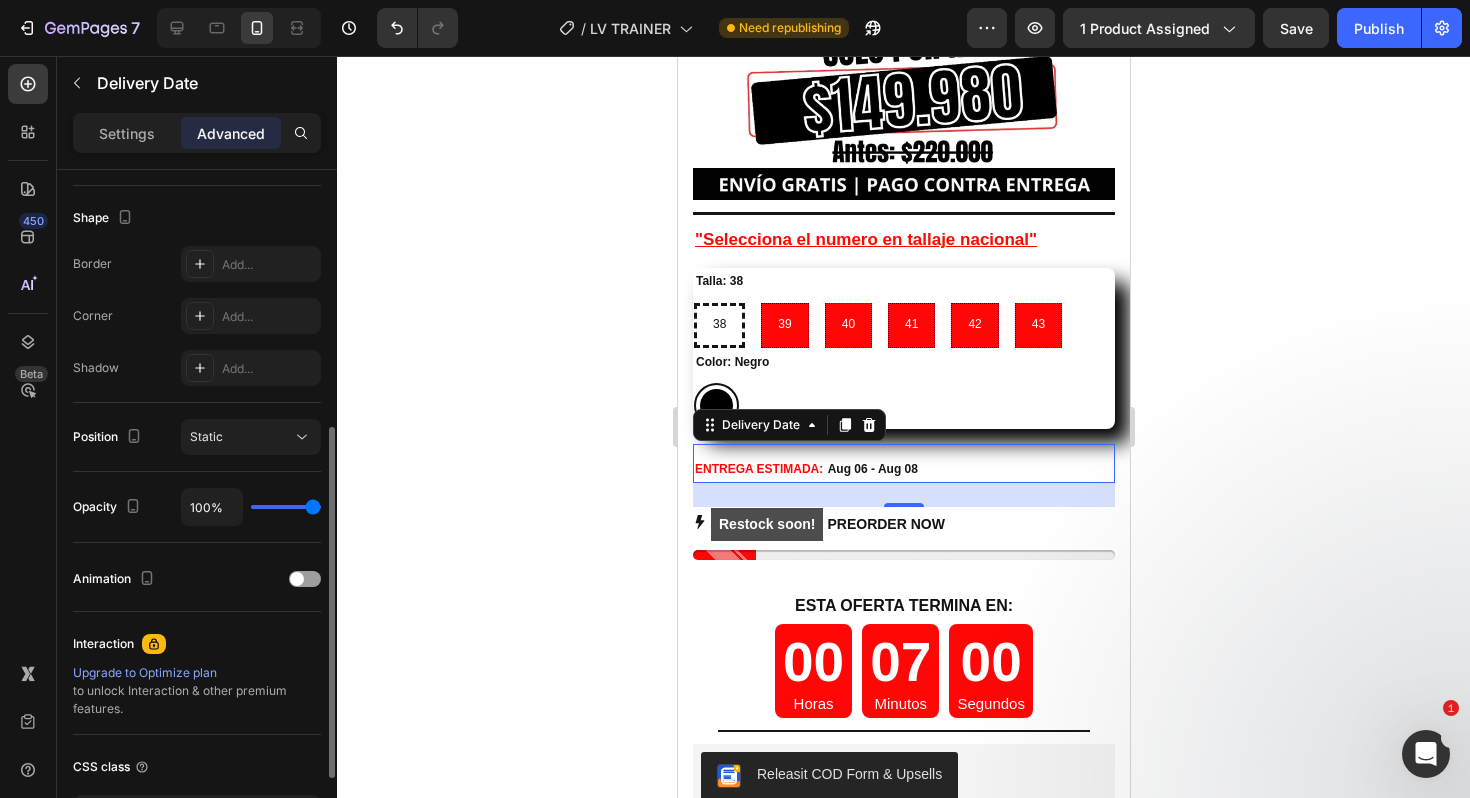 scroll, scrollTop: 499, scrollLeft: 0, axis: vertical 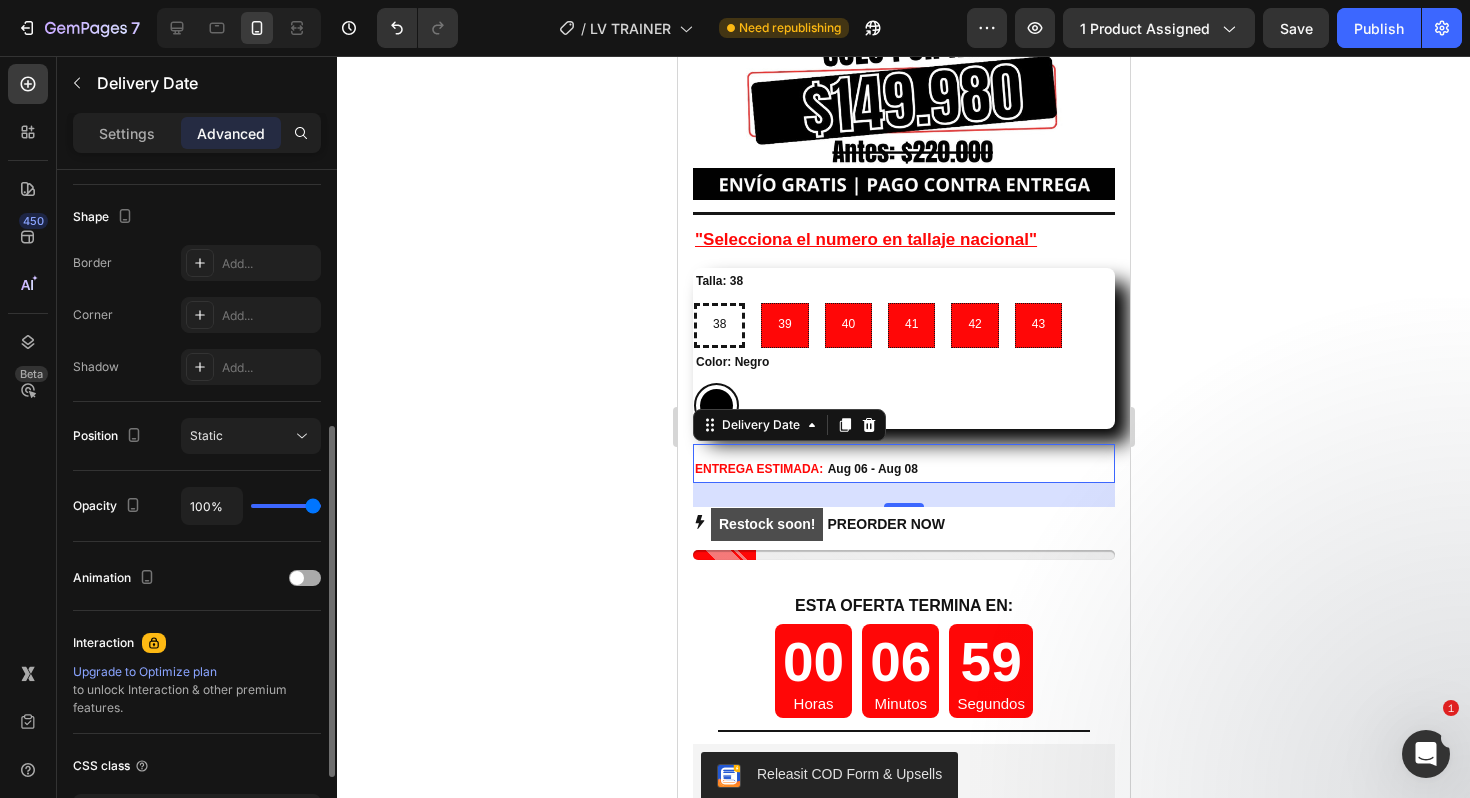 click at bounding box center (297, 578) 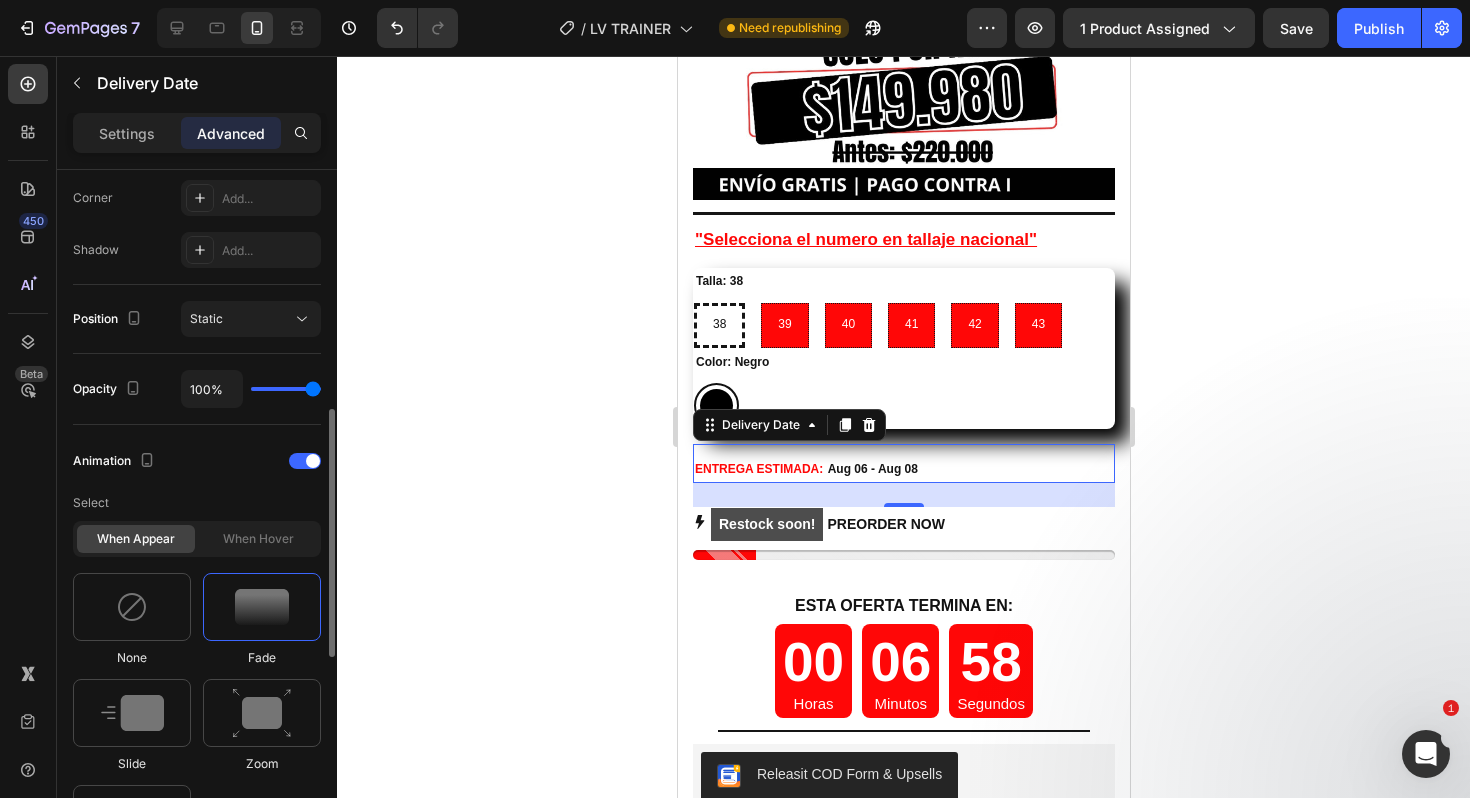 scroll, scrollTop: 628, scrollLeft: 0, axis: vertical 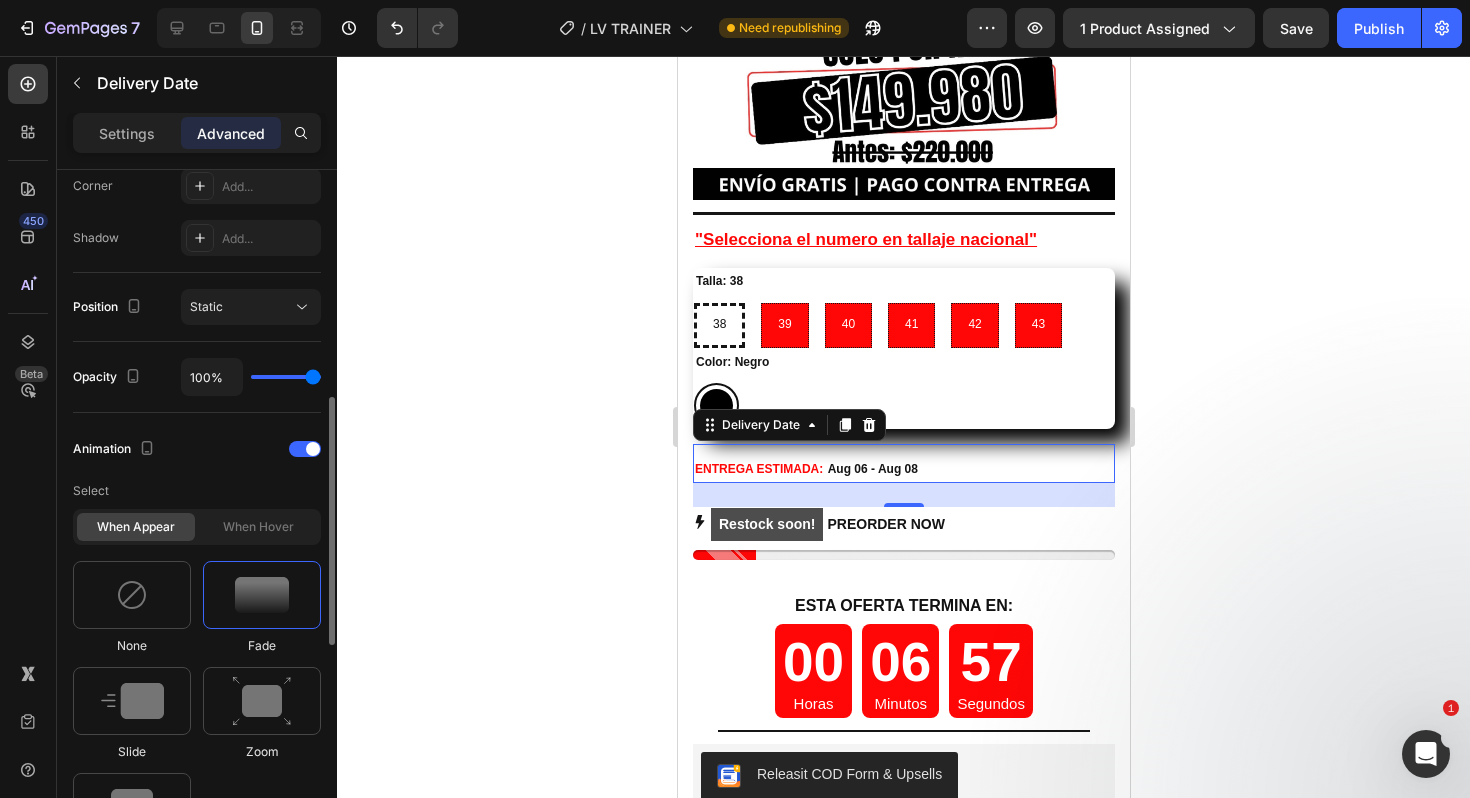 click on "Select" at bounding box center [197, 491] 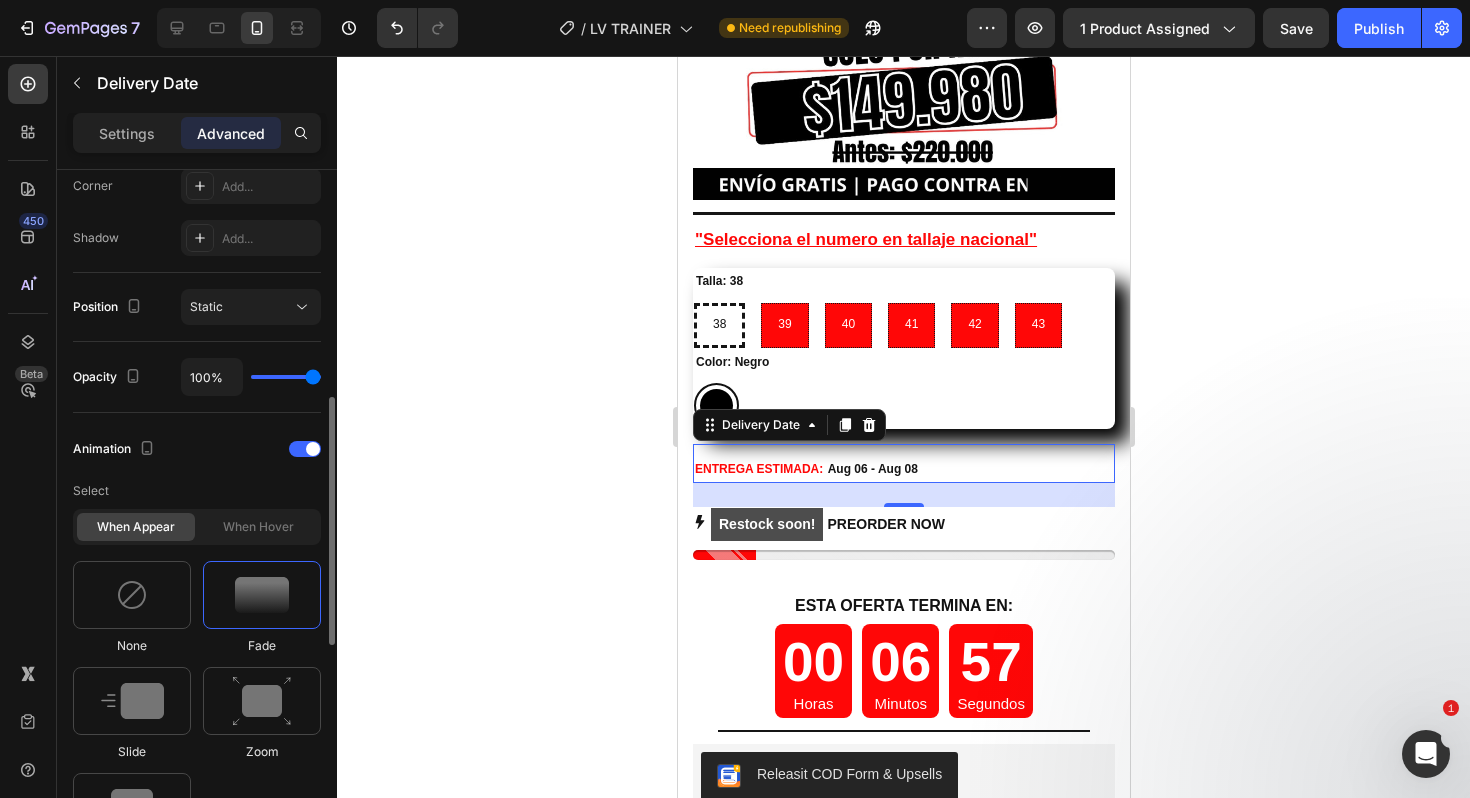 click on "When hover" 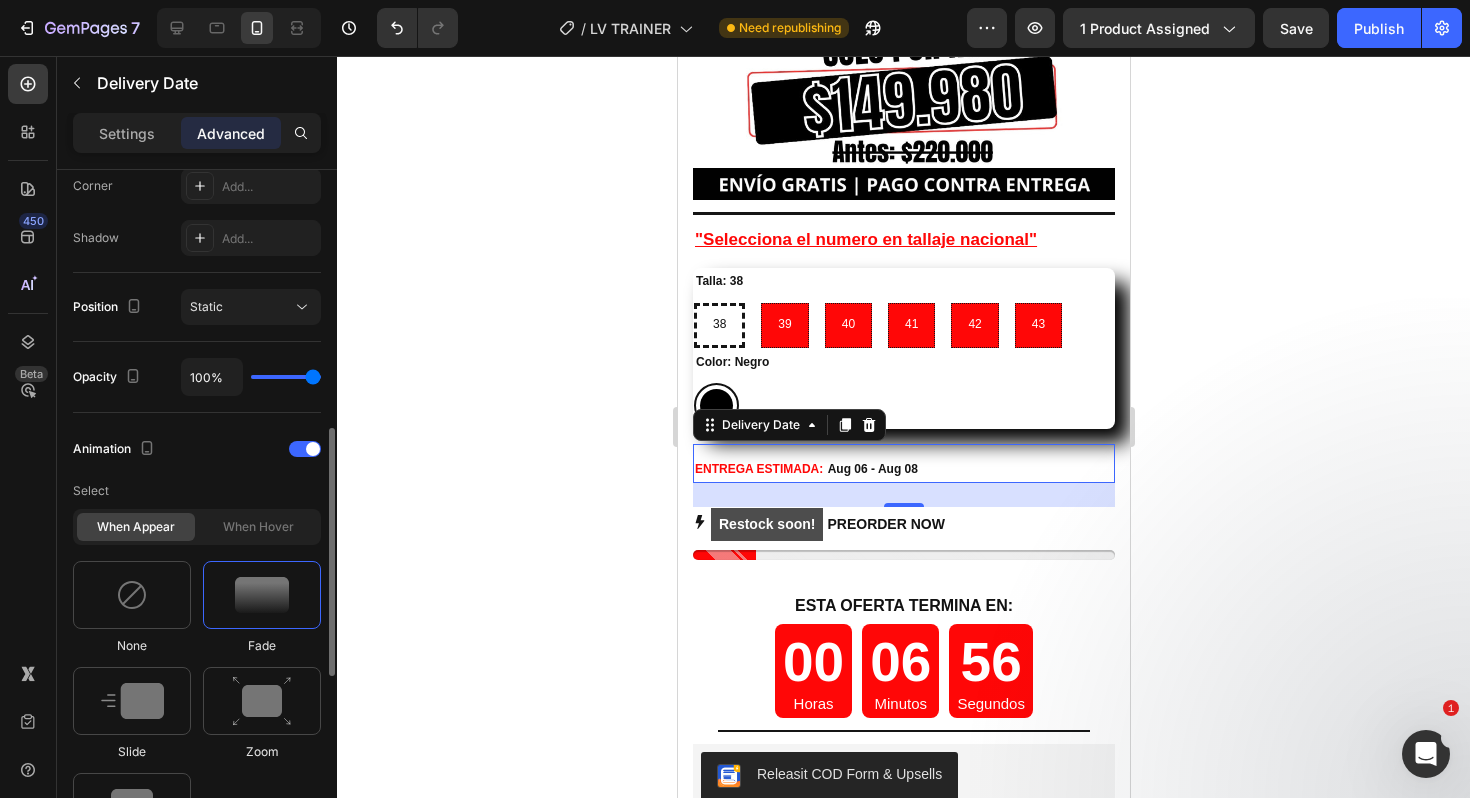 scroll, scrollTop: 700, scrollLeft: 0, axis: vertical 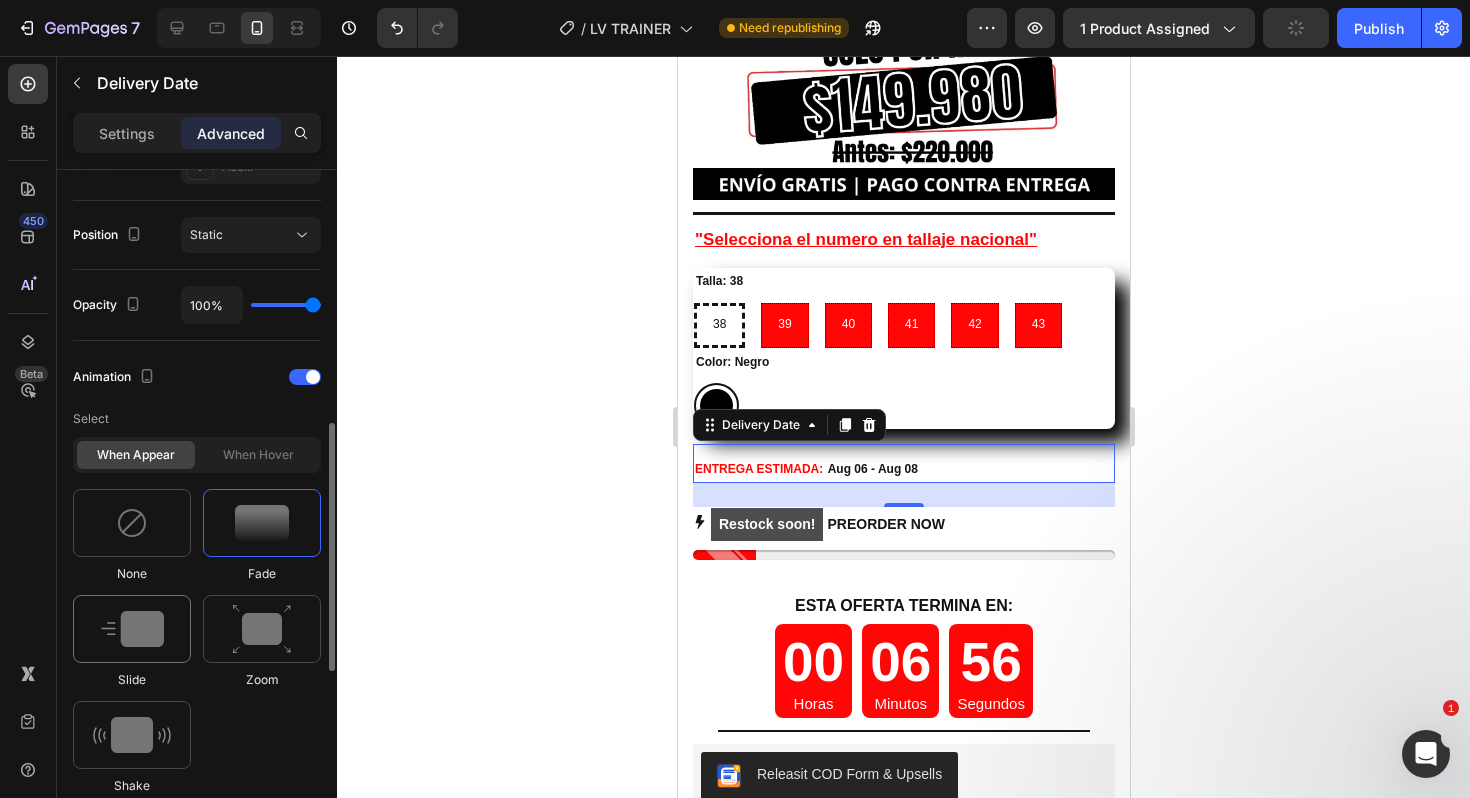 click at bounding box center (132, 629) 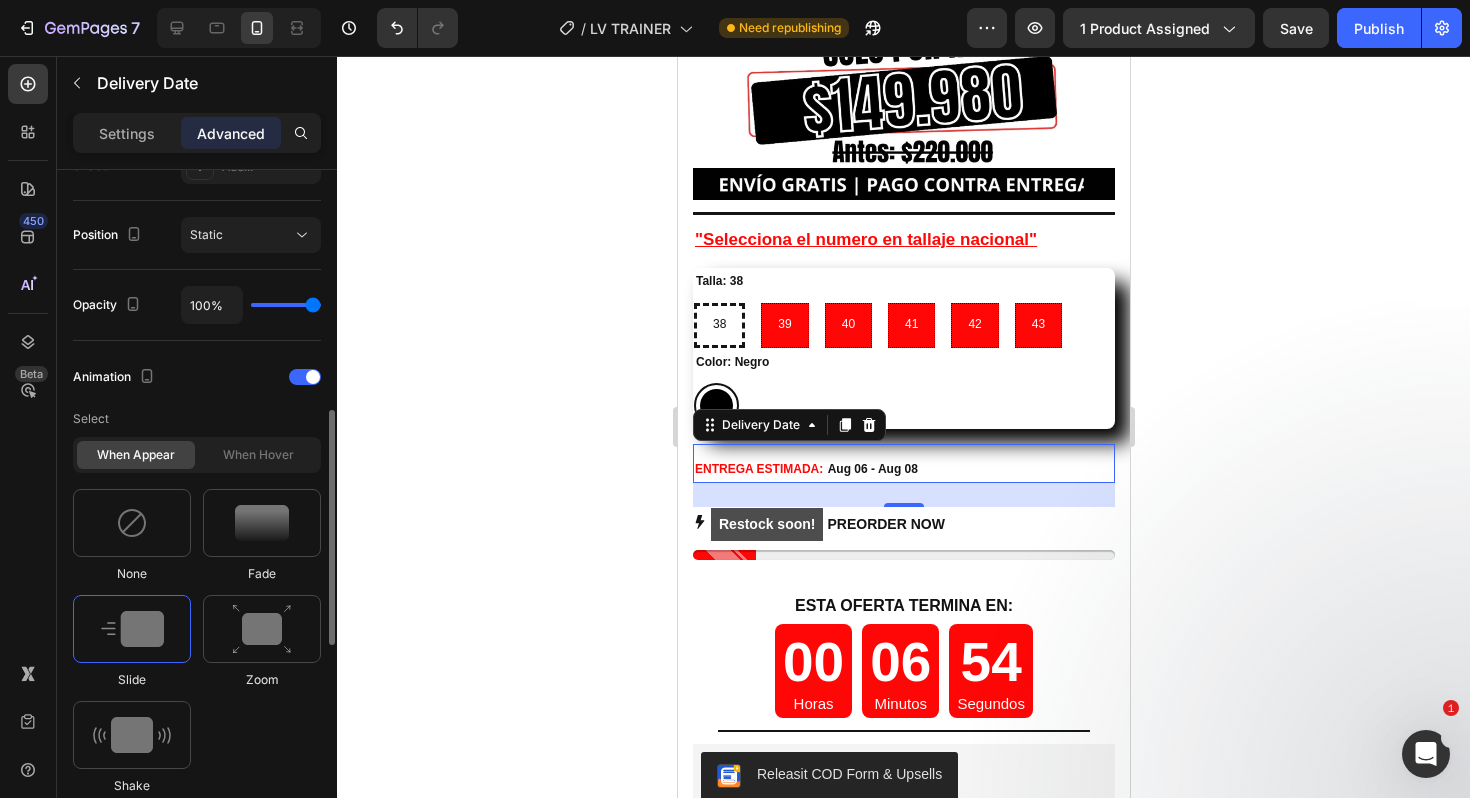 click at bounding box center [132, 629] 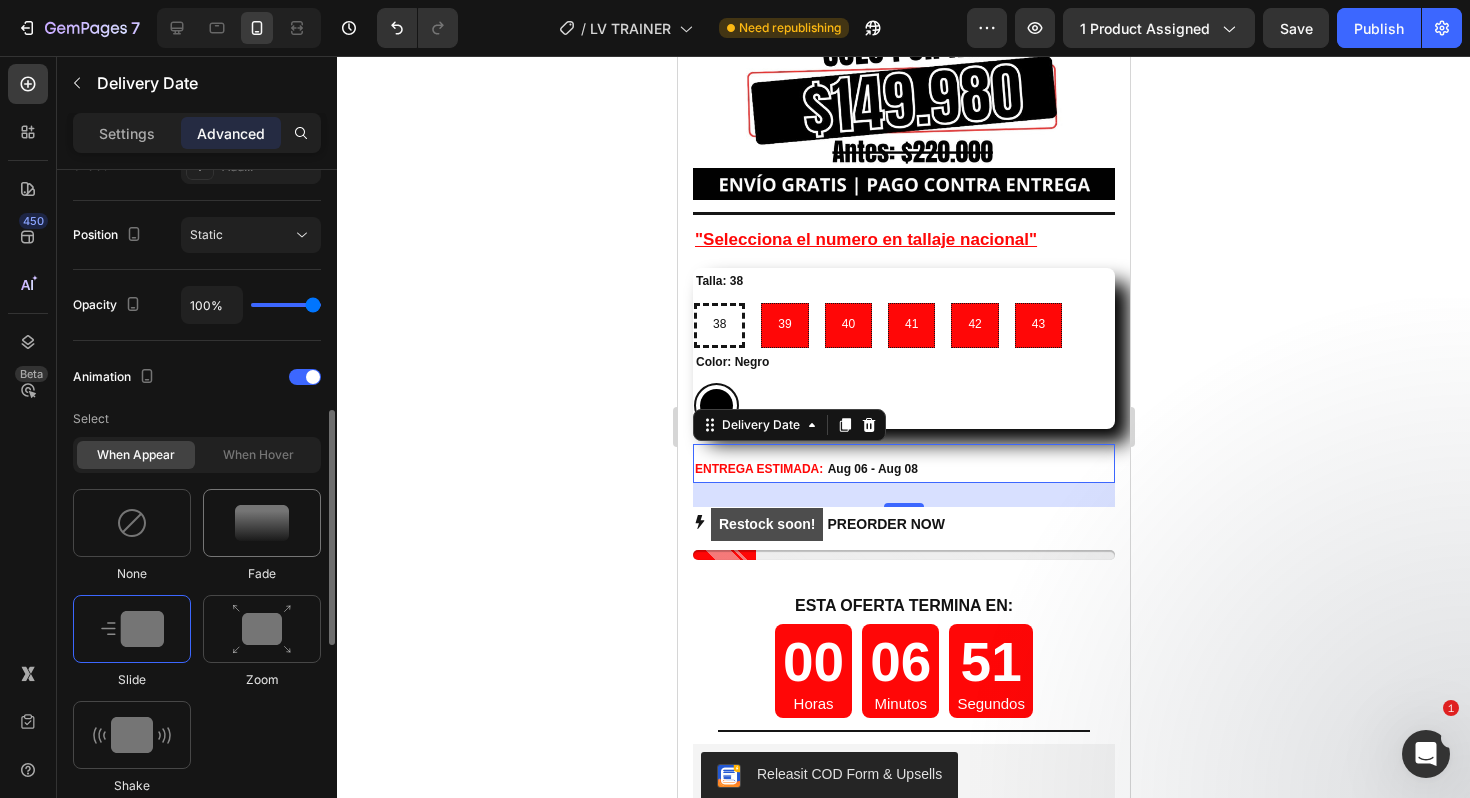 click at bounding box center (262, 523) 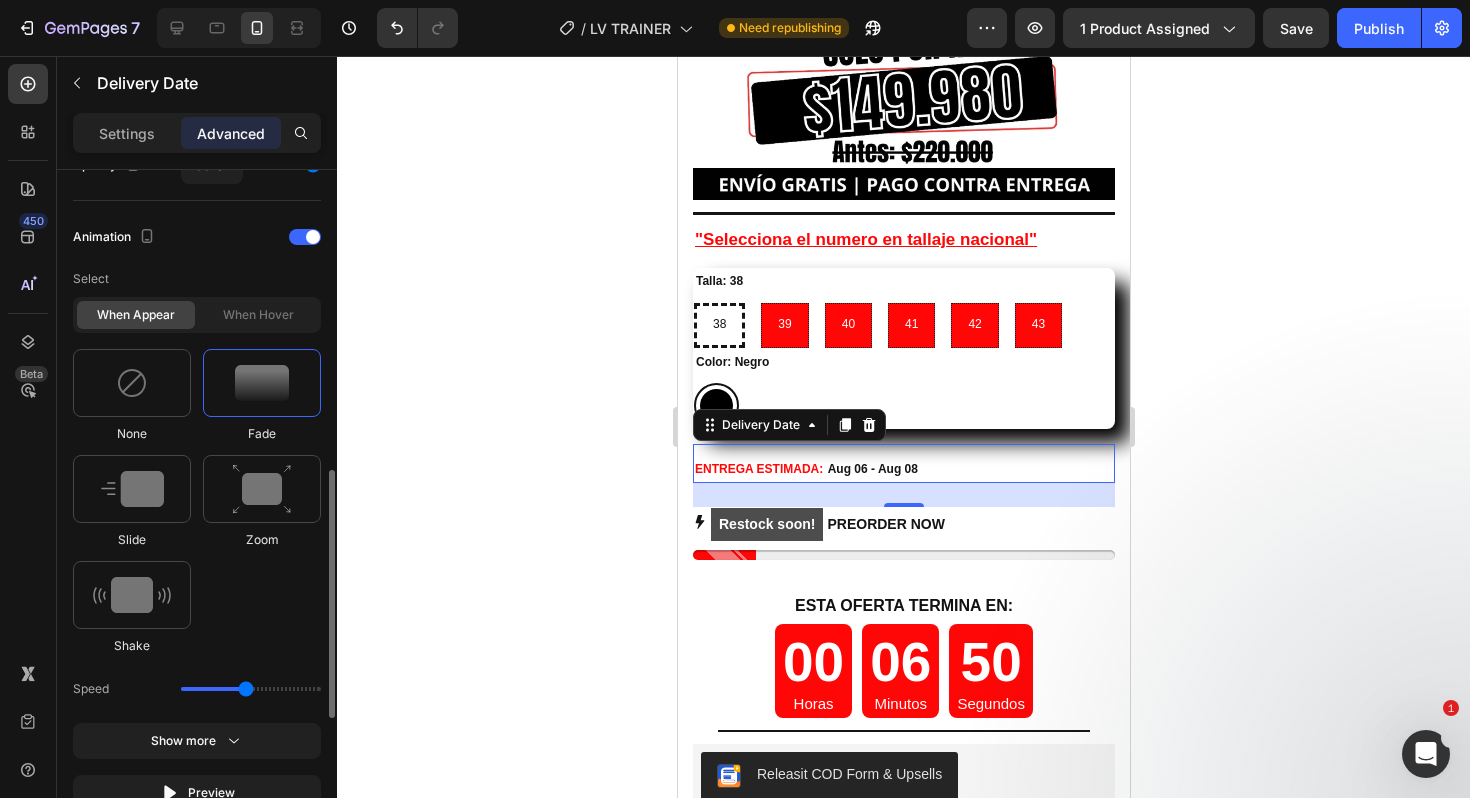 scroll, scrollTop: 842, scrollLeft: 0, axis: vertical 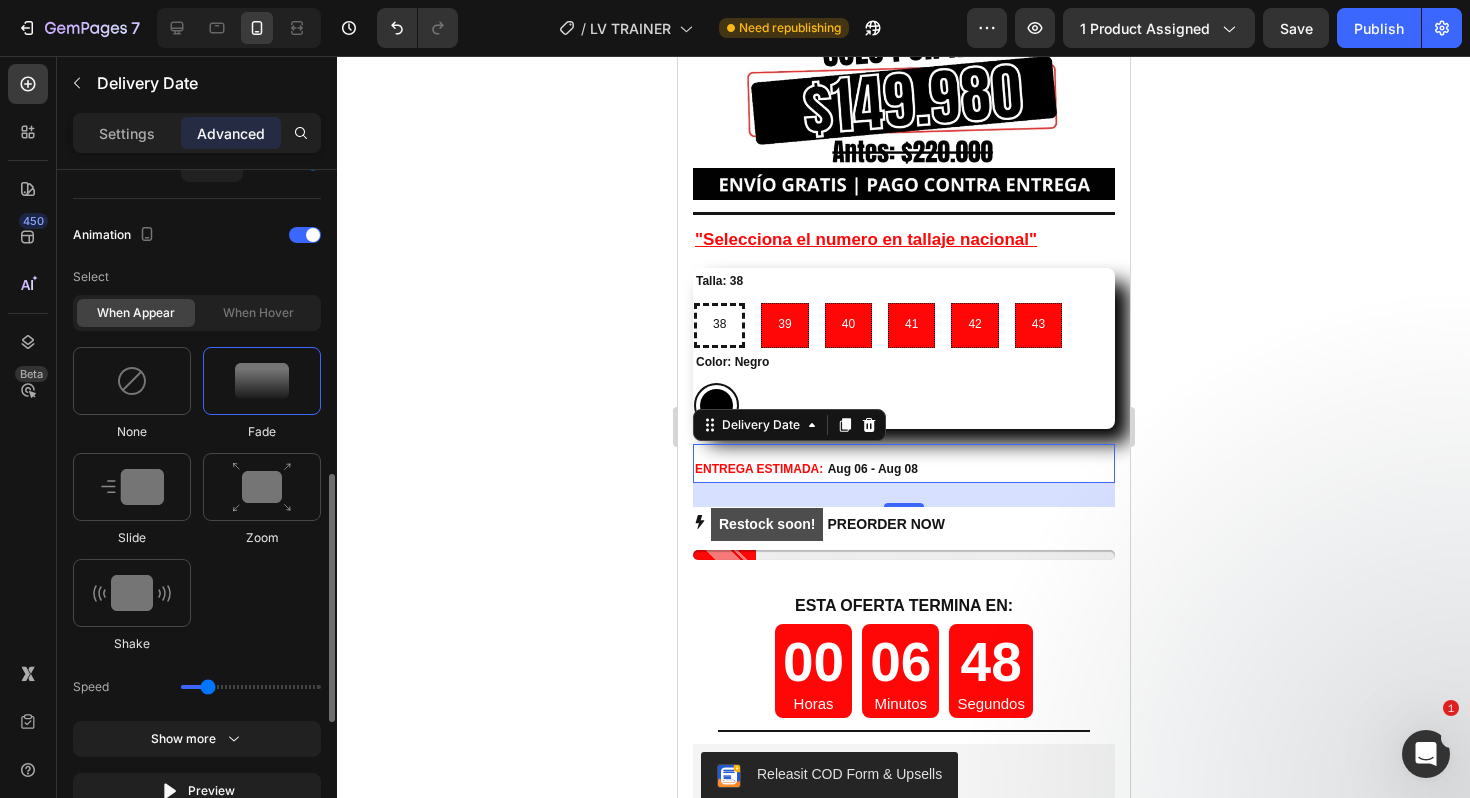drag, startPoint x: 249, startPoint y: 687, endPoint x: 211, endPoint y: 688, distance: 38.013157 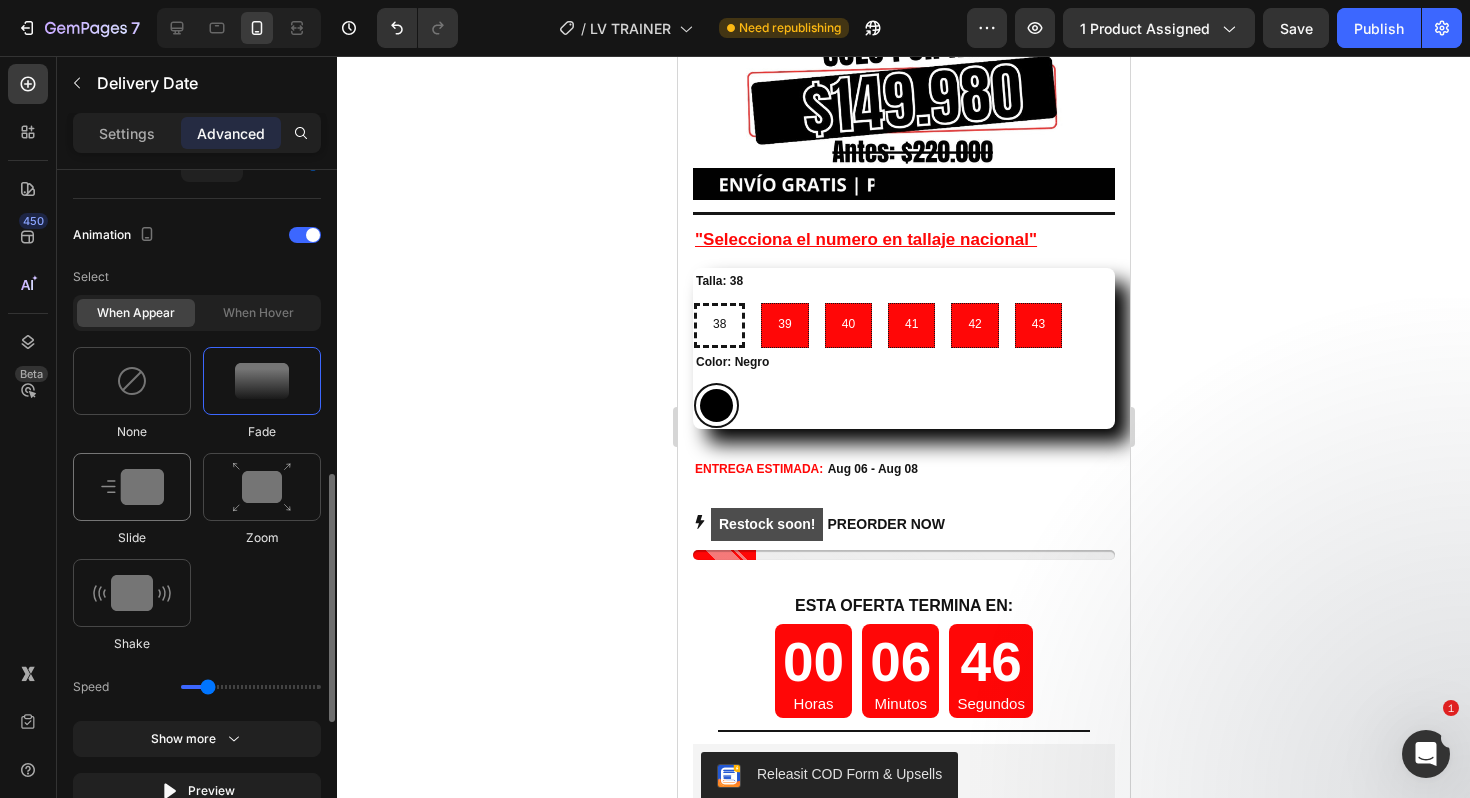 click at bounding box center [132, 487] 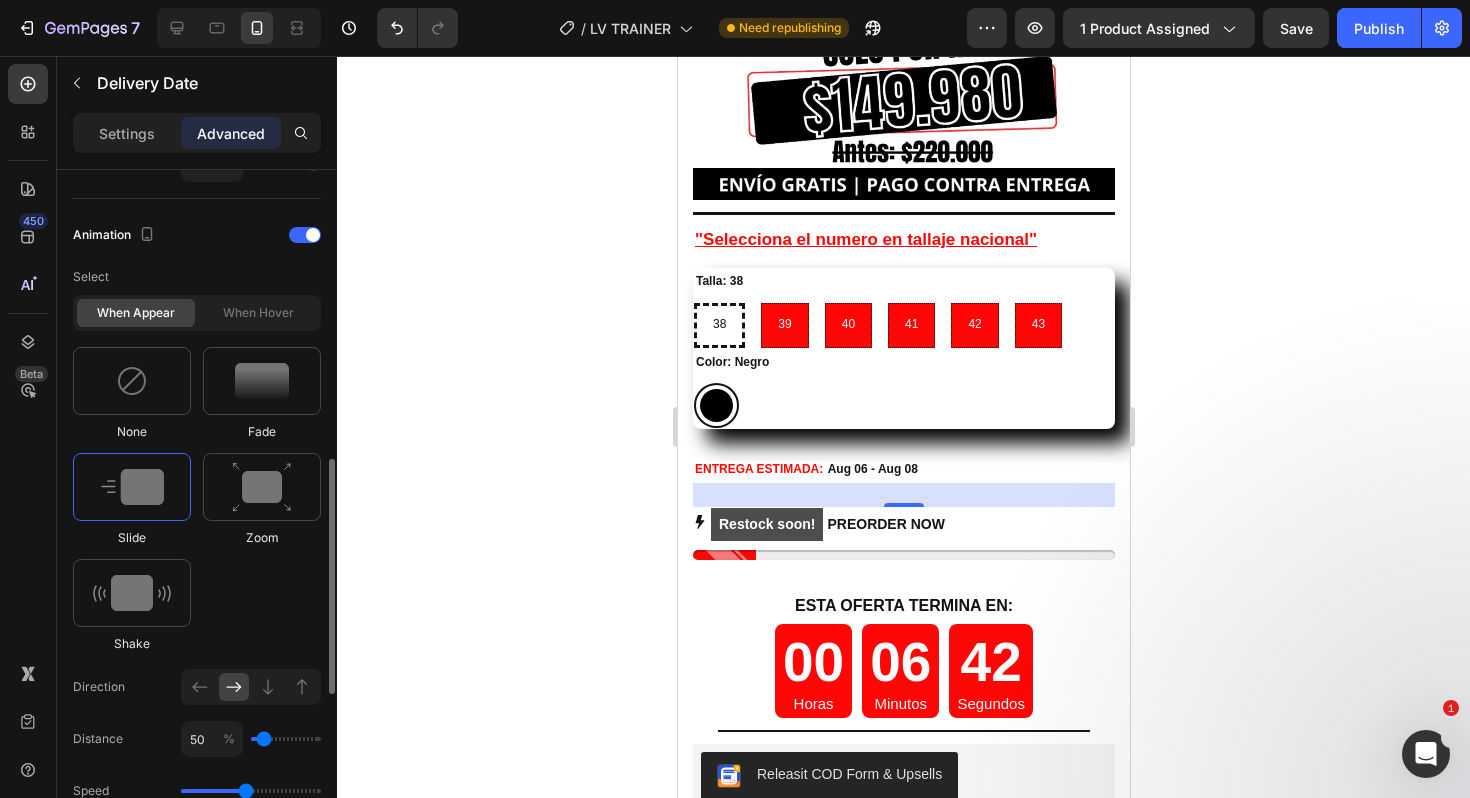 drag, startPoint x: 241, startPoint y: 797, endPoint x: 208, endPoint y: 777, distance: 38.587563 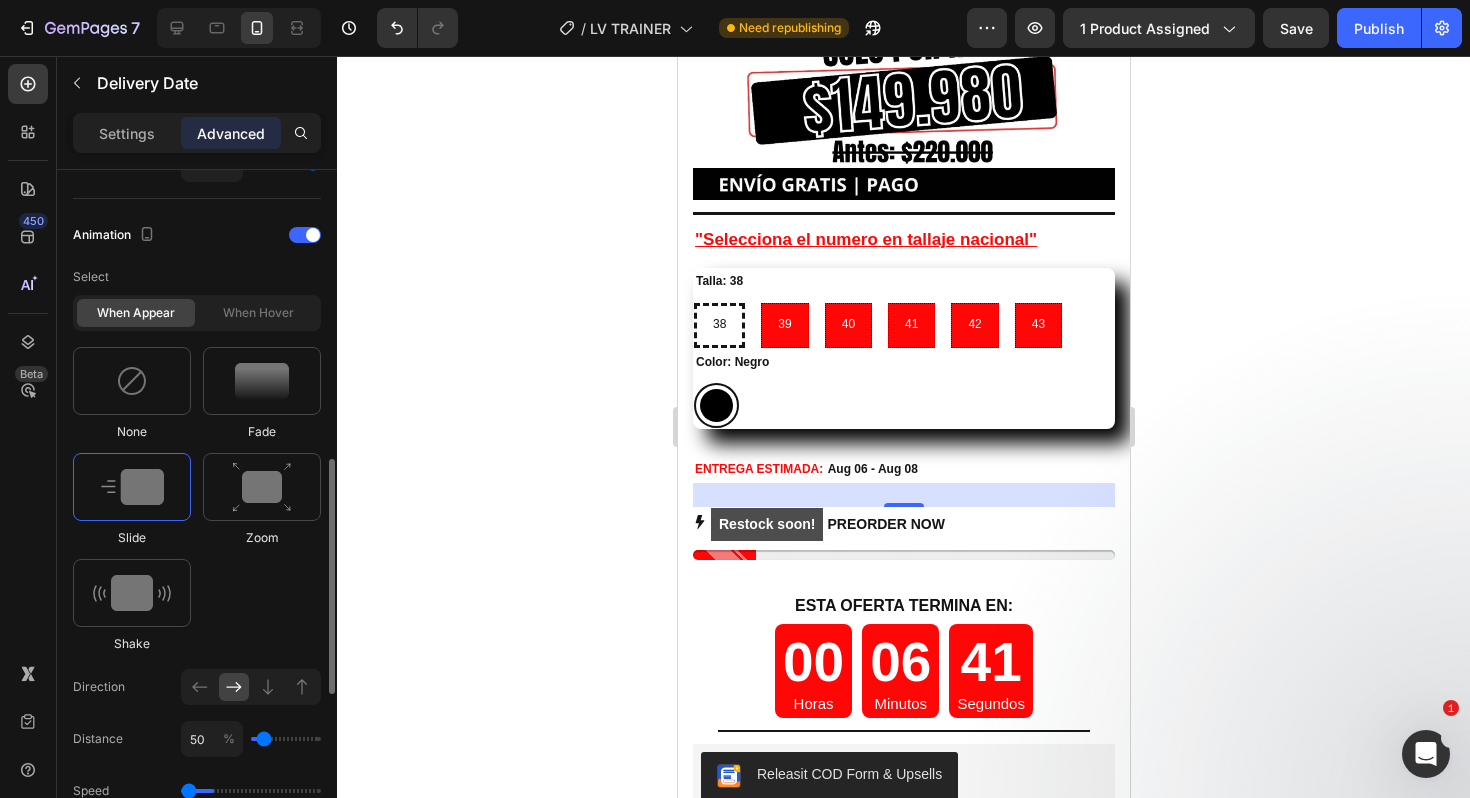 drag, startPoint x: 243, startPoint y: 786, endPoint x: 192, endPoint y: 784, distance: 51.0392 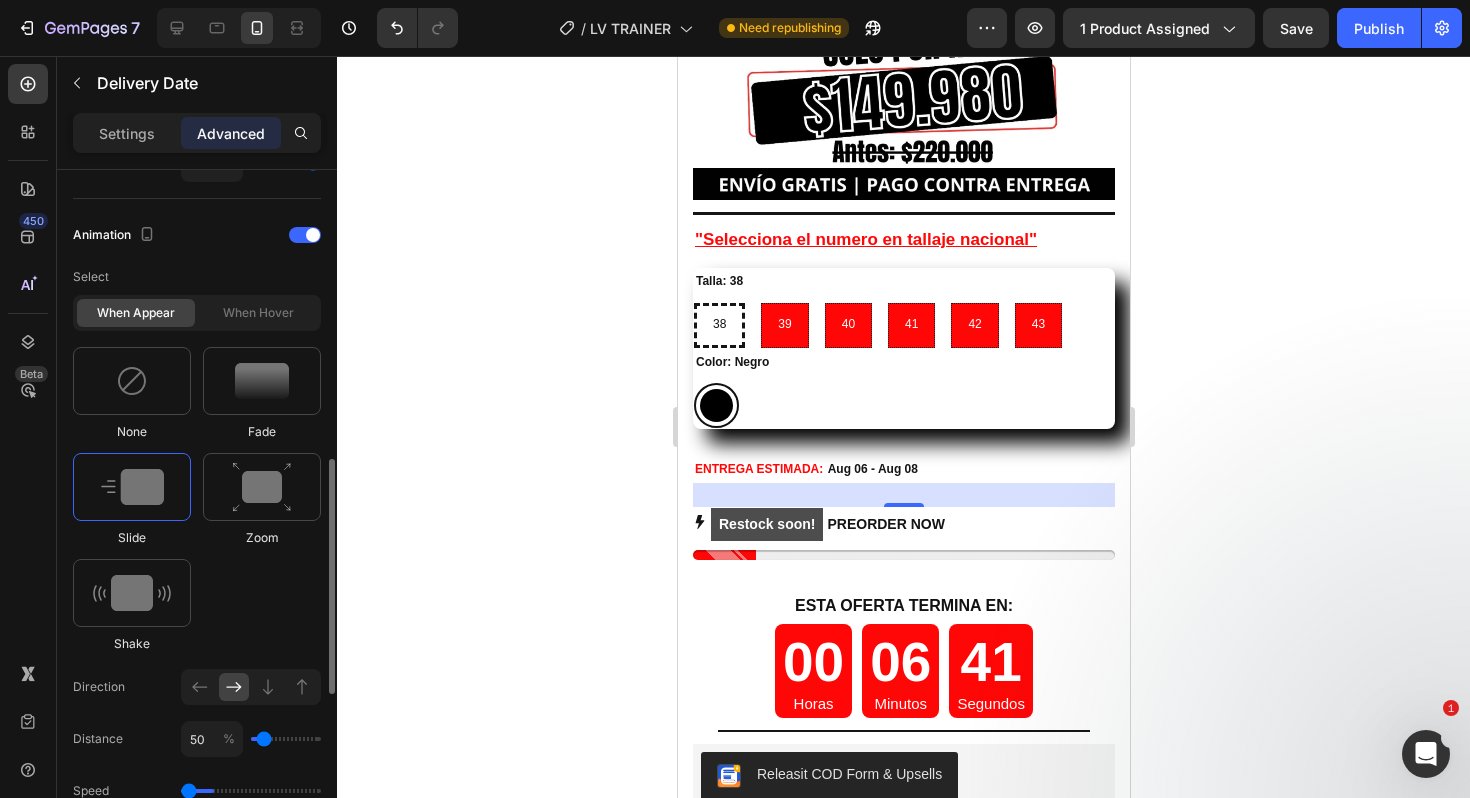 click at bounding box center (251, 791) 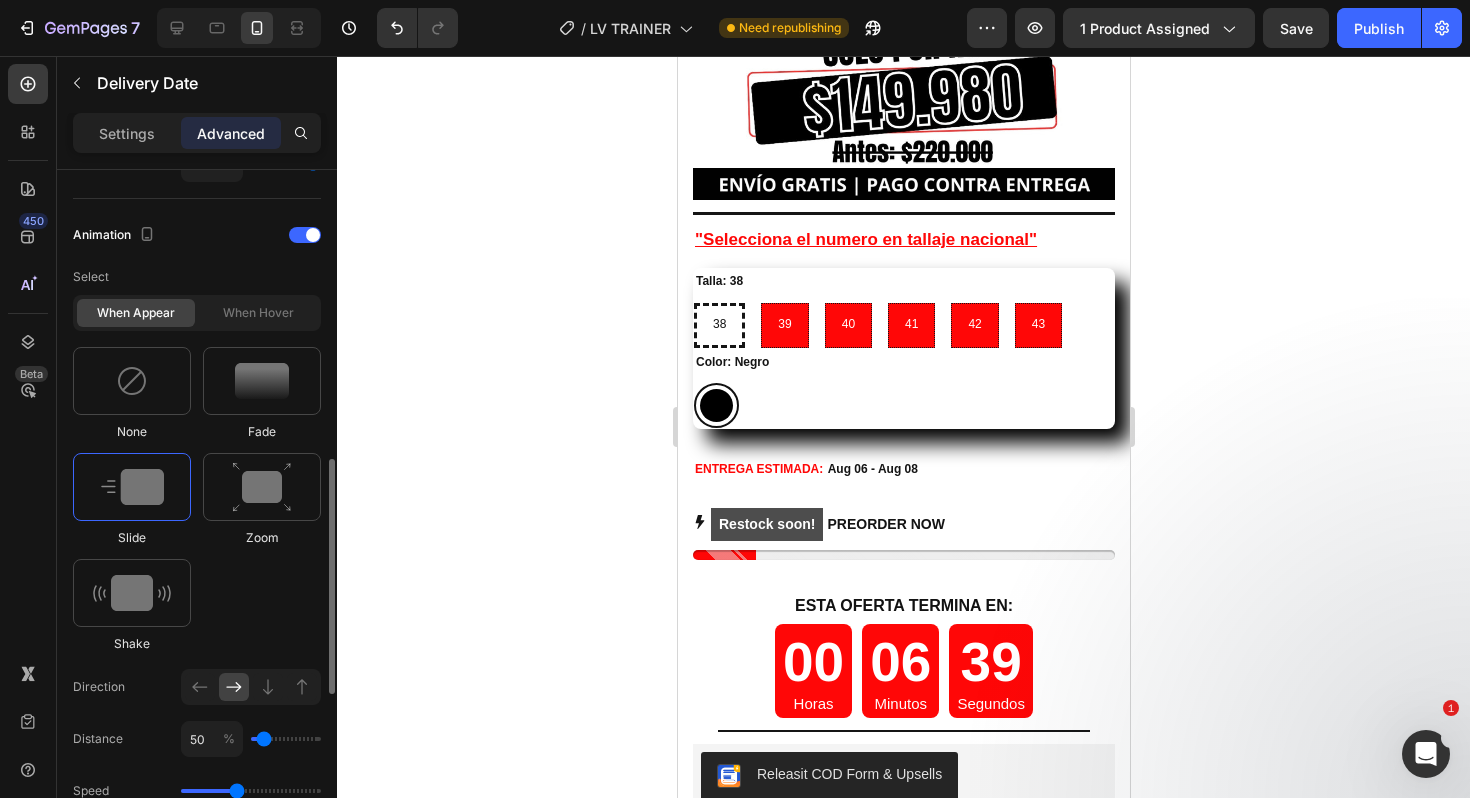 drag, startPoint x: 189, startPoint y: 790, endPoint x: 236, endPoint y: 791, distance: 47.010635 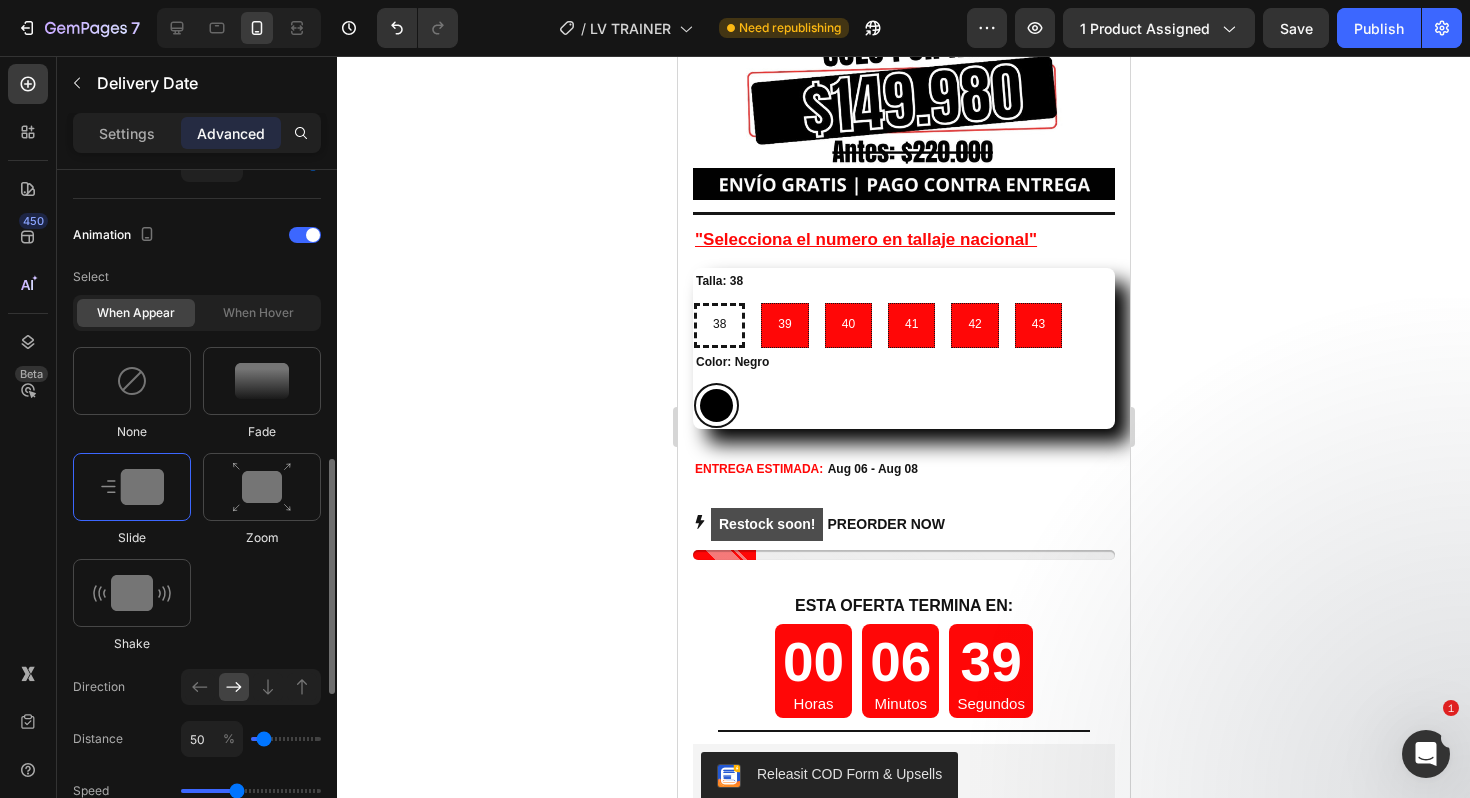 type on "1.5" 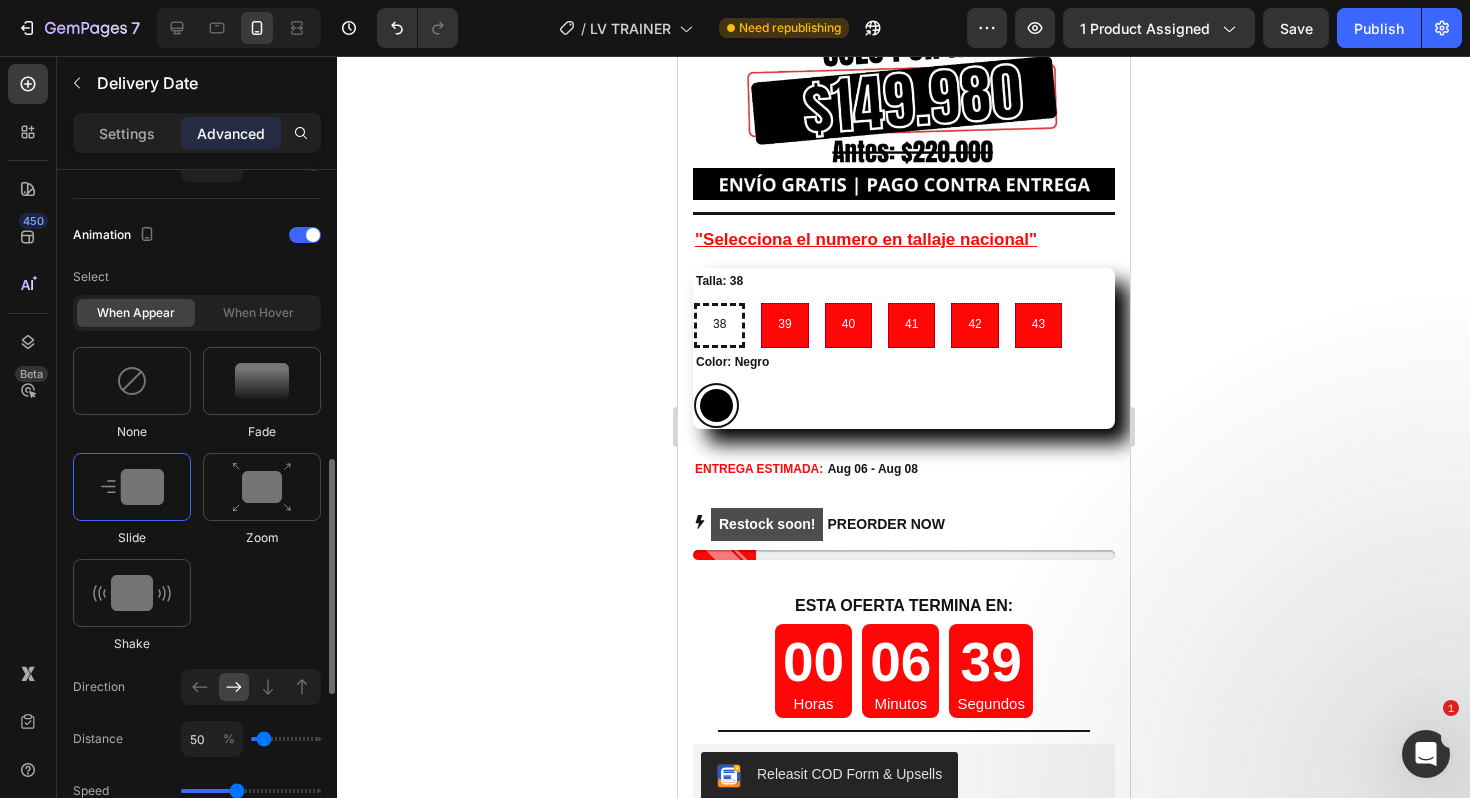 click at bounding box center (251, 791) 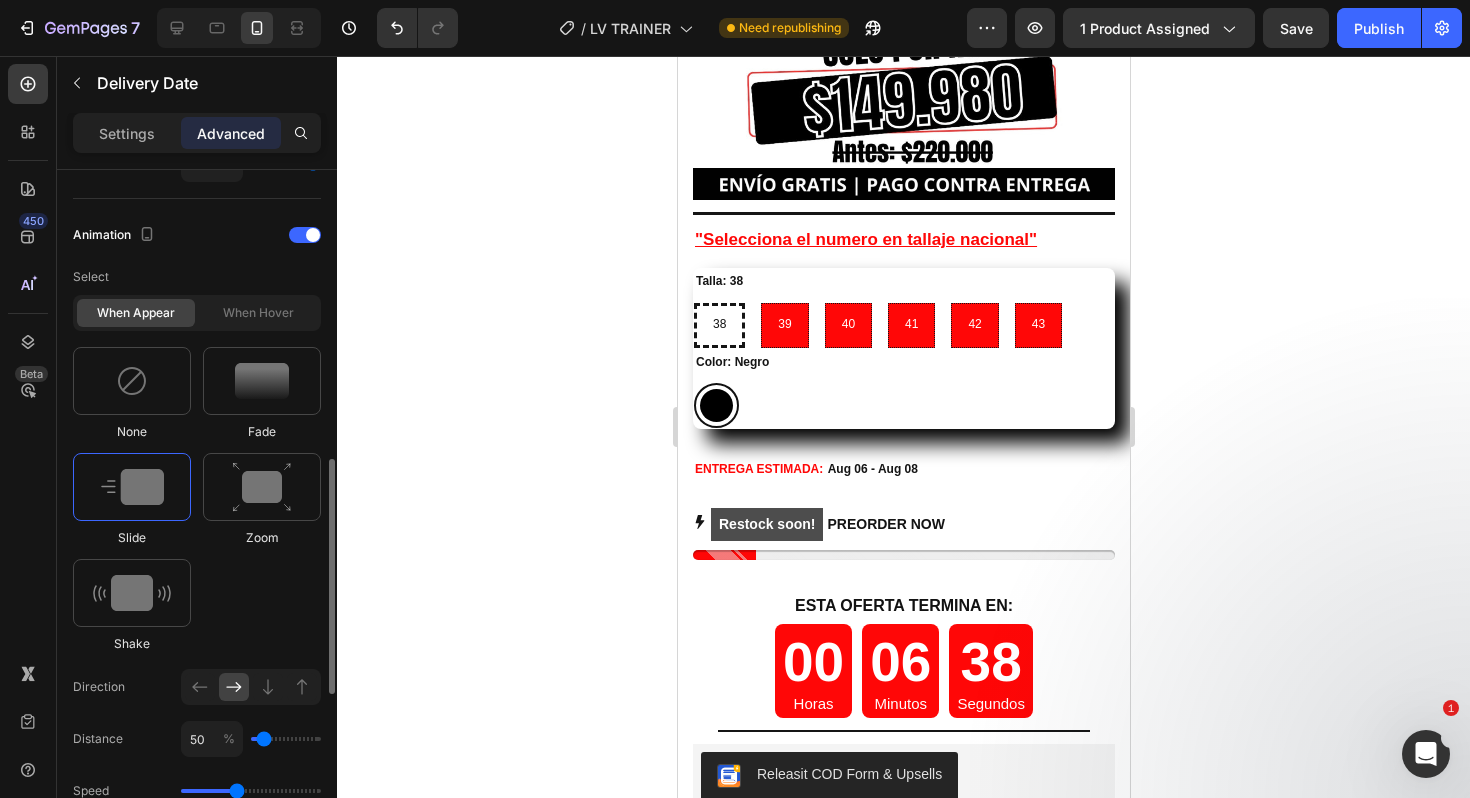 type on "100" 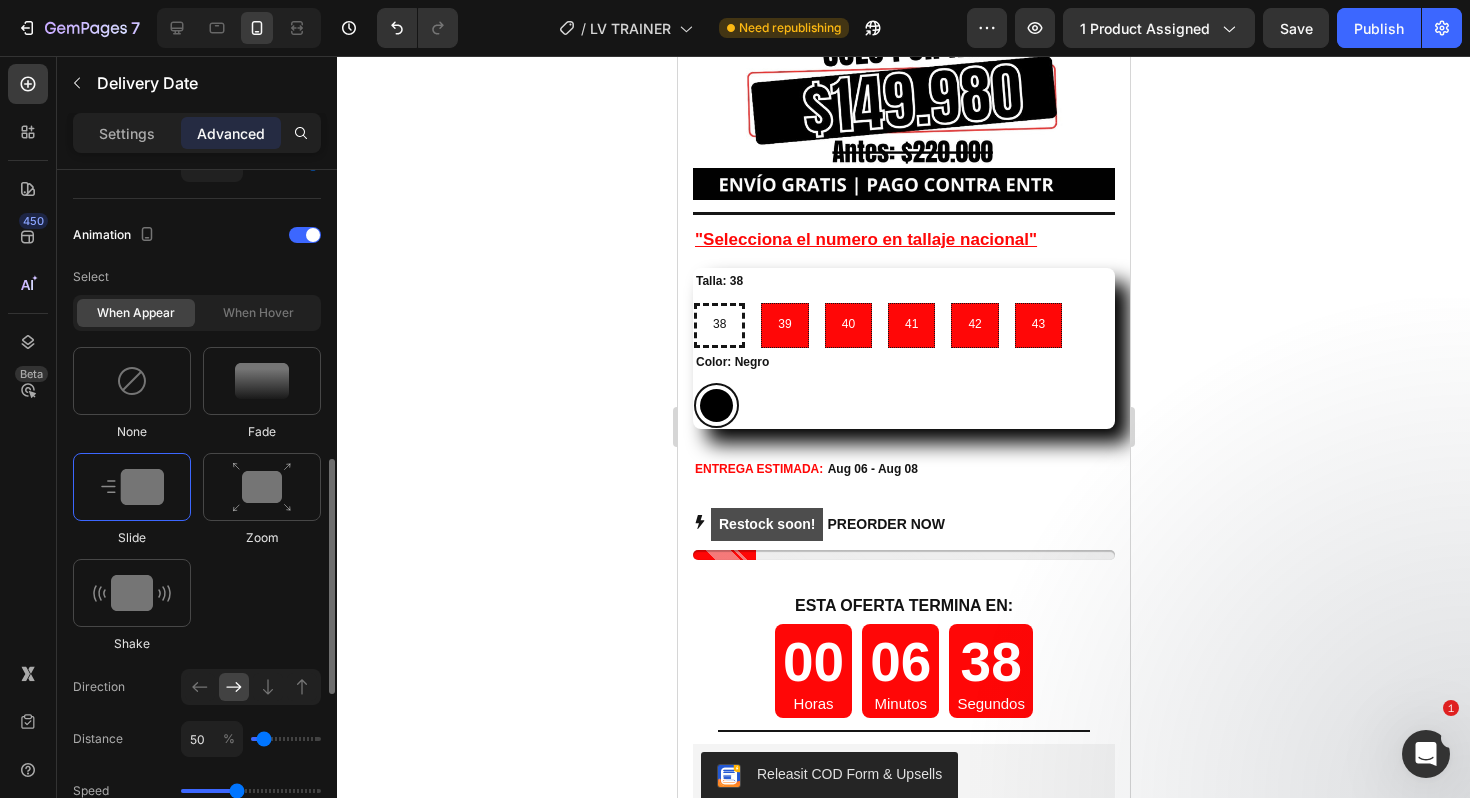 type on "100" 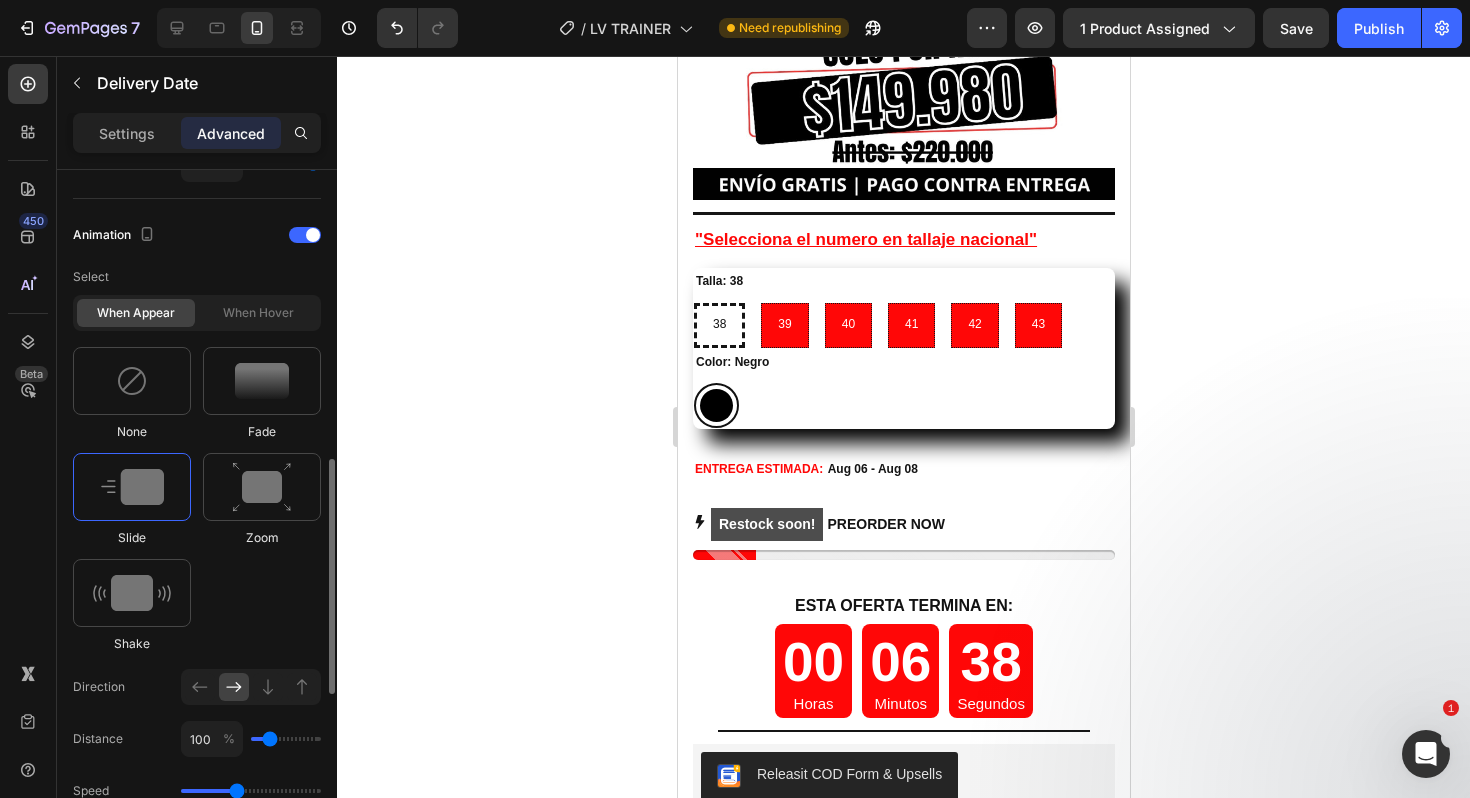 type on "150" 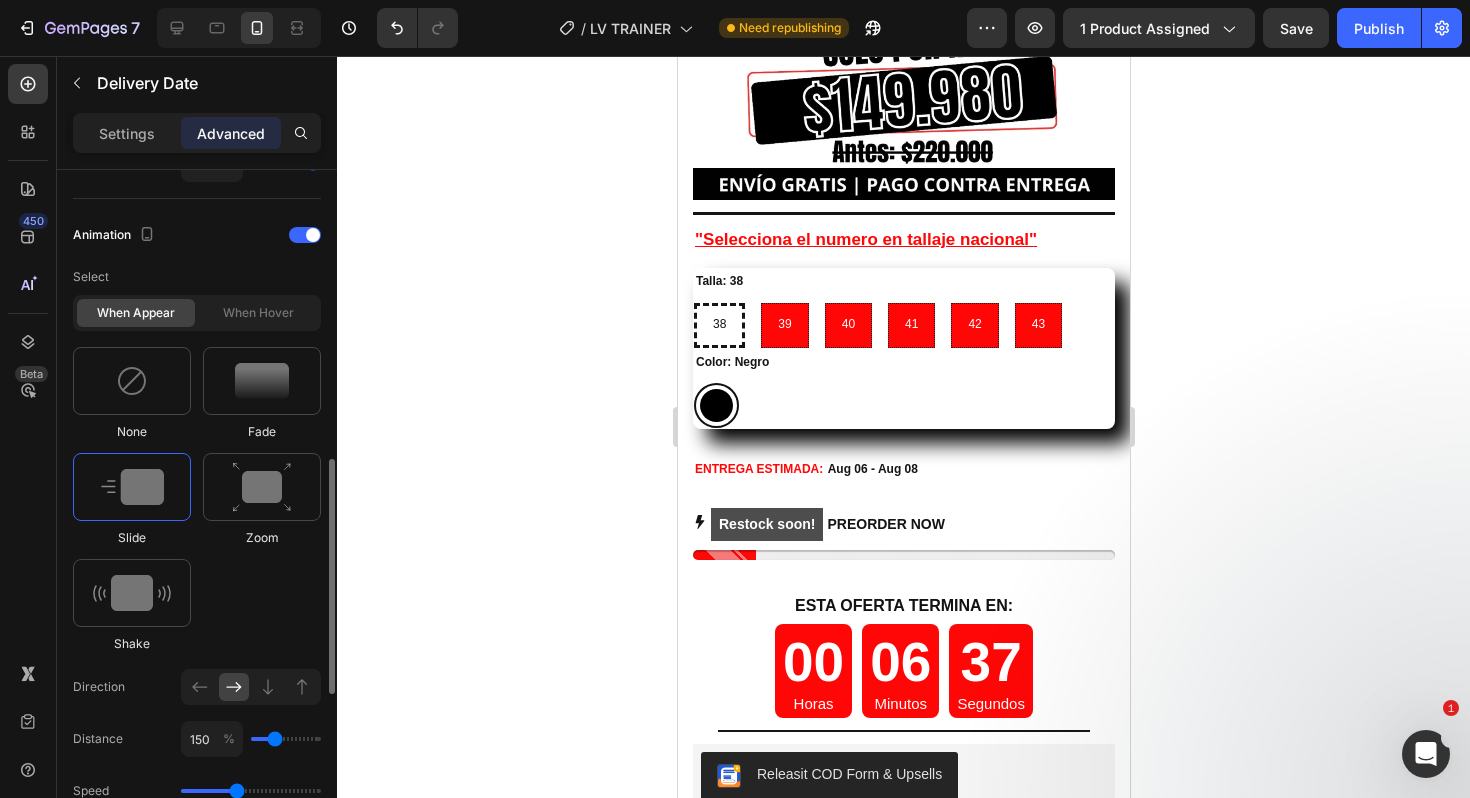 type on "150" 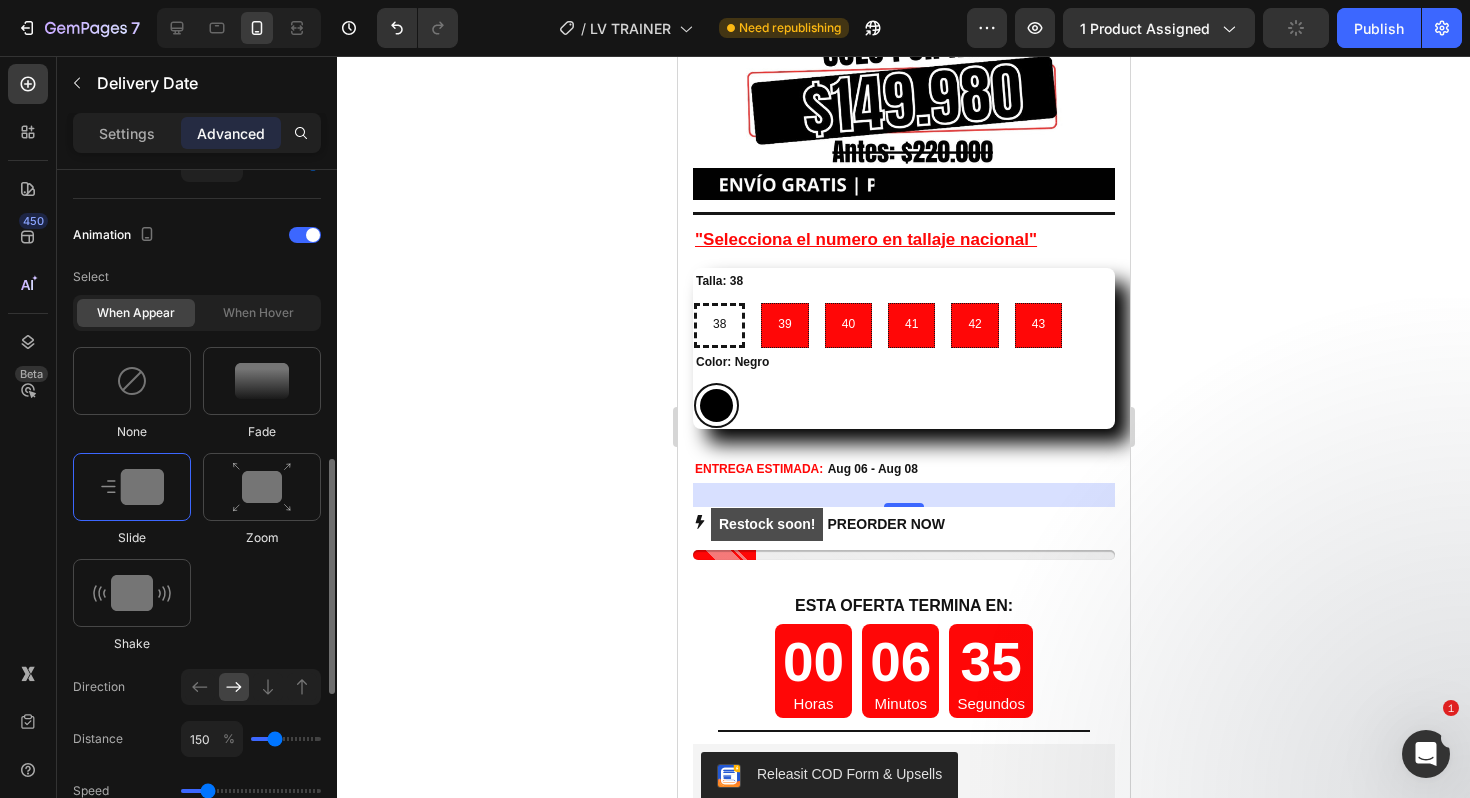 drag, startPoint x: 231, startPoint y: 788, endPoint x: 212, endPoint y: 788, distance: 19 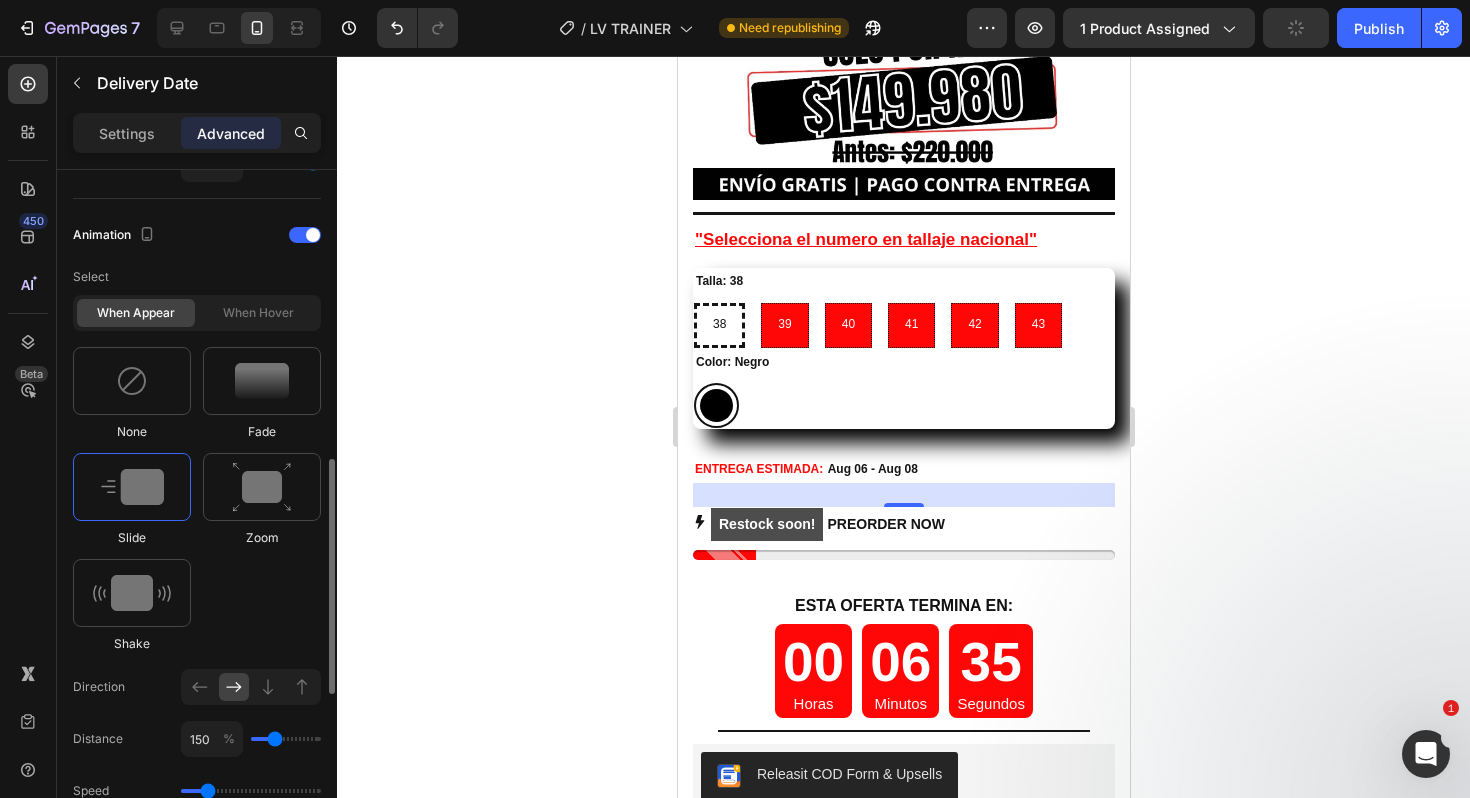 type on "0.9" 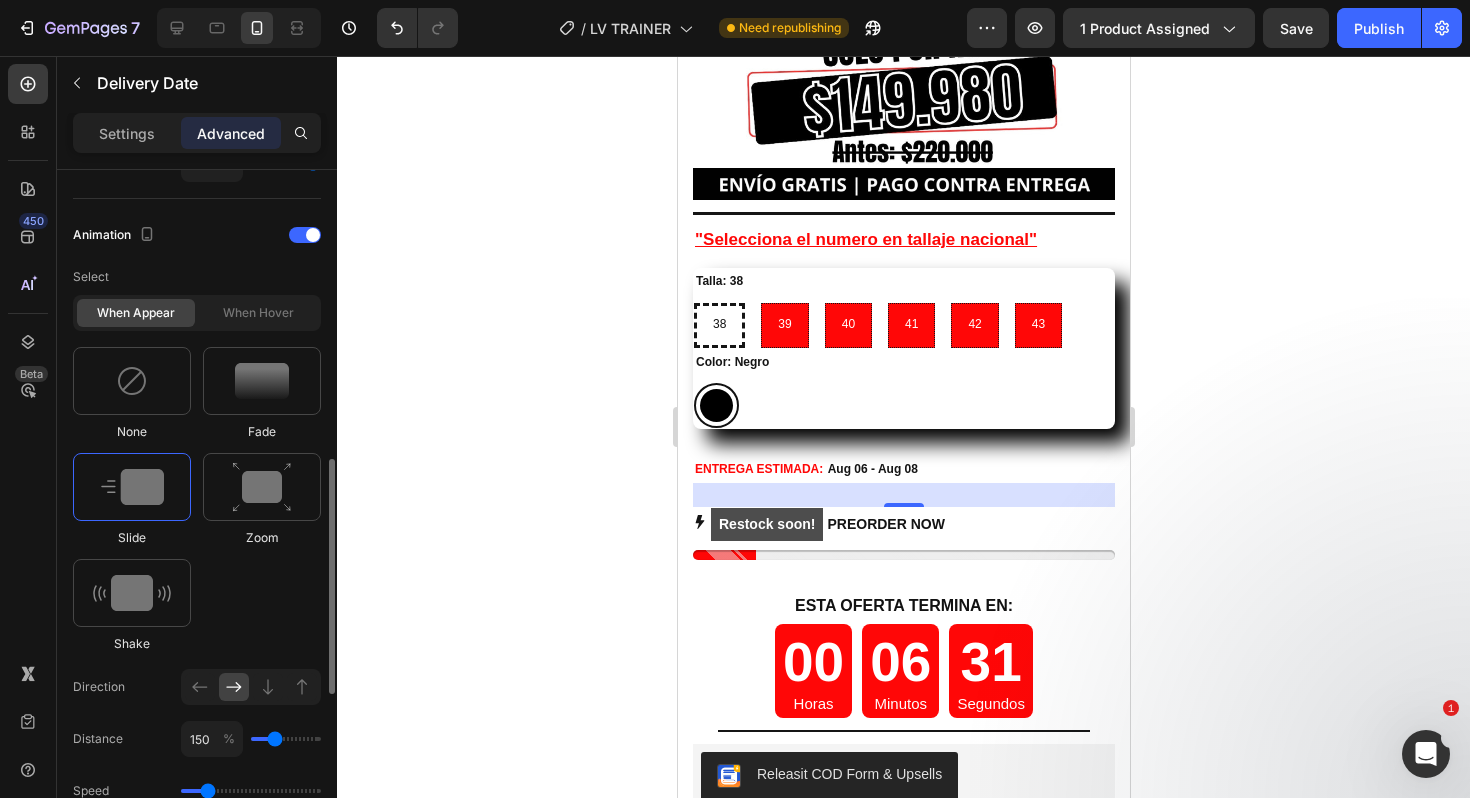 type on "200" 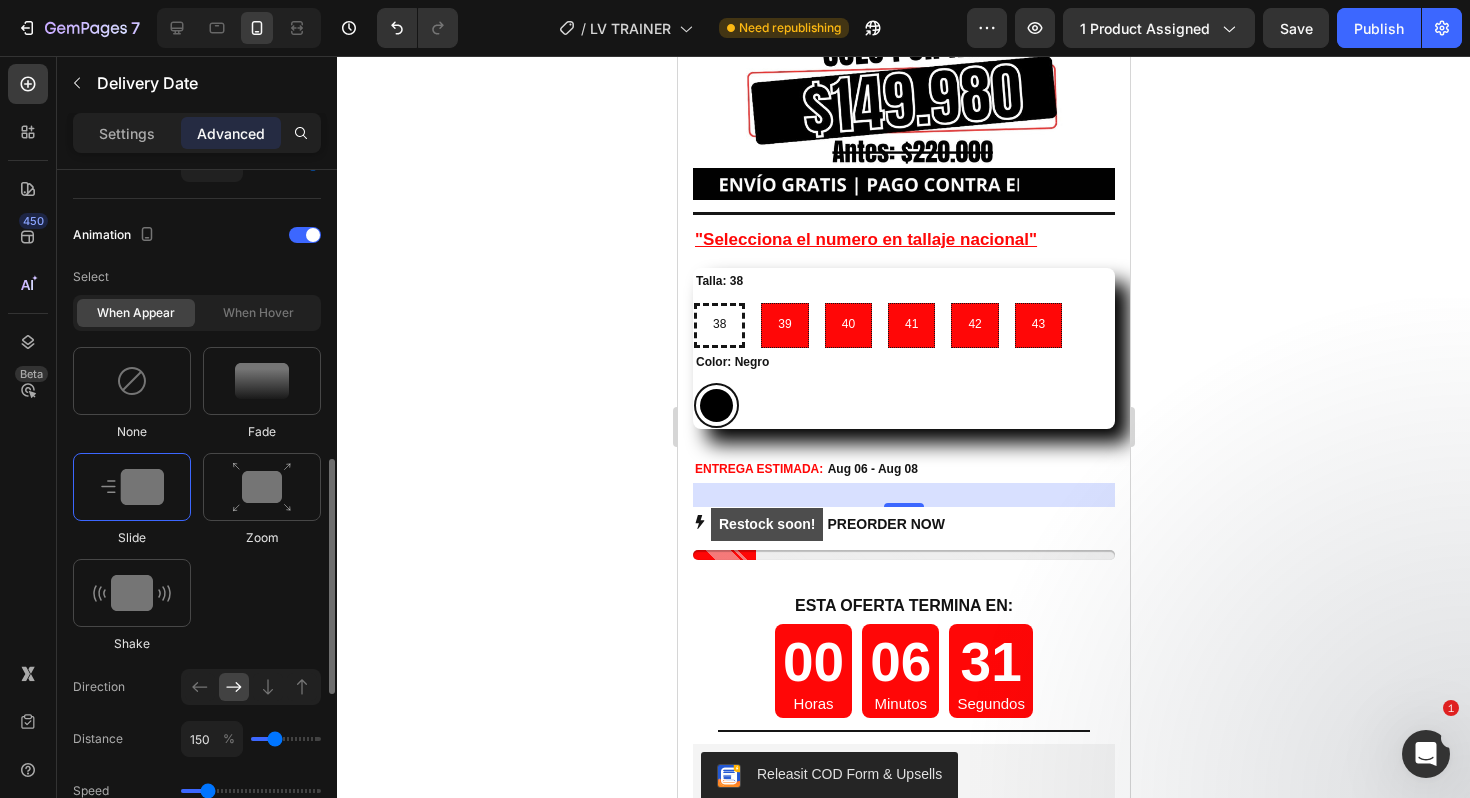 type on "200" 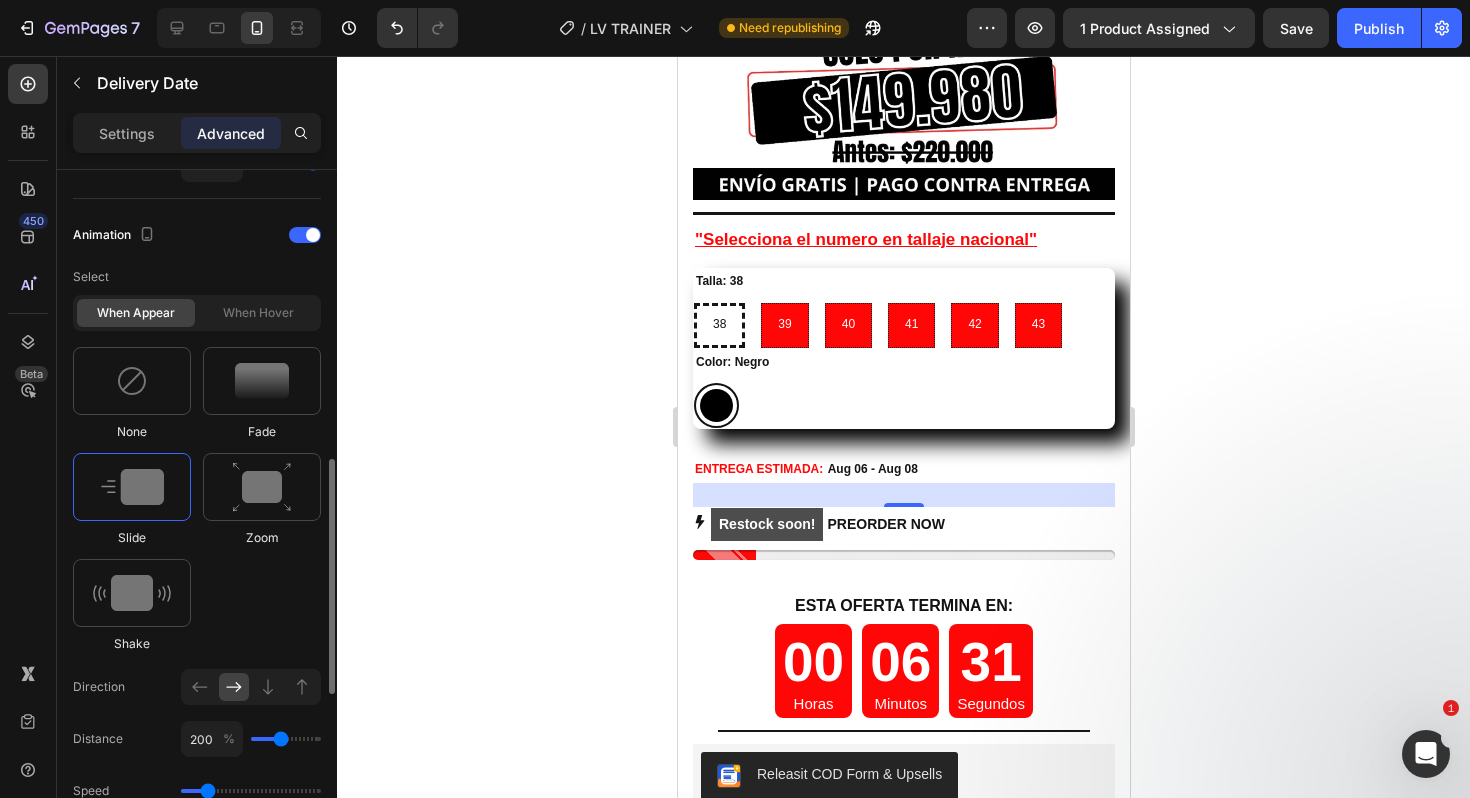 type on "150" 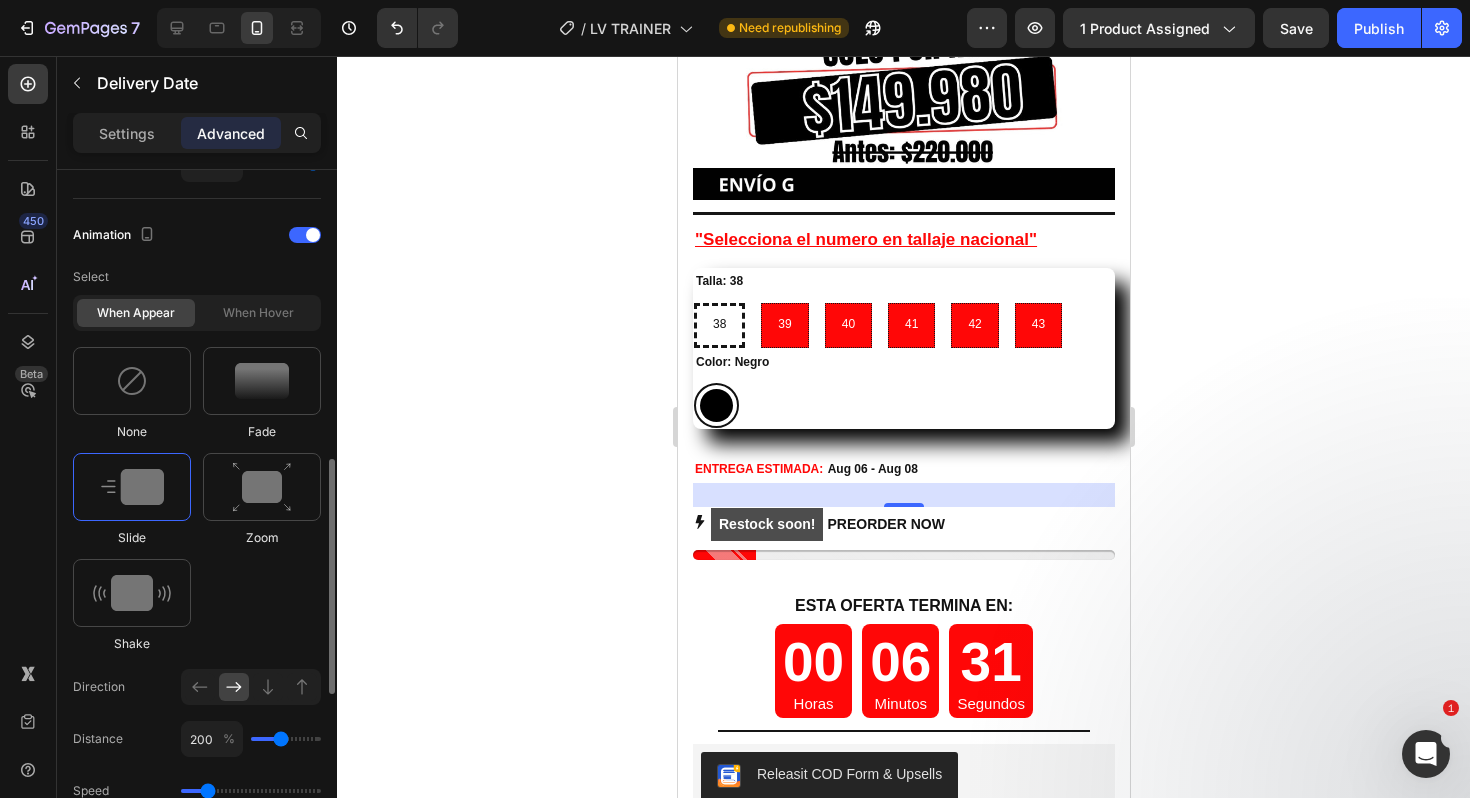type on "150" 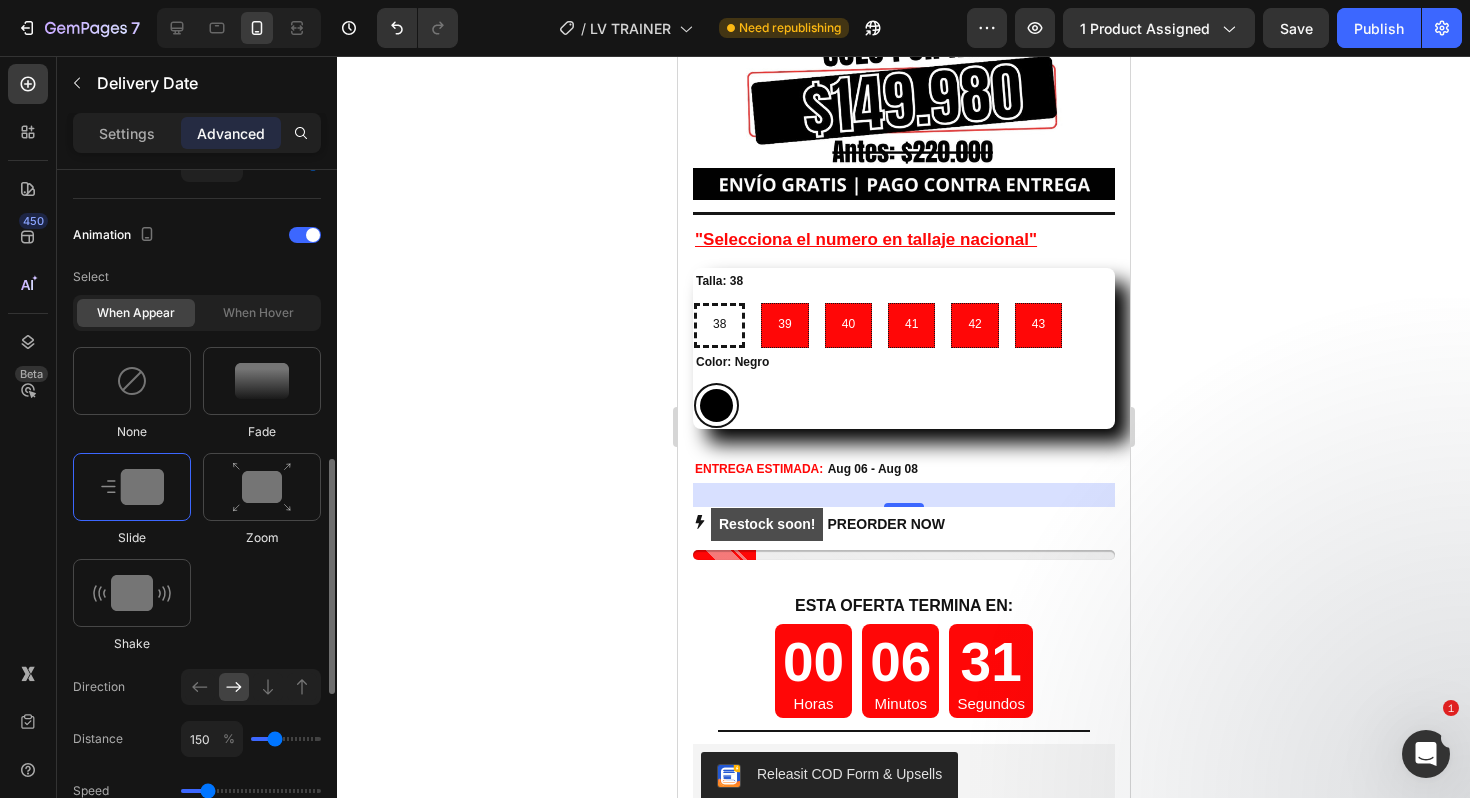 type on "100" 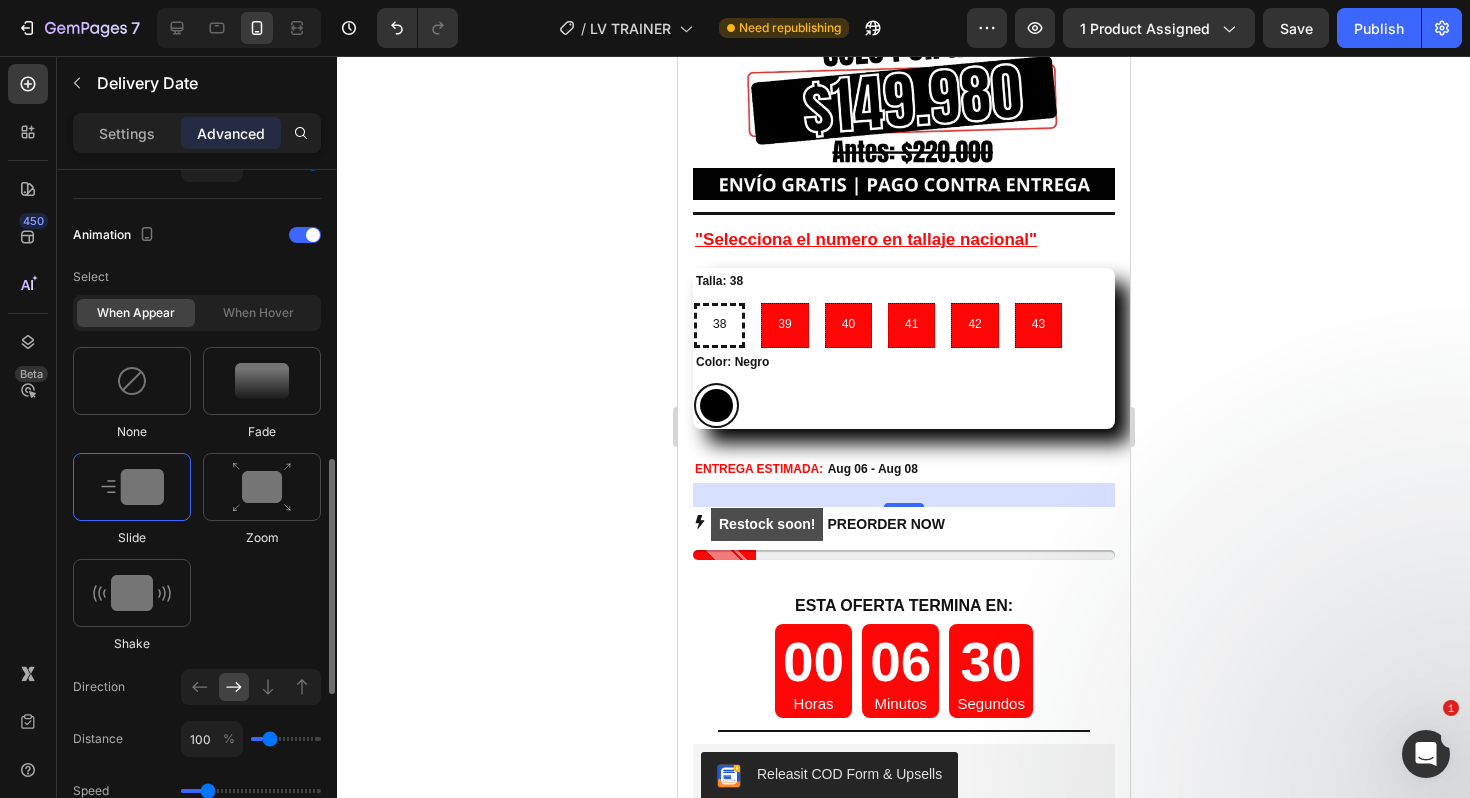 type on "50" 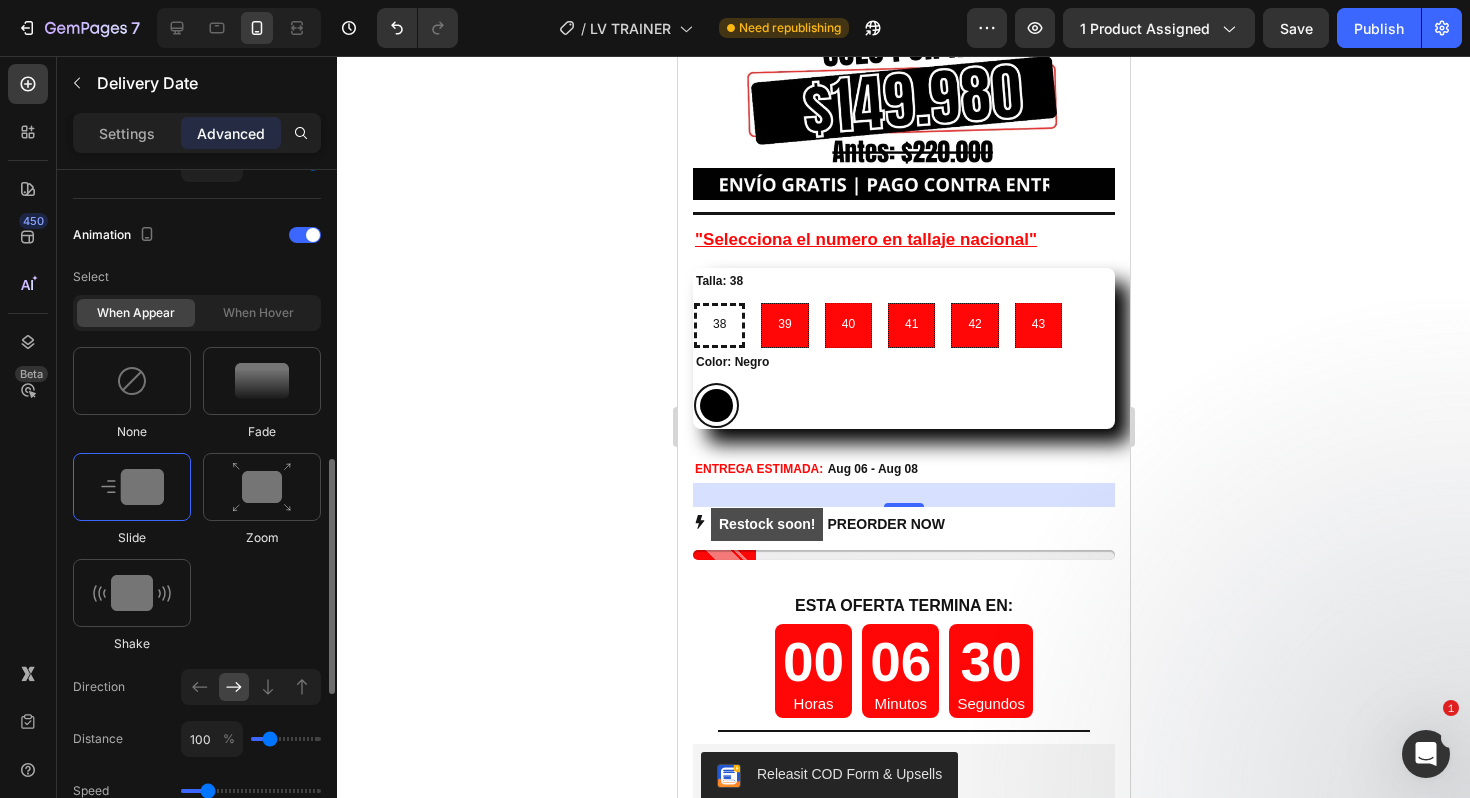 type on "50" 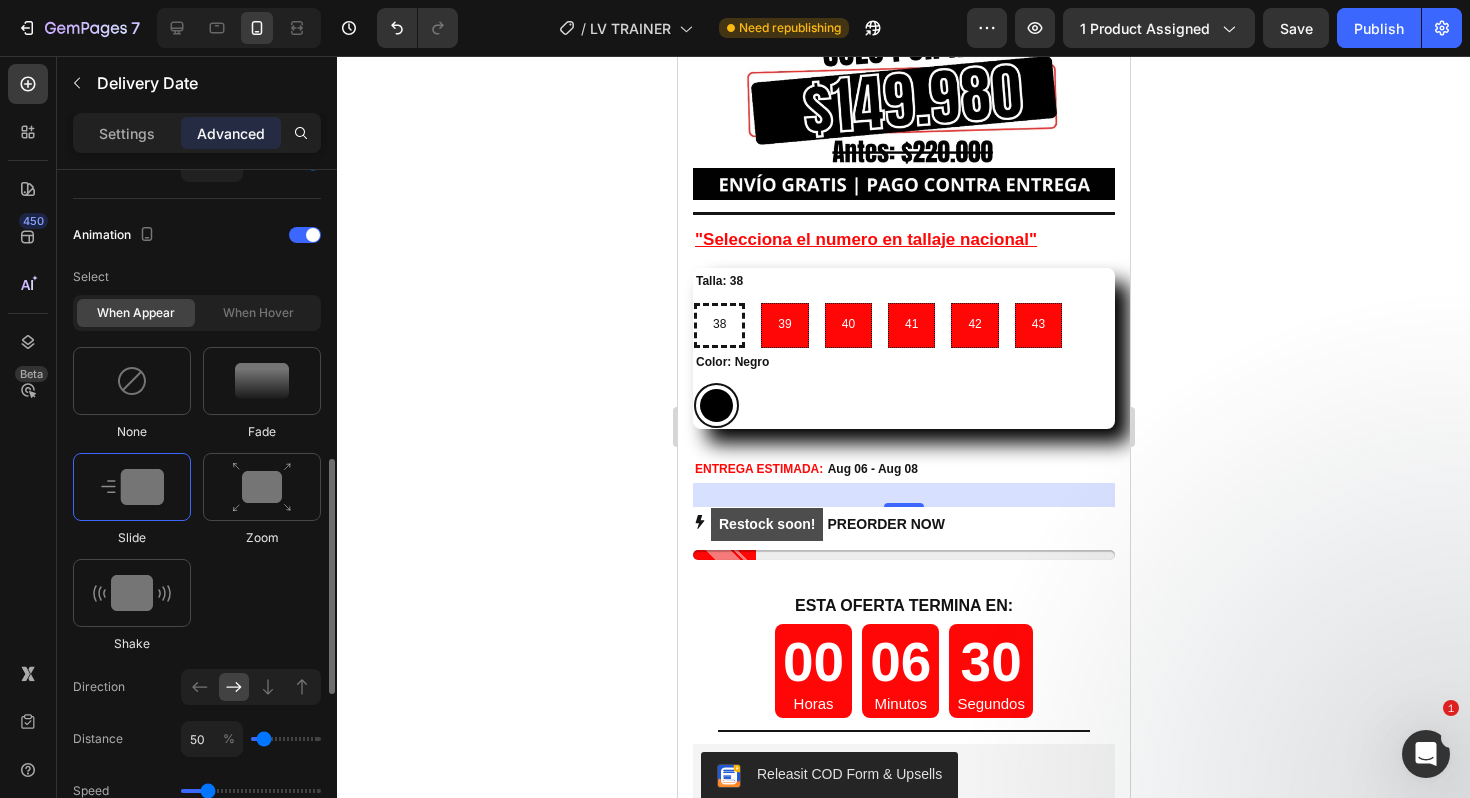 type on "0" 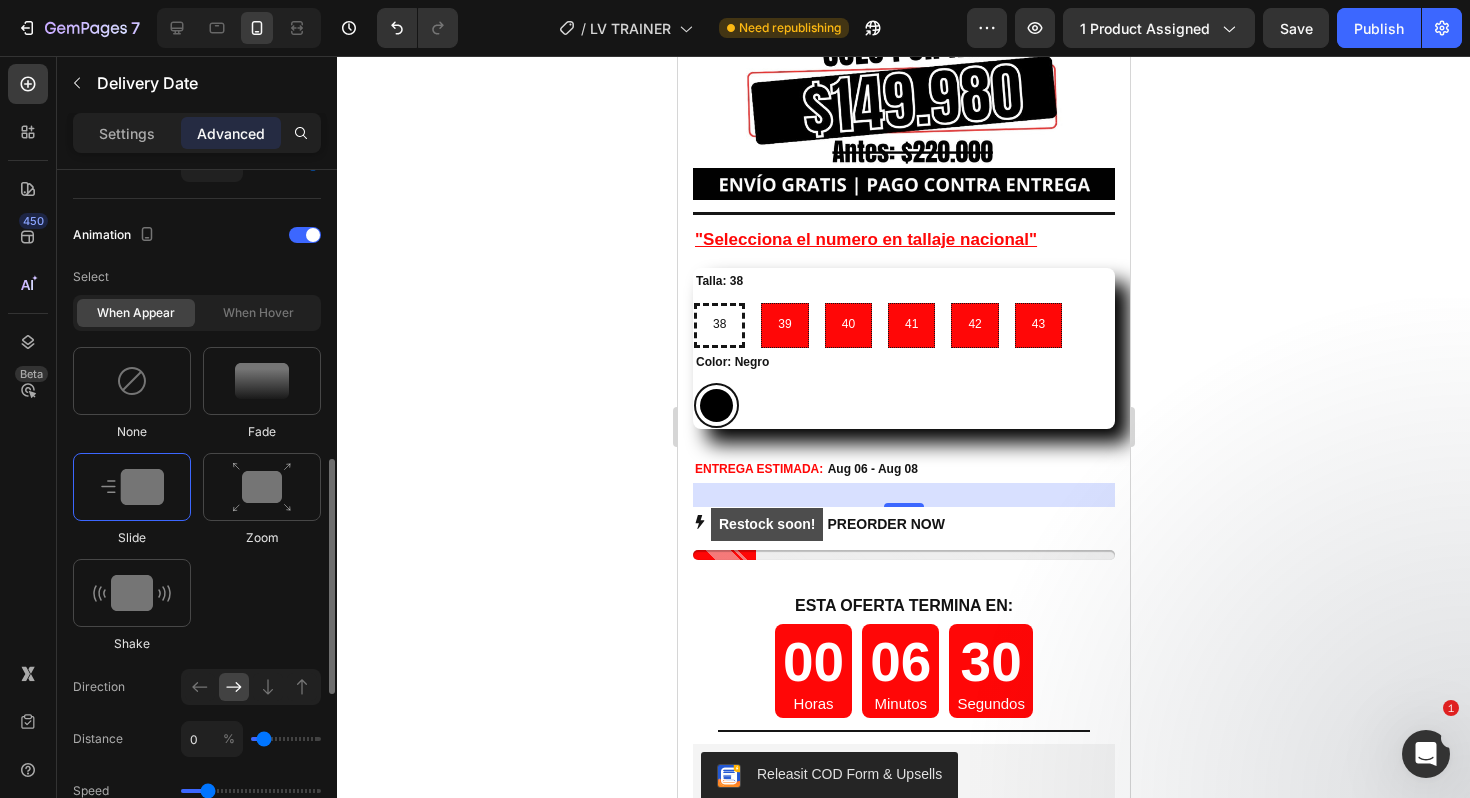 type on "0" 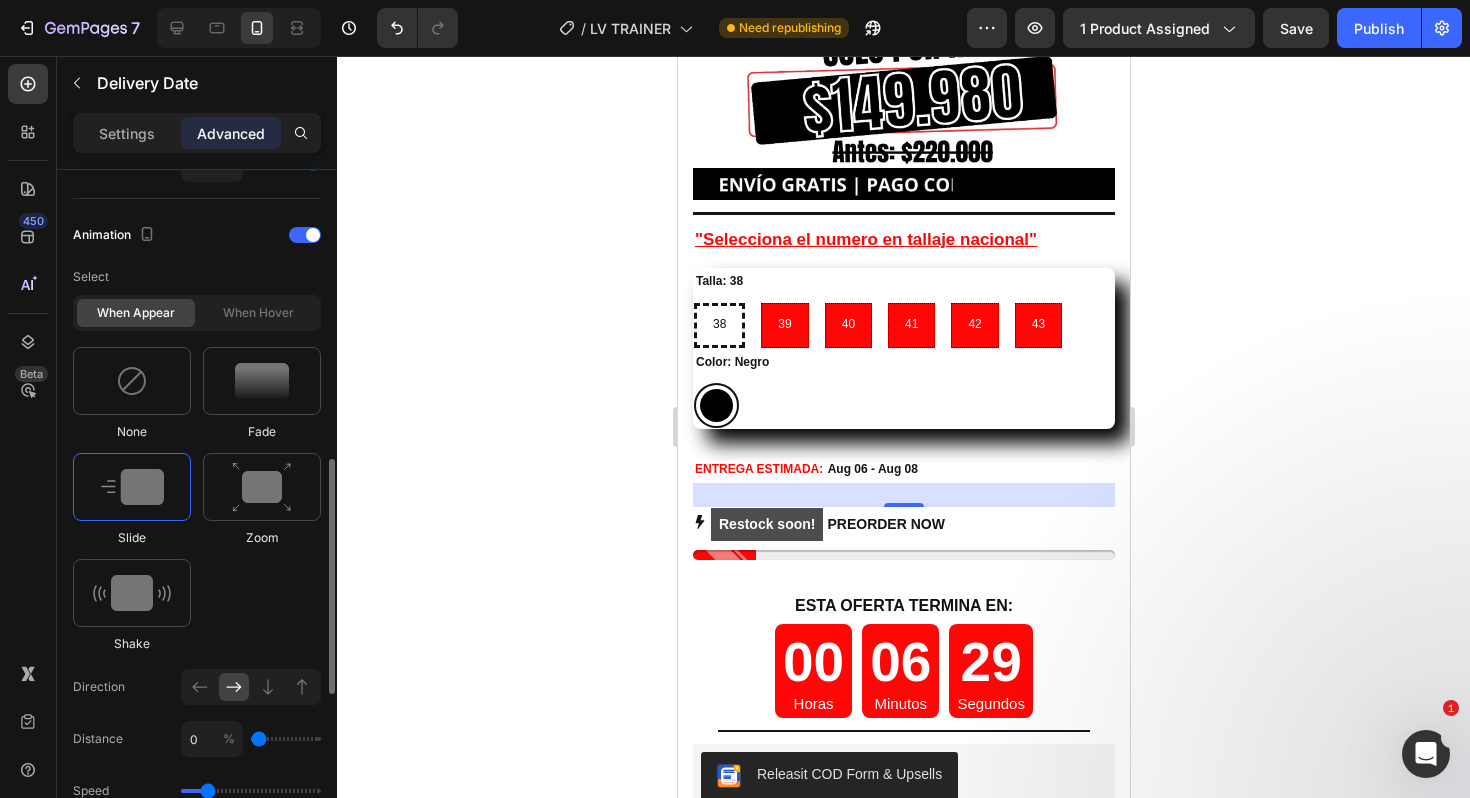 type on "50" 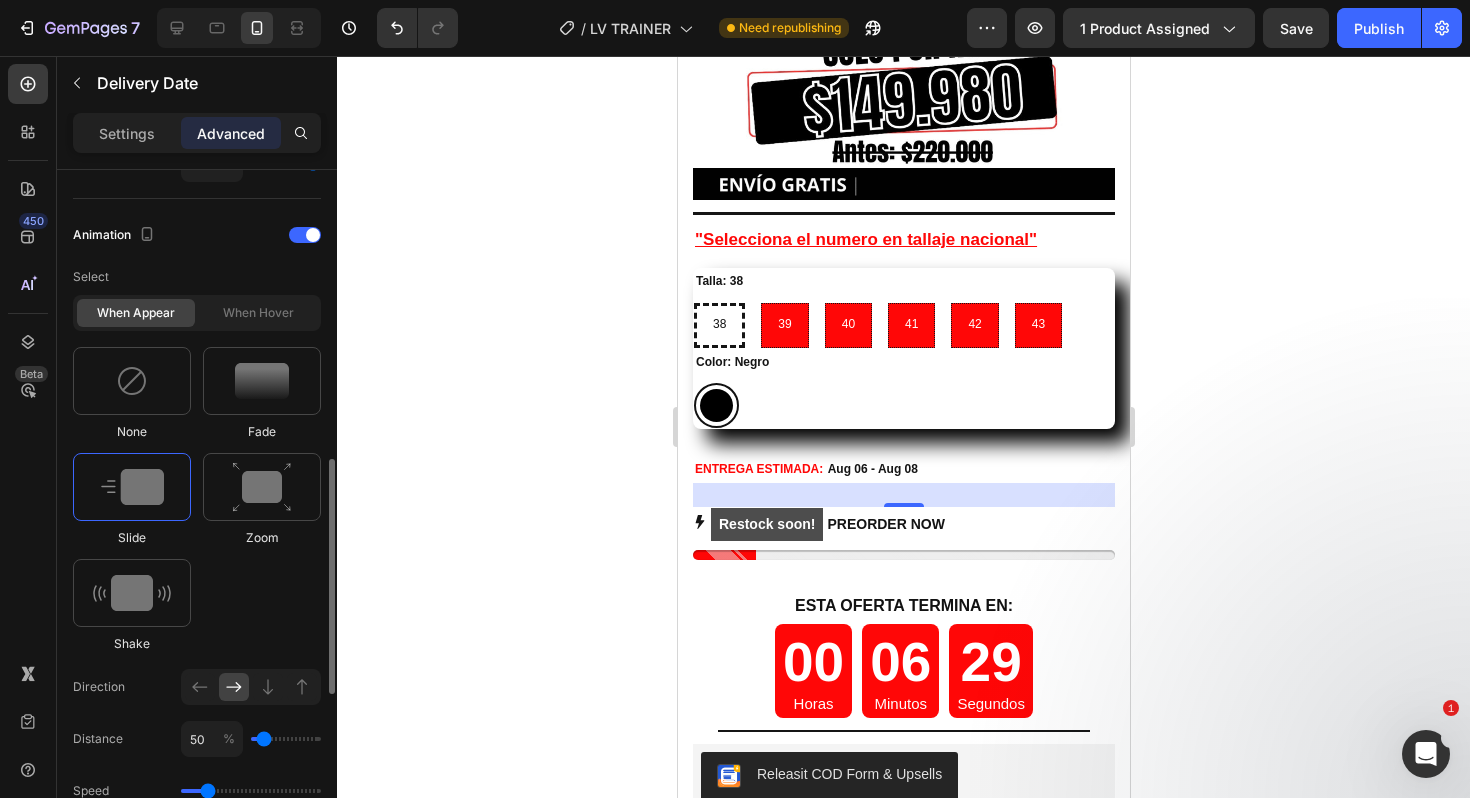 drag, startPoint x: 280, startPoint y: 741, endPoint x: 262, endPoint y: 742, distance: 18.027756 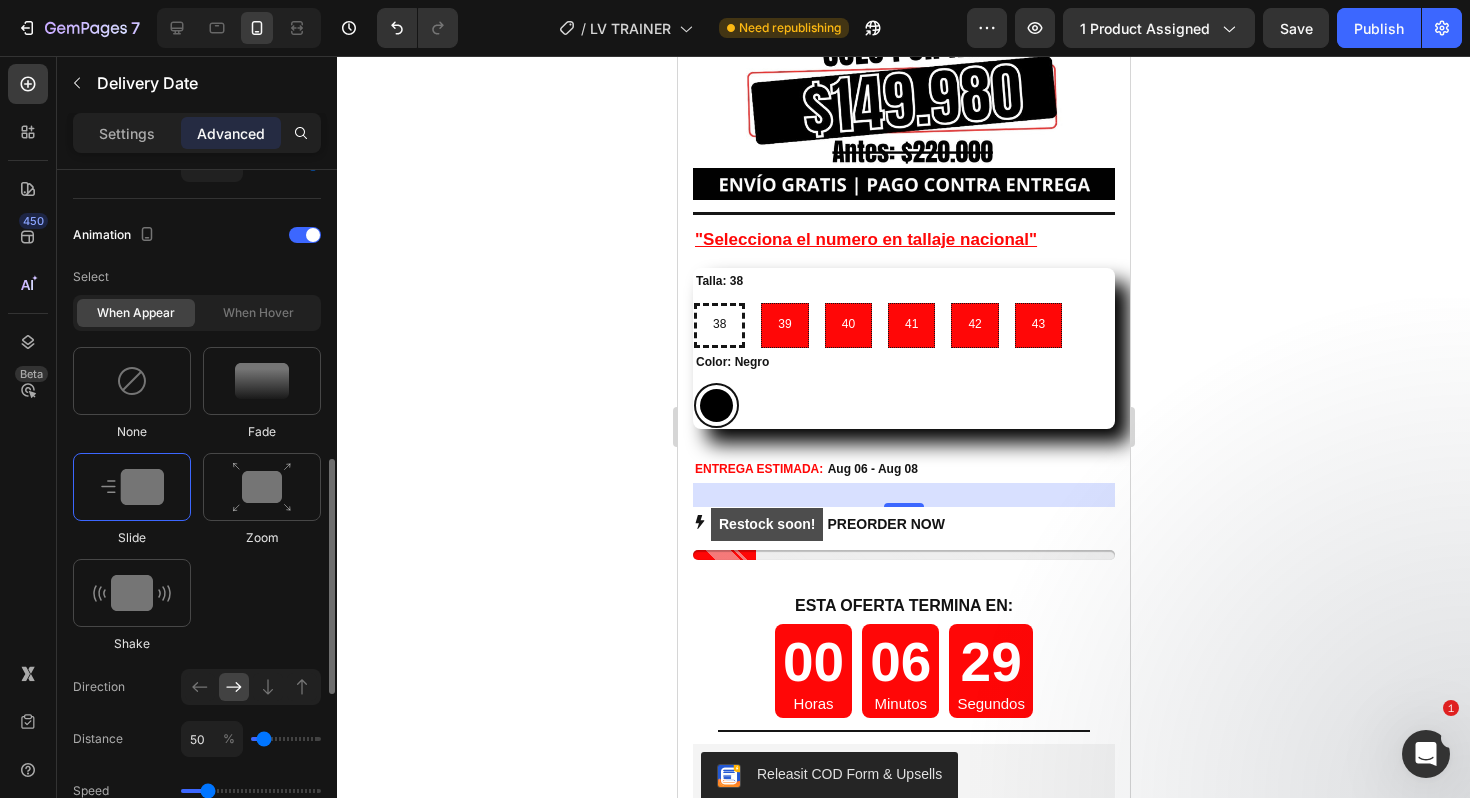 type on "50" 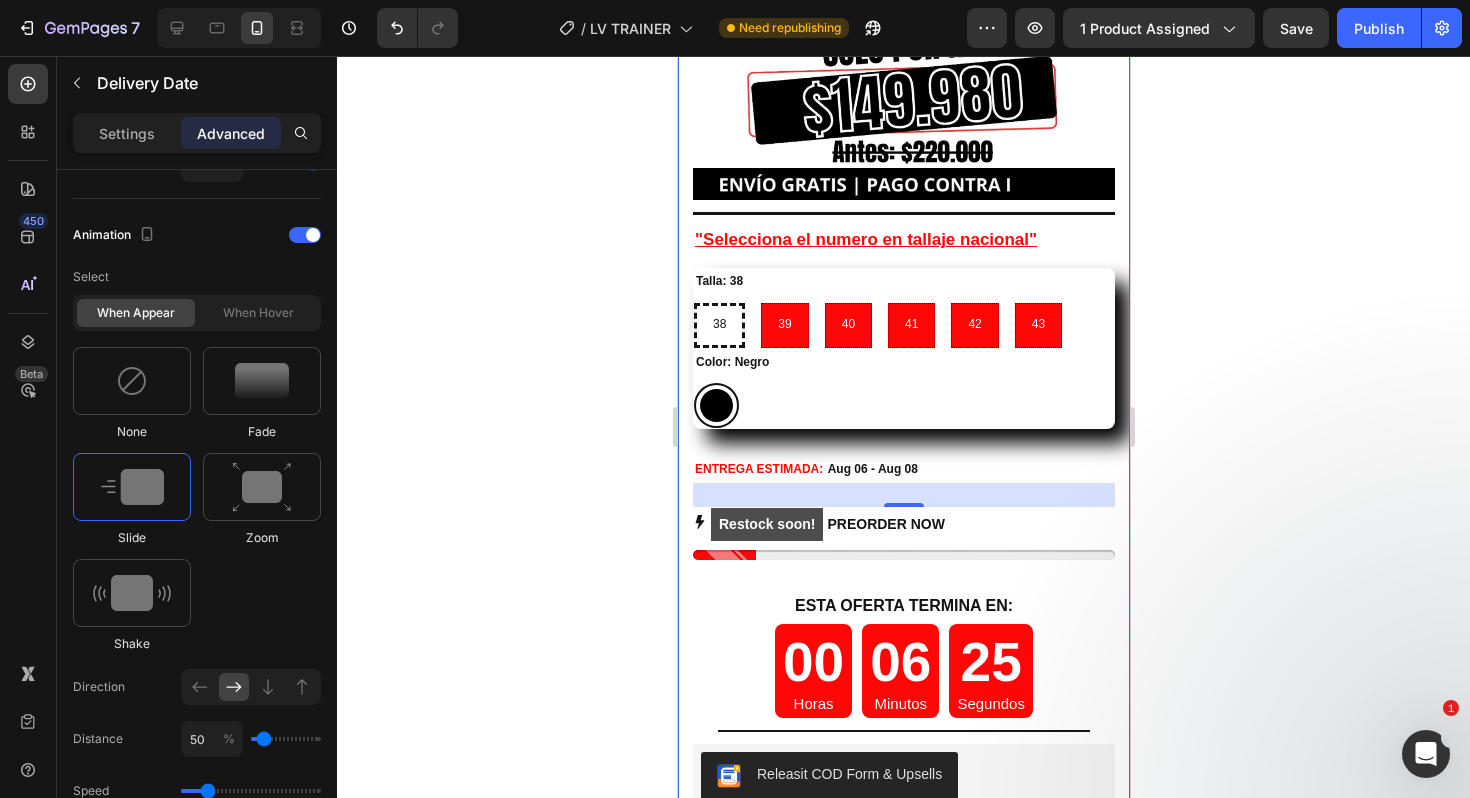 click 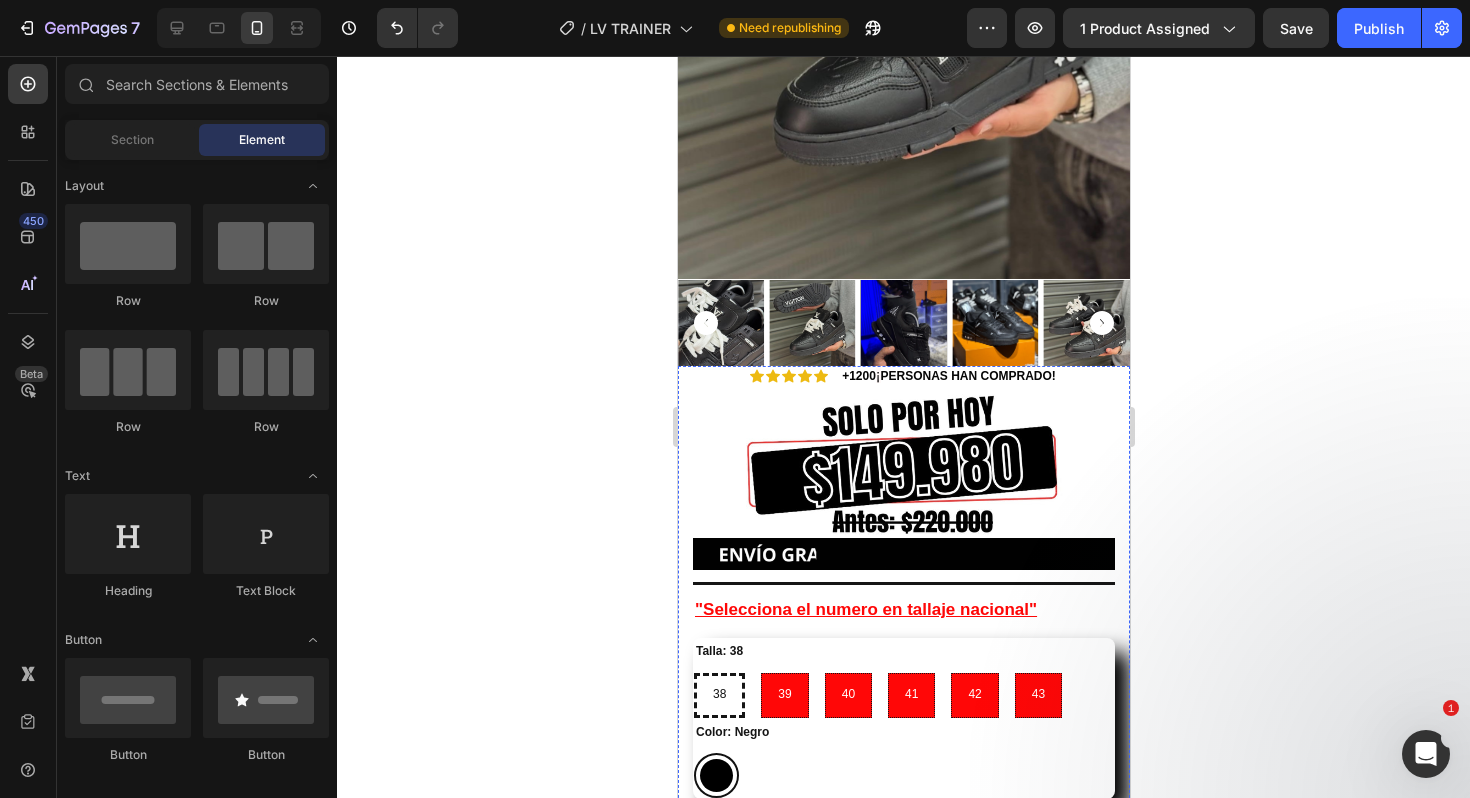 scroll, scrollTop: 6651, scrollLeft: 0, axis: vertical 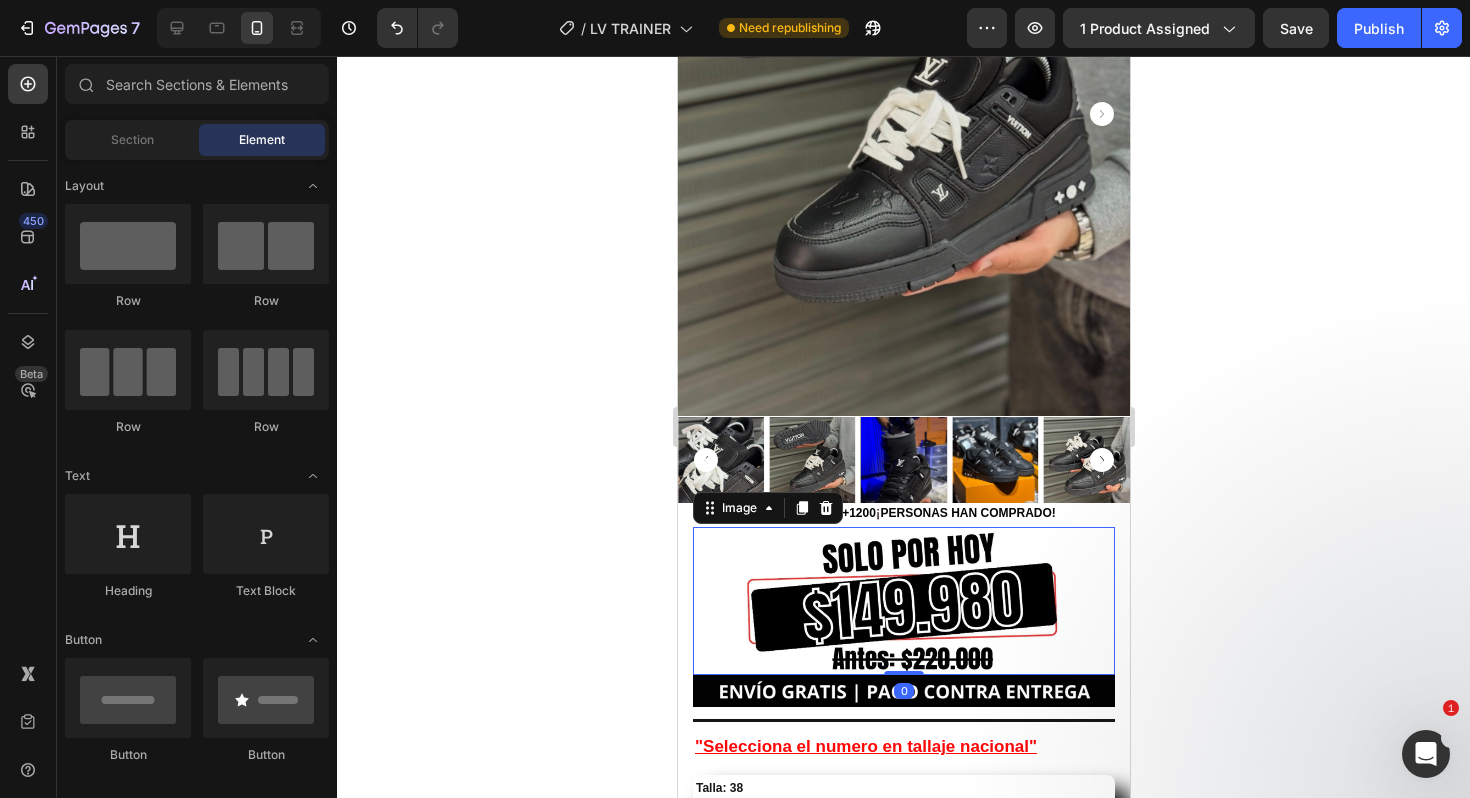click at bounding box center (903, 601) 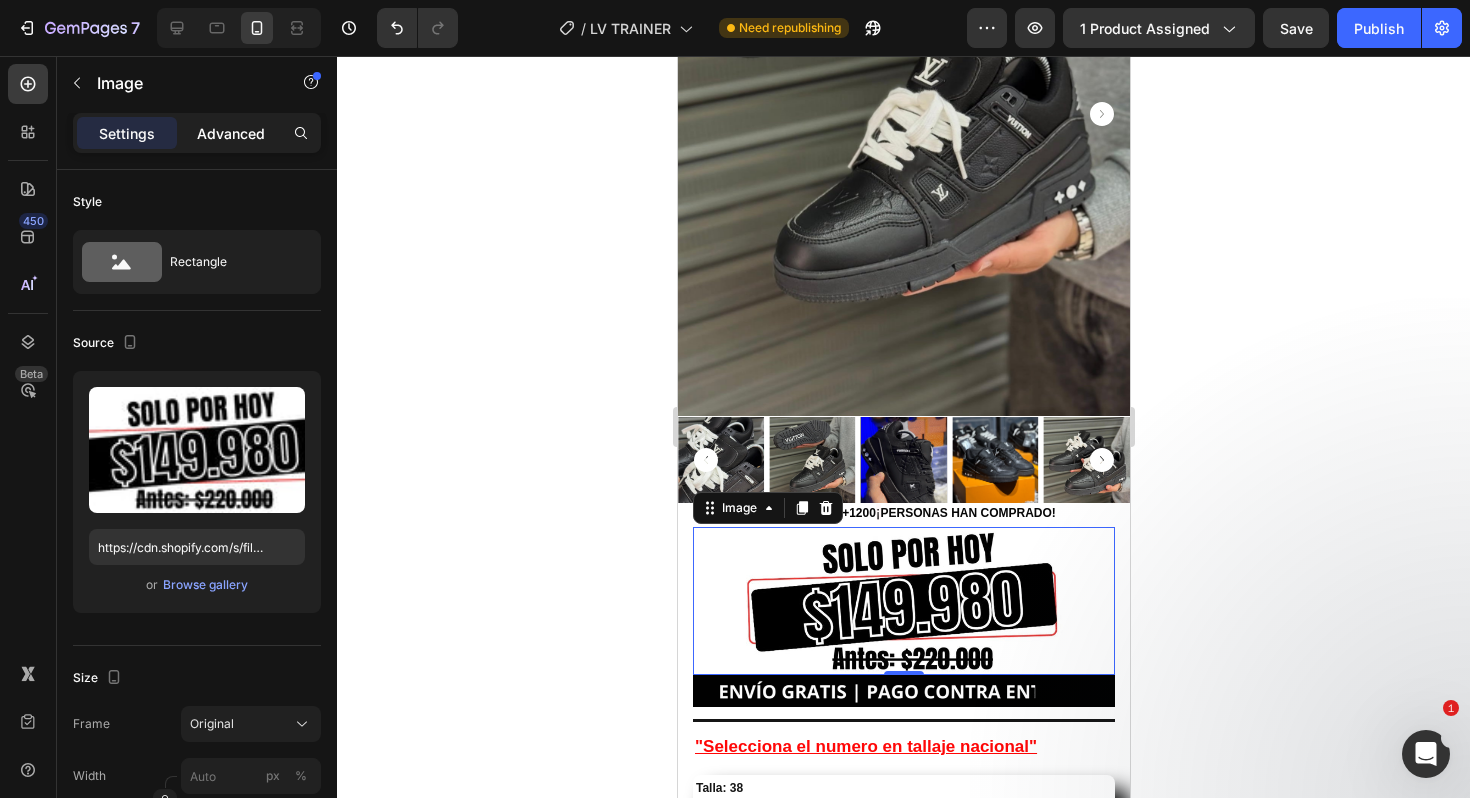 click on "Advanced" 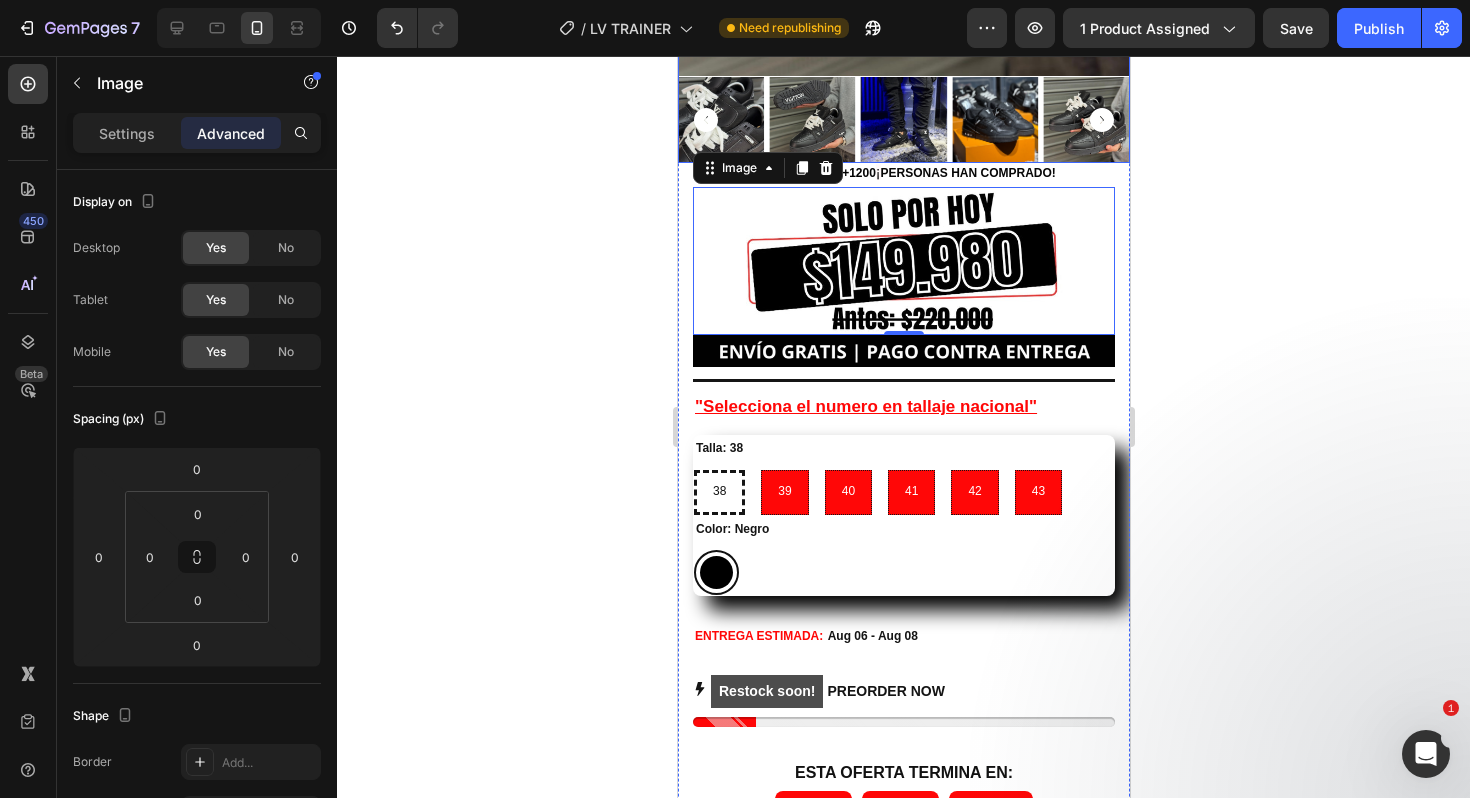 scroll, scrollTop: 6996, scrollLeft: 0, axis: vertical 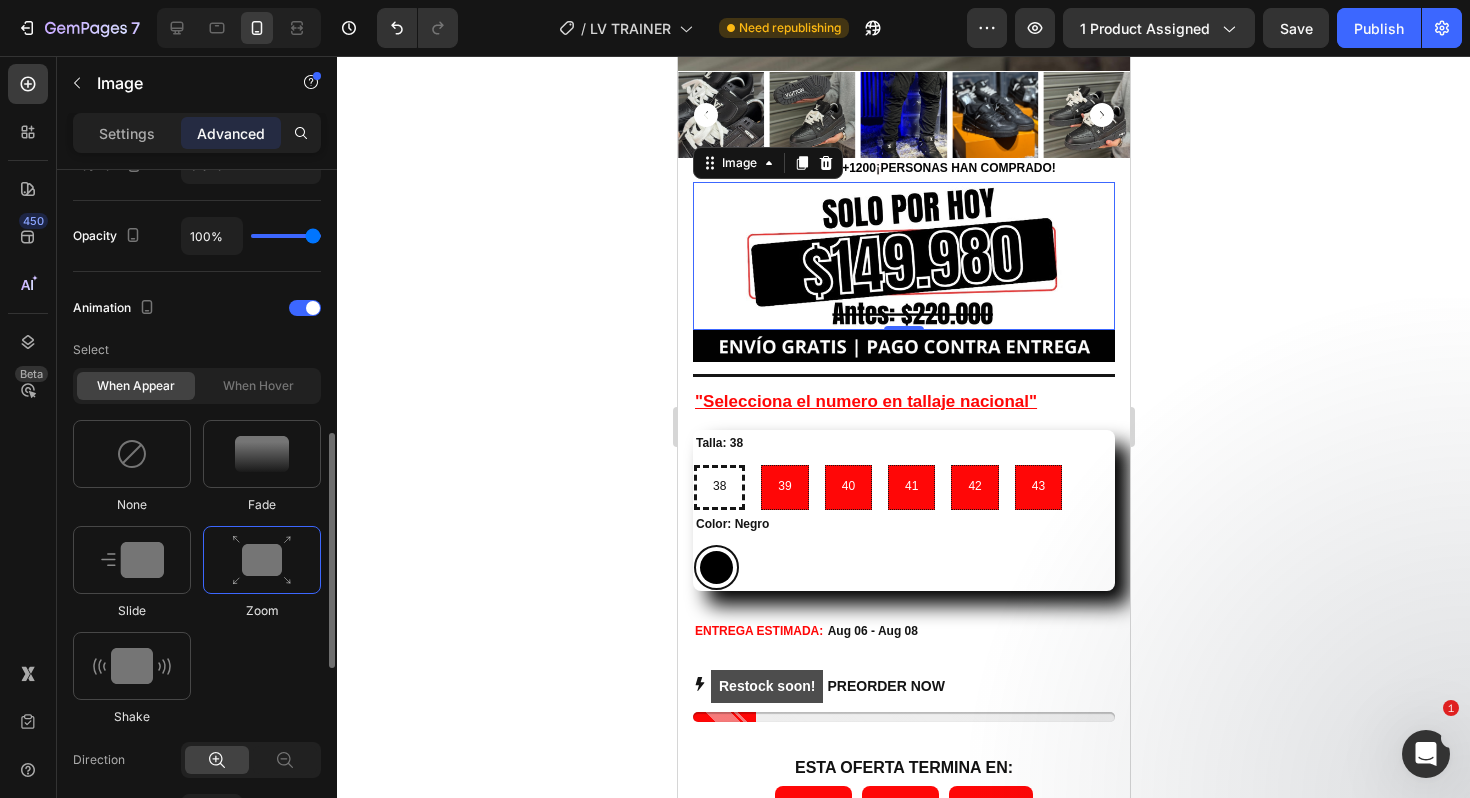click at bounding box center [262, 560] 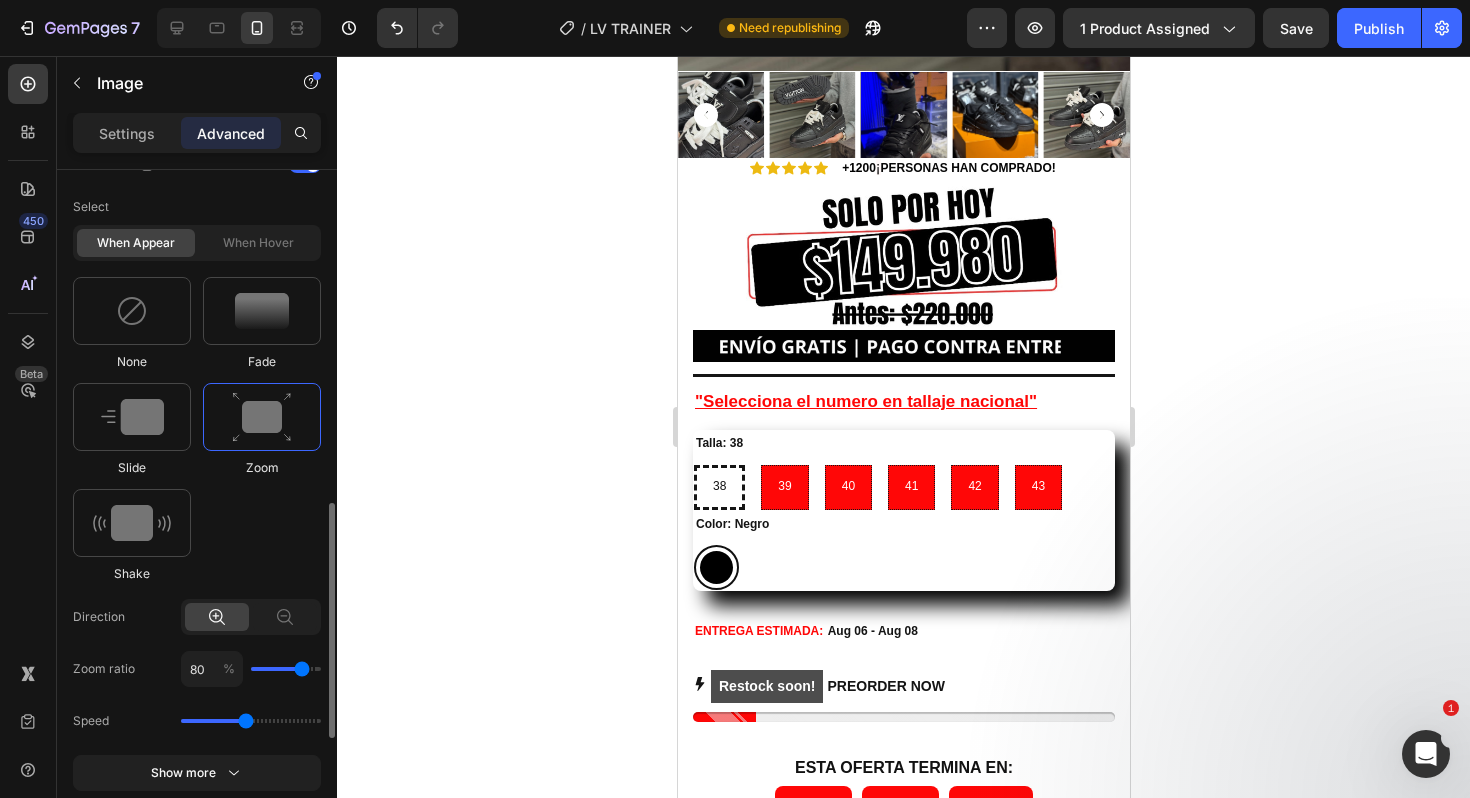 scroll, scrollTop: 1010, scrollLeft: 0, axis: vertical 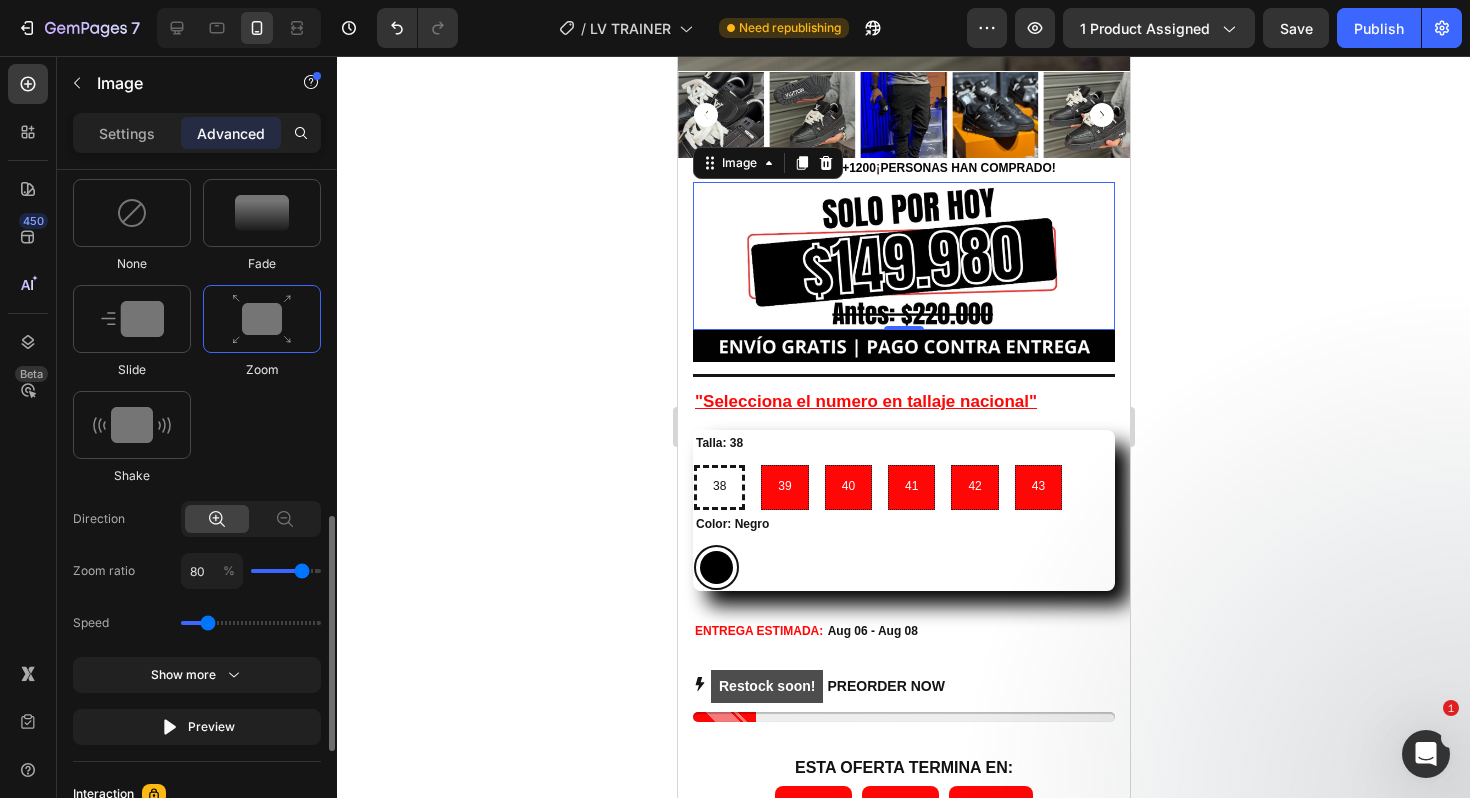drag, startPoint x: 243, startPoint y: 625, endPoint x: 212, endPoint y: 623, distance: 31.06445 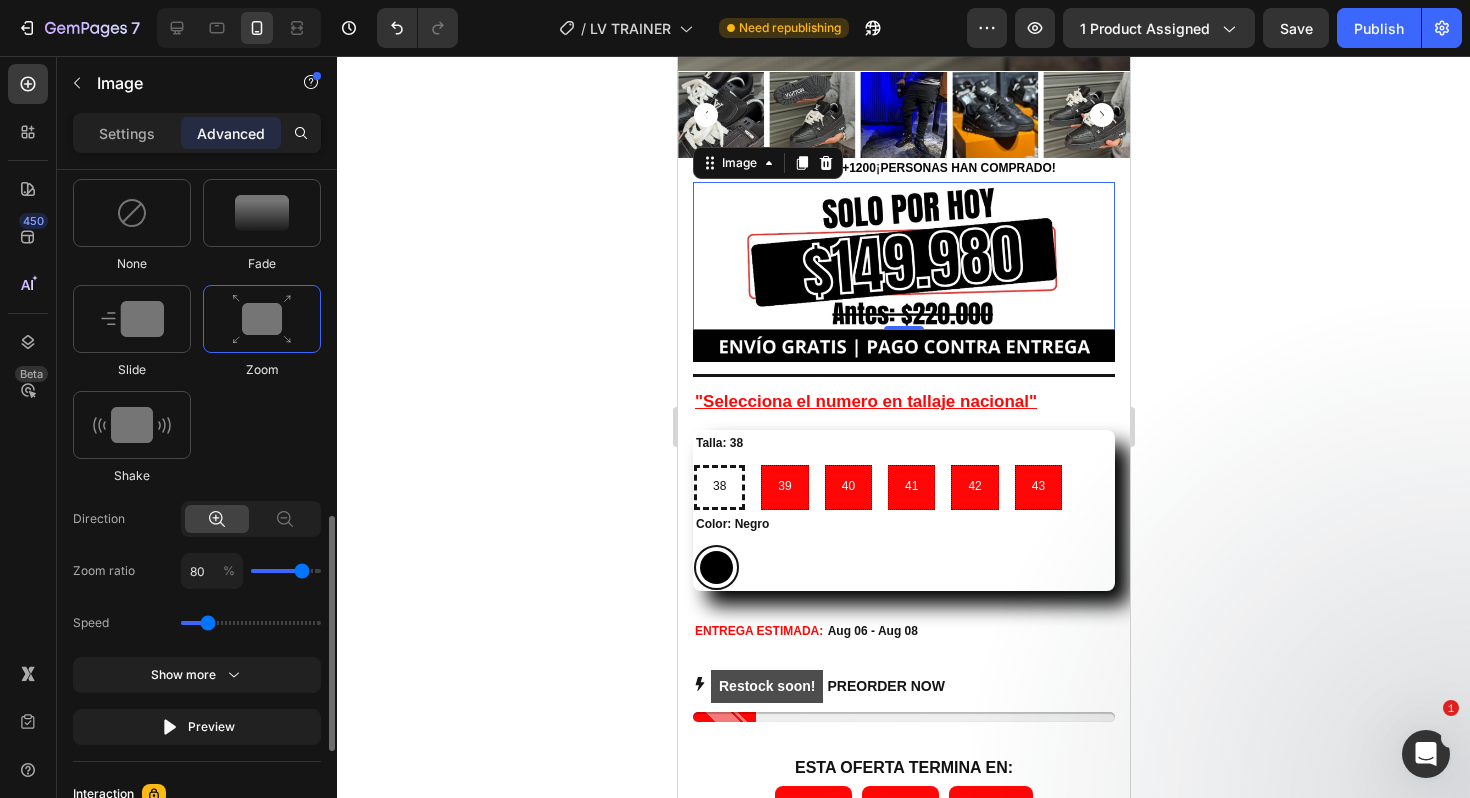 click at bounding box center [251, 623] 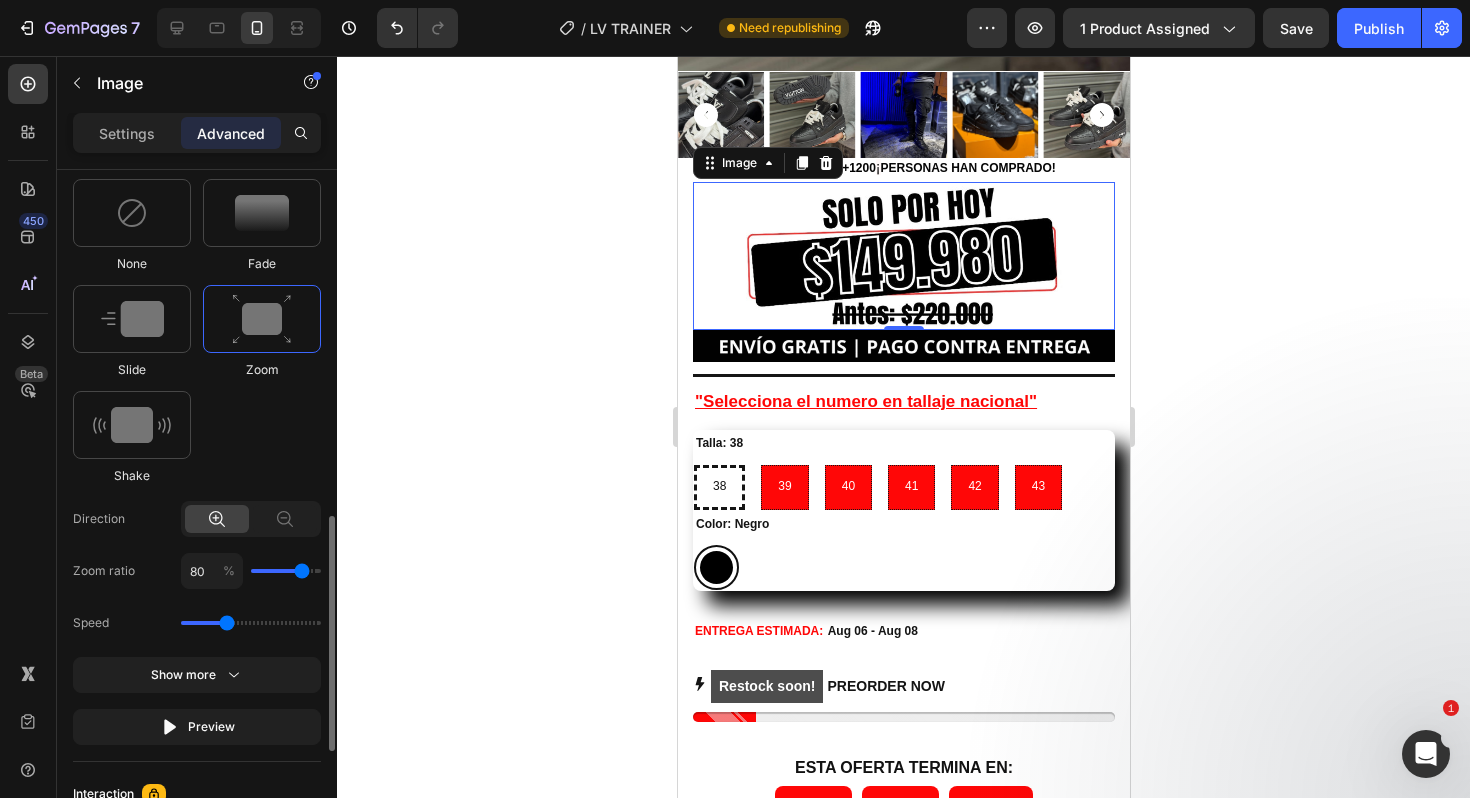 click at bounding box center (251, 623) 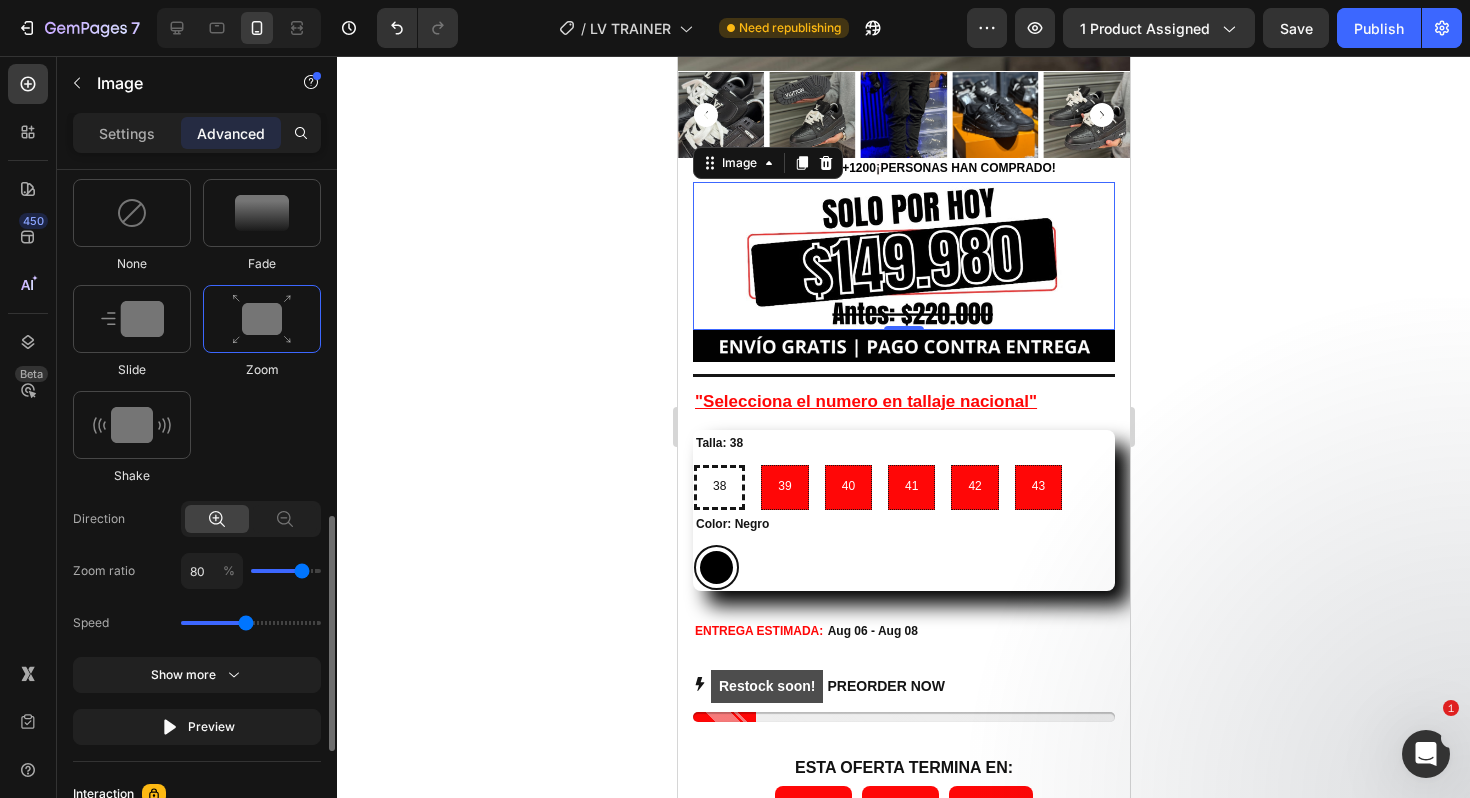 drag, startPoint x: 222, startPoint y: 623, endPoint x: 247, endPoint y: 623, distance: 25 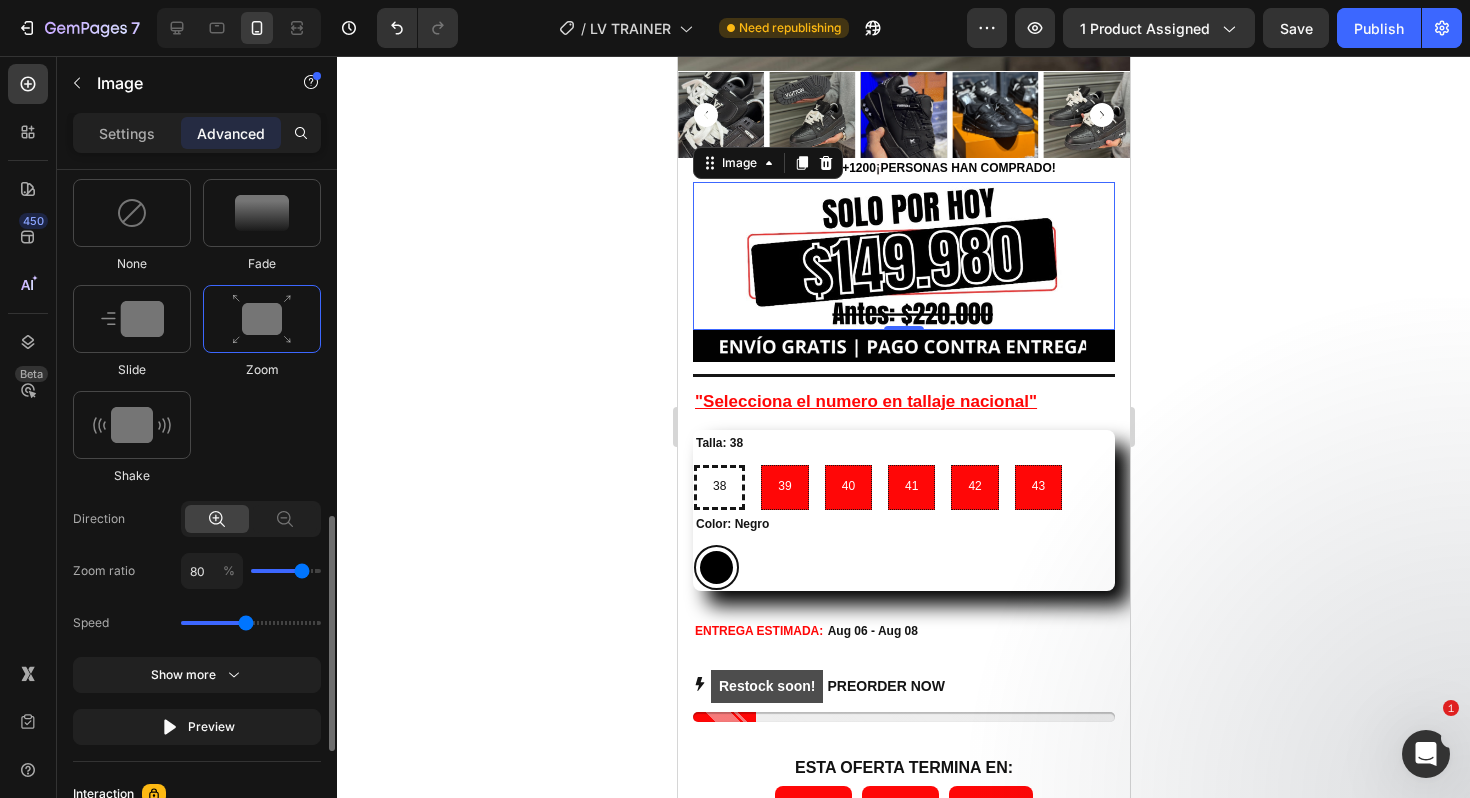 click at bounding box center (251, 623) 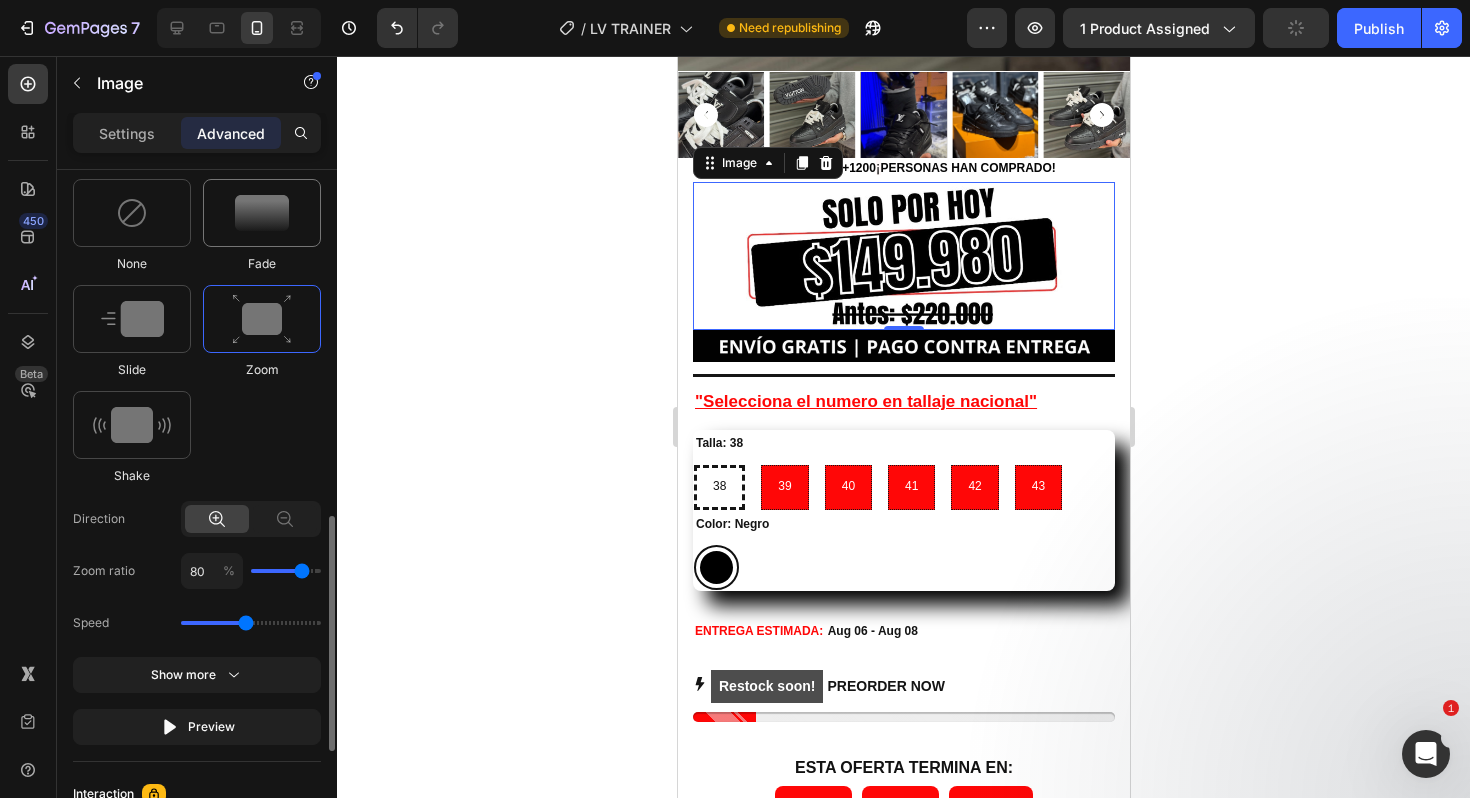 click at bounding box center (262, 213) 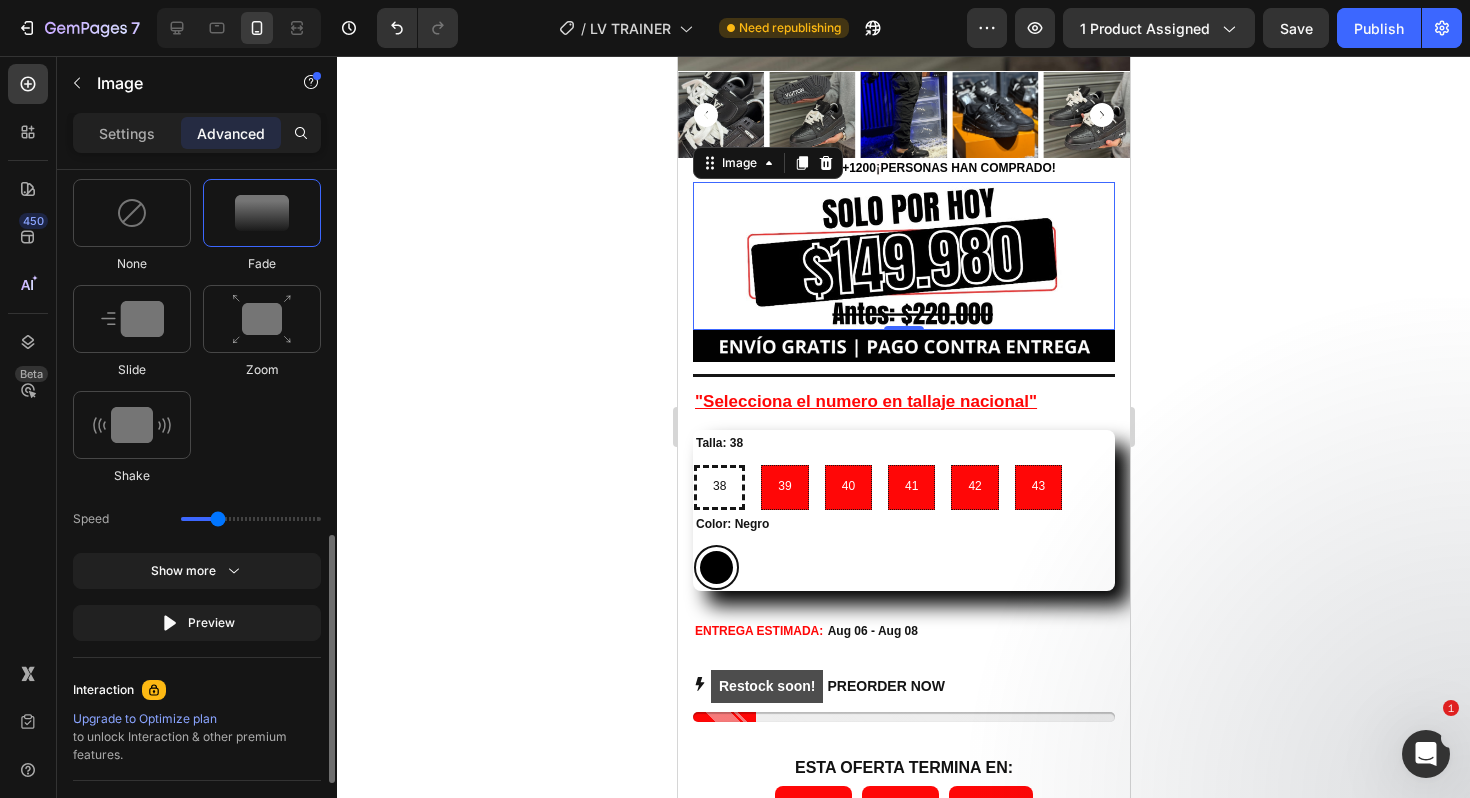 drag, startPoint x: 244, startPoint y: 517, endPoint x: 216, endPoint y: 517, distance: 28 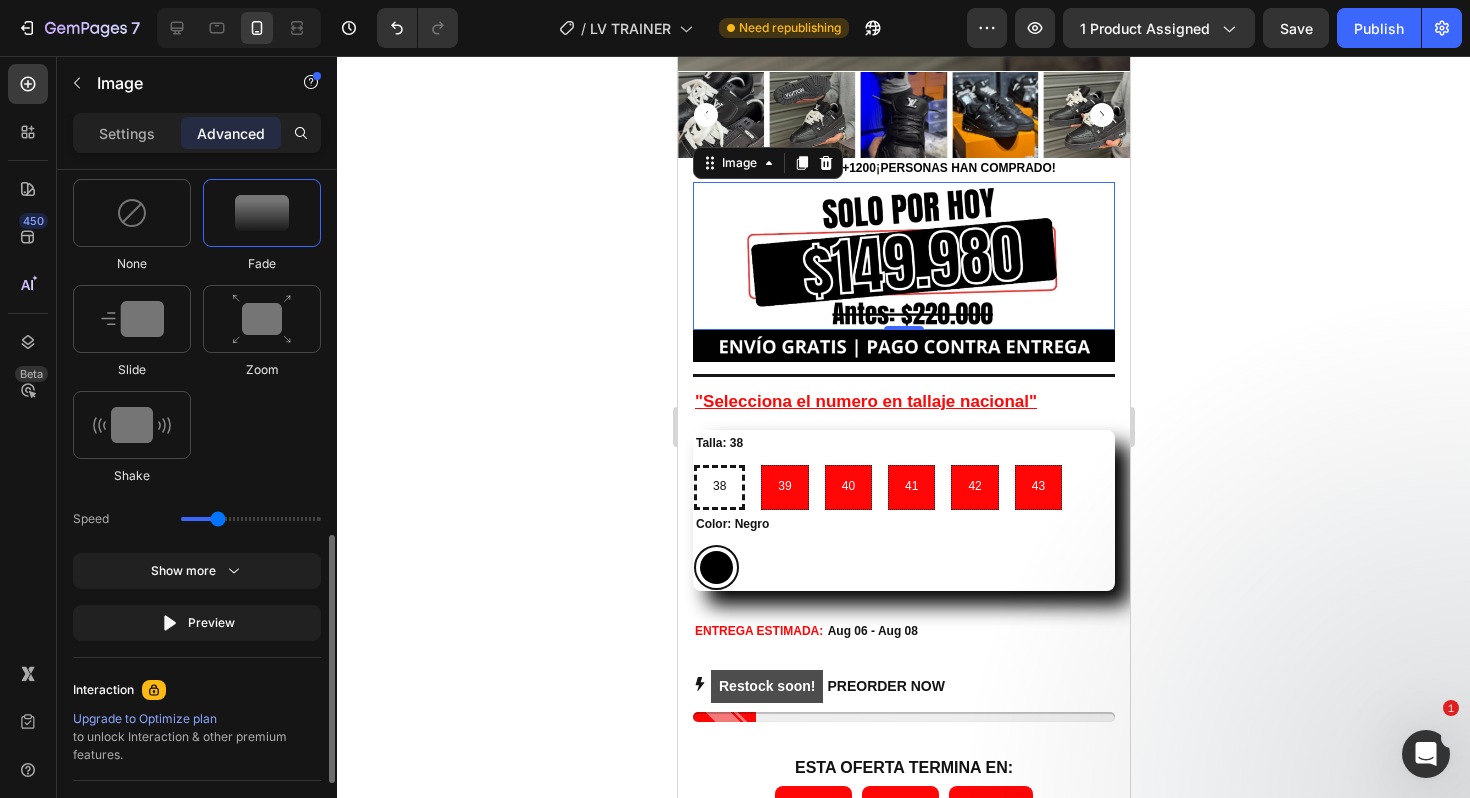 click at bounding box center (251, 519) 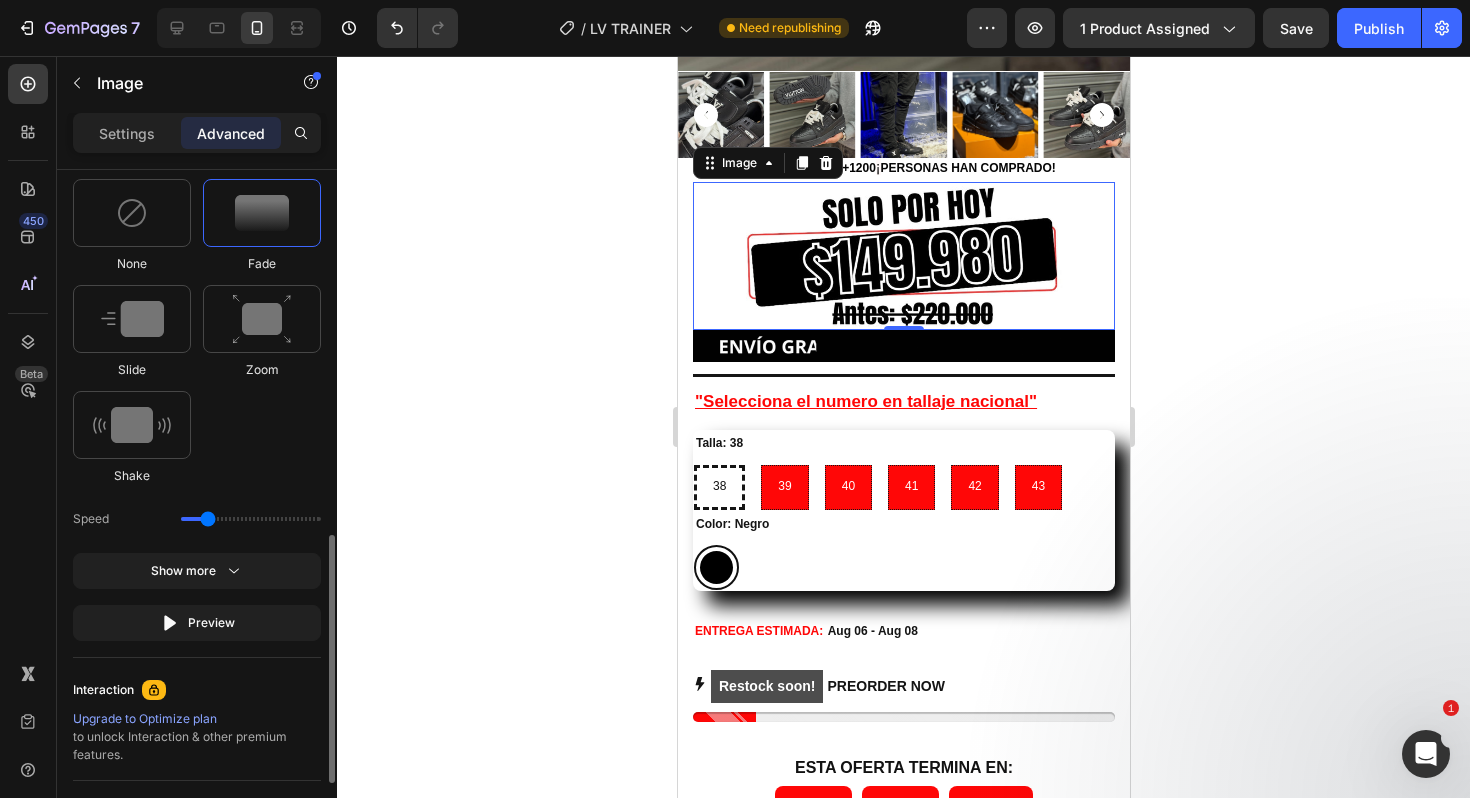 drag, startPoint x: 216, startPoint y: 517, endPoint x: 205, endPoint y: 517, distance: 11 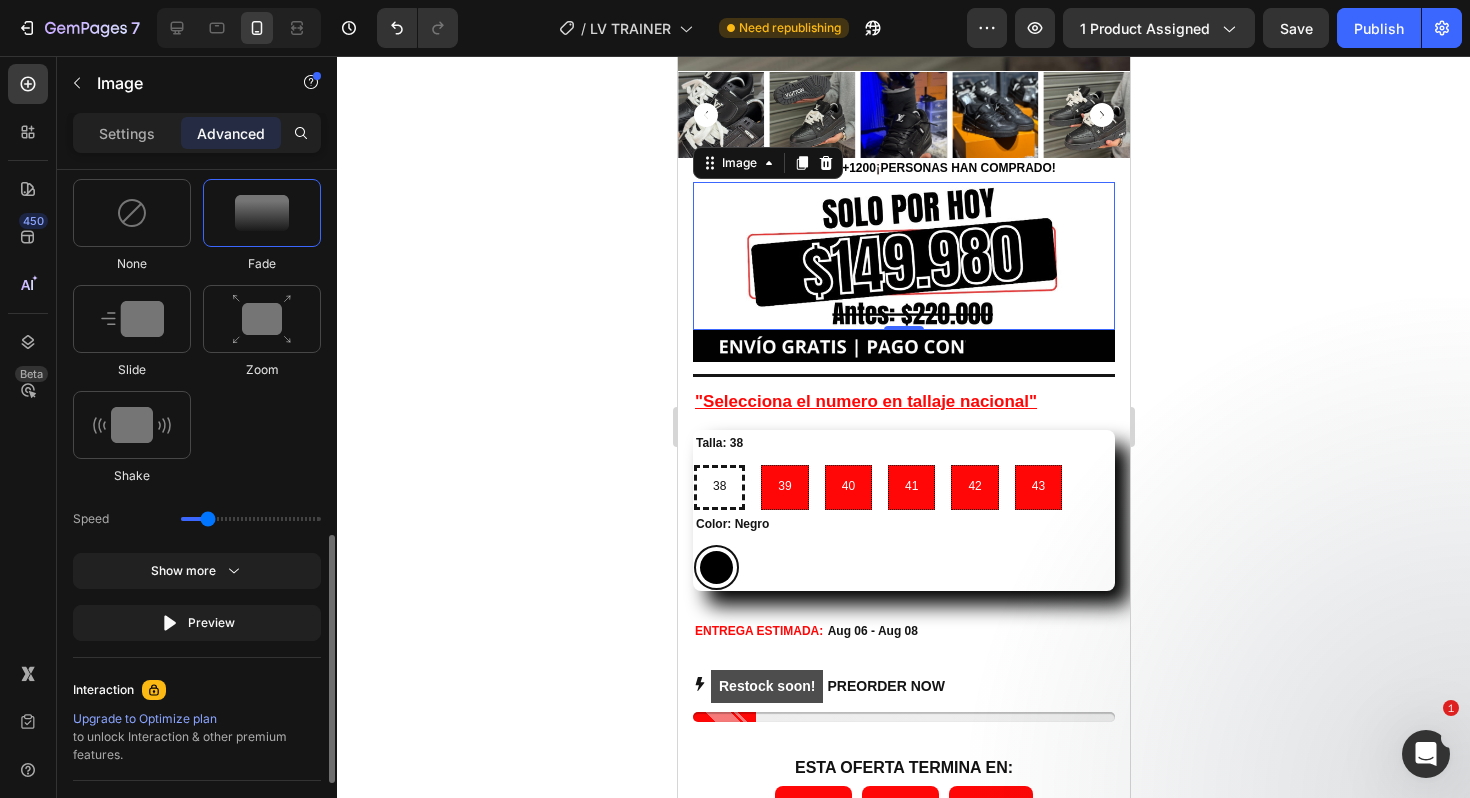 type on "0.9" 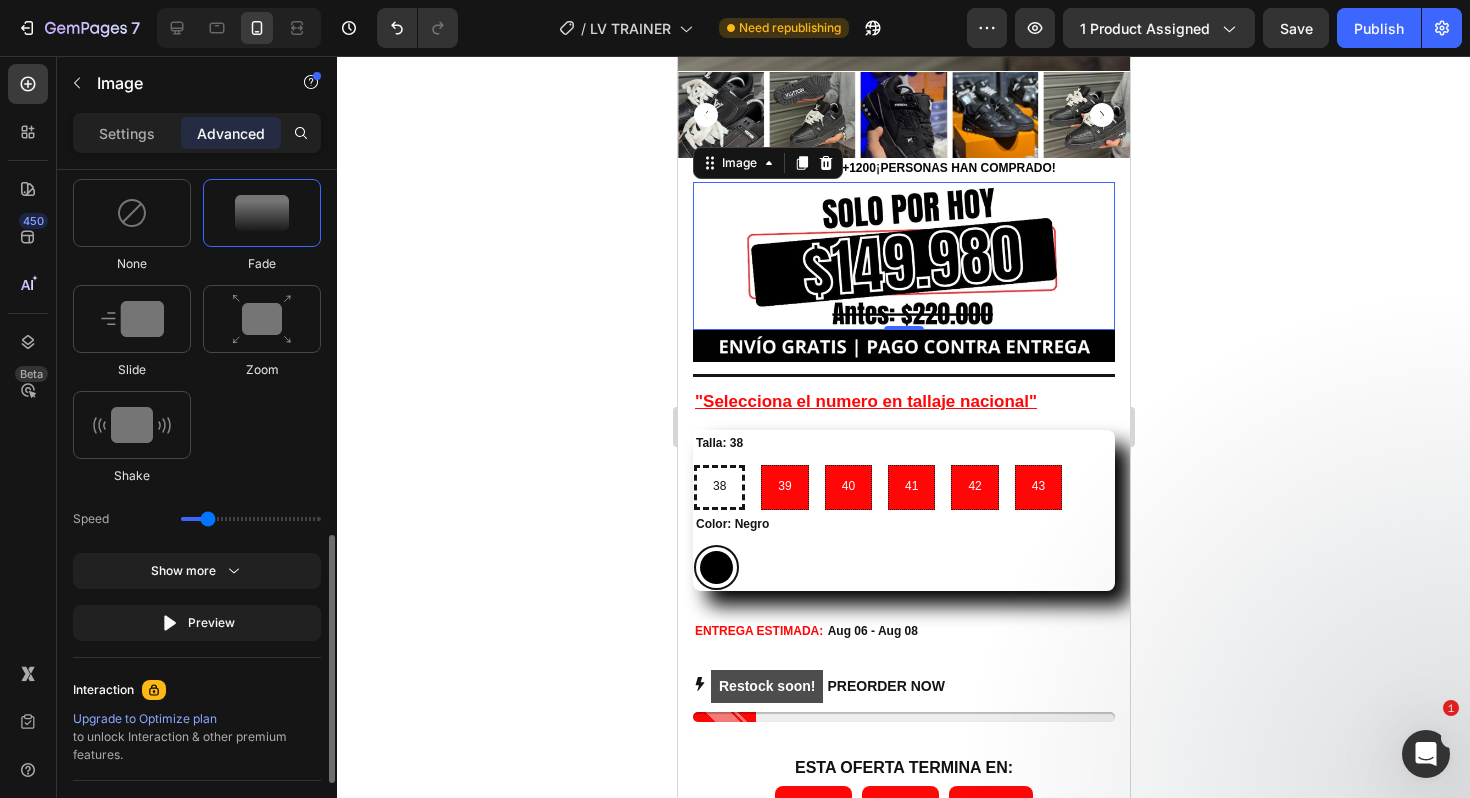 click at bounding box center (251, 519) 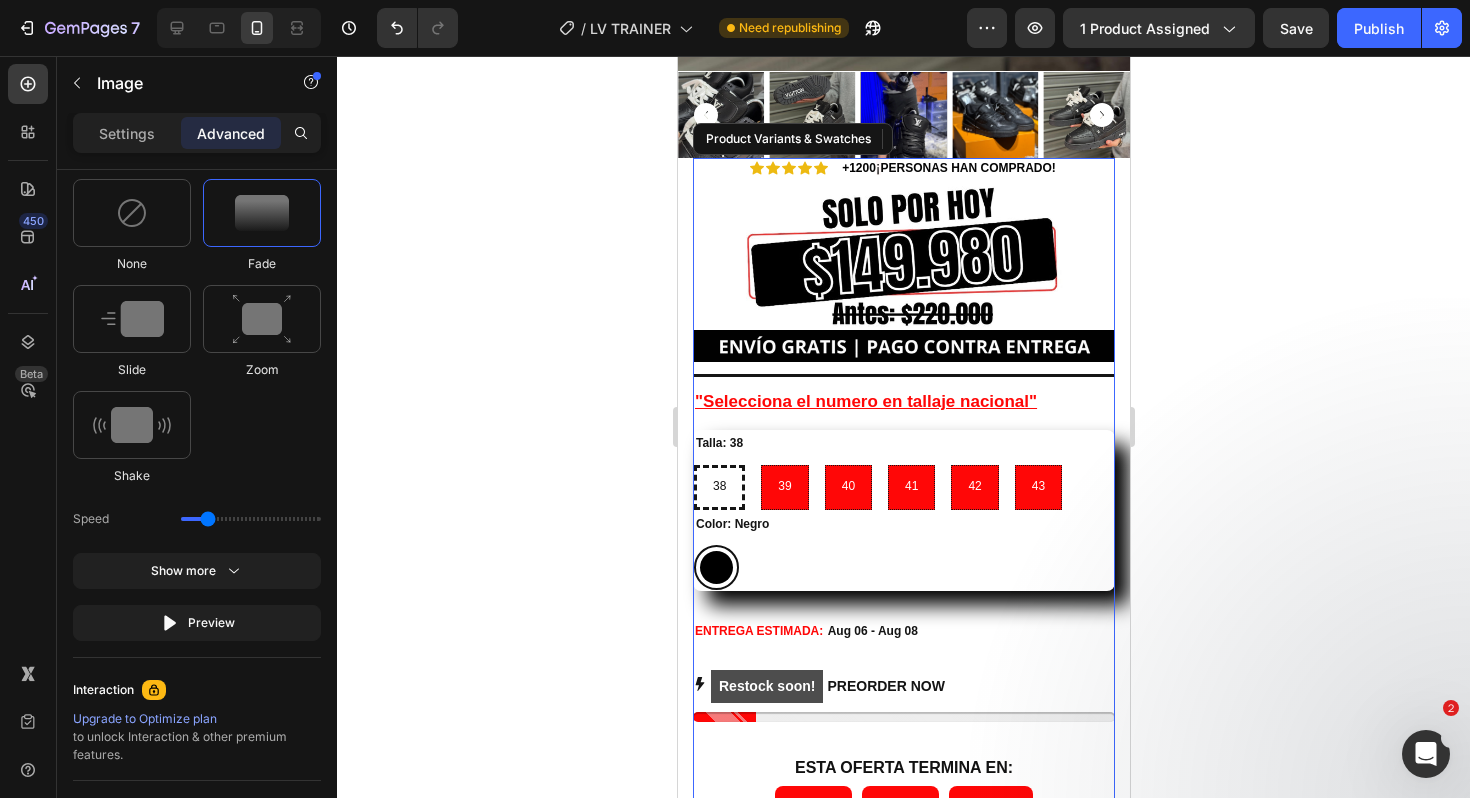 click on "Negro Negro" at bounding box center [903, 567] 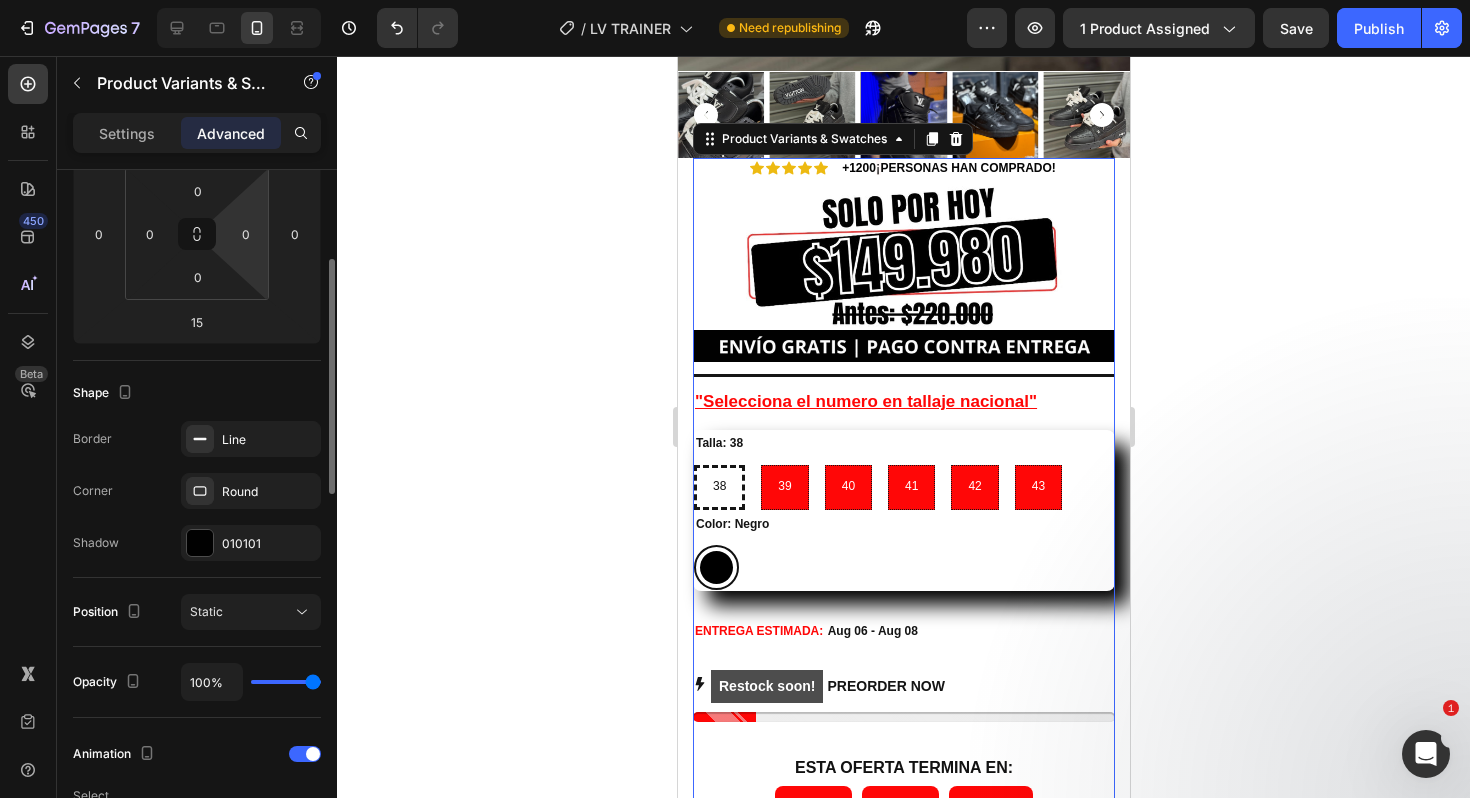 scroll, scrollTop: 332, scrollLeft: 0, axis: vertical 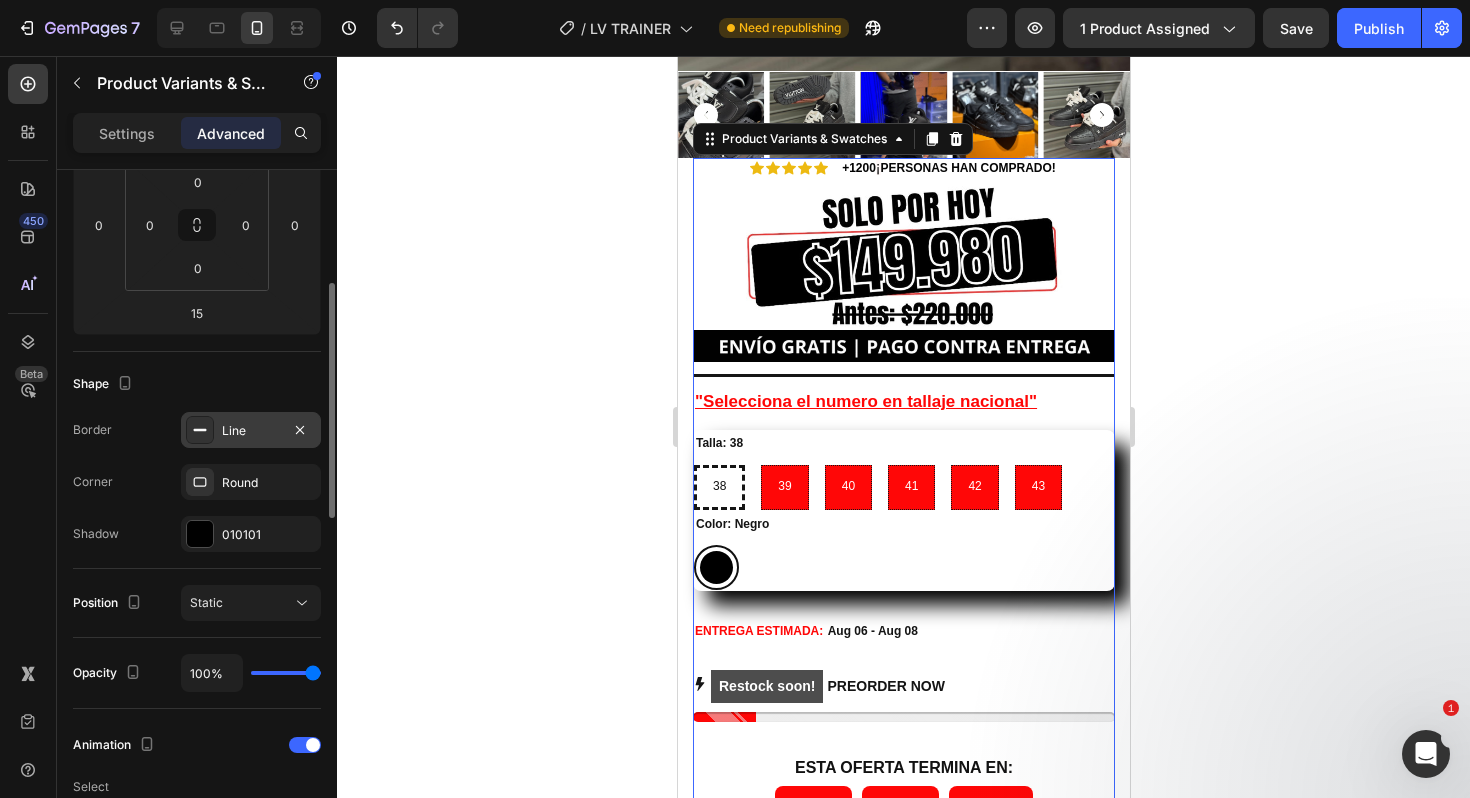 click on "Line" at bounding box center [251, 431] 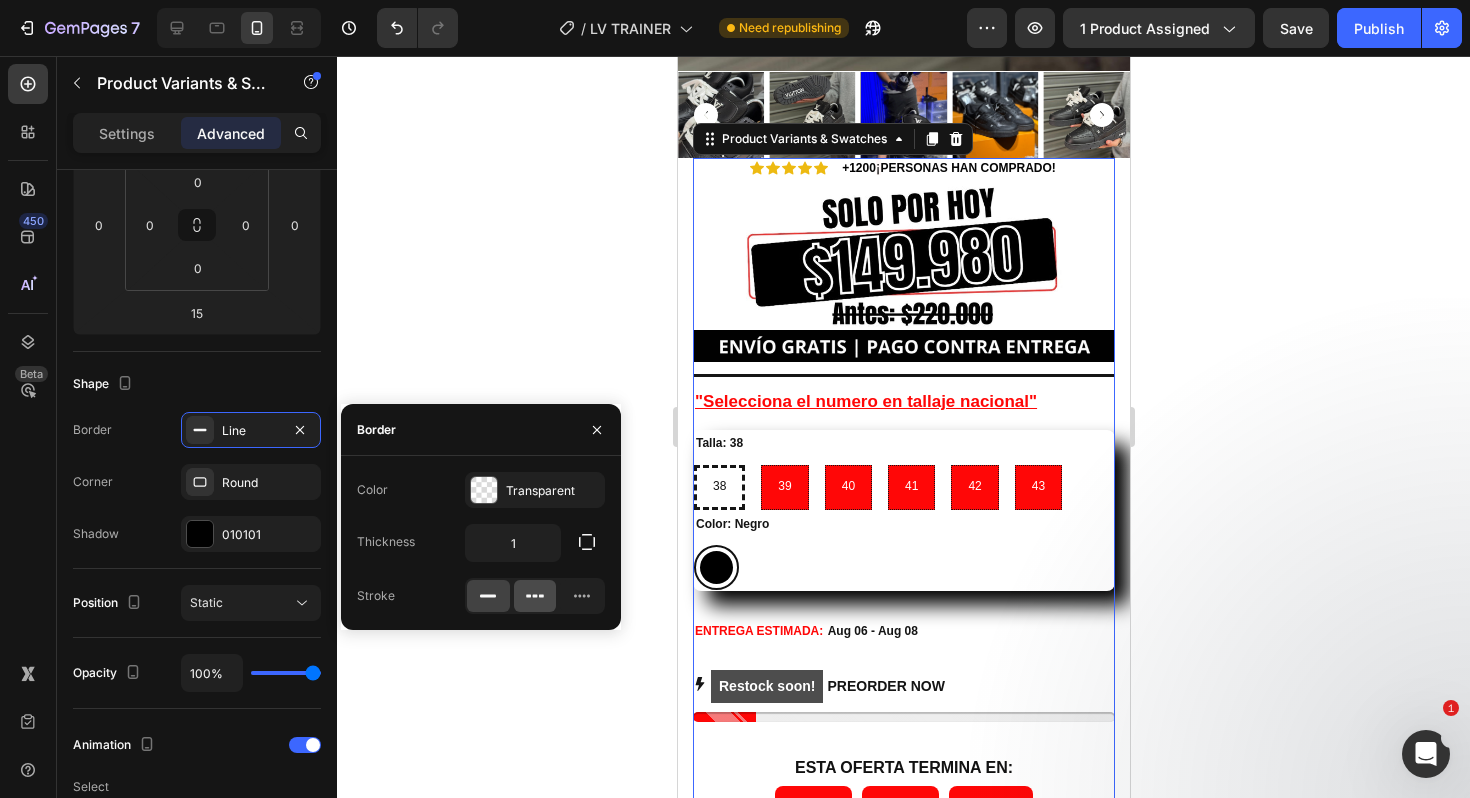 click 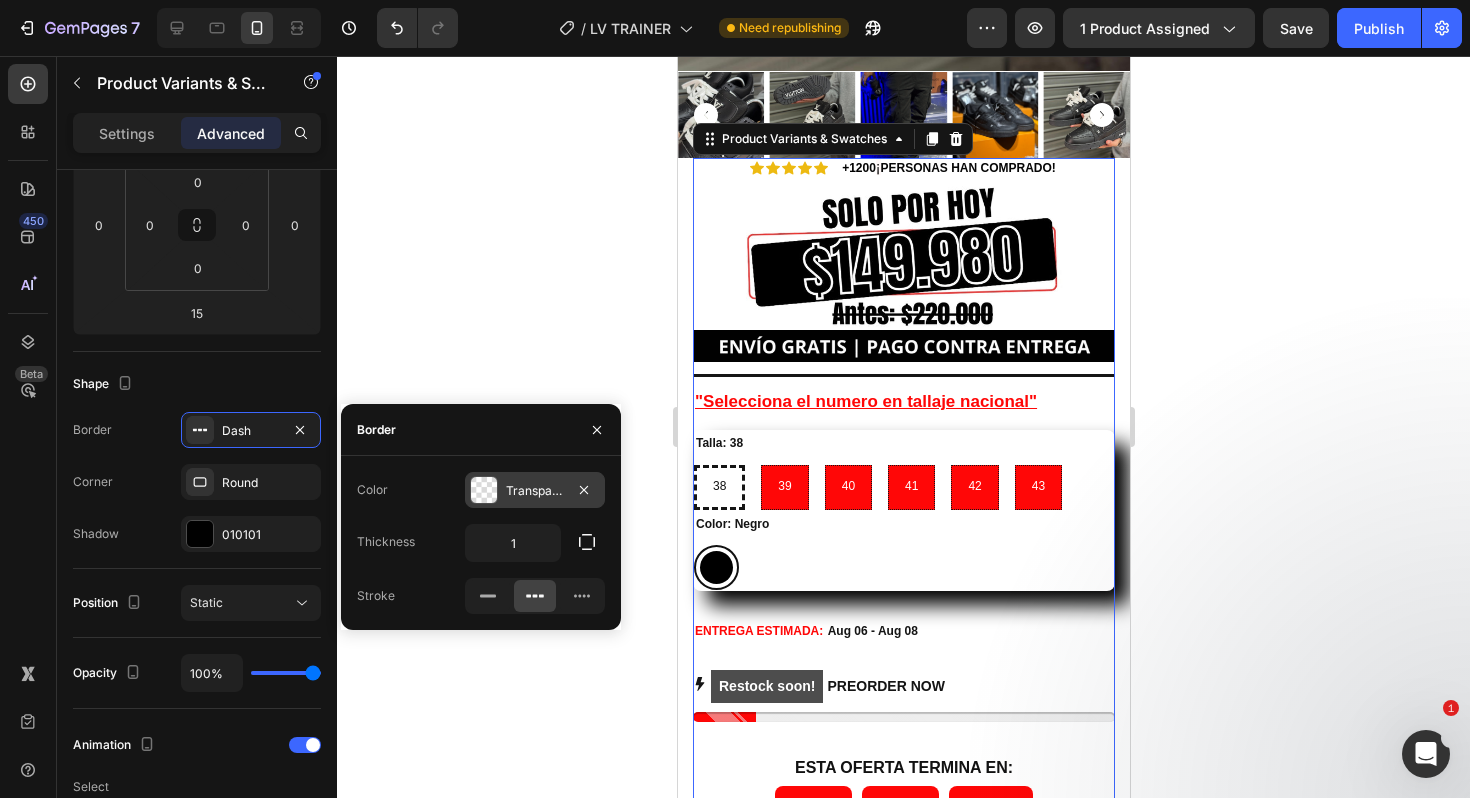 click on "Transparent" at bounding box center (535, 491) 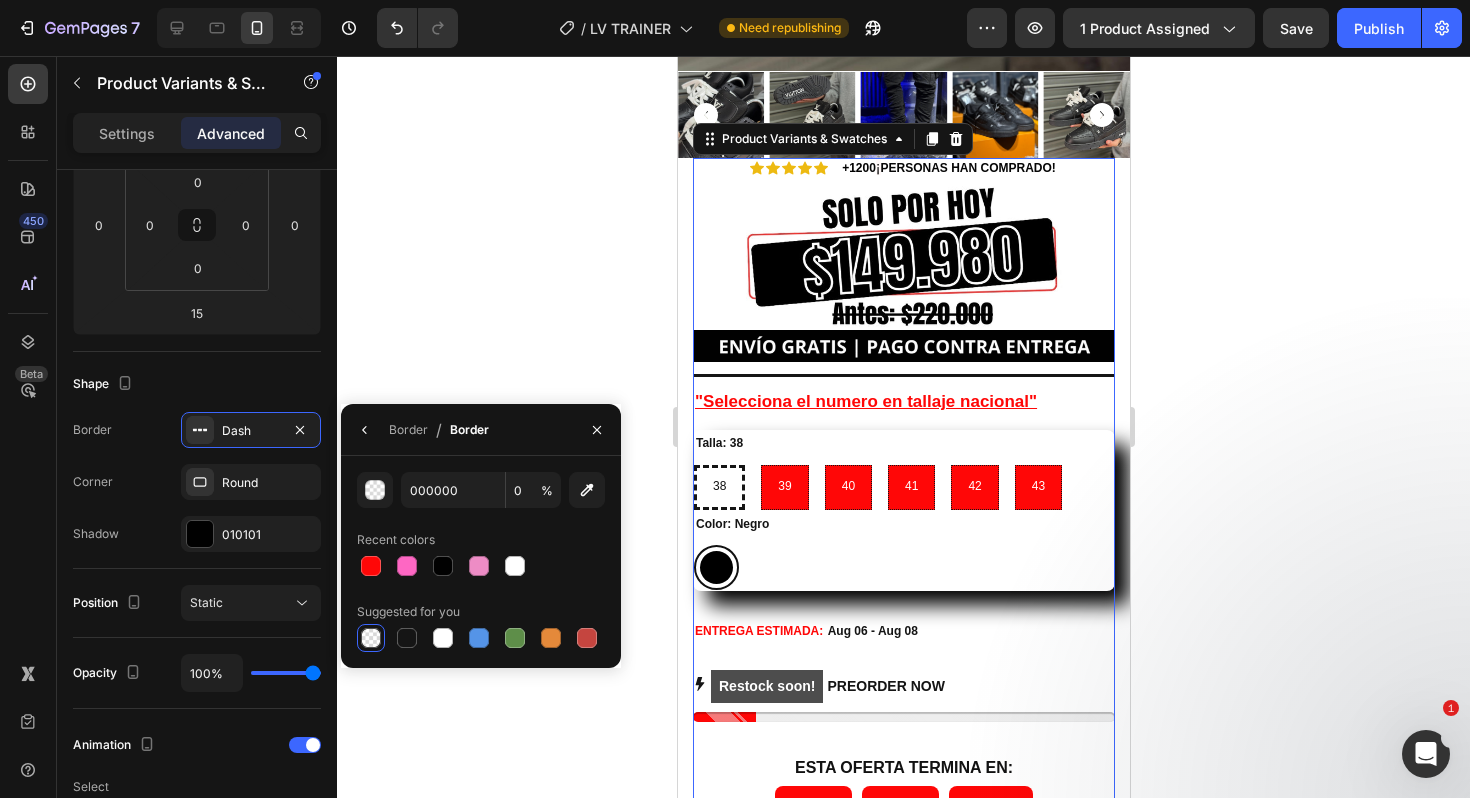 click 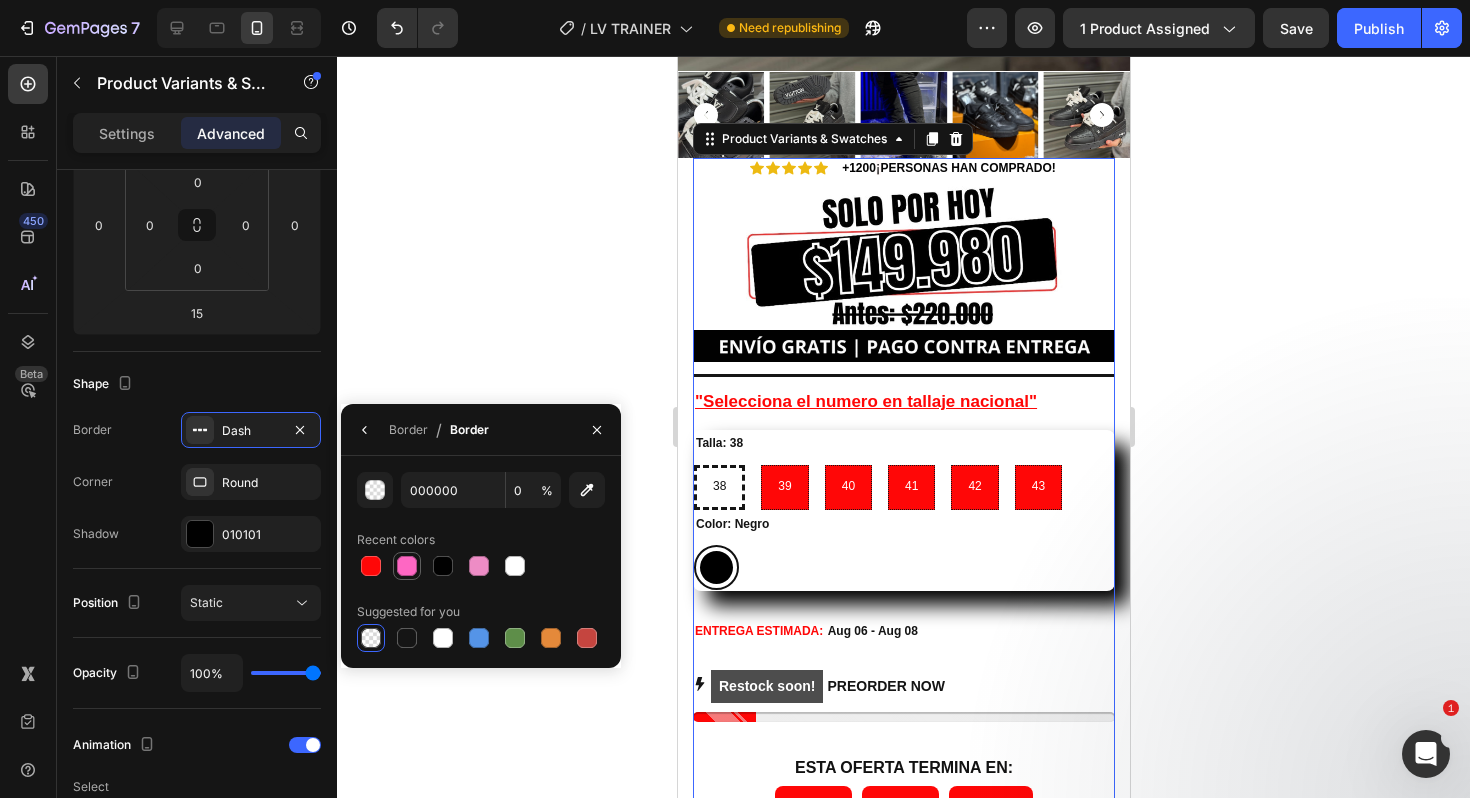 click at bounding box center (407, 566) 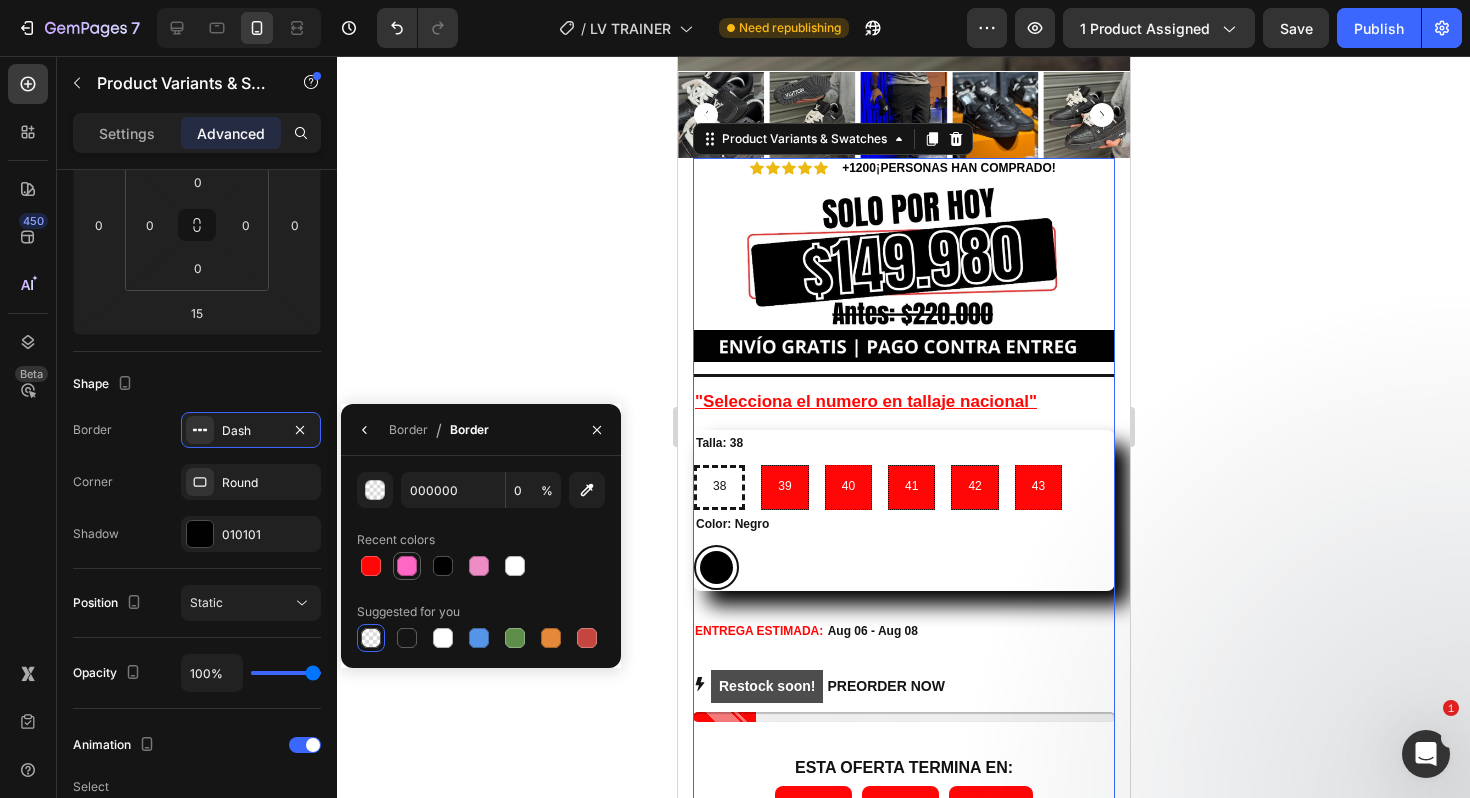 type on "FE67C3" 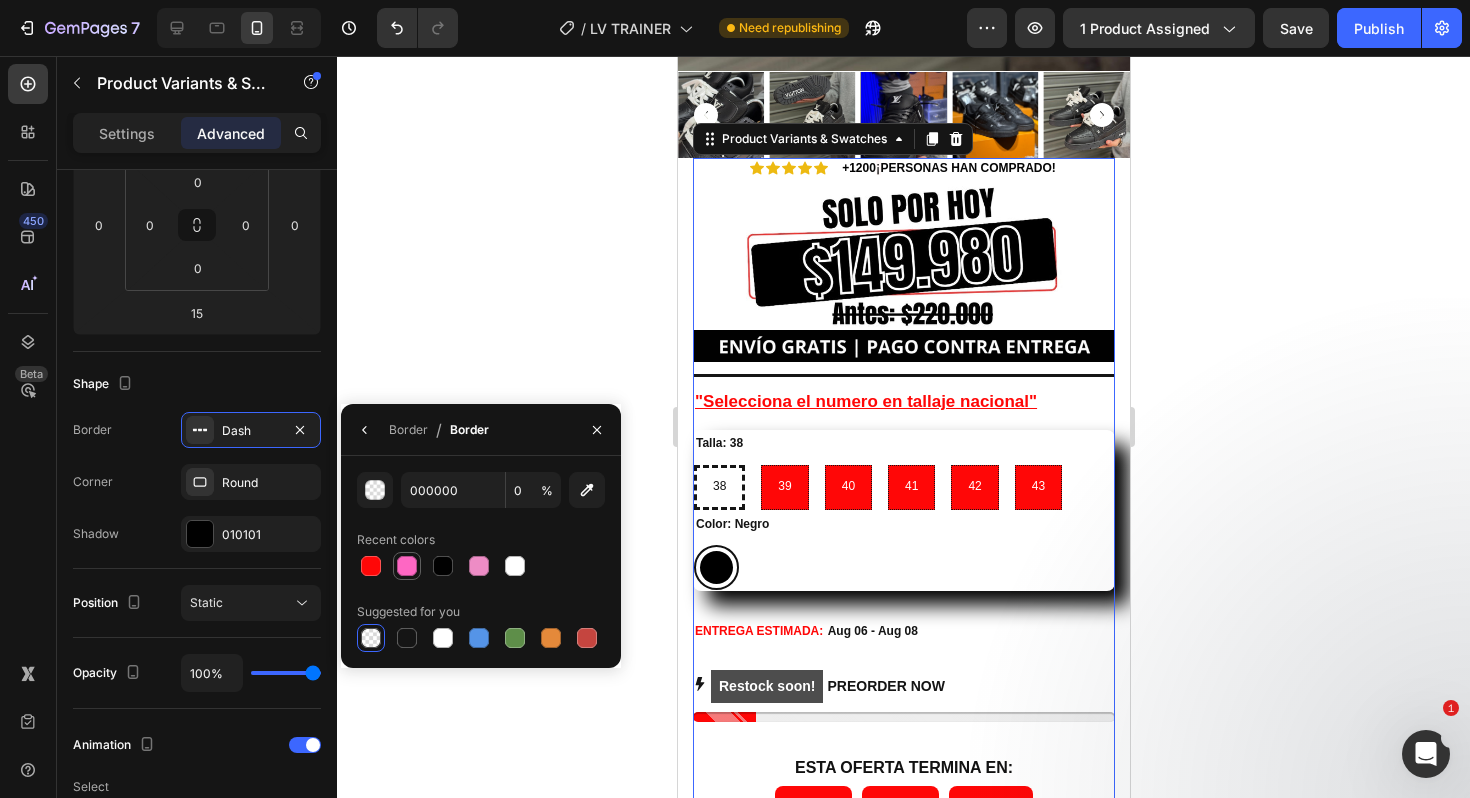 type on "100" 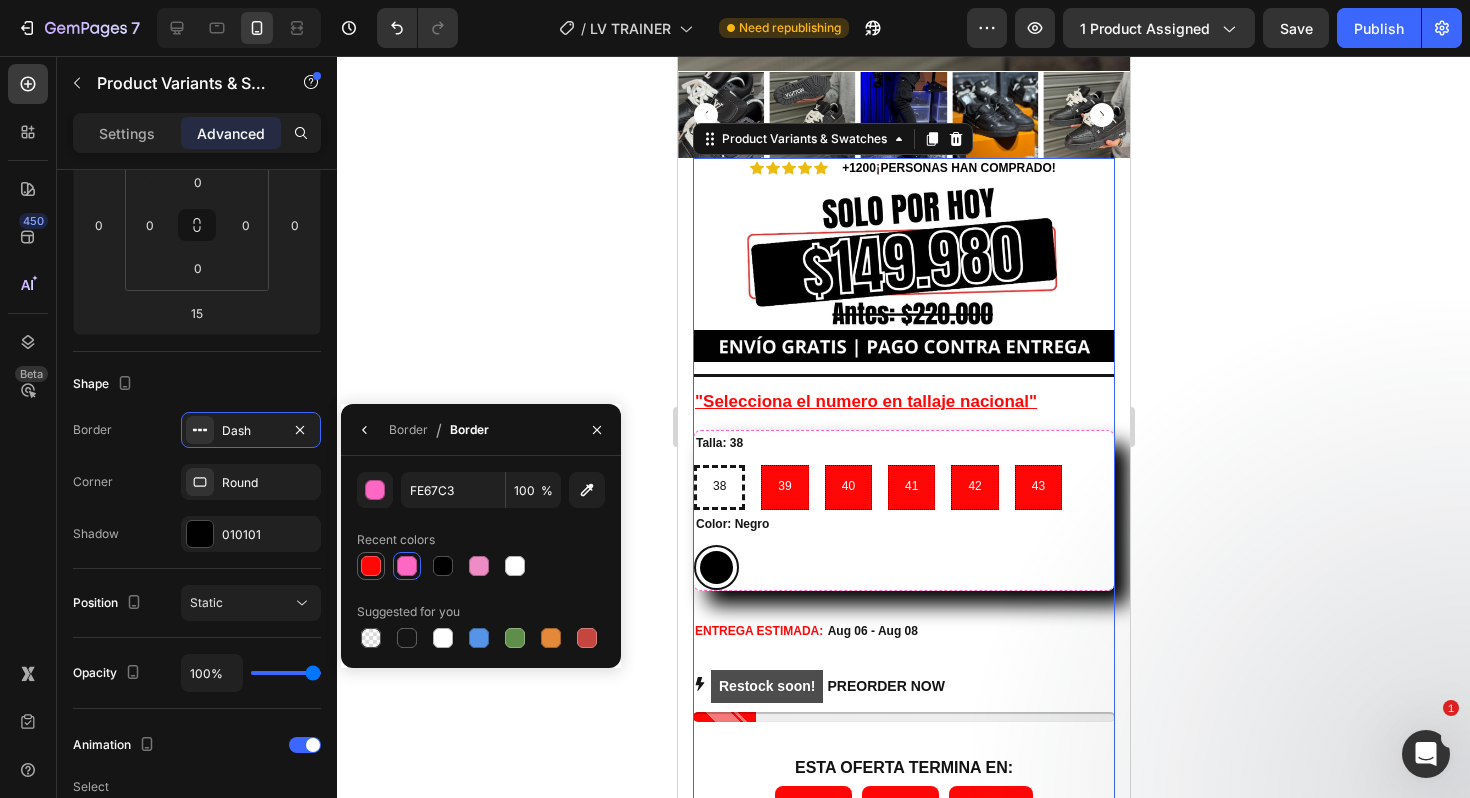 click at bounding box center (371, 566) 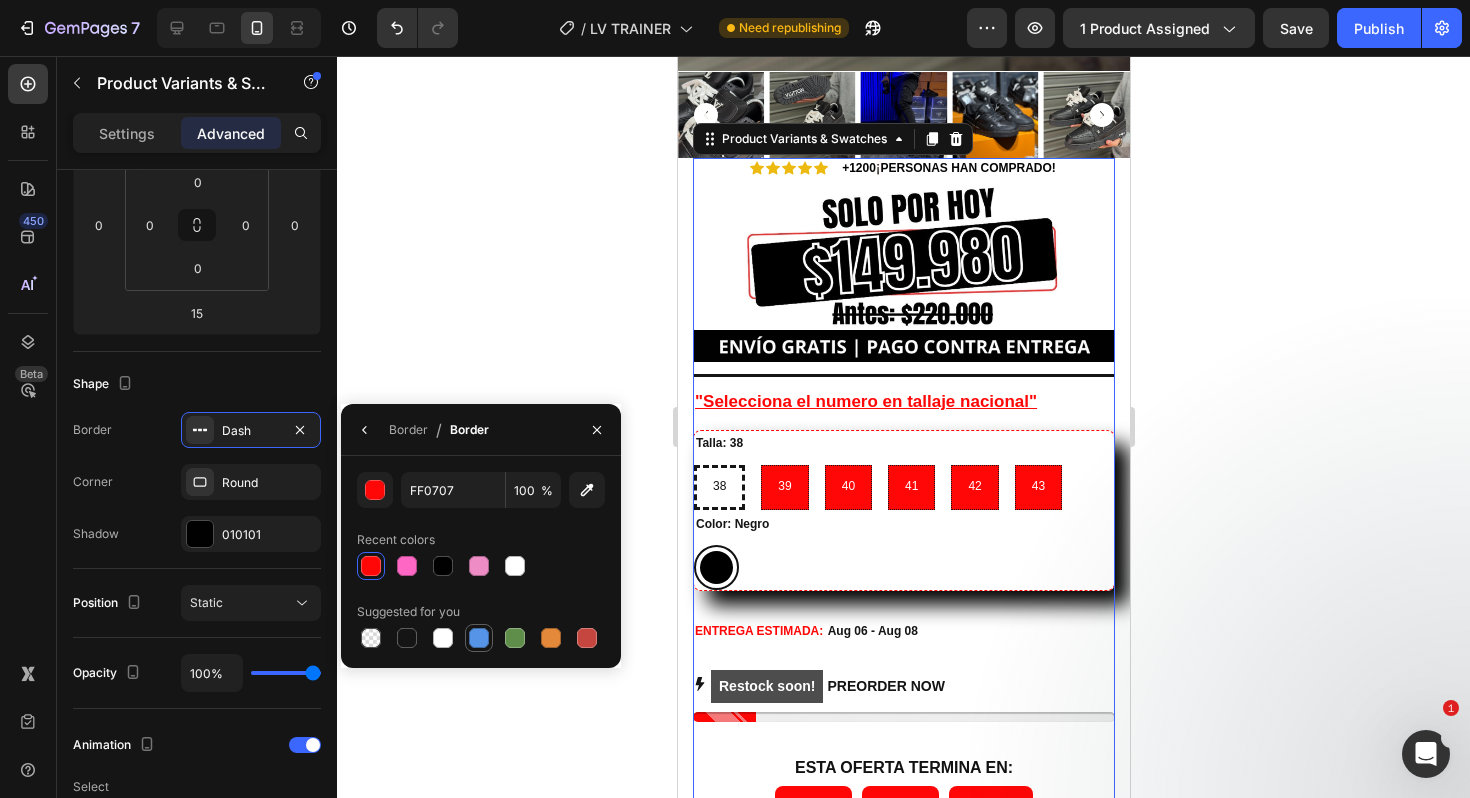 click at bounding box center (479, 638) 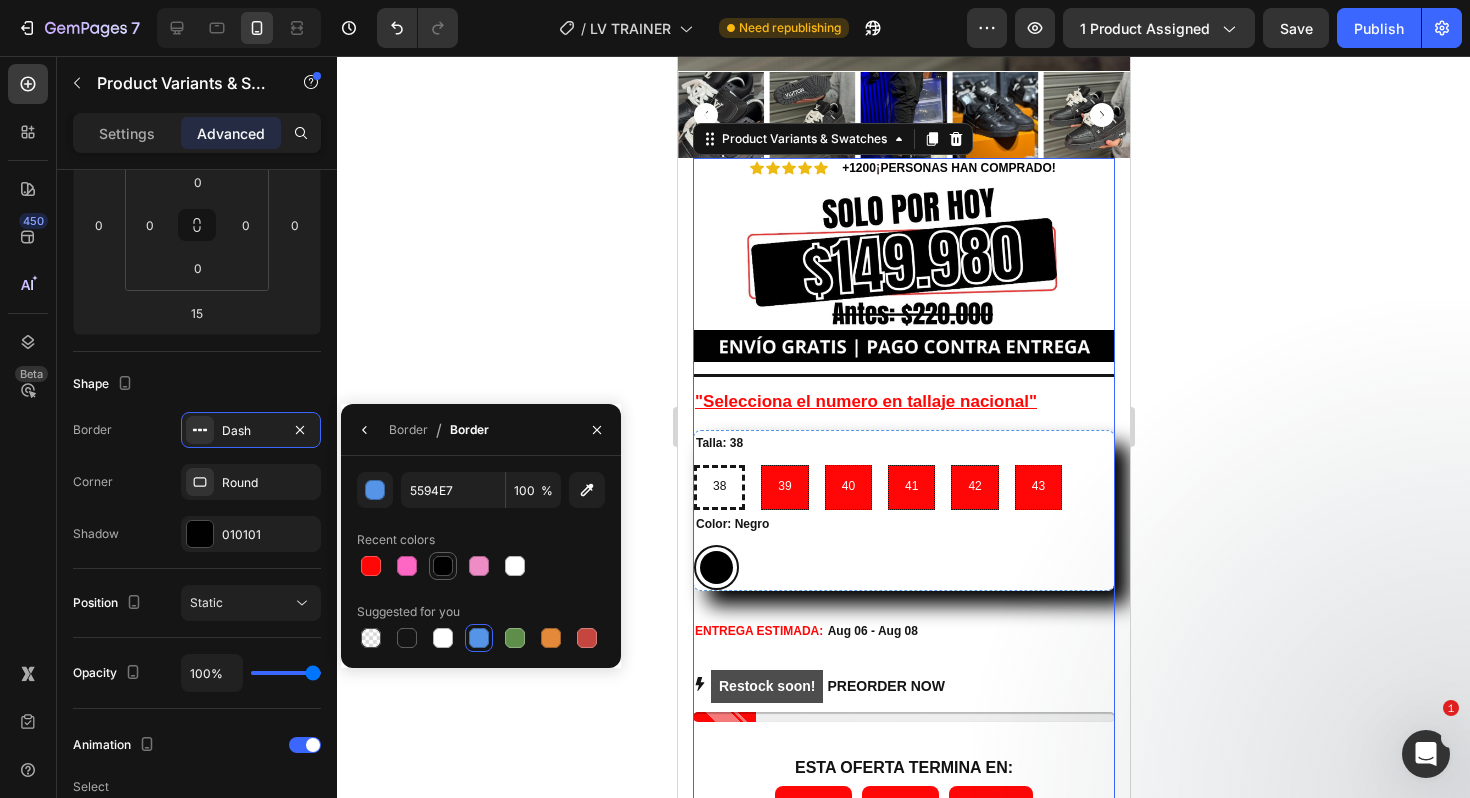 click at bounding box center (443, 566) 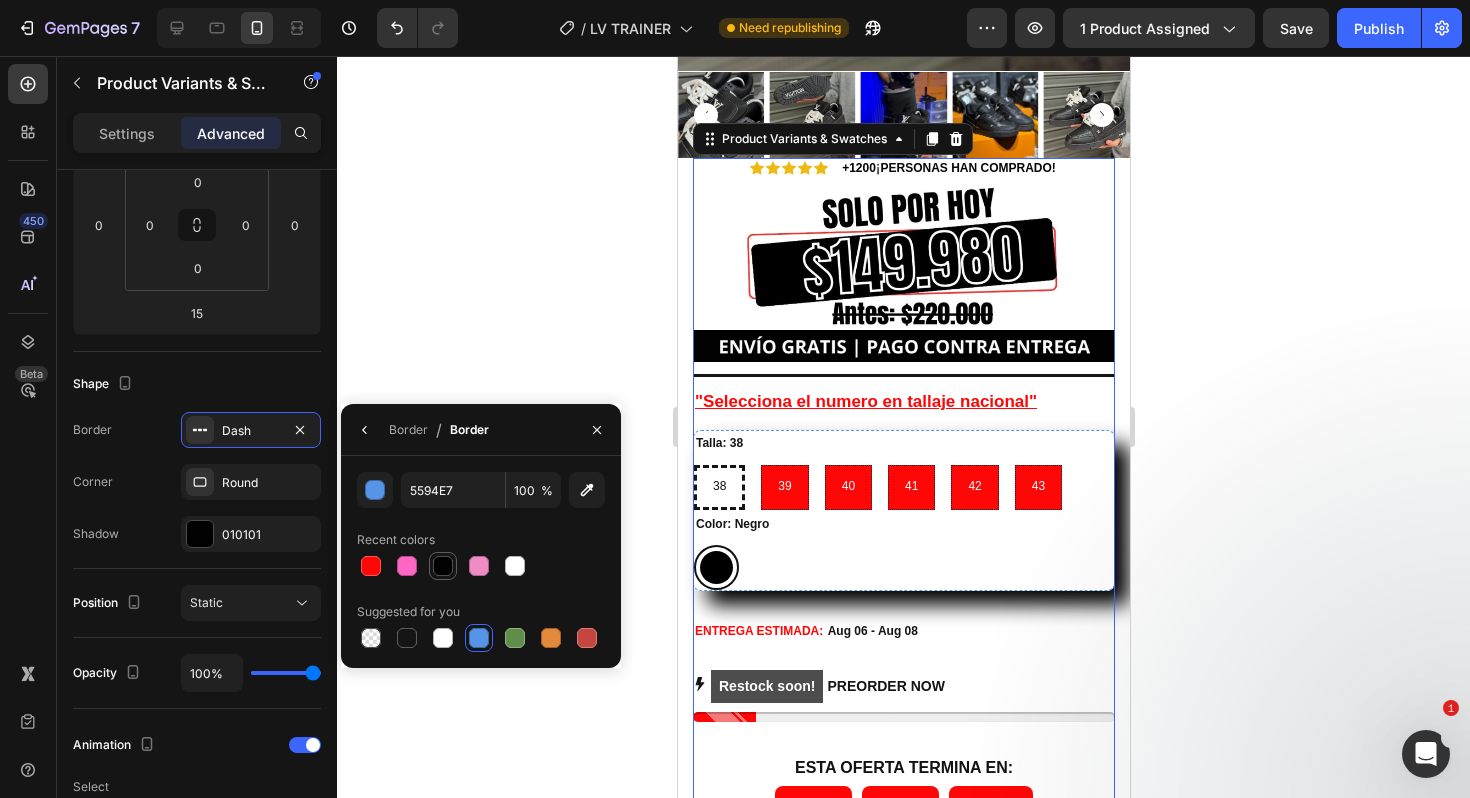 type on "010101" 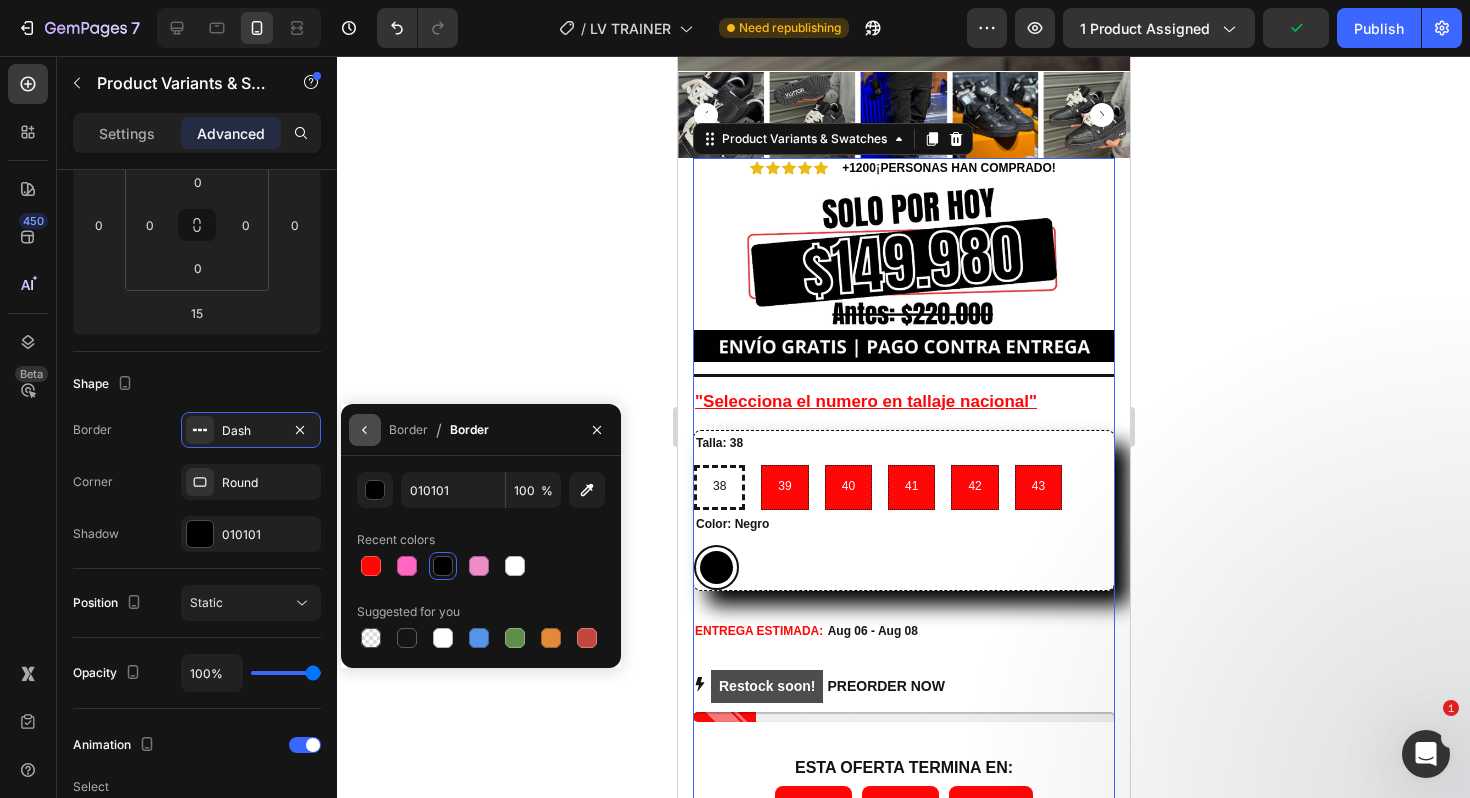 click 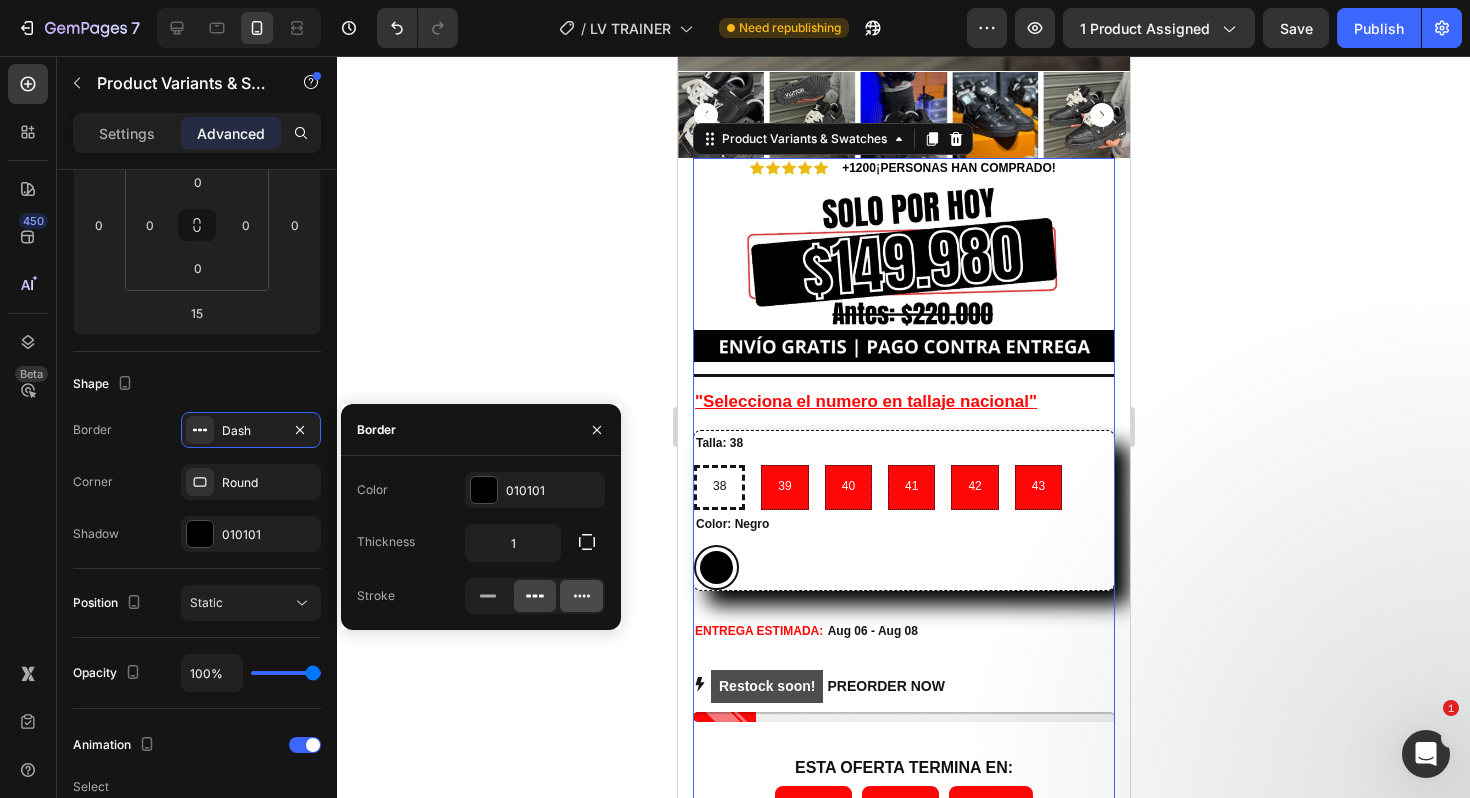 click 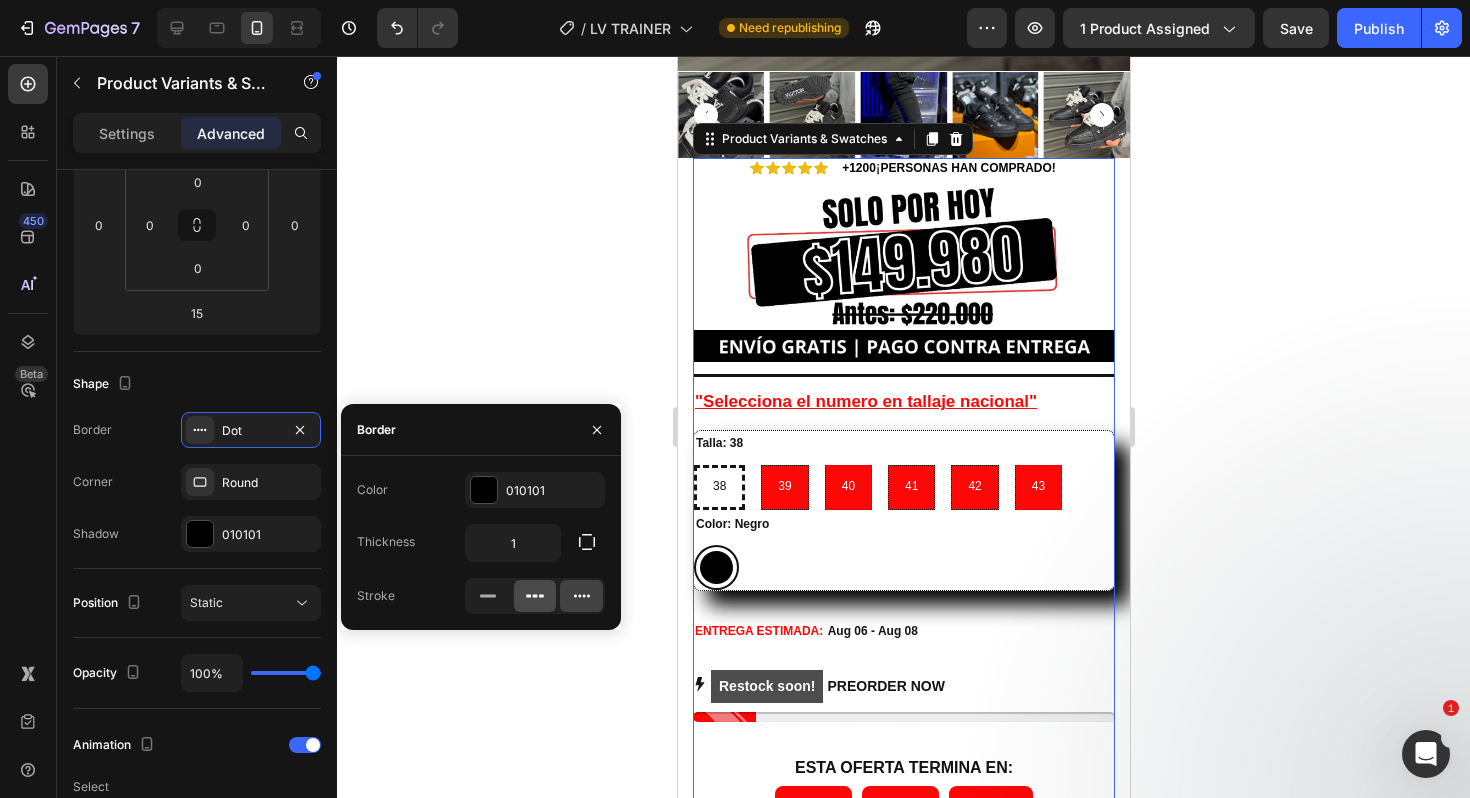 click 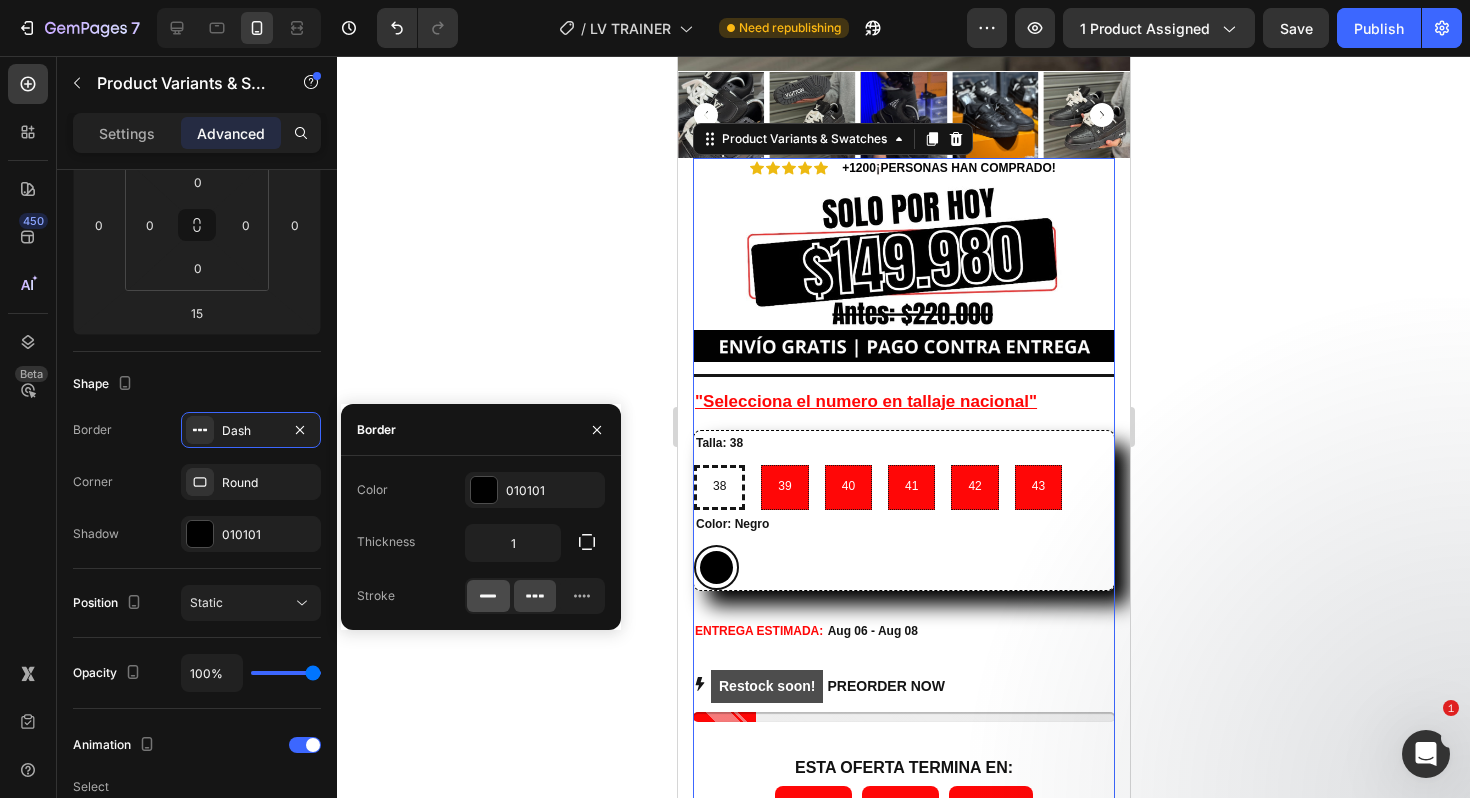 click 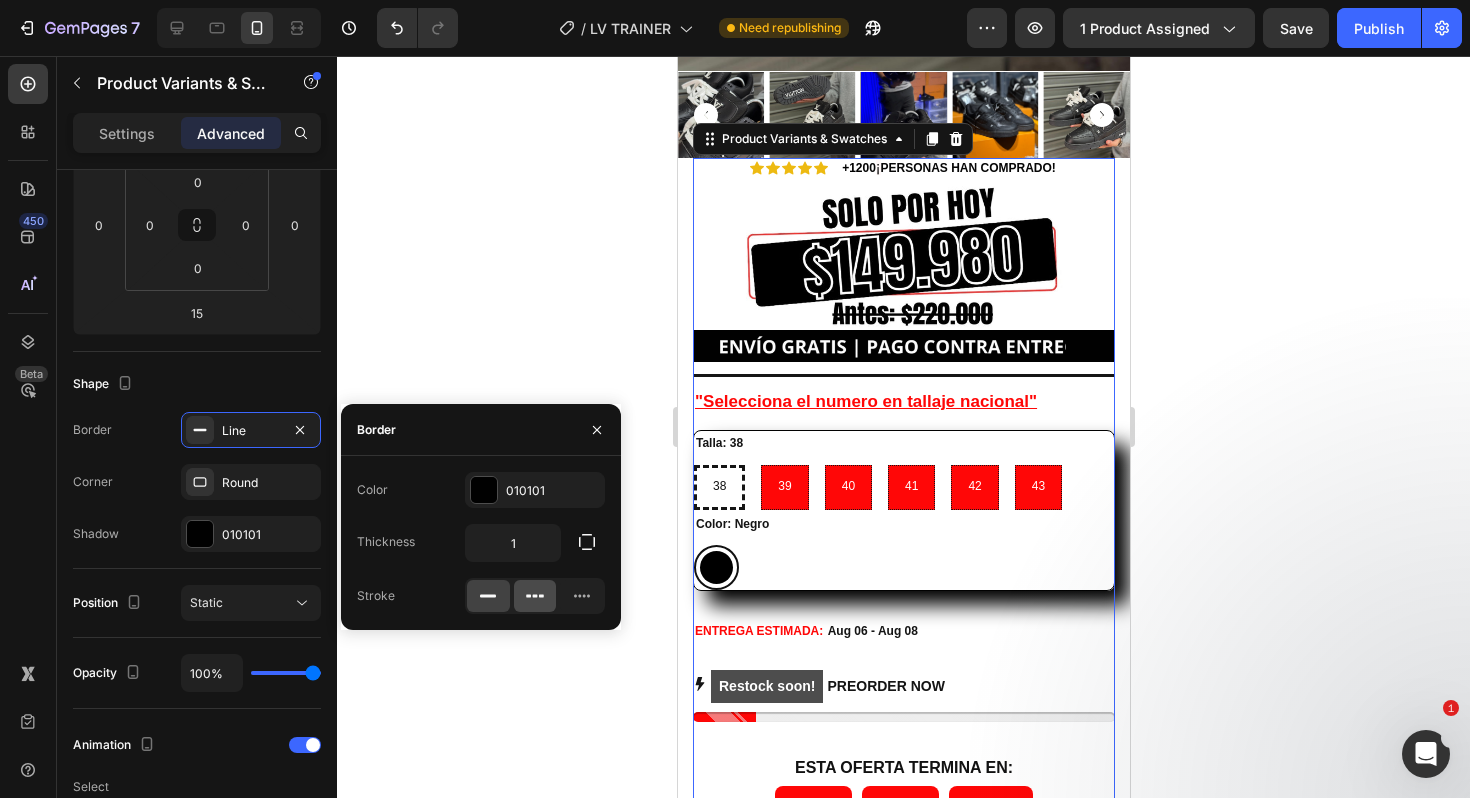 click 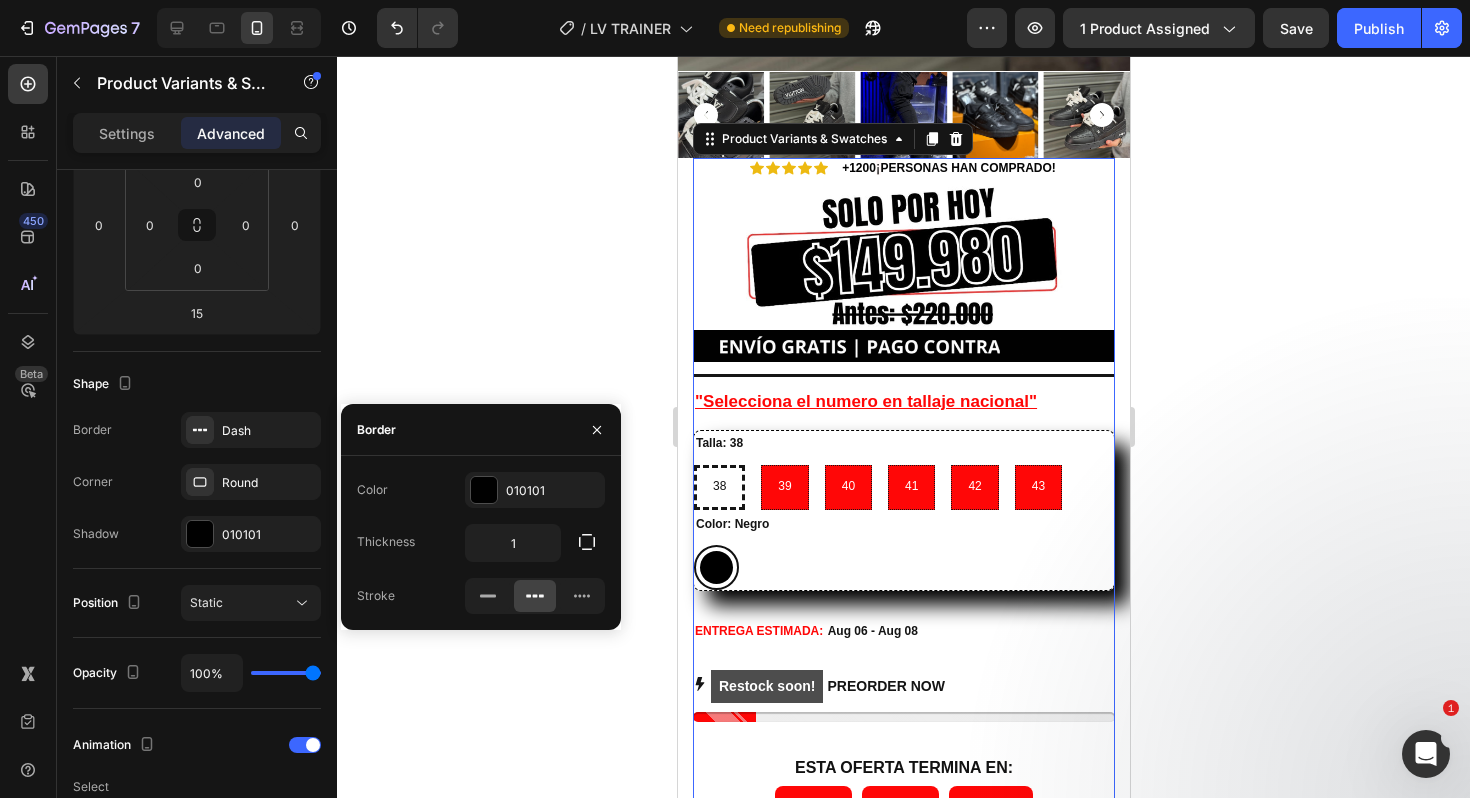 click 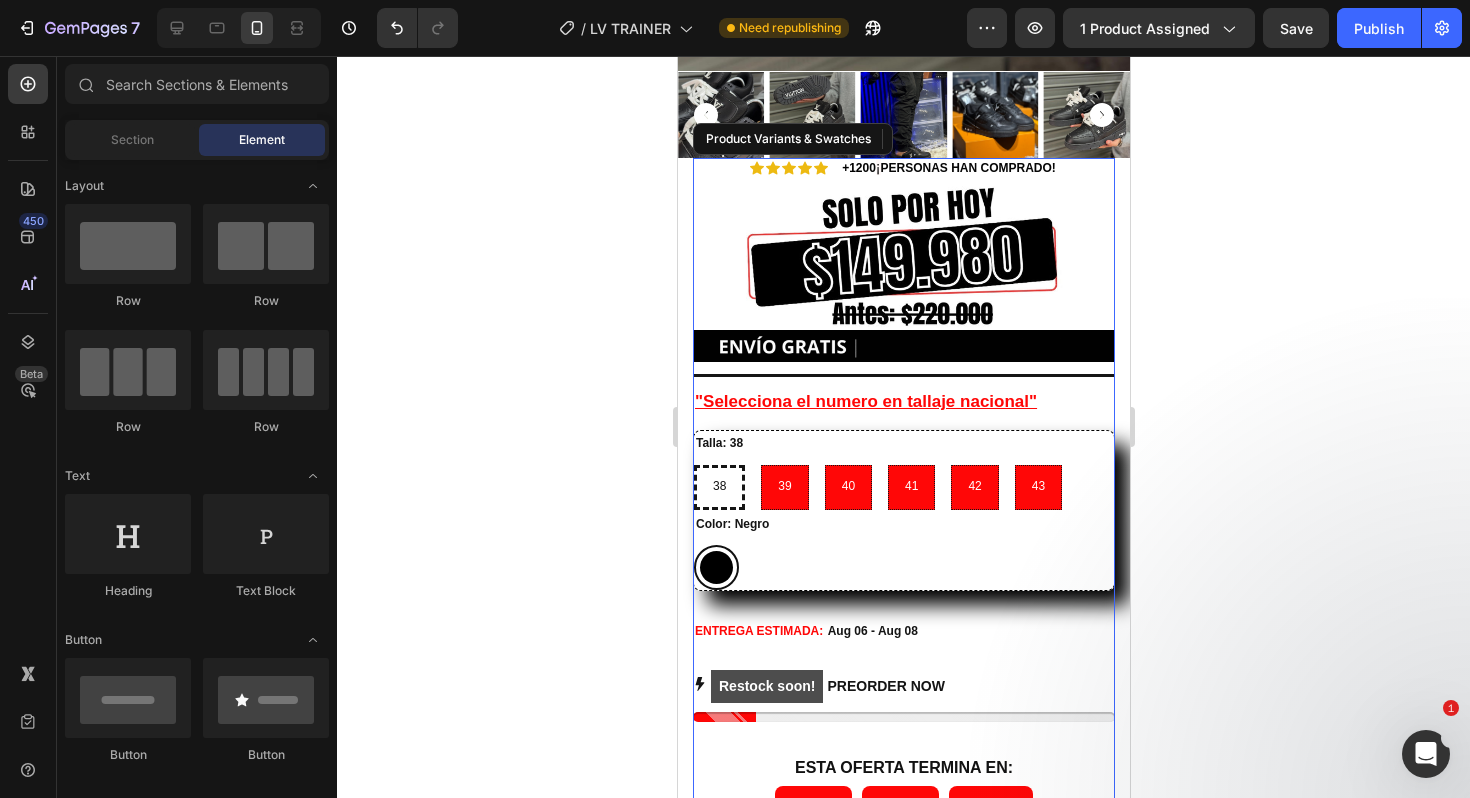 click 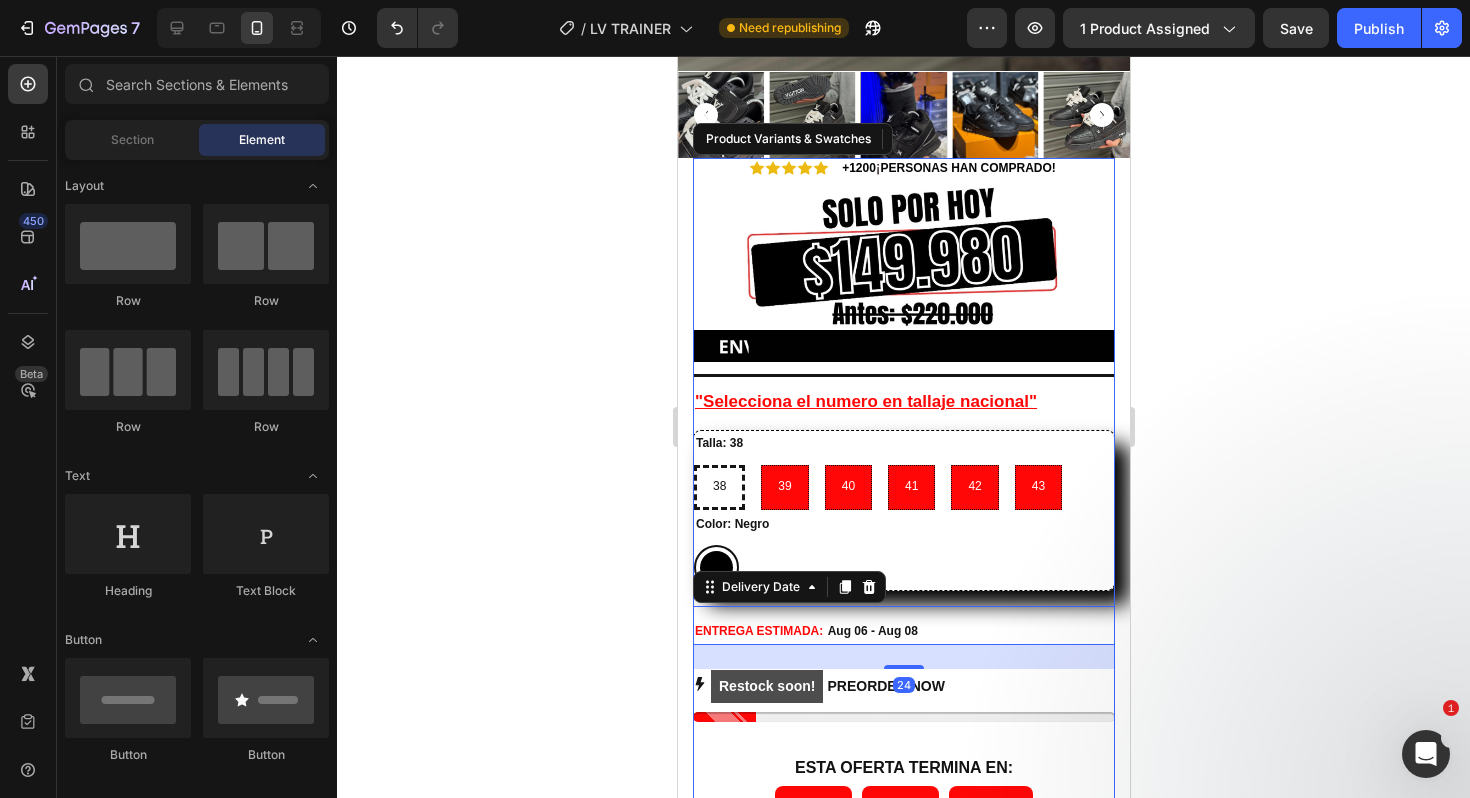 click on "ENTREGA ESTIMADA:
Aug 06 - Aug 08" at bounding box center (903, 630) 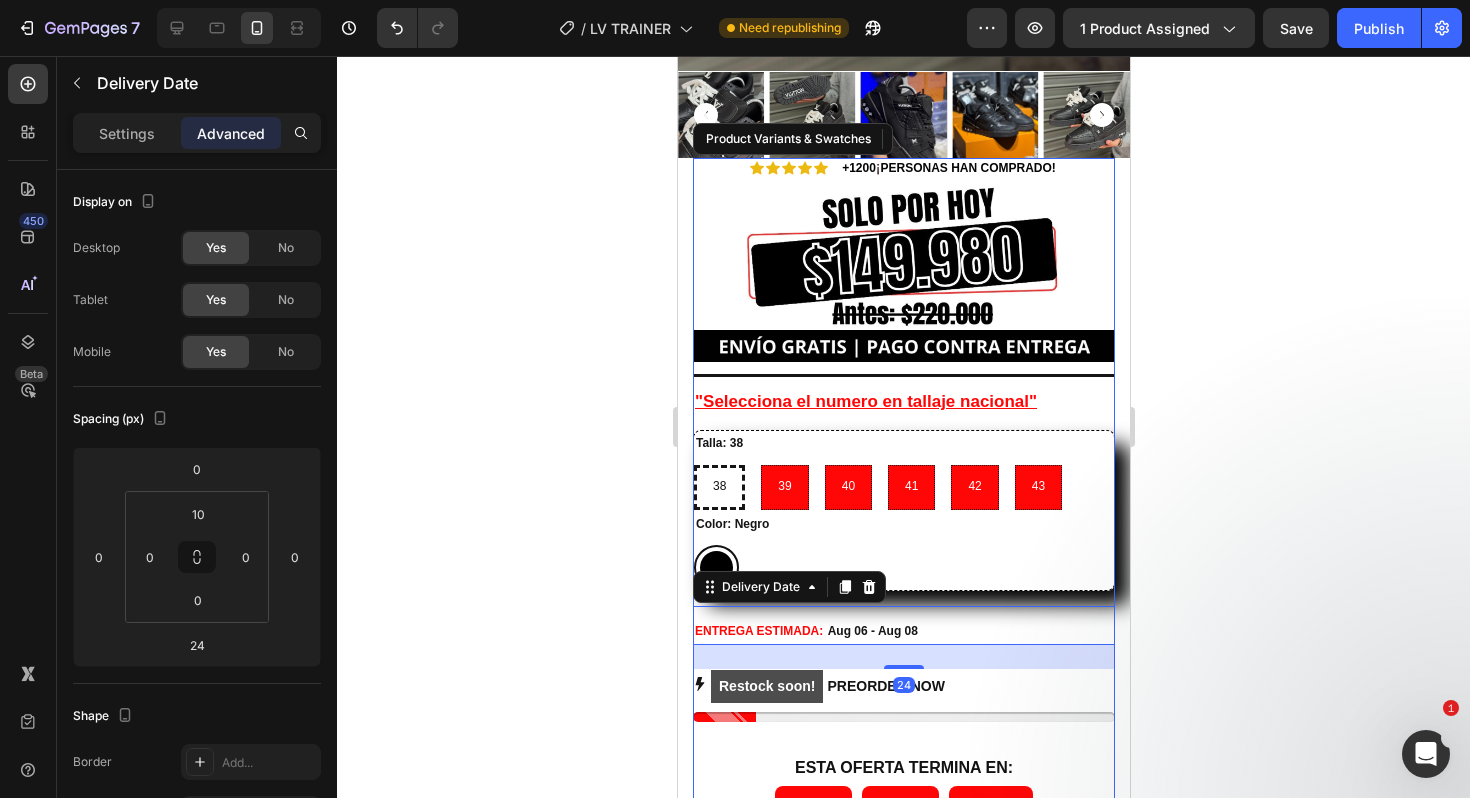 click 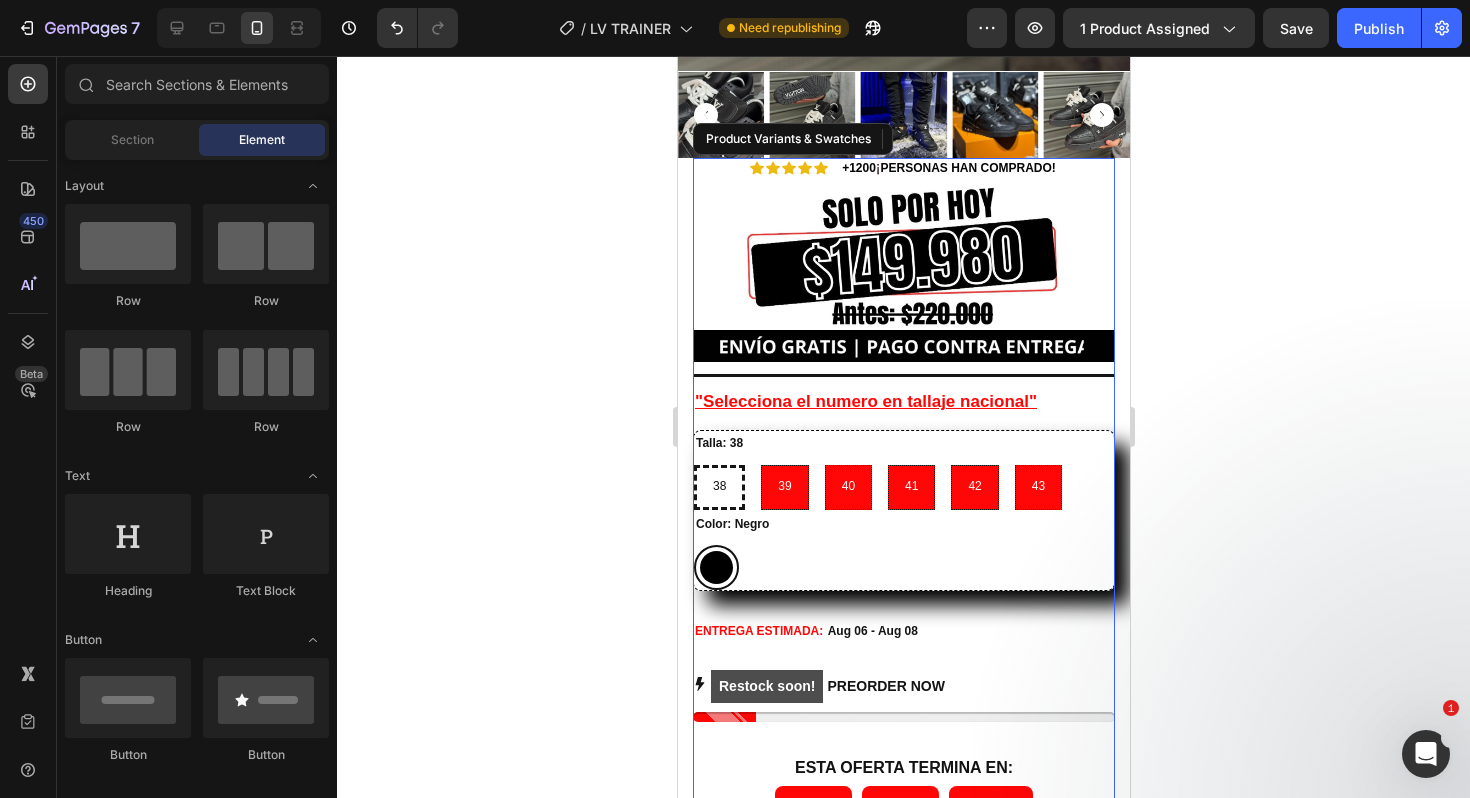 click 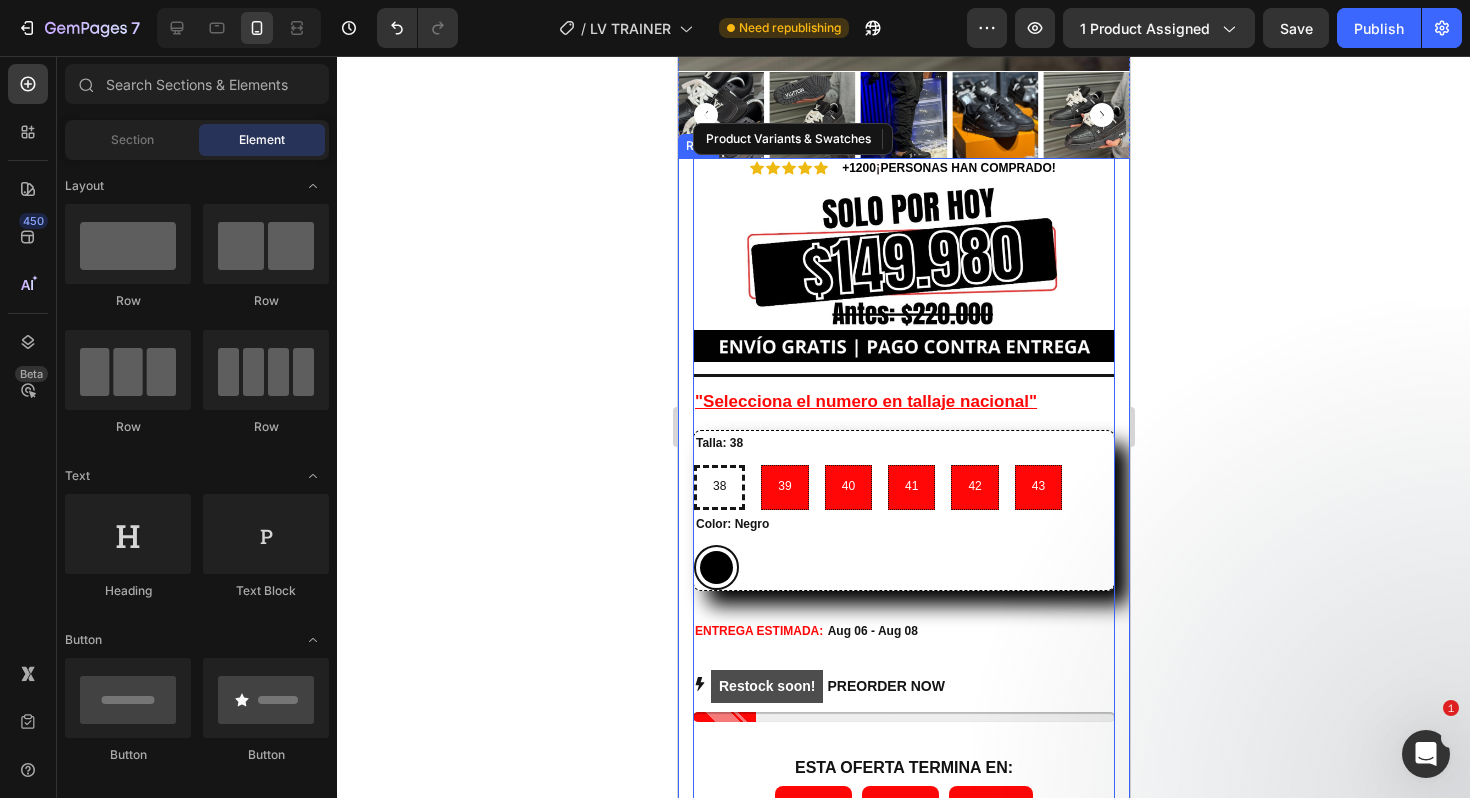 click on "Icon Icon Icon Icon Icon Icon List +12 00  ¡ PERSONAS HAN COMPRADO! Text Block Row Image Image                Title Line Icon Icon Icon Icon Icon Icon List 2,500+ Verified Reviews! Text Block Row Talla: 38 38 38     38 39 39     39 40 40     40 41 41     41 42 42     42 43 43     43 Color: Negro Negro Negro   Product Variants & Swatches Talla: 38 38 38     38 39 39     39 40 40     40 41 41     41 42 42     42 43 43     43 Product Variants & Swatches
Icon Size guide Text Block Row Row "Selecciona el numero en tallaje nacional" Heading Talla: 38 38 38 38 39 39 39 40 40 40 41 41 41 42 42 42 43 43 43 Color: Negro Negro Negro Product Variants & Swatches
ENTREGA ESTIMADA:
Aug 06 - Aug 08
Delivery Date
Restock soon!  PREORDER NOW Stock Counter ESTA OFERTA TERMINA EN: Heading 00 Horas 04 Minutos 54 Segundos Countdown Timer                Title Line Releasit COD Form & Upsells Releasit COD Form & Upsells Free shipping. Free return  Text Block Row" at bounding box center (903, 568) 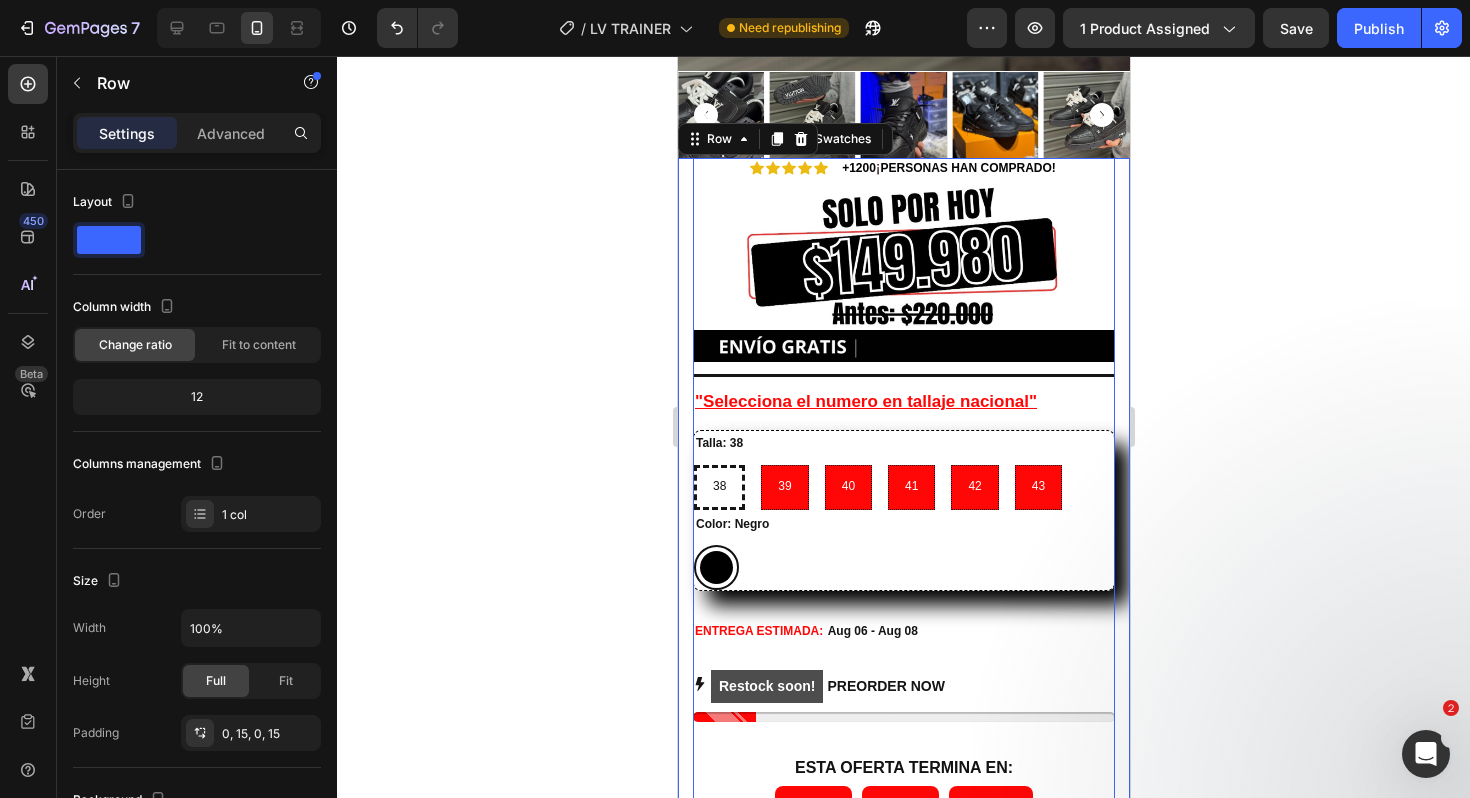 click on "Icon Icon Icon Icon Icon Icon List +12 00  ¡ PERSONAS HAN COMPRADO! Text Block Row Image Image                Title Line Icon Icon Icon Icon Icon Icon List 2,500+ Verified Reviews! Text Block Row Talla: 38 38 38     38 39 39     39 40 40     40 41 41     41 42 42     42 43 43     43 Color: Negro Negro Negro   Product Variants & Swatches Talla: 38 38 38     38 39 39     39 40 40     40 41 41     41 42 42     42 43 43     43 Product Variants & Swatches
Icon Size guide Text Block Row Row "Selecciona el numero en tallaje nacional" Heading Talla: 38 38 38 38 39 39 39 40 40 40 41 41 41 42 42 42 43 43 43 Color: Negro Negro Negro Product Variants & Swatches
ENTREGA ESTIMADA:
Aug 06 - Aug 08
Delivery Date
Restock soon!  PREORDER NOW Stock Counter ESTA OFERTA TERMINA EN: Heading 00 Horas 04 Minutos 53 Segundos Countdown Timer                Title Line Releasit COD Form & Upsells Releasit COD Form & Upsells Free shipping. Free return  Text Block Row   14" at bounding box center [903, 568] 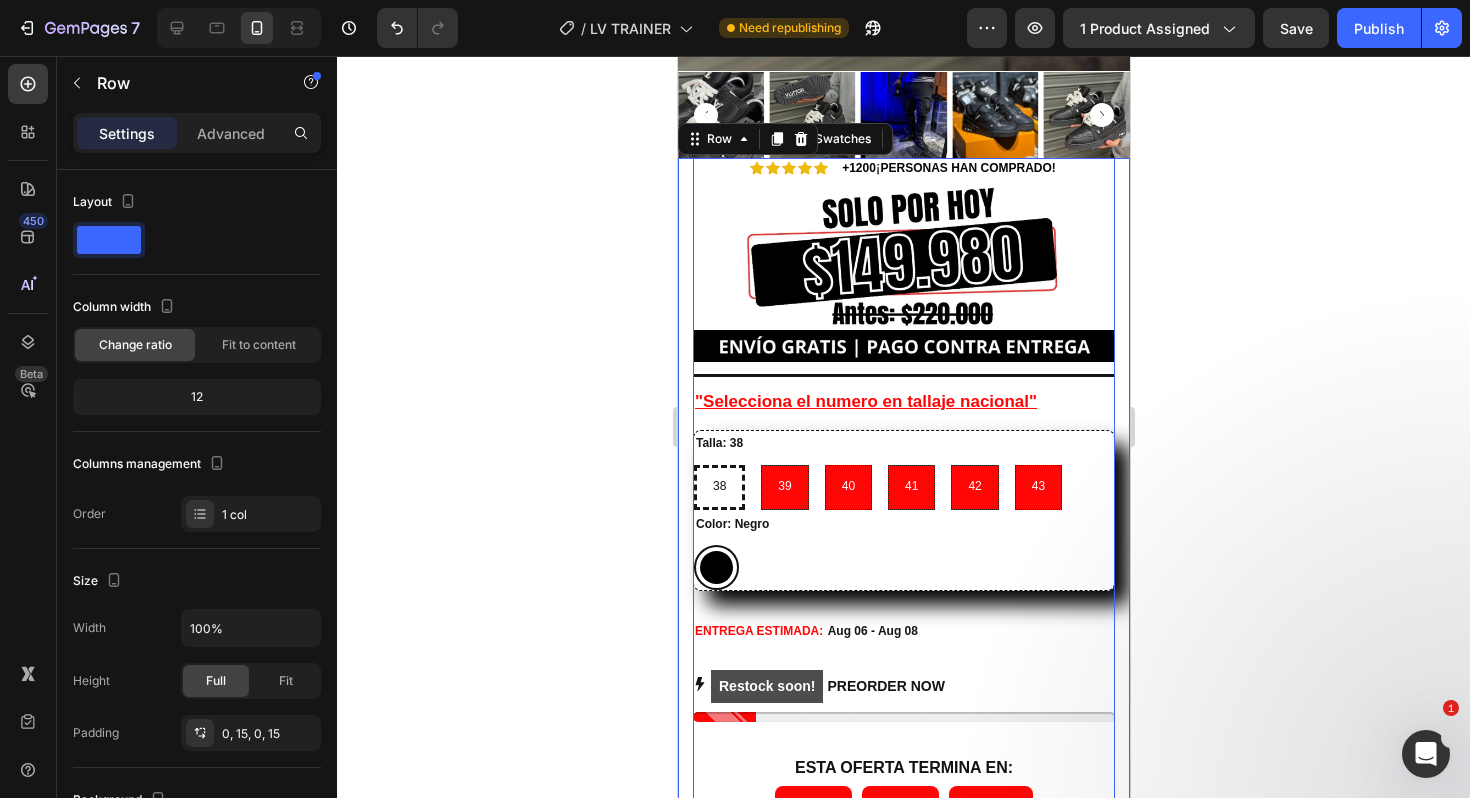 click 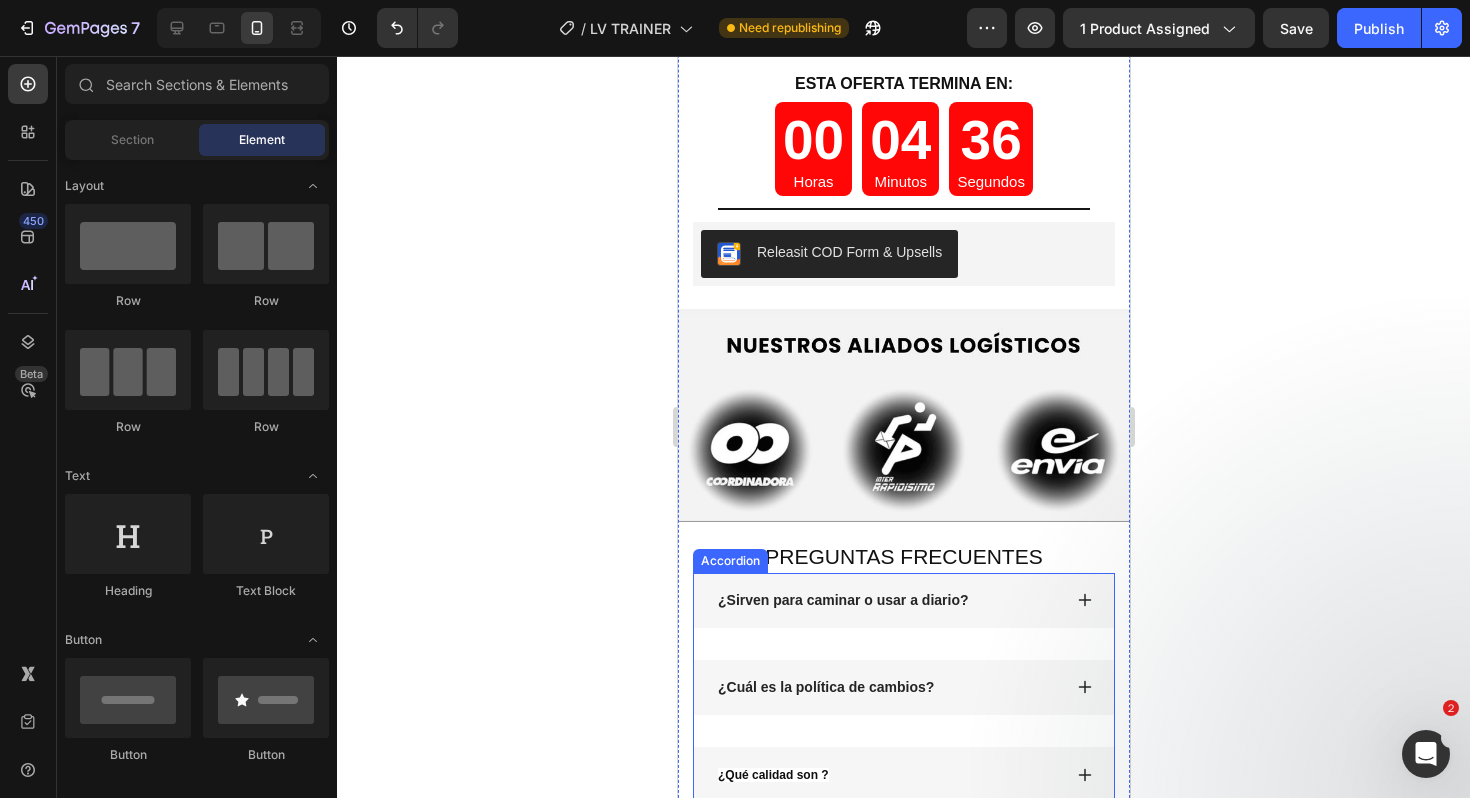 scroll, scrollTop: 7660, scrollLeft: 0, axis: vertical 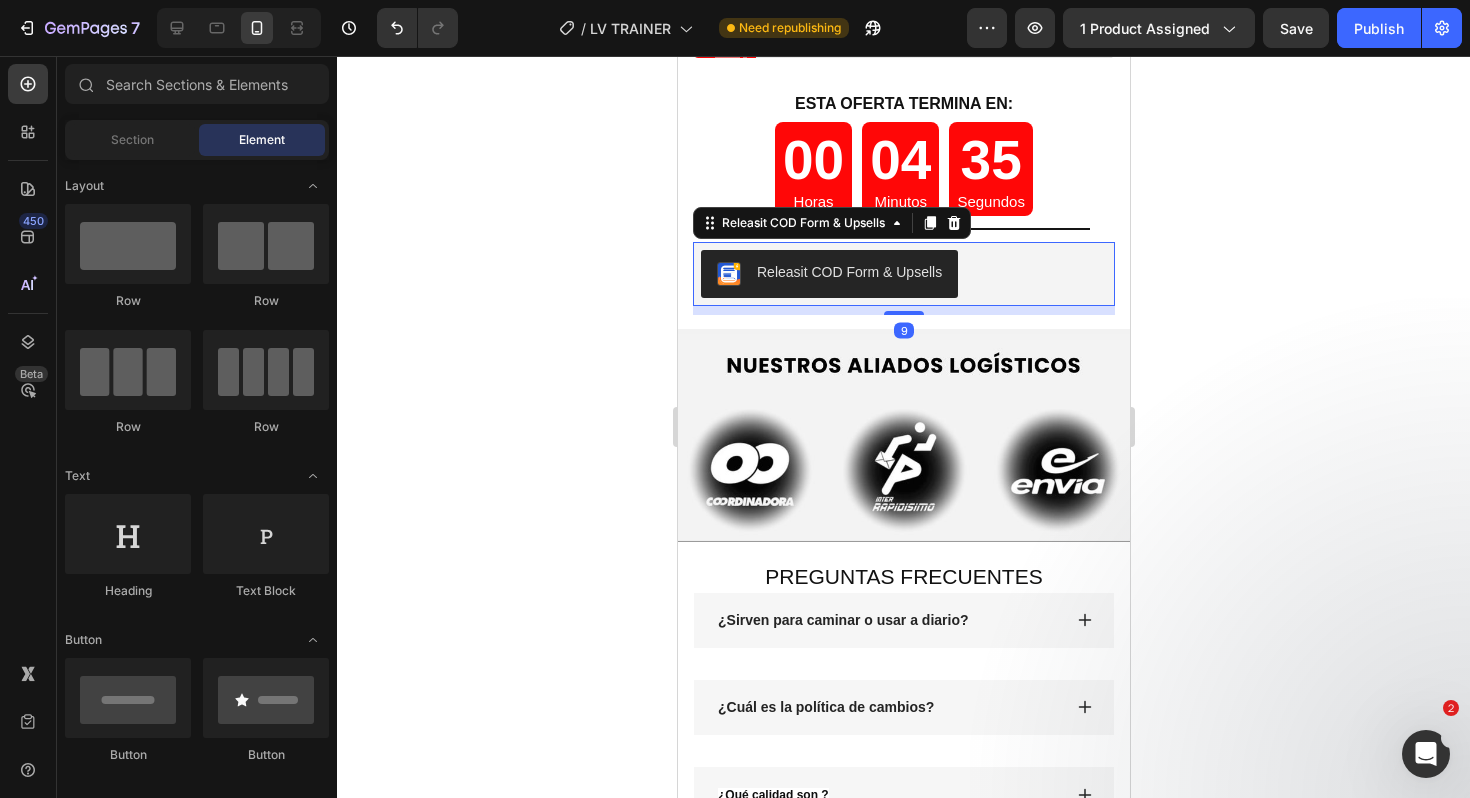 click on "Releasit COD Form & Upsells" at bounding box center (848, 272) 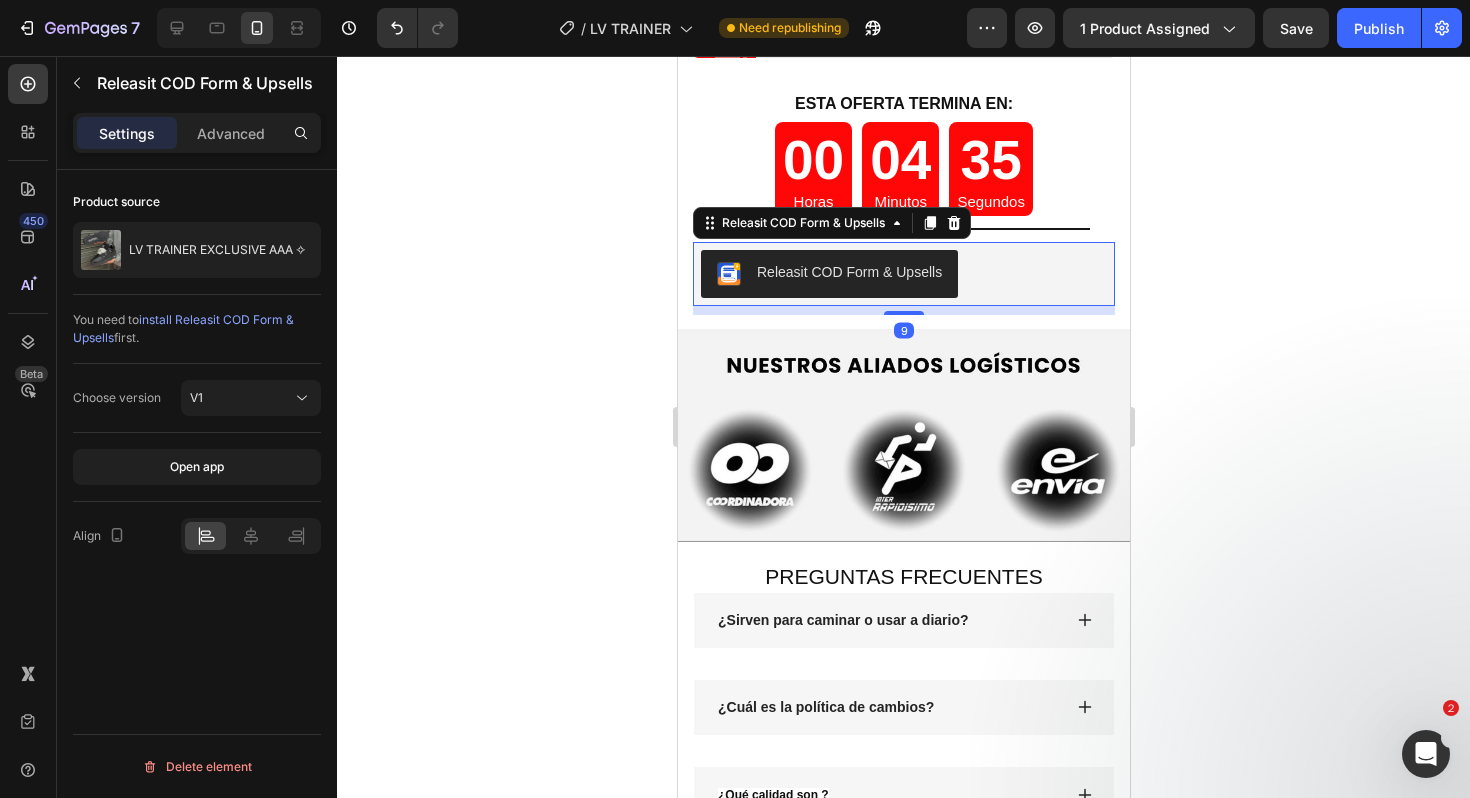 click on "Releasit COD Form & Upsells" at bounding box center [848, 272] 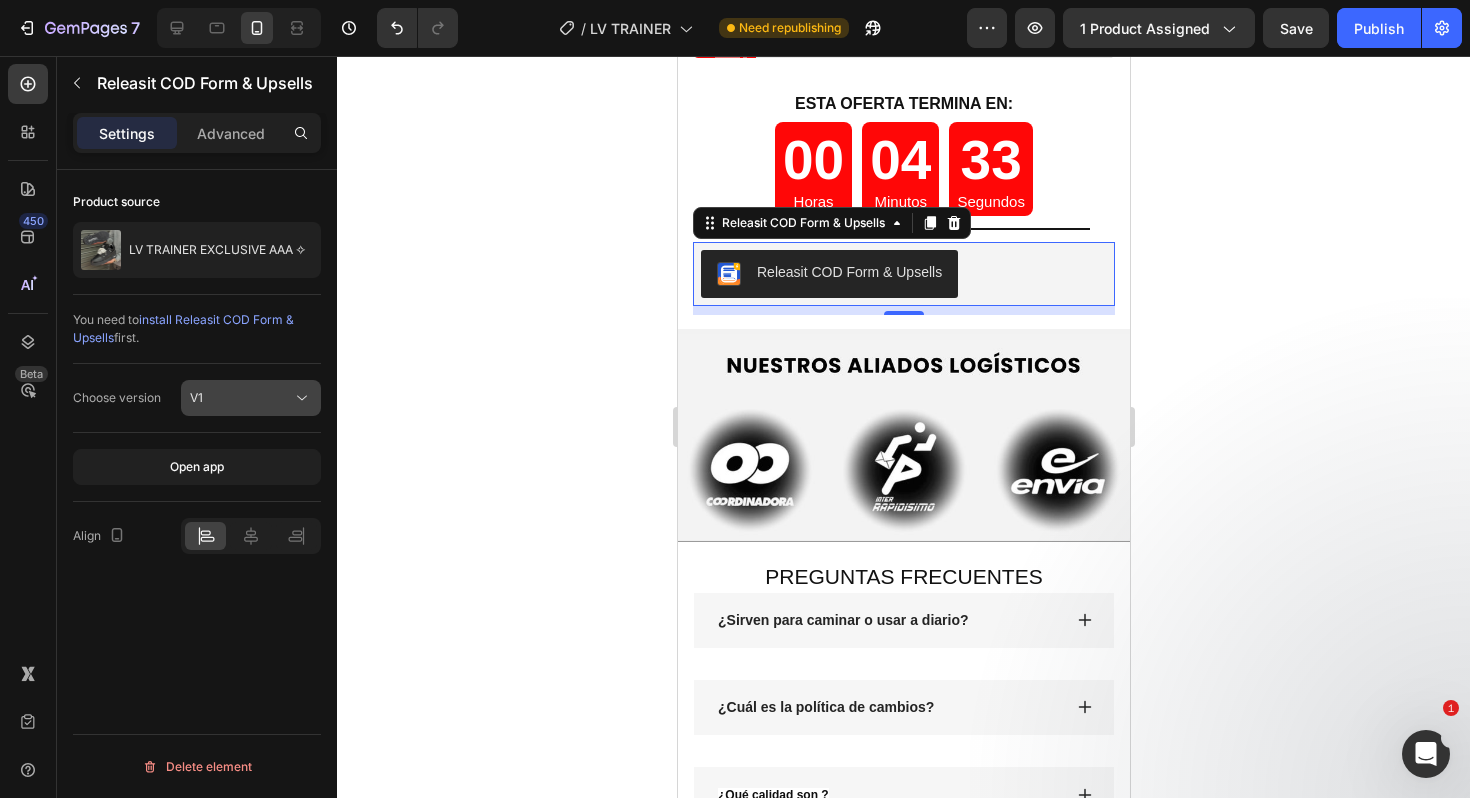 click 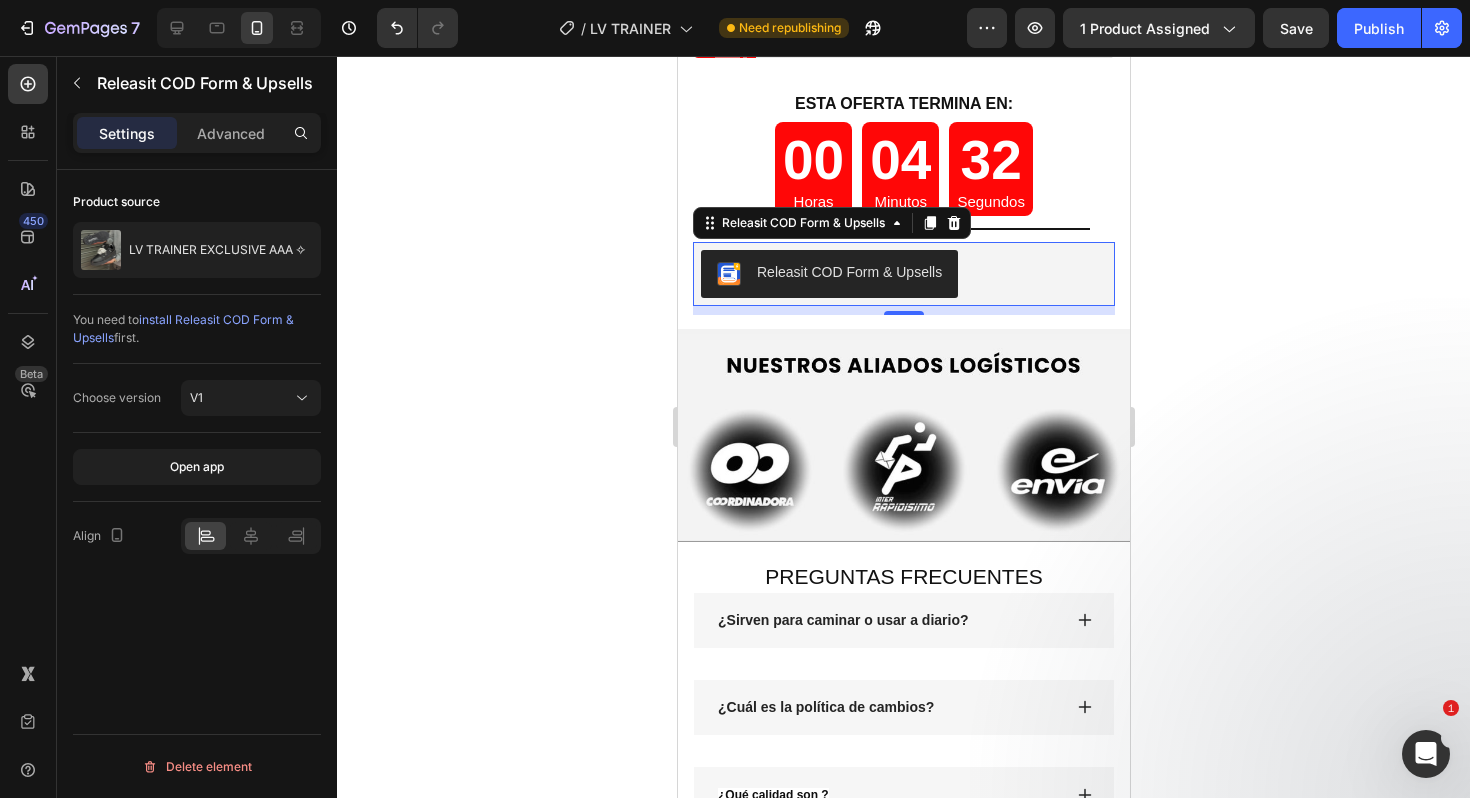 click 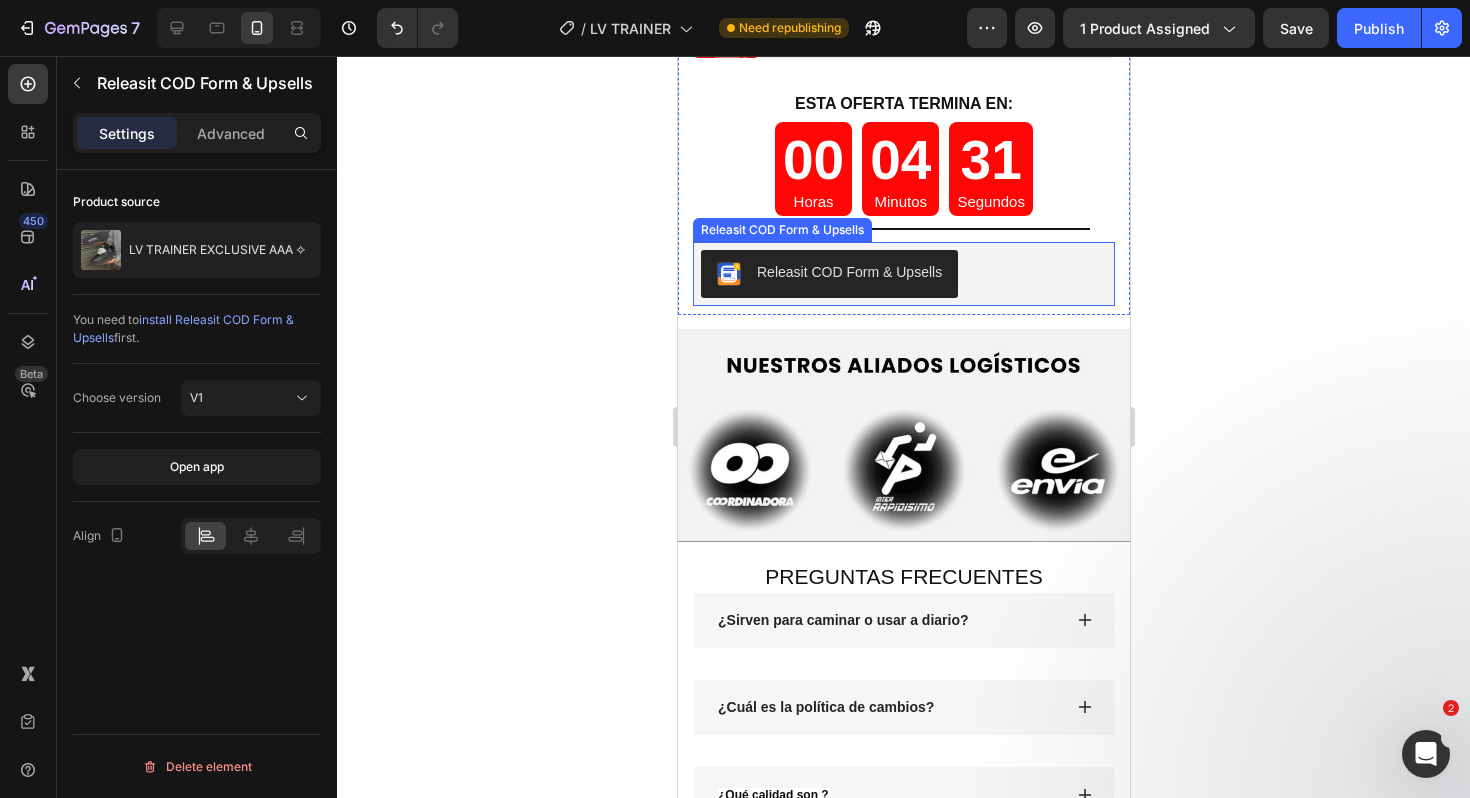 click on "Releasit COD Form & Upsells" at bounding box center [828, 274] 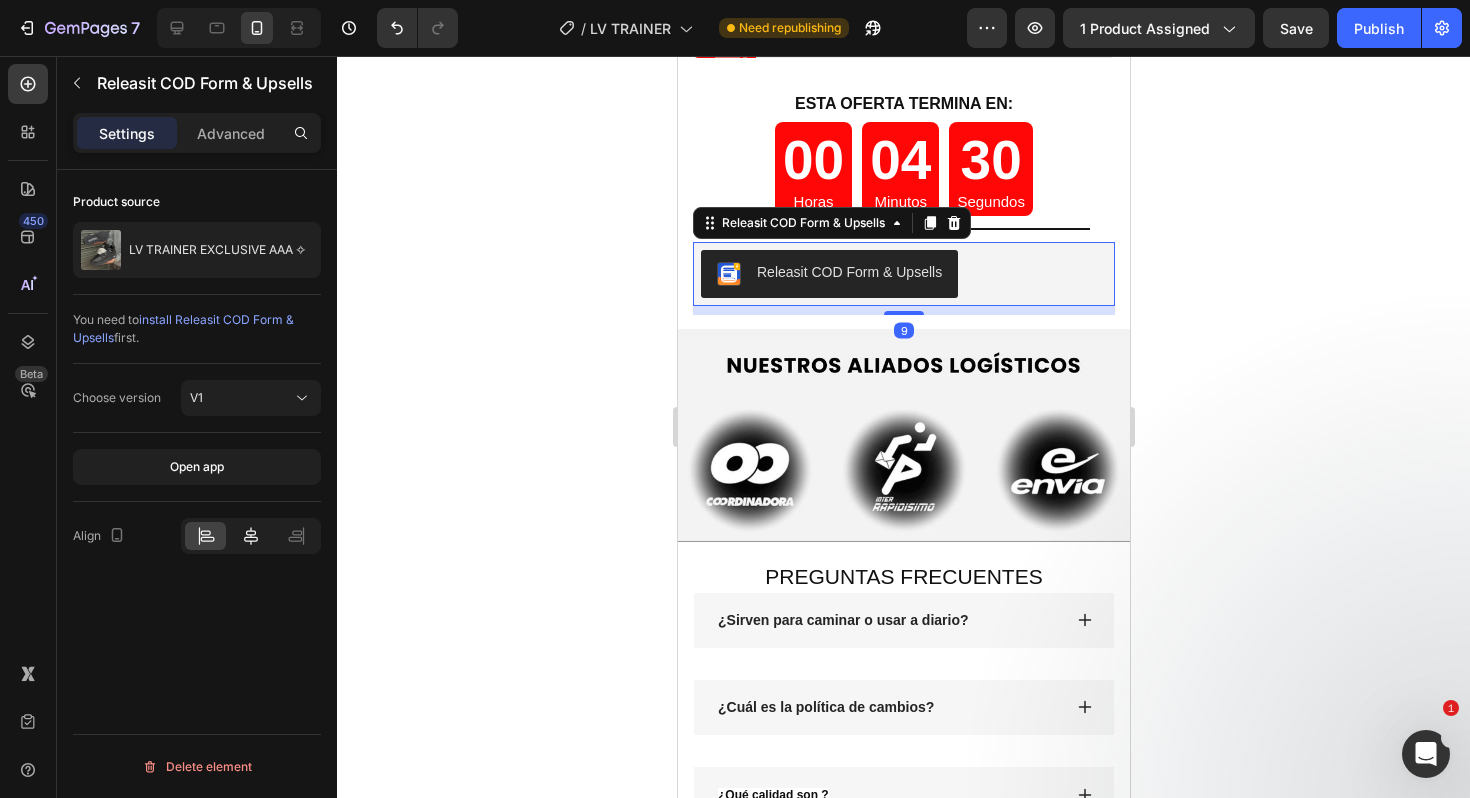 click 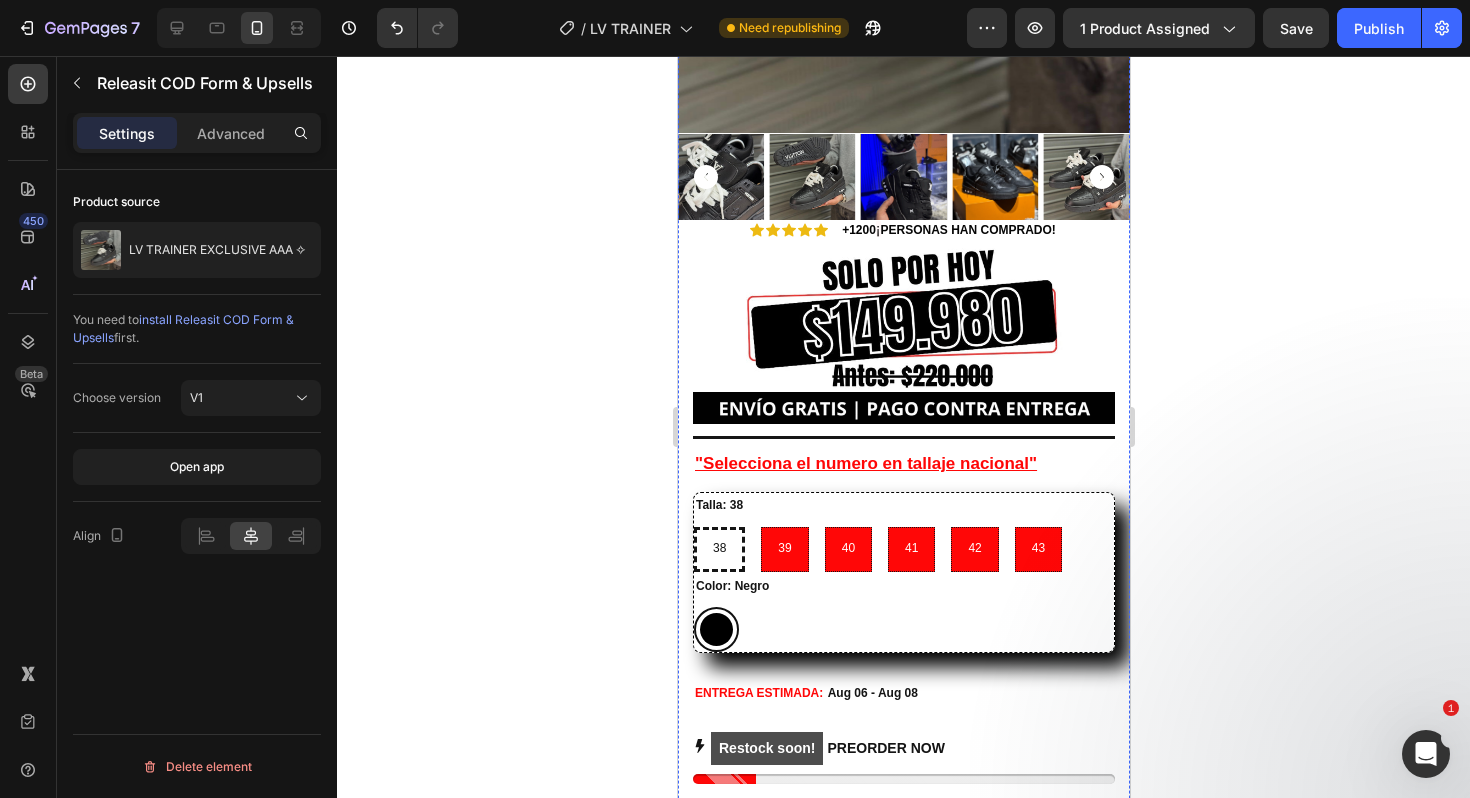 scroll, scrollTop: 6919, scrollLeft: 0, axis: vertical 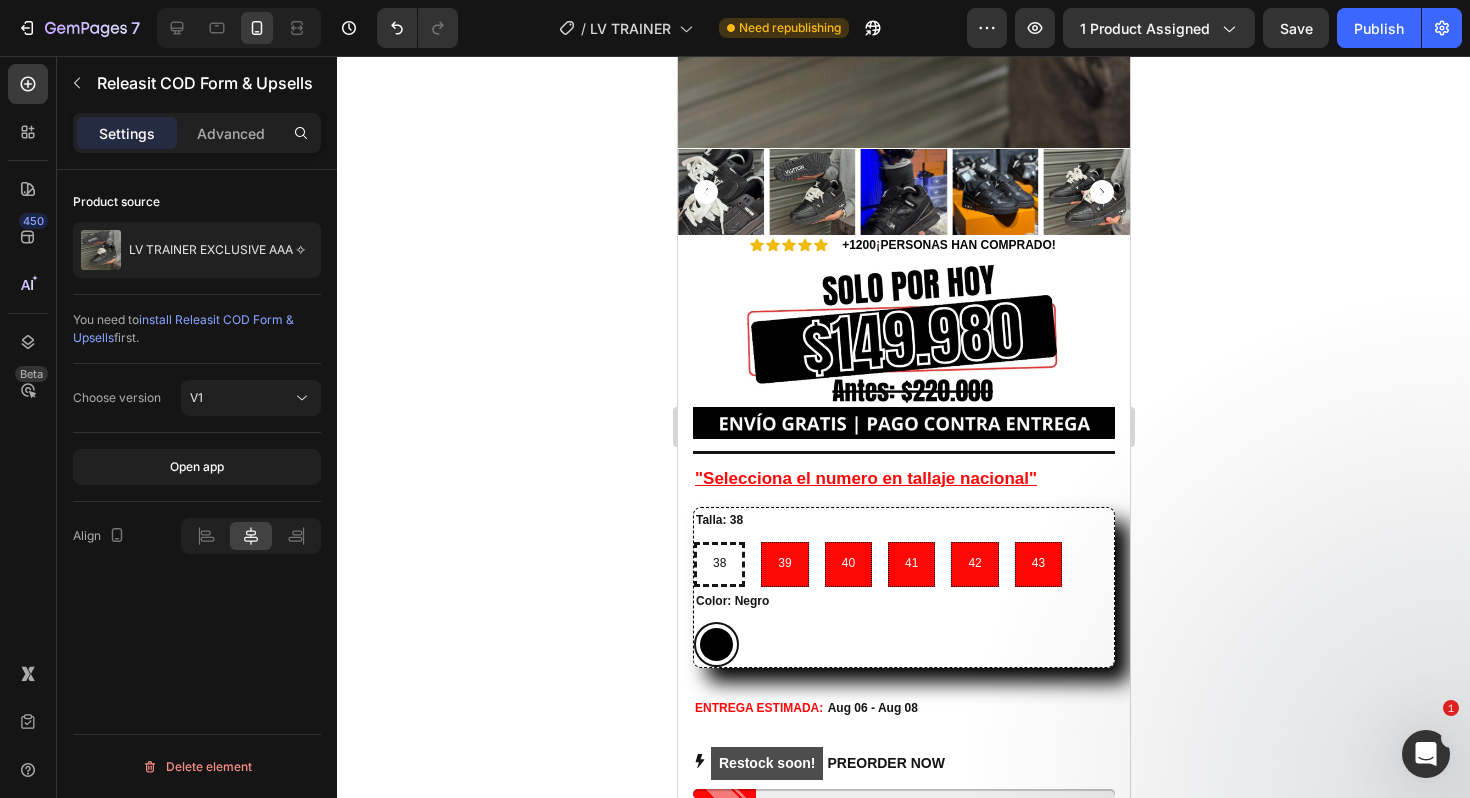 click 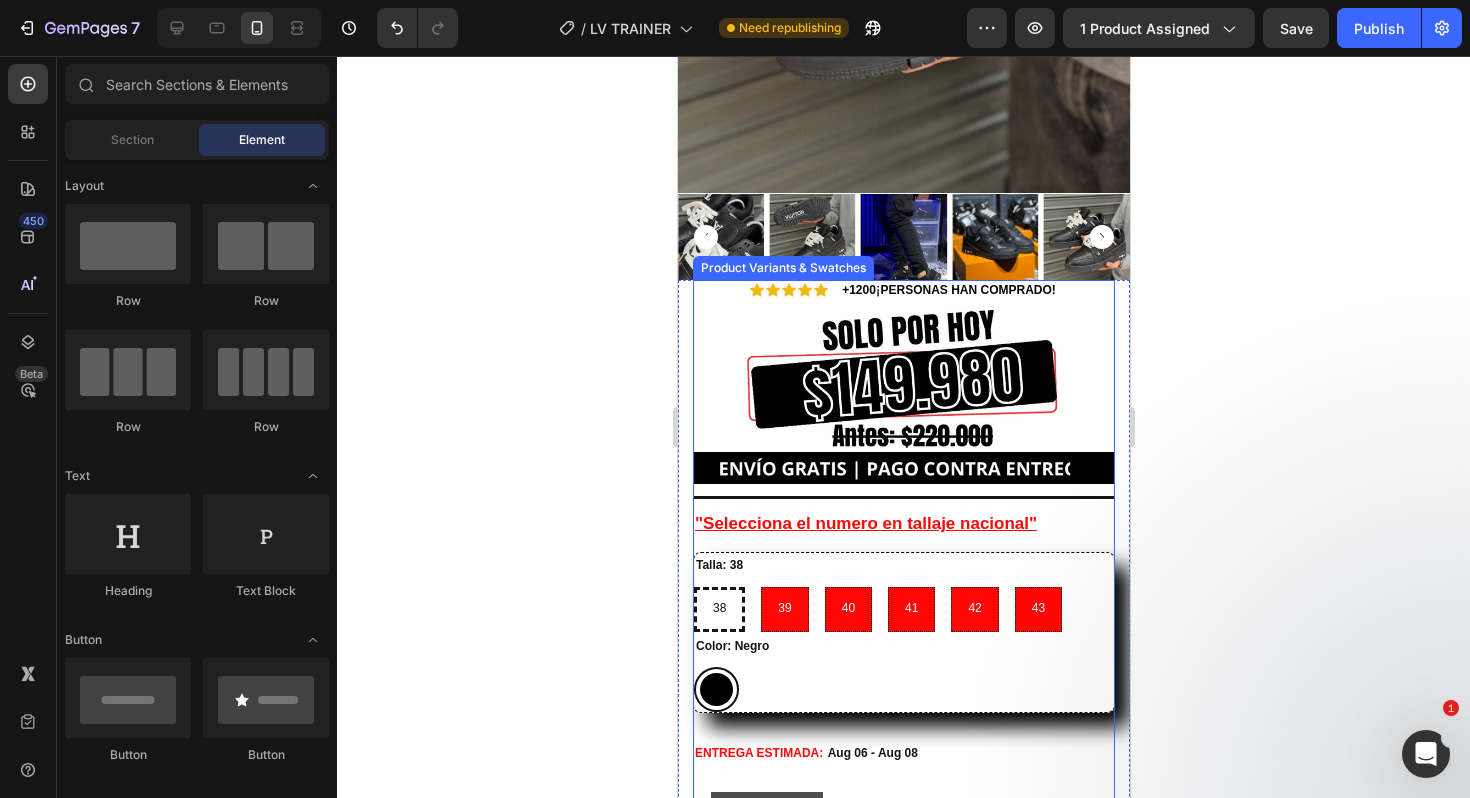 scroll, scrollTop: 6876, scrollLeft: 0, axis: vertical 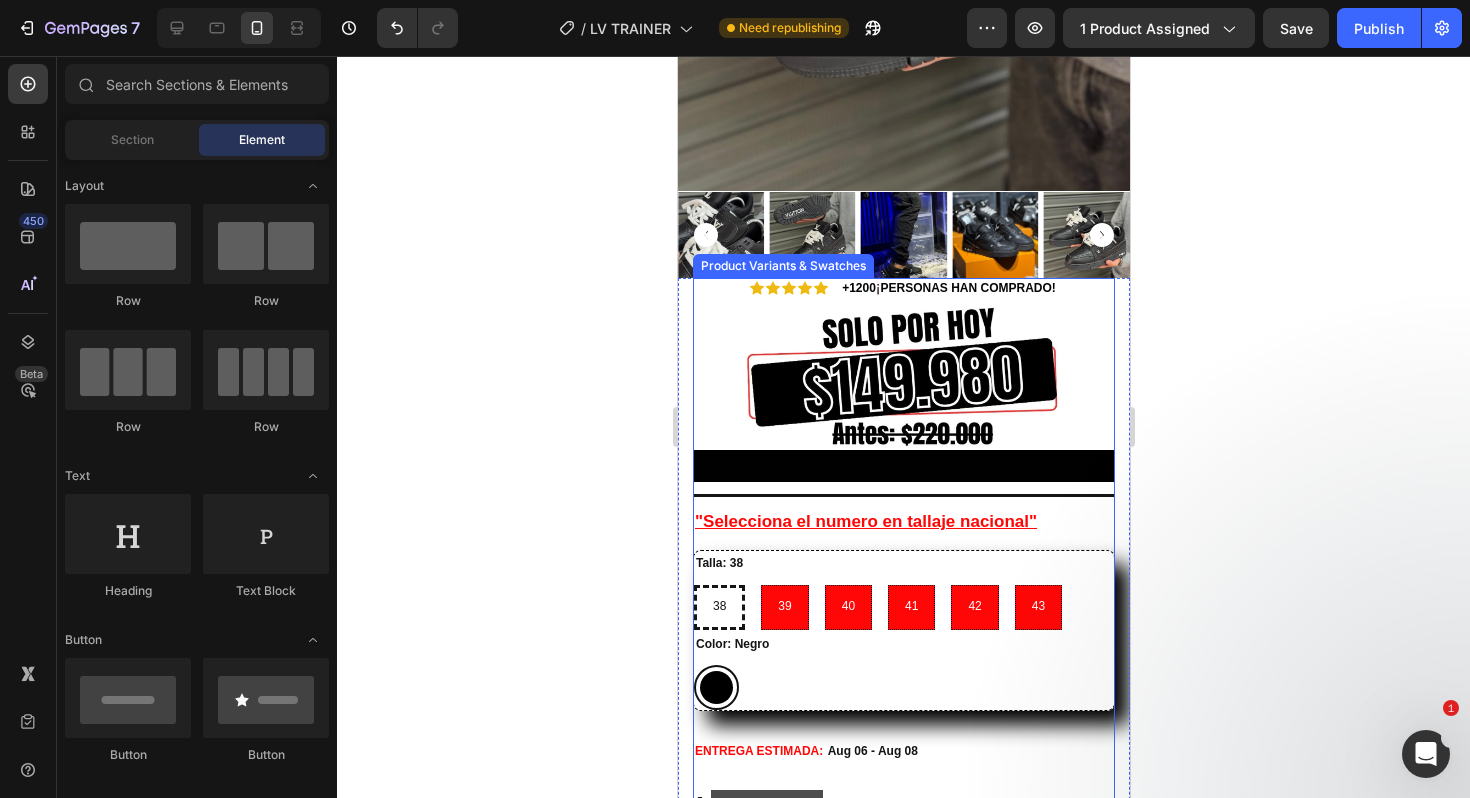 click on "Negro Negro" at bounding box center (903, 687) 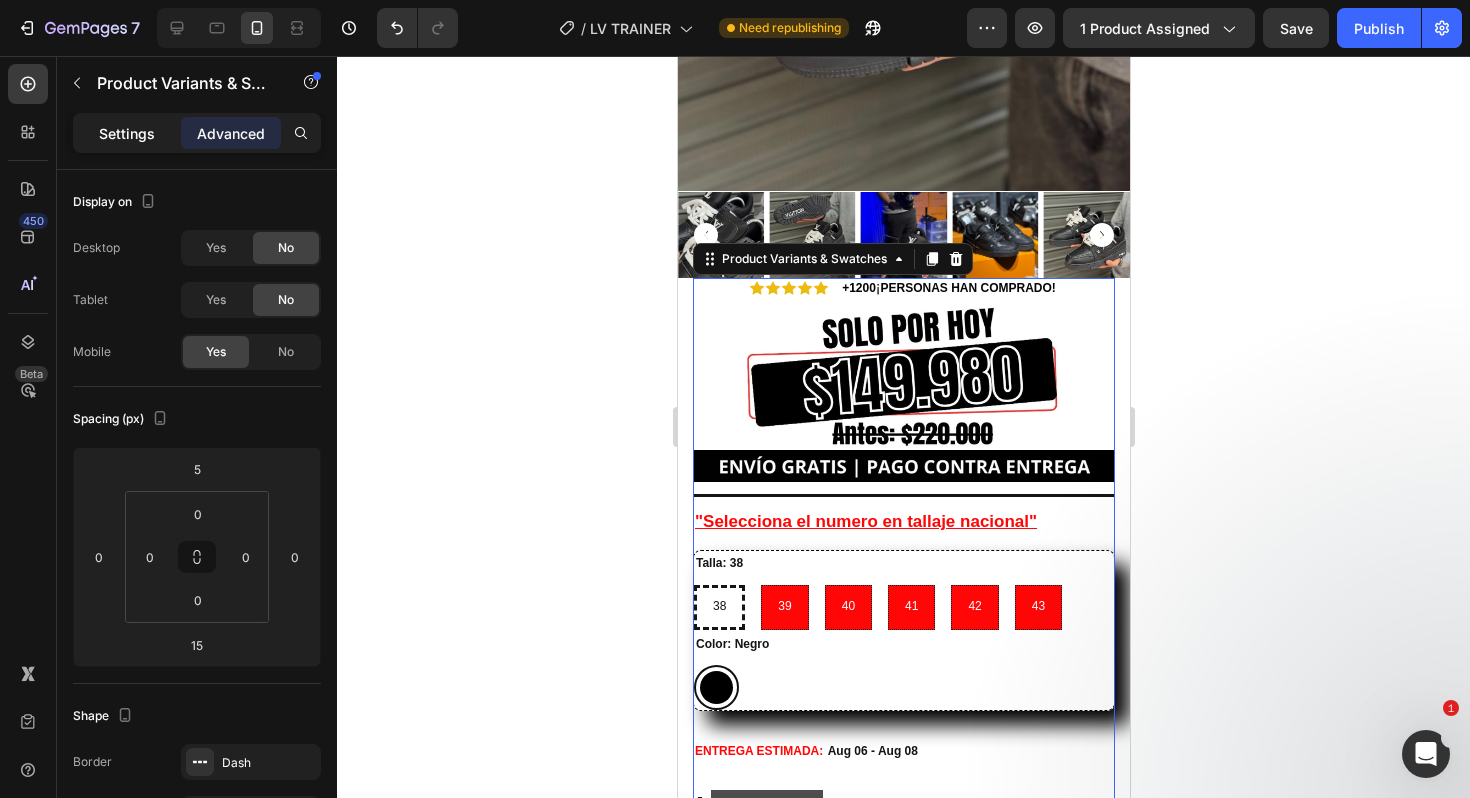 click on "Settings" 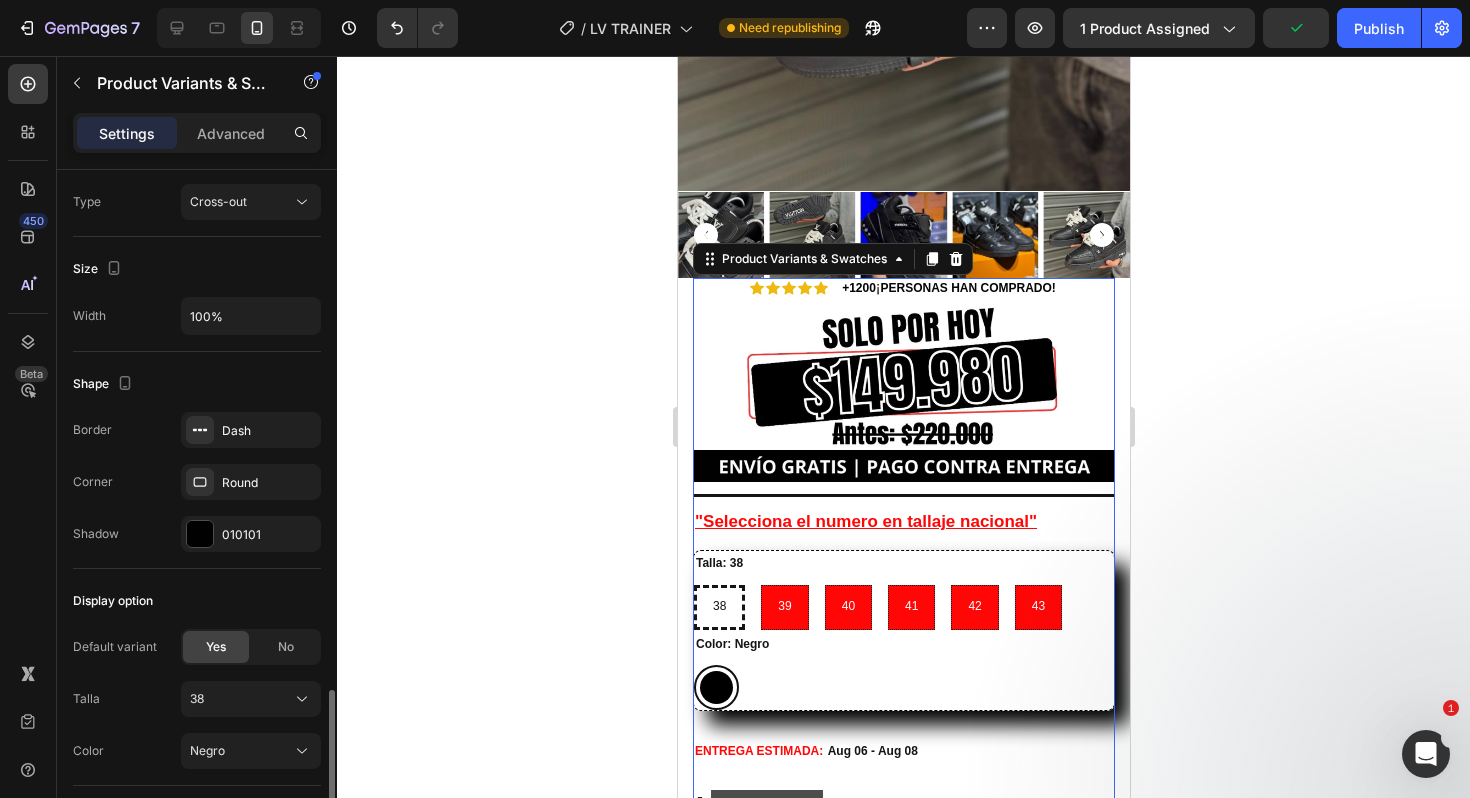 scroll, scrollTop: 1622, scrollLeft: 0, axis: vertical 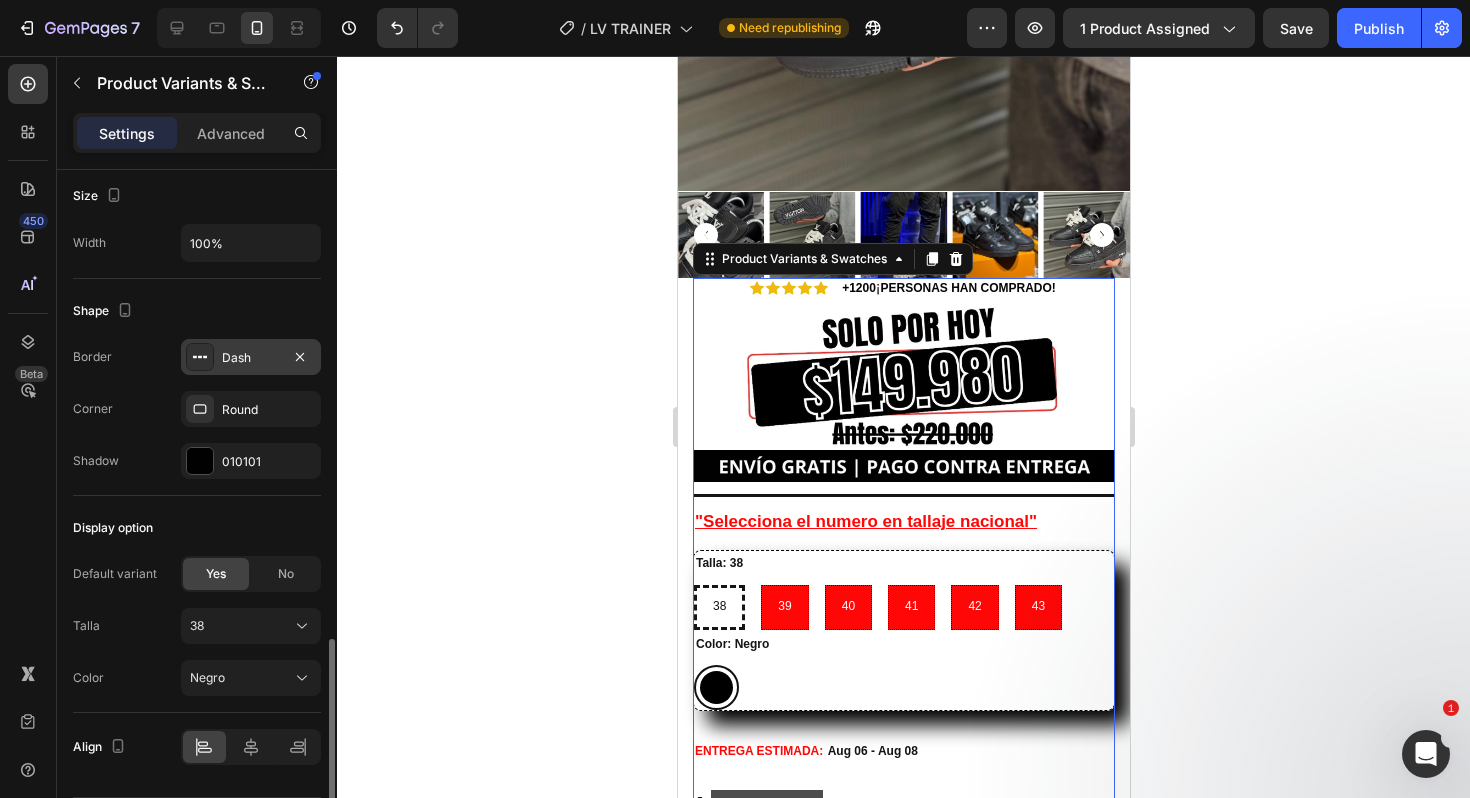 click on "Dash" at bounding box center [251, 357] 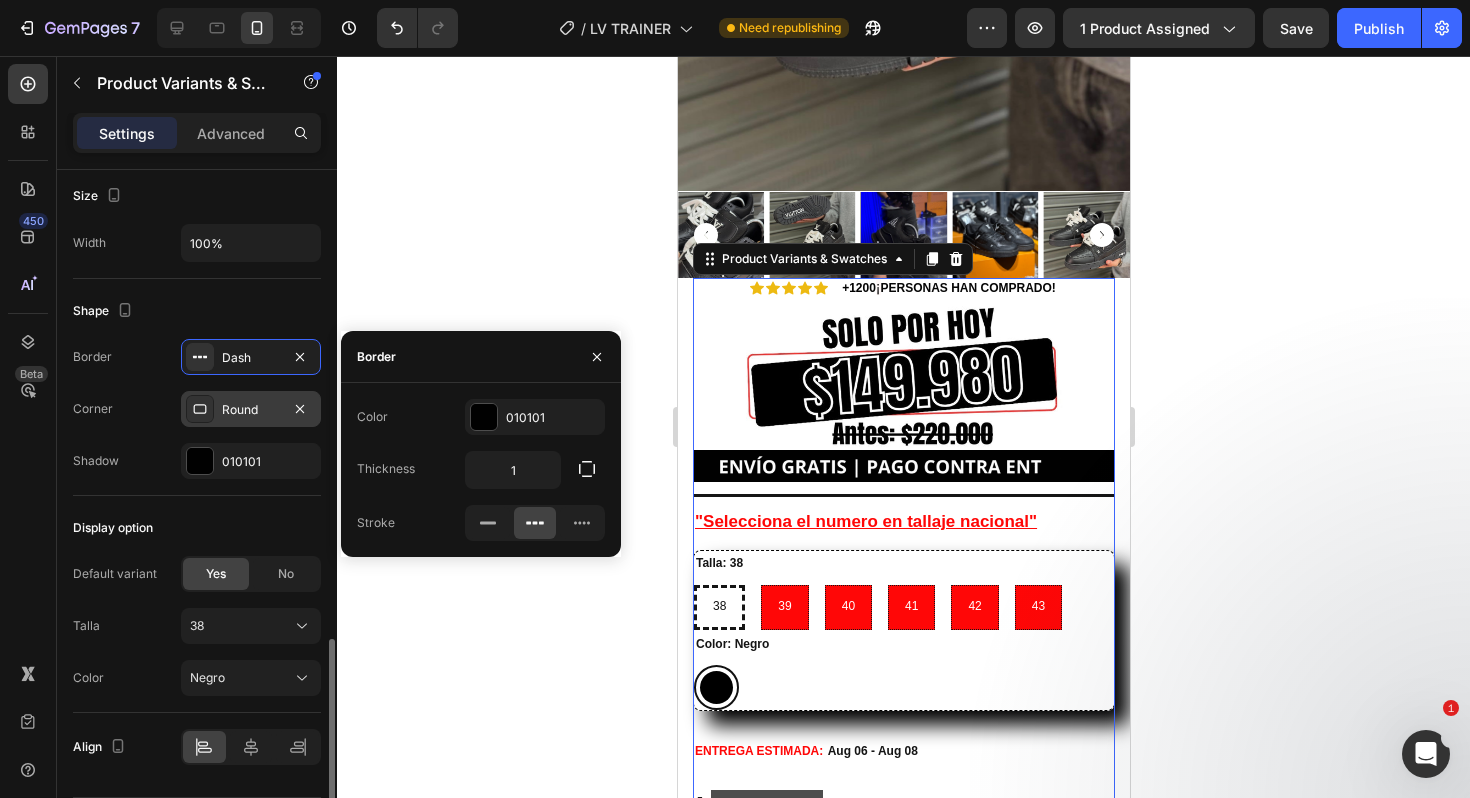click on "Round" at bounding box center [251, 410] 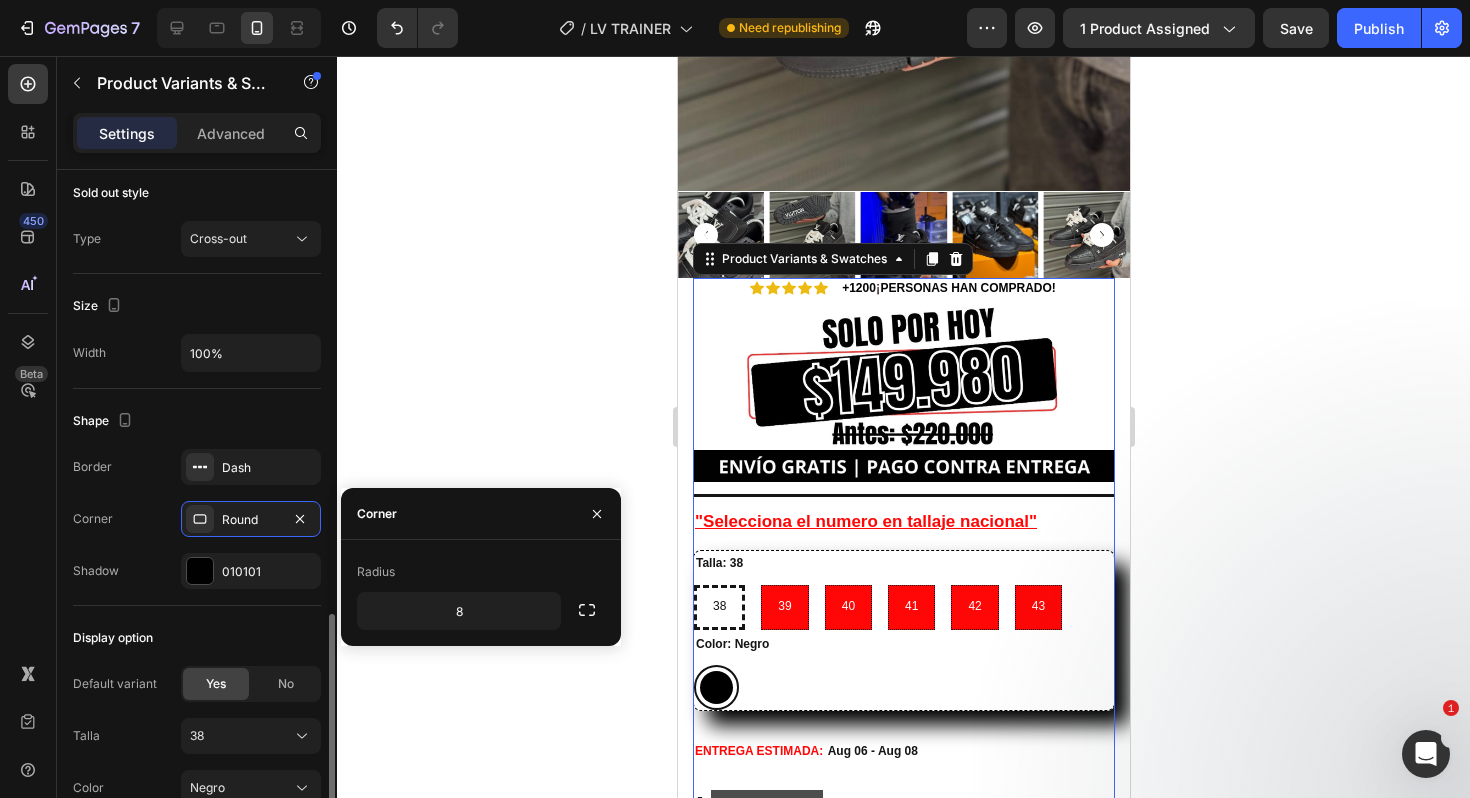 scroll, scrollTop: 1520, scrollLeft: 0, axis: vertical 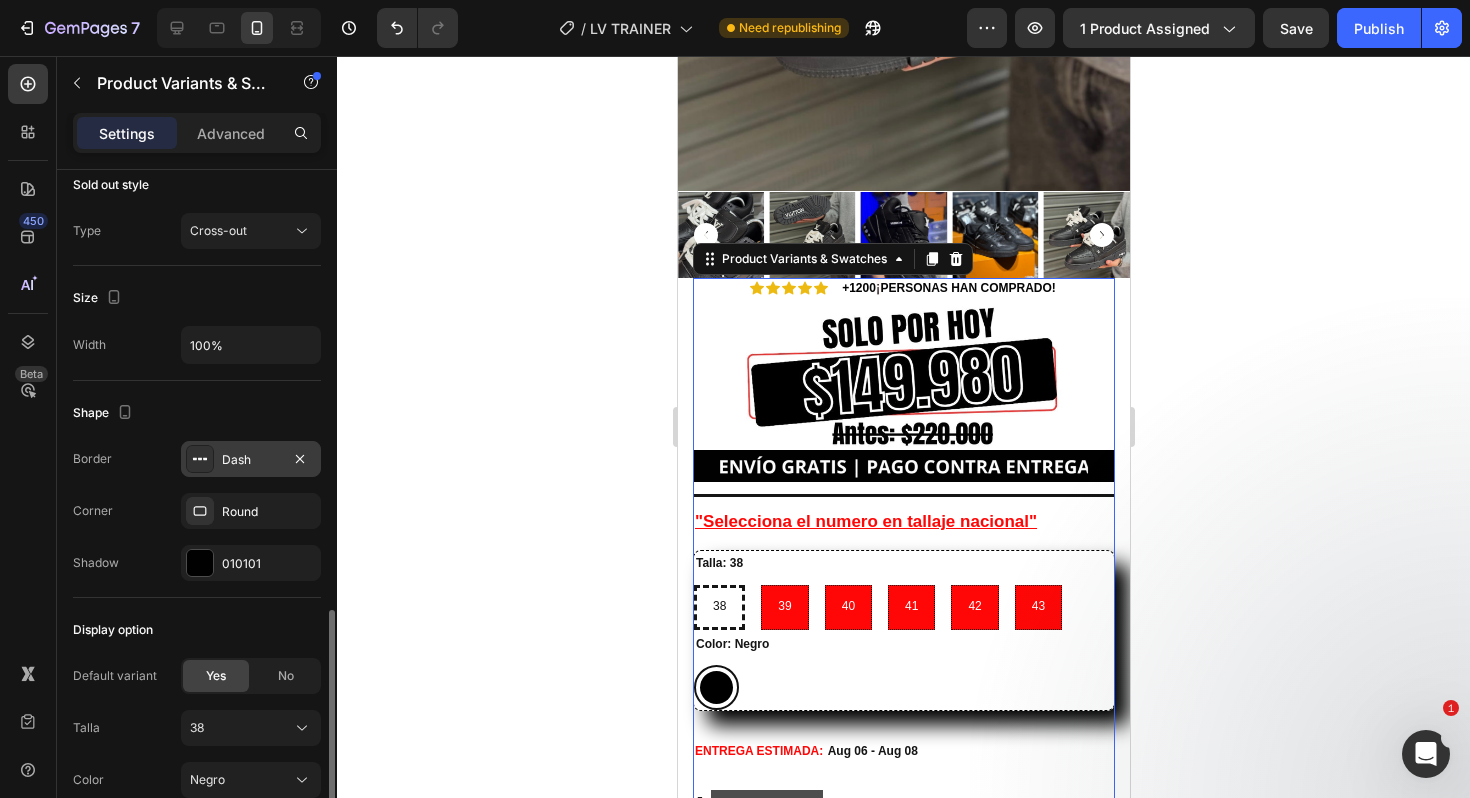 click on "Dash" at bounding box center [251, 460] 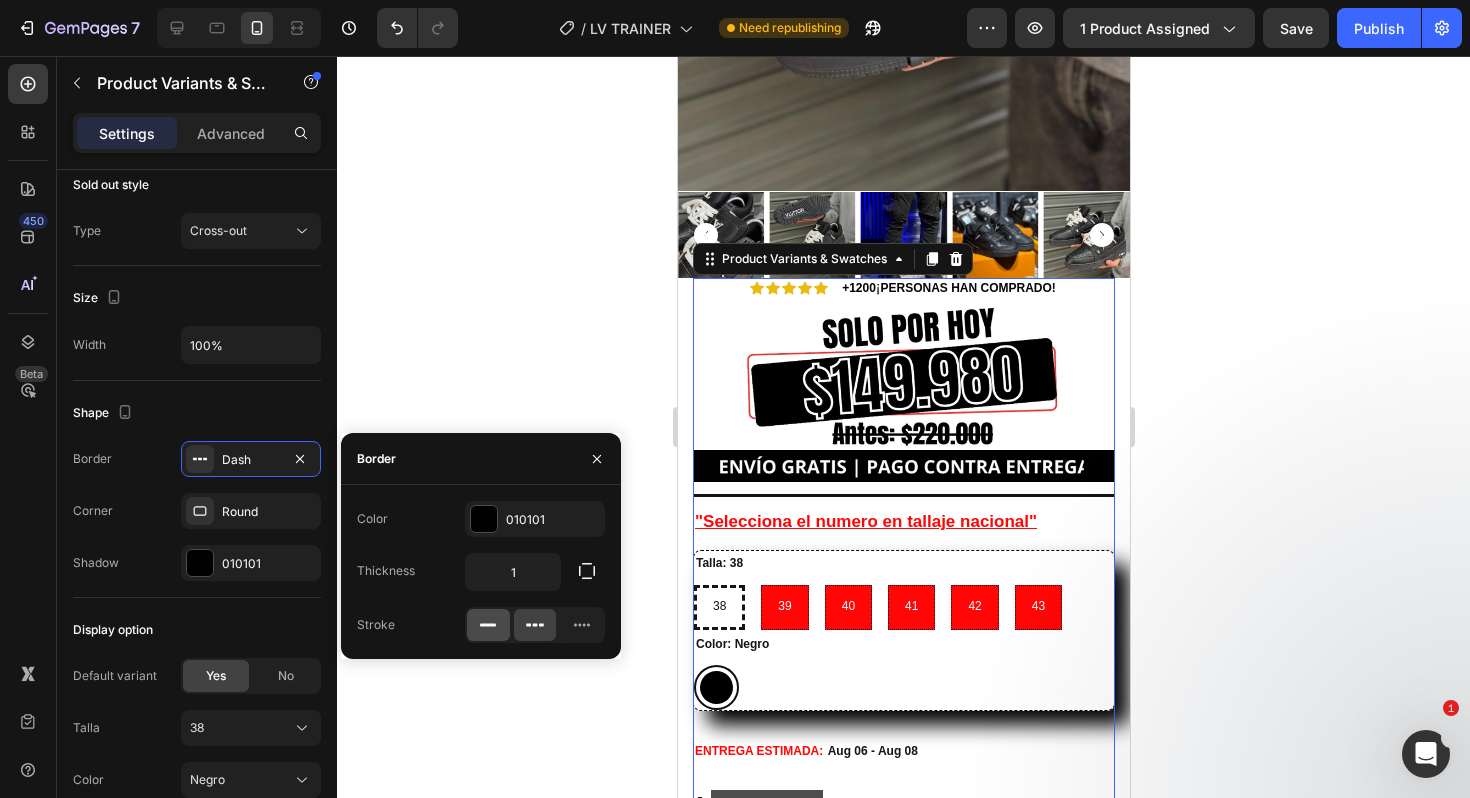 click 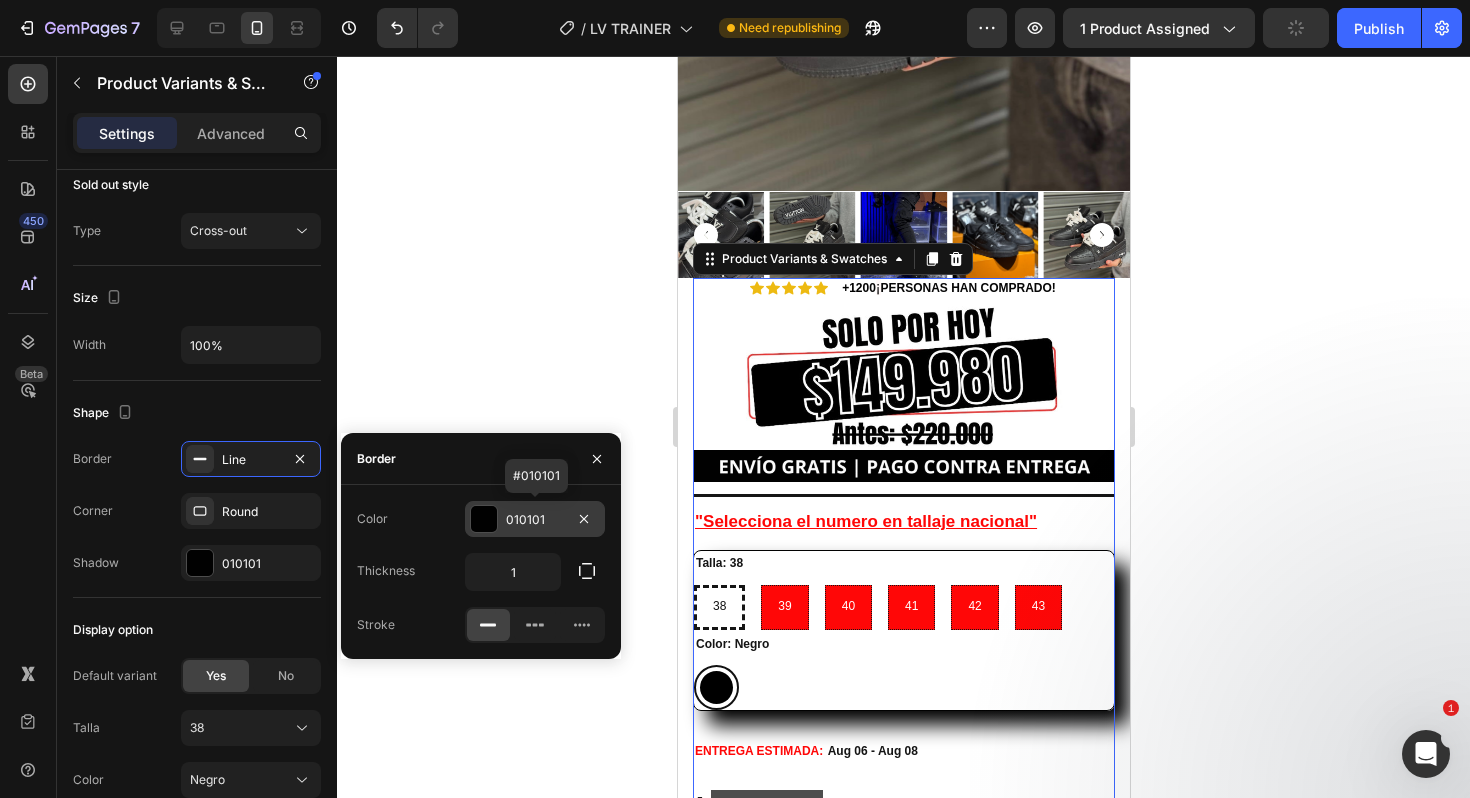click on "010101" at bounding box center [535, 519] 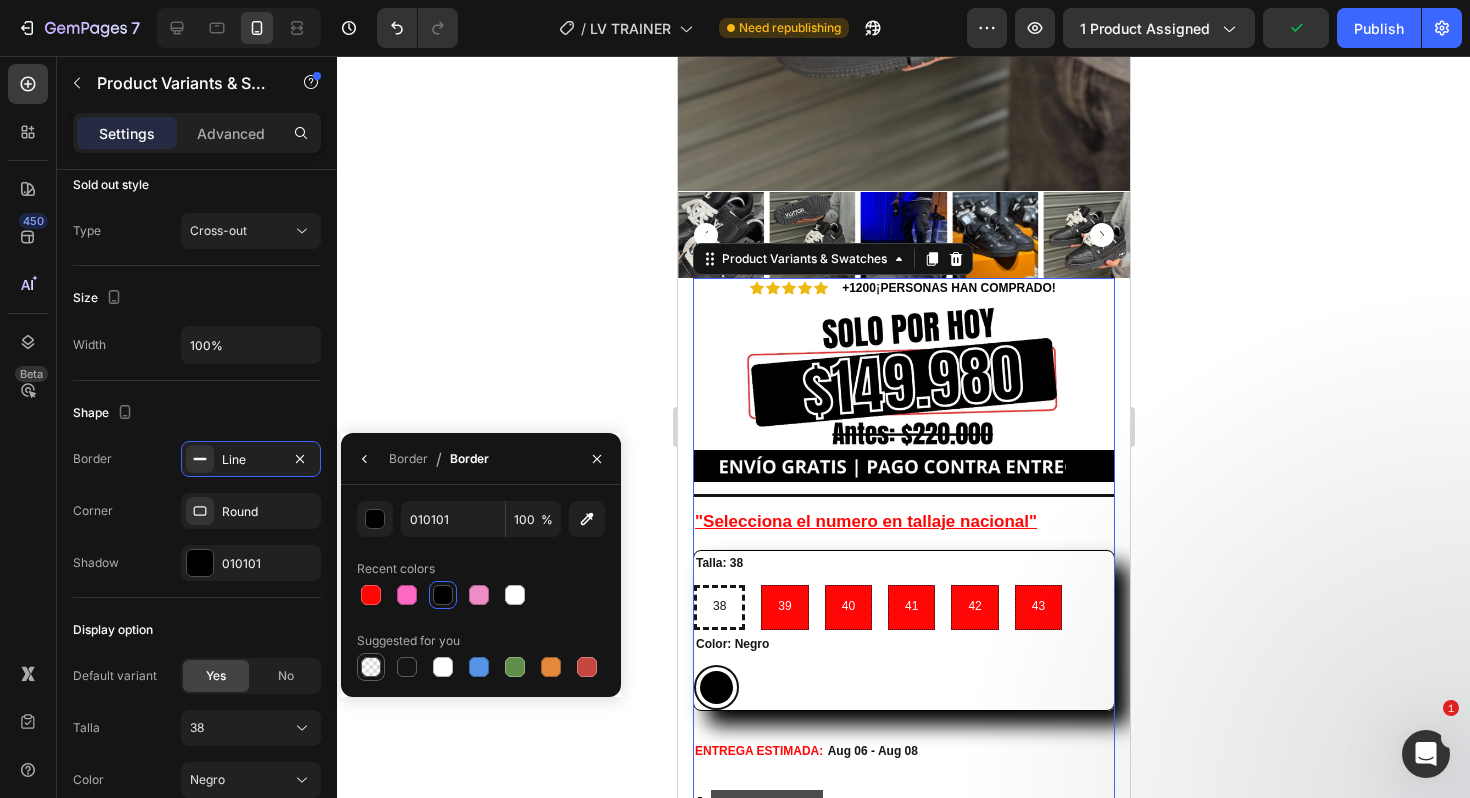 click at bounding box center (371, 667) 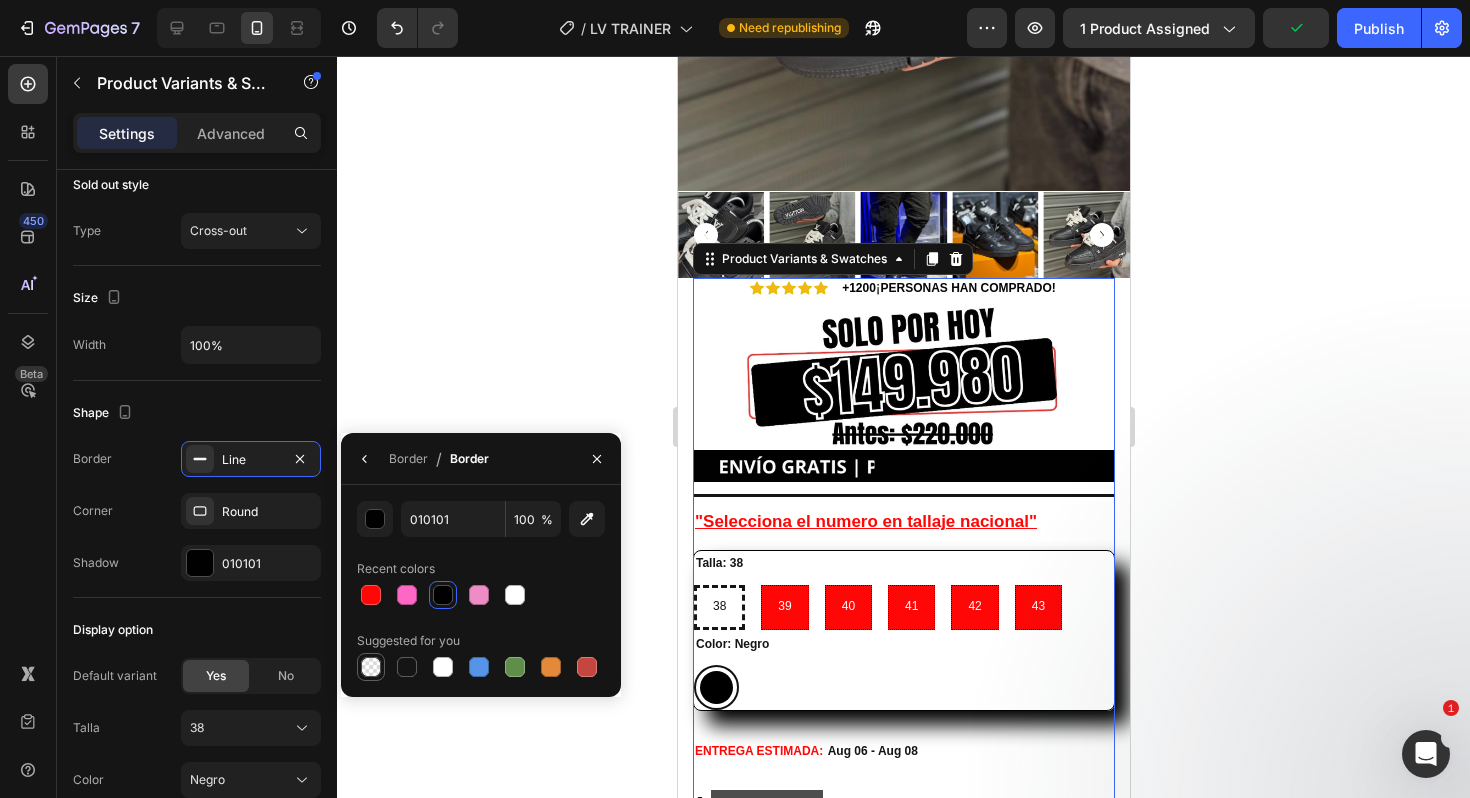 type on "000000" 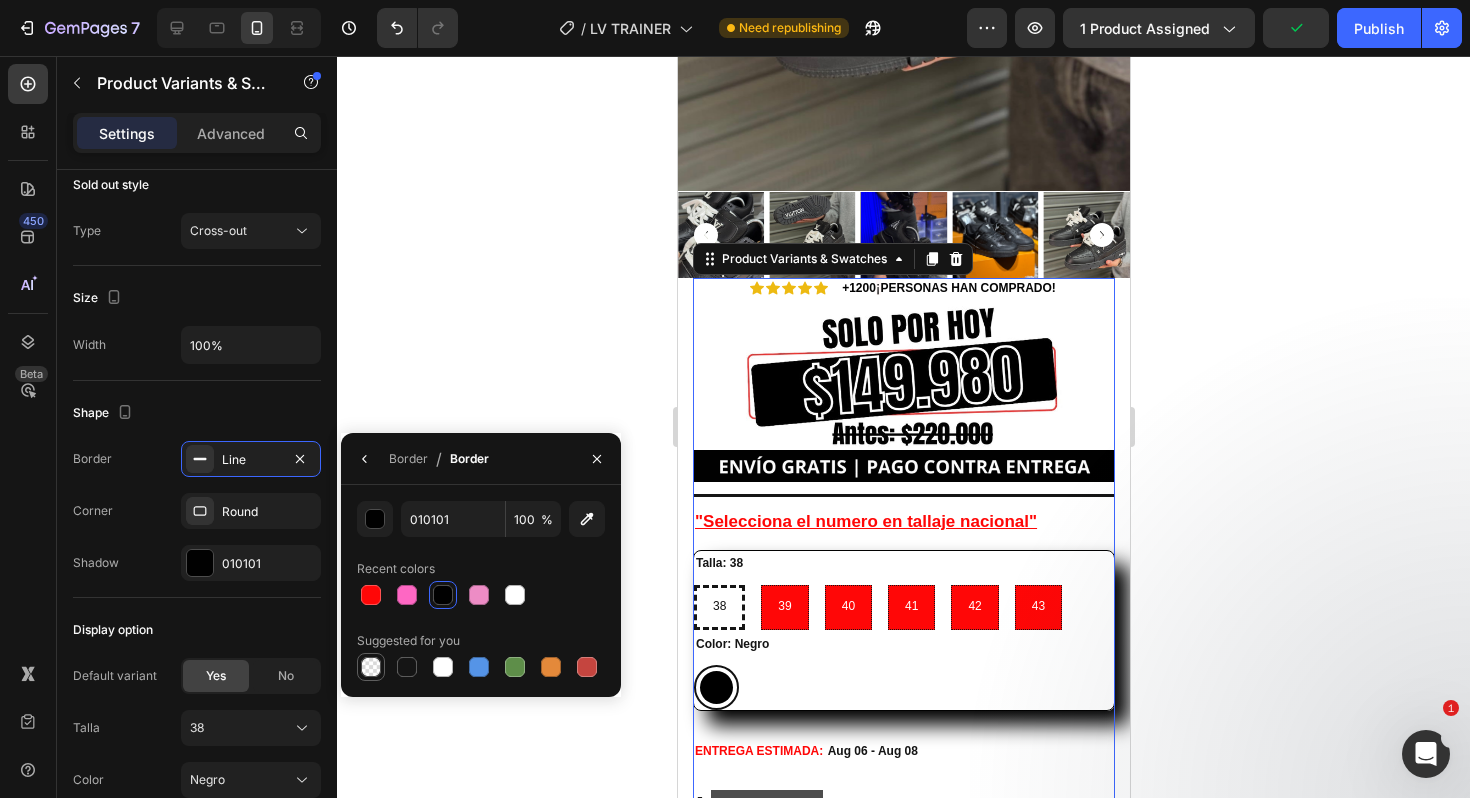 type on "0" 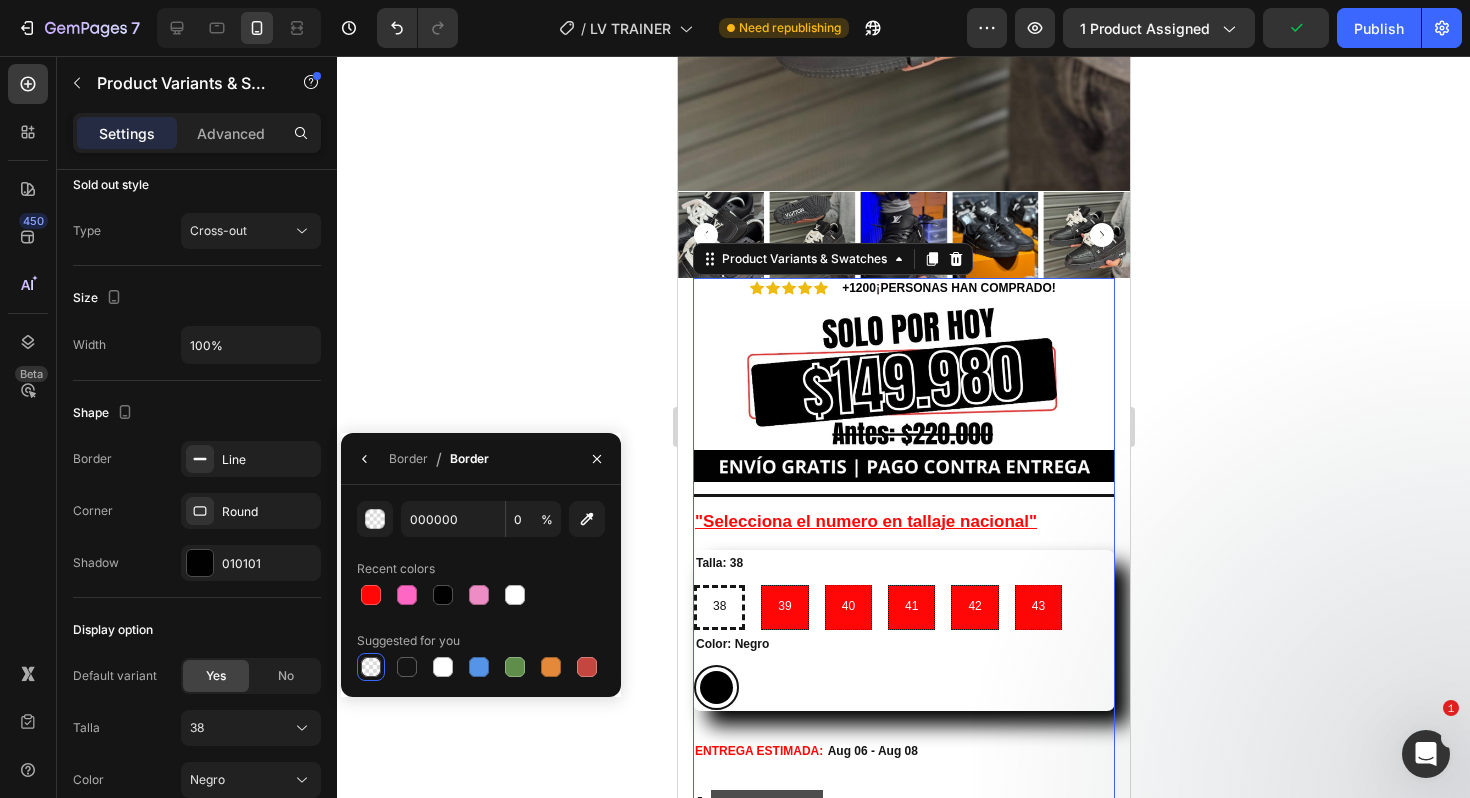 click 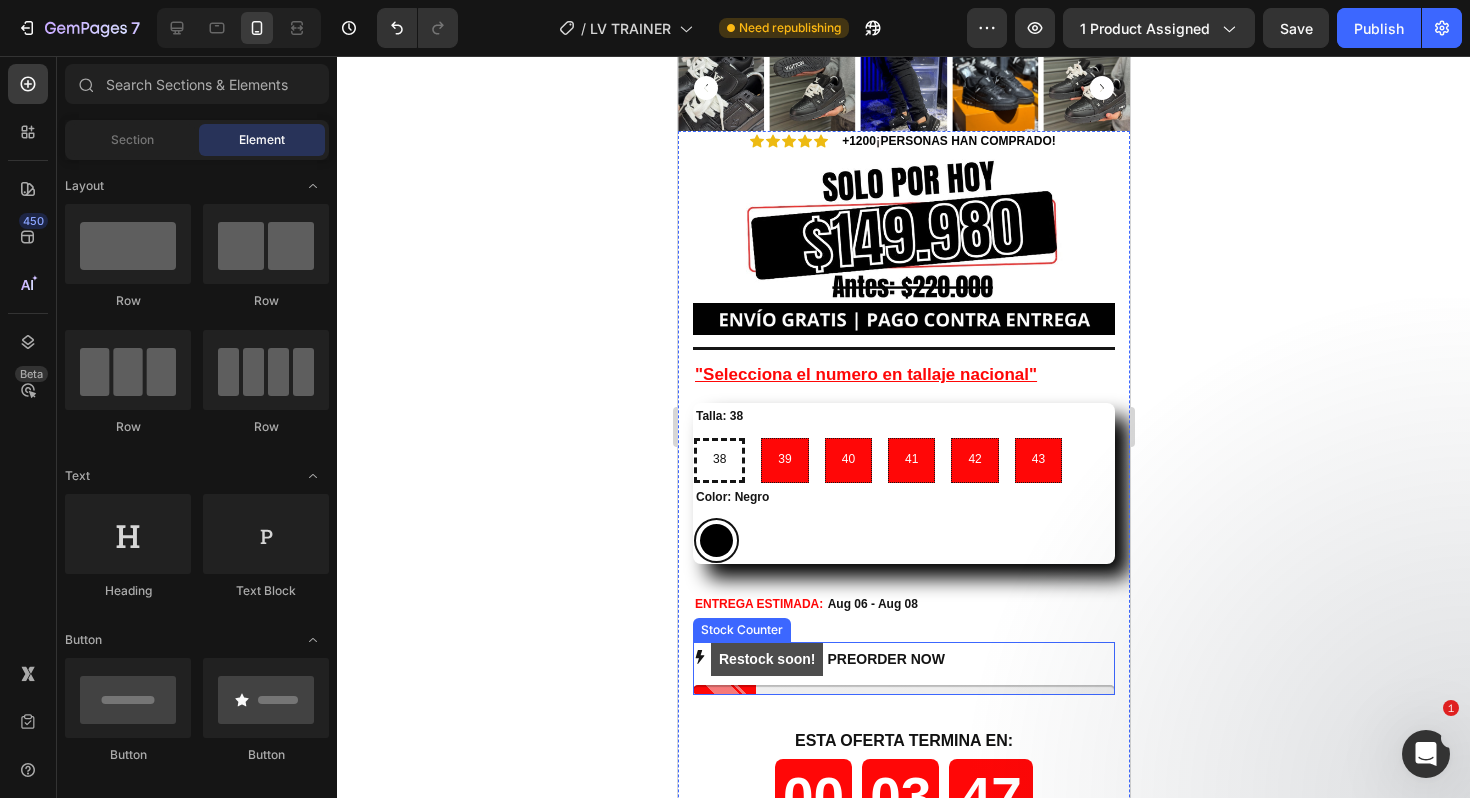 scroll, scrollTop: 7010, scrollLeft: 0, axis: vertical 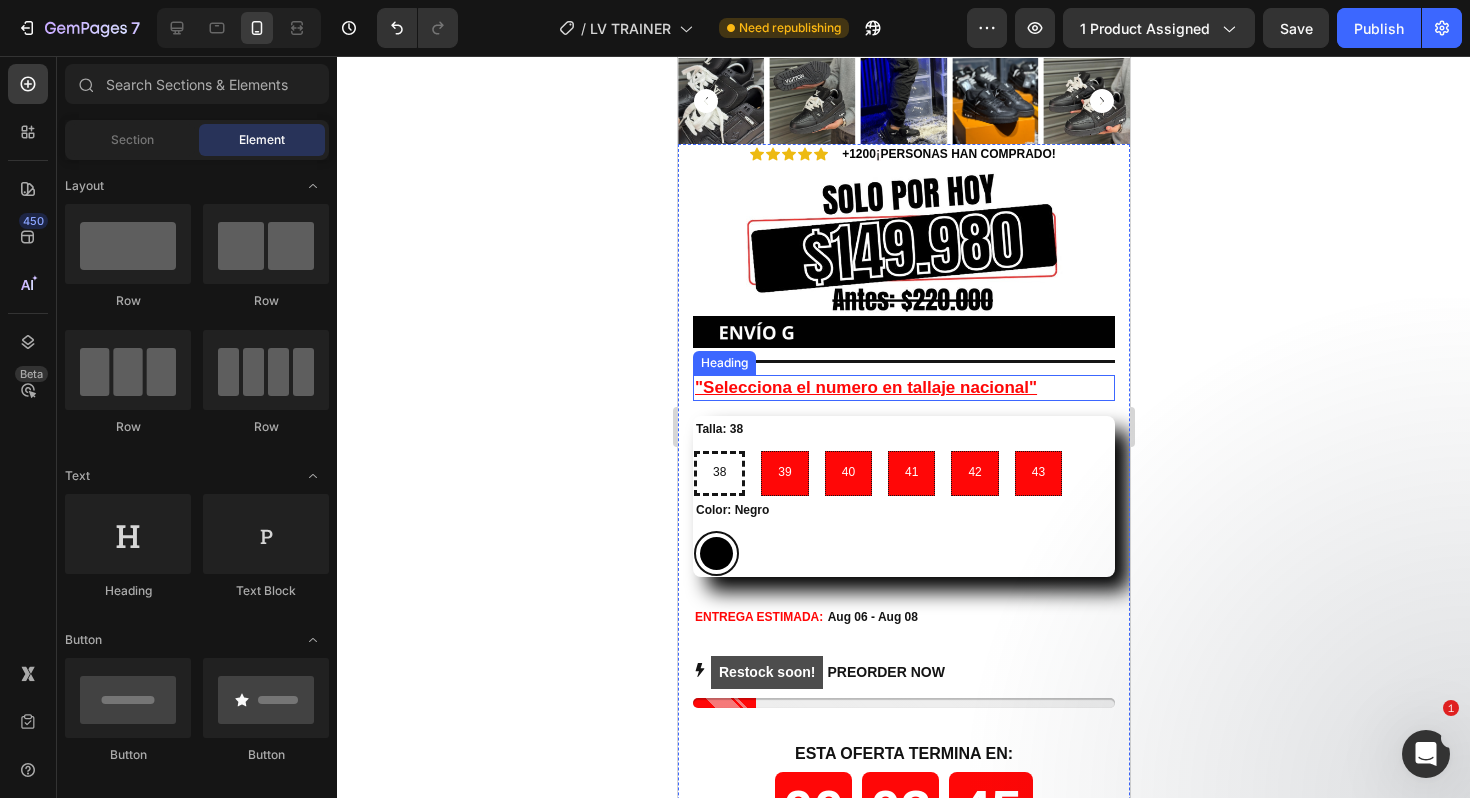 click on ""Selecciona el numero en tallaje nacional"" at bounding box center (865, 387) 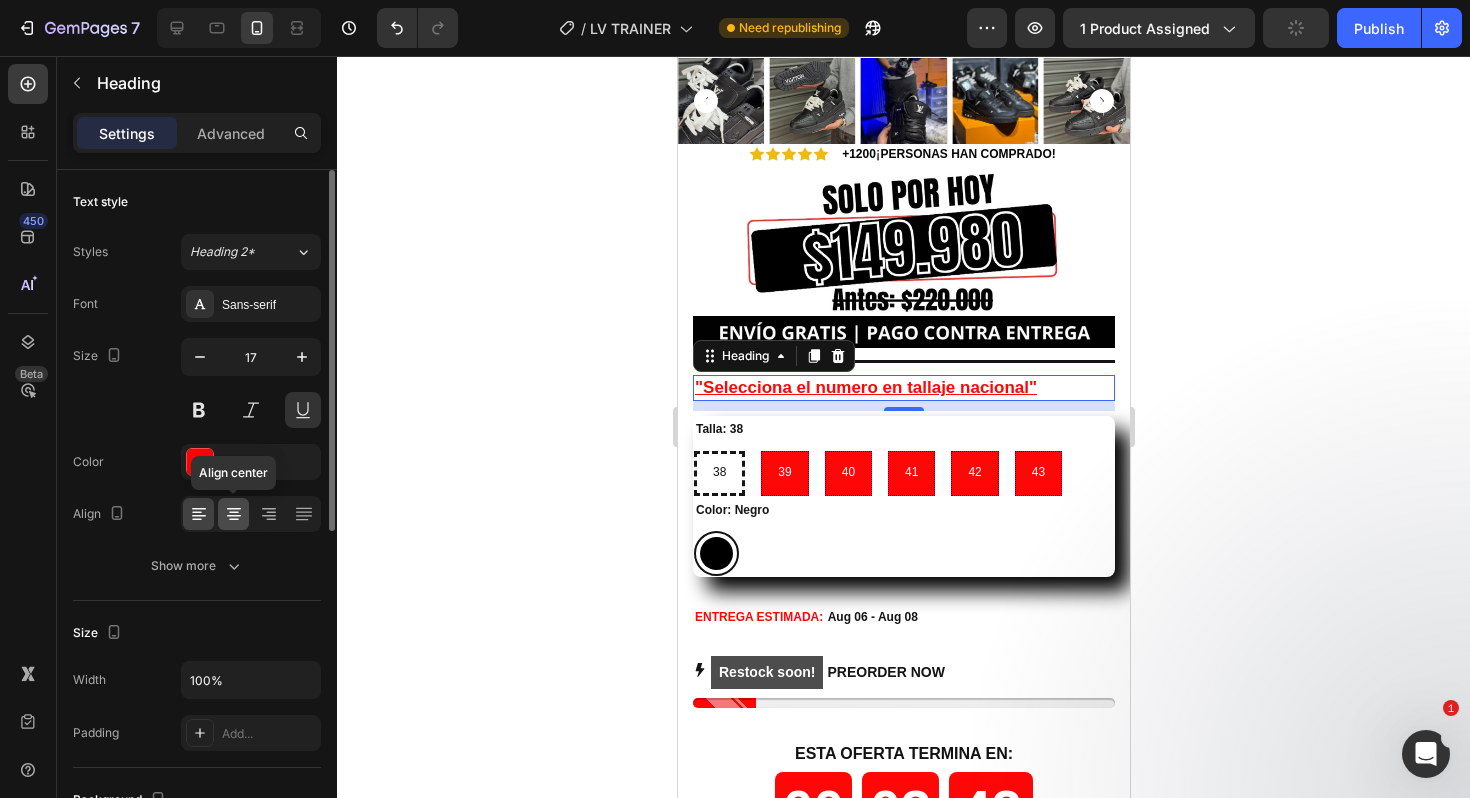 click 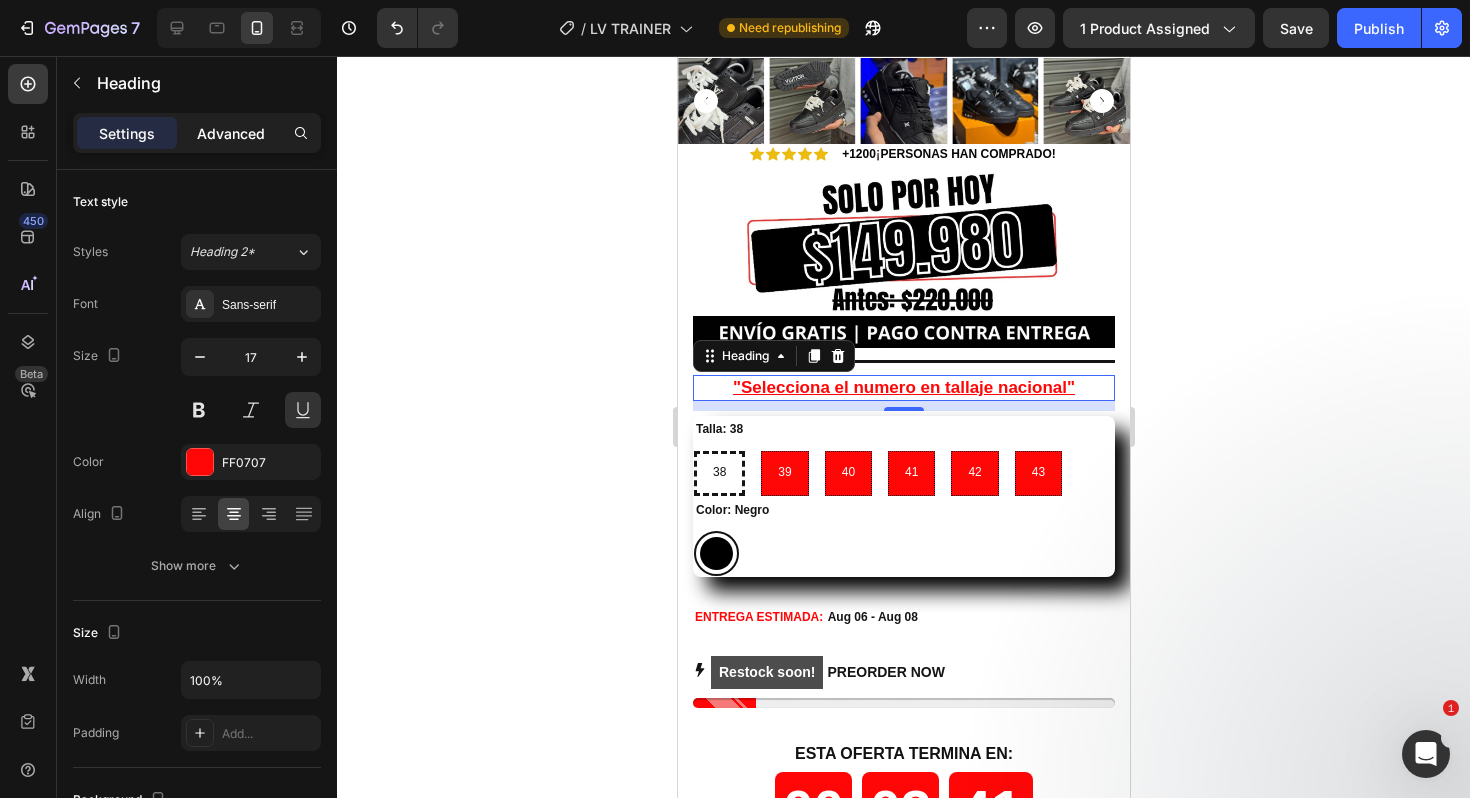 click on "Advanced" at bounding box center (231, 133) 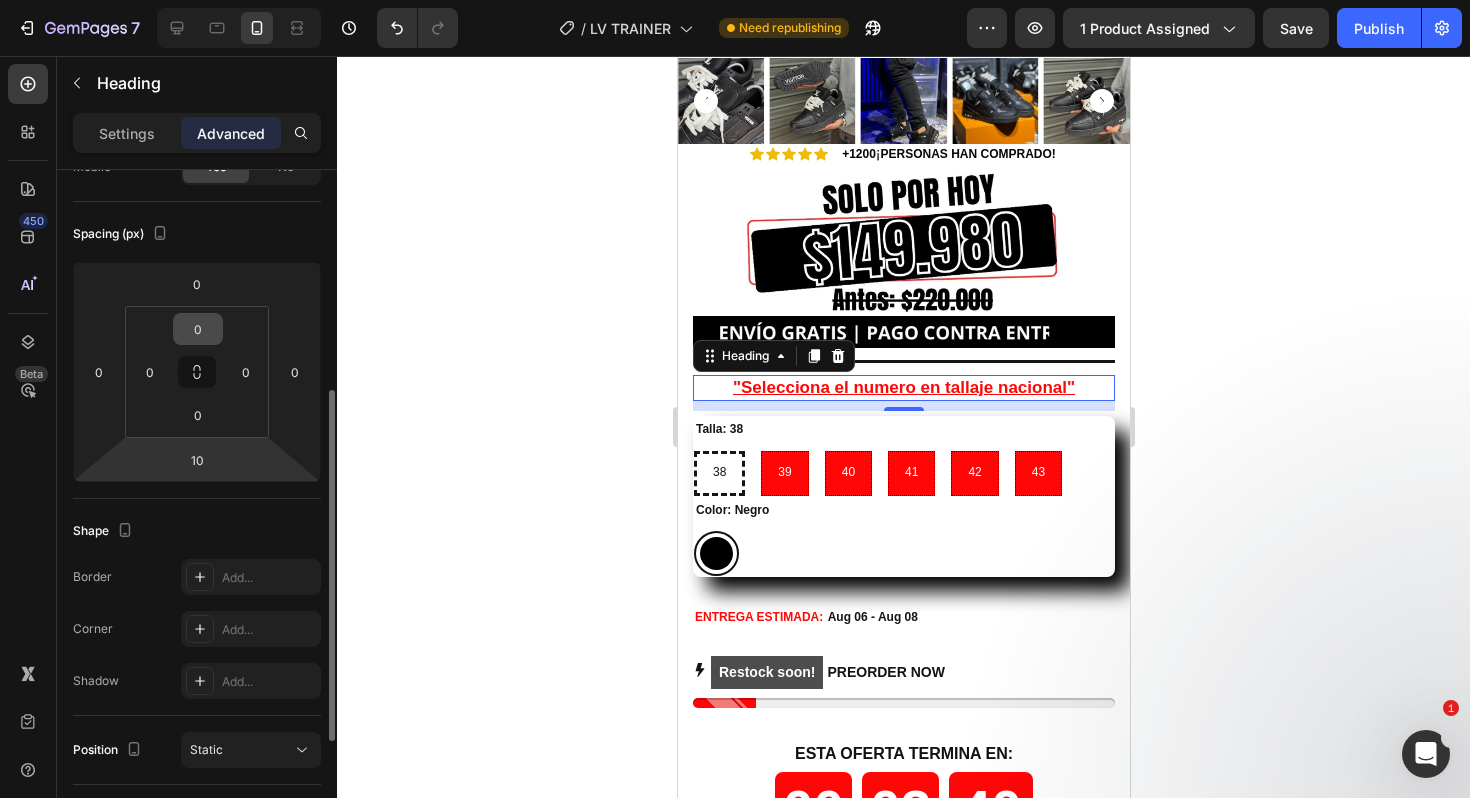 scroll, scrollTop: 649, scrollLeft: 0, axis: vertical 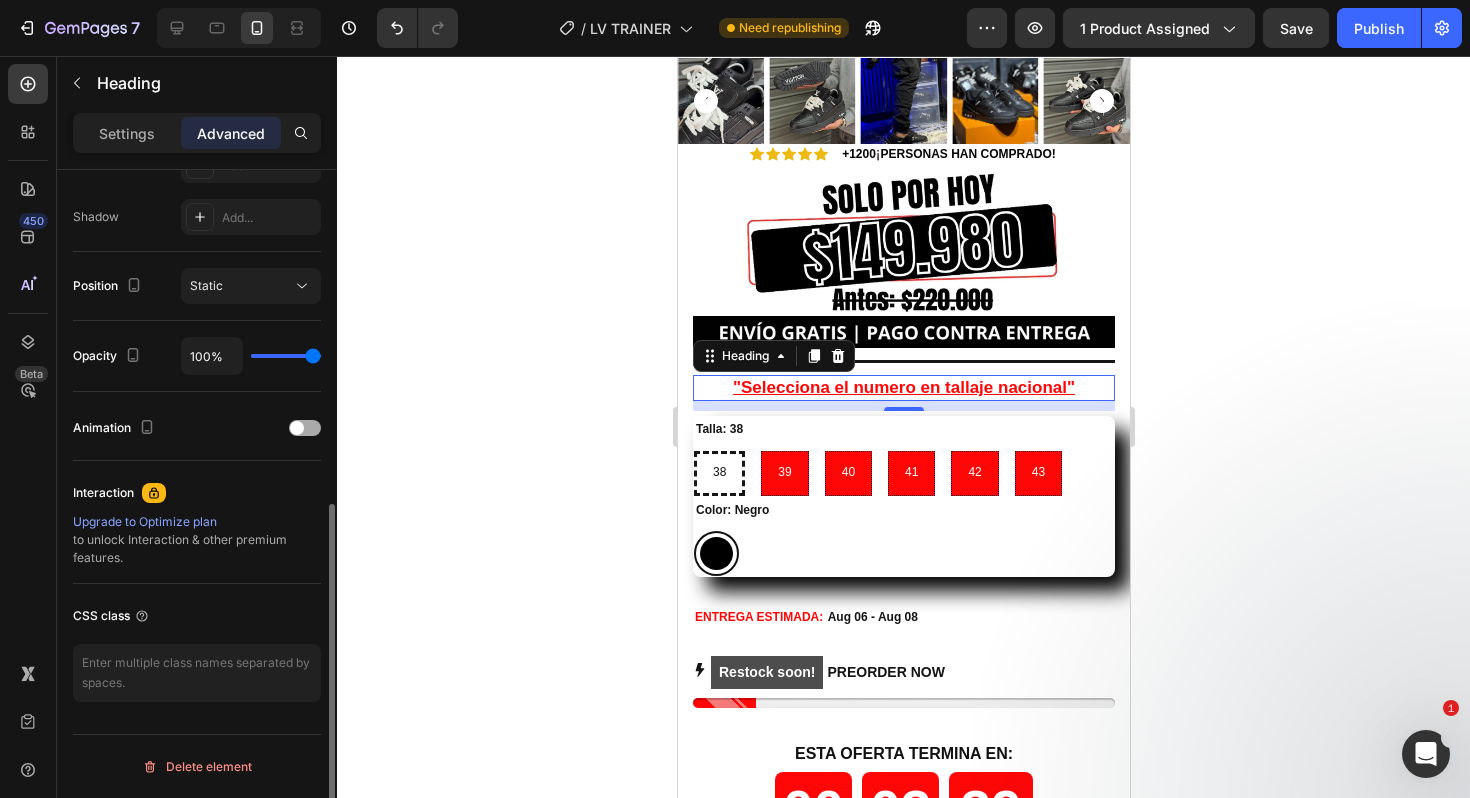 click at bounding box center [305, 428] 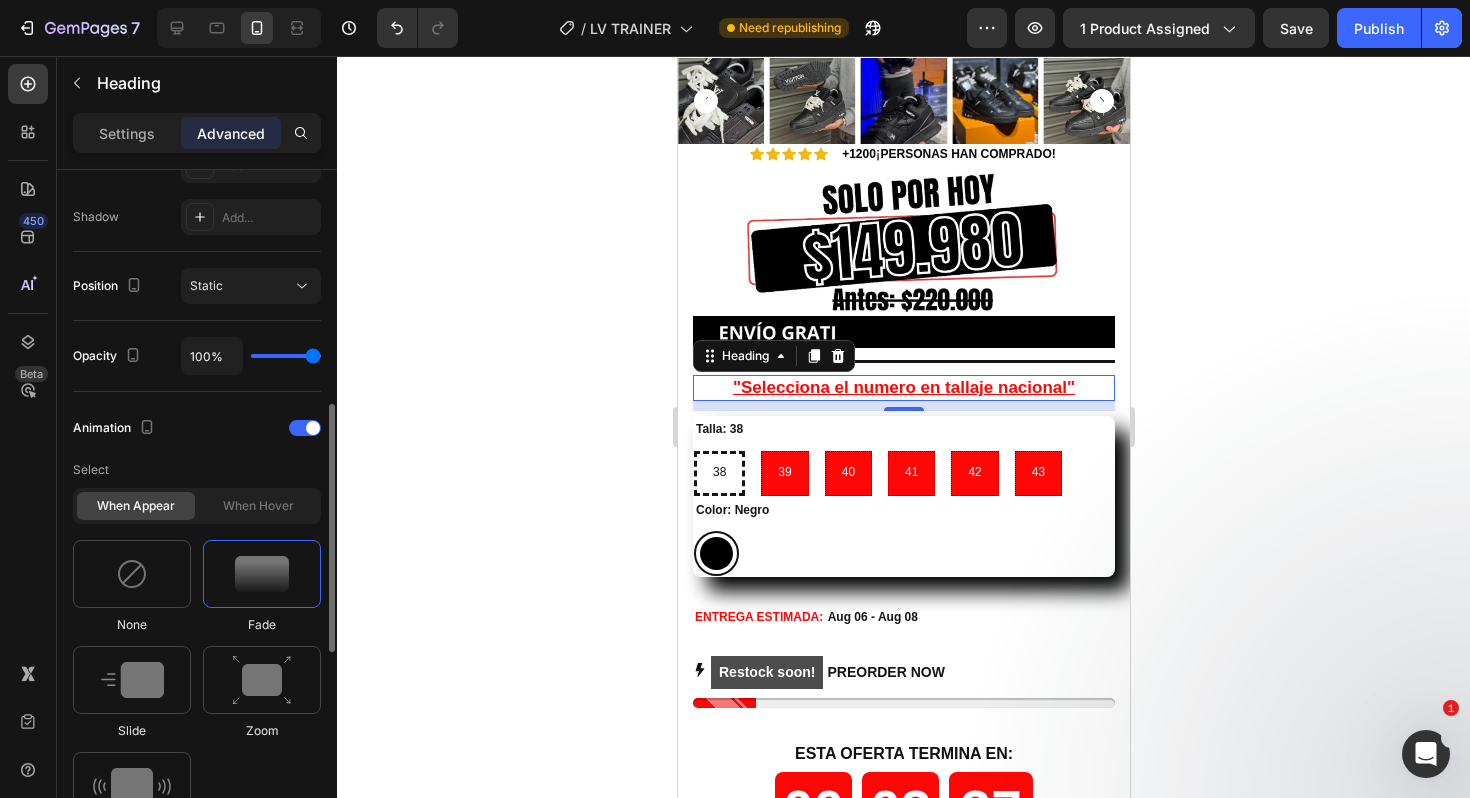 click on "Select" at bounding box center [197, 470] 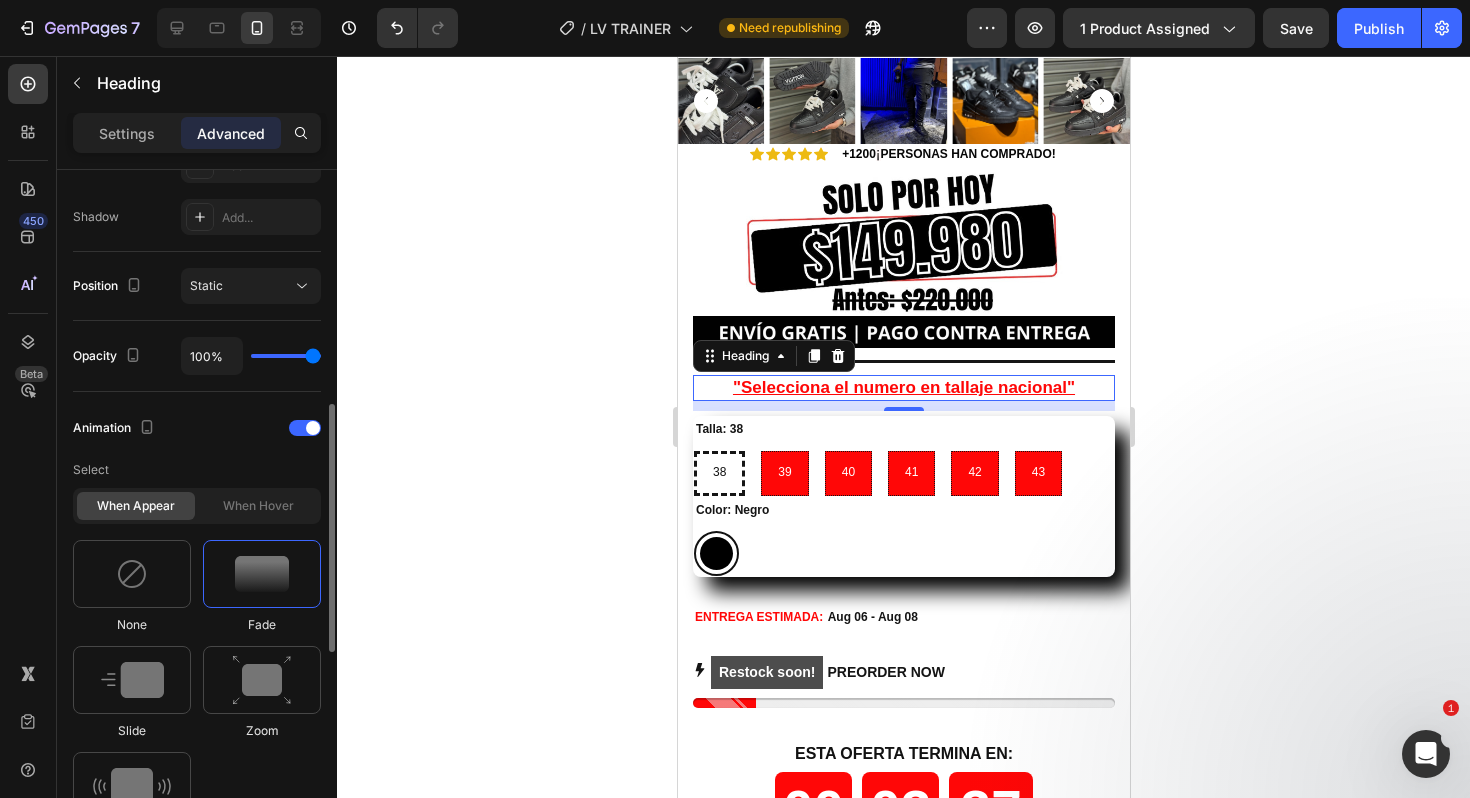 click on "When hover" 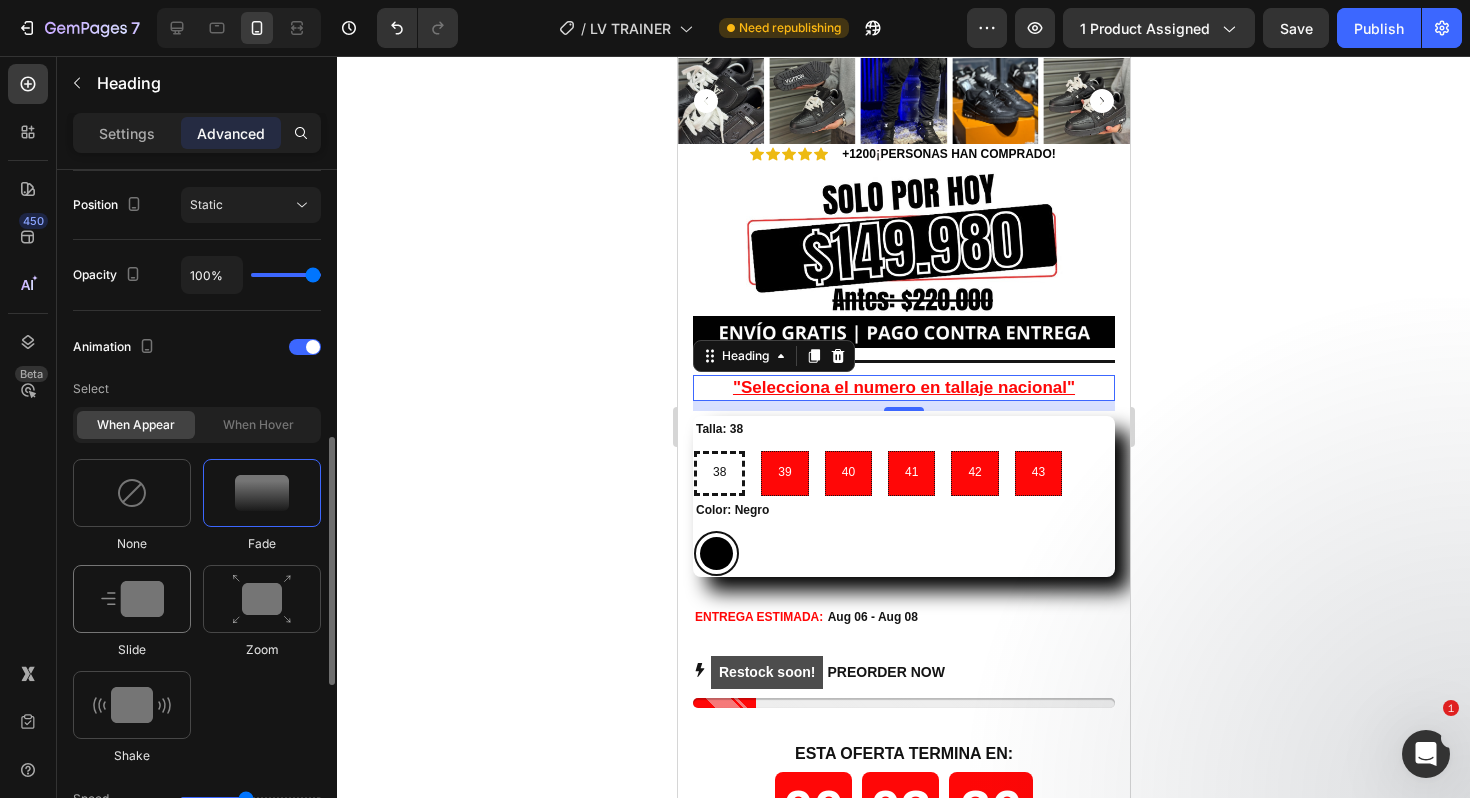 scroll, scrollTop: 732, scrollLeft: 0, axis: vertical 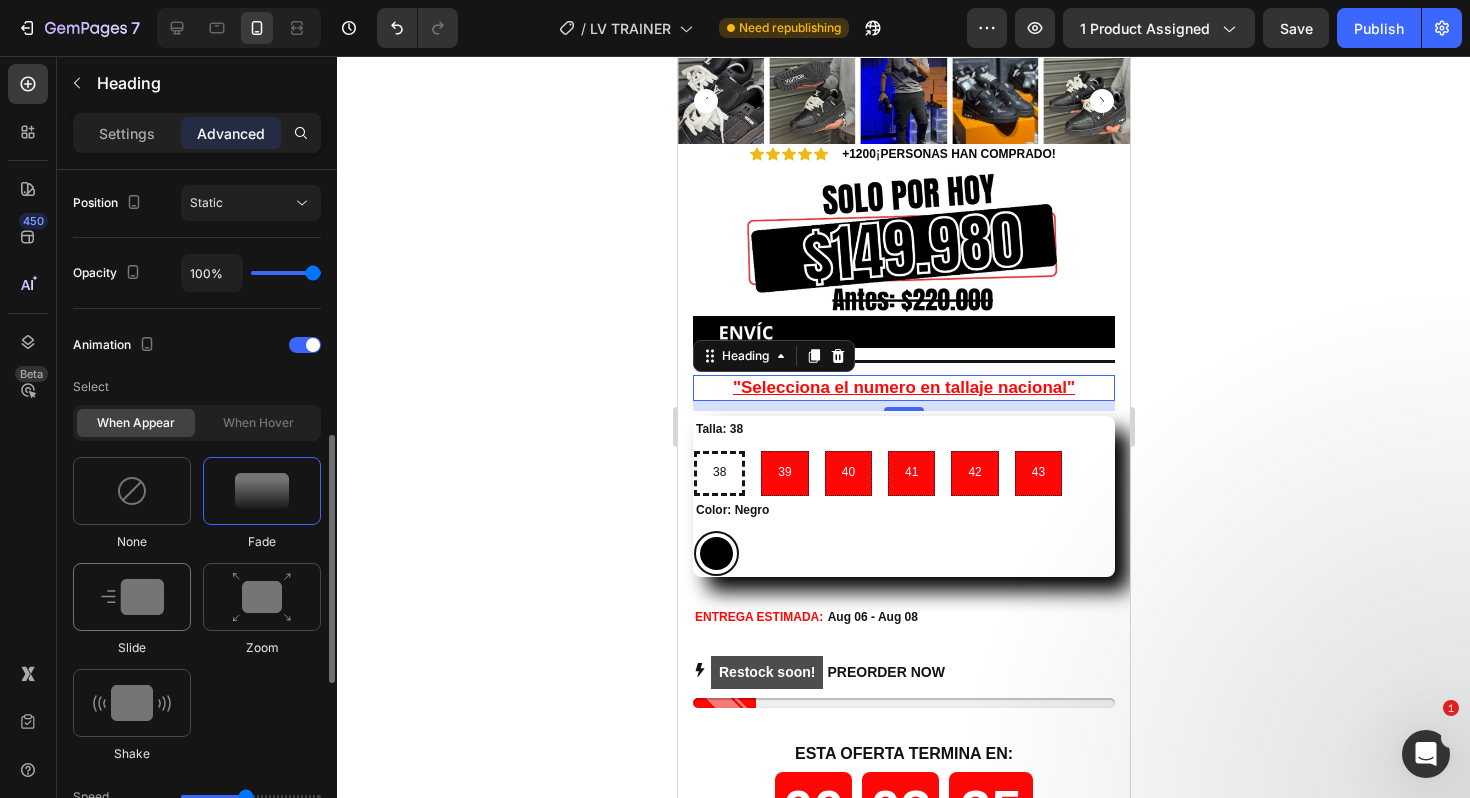 click at bounding box center (132, 703) 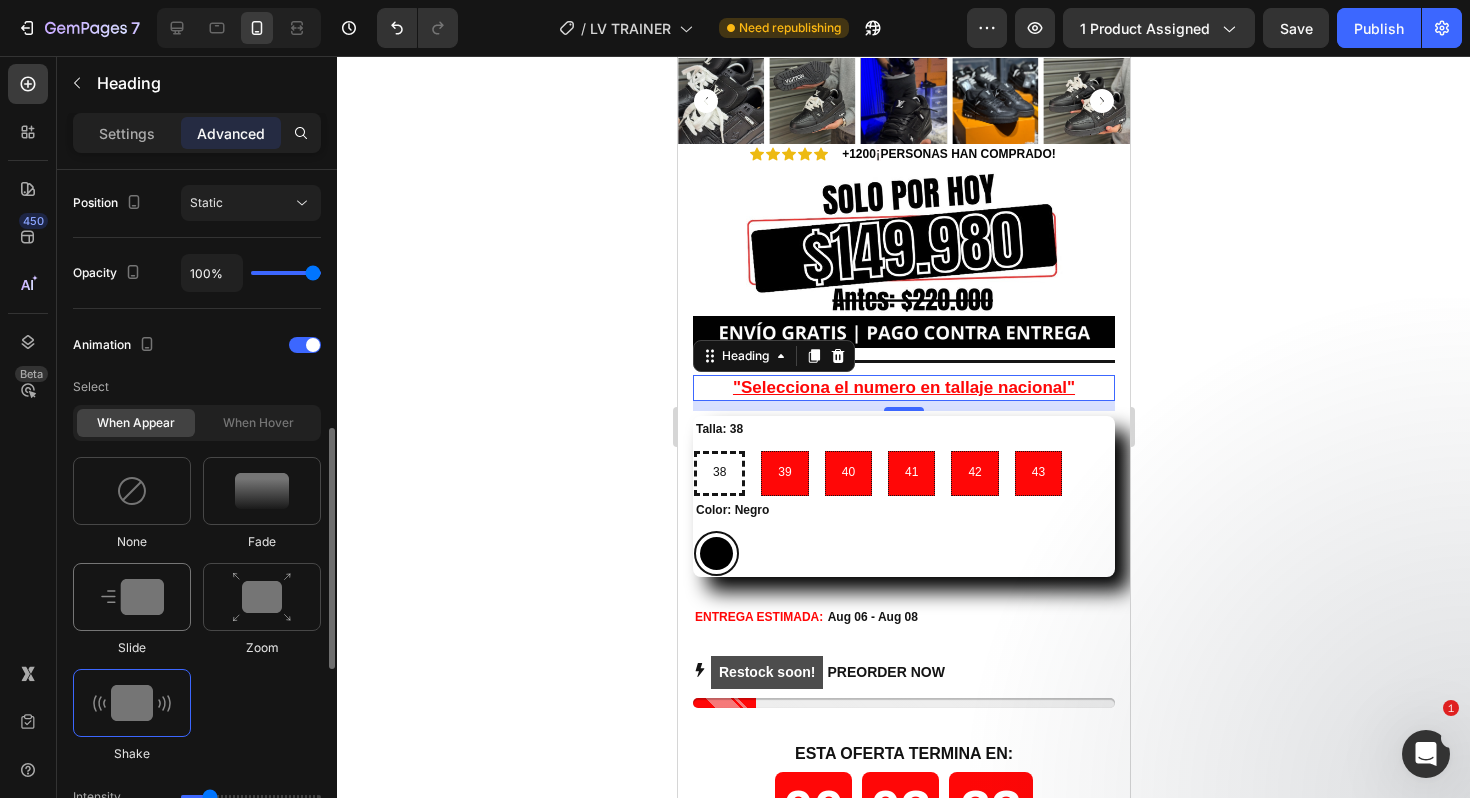 click at bounding box center (132, 597) 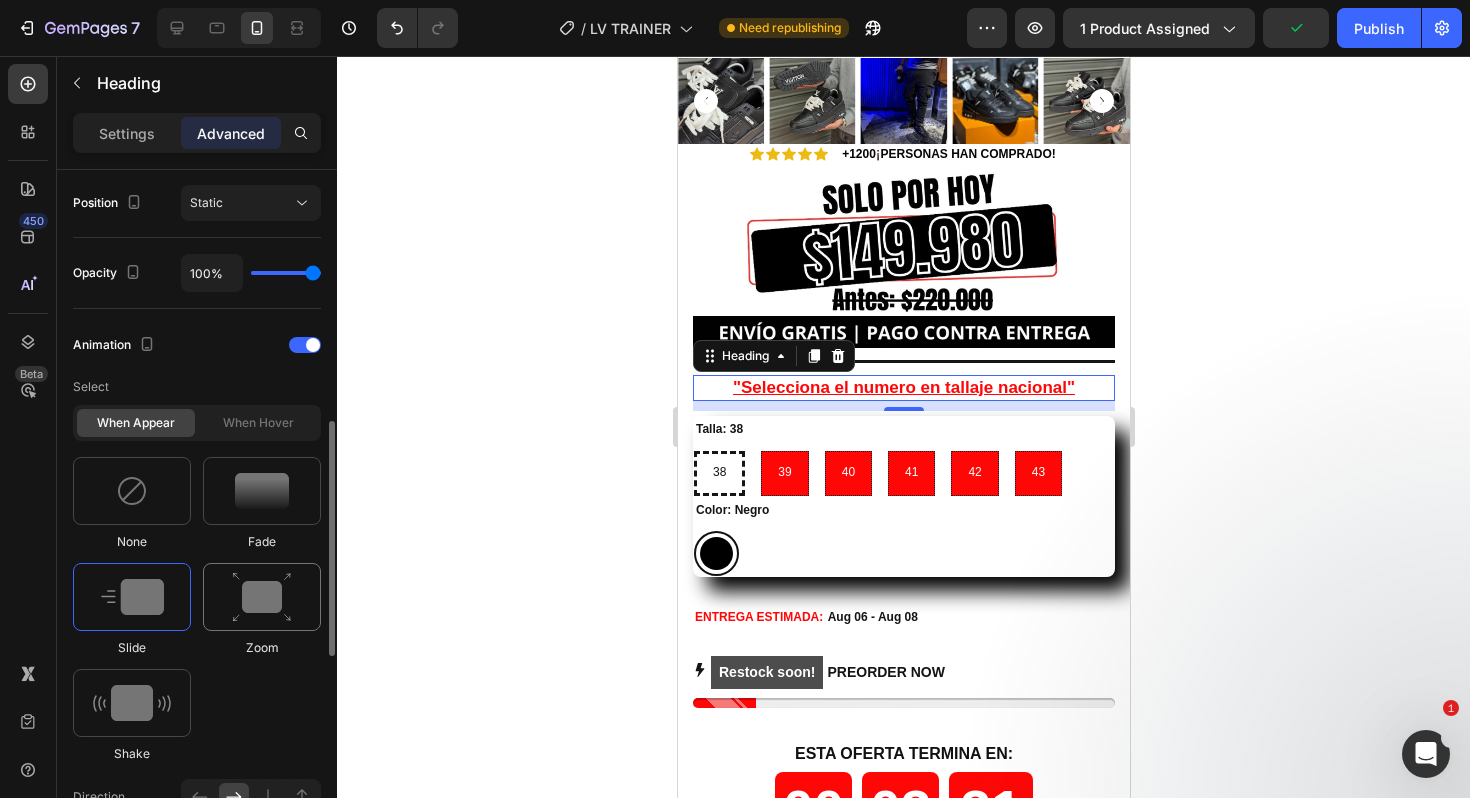 click at bounding box center (262, 597) 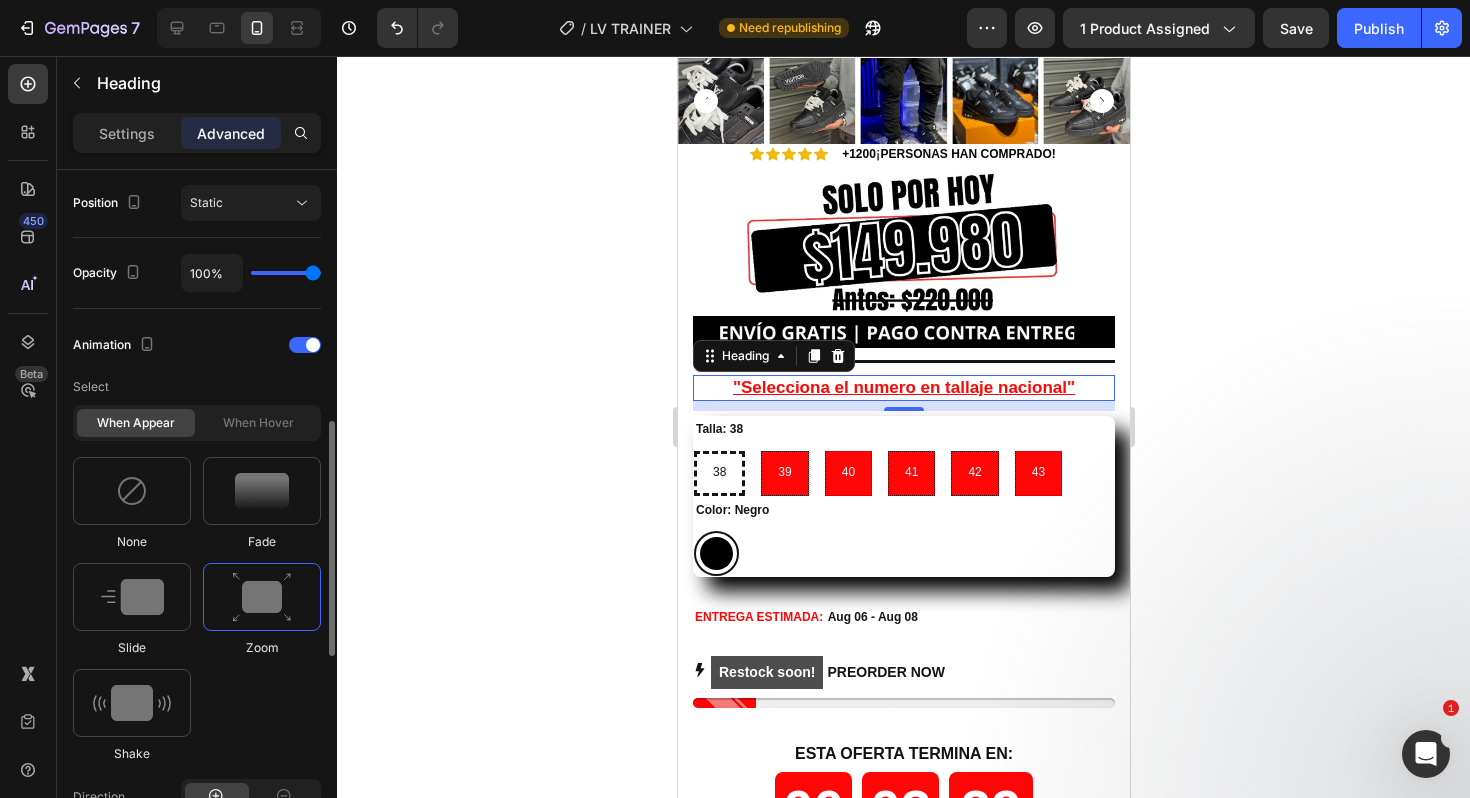 click at bounding box center (262, 597) 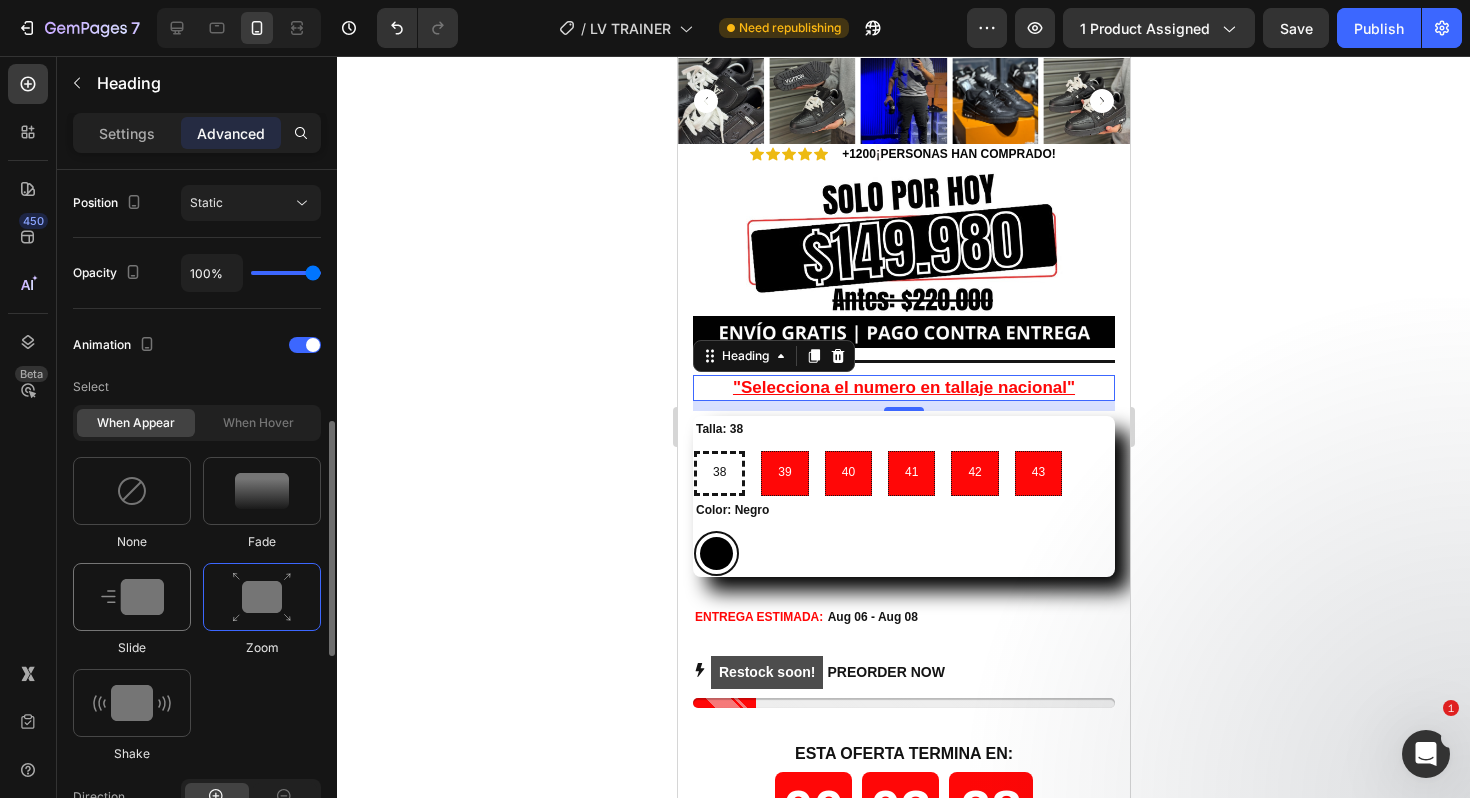 click at bounding box center (132, 597) 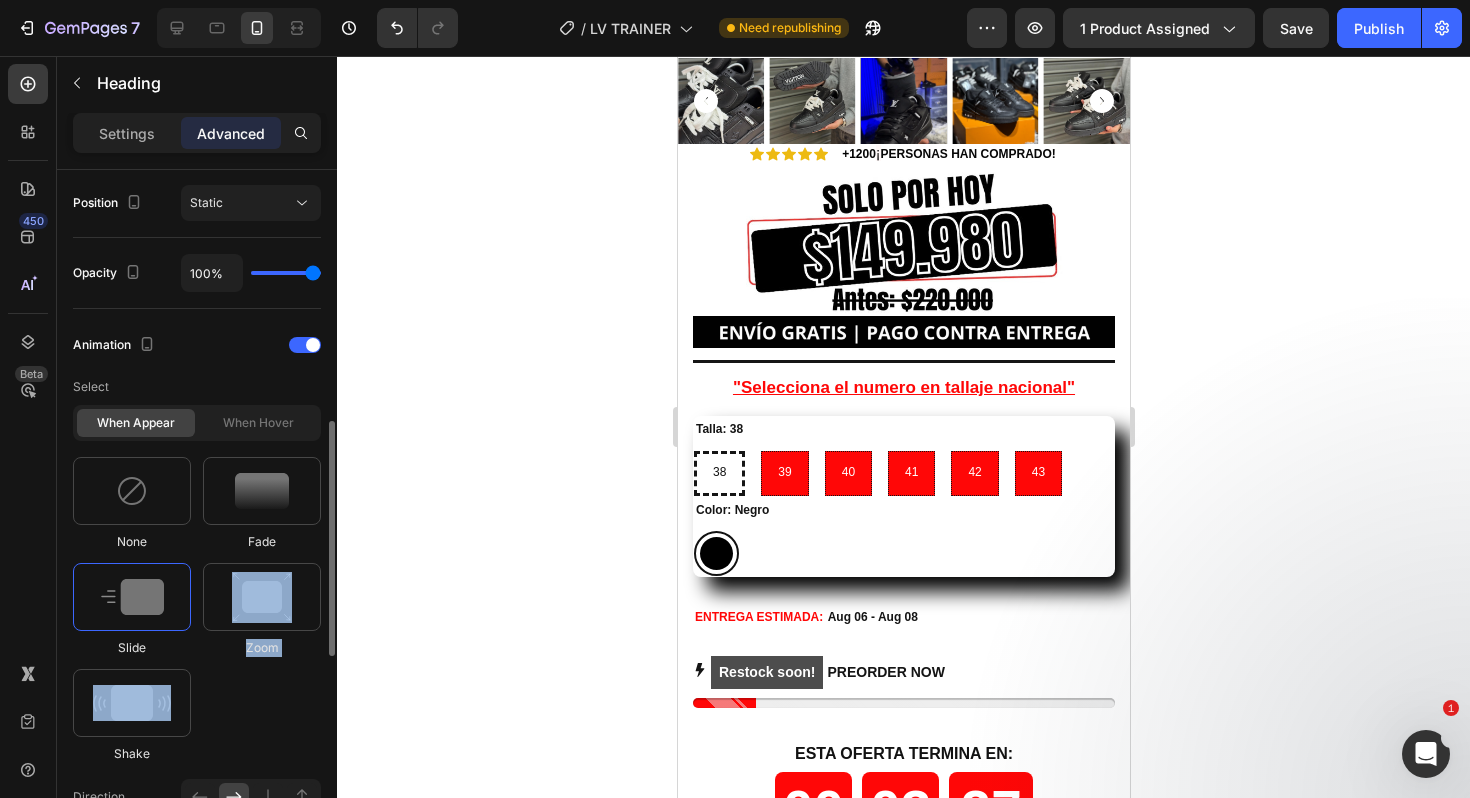 click on "None Fade Slide Zoom Shake" at bounding box center [197, 610] 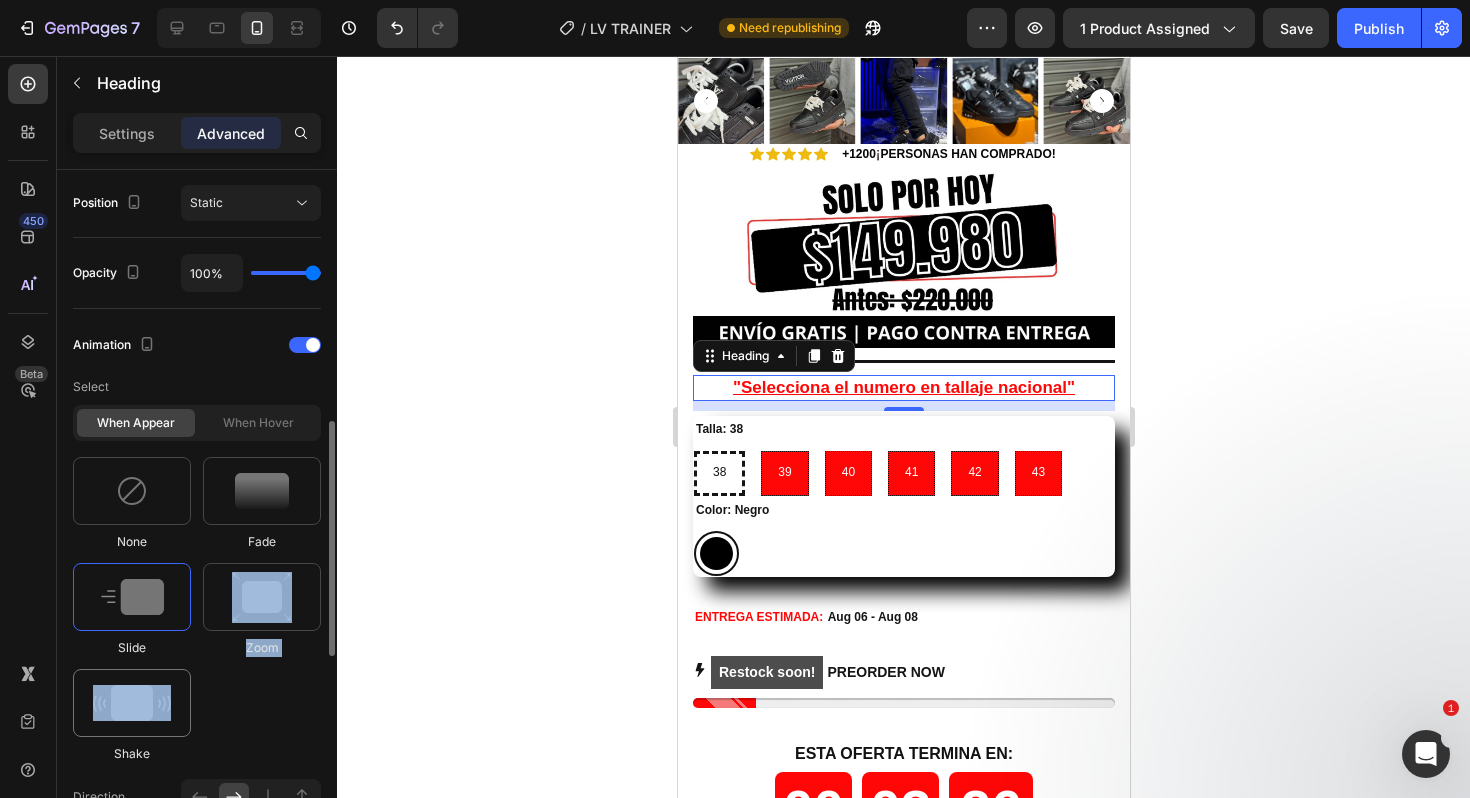 click at bounding box center [132, 703] 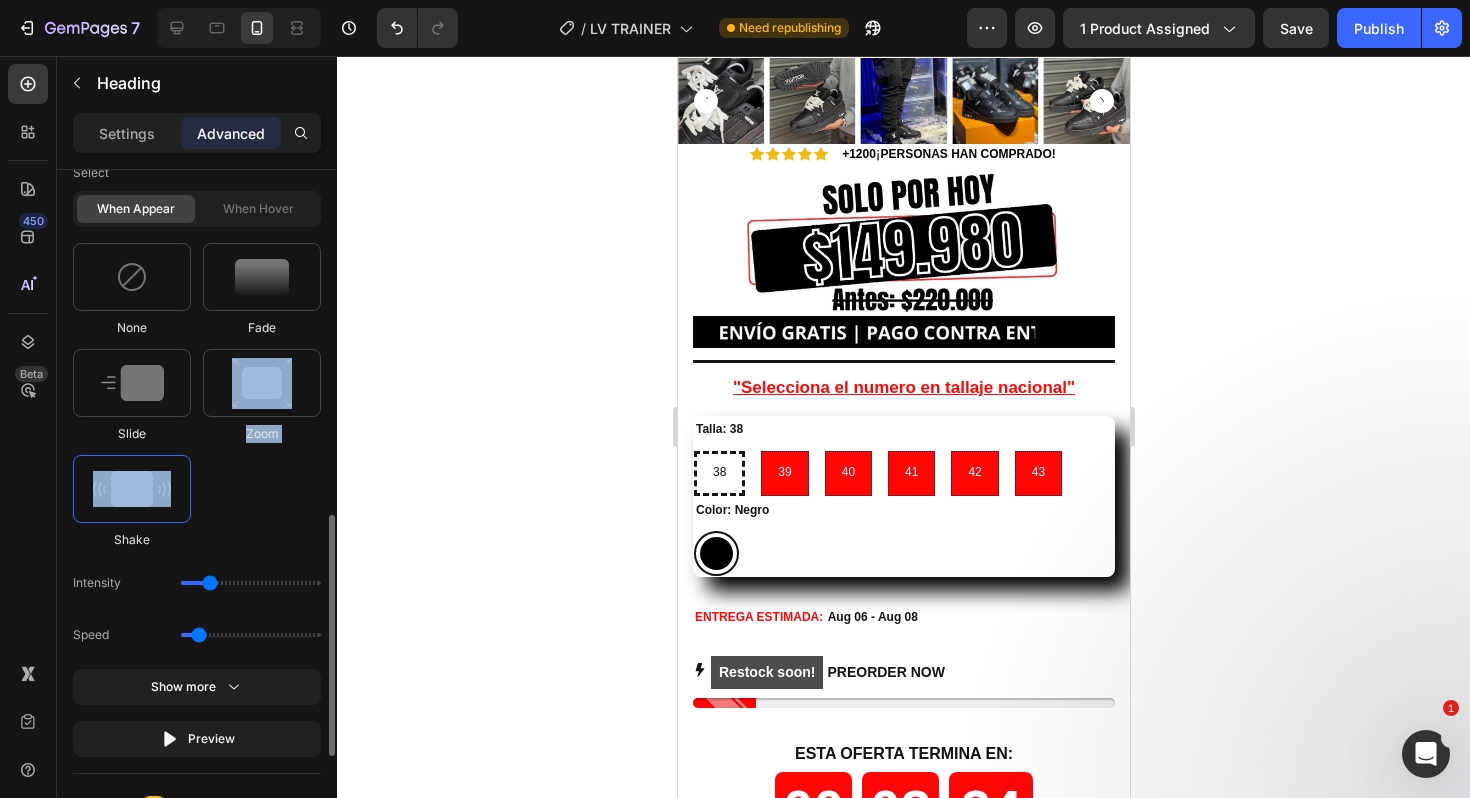 scroll, scrollTop: 971, scrollLeft: 0, axis: vertical 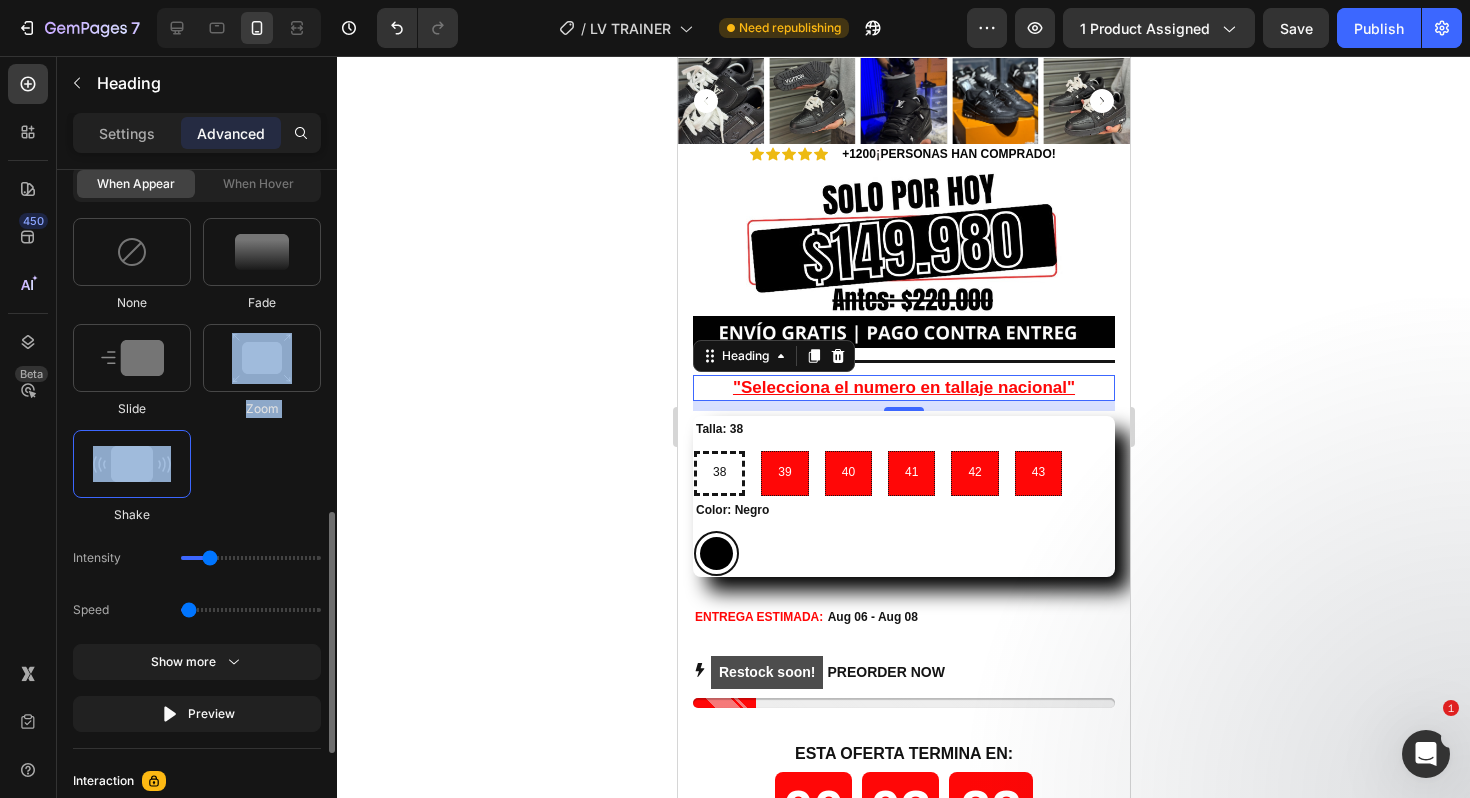 type on "0.5" 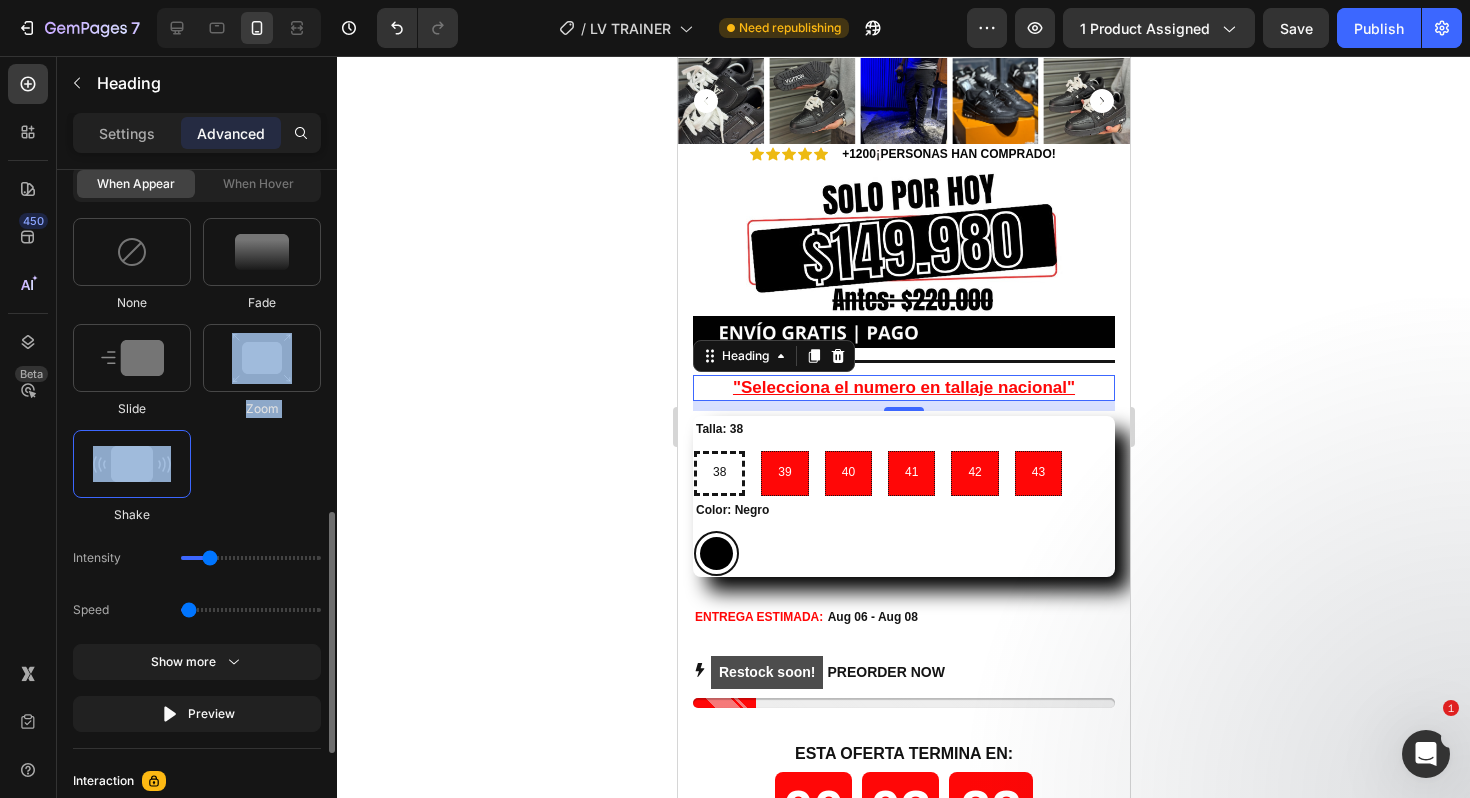 click at bounding box center (251, 610) 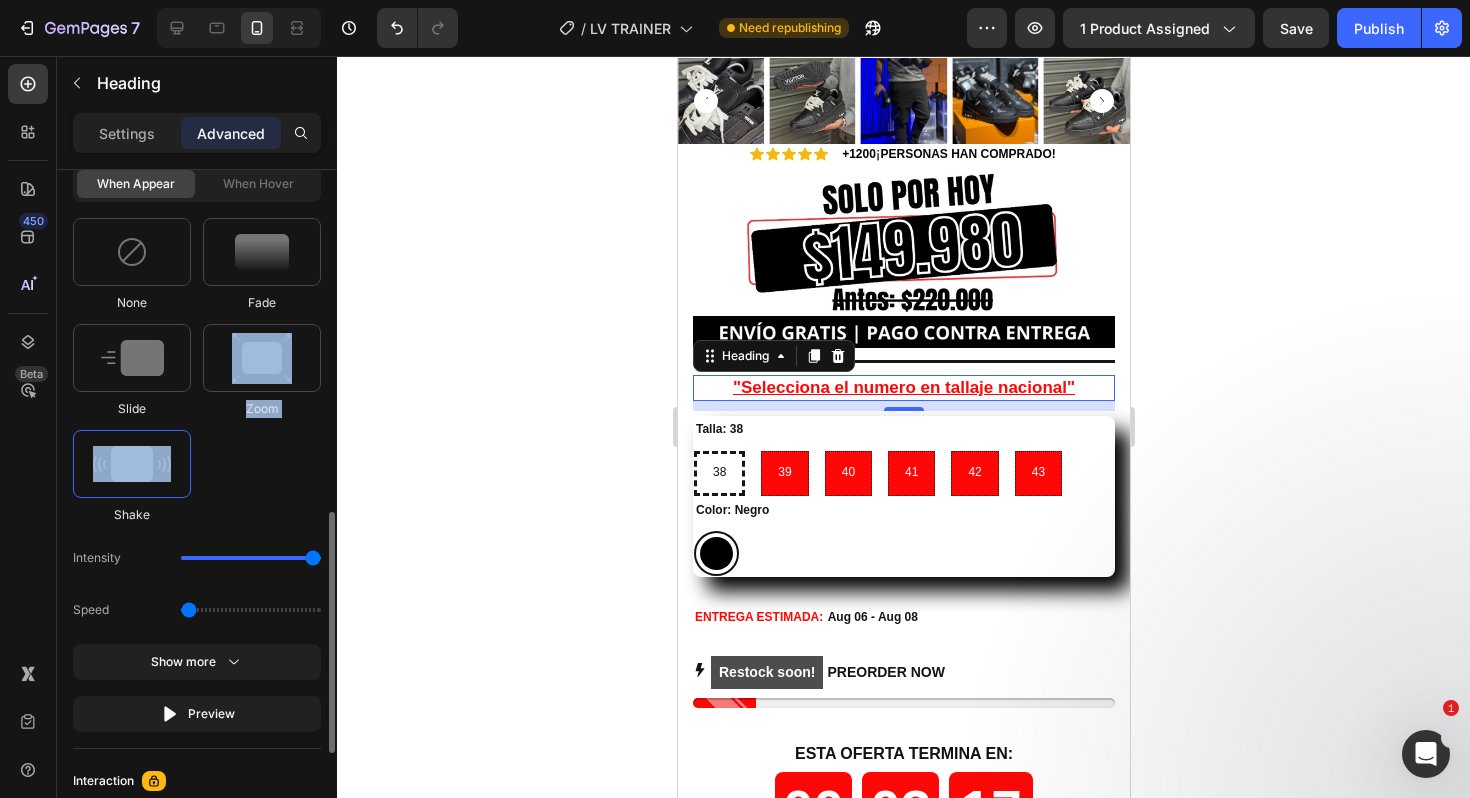 drag, startPoint x: 205, startPoint y: 560, endPoint x: 312, endPoint y: 562, distance: 107.01869 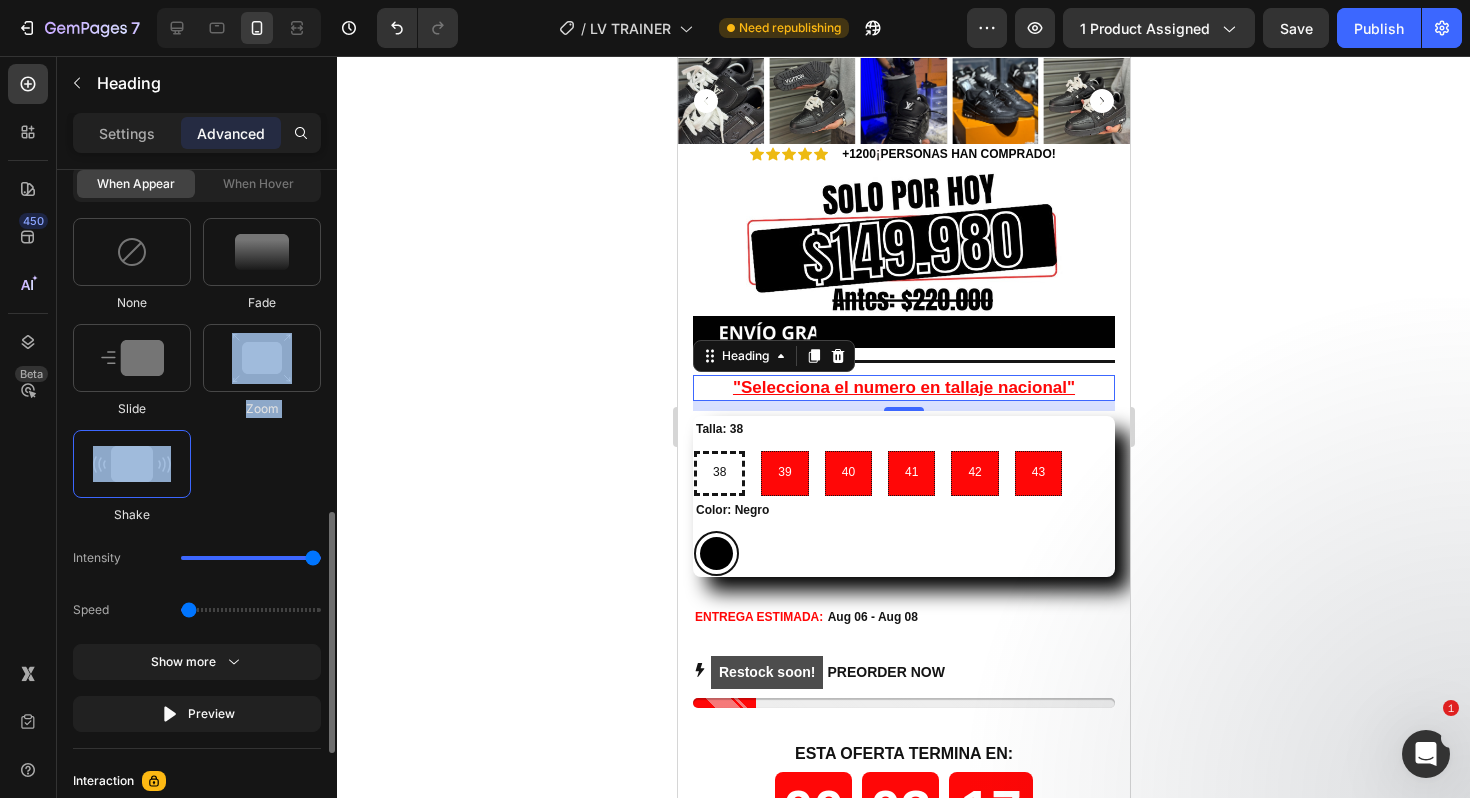 click at bounding box center [251, 558] 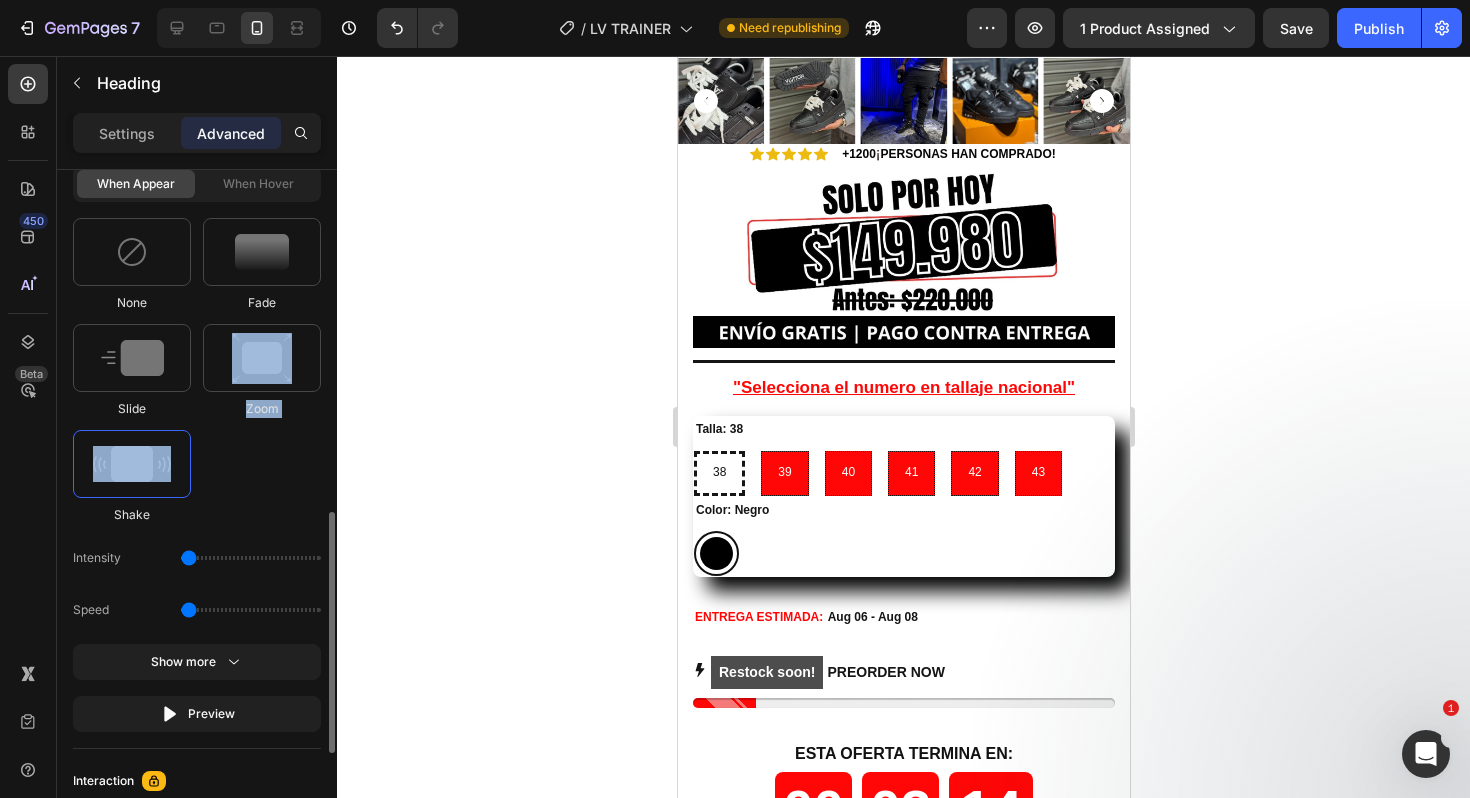 drag, startPoint x: 312, startPoint y: 562, endPoint x: 191, endPoint y: 562, distance: 121 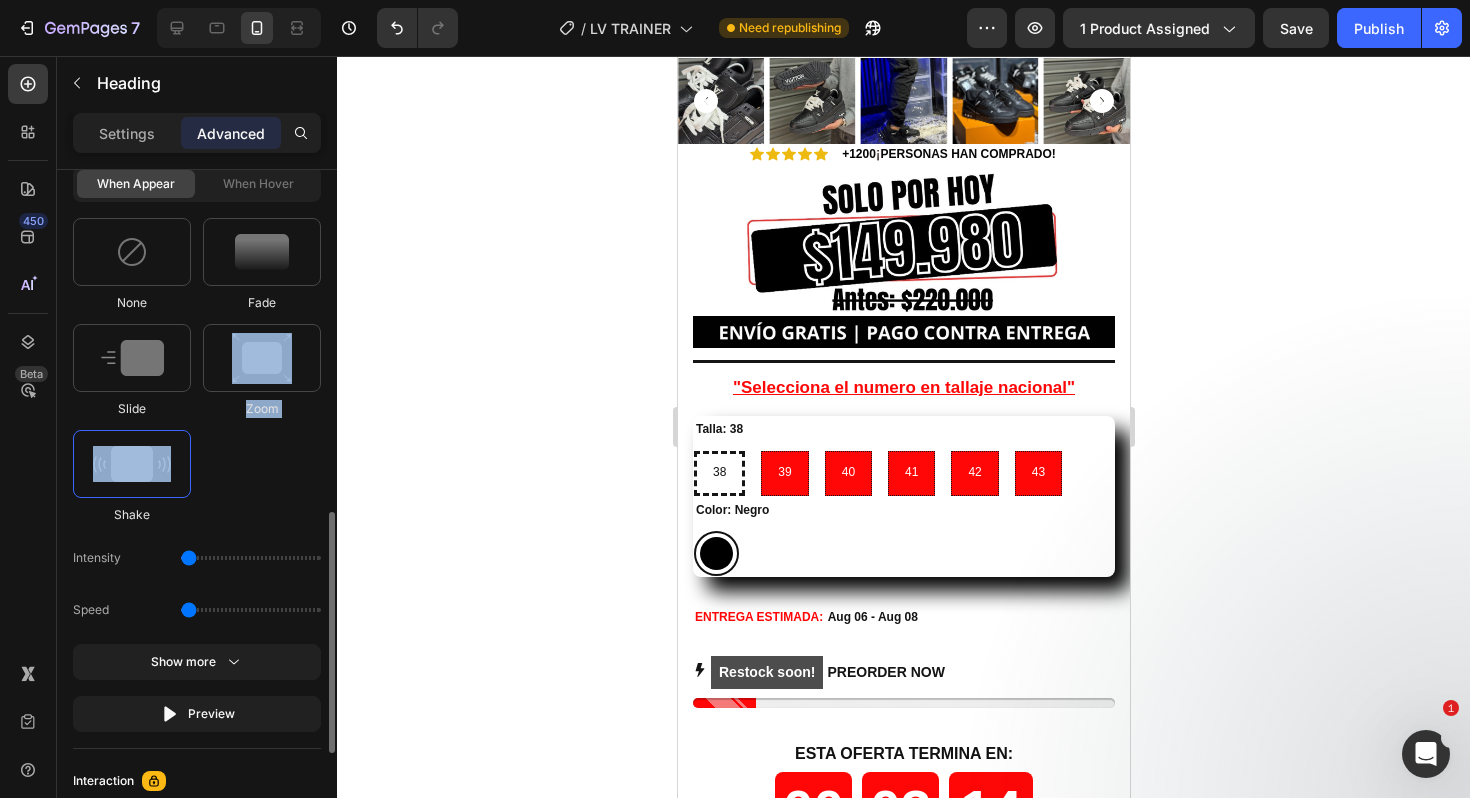 click at bounding box center [251, 558] 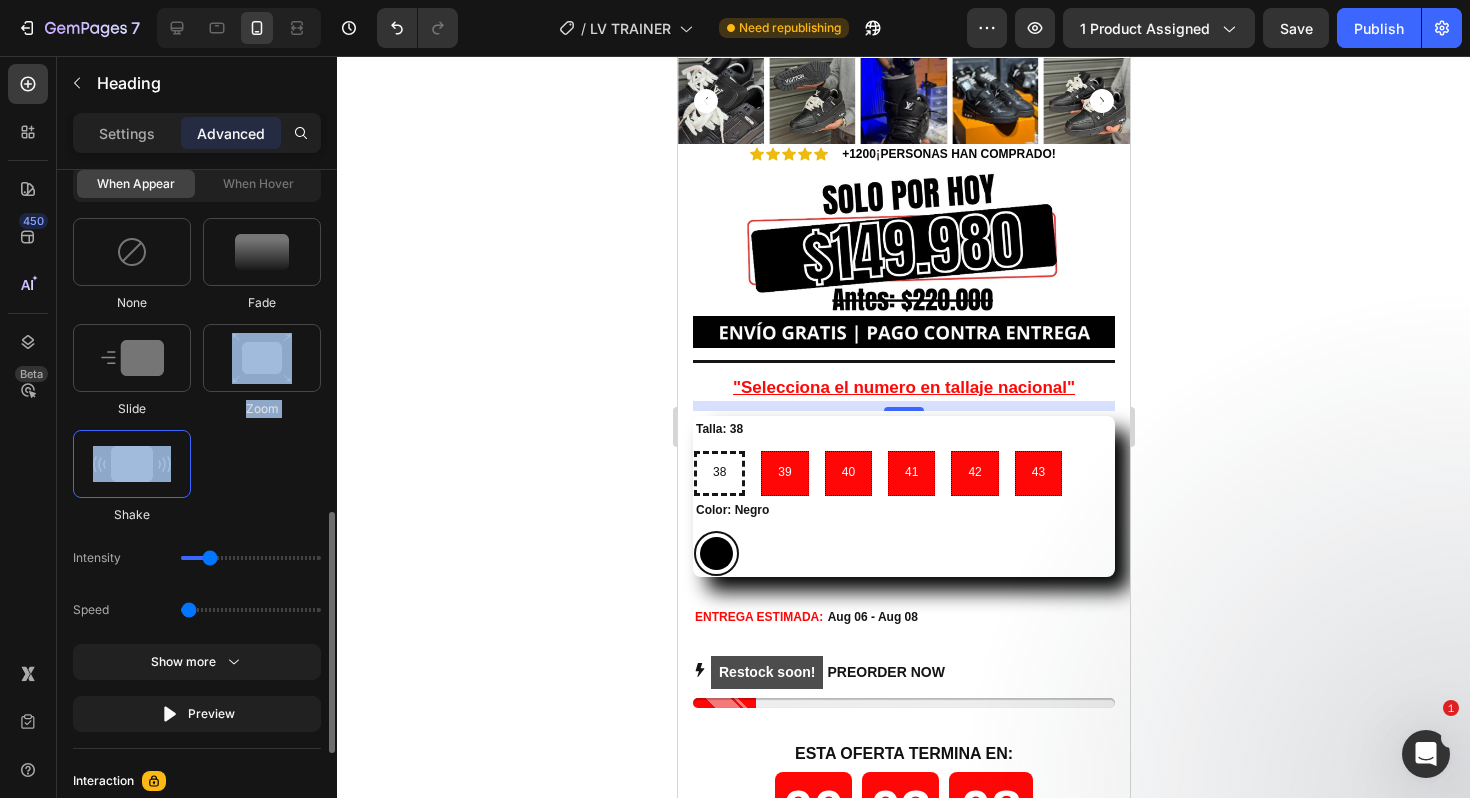 type on "1" 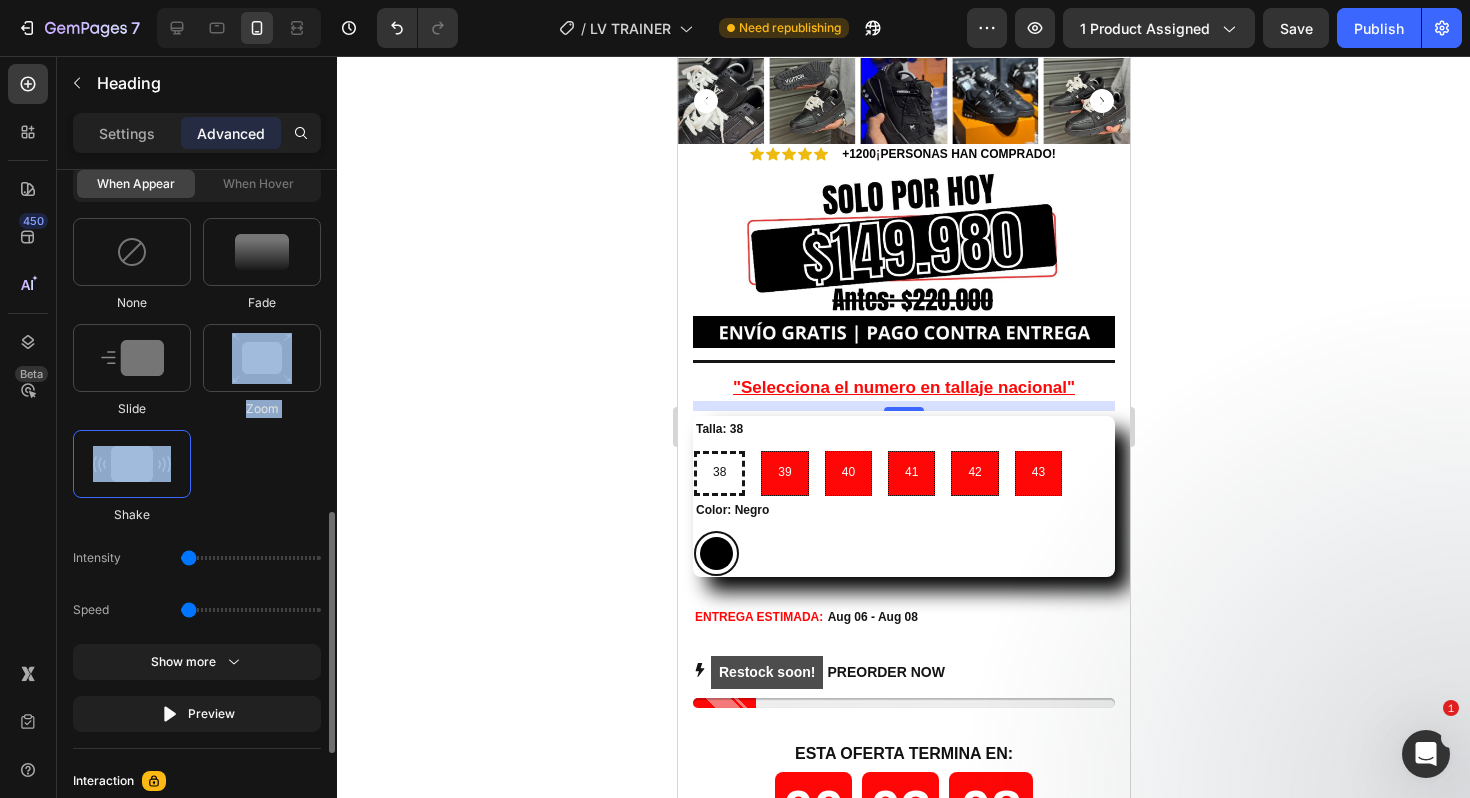 drag, startPoint x: 188, startPoint y: 558, endPoint x: 199, endPoint y: 560, distance: 11.18034 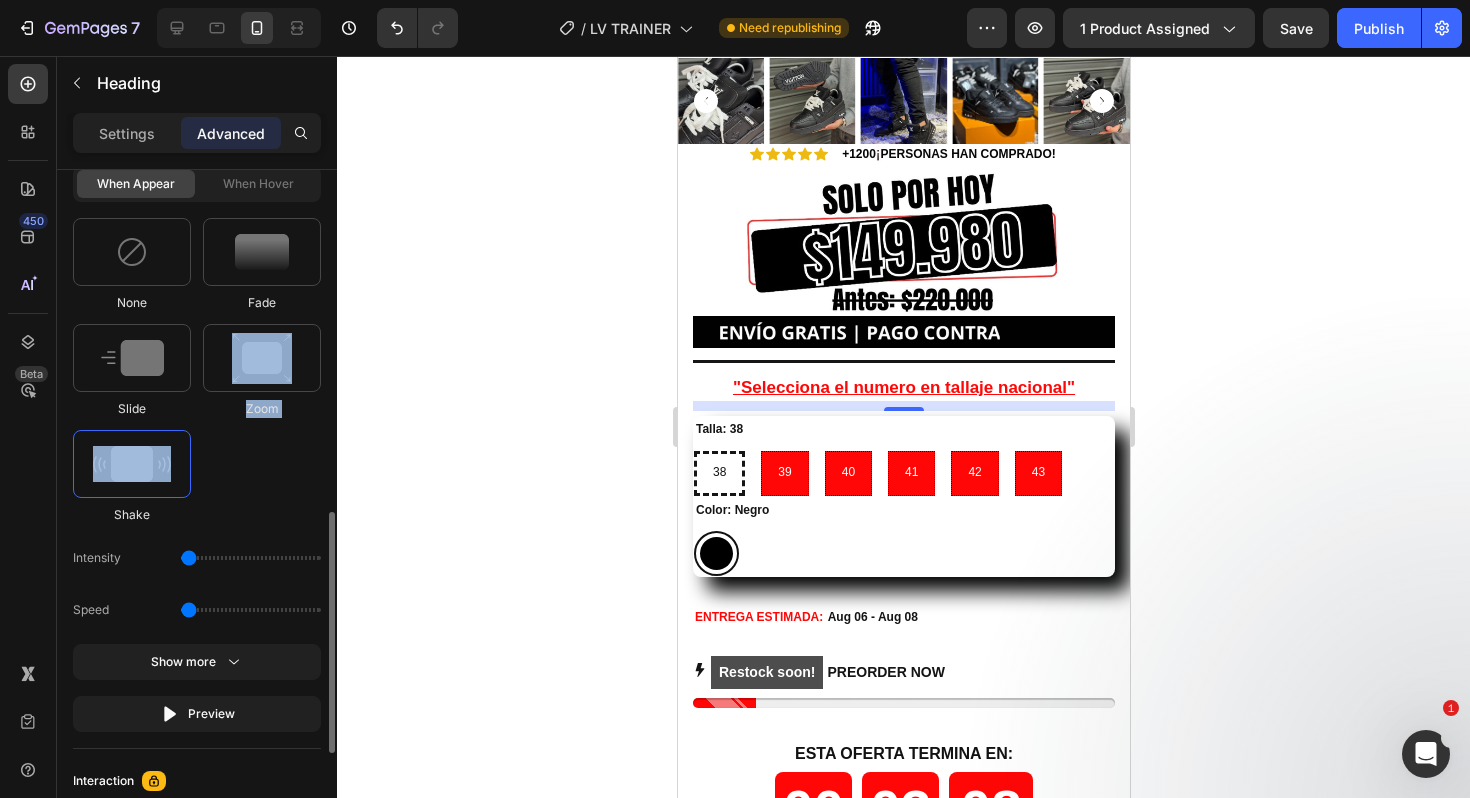 click at bounding box center [251, 558] 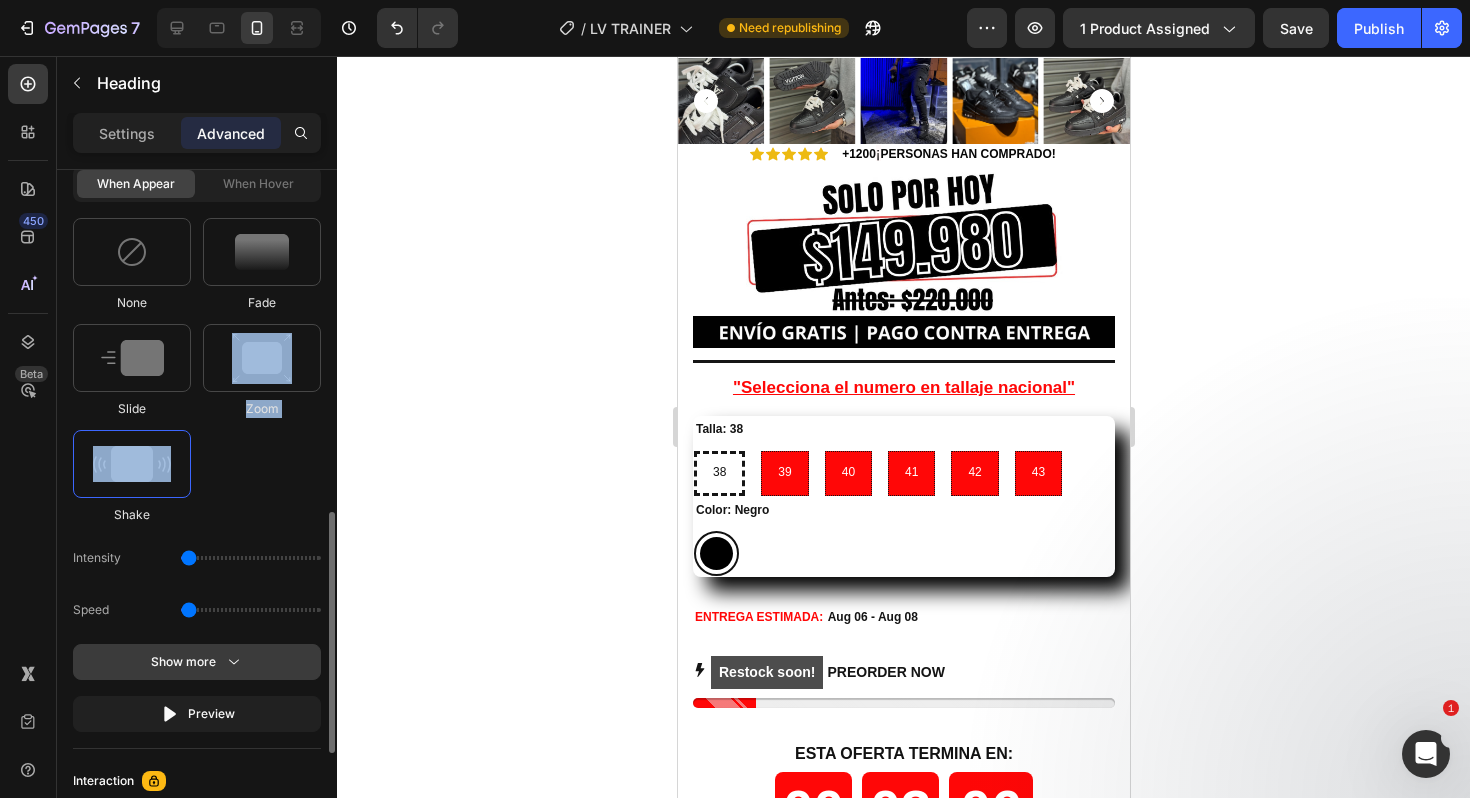 click 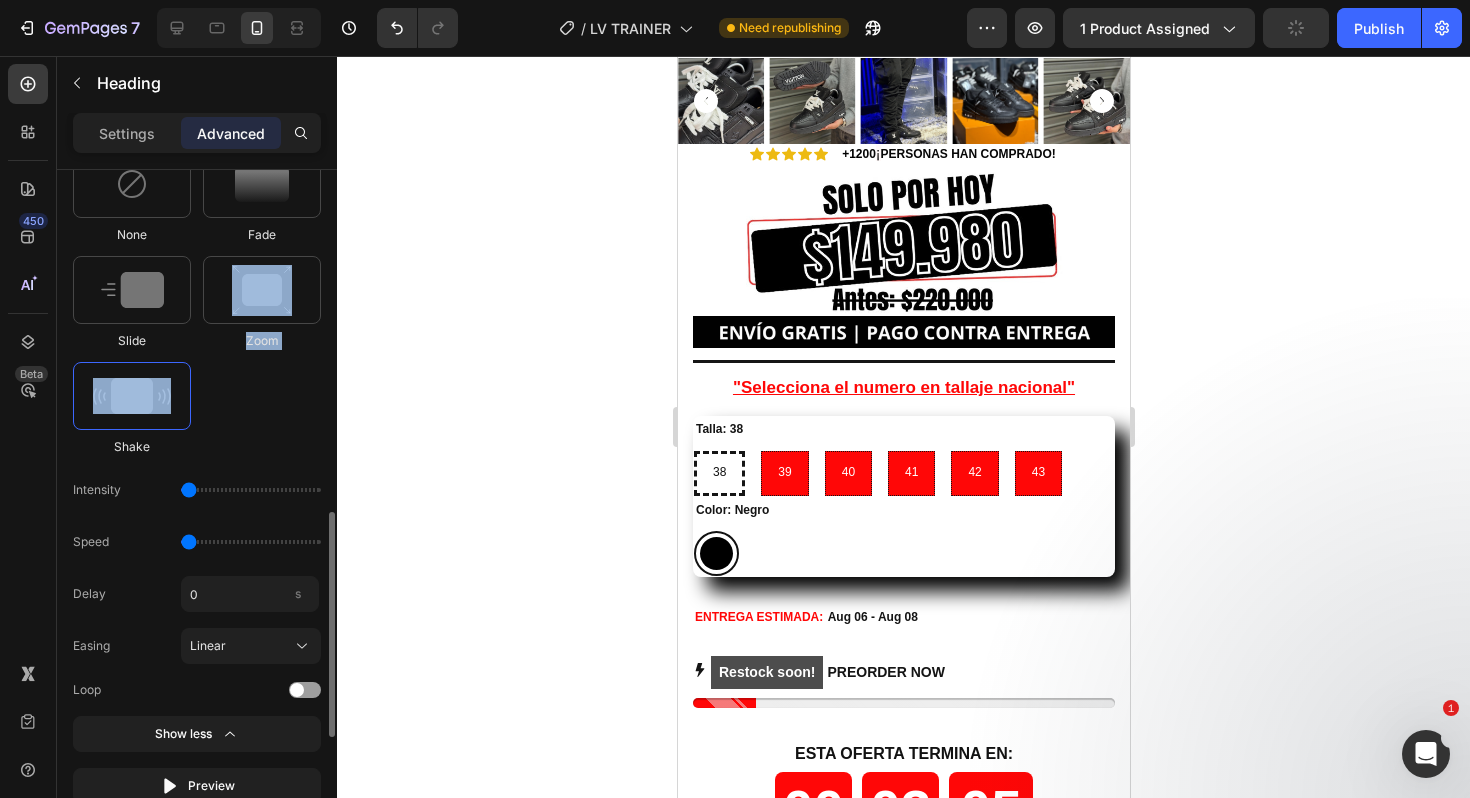 scroll, scrollTop: 1043, scrollLeft: 0, axis: vertical 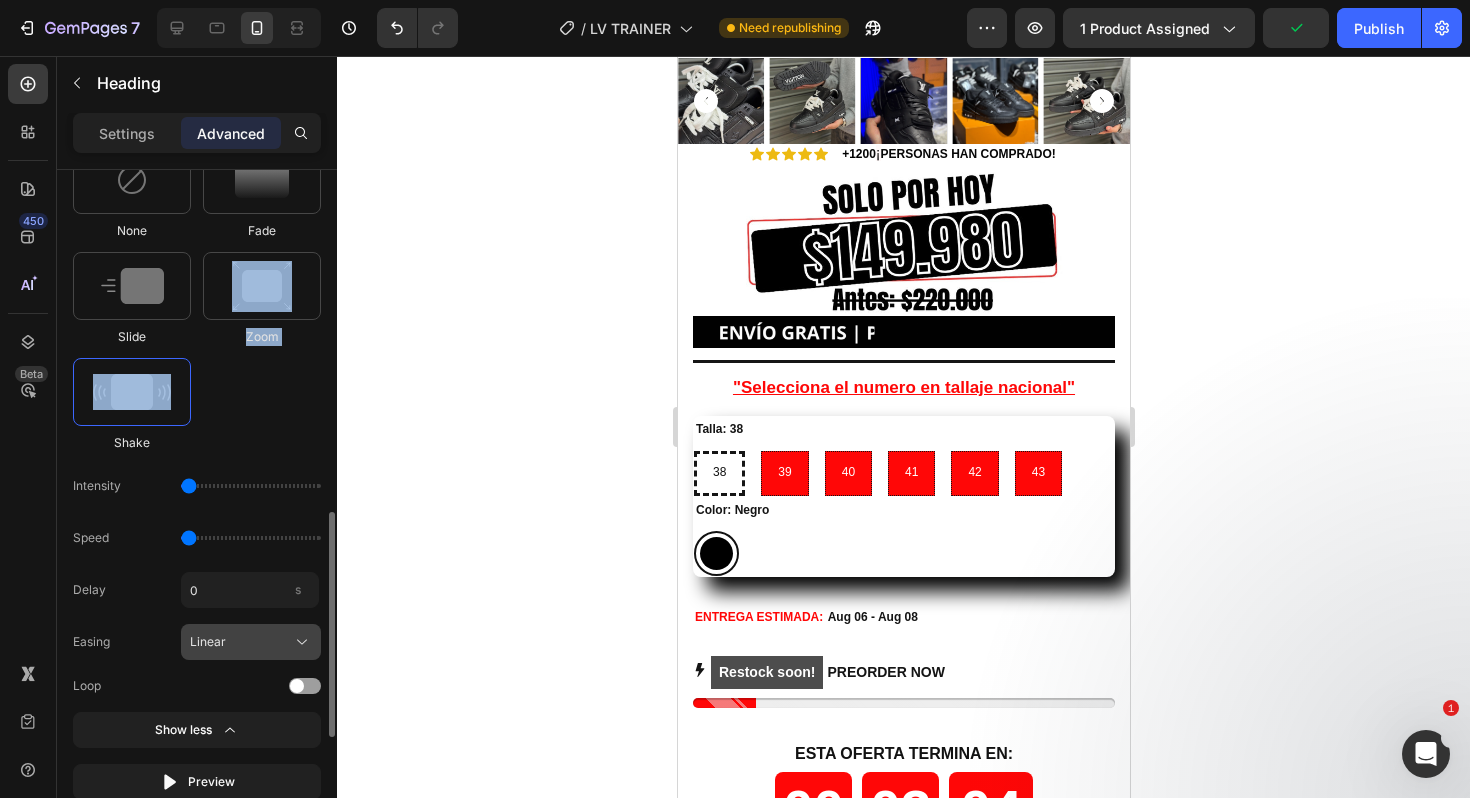click on "Linear" 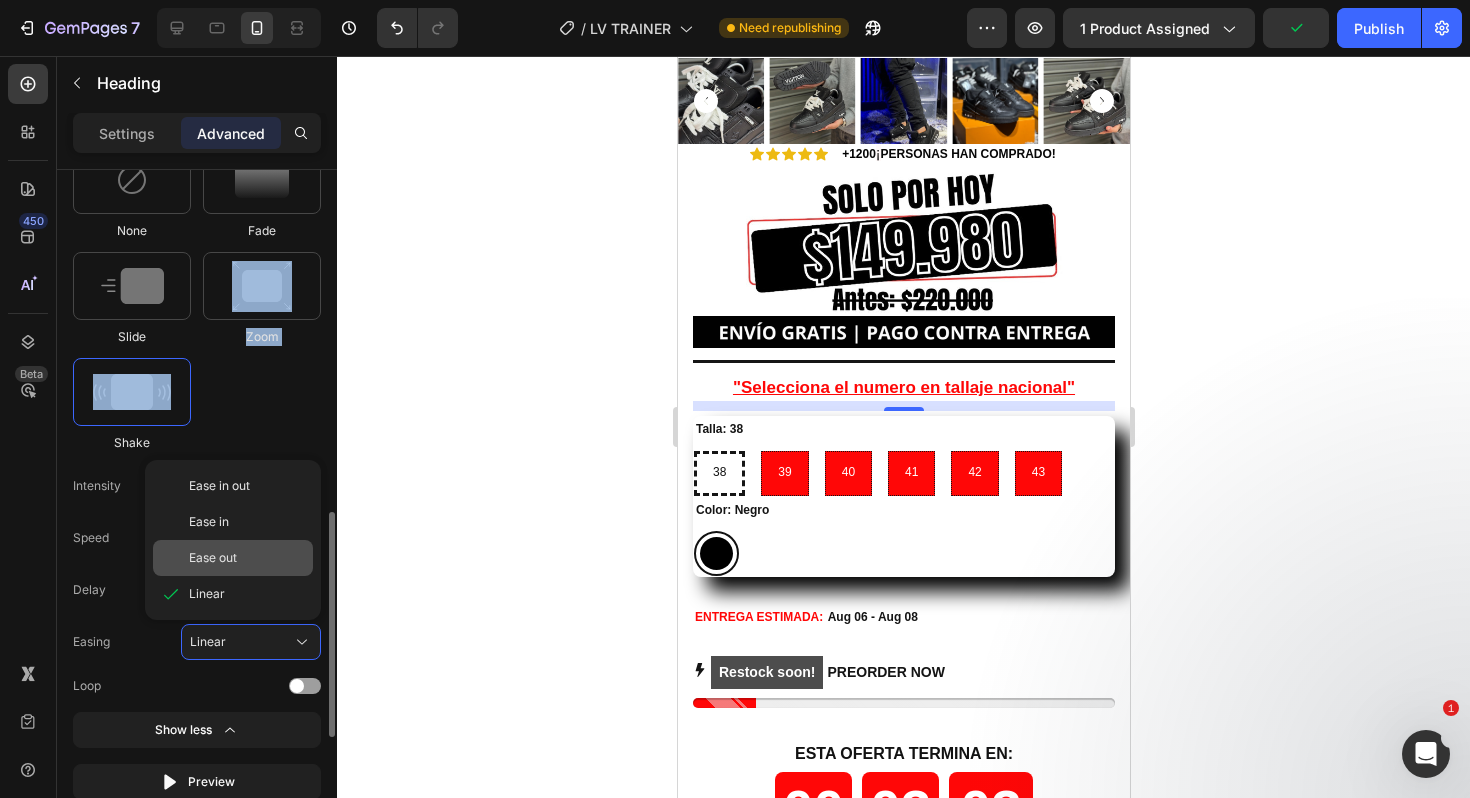 click on "Ease out" at bounding box center [247, 558] 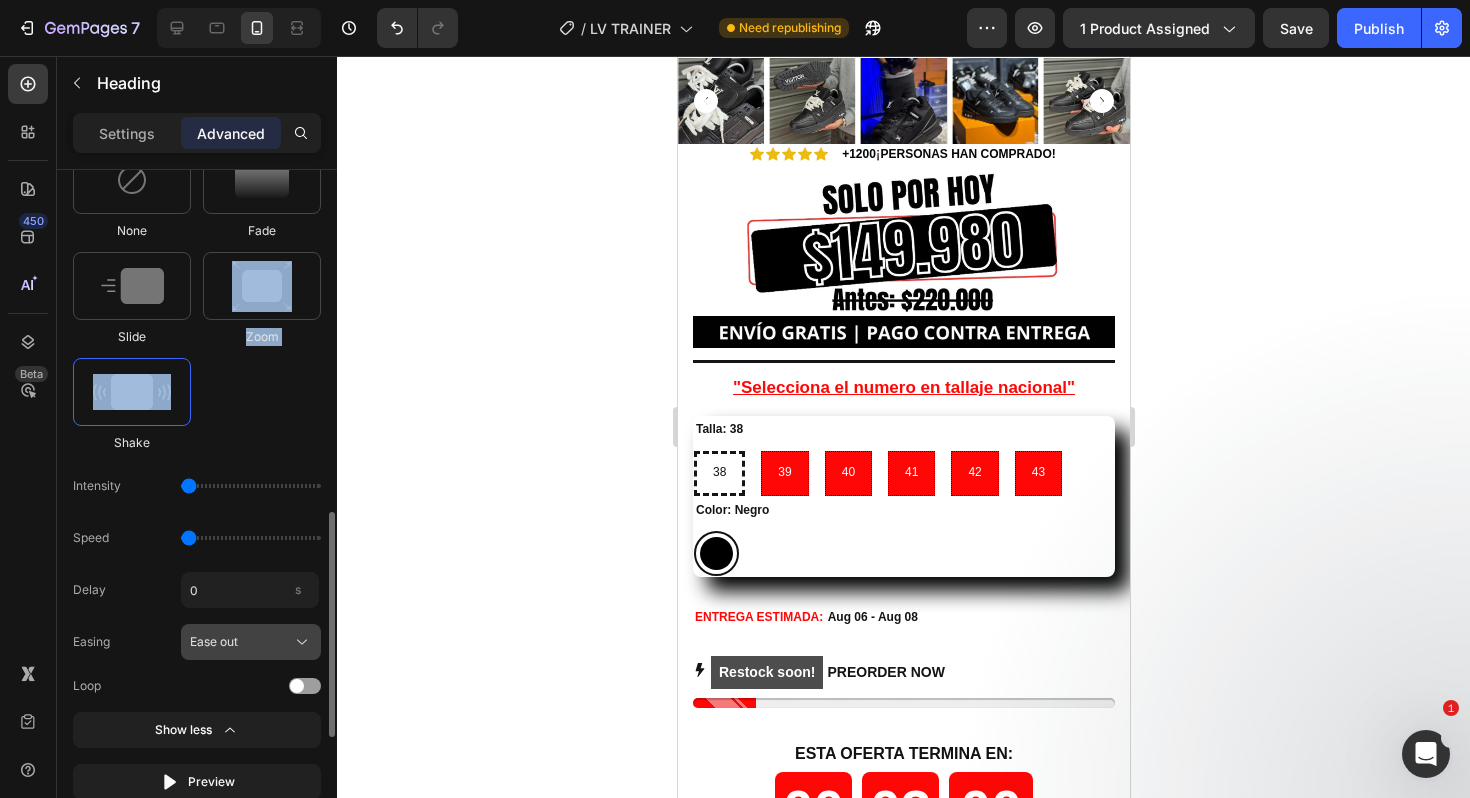 click on "Ease out" 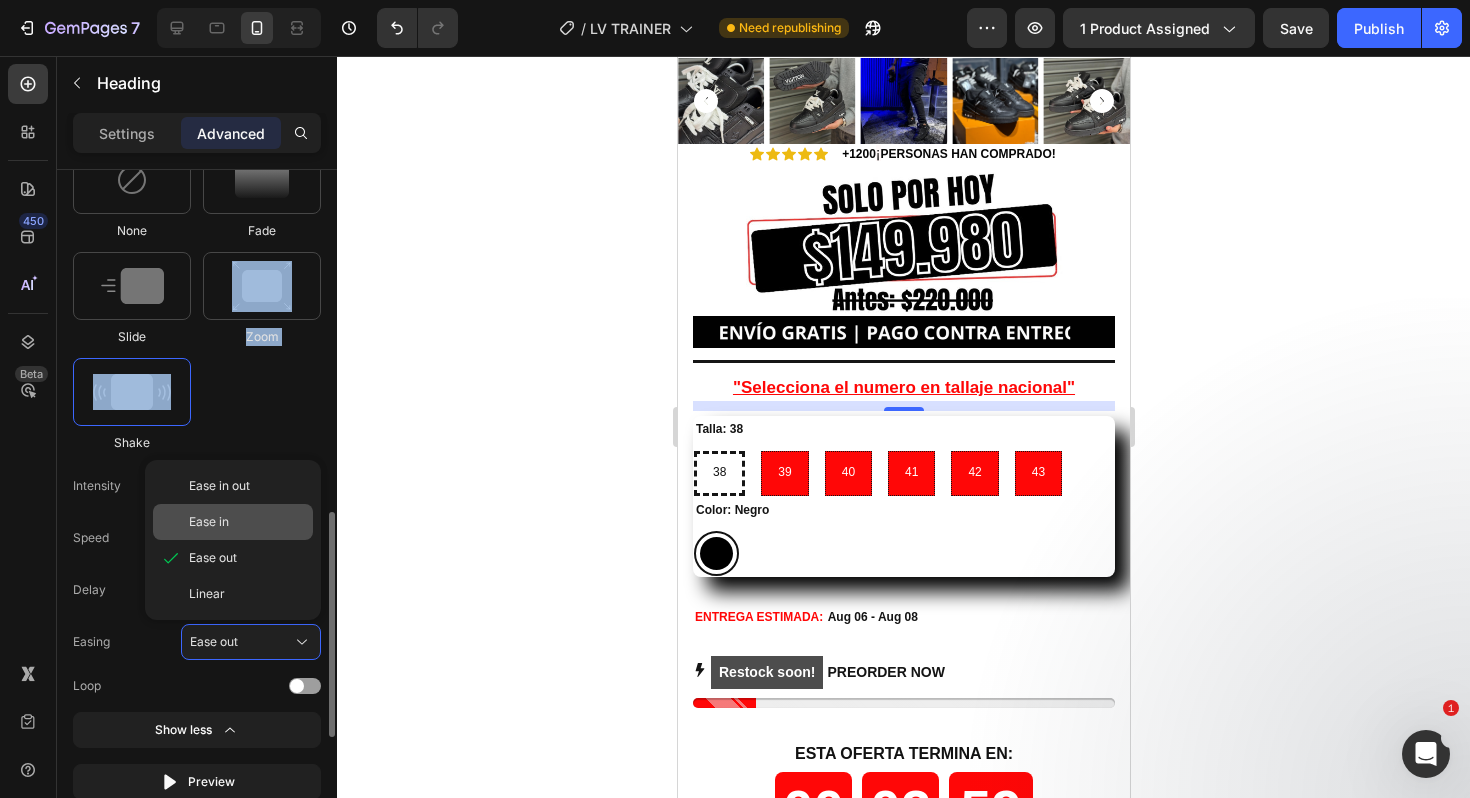 click on "Ease in" 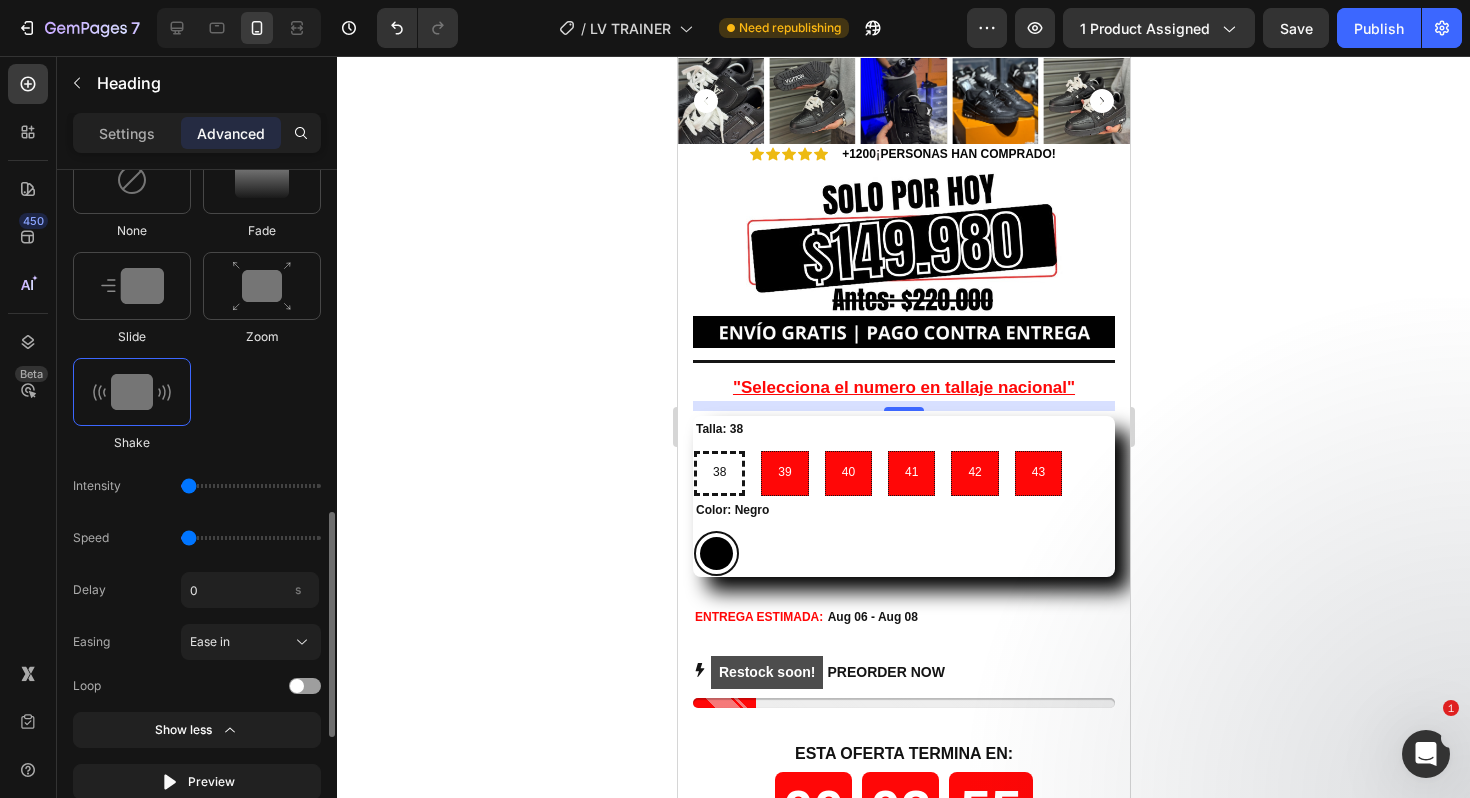 click on "Loop" at bounding box center (197, 686) 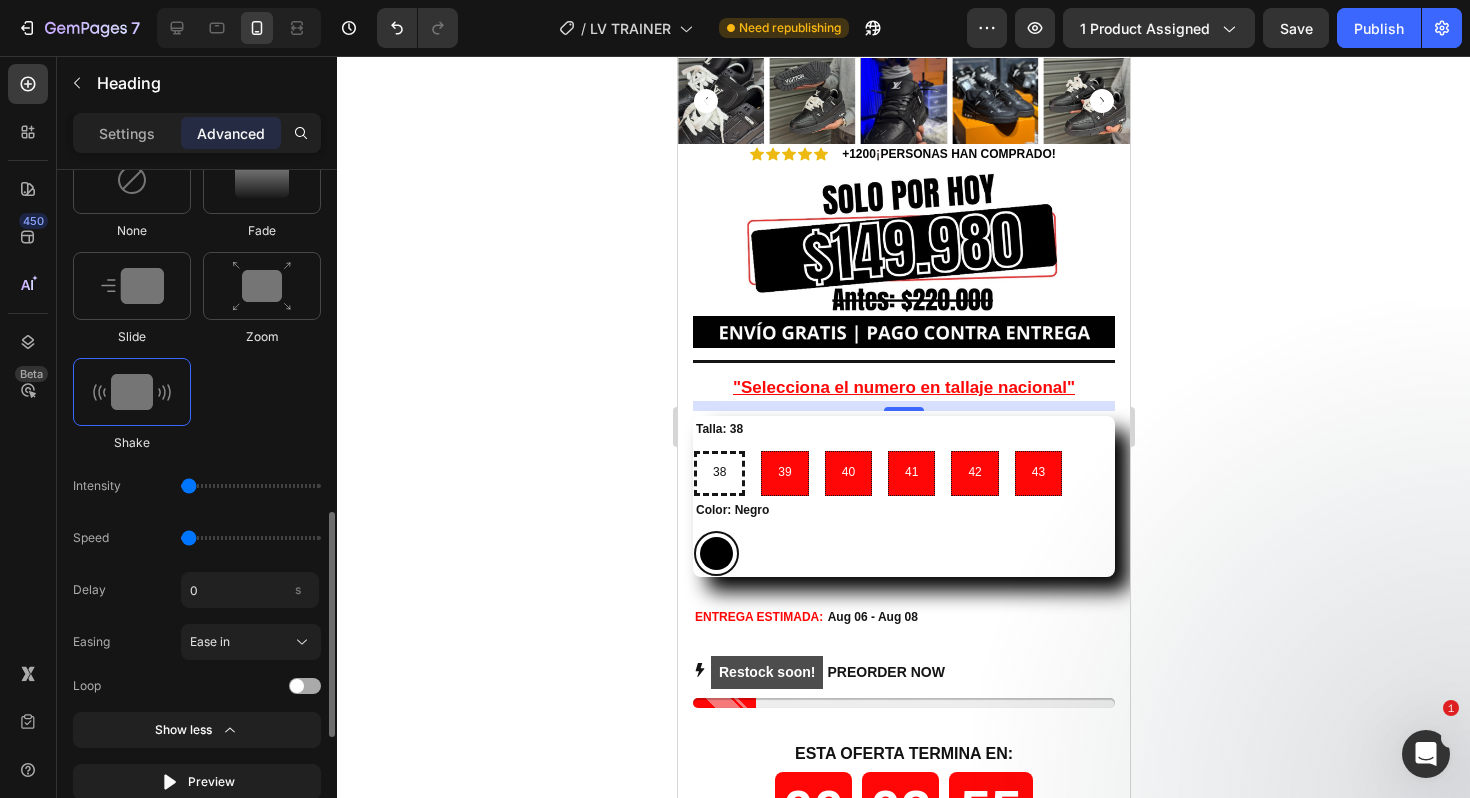 click at bounding box center [305, 686] 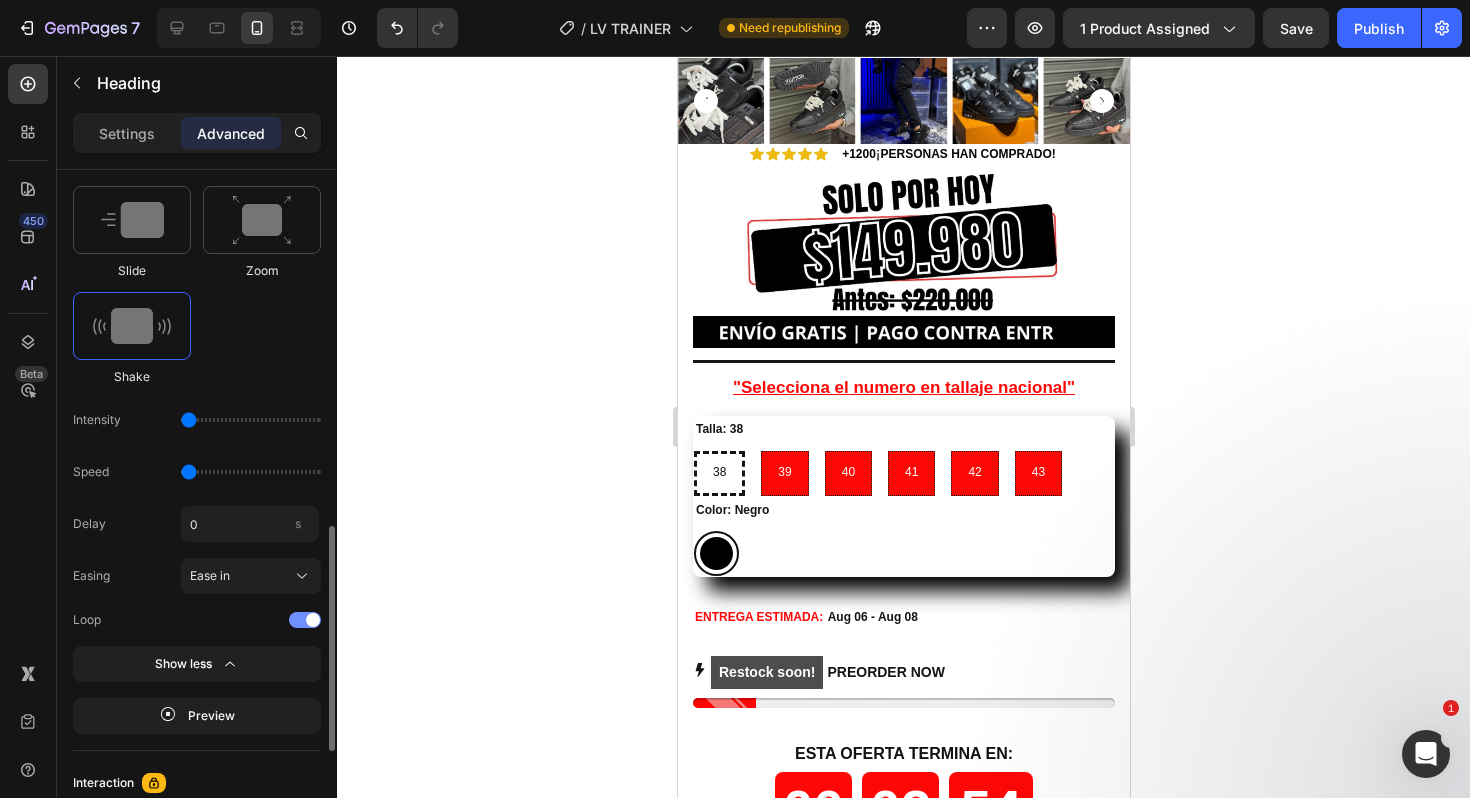 scroll, scrollTop: 1122, scrollLeft: 0, axis: vertical 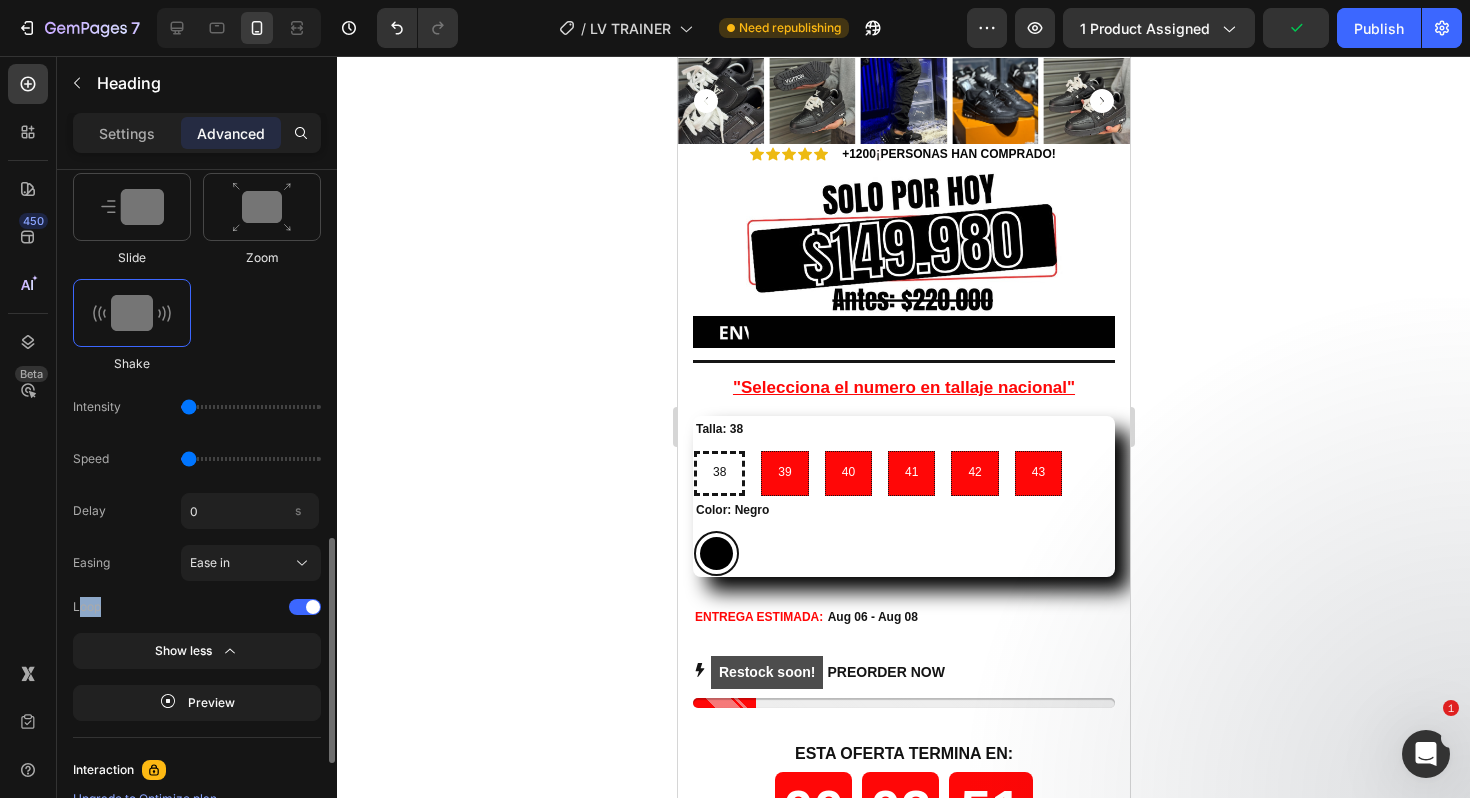 drag, startPoint x: 143, startPoint y: 615, endPoint x: 61, endPoint y: 604, distance: 82.73451 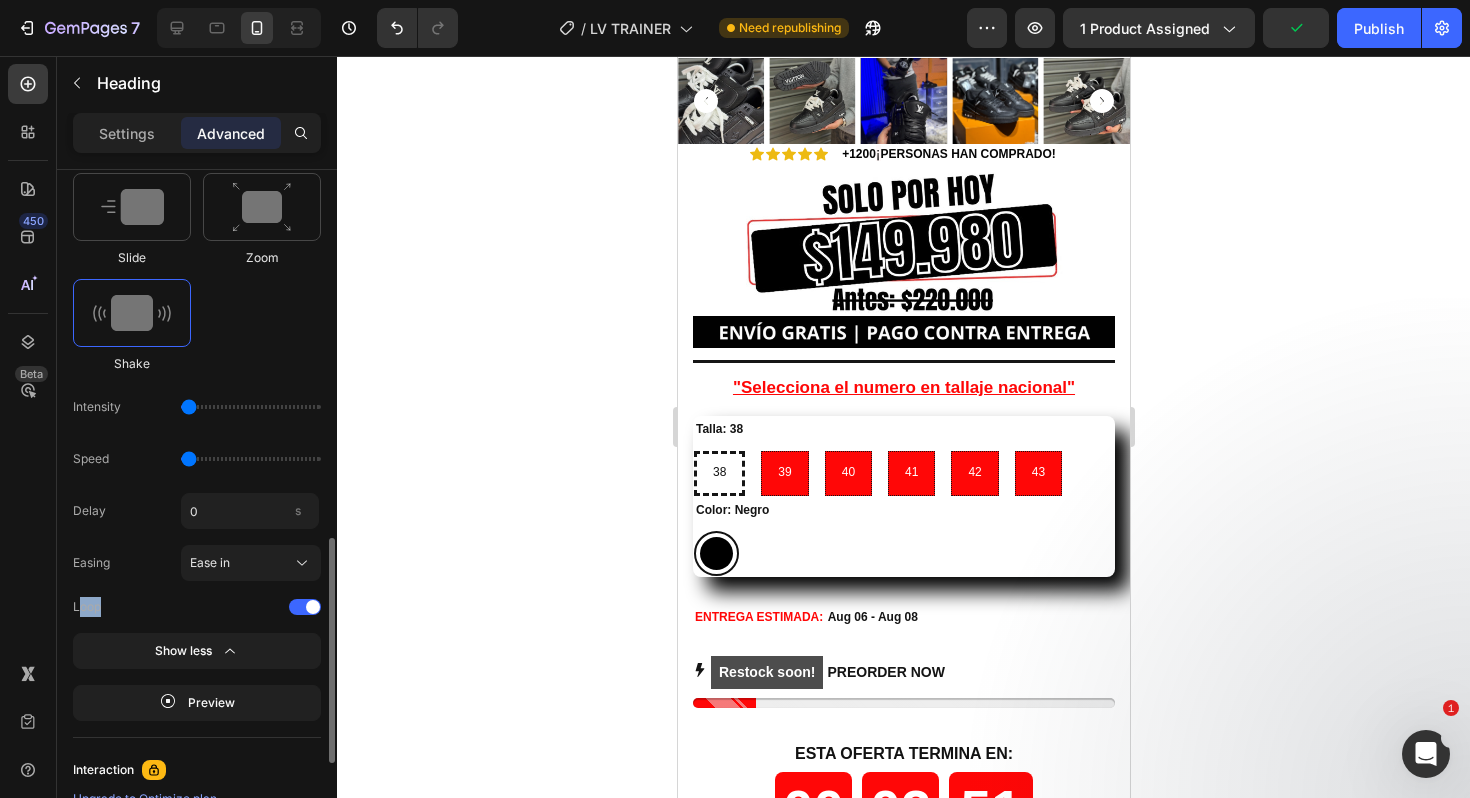 click on "Display on Desktop Yes No Tablet Yes No Mobile Yes No Spacing (px) 0 0 10 0 0 0 0 0 Shape Border Add... Corner Add... Shadow Add... Position Static Opacity 100% Animation Select When appear When hover None Fade Slide Zoom Shake  Intensity   Speed   Delay  0 s  Easing  Ease in  Loop  Show less Preview  Interaction Upgrade to Optimize plan  to unlock Interaction & other premium features. CSS class Delete element" at bounding box center (197, 90) 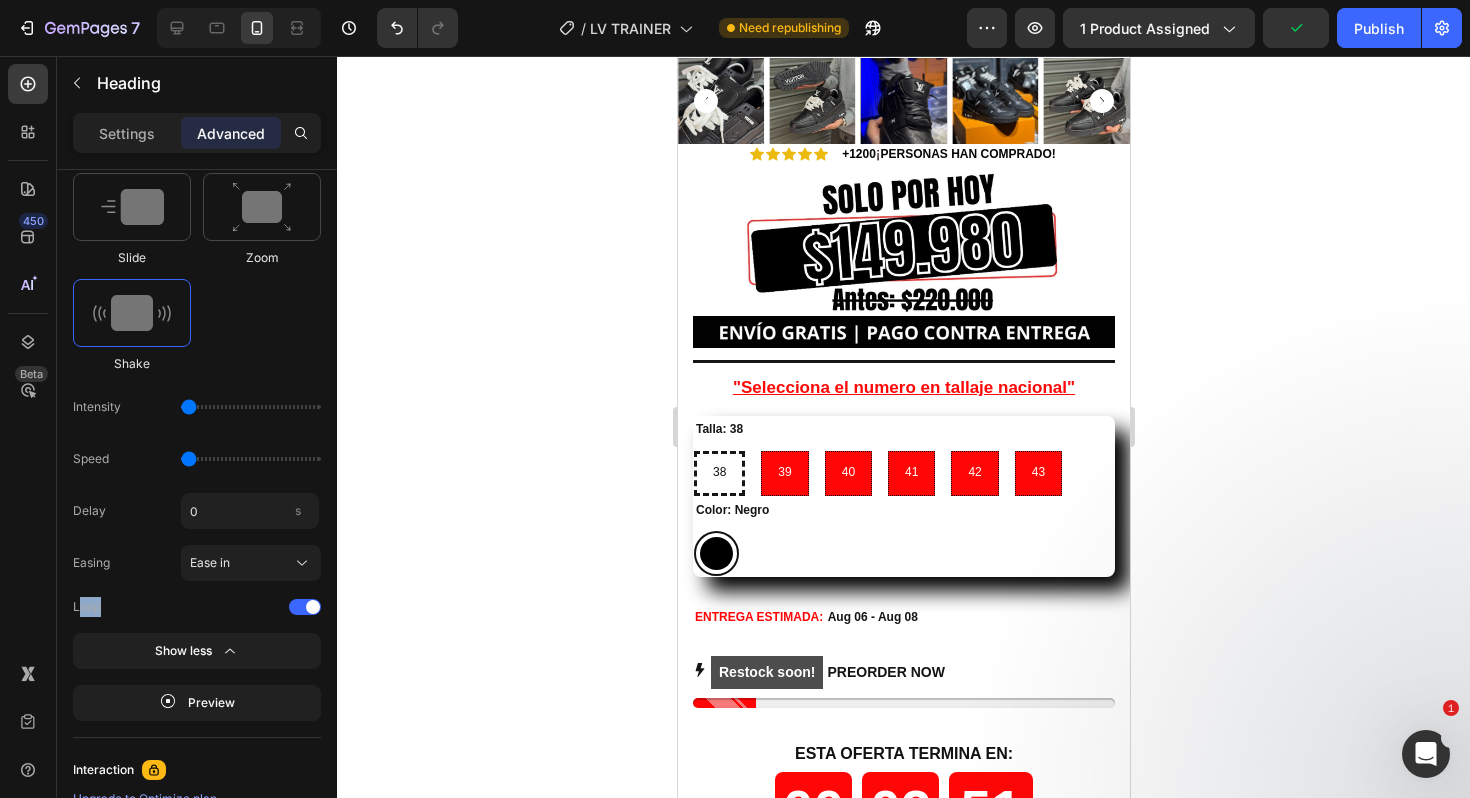 click at bounding box center (48, 572) 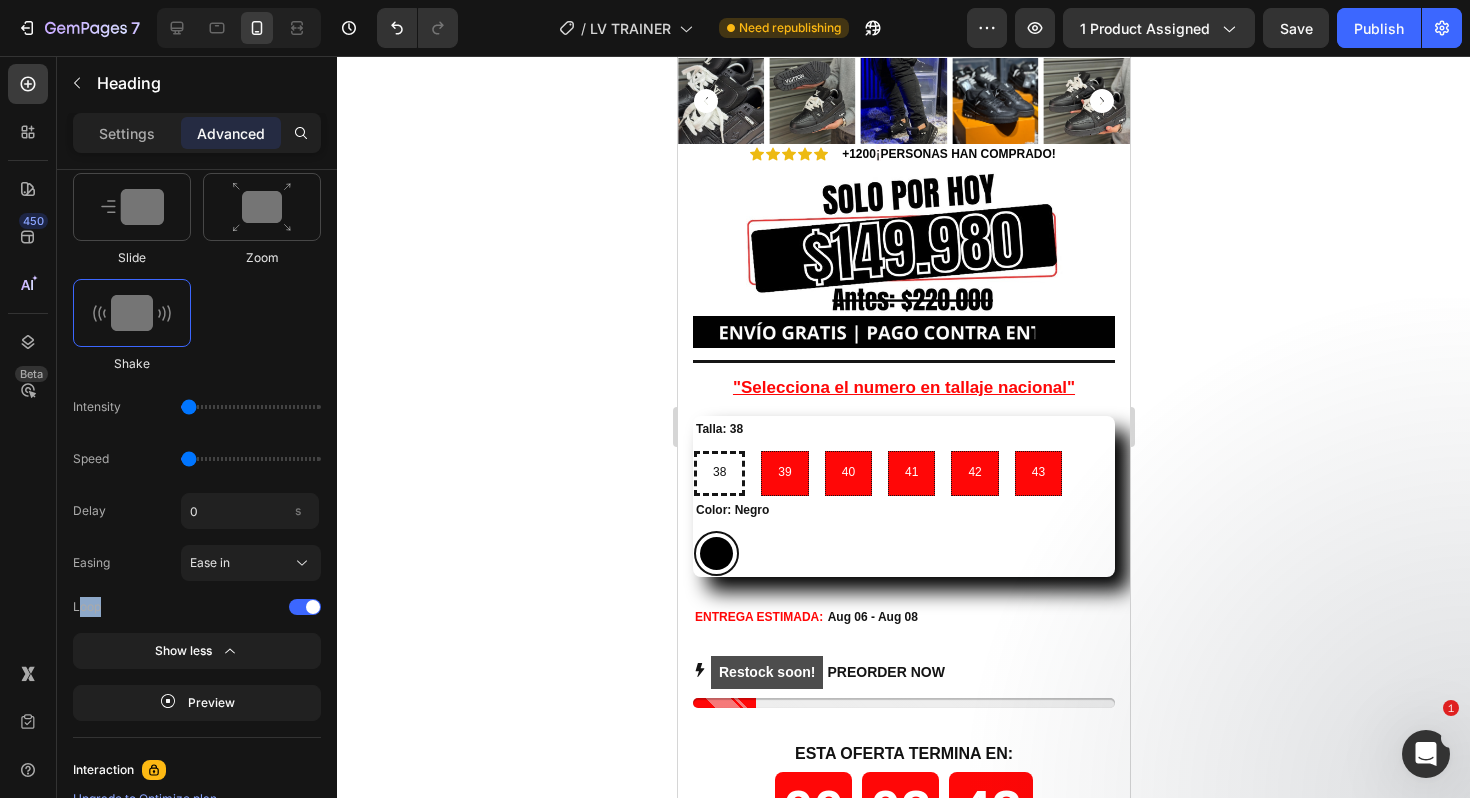 click at bounding box center (735, 0) 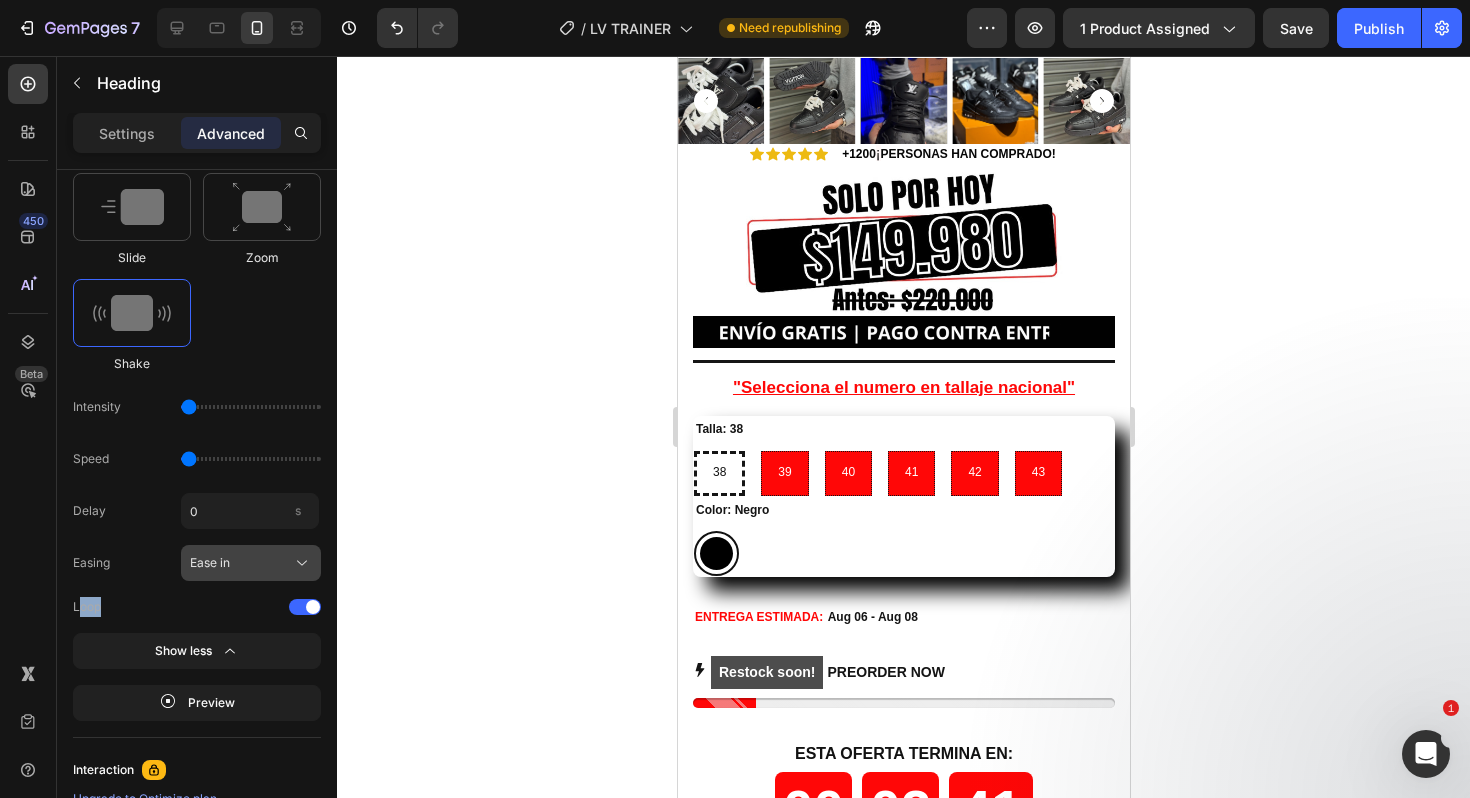 click on "Ease in" 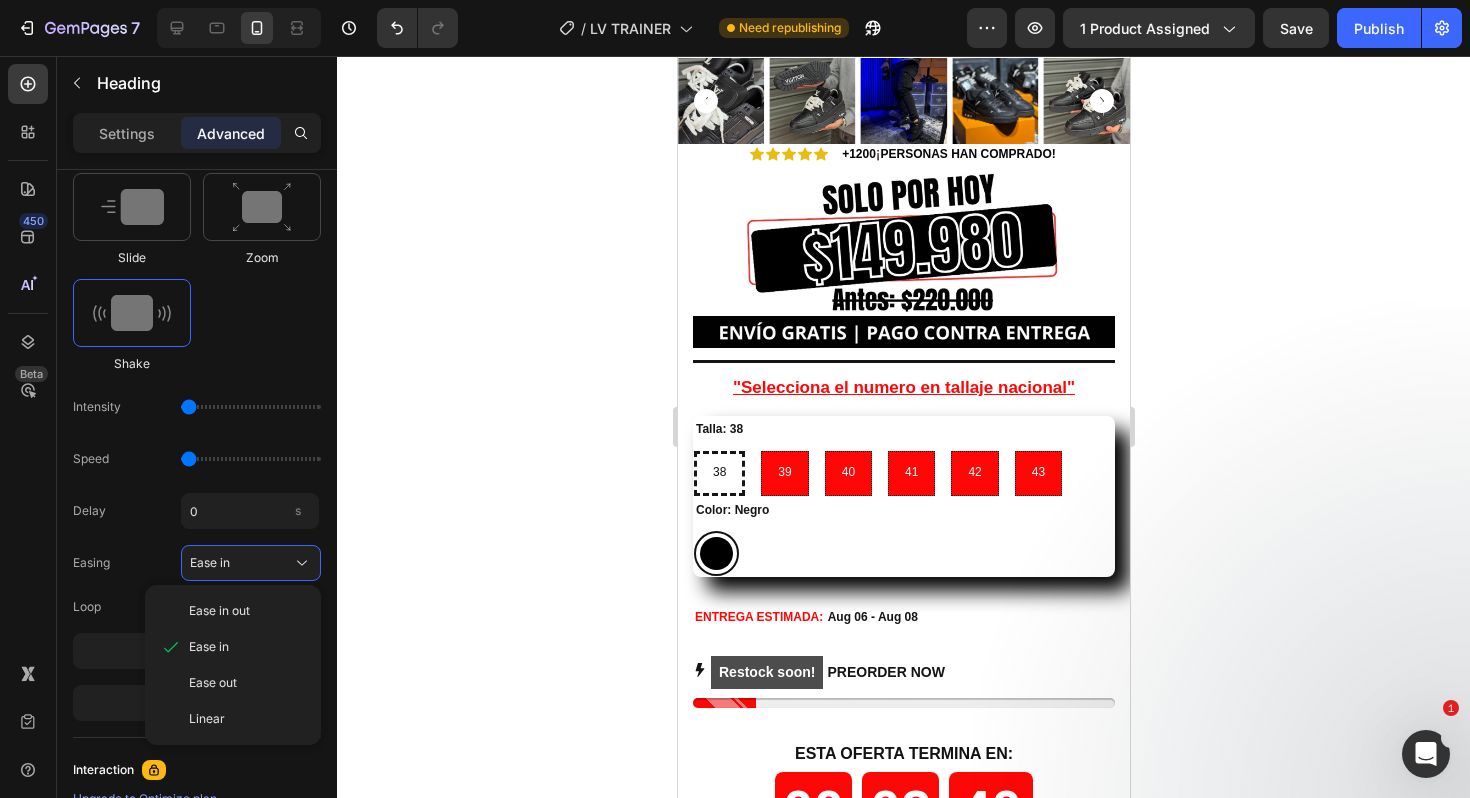click on "Easing  Ease in Ease in out Ease in Ease out Linear" at bounding box center [197, 563] 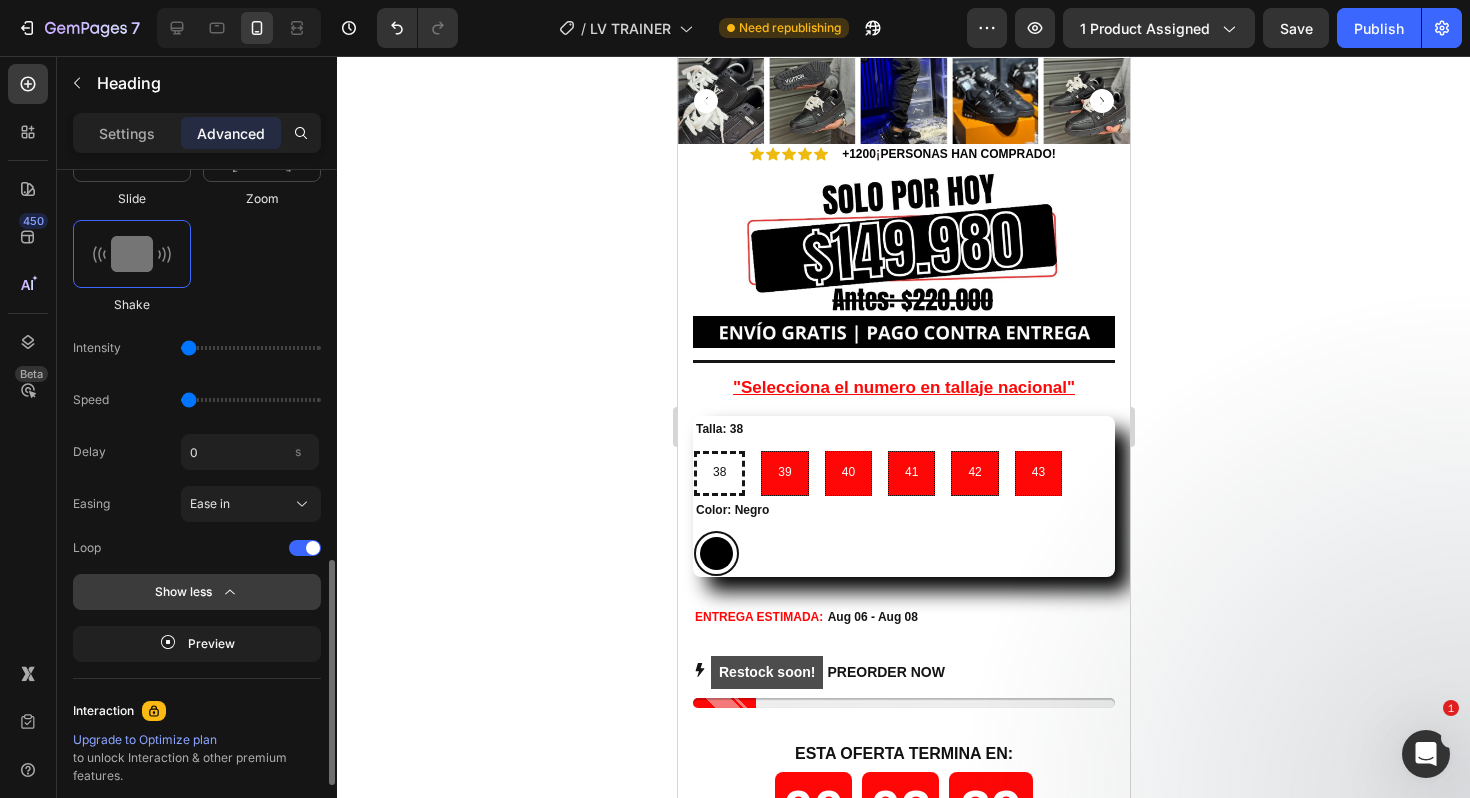 scroll, scrollTop: 1183, scrollLeft: 0, axis: vertical 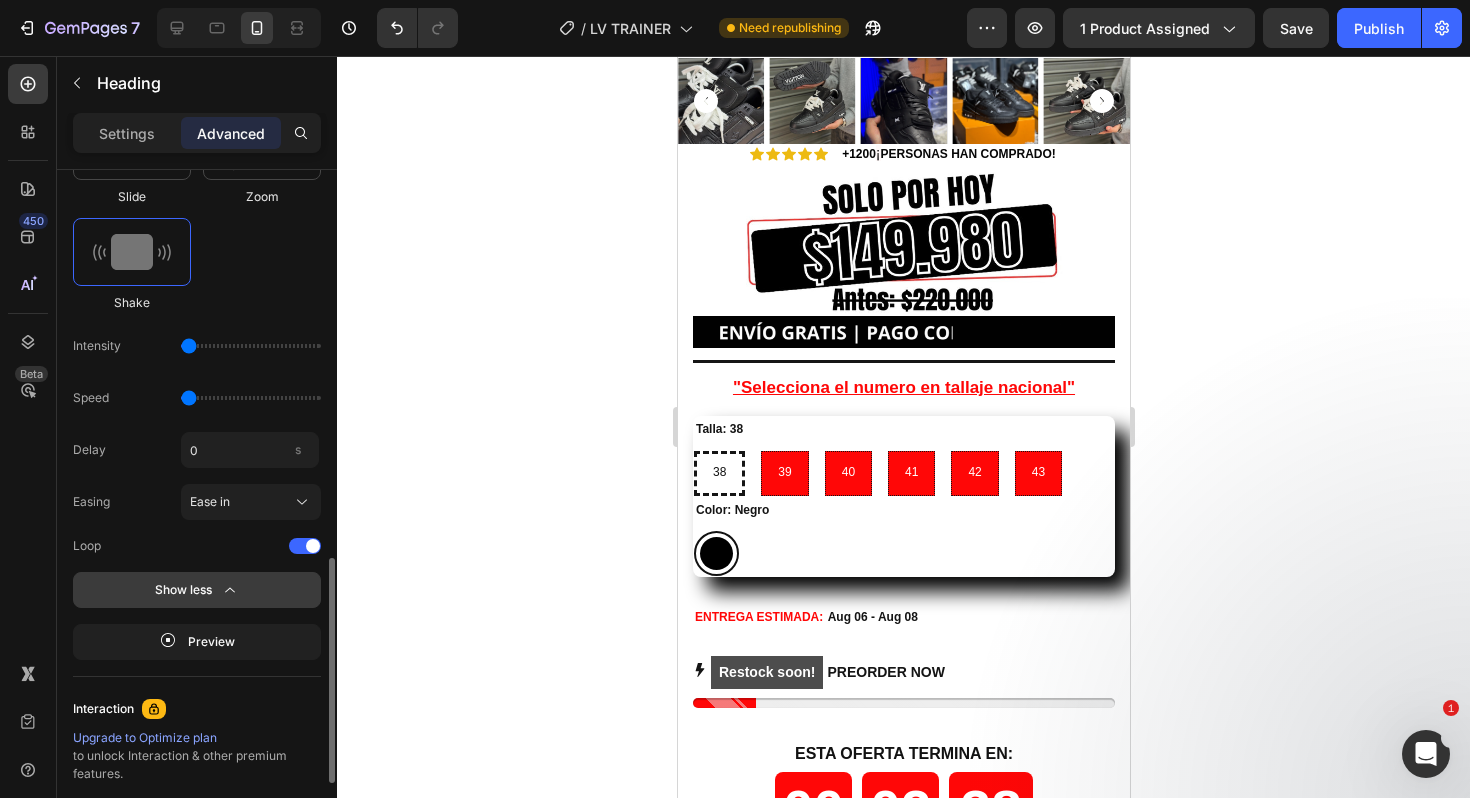 click 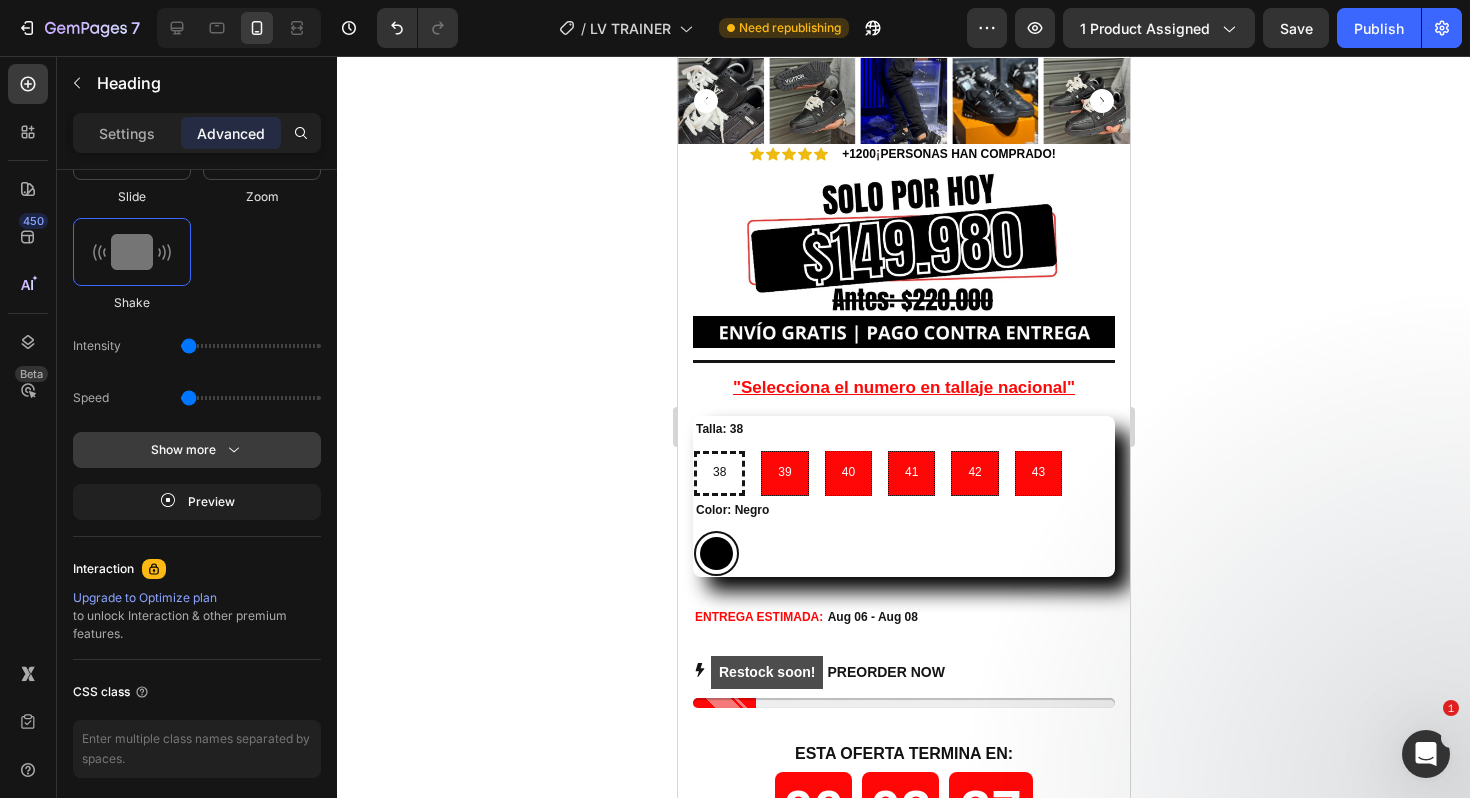 click on "Show more" 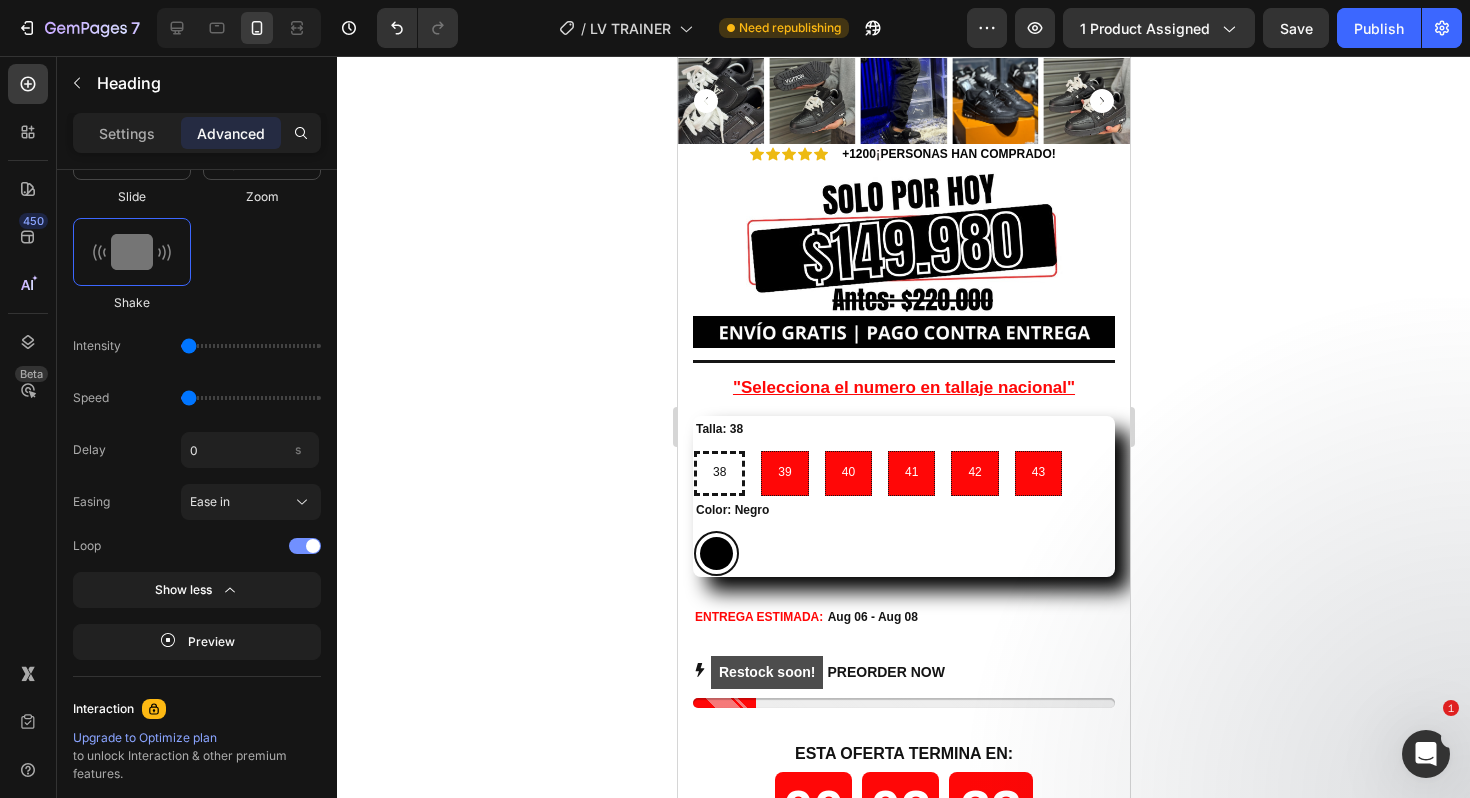click at bounding box center (211, 546) 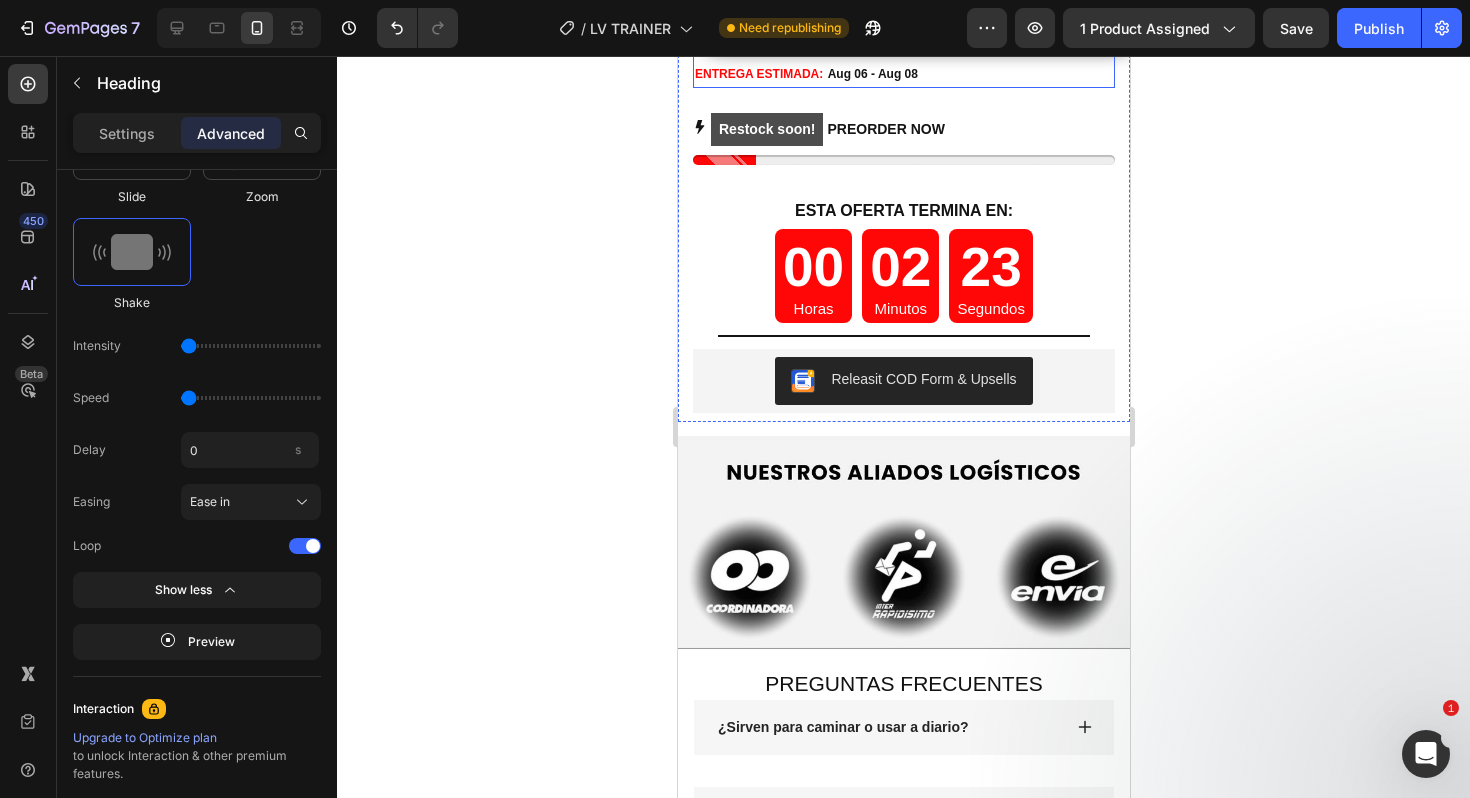 scroll, scrollTop: 7551, scrollLeft: 0, axis: vertical 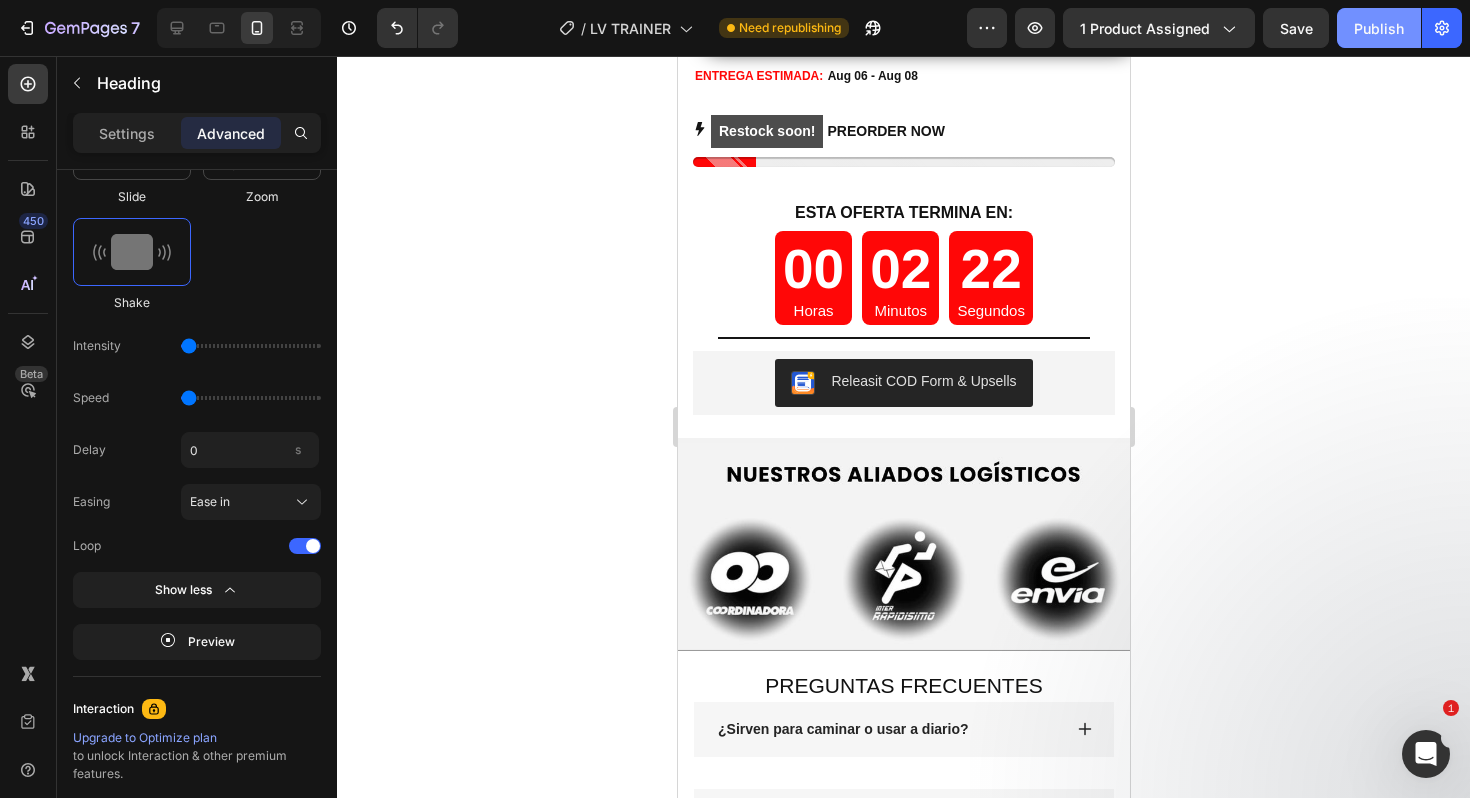 click on "Publish" at bounding box center (1379, 28) 